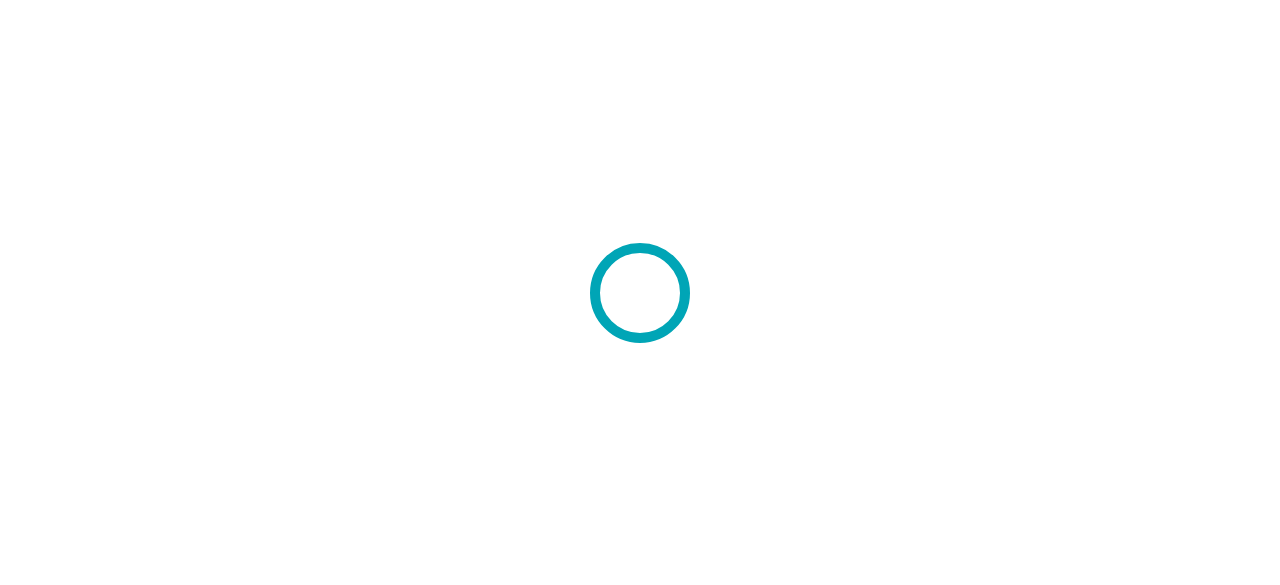 scroll, scrollTop: 0, scrollLeft: 0, axis: both 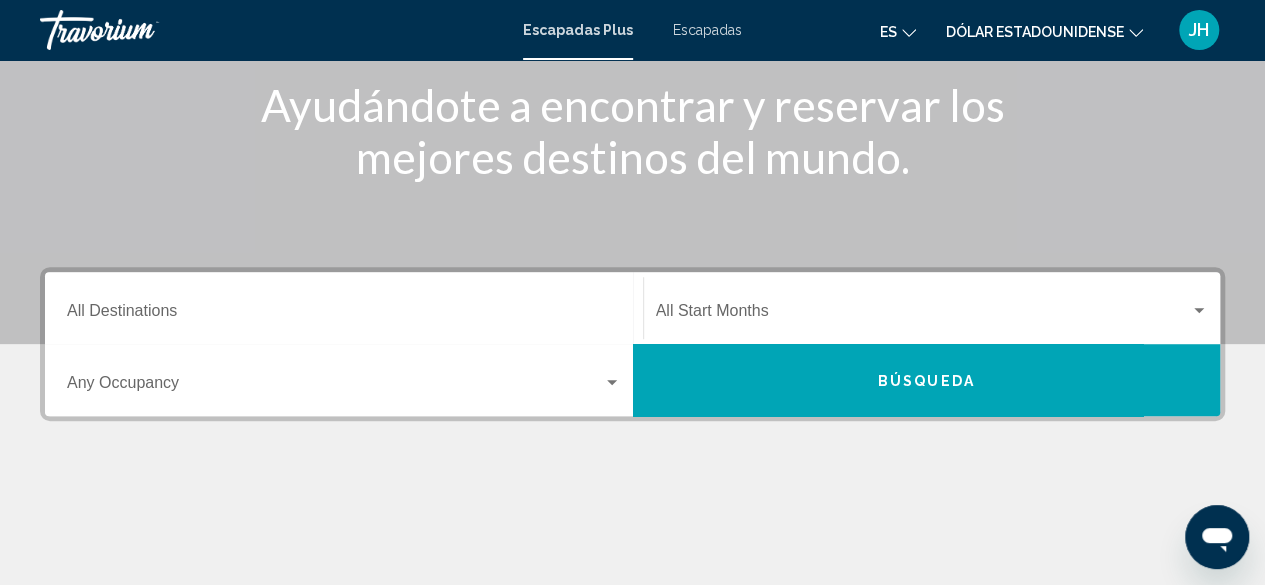 click on "Destination All Destinations" at bounding box center [344, 315] 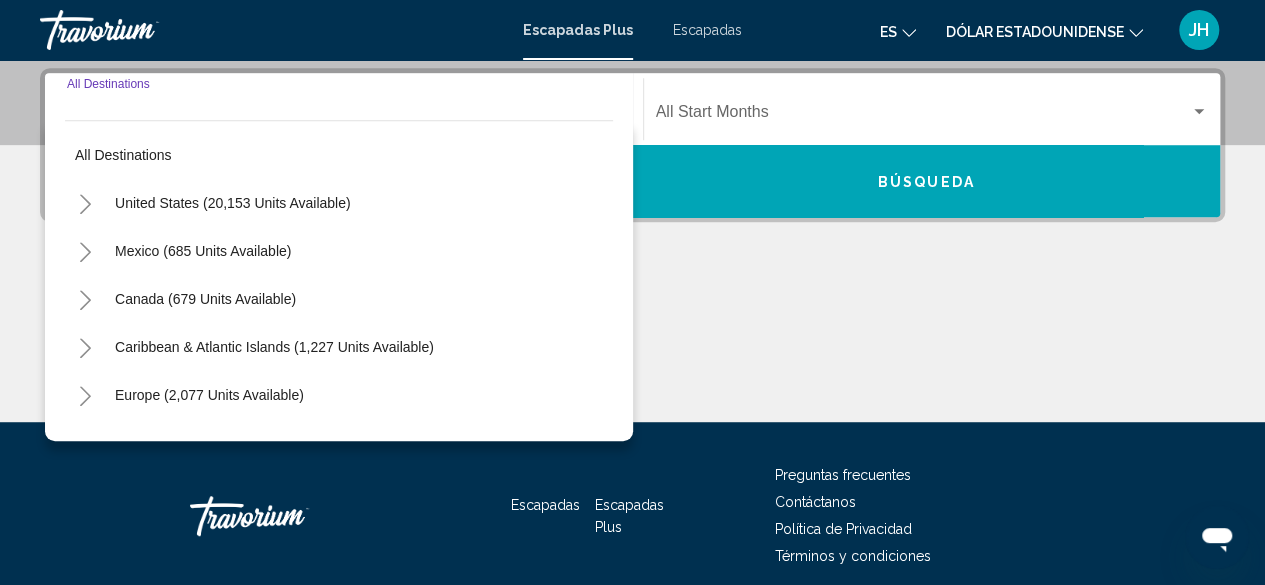 scroll, scrollTop: 458, scrollLeft: 0, axis: vertical 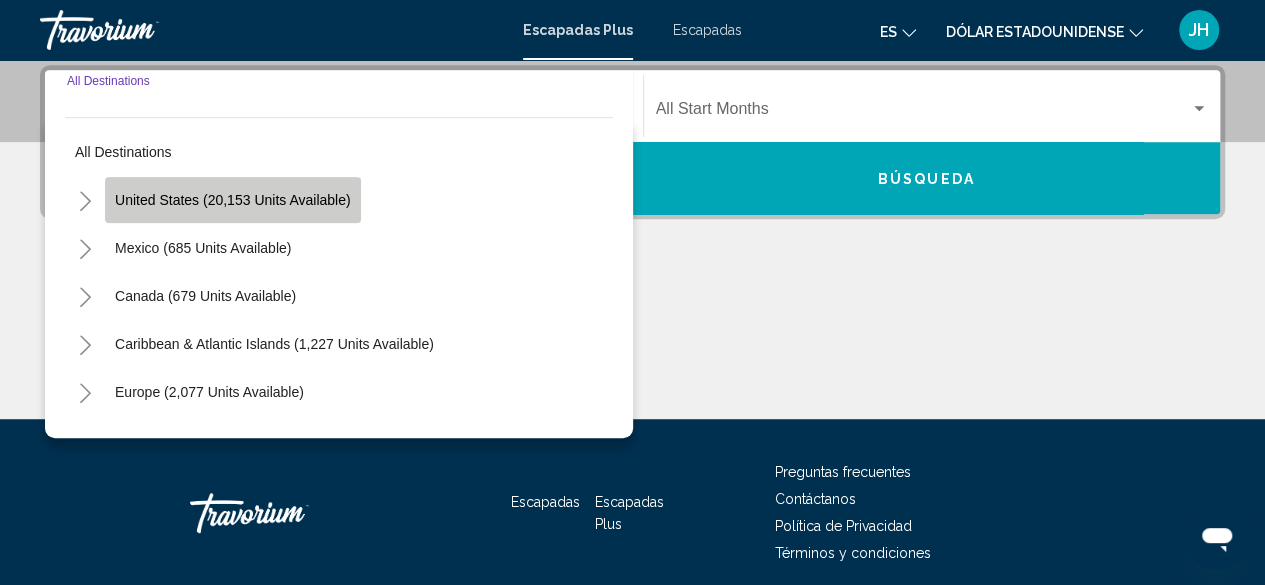click on "United States (20,153 units available)" at bounding box center (203, 248) 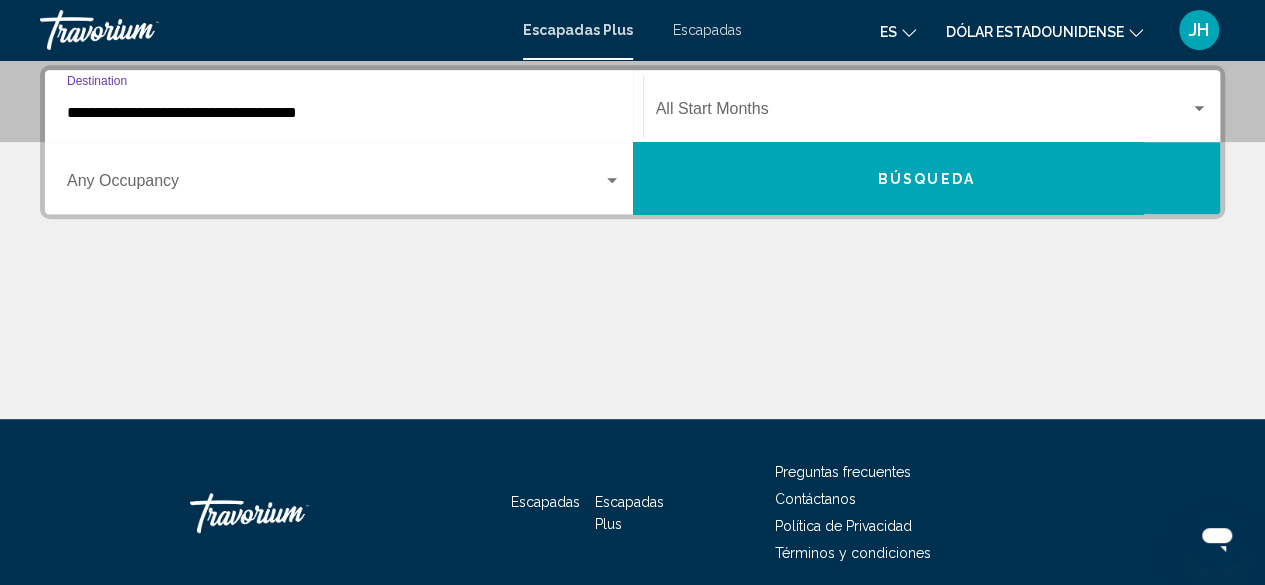 click at bounding box center (1199, 108) 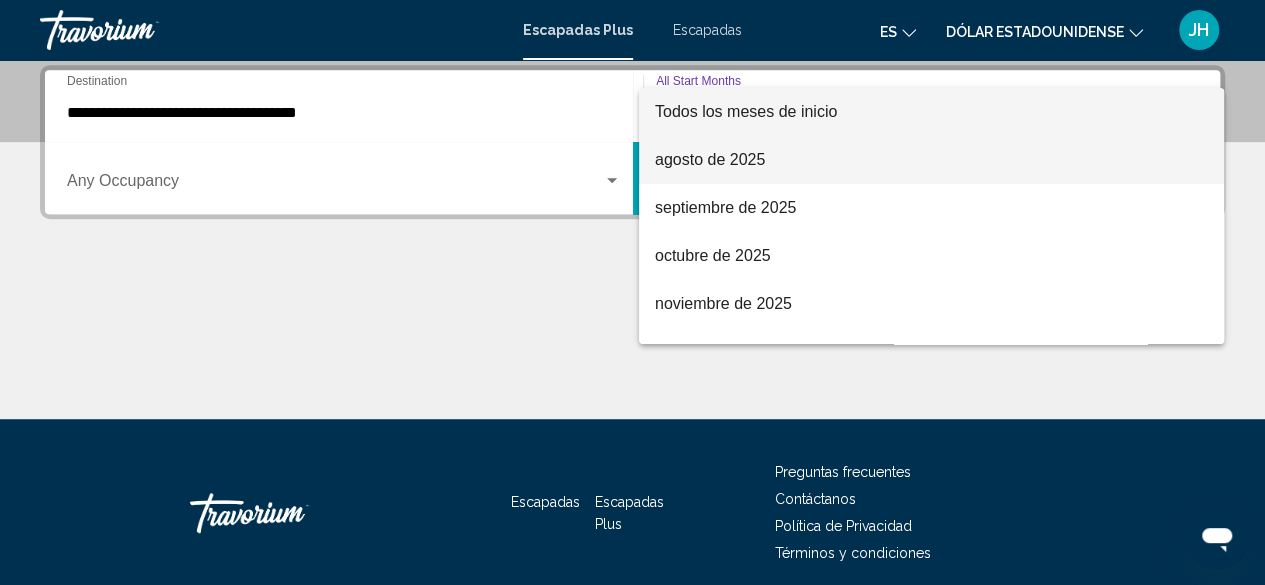 click on "agosto de 2025" at bounding box center (931, 160) 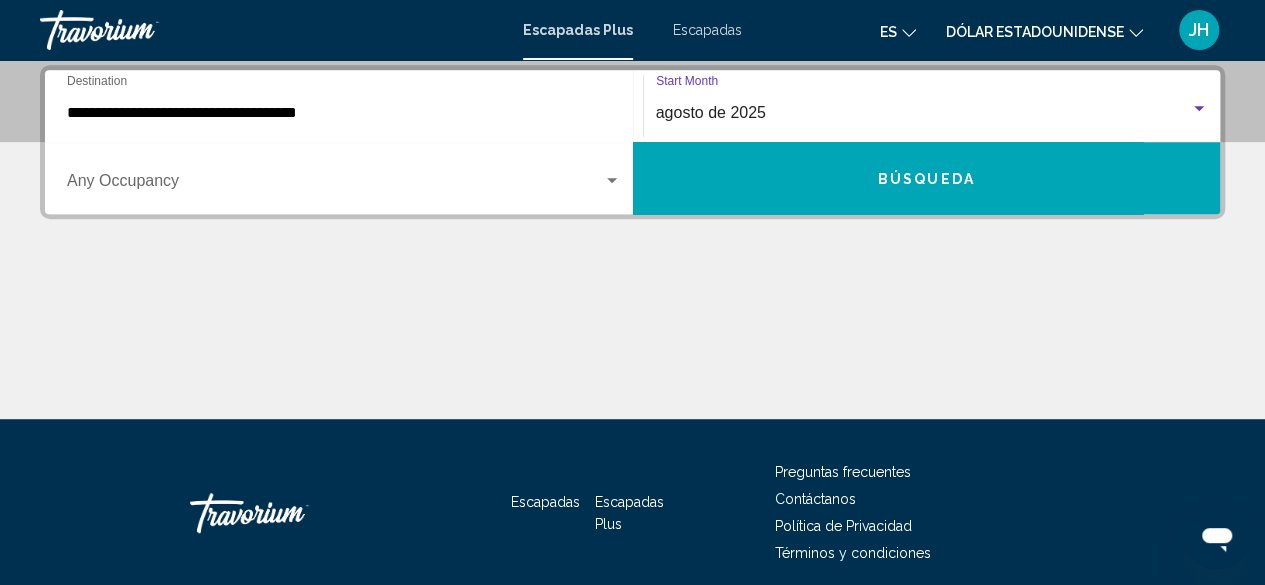 click on "Búsqueda" at bounding box center [927, 178] 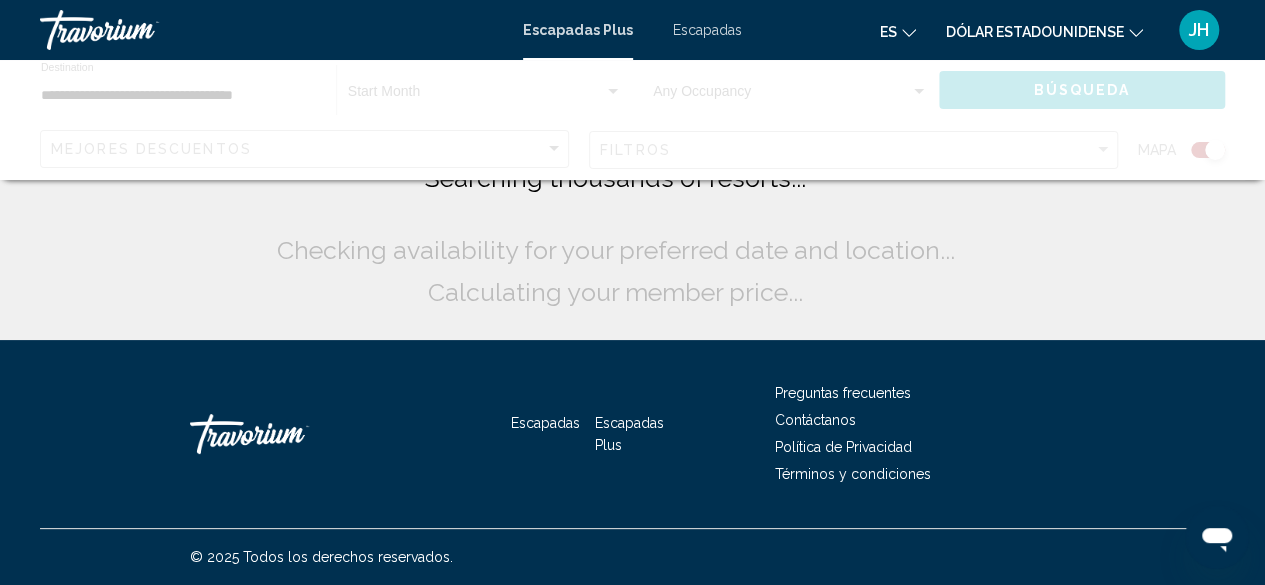 scroll, scrollTop: 0, scrollLeft: 0, axis: both 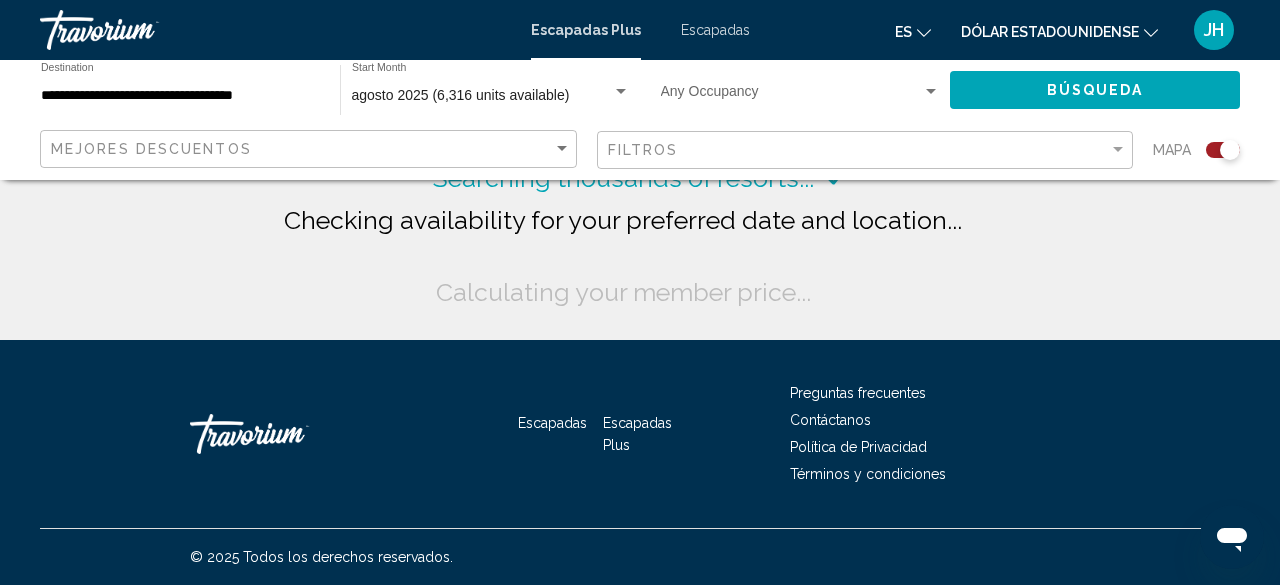 click on "Searching thousands of resorts...
Checking availability for your preferred date and location...
Calculating your member price..." 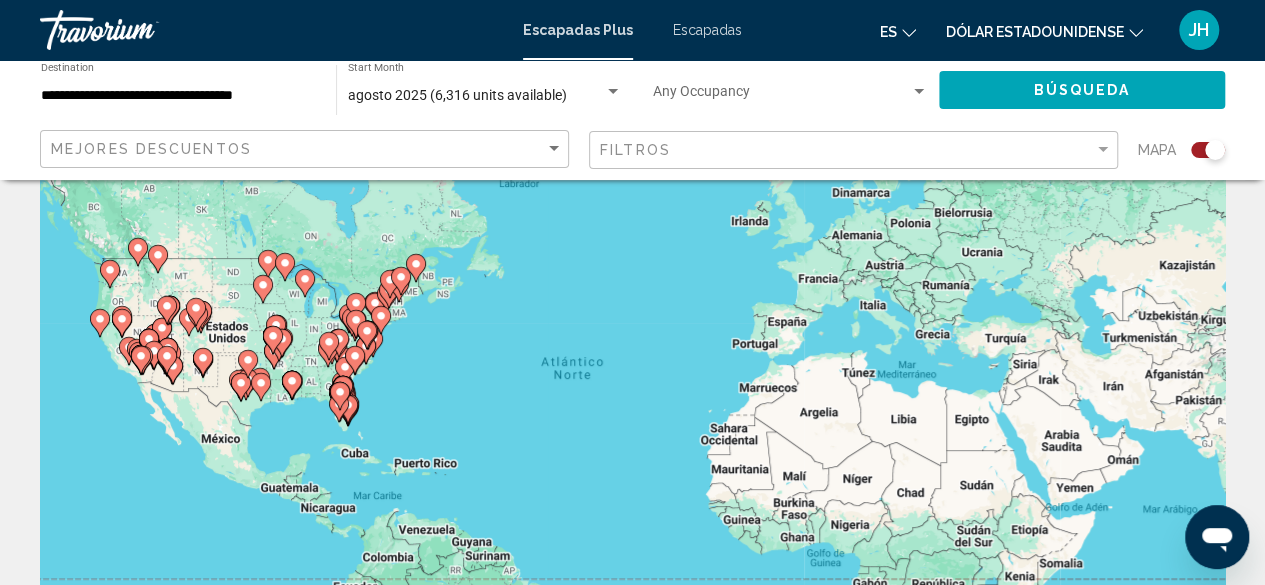 scroll, scrollTop: 120, scrollLeft: 0, axis: vertical 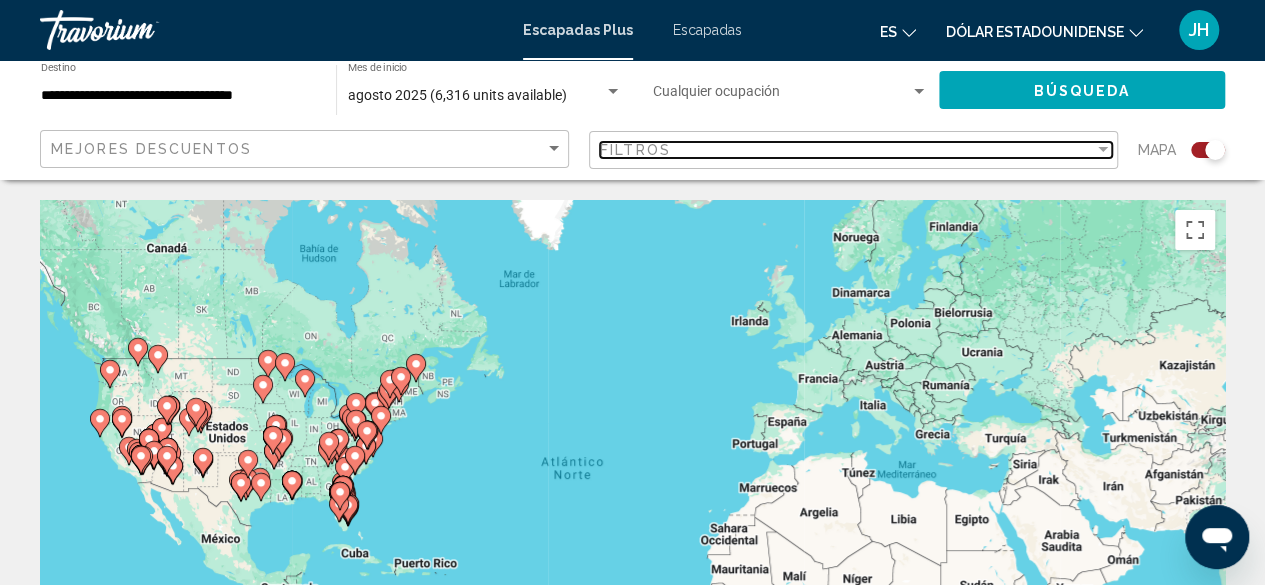 click at bounding box center (1103, 150) 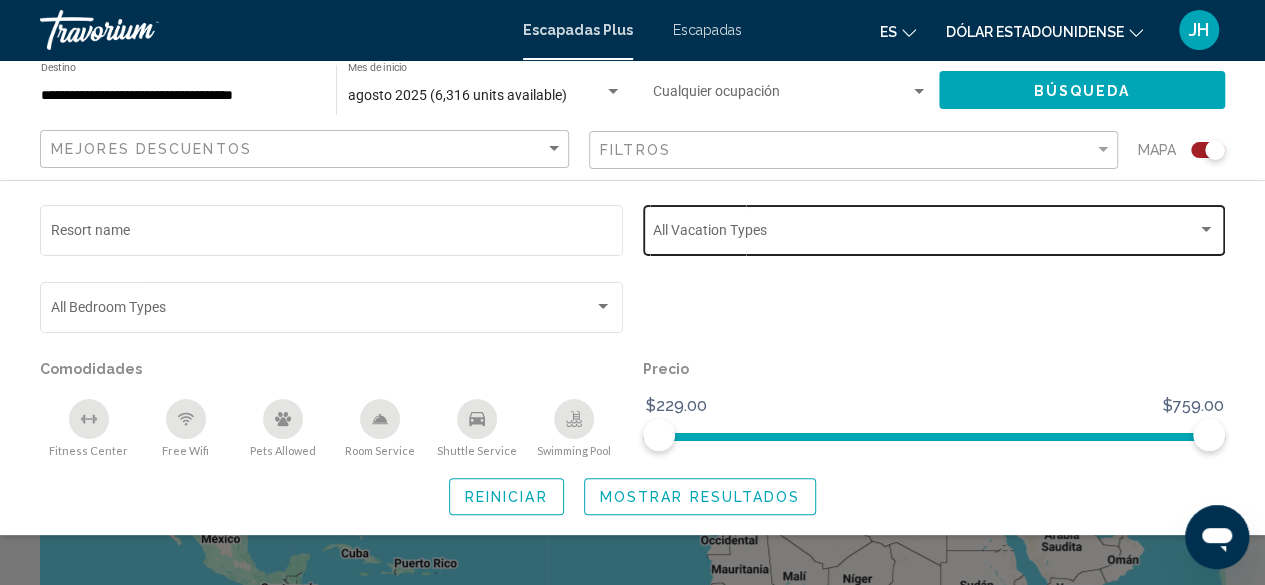 click at bounding box center (934, 234) 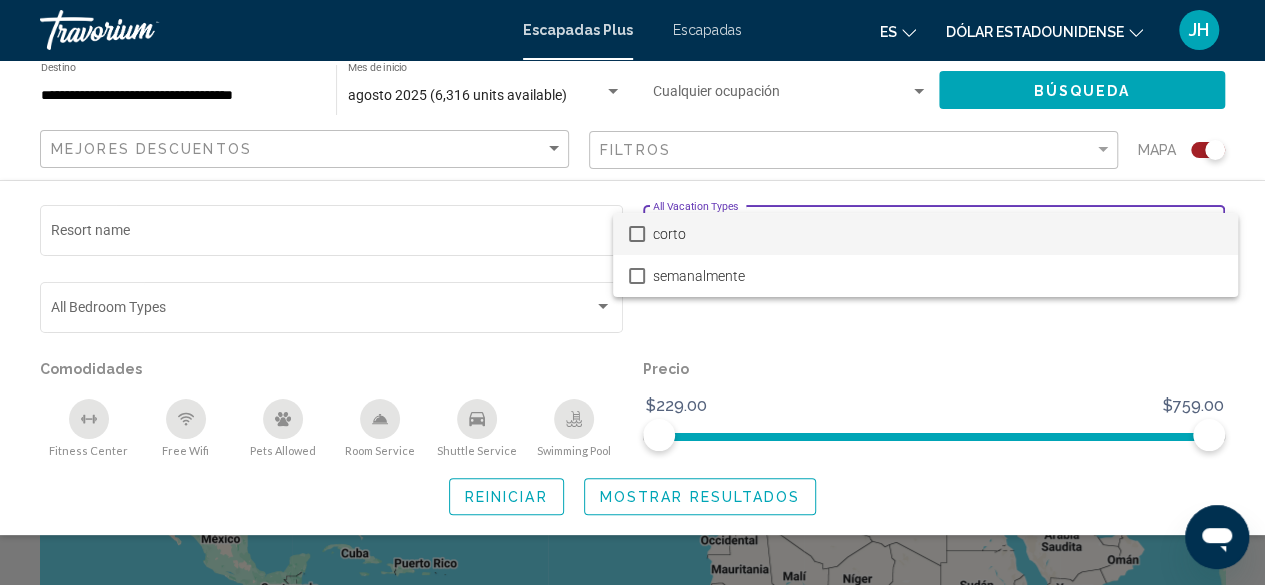 click at bounding box center (632, 292) 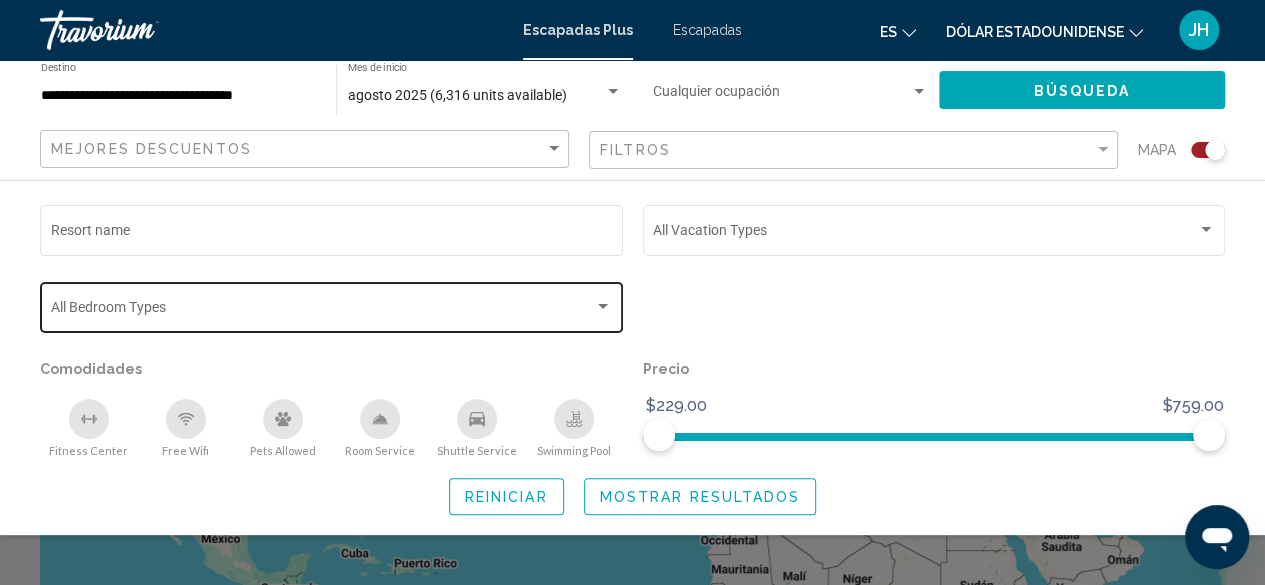 click at bounding box center [323, 311] 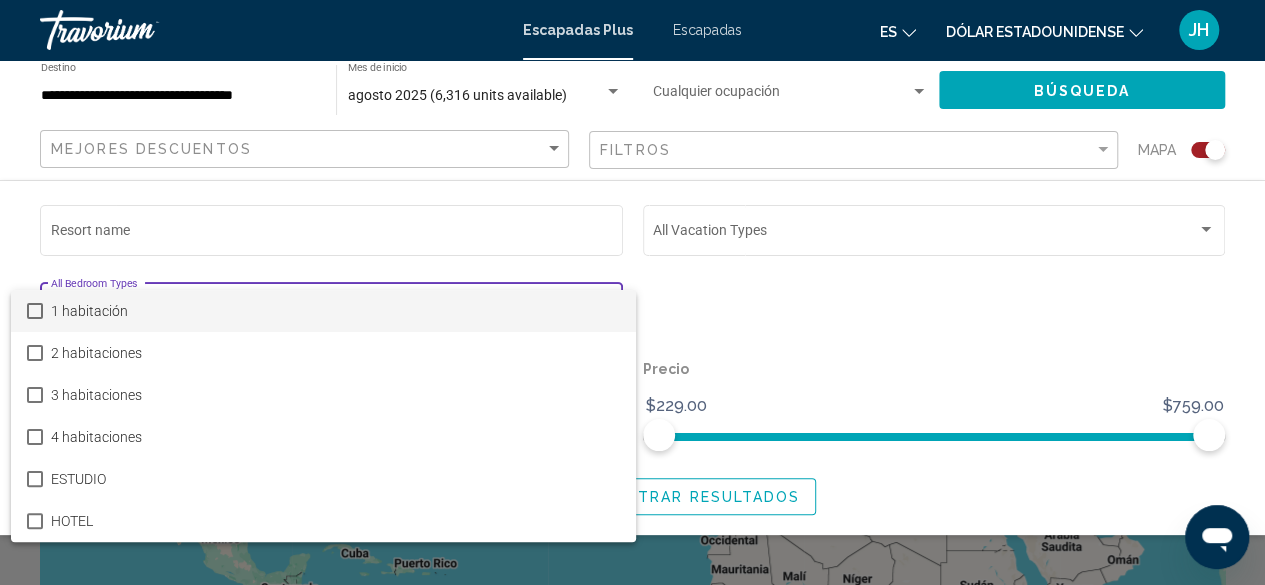 click at bounding box center (632, 292) 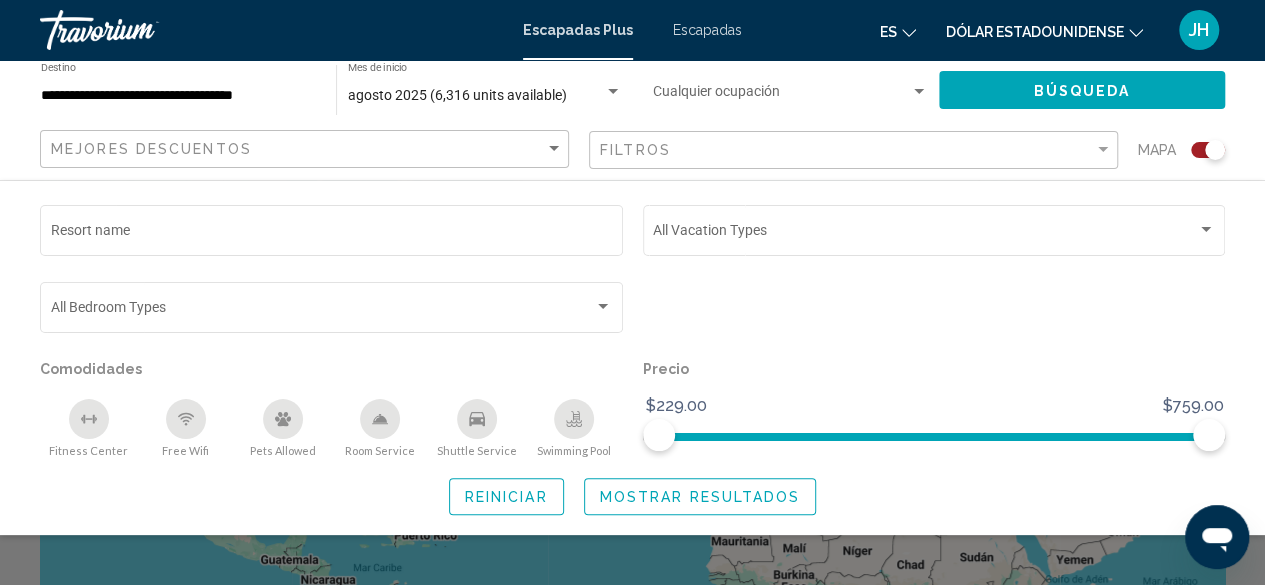 scroll, scrollTop: 0, scrollLeft: 0, axis: both 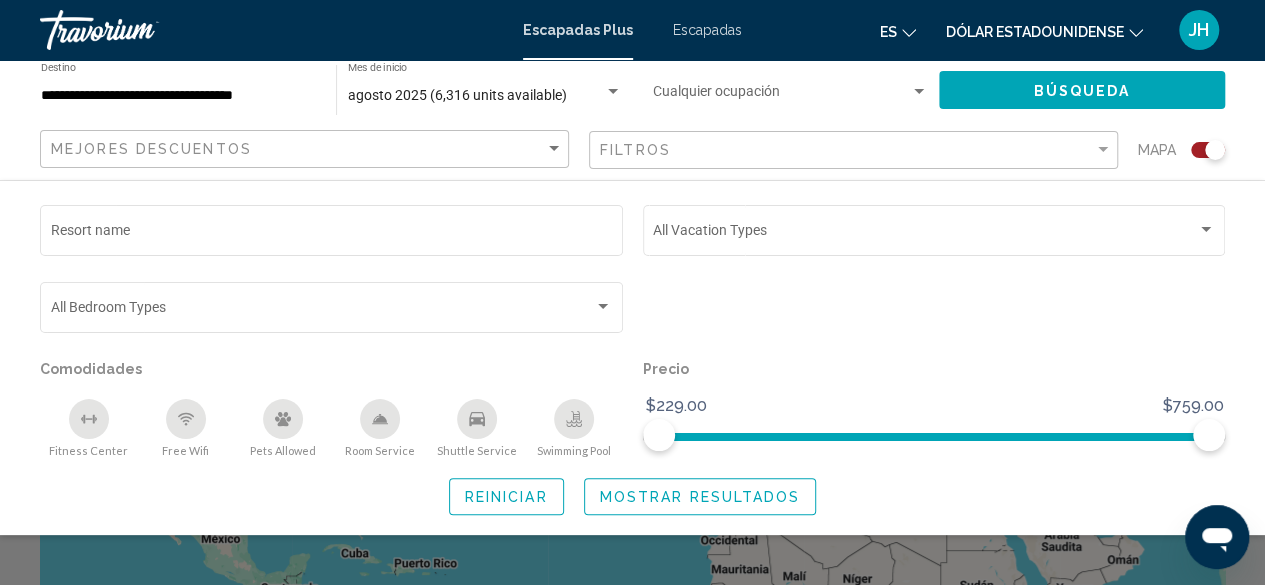 click at bounding box center (781, 96) 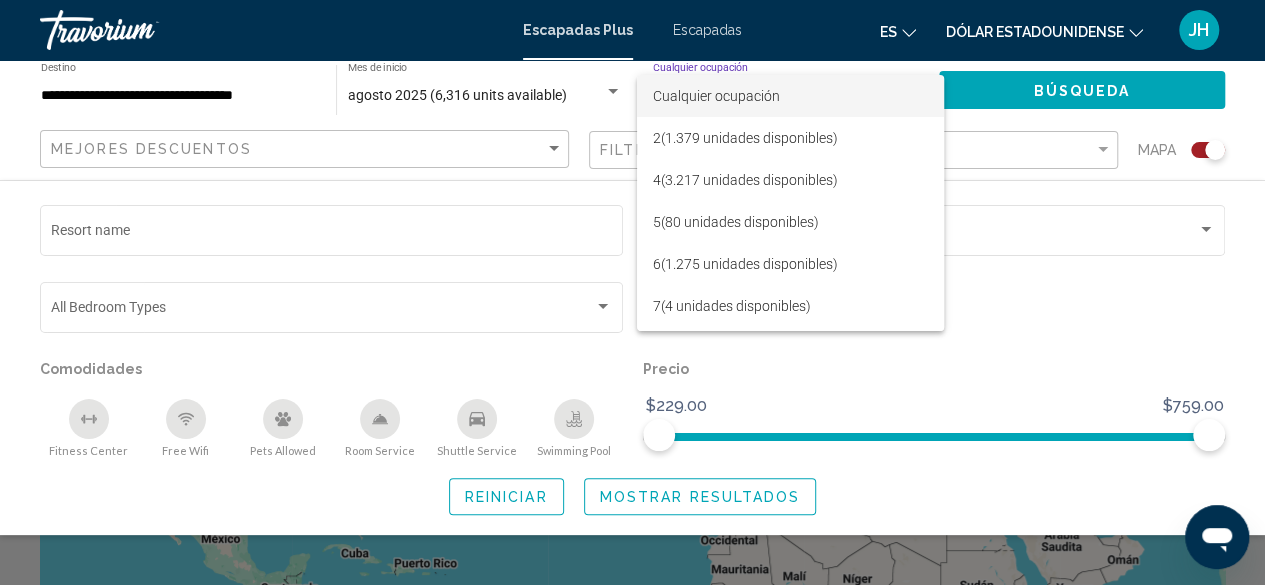 click at bounding box center [632, 292] 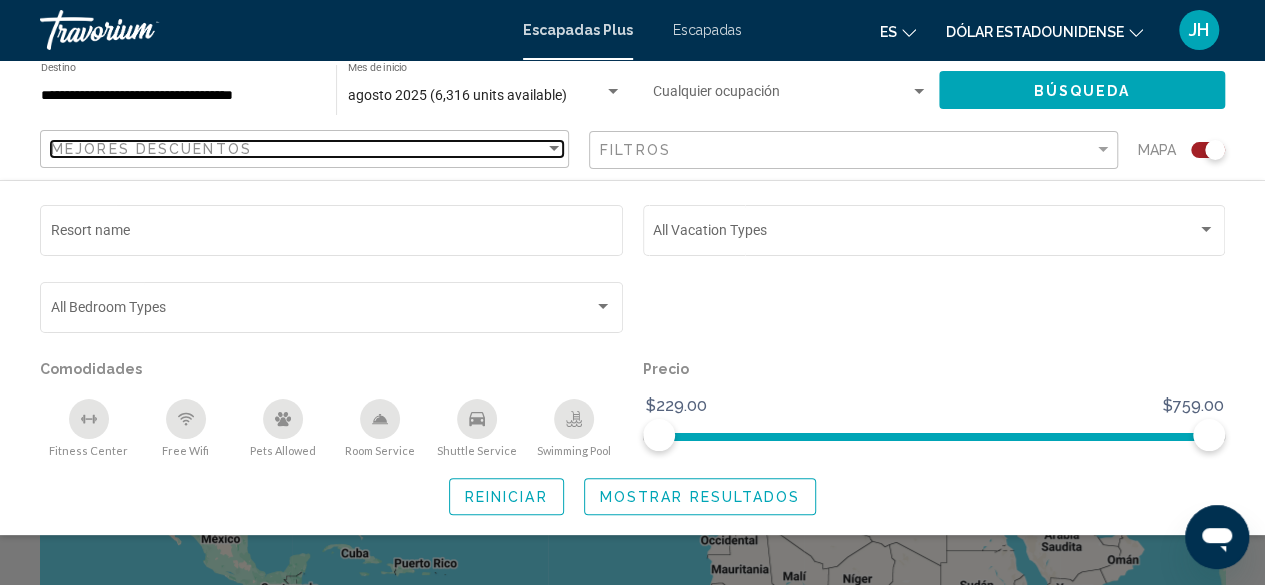click on "Mejores descuentos" at bounding box center (151, 149) 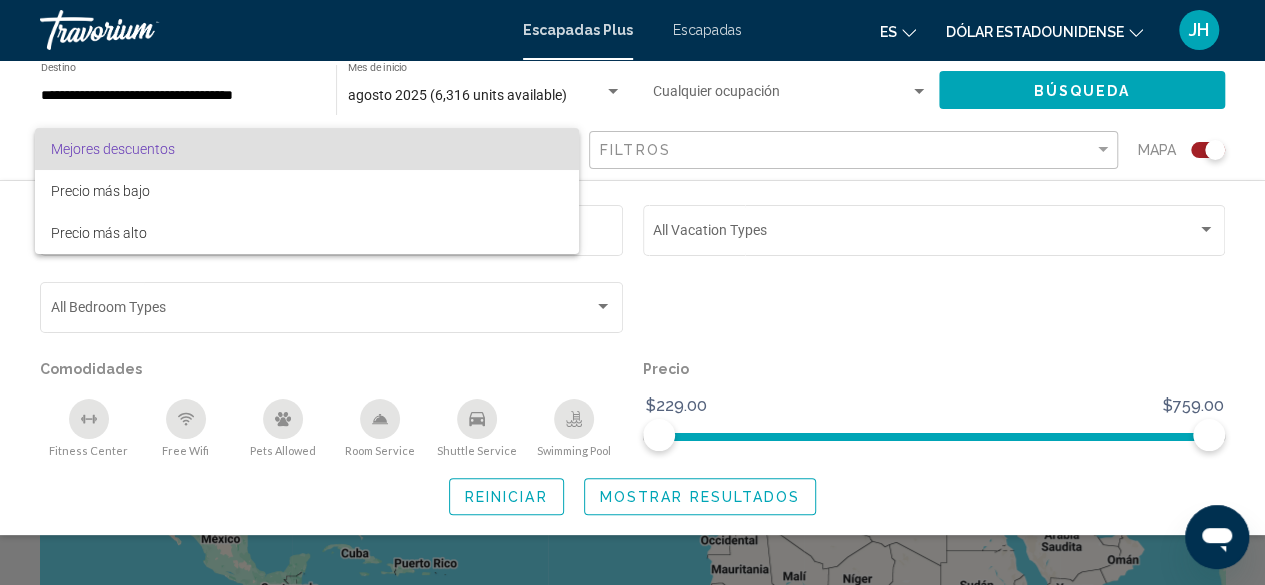 click at bounding box center (632, 292) 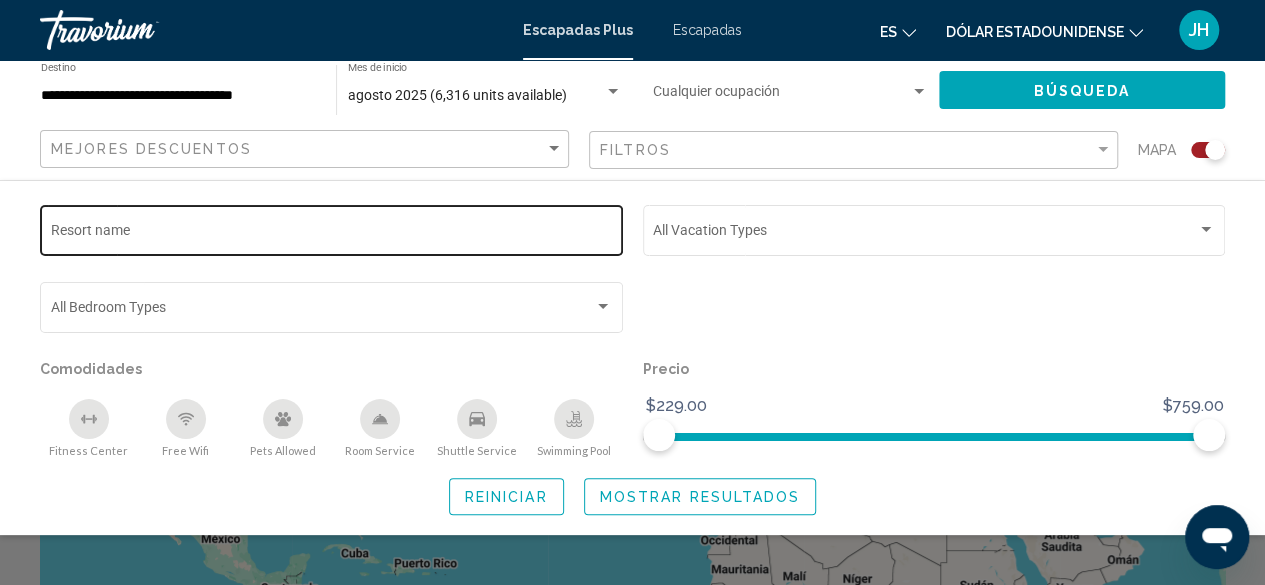 click on "Resort name" at bounding box center [332, 234] 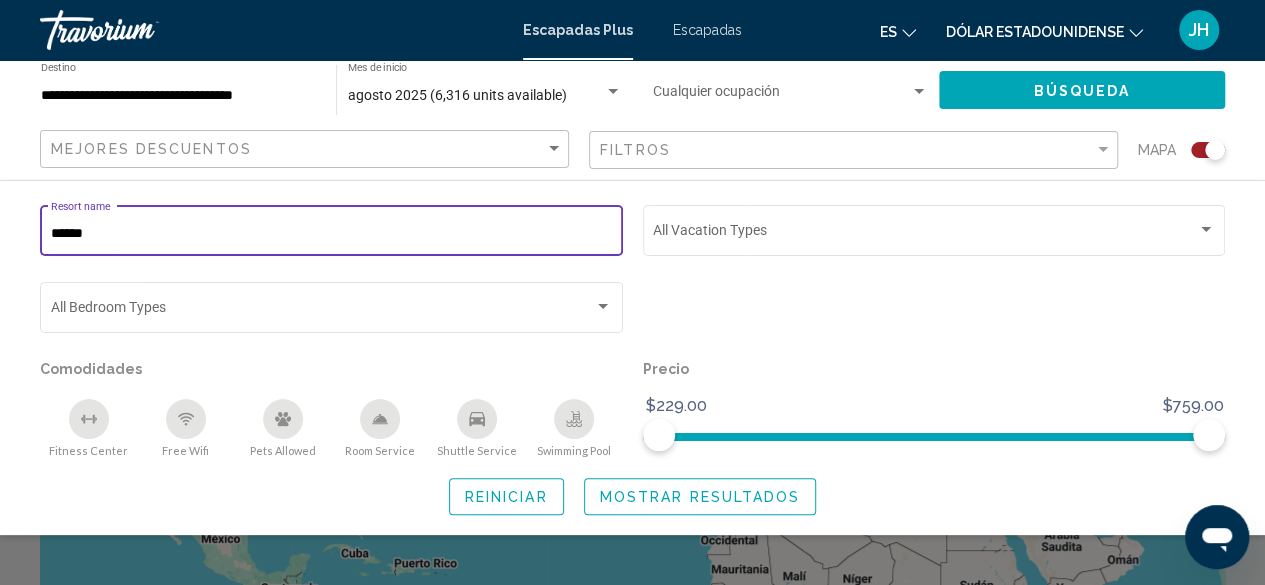 type on "******" 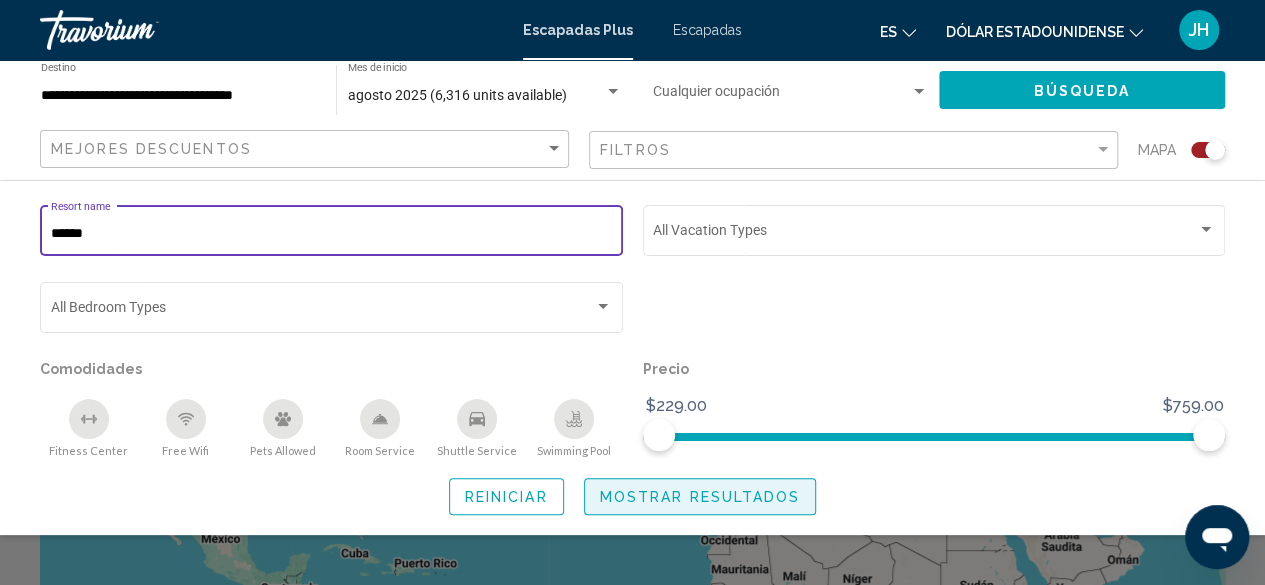 click on "Mostrar resultados" 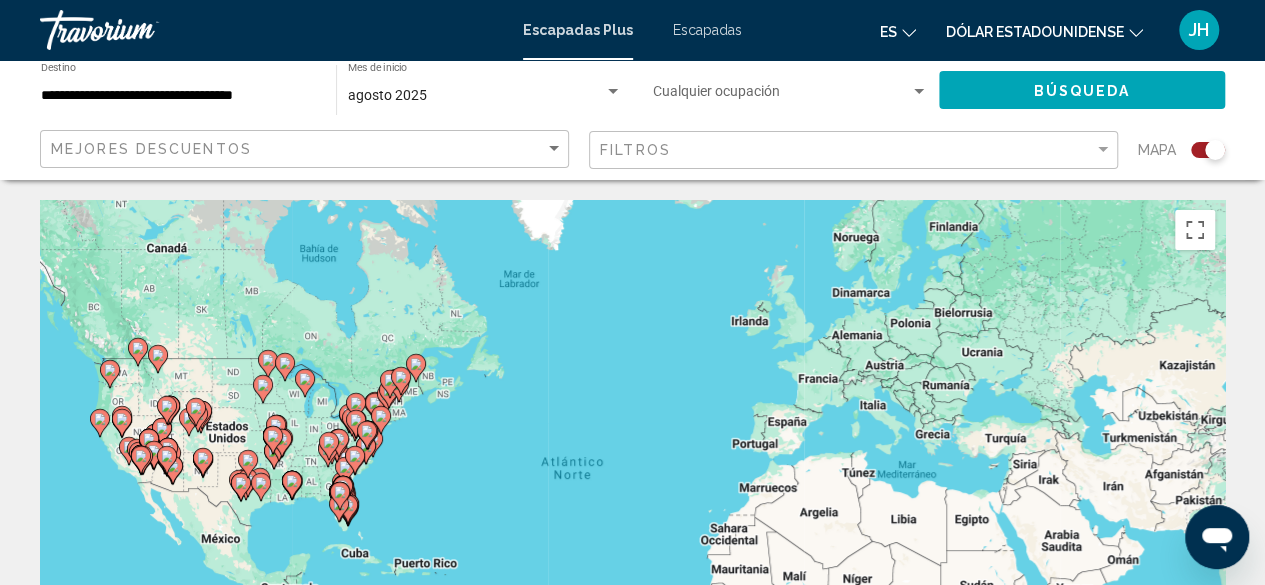 click on "Para activar la función de arrastrar con el teclado, presiona Alt + Intro. Una vez que estés en el estado de arrastrar con el teclado, usa las teclas de flecha para mover el marcador. Para completar la acción, presiona la tecla Intro. Para cancelar, presiona Escape." at bounding box center (632, 500) 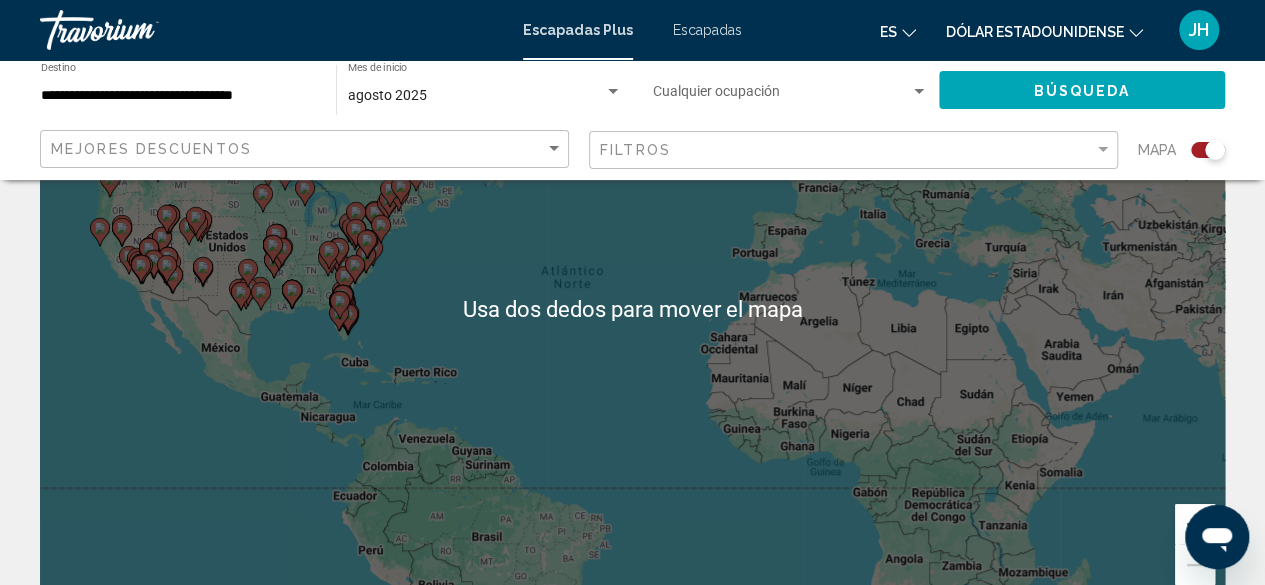 scroll, scrollTop: 113, scrollLeft: 0, axis: vertical 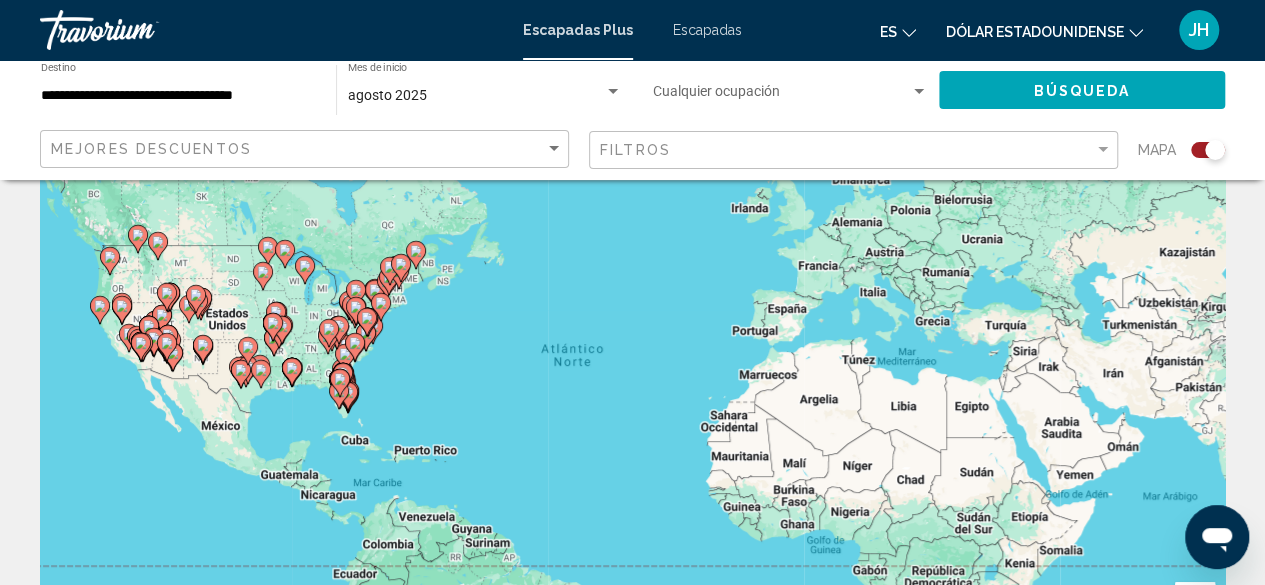 click on "Para activar la función de arrastrar con el teclado, presiona Alt + Intro. Una vez que estés en el estado de arrastrar con el teclado, usa las teclas de flecha para mover el marcador. Para completar la acción, presiona la tecla Intro. Para cancelar, presiona Escape." at bounding box center (632, 387) 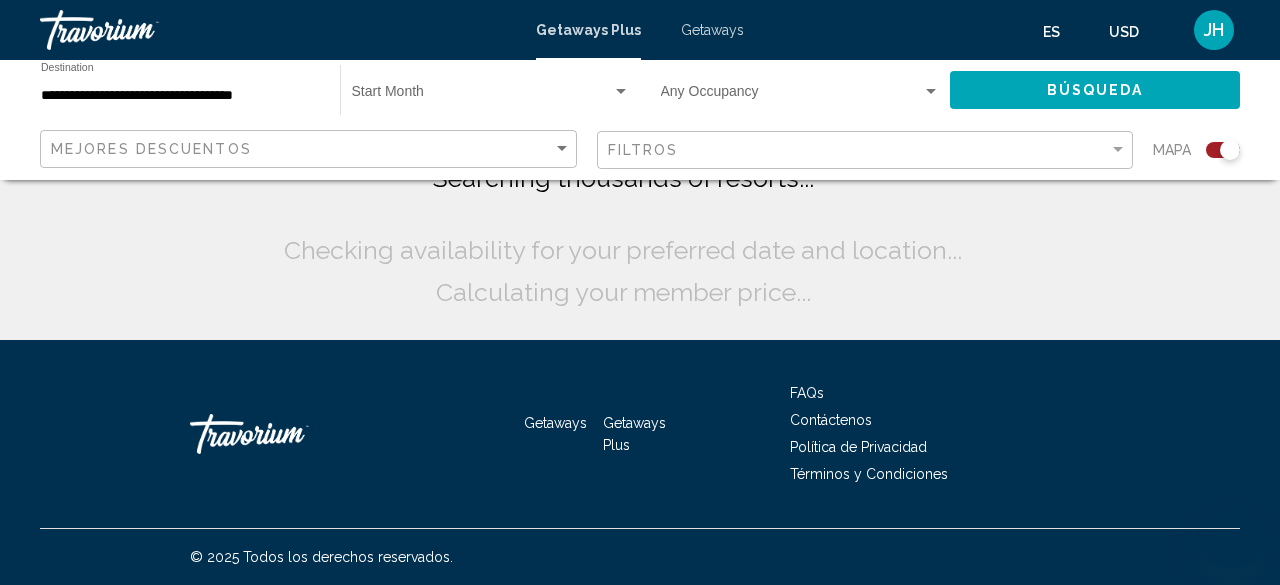 scroll, scrollTop: 0, scrollLeft: 0, axis: both 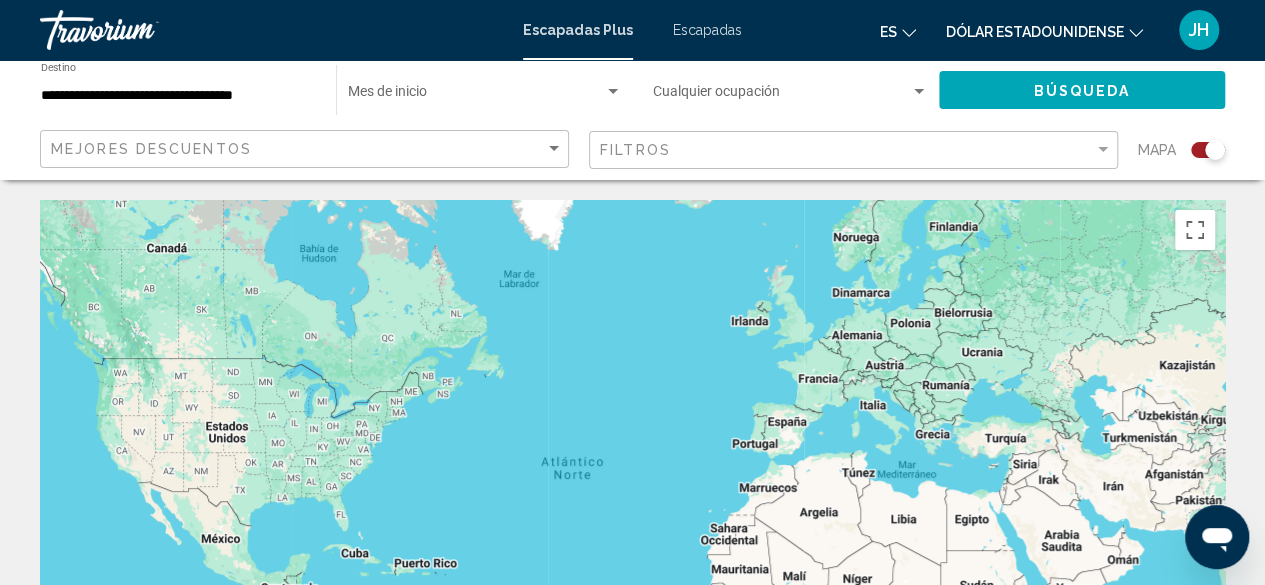 click at bounding box center [632, 500] 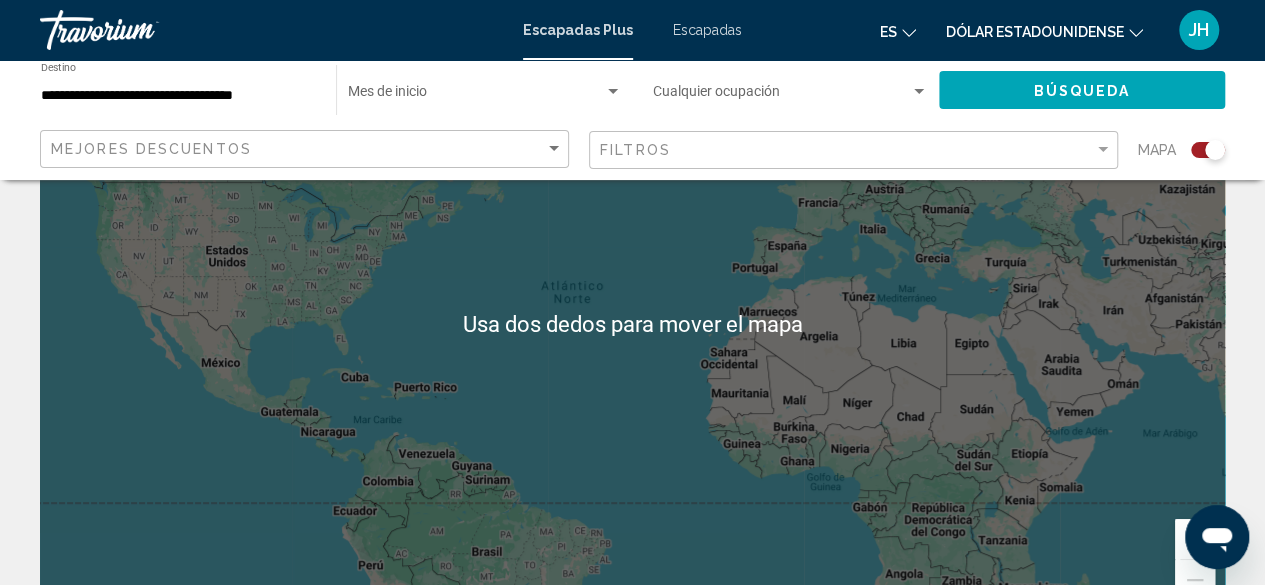 scroll, scrollTop: 0, scrollLeft: 0, axis: both 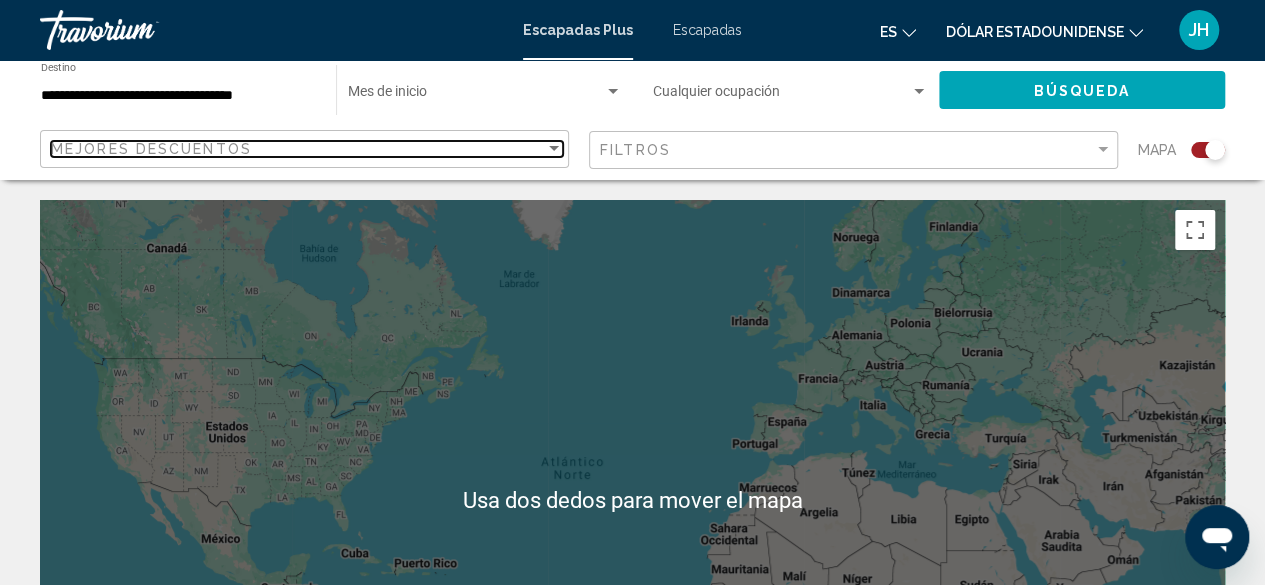 click at bounding box center [554, 148] 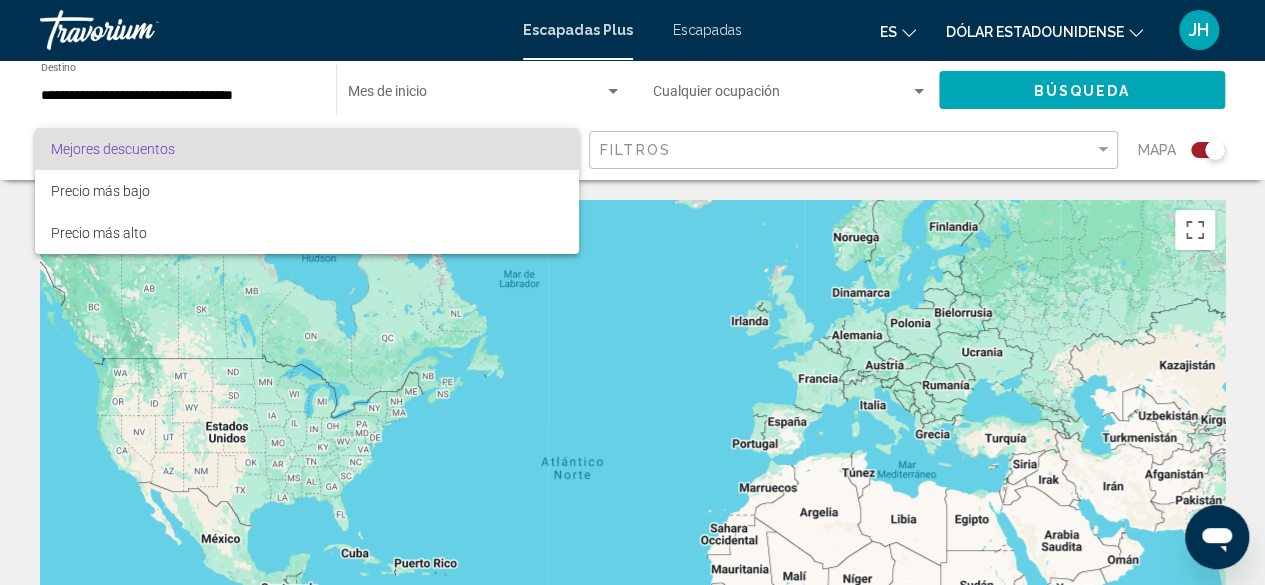 click at bounding box center [632, 292] 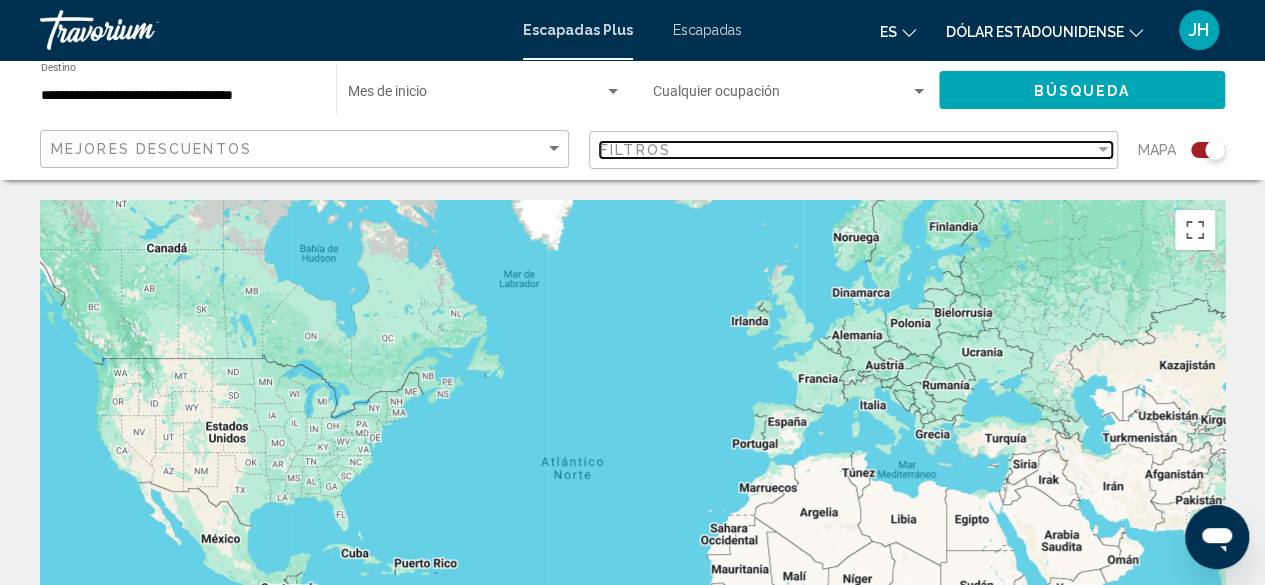 click on "Filtros" at bounding box center (847, 150) 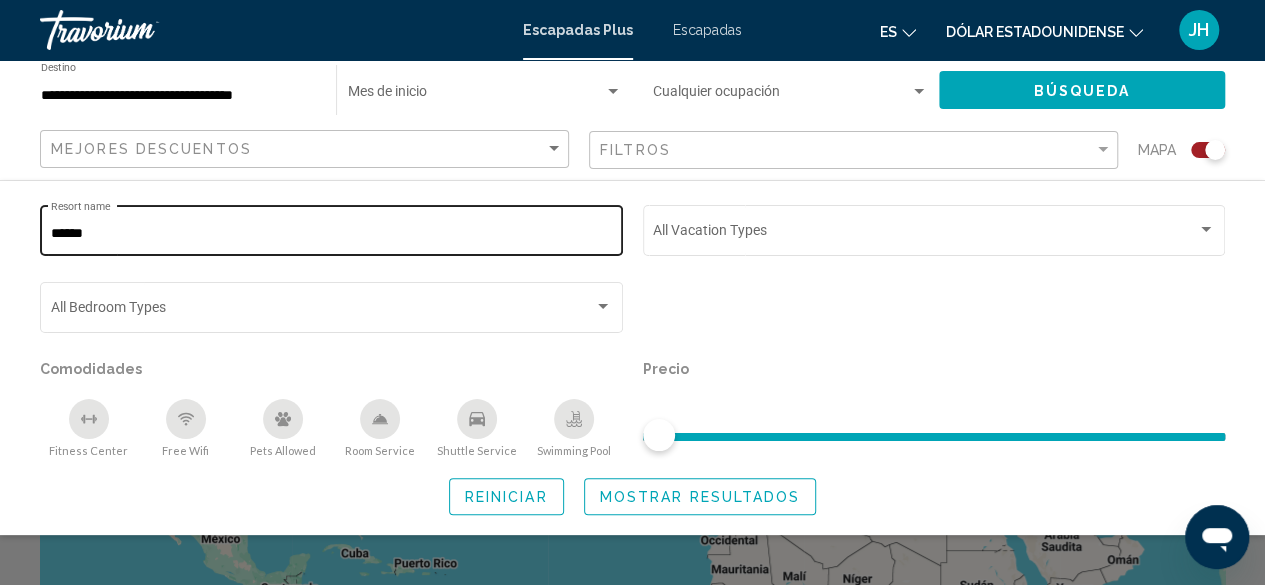 click on "******" at bounding box center (332, 234) 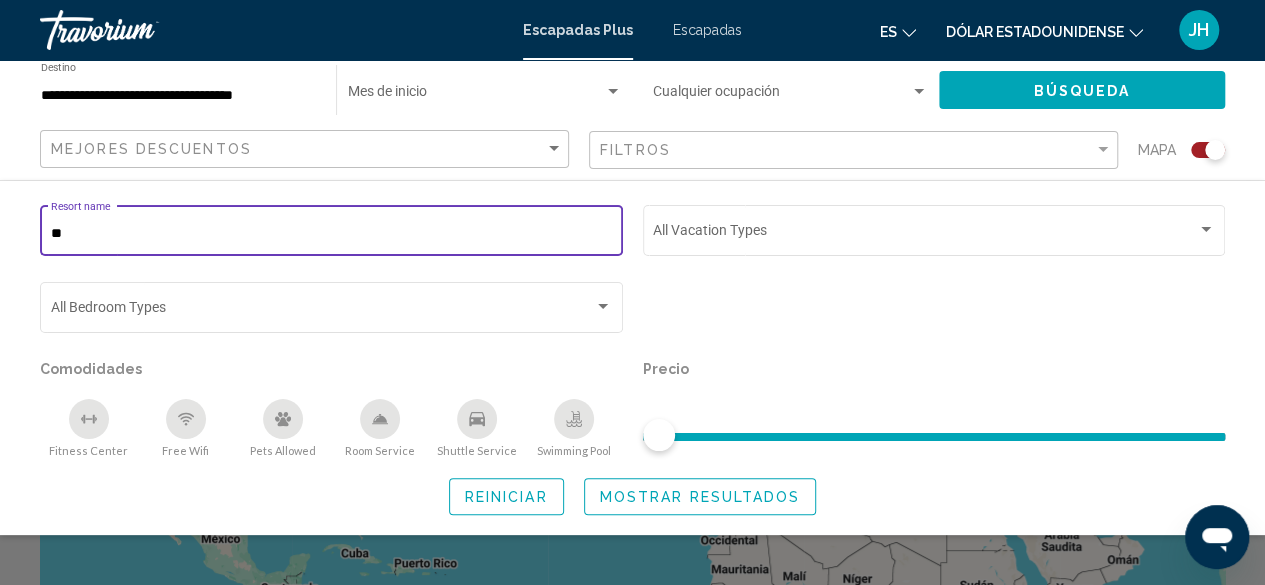 type on "*" 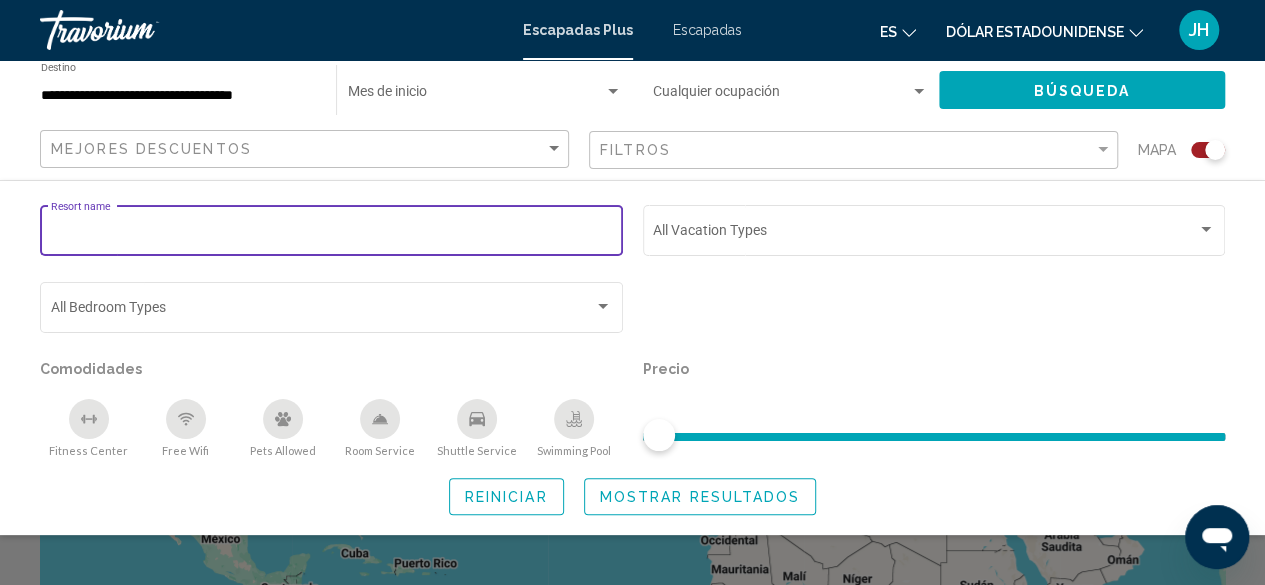 type 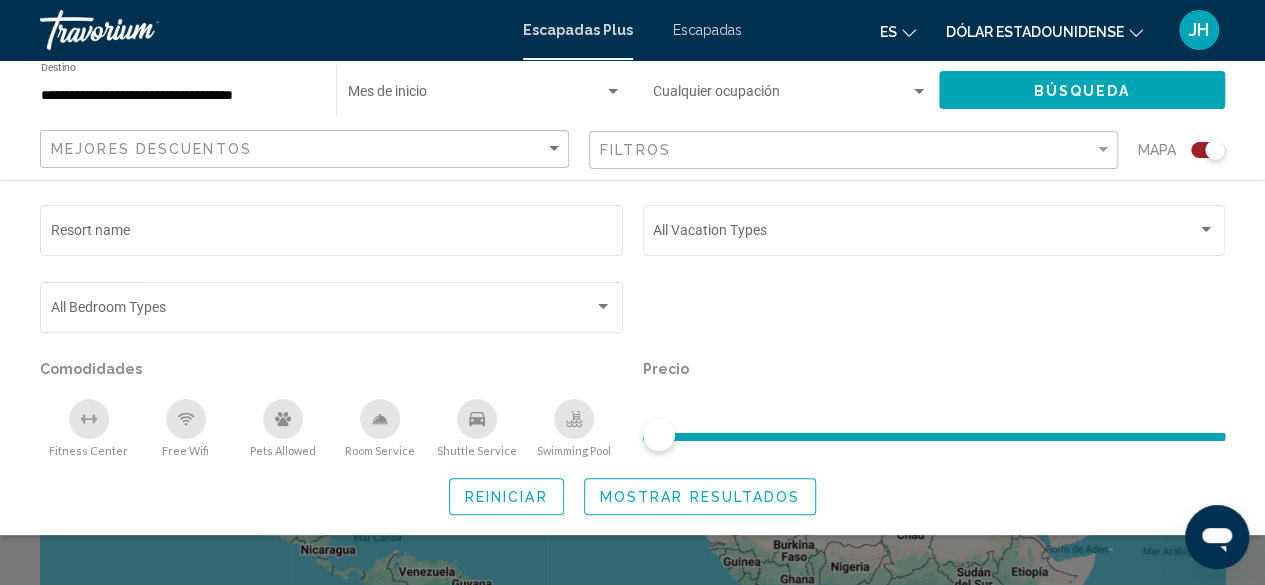 scroll, scrollTop: 62, scrollLeft: 0, axis: vertical 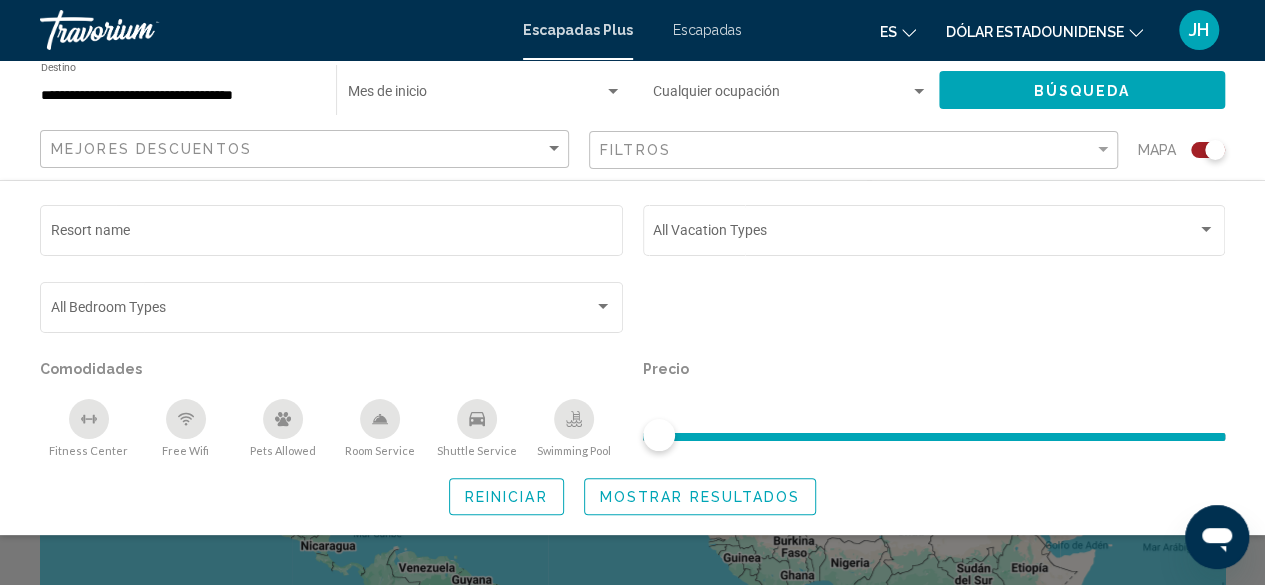 click on "Búsqueda" 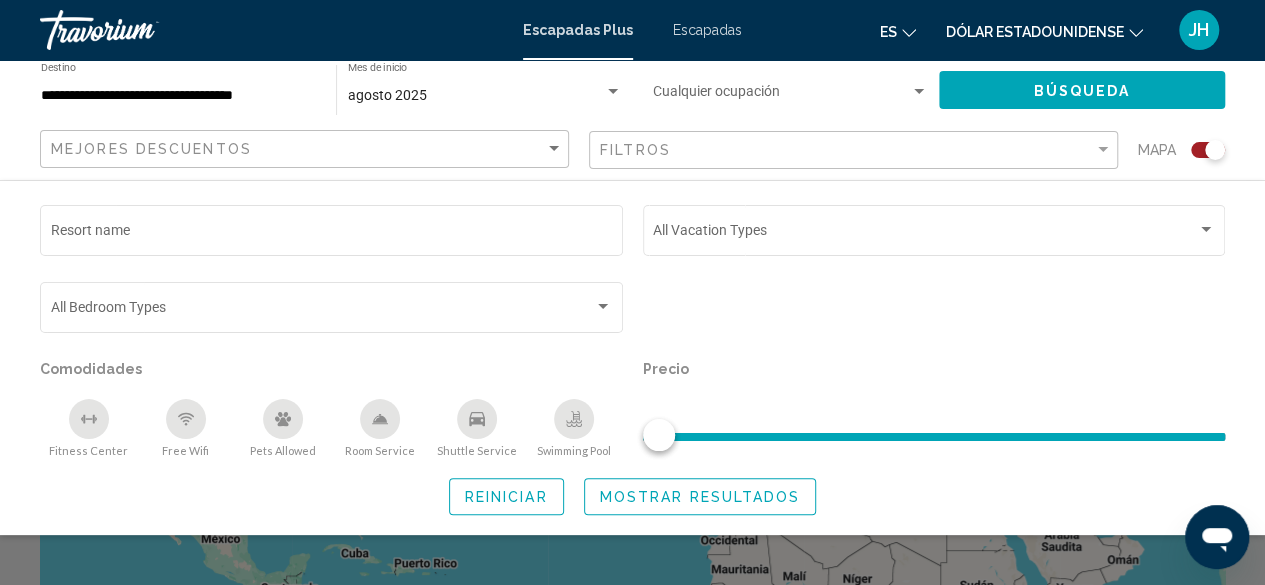 click on "Mostrar resultados" 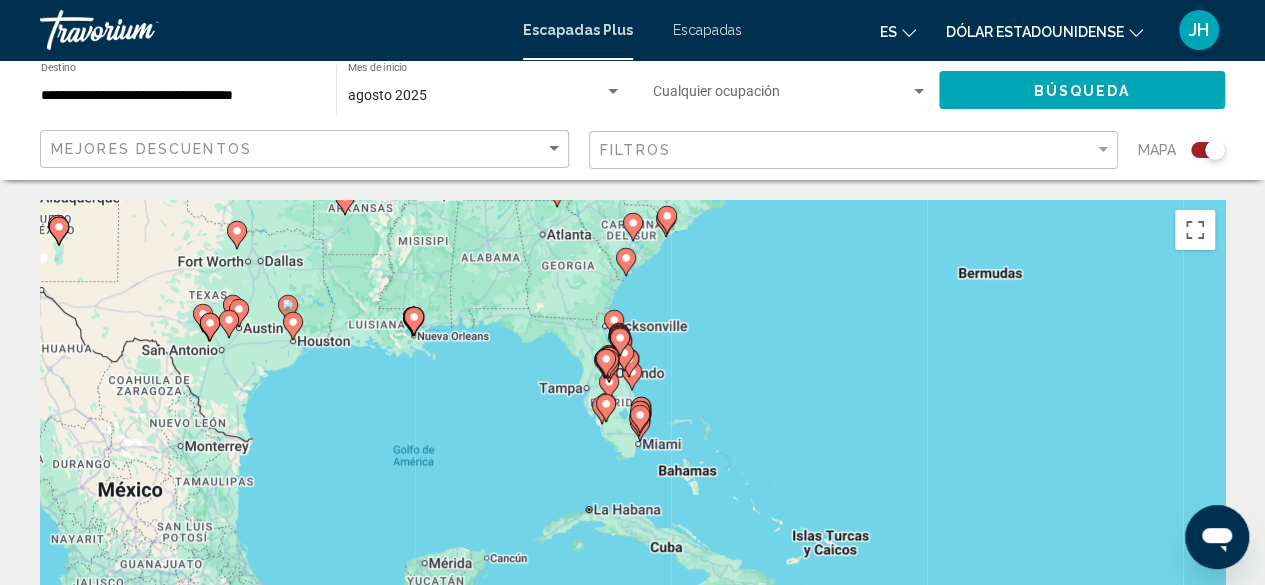 click on "Escapadas" at bounding box center [707, 30] 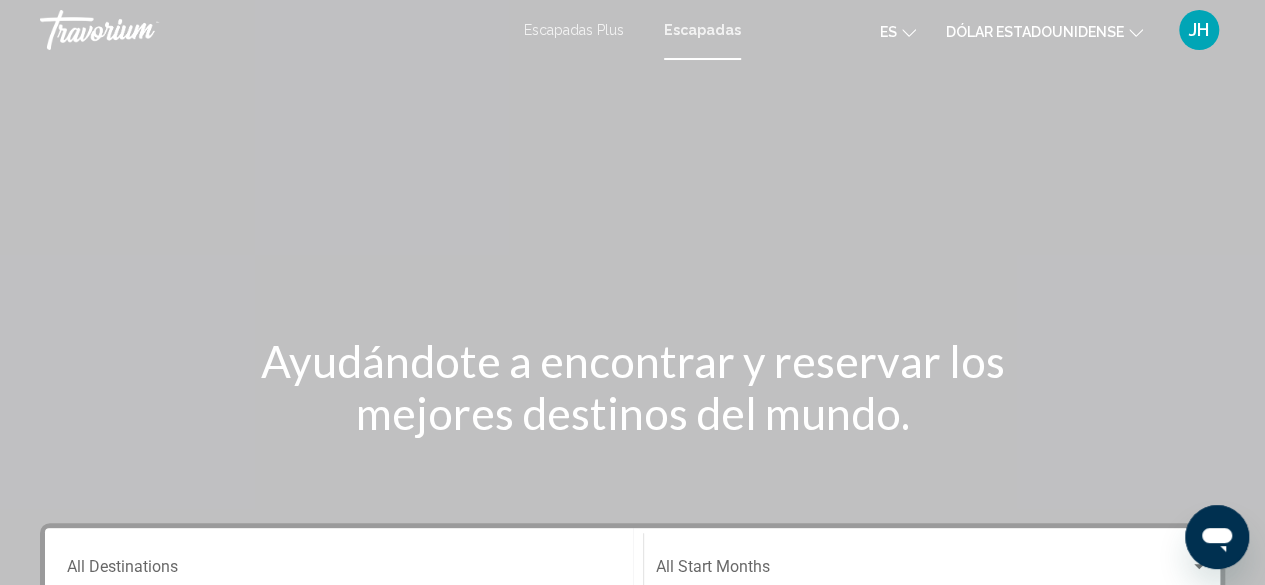 click on "Ayudándote a encontrar y reservar los mejores destinos del mundo." at bounding box center (632, 387) 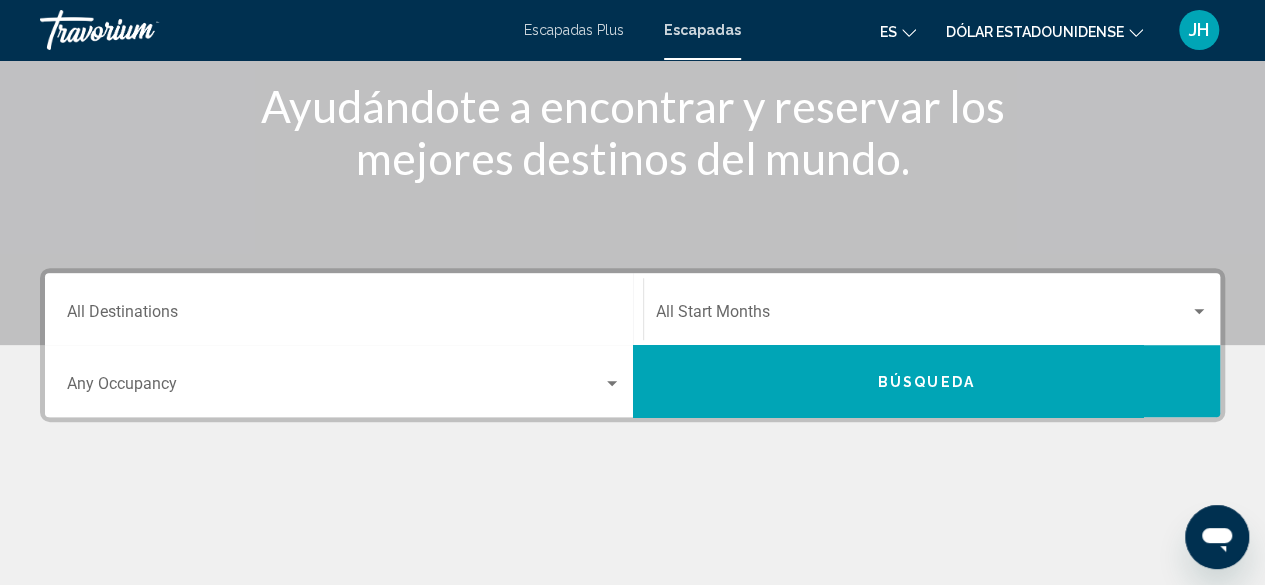 scroll, scrollTop: 256, scrollLeft: 0, axis: vertical 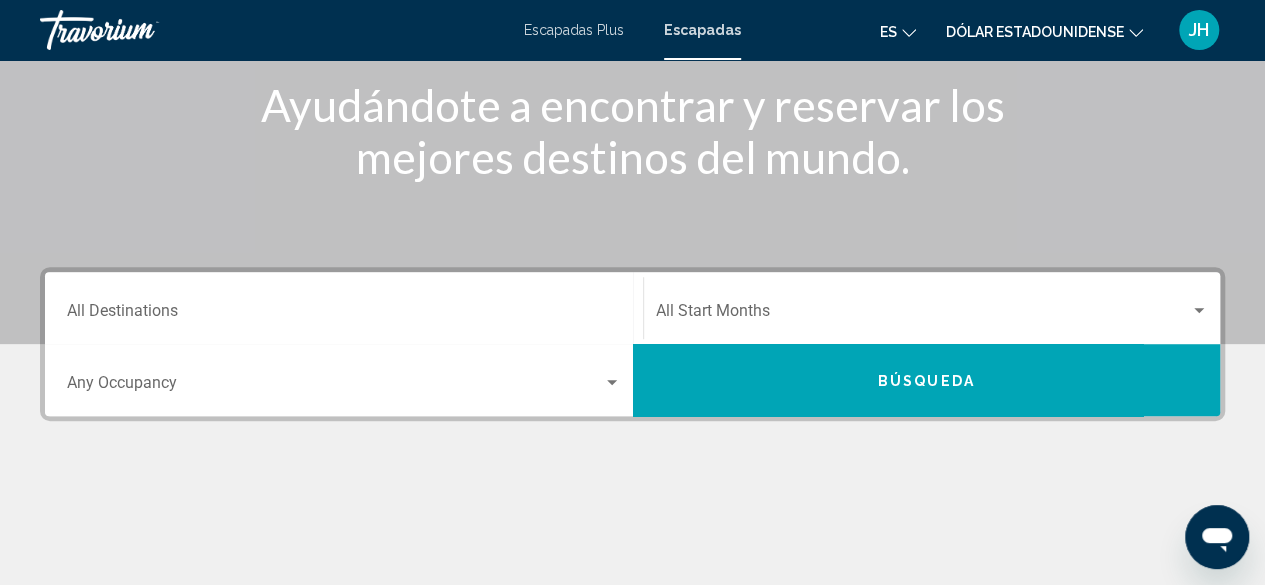 click at bounding box center (344, 387) 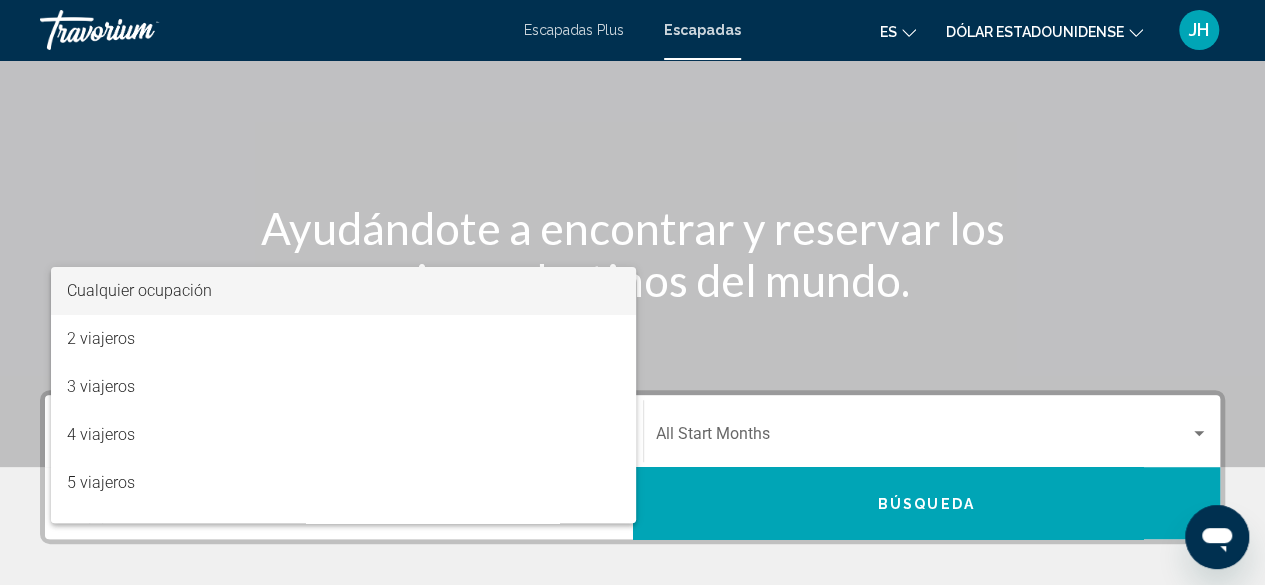 scroll, scrollTop: 128, scrollLeft: 0, axis: vertical 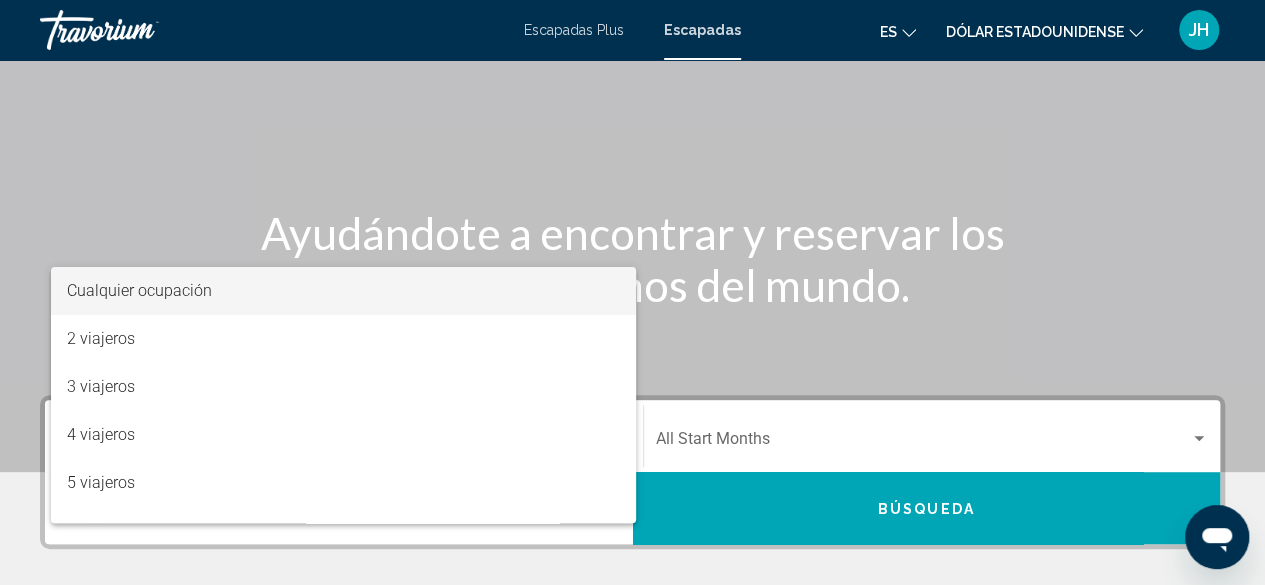 click at bounding box center (632, 292) 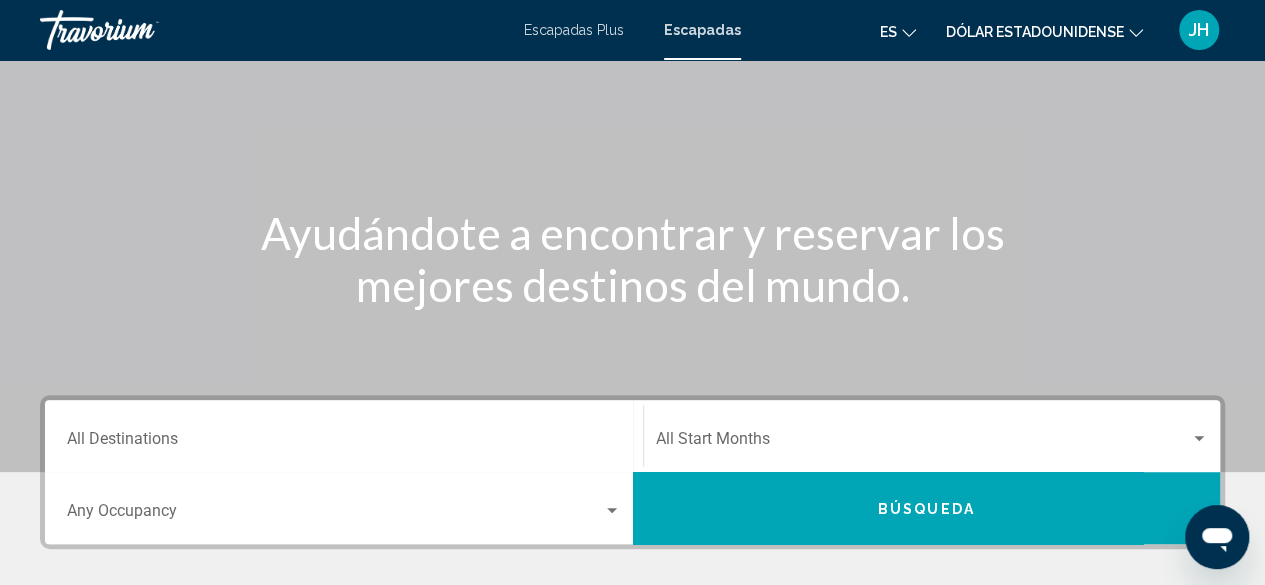 click on "Escapadas Plus" at bounding box center [574, 30] 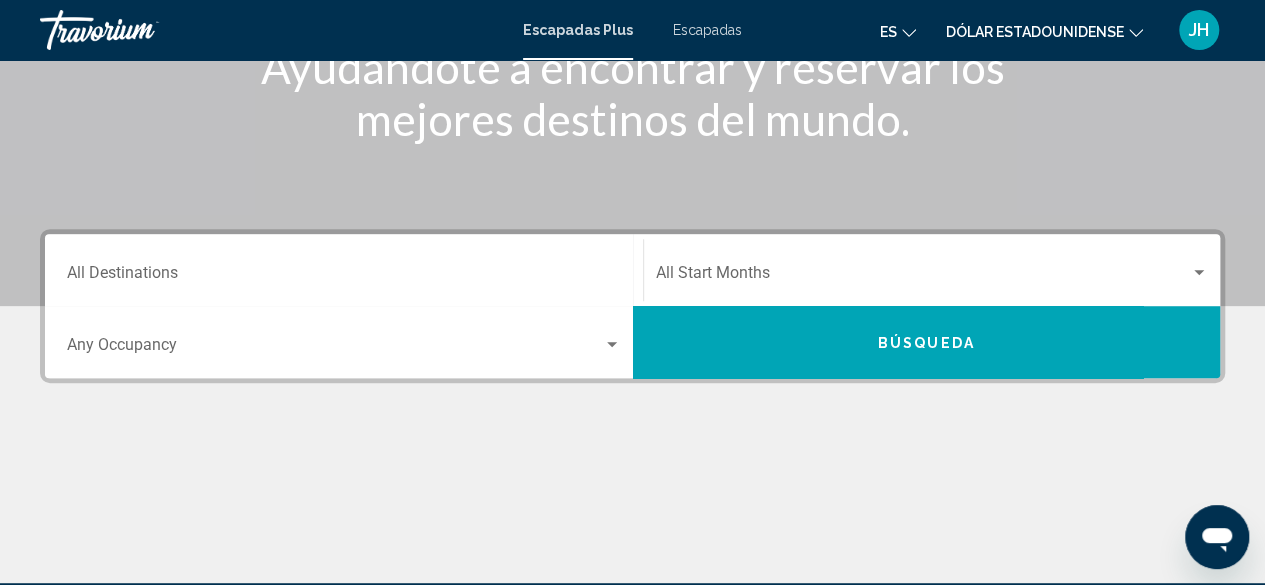 click at bounding box center [335, 349] 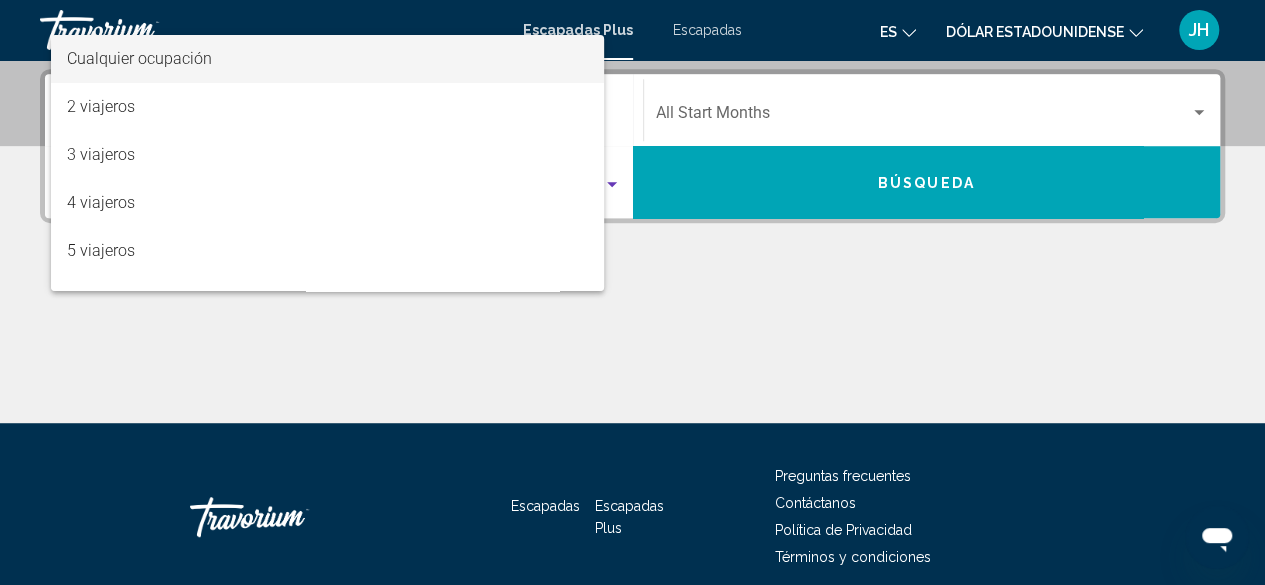 scroll, scrollTop: 458, scrollLeft: 0, axis: vertical 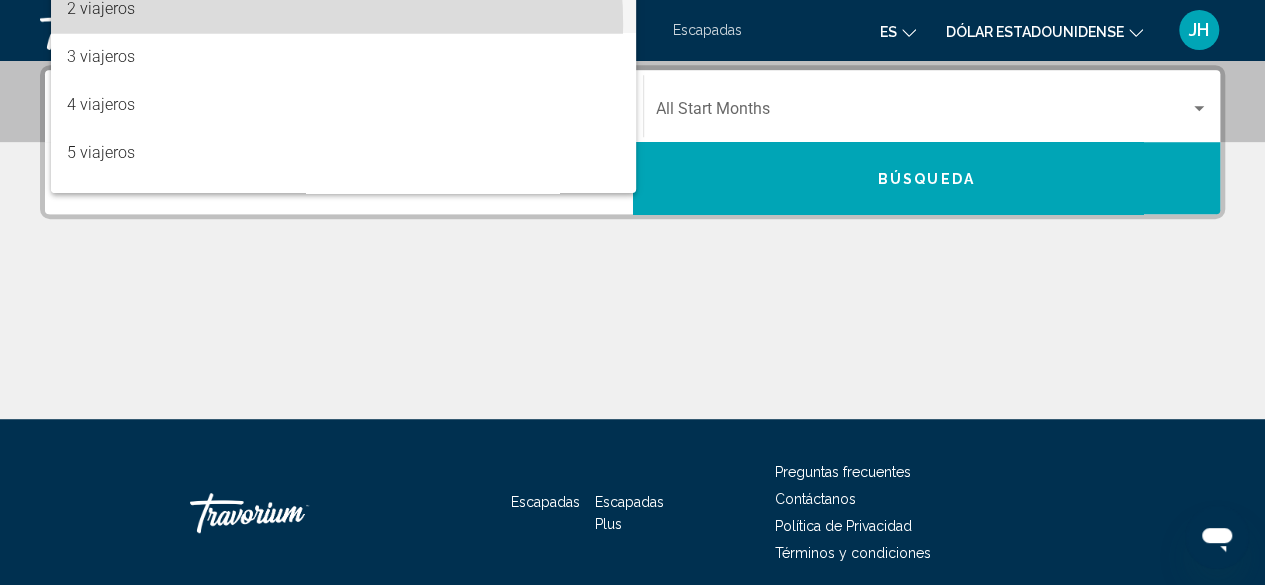 click on "2 viajeros" at bounding box center (344, 9) 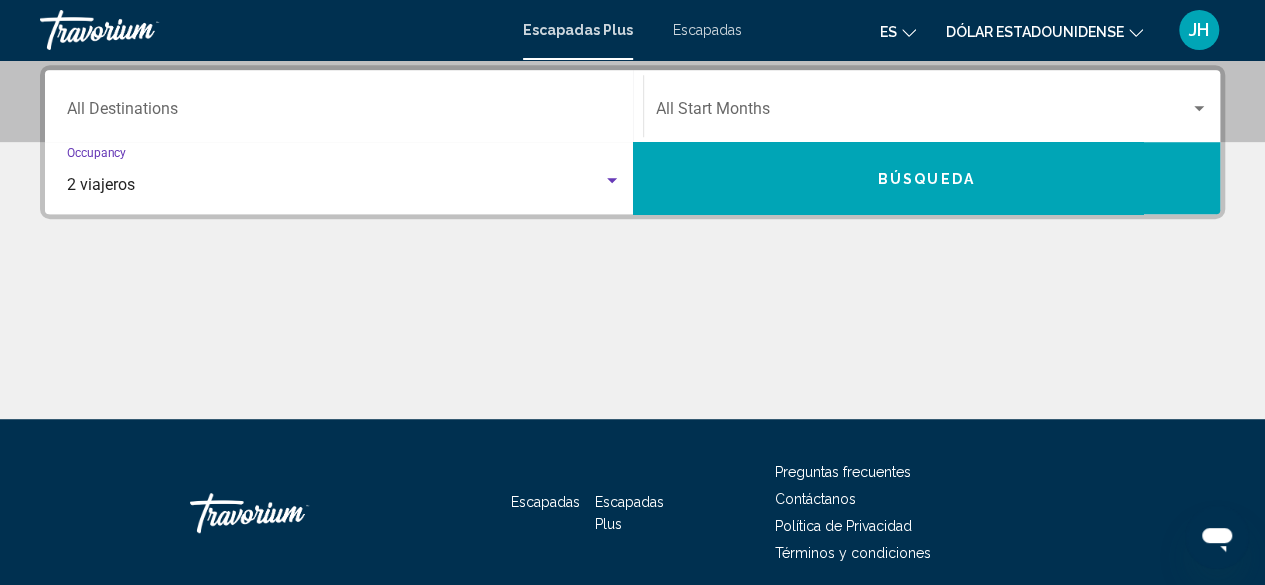 click at bounding box center (632, 344) 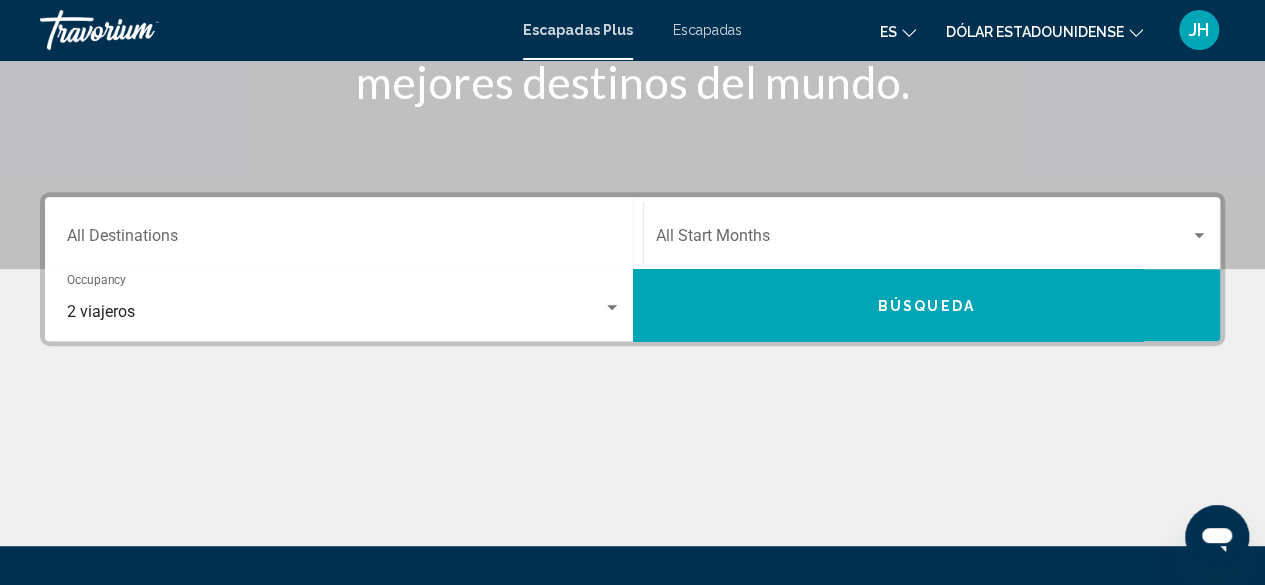 click on "Destination All Destinations" at bounding box center (344, 240) 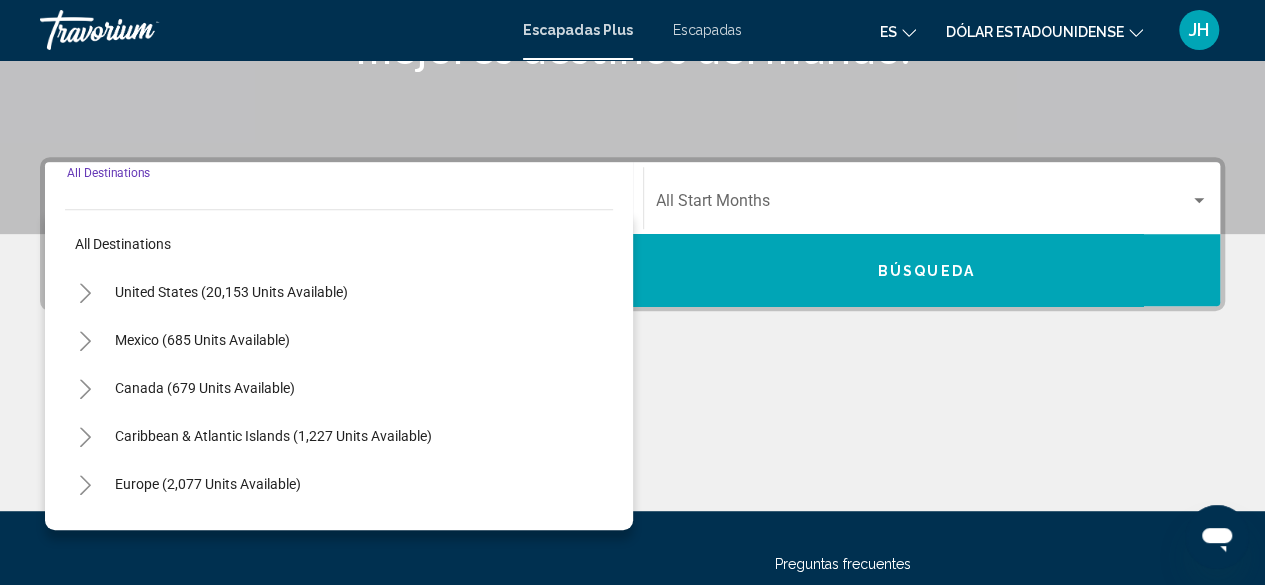 scroll, scrollTop: 458, scrollLeft: 0, axis: vertical 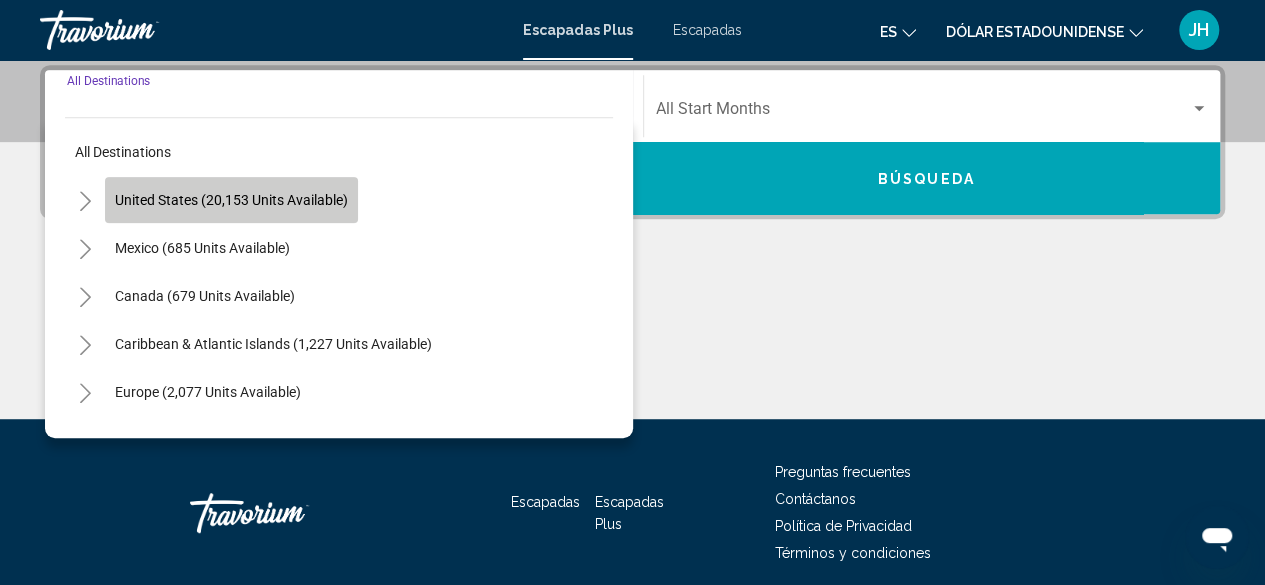 click on "United States (20,153 units available)" at bounding box center (202, 248) 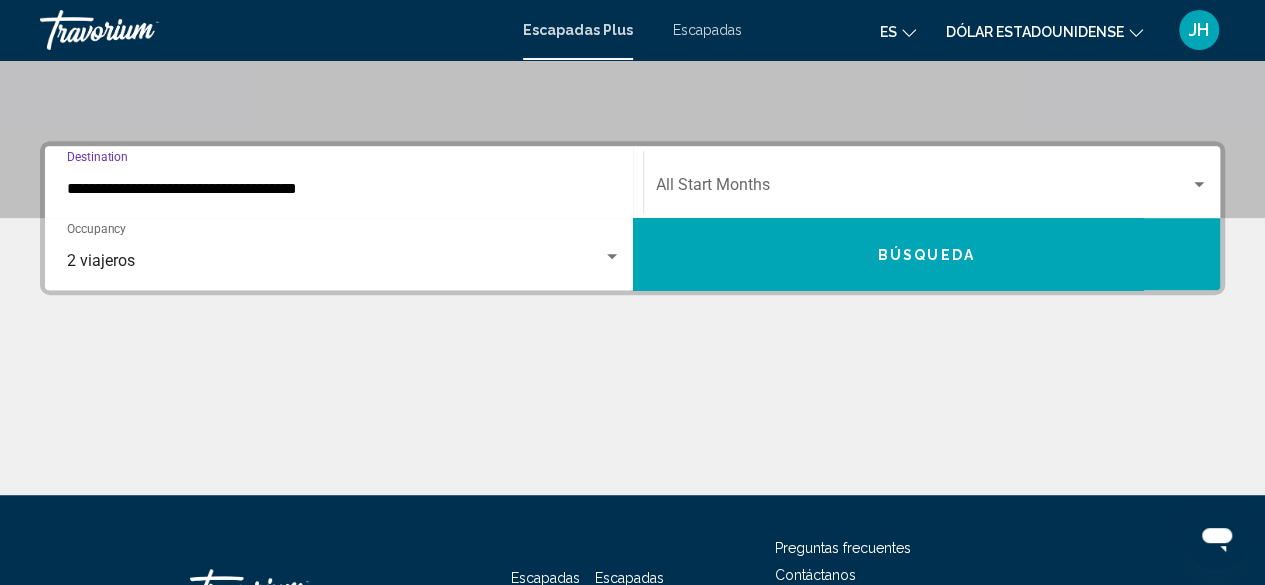click at bounding box center [923, 189] 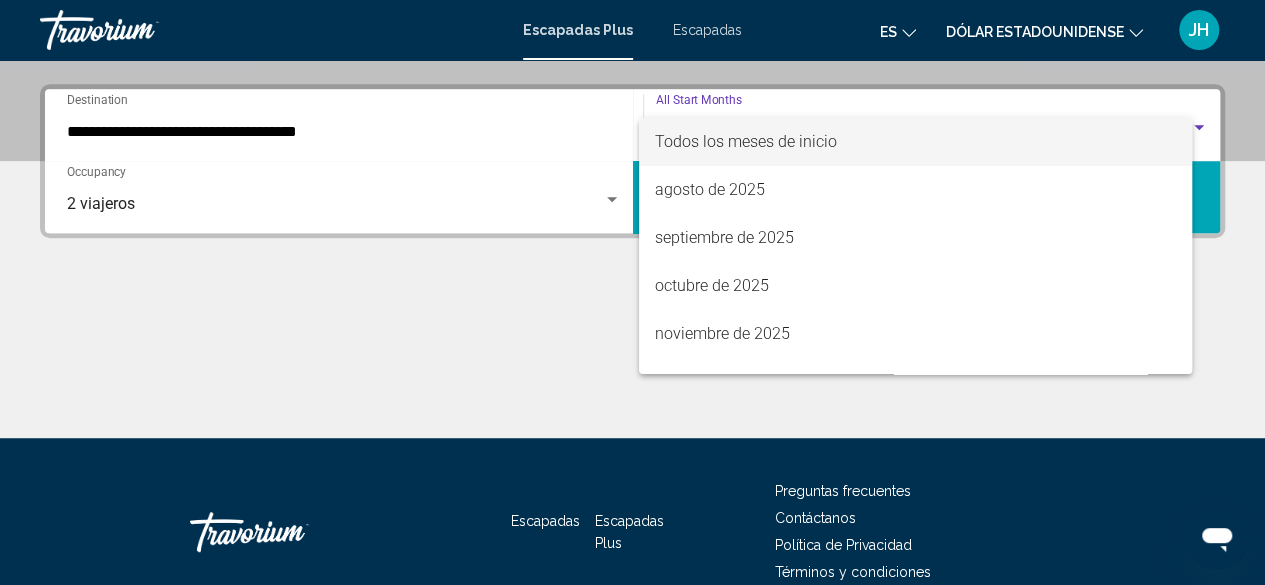 scroll, scrollTop: 458, scrollLeft: 0, axis: vertical 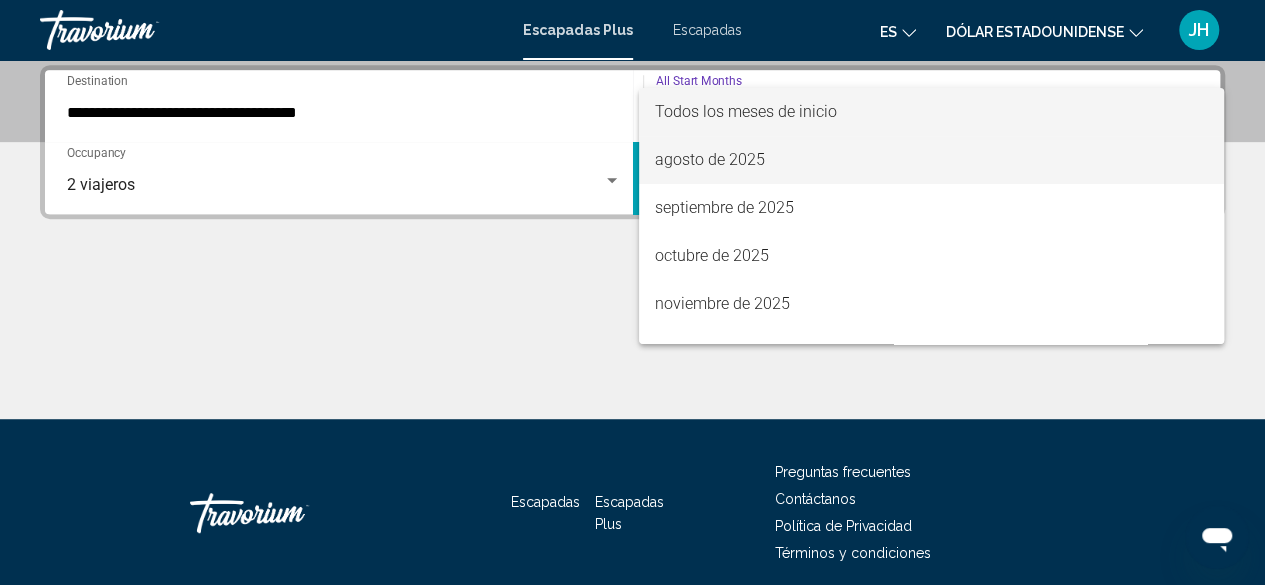 click on "agosto de 2025" at bounding box center [710, 159] 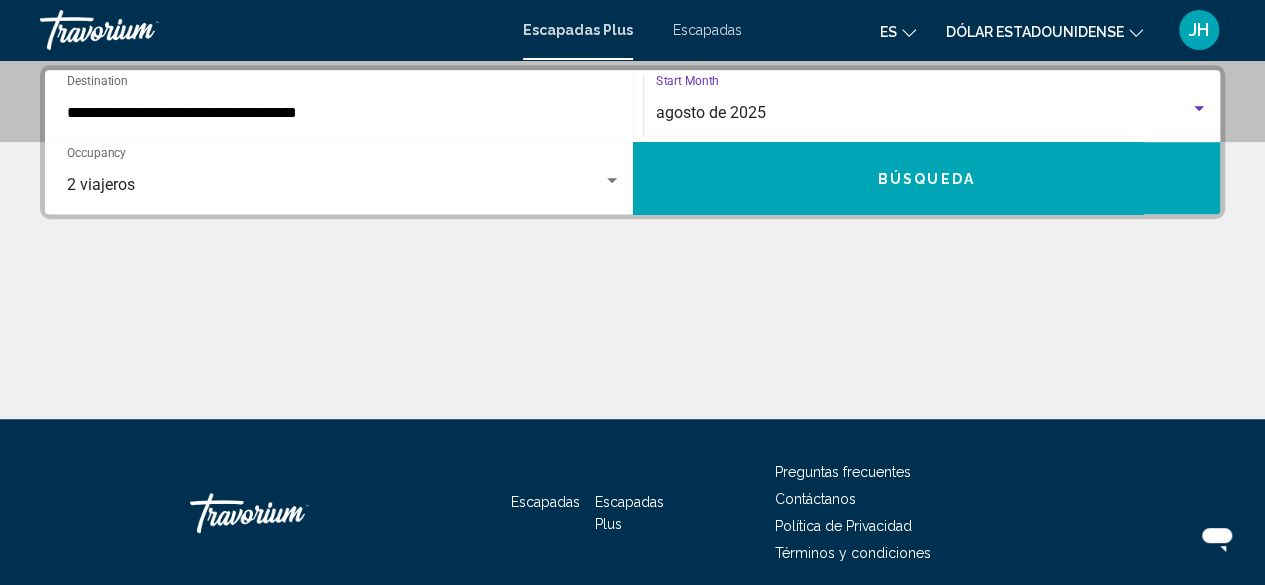 click on "Búsqueda" at bounding box center (927, 178) 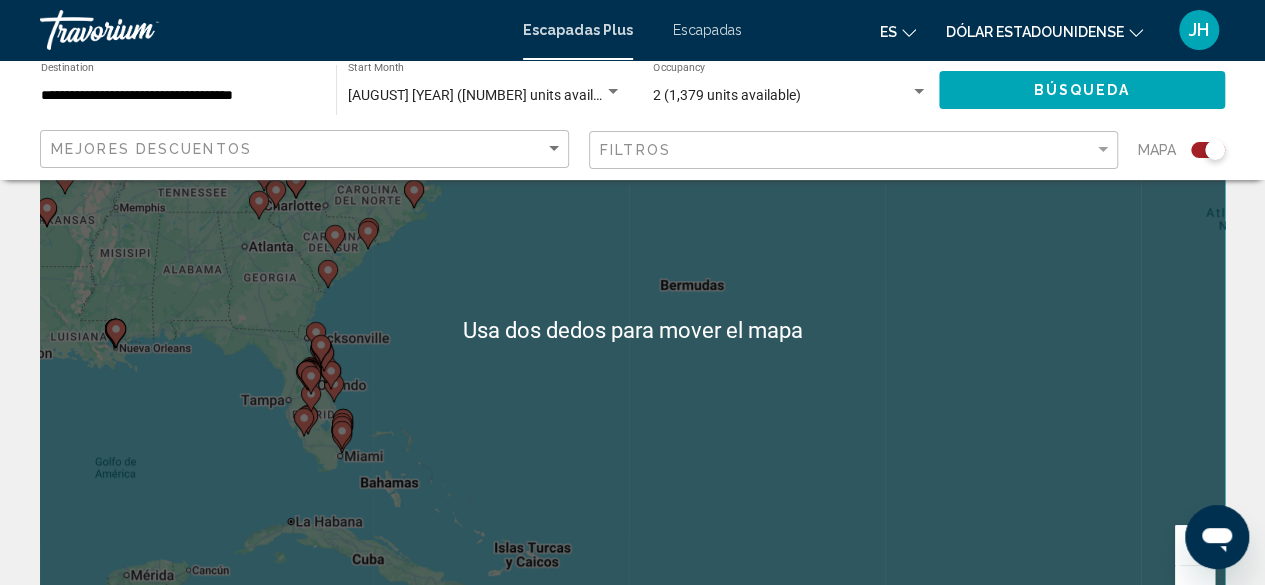 scroll, scrollTop: 172, scrollLeft: 0, axis: vertical 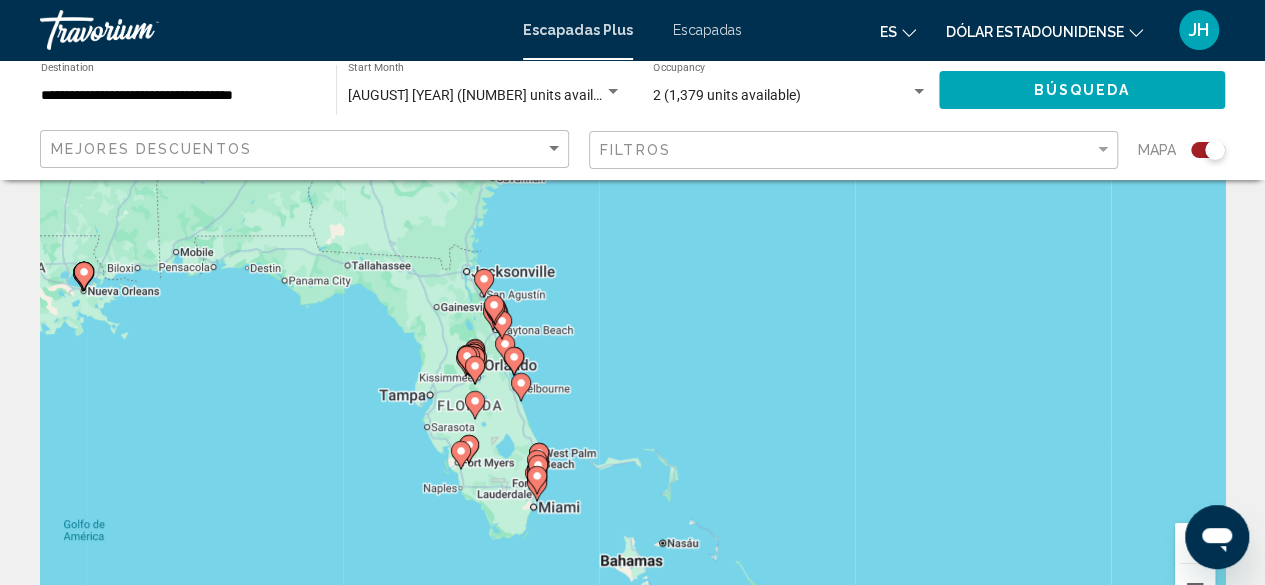 click on "Escapadas" at bounding box center [707, 30] 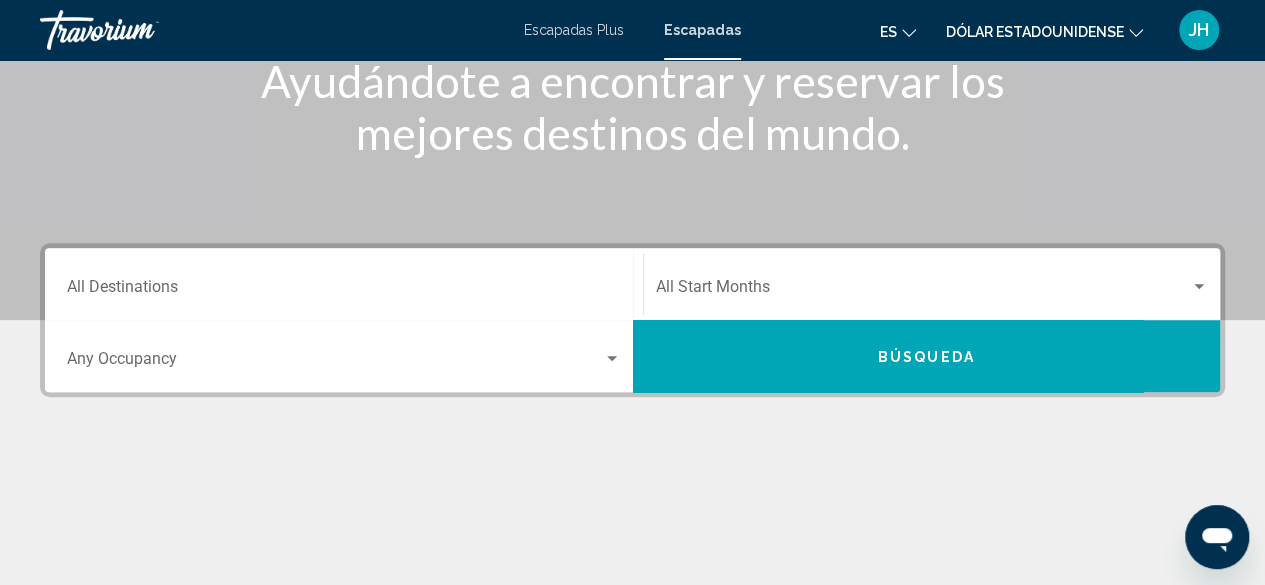 click at bounding box center [335, 363] 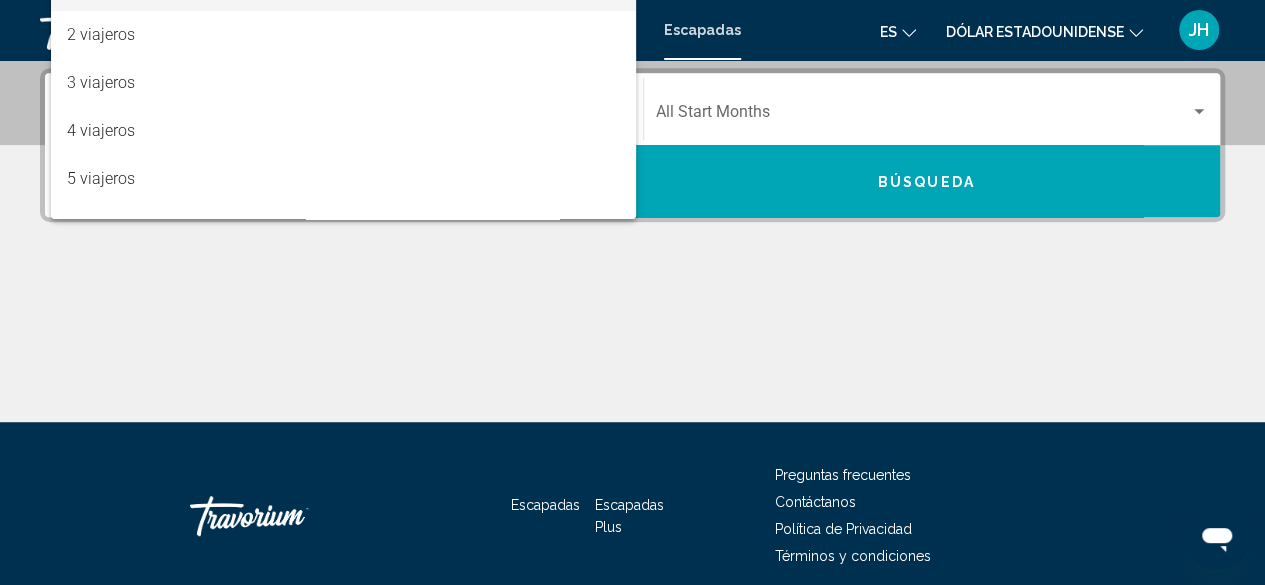 scroll, scrollTop: 458, scrollLeft: 0, axis: vertical 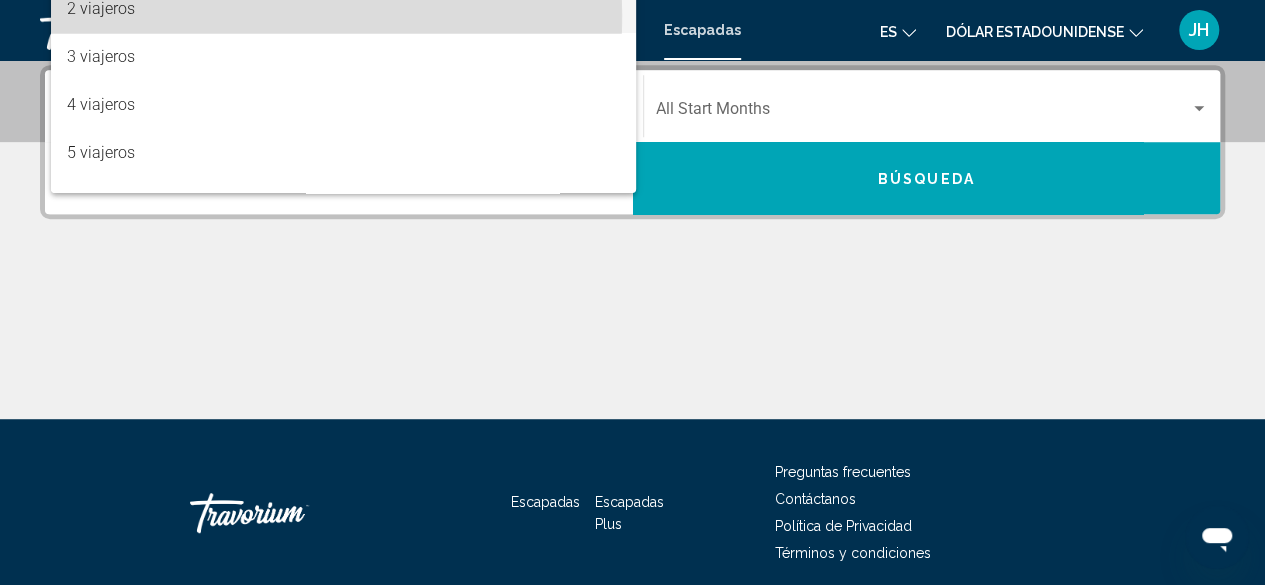 click on "2 viajeros" at bounding box center (101, 8) 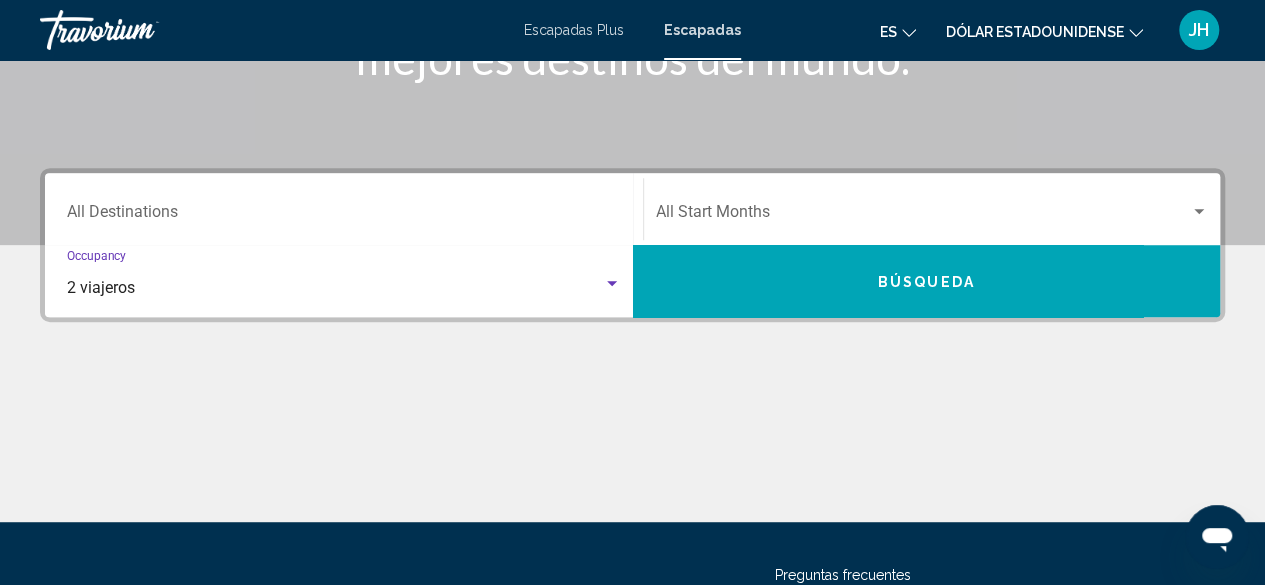 click on "Destination All Destinations" at bounding box center (344, 216) 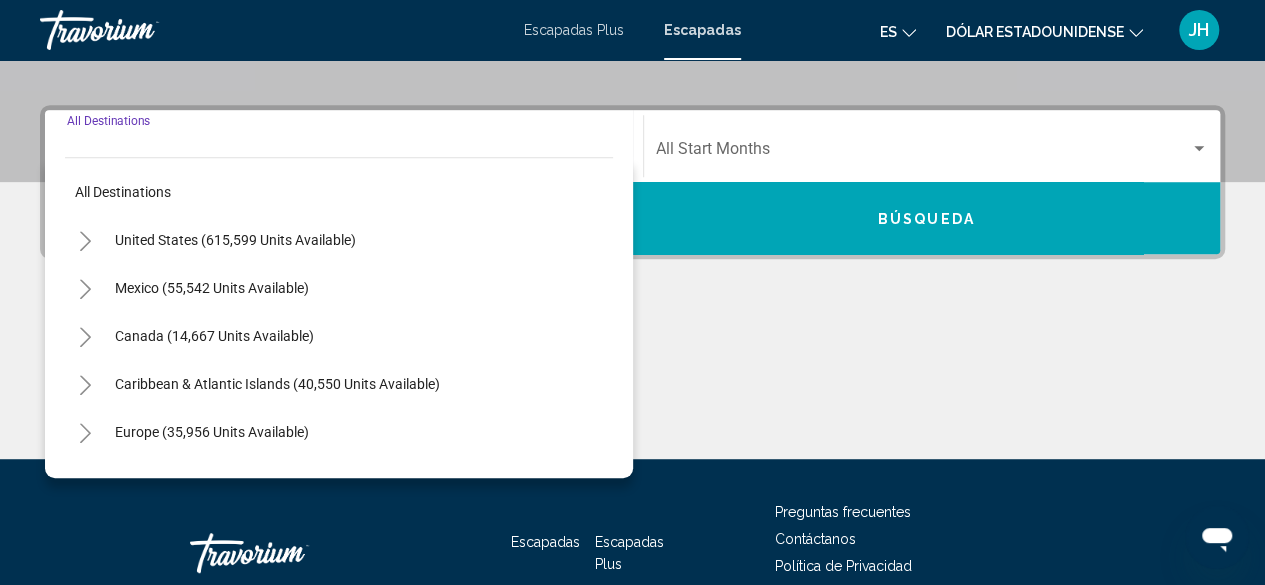 scroll, scrollTop: 458, scrollLeft: 0, axis: vertical 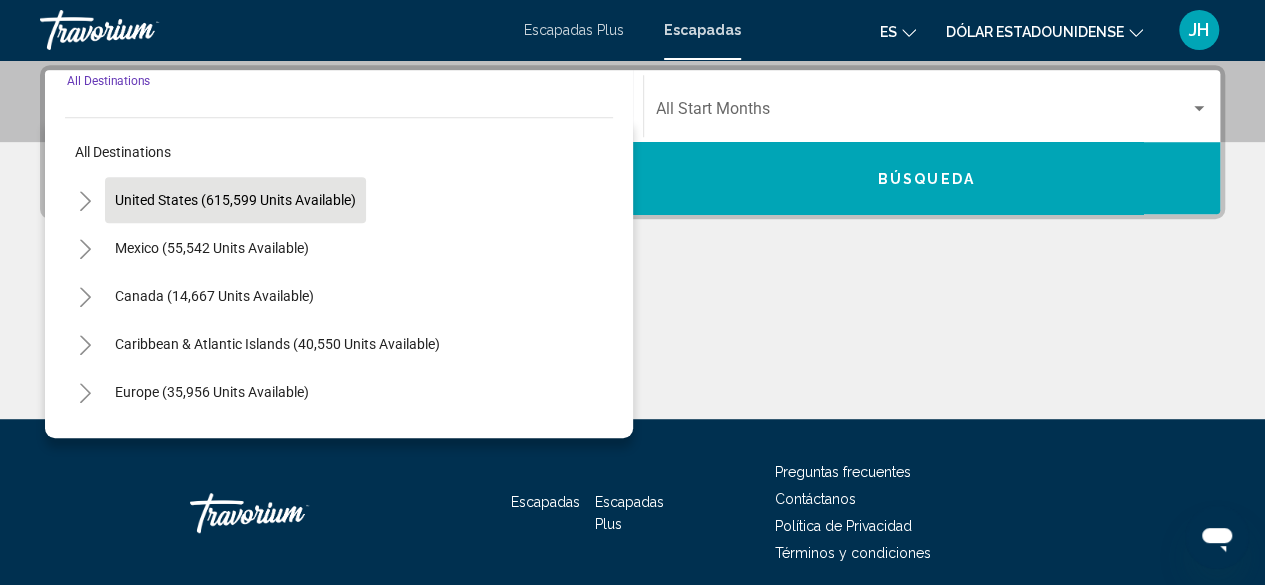 click on "United States (615,599 units available)" at bounding box center [212, 248] 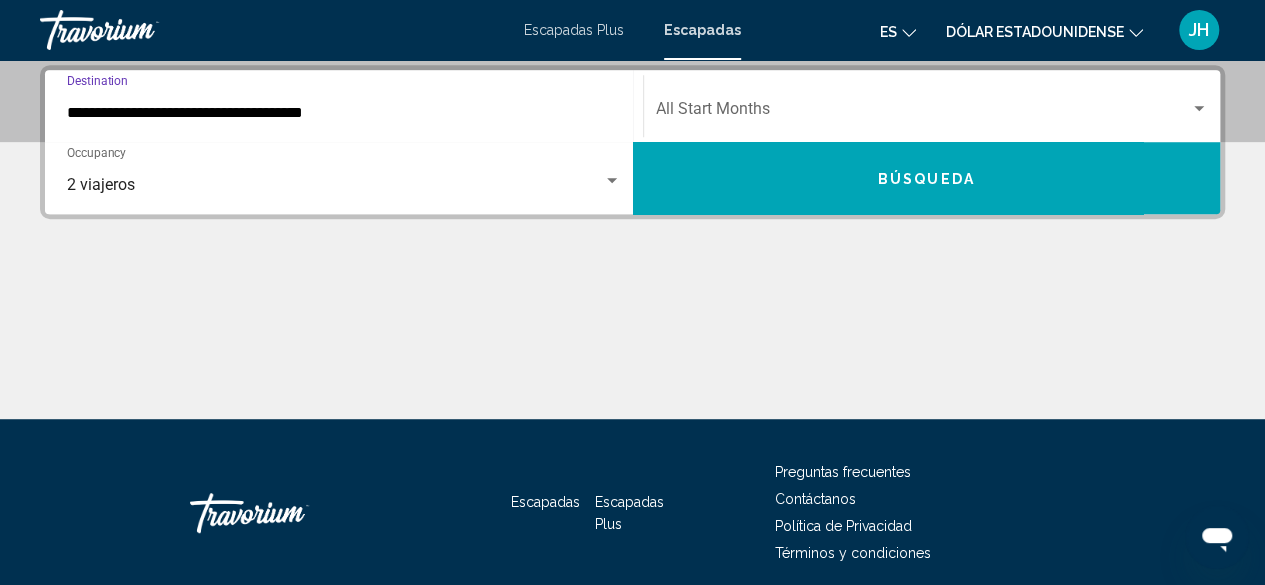 click at bounding box center (923, 113) 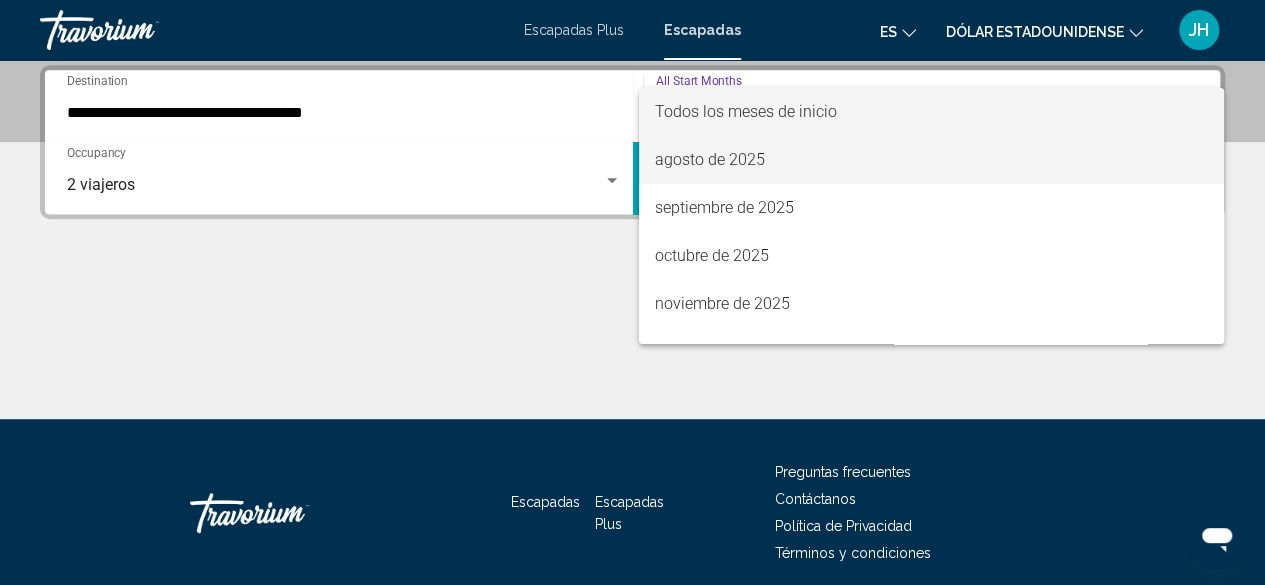 click on "agosto de 2025" at bounding box center (710, 159) 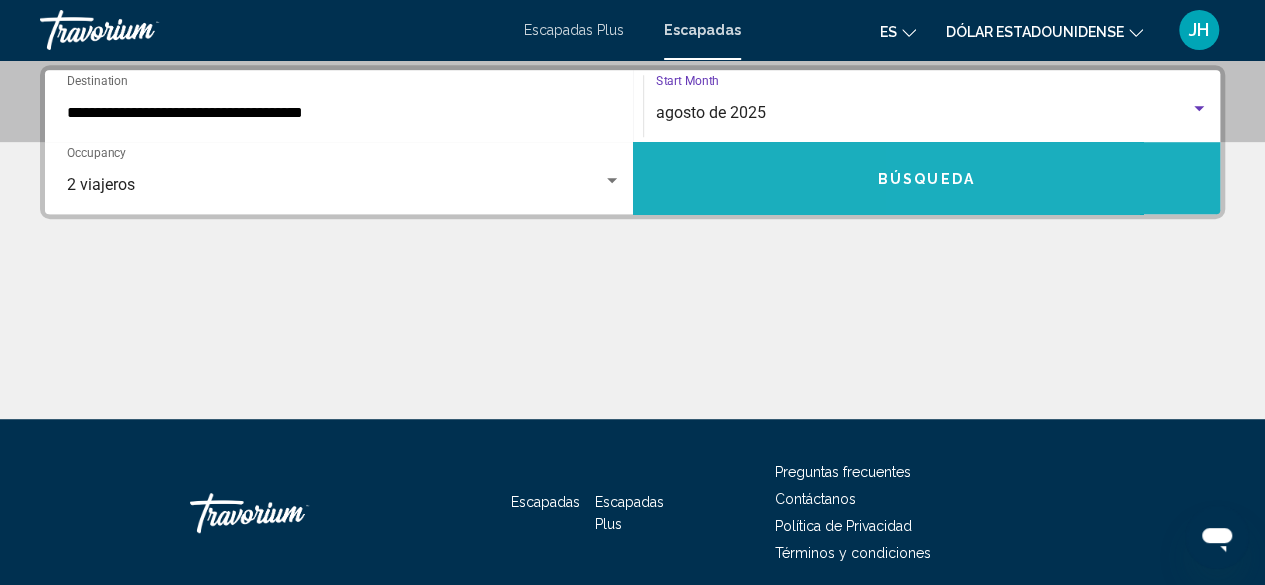 click on "Búsqueda" at bounding box center (927, 178) 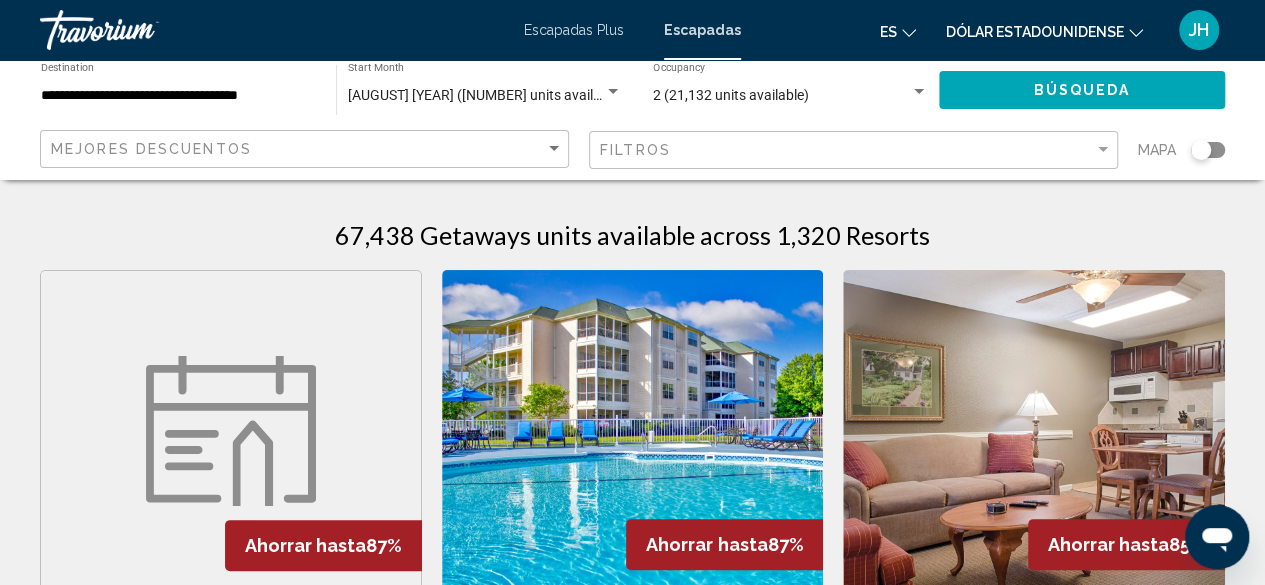 click 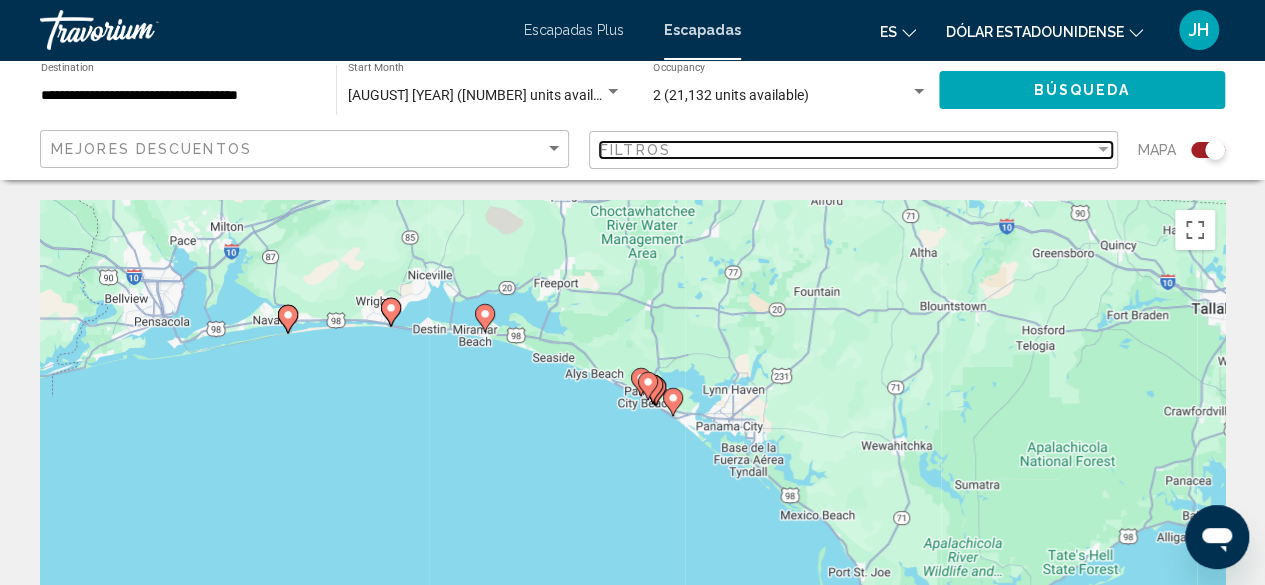 click at bounding box center [1103, 150] 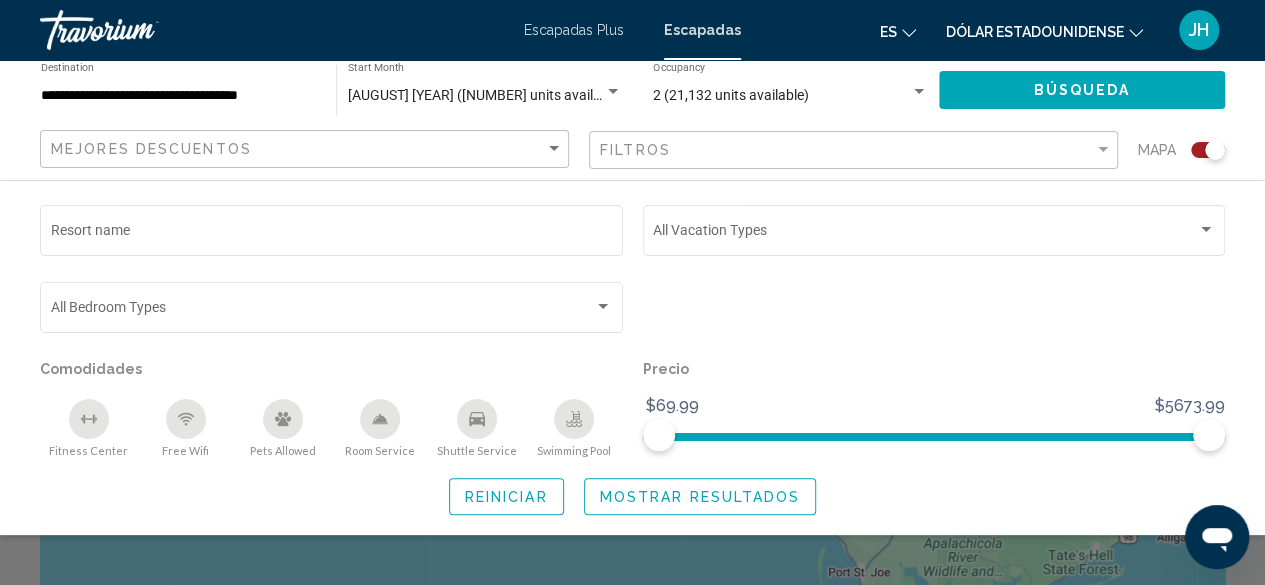 click on "Resort name Vacation Types All Vacation Types Bedroom Types All Bedroom Types Comodidades
Fitness Center
Free Wifi
Pets Allowed
Room Service
Shuttle Service
Swimming Pool Precio $69.99 $5674.00 $69.99 $5673.99 Reiniciar Mostrar resultados" 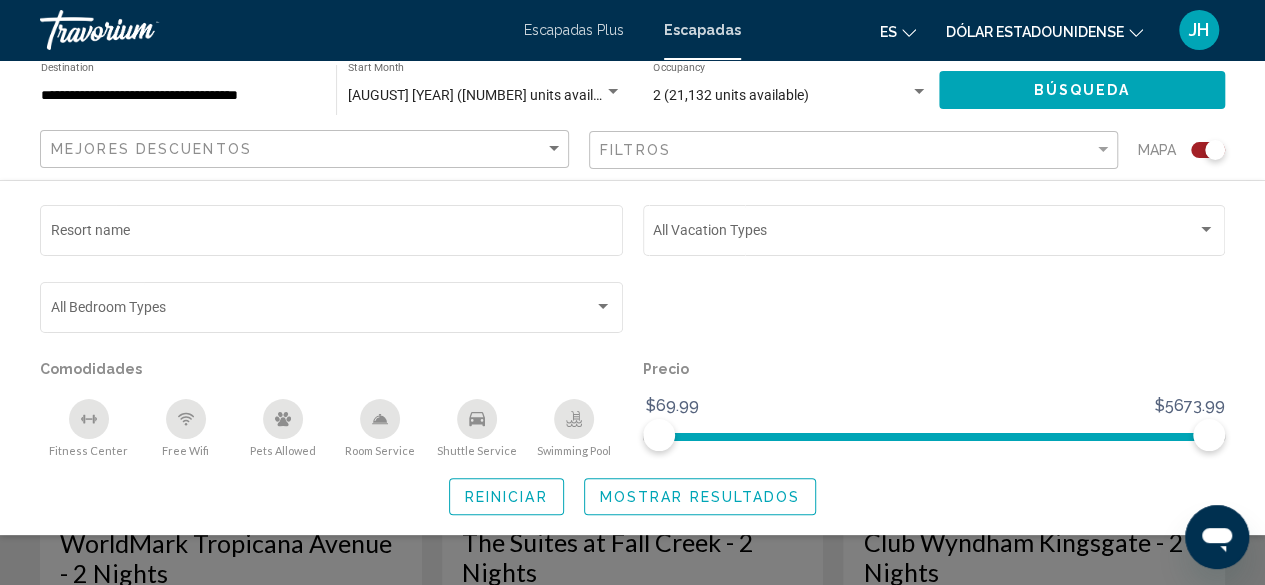scroll, scrollTop: 704, scrollLeft: 0, axis: vertical 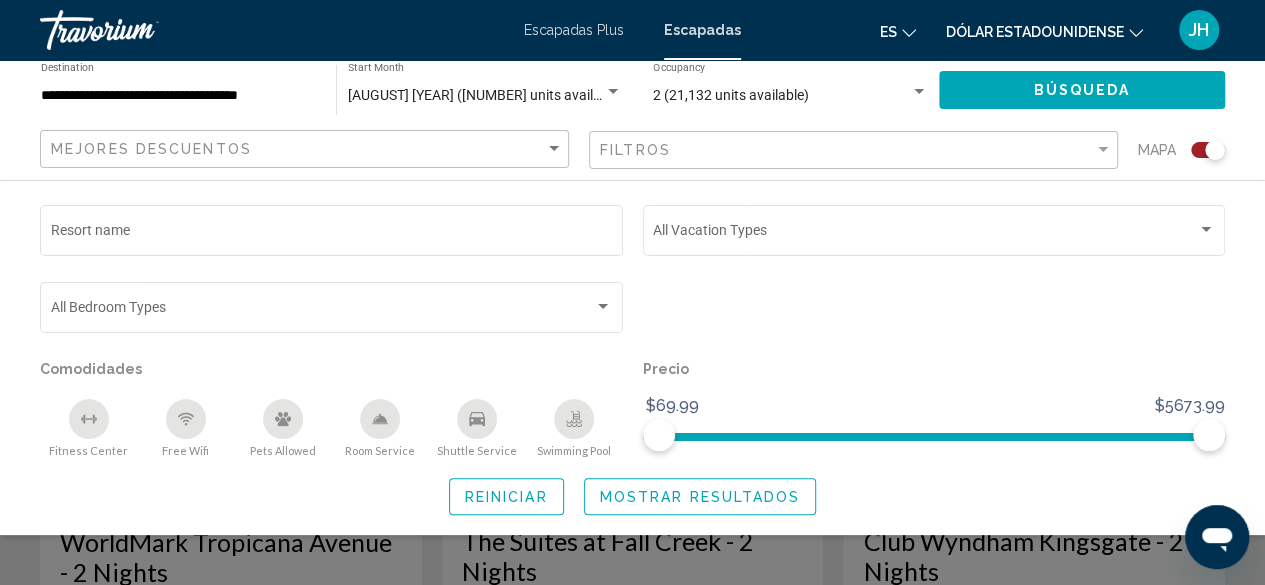 click 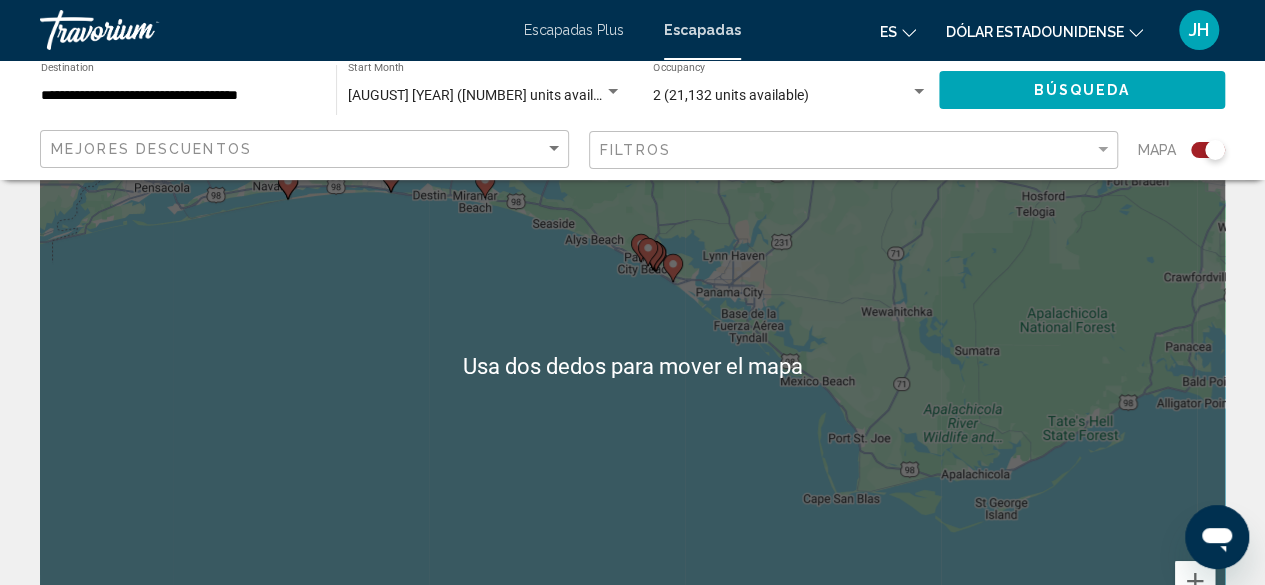 scroll, scrollTop: 124, scrollLeft: 0, axis: vertical 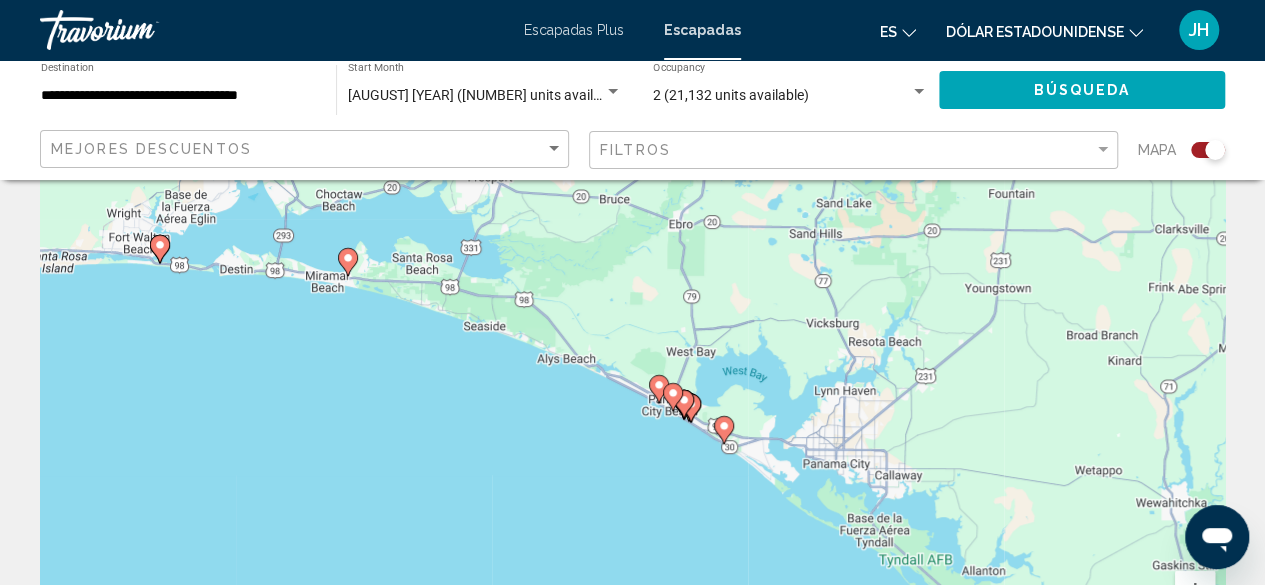 click on "Para activar la función de arrastrar con el teclado, presiona Alt + Intro. Una vez que estés en el estado de arrastrar con el teclado, usa las teclas de flecha para mover el marcador. Para completar la acción, presiona la tecla Intro. Para cancelar, presiona Escape." at bounding box center (632, 376) 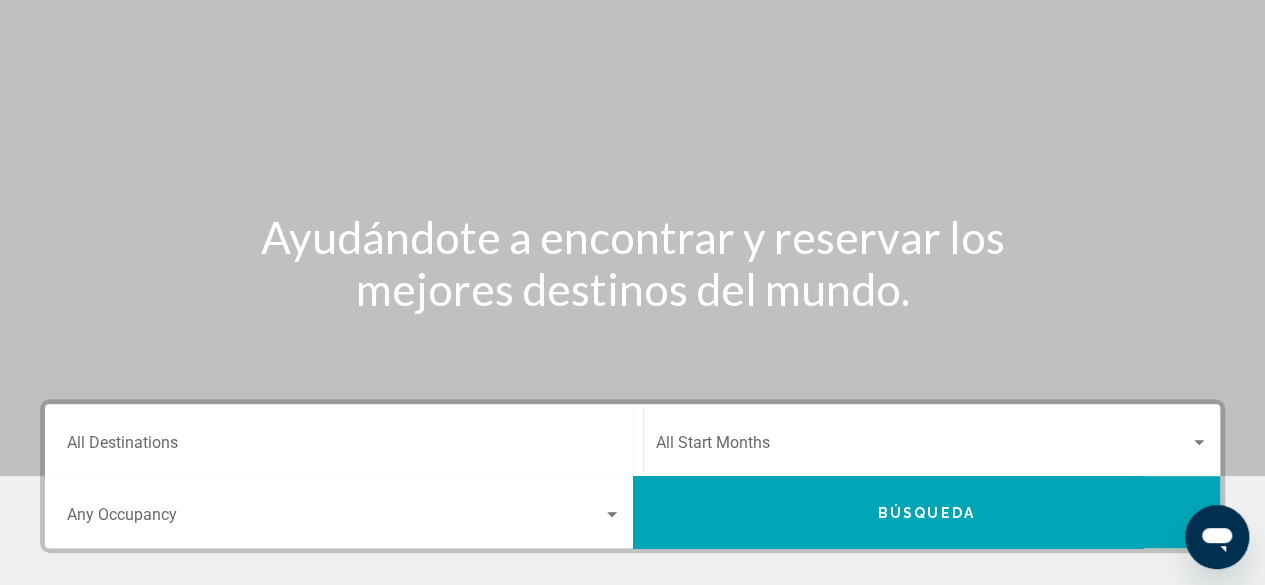 scroll, scrollTop: 0, scrollLeft: 0, axis: both 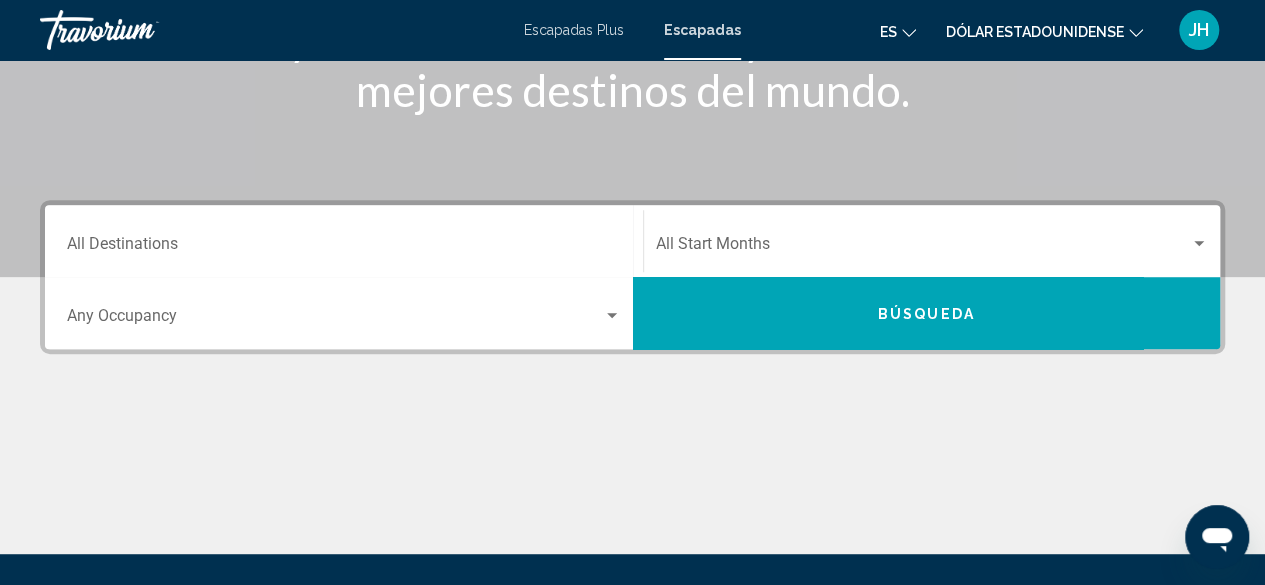 click at bounding box center (612, 315) 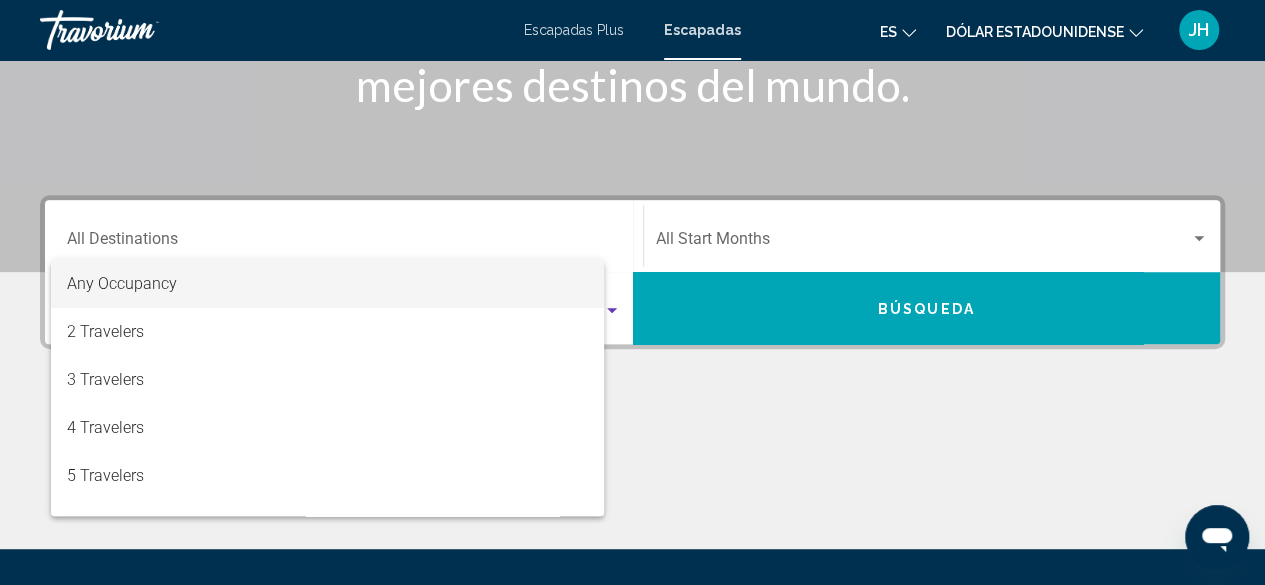 scroll, scrollTop: 458, scrollLeft: 0, axis: vertical 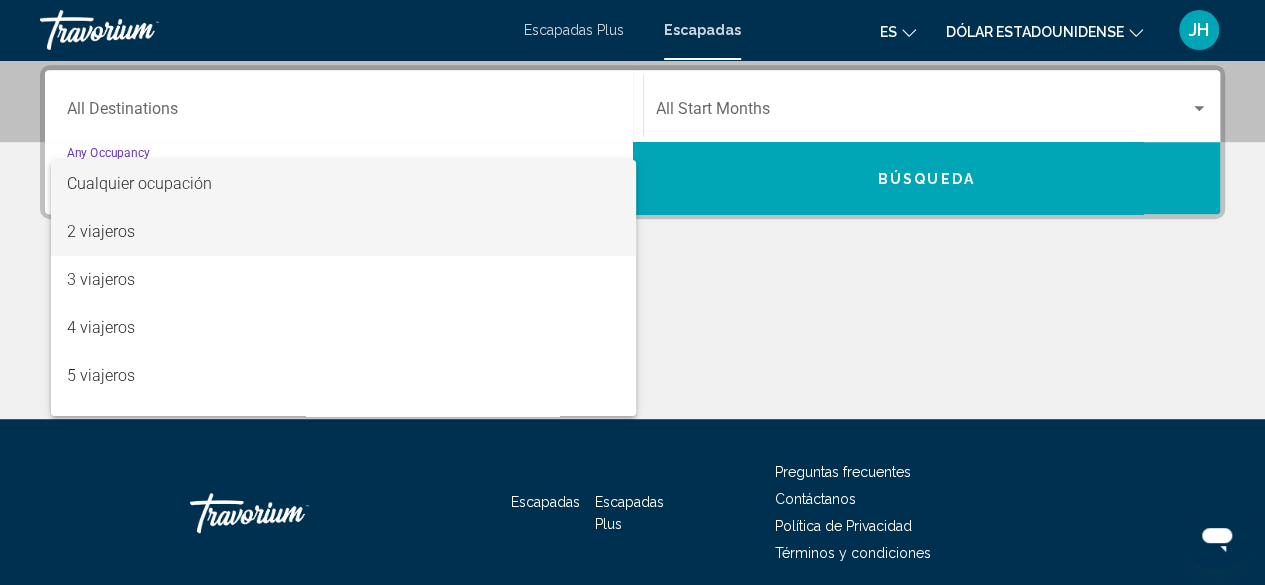 click on "2 viajeros" at bounding box center (344, 232) 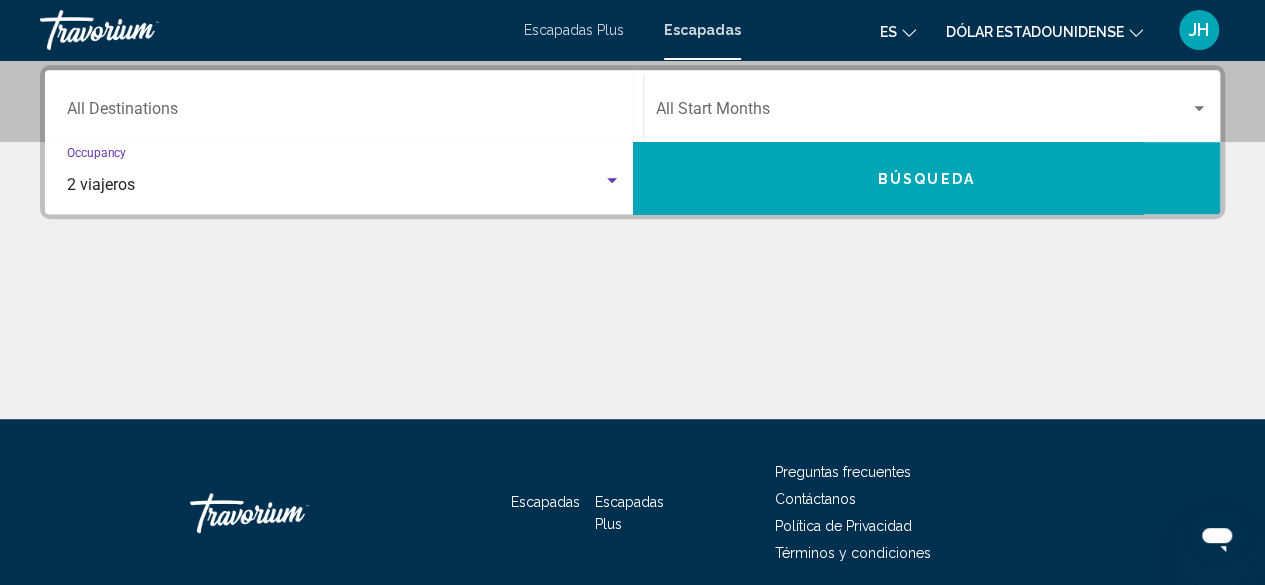 click on "Destination All Destinations" at bounding box center [344, 113] 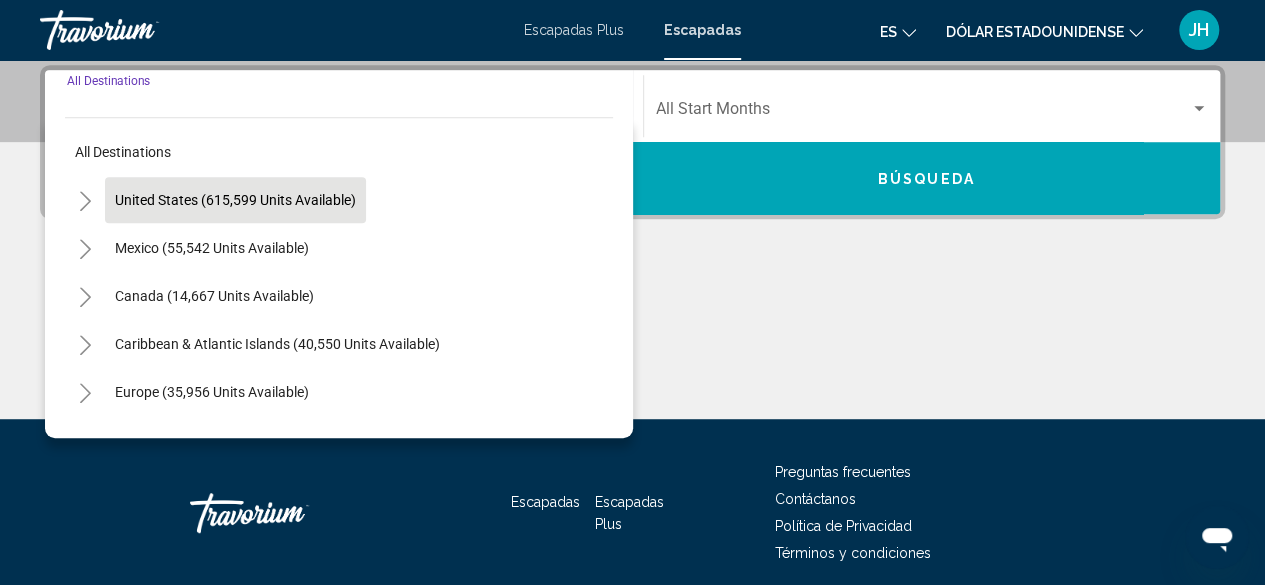 click on "United States (615,599 units available)" at bounding box center (212, 248) 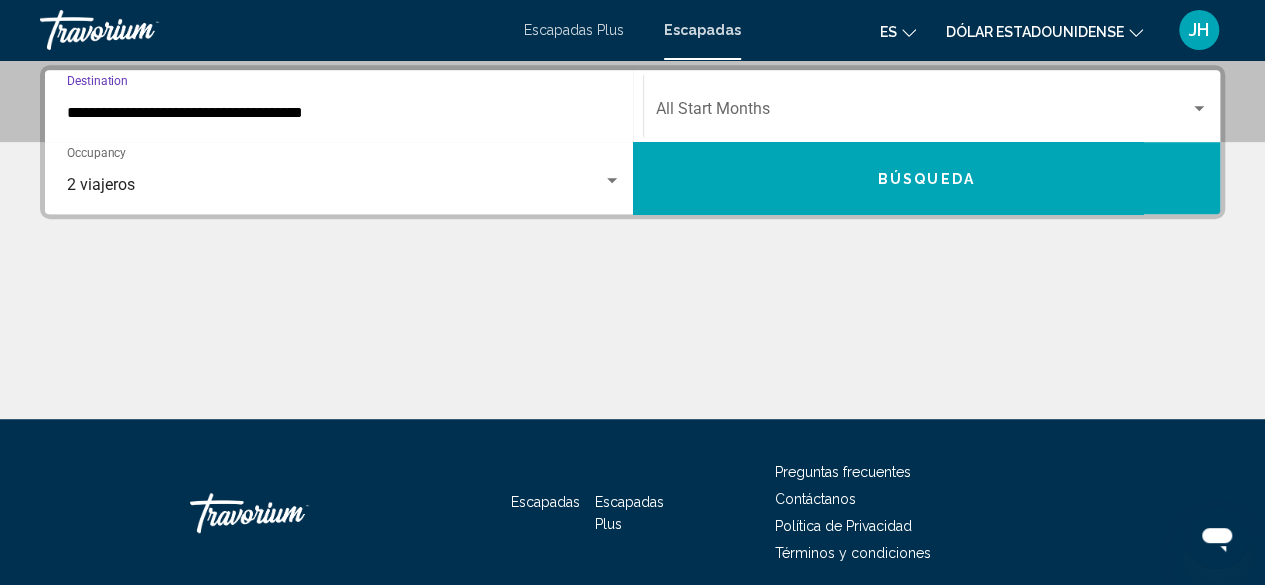 click at bounding box center (923, 113) 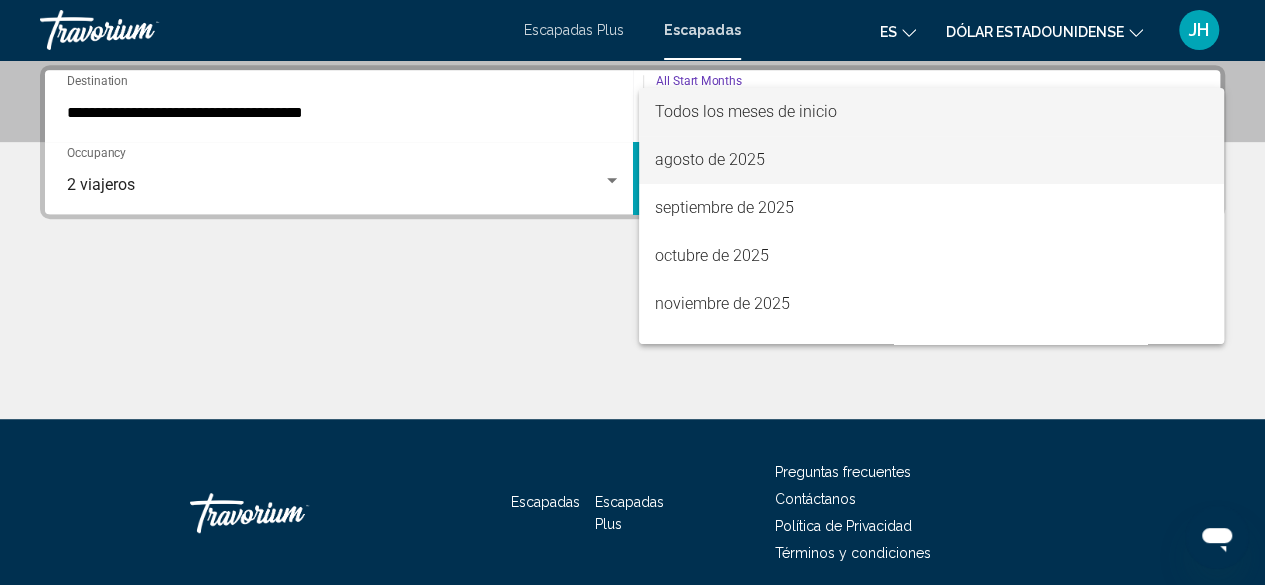 click on "agosto de 2025" at bounding box center [931, 160] 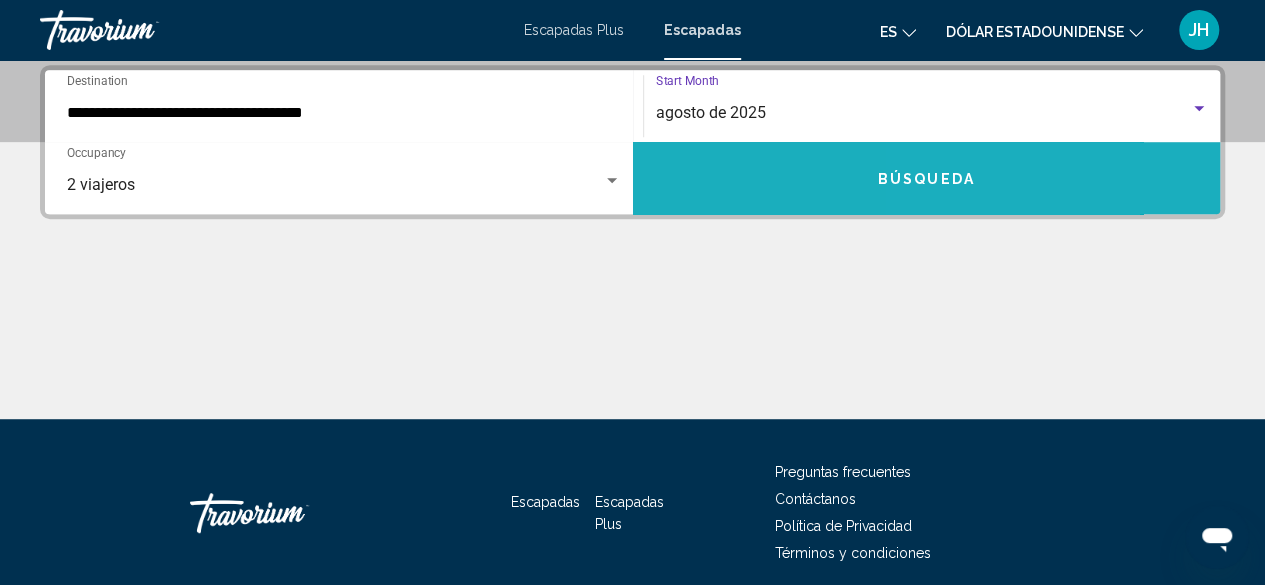 click on "Búsqueda" at bounding box center [927, 178] 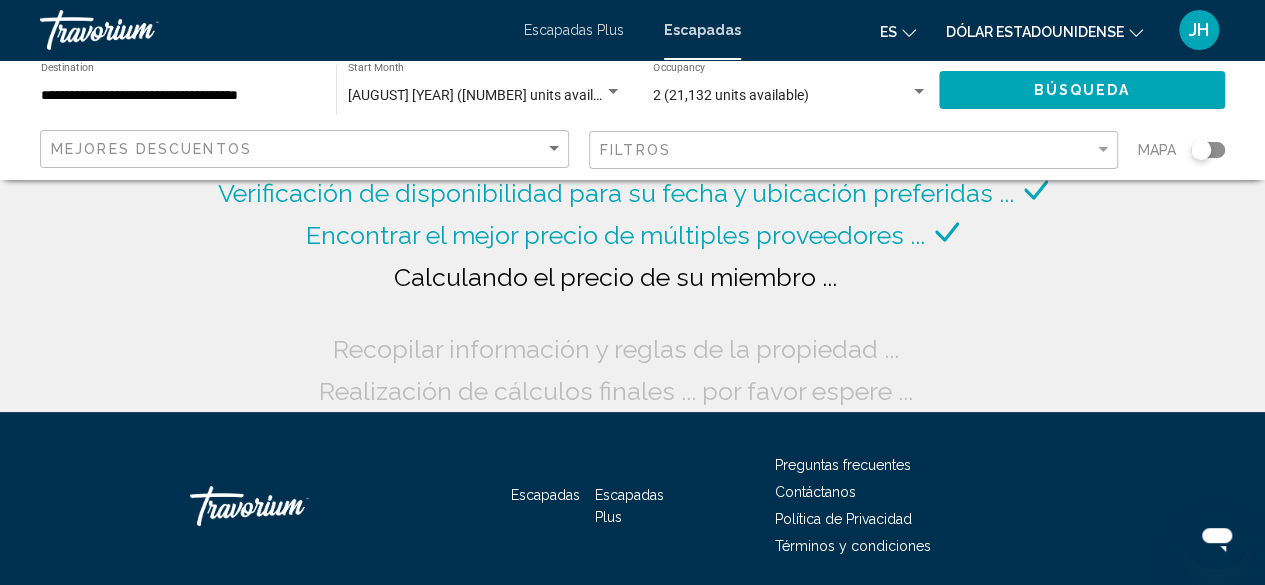 click 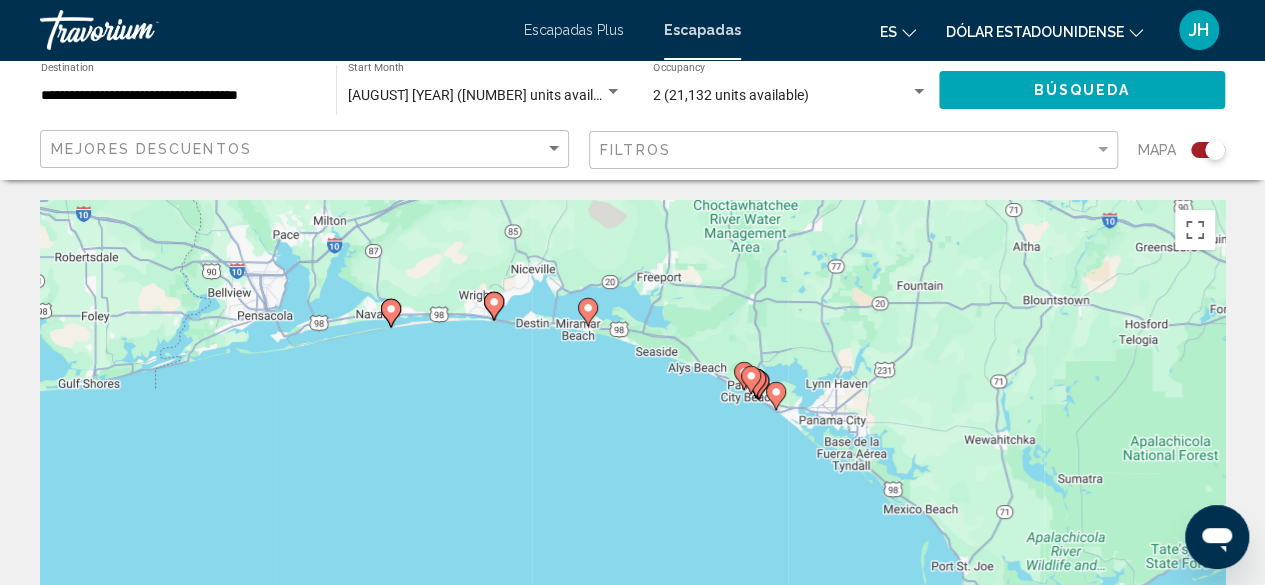 click 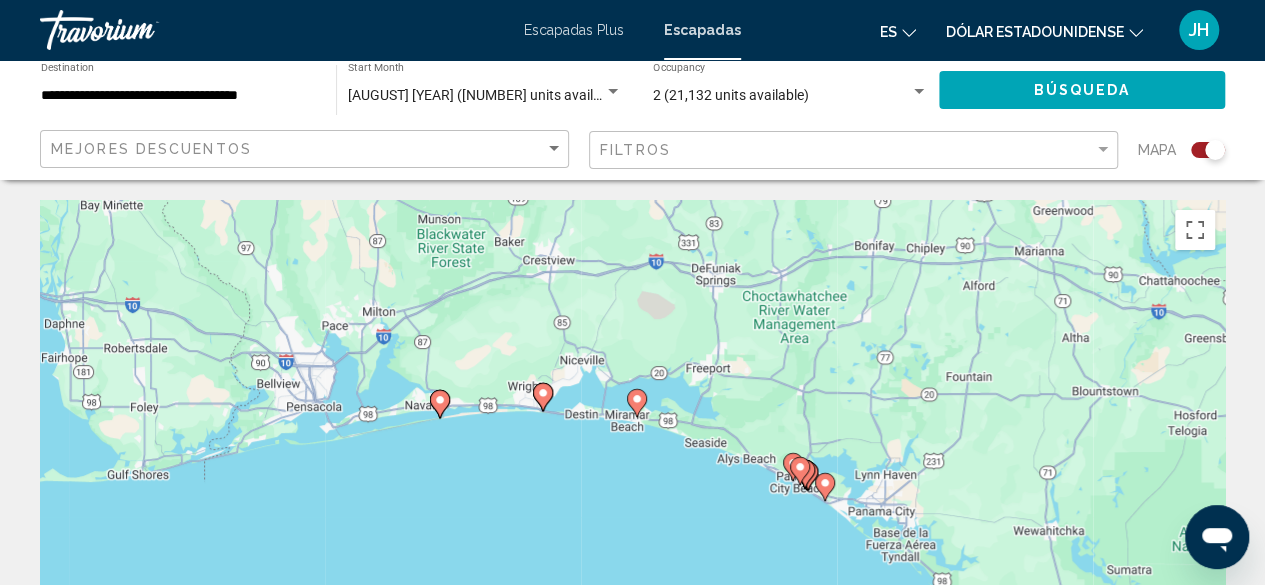 click 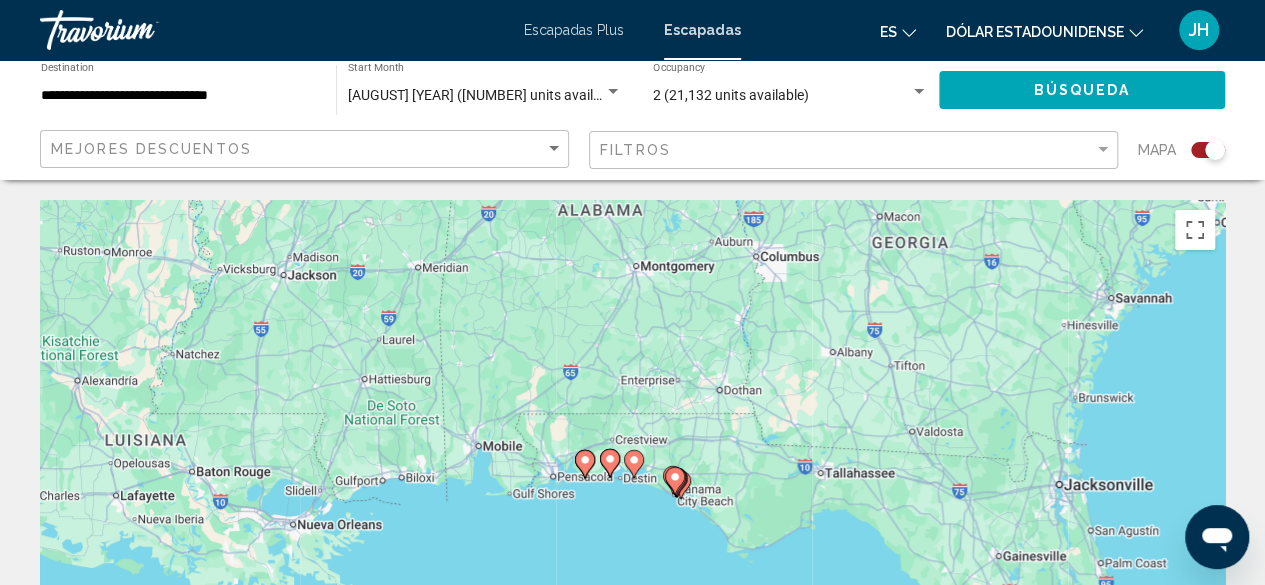 click 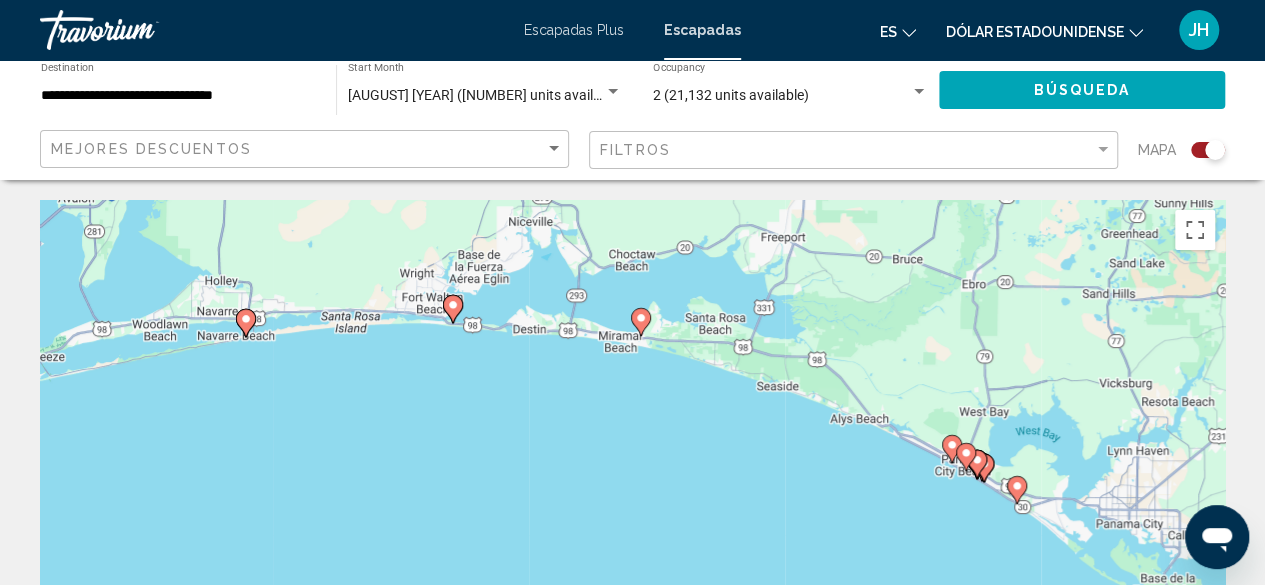click 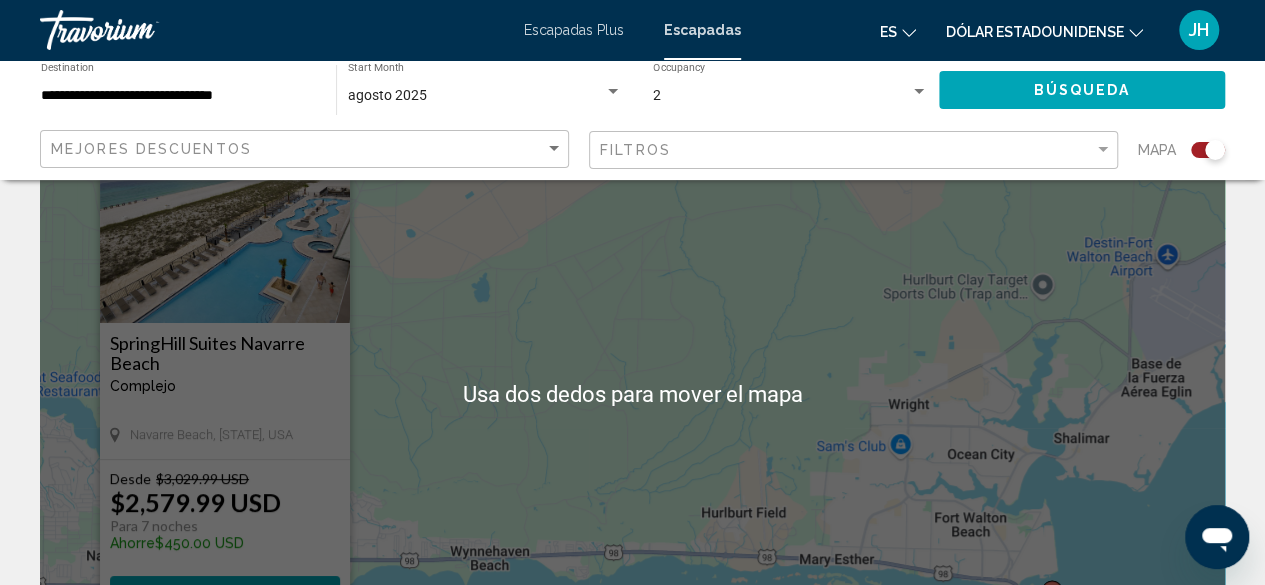 scroll, scrollTop: 104, scrollLeft: 0, axis: vertical 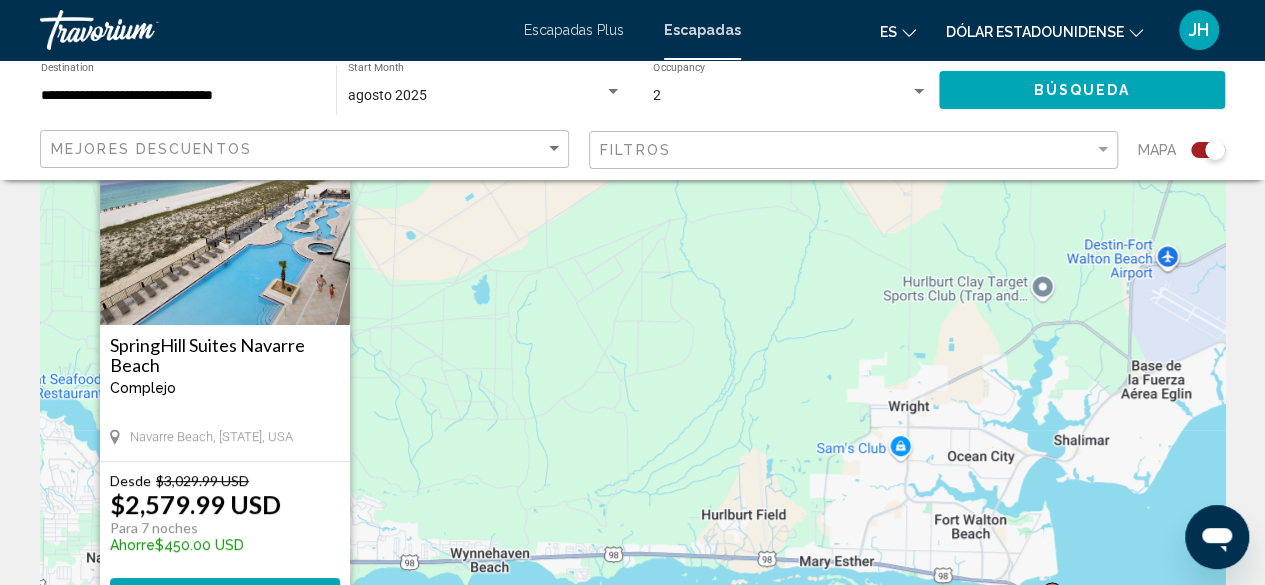 click on "Para activar la función de arrastrar con el teclado, presiona Alt + Intro. Una vez que estés en el estado de arrastrar con el teclado, usa las teclas de flecha para mover el marcador. Para completar la acción, presiona la tecla Intro. Para cancelar, presiona Escape.  SpringHill Suites Navarre Beach  Complejo  -  Este es un resort solo para adultos
Navarre Beach, FL, USA Desde $3,029.99 USD $2,579.99 USD Para 7 noches Ahorre  $450.00 USD  View Resort" at bounding box center [632, 396] 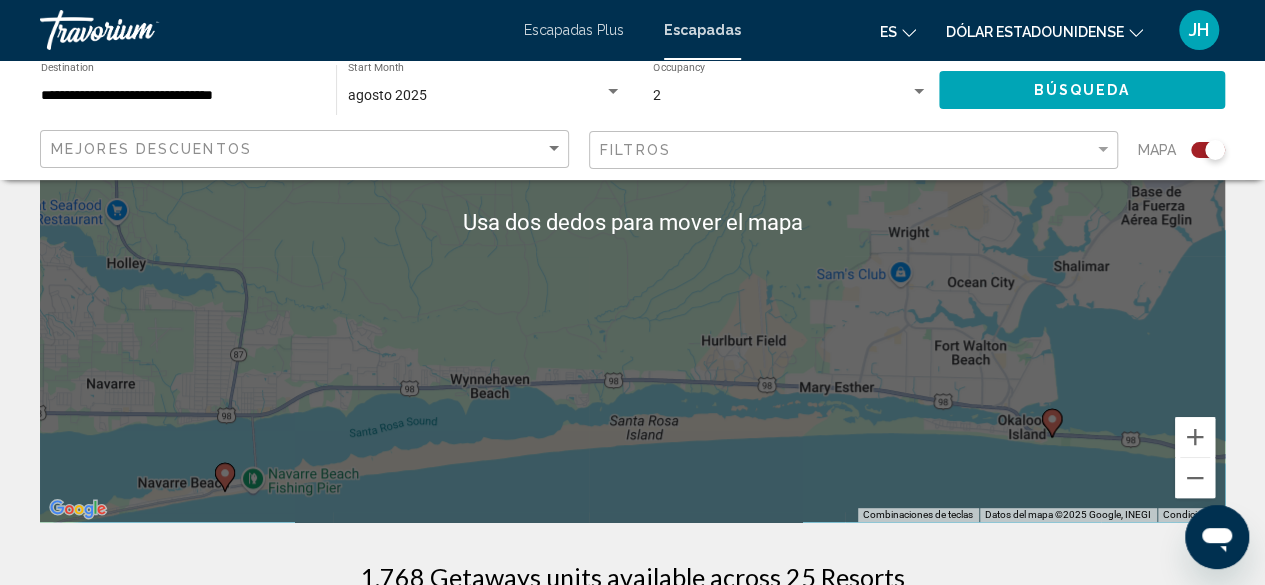 scroll, scrollTop: 282, scrollLeft: 0, axis: vertical 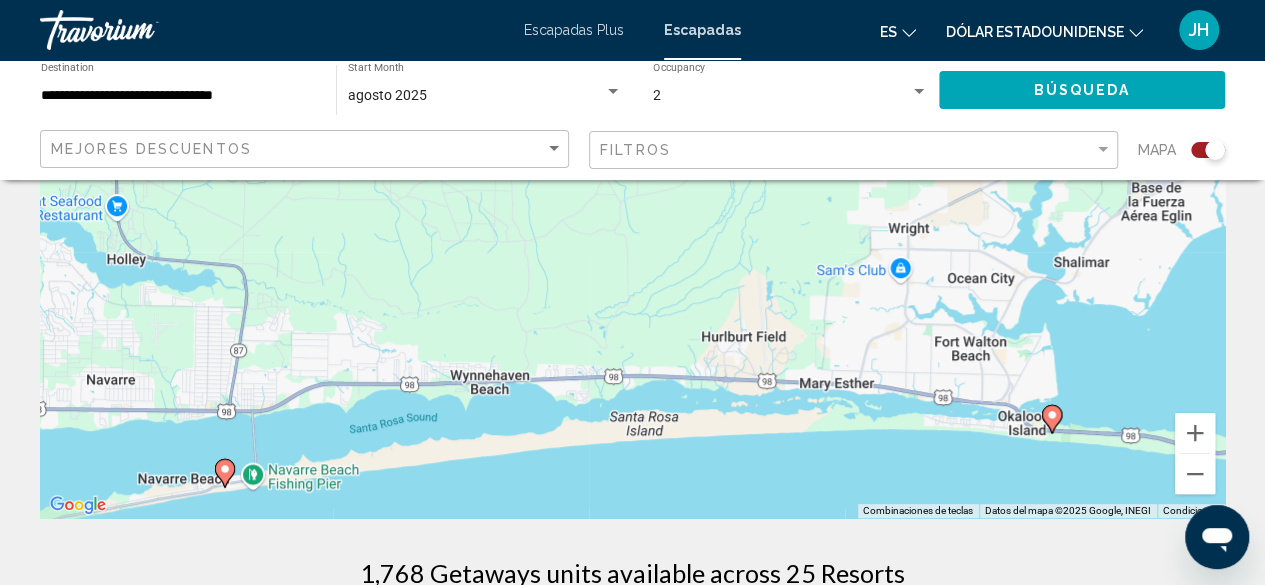 click 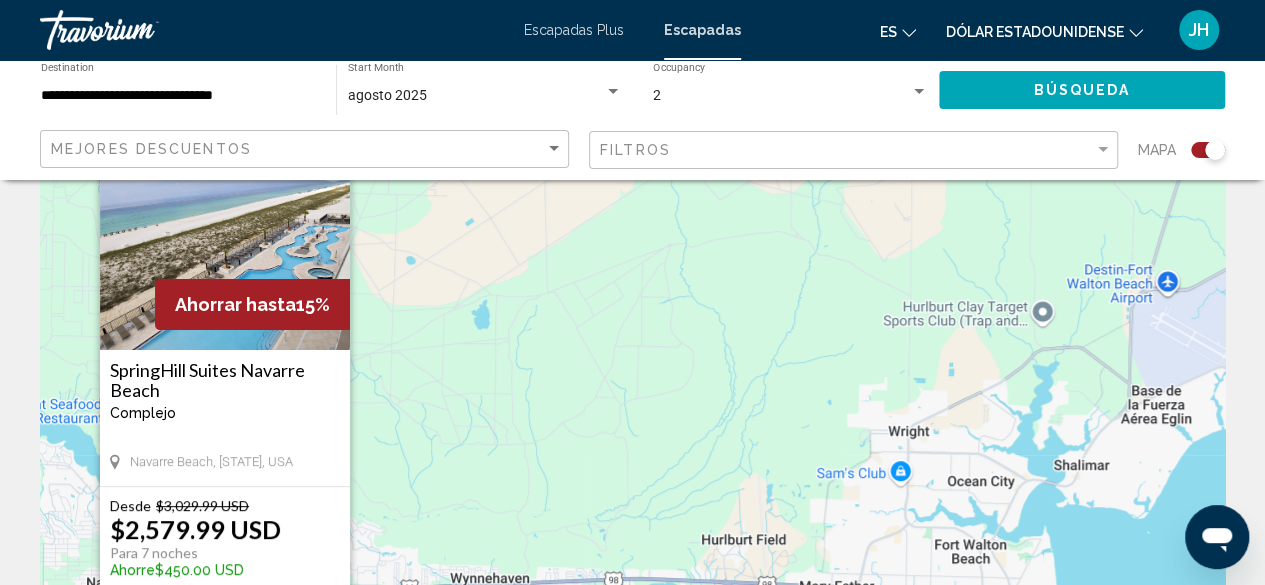 scroll, scrollTop: 0, scrollLeft: 0, axis: both 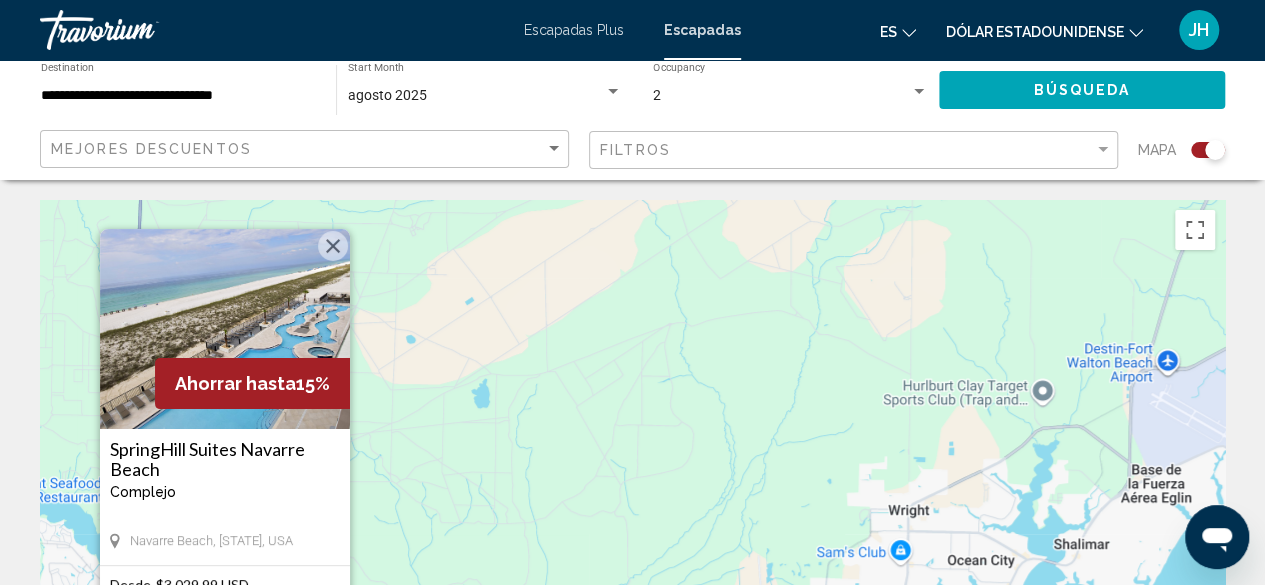 click at bounding box center [225, 329] 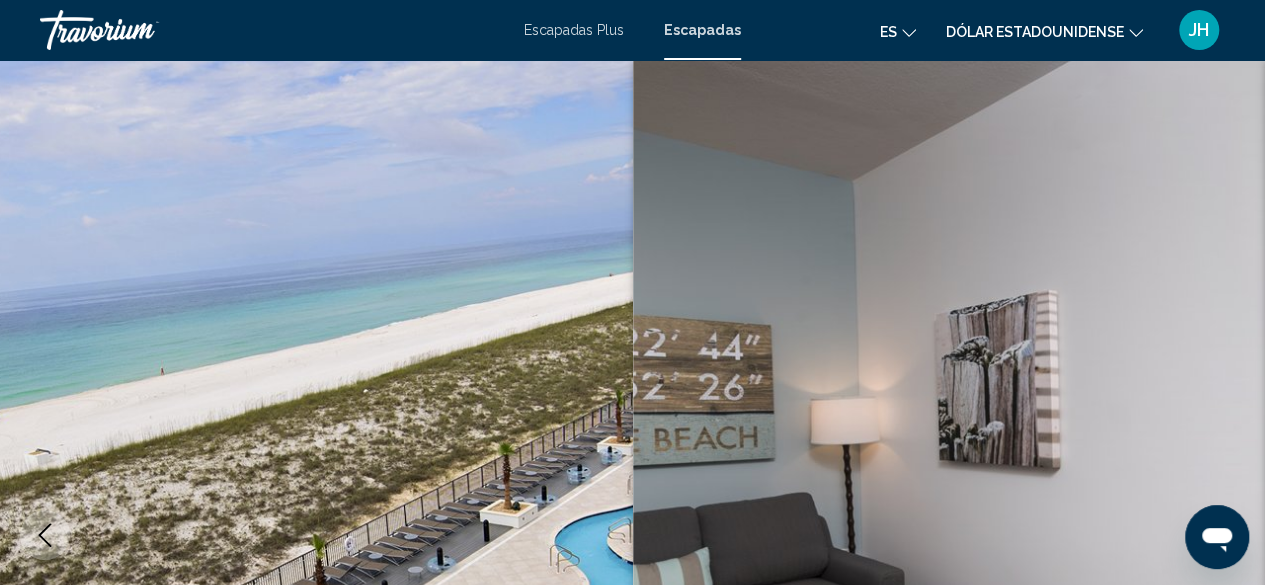 scroll, scrollTop: 242, scrollLeft: 0, axis: vertical 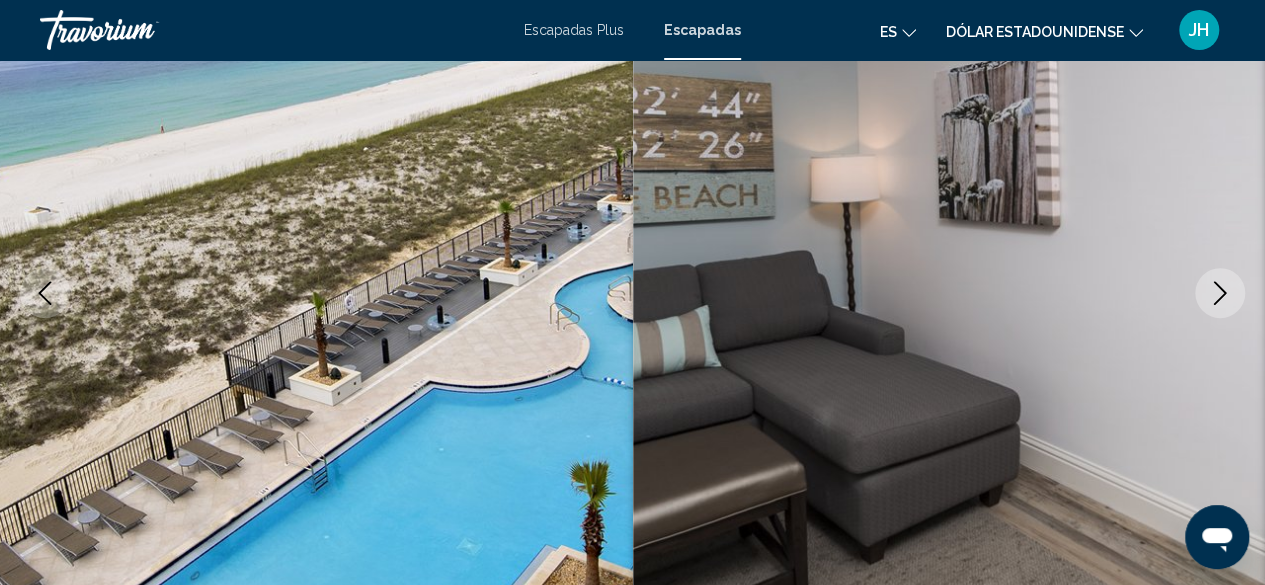 click at bounding box center (949, 293) 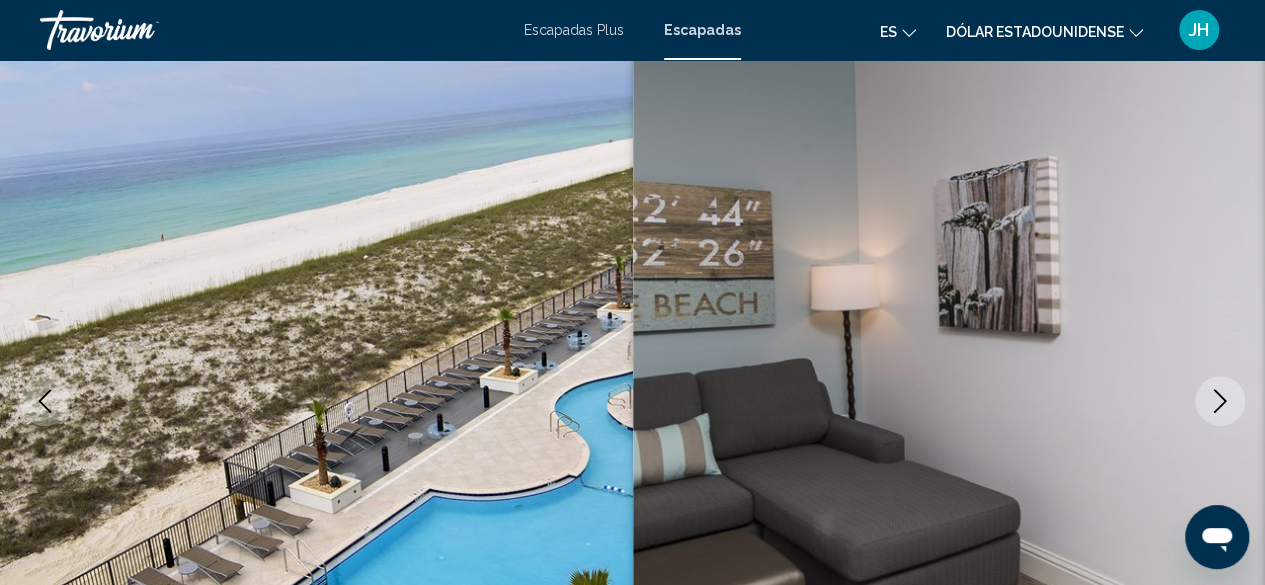 scroll, scrollTop: 140, scrollLeft: 0, axis: vertical 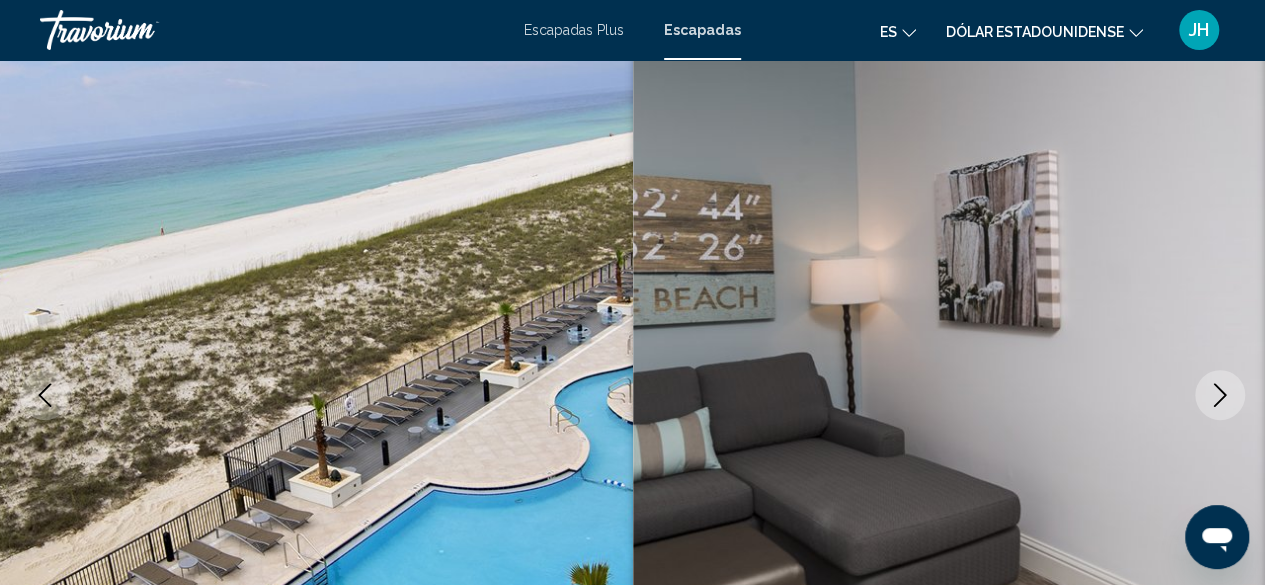 click 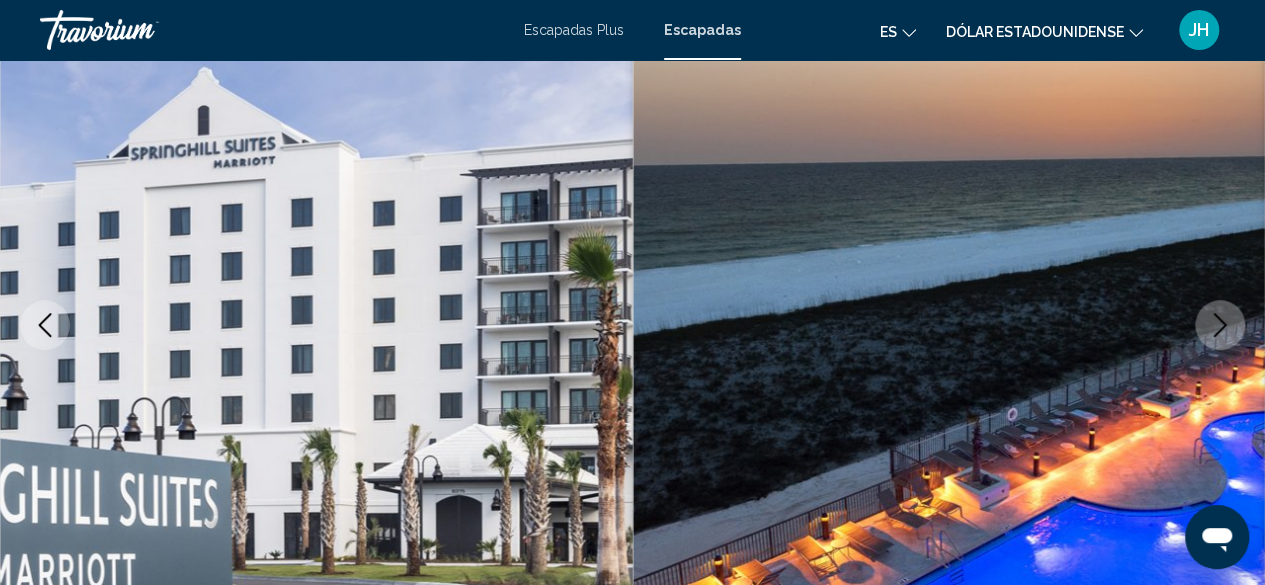 scroll, scrollTop: 207, scrollLeft: 0, axis: vertical 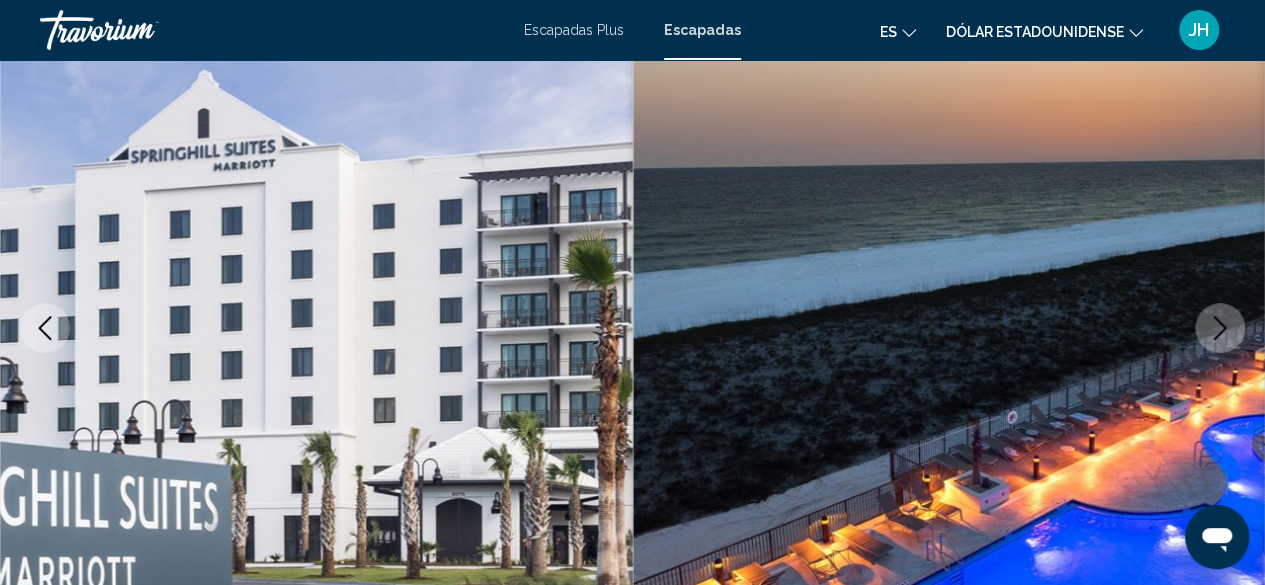 click 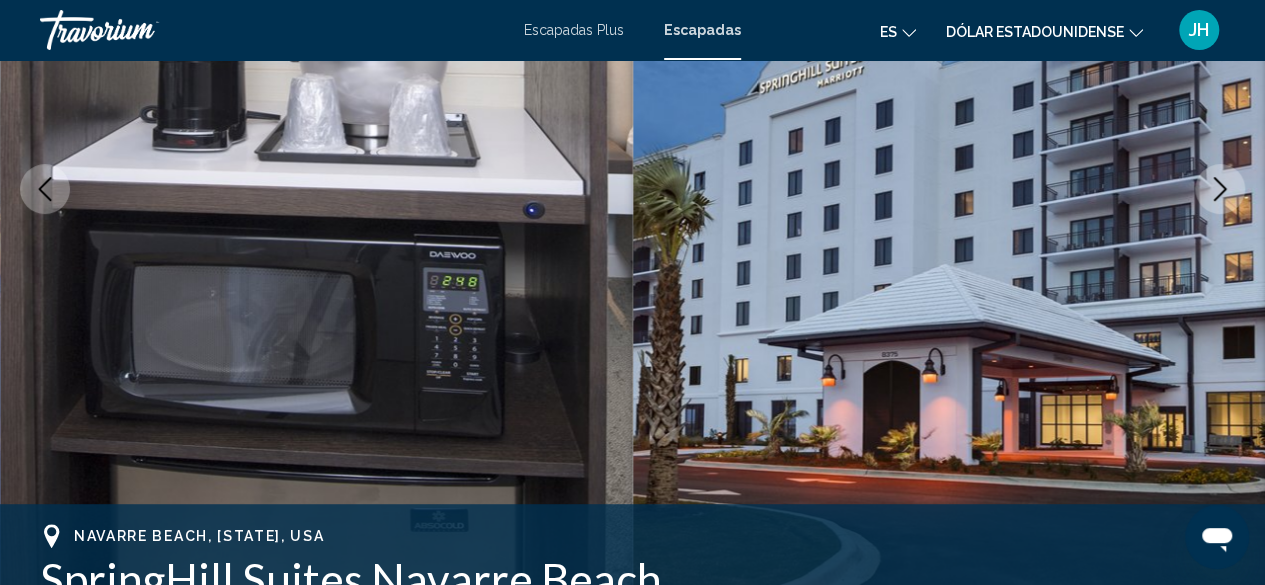 scroll, scrollTop: 346, scrollLeft: 0, axis: vertical 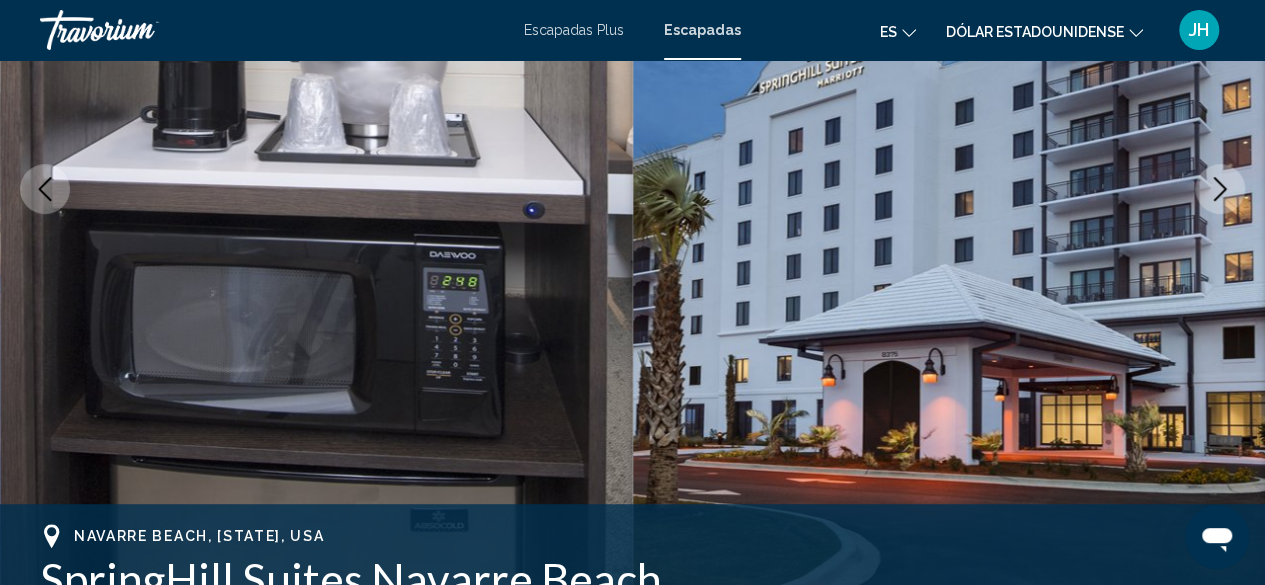 click 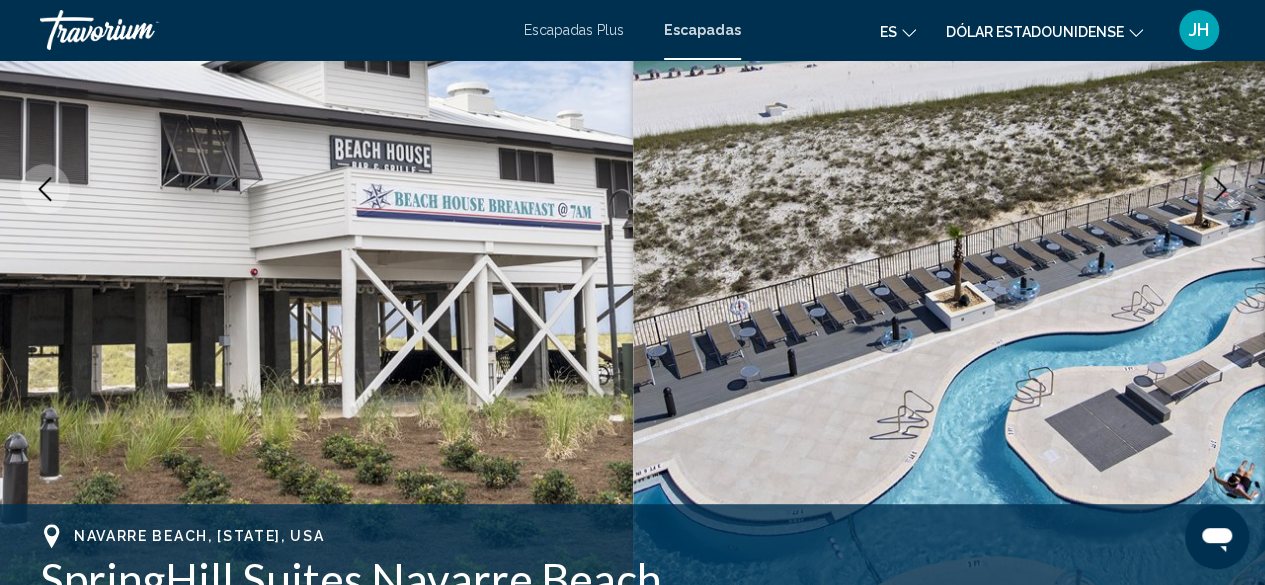click at bounding box center [949, 189] 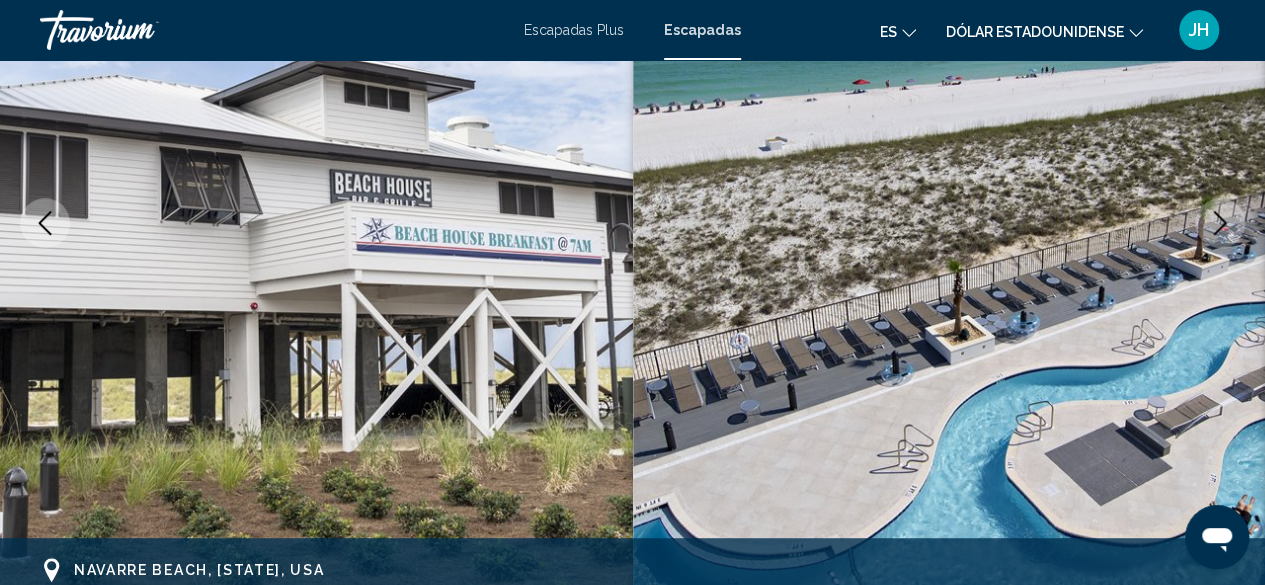 scroll, scrollTop: 315, scrollLeft: 0, axis: vertical 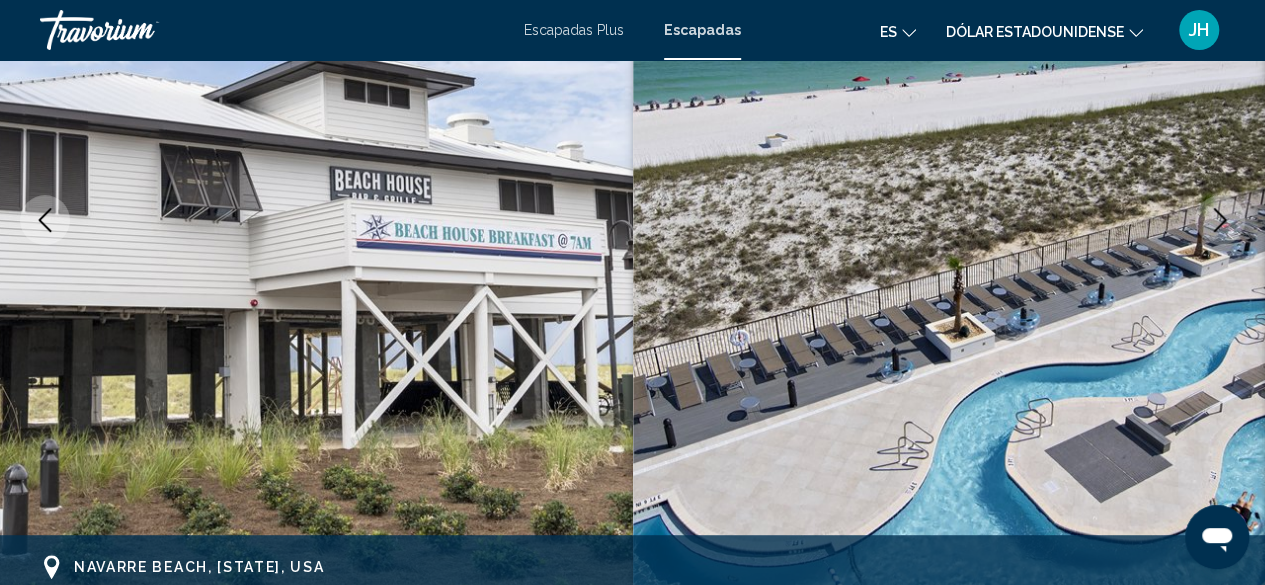 click at bounding box center [949, 220] 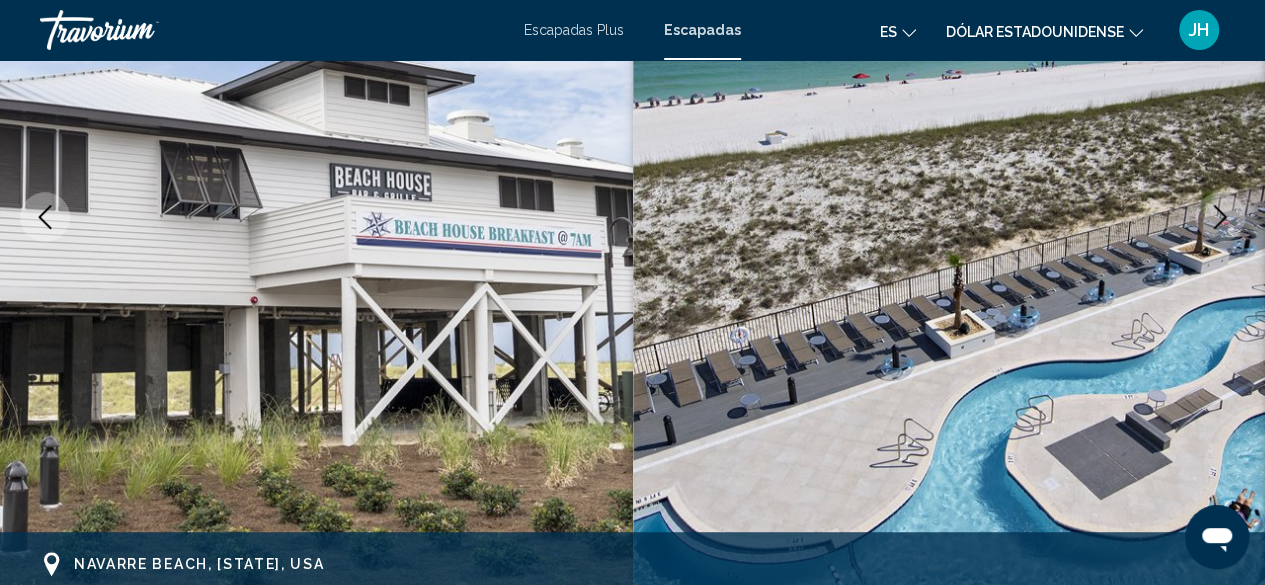 click 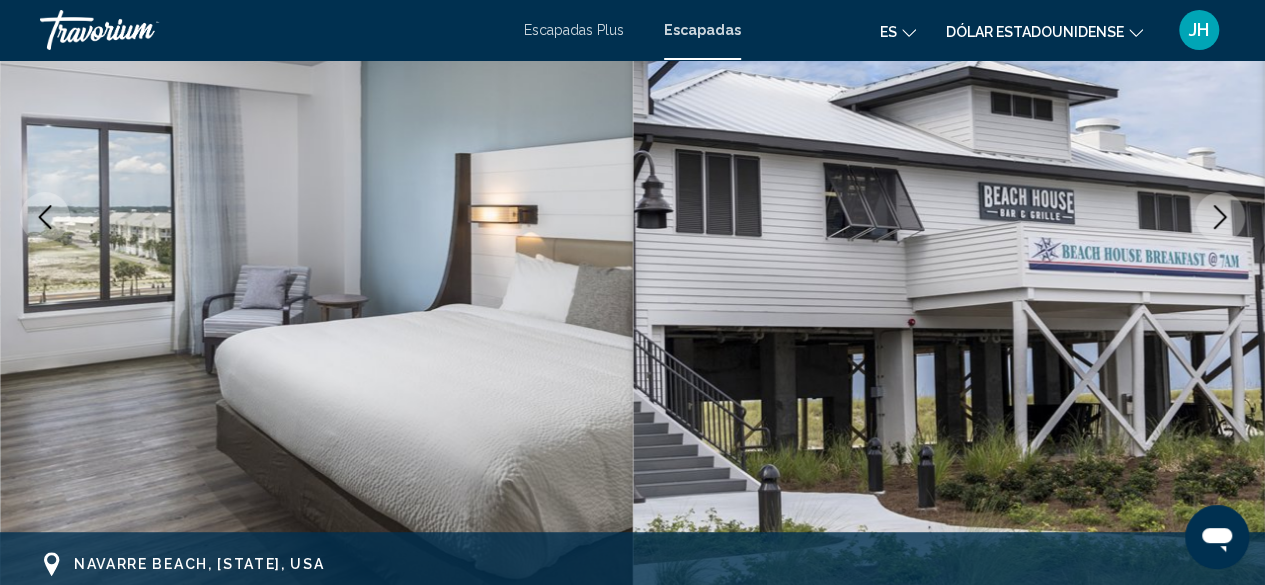 click 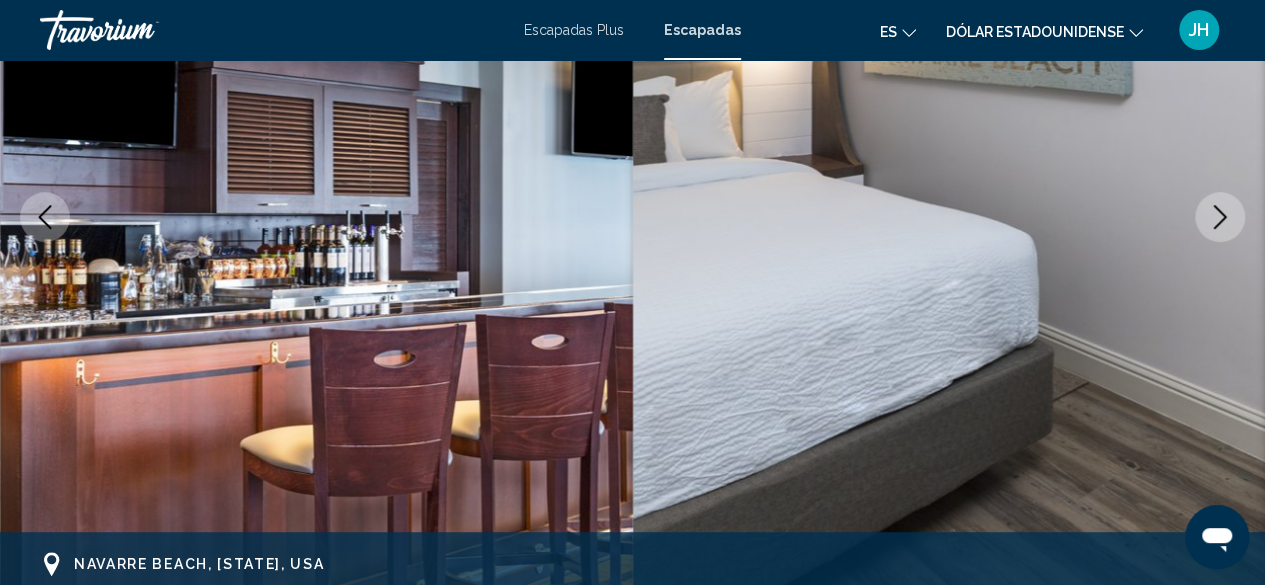 click 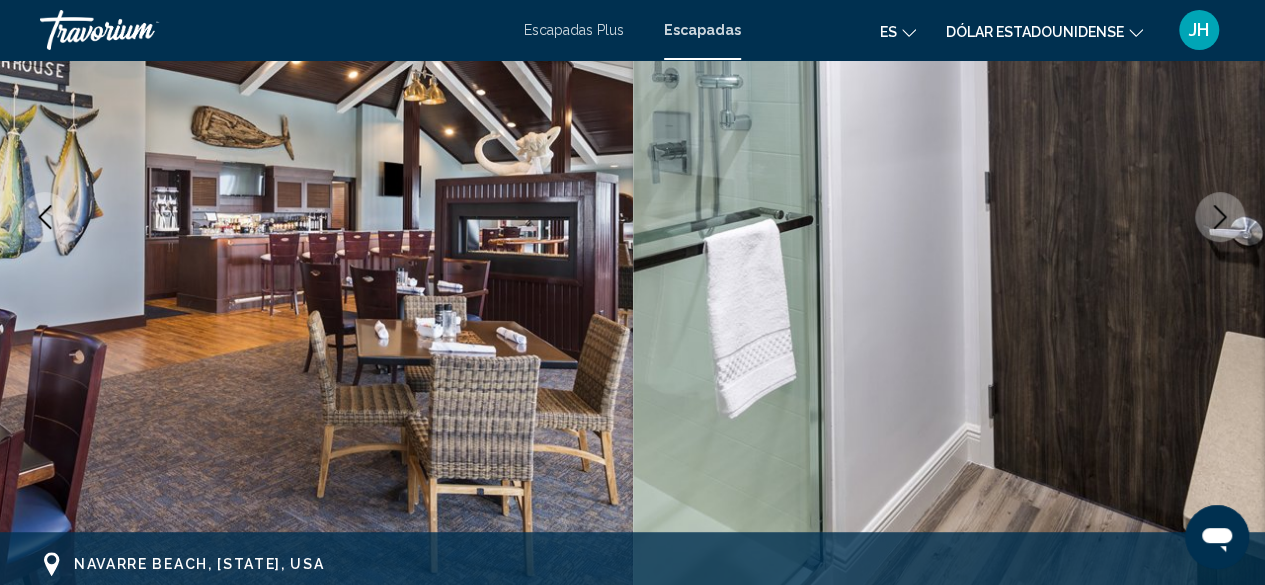 click 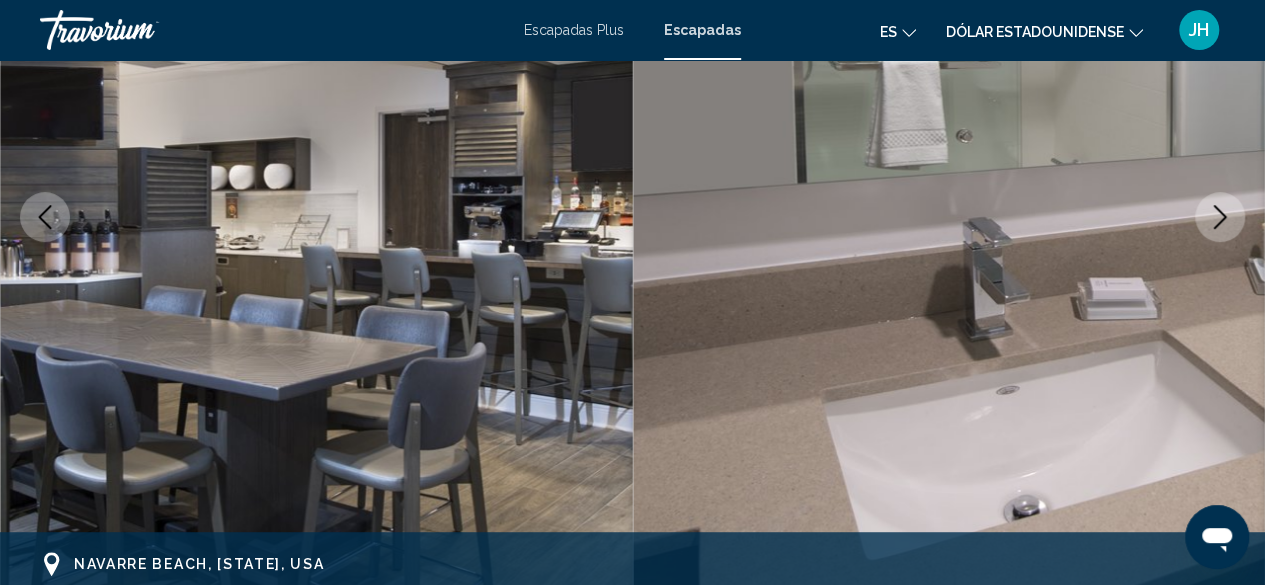 click 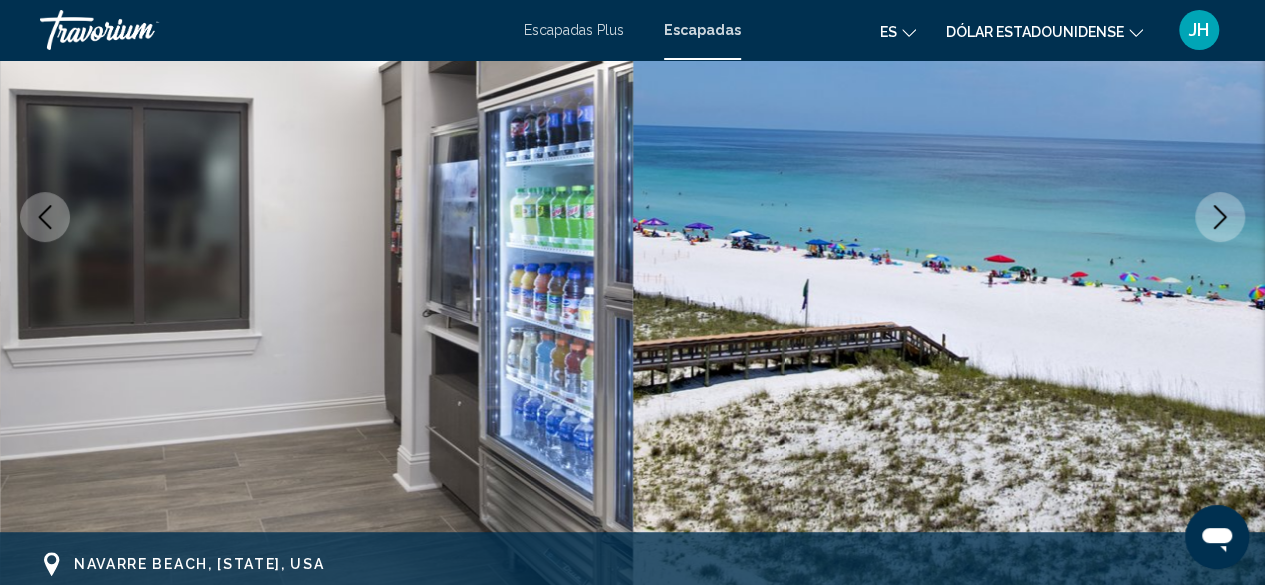 click 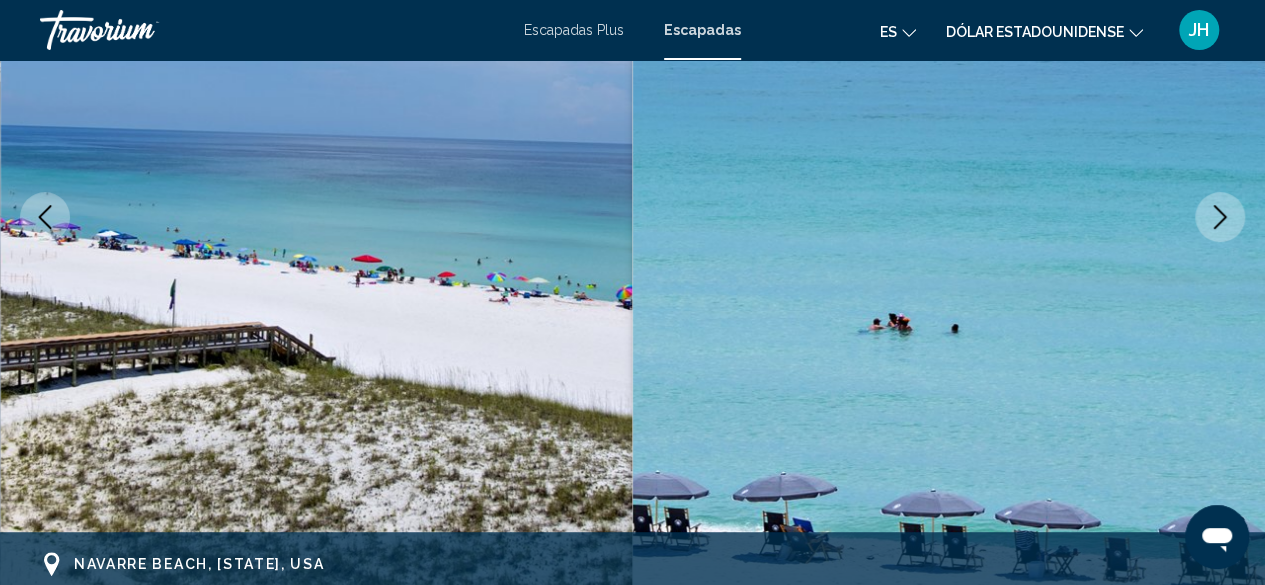 click 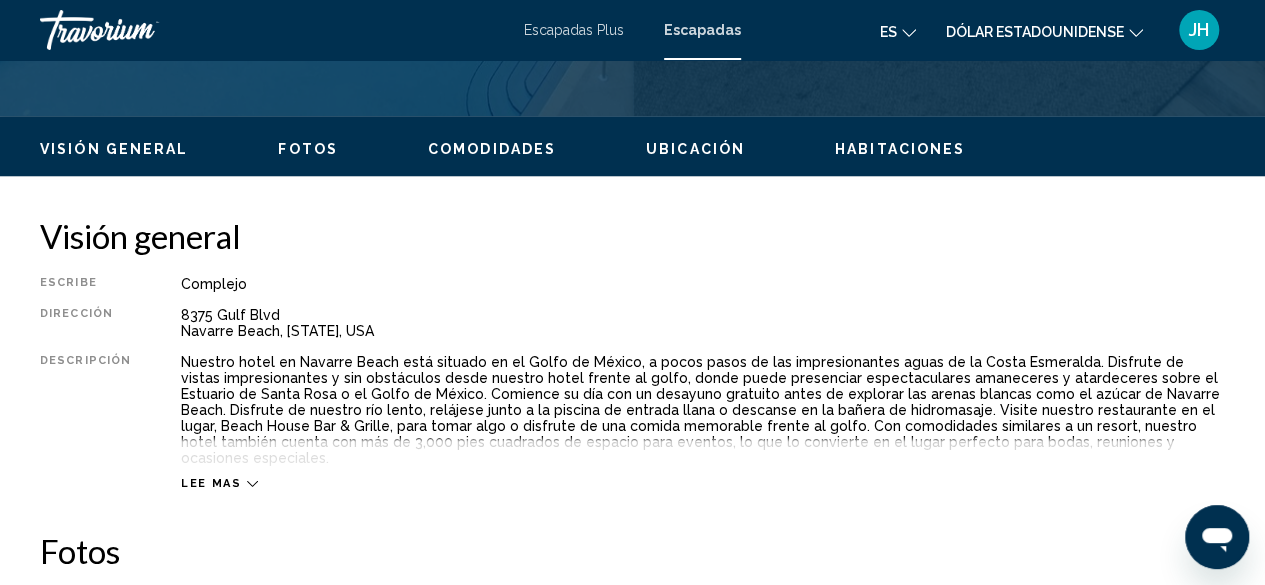 scroll, scrollTop: 898, scrollLeft: 0, axis: vertical 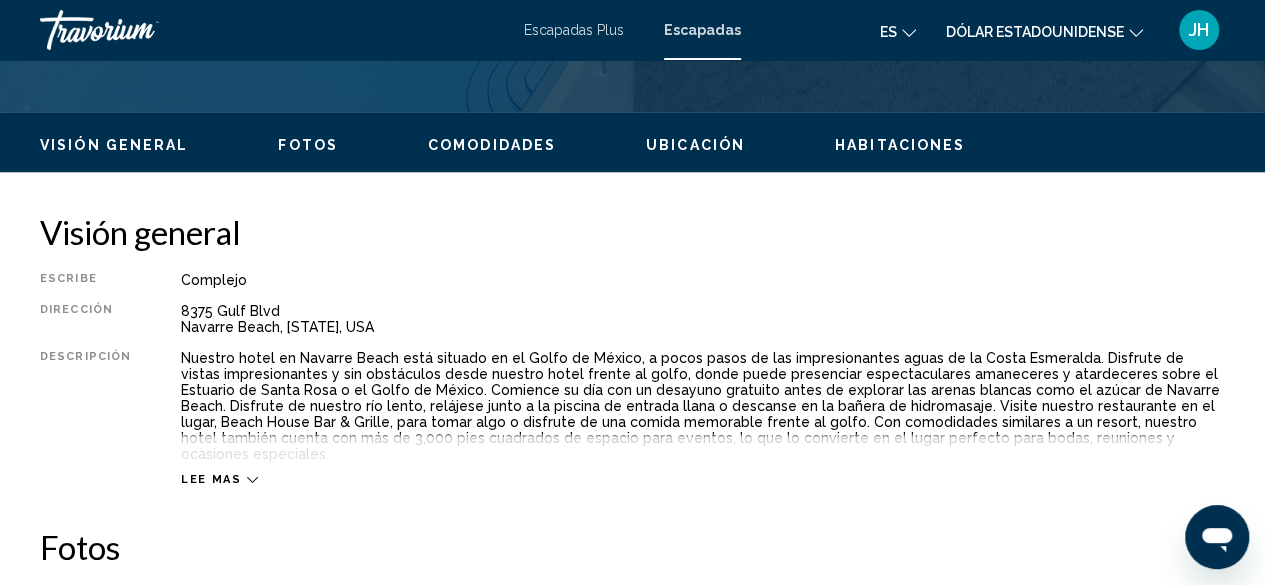 click 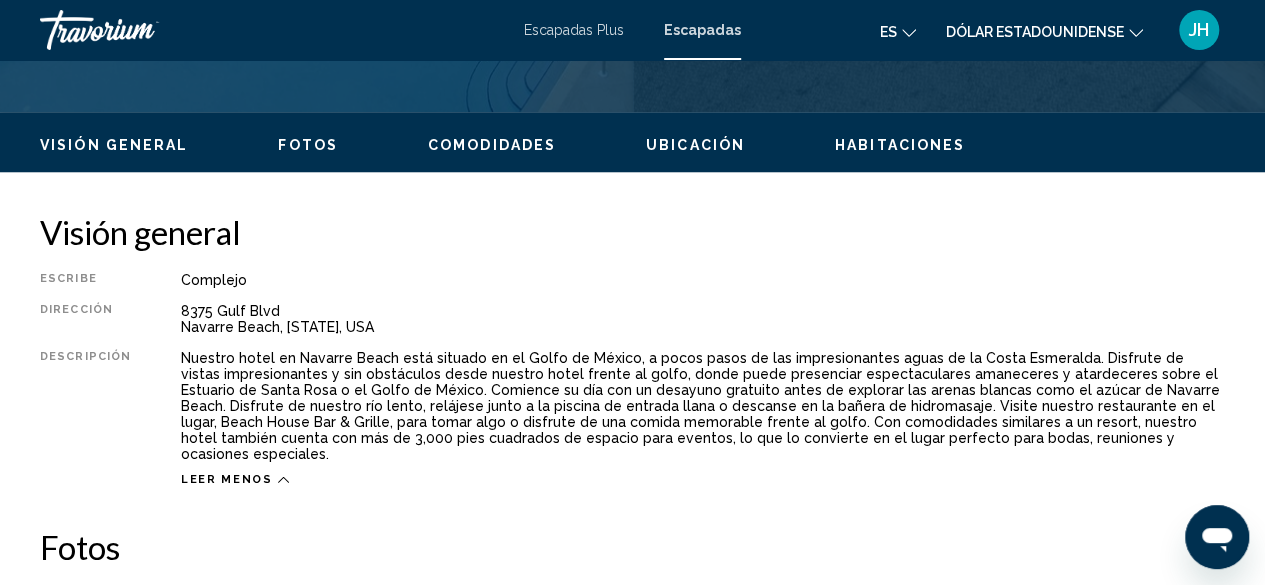 click on "Visión general Escribe Complejo Todo incluido No todo incluido Dirección 8375 Gulf Blvd Navarre Beach, FL, USA Descripción Leer menos" at bounding box center [632, 349] 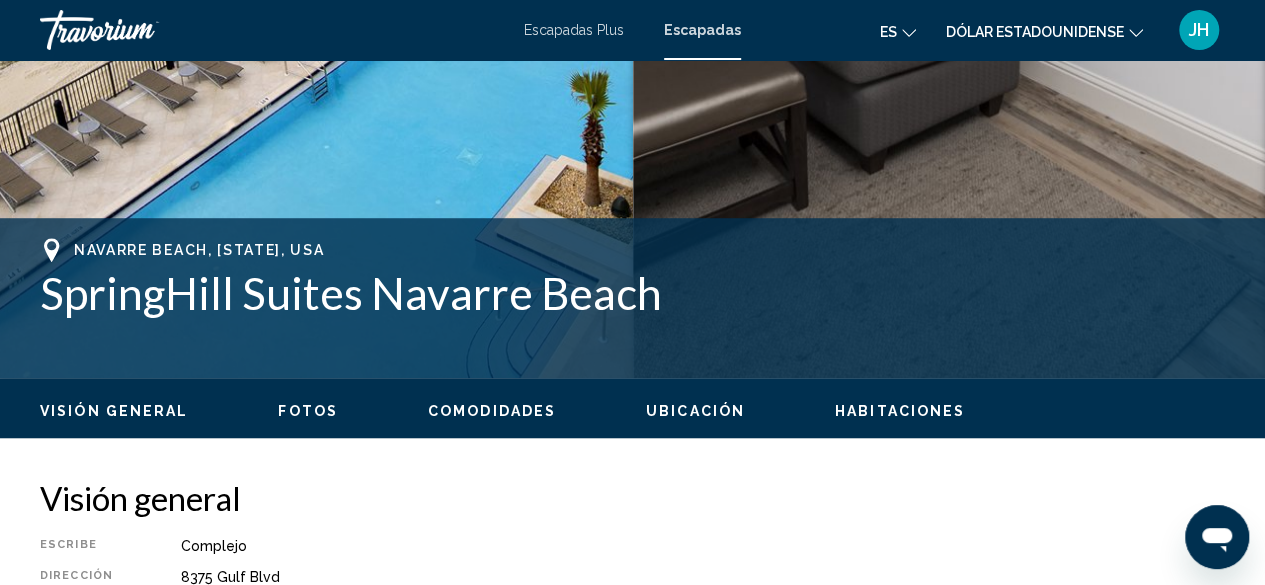scroll, scrollTop: 632, scrollLeft: 0, axis: vertical 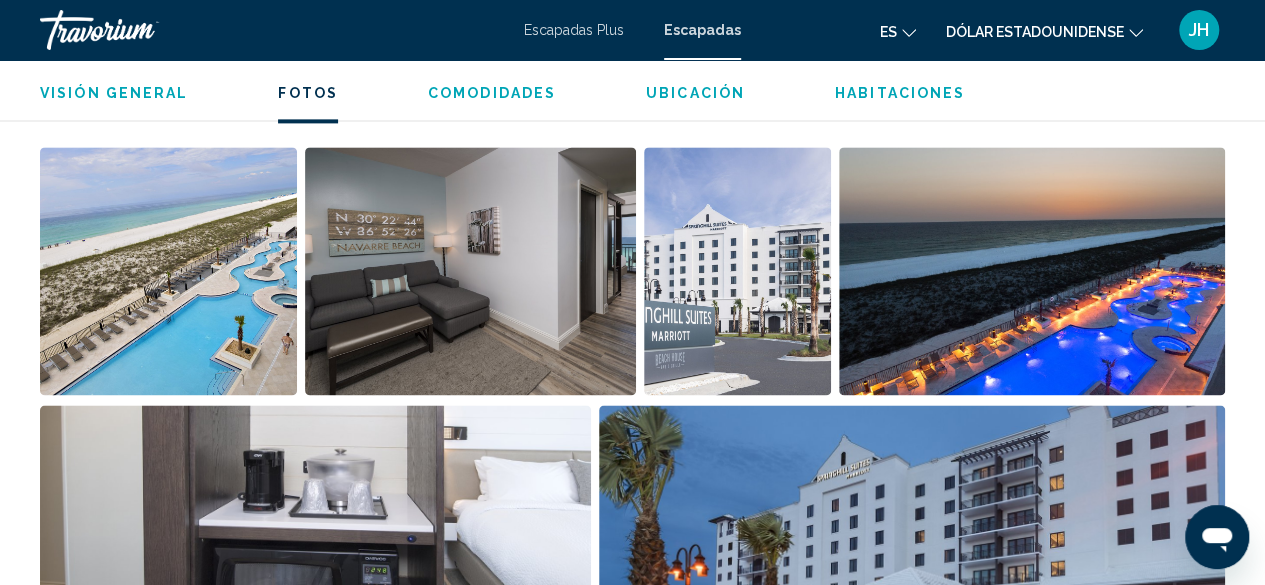 click at bounding box center [1032, 271] 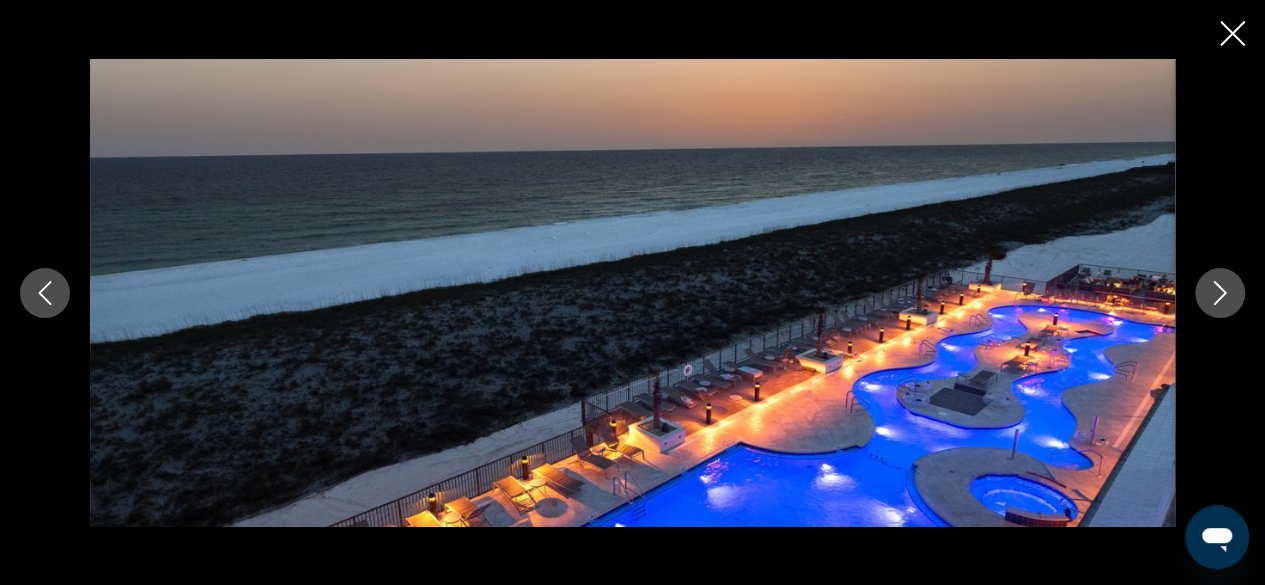 scroll, scrollTop: 1404, scrollLeft: 0, axis: vertical 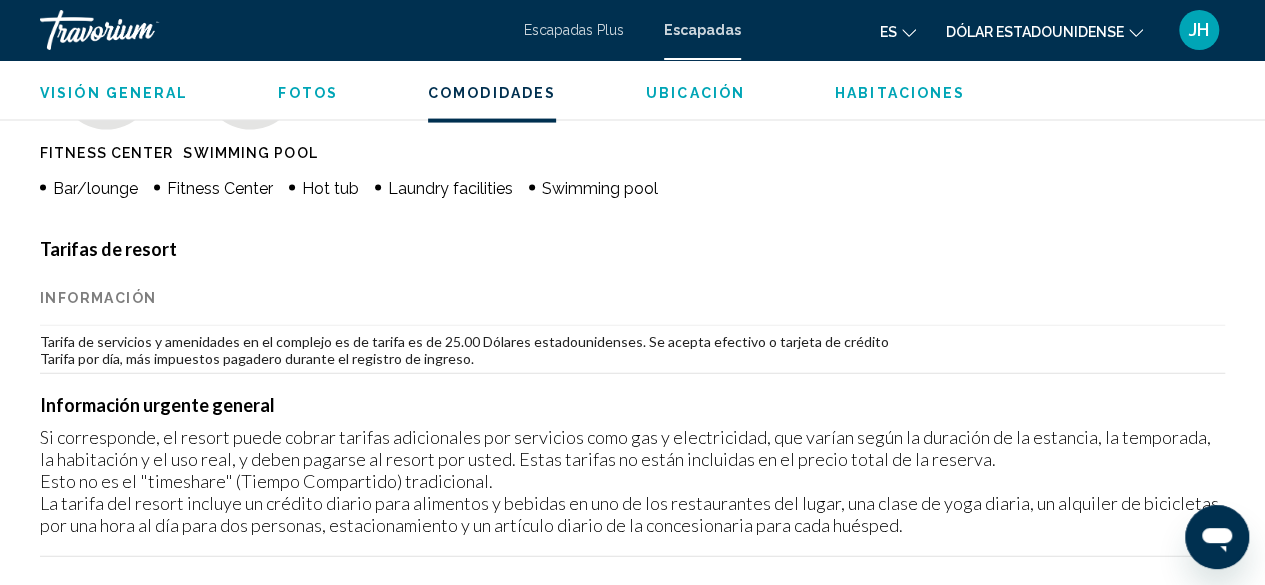 click on "Tarifa de servicios y amenidades en el complejo es de  tarifa es de 25.00 Dólares estadounidenses. Se acepta efectivo o tarjeta de crédito Tarifa por día, más impuestos pagadero durante el registro de ingreso." at bounding box center [632, 350] 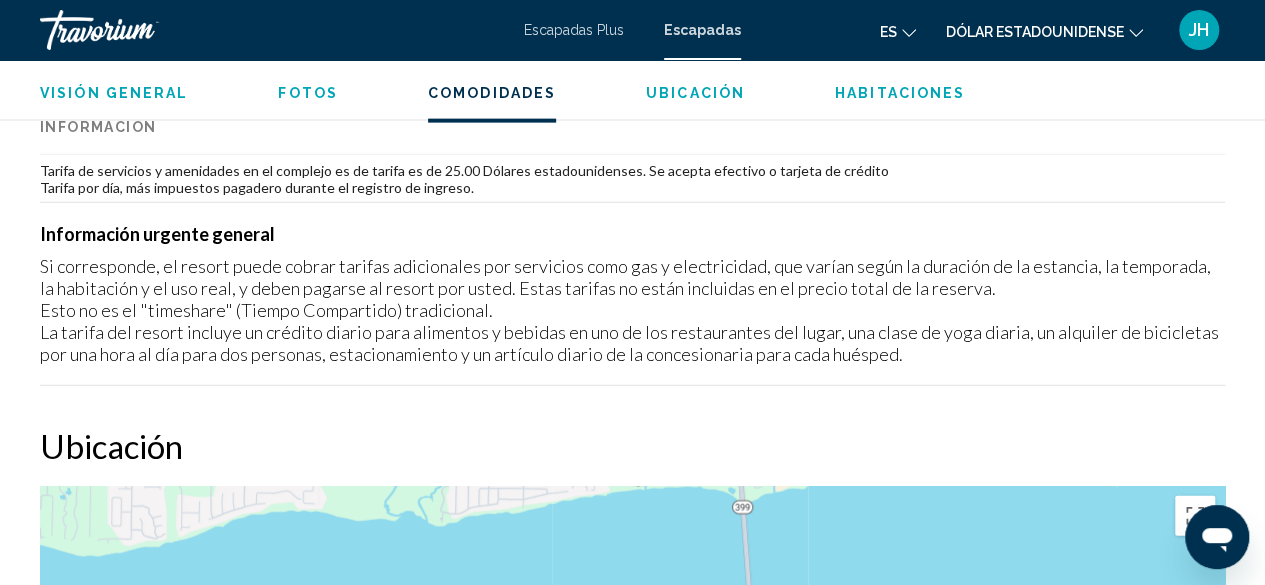 scroll, scrollTop: 2239, scrollLeft: 0, axis: vertical 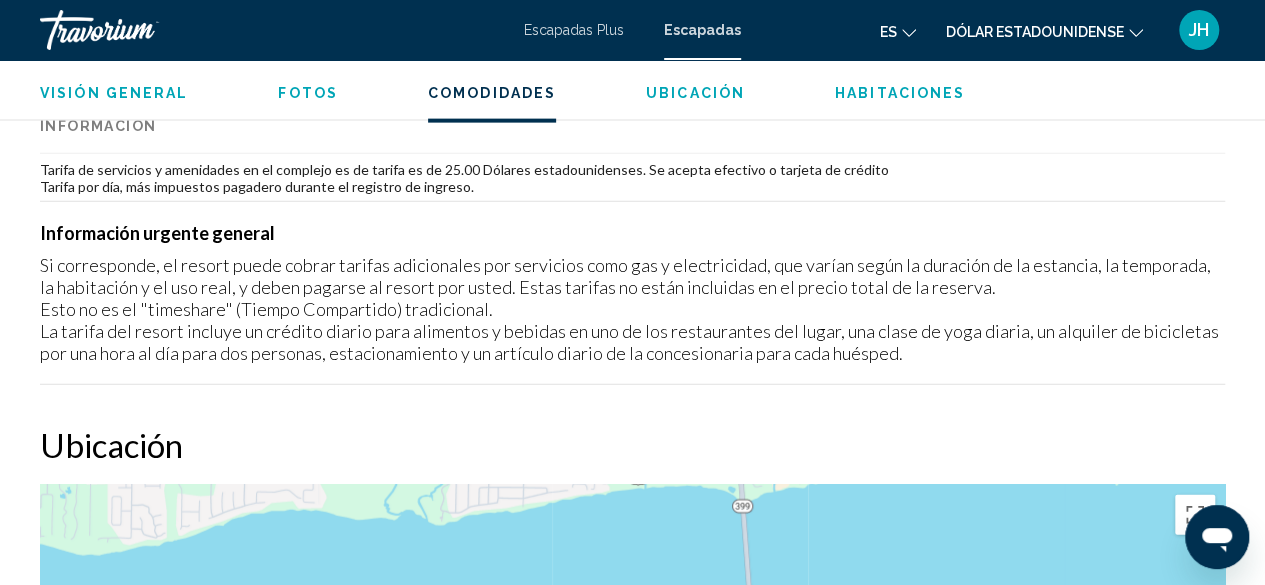 click on "Ubicación" at bounding box center (632, 445) 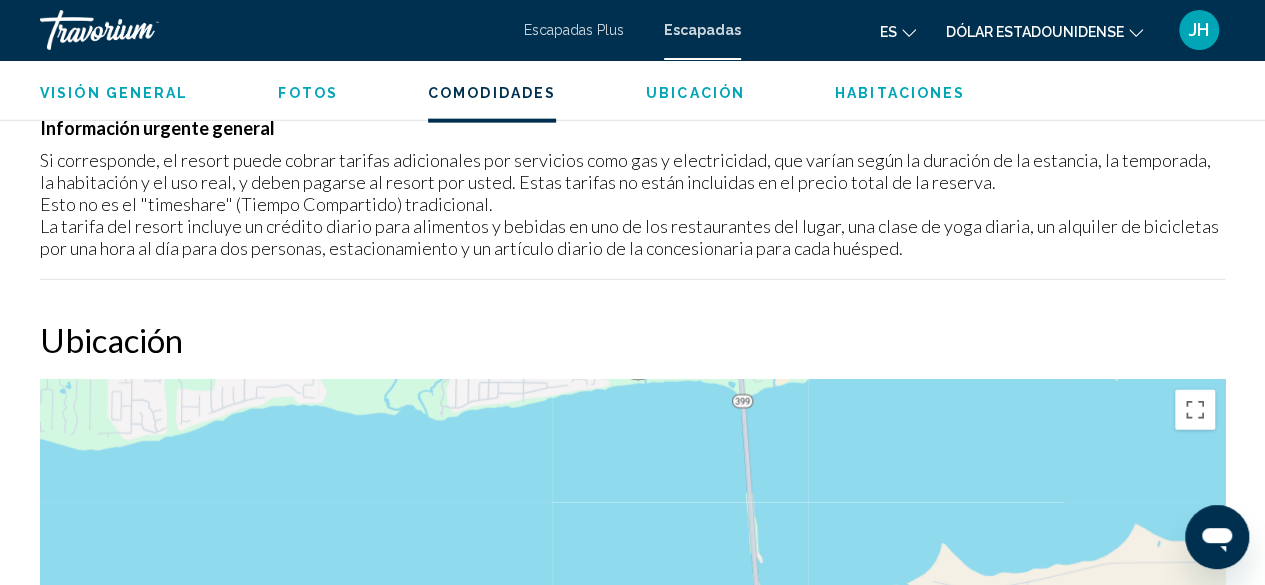 scroll, scrollTop: 2346, scrollLeft: 0, axis: vertical 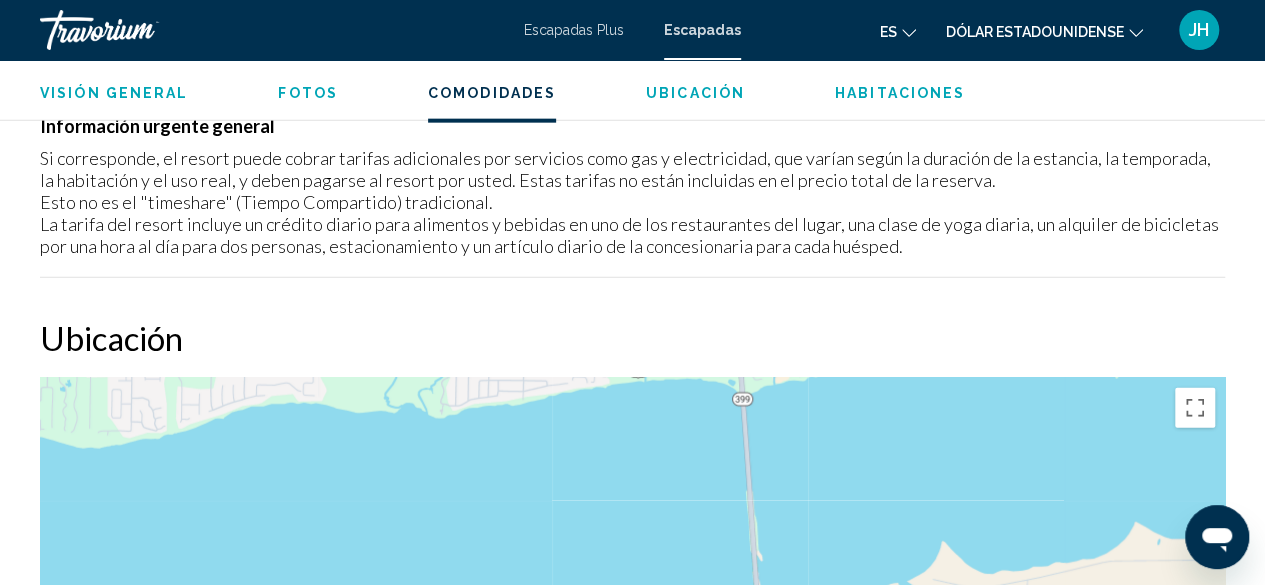 click on "Visión general Escribe Complejo Todo incluido No todo incluido Dirección 8375 Gulf Blvd Navarre Beach, FL, USA Descripción Leer menos
Fotos Comodidades
Fitness Center
Swimming Pool Bar/lounge Fitness Center Hot tub Laundry facilities Swimming pool No hay servicios disponibles. Tarifas de resort  Información  Tarifa de servicios y amenidades en el complejo es de  tarifa es de 25.00 Dólares estadounidenses. Se acepta efectivo o tarjeta de crédito Tarifa por día, más impuestos pagadero durante el registro de ingreso. Información urgente general Si corresponde, el resort puede cobrar tarifas adicionales por servicios como gas y electricidad, que varían según la duración de la estancia, la temporada, la habitación y el uso real, y deben pagarse al resort por usted. Estas tarifas no están incluidas en el precio total de la reserva. Ubicación ← →" at bounding box center [632, 5103] 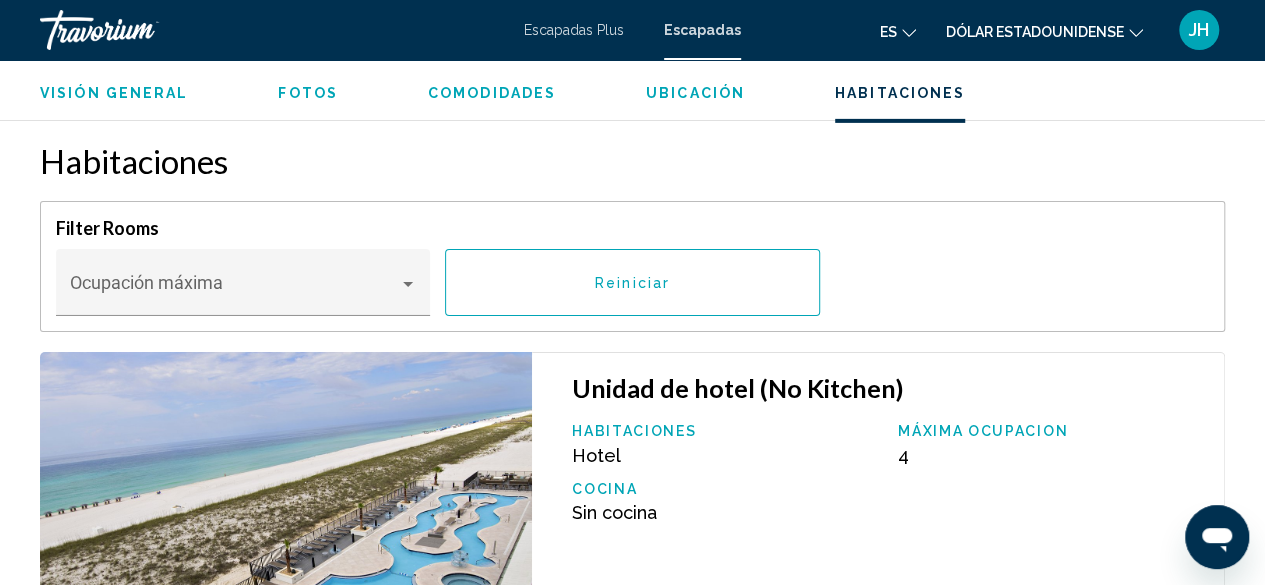 scroll, scrollTop: 3229, scrollLeft: 0, axis: vertical 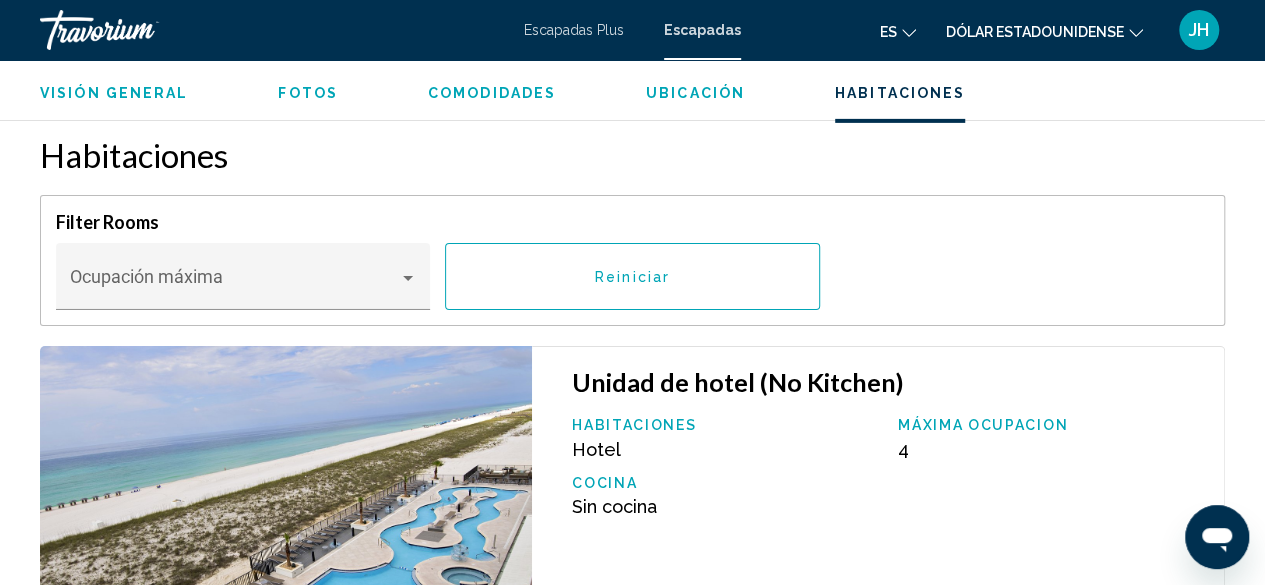 click on "Unidad de hotel (No Kitchen)" at bounding box center (888, 382) 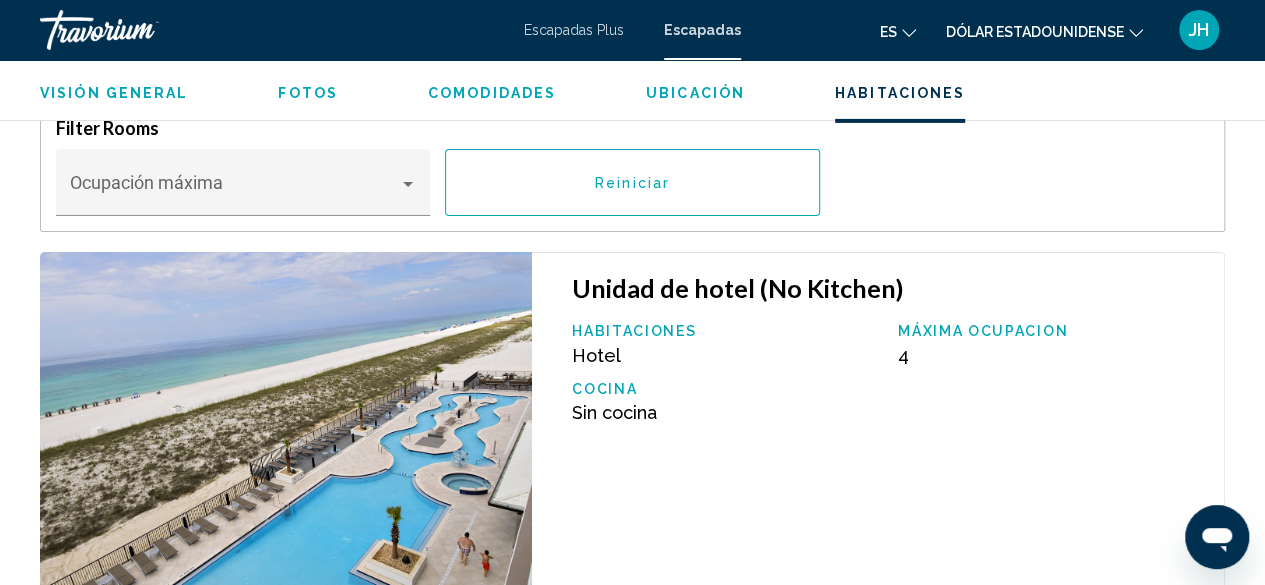 scroll, scrollTop: 3330, scrollLeft: 0, axis: vertical 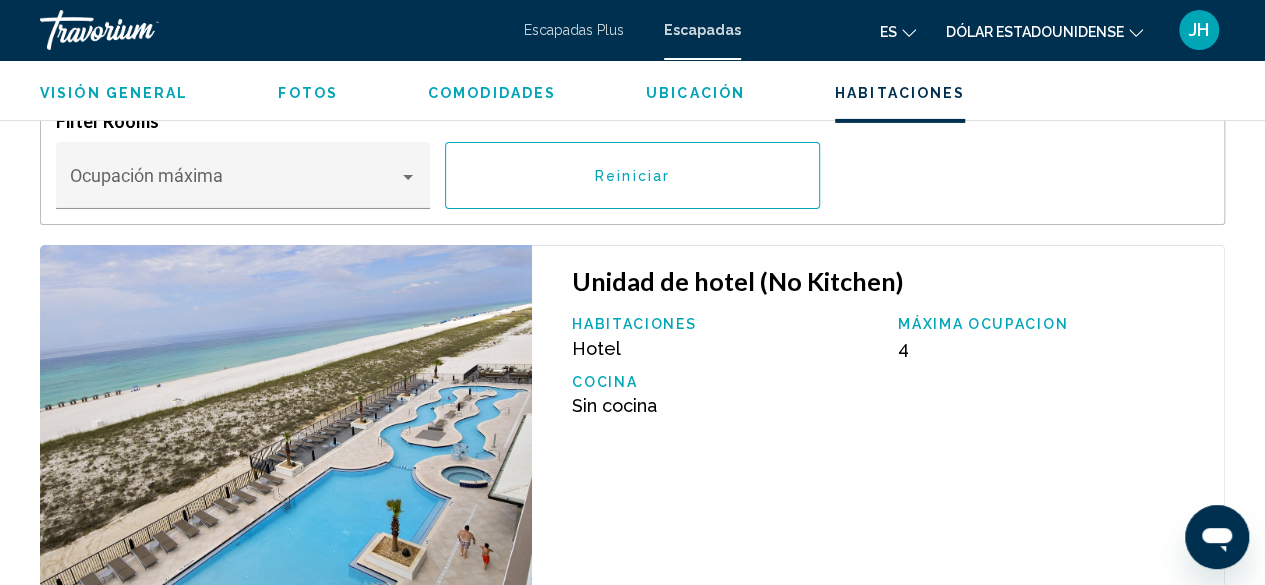 click on "Habitaciones Hotel Máxima ocupacion 4 Cocina Sin cocina" at bounding box center [888, 373] 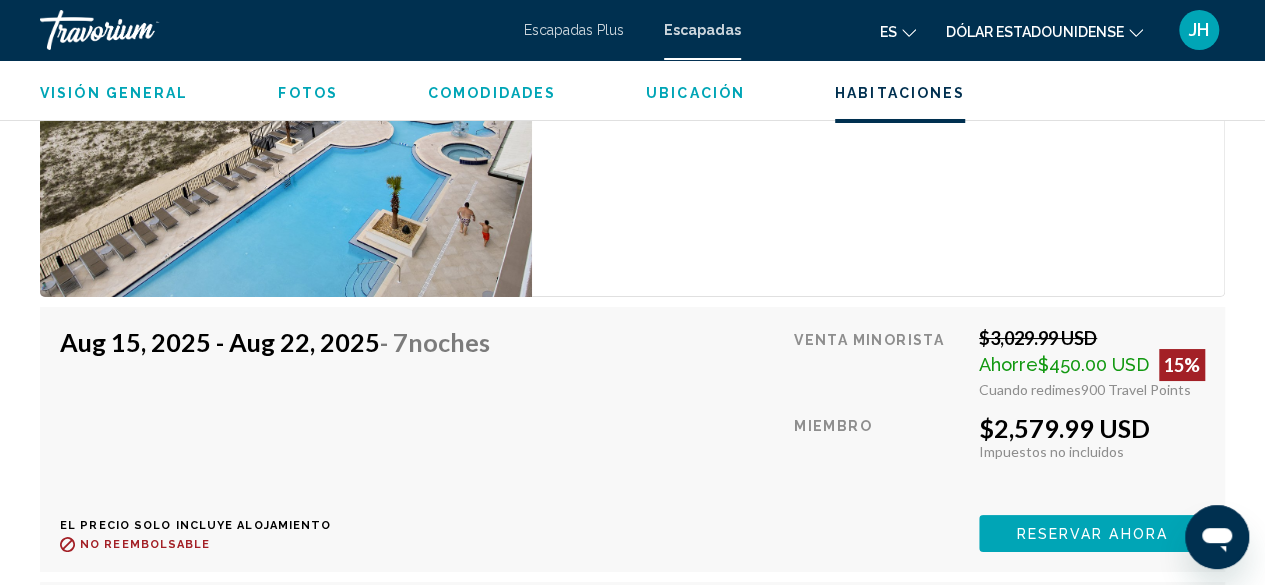 scroll, scrollTop: 3654, scrollLeft: 0, axis: vertical 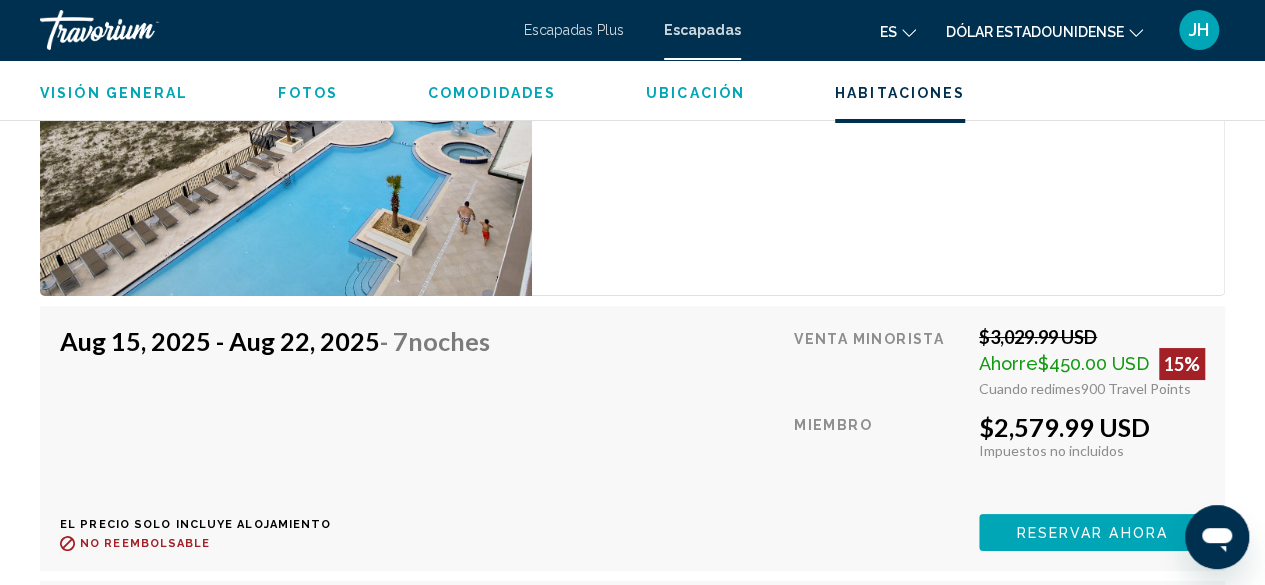 click on "Unidad de hotel (No Kitchen) Habitaciones Hotel Máxima ocupacion 4 Cocina Sin cocina" at bounding box center (878, 108) 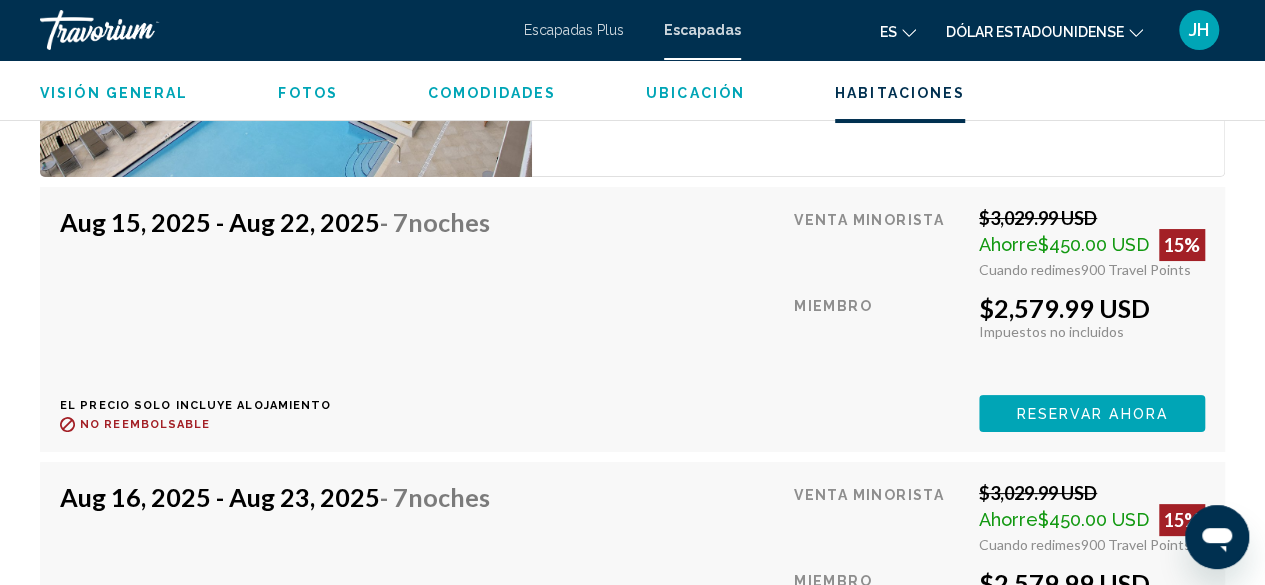 scroll, scrollTop: 3776, scrollLeft: 0, axis: vertical 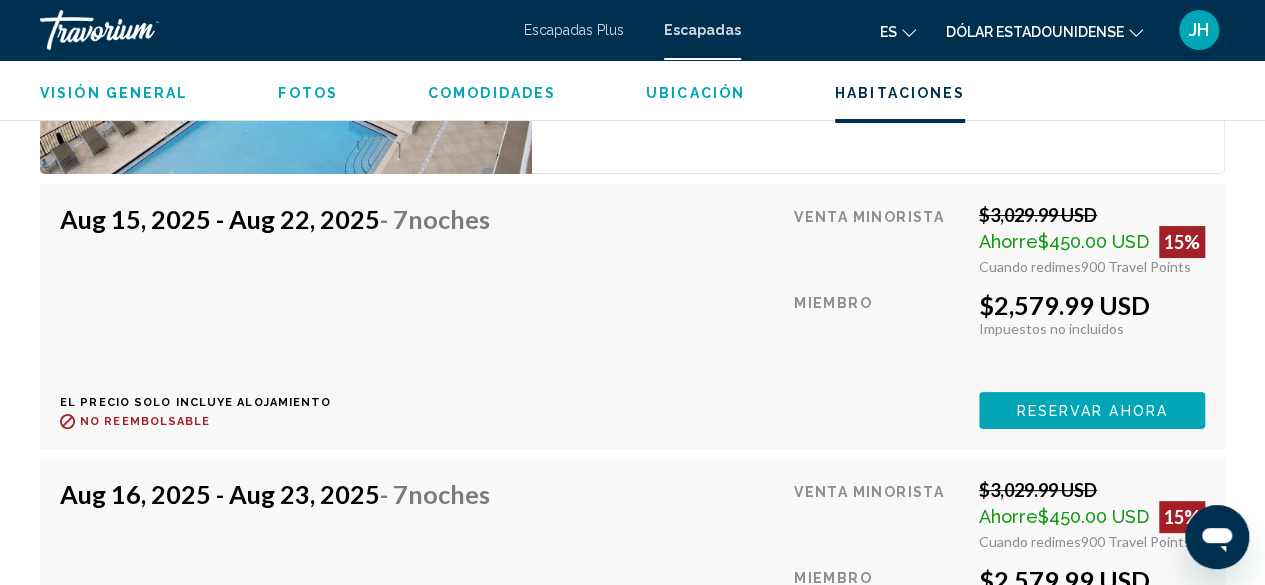 click on "Aug 15, 2025 - Aug 22, 2025  - 7  noches El precio solo incluye alojamiento
Reembolsable hasta :
No reembolsable Venta minorista  $3,029.99 USD  Ahorre  $450.00 USD   15%  Cuando redimes  900  Travel Points  Miembro  $2,579.99 USD  Impuestos incluidos Impuestos no incluidos Gana  0  Travel Points  Reservar ahora Esta habitación ya no está disponible. El precio solo incluye alojamiento
Reembolsable hasta
No reembolsable Reservar ahora Esta habitación ya no está disponible." at bounding box center (632, 316) 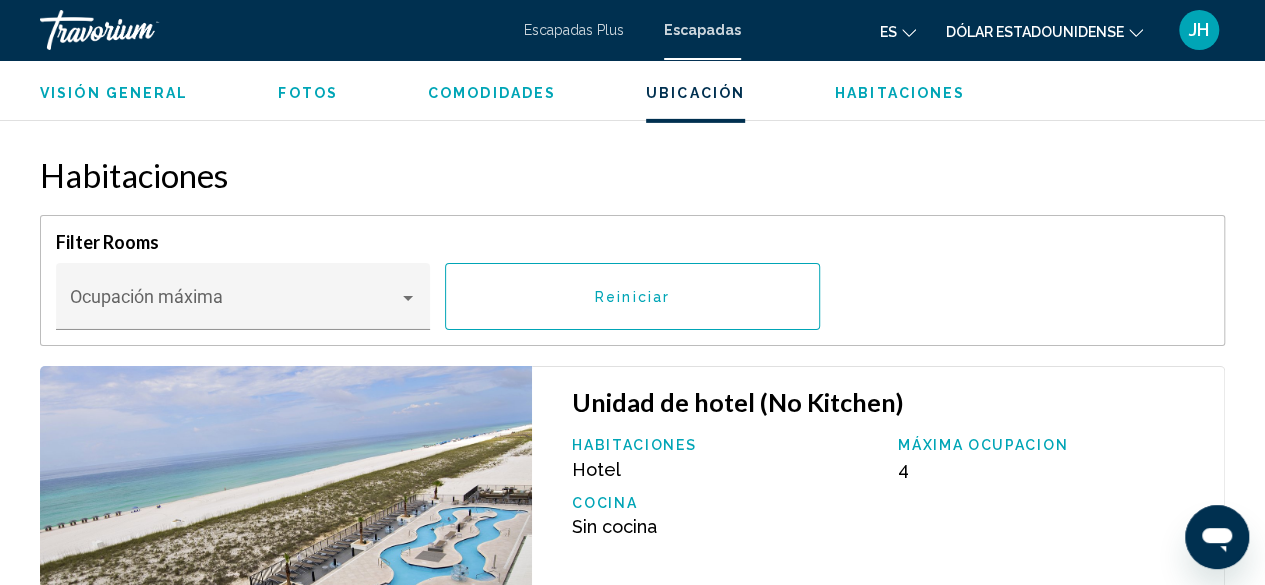 scroll, scrollTop: 3220, scrollLeft: 0, axis: vertical 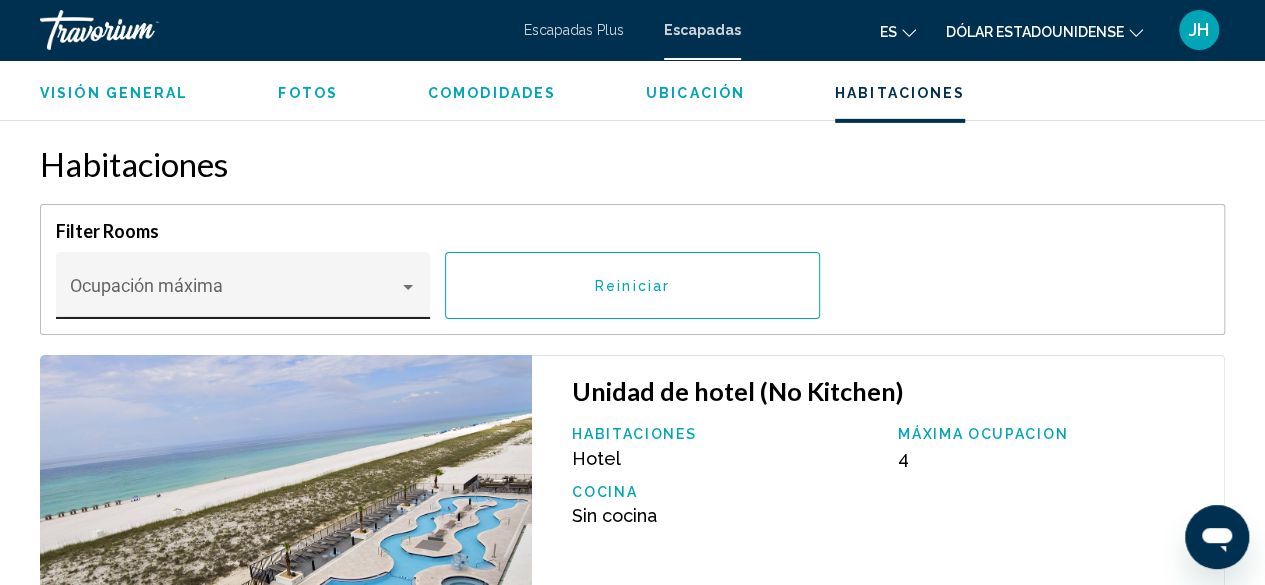 click at bounding box center (408, 287) 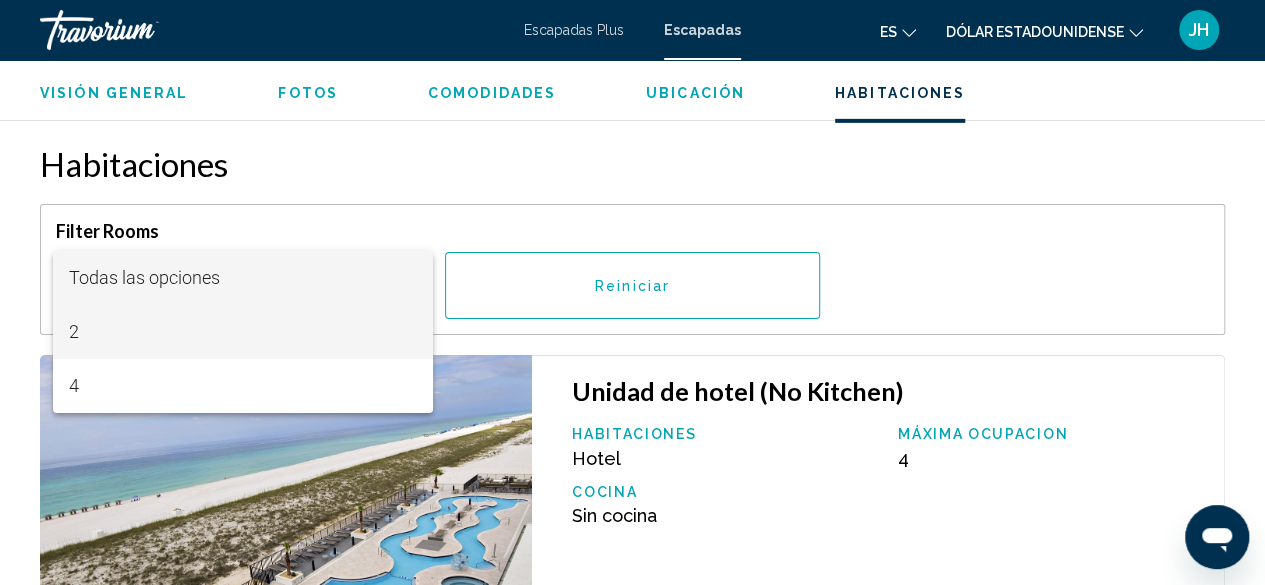 click on "2" at bounding box center (242, 332) 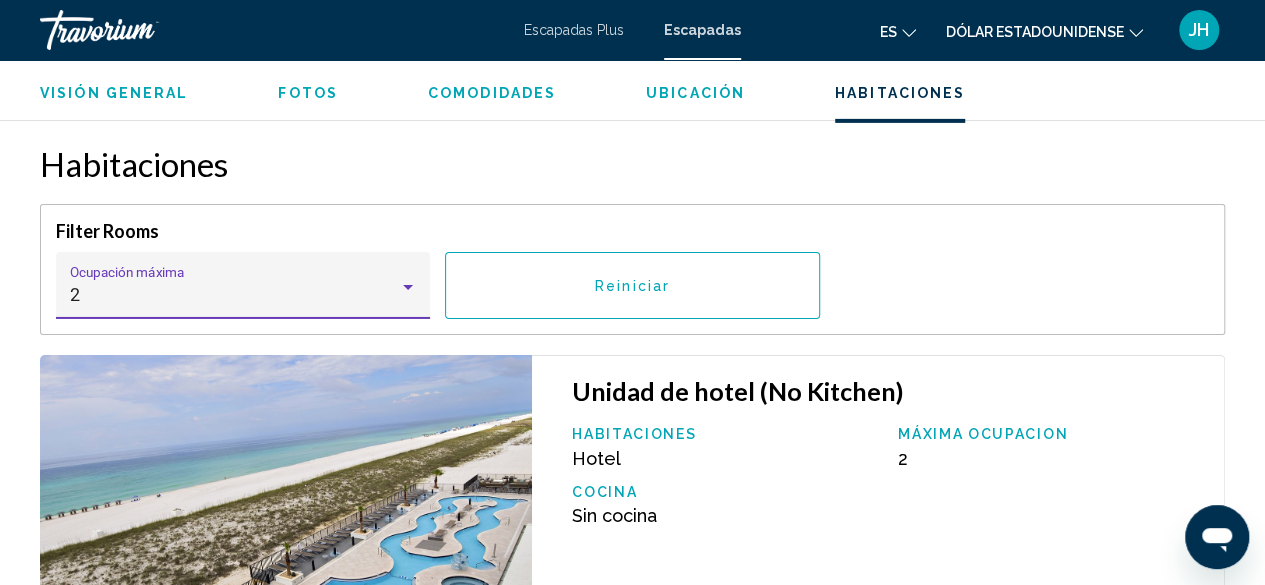 click on "Habitaciones" at bounding box center (632, 164) 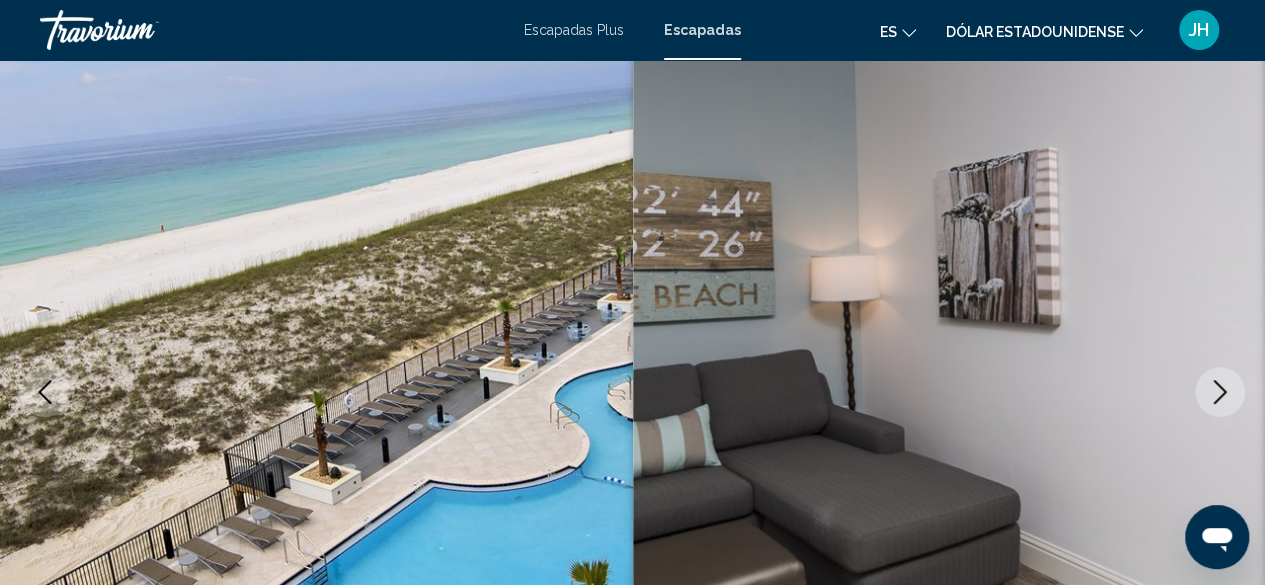scroll, scrollTop: 0, scrollLeft: 0, axis: both 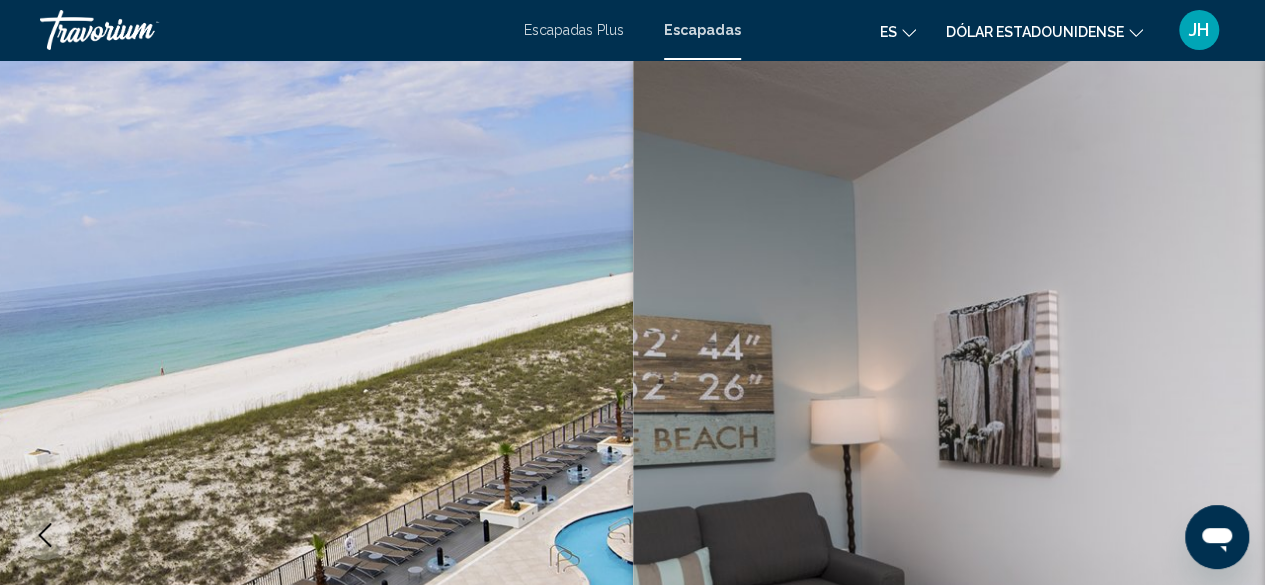 click at bounding box center [949, 535] 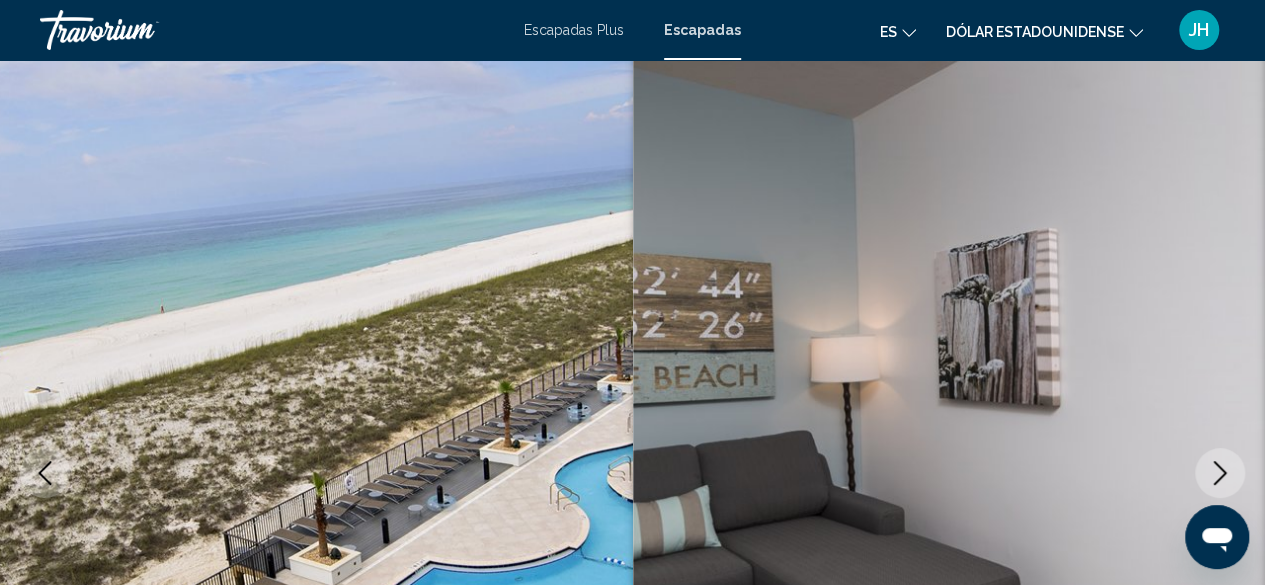 scroll, scrollTop: 0, scrollLeft: 0, axis: both 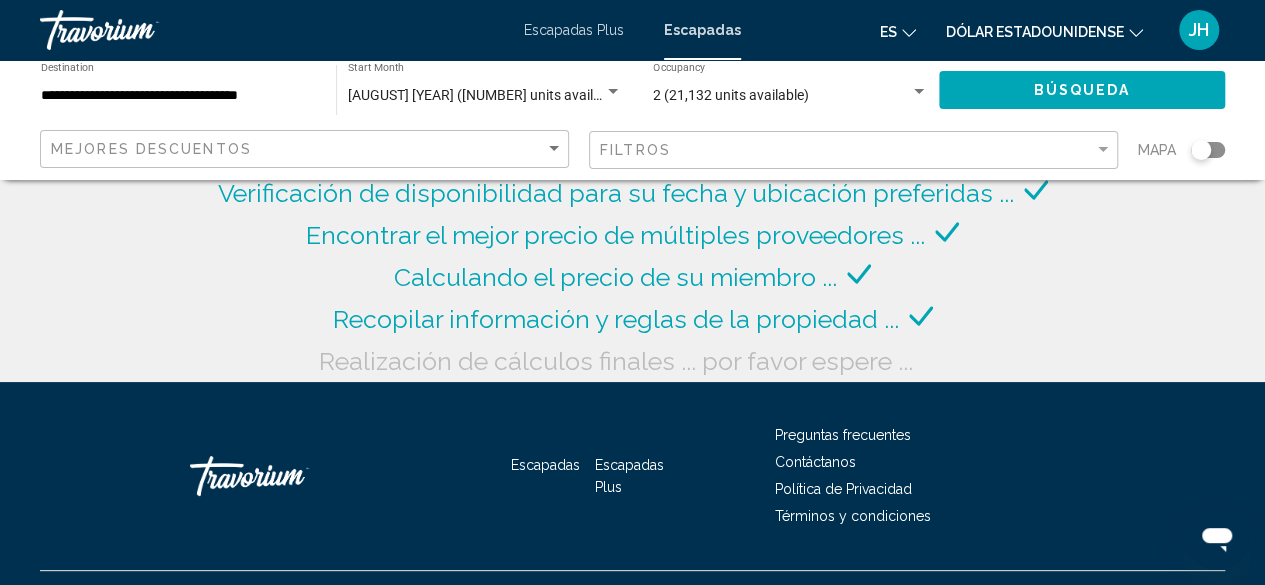 click on "Mejores descuentos Filtros Mapa" 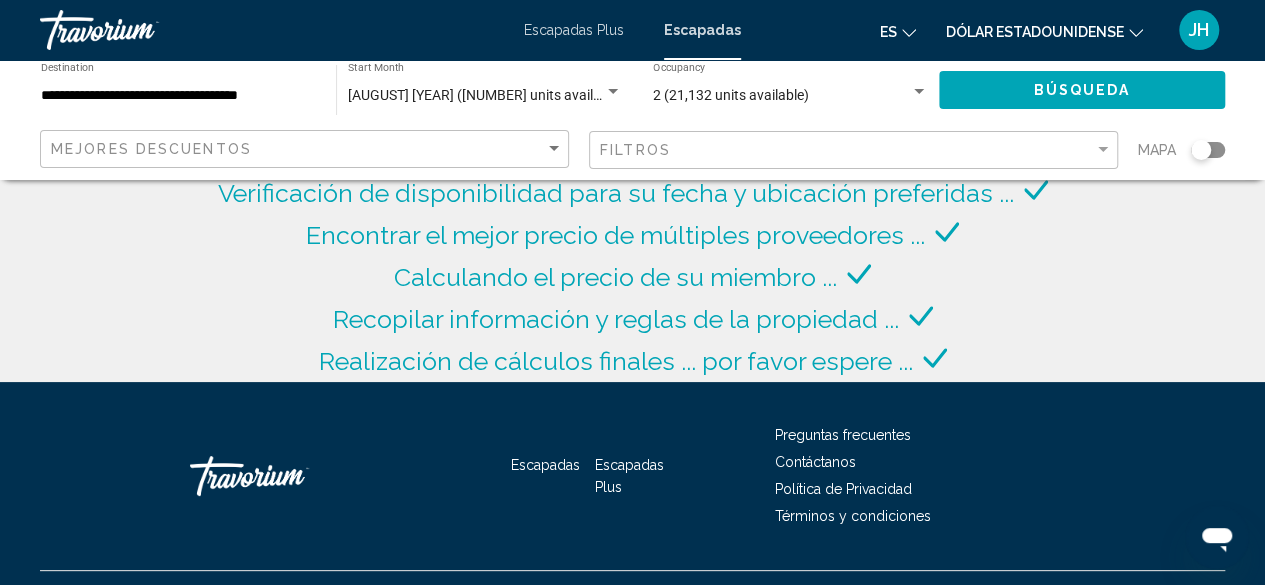 click 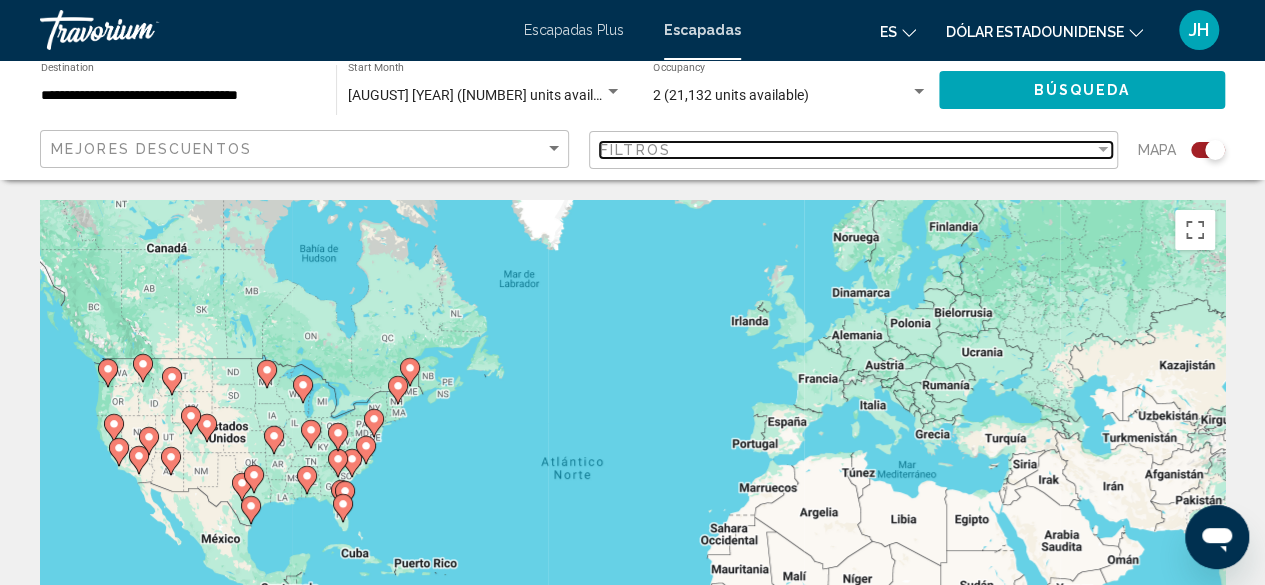 click on "Filtros" at bounding box center (847, 150) 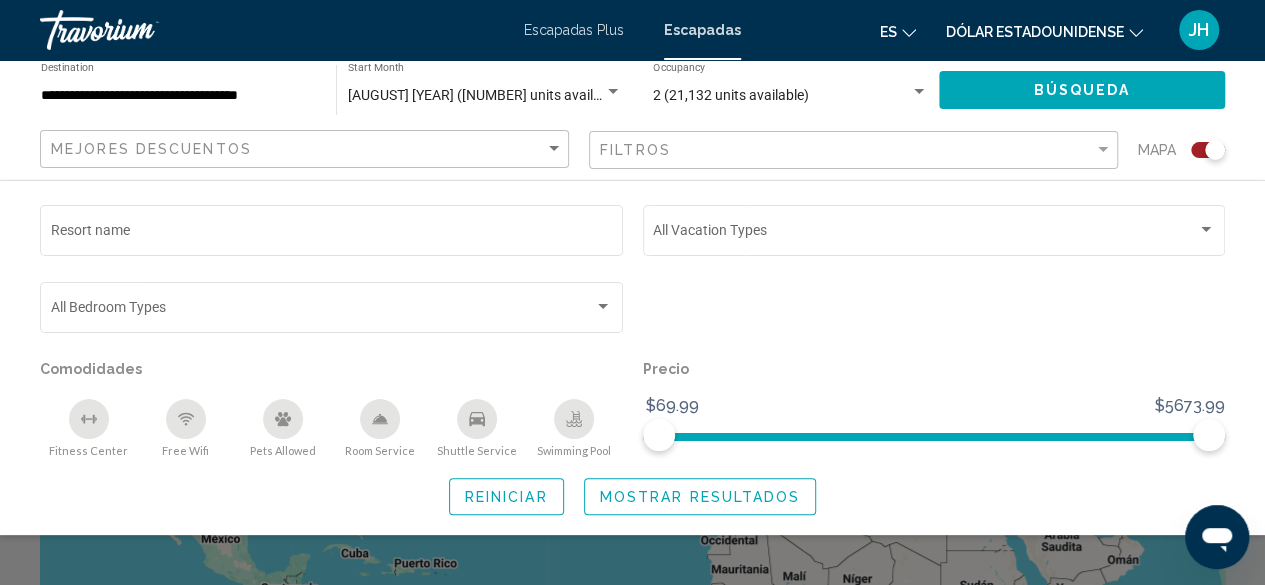 click on "Vacation Types All Vacation Types" 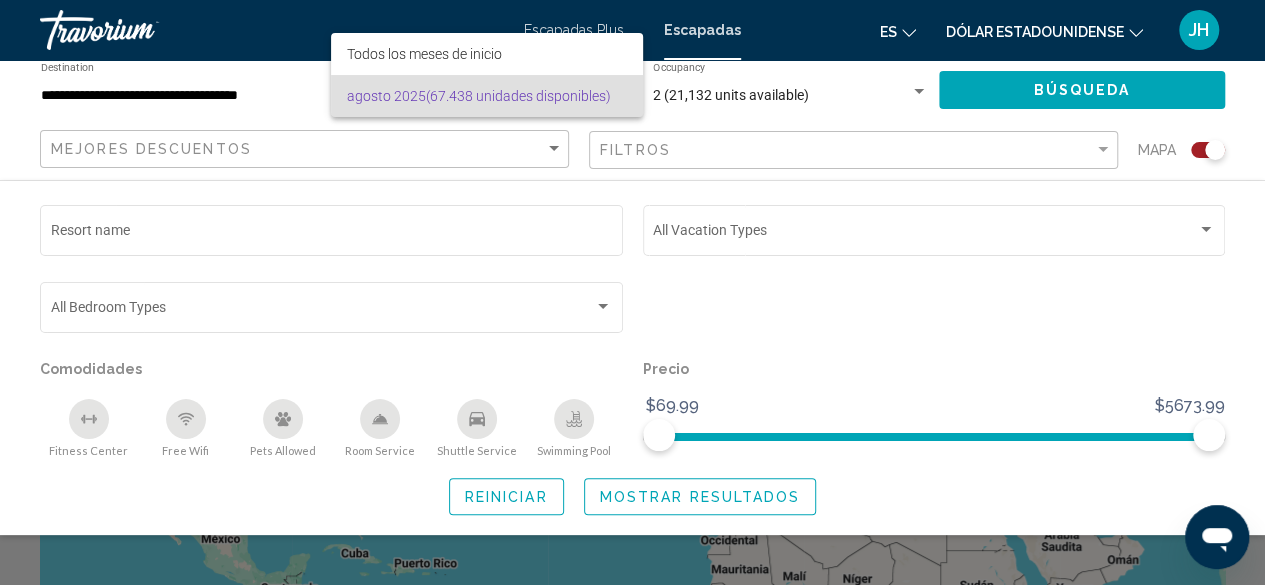 click at bounding box center [632, 292] 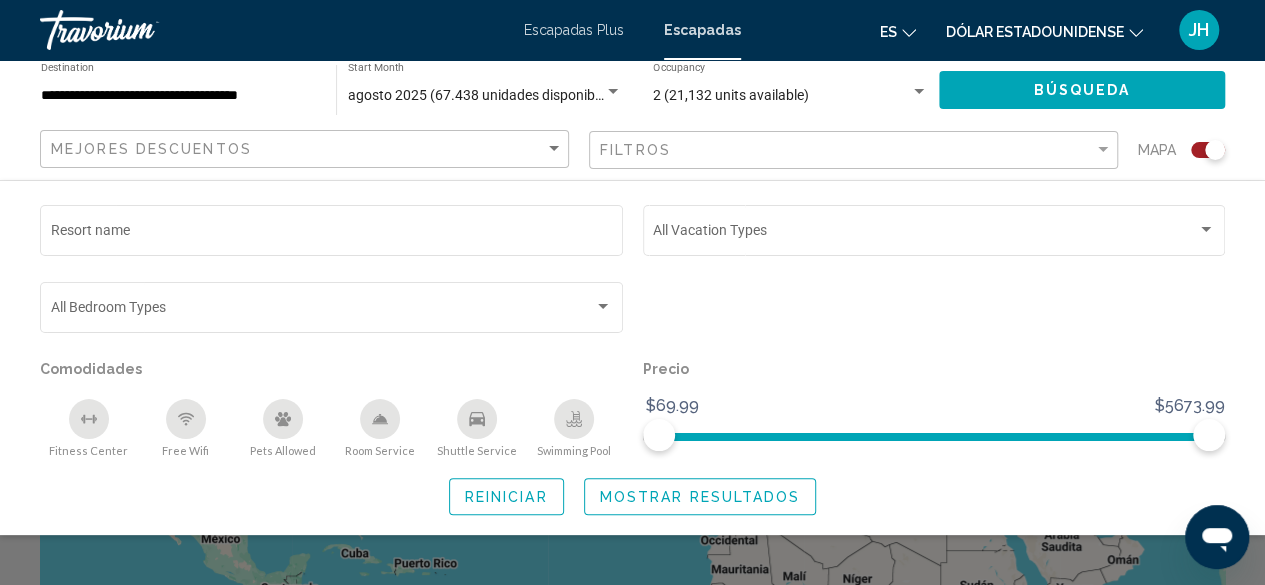 click at bounding box center [919, 91] 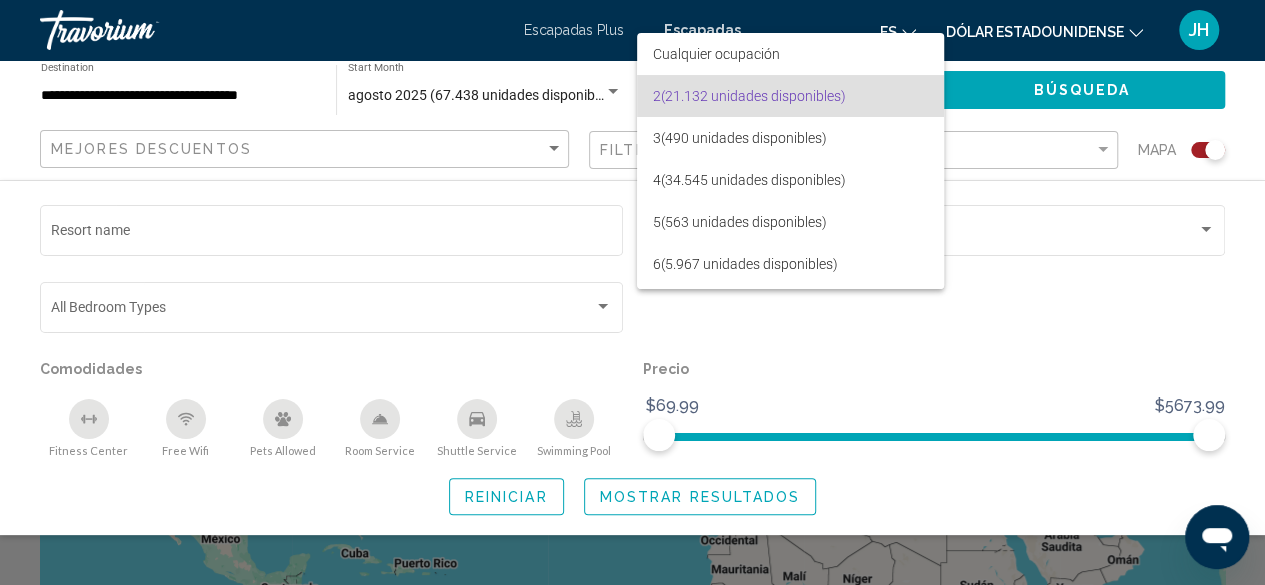 click at bounding box center [632, 292] 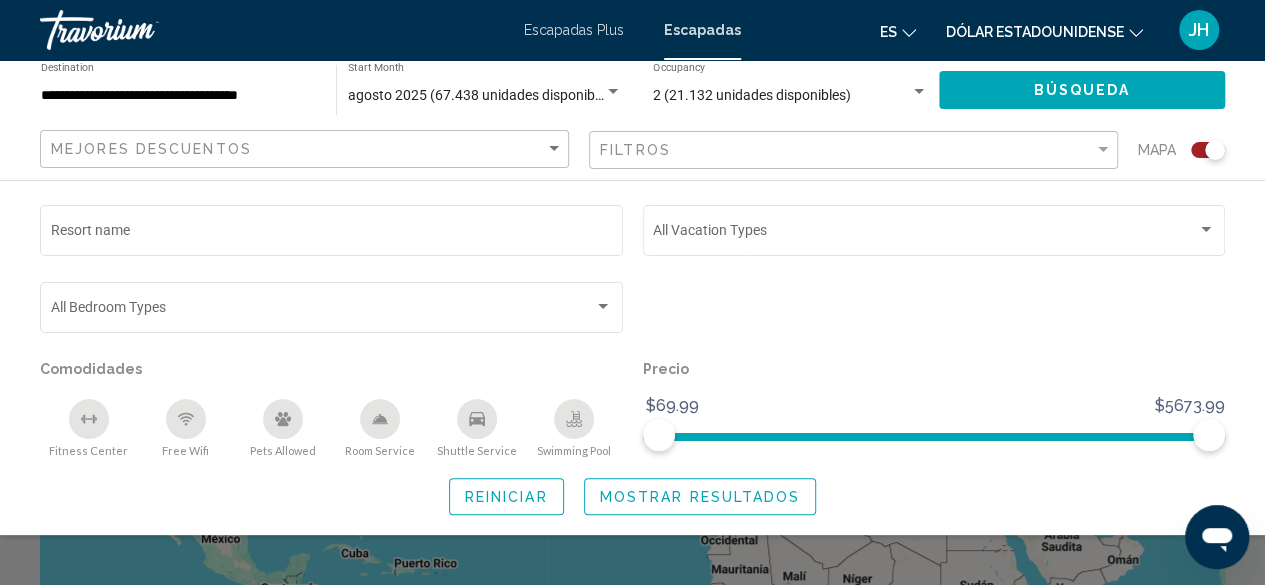 click 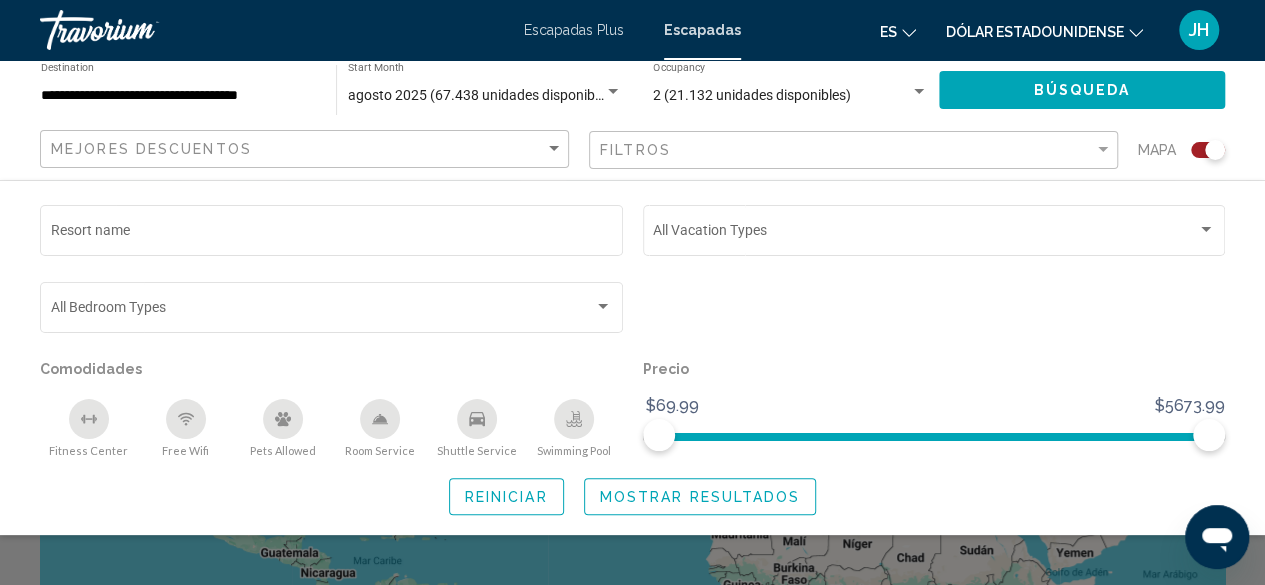 scroll, scrollTop: 0, scrollLeft: 0, axis: both 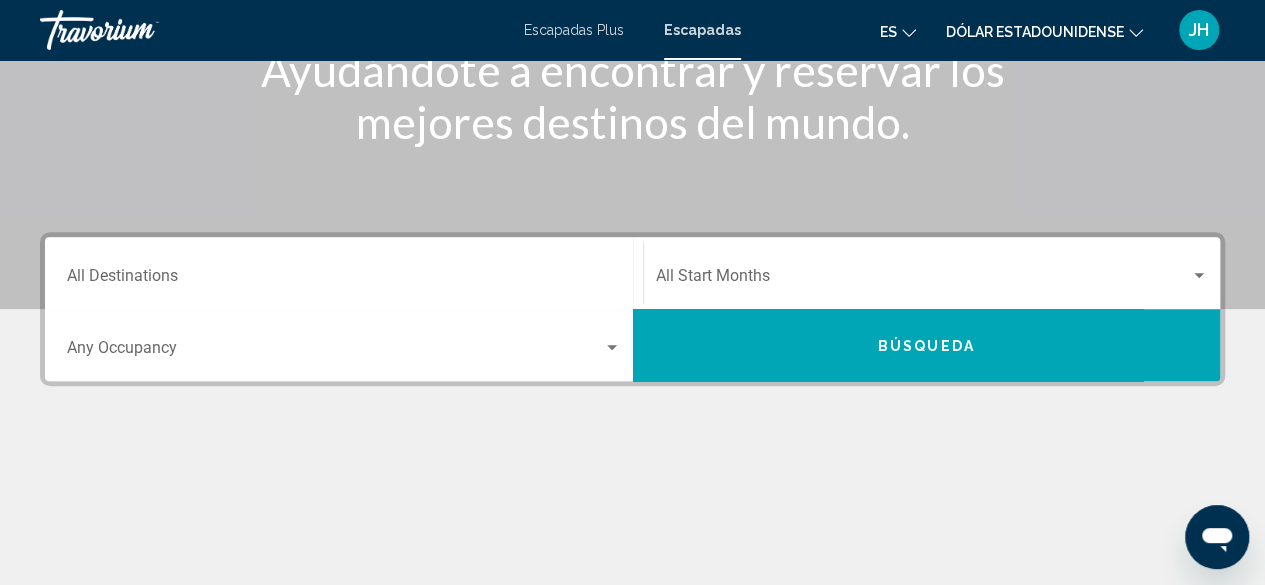 click at bounding box center (923, 280) 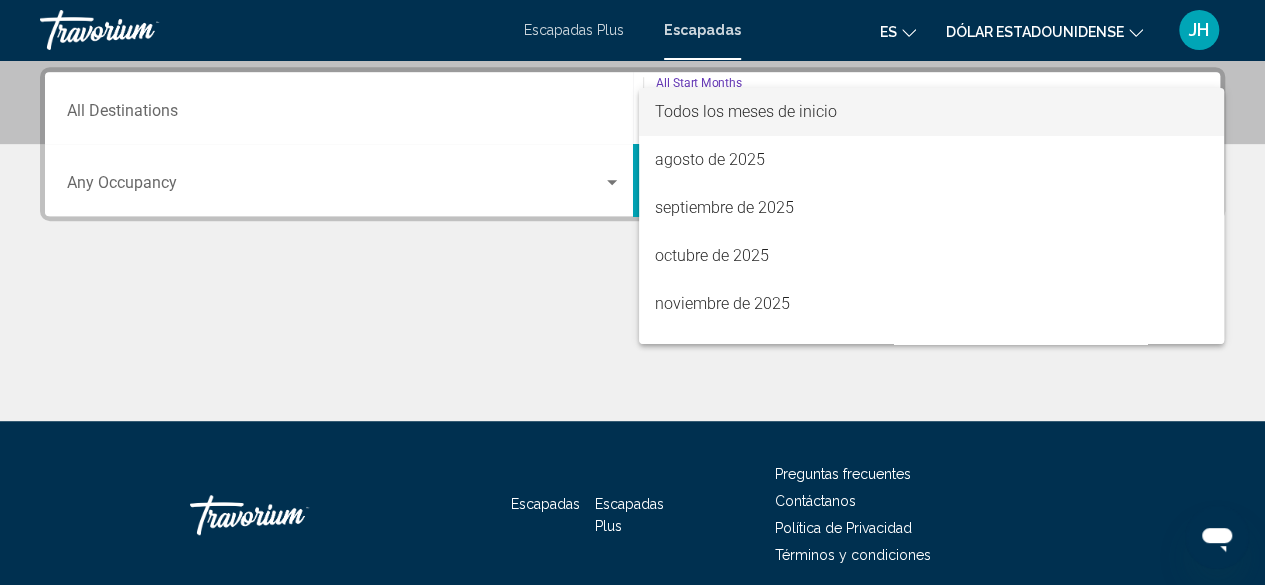 scroll, scrollTop: 458, scrollLeft: 0, axis: vertical 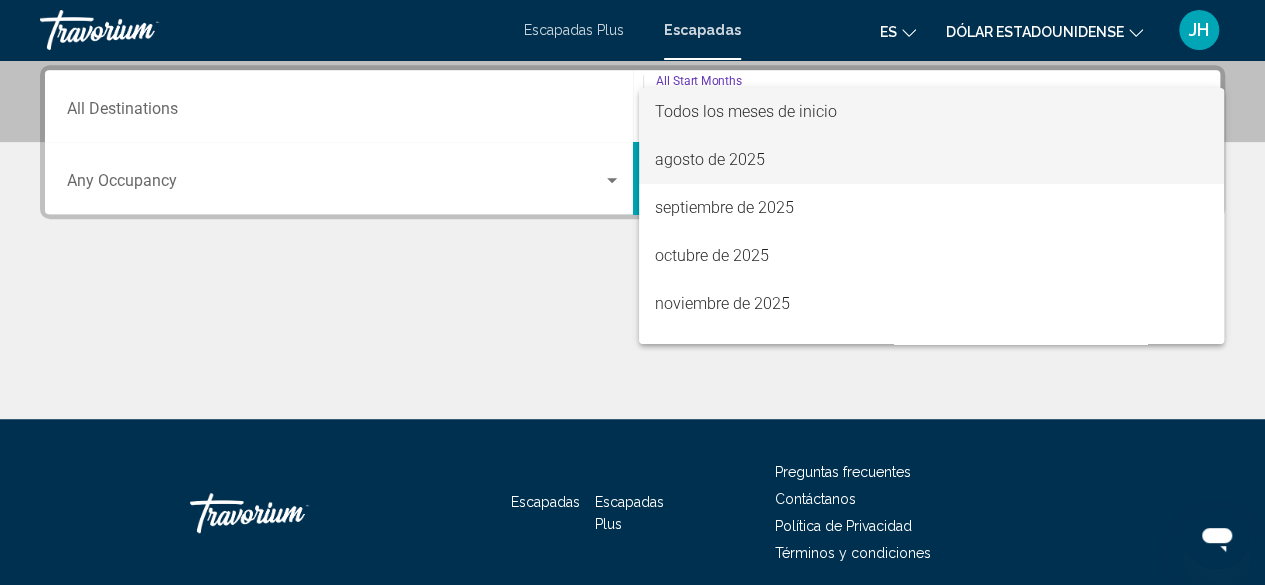 click on "agosto de 2025" at bounding box center [710, 159] 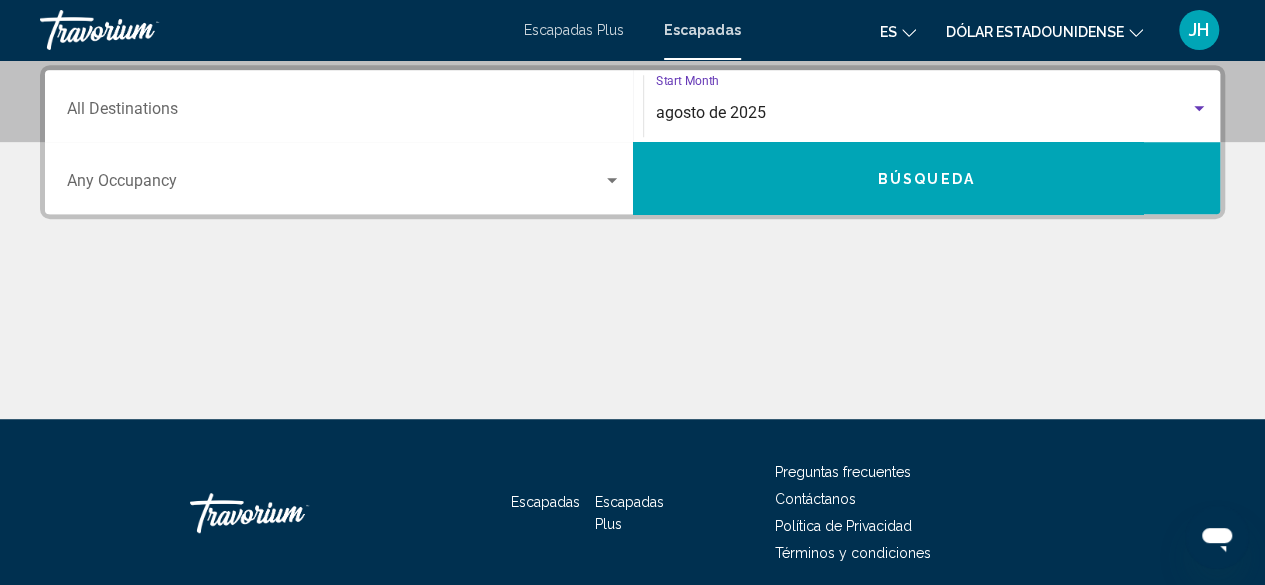 click on "Destination All Destinations" at bounding box center (344, 113) 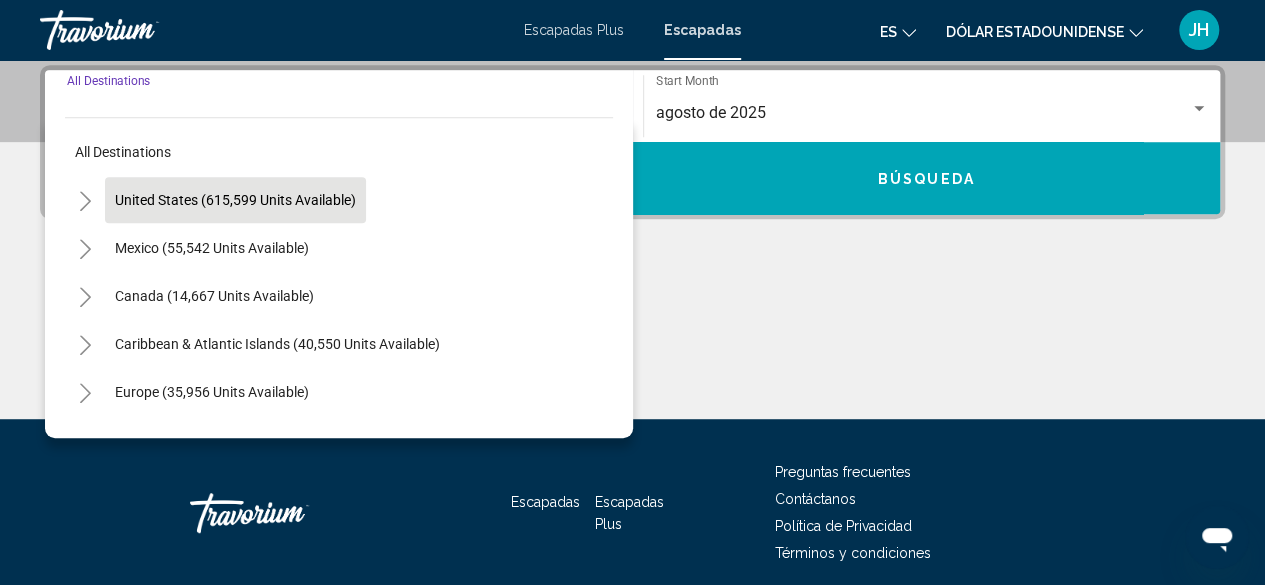 click on "United States (615,599 units available)" at bounding box center (212, 248) 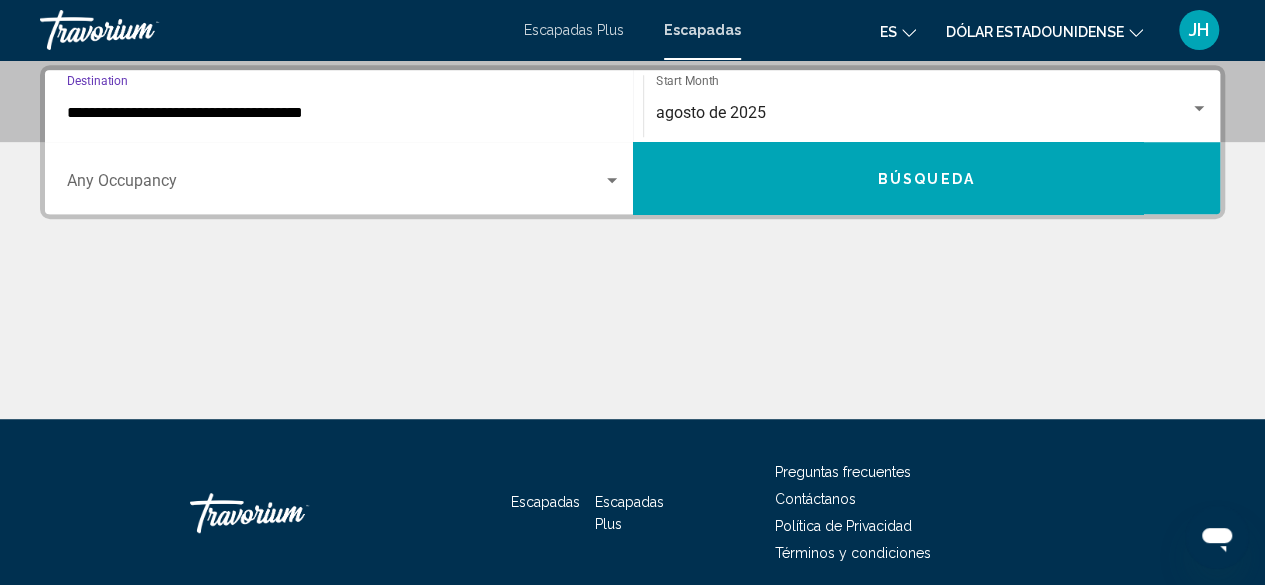 click at bounding box center [335, 185] 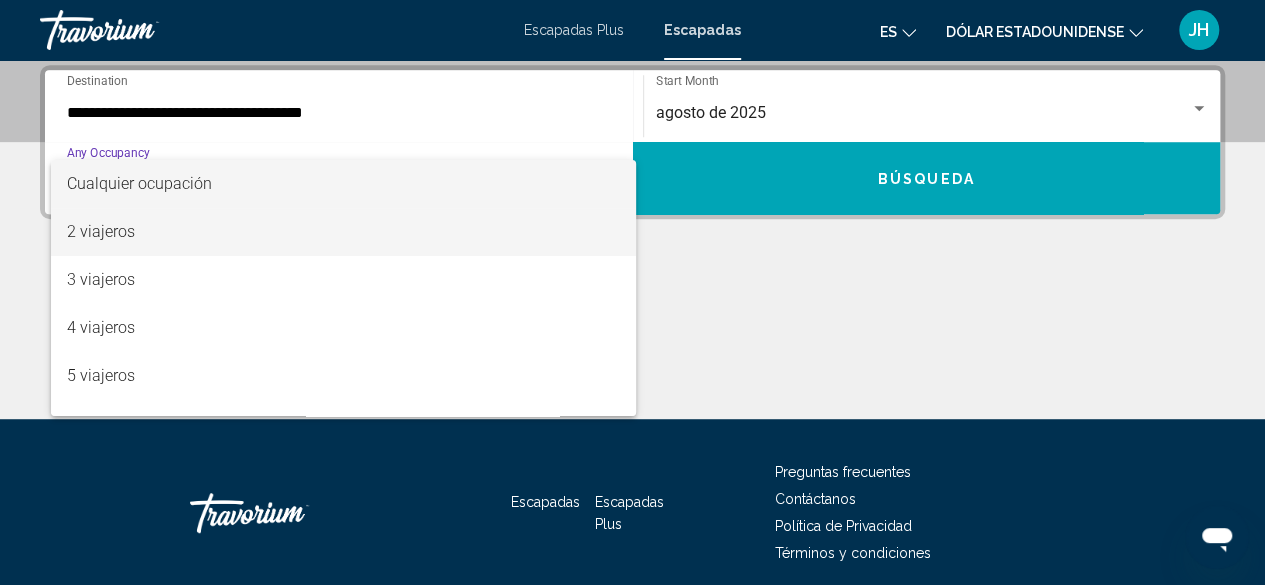 click on "2 viajeros" at bounding box center [101, 231] 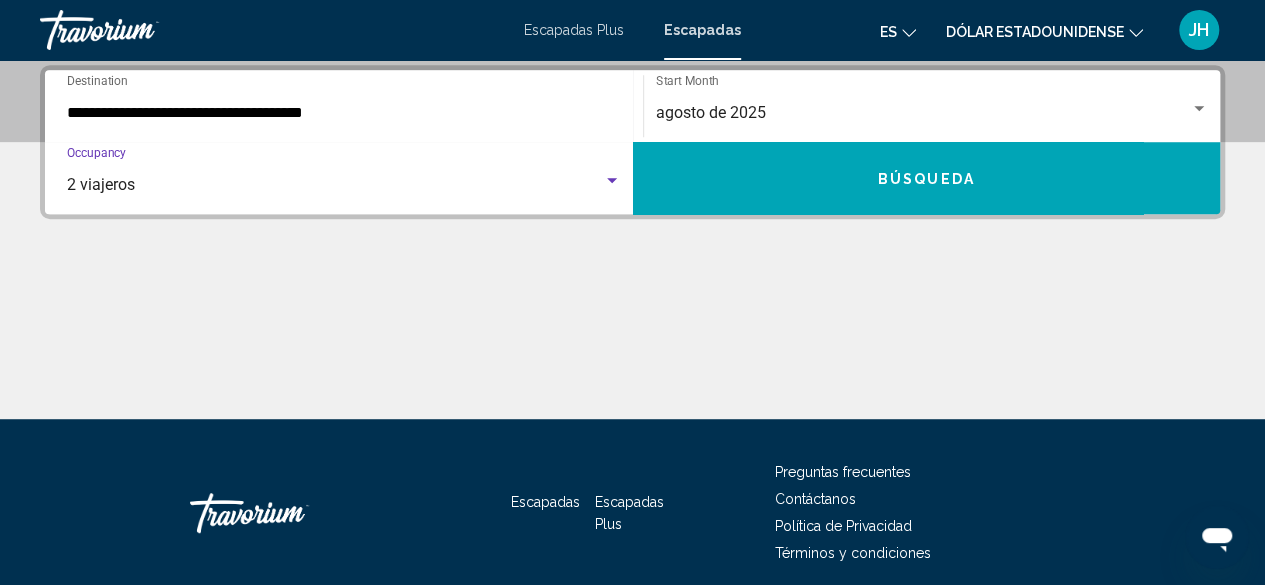 click on "Búsqueda" at bounding box center [927, 178] 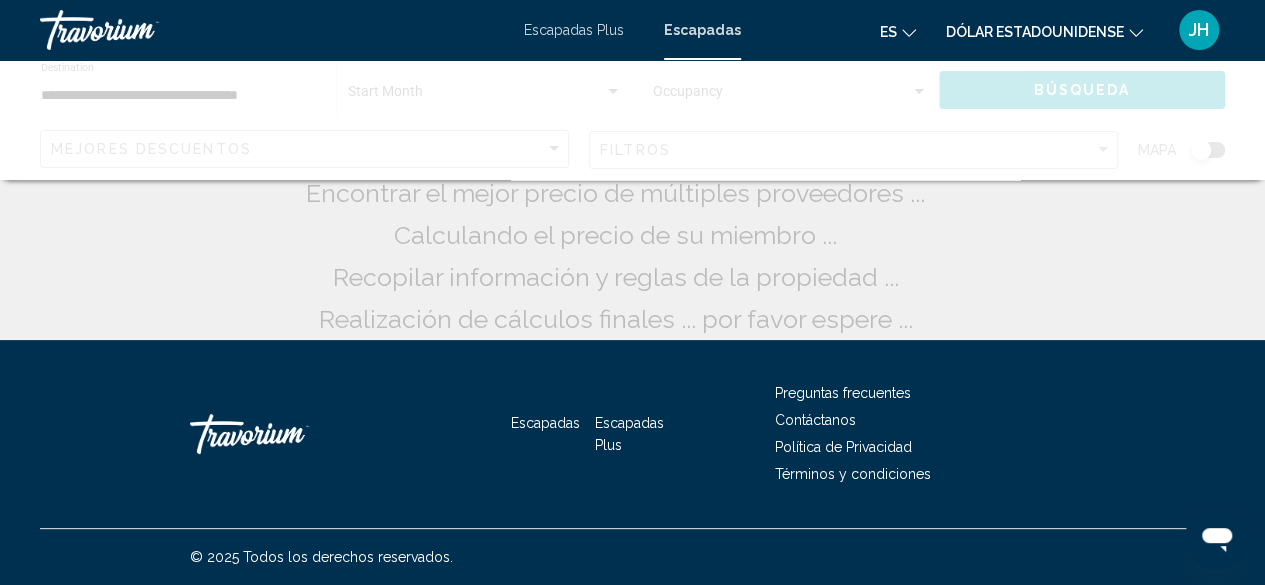 scroll, scrollTop: 0, scrollLeft: 0, axis: both 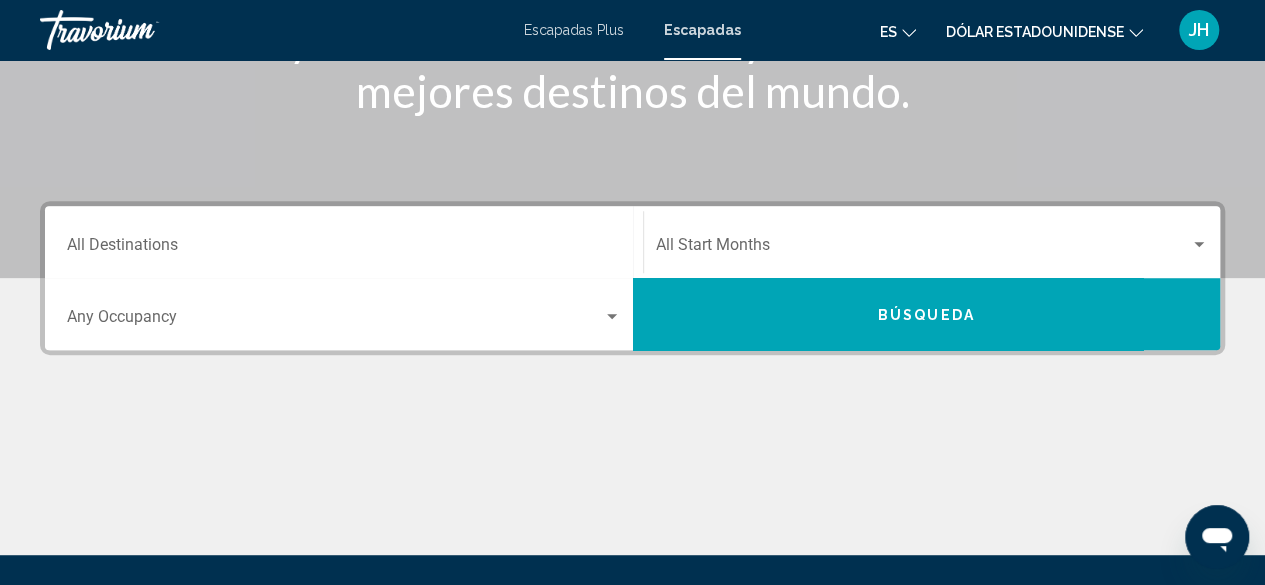 click on "Destination All Destinations" at bounding box center [344, 249] 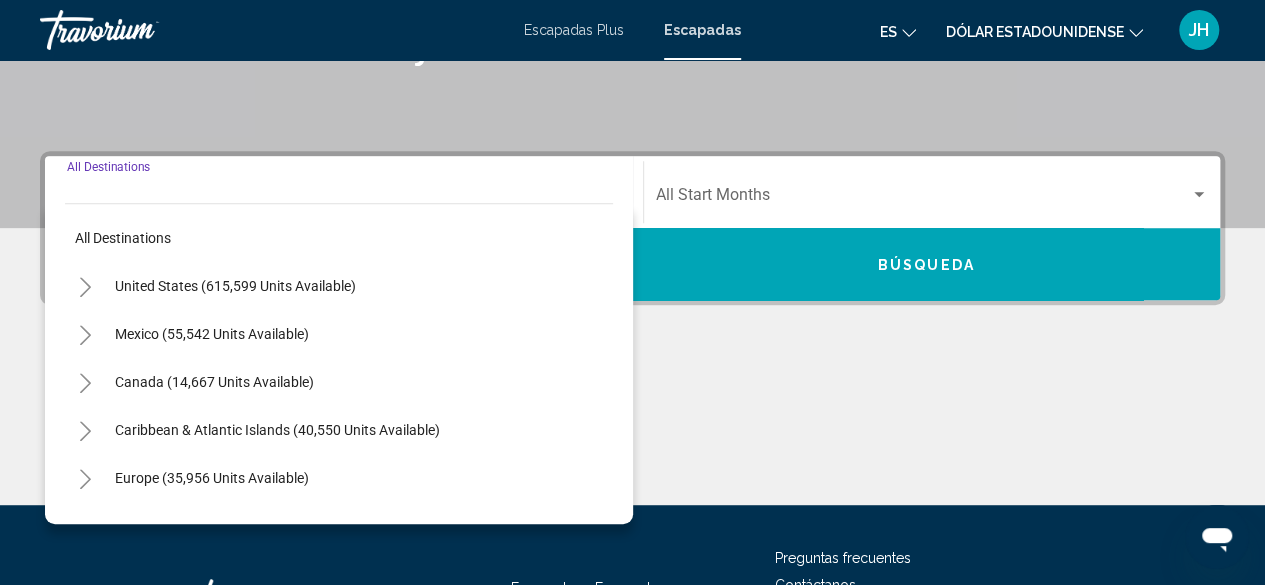 scroll, scrollTop: 458, scrollLeft: 0, axis: vertical 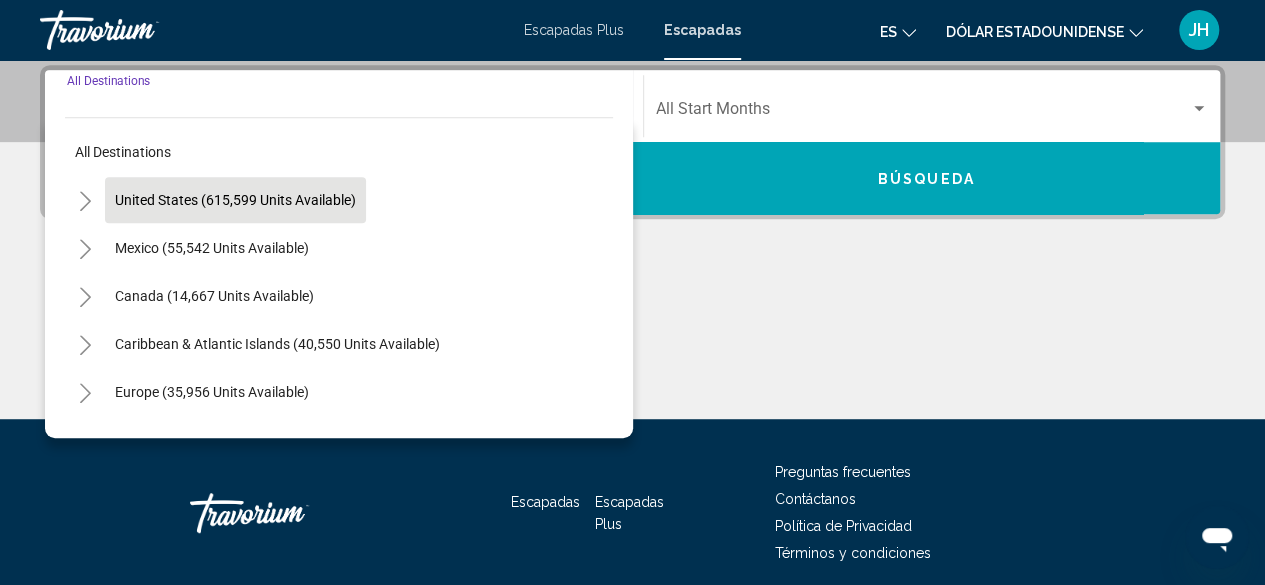 click on "United States (615,599 units available)" at bounding box center (212, 248) 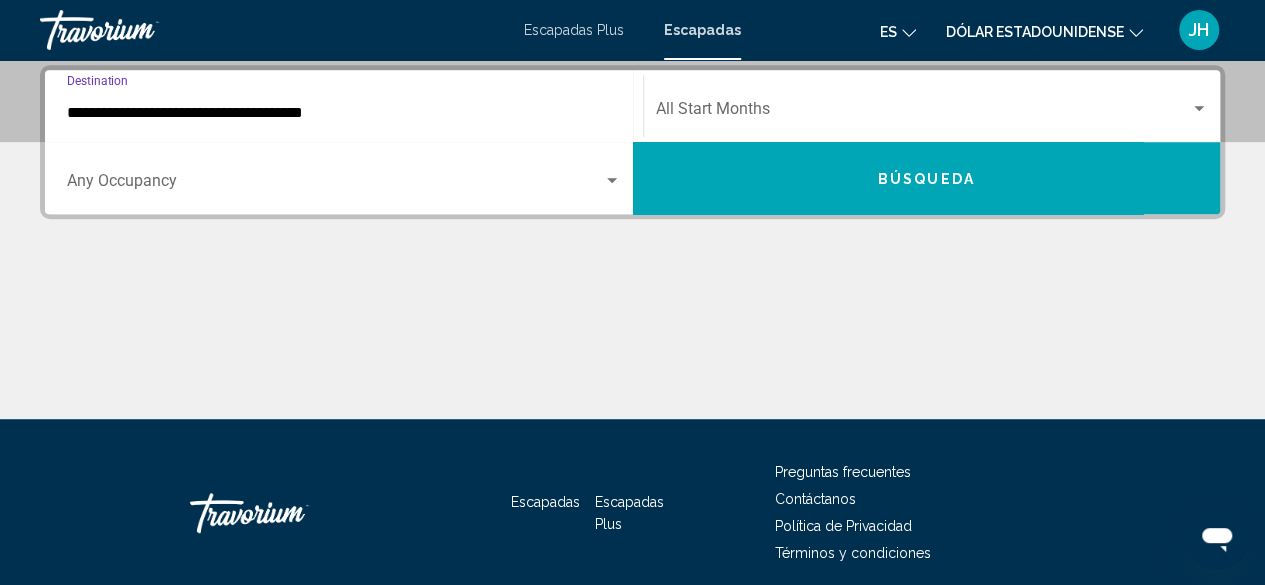 click at bounding box center (335, 185) 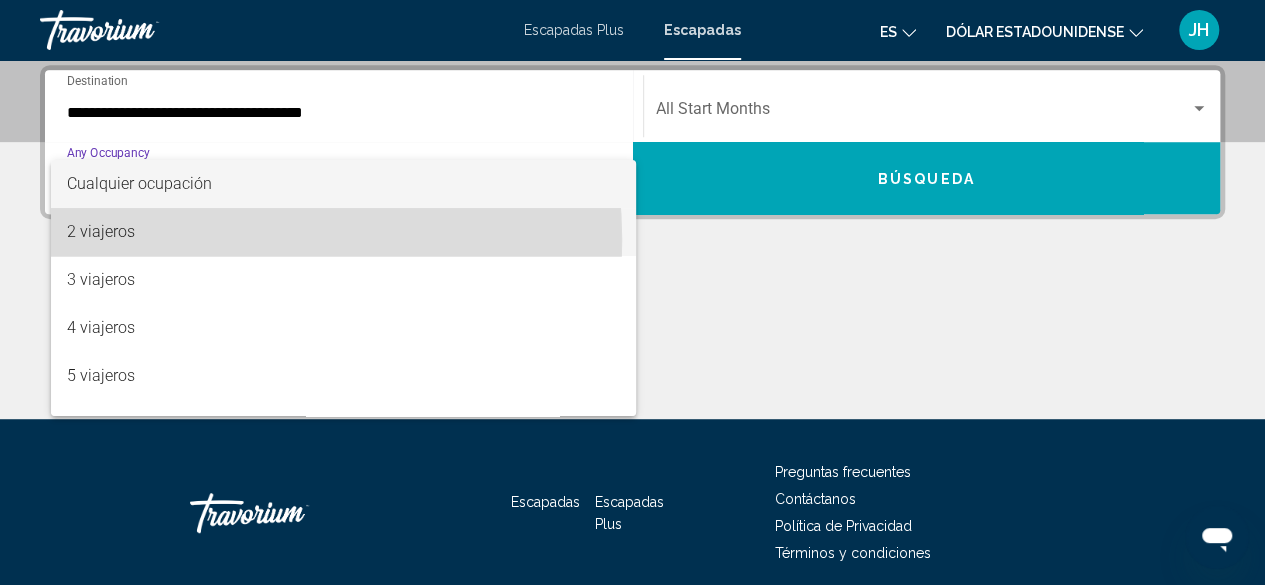 click on "2 viajeros" at bounding box center [344, 232] 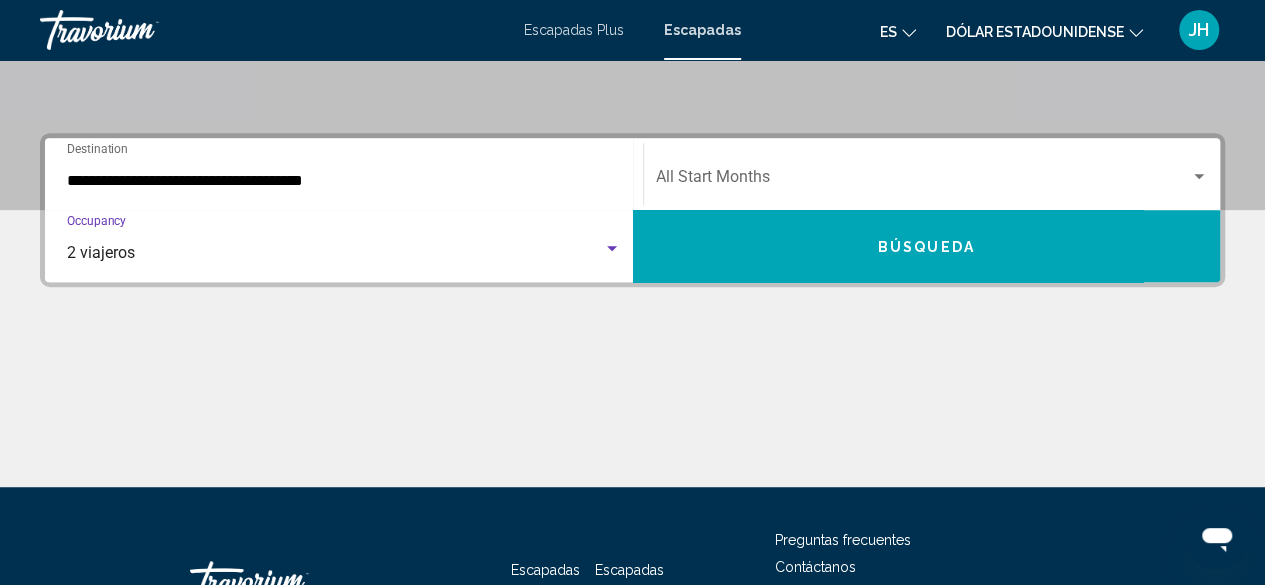 scroll, scrollTop: 366, scrollLeft: 0, axis: vertical 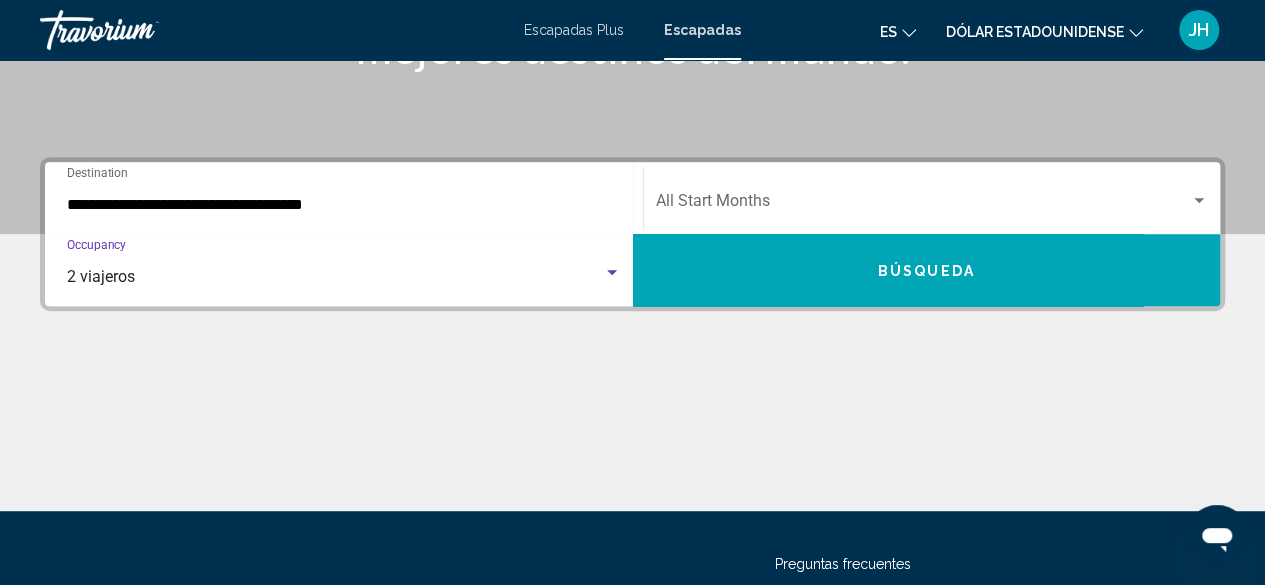 click at bounding box center (923, 205) 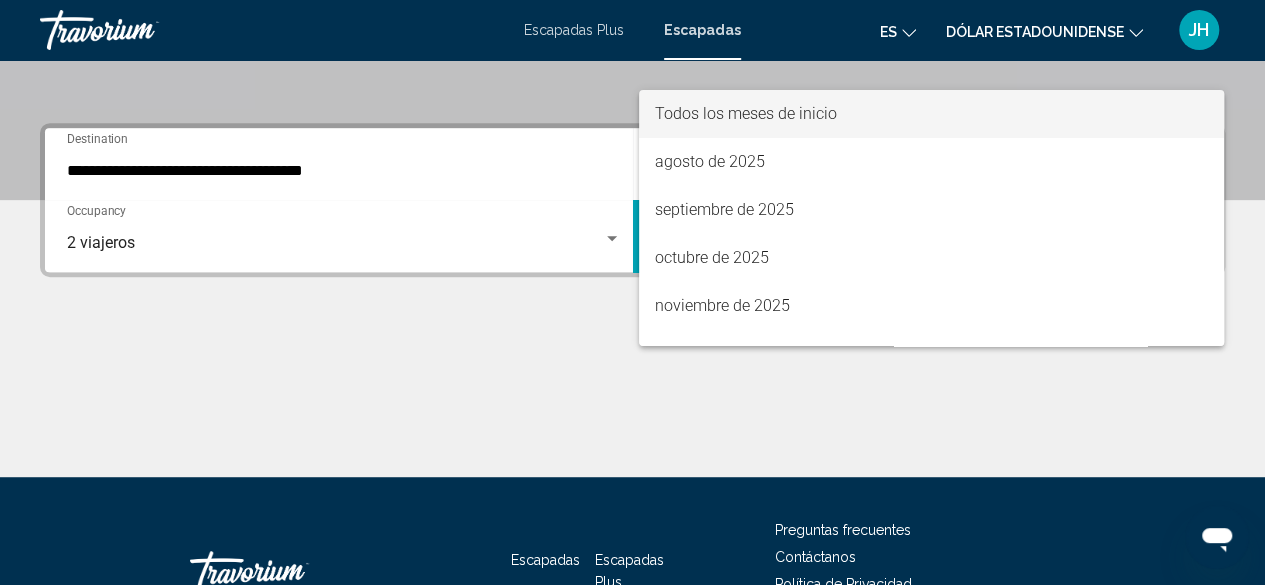 scroll, scrollTop: 458, scrollLeft: 0, axis: vertical 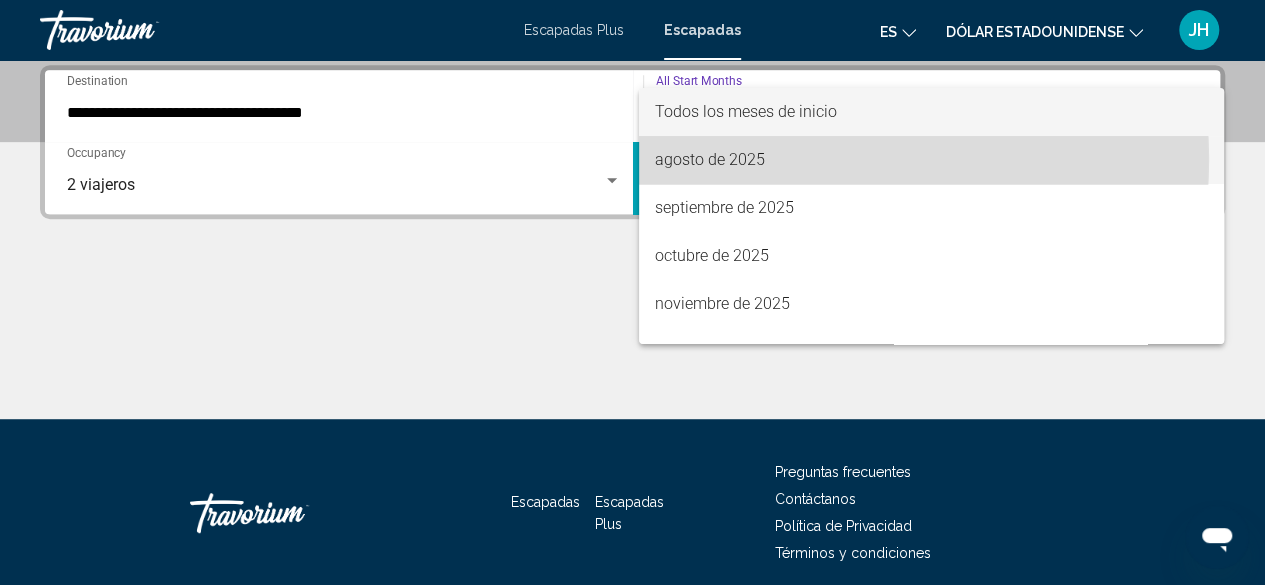click on "agosto de 2025" at bounding box center [931, 160] 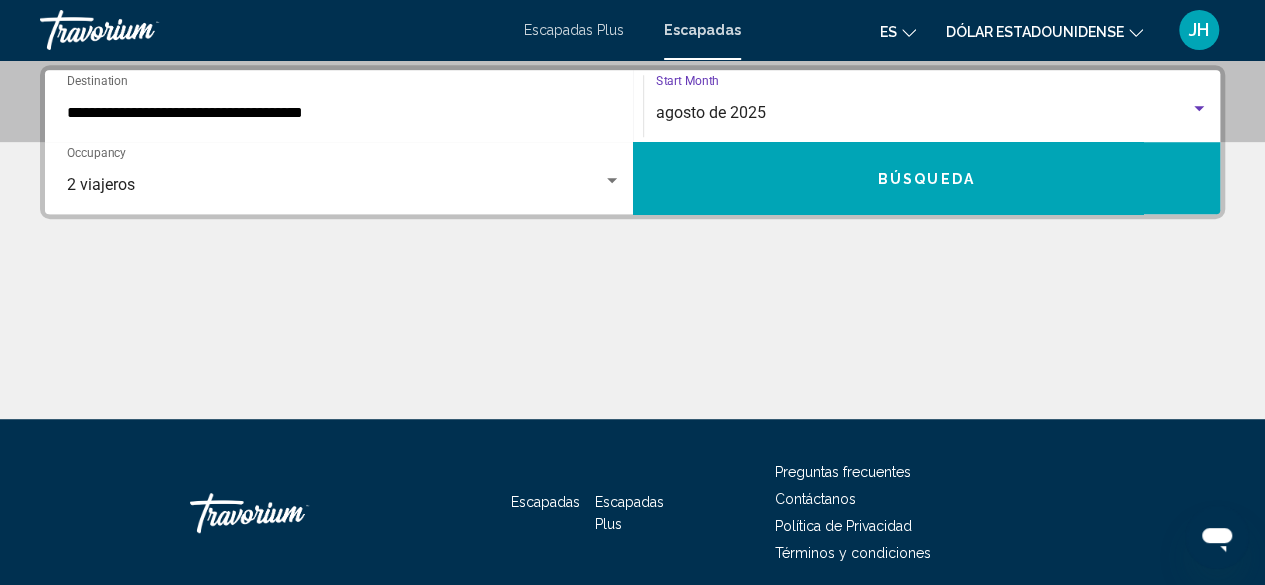 click on "Búsqueda" at bounding box center [927, 178] 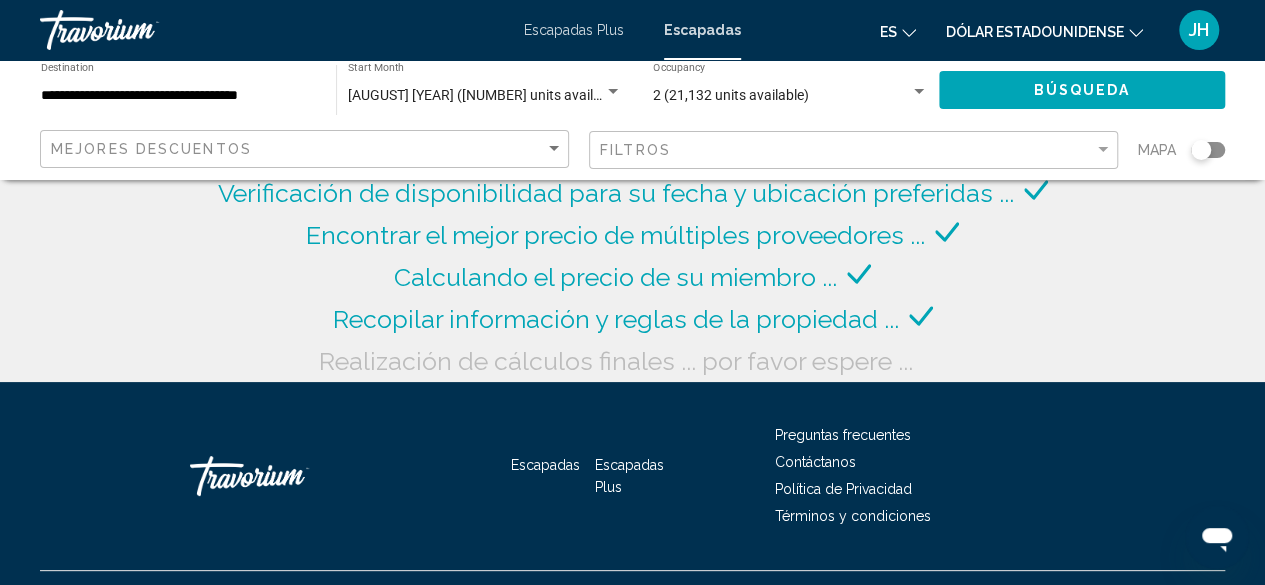 click 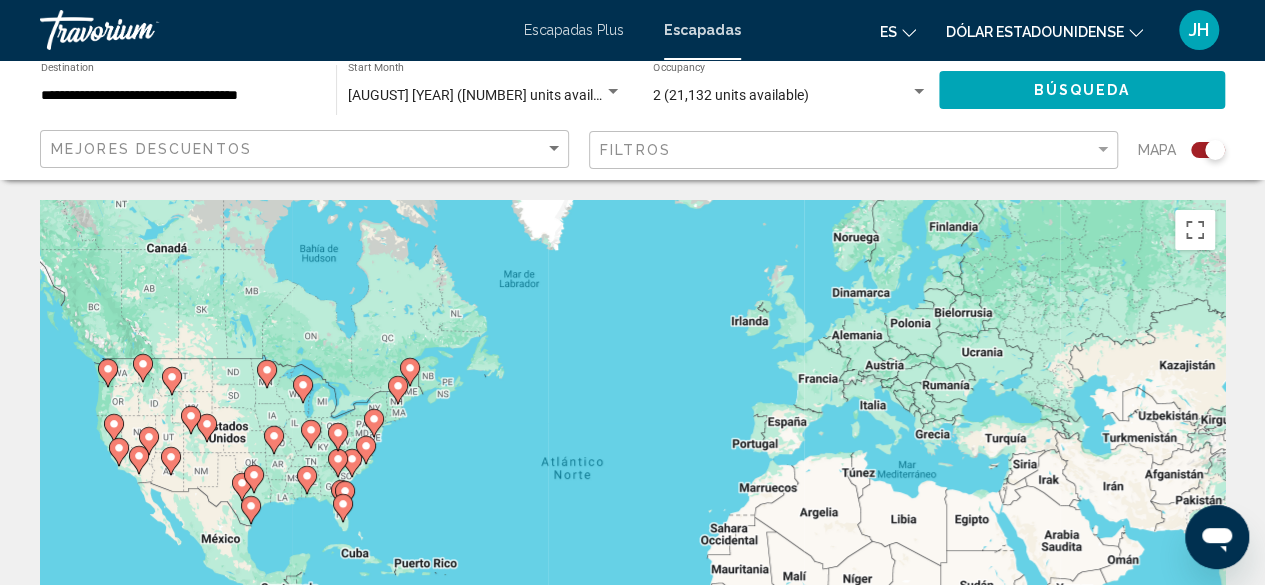 click on "Para activar la función de arrastrar con el teclado, presiona Alt + Intro. Una vez que estés en el estado de arrastrar con el teclado, usa las teclas de flecha para mover el marcador. Para completar la acción, presiona la tecla Intro. Para cancelar, presiona Escape." at bounding box center [632, 500] 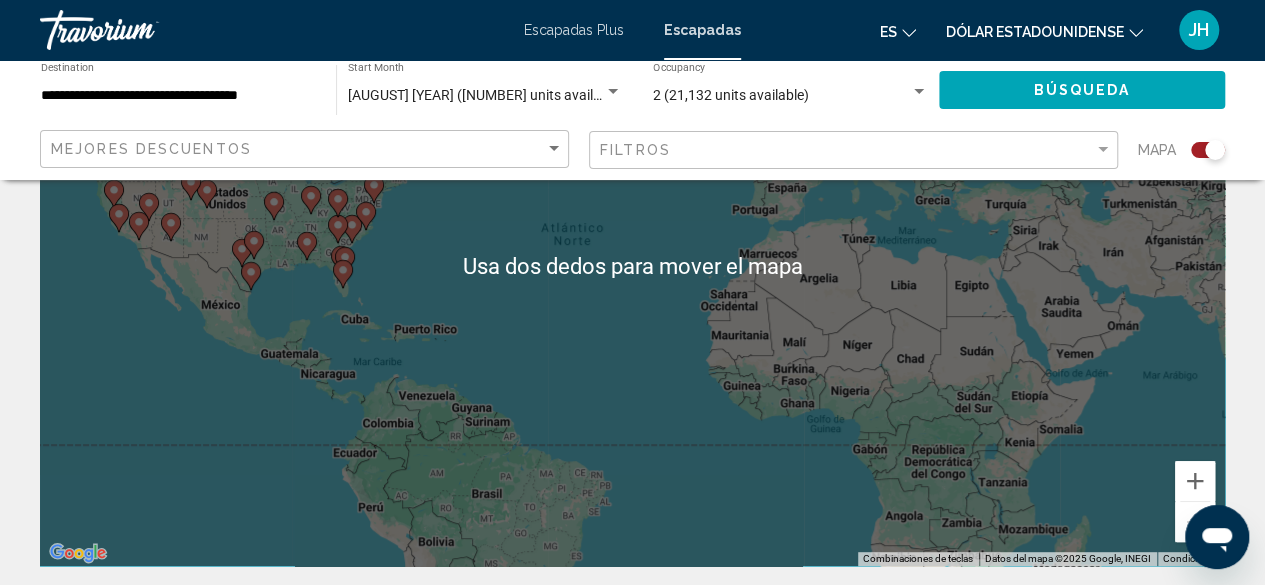 scroll, scrollTop: 218, scrollLeft: 0, axis: vertical 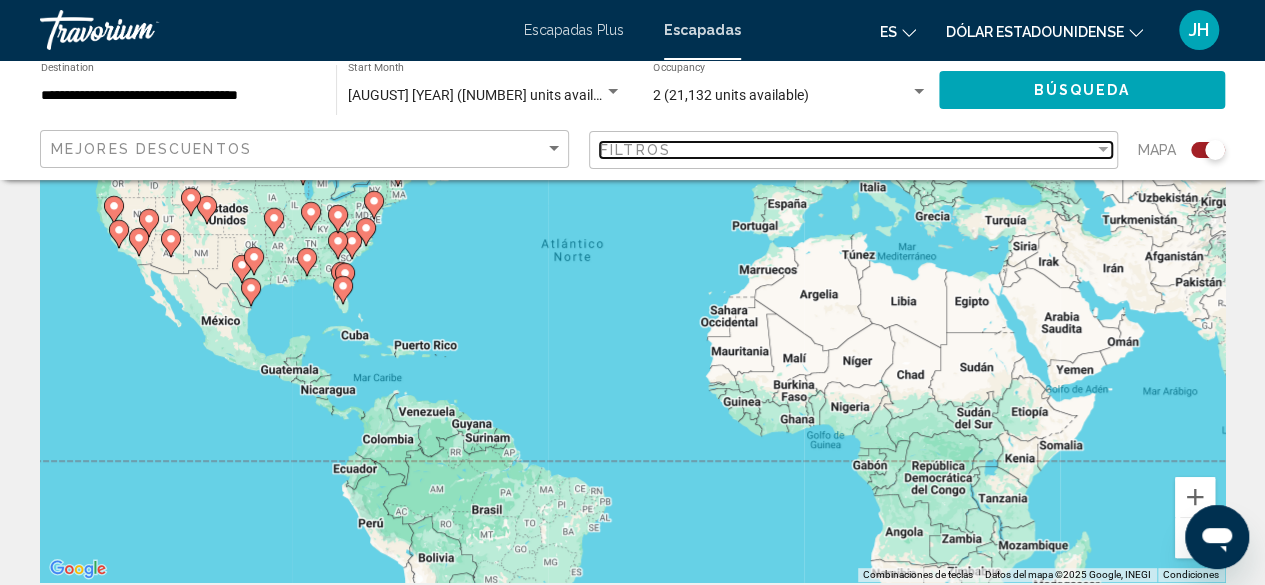 click on "Filtros" at bounding box center (847, 150) 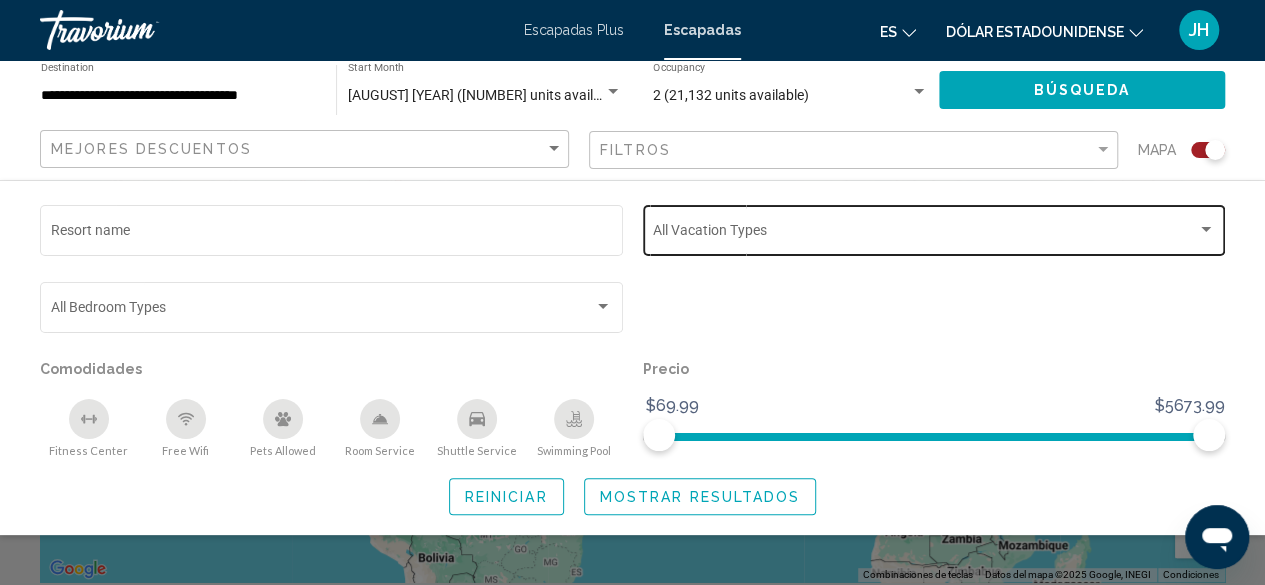 click at bounding box center [925, 234] 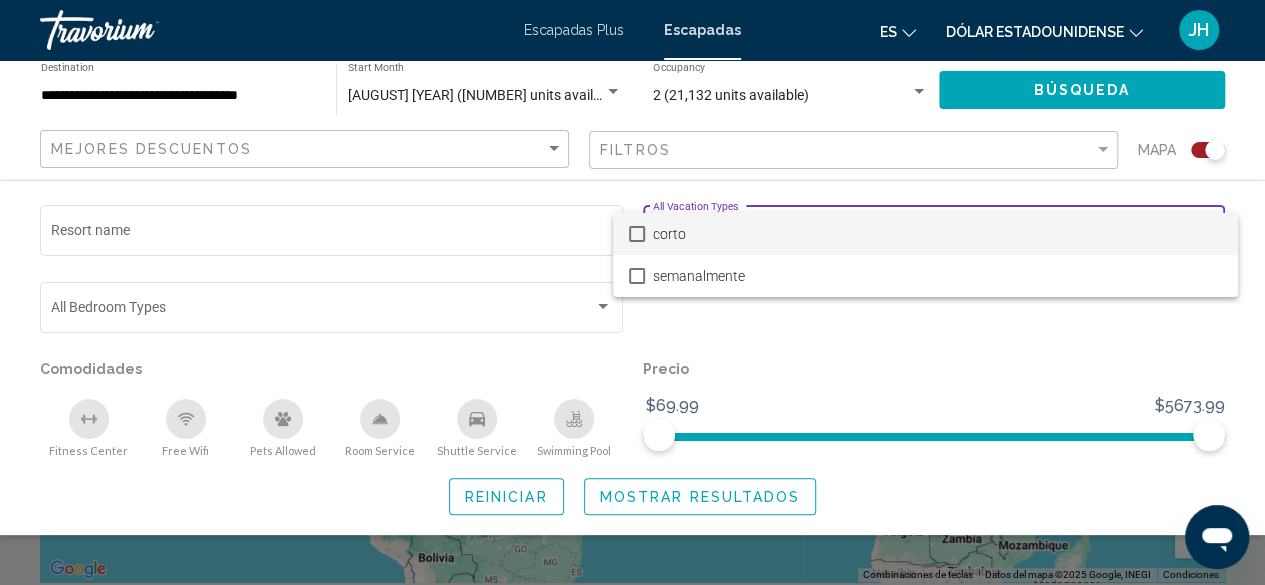 click at bounding box center (632, 292) 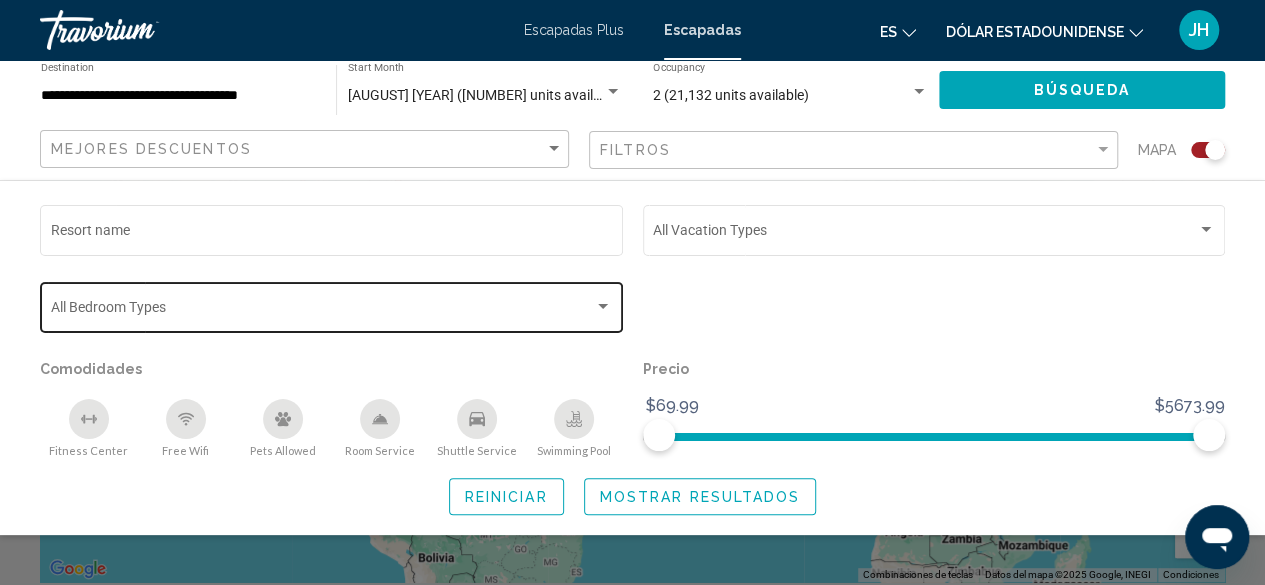 click at bounding box center [323, 311] 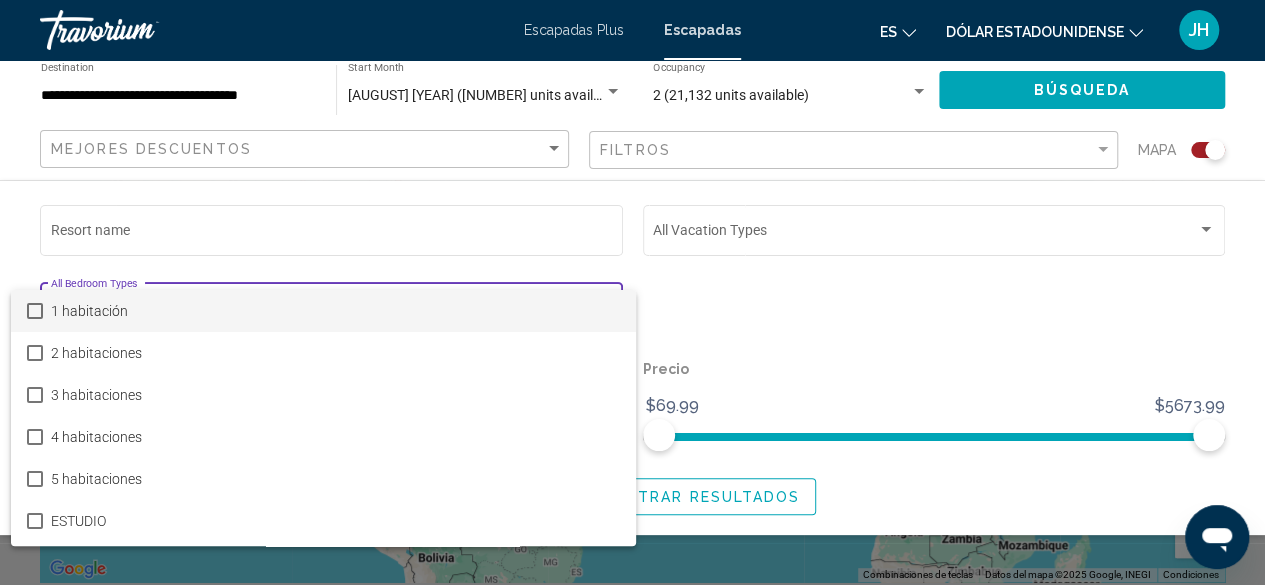 click at bounding box center (632, 292) 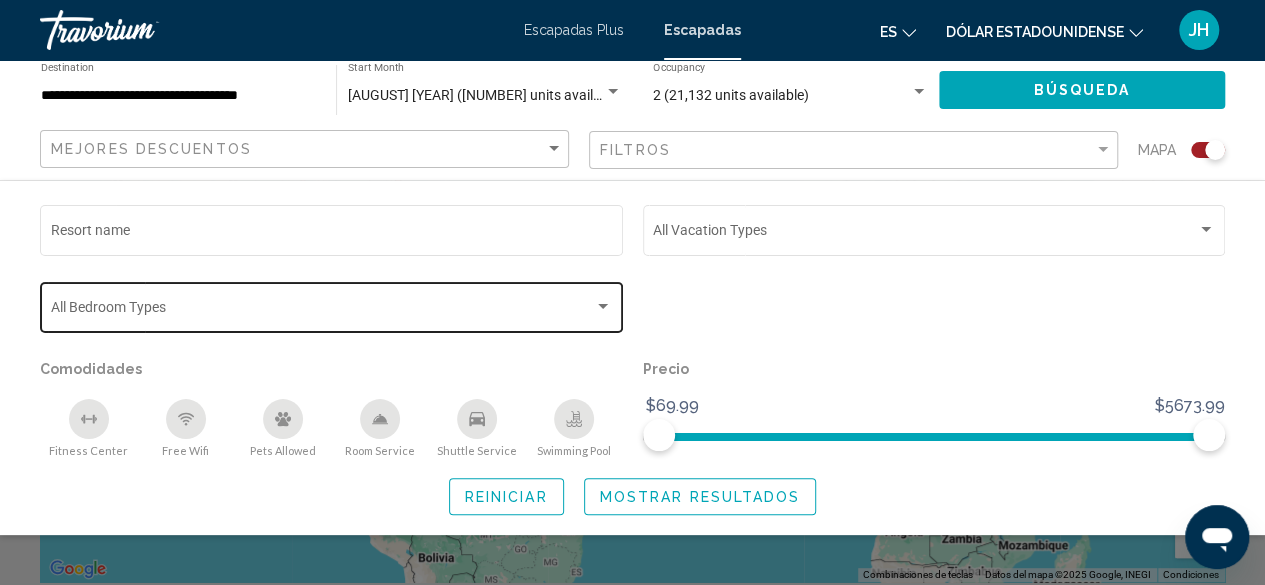 click at bounding box center (323, 311) 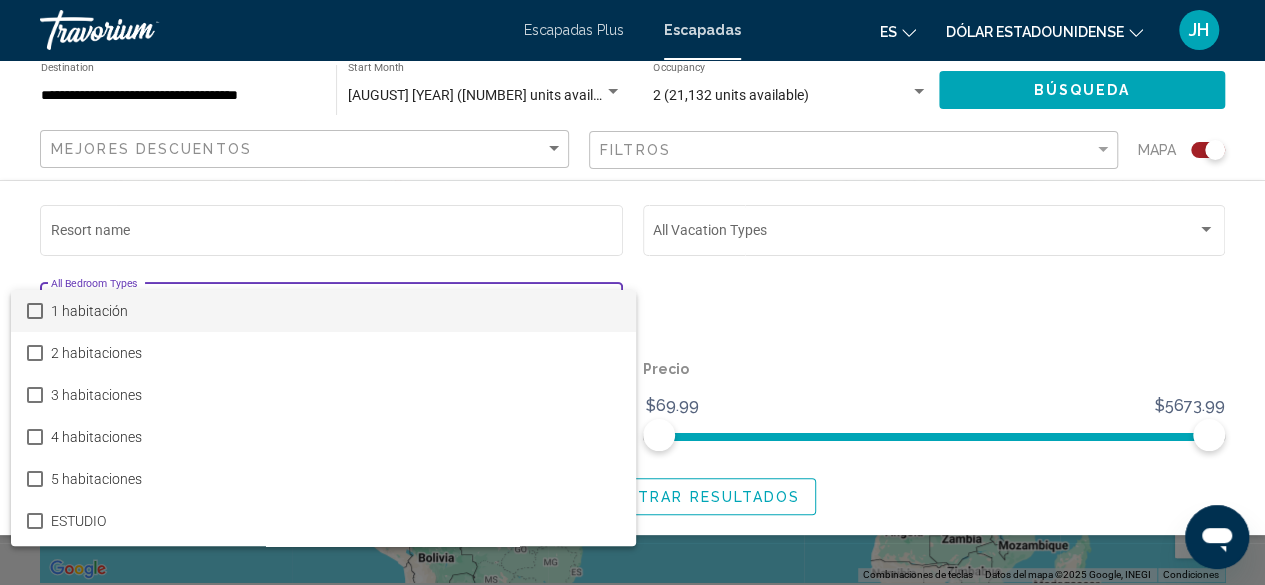 click at bounding box center [35, 311] 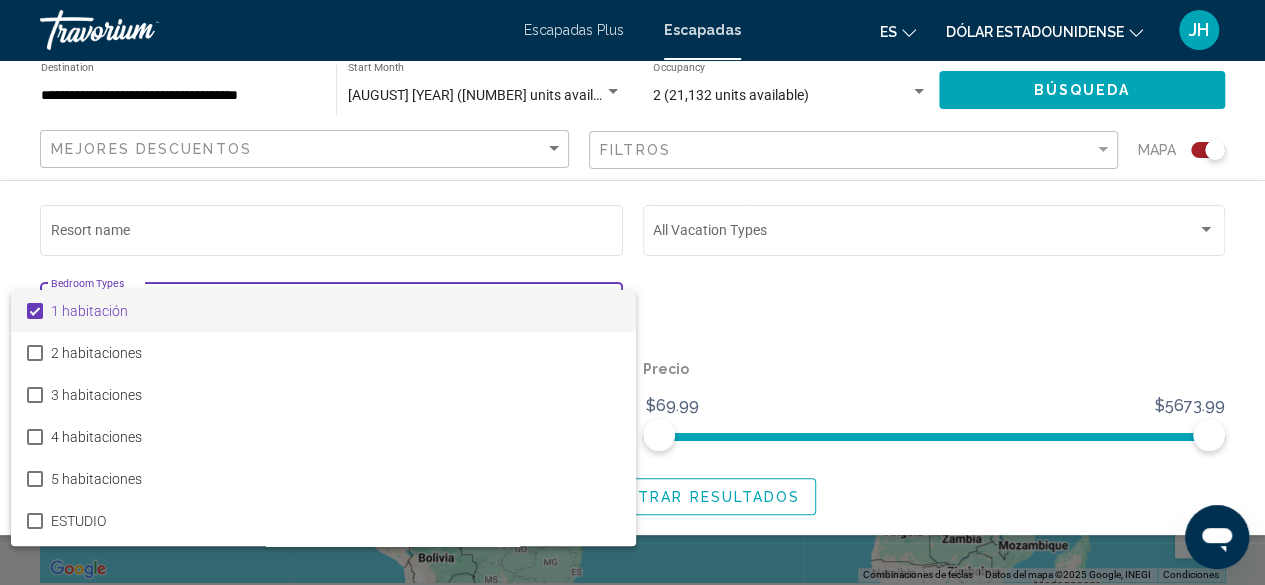 click at bounding box center (632, 292) 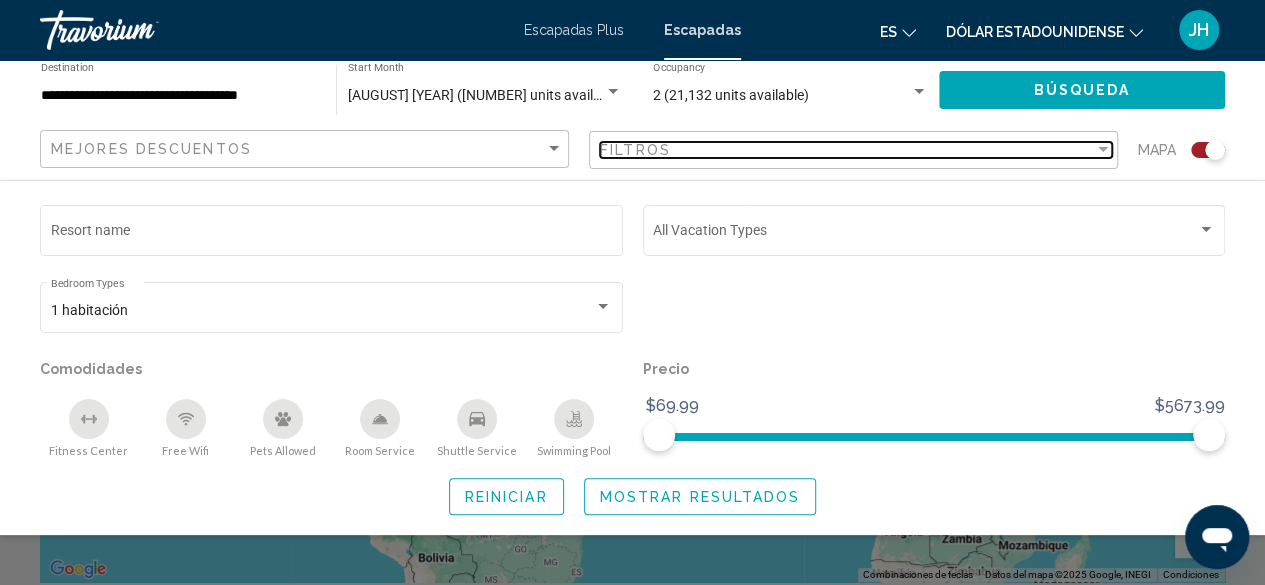 click on "Filtros" at bounding box center (847, 150) 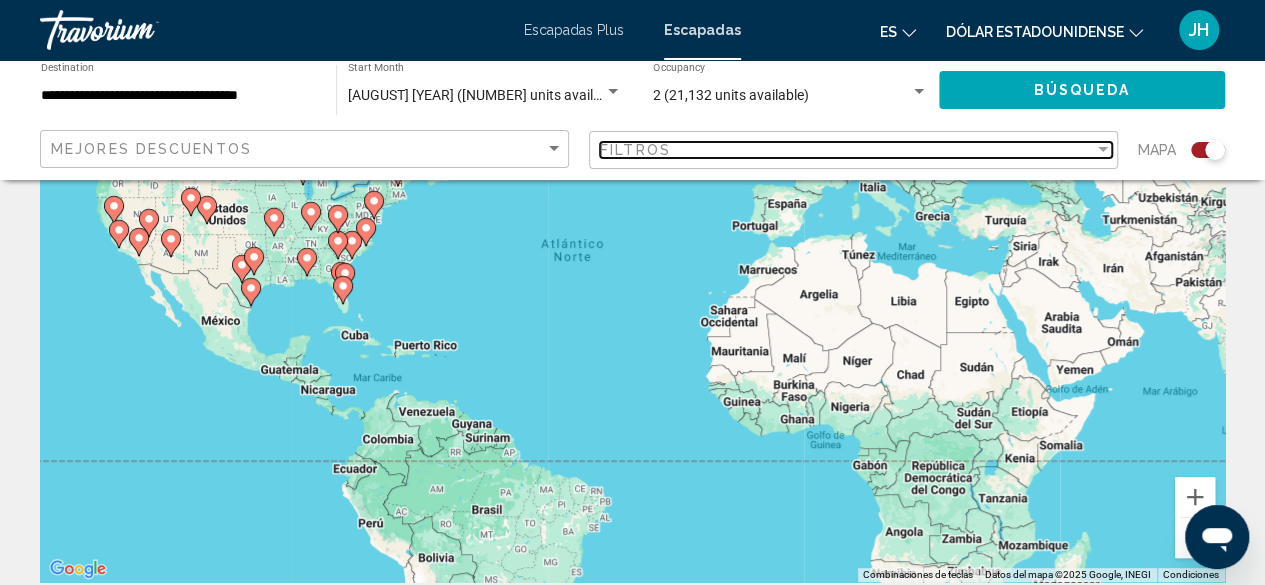 click at bounding box center [1103, 150] 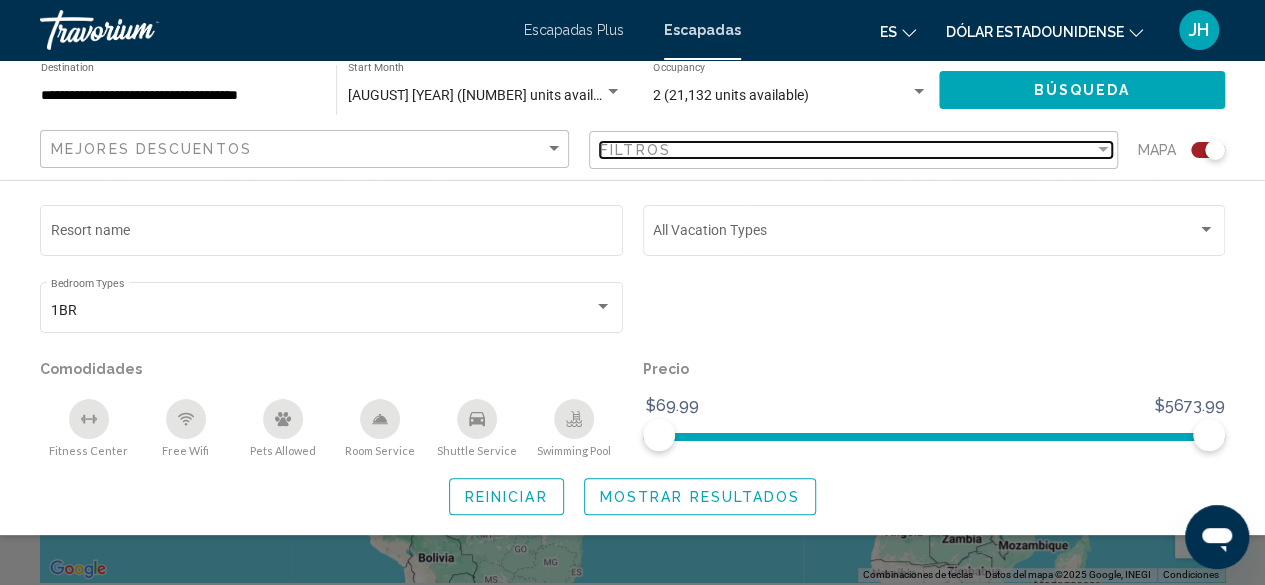 click on "Filtros" at bounding box center (847, 150) 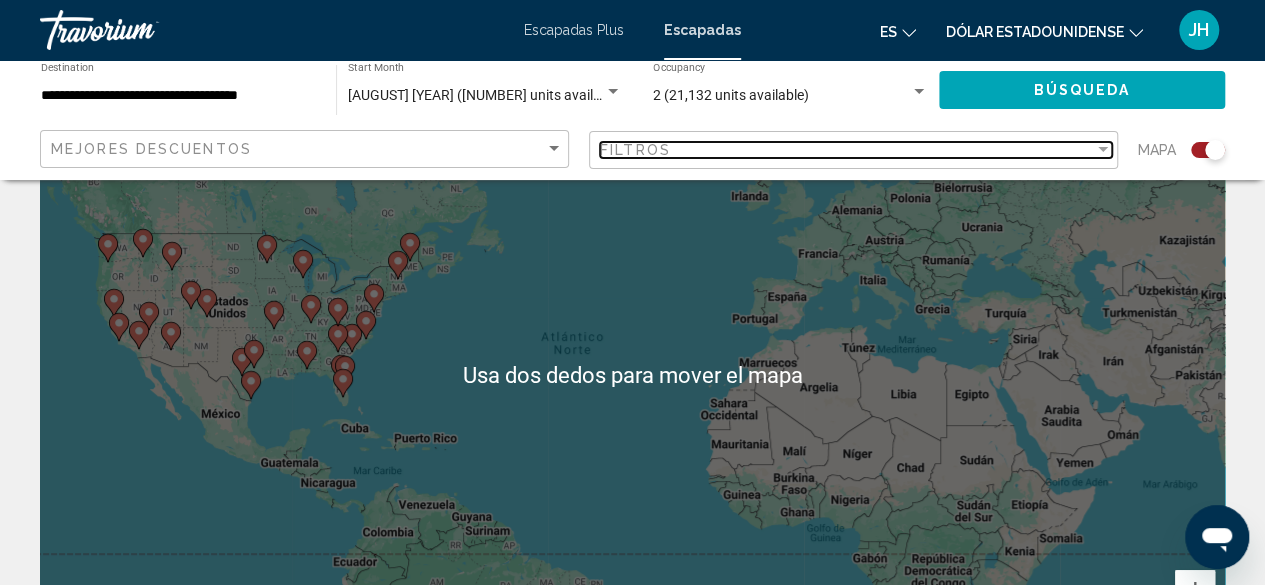 scroll, scrollTop: 117, scrollLeft: 0, axis: vertical 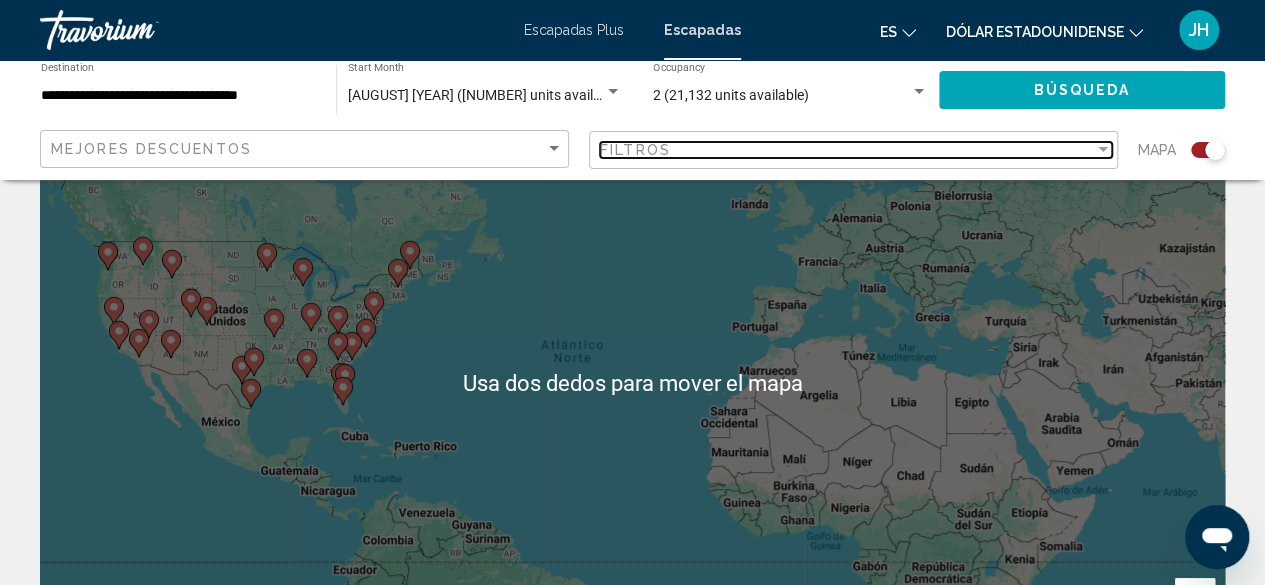 click at bounding box center (1103, 149) 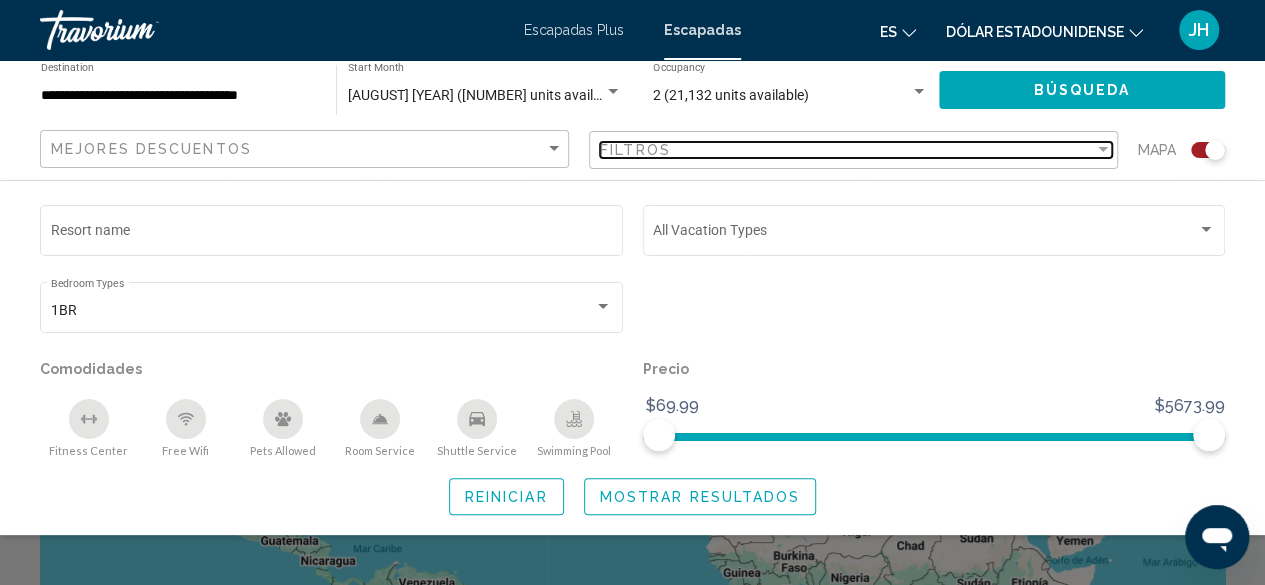 scroll, scrollTop: 45, scrollLeft: 0, axis: vertical 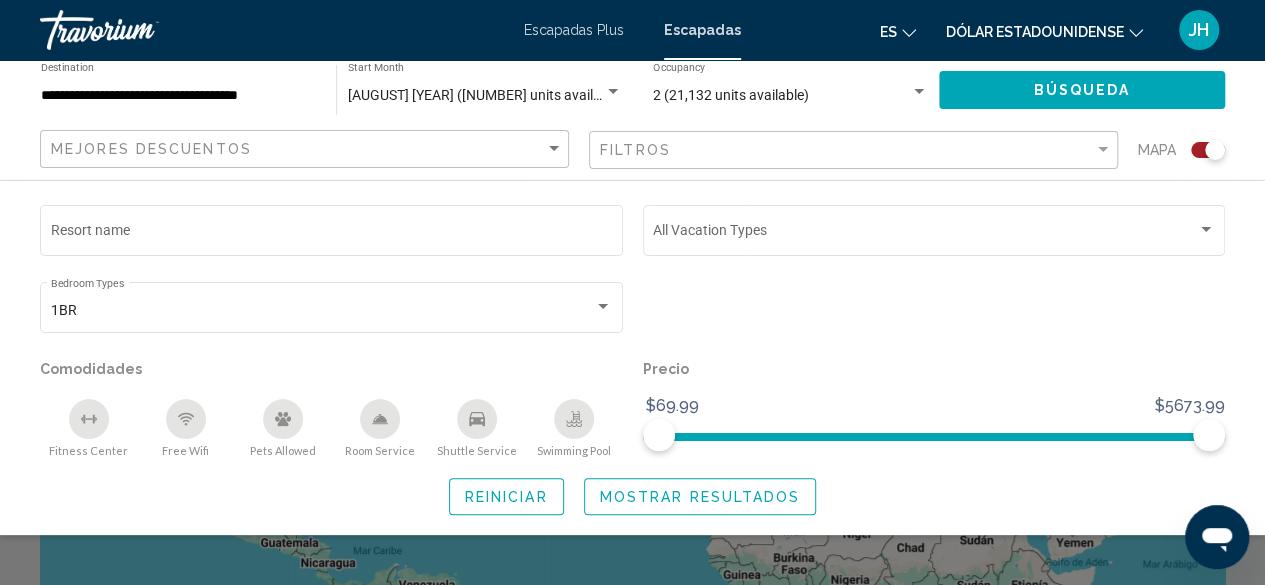 click at bounding box center (613, 92) 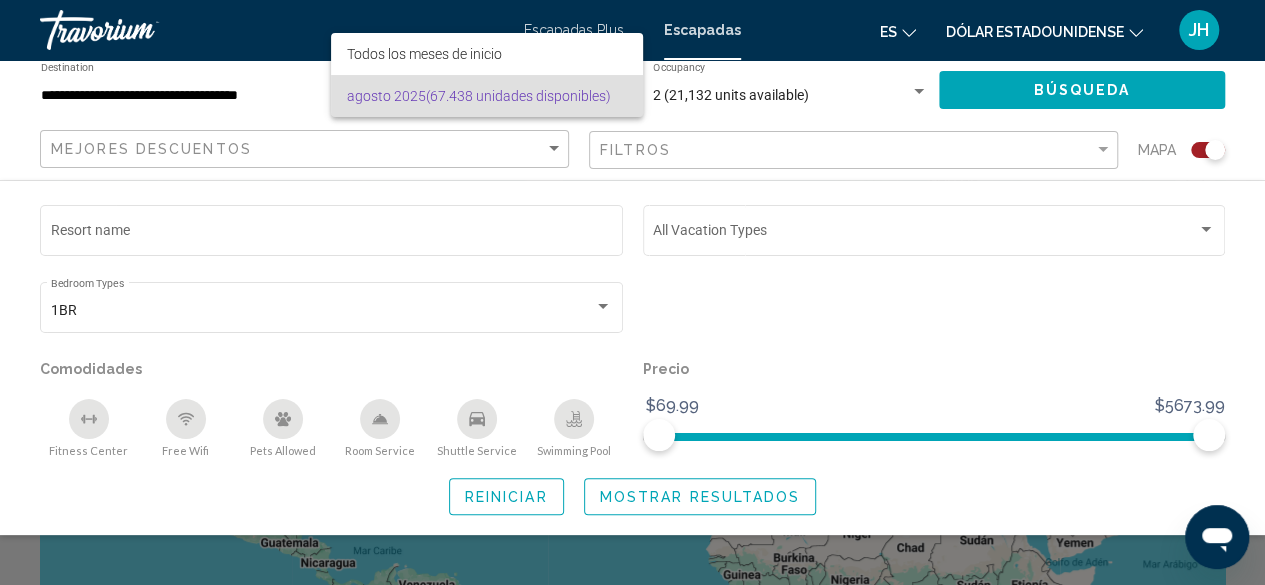 click on "(67.438 unidades disponibles)" at bounding box center (518, 96) 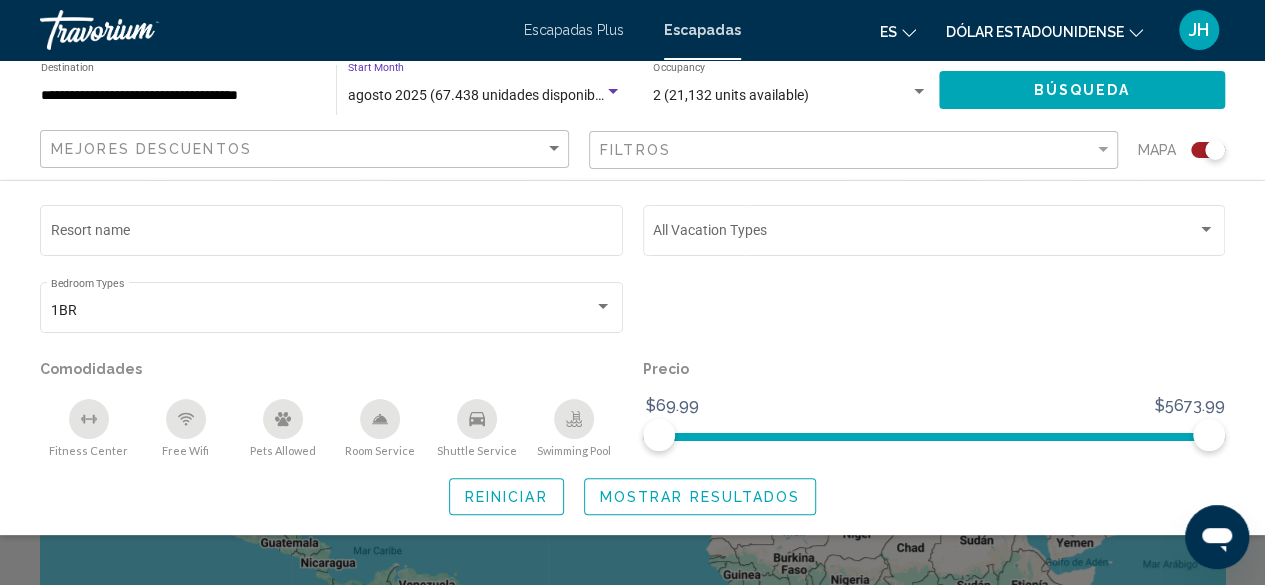 click on "2 (21,132 units available)" at bounding box center (781, 96) 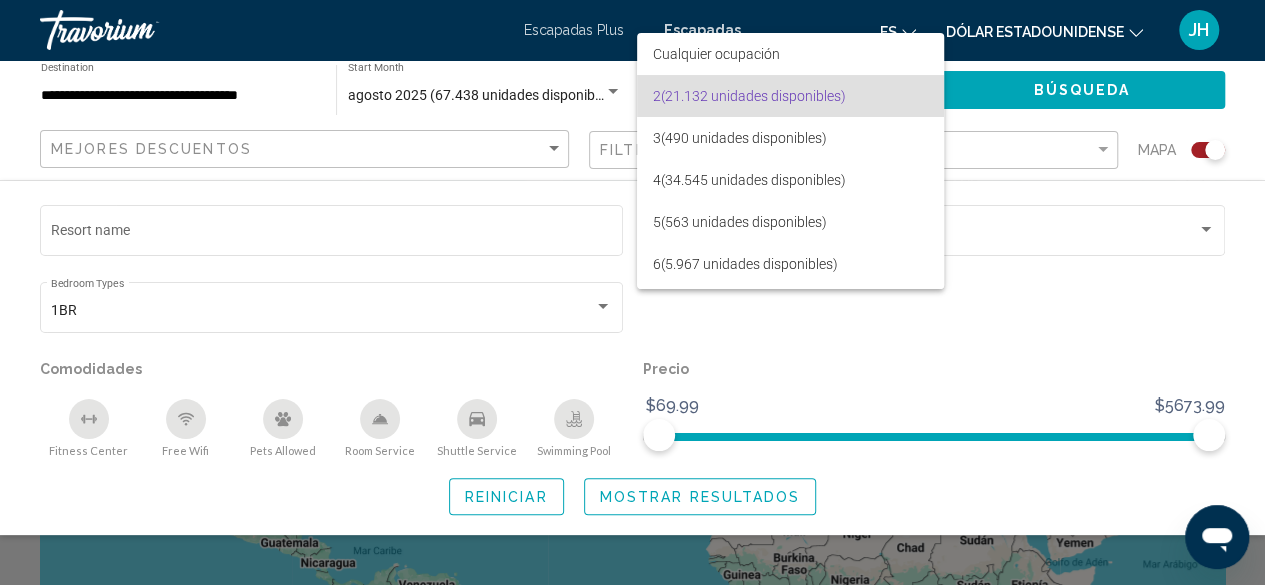 click at bounding box center [632, 292] 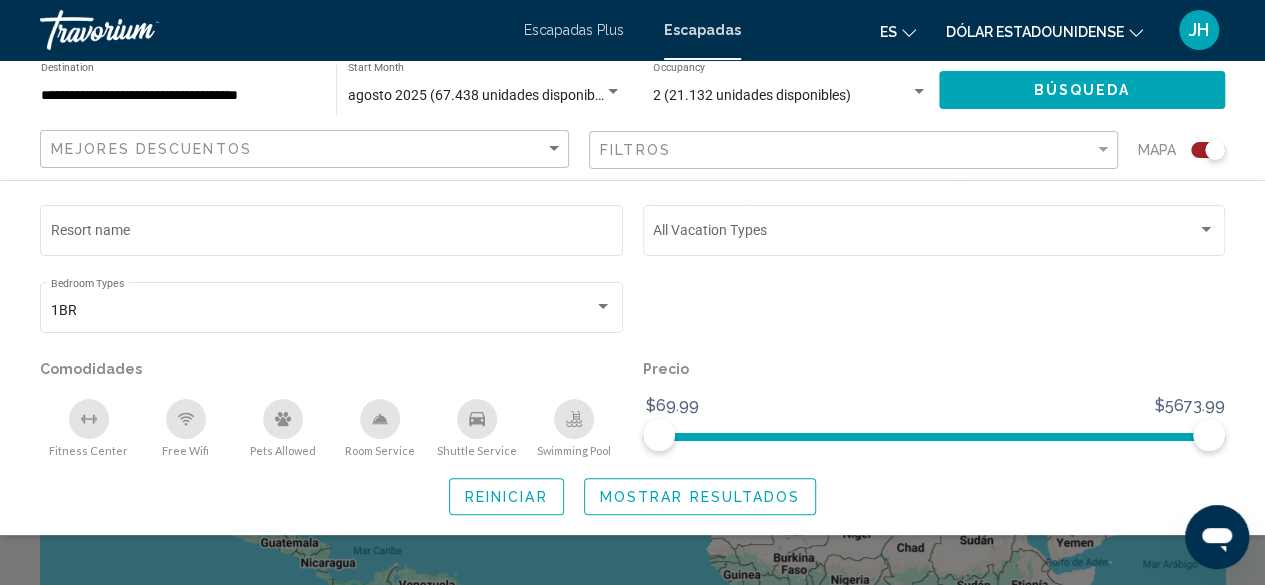 click on "Mostrar resultados" 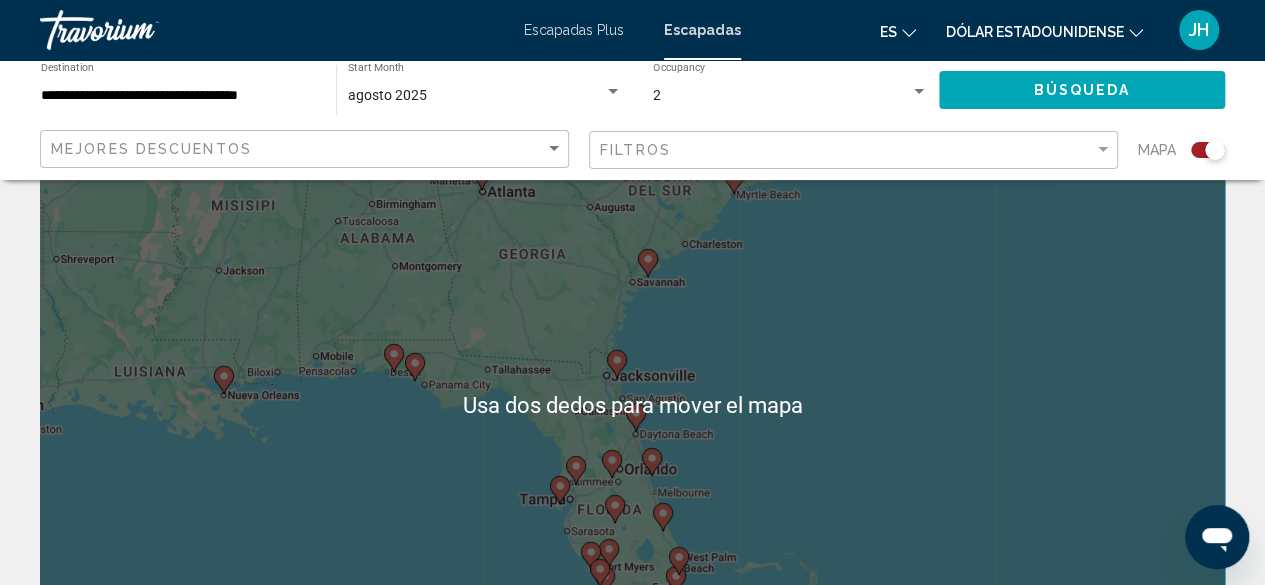 scroll, scrollTop: 119, scrollLeft: 0, axis: vertical 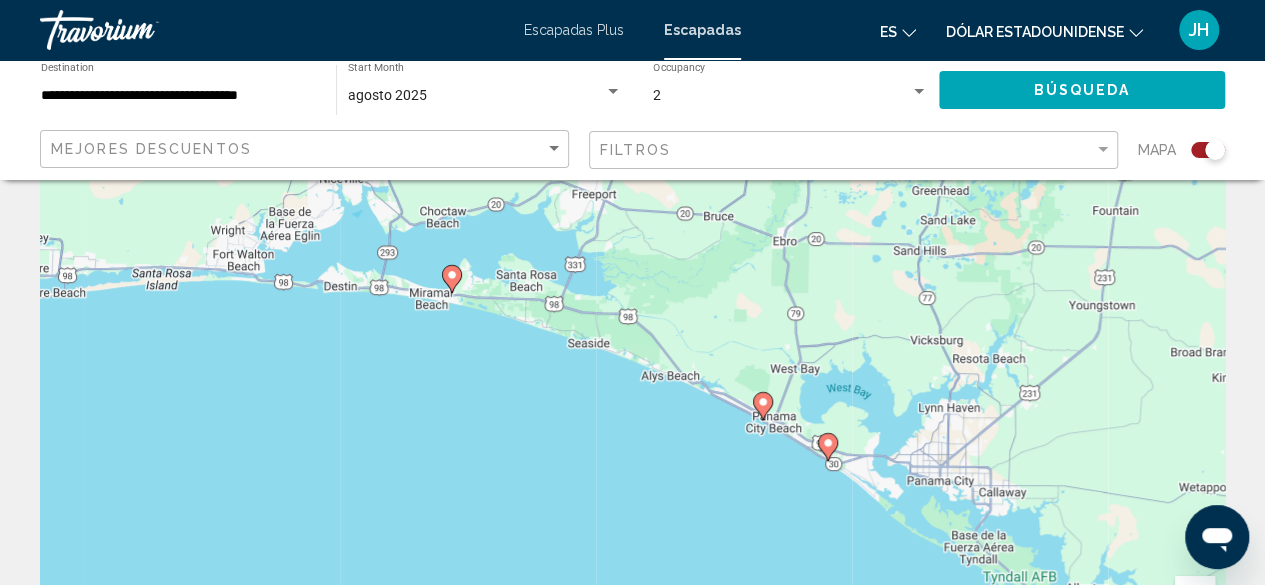 drag, startPoint x: 409, startPoint y: 474, endPoint x: 300, endPoint y: 431, distance: 117.17508 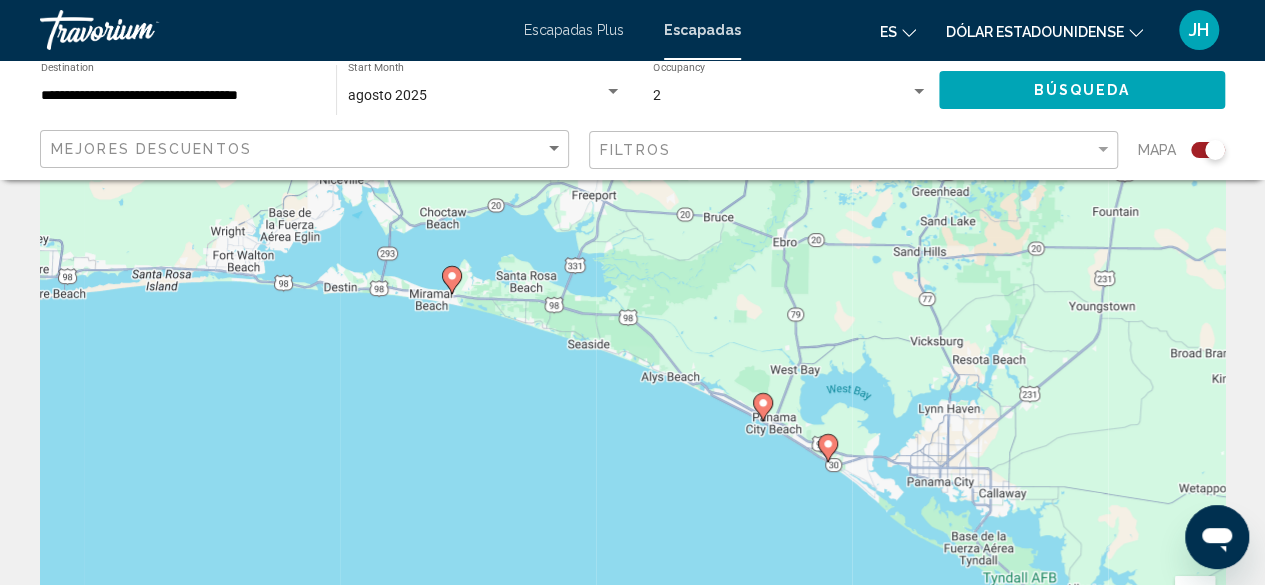 click 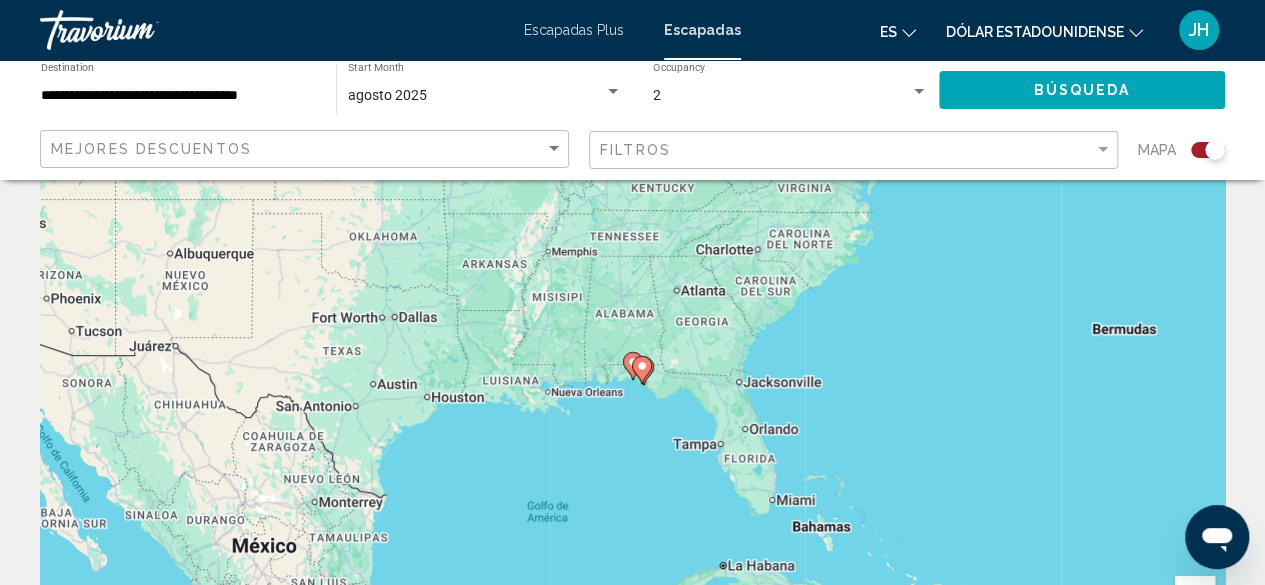 click 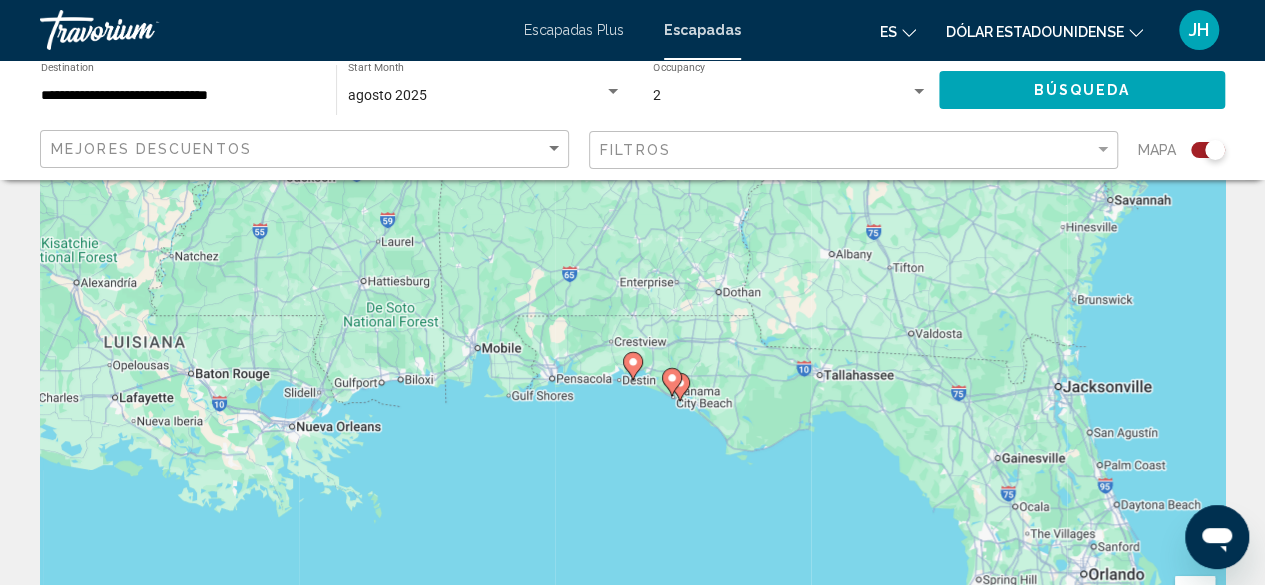 click 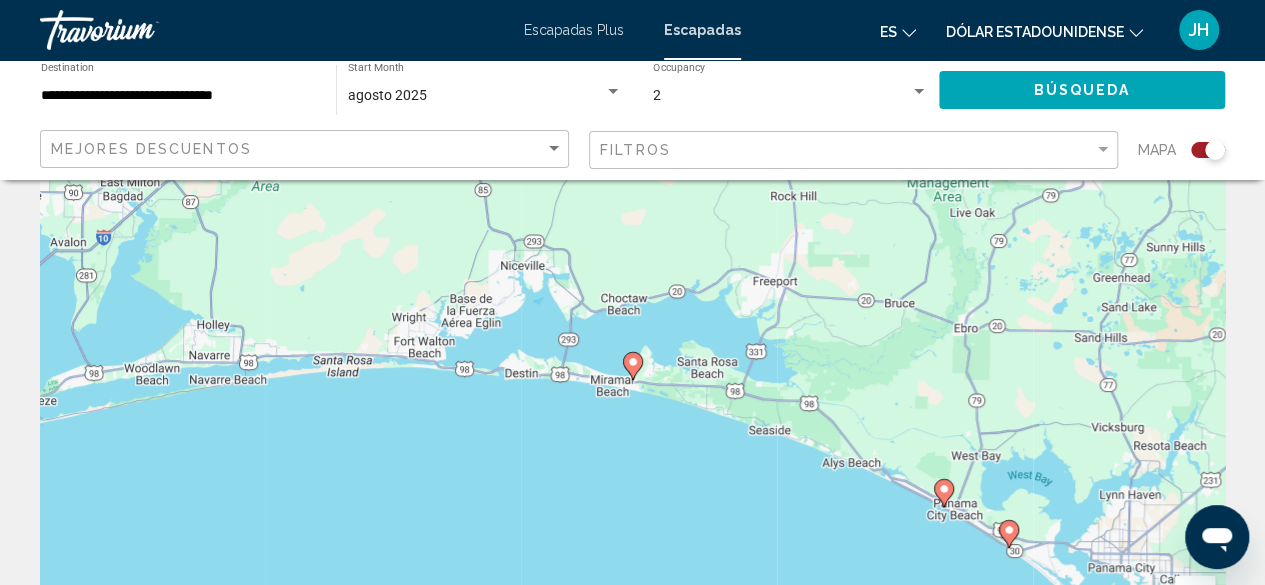 click 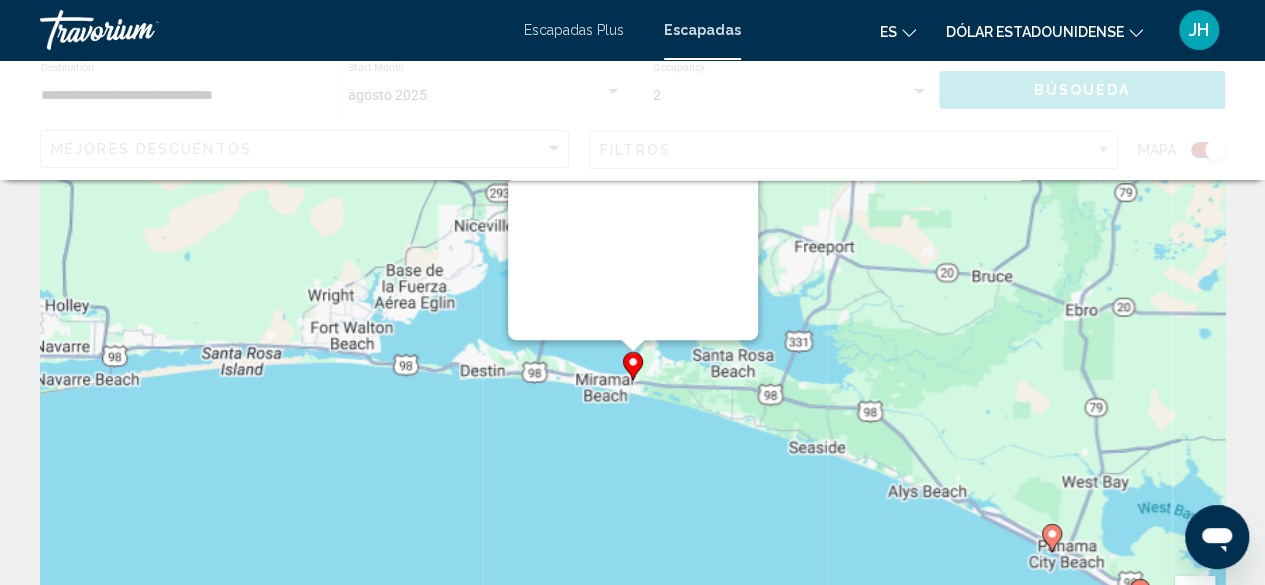 scroll, scrollTop: 0, scrollLeft: 0, axis: both 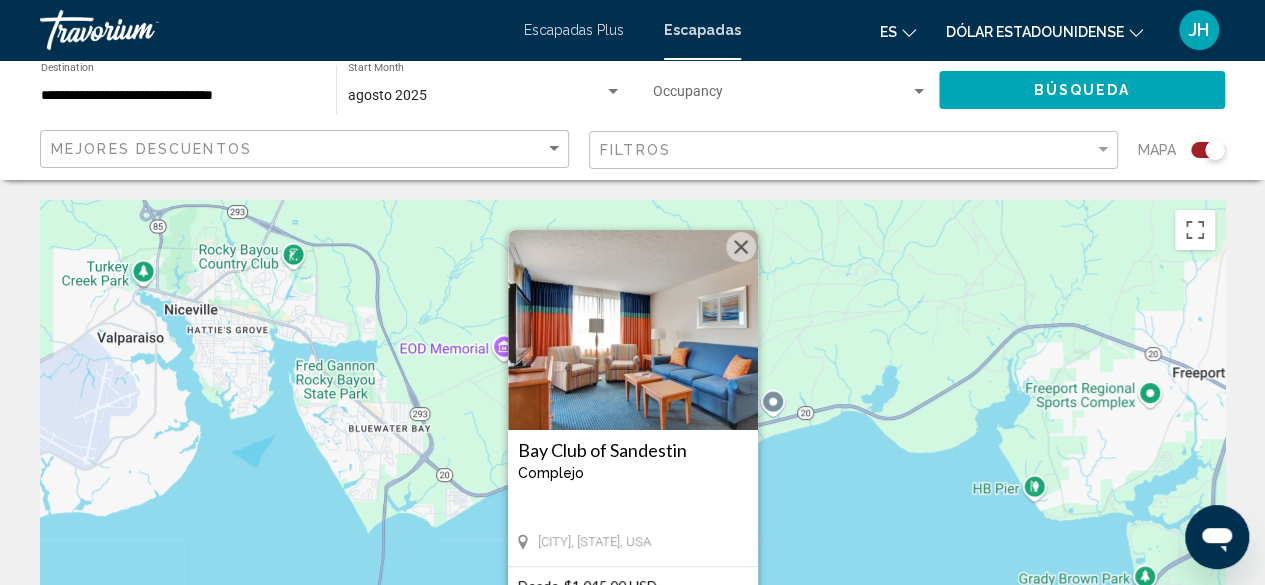 click at bounding box center [633, 330] 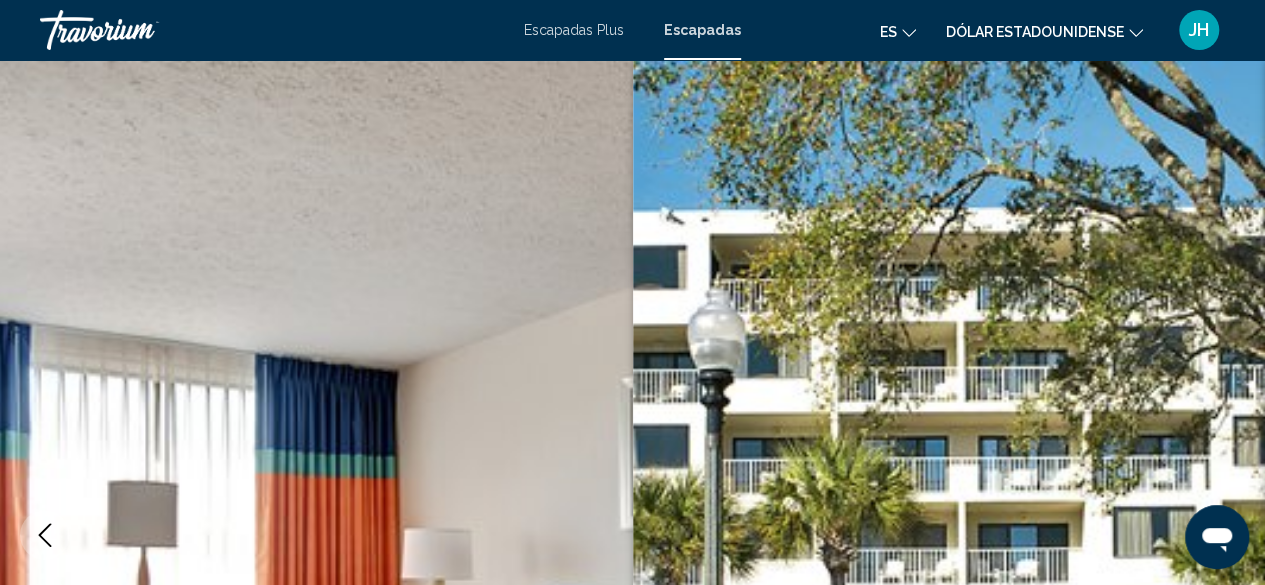 scroll, scrollTop: 242, scrollLeft: 0, axis: vertical 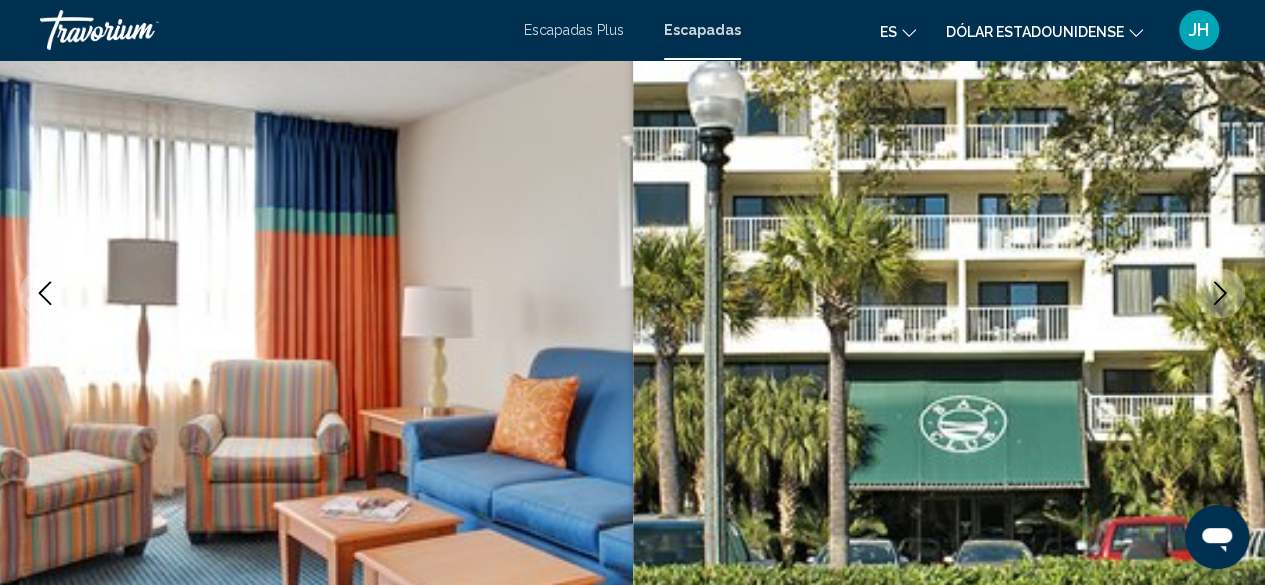 click at bounding box center [316, 293] 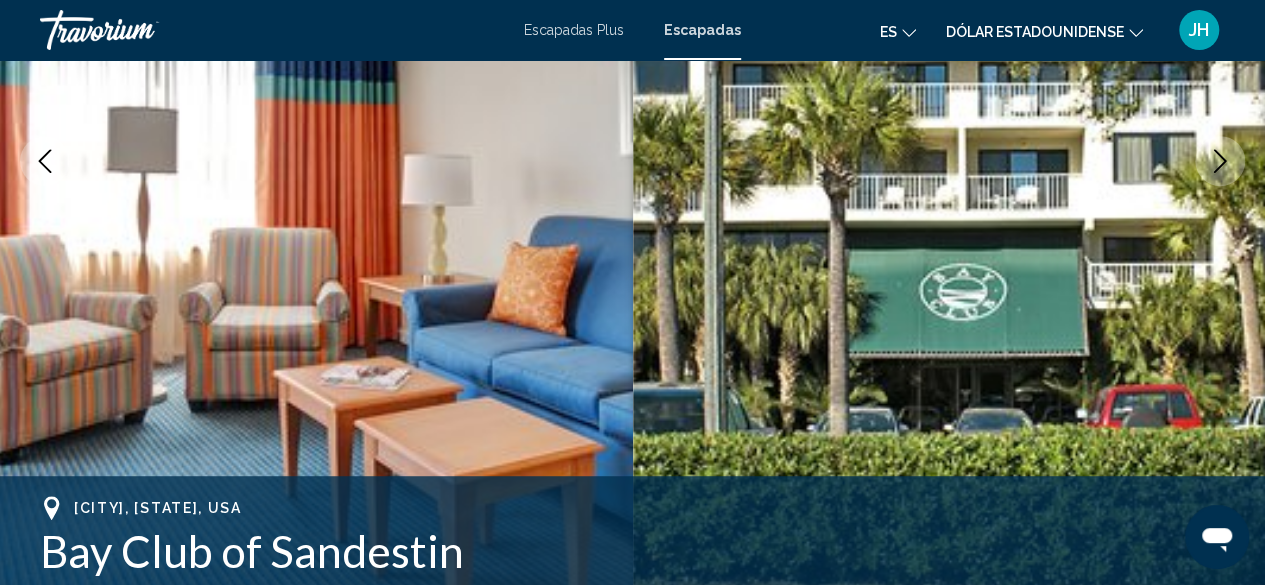 scroll, scrollTop: 363, scrollLeft: 0, axis: vertical 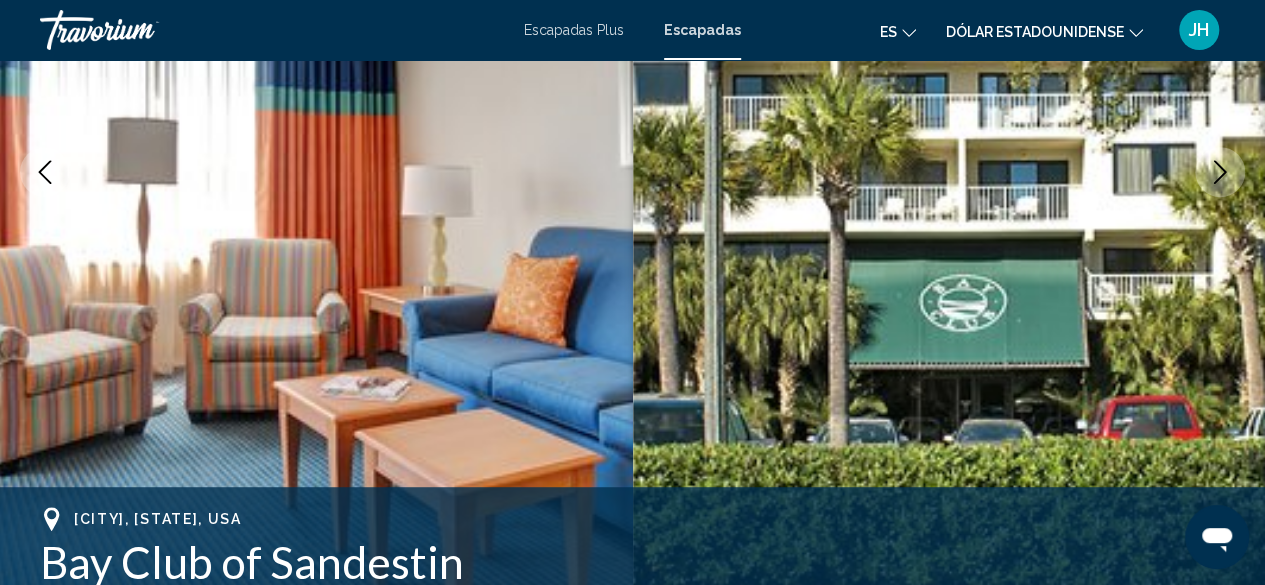 click at bounding box center (1220, 172) 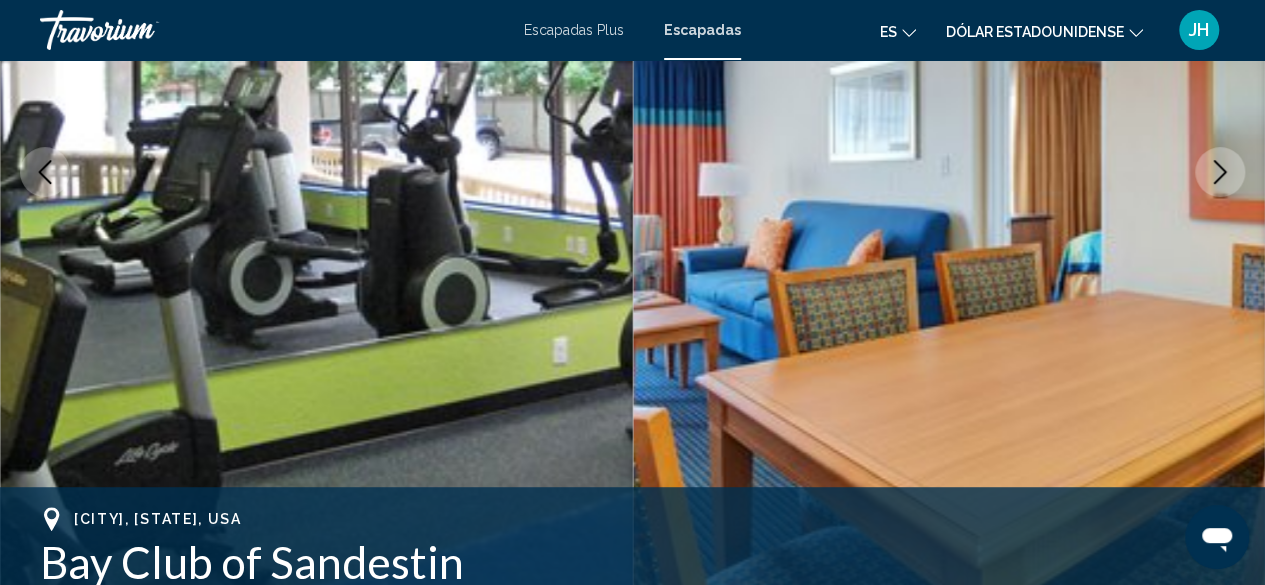 click 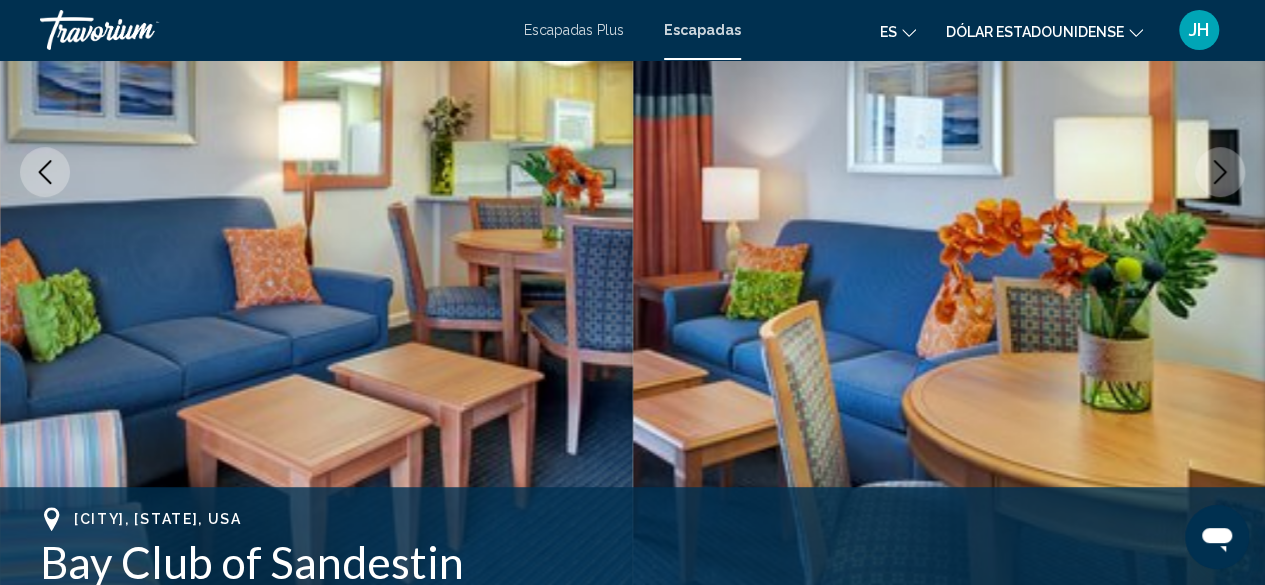 click at bounding box center [1220, 172] 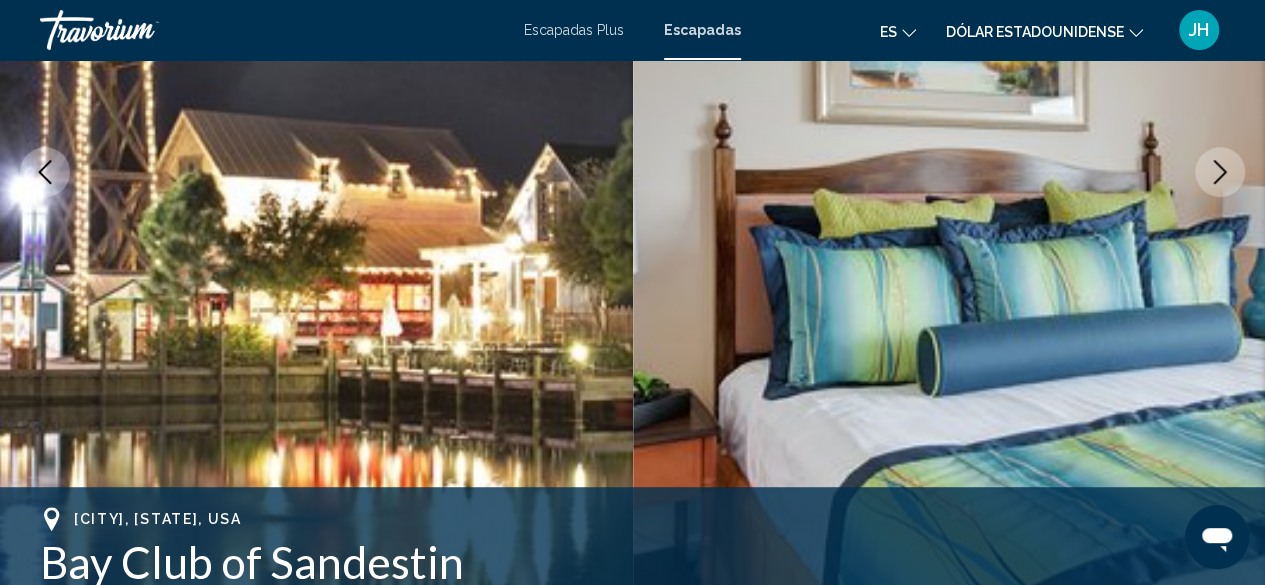 click 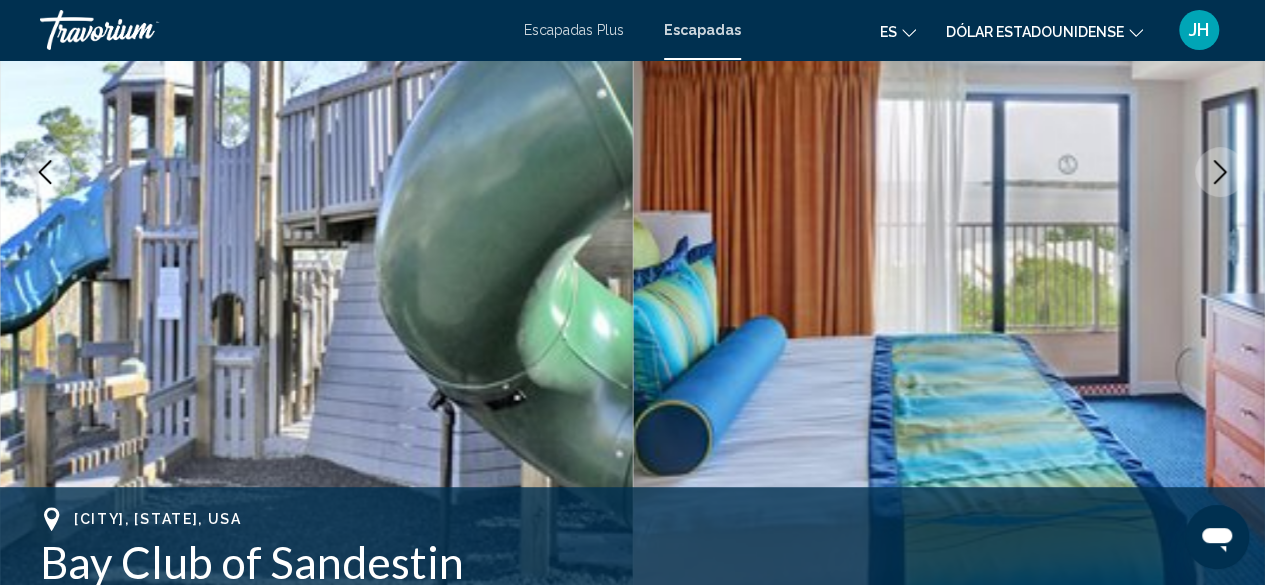 click 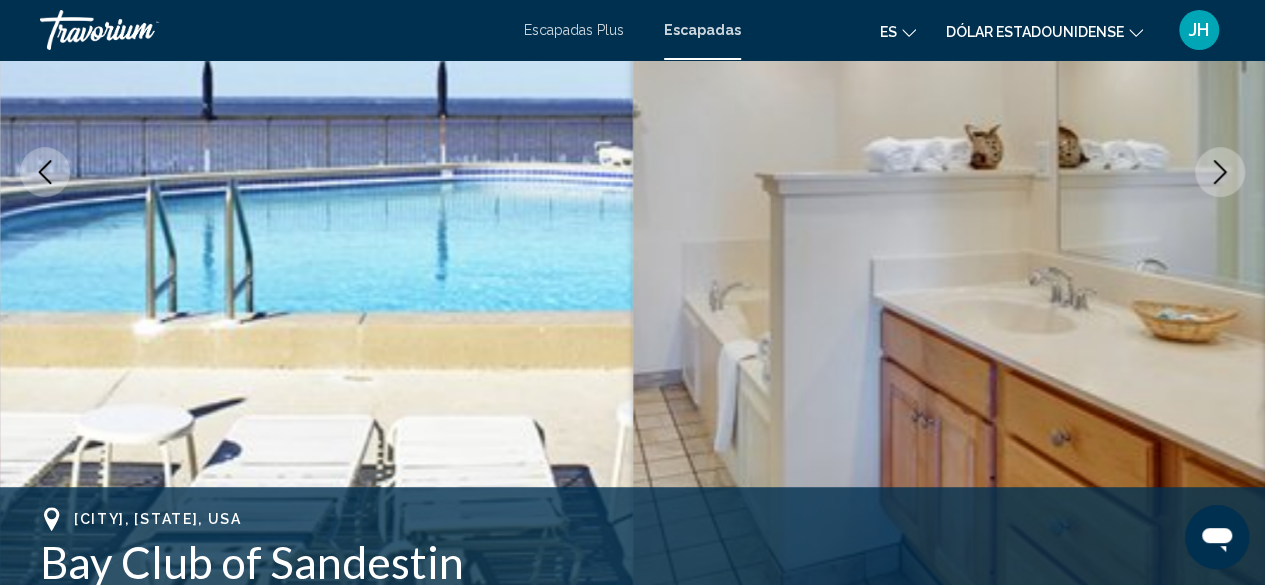 click 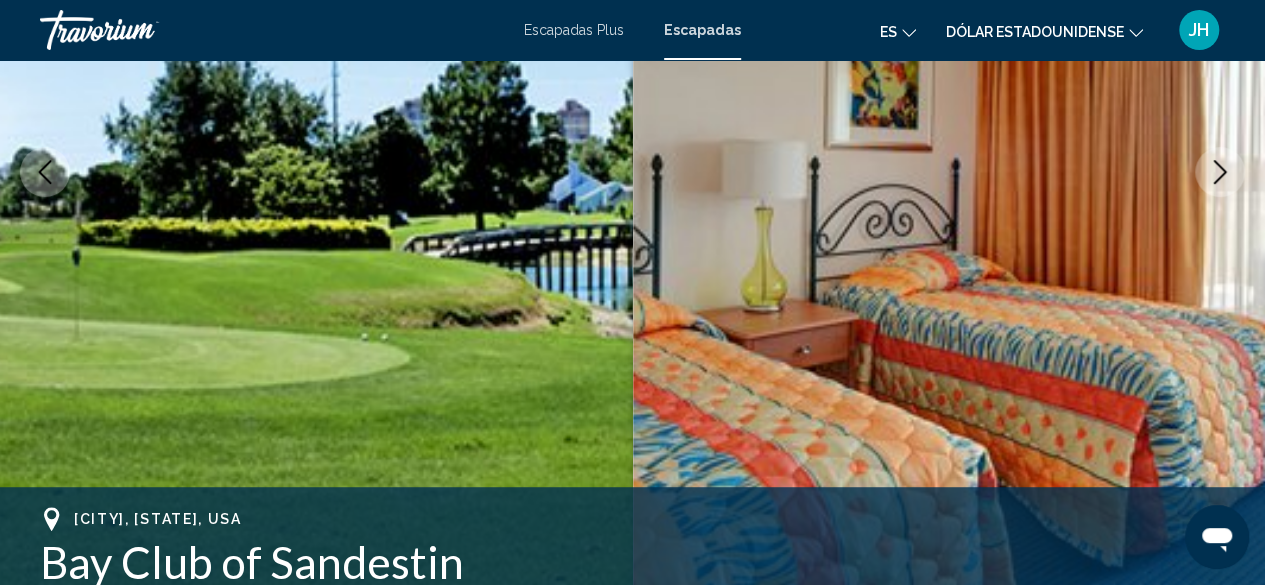 click 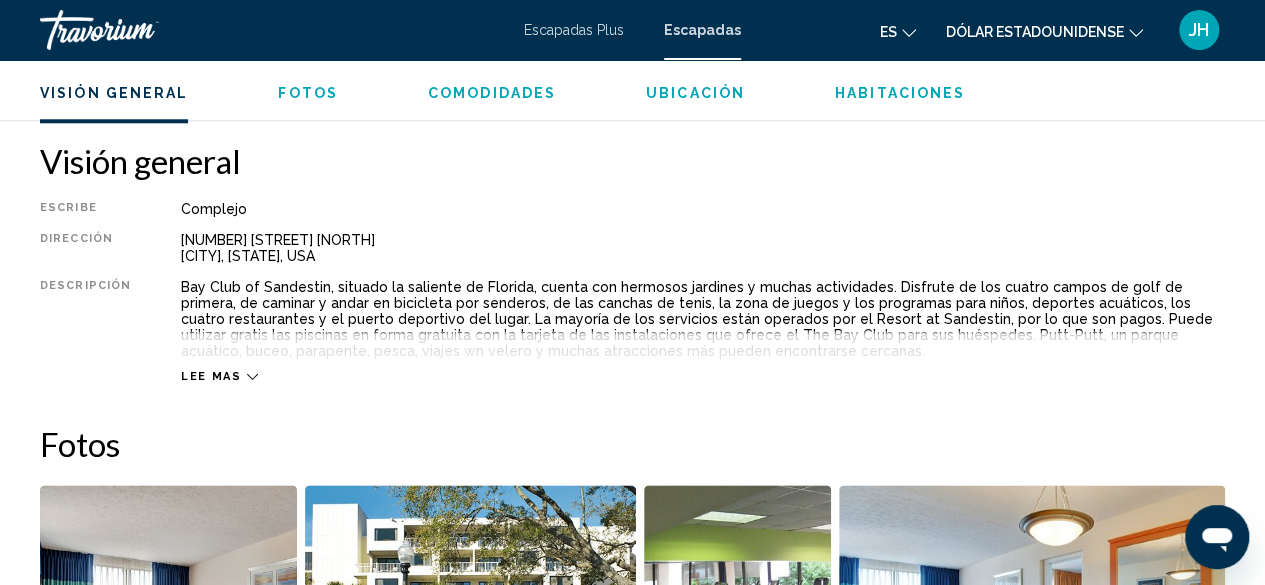 scroll, scrollTop: 973, scrollLeft: 0, axis: vertical 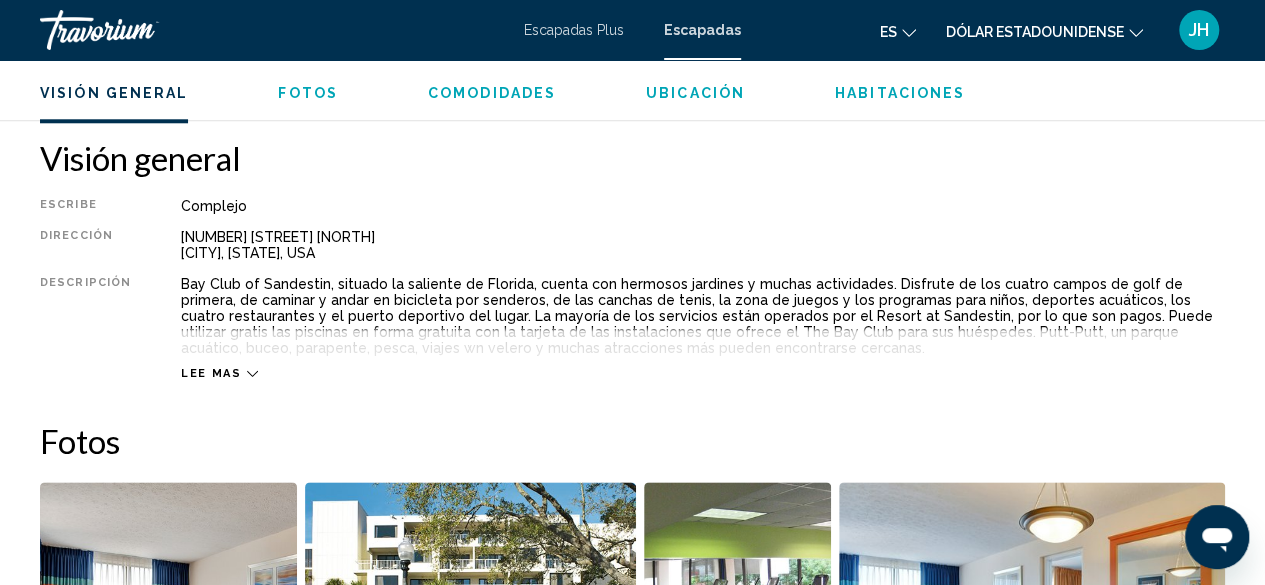 click on "Lee mas" at bounding box center (211, 373) 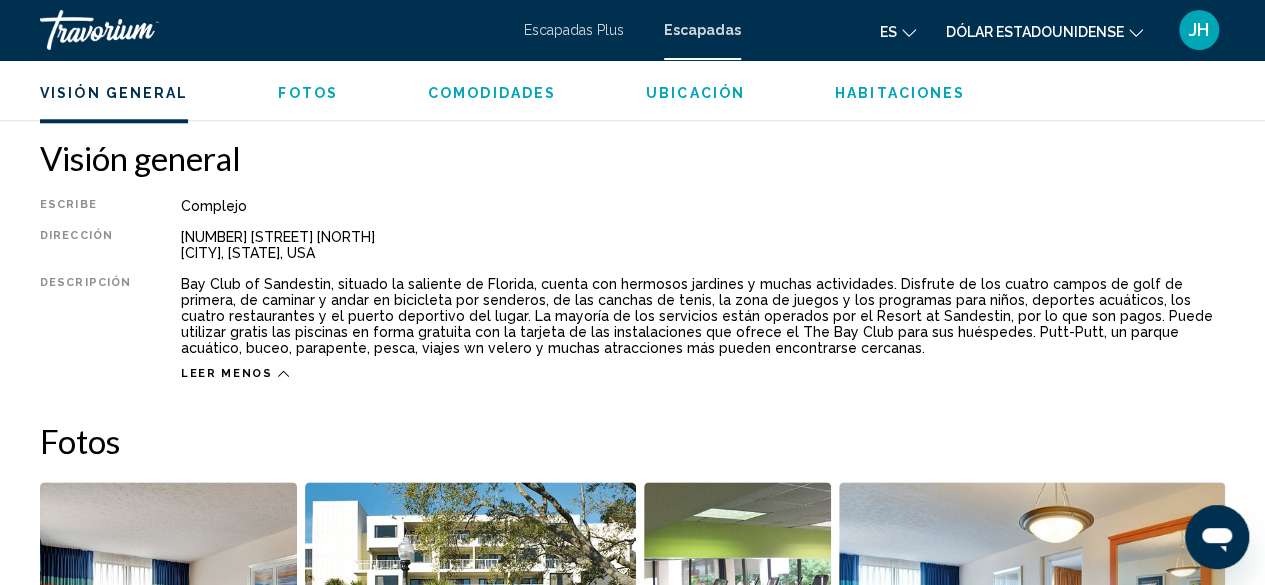click on "Visión general Escribe Complejo Todo incluido No todo incluido Dirección 120 Sandestin Blvd North Destin, FL, USA Descripción Bay Club of Sandestin, situado la saliente de Florida, cuenta con hermosos jardines y muchas actividades. Disfrute de los cuatro campos de golf de primera, de caminar y andar en bicicleta por senderos, de las canchas de tenis, la zona de juegos y los programas para niños, deportes acuáticos, los cuatro restaurantes y el puerto deportivo del lugar. La mayoría de los servicios están operados por el Resort at Sandestin, por lo que son pagos. Puede utilizar gratis las piscinas en forma gratuita con la tarjeta de las instalaciones que ofrece el The Bay Club para sus huéspedes. Putt-Putt, un parque acuático, buceo, parapente, pesca, viajes wn velero y muchas atracciones más pueden encontrarse cercanas. Leer menos
Fotos Comodidades
Fitness Center" at bounding box center (632, 1660) 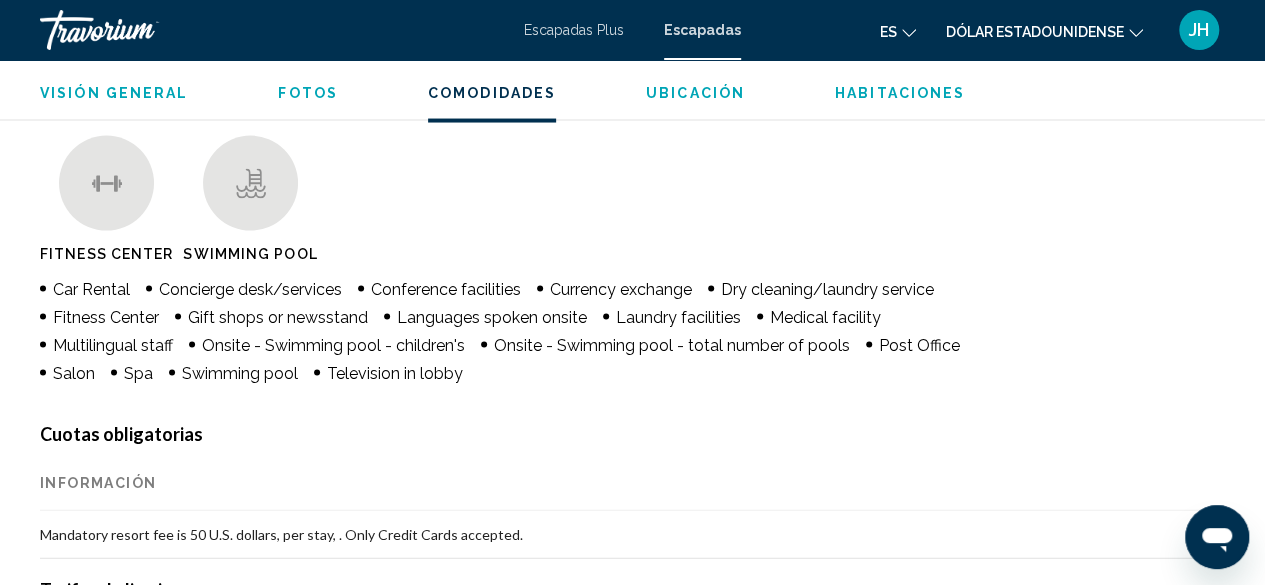 scroll, scrollTop: 1938, scrollLeft: 0, axis: vertical 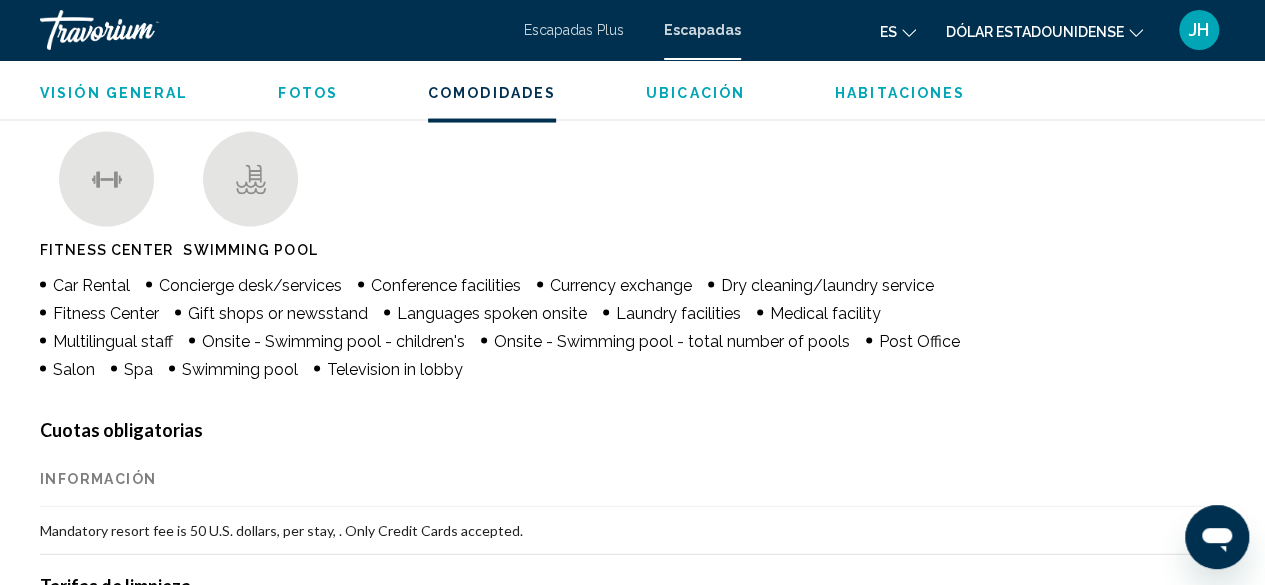 click on "Comodidades
Fitness Center
Swimming Pool Car Rental Concierge desk/services Conference facilities Currency exchange Dry cleaning/laundry service Fitness Center Gift shops or newsstand Languages spoken onsite Laundry facilities Medical facility Multilingual staff Onsite - Swimming pool - children's Onsite - Swimming pool - total number of pools Post Office Salon Spa Swimming pool Television in lobby No hay servicios disponibles. Cuotas obligatorias  Información  Mandatory resort fee is 50 U.S. dollars, per stay,  . Only Credit Cards accepted. Tarifas de limpieza  Tipo de unidad   Calendario   Información  en unidades de 1 Recamara por estancia "Servicio de Limpieza para todas las reservaciones de RCI Puntos: 39.00 Dólares estadounidenses en unidades de 1 Recamara, por estancia. Se acepta efectivo o tarjeta de crédito en unidades de 2 Recamaras por estancia en unidades Estudio" at bounding box center [632, 714] 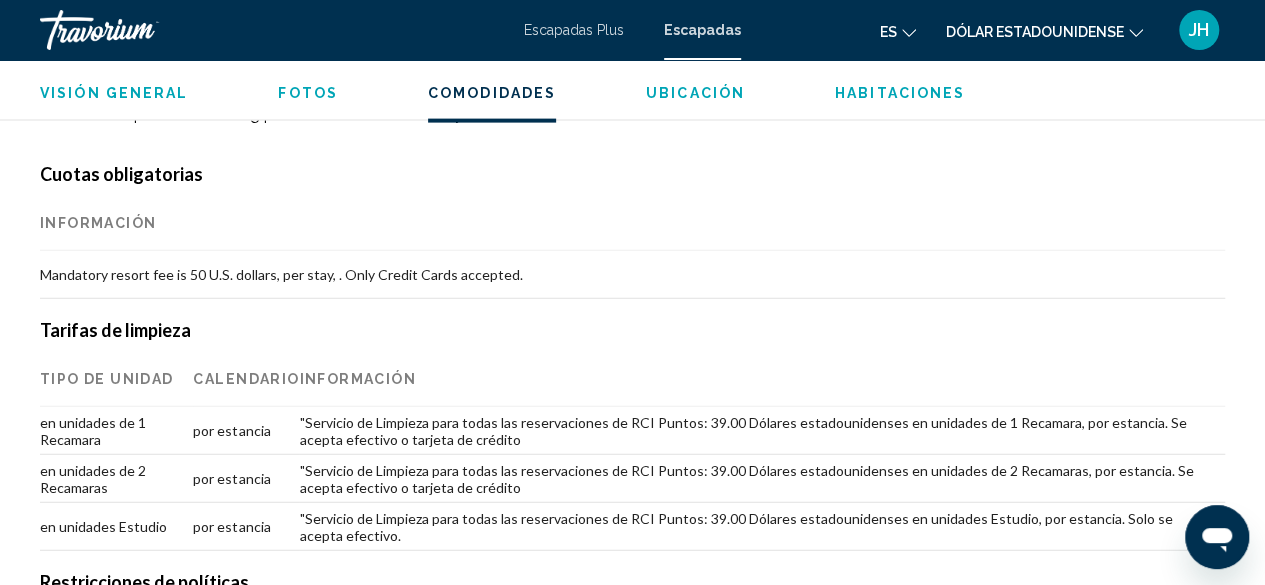 scroll, scrollTop: 2195, scrollLeft: 0, axis: vertical 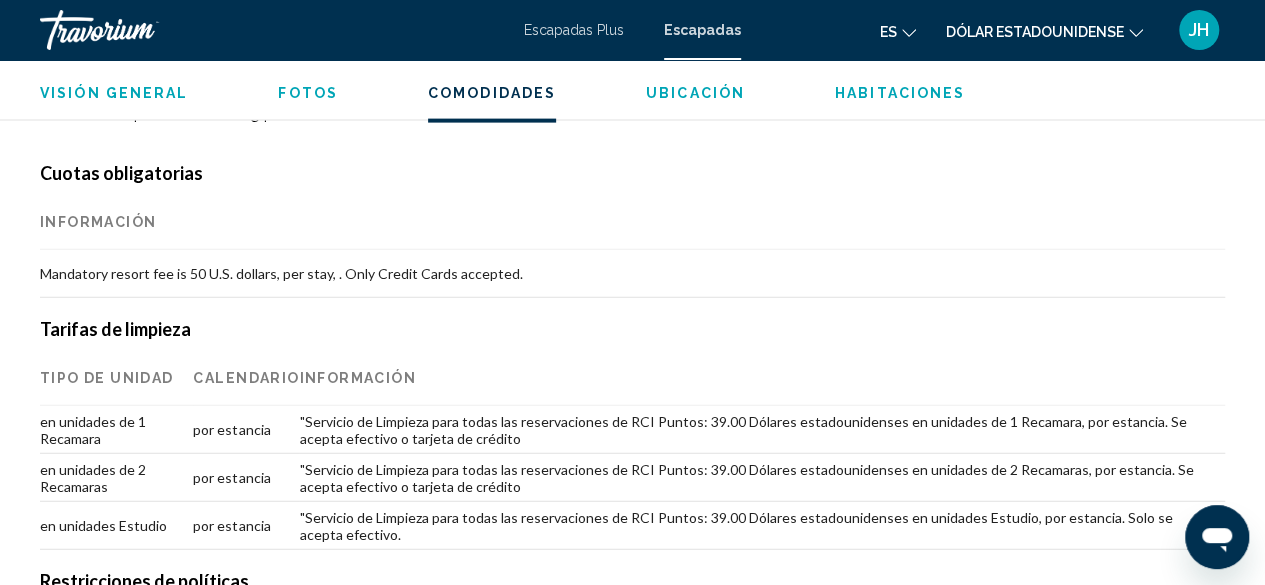 click on "Cuotas obligatorias  Información  Mandatory resort fee is 50 U.S. dollars, per stay,  . Only Credit Cards accepted. Tarifas de limpieza  Tipo de unidad   Calendario   Información  en unidades de 1 Recamara por estancia "Servicio de Limpieza para todas las reservaciones de RCI Puntos: 39.00 Dólares estadounidenses en unidades de 1 Recamara, por estancia. Se acepta efectivo o tarjeta de crédito en unidades de 2 Recamaras por estancia "Servicio de Limpieza para todas las reservaciones de RCI Puntos: 39.00 Dólares estadounidenses en unidades de 2 Recamaras, por estancia. Se acepta efectivo o tarjeta de crédito en unidades Estudio por estancia "Servicio de Limpieza para todas las reservaciones de RCI Puntos: 39.00 Dólares estadounidenses en unidades Estudio, por estancia. Solo se acepta efectivo. Restricciones de políticas Restricciones de Estacionamiento Prohibido el uso de motocicletas Niño La edad mínima permitida para el registro de ingreso es de 25 años. Mascotas Restricciones de fumar 0" at bounding box center (632, 630) 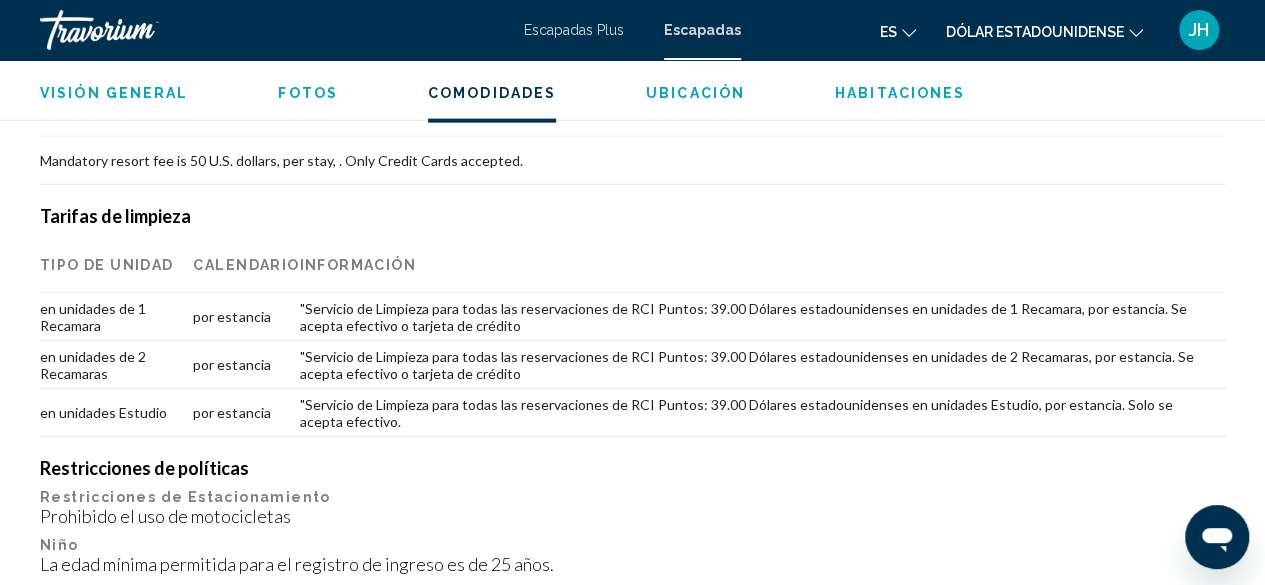 scroll, scrollTop: 2340, scrollLeft: 0, axis: vertical 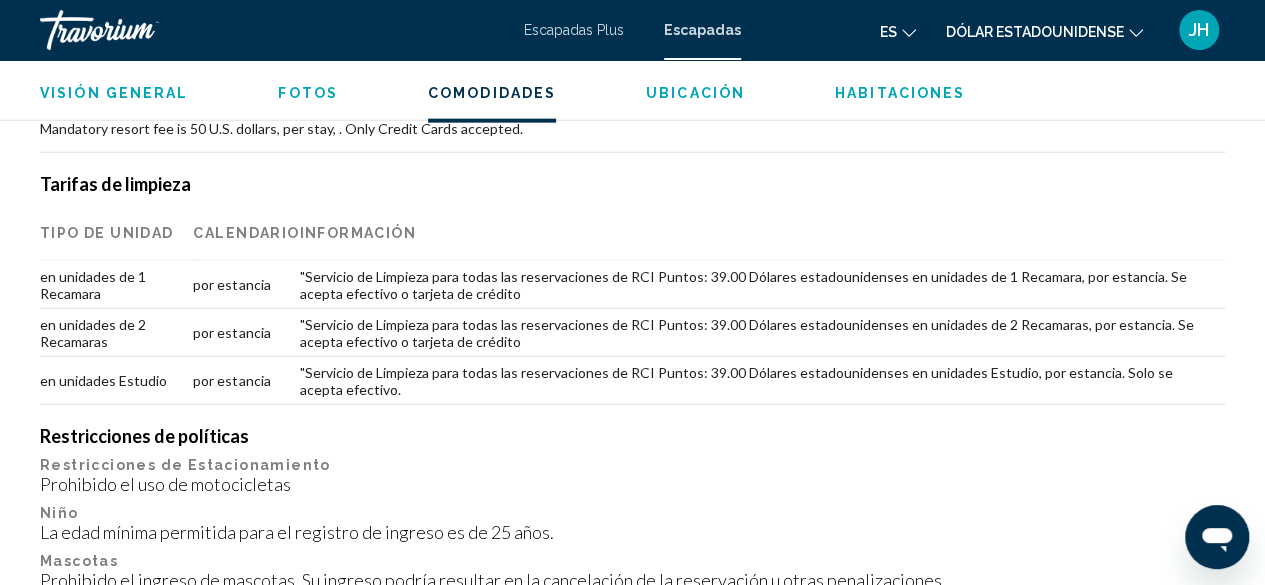 click on ""Servicio de Limpieza para todas las reservaciones de RCI Puntos: 39.00 Dólares estadounidenses en unidades de 1 Recamara, por estancia. Se acepta efectivo o tarjeta de crédito" at bounding box center [762, 285] 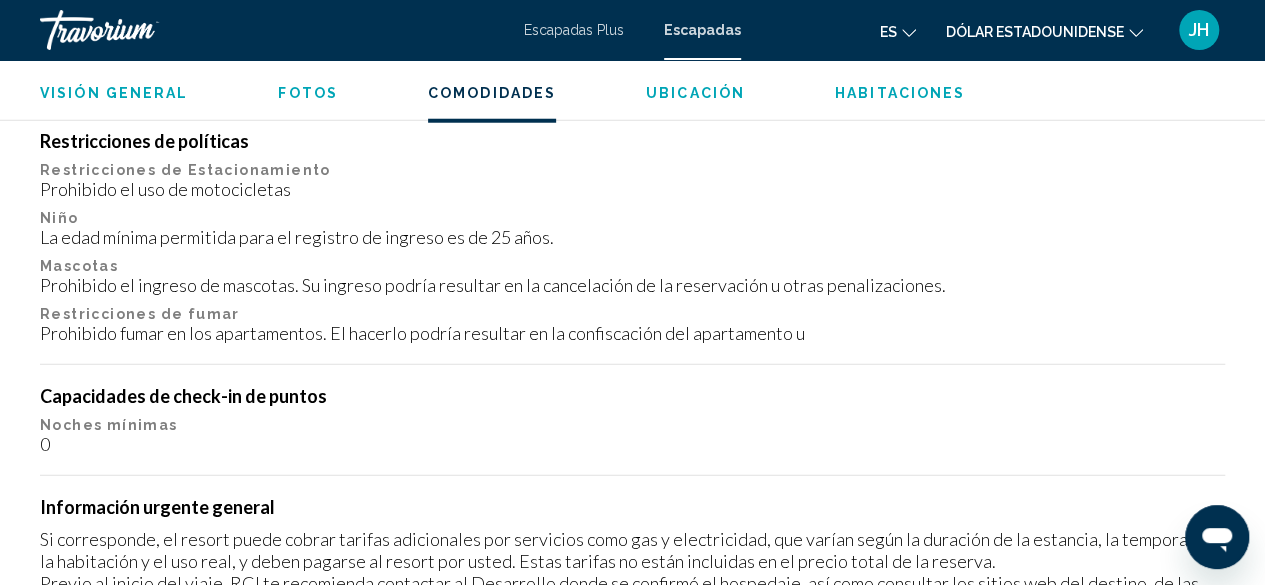 scroll, scrollTop: 2637, scrollLeft: 0, axis: vertical 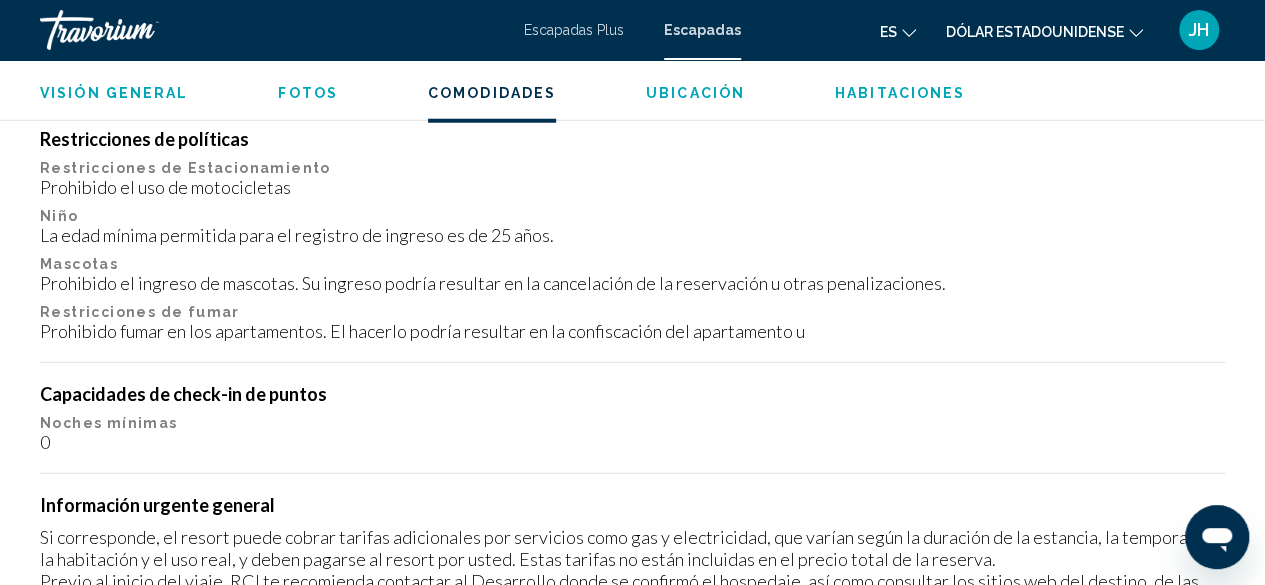 click on "Mascotas" at bounding box center [632, 264] 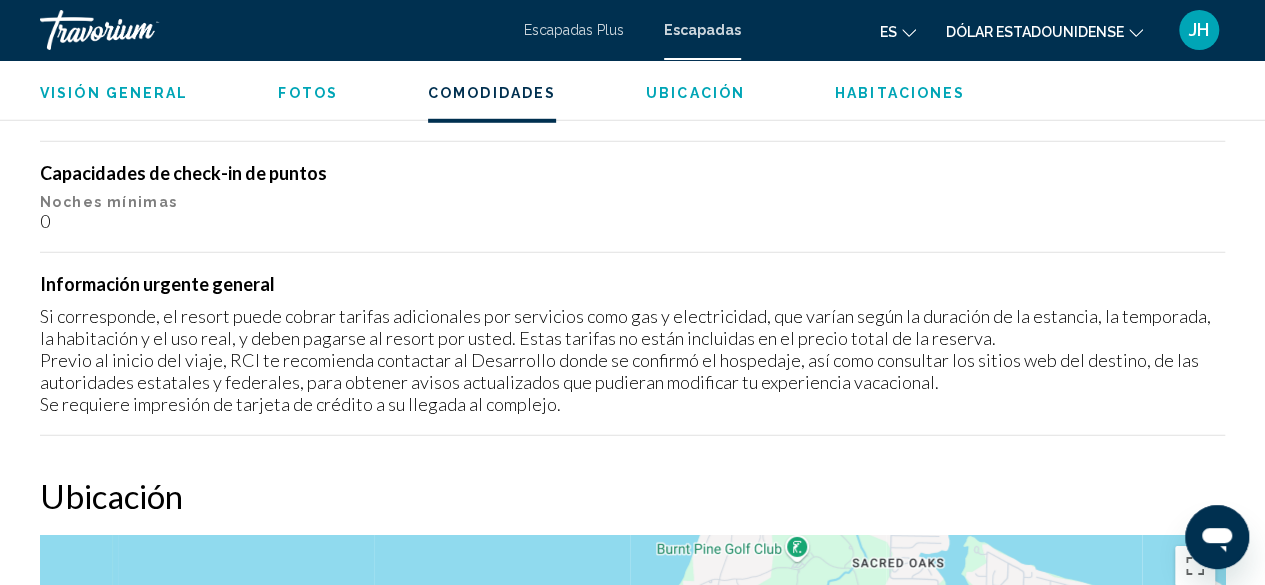 scroll, scrollTop: 2850, scrollLeft: 0, axis: vertical 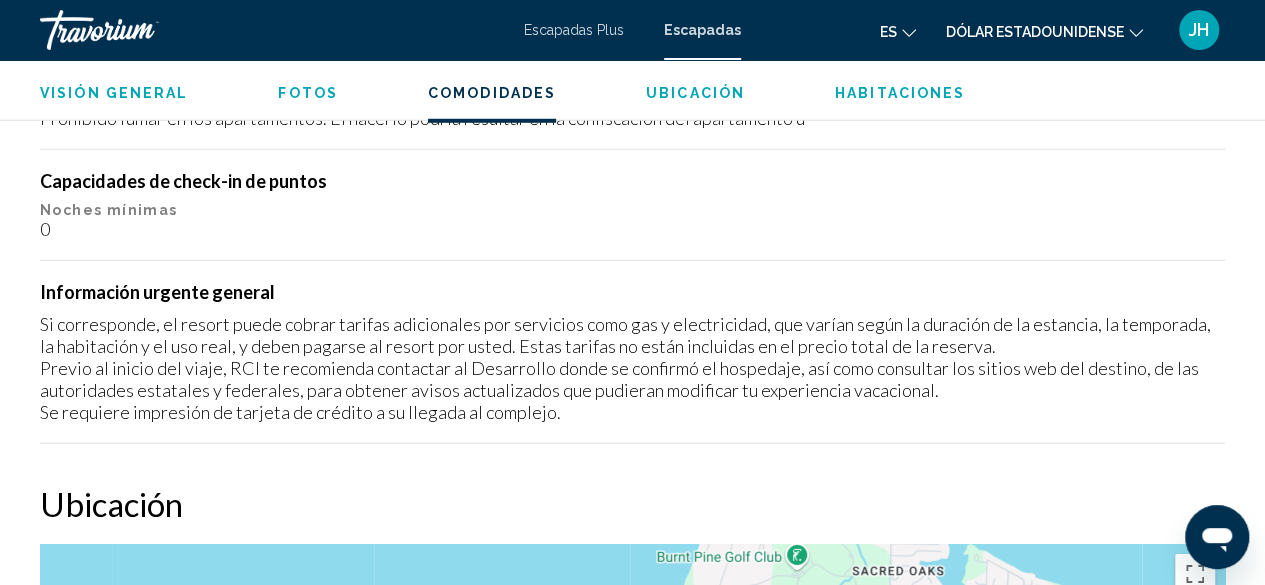 click on "0" at bounding box center (632, 229) 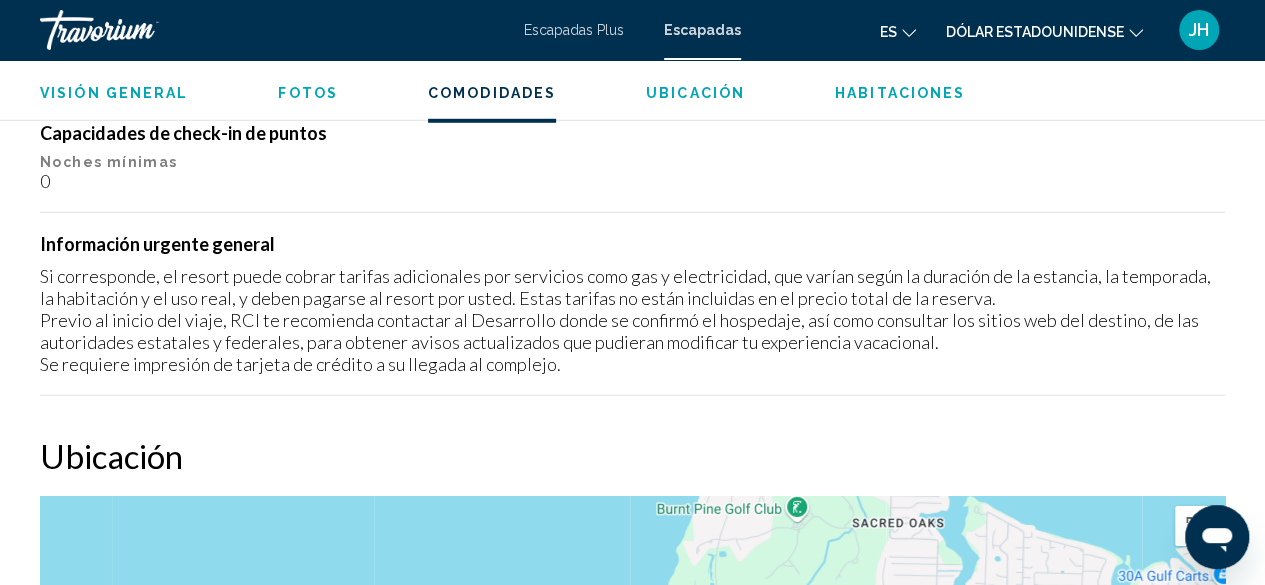 scroll, scrollTop: 2902, scrollLeft: 0, axis: vertical 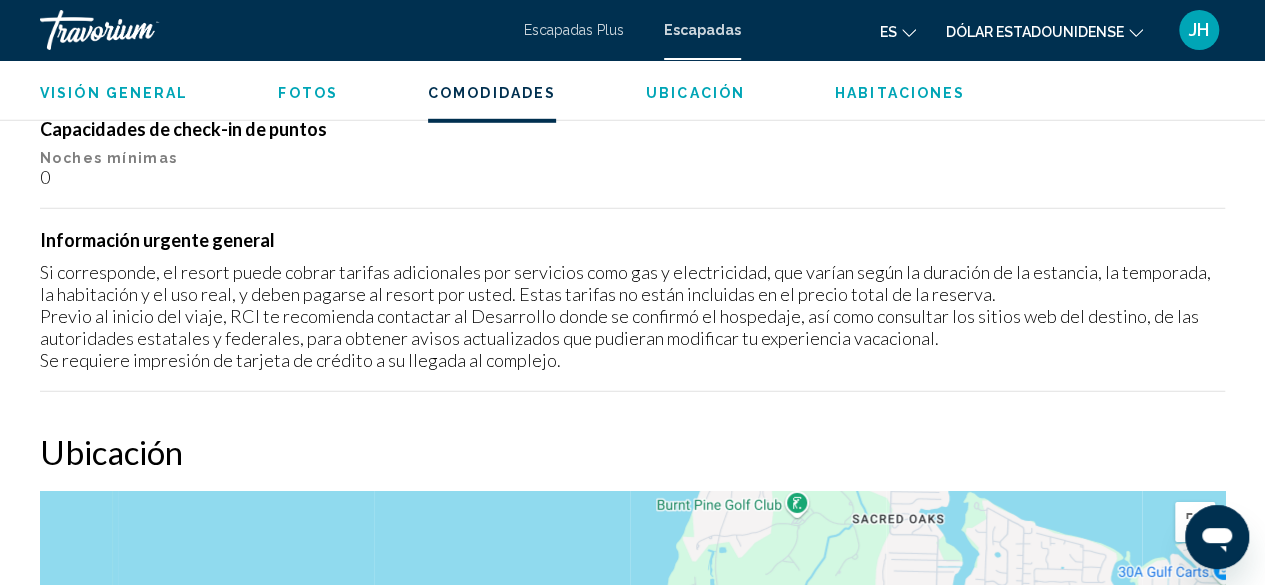 click on "Información urgente general Si corresponde, el resort puede cobrar tarifas adicionales por servicios como gas y electricidad, que varían según la duración de la estancia, la temporada, la habitación y el uso real, y deben pagarse al resort por usted. Estas tarifas no están incluidas en el precio total de la reserva. Previo al inicio del viaje, RCI te recomienda contactar al Desarrollo donde se confirmó el hospedaje, así como consultar los sitios web del destino, de las autoridades estatales y federales, para obtener avisos actualizados que pudieran modificar tu experiencia vacacional. Se requiere impresión de tarjeta de crédito a su llegada al complejo." at bounding box center [632, 300] 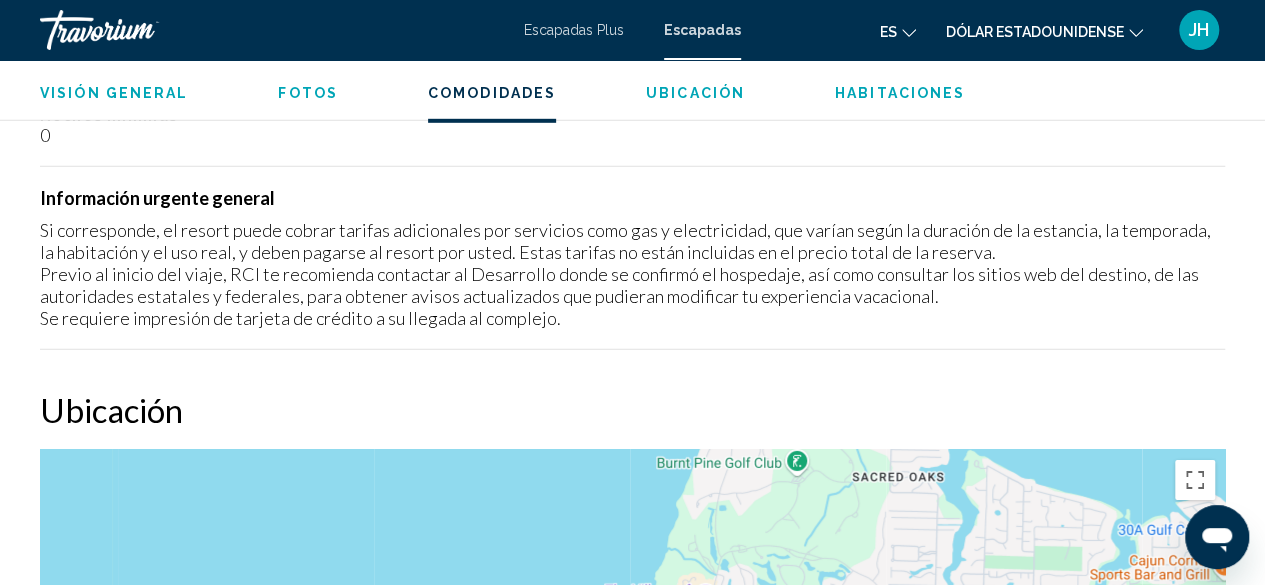 scroll, scrollTop: 2944, scrollLeft: 0, axis: vertical 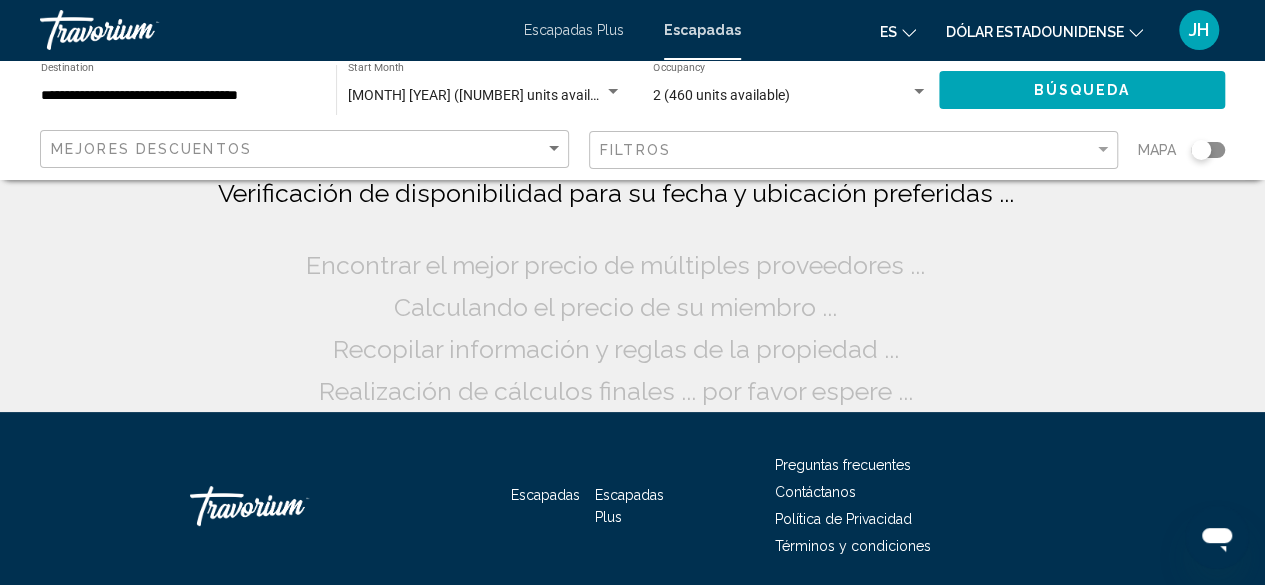 click on "Filtros" at bounding box center (847, 150) 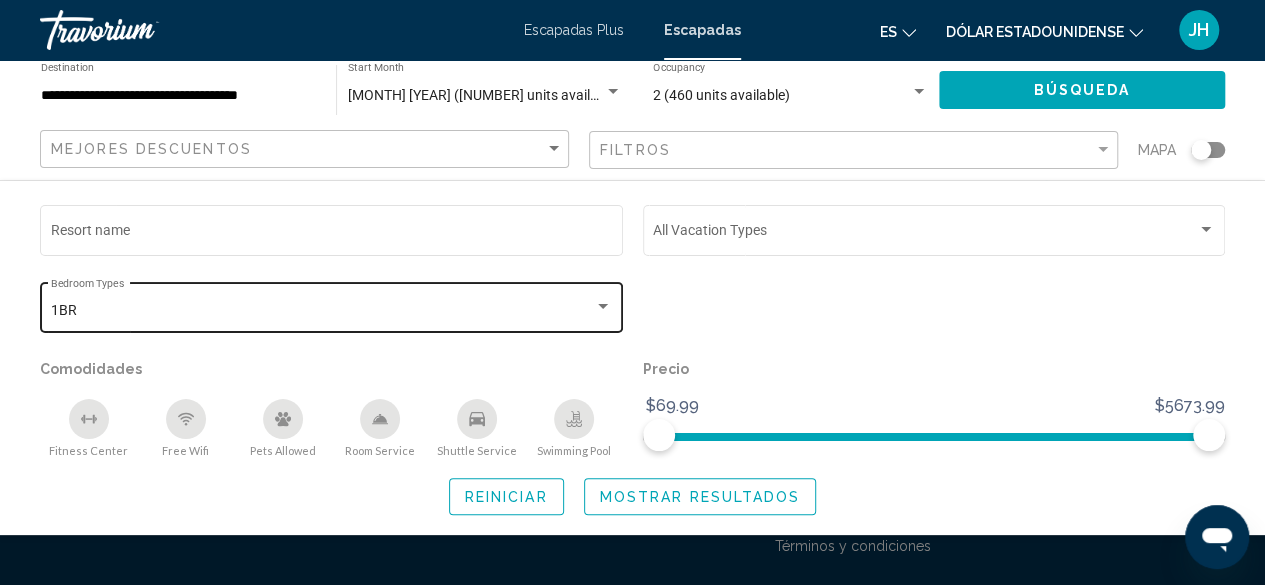 click at bounding box center [603, 306] 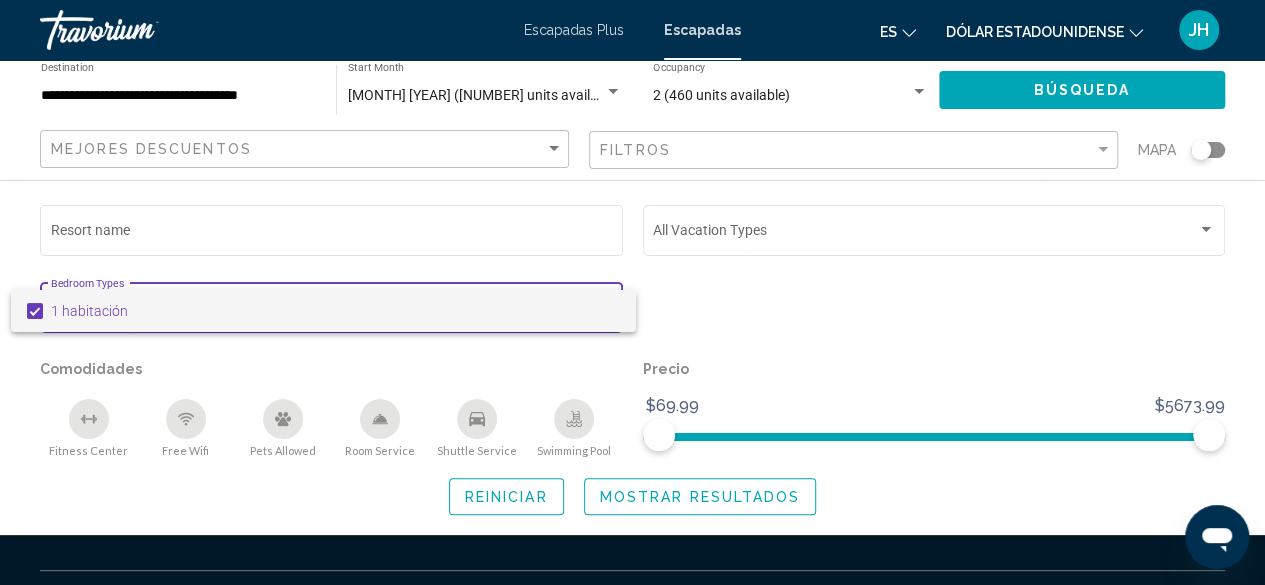 click at bounding box center [632, 292] 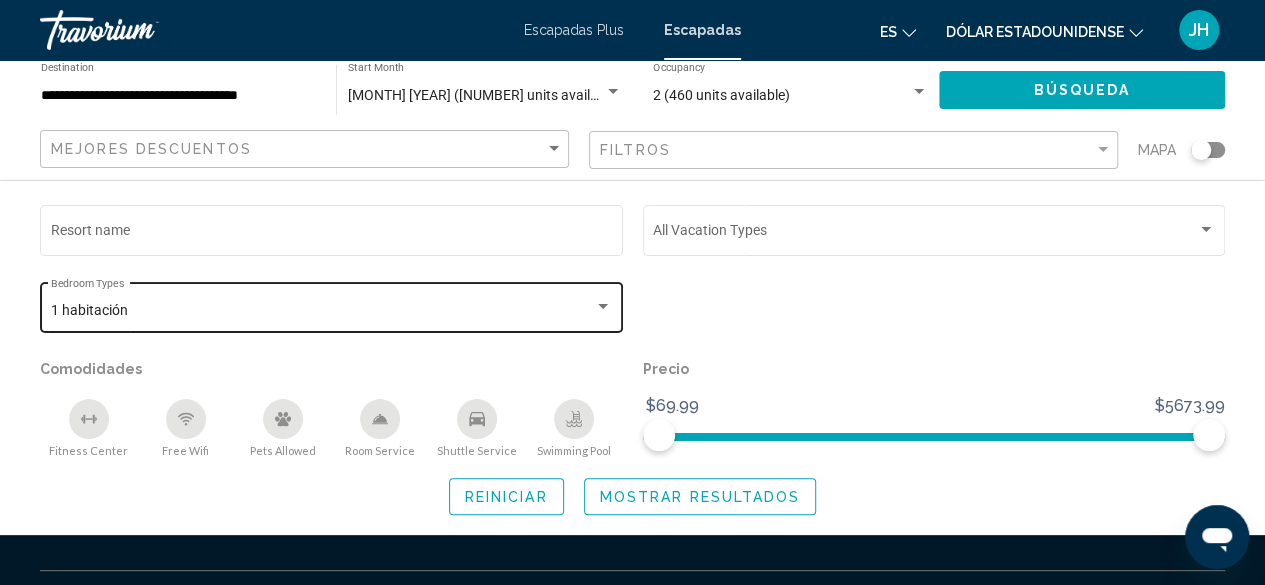 click on "1 habitación" at bounding box center [323, 311] 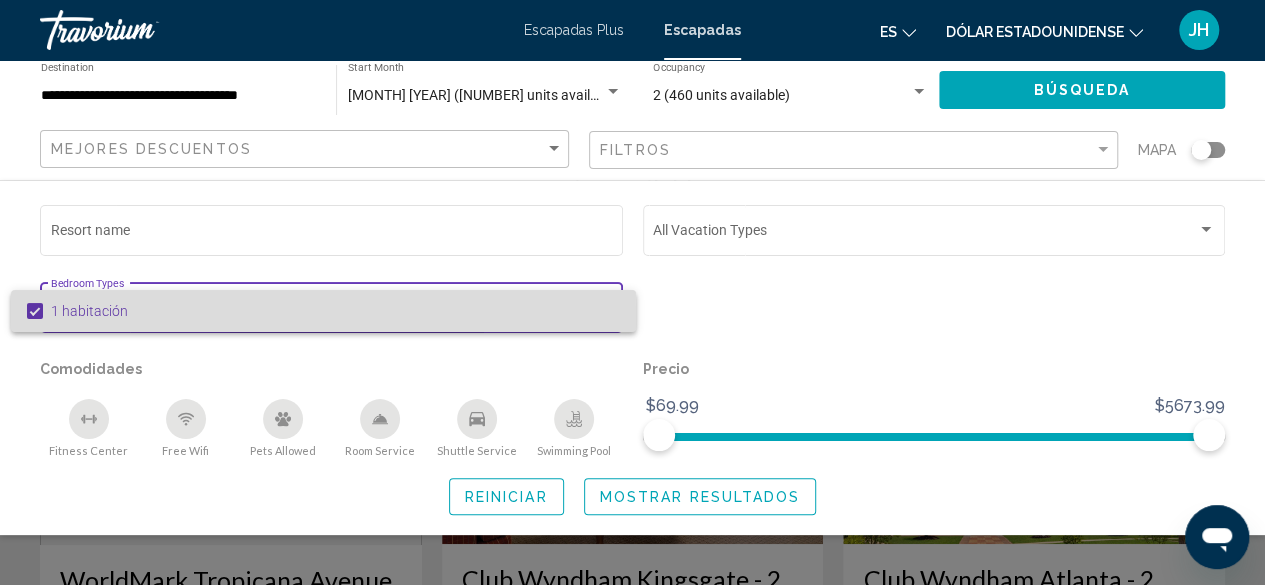 scroll, scrollTop: 76, scrollLeft: 0, axis: vertical 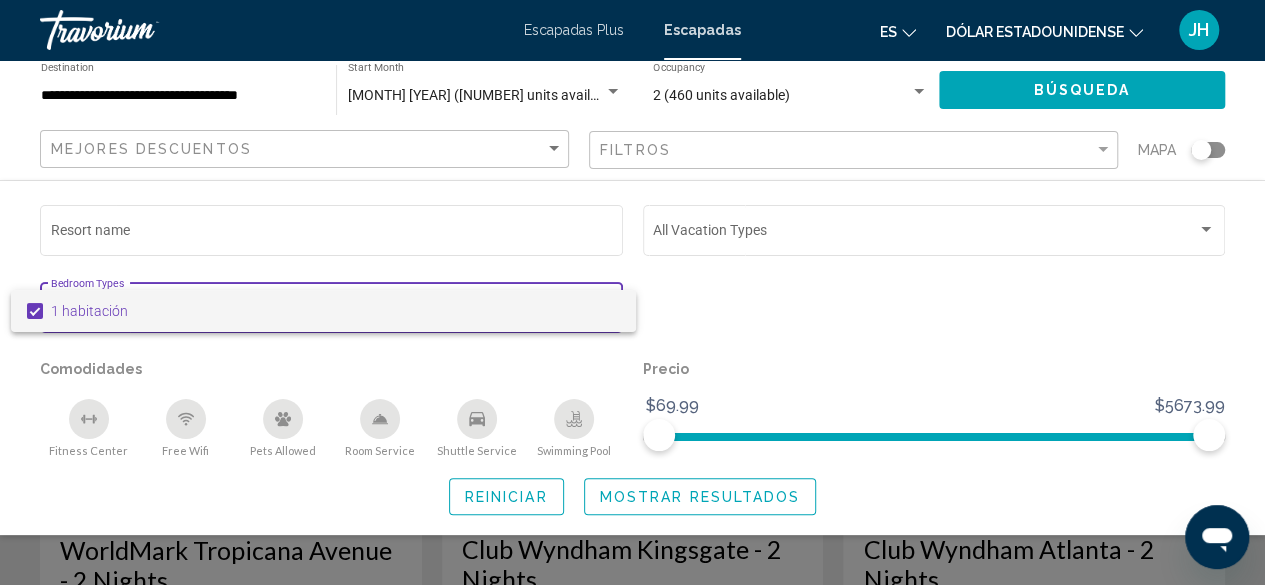 click at bounding box center [632, 292] 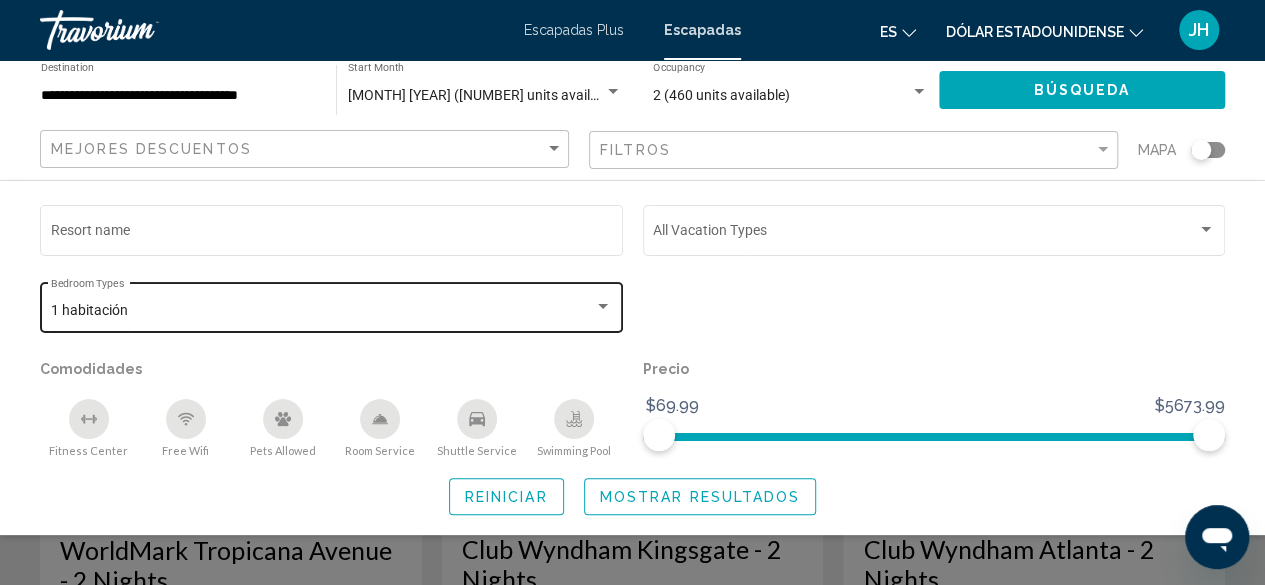 click on "1 habitación" at bounding box center (323, 311) 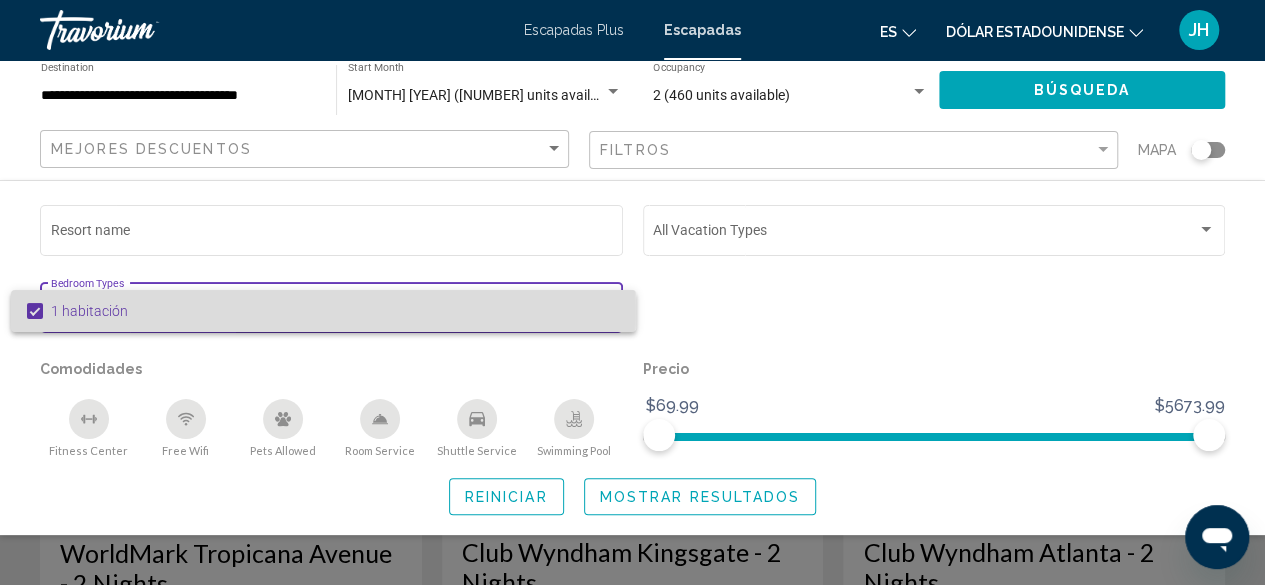scroll, scrollTop: 55, scrollLeft: 0, axis: vertical 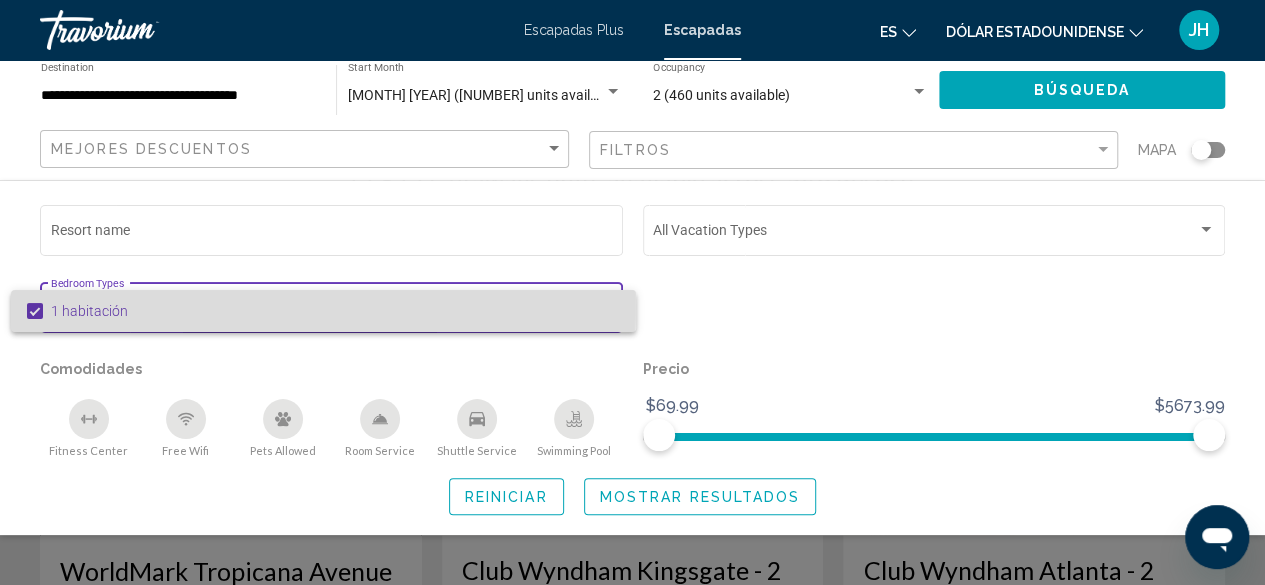 click at bounding box center (35, 311) 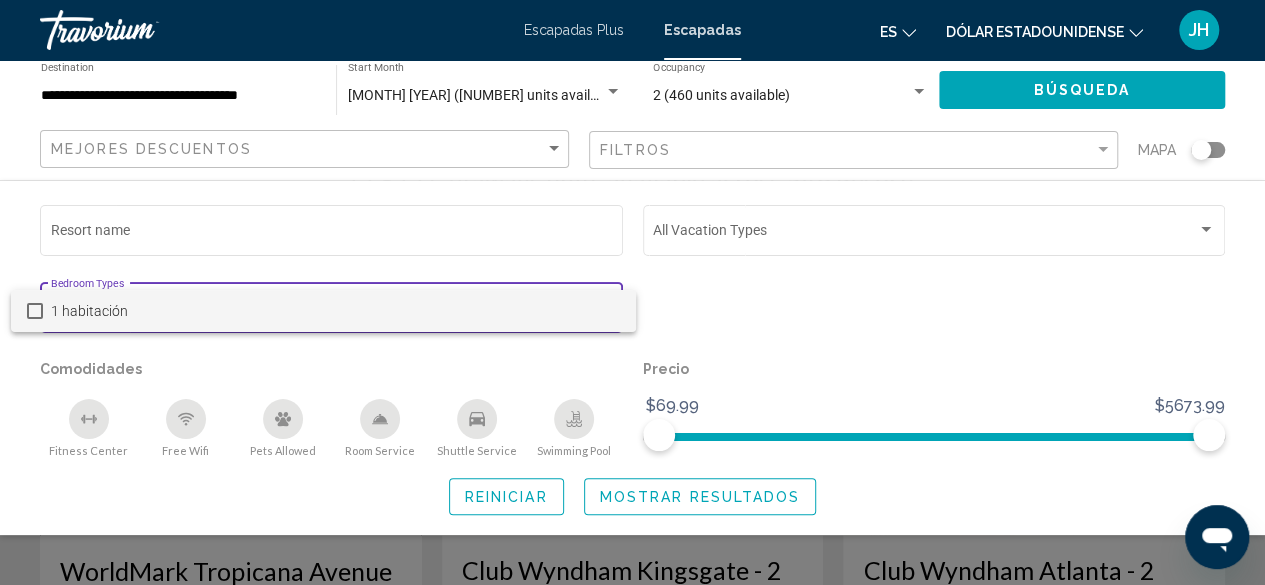 click at bounding box center [632, 292] 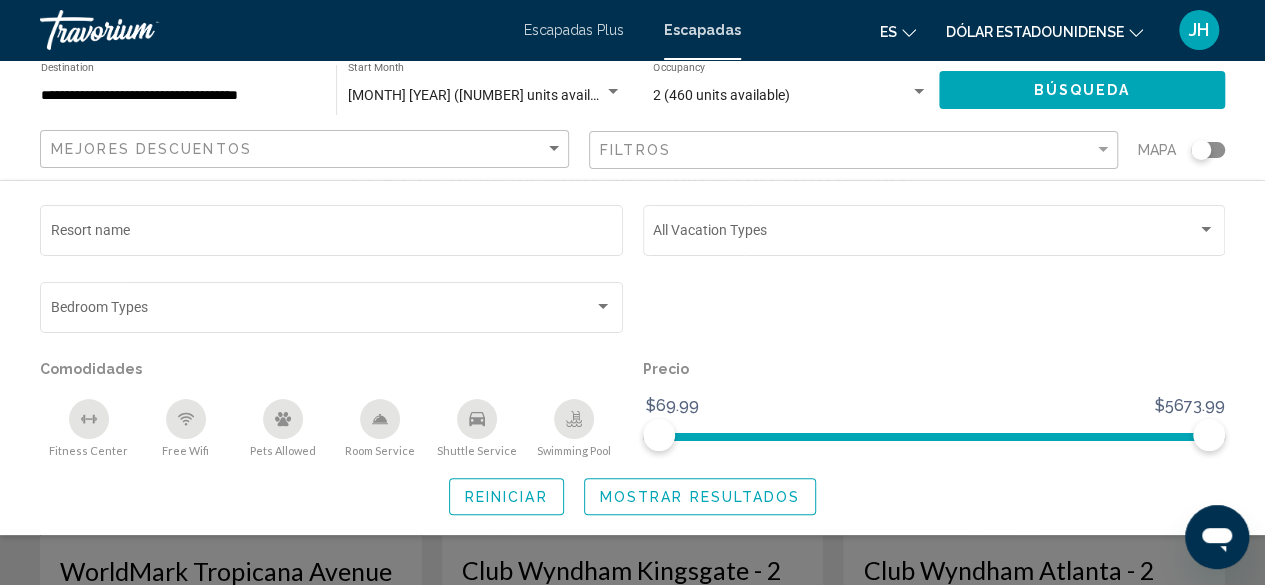 click on "Mostrar resultados" 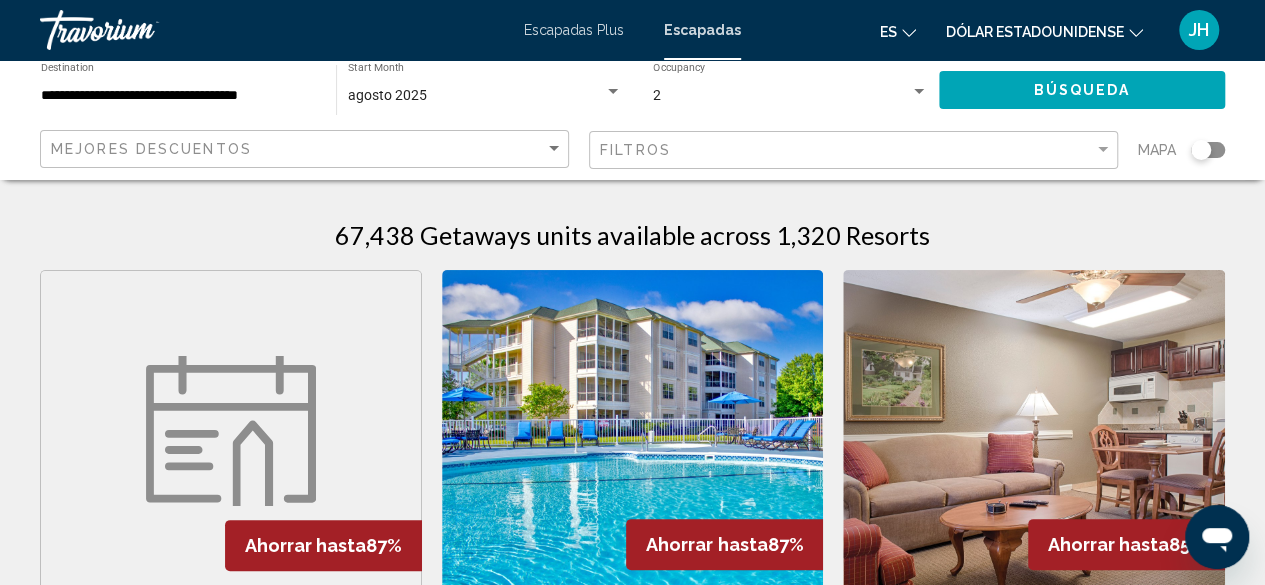 click 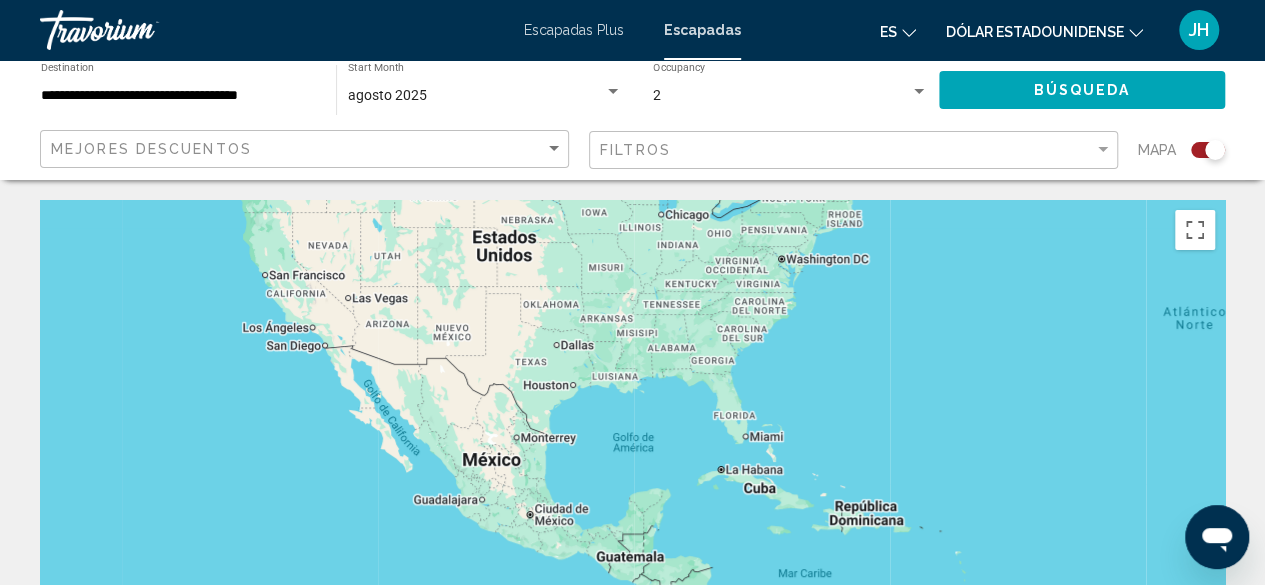click on "Búsqueda" 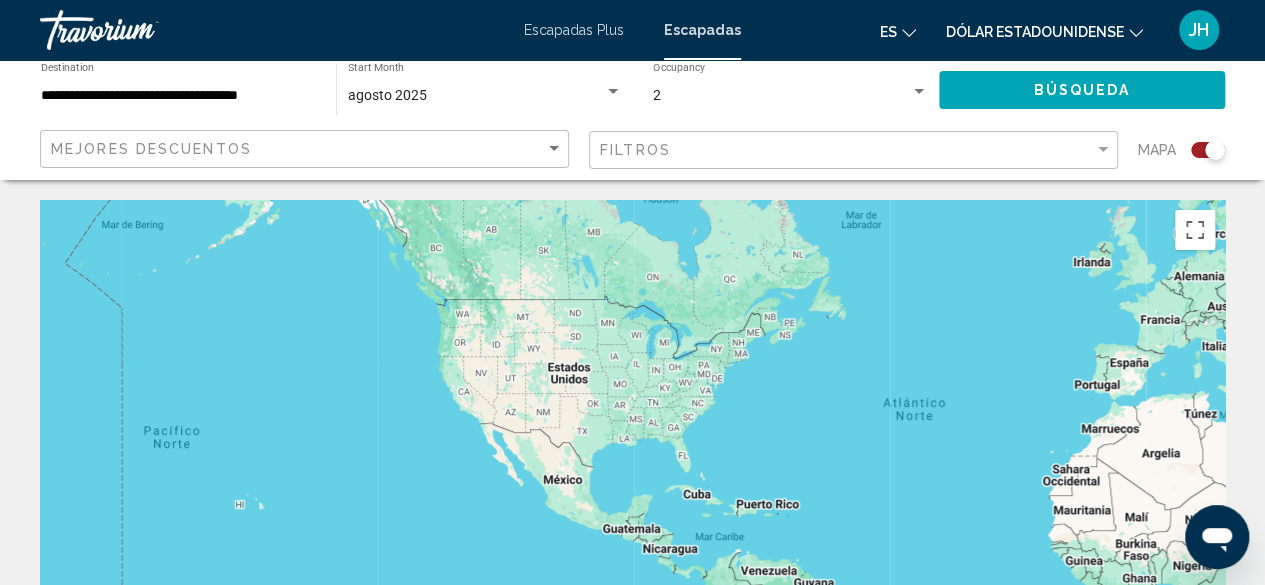 click at bounding box center [632, 500] 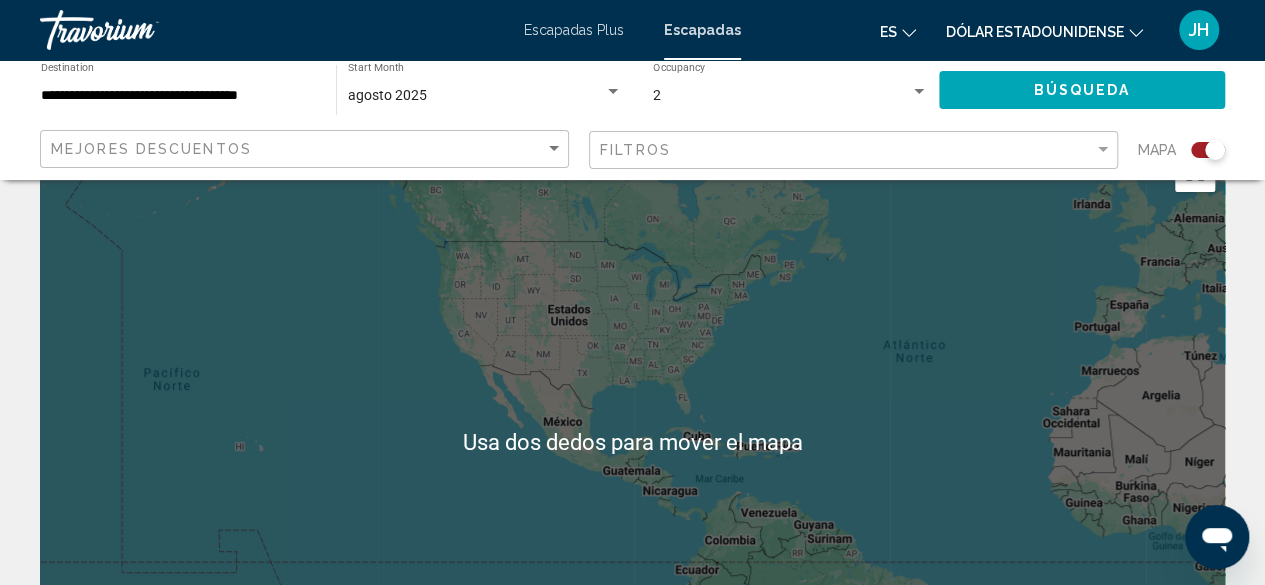 scroll, scrollTop: 59, scrollLeft: 0, axis: vertical 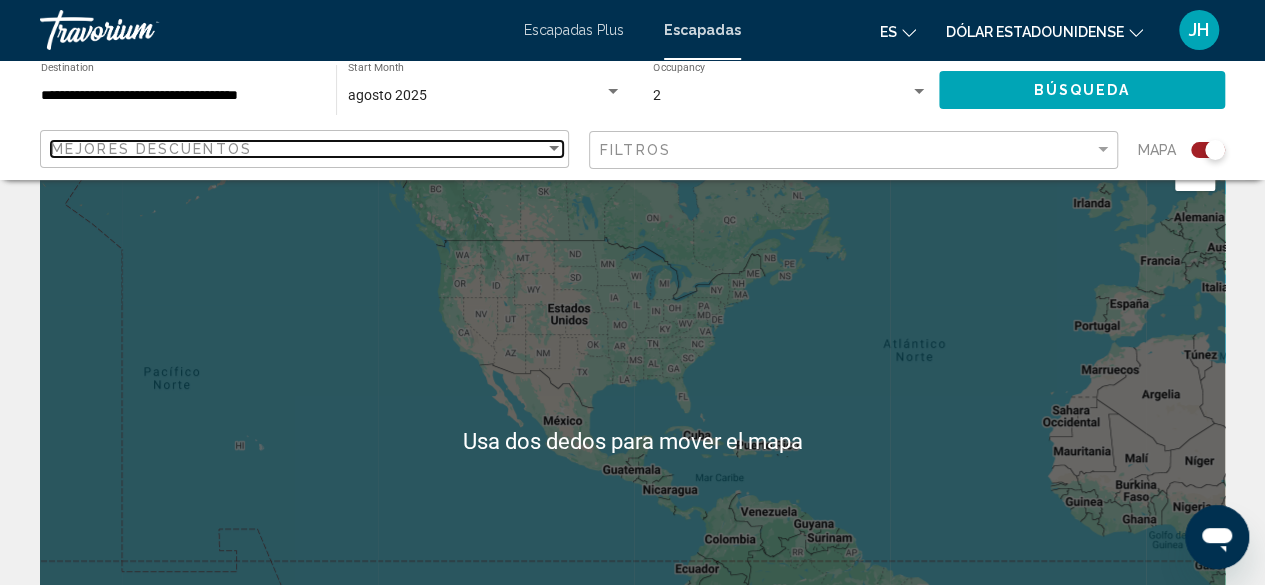 click on "Mejores descuentos" at bounding box center (151, 149) 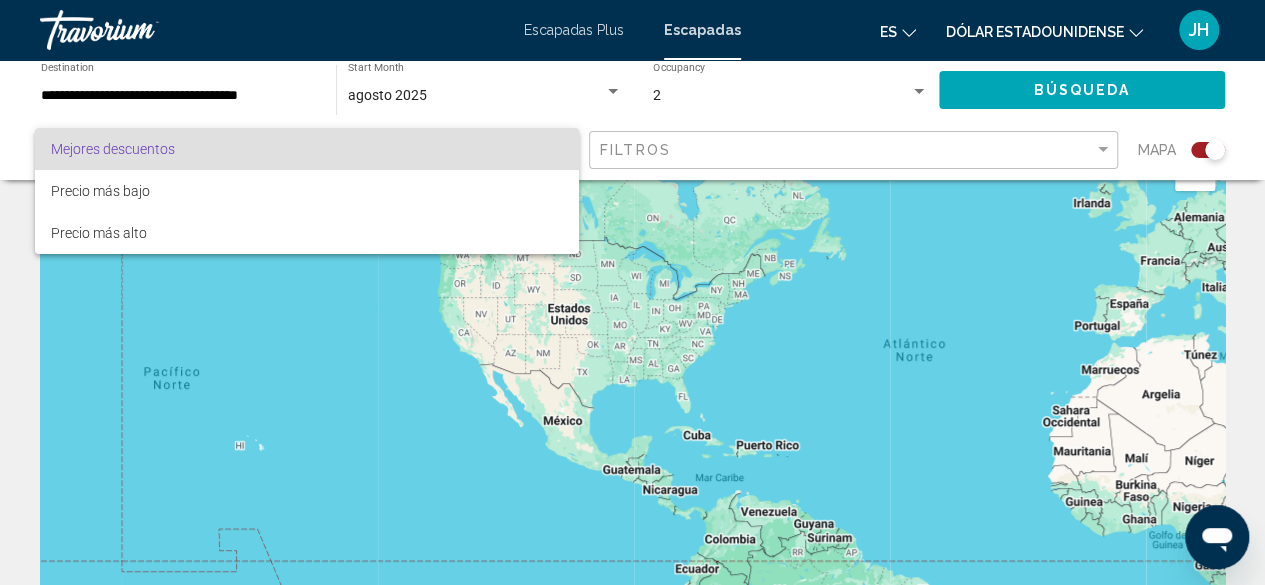 click at bounding box center [632, 292] 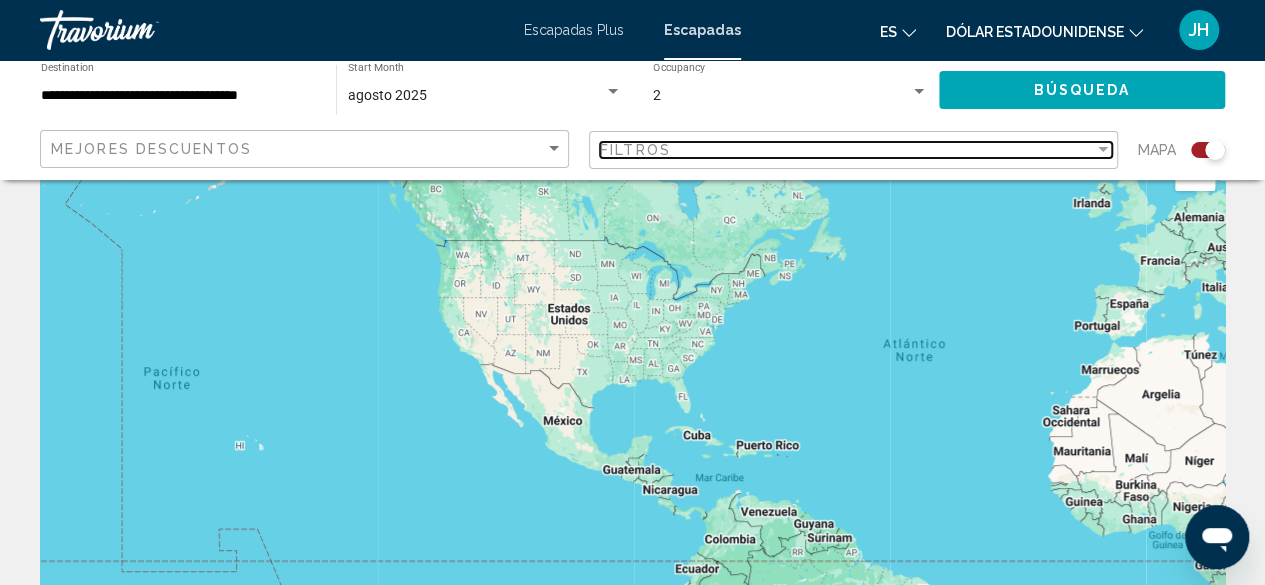 click on "Filtros" at bounding box center [847, 150] 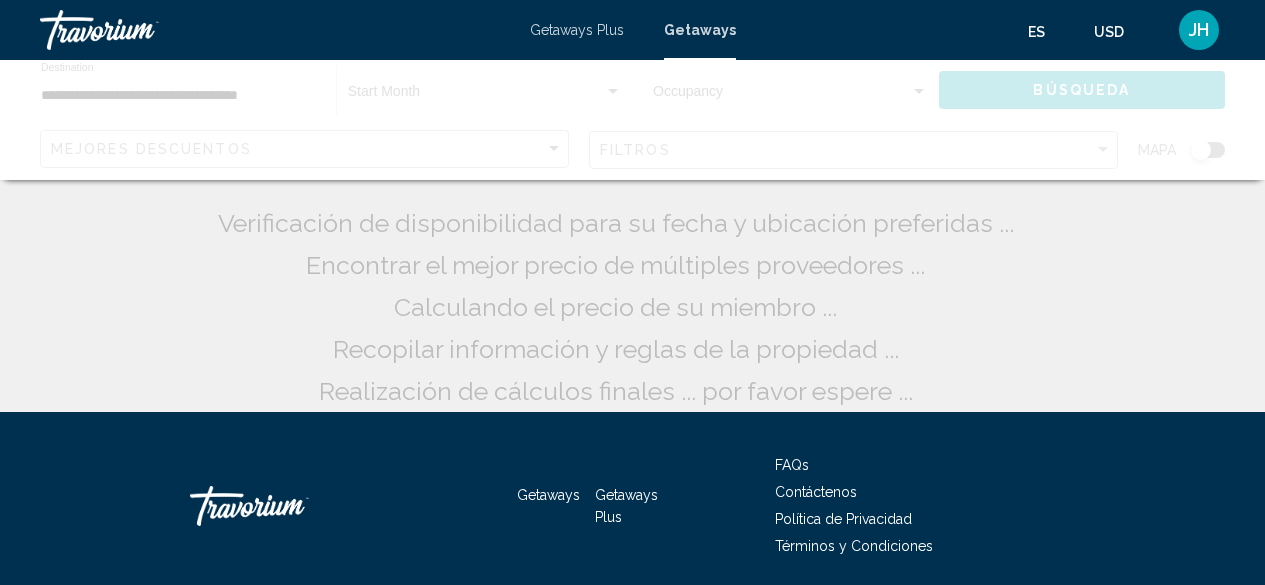 scroll, scrollTop: 0, scrollLeft: 0, axis: both 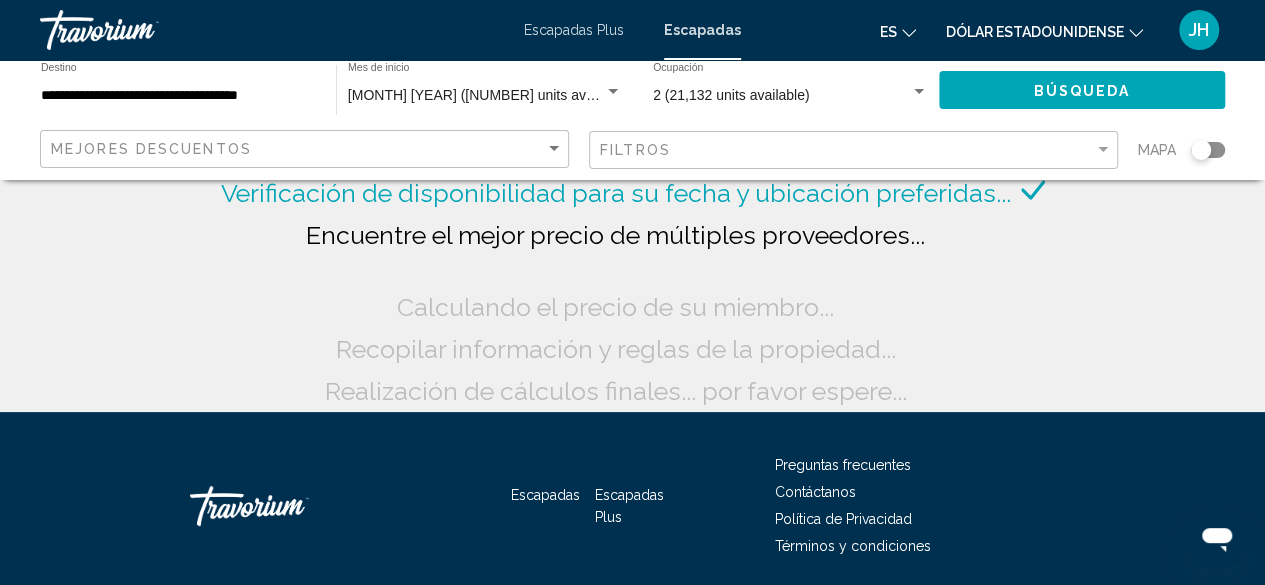click 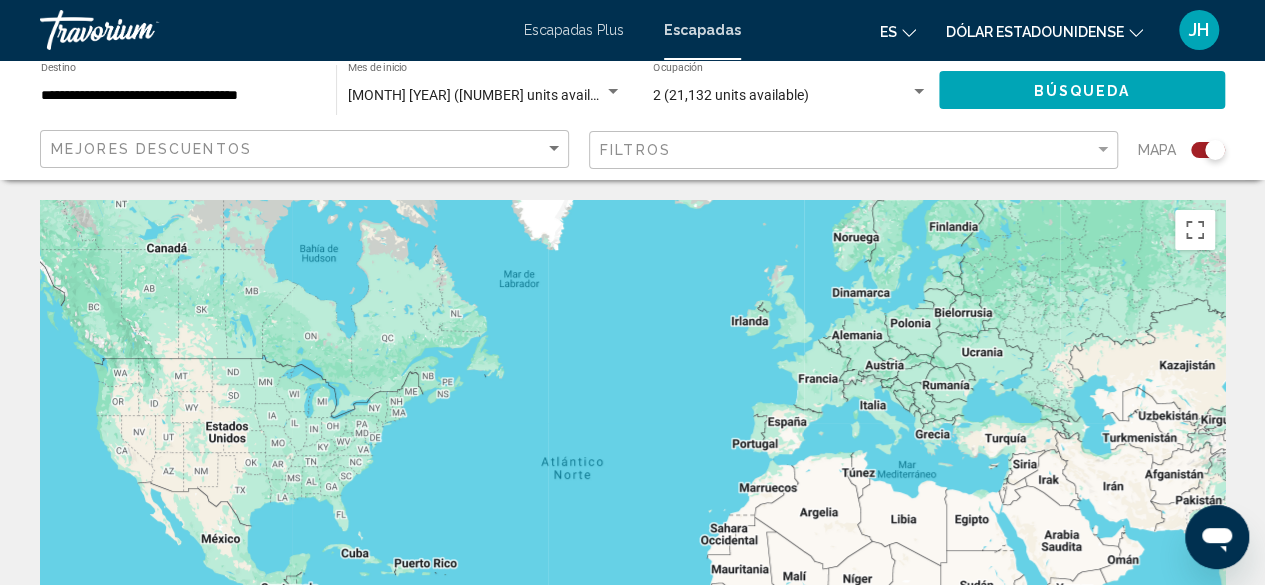 click at bounding box center [632, 500] 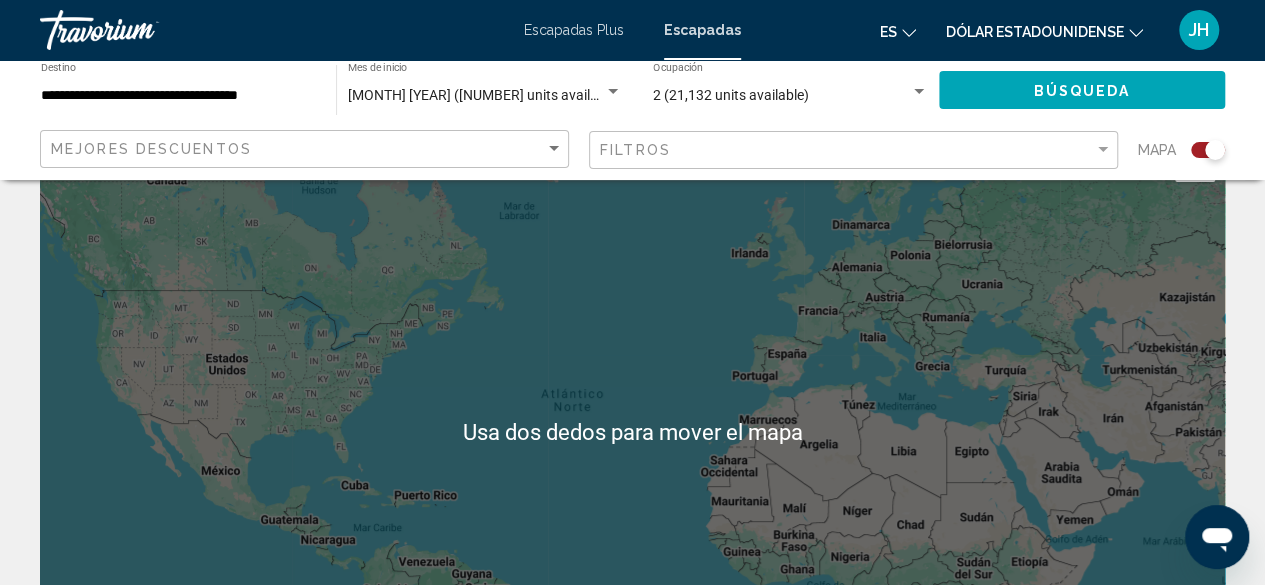 scroll, scrollTop: 103, scrollLeft: 0, axis: vertical 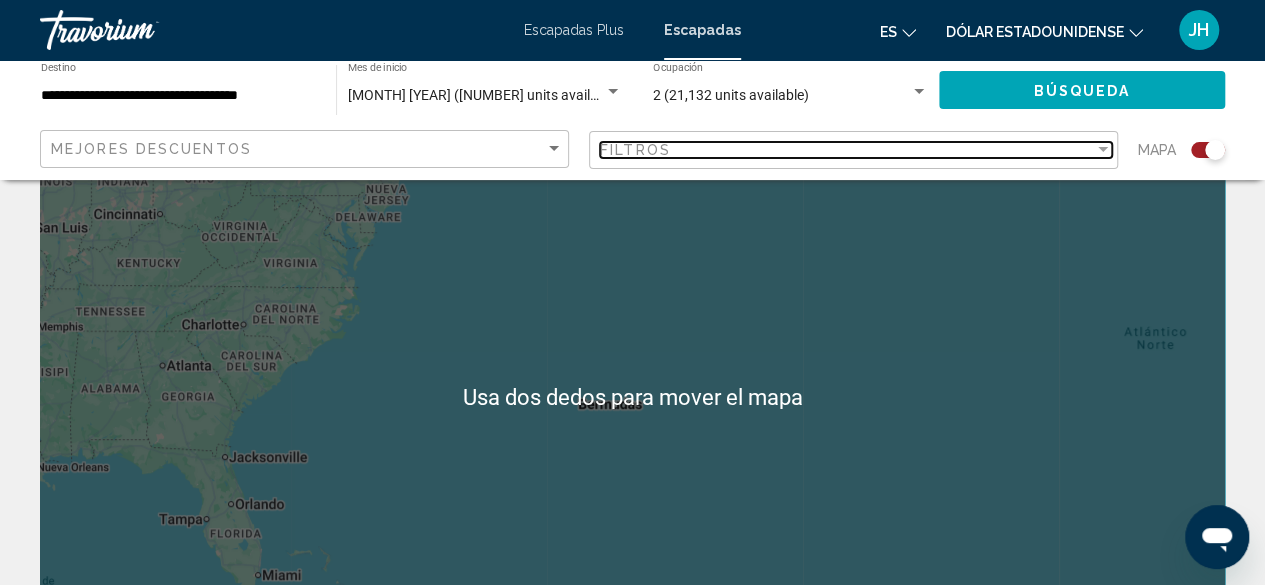 click at bounding box center [1103, 150] 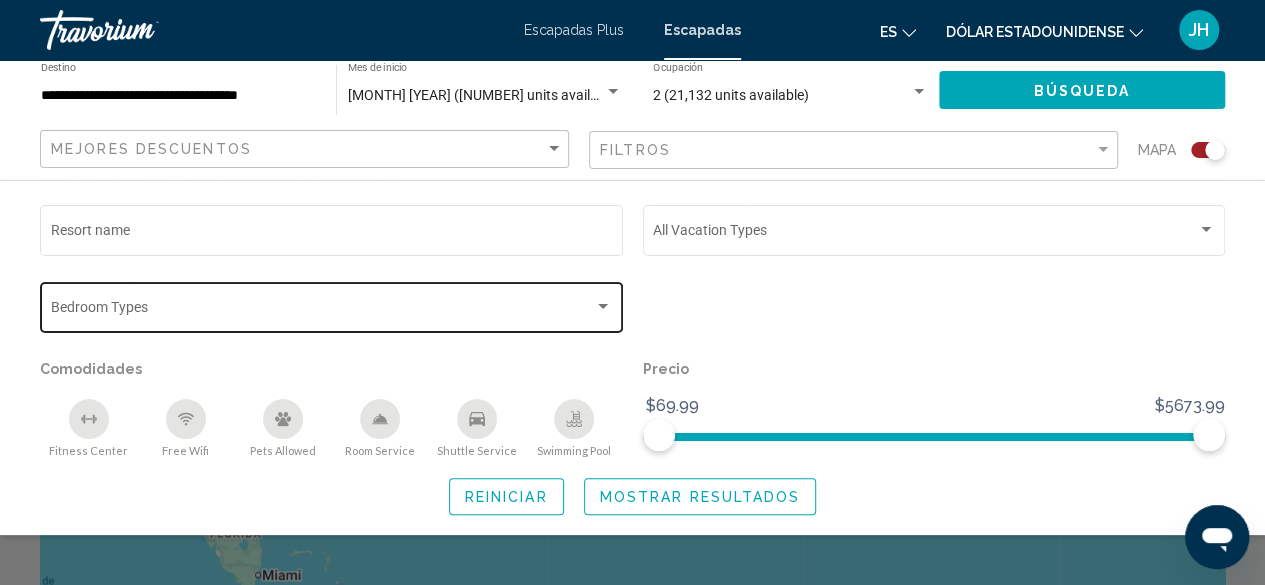 click at bounding box center (323, 311) 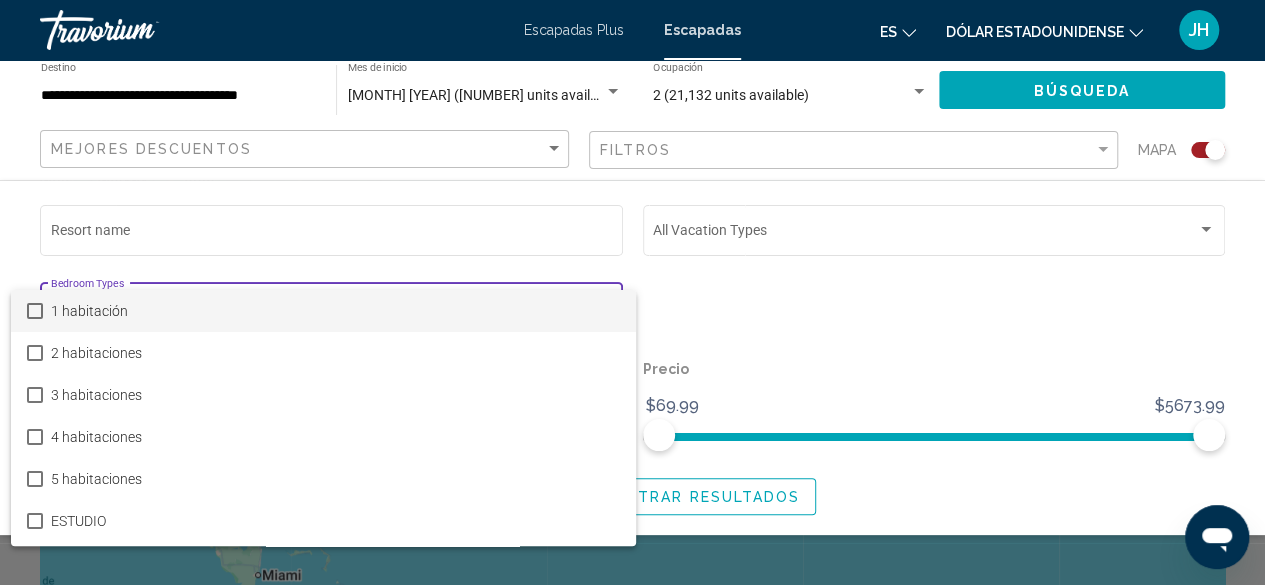 click at bounding box center [632, 292] 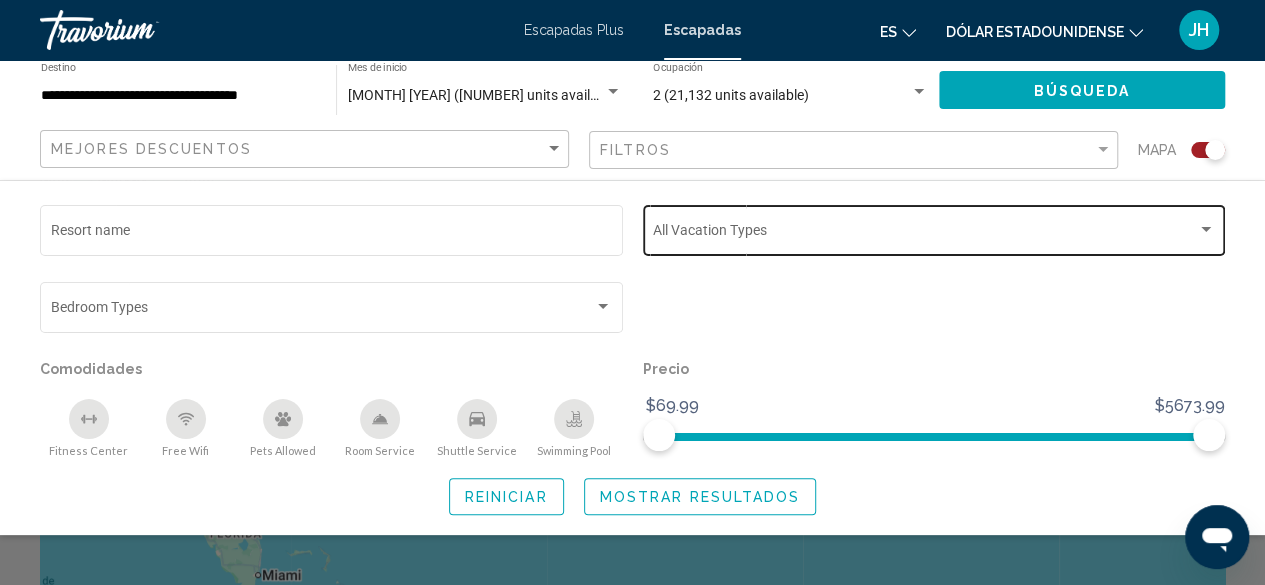 click at bounding box center (925, 234) 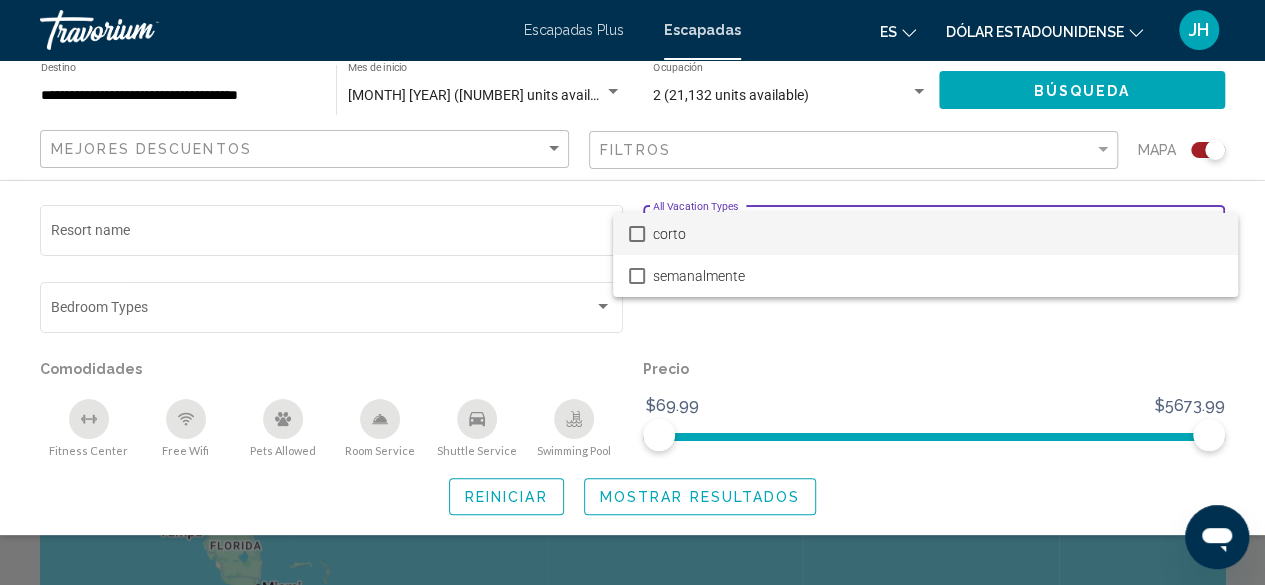 scroll, scrollTop: 92, scrollLeft: 0, axis: vertical 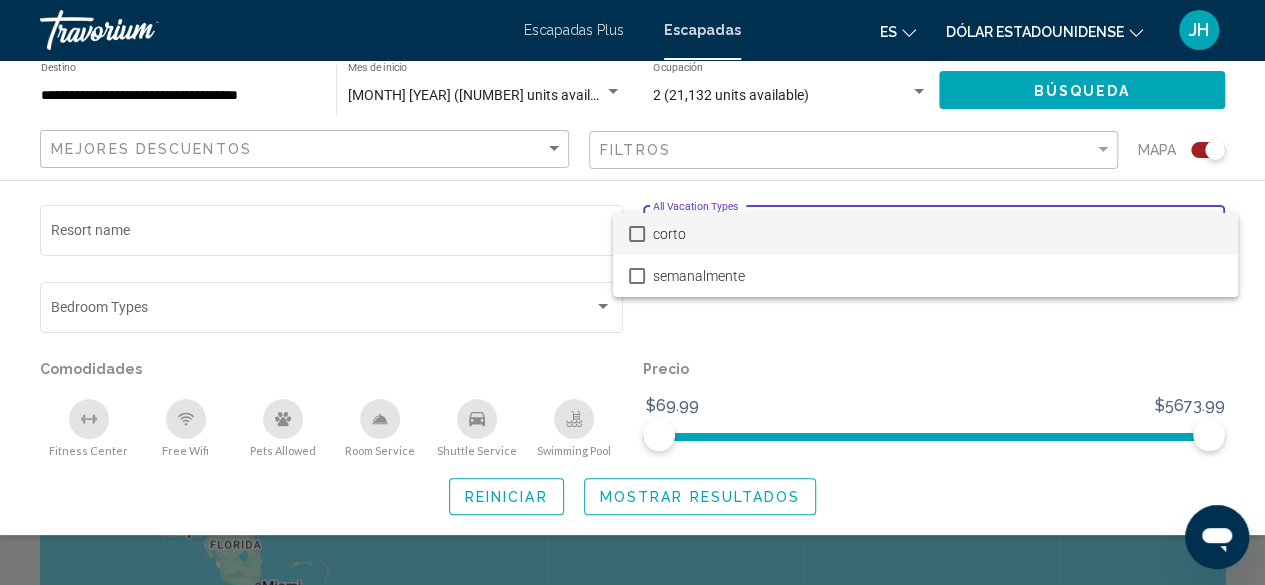 click at bounding box center [632, 292] 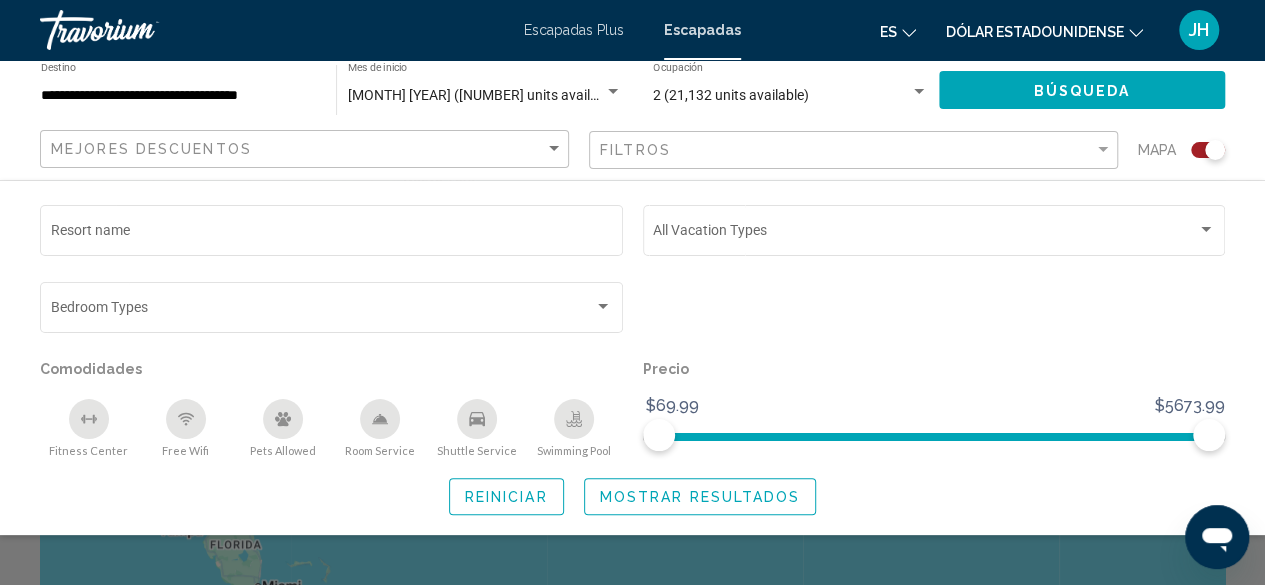 click on "2 (21,132 units available)" at bounding box center [781, 96] 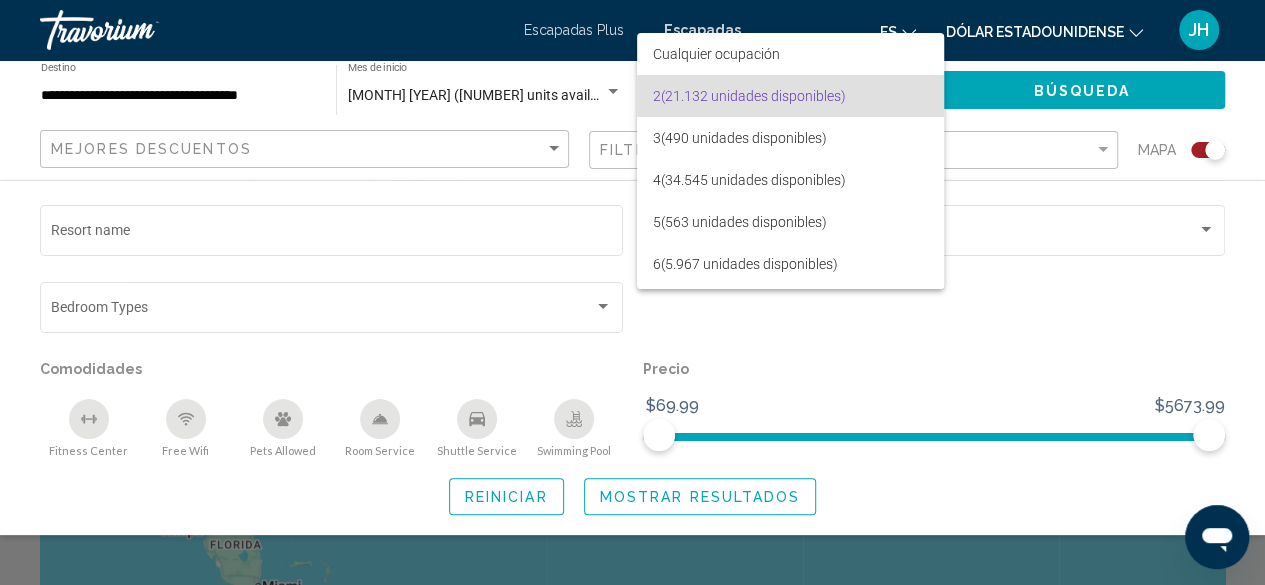 click at bounding box center (632, 292) 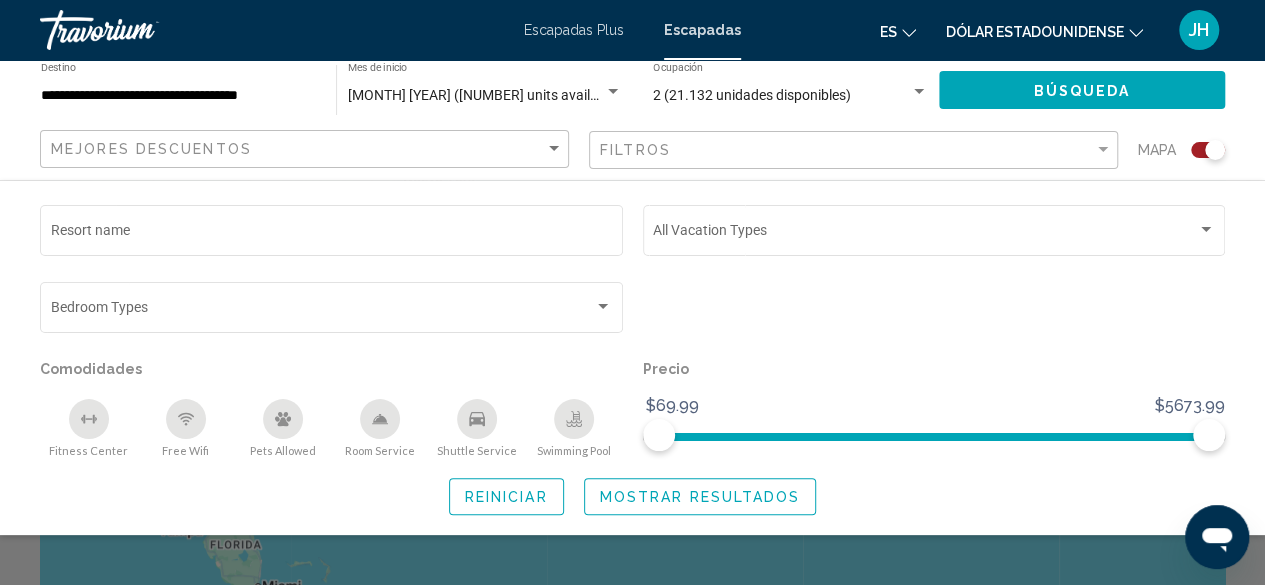 click at bounding box center (613, 92) 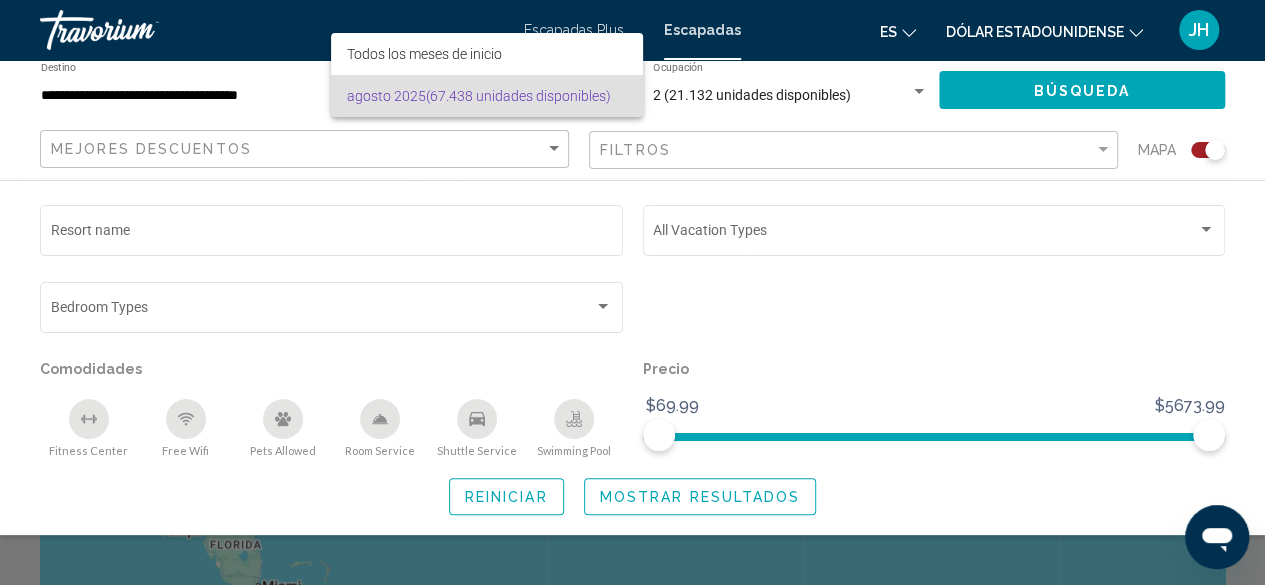 click on "(67.438 unidades disponibles)" at bounding box center (518, 96) 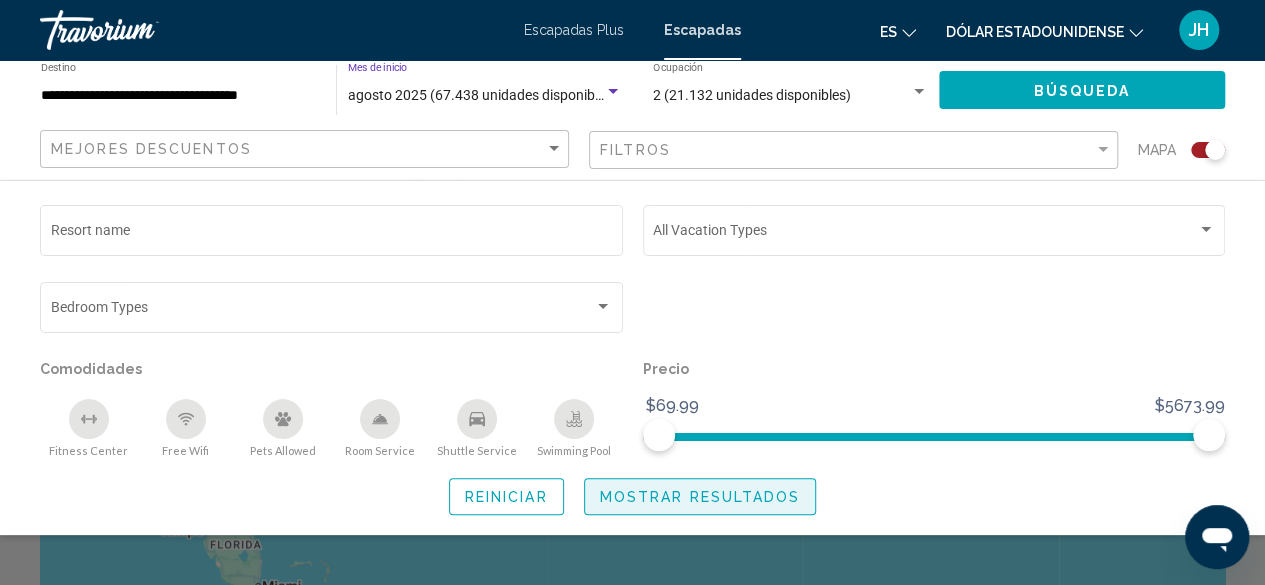 click on "Mostrar resultados" 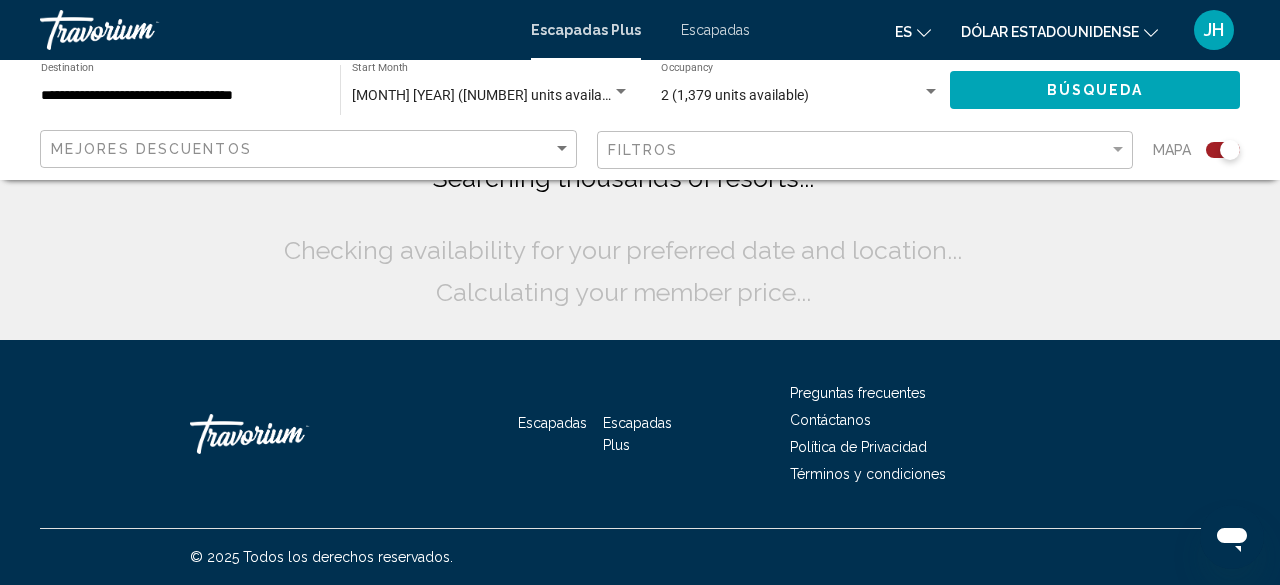 click on "Escapadas" at bounding box center [715, 30] 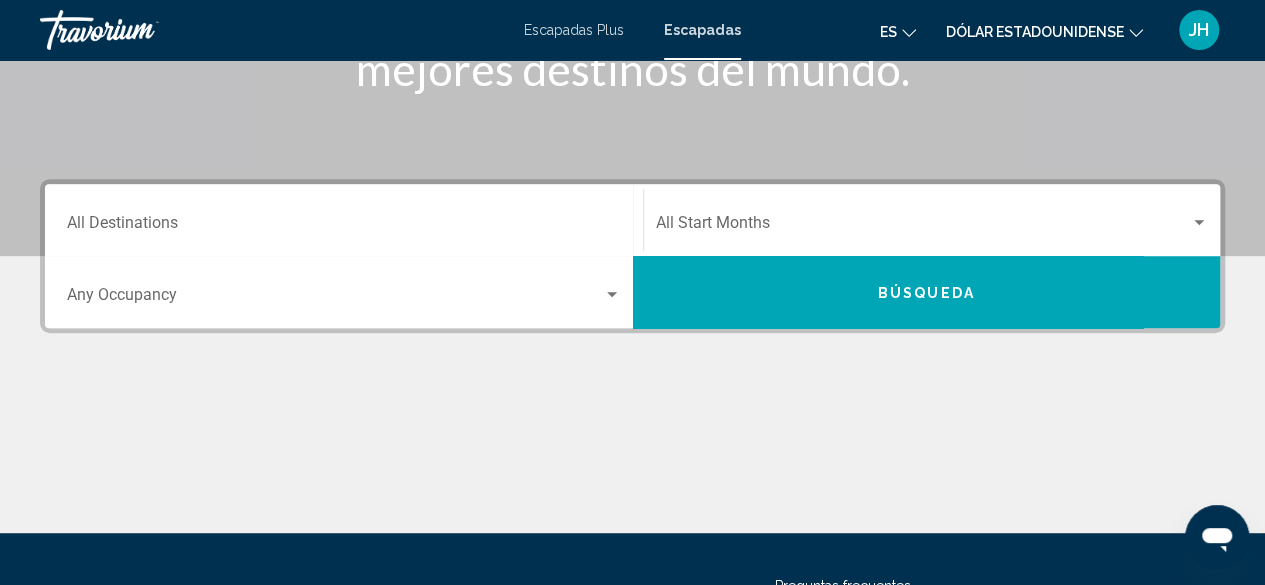 click on "Destination All Destinations" at bounding box center [344, 227] 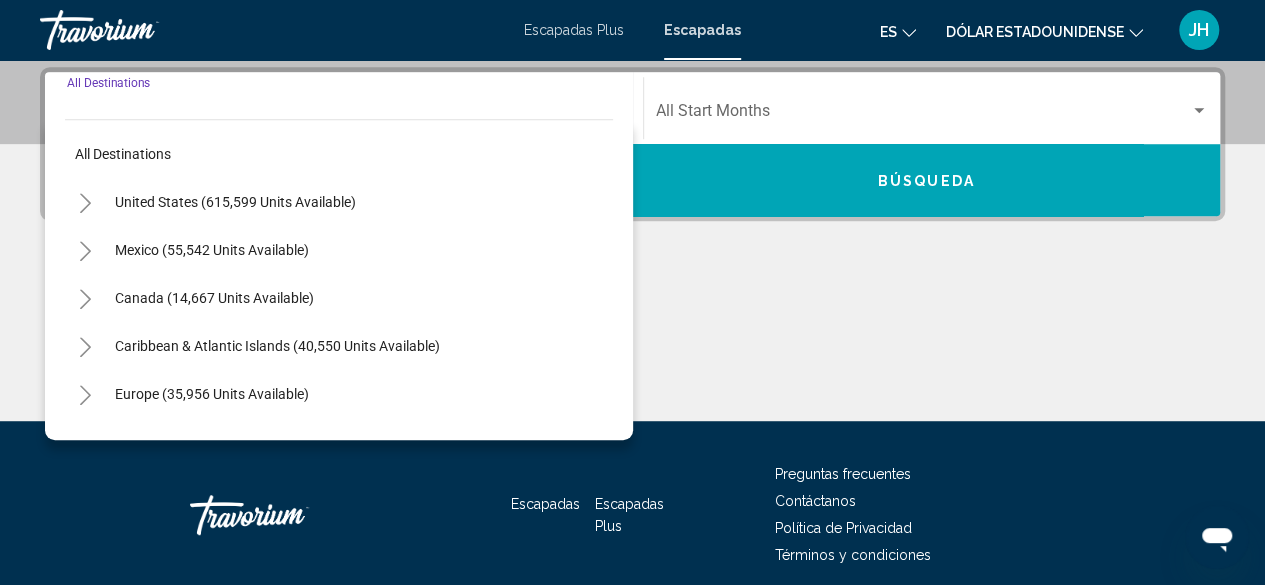 scroll, scrollTop: 458, scrollLeft: 0, axis: vertical 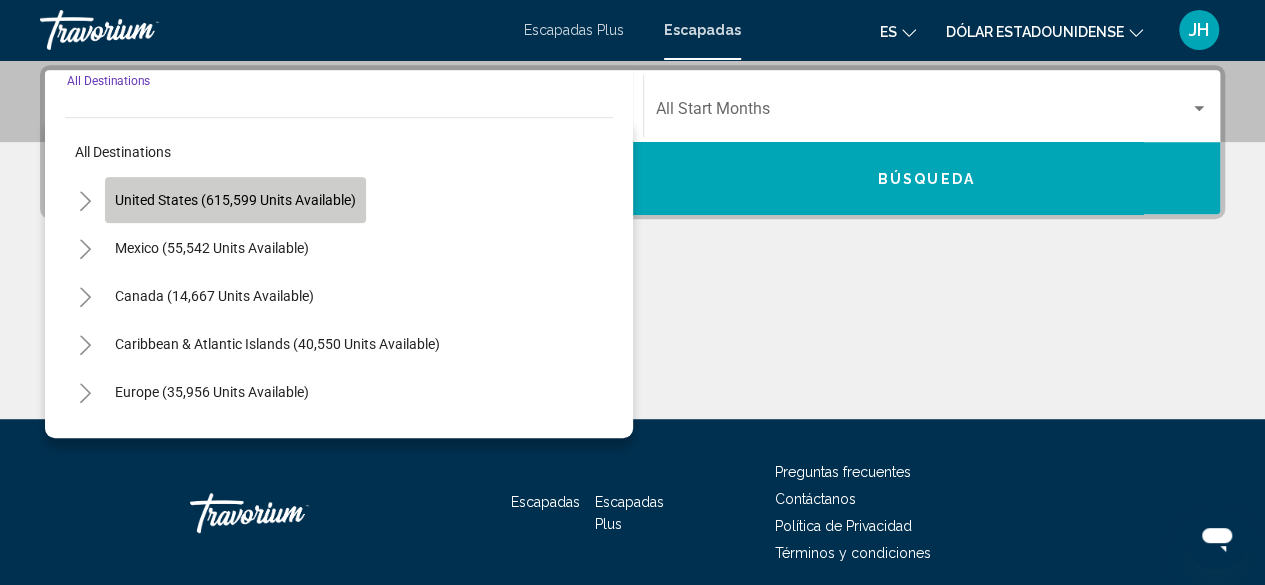 click on "United States (615,599 units available)" at bounding box center [212, 248] 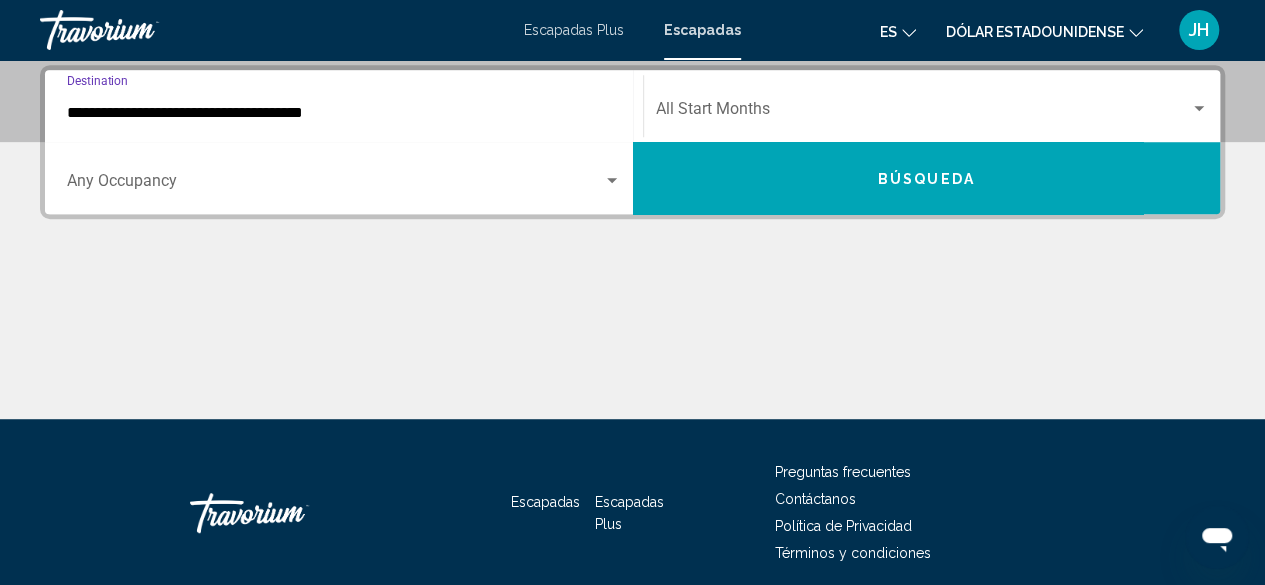 click at bounding box center (335, 185) 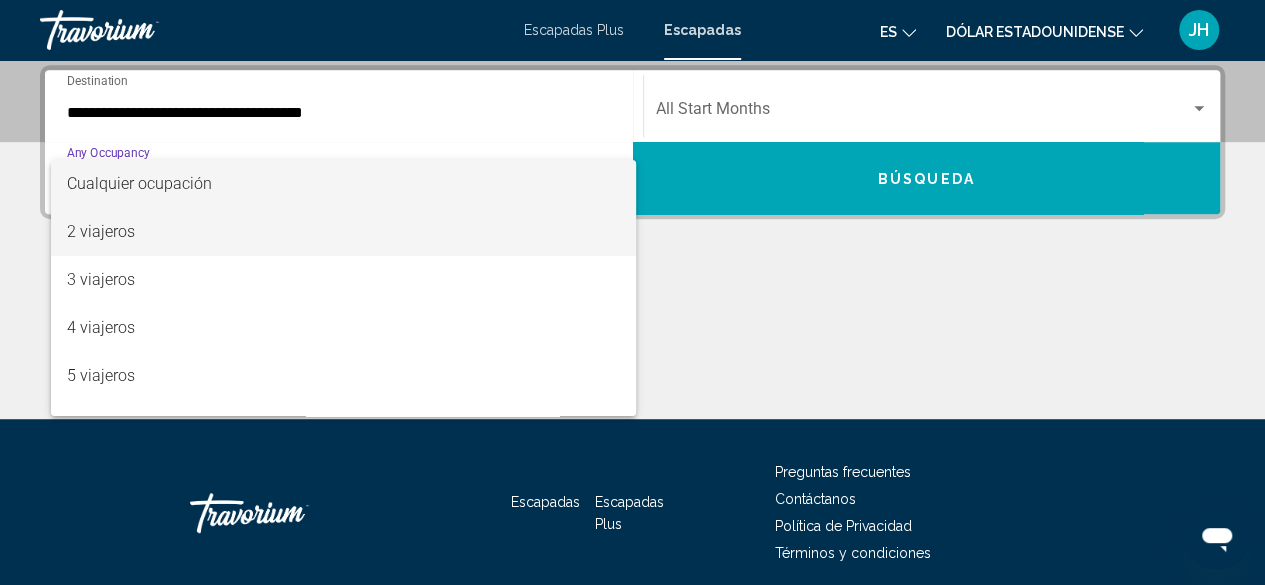 click on "2 viajeros" at bounding box center (101, 231) 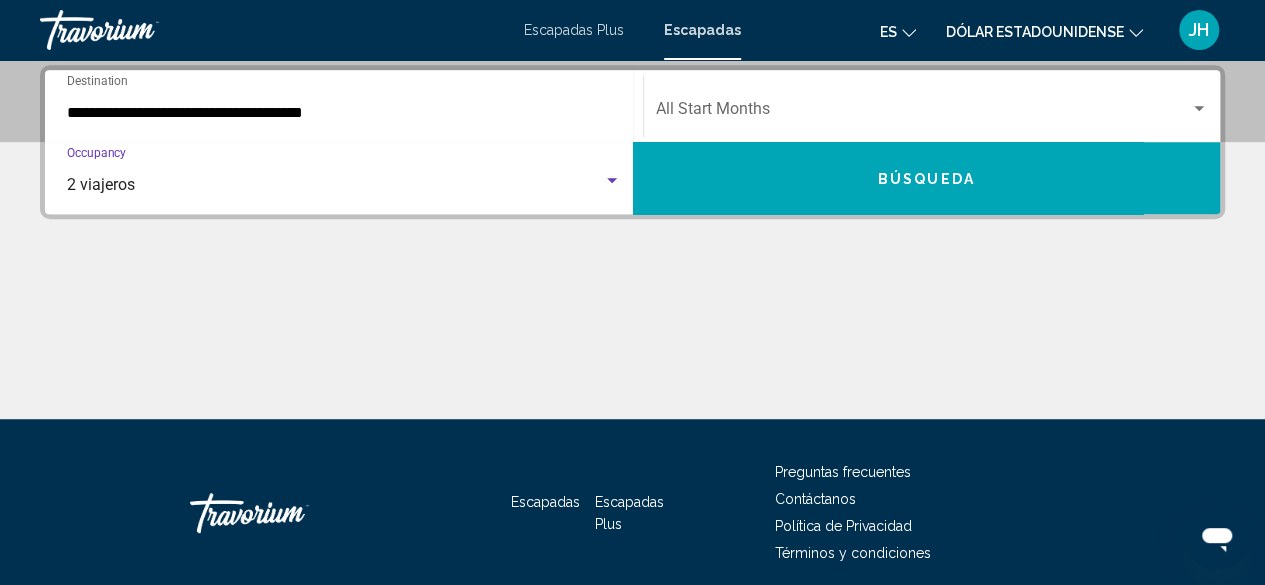 click at bounding box center [923, 113] 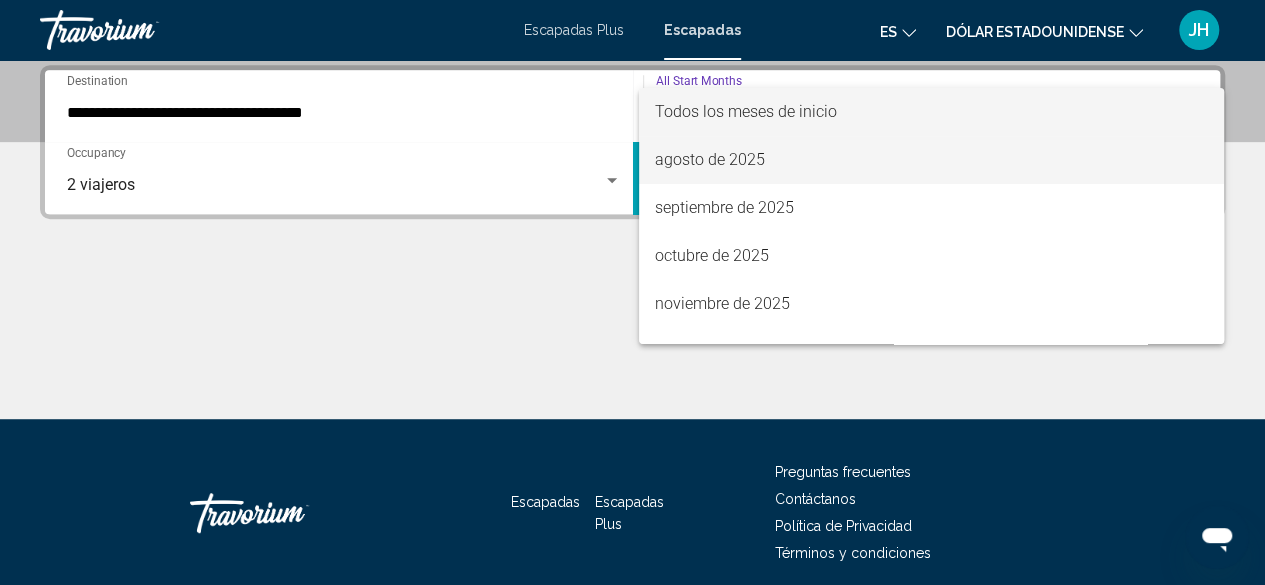 click on "agosto de 2025" at bounding box center (710, 159) 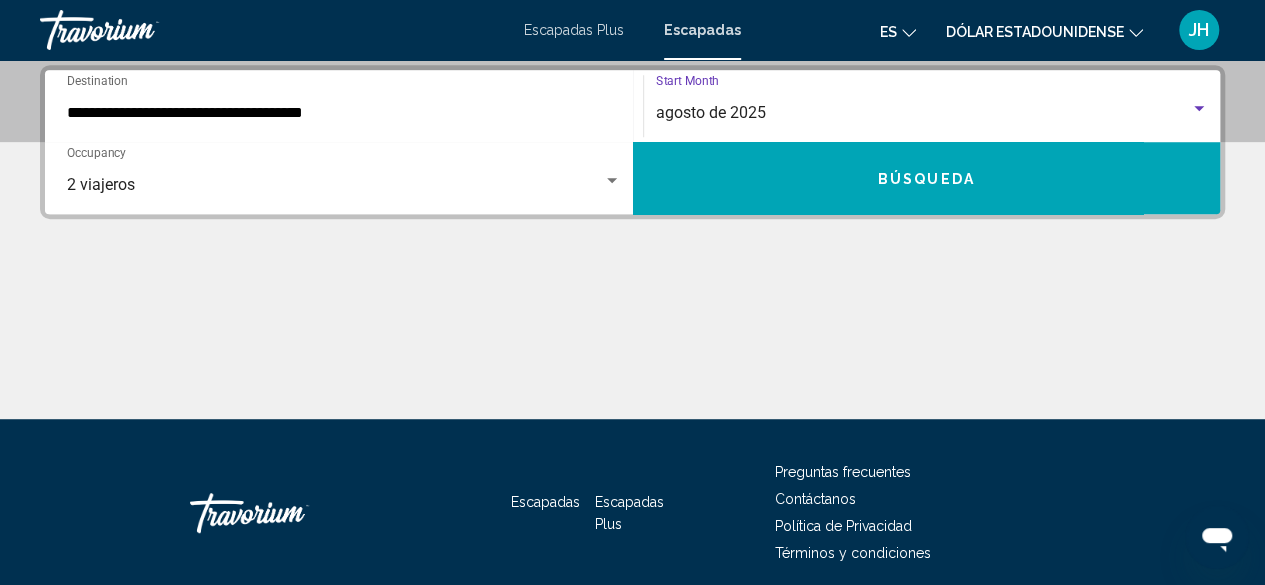 click on "Búsqueda" at bounding box center (927, 178) 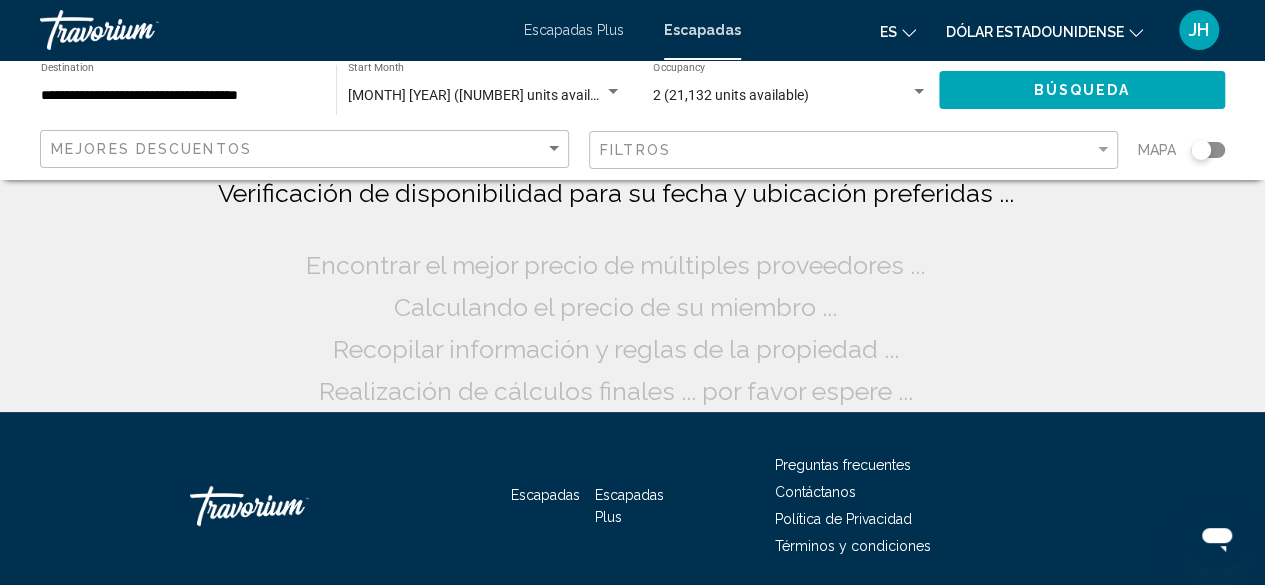 click 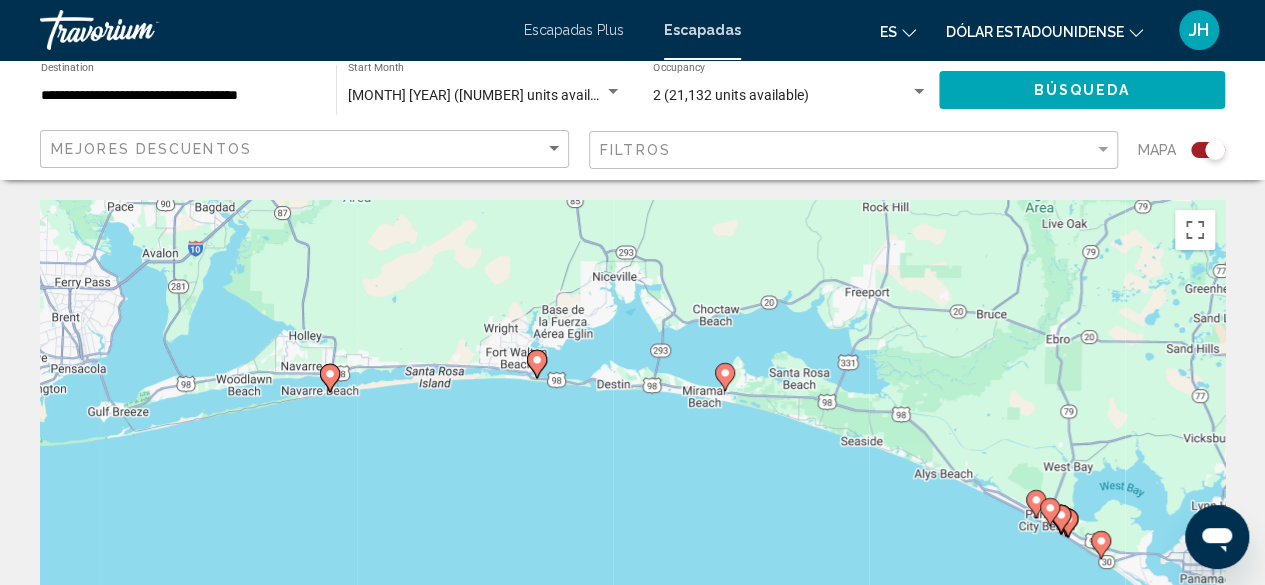 click 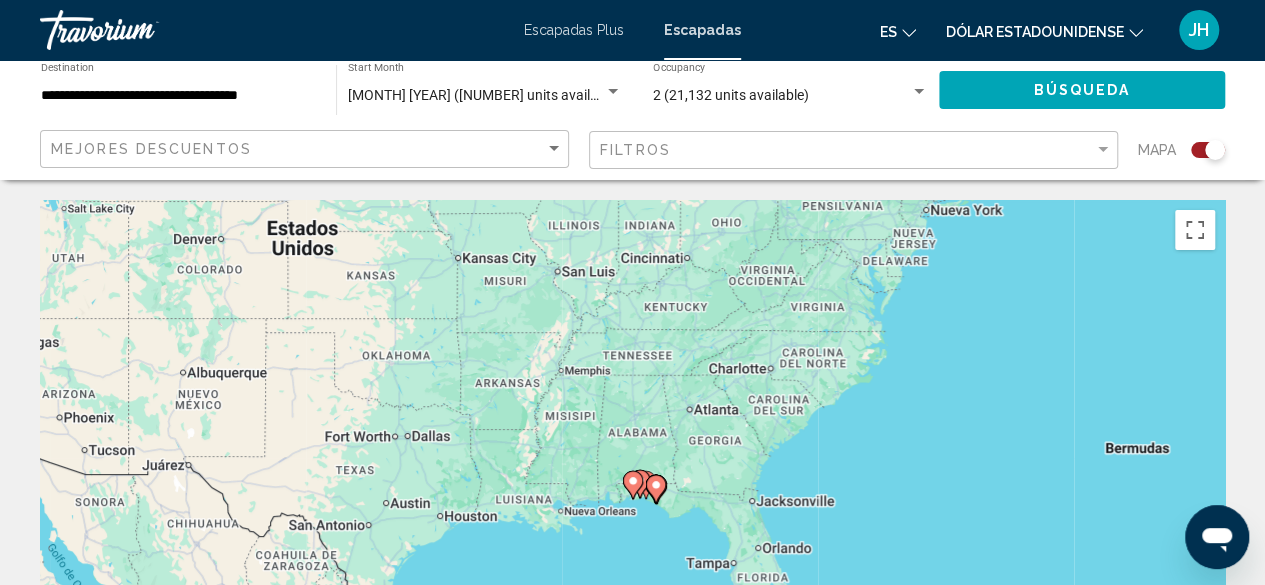 click 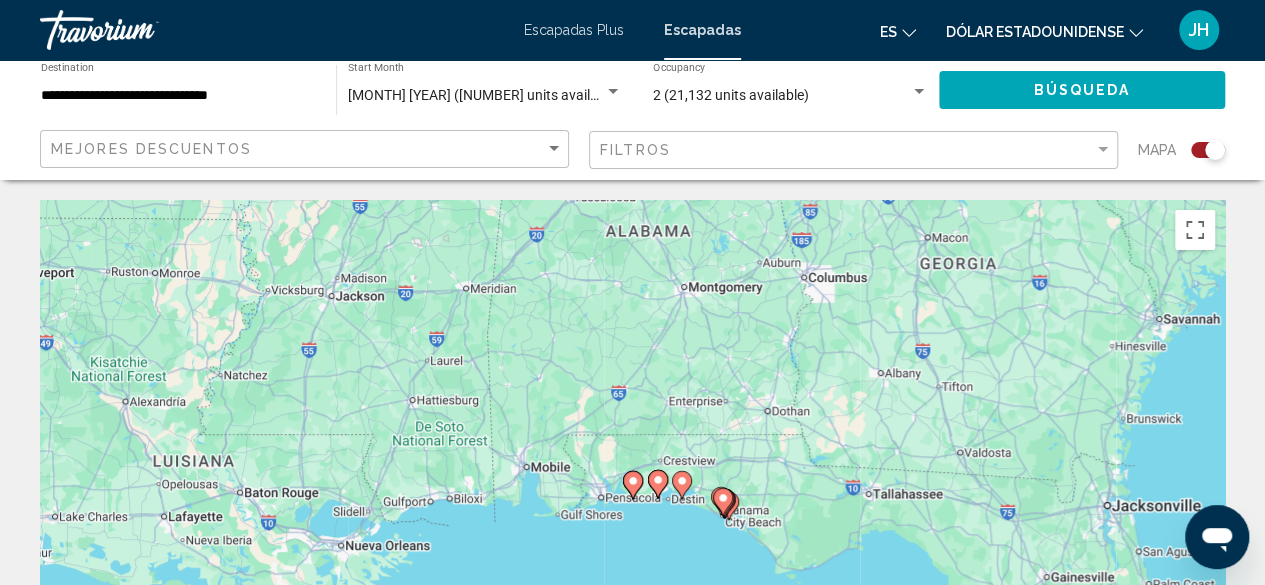 click 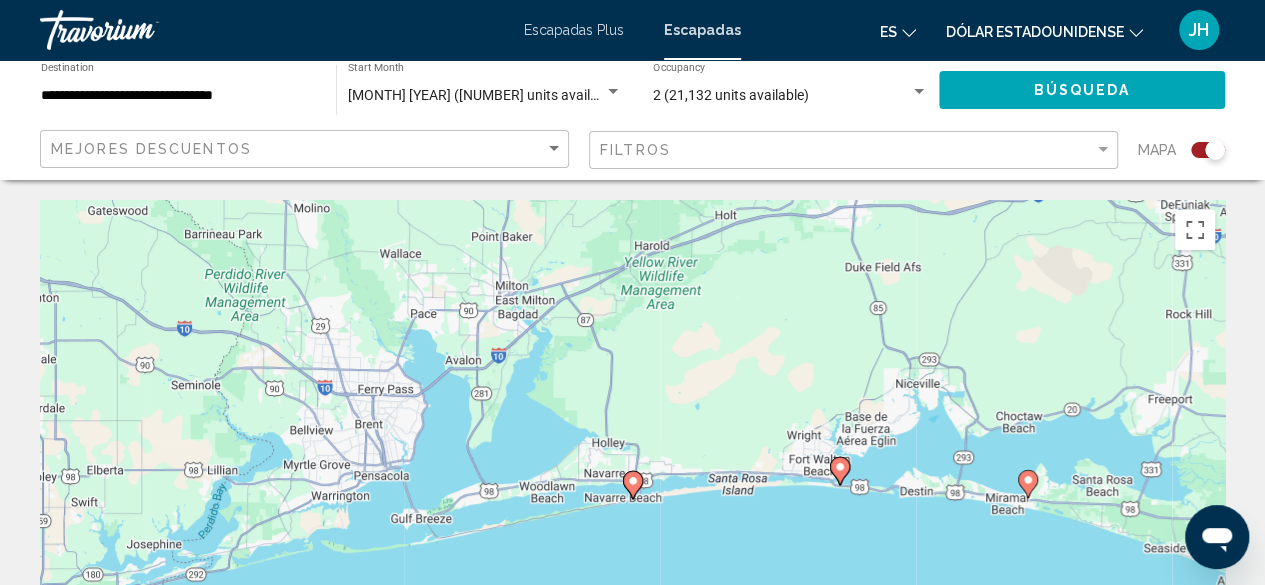 click 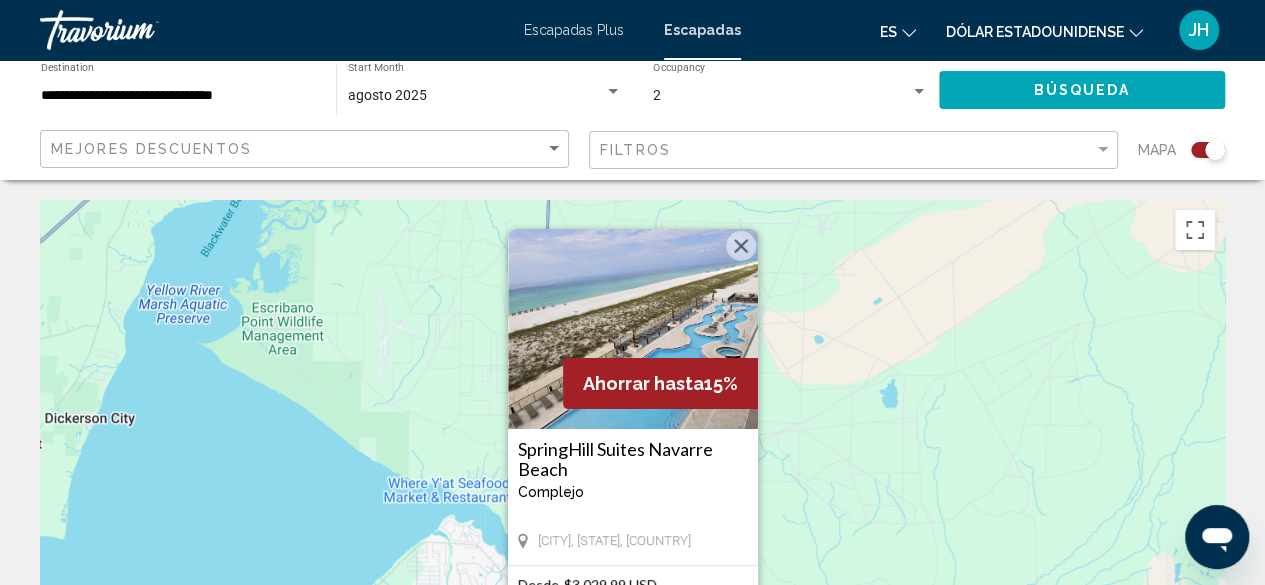 click at bounding box center (633, 329) 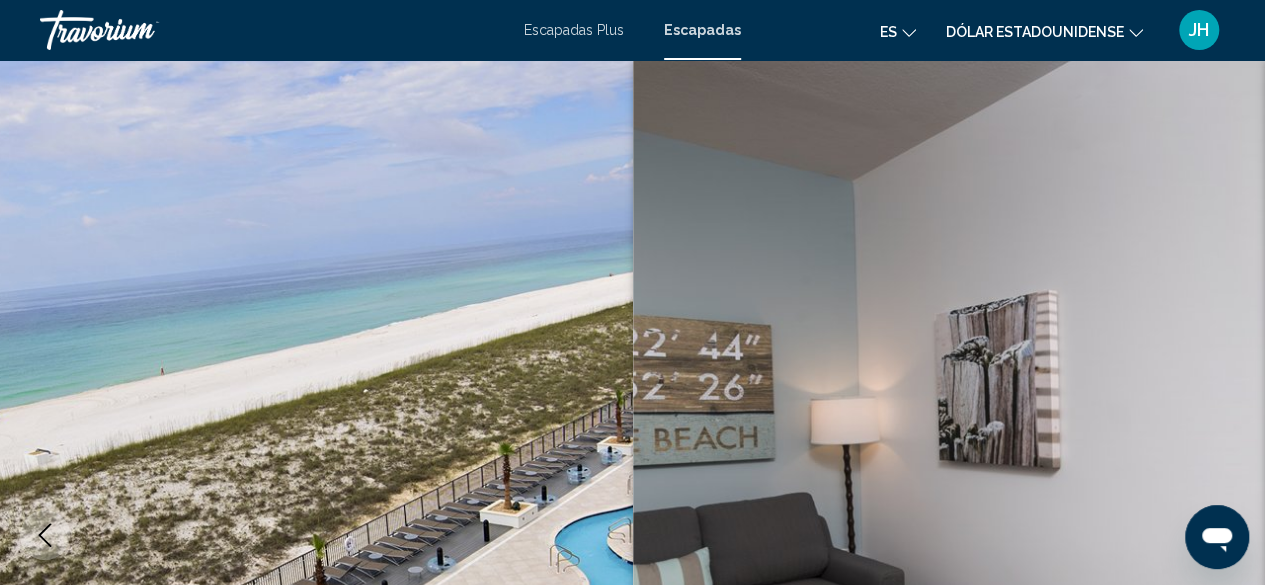 scroll, scrollTop: 242, scrollLeft: 0, axis: vertical 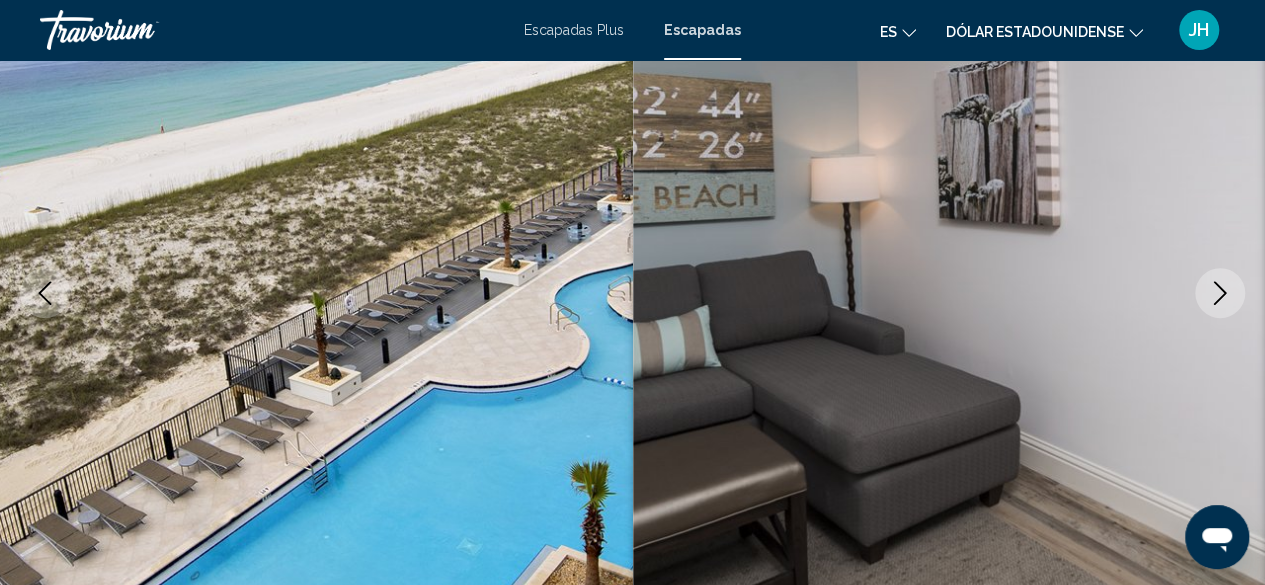 click at bounding box center [949, 293] 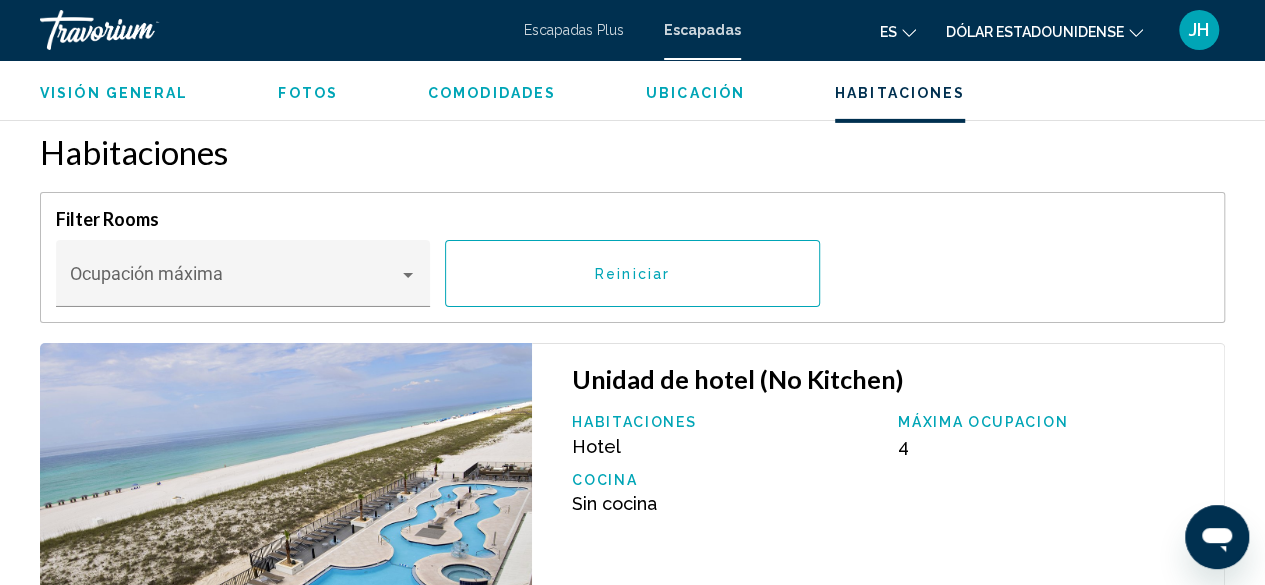 scroll, scrollTop: 3236, scrollLeft: 0, axis: vertical 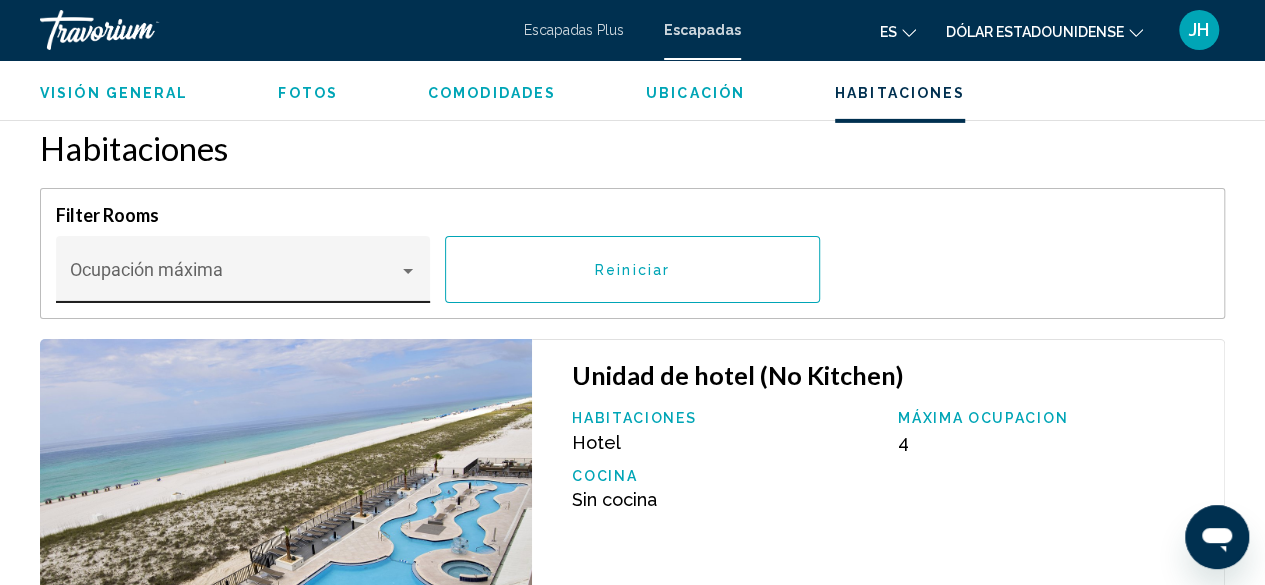 click at bounding box center [234, 279] 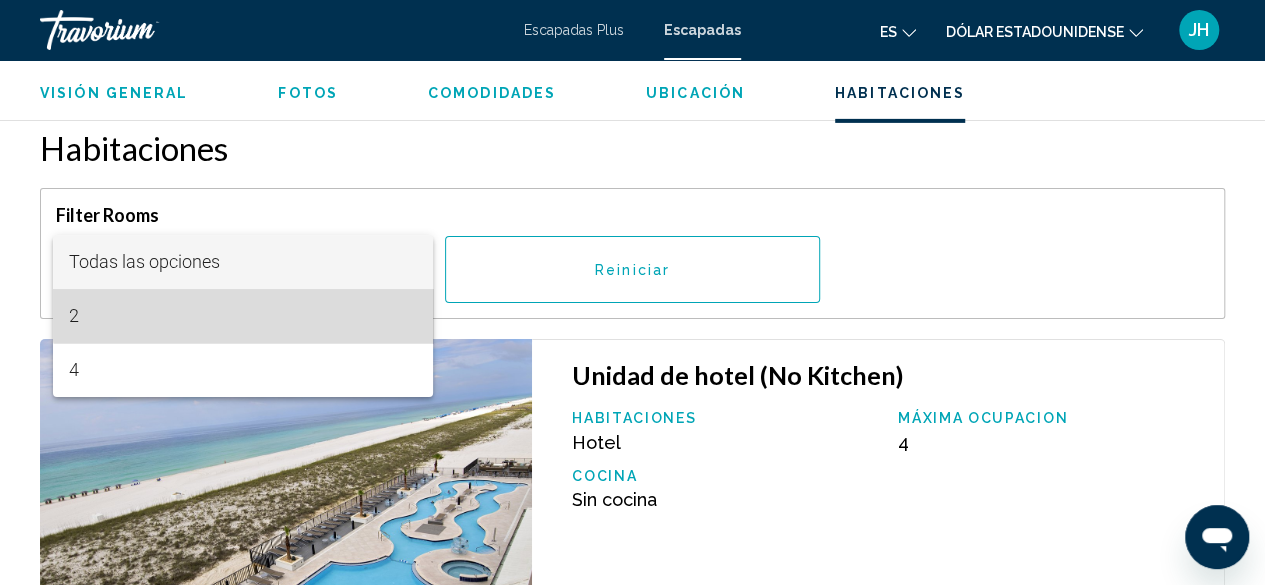 click on "2" at bounding box center [242, 316] 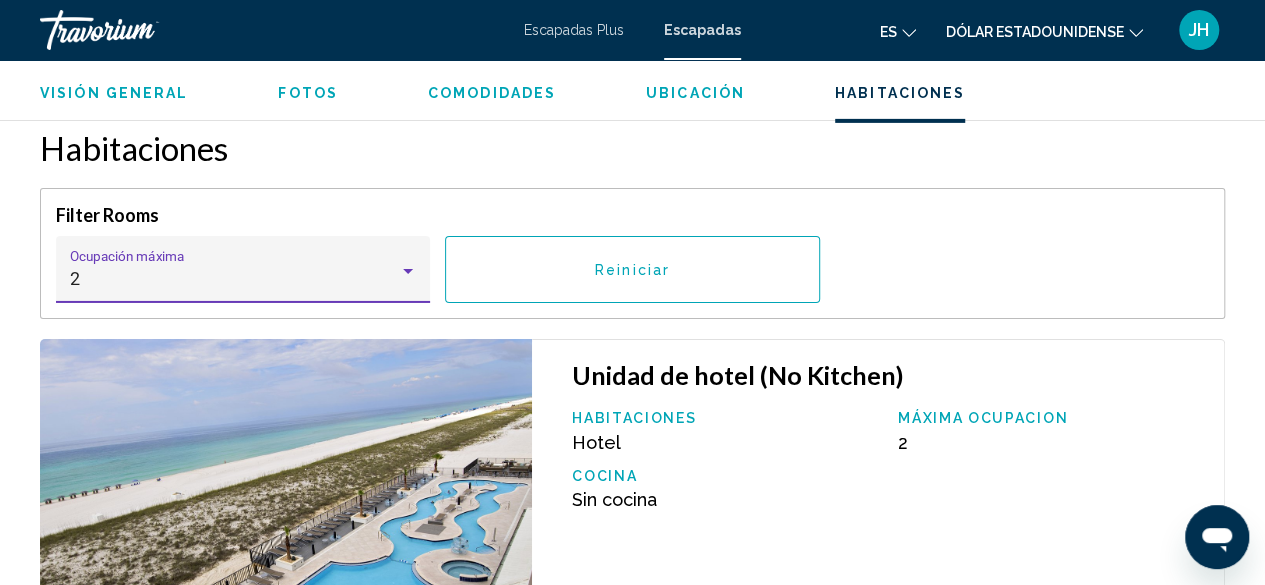 click on "Reiniciar" at bounding box center [632, 269] 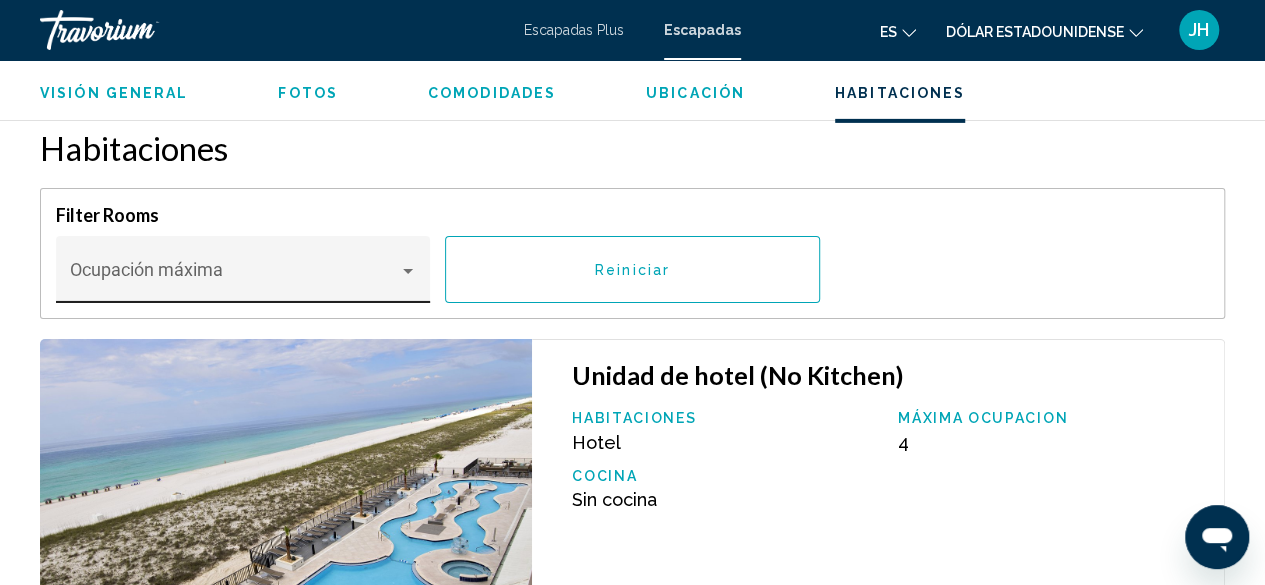 click at bounding box center [408, 271] 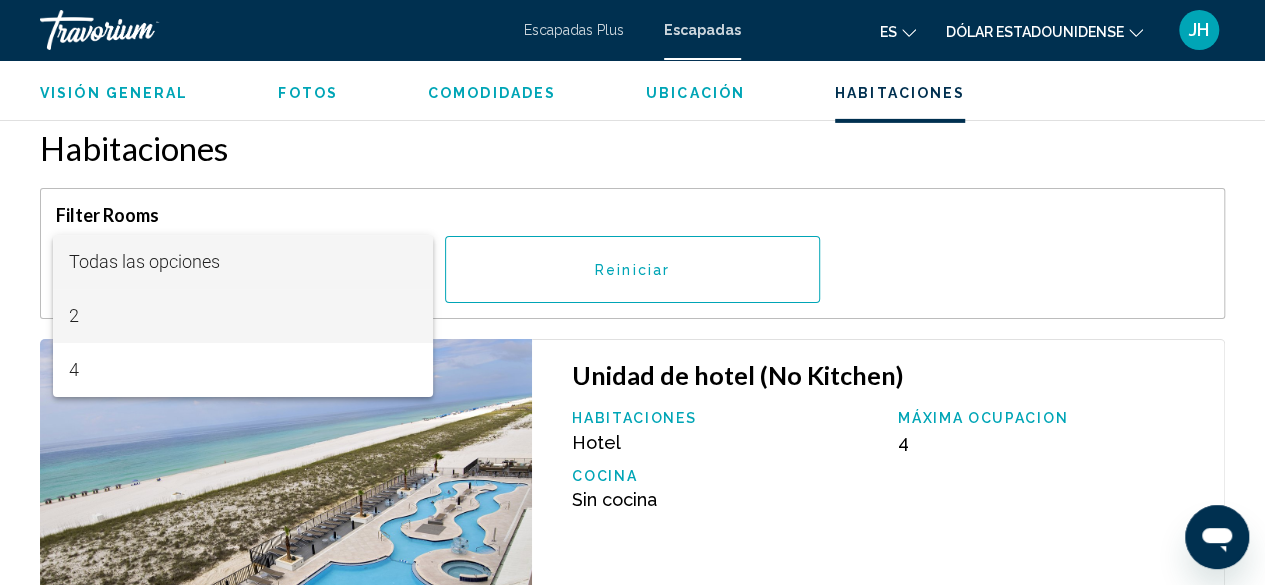 click on "2" at bounding box center [242, 316] 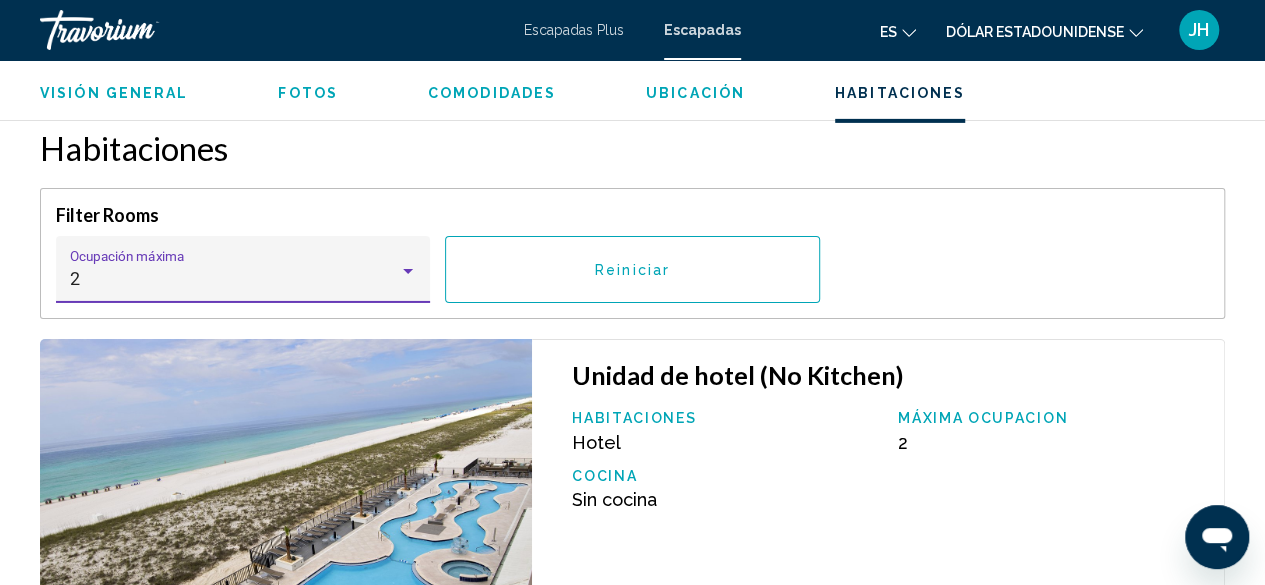 click on "Habitaciones Hotel Máxima ocupacion 2 Cocina Sin cocina" at bounding box center [888, 467] 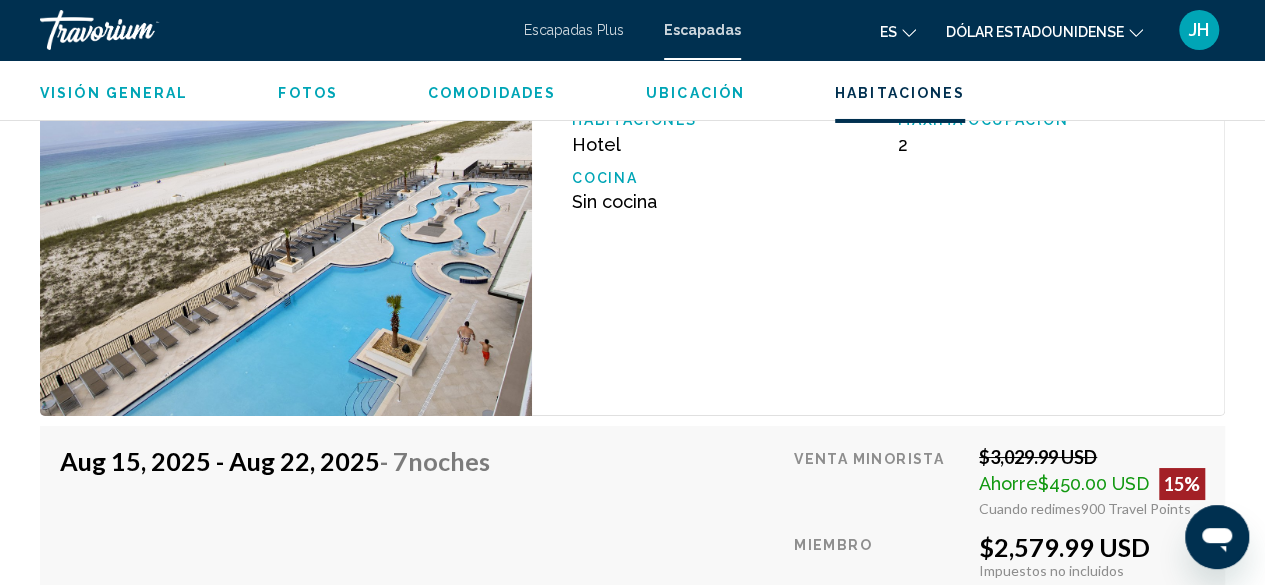 scroll, scrollTop: 3540, scrollLeft: 0, axis: vertical 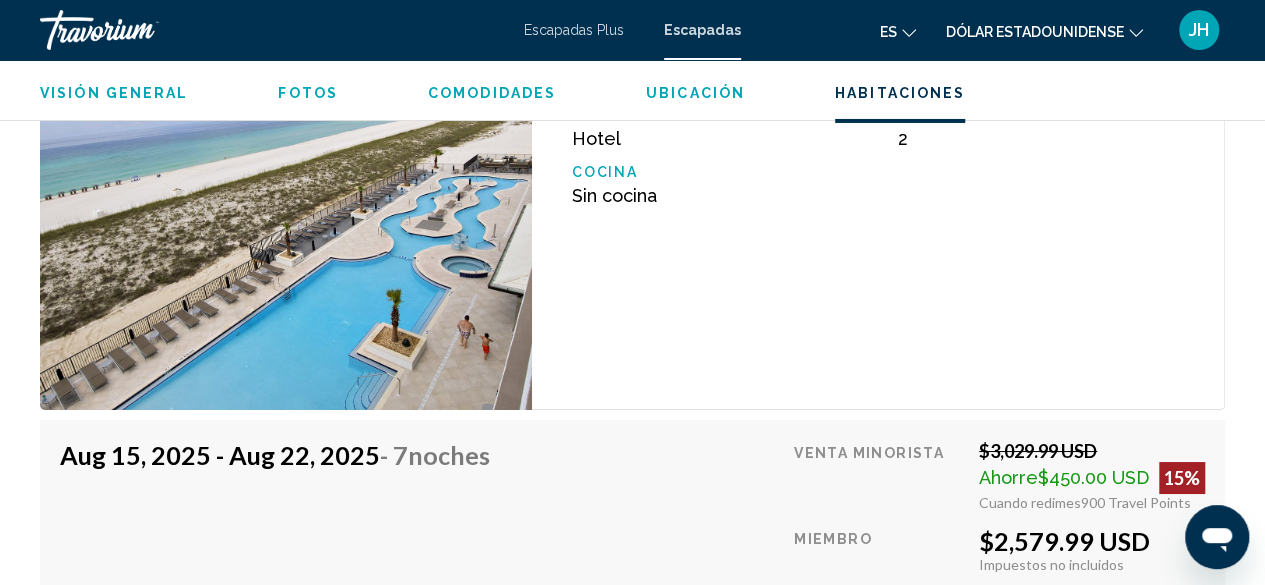 click on "Unidad de hotel (No Kitchen) Habitaciones Hotel Máxima ocupacion 2 Cocina Sin cocina" at bounding box center (878, 222) 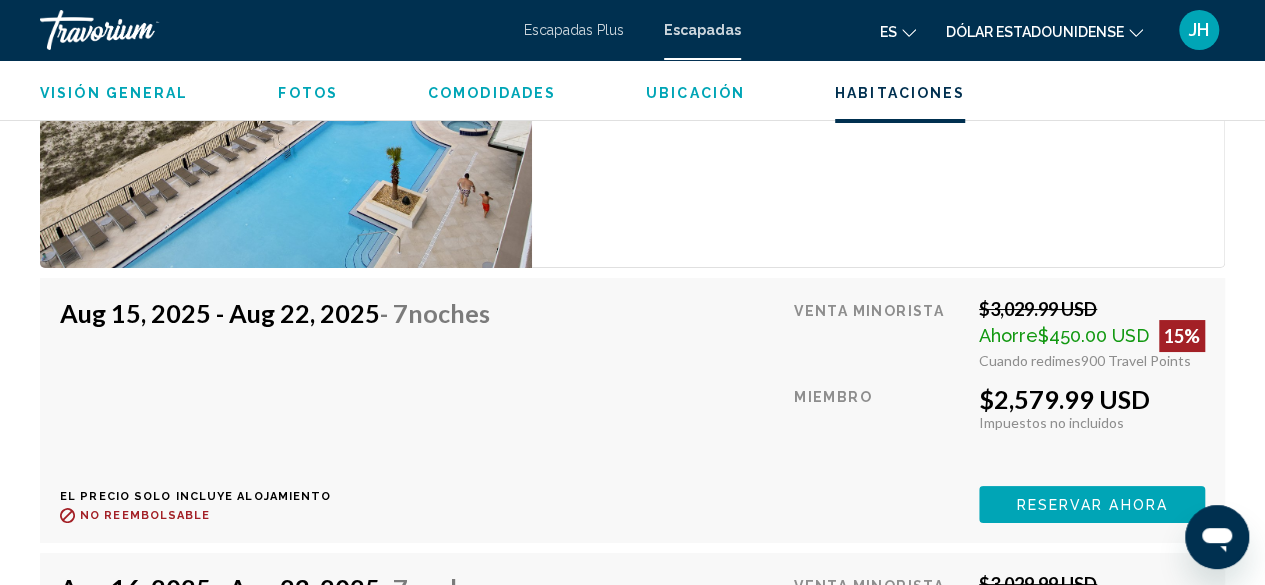 scroll, scrollTop: 3681, scrollLeft: 0, axis: vertical 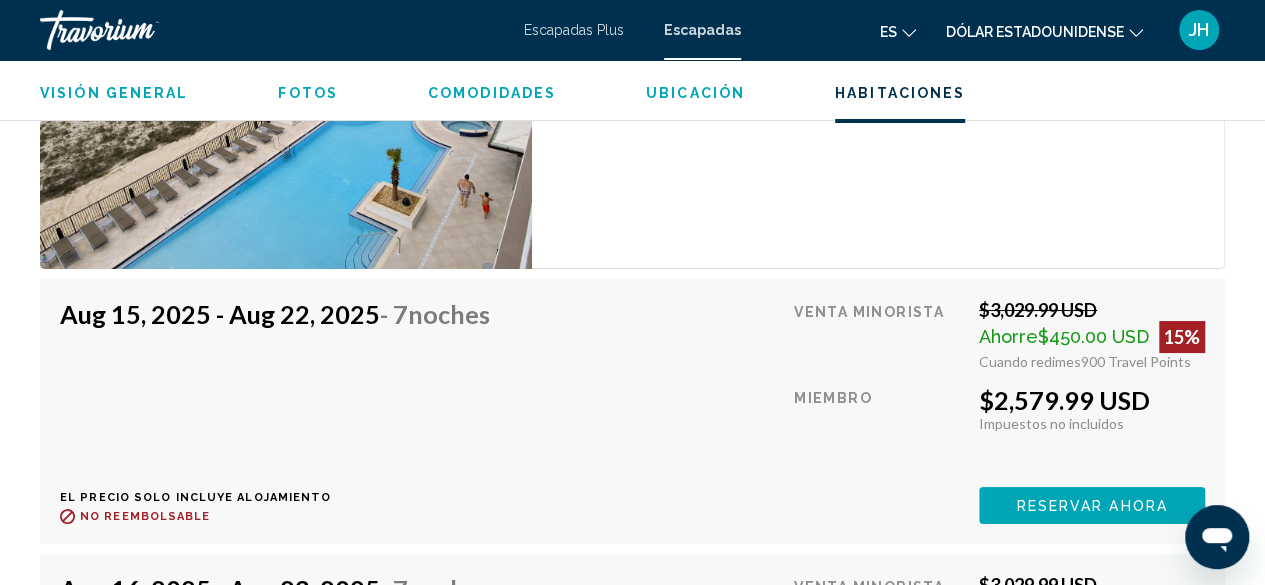 click on "Unidad de hotel (No Kitchen) Habitaciones Hotel Máxima ocupacion 2 Cocina Sin cocina" at bounding box center [878, 81] 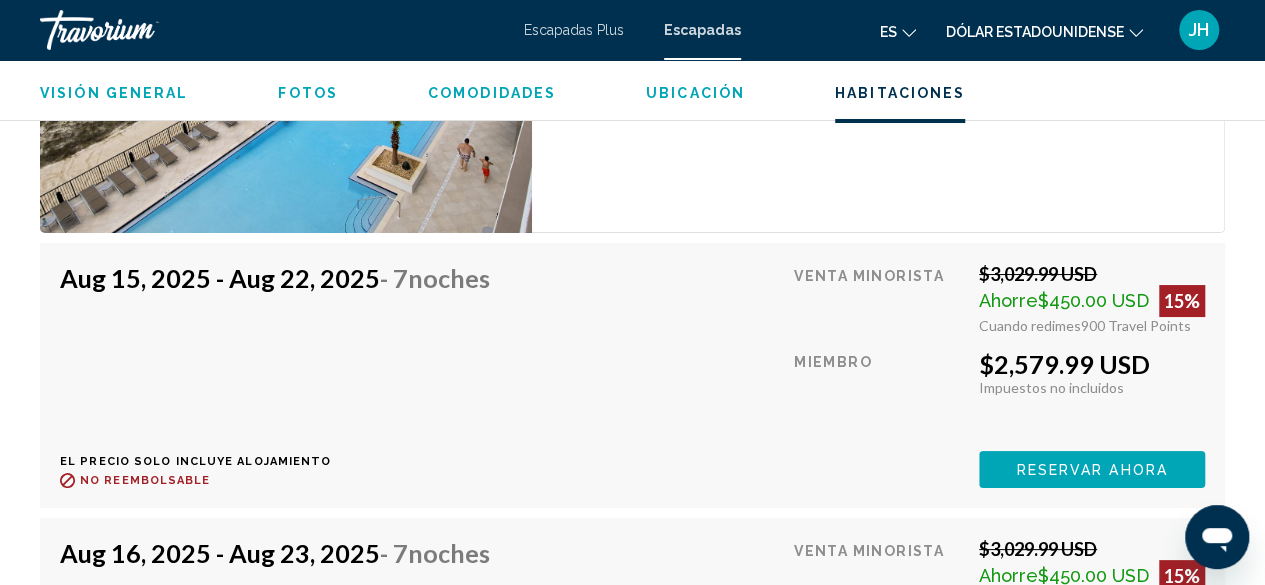 scroll, scrollTop: 3728, scrollLeft: 0, axis: vertical 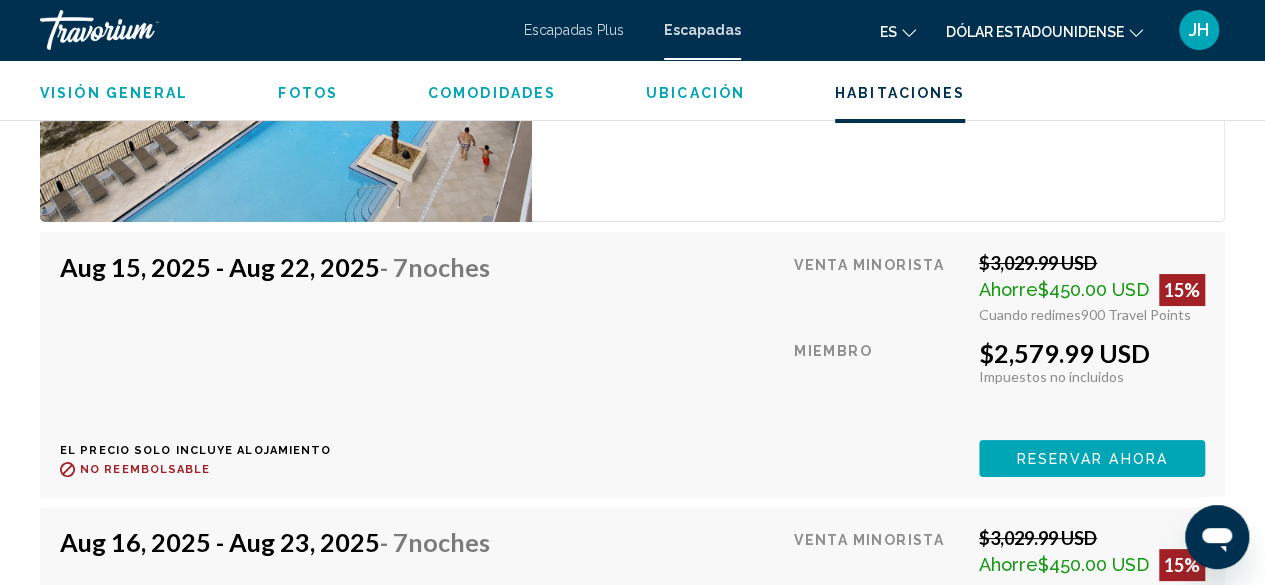 click on "Reservar ahora" at bounding box center [1091, 459] 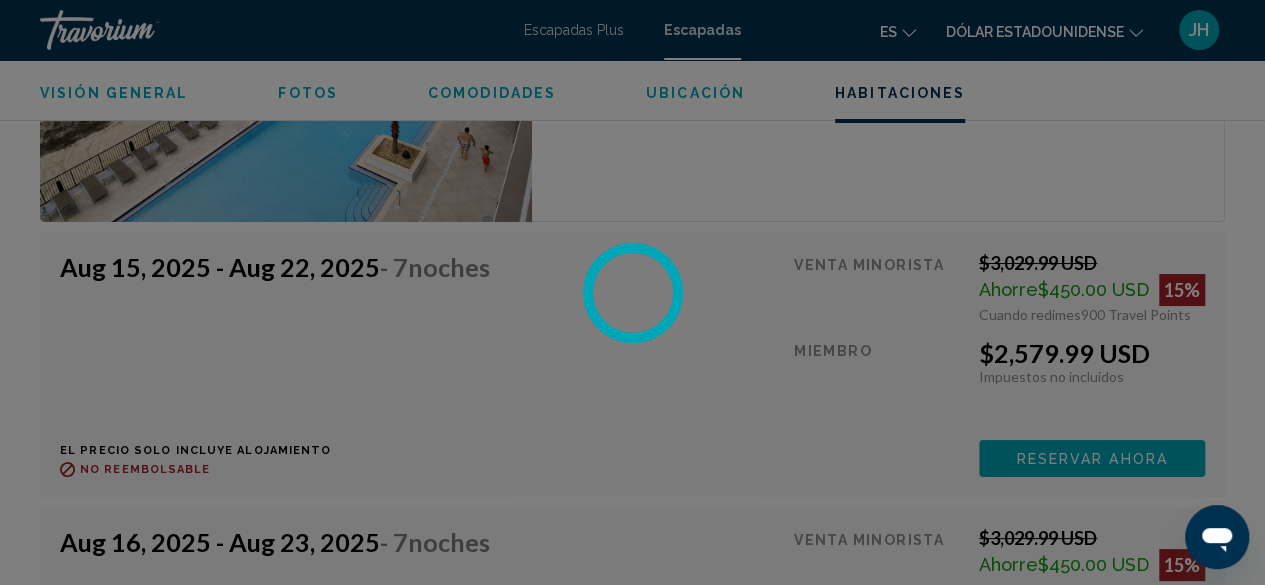 scroll, scrollTop: 0, scrollLeft: 0, axis: both 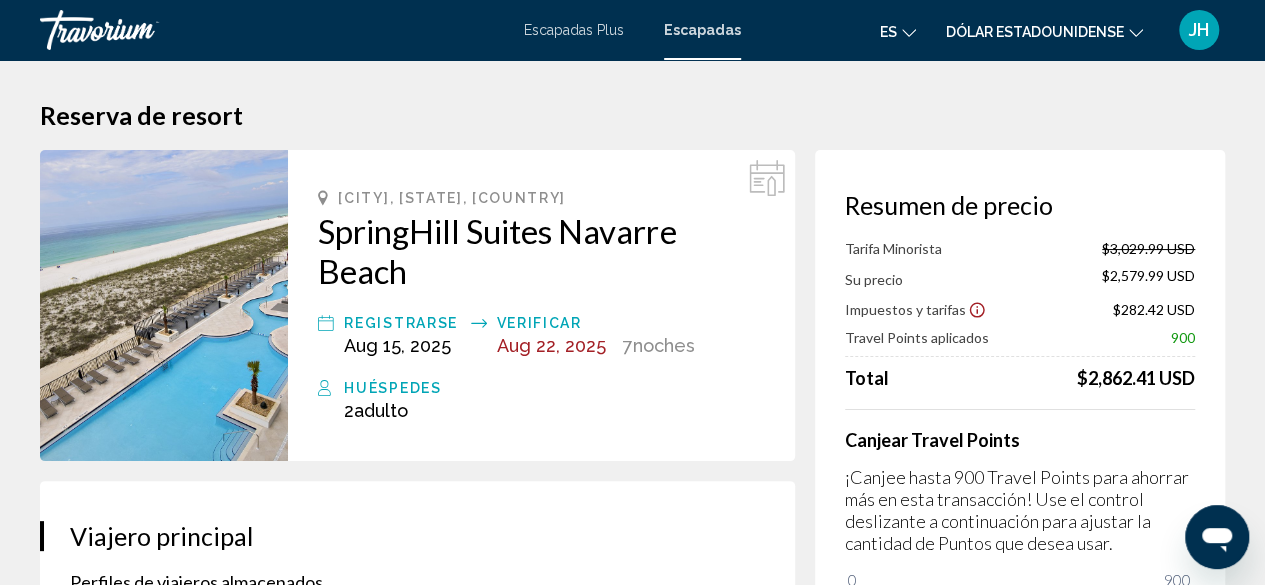 click on "Registrarse" at bounding box center (402, 323) 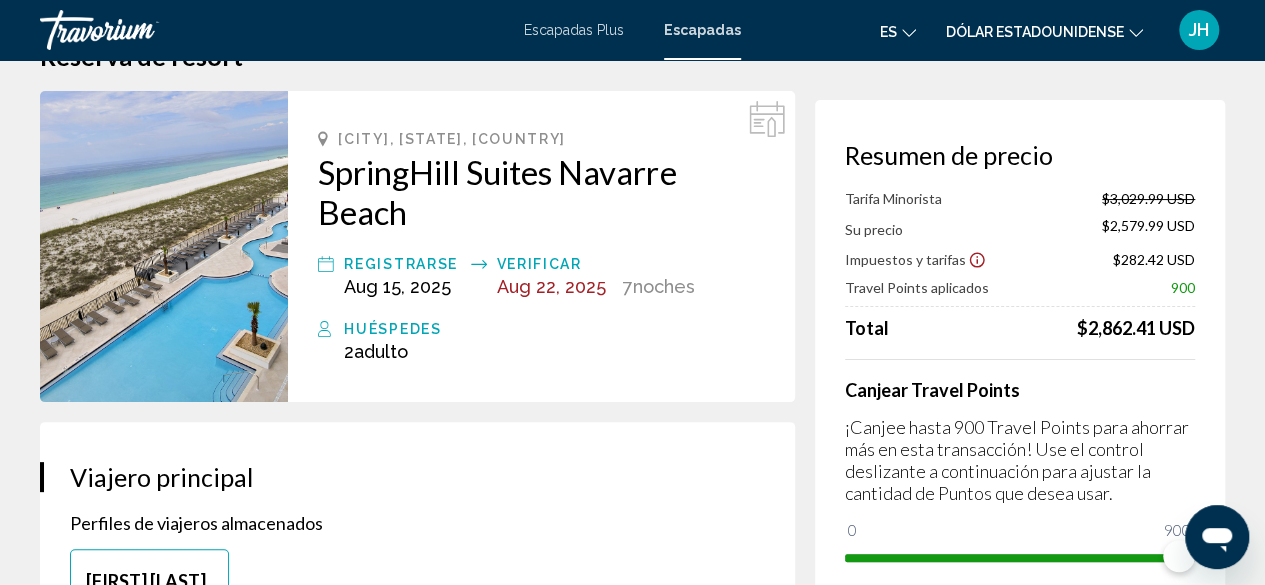 scroll, scrollTop: 60, scrollLeft: 0, axis: vertical 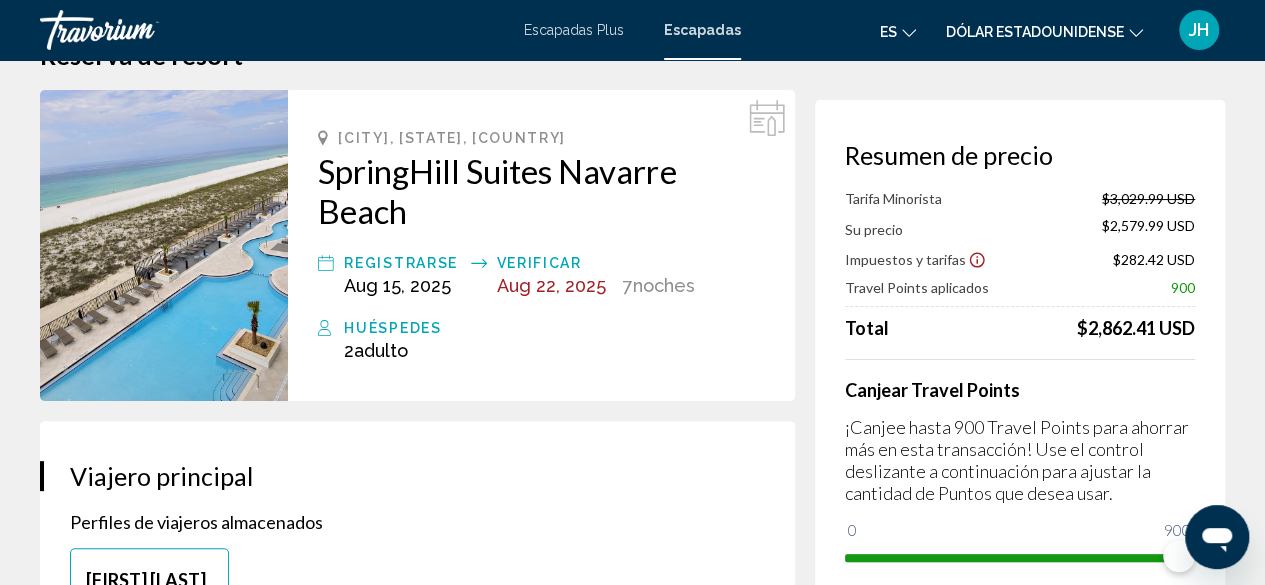 click 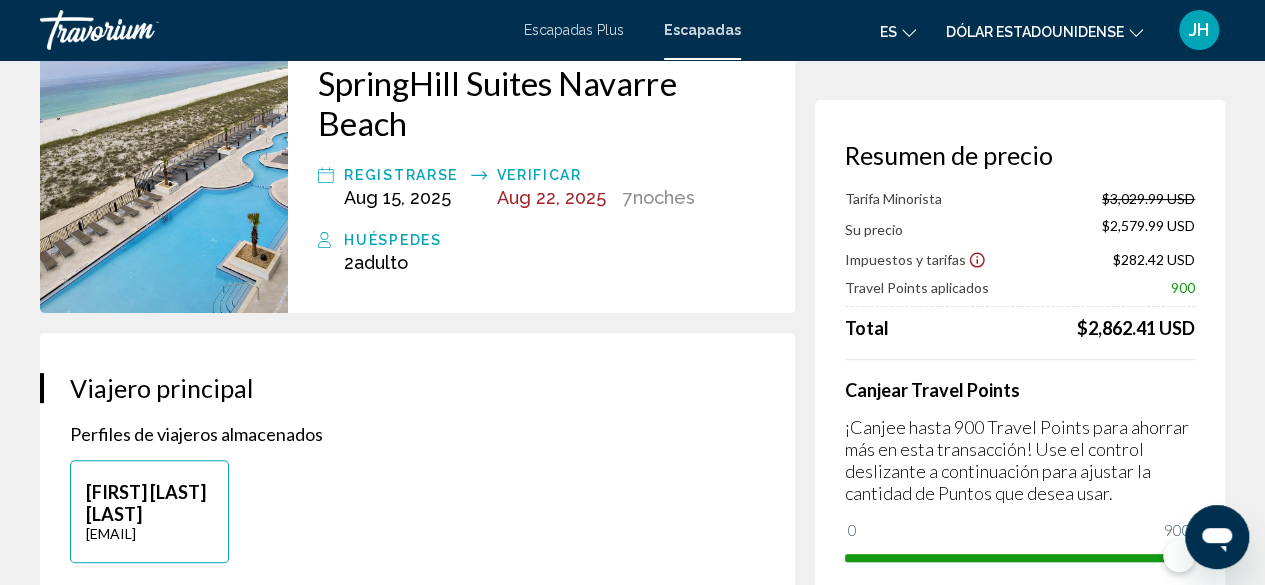 scroll, scrollTop: 141, scrollLeft: 0, axis: vertical 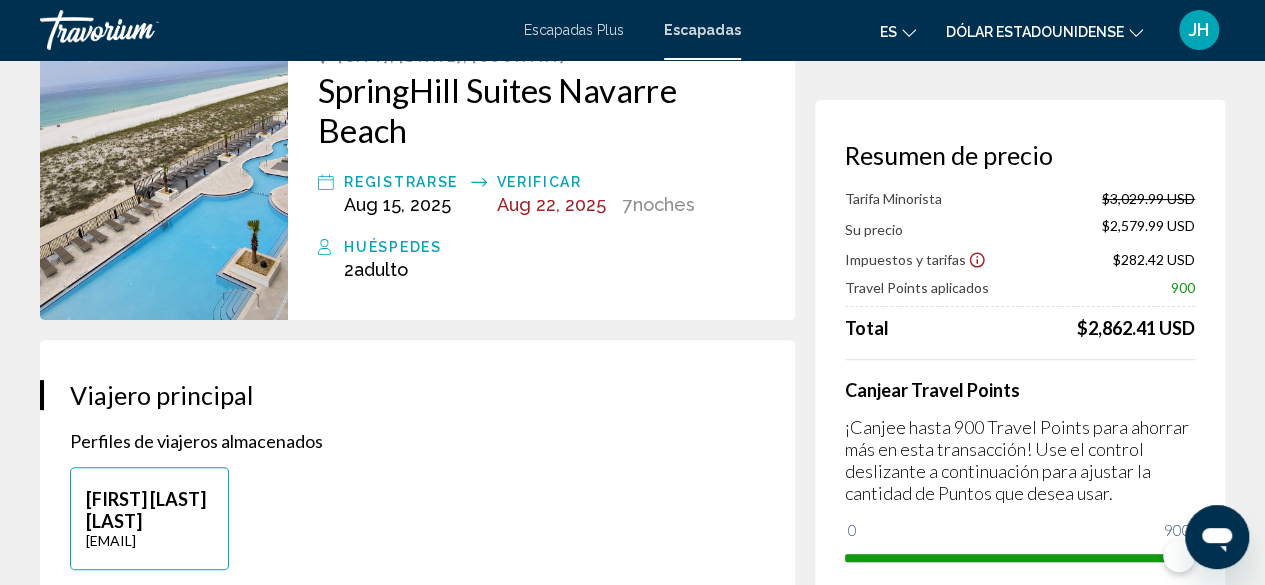 click at bounding box center [164, 164] 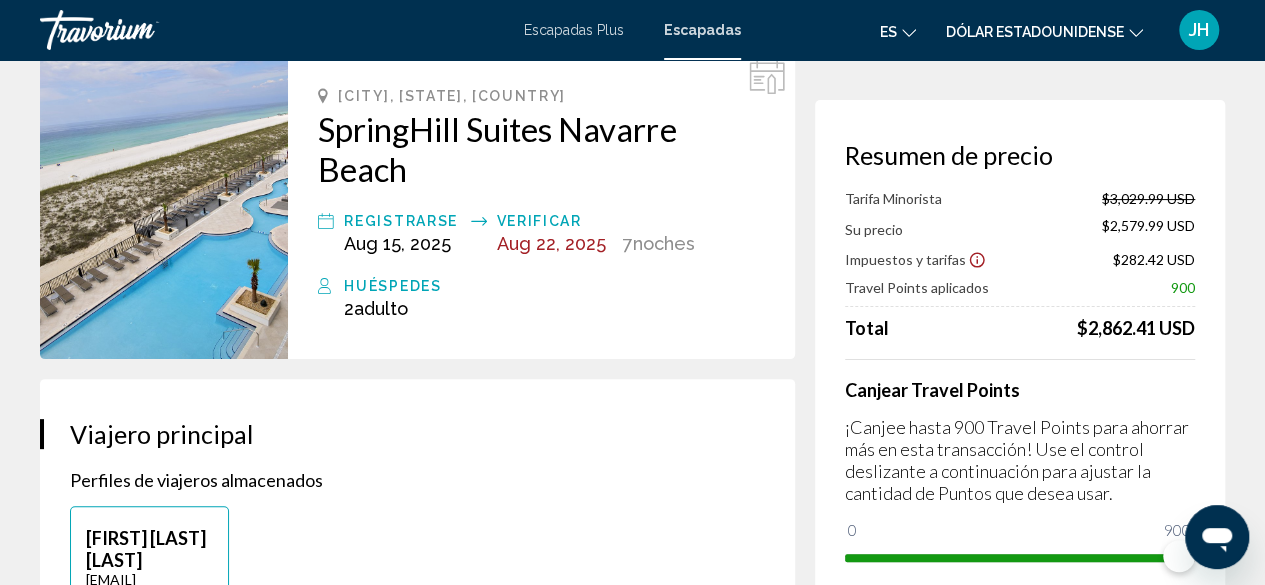 scroll, scrollTop: 0, scrollLeft: 0, axis: both 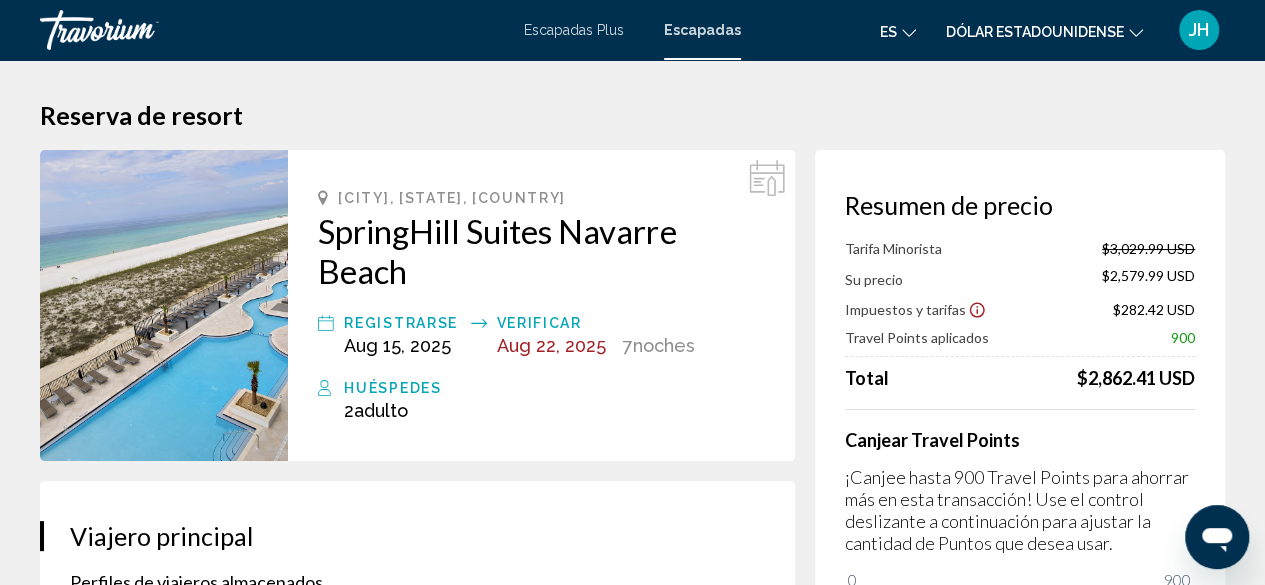 click 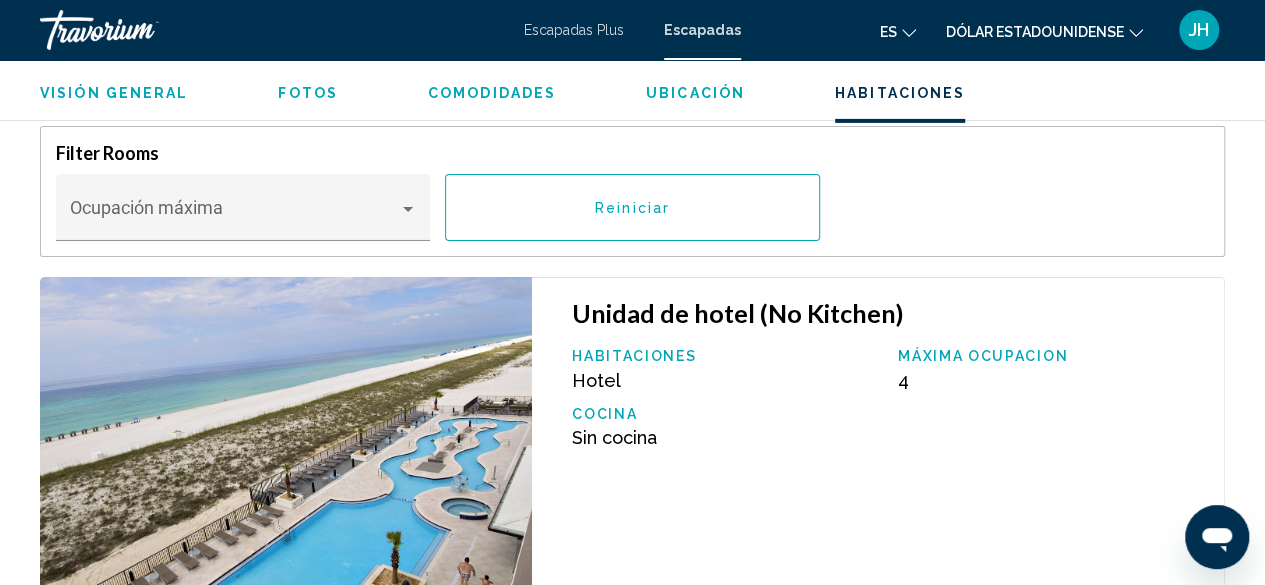 scroll, scrollTop: 3299, scrollLeft: 0, axis: vertical 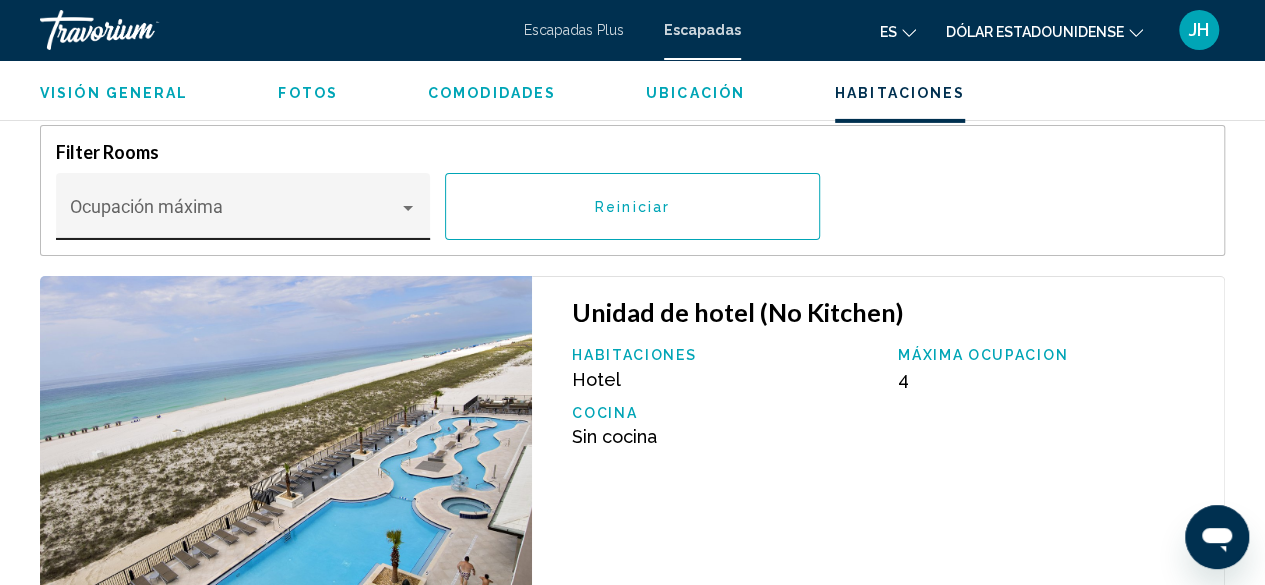 click at bounding box center [234, 216] 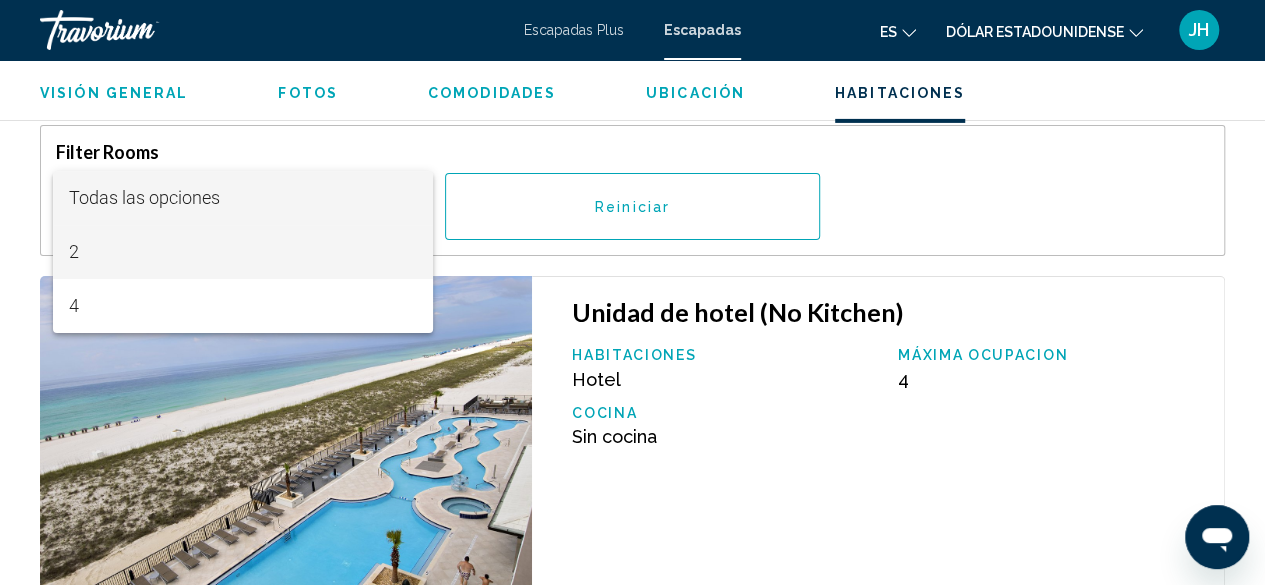 click on "2" at bounding box center (242, 252) 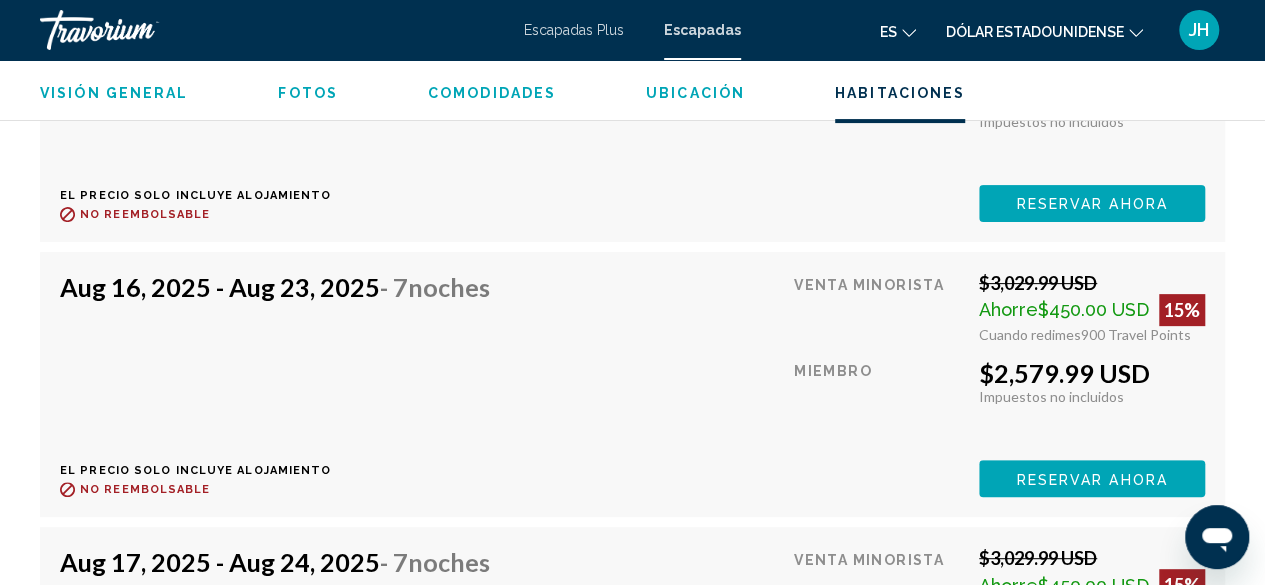 scroll, scrollTop: 3986, scrollLeft: 0, axis: vertical 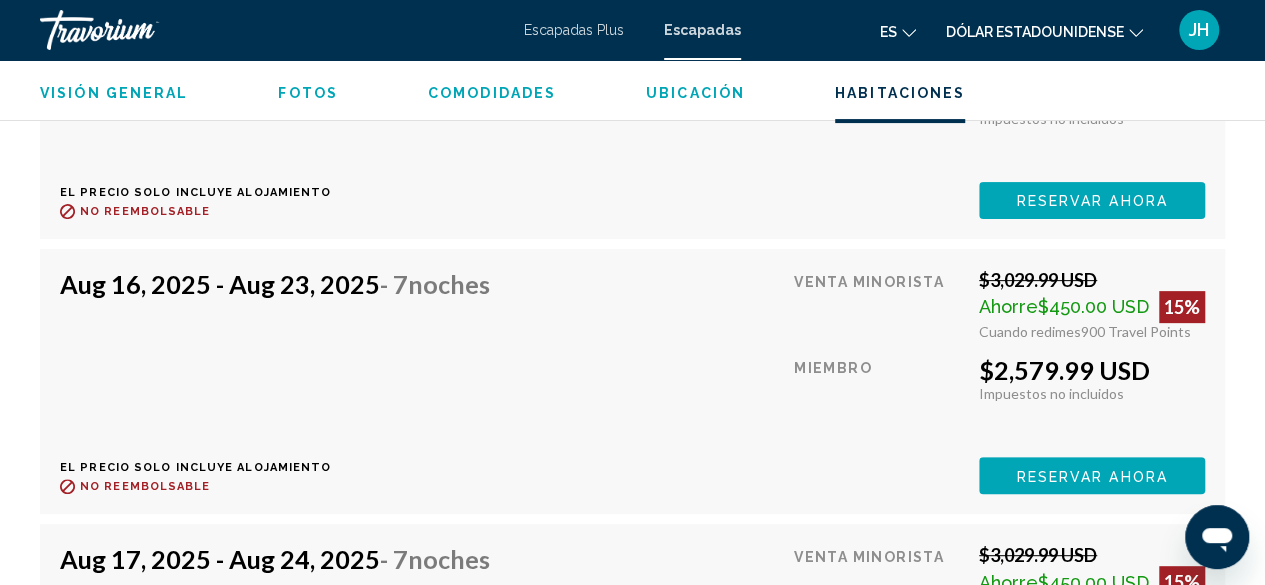 click on "Aug 16, 2025 - Aug 23, 2025  - 7  noches El precio solo incluye alojamiento
Reembolsable hasta :
No reembolsable" at bounding box center (282, 381) 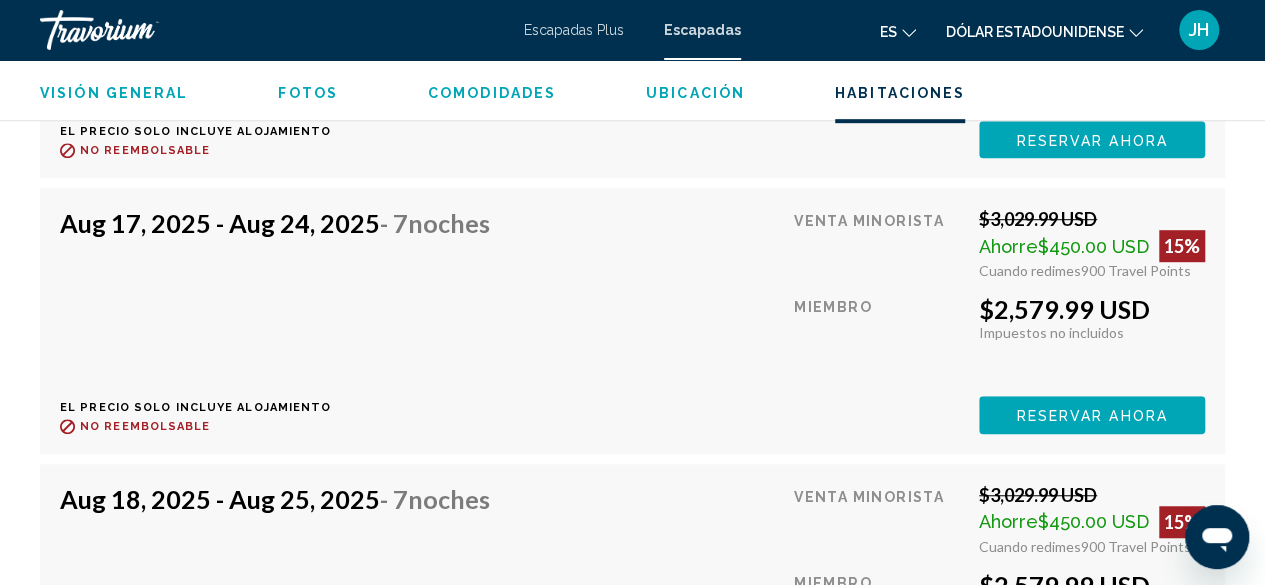scroll, scrollTop: 4327, scrollLeft: 0, axis: vertical 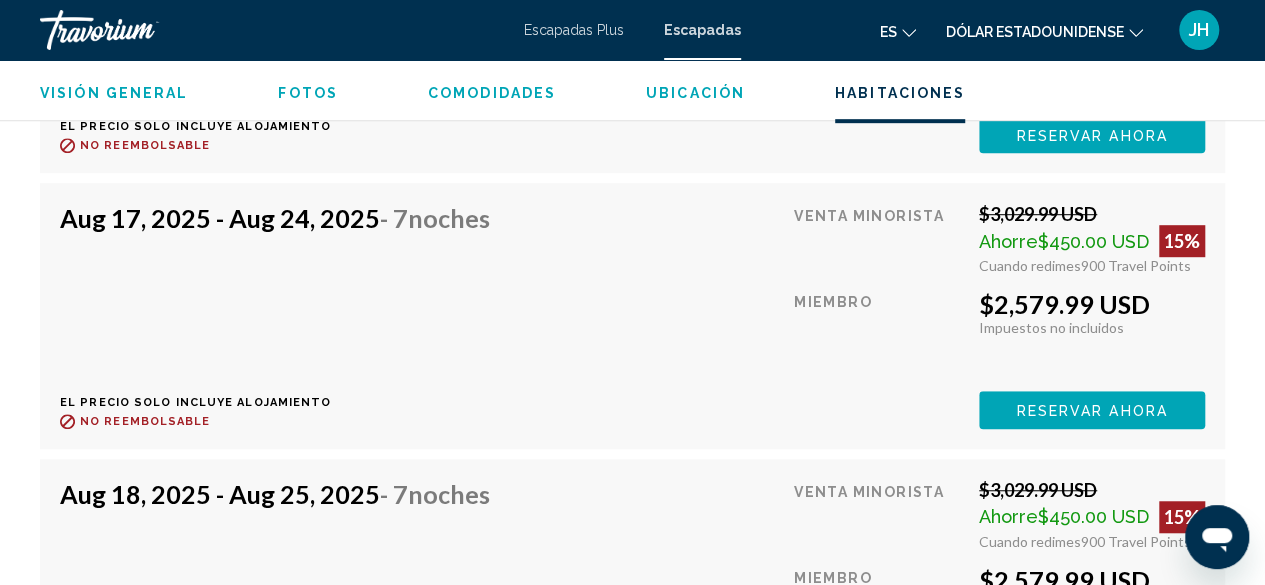 click on "Aug 17, 2025 - Aug 24, 2025  - 7  noches El precio solo incluye alojamiento
Reembolsable hasta :
No reembolsable" at bounding box center (282, 315) 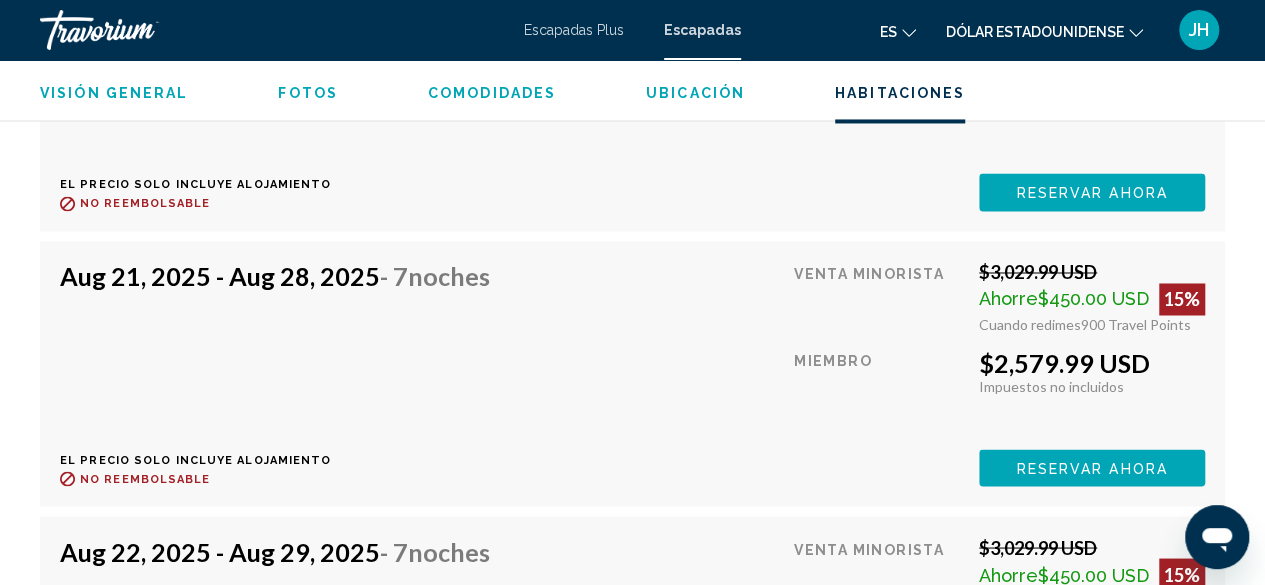 scroll, scrollTop: 5382, scrollLeft: 0, axis: vertical 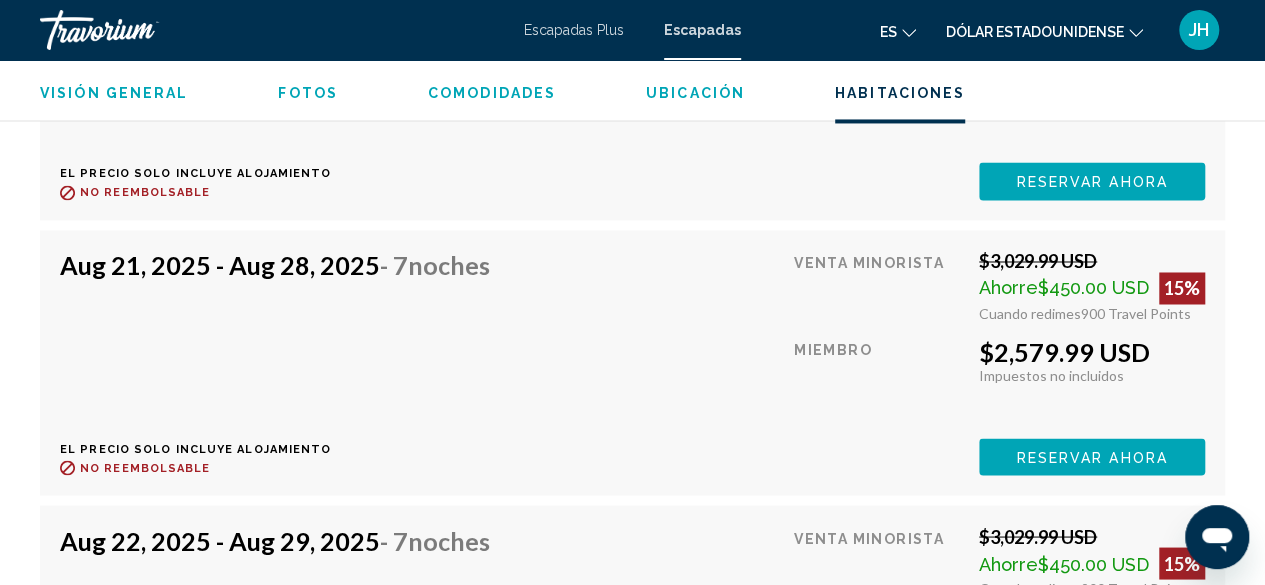 click on "Aug 21, 2025 - Aug 28, 2025  - 7  noches El precio solo incluye alojamiento
Reembolsable hasta :
No reembolsable" at bounding box center (282, 362) 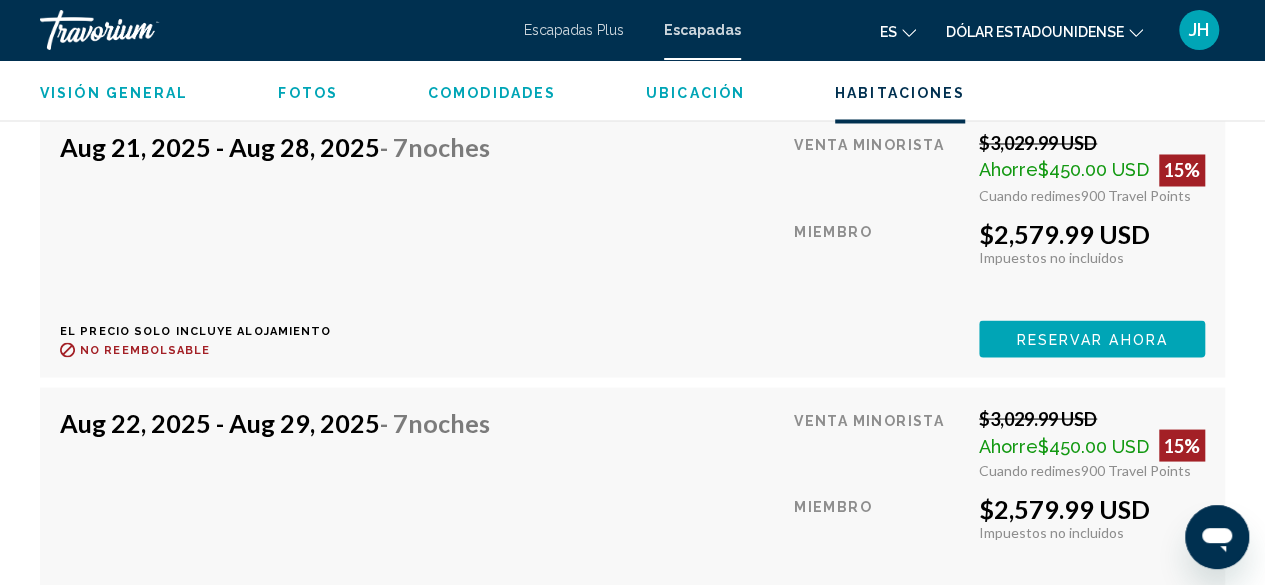 scroll, scrollTop: 5502, scrollLeft: 0, axis: vertical 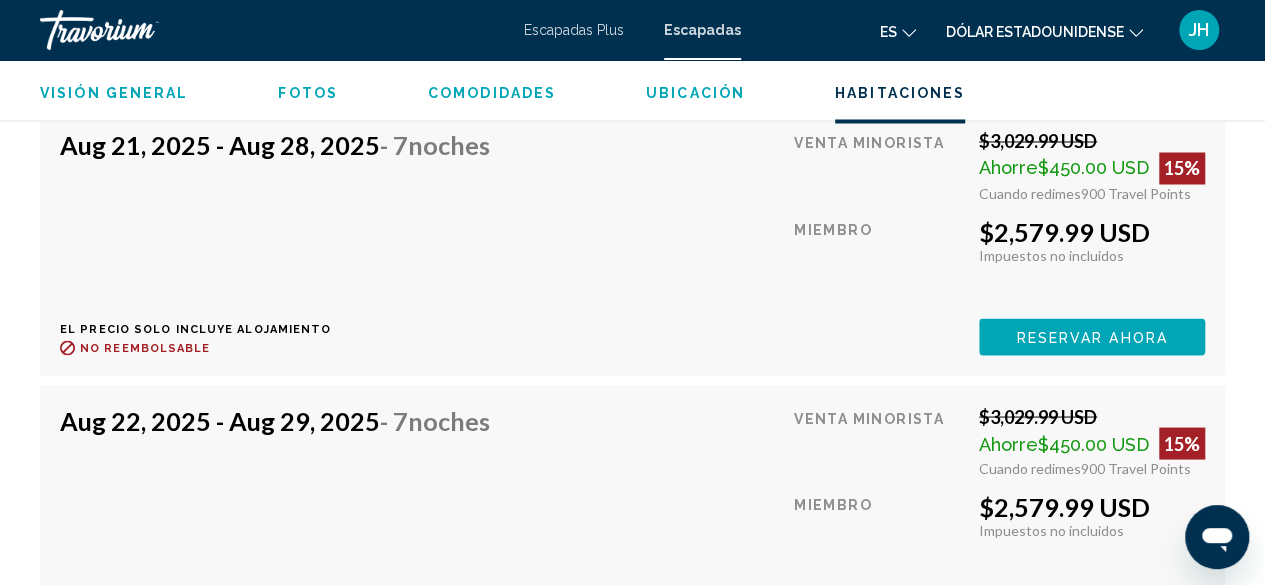 click on "Aug 21, 2025 - Aug 28, 2025  - 7  noches El precio solo incluye alojamiento
Reembolsable hasta :
No reembolsable" at bounding box center (282, 242) 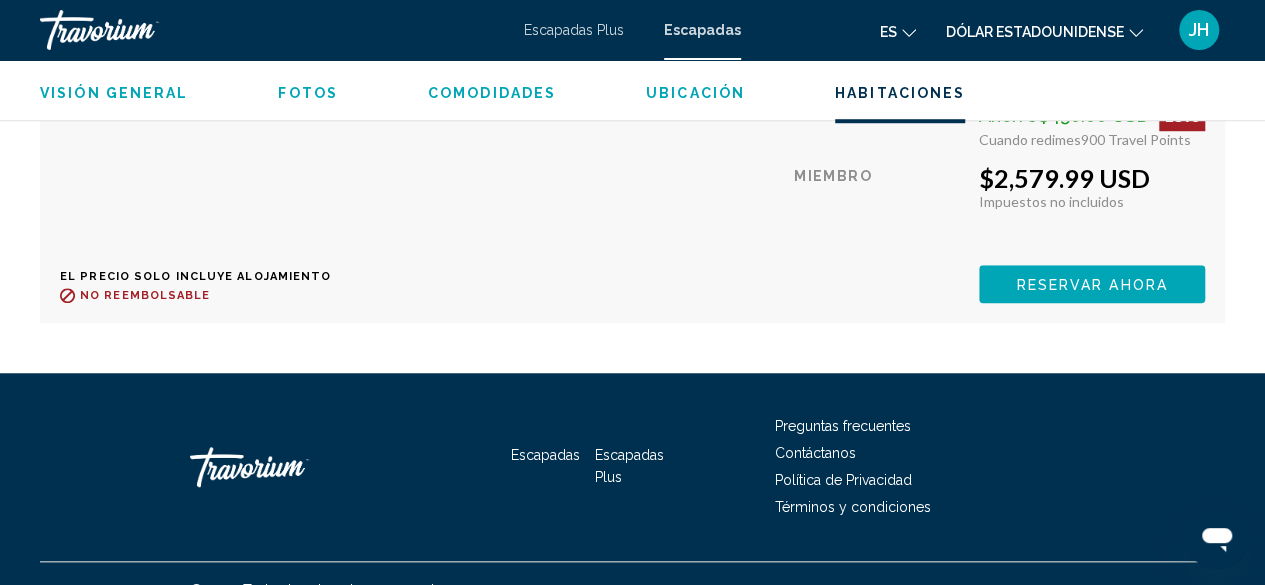 scroll, scrollTop: 8316, scrollLeft: 0, axis: vertical 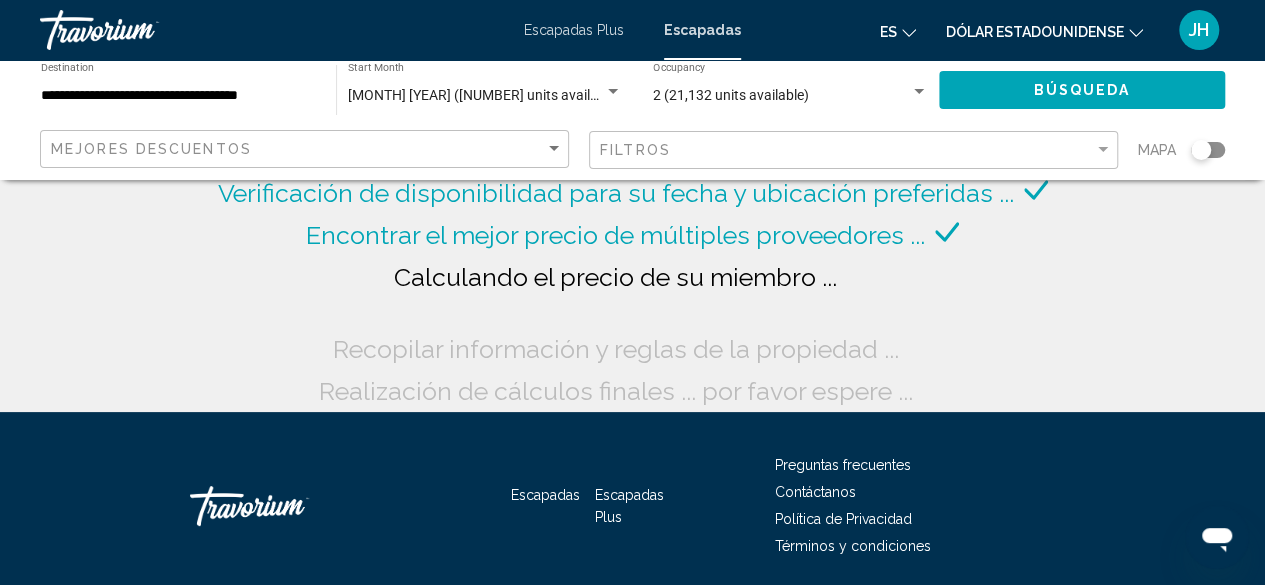 click 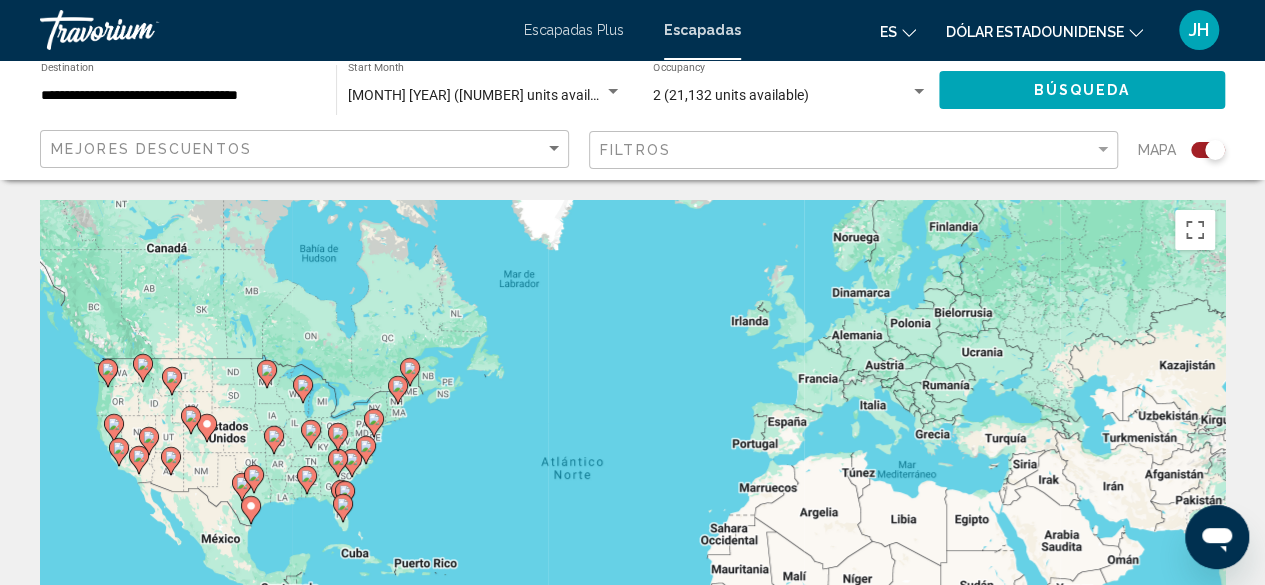 click on "Para activar la función de arrastrar con el teclado, presiona Alt + Intro. Una vez que estés en el estado de arrastrar con el teclado, usa las teclas de flecha para mover el marcador. Para completar la acción, presiona la tecla Intro. Para cancelar, presiona Escape." at bounding box center (632, 500) 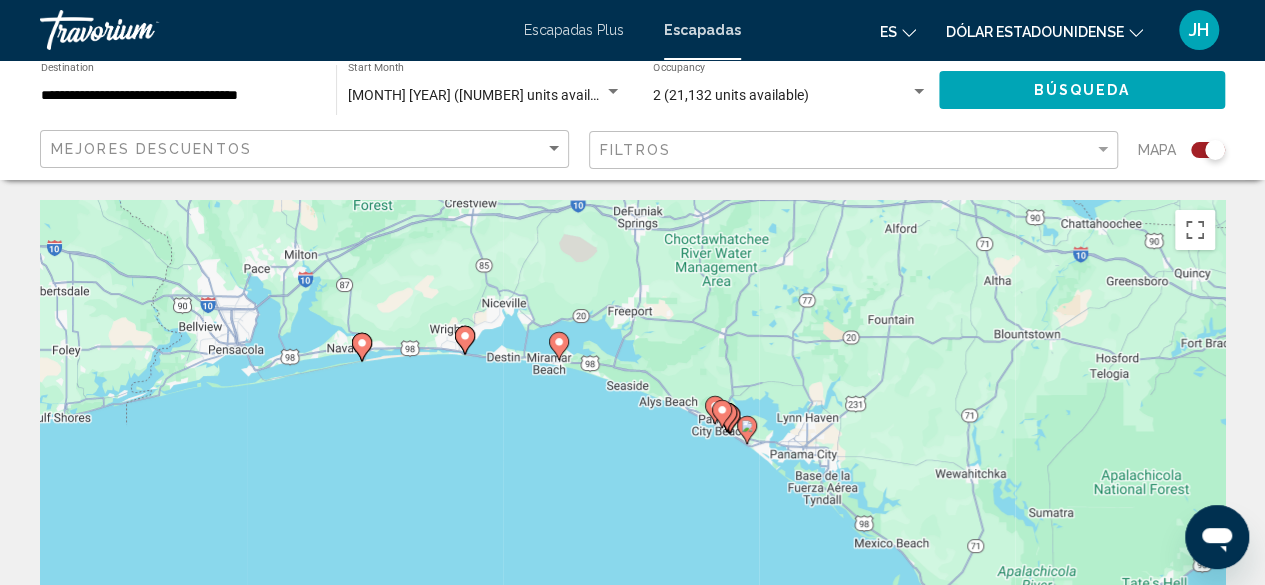 click 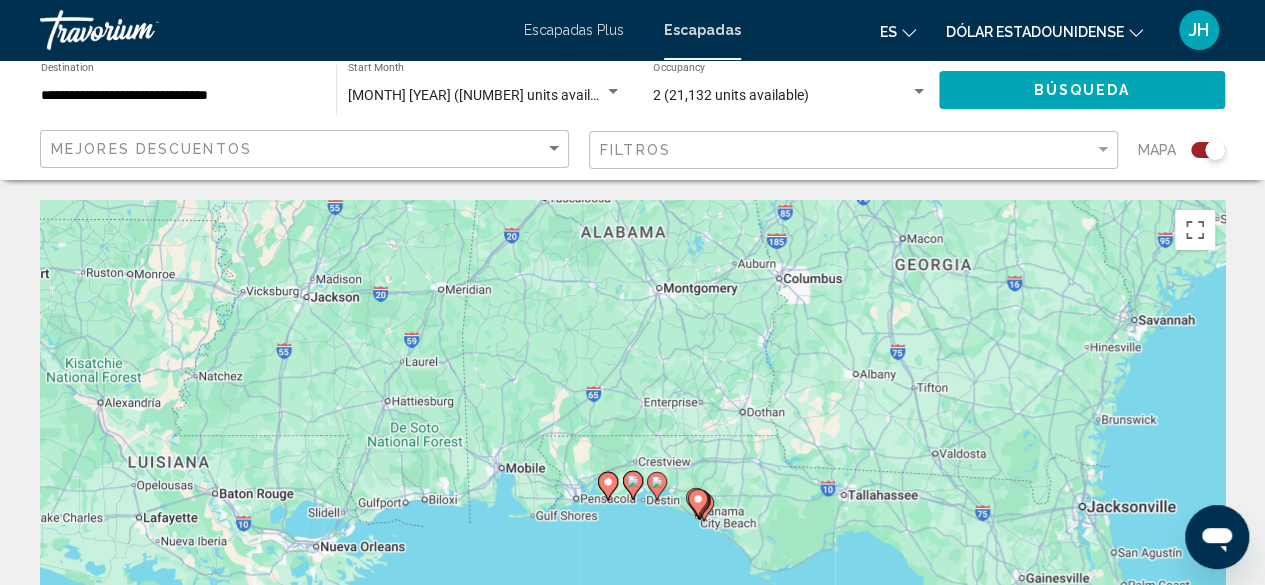 click 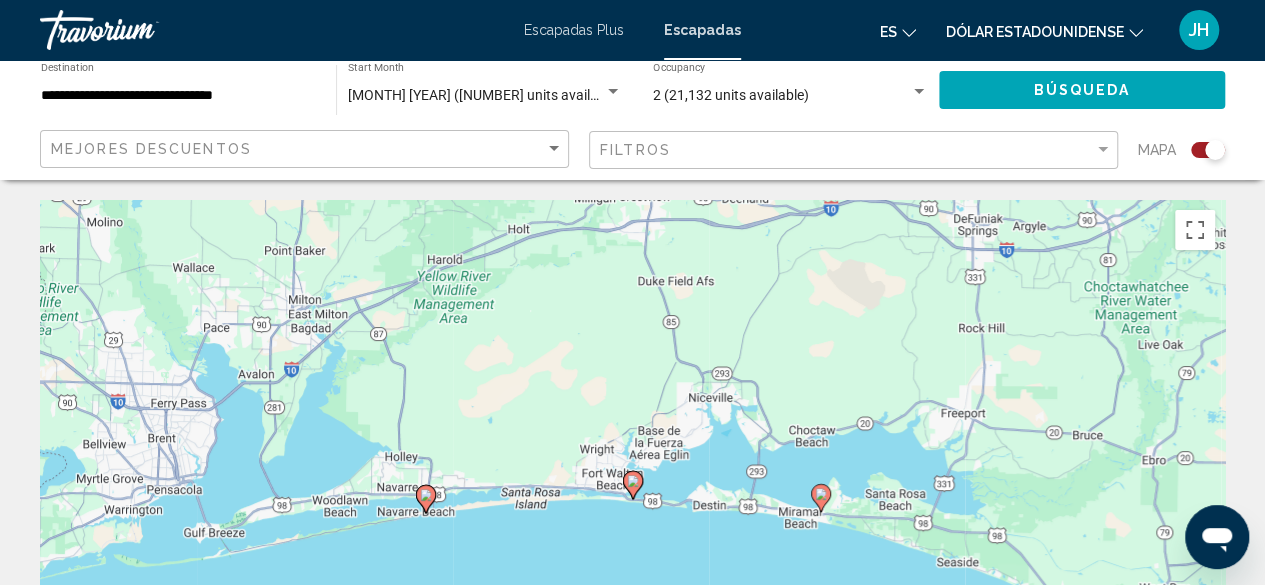 click 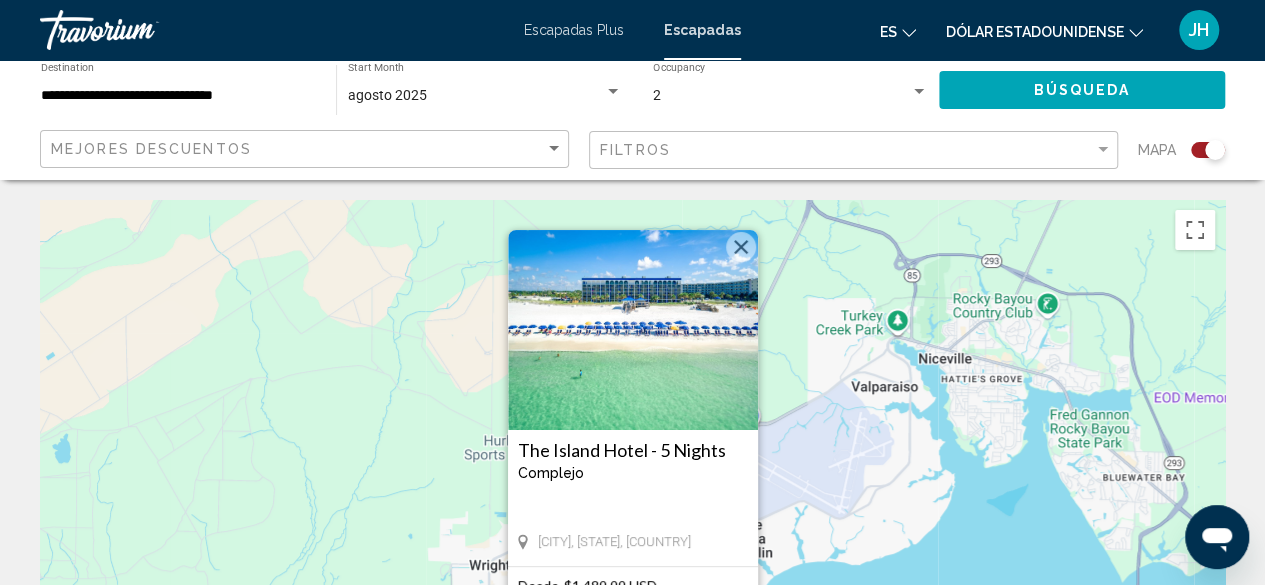 click at bounding box center (633, 330) 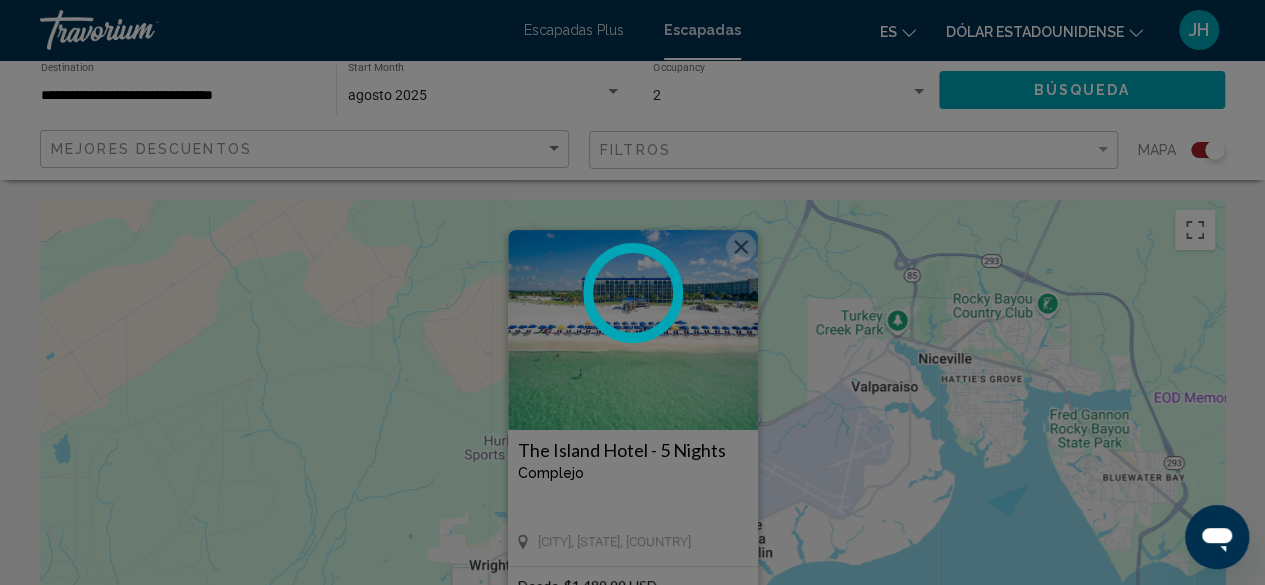 scroll, scrollTop: 242, scrollLeft: 0, axis: vertical 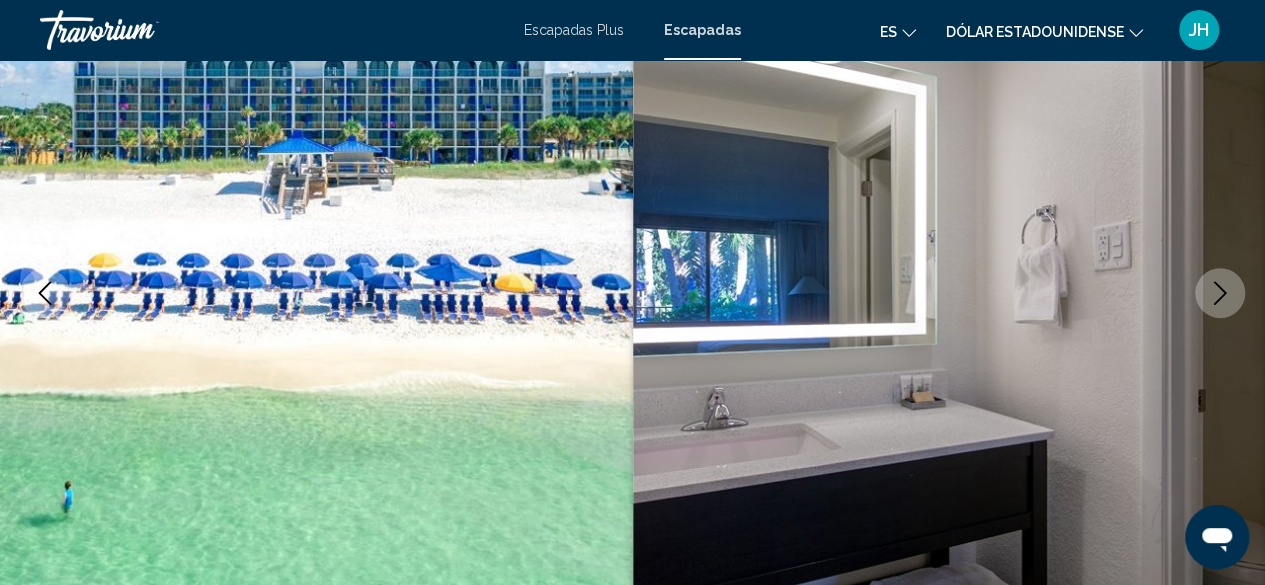click 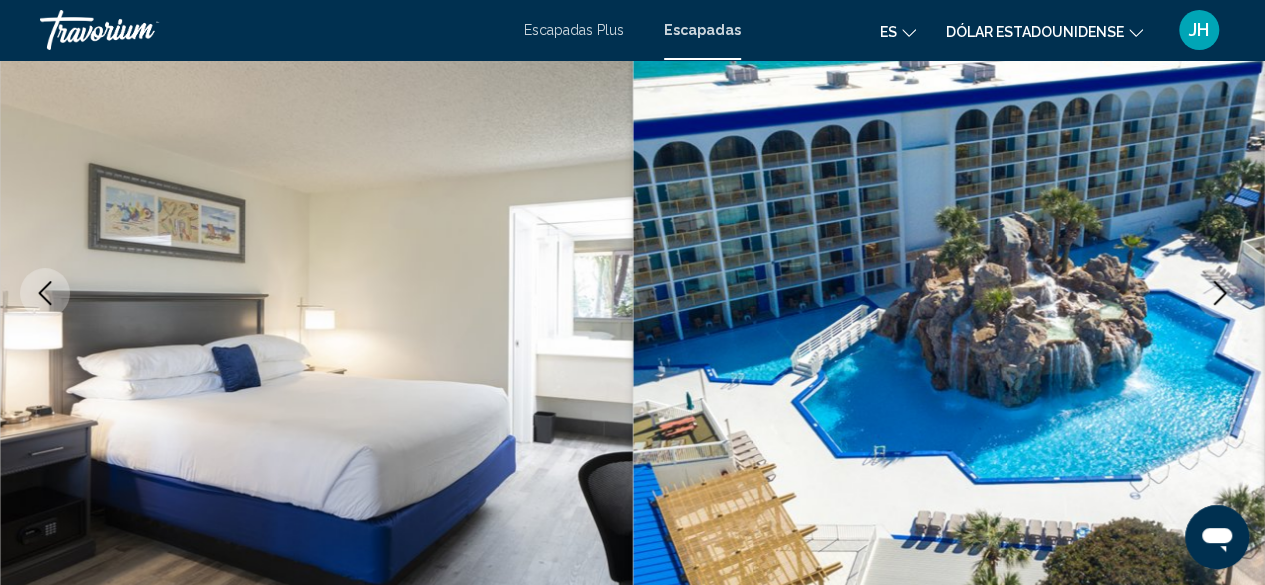 click 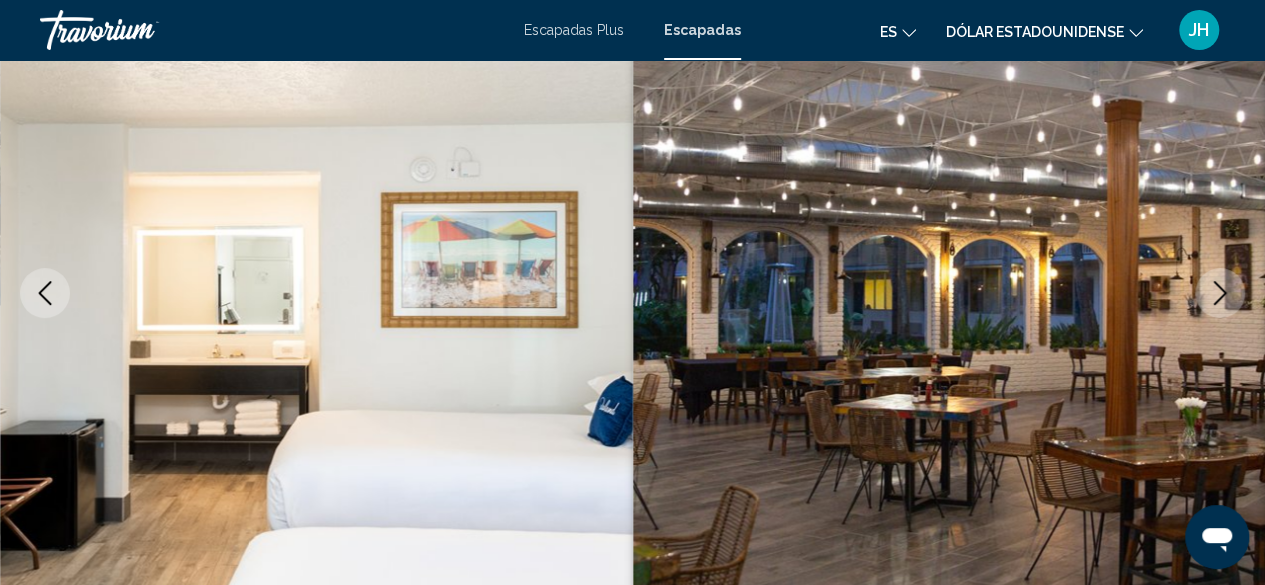 click 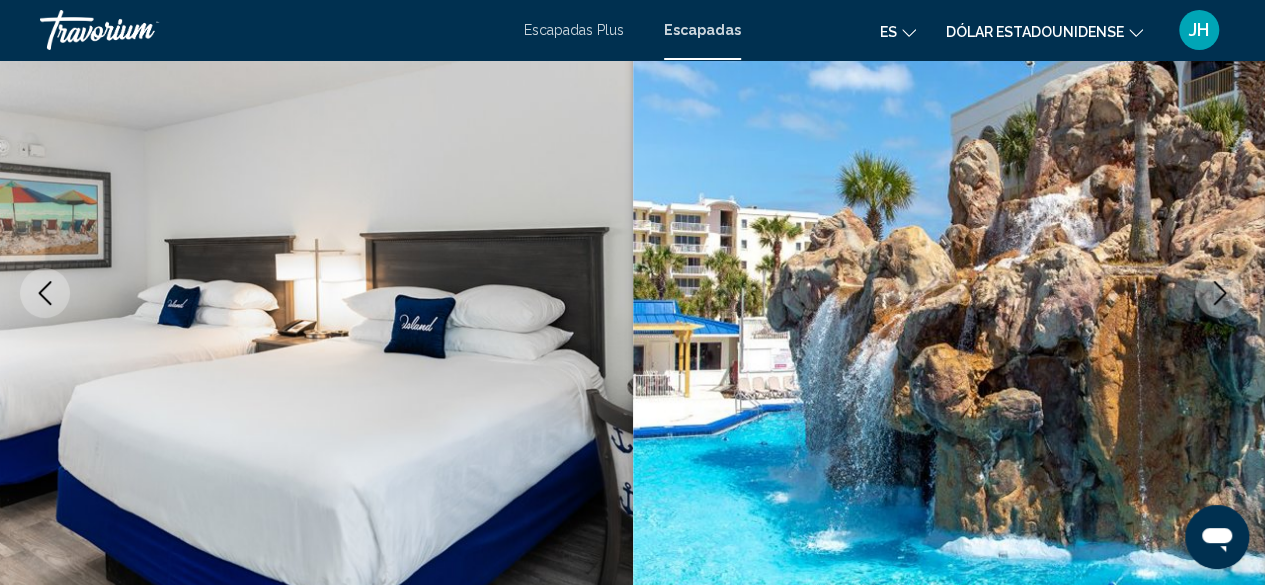 click 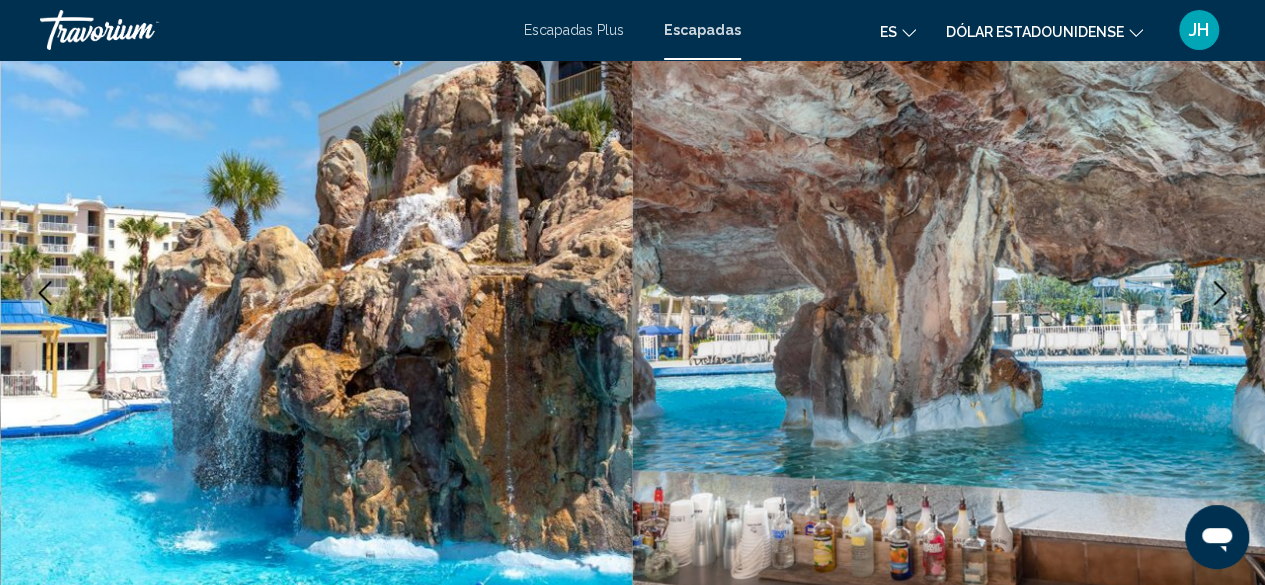 click 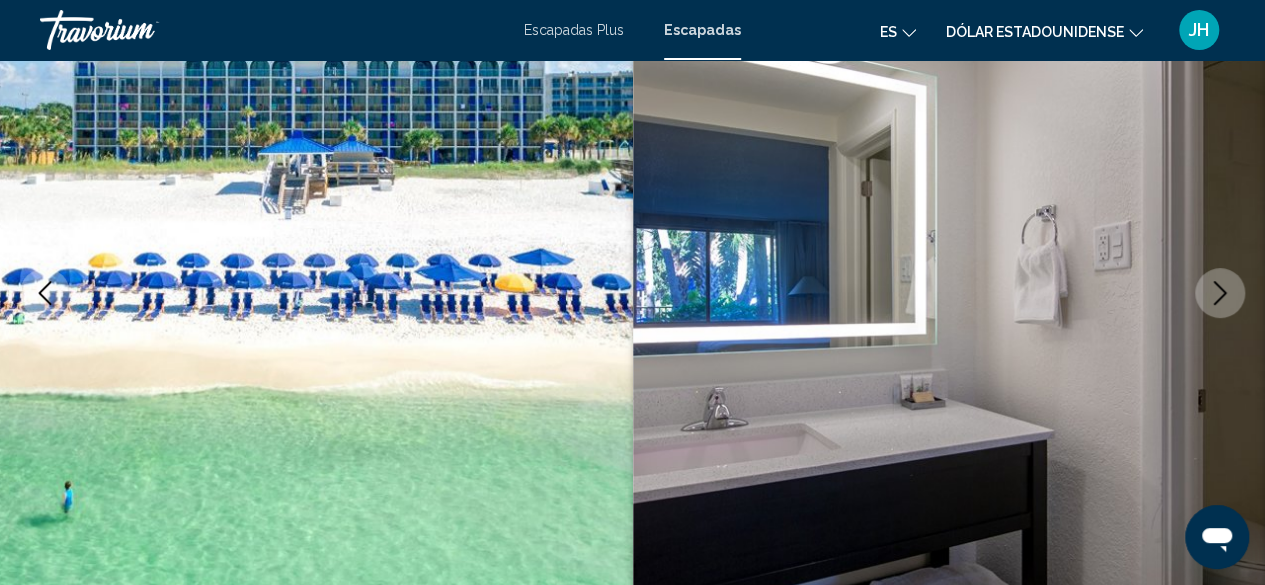 click at bounding box center [949, 293] 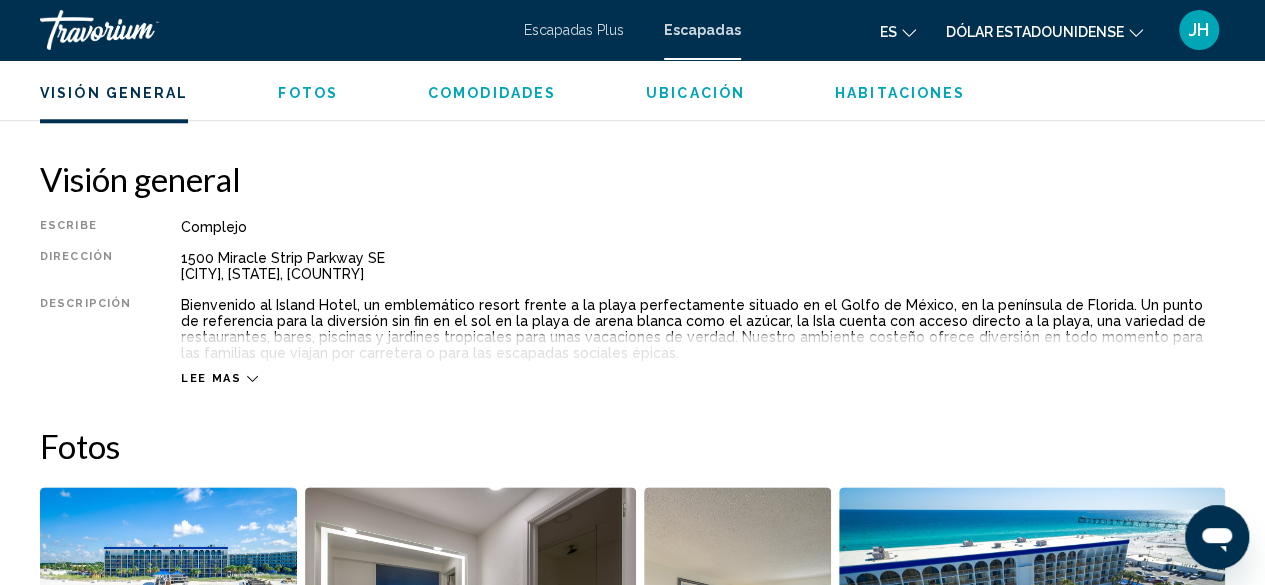 scroll, scrollTop: 956, scrollLeft: 0, axis: vertical 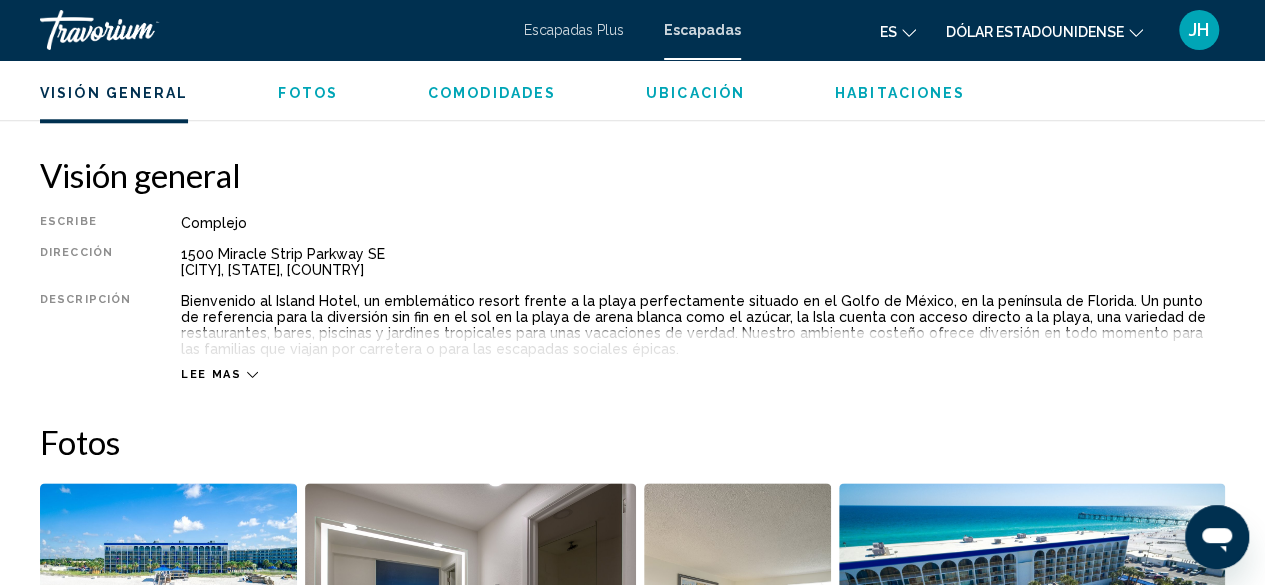 click on "Lee mas" at bounding box center (211, 374) 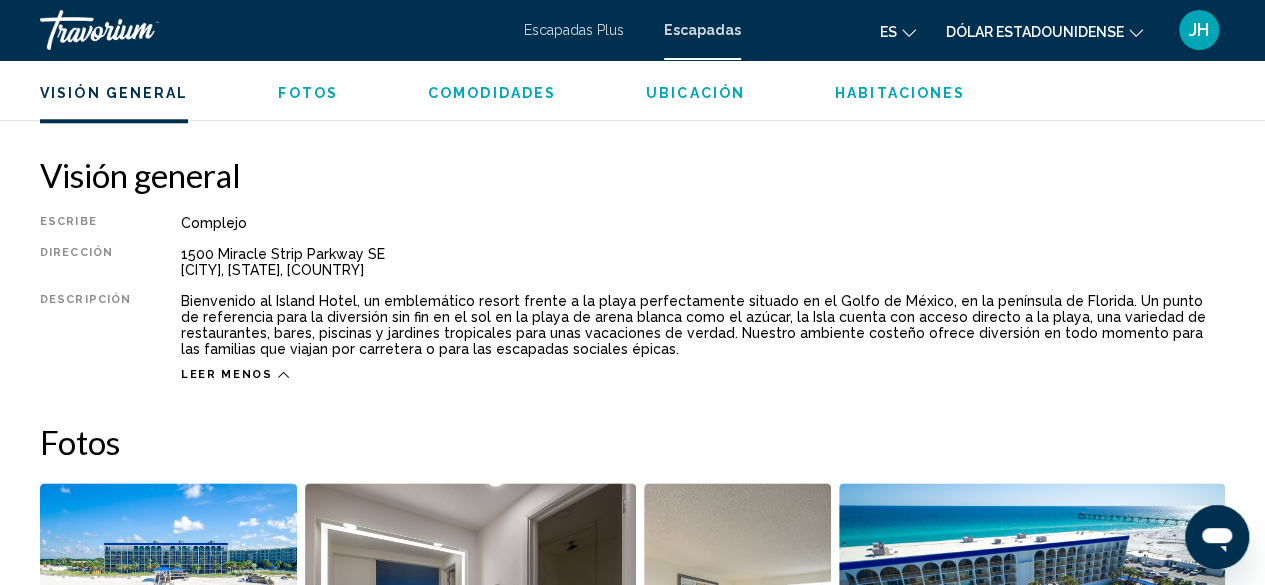click on "Leer menos" at bounding box center (703, 369) 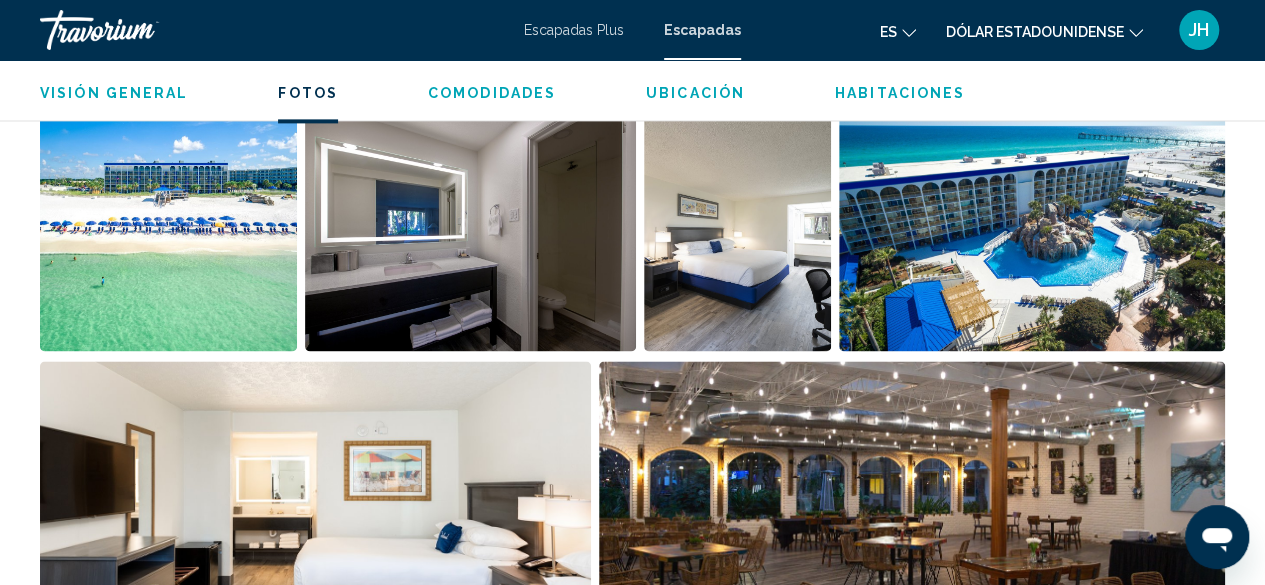 scroll, scrollTop: 1338, scrollLeft: 0, axis: vertical 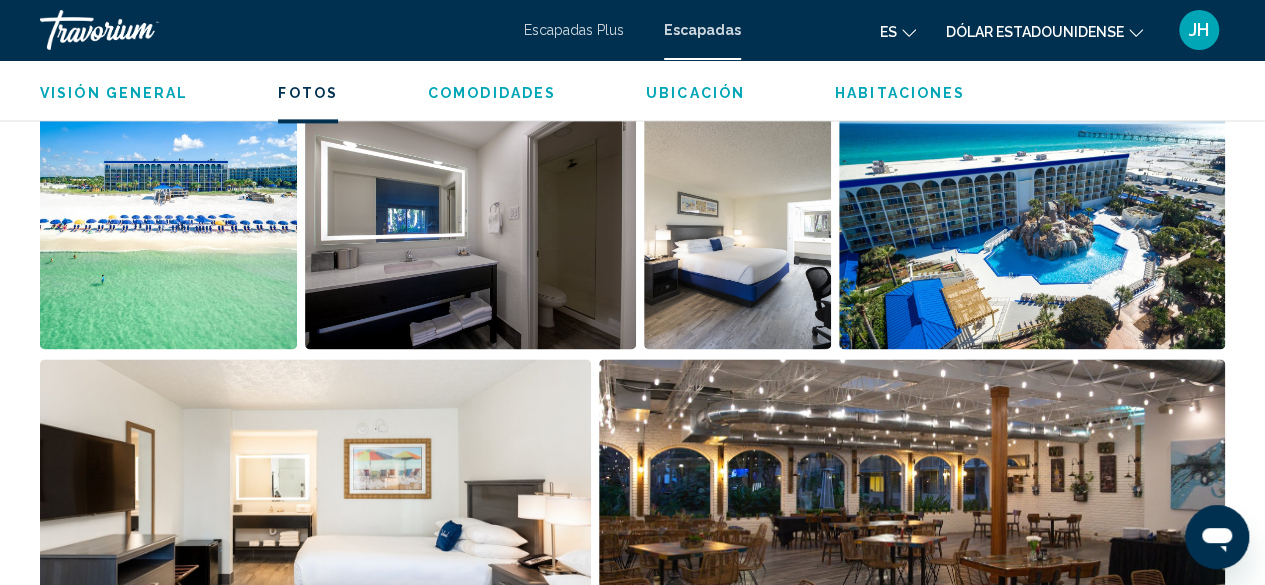 click at bounding box center (168, 225) 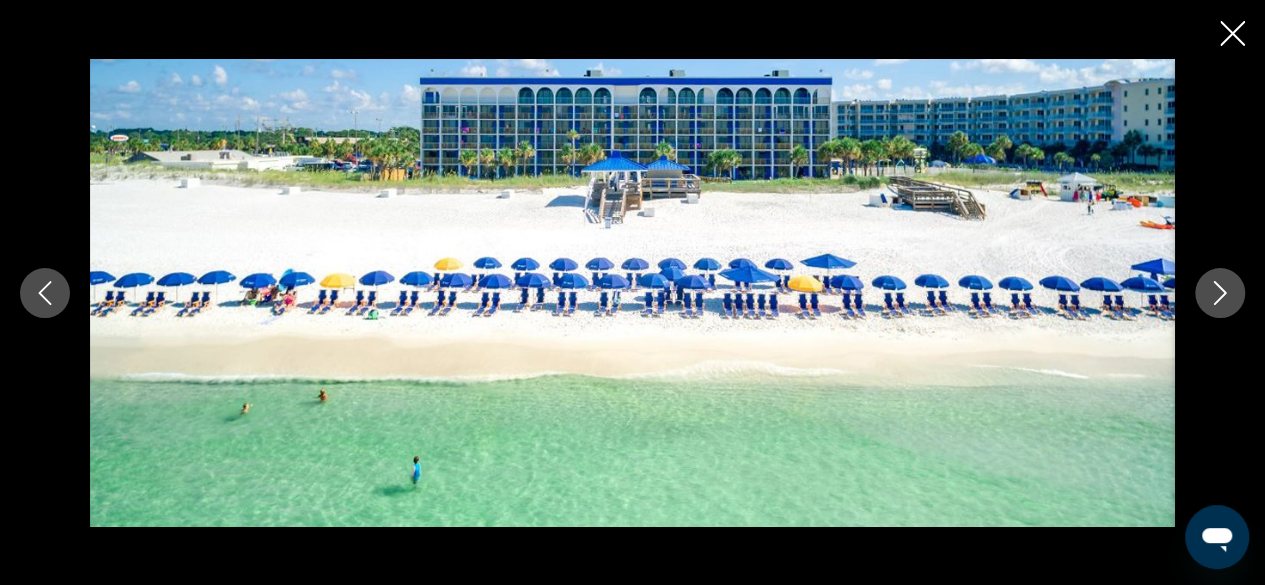 click 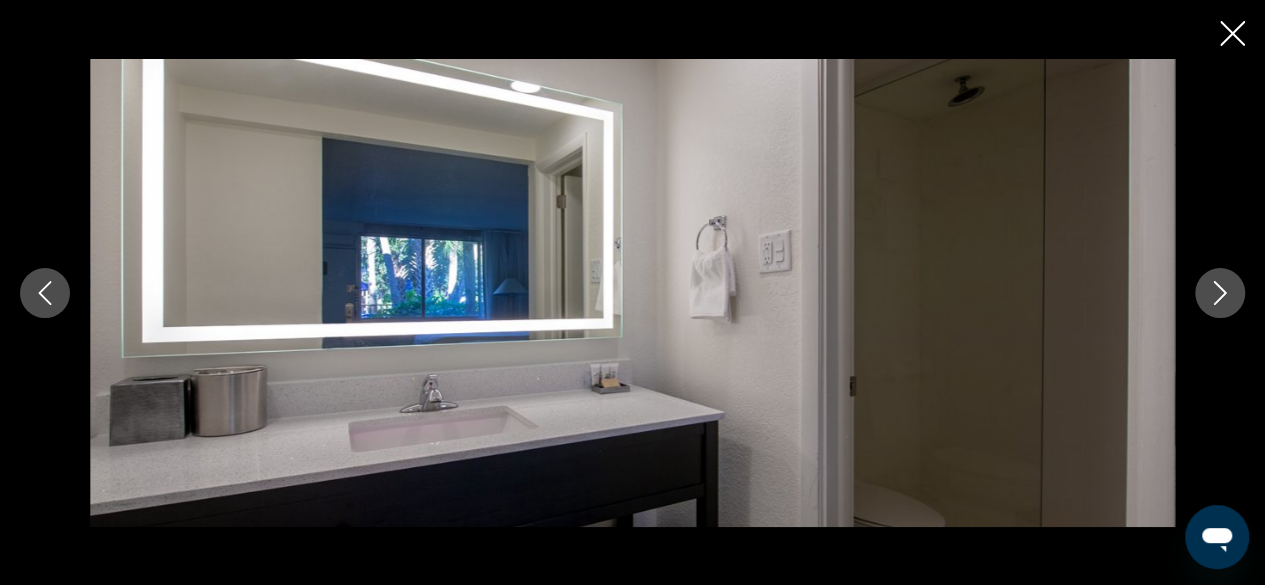 click 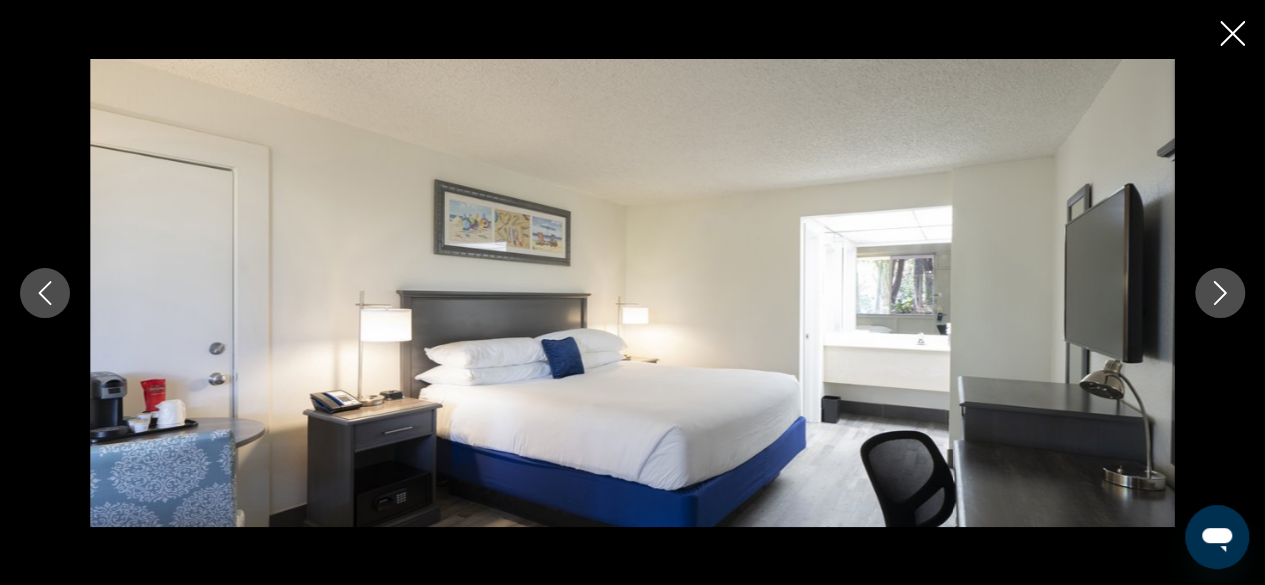 click 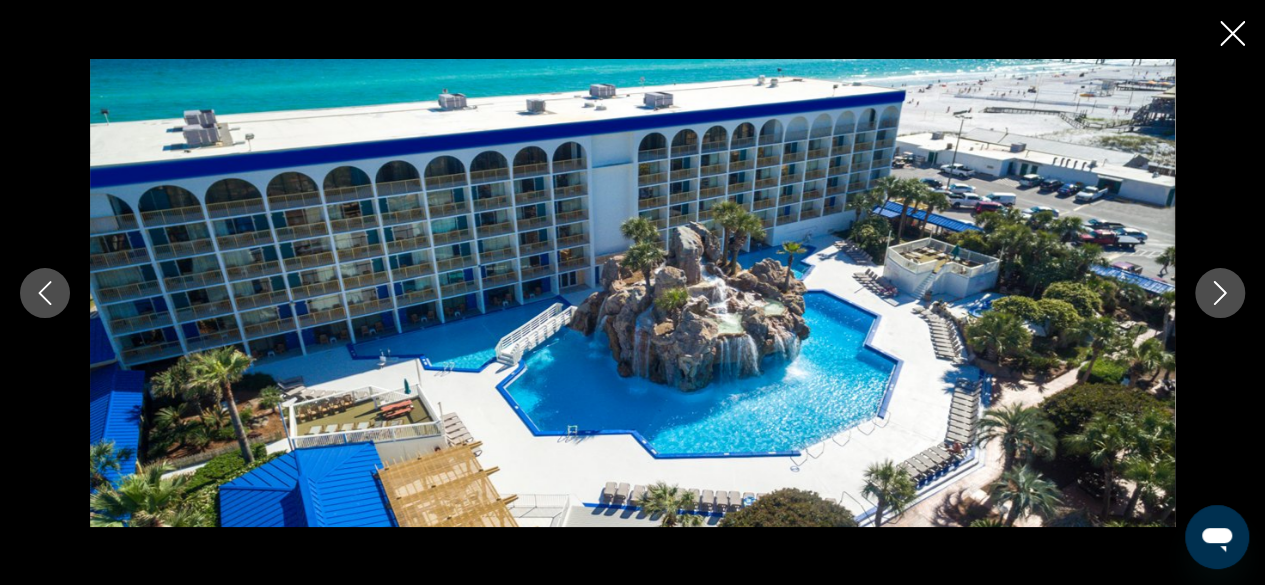 click 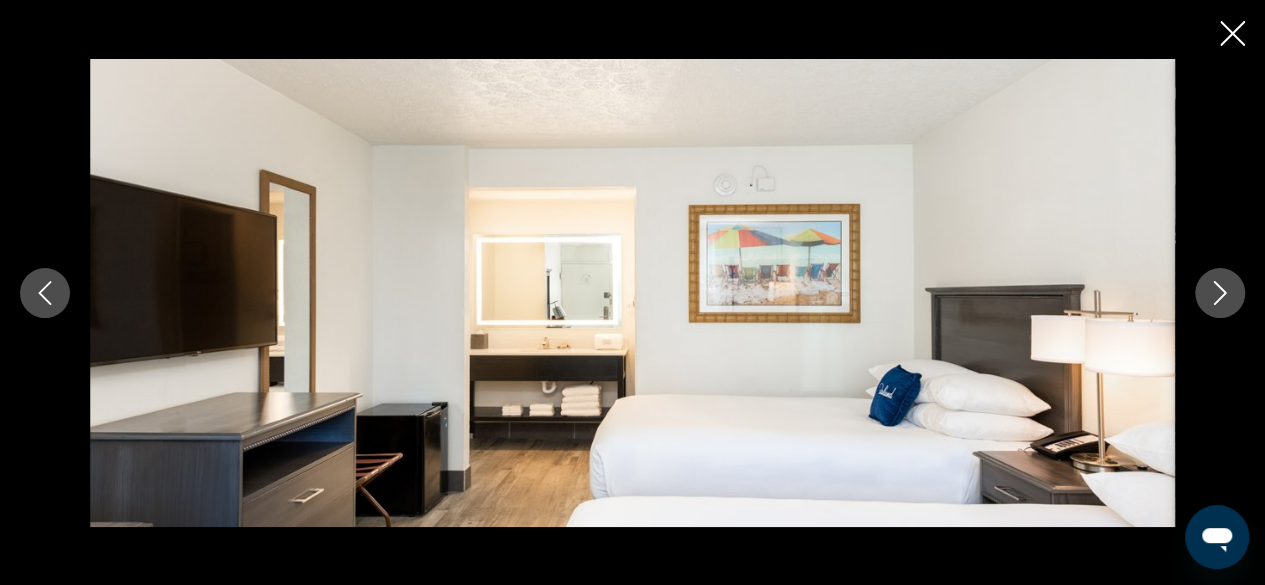 click 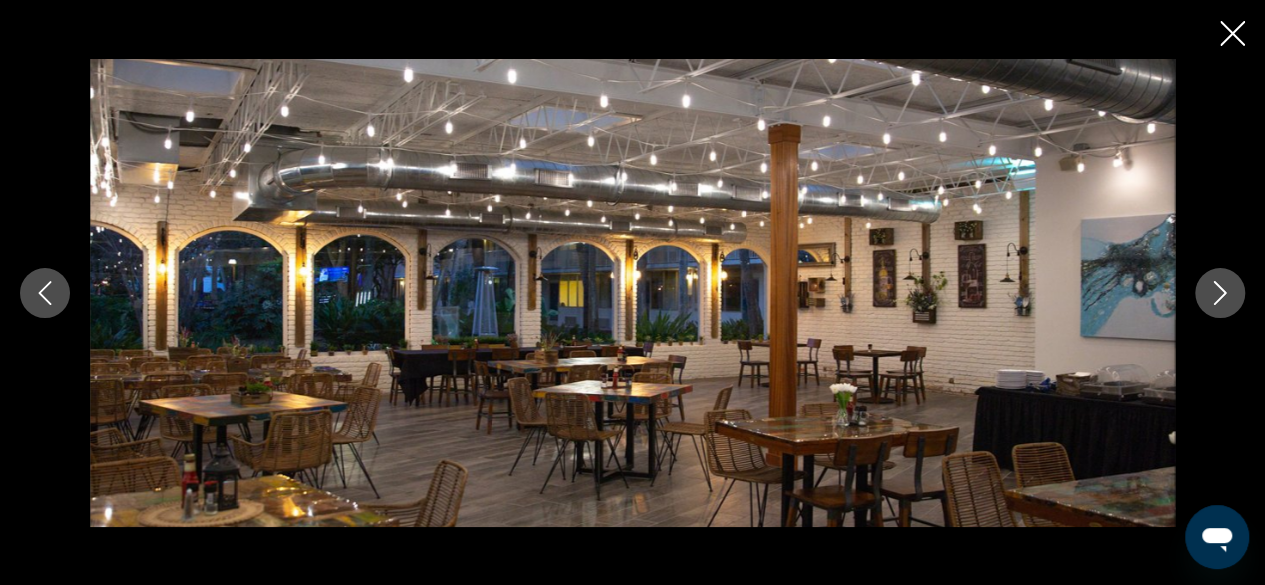 click 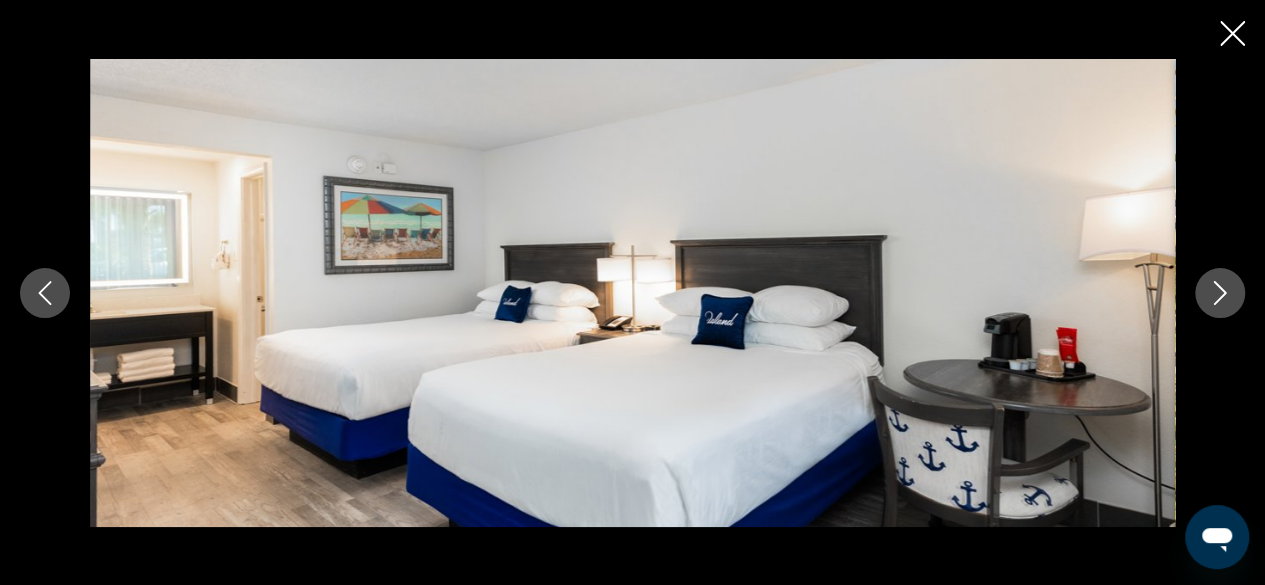 click 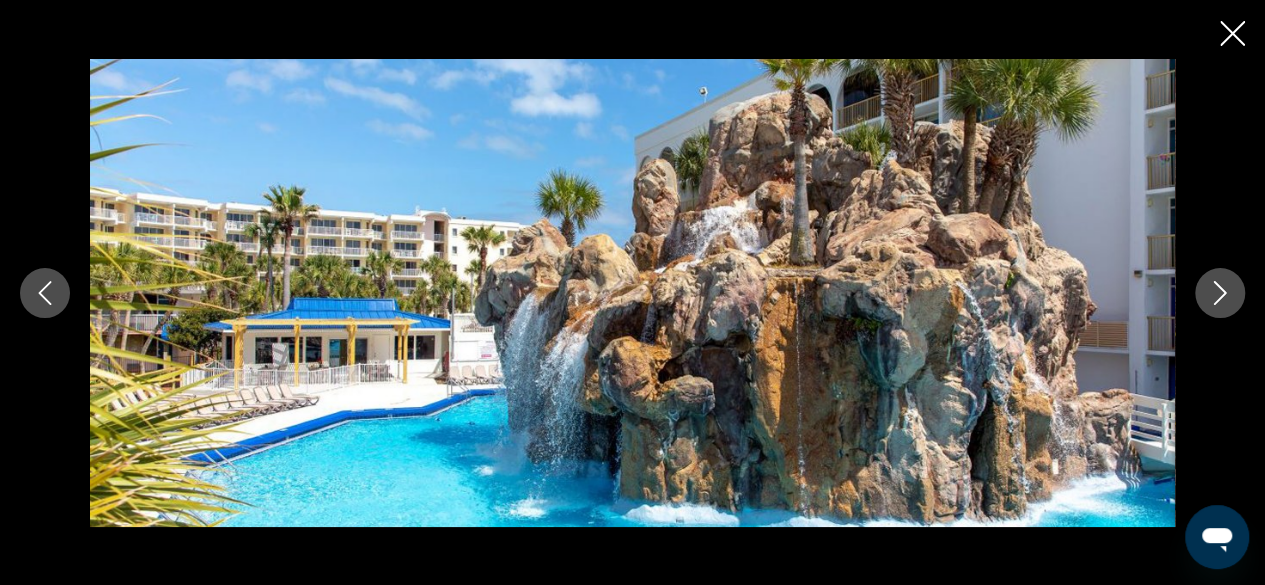 click 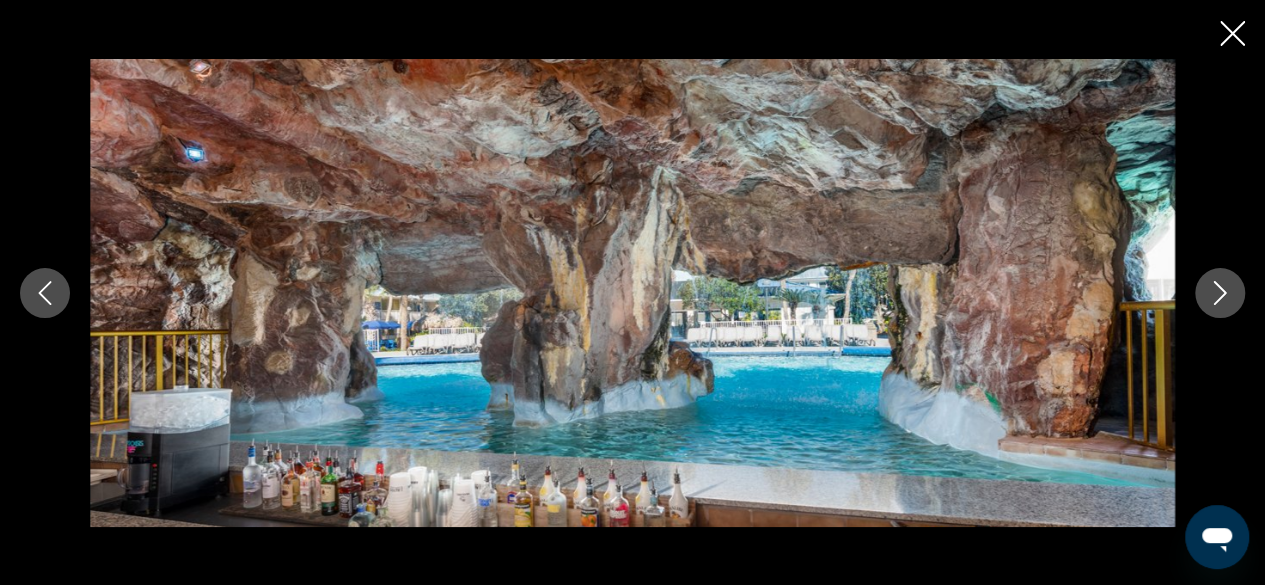 click 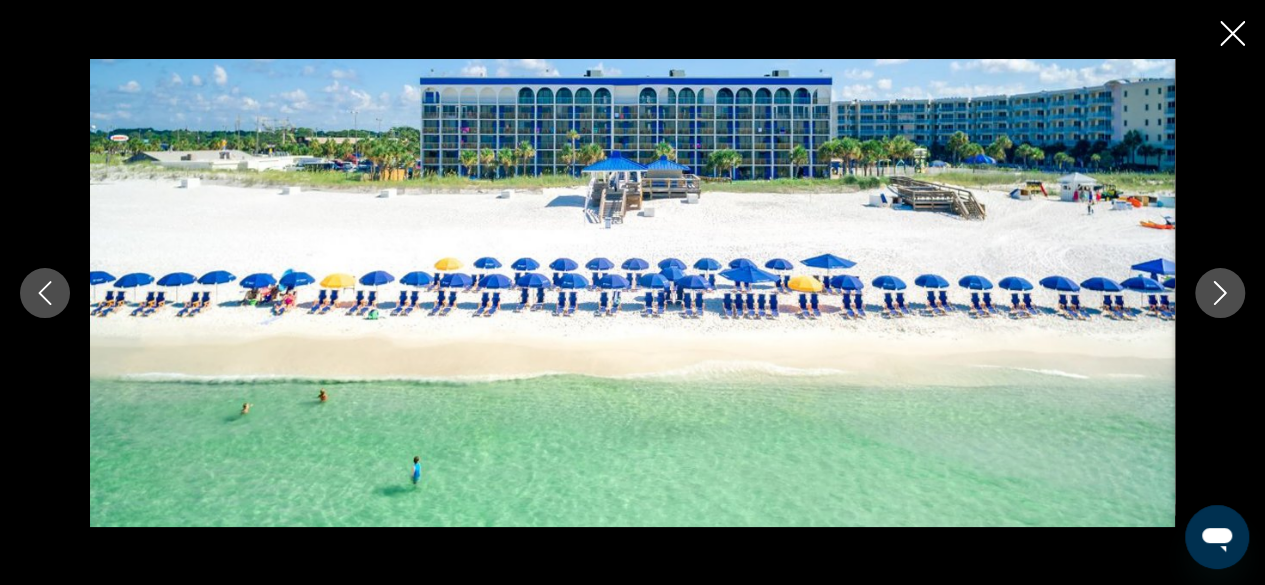 click 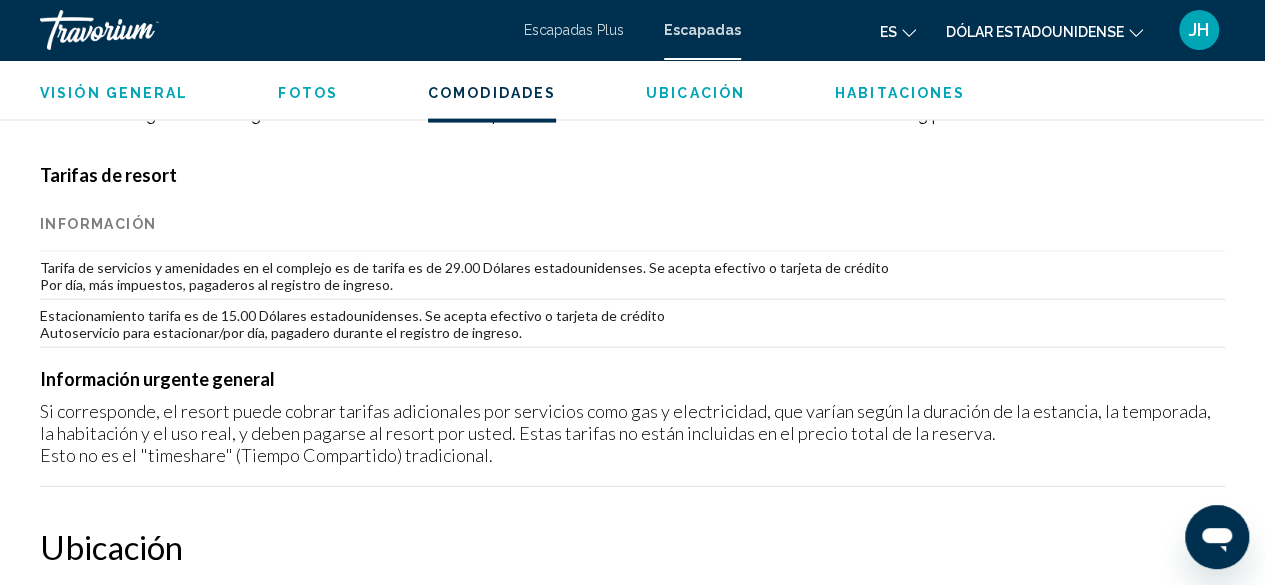 scroll, scrollTop: 2096, scrollLeft: 0, axis: vertical 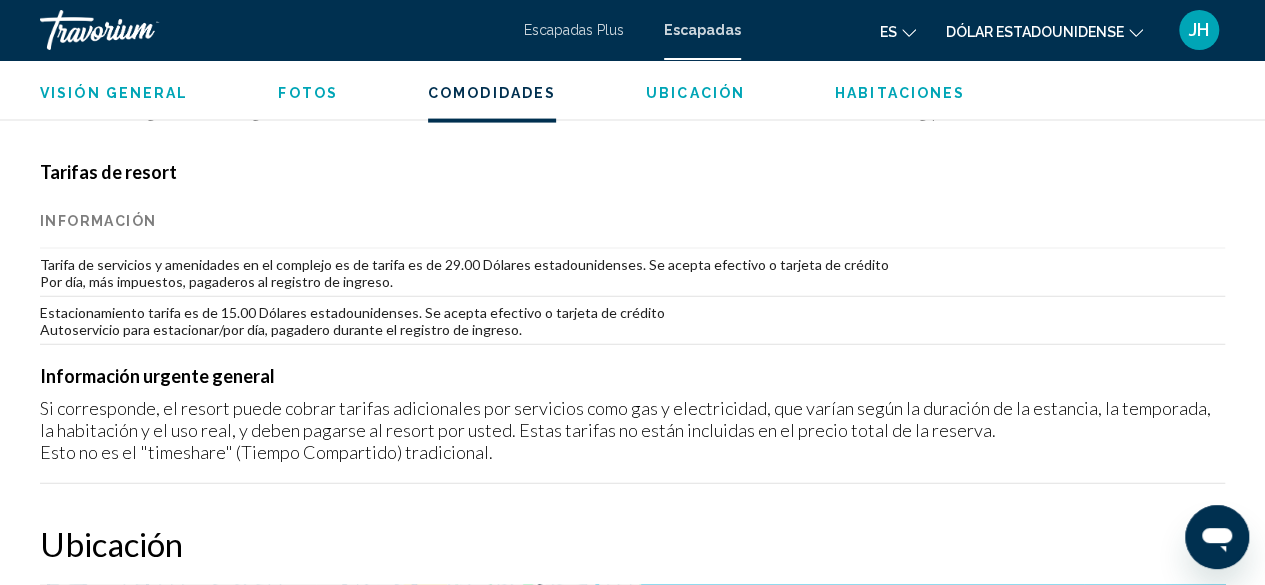 click on "Estacionamiento tarifa es de 15.00 Dólares estadounidenses. Se acepta efectivo o tarjeta de crédito Autoservicio para estacionar/por día, pagadero durante el registro de ingreso." at bounding box center (632, 321) 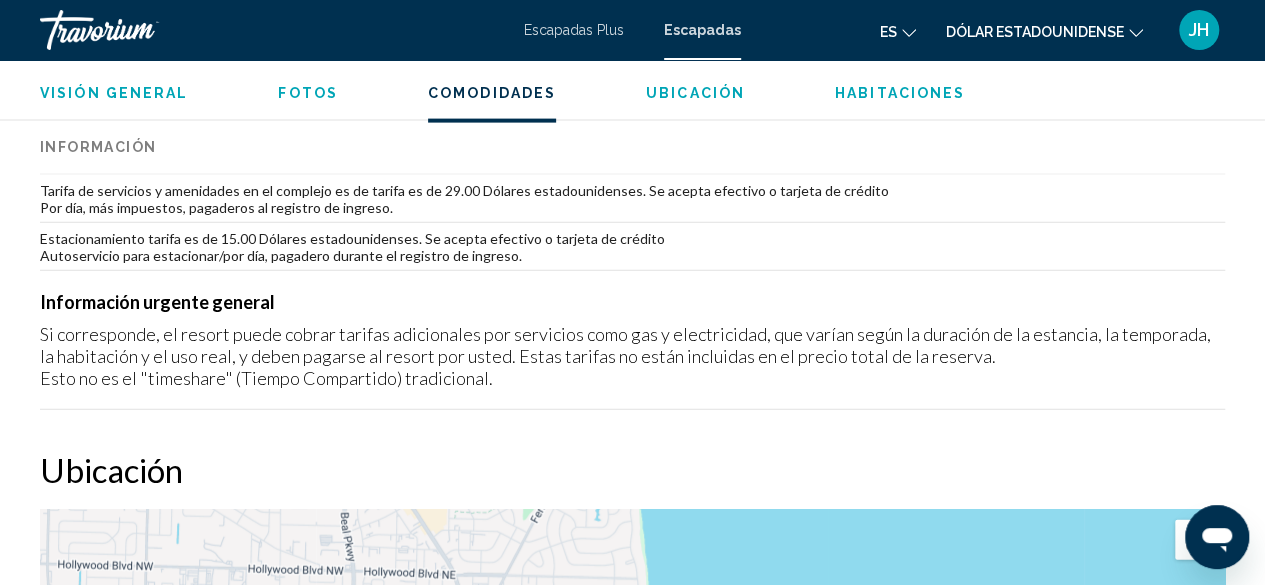scroll, scrollTop: 2171, scrollLeft: 0, axis: vertical 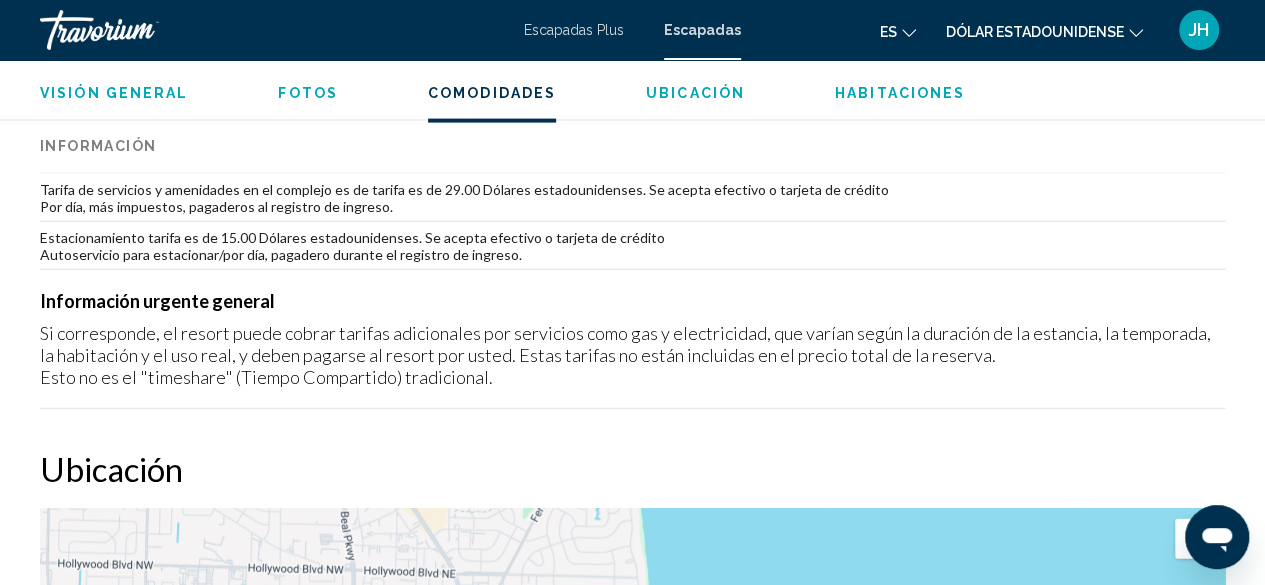 click on "Información urgente general" at bounding box center (632, 301) 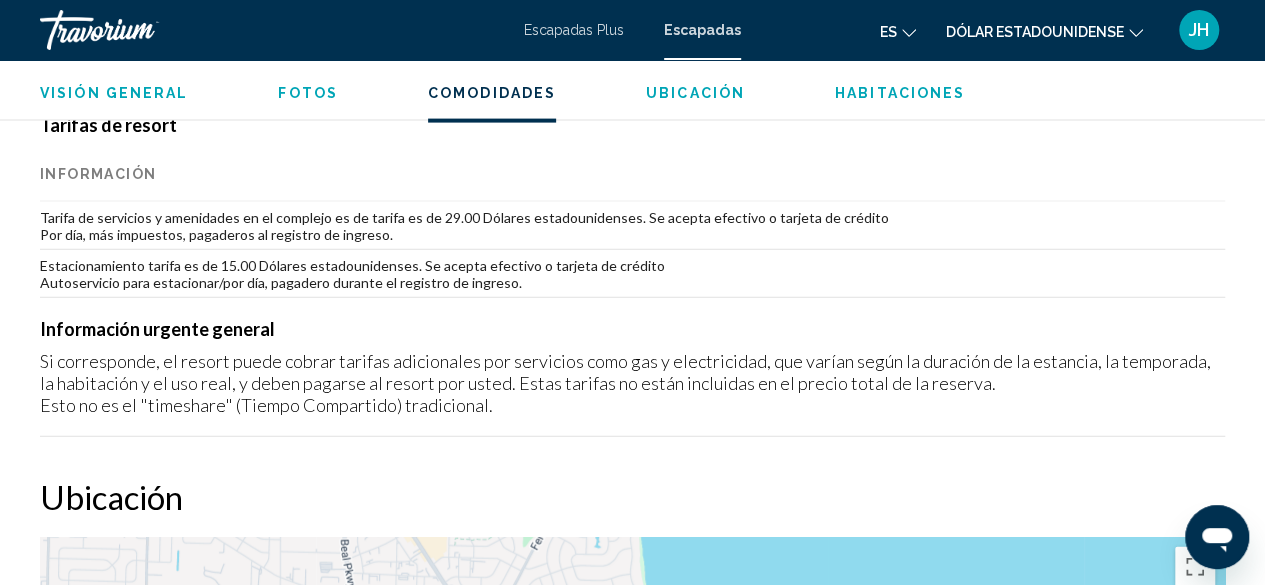 scroll, scrollTop: 2142, scrollLeft: 0, axis: vertical 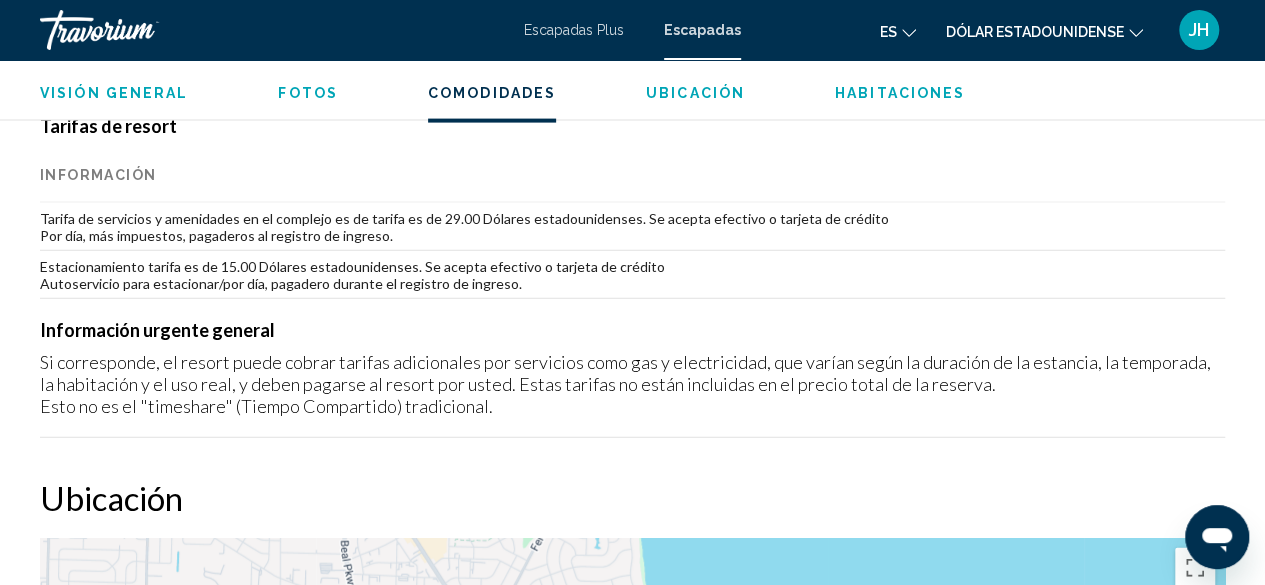 click on "Información urgente general" at bounding box center [632, 330] 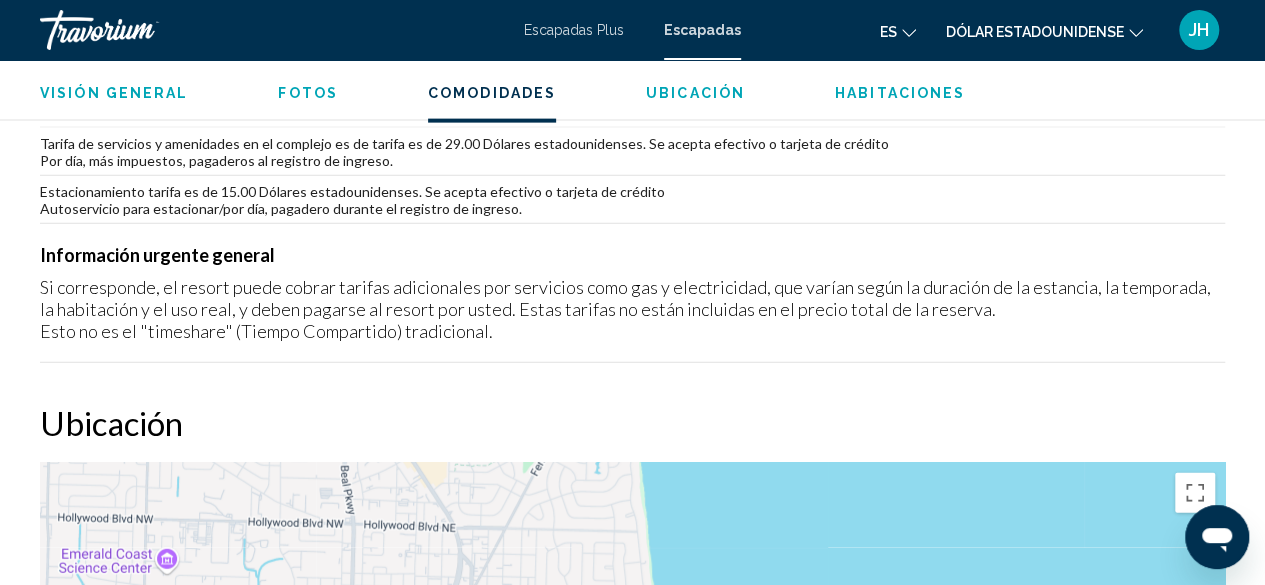 scroll, scrollTop: 2219, scrollLeft: 0, axis: vertical 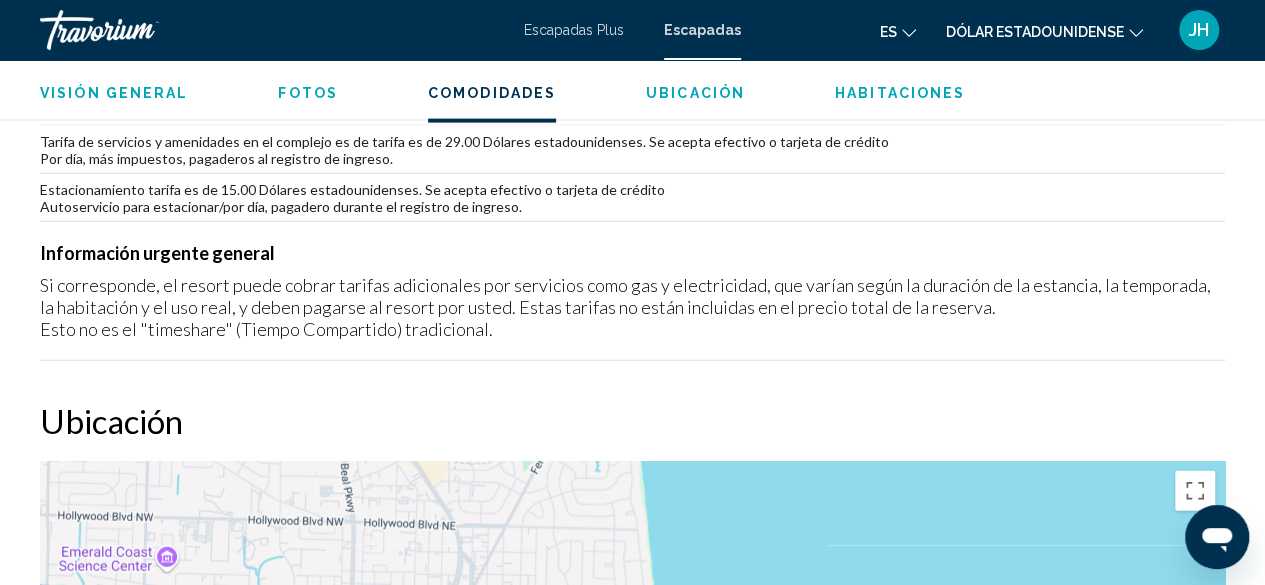 click on "Visión general Escribe Complejo Todo incluido No todo incluido Dirección 1500 Miracle Strip Parkway SE Fort Walton Beach, FL, USA Descripción Bienvenido al Island Hotel, un emblemático resort frente a la playa perfectamente situado en el Golfo de México, en la península de Florida.  Un punto de referencia para la diversión sin fin en el sol en la playa de arena blanca como el azúcar, la Isla cuenta con acceso directo a la playa, una variedad de restaurantes, bares, piscinas y jardines tropicales para unas vacaciones de verdad.  Nuestro ambiente costeño ofrece diversión en todo momento para las familias que viajan por carretera o para las escapadas sociales épicas. Leer menos
Fotos Comodidades
Fitness Center
Swimming Pool ATM/banking Bar/lounge Fitness Center Gift shops or newsstand Hot tub Poolside bar Swimming pool No hay servicios disponibles. +" at bounding box center [632, 5208] 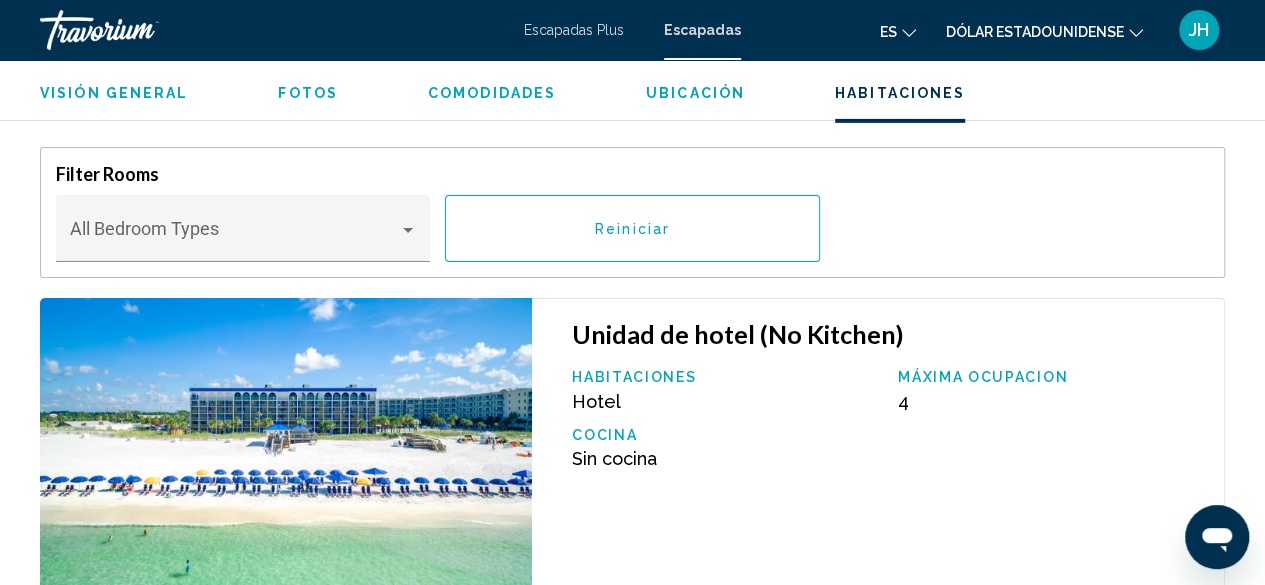 scroll, scrollTop: 3259, scrollLeft: 0, axis: vertical 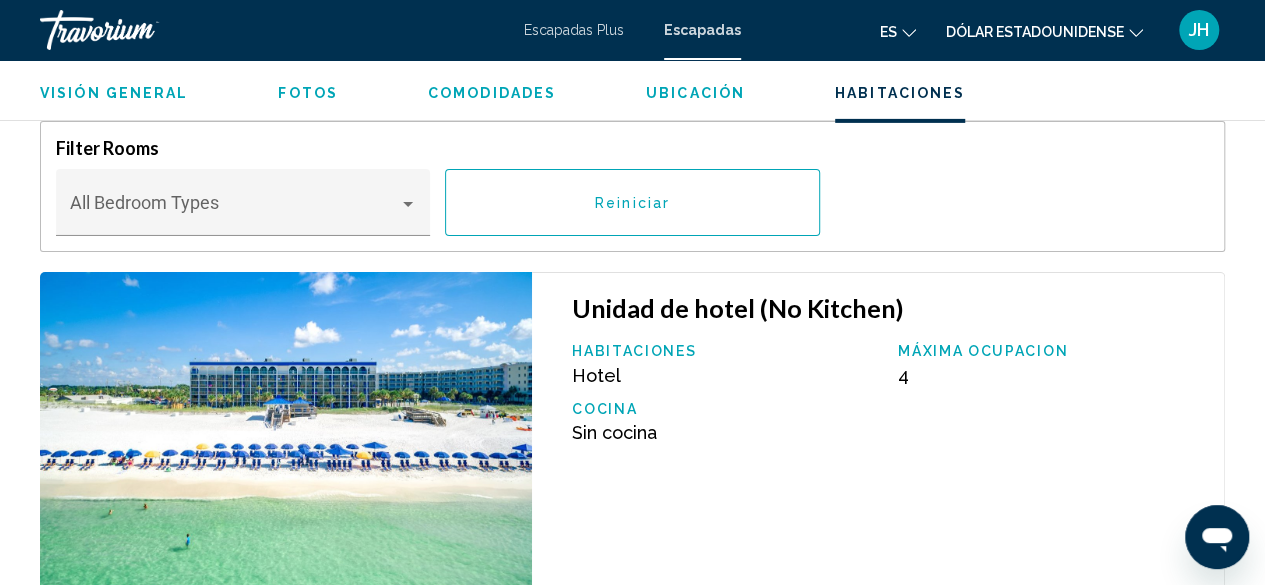 click on "Máxima ocupacion 4" at bounding box center [1051, 364] 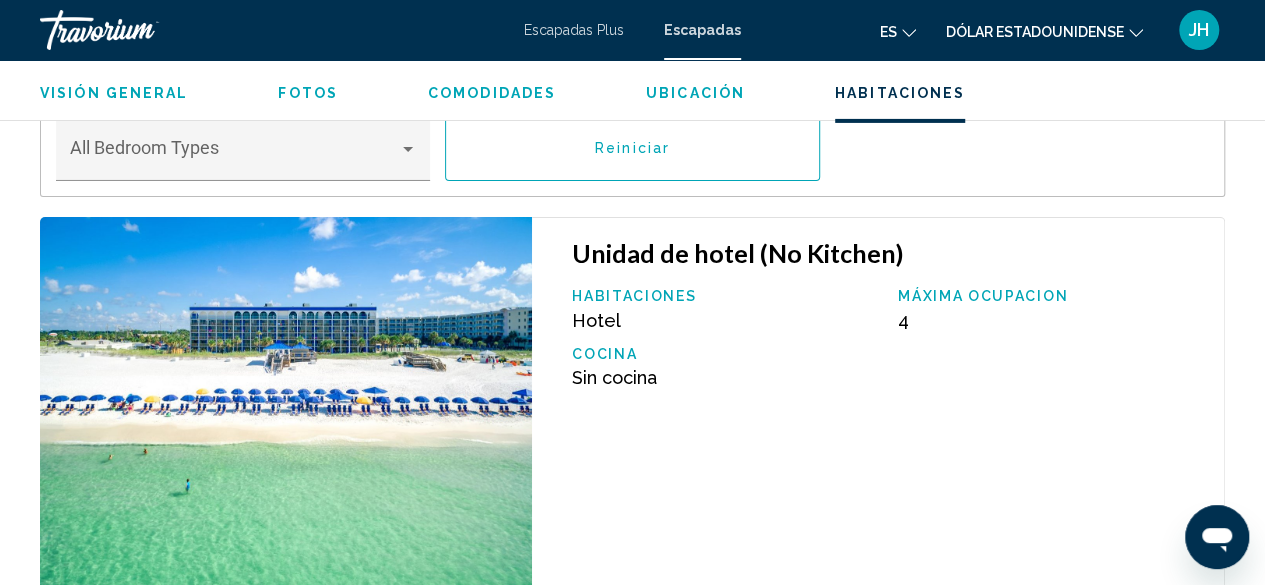 scroll, scrollTop: 3244, scrollLeft: 0, axis: vertical 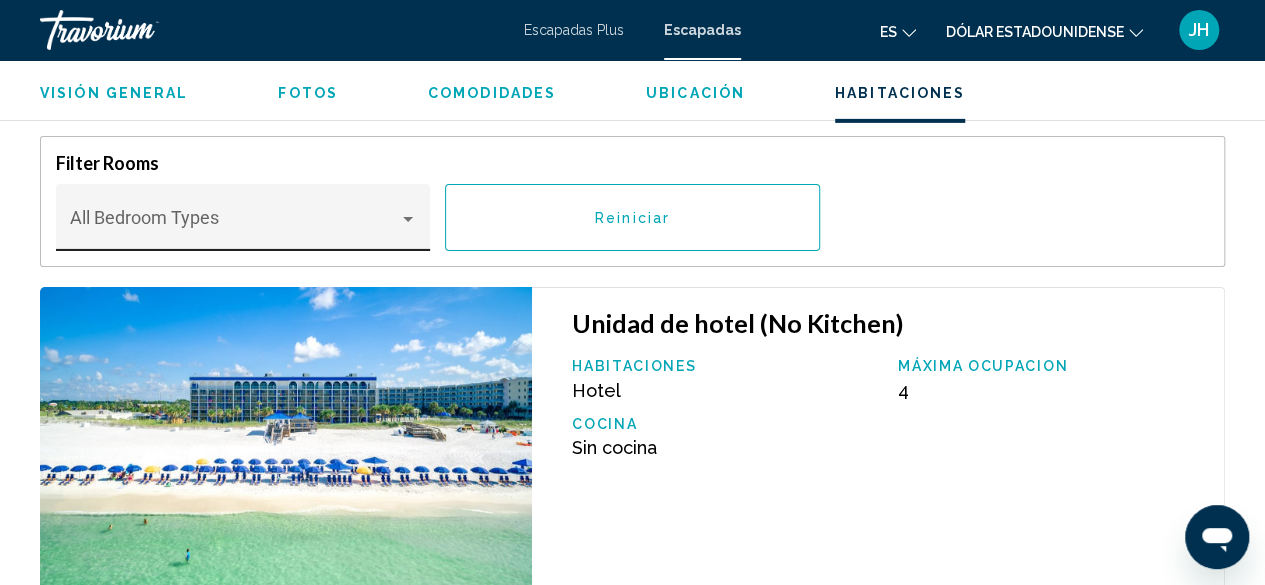 click at bounding box center (408, 219) 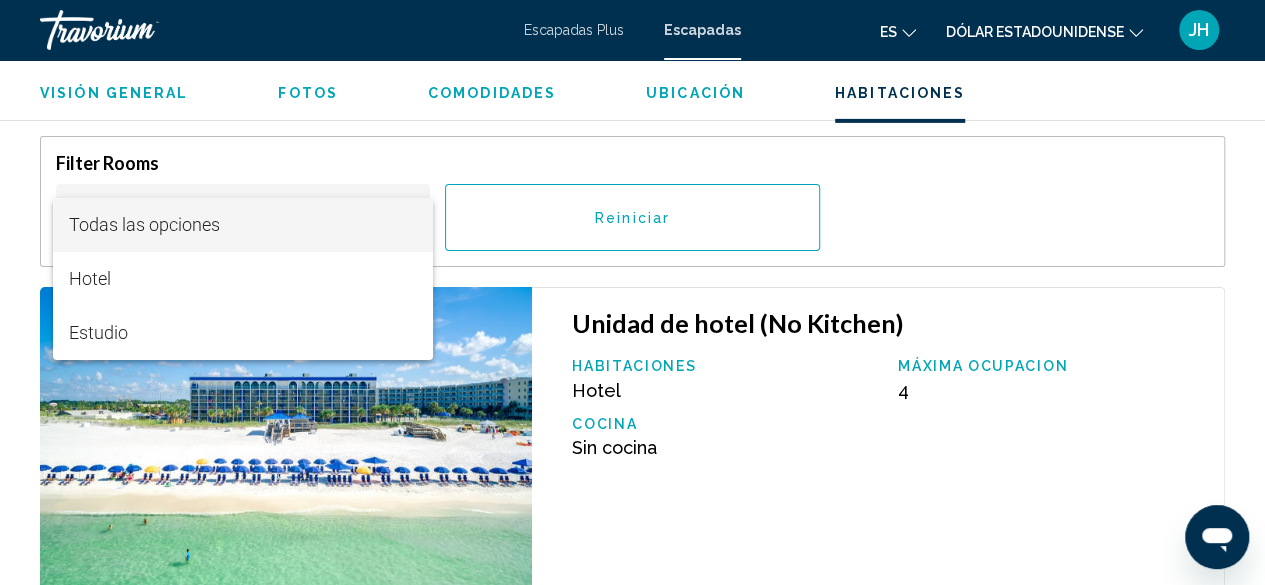 click at bounding box center [632, 292] 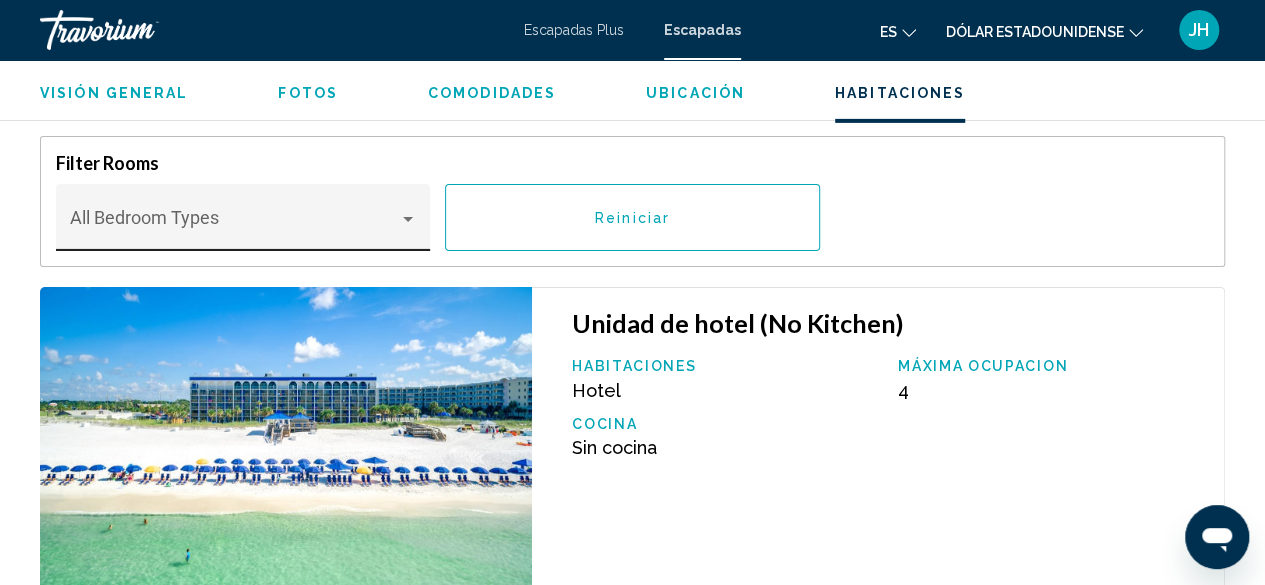 click at bounding box center [234, 227] 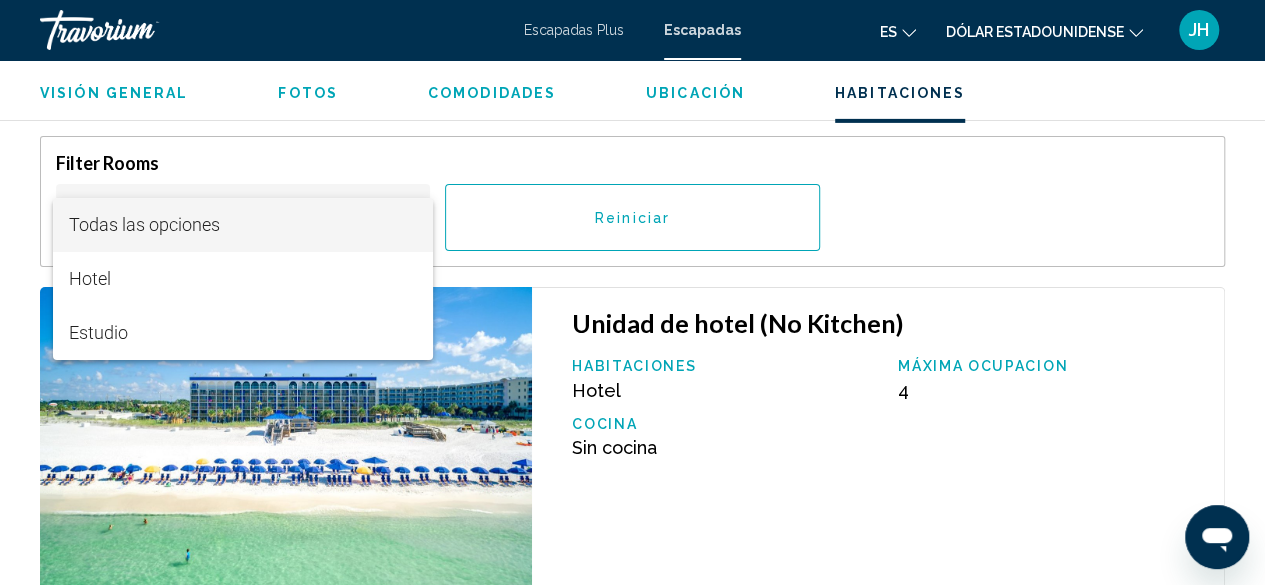 click at bounding box center [632, 292] 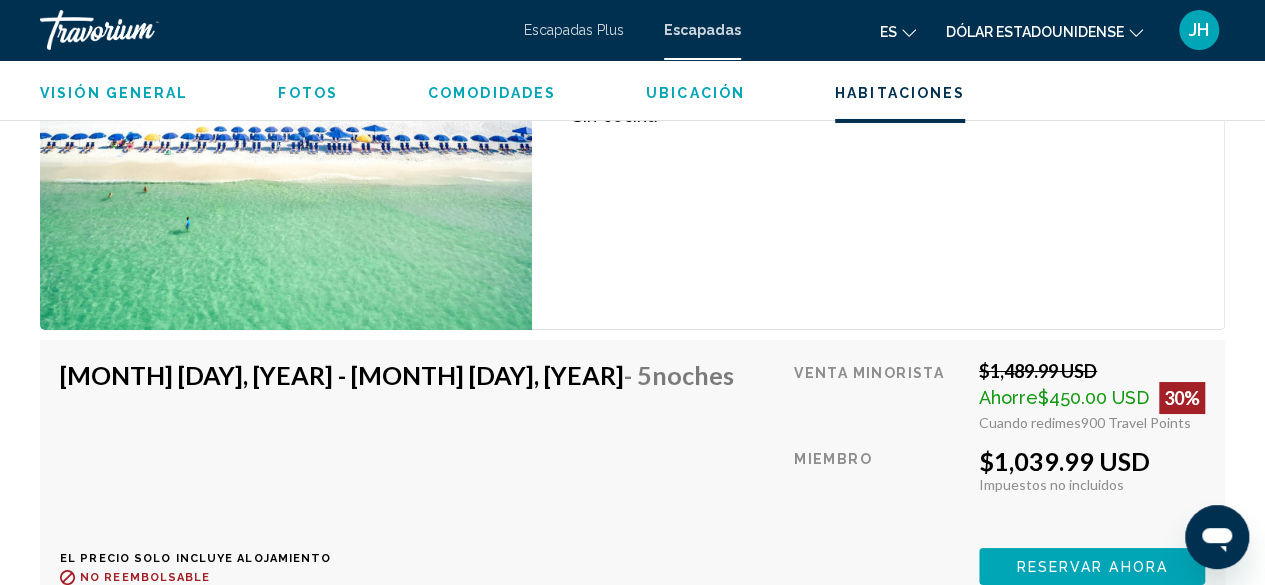 scroll, scrollTop: 3580, scrollLeft: 0, axis: vertical 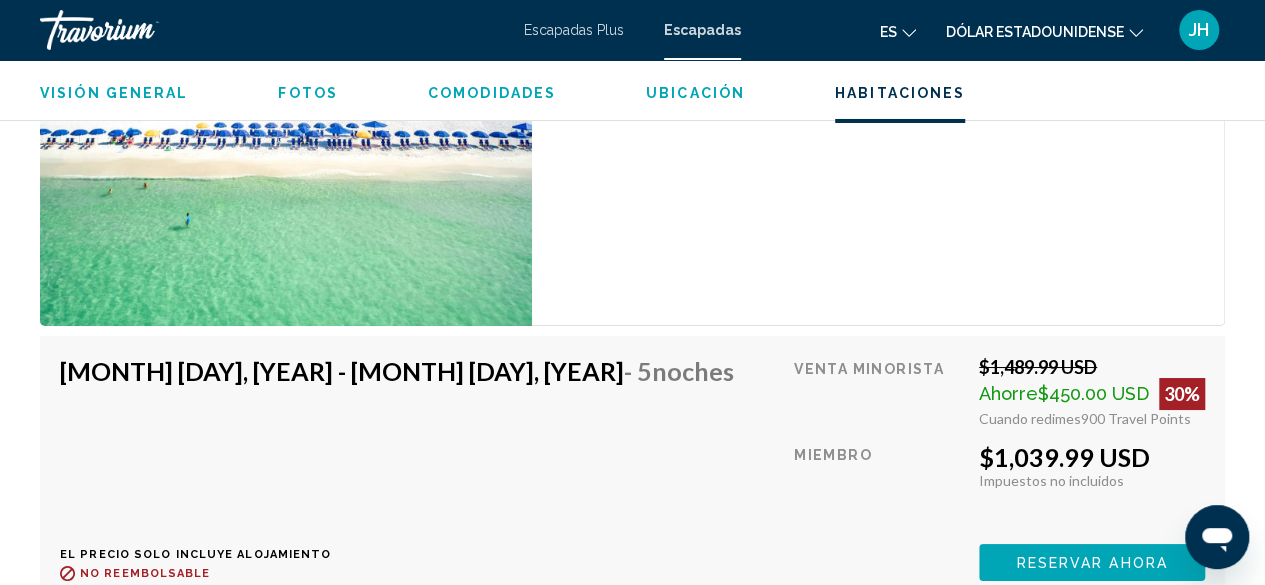 click on "Unidad de hotel (No Kitchen) Habitaciones Hotel Máxima ocupacion 4 Cocina Sin cocina" at bounding box center (878, 138) 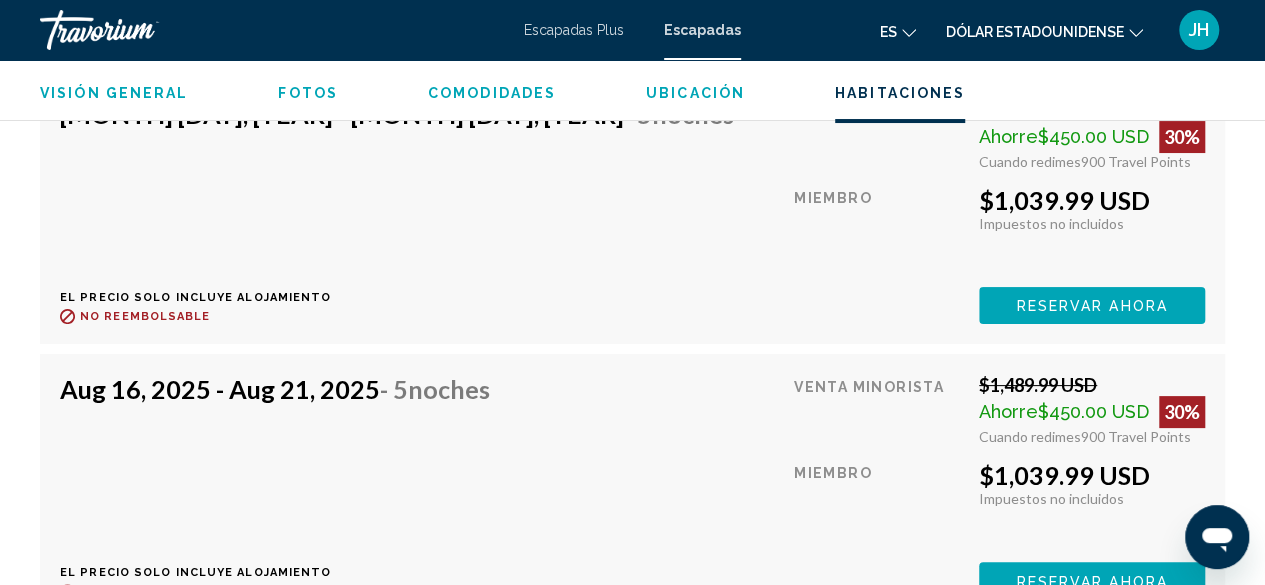 scroll, scrollTop: 3841, scrollLeft: 0, axis: vertical 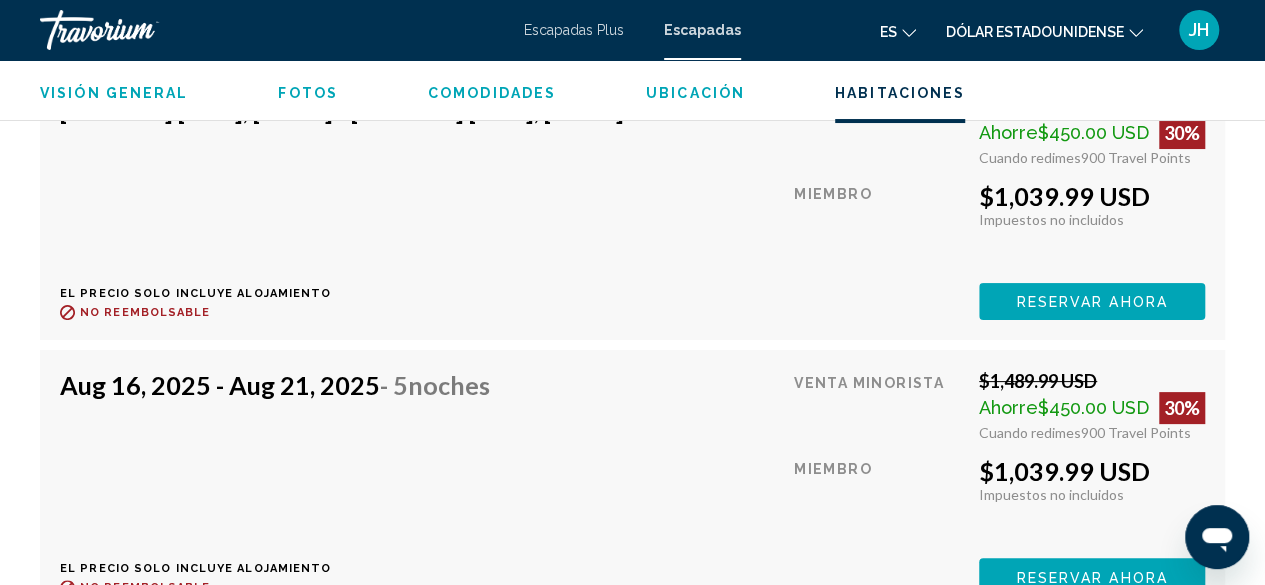 click on "Aug 15, 2025 - Aug 20, 2025  - 5  noches El precio solo incluye alojamiento
Reembolsable hasta :
No reembolsable Venta minorista  $1,489.99 USD  Ahorre  $450.00 USD   30%  Cuando redimes  900  Travel Points  Miembro  $1,039.99 USD  Impuestos incluidos Impuestos no incluidos Gana  0  Travel Points  Reservar ahora Esta habitación ya no está disponible. El precio solo incluye alojamiento
Reembolsable hasta
No reembolsable Reservar ahora Esta habitación ya no está disponible." at bounding box center (632, 207) 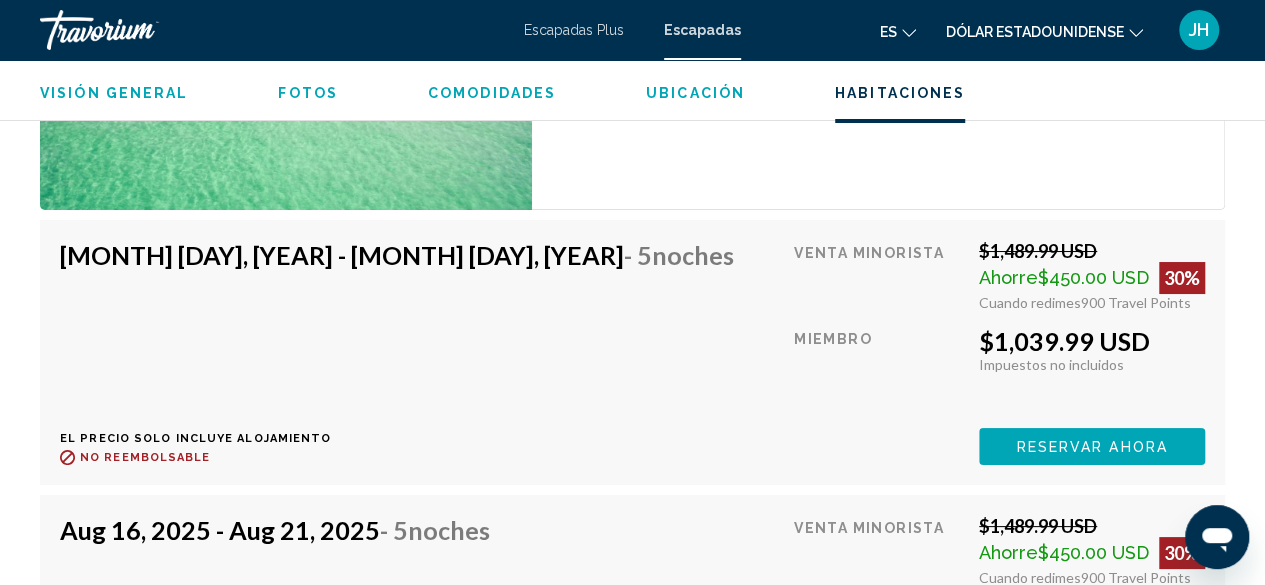 scroll, scrollTop: 3664, scrollLeft: 0, axis: vertical 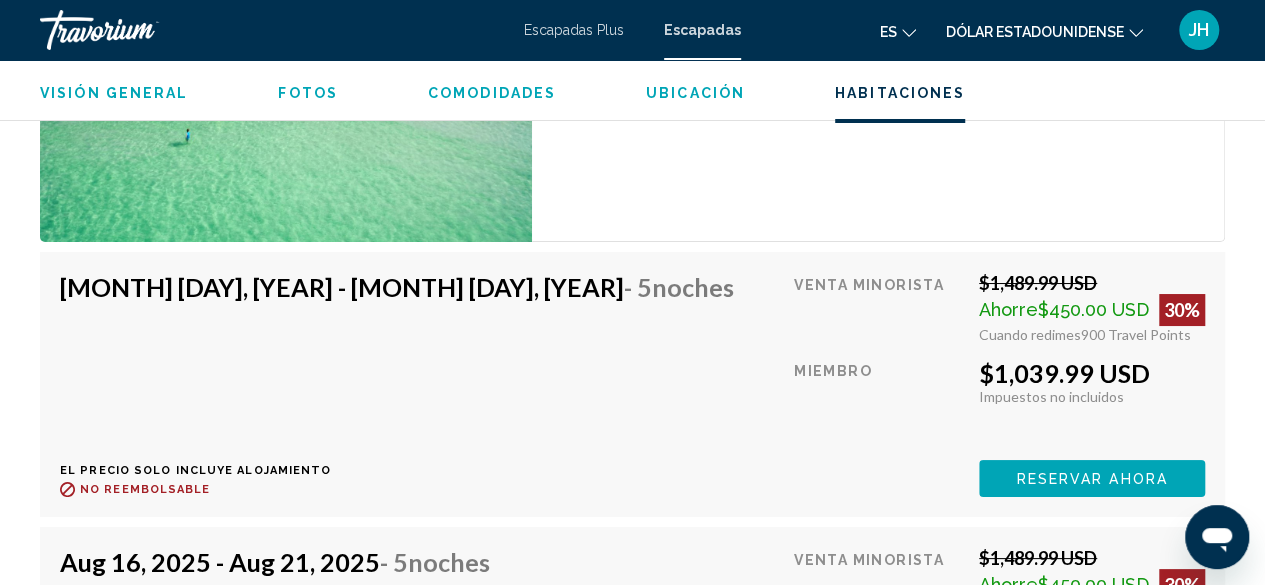 click on "Aug 15, 2025 - Aug 20, 2025  - 5  noches El precio solo incluye alojamiento
Reembolsable hasta :
No reembolsable Venta minorista  $1,489.99 USD  Ahorre  $450.00 USD   30%  Cuando redimes  900  Travel Points  Miembro  $1,039.99 USD  Impuestos incluidos Impuestos no incluidos Gana  0  Travel Points  Reservar ahora Esta habitación ya no está disponible. El precio solo incluye alojamiento
Reembolsable hasta
No reembolsable Reservar ahora Esta habitación ya no está disponible." at bounding box center [632, 384] 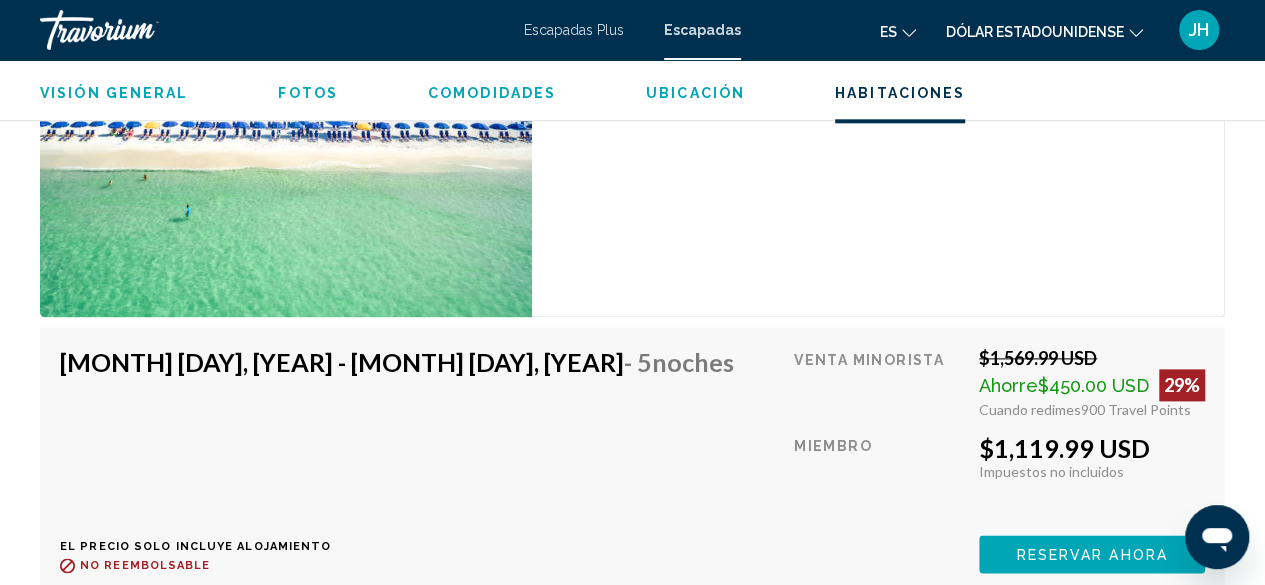 scroll, scrollTop: 8706, scrollLeft: 0, axis: vertical 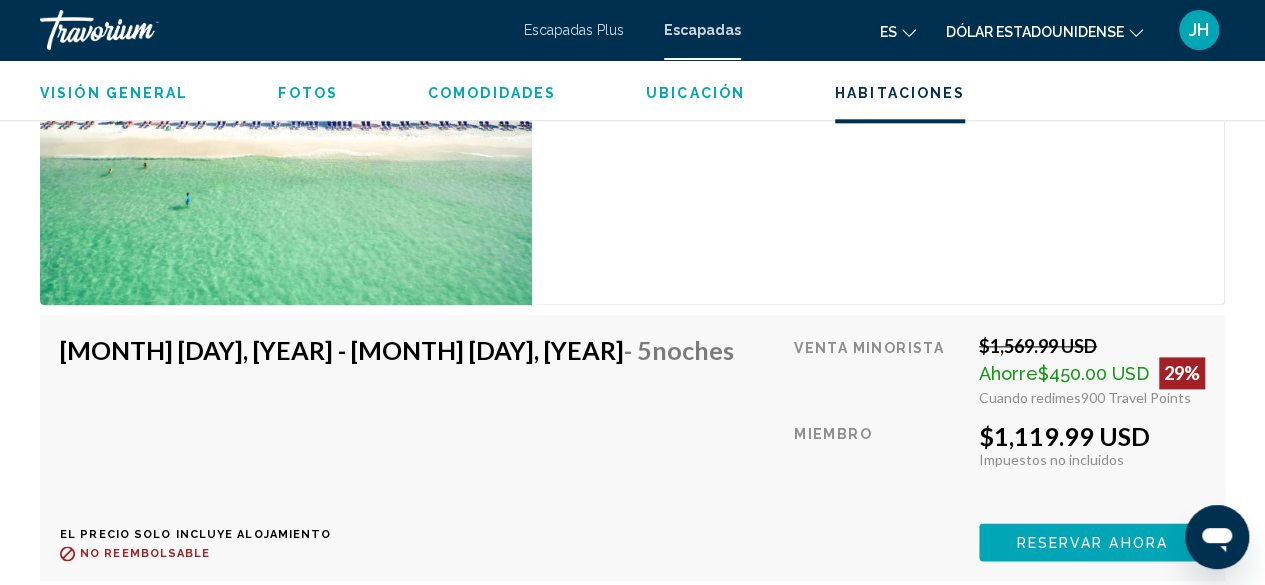 click on "Unidad de estudio (No Kitchen) Habitaciones Studio Máxima ocupacion 4 Cocina Sin cocina" at bounding box center (878, -4988) 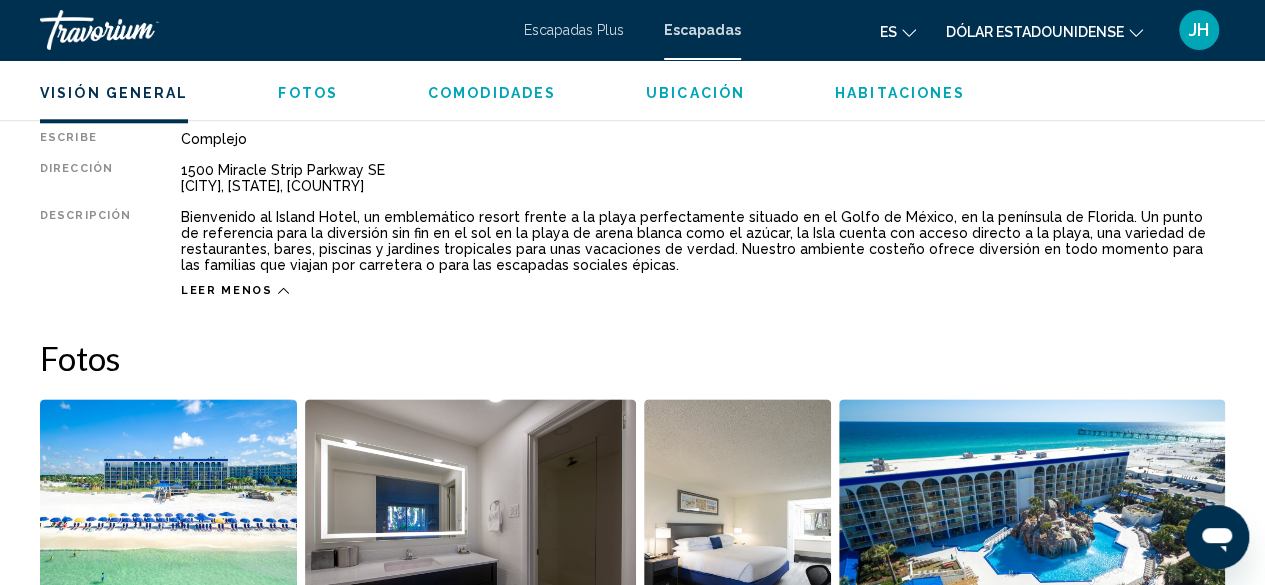 scroll, scrollTop: 1038, scrollLeft: 0, axis: vertical 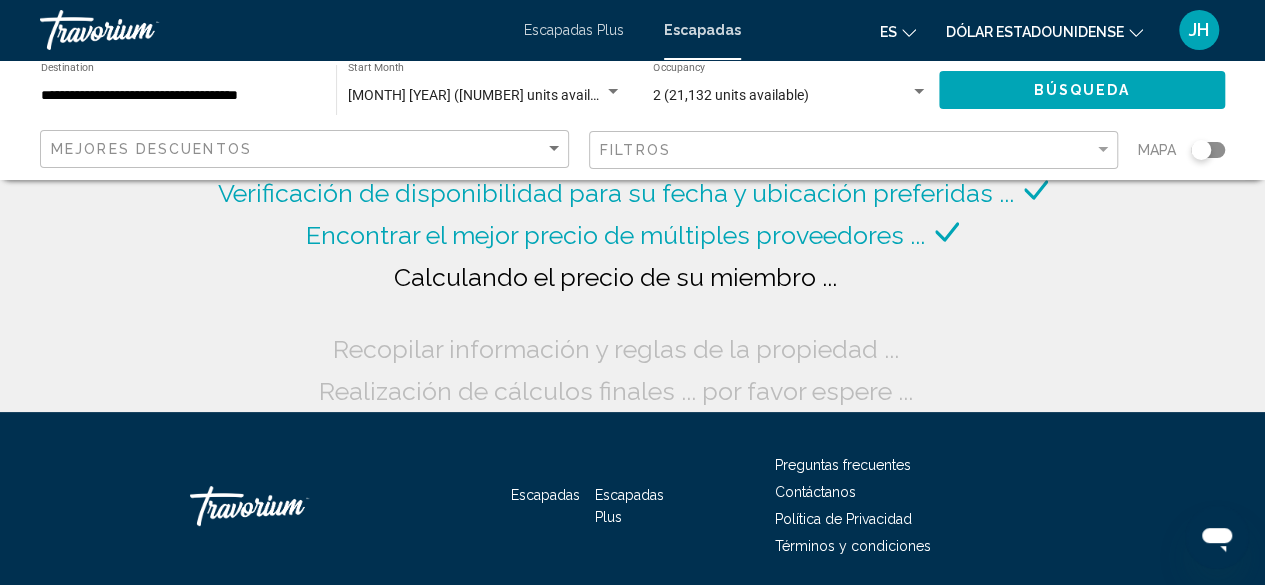 click 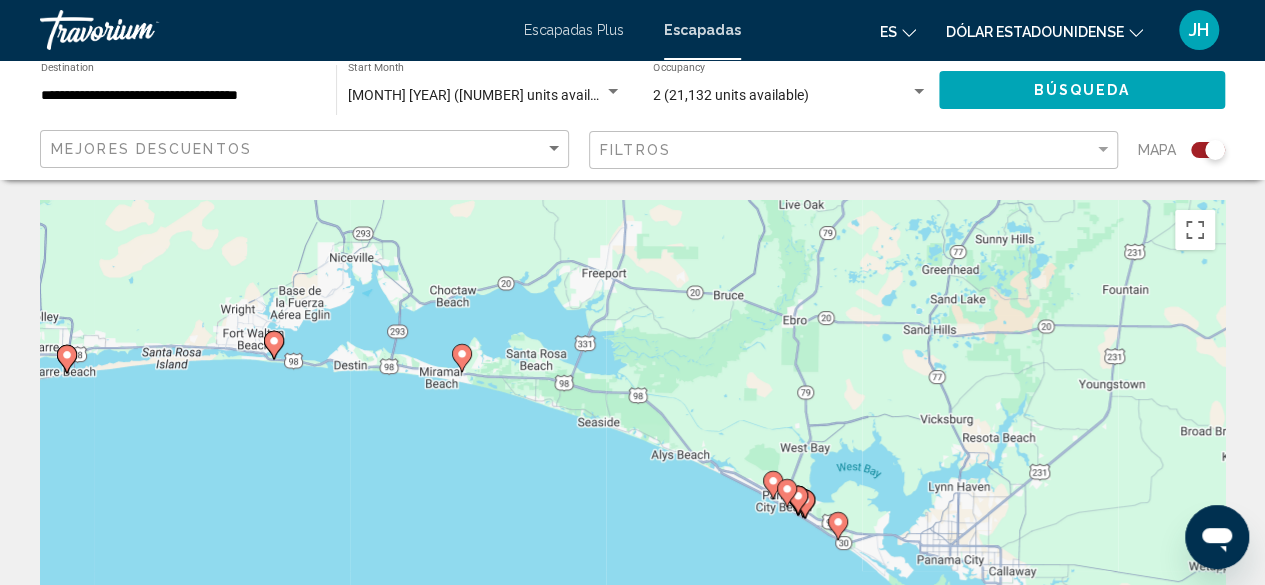 click 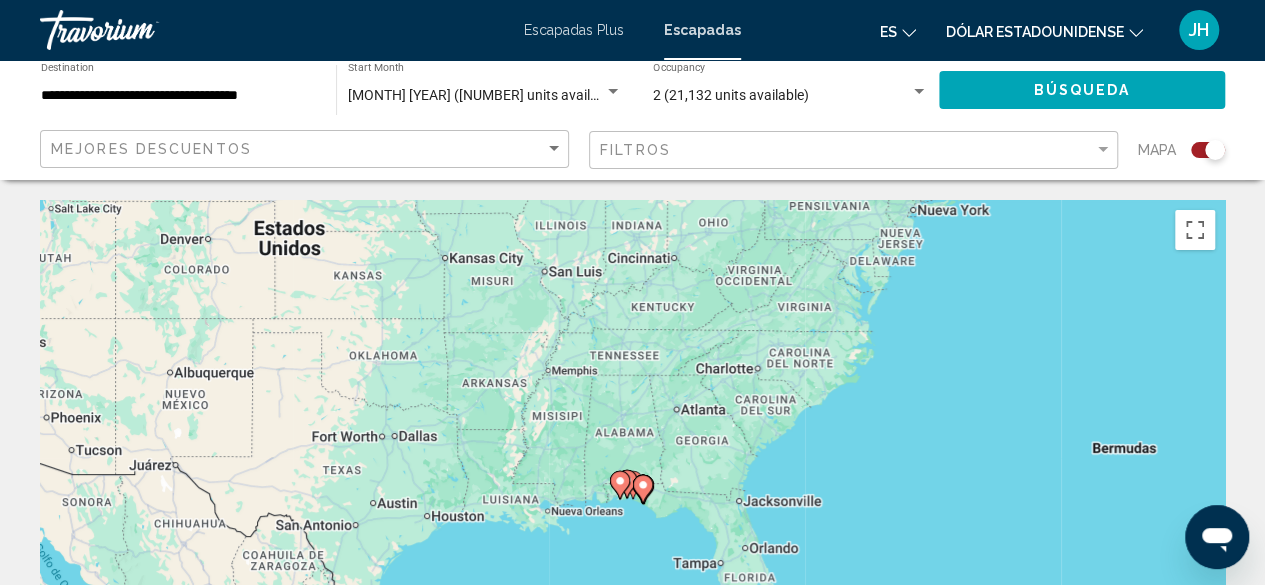 click at bounding box center [620, 485] 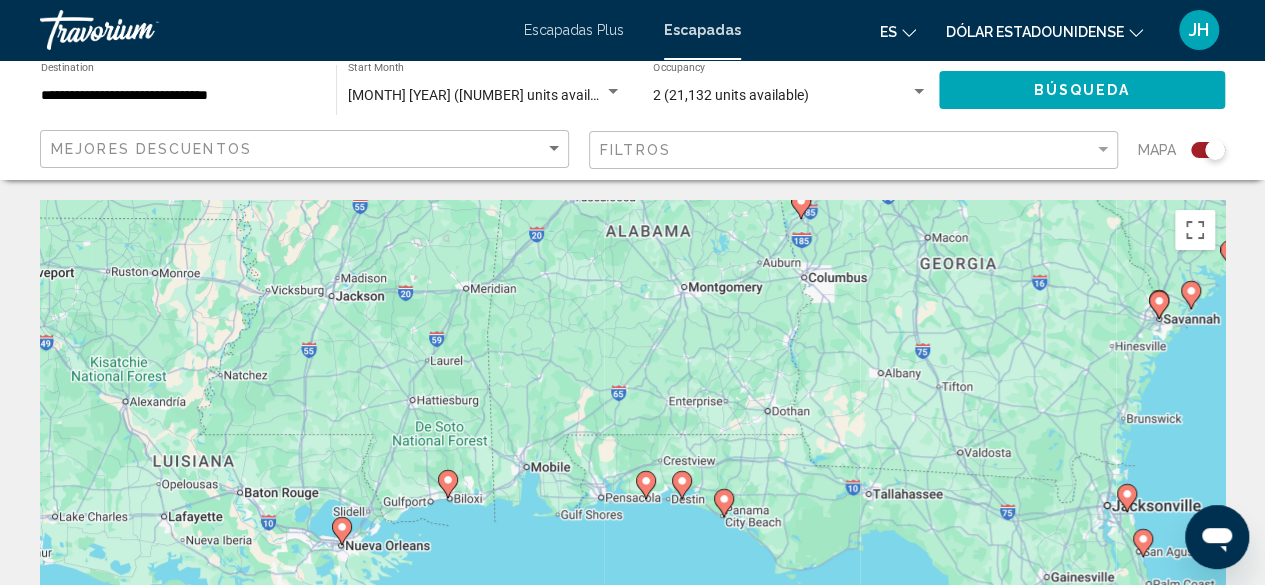 click at bounding box center (646, 485) 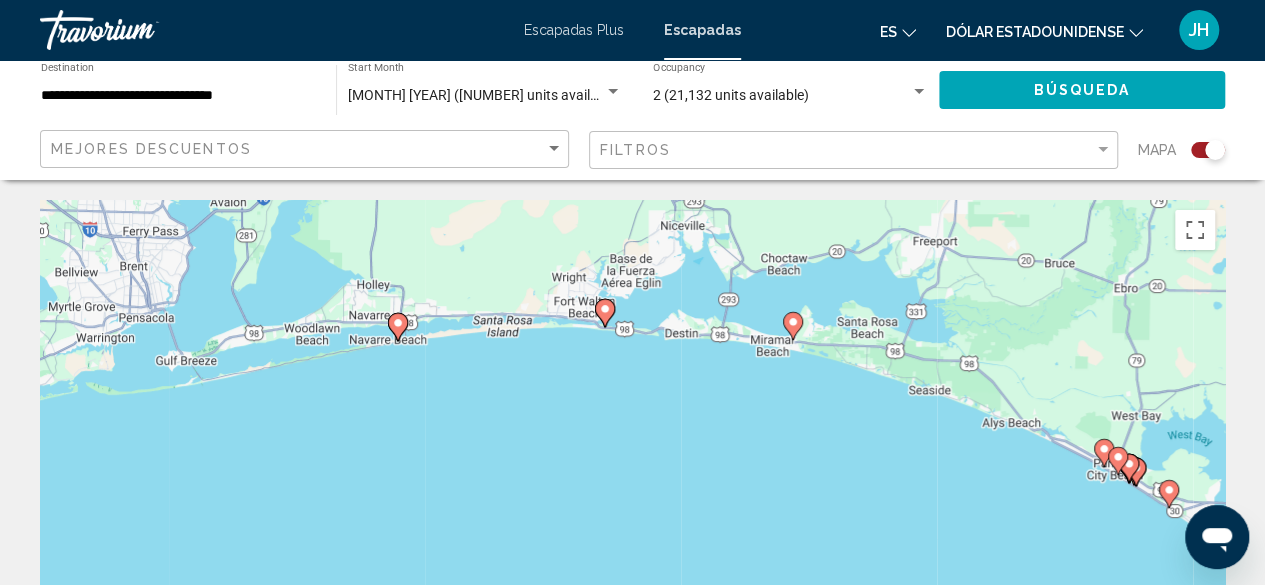drag, startPoint x: 818, startPoint y: 535, endPoint x: 791, endPoint y: 361, distance: 176.08237 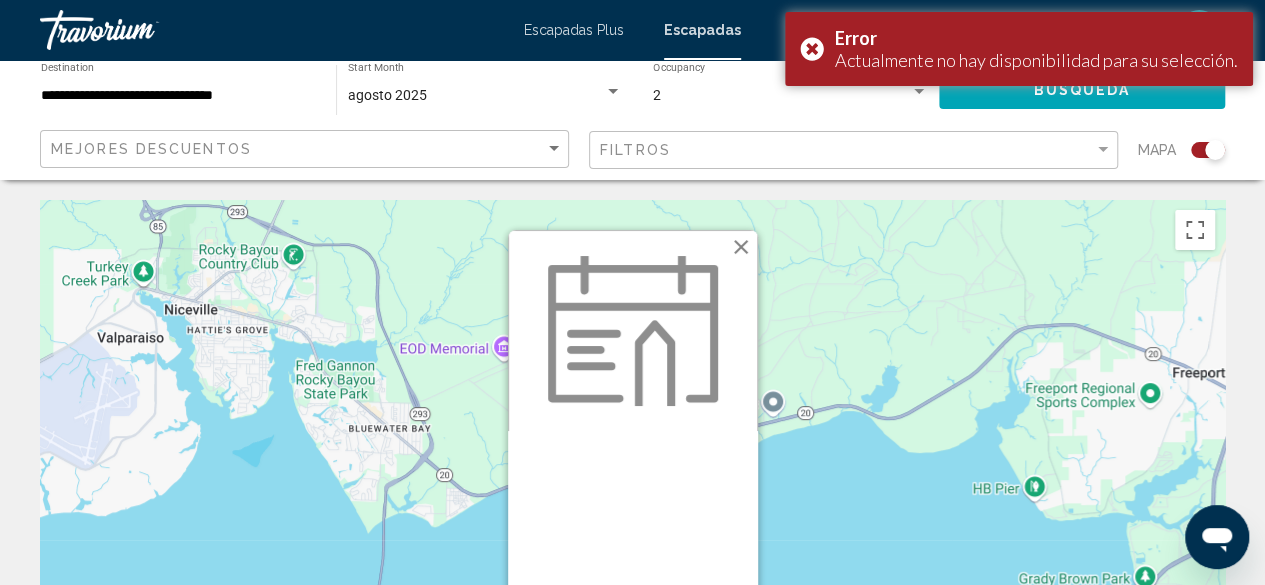 click at bounding box center (633, 331) 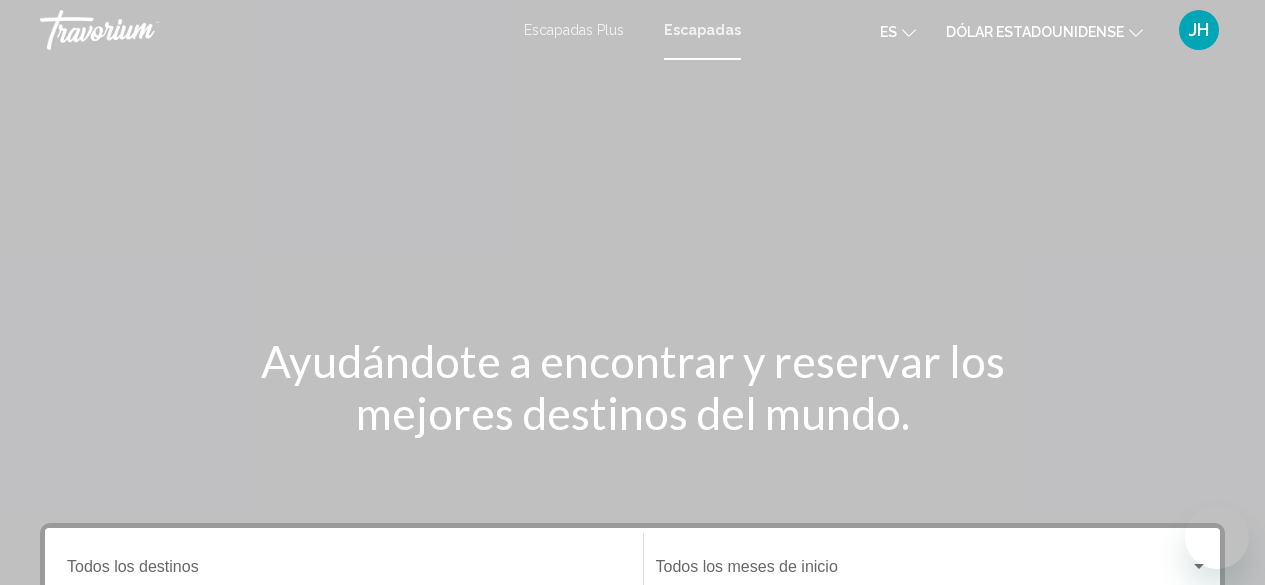 scroll, scrollTop: 0, scrollLeft: 0, axis: both 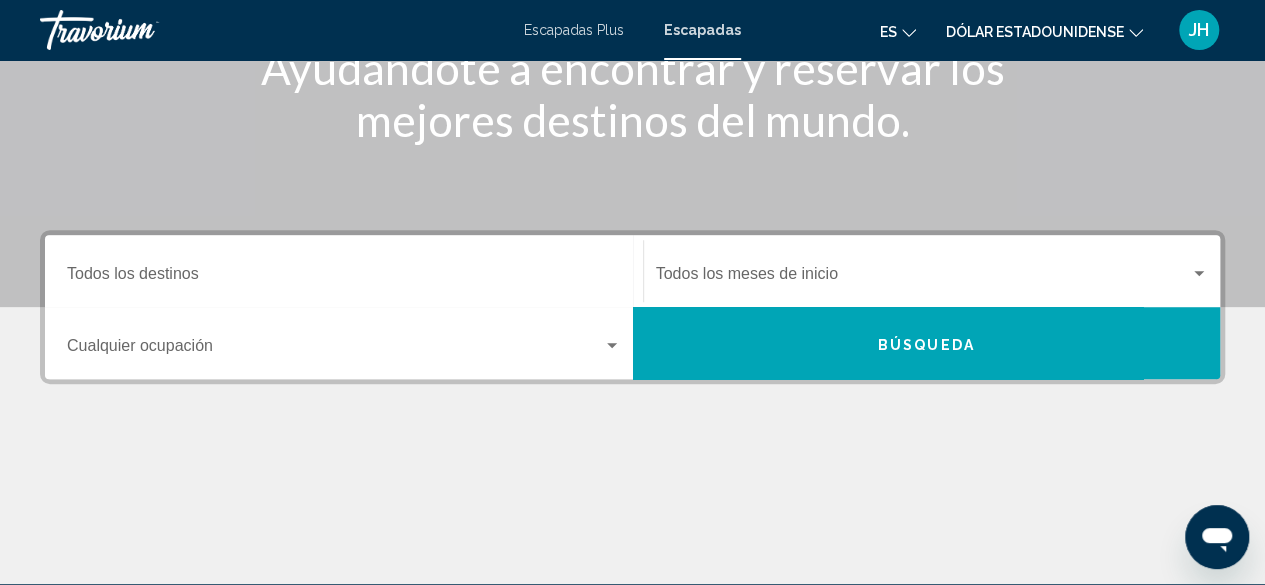 click on "Destino Todos los destinos" at bounding box center (344, 278) 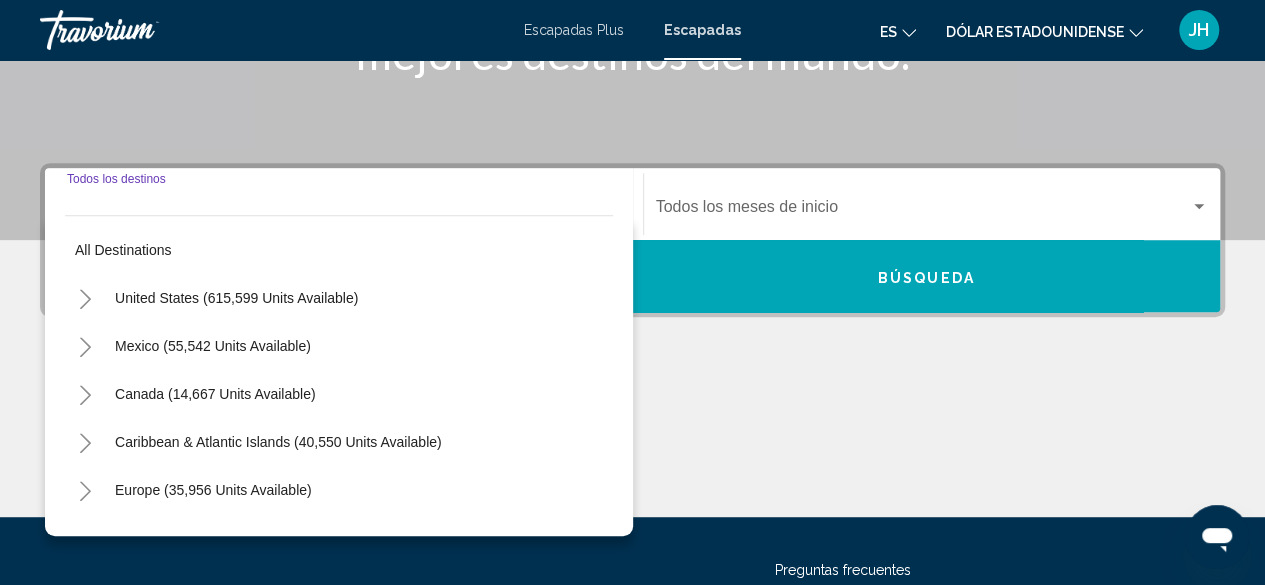 scroll, scrollTop: 458, scrollLeft: 0, axis: vertical 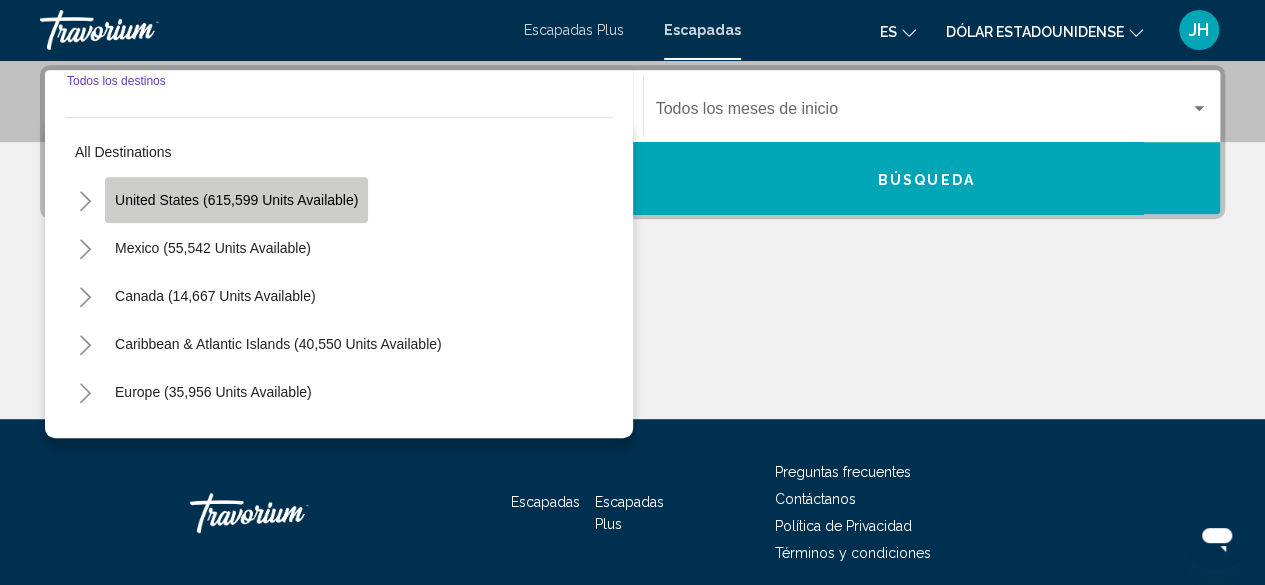 click on "United States (615,599 units available)" at bounding box center (213, 248) 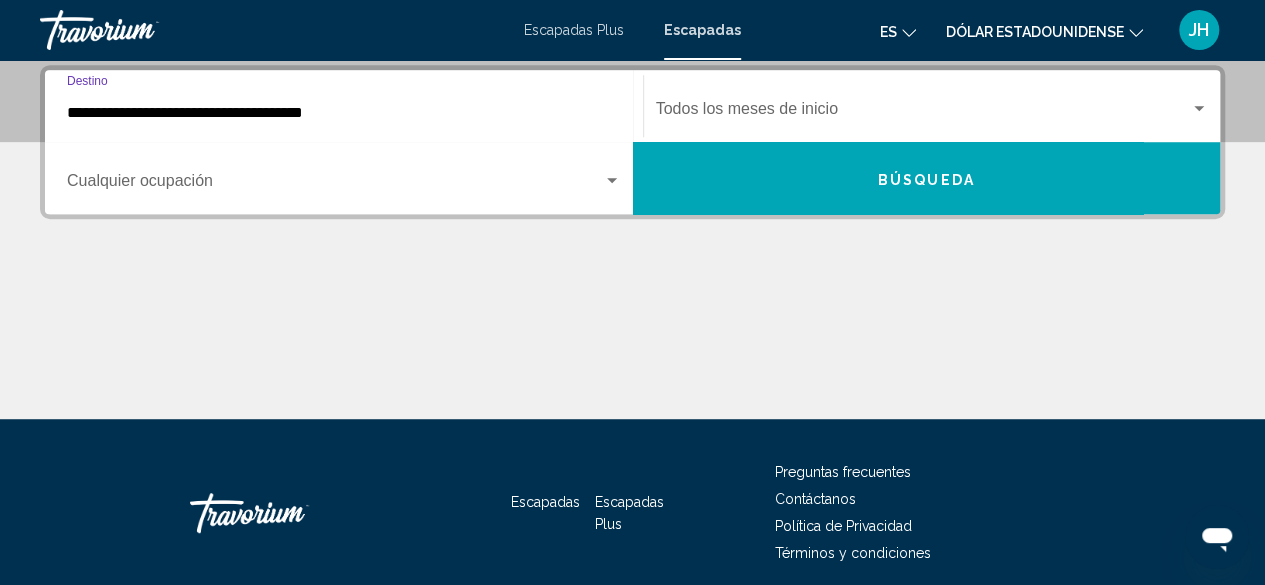 click on "**********" at bounding box center (344, 113) 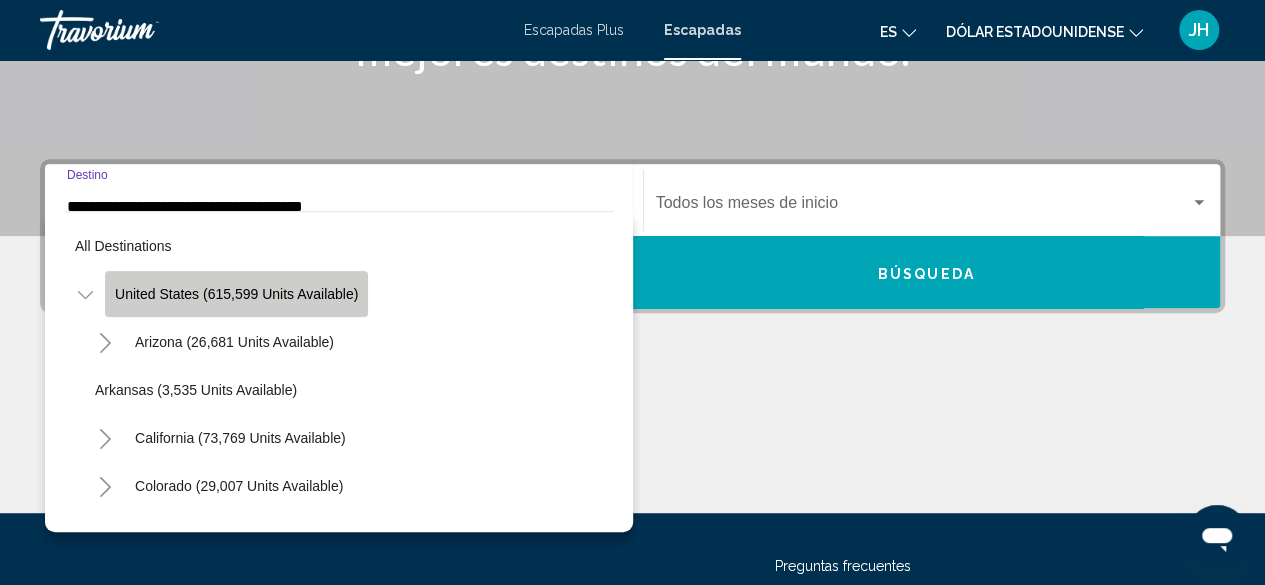 click on "United States (615,599 units available)" 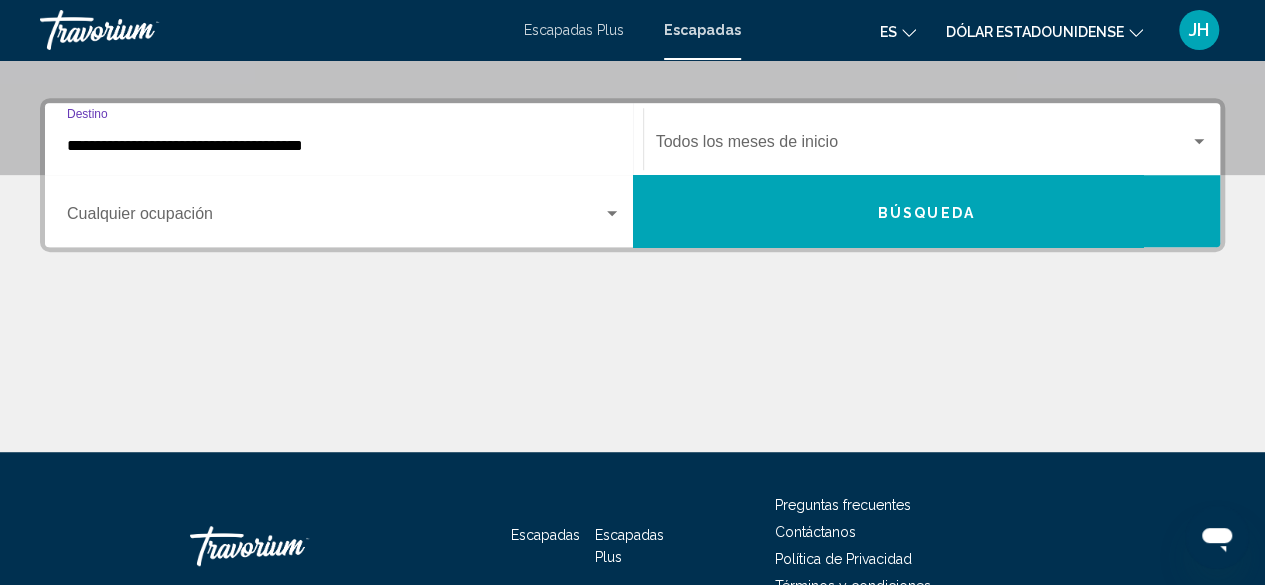 scroll, scrollTop: 458, scrollLeft: 0, axis: vertical 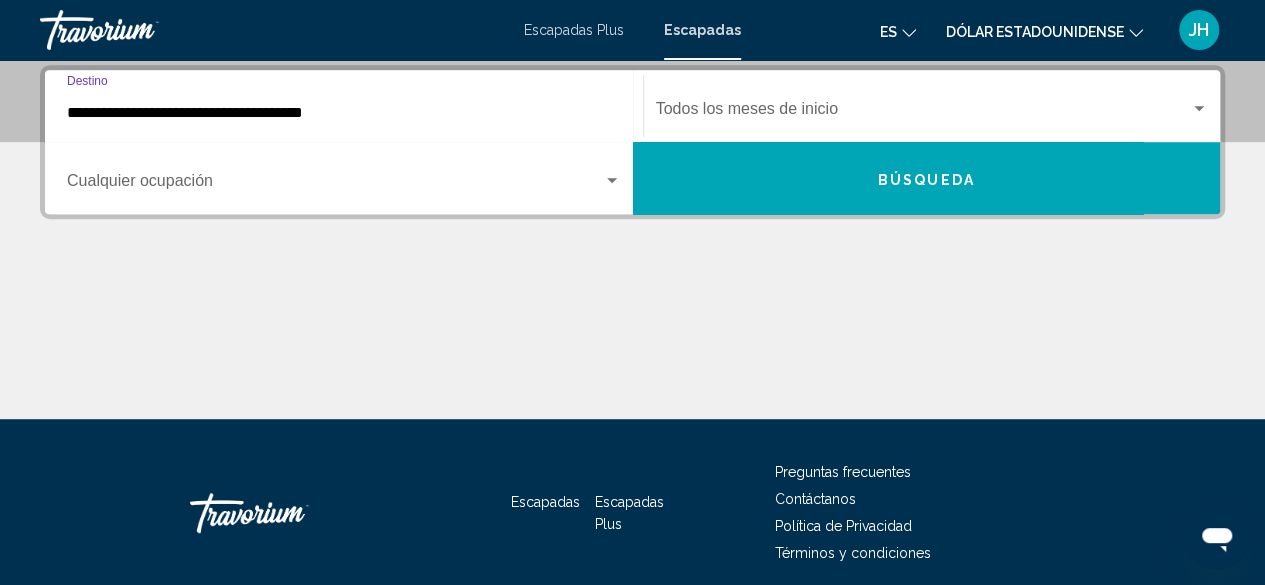 click at bounding box center [335, 185] 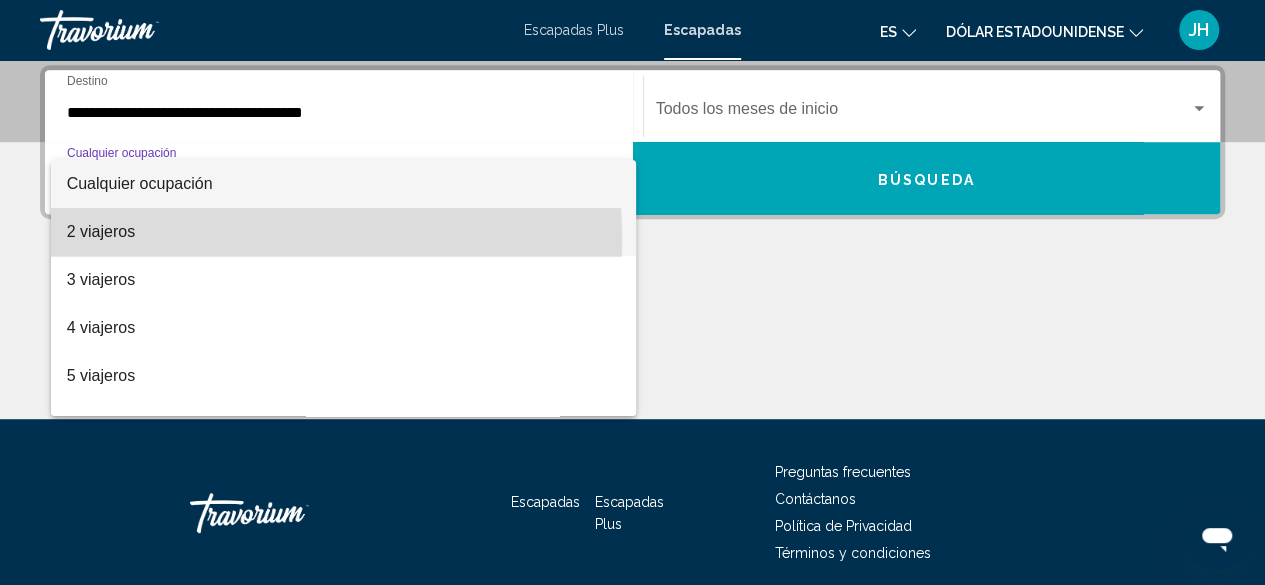 click on "2 viajeros" at bounding box center [344, 232] 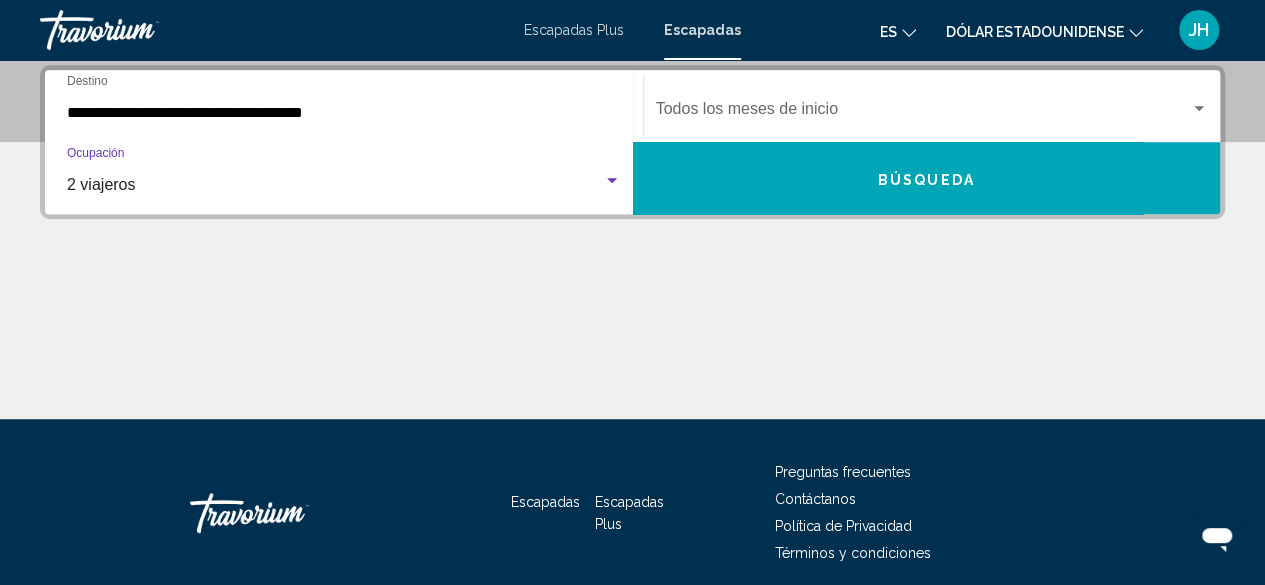 click at bounding box center [923, 113] 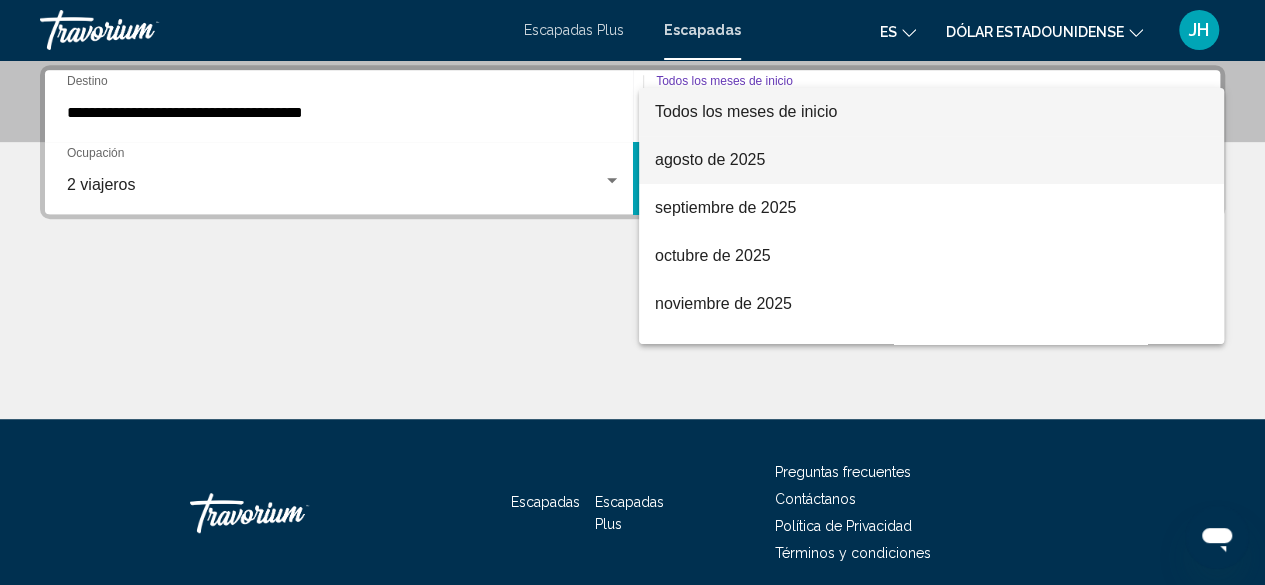 click on "agosto de 2025" at bounding box center [710, 159] 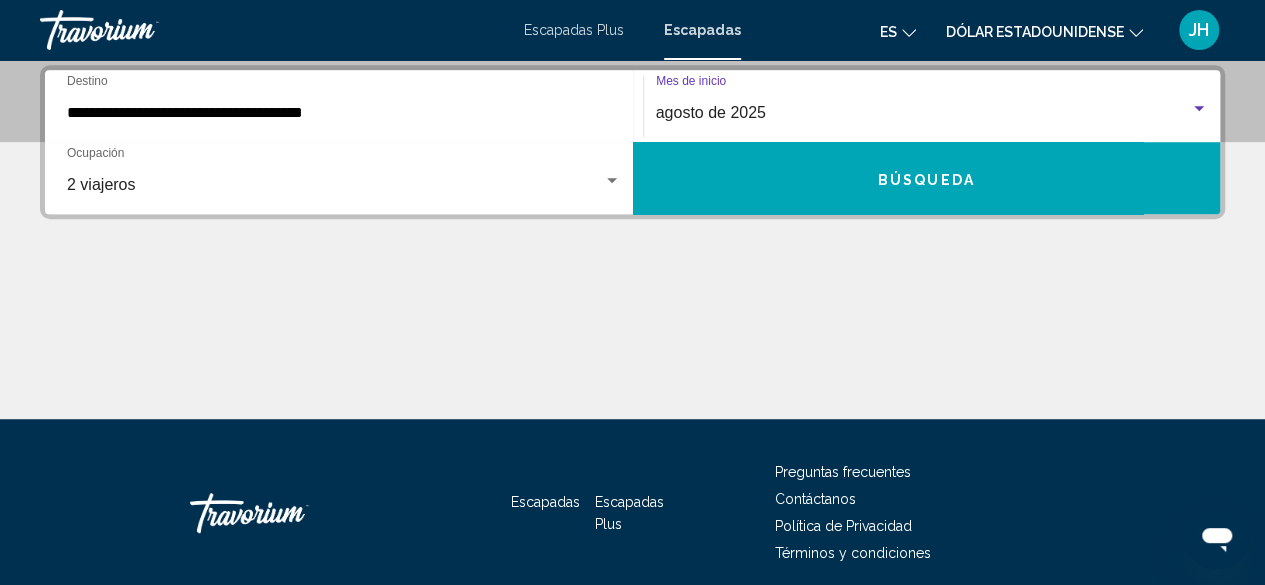 click on "Búsqueda" at bounding box center (927, 178) 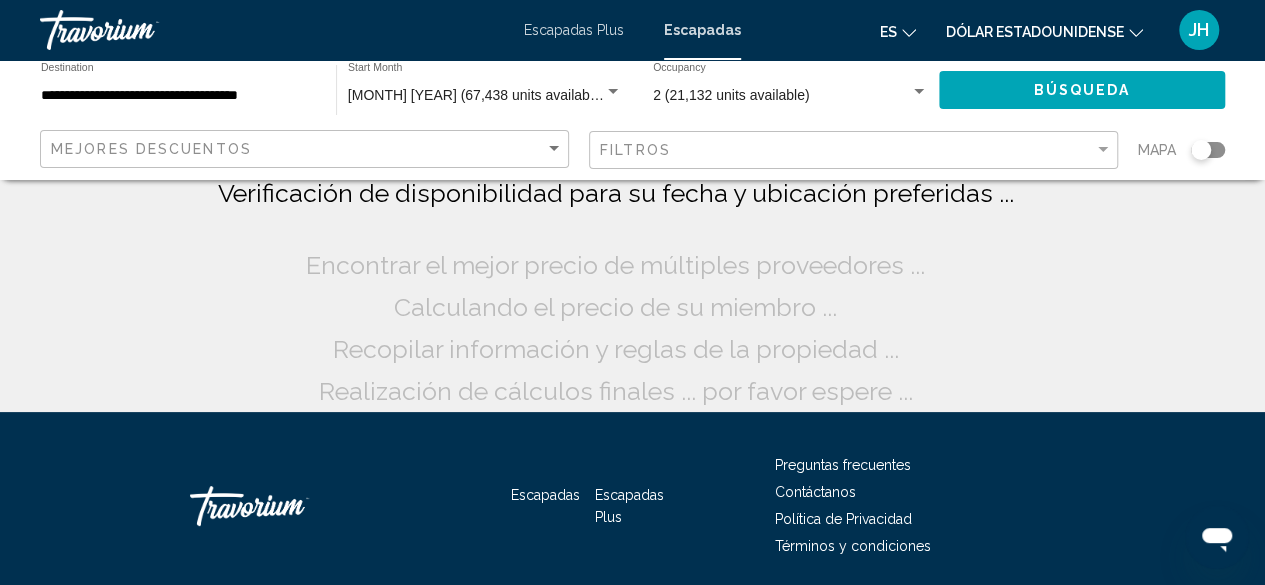 click 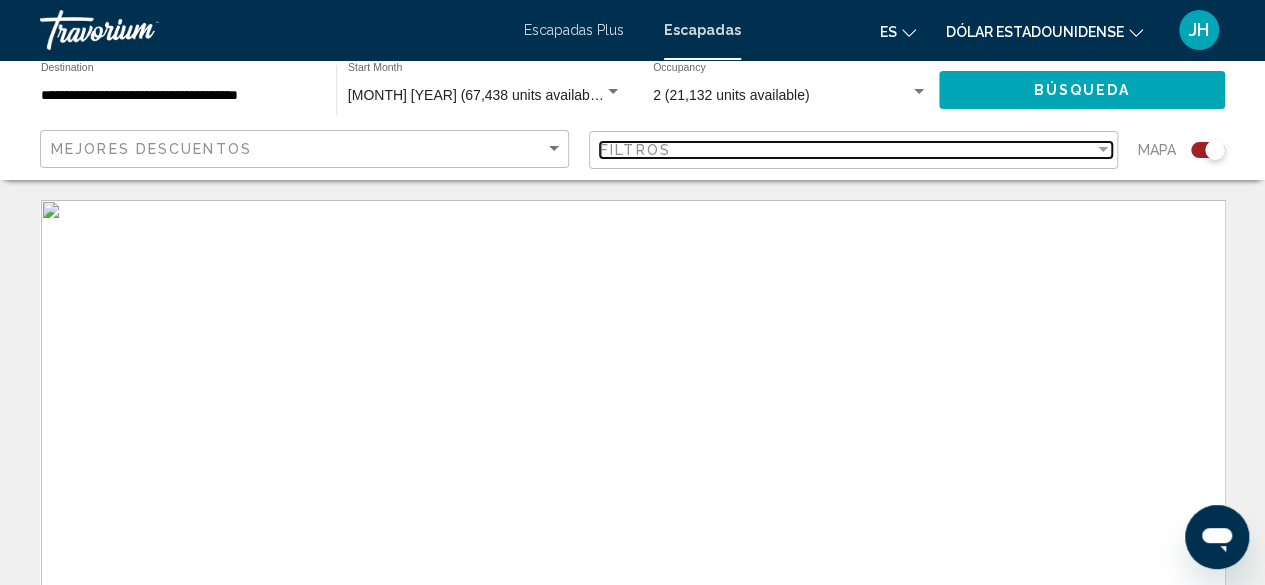 click at bounding box center [1103, 149] 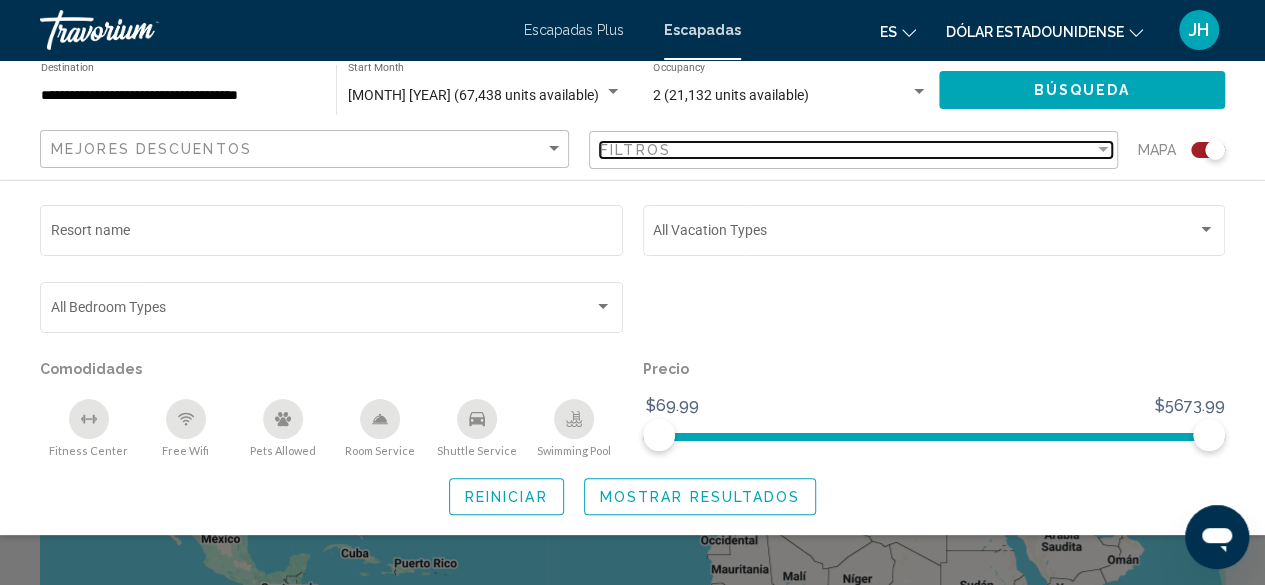 click at bounding box center (1103, 150) 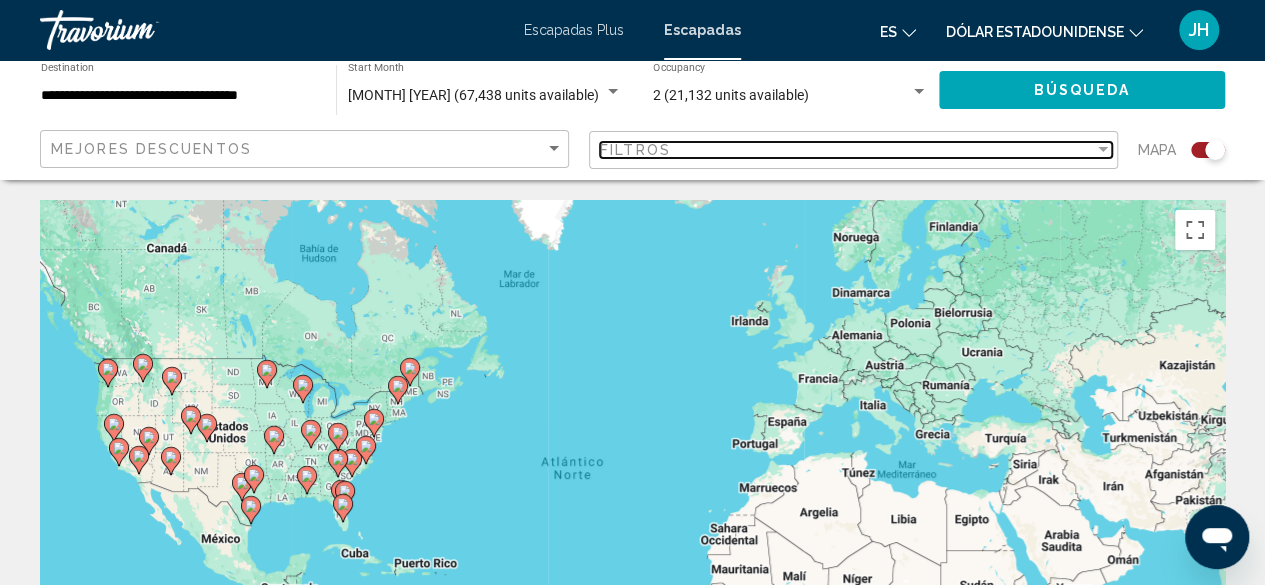 click on "Filtros" at bounding box center (847, 150) 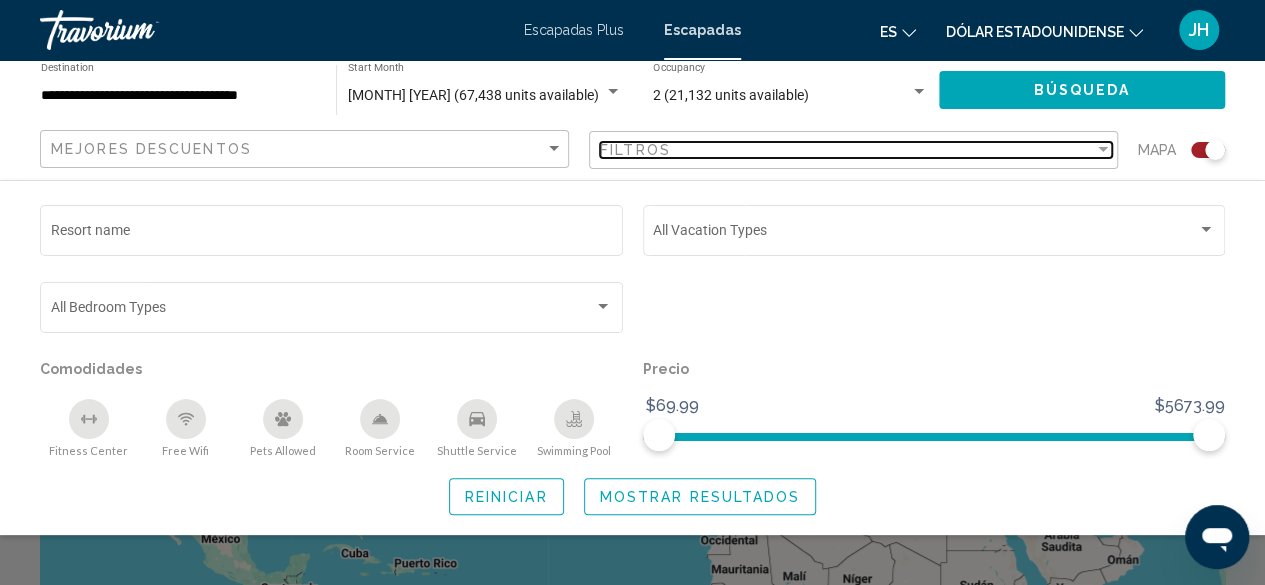 click at bounding box center [1103, 150] 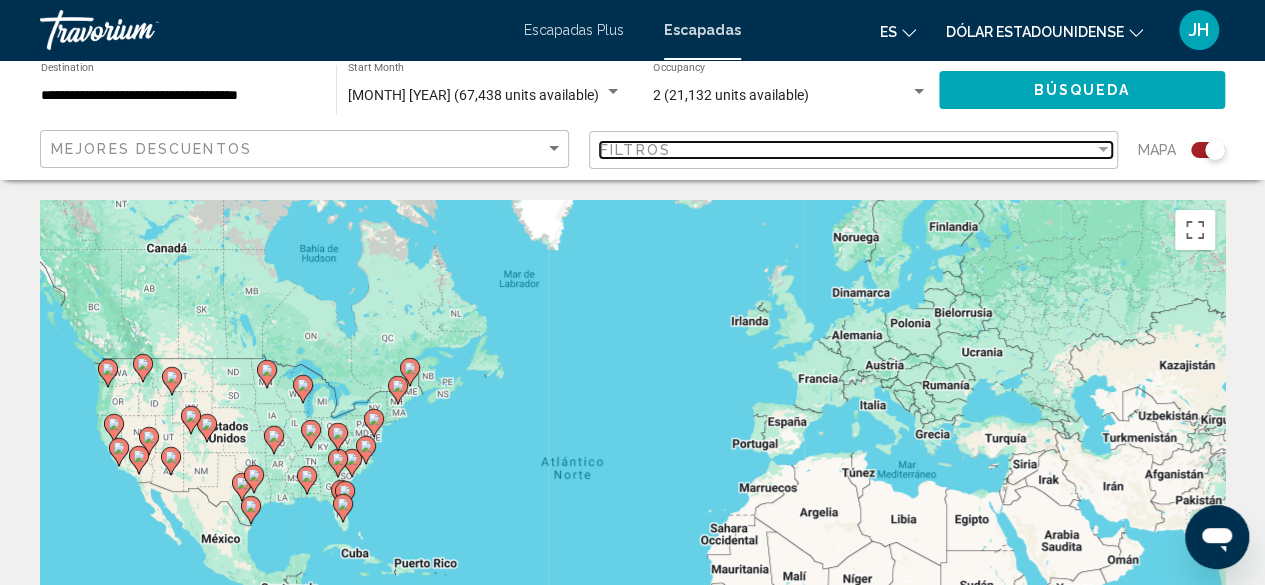 click on "Filtros" at bounding box center [847, 150] 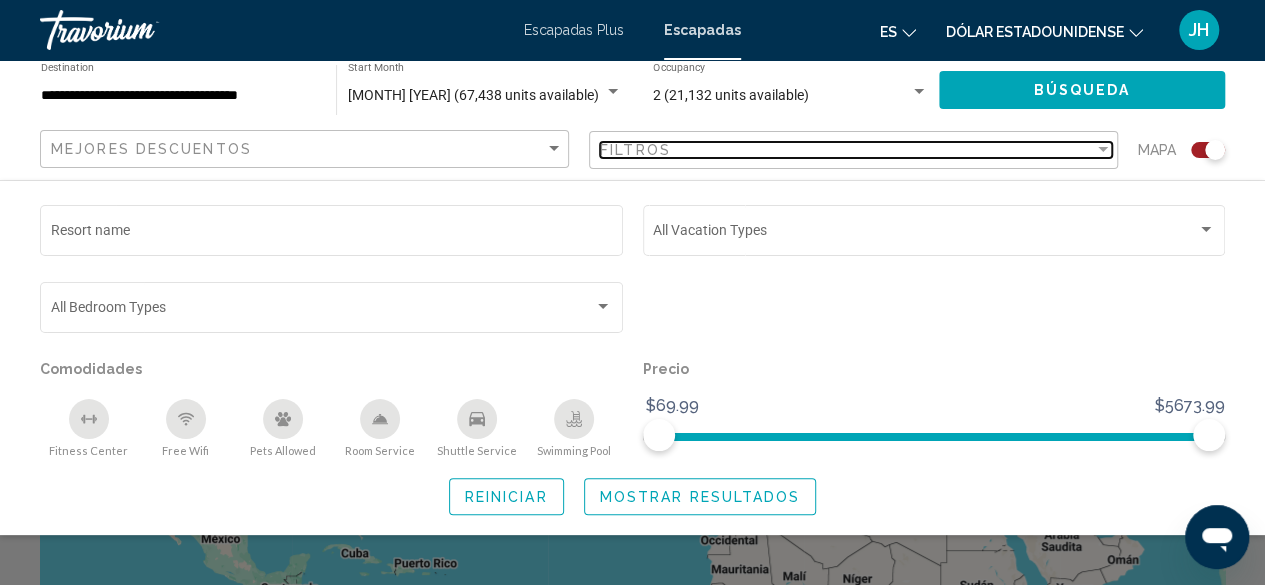 click on "Filtros" at bounding box center [635, 150] 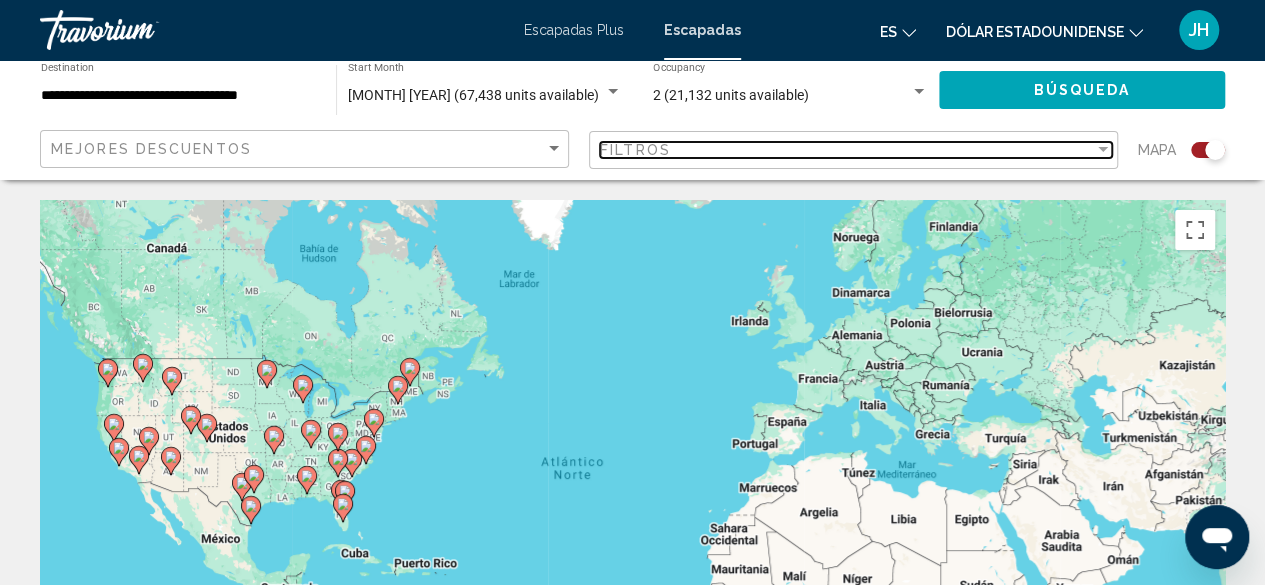 click on "Filtros" at bounding box center [635, 150] 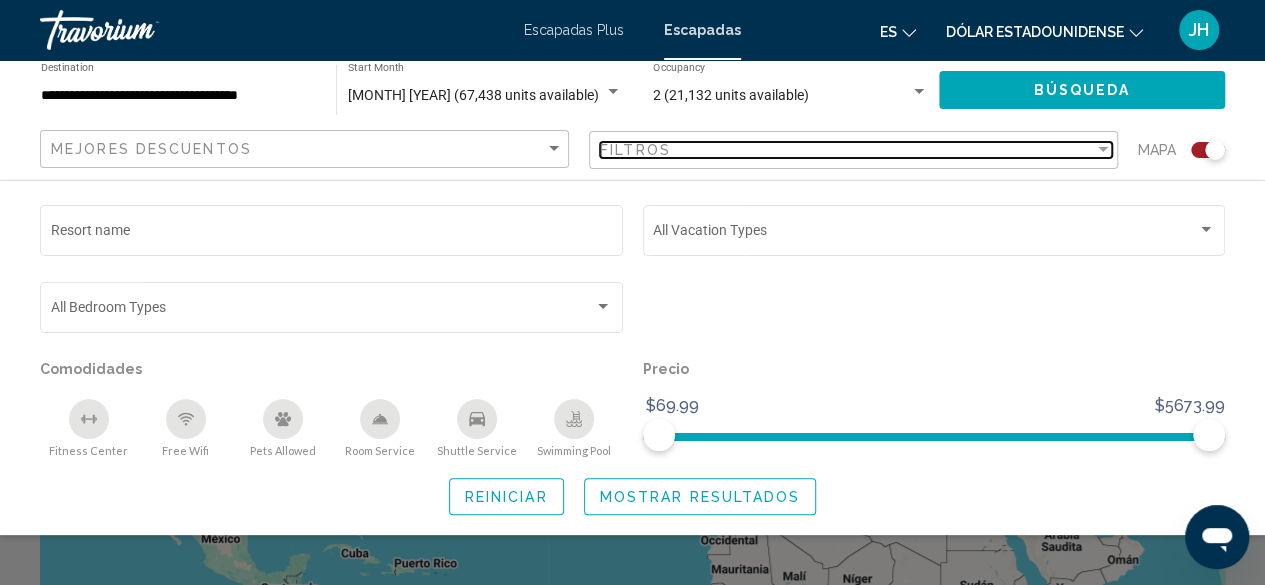 click on "Filtros" at bounding box center (635, 150) 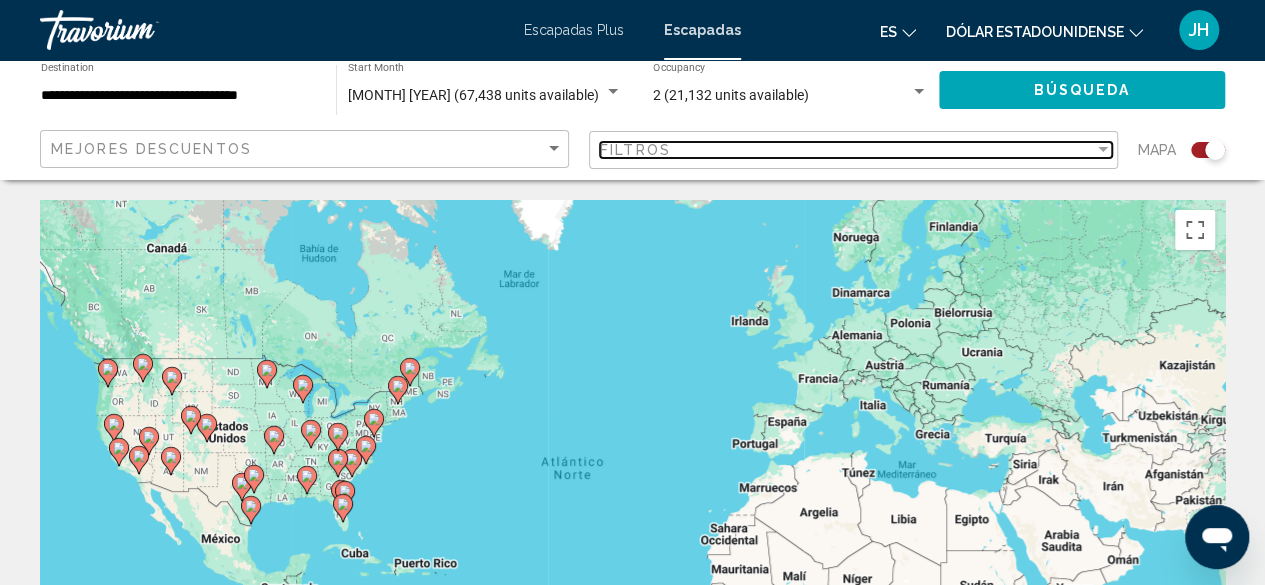 click at bounding box center (1103, 150) 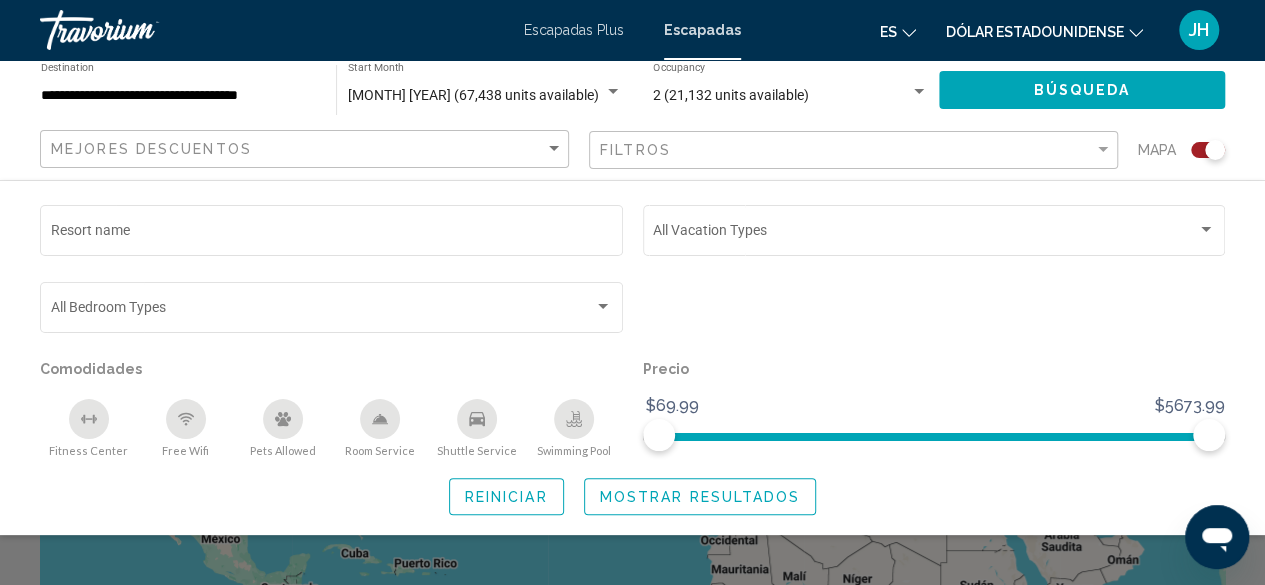 click on "Filtros" 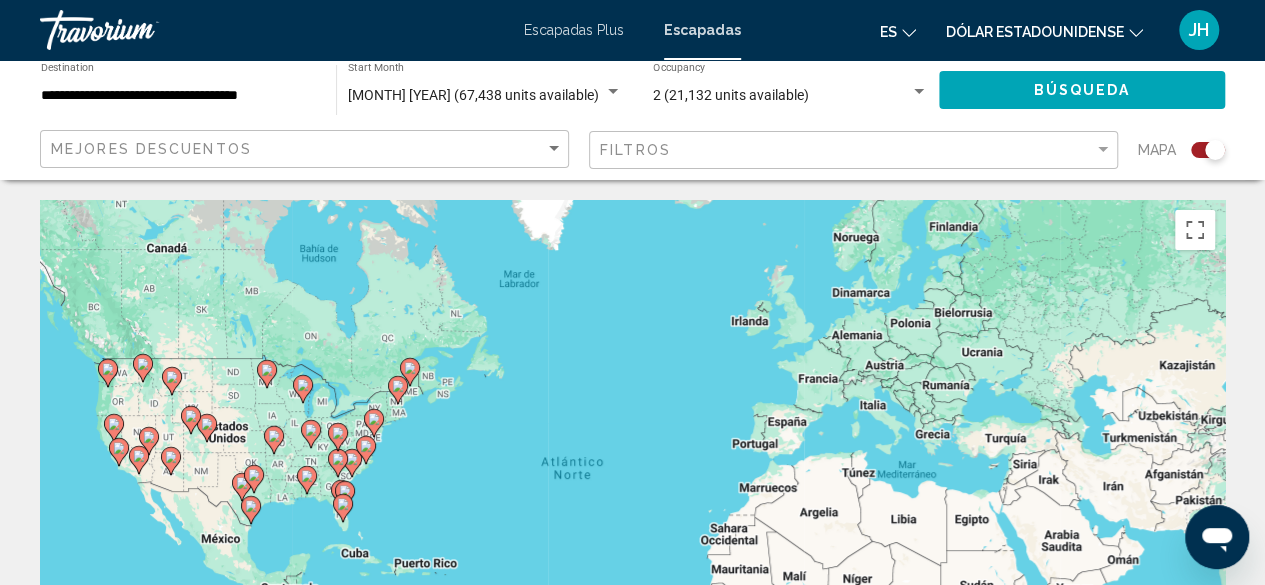 click on "Para activar la función de arrastrar con el teclado, presiona Alt + Intro. Una vez que estés en el estado de arrastrar con el teclado, usa las teclas de flecha para mover el marcador. Para completar la acción, presiona la tecla Intro. Para cancelar, presiona Escape." at bounding box center (632, 500) 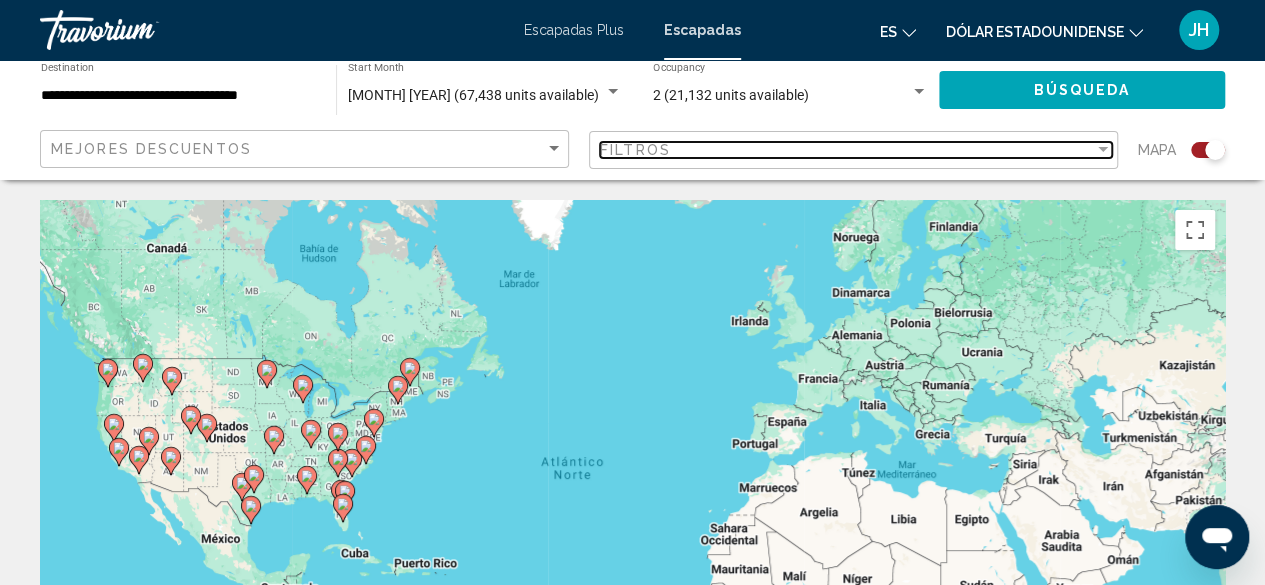 click at bounding box center (1103, 149) 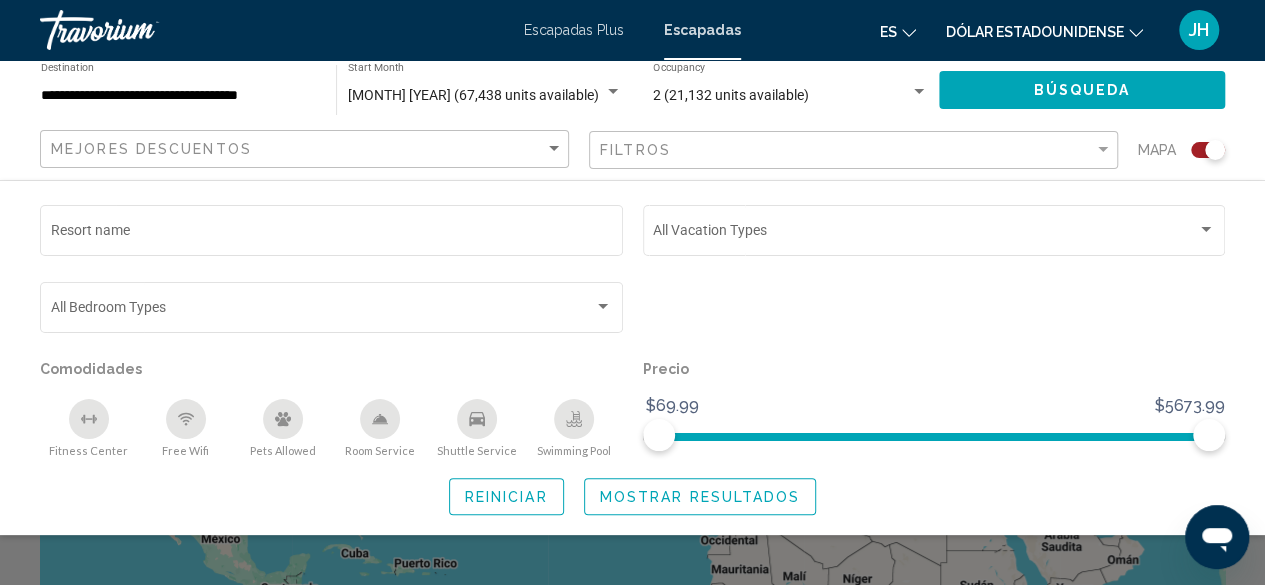 click on "Shuttle Service" 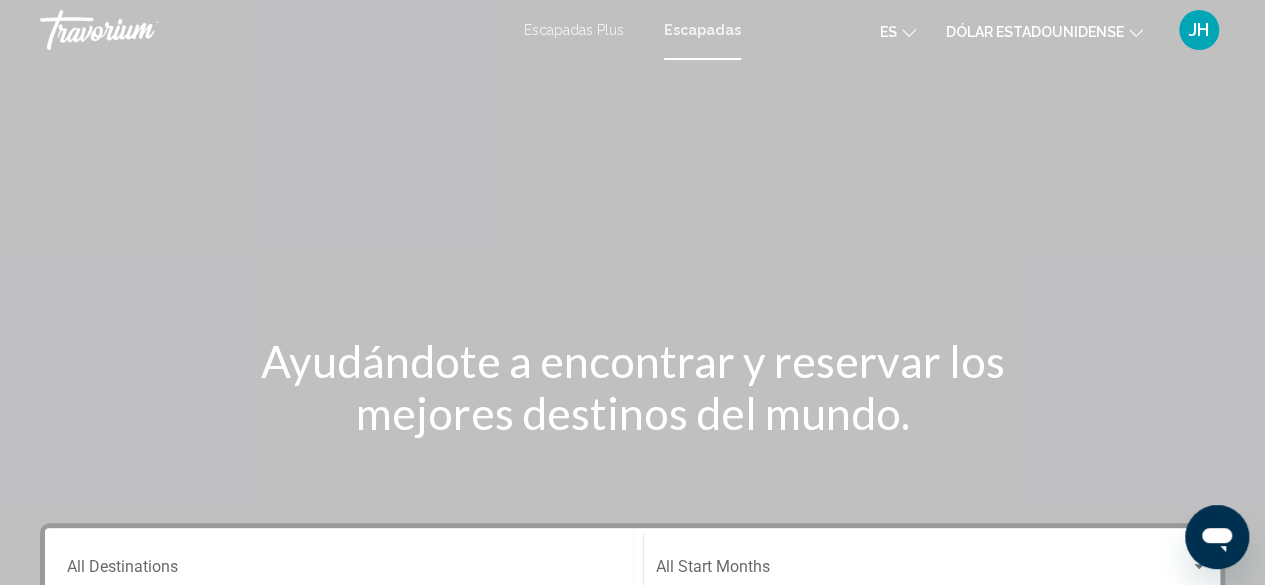 click at bounding box center [632, 300] 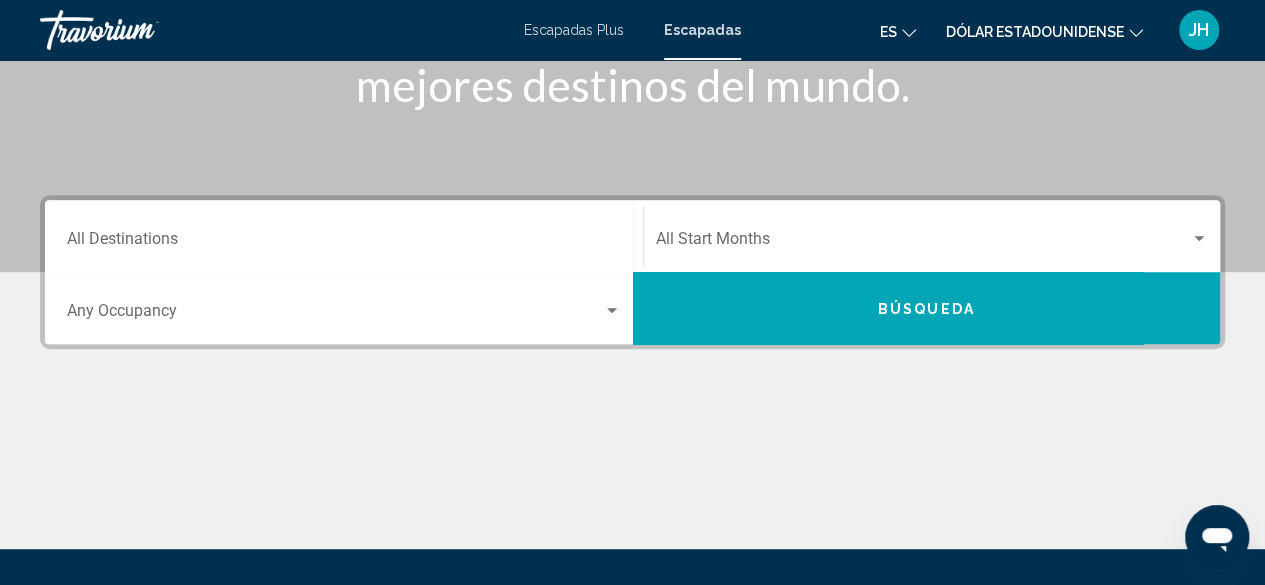 click at bounding box center (923, 243) 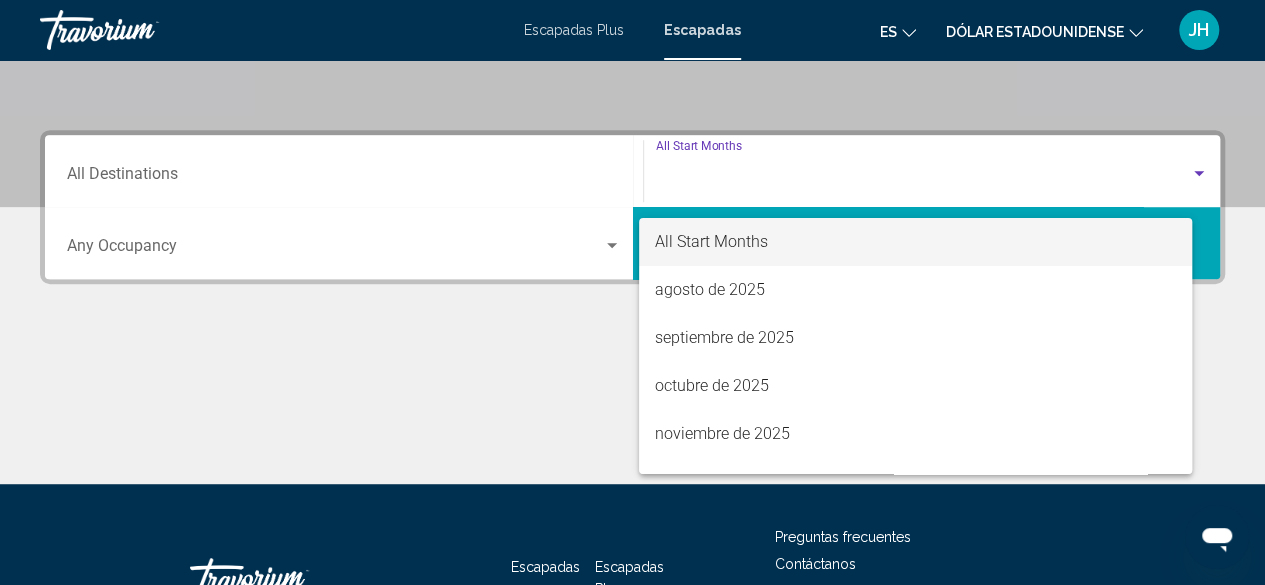 scroll, scrollTop: 458, scrollLeft: 0, axis: vertical 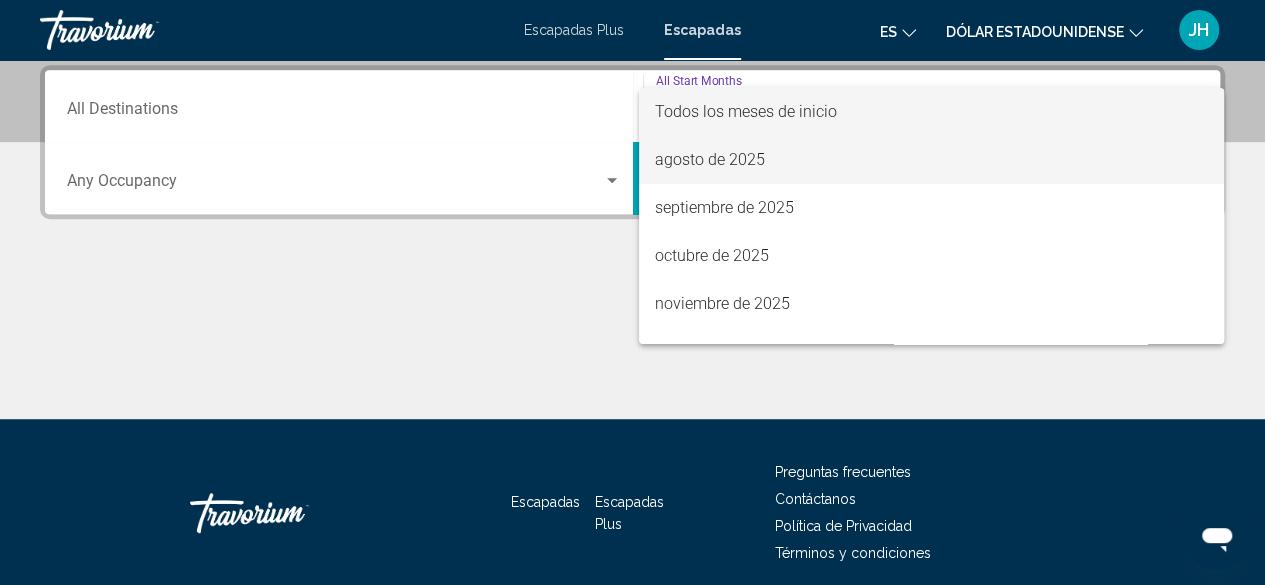 click on "agosto de 2025" at bounding box center (710, 159) 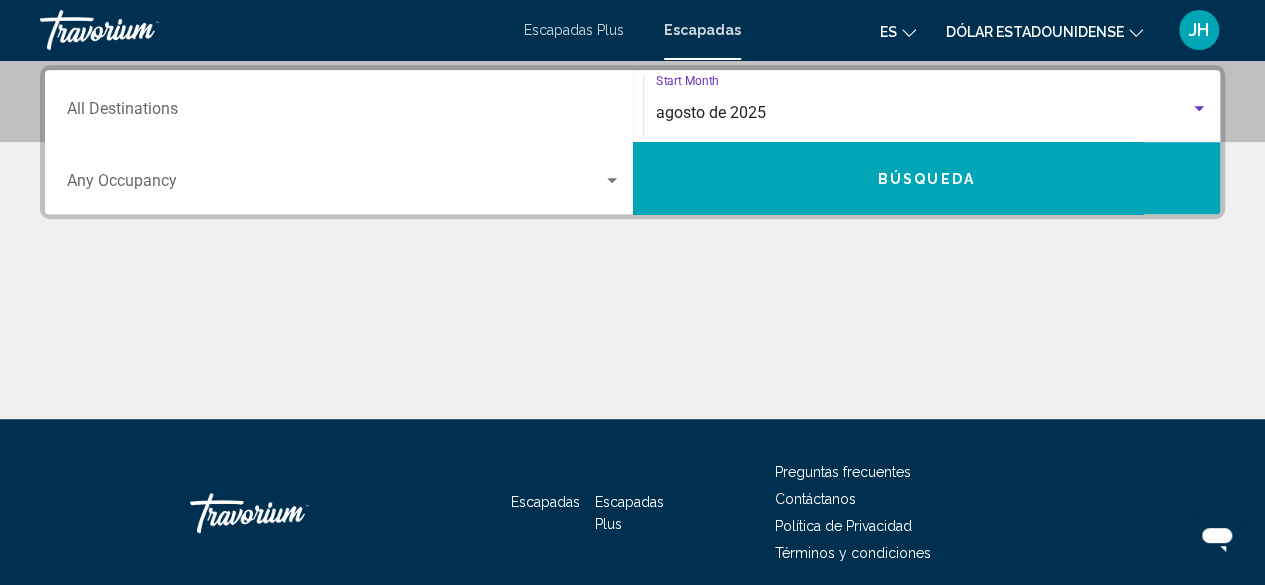 click on "Destination All Destinations" at bounding box center [344, 106] 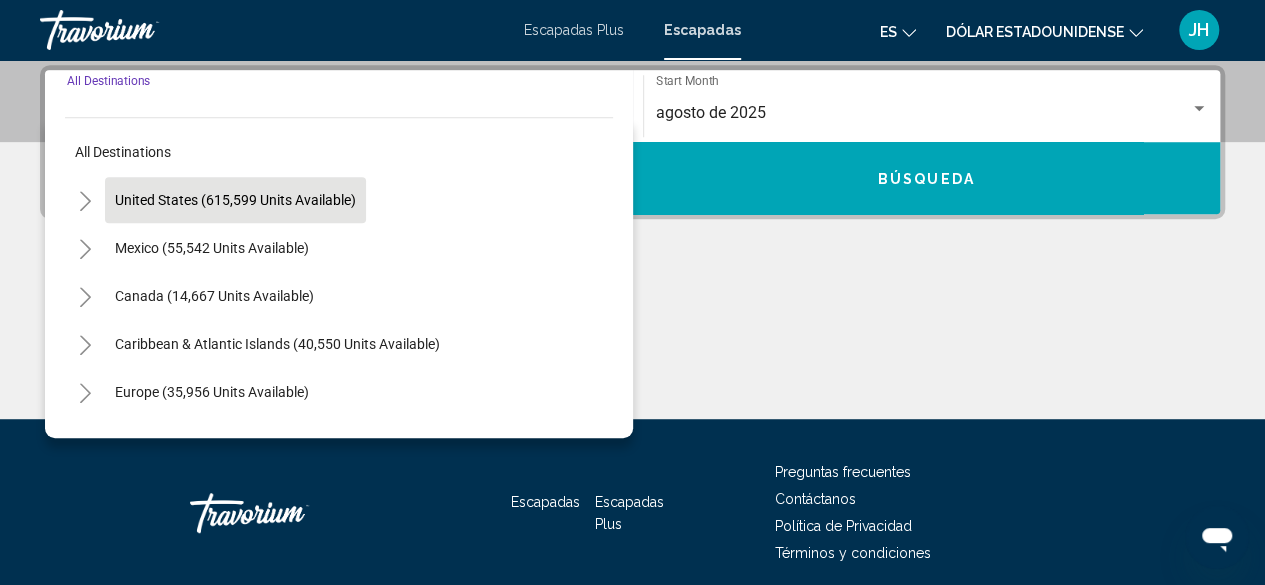 click on "United States (615,599 units available)" at bounding box center [212, 248] 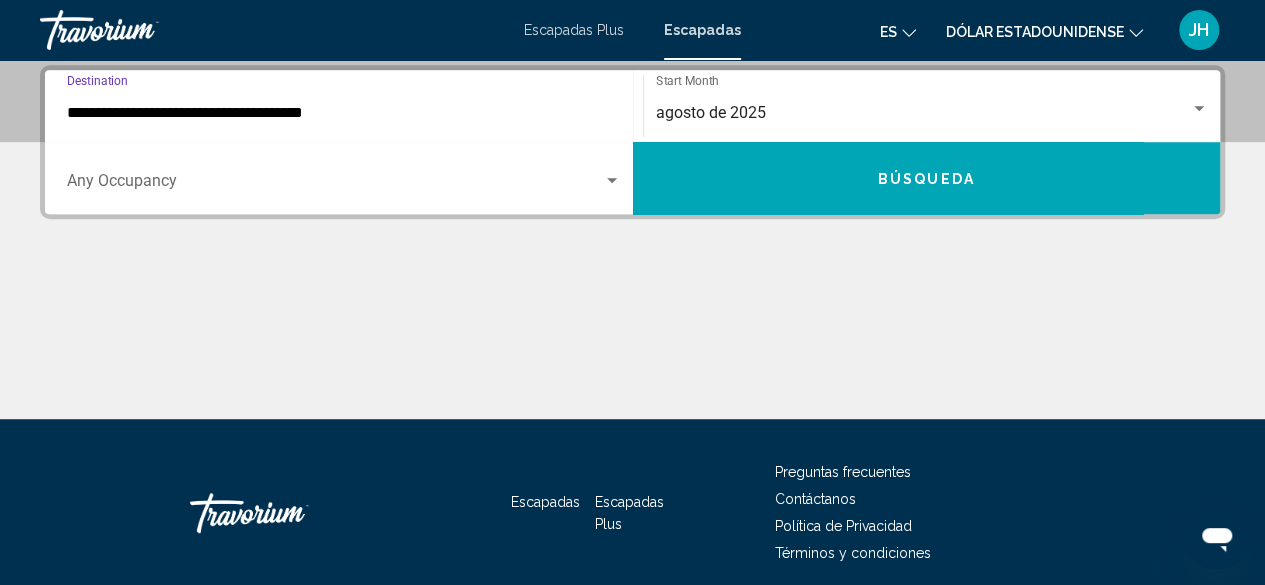click at bounding box center (335, 185) 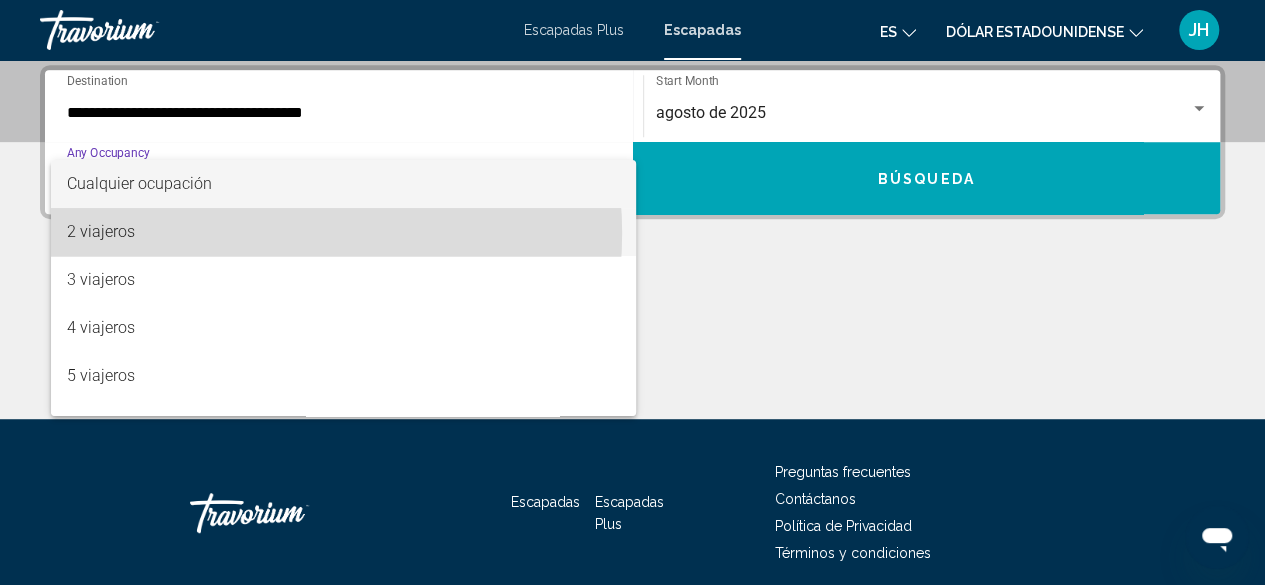 click on "2 viajeros" at bounding box center [344, 232] 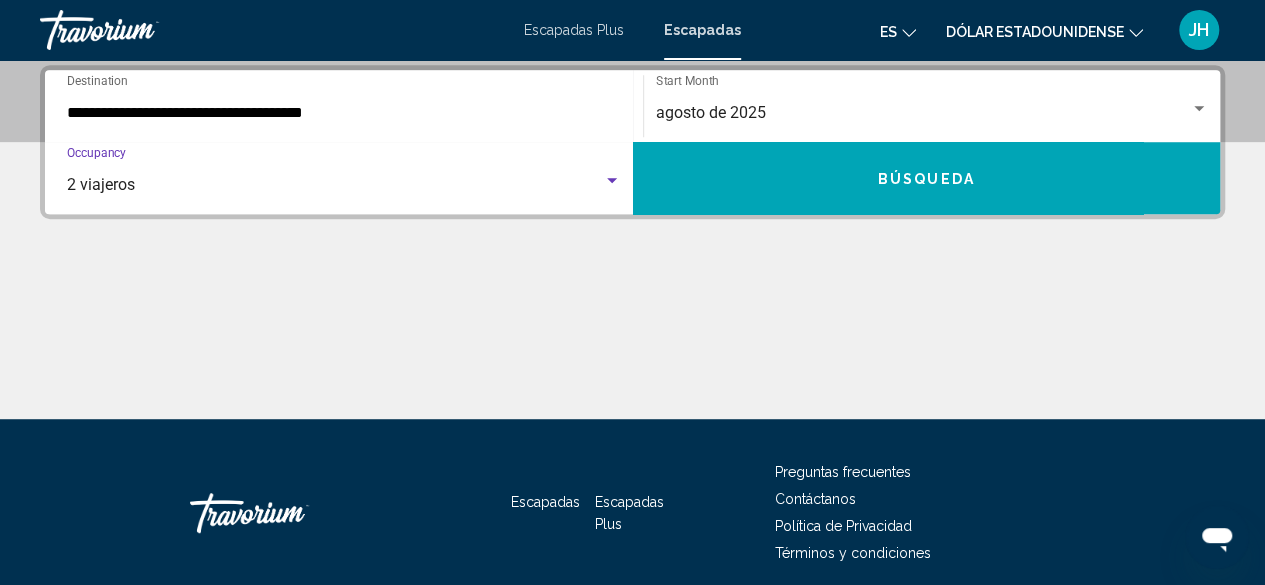 click on "Búsqueda" at bounding box center [927, 178] 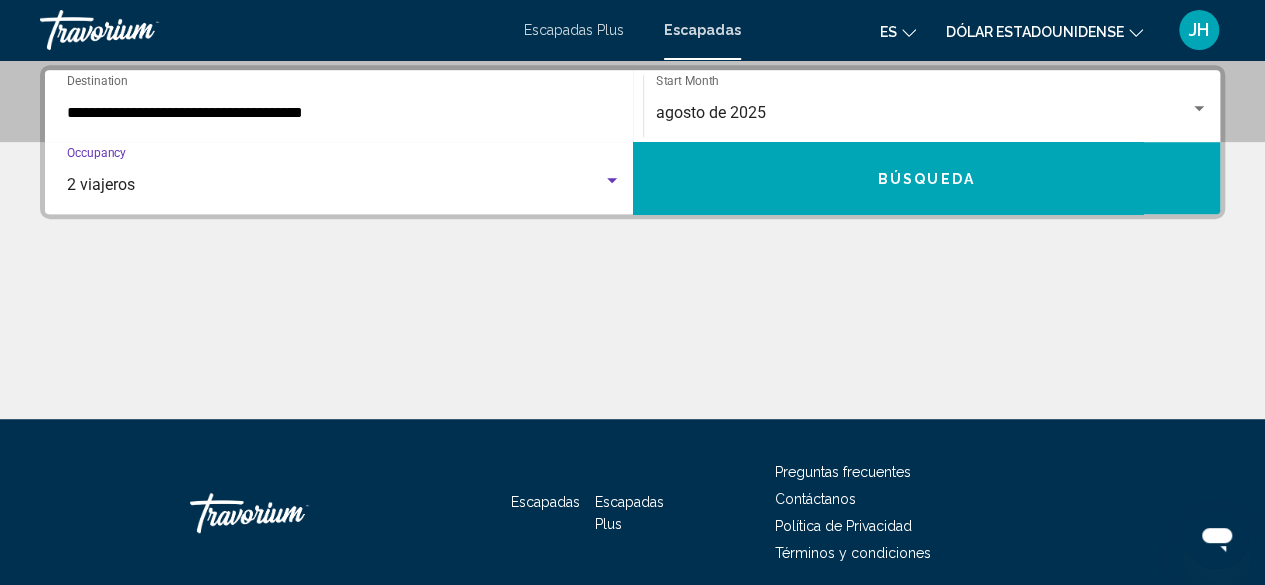 scroll, scrollTop: 0, scrollLeft: 0, axis: both 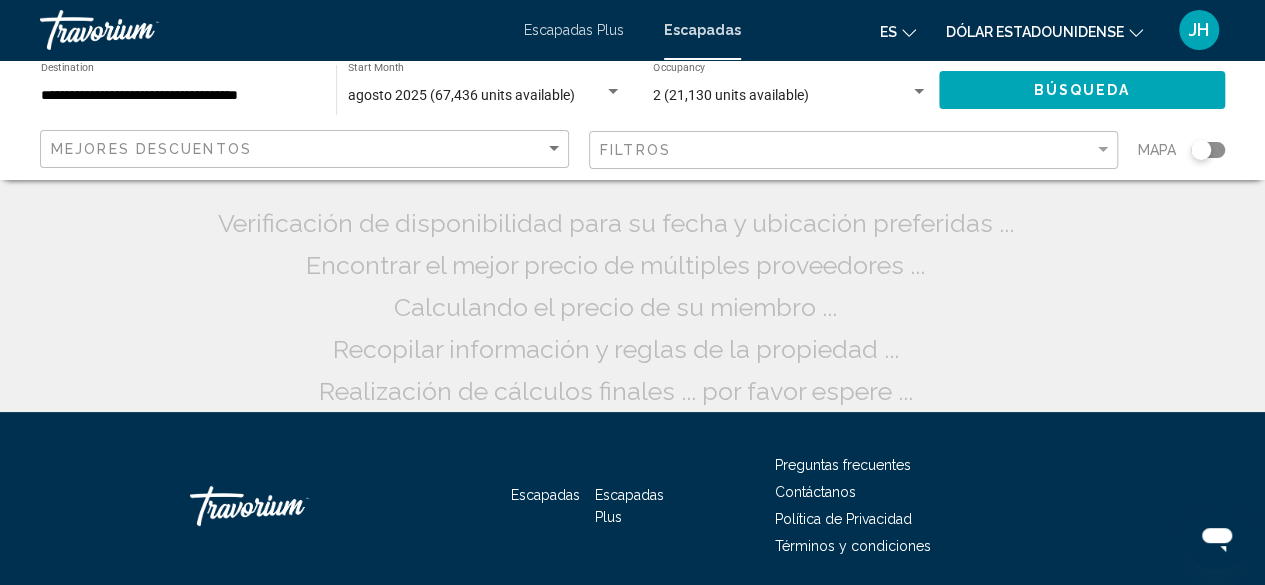 click 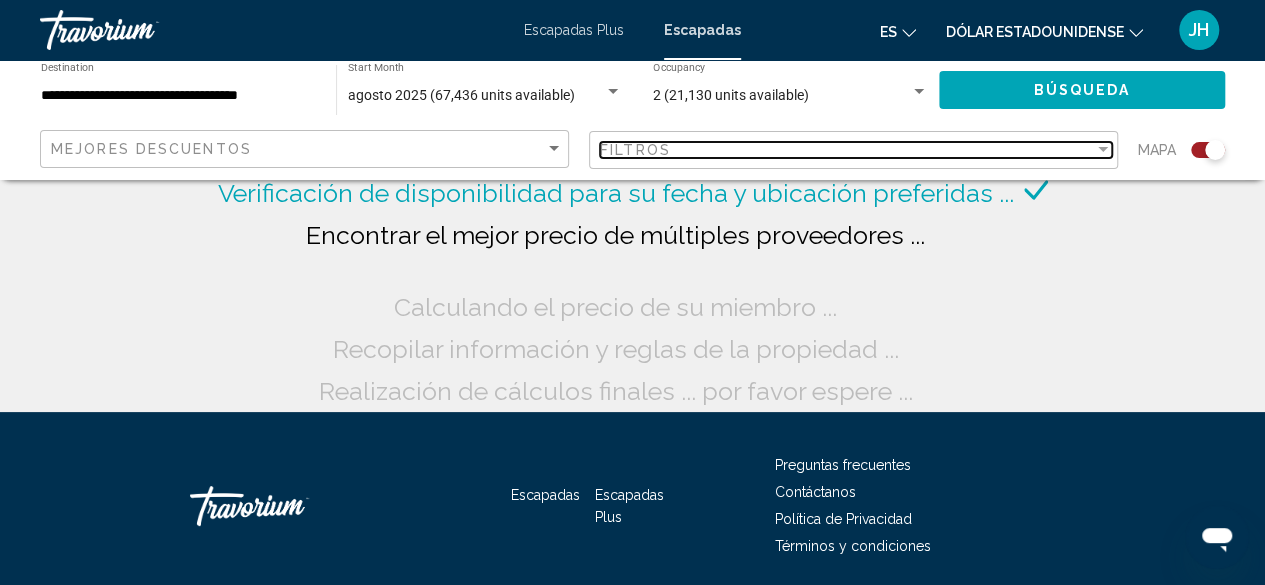 click at bounding box center (1103, 150) 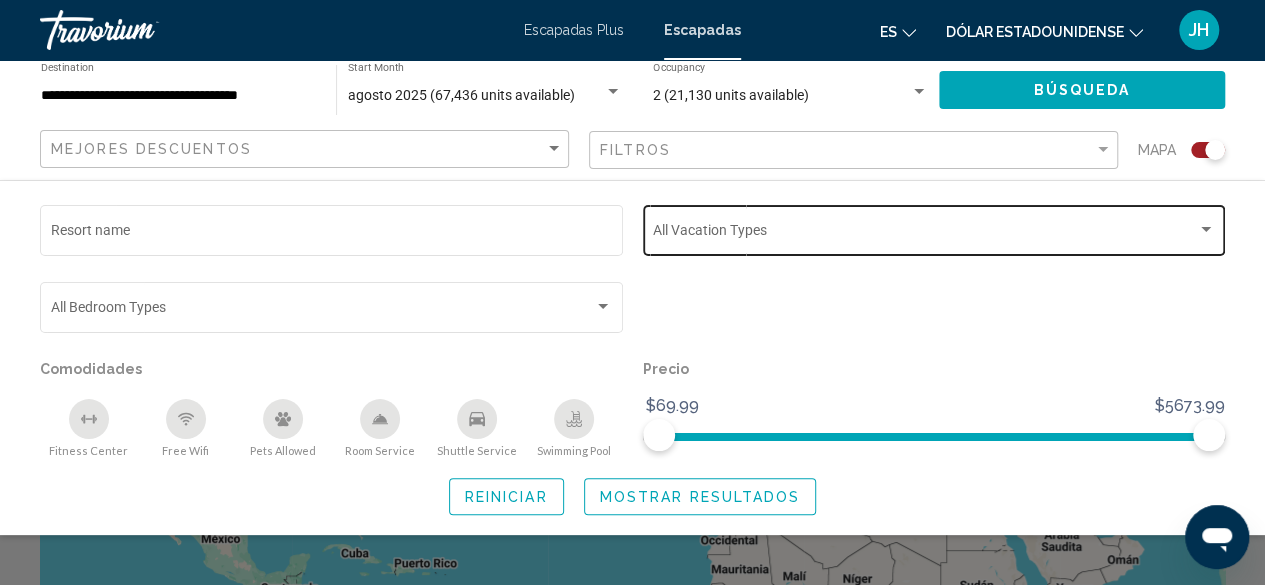 click at bounding box center (925, 234) 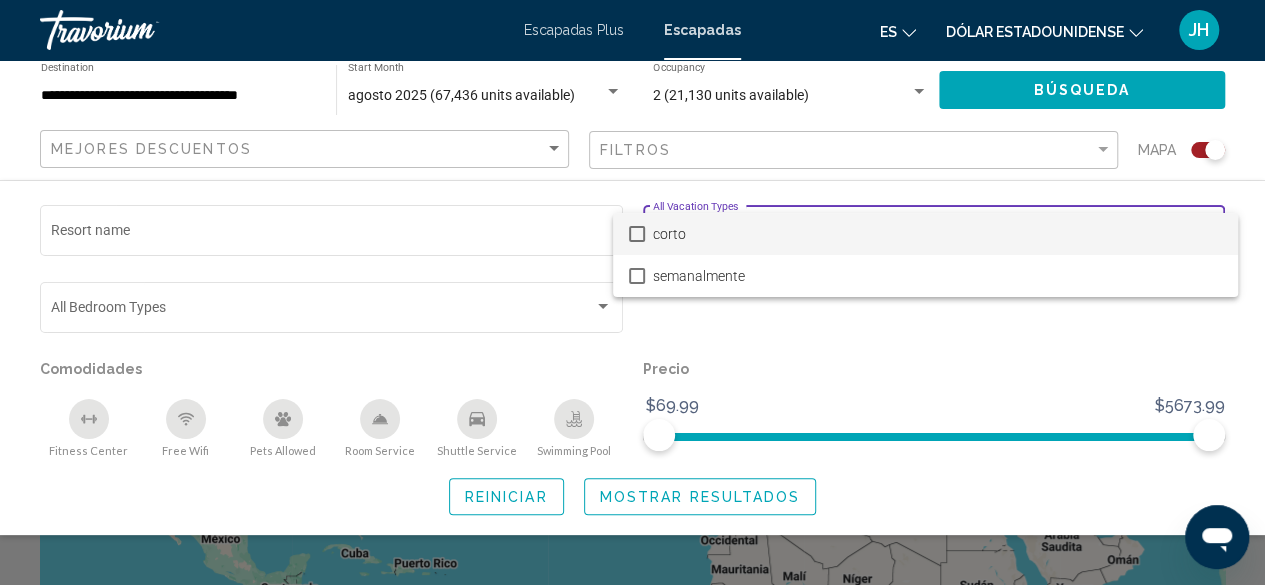click at bounding box center [632, 292] 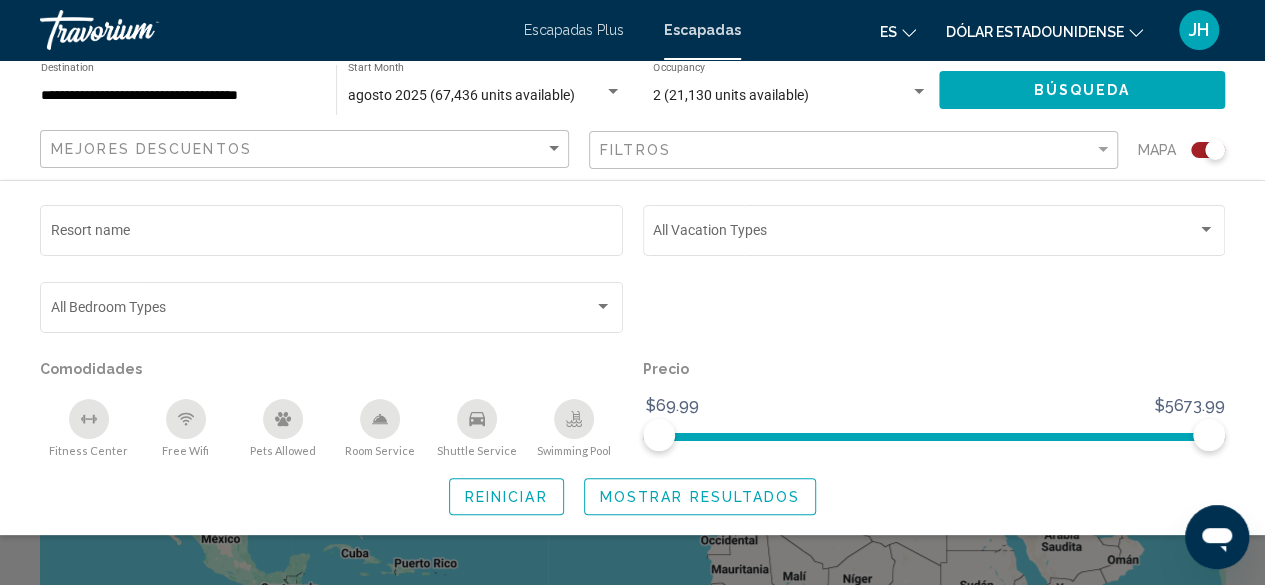 click 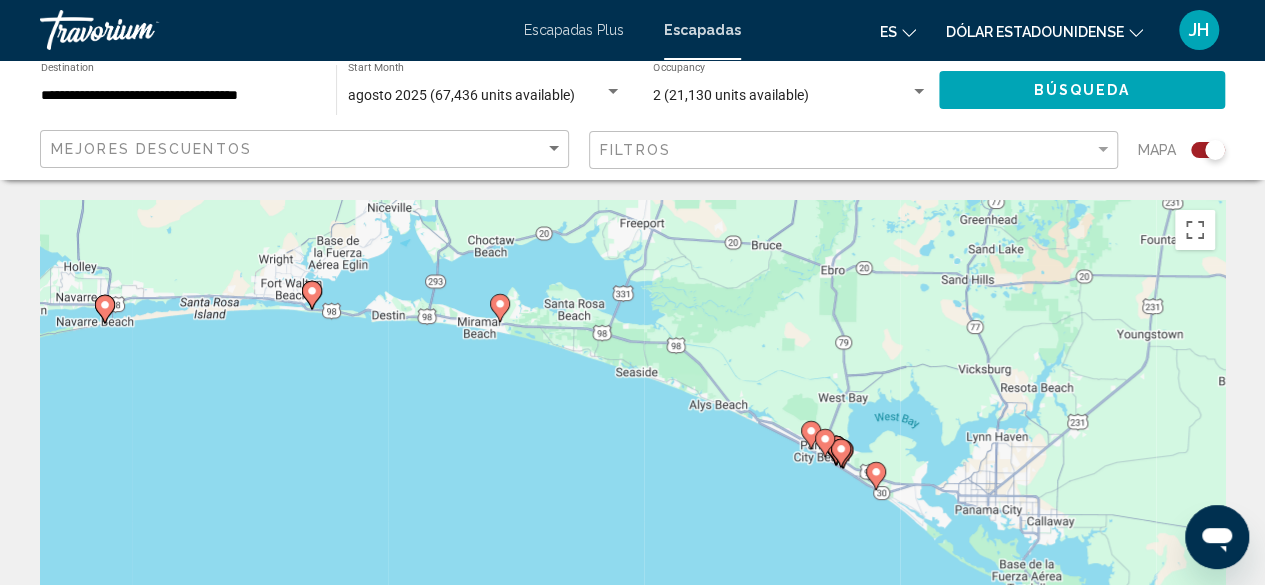 click 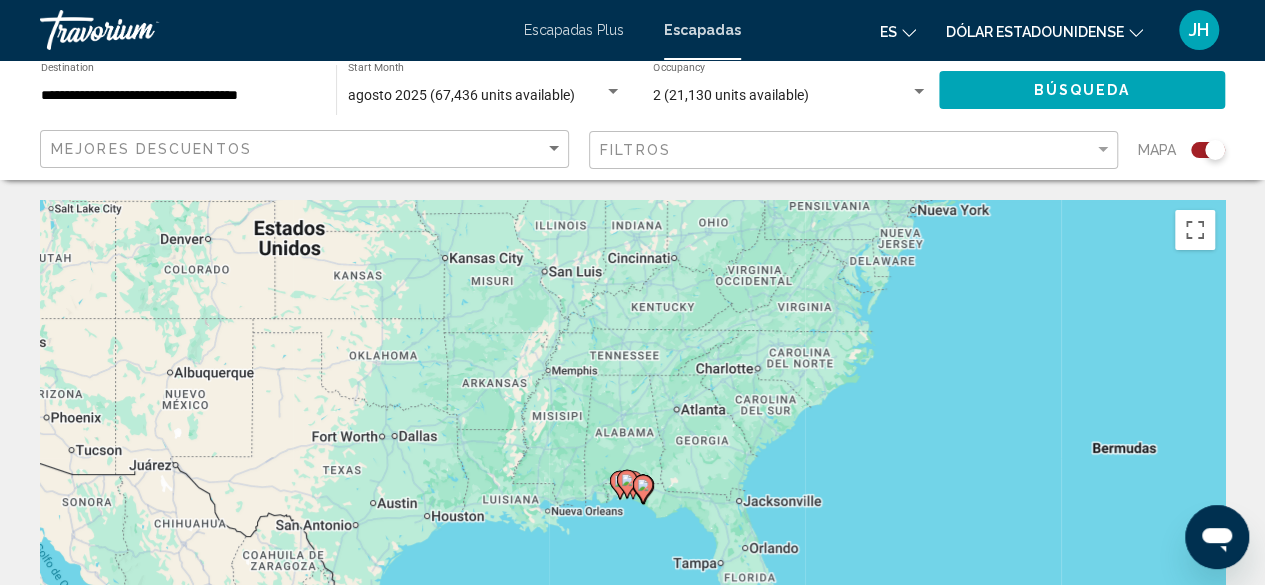 click 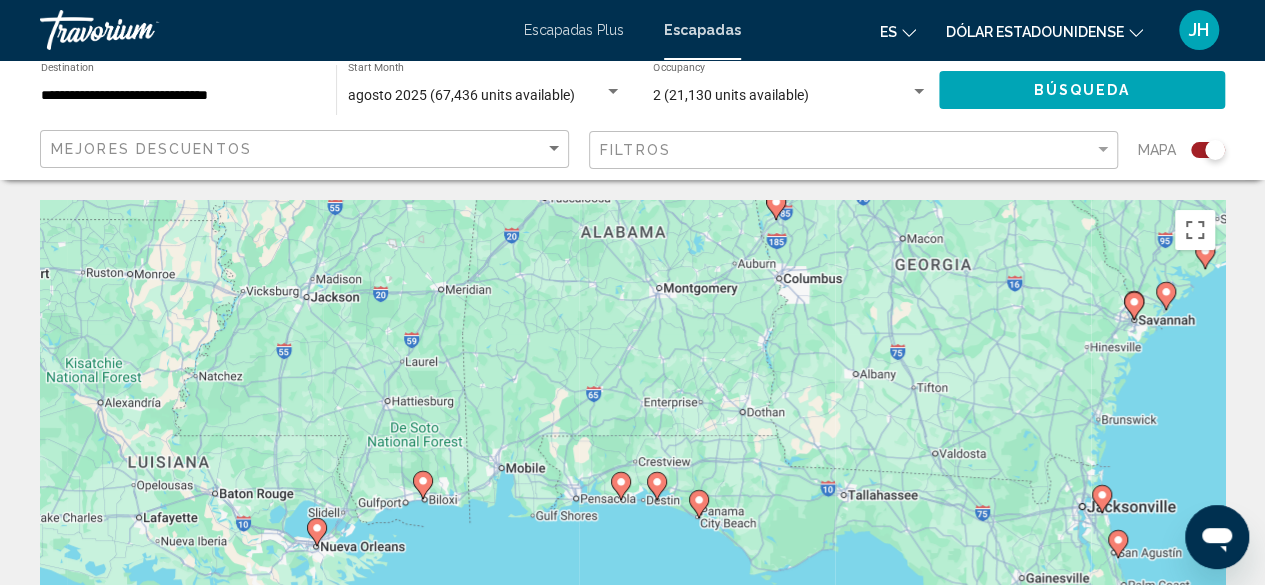 click 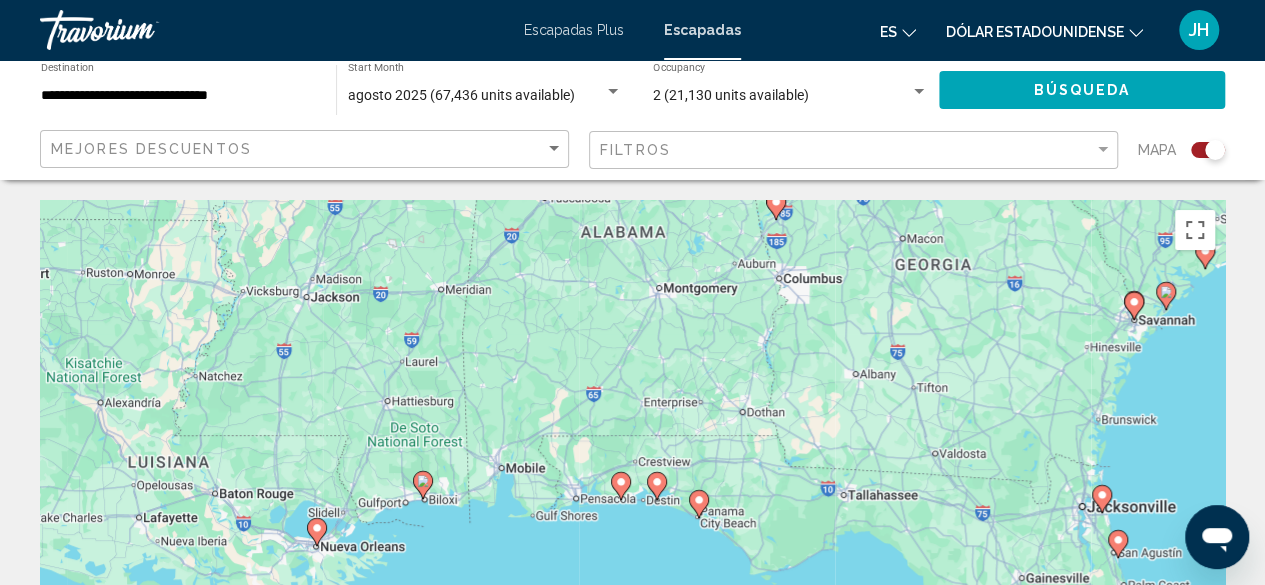 type on "**********" 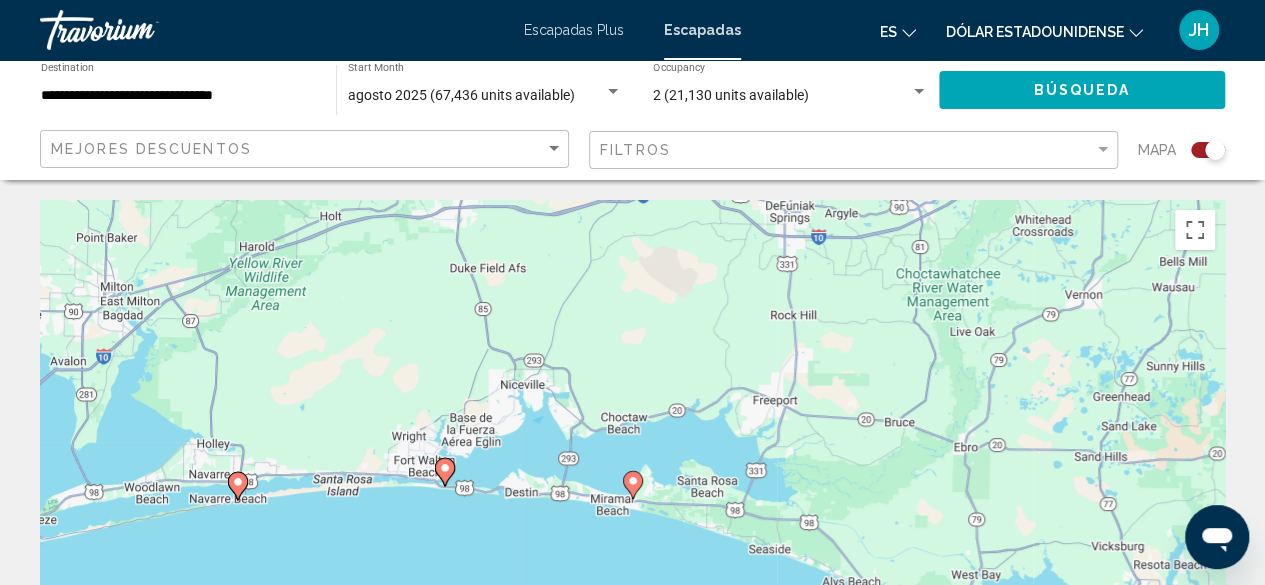 click 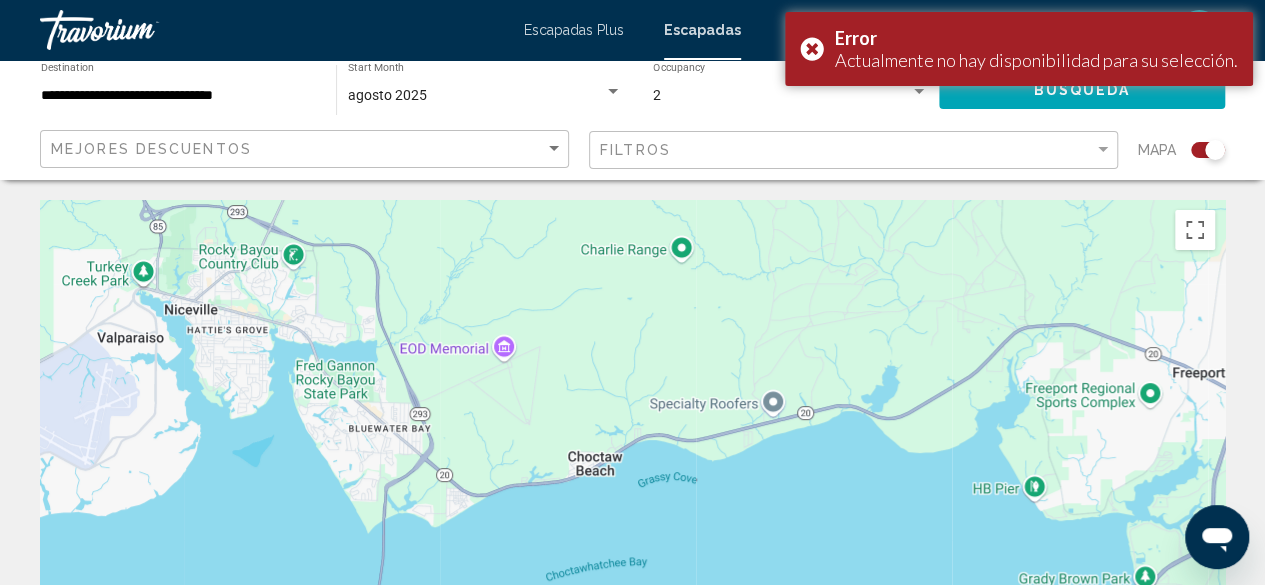 click on "Para activar la función de arrastrar con el teclado, presiona Alt + Intro. Una vez que estés en el estado de arrastrar con el teclado, usa las teclas de flecha para mover el marcador. Para completar la acción, presiona la tecla Intro. Para cancelar, presiona Escape." at bounding box center [632, 500] 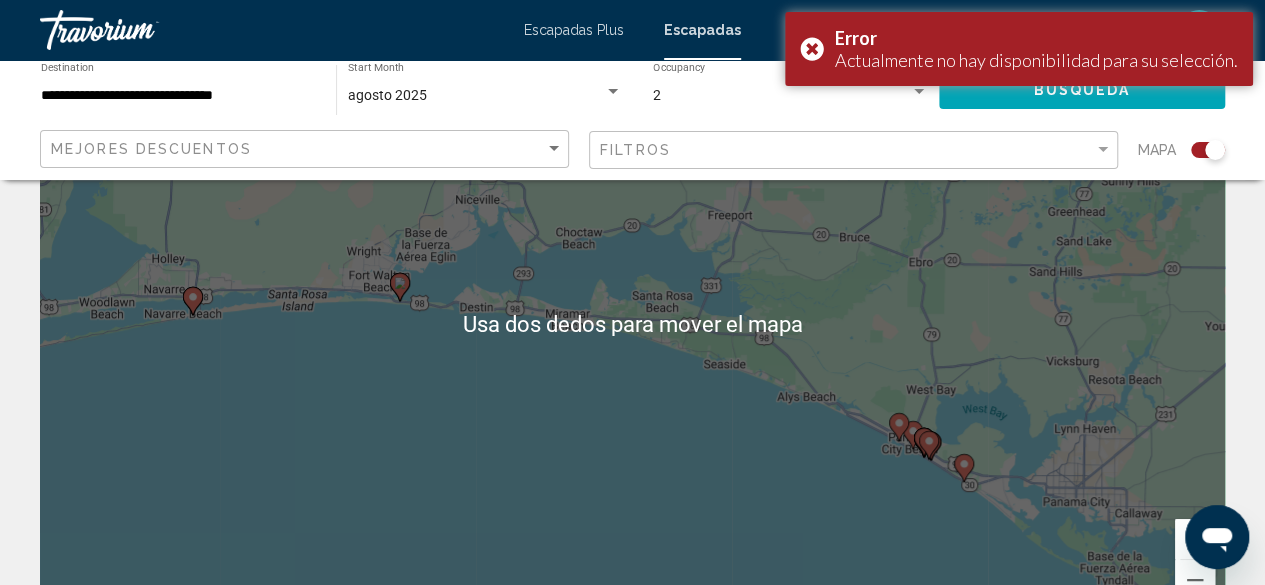 scroll, scrollTop: 177, scrollLeft: 0, axis: vertical 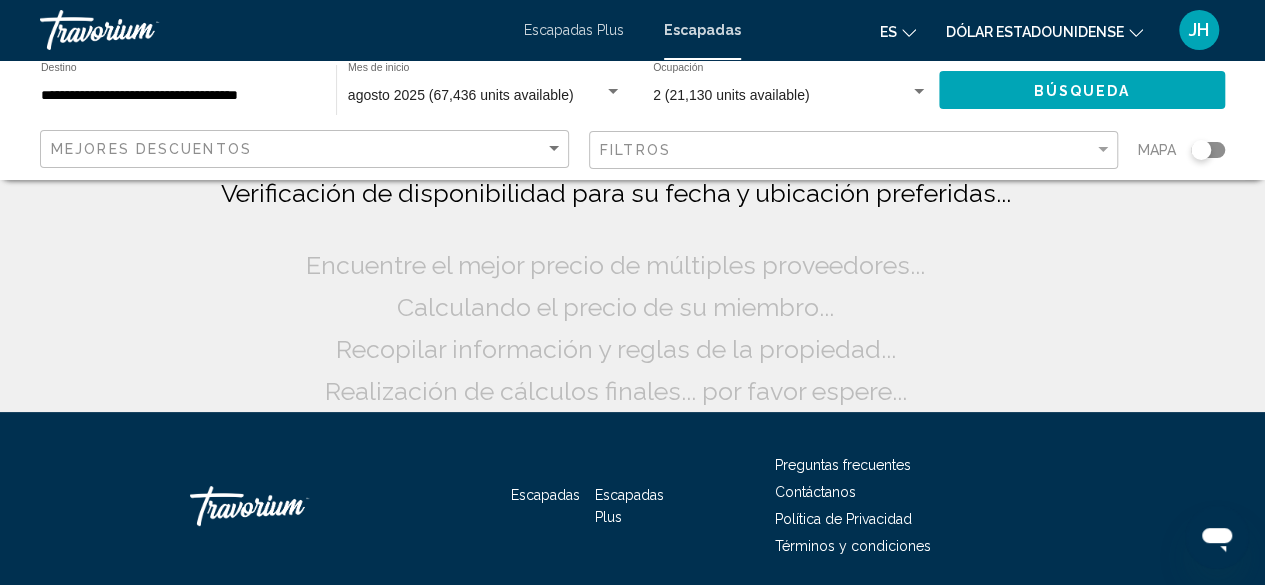 click 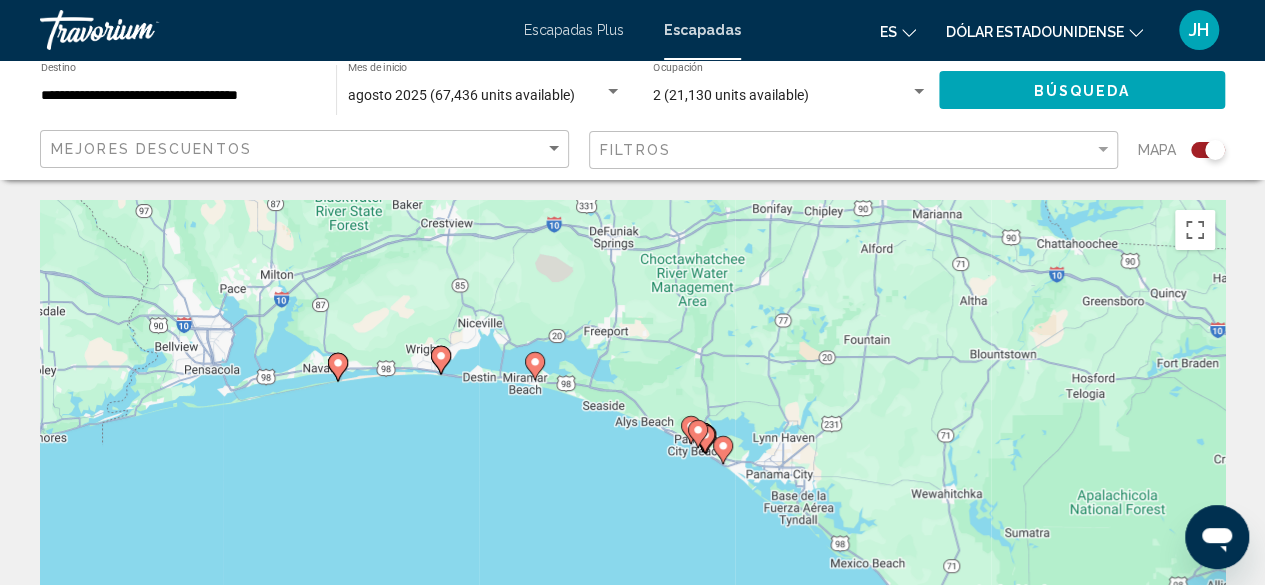 click 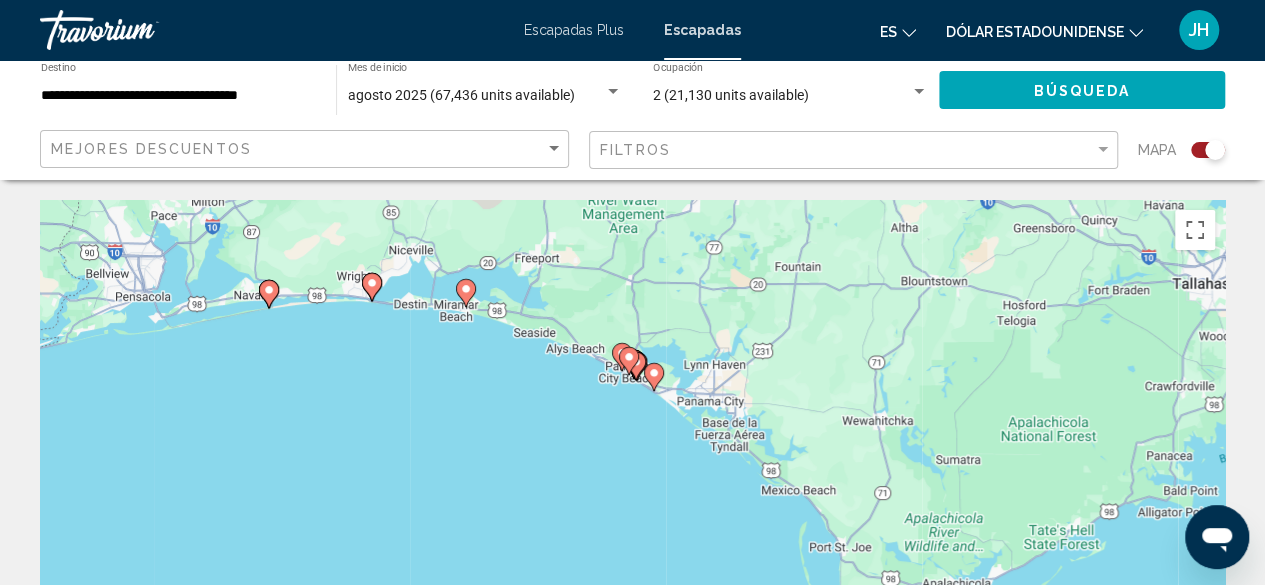 click 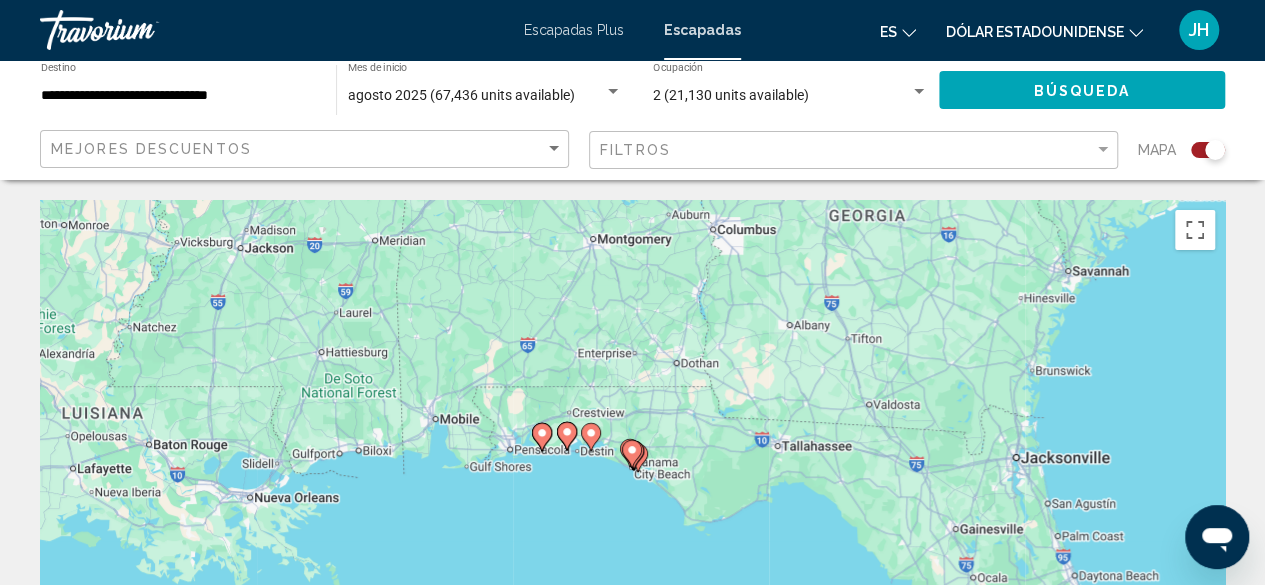 click 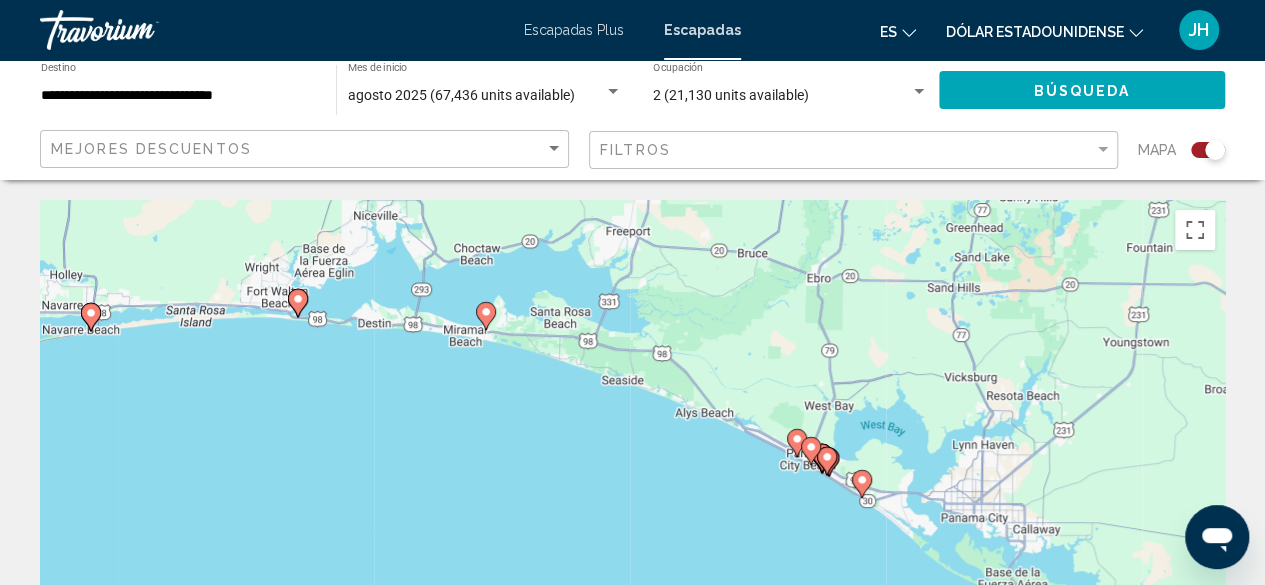 click 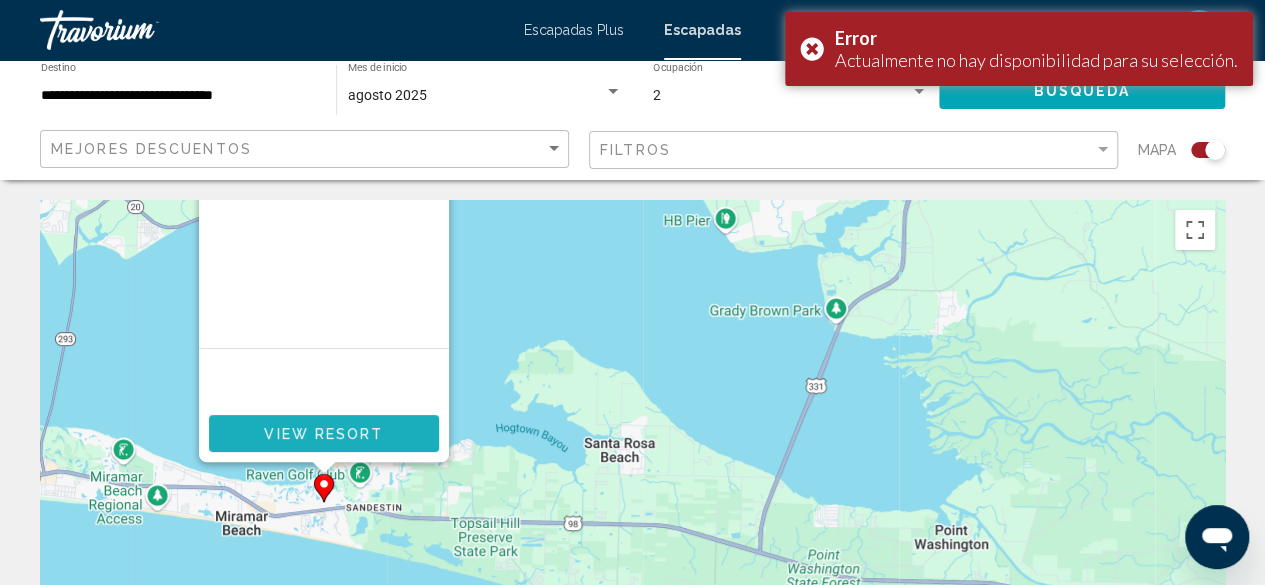 click on "View Resort" at bounding box center [323, 434] 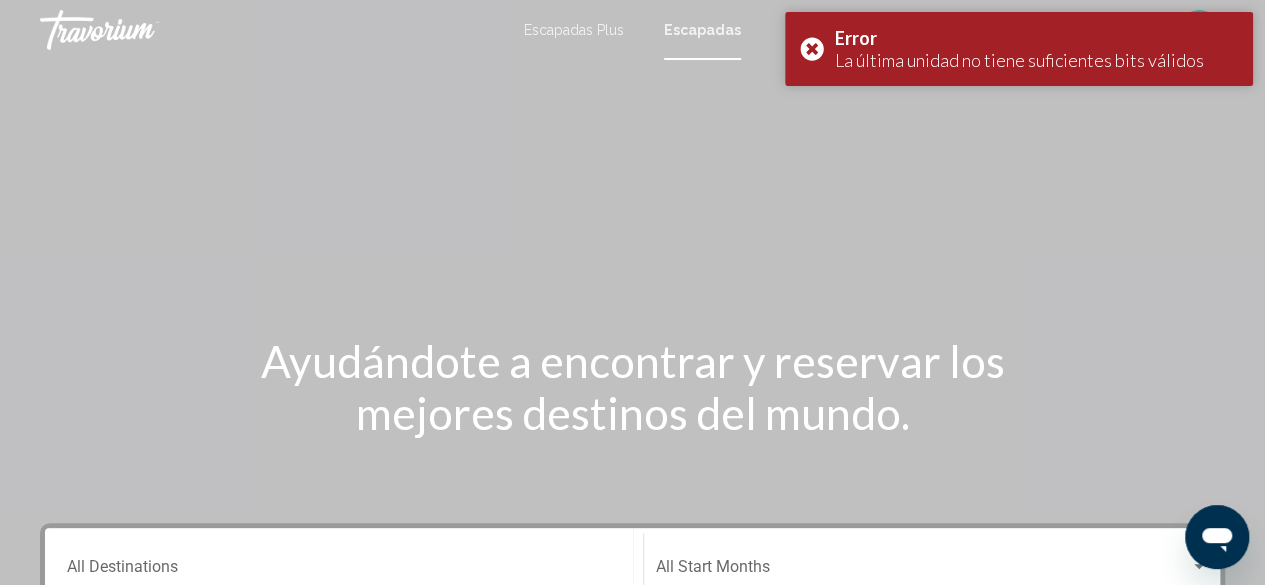 click on "Ayudándote a encontrar y reservar los mejores destinos del mundo." at bounding box center (632, 387) 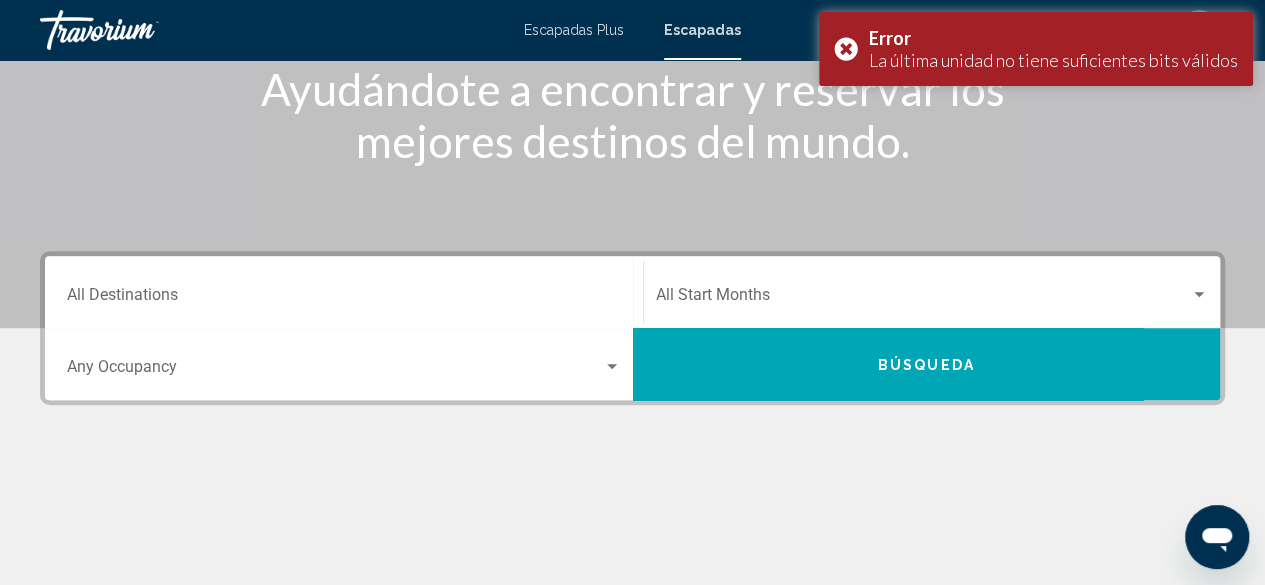 click at bounding box center [923, 299] 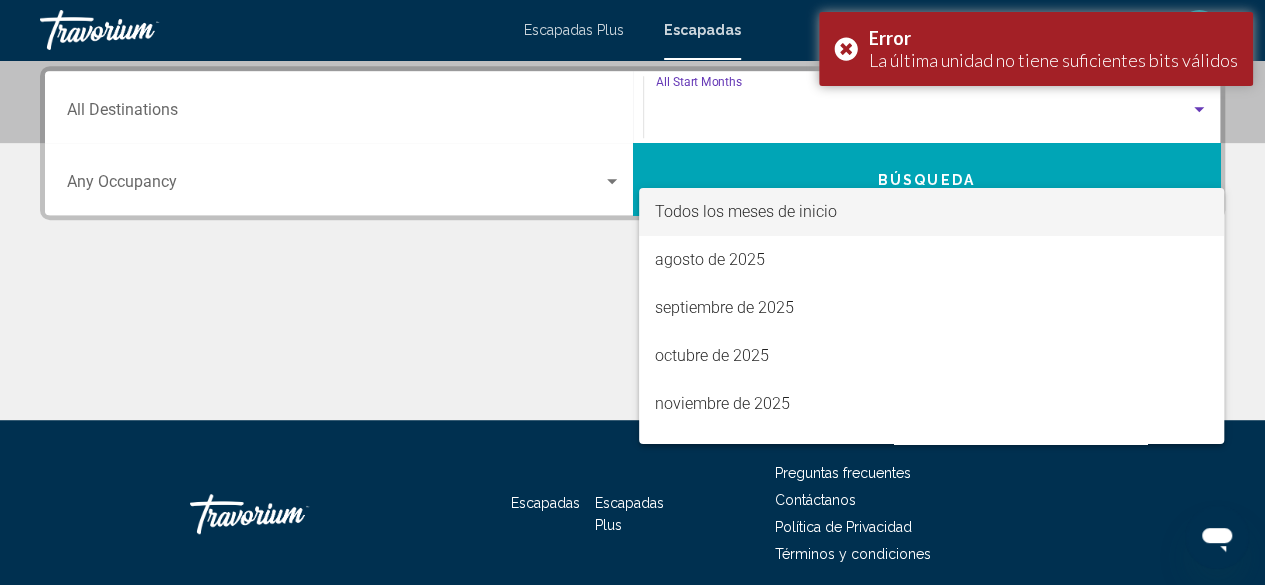 scroll, scrollTop: 458, scrollLeft: 0, axis: vertical 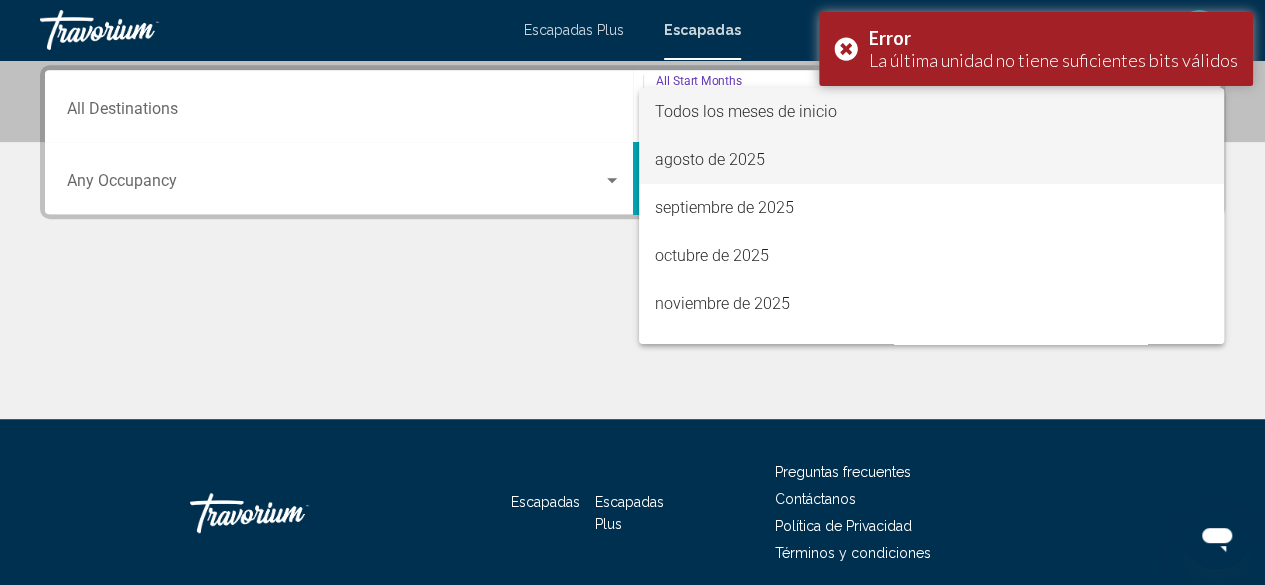 click on "agosto de 2025" at bounding box center (710, 159) 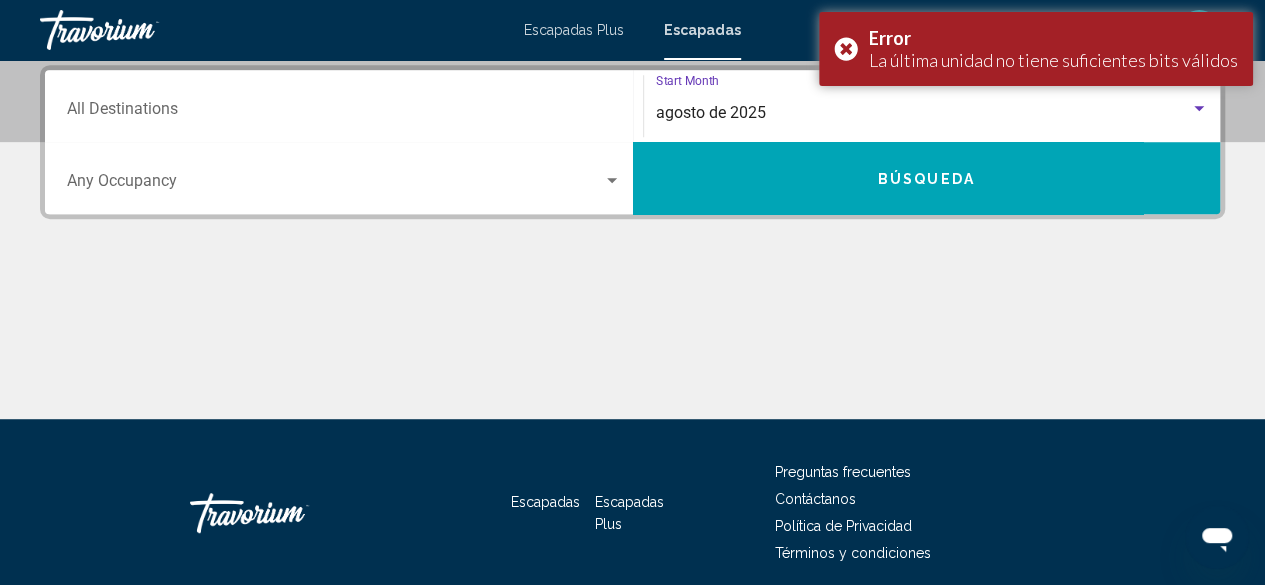 click on "Destination All Destinations" at bounding box center [344, 113] 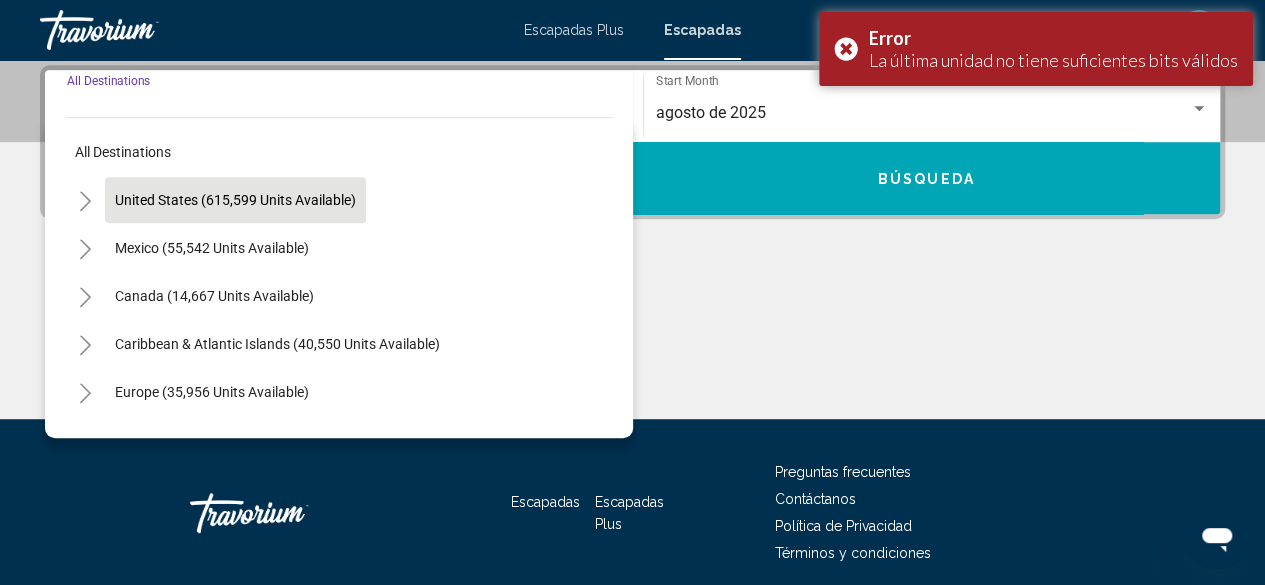 click on "United States (615,599 units available)" at bounding box center [212, 248] 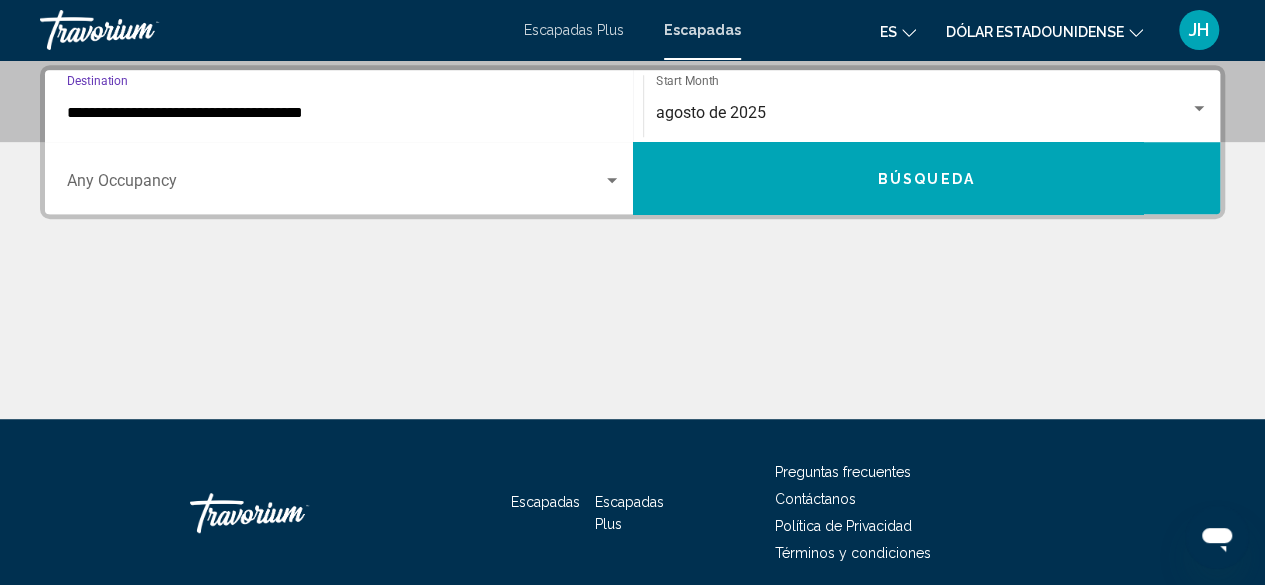 click at bounding box center (335, 185) 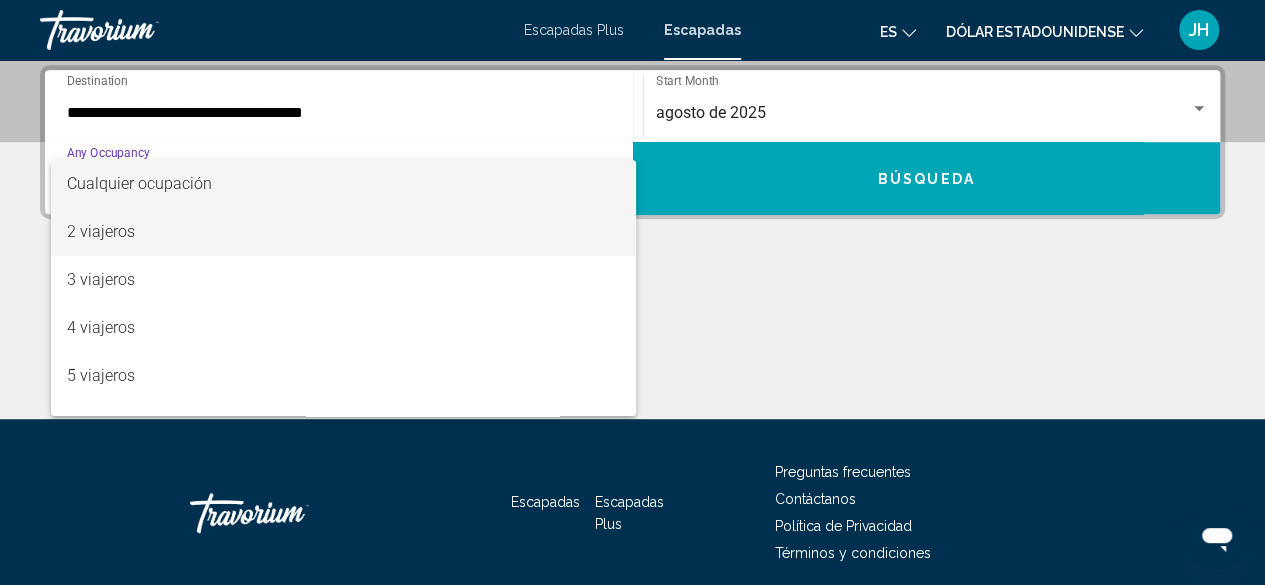 click on "2 viajeros" at bounding box center [101, 231] 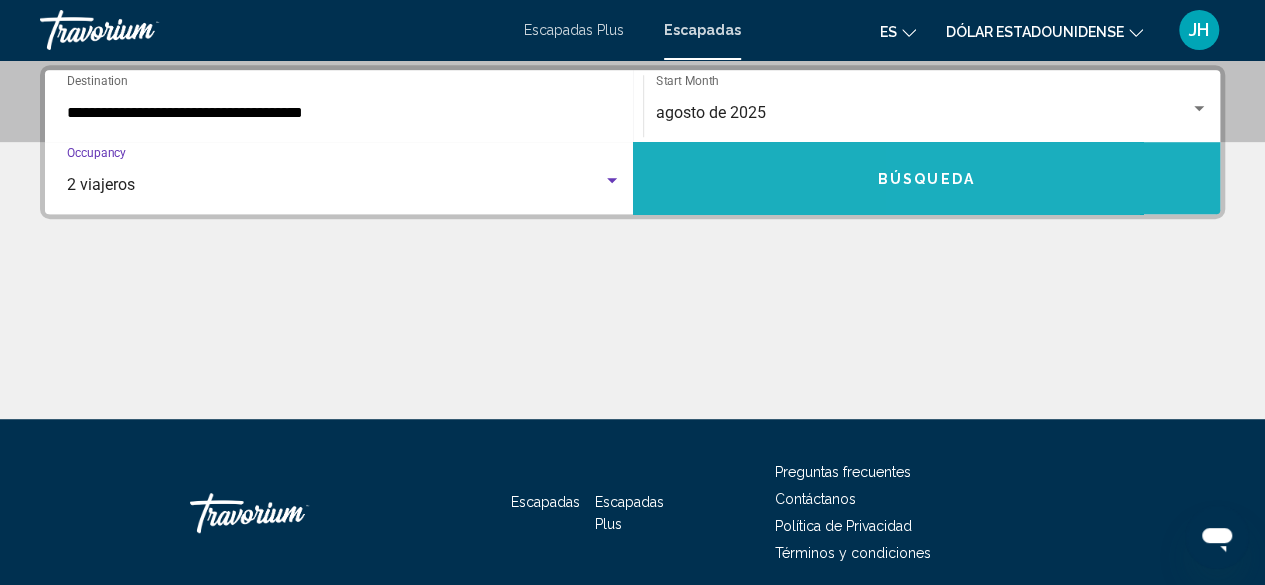 click on "Búsqueda" at bounding box center [927, 178] 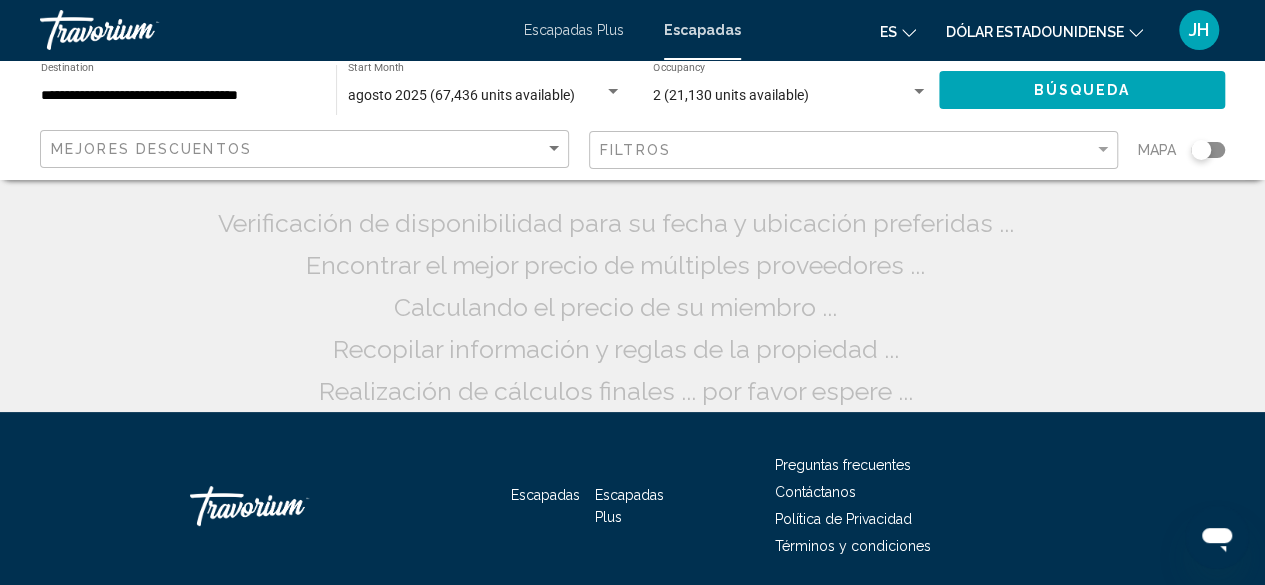 click 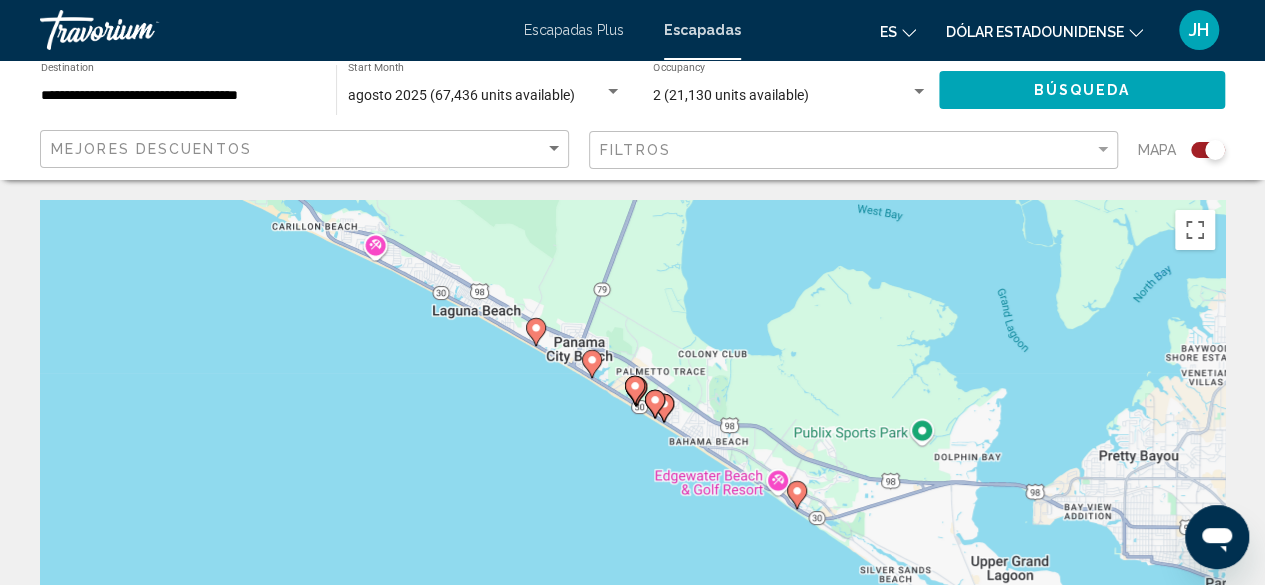 click 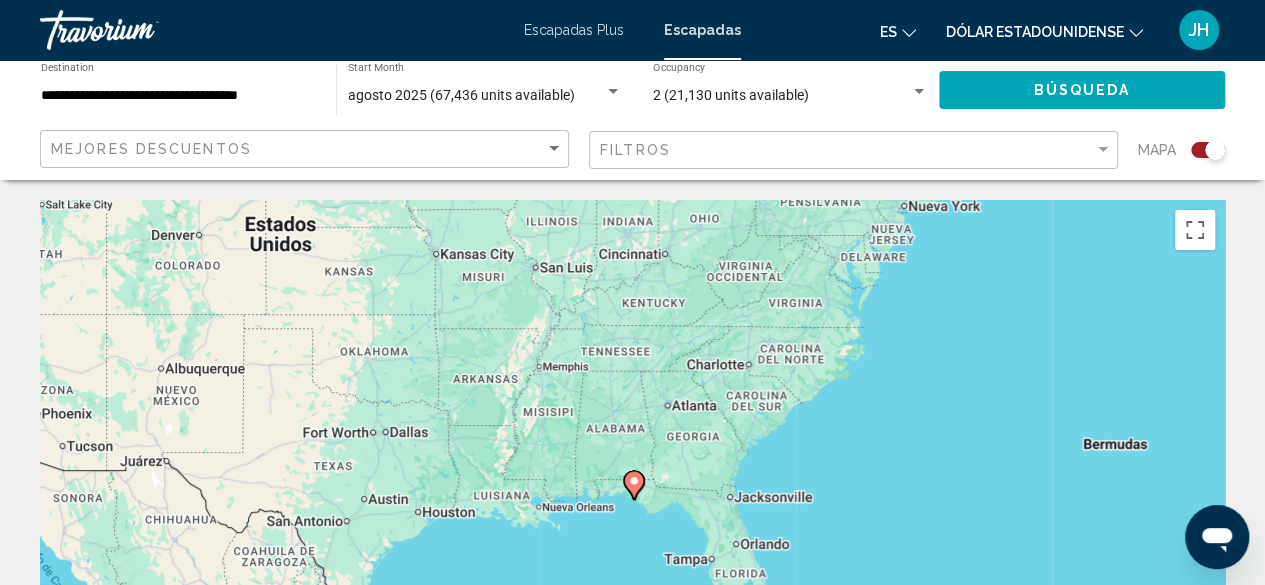 click 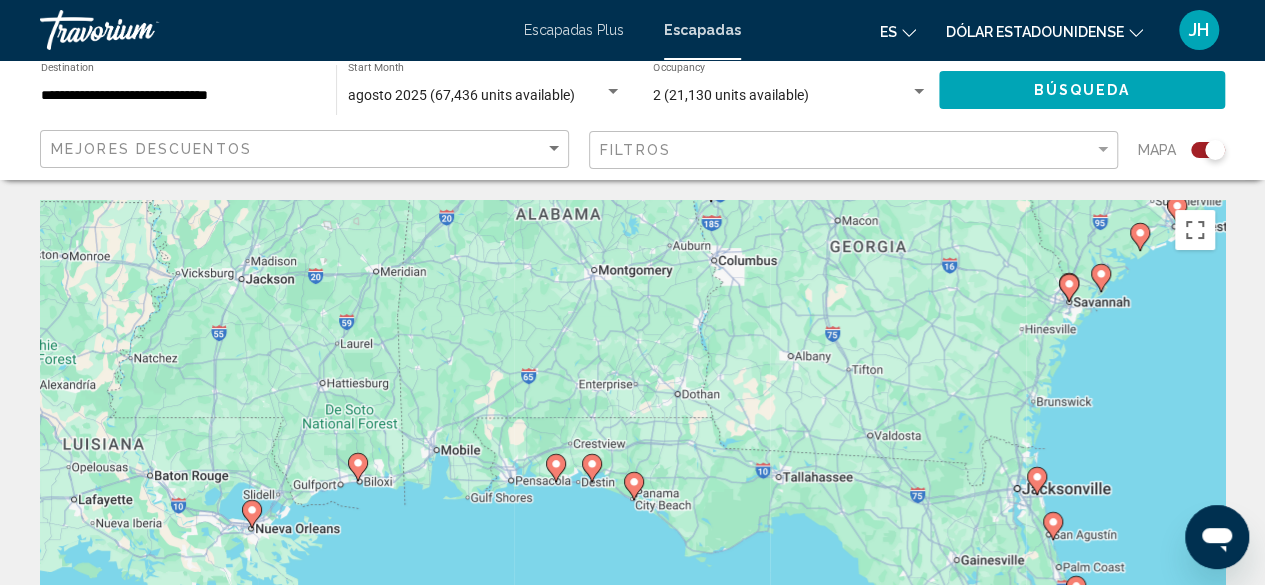 click 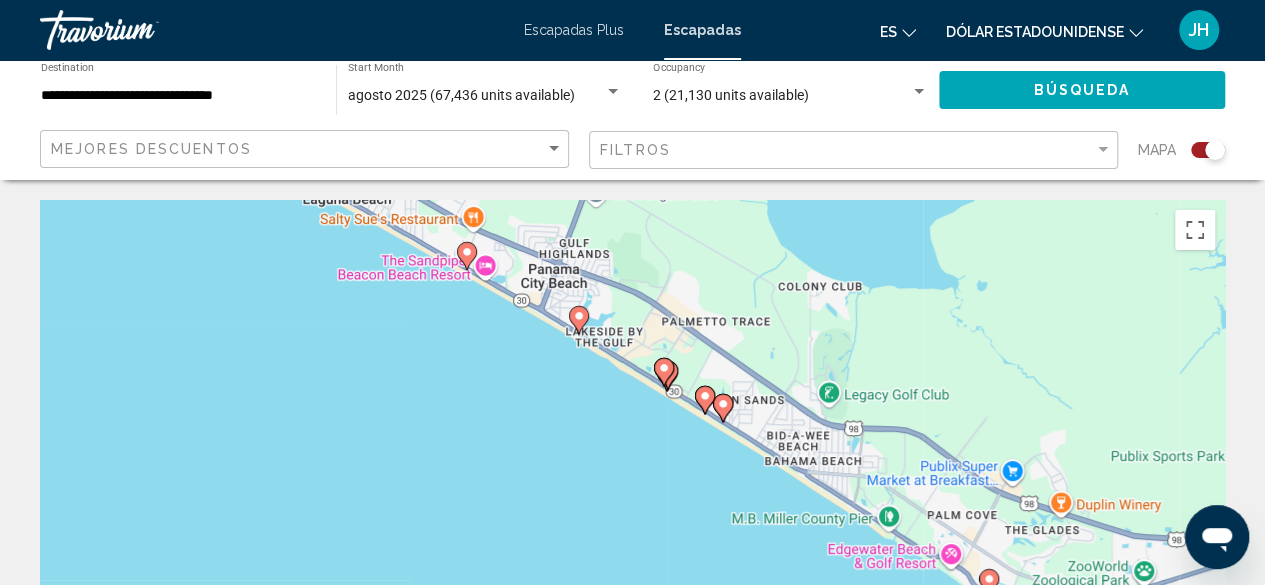 click 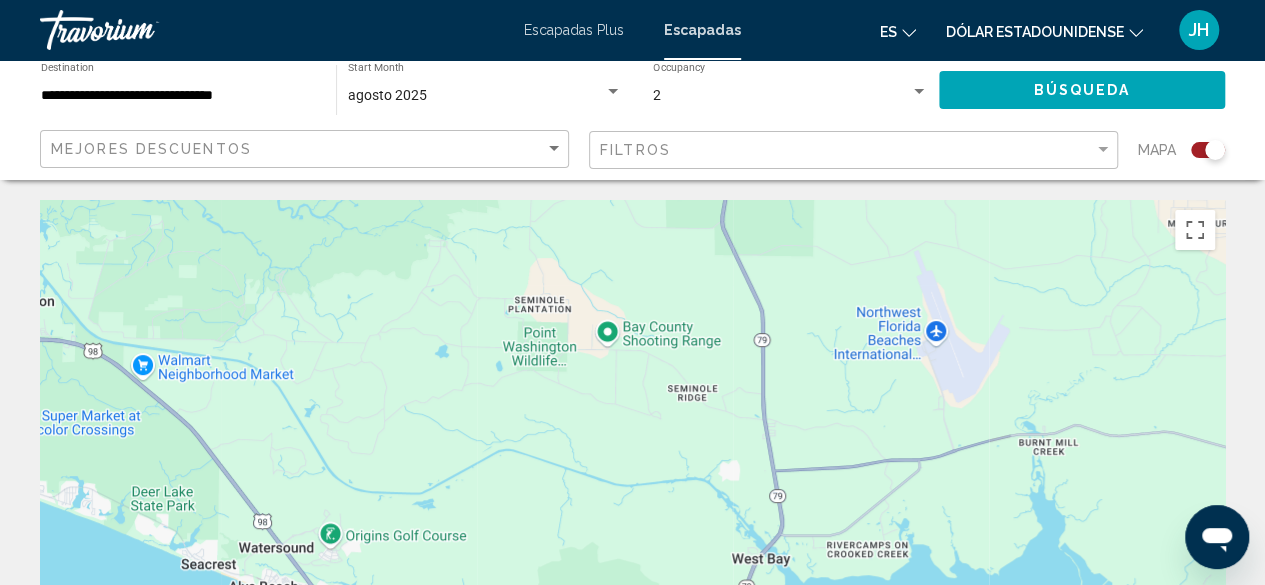 click on "Para activar la función de arrastrar con el teclado, presiona Alt + Intro. Una vez que estés en el estado de arrastrar con el teclado, usa las teclas de flecha para mover el marcador. Para completar la acción, presiona la tecla Intro. Para cancelar, presiona Escape." at bounding box center [632, 500] 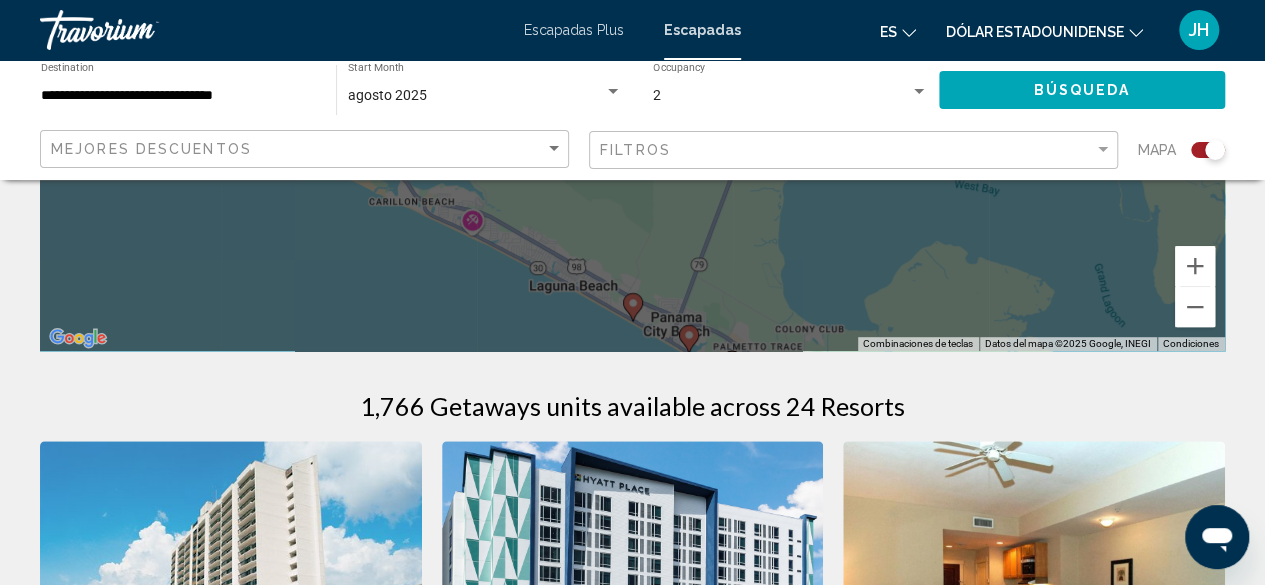 scroll, scrollTop: 450, scrollLeft: 0, axis: vertical 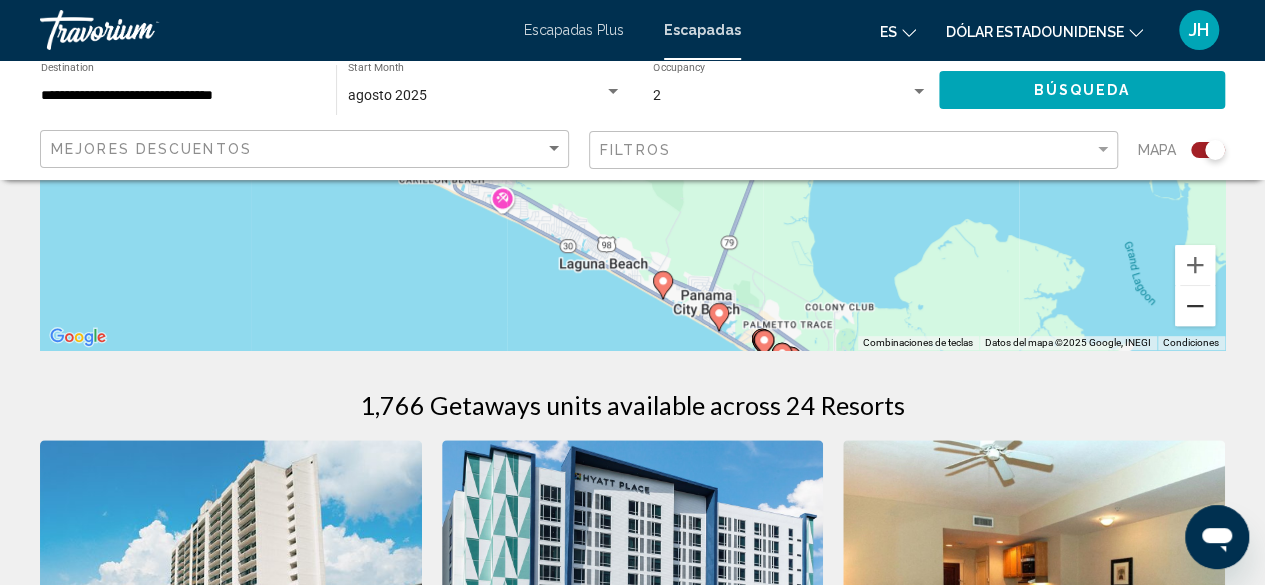 click at bounding box center [1195, 306] 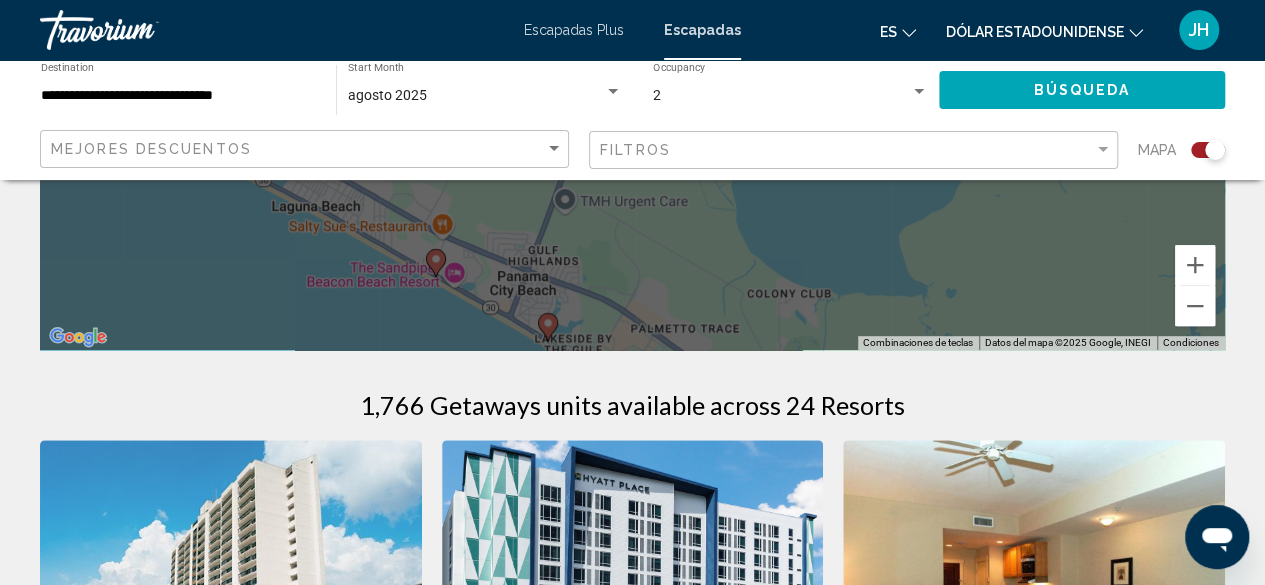 click on "Para activar la función de arrastrar con el teclado, presiona Alt + Intro. Una vez que estés en el estado de arrastrar con el teclado, usa las teclas de flecha para mover el marcador. Para completar la acción, presiona la tecla Intro. Para cancelar, presiona Escape." at bounding box center [632, 50] 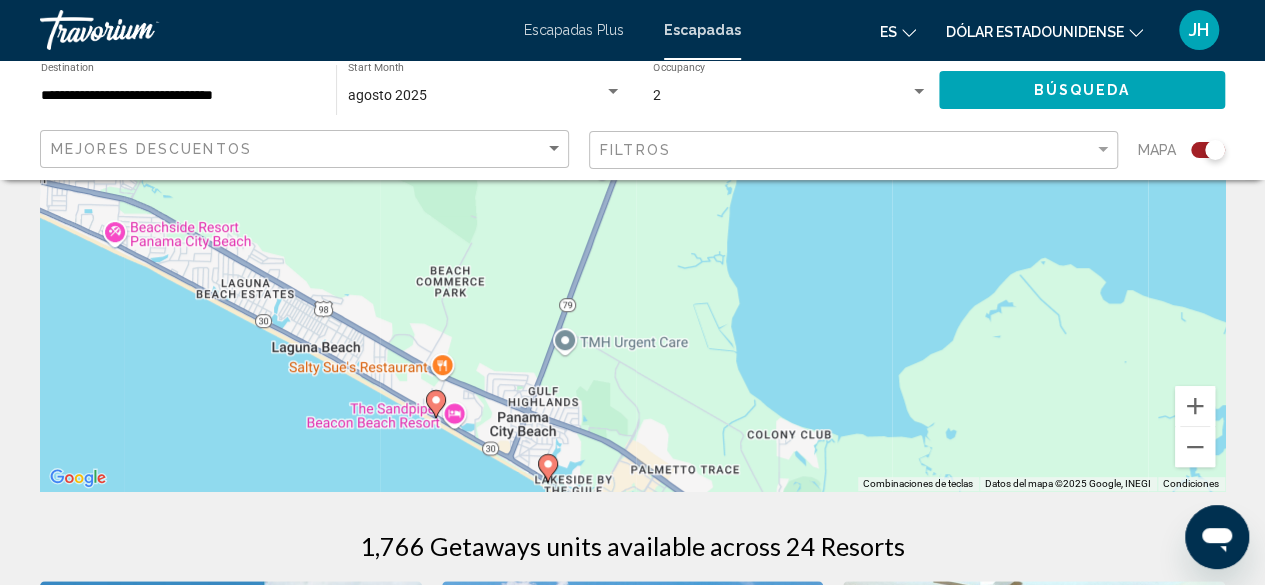scroll, scrollTop: 301, scrollLeft: 0, axis: vertical 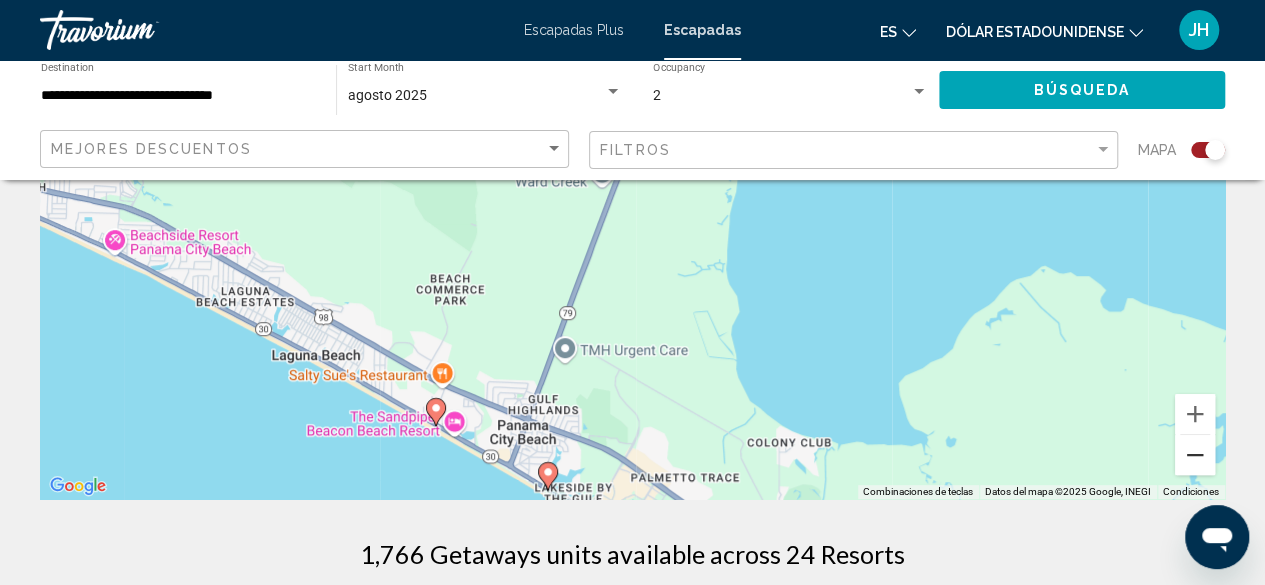 click at bounding box center (1195, 455) 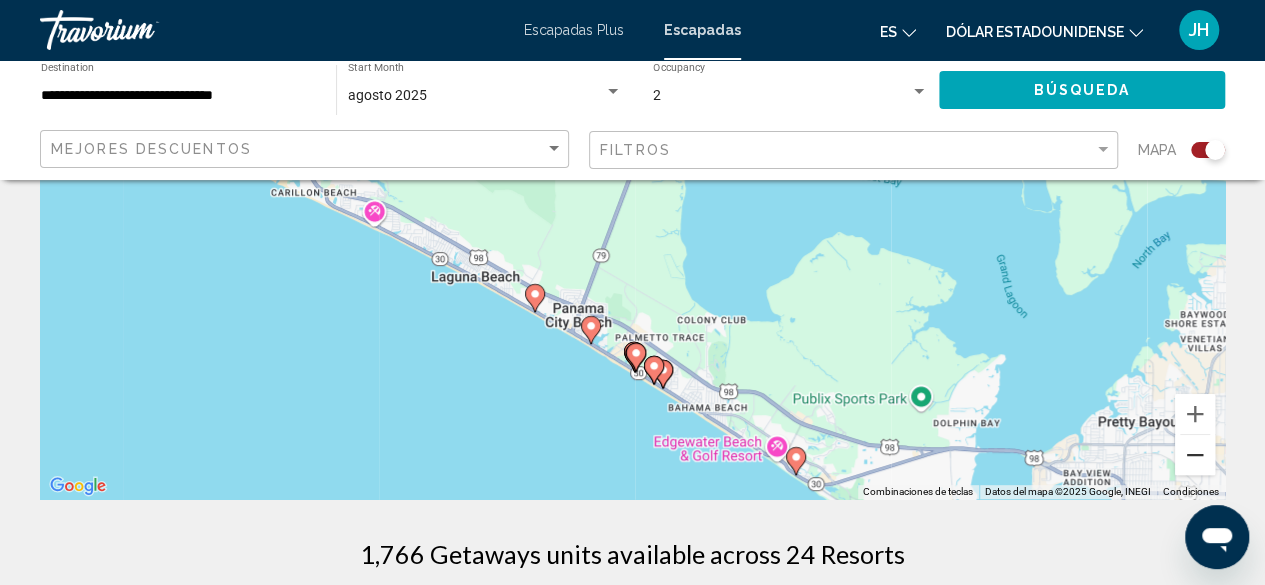 click at bounding box center [1195, 455] 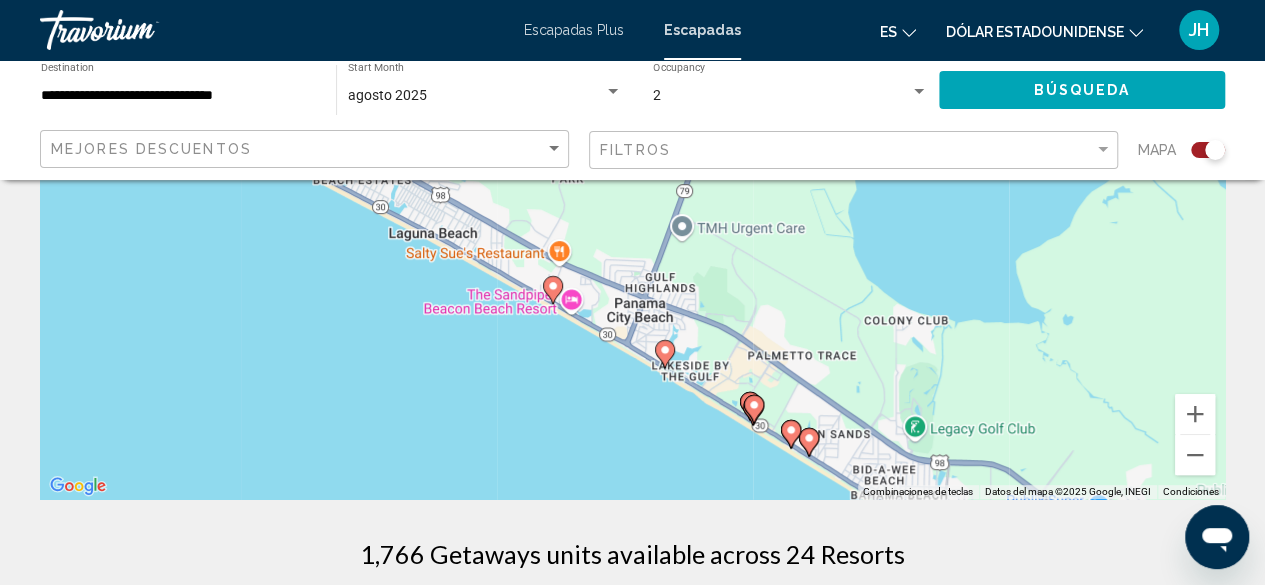 click 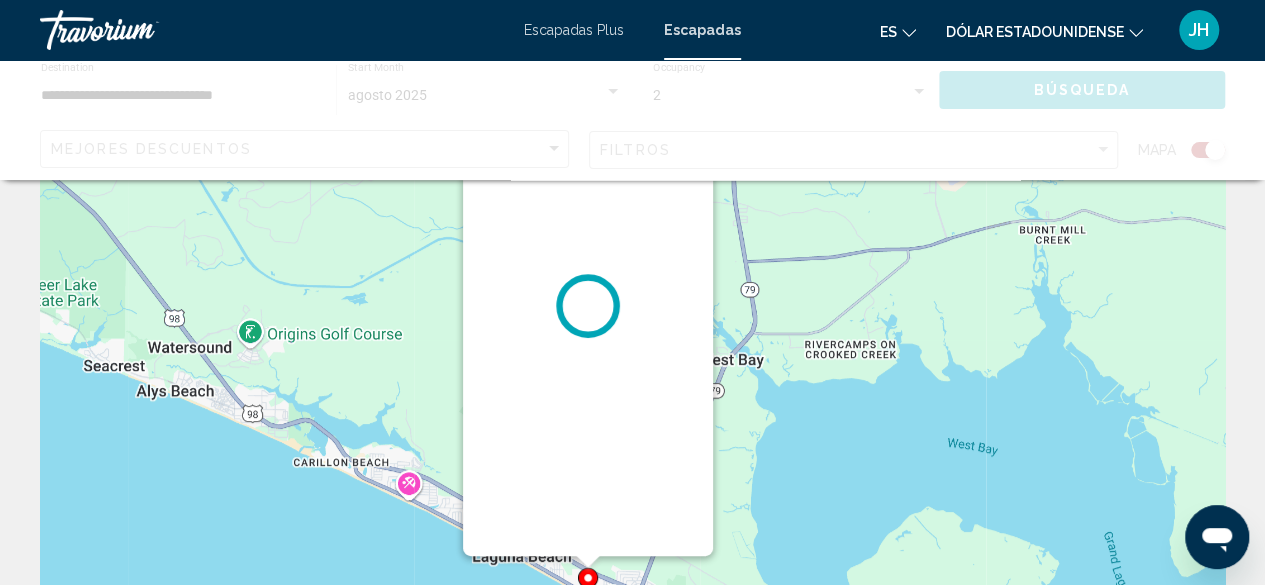 scroll, scrollTop: 0, scrollLeft: 0, axis: both 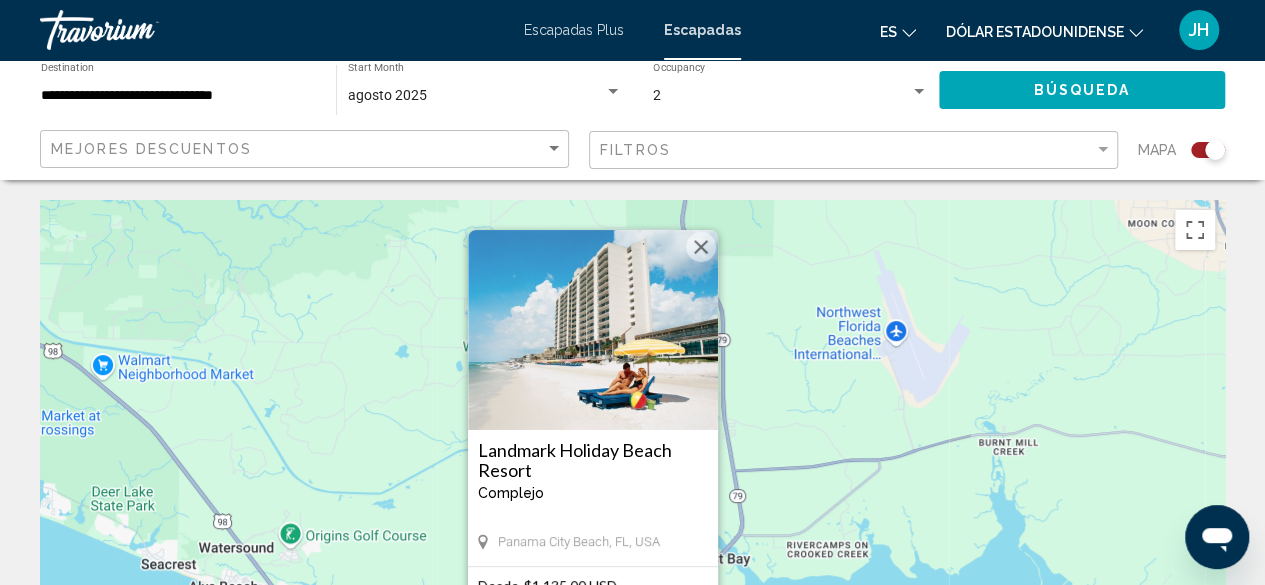 click at bounding box center [593, 330] 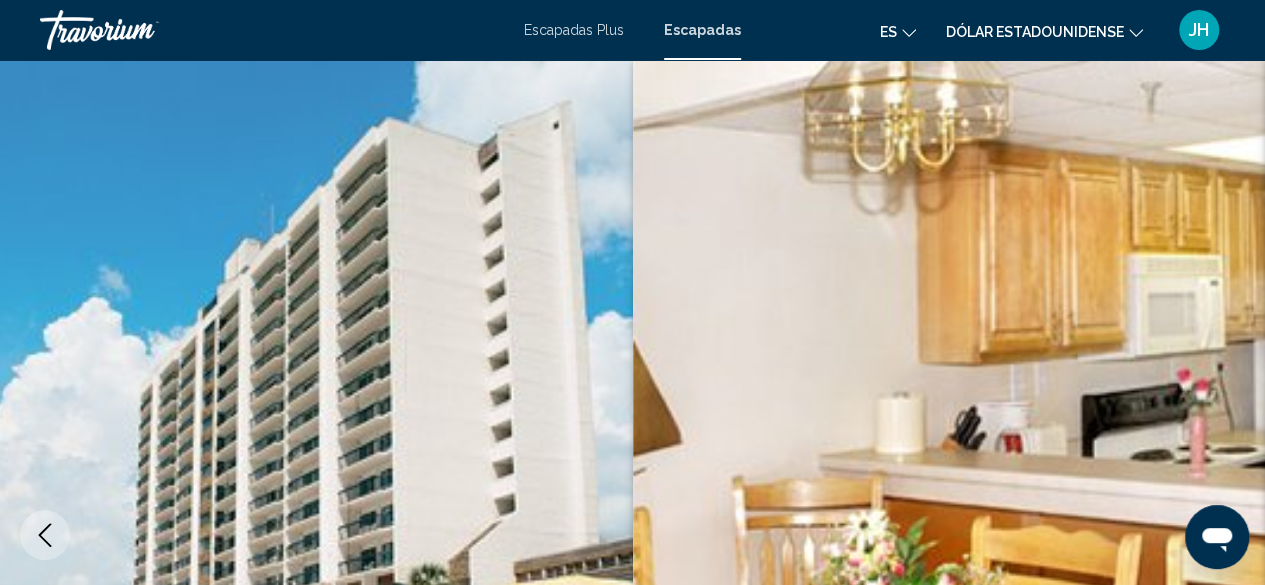 scroll, scrollTop: 242, scrollLeft: 0, axis: vertical 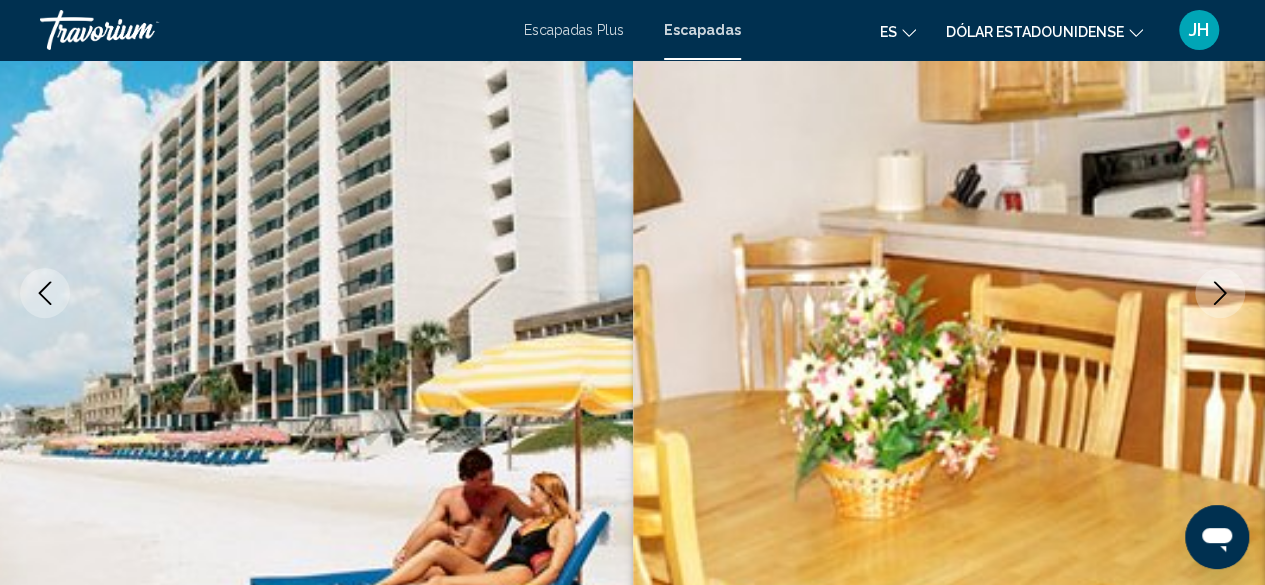 click at bounding box center [316, 293] 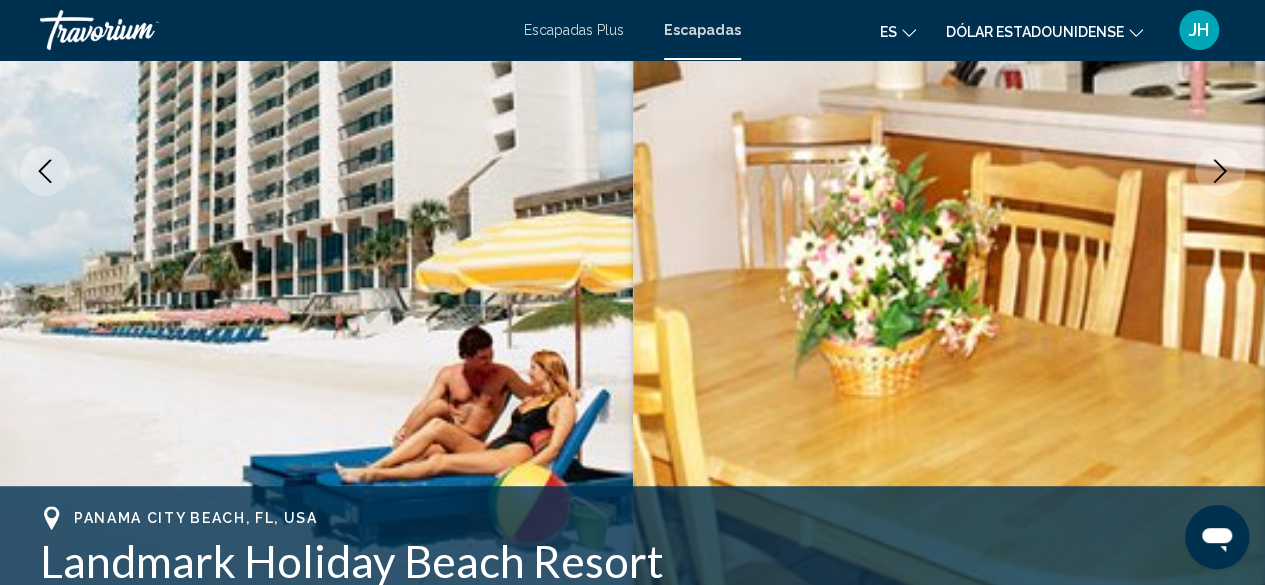 scroll, scrollTop: 367, scrollLeft: 0, axis: vertical 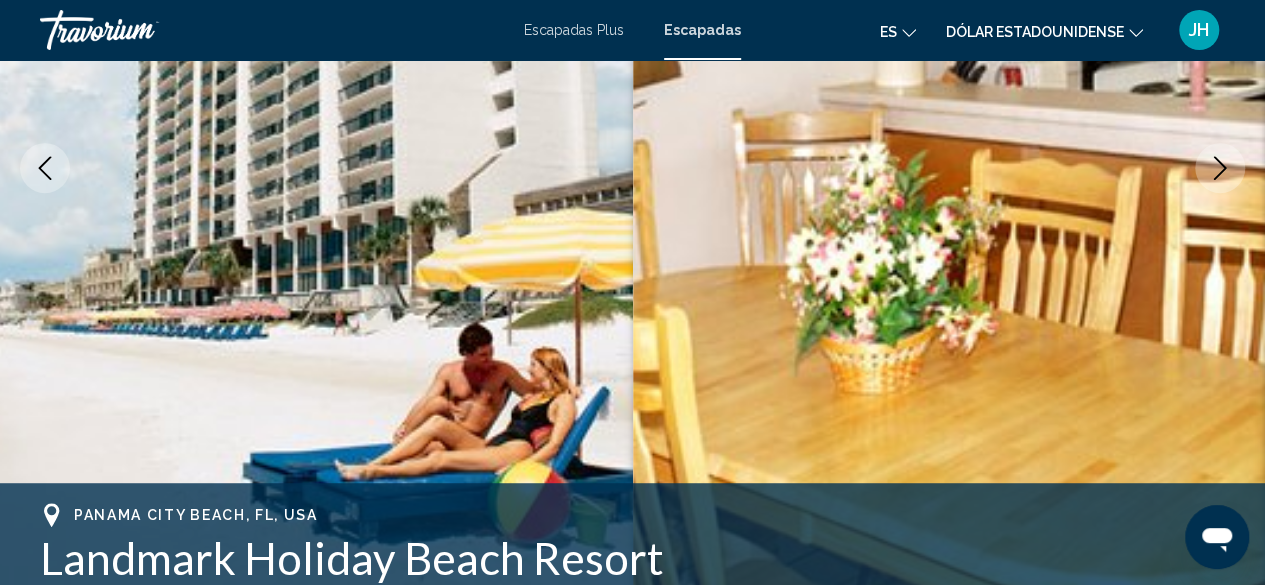 click 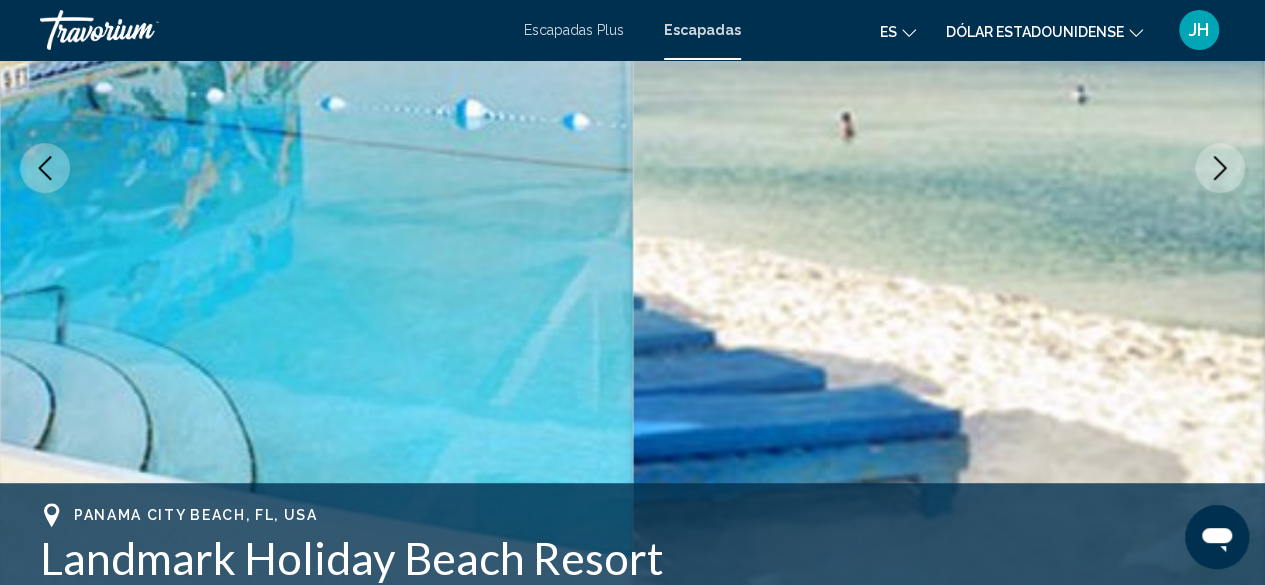 click 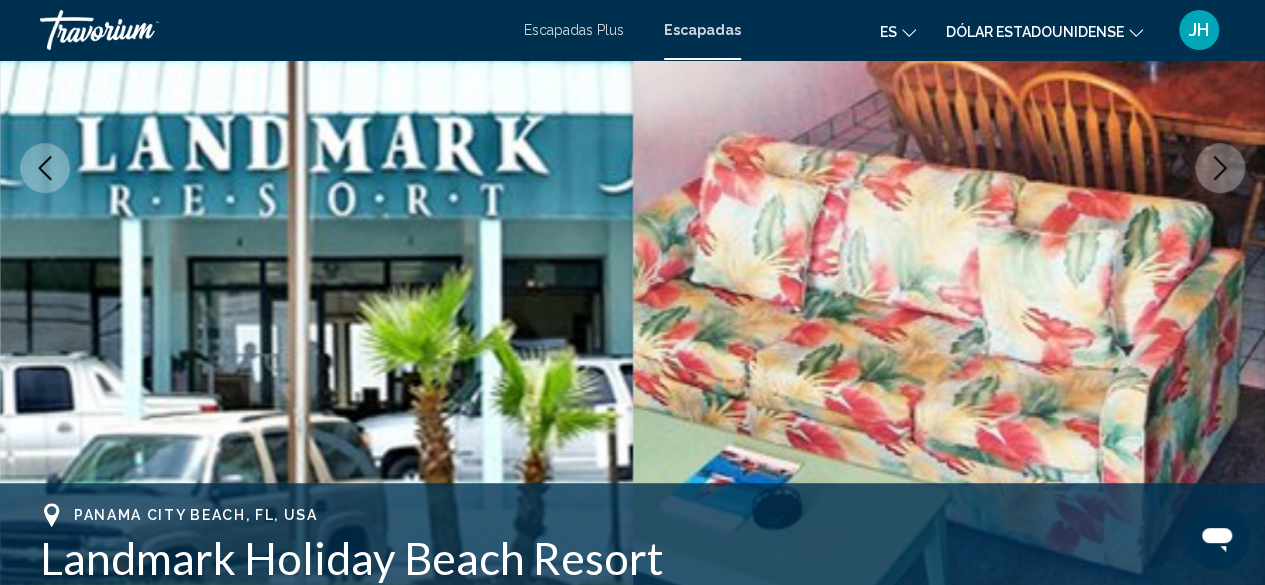 click at bounding box center [1220, 168] 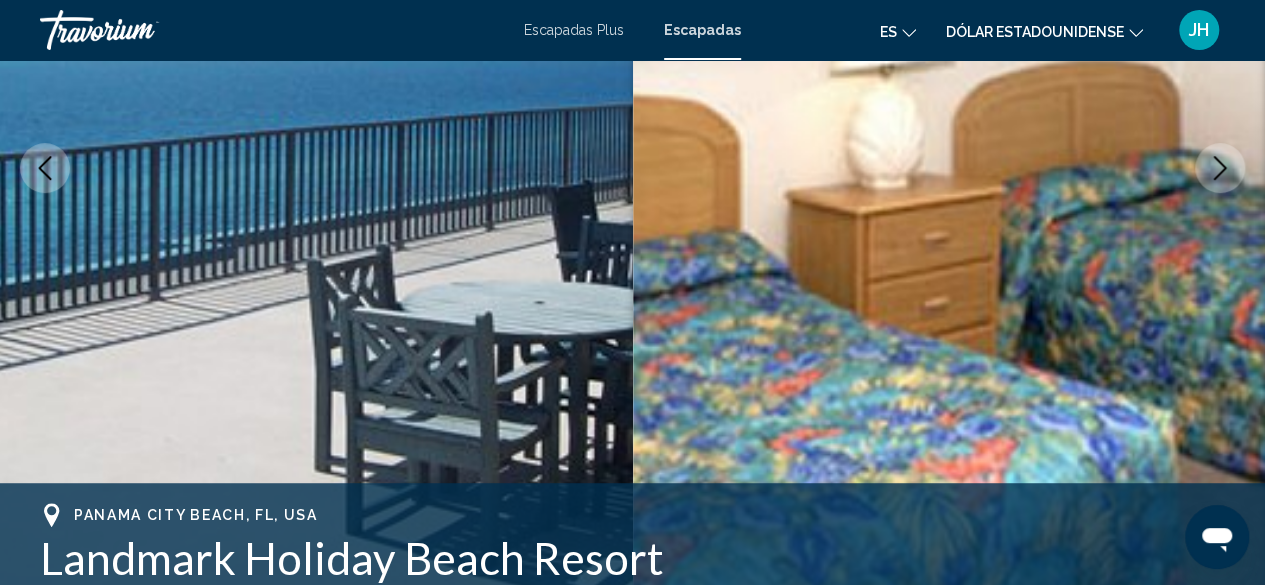 click 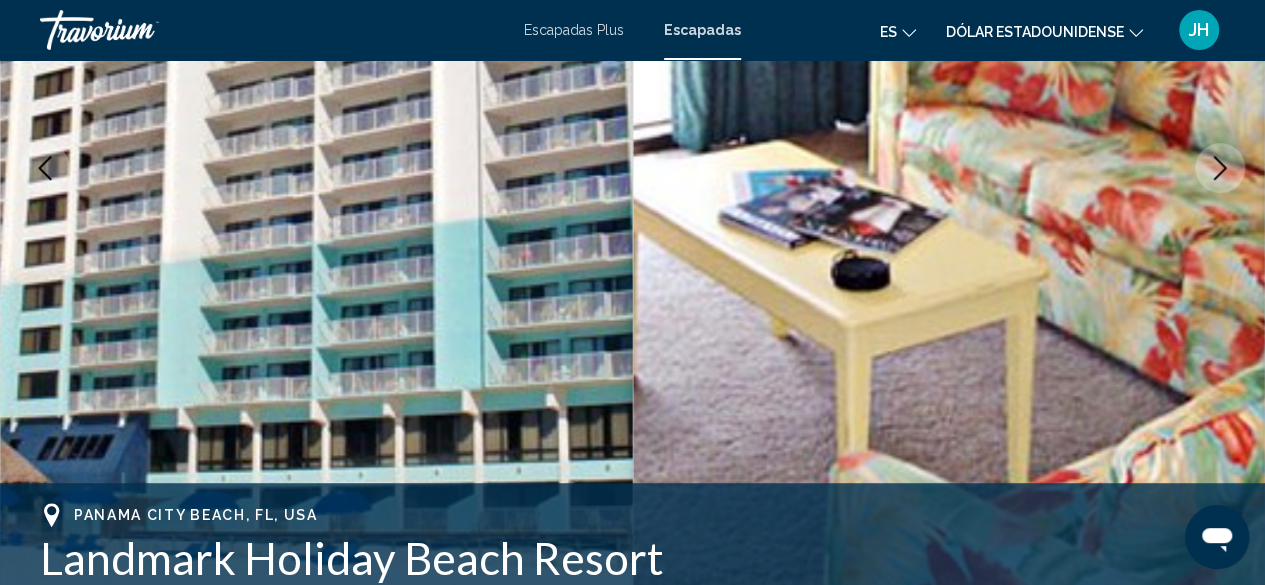 click at bounding box center (1220, 168) 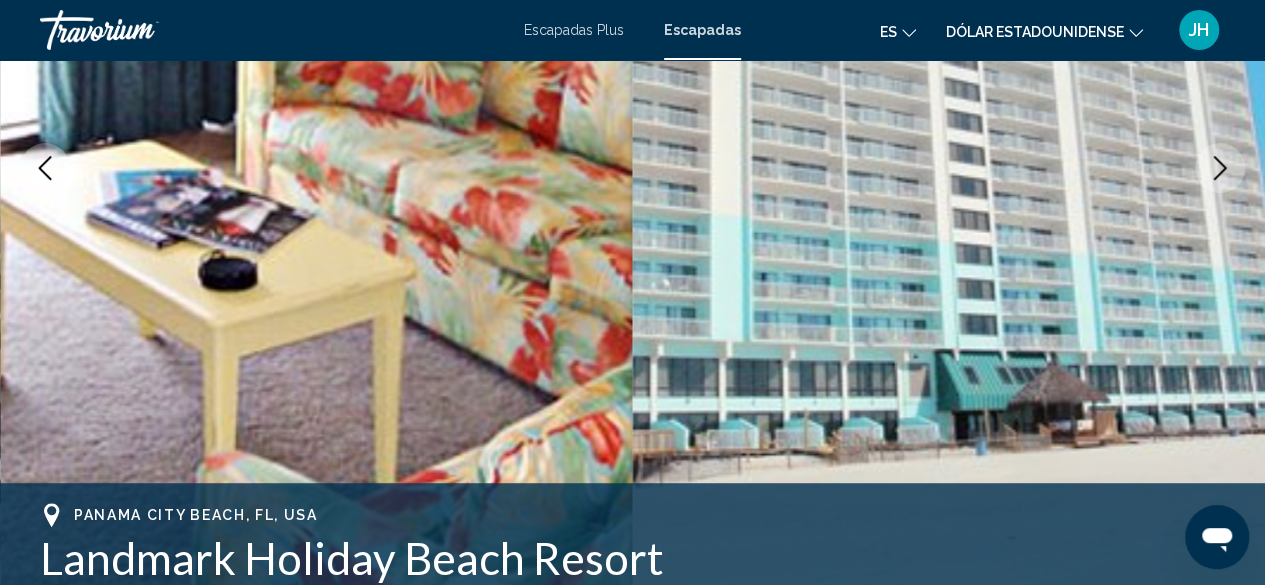 click 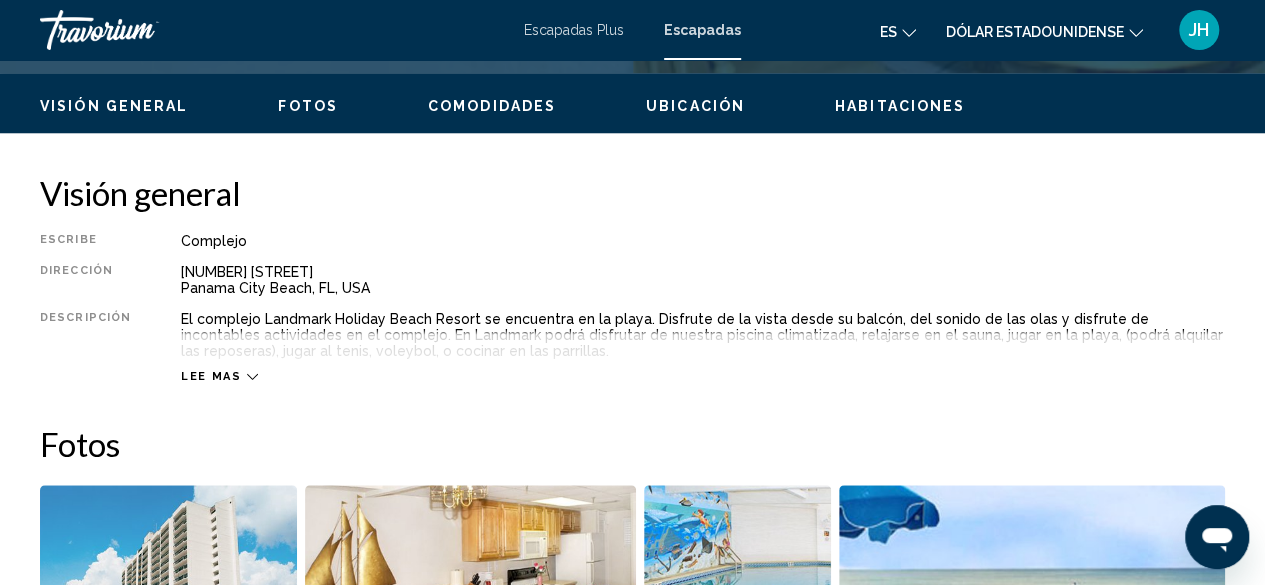 scroll, scrollTop: 942, scrollLeft: 0, axis: vertical 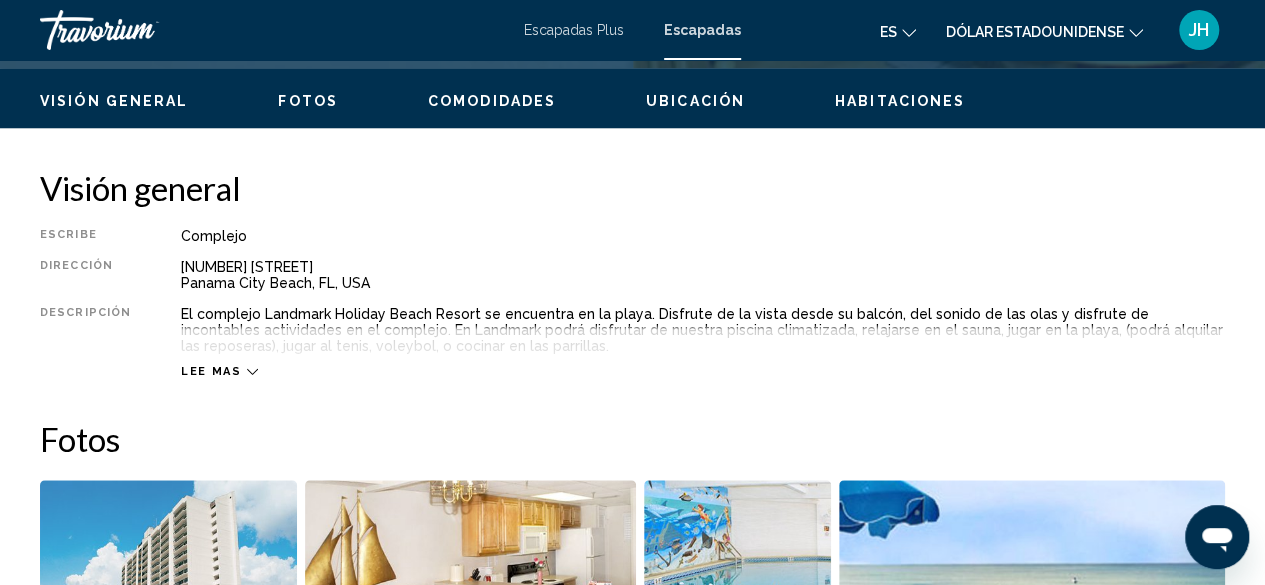 click on "Lee mas" at bounding box center (211, 371) 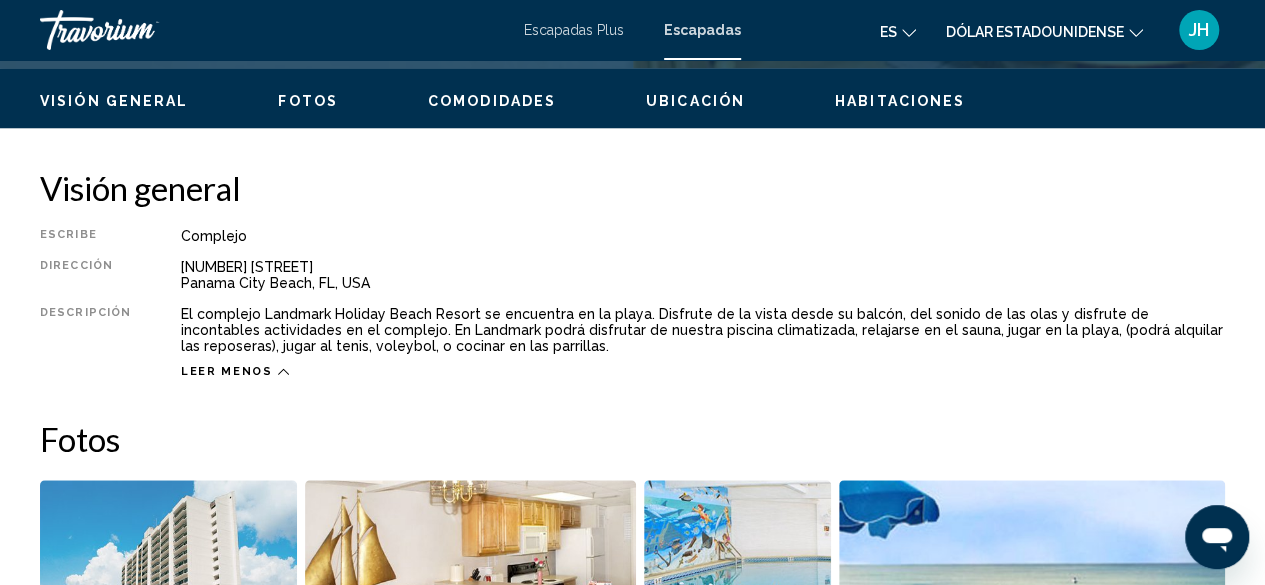 click on "Visión general Escribe Complejo Todo incluido No todo incluido Dirección [NUMBER] [STREET] Panama City Beach, [STATE], [COUNTRY] Descripción El complejo Landmark Holiday Beach Resort se encuentra en la playa. Disfrute de la vista desde su balcón, del sonido de las olas y disfrute de incontables actividades en el complejo. En Landmark podrá disfrutar de nuestra piscina climatizada, relajarse en el sauna, jugar en la playa, (podrá alquilar las reposeras), jugar al tenis, voleybol, o cocinar en las parrillas. Leer menos
Fotos Comodidades
Fitness Center Business center Concierge desk/services Currency exchange Dry cleaning/laundry service Fitness Center Gift shops or newsstand Hot tub Indoor swimming pool Languages spoken onsite Medical facility Multilingual staff Onsite - Swimming pool - total number of pools Post Office Sauna Sport Courts / Grounds No hay servicios disponibles. Tarifas de limpieza  Calendario  0" at bounding box center [632, 1989] 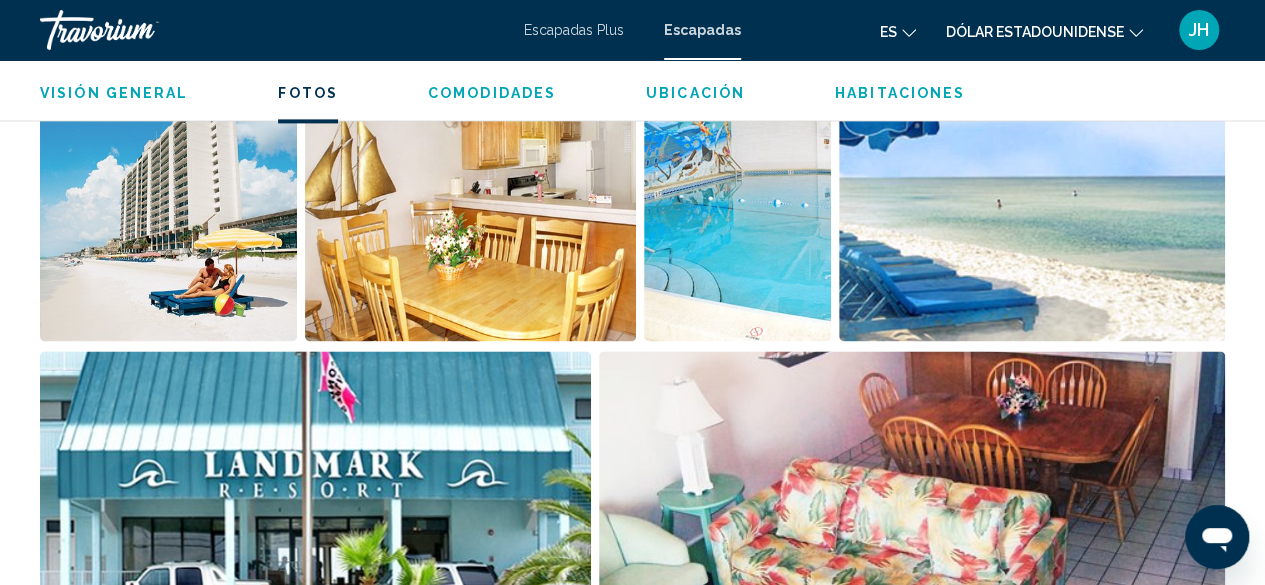 scroll, scrollTop: 1323, scrollLeft: 0, axis: vertical 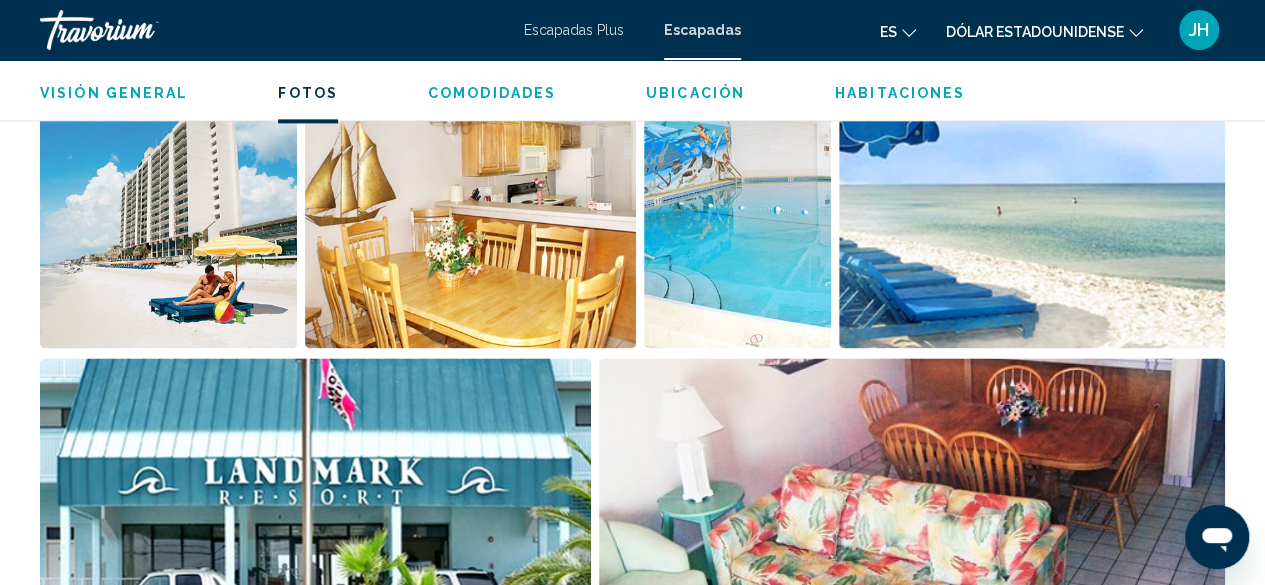 click at bounding box center [1032, 224] 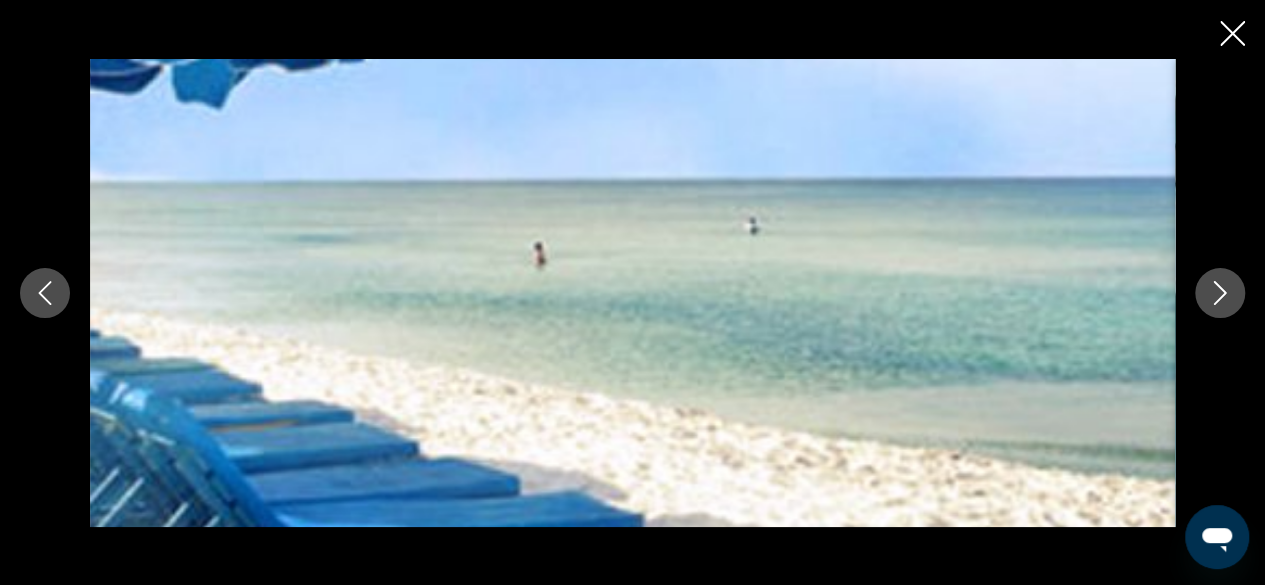 scroll, scrollTop: 1661, scrollLeft: 0, axis: vertical 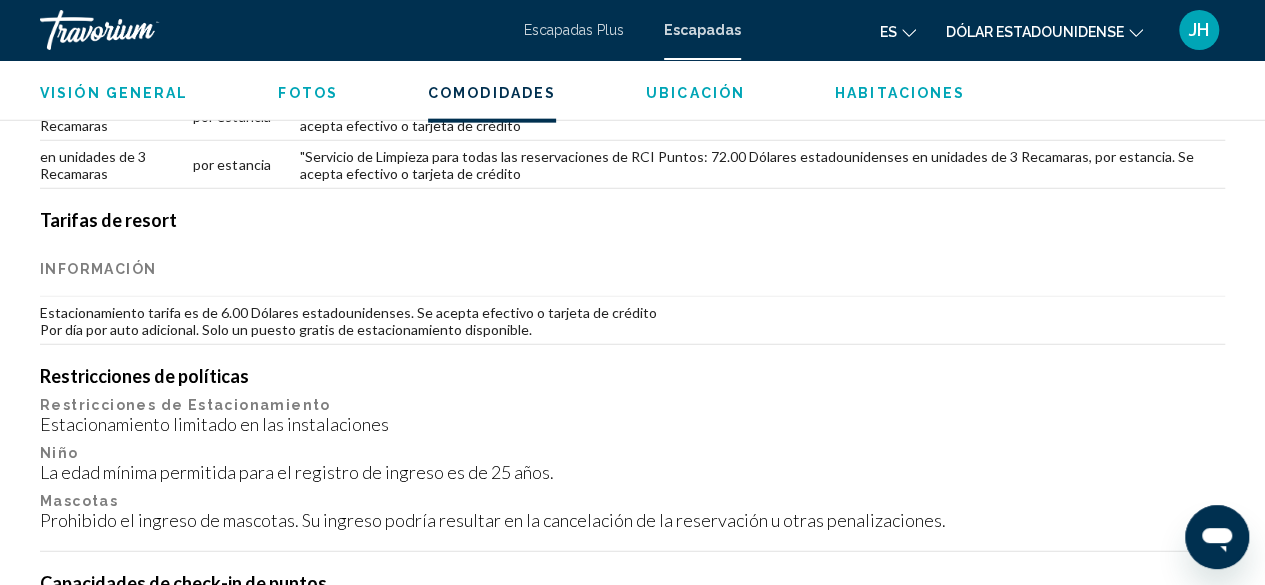 click on "Estacionamiento tarifa es de 6.00 Dólares estadounidenses. Se acepta efectivo o tarjeta de crédito Por día por auto adicional.   Solo un puesto gratis de estacionamiento disponible." at bounding box center [632, 321] 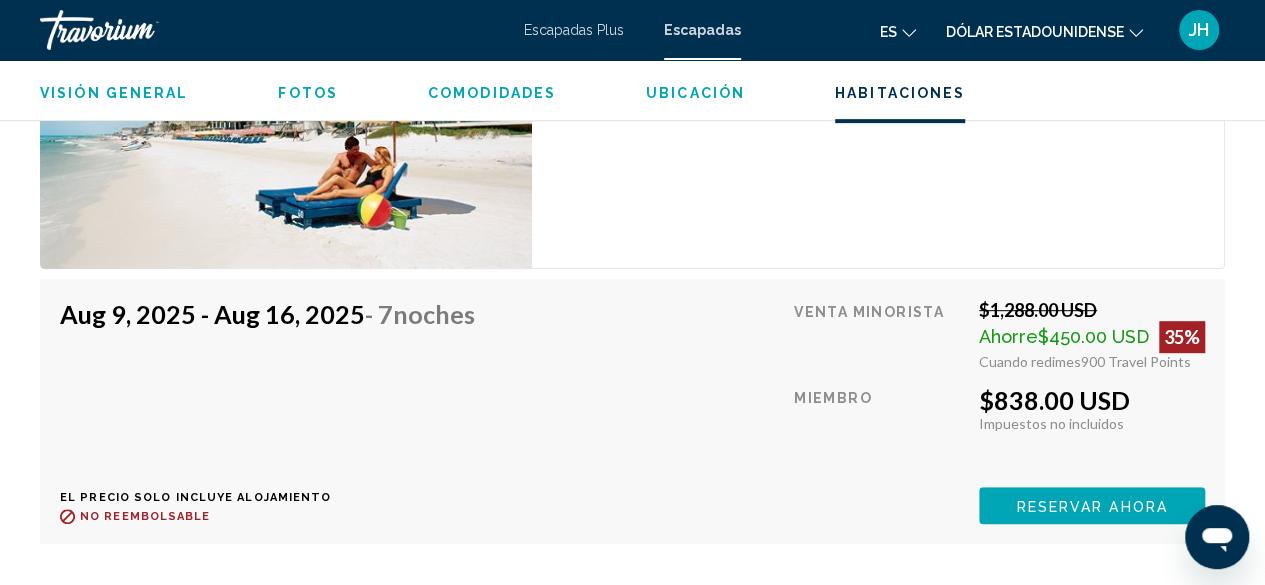 scroll, scrollTop: 4163, scrollLeft: 0, axis: vertical 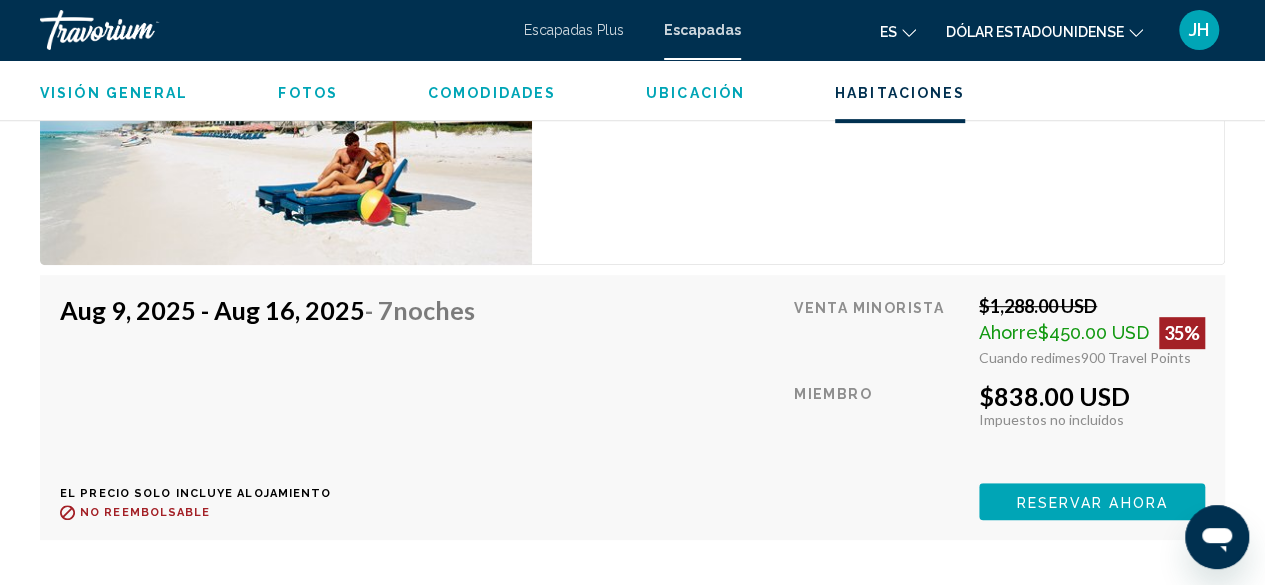 click on "Unidad de 2 dormitorios (Full Kitchen) Habitaciones 2 Máxima ocupacion 6 Cocina
Cocina llena" at bounding box center [878, 68] 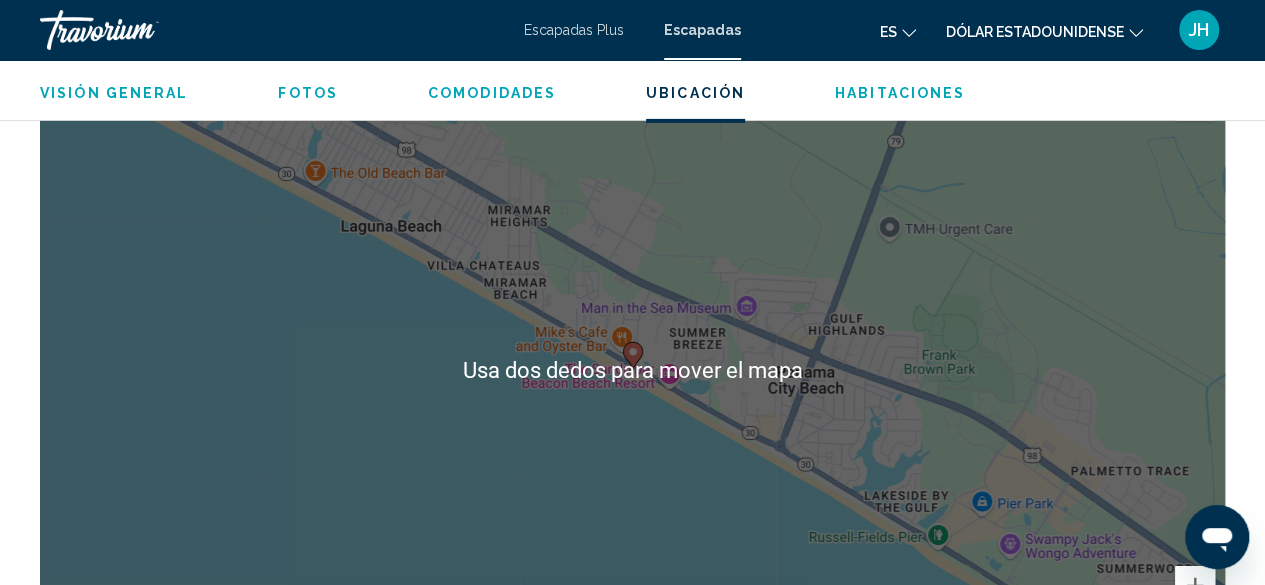 scroll, scrollTop: 3359, scrollLeft: 0, axis: vertical 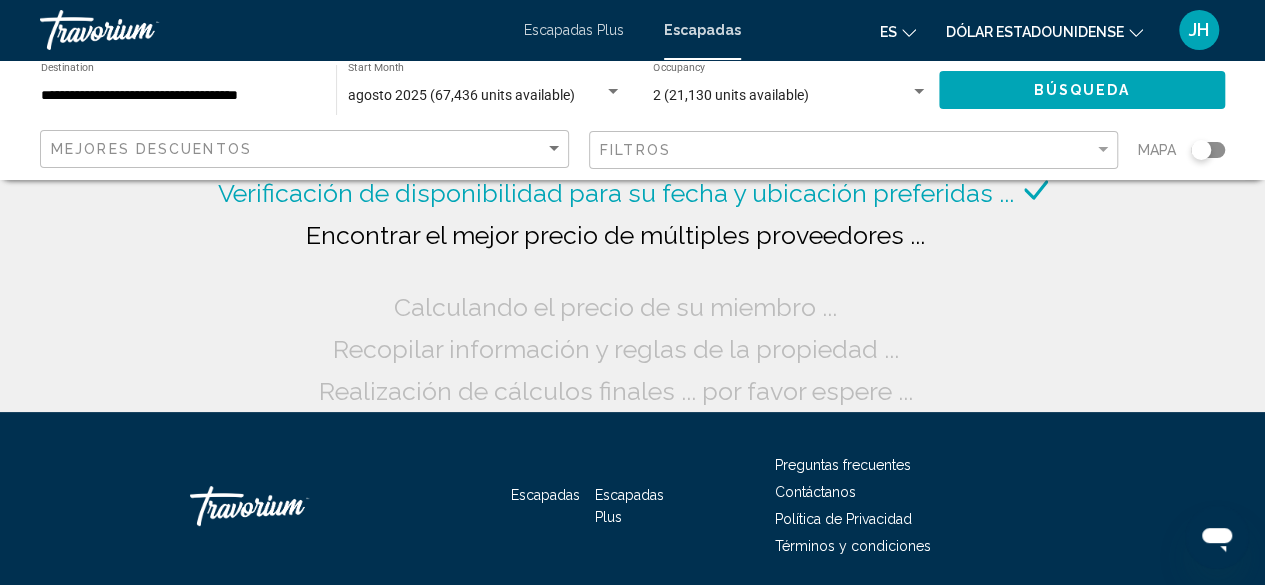 click 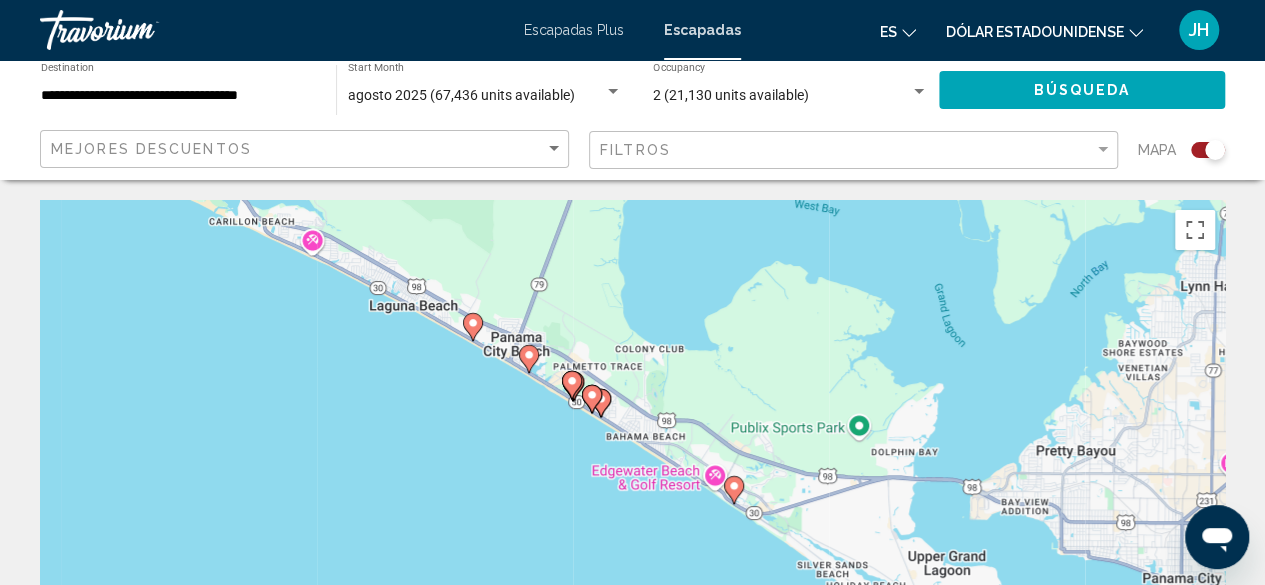 click 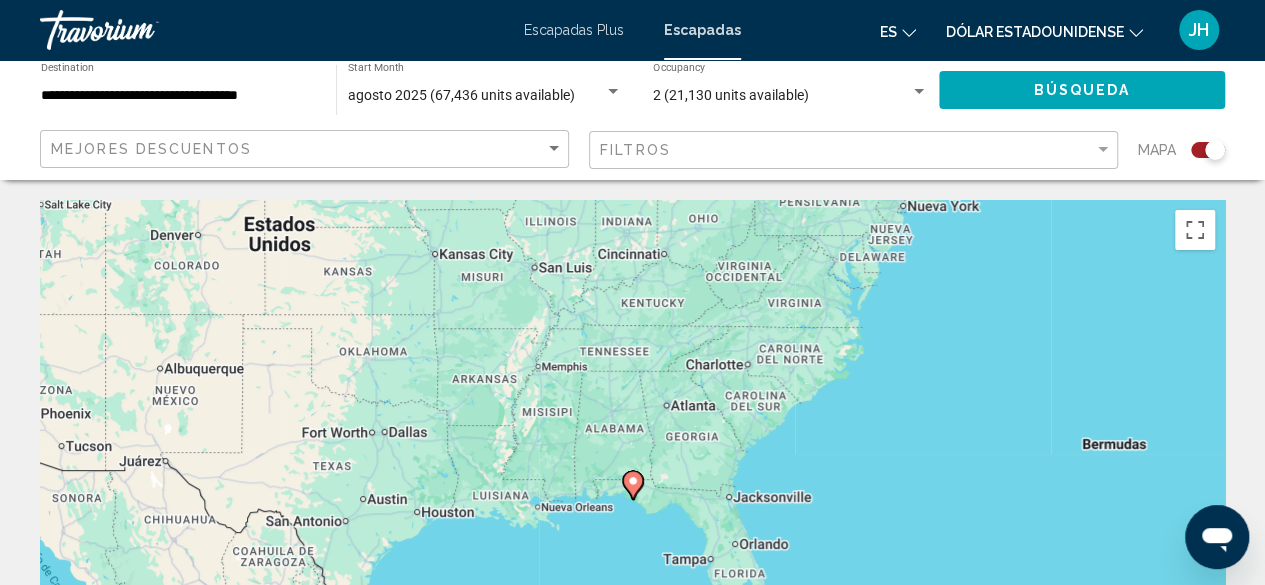 click 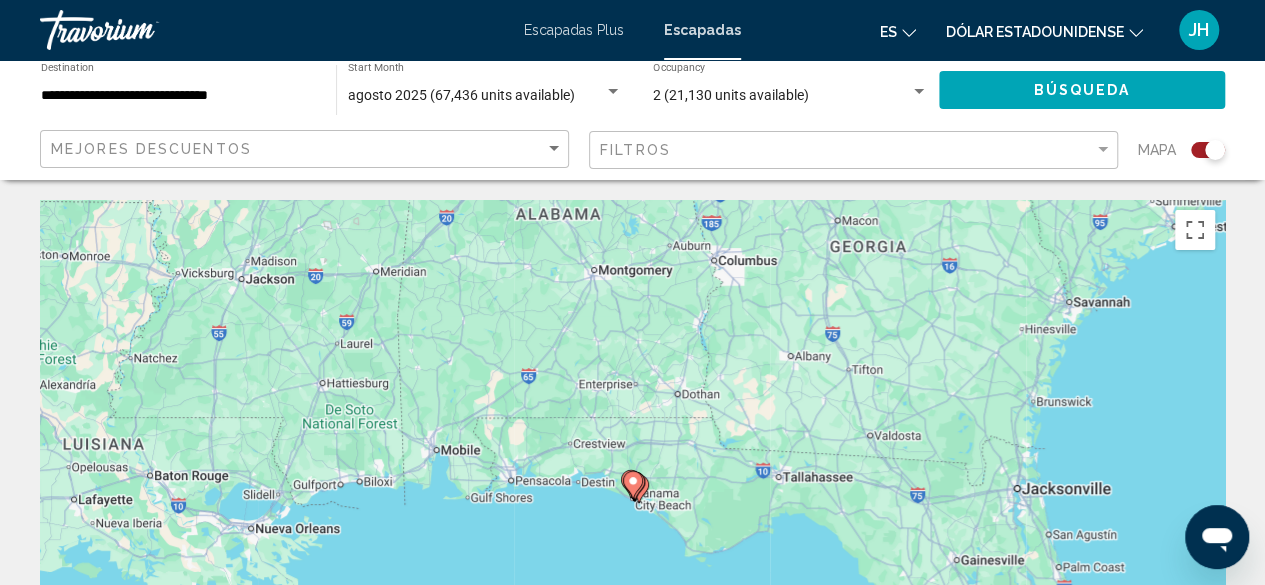 click 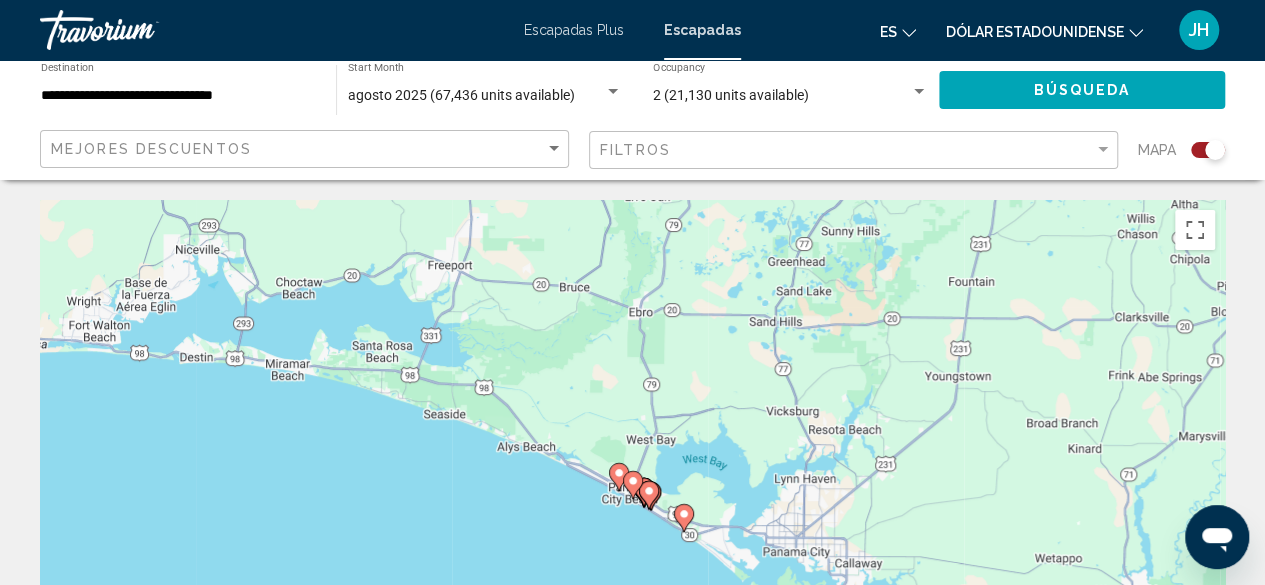 click 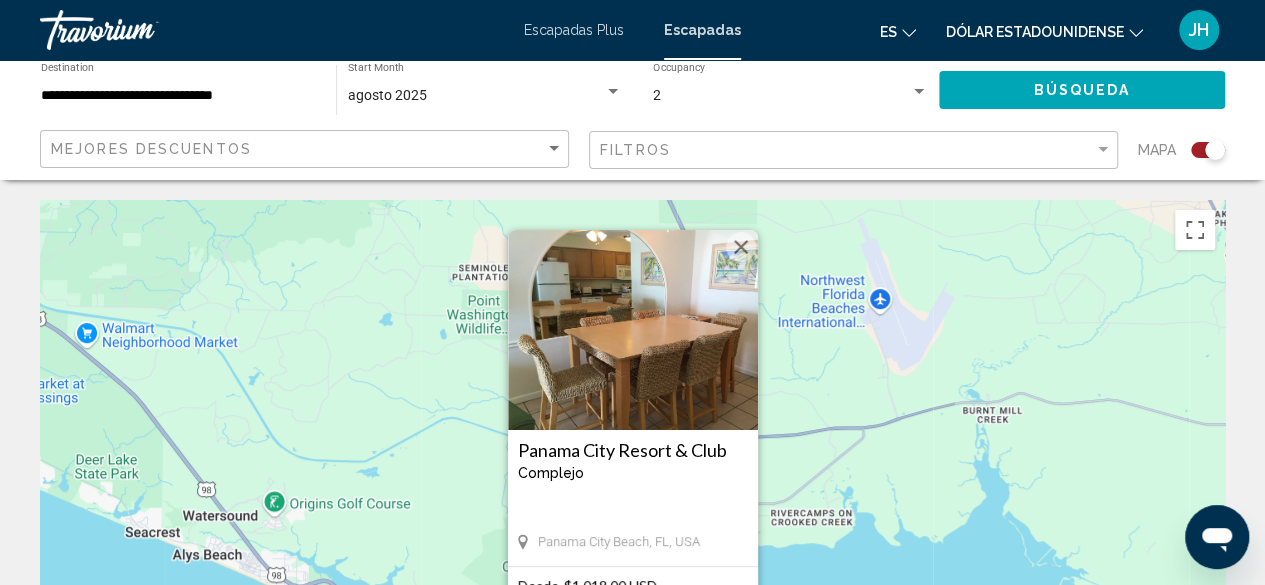click at bounding box center (741, 247) 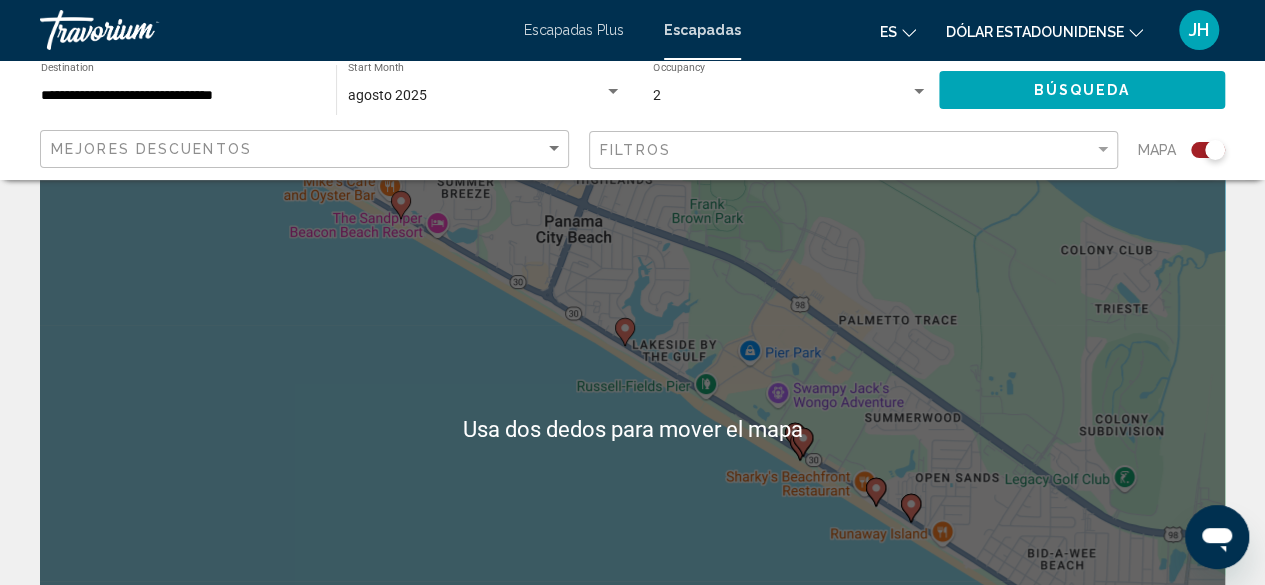 scroll, scrollTop: 73, scrollLeft: 0, axis: vertical 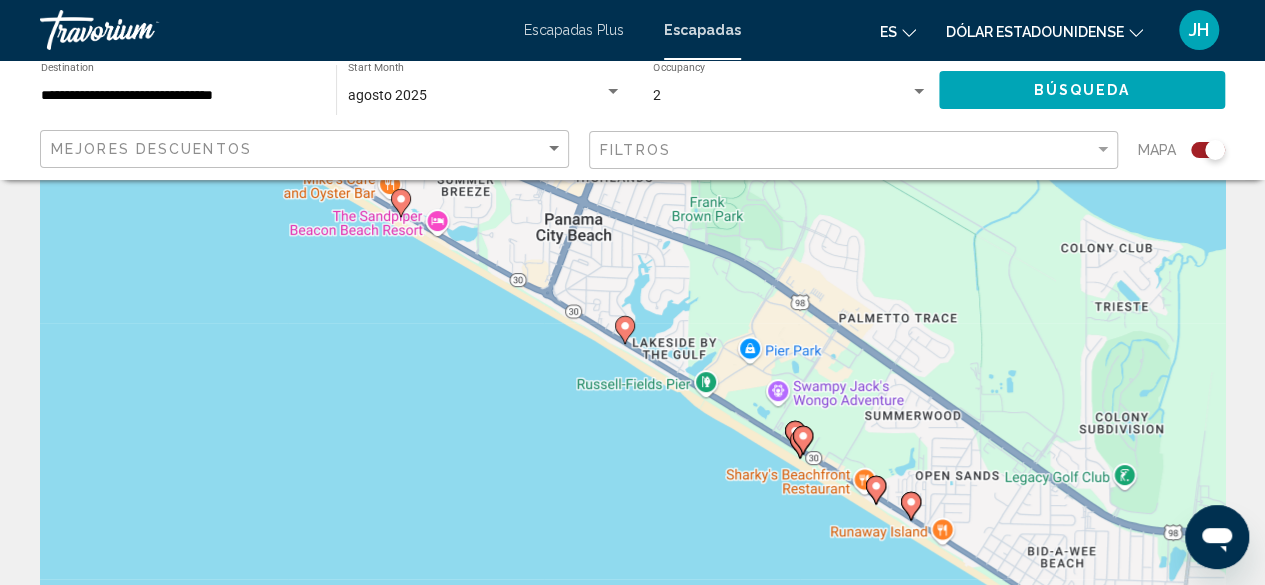 click 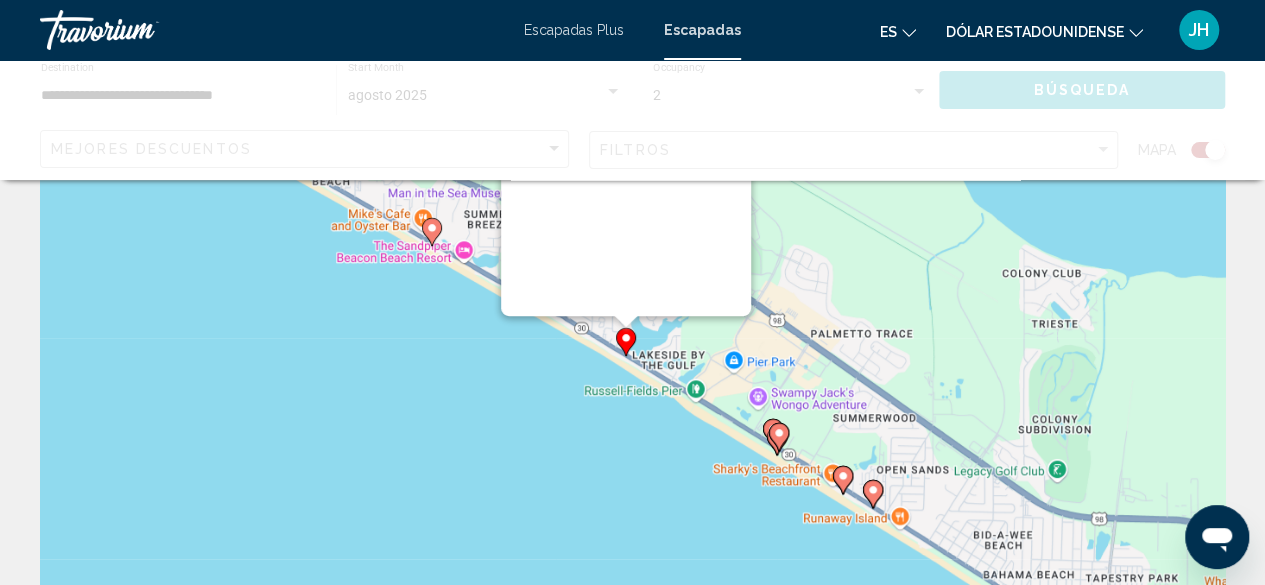 scroll, scrollTop: 0, scrollLeft: 0, axis: both 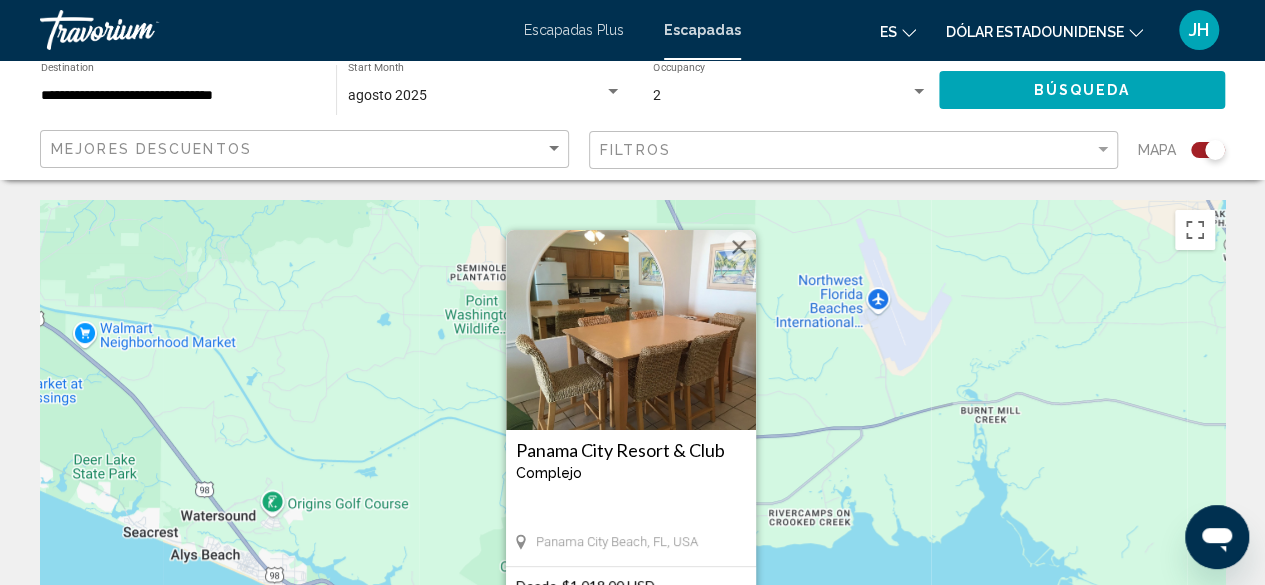 click at bounding box center [631, 330] 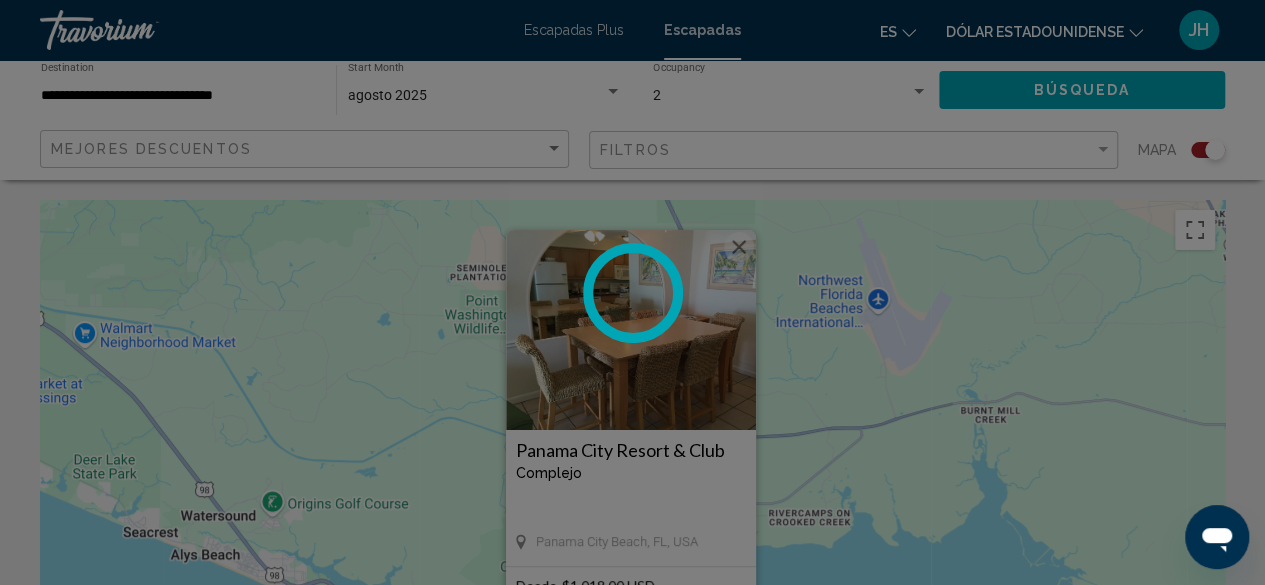 scroll, scrollTop: 242, scrollLeft: 0, axis: vertical 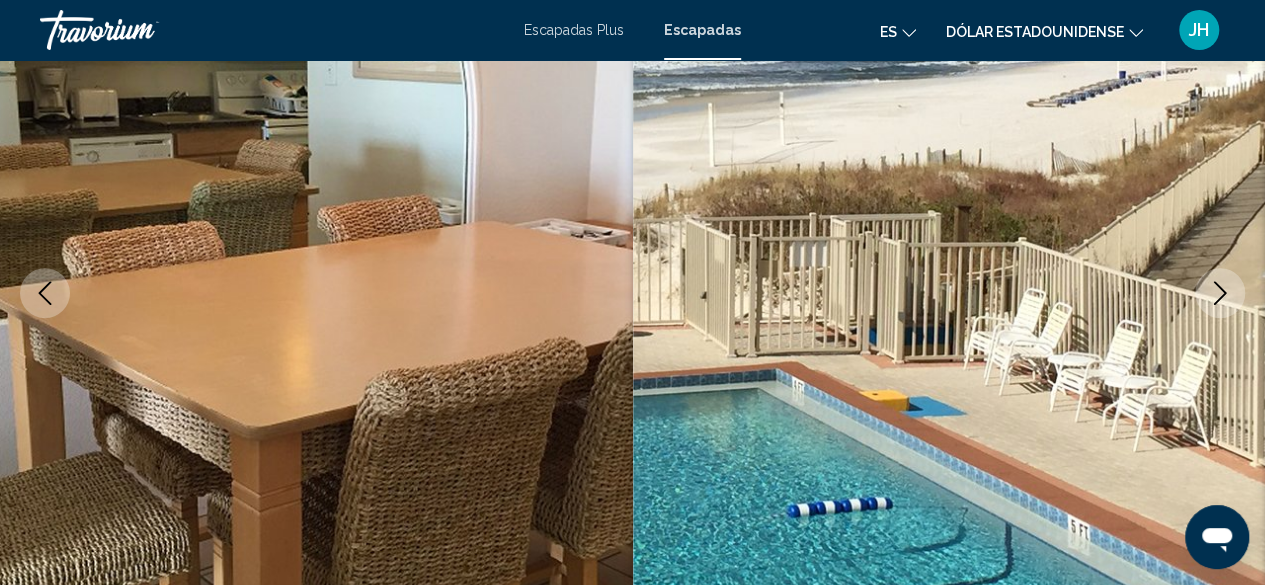 click 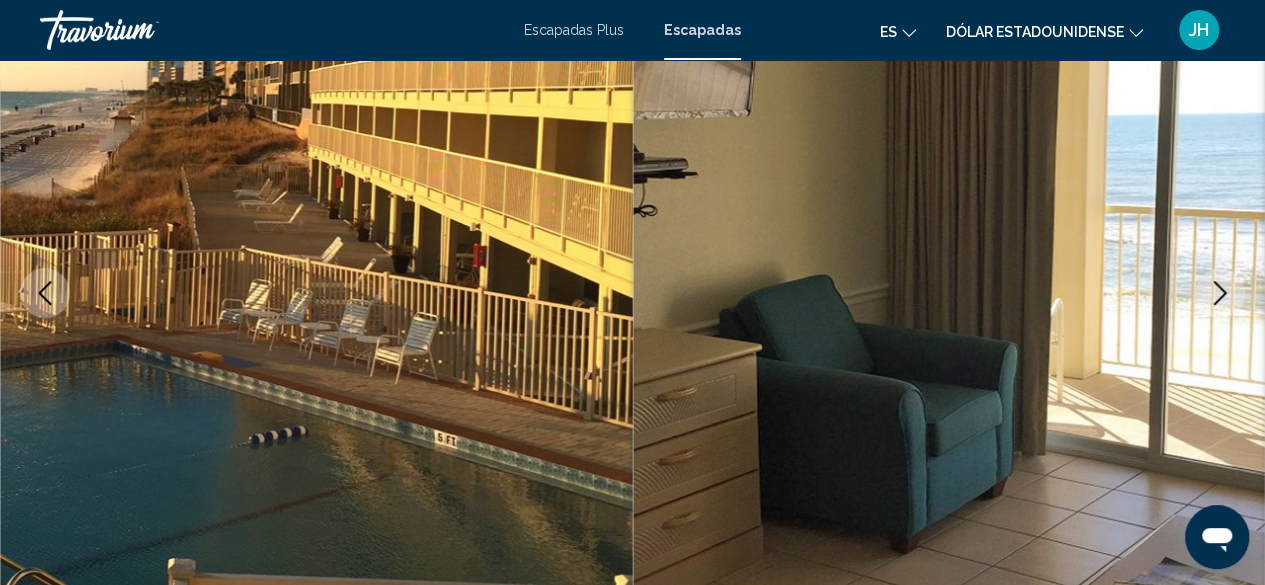 click 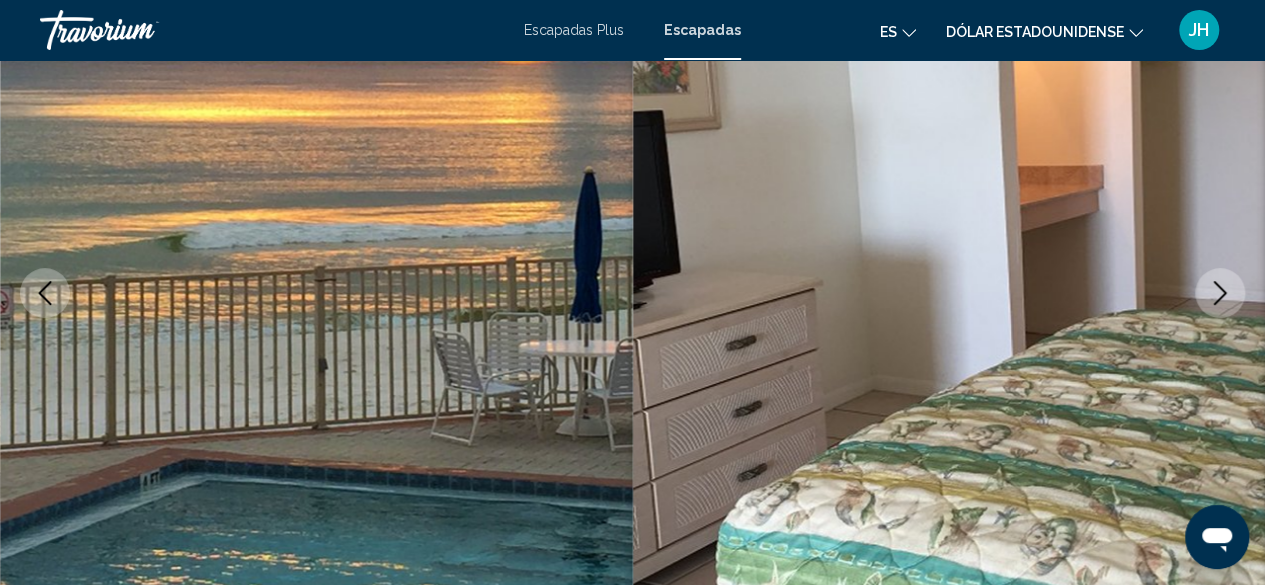 click 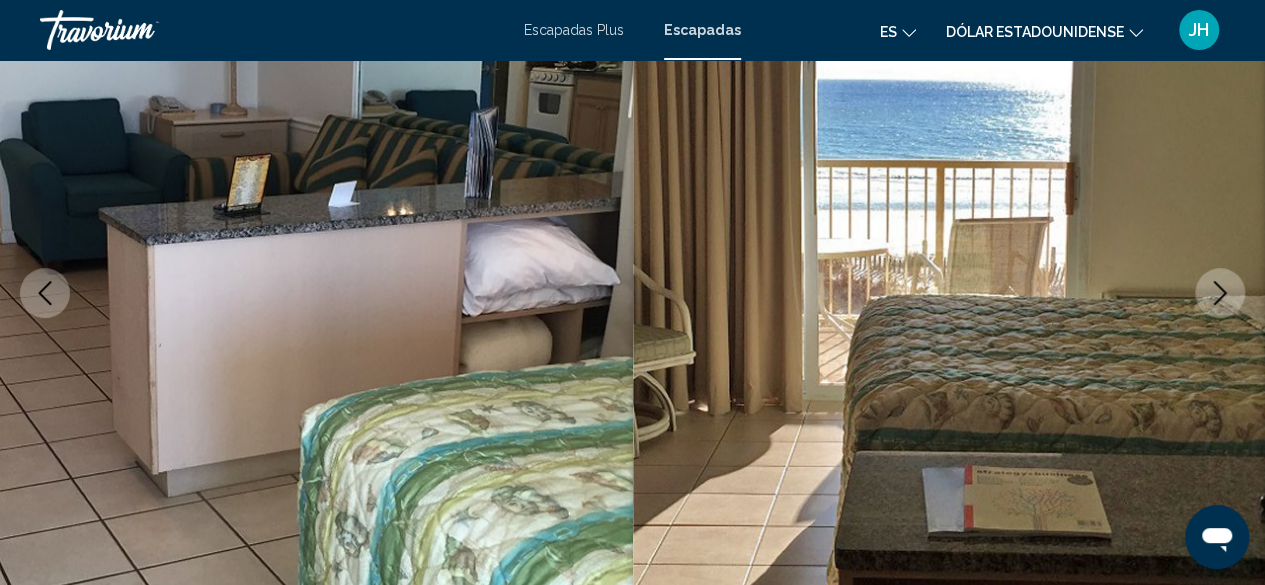 click 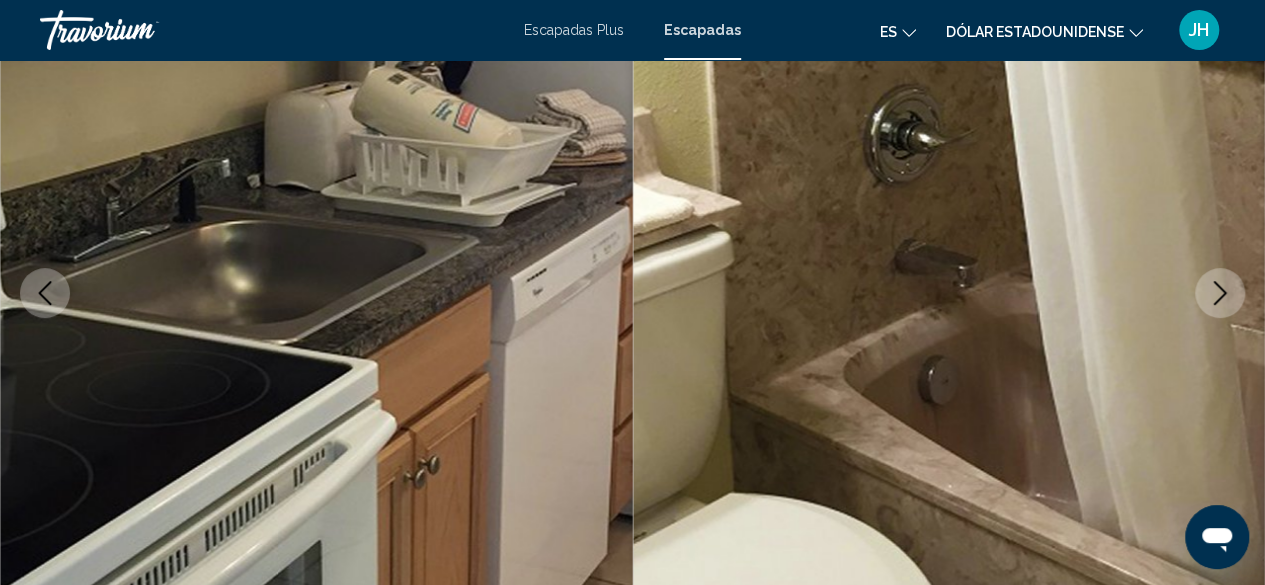 click 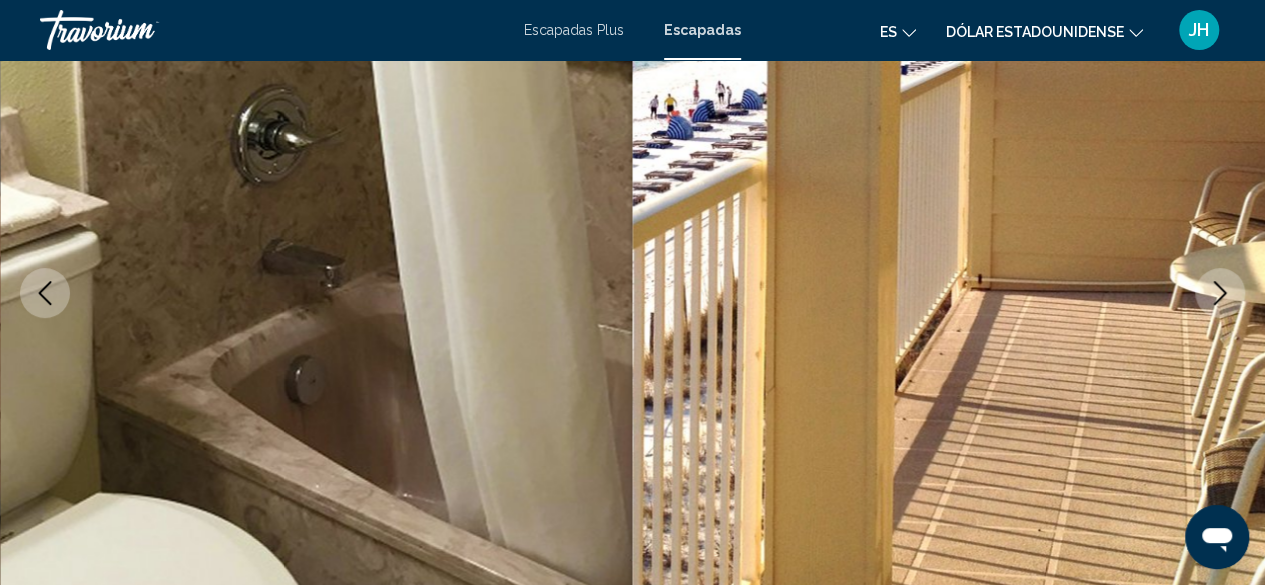 click 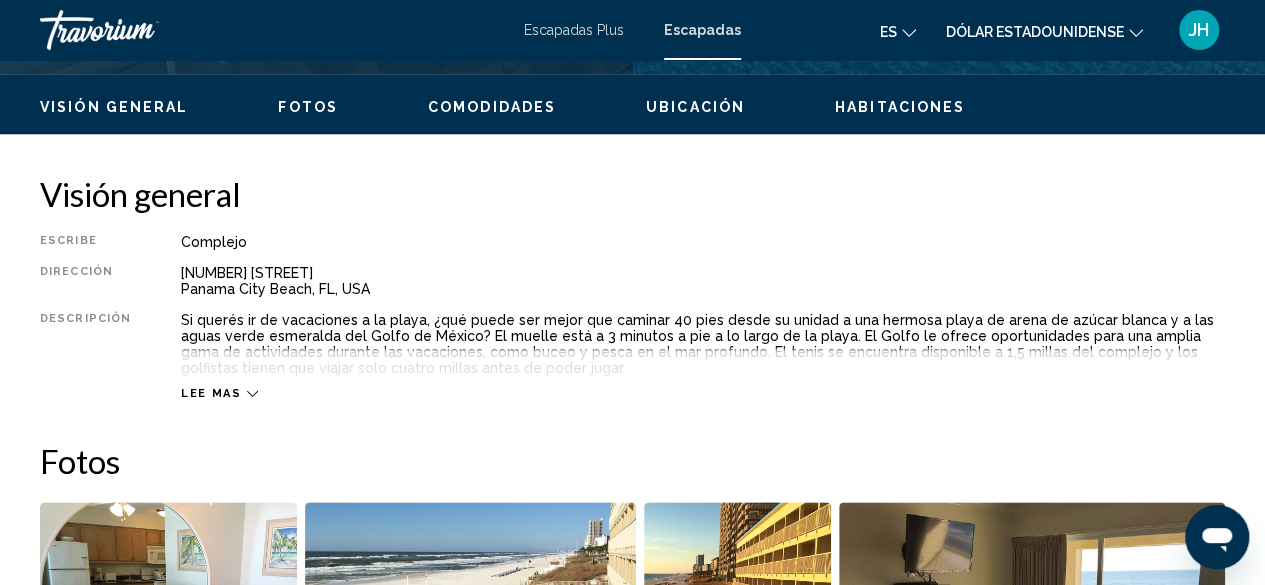 scroll, scrollTop: 937, scrollLeft: 0, axis: vertical 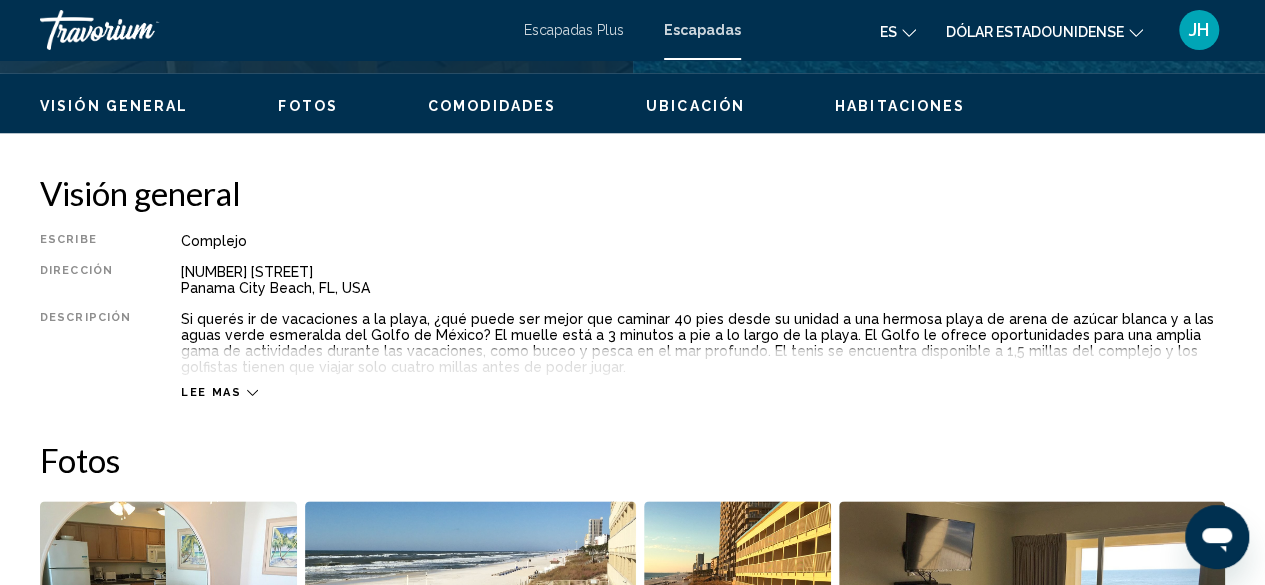 click 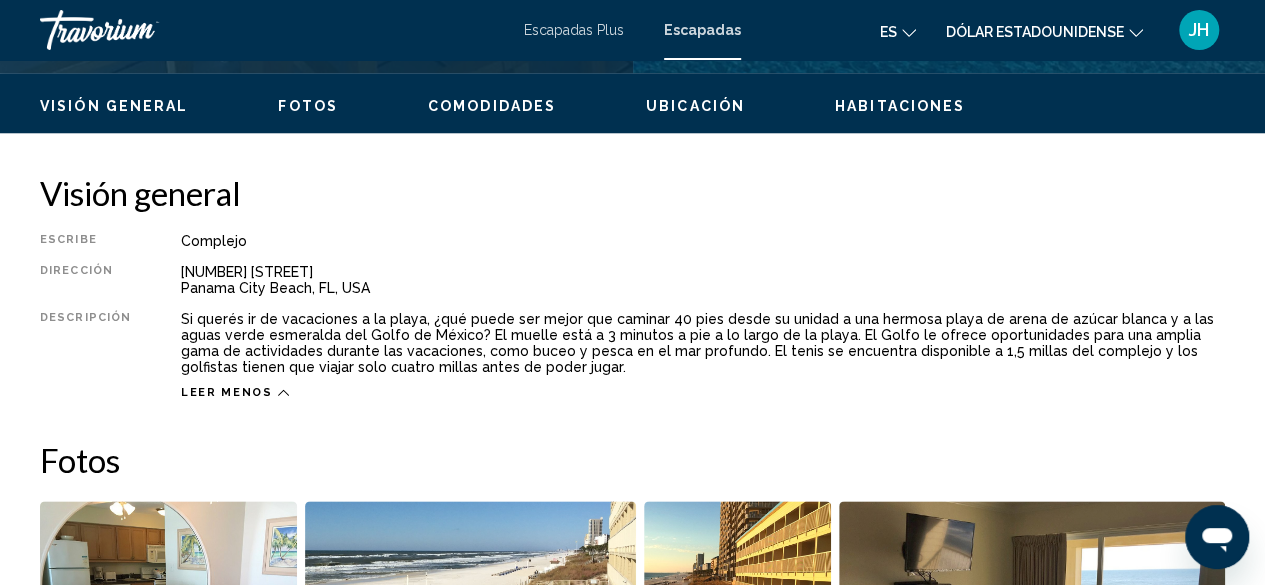 click on "Visión general Escribe Complejo Todo incluido No todo incluido Dirección [NUMBER] [STREET] Panama City Beach, [STATE], [COUNTRY] Descripción Si querés ir de vacaciones a la playa, ¿qué puede ser mejor que caminar 40 pies desde su unidad a una hermosa playa de arena de azúcar blanca y a las aguas verde esmeralda del Golfo de México? El muelle está a 3 minutos a pie a lo largo de la playa. El Golfo le ofrece oportunidades para una amplia gama de actividades durante las vacaciones, como buceo y pesca en el mar profundo. El tenis se encuentra disponible a 1,5 millas del complejo y los golfistas tienen que viajar solo cuatro millas antes de poder jugar. Leer menos
Fotos Comodidades
Swimming Pool Business center Concierge desk/services Gift shops or newsstand Hot tub Languages spoken onsite Medical facility Multilingual staff Onsite - Swimming pool - total number of pools Post Office Swimming pool Television in lobby Si 0" at bounding box center [632, 1678] 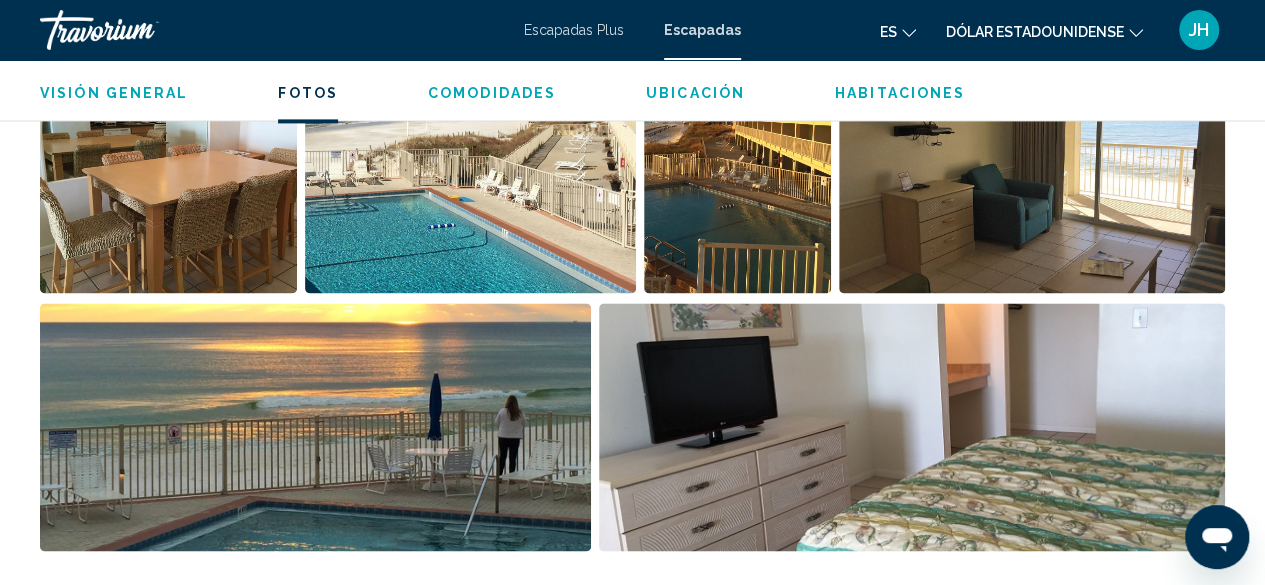 scroll, scrollTop: 1423, scrollLeft: 0, axis: vertical 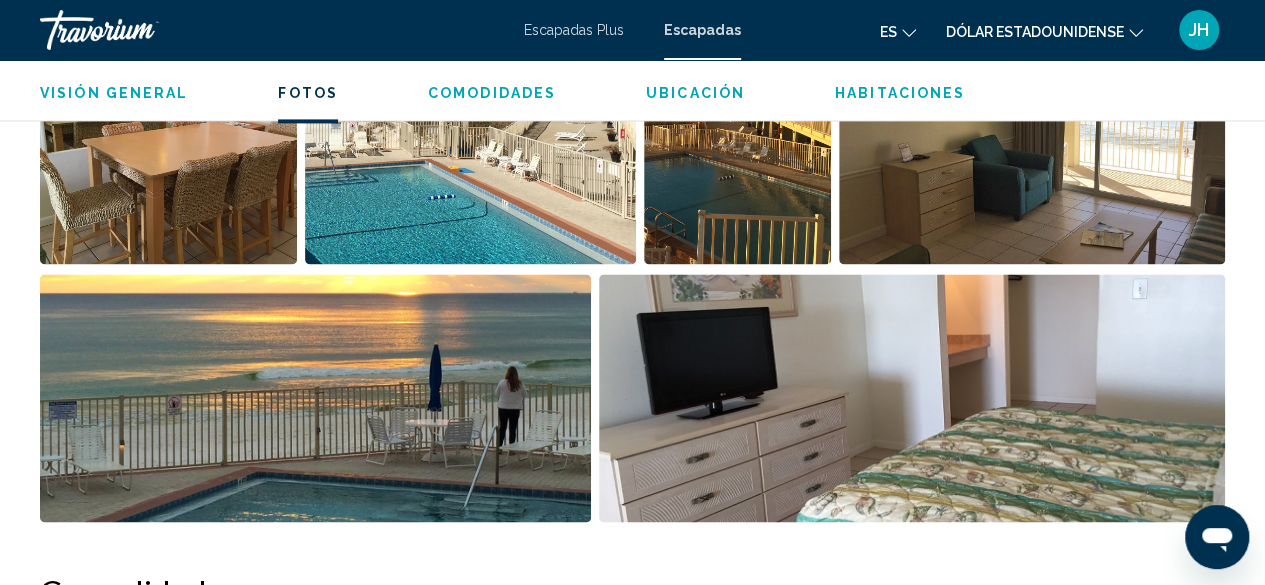 click at bounding box center (912, 398) 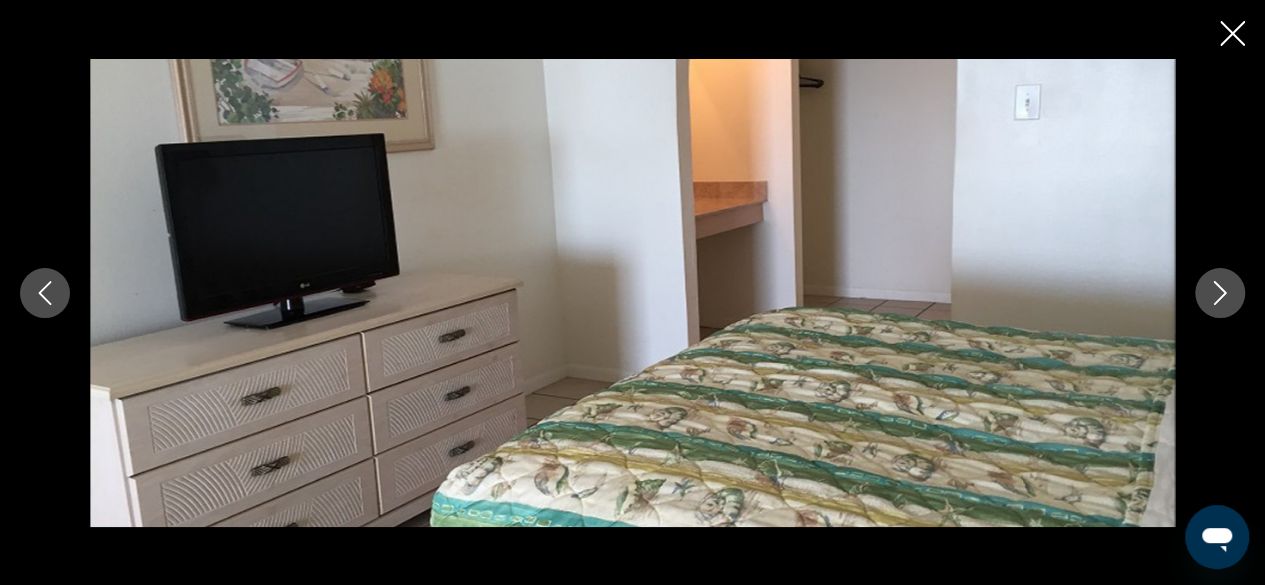 scroll, scrollTop: 1594, scrollLeft: 0, axis: vertical 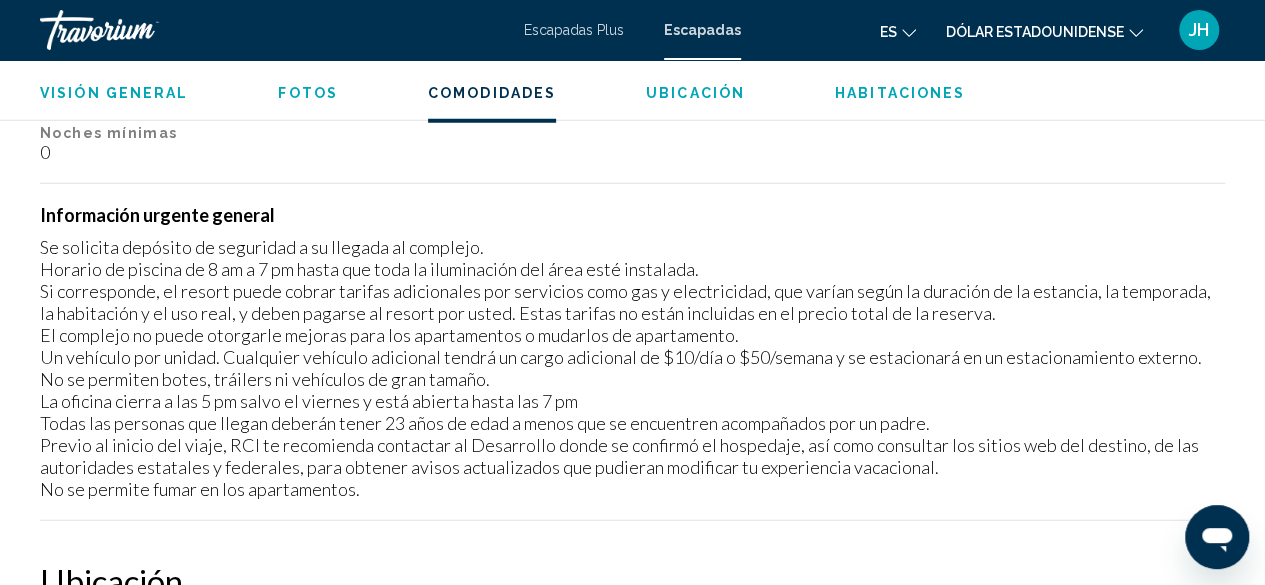 click on "Se solicita depósito de seguridad a su llegada al complejo. Horario de piscina de 8 am a 7 pm hasta que toda la iluminación del área esté instalada. Si corresponde, el resort puede cobrar tarifas adicionales por servicios como gas y electricidad, que varían según la duración de la estancia, la temporada, la habitación y el uso real, y deben pagarse al resort por usted. Estas tarifas no están incluidas en el precio total de la reserva. El complejo no puede otorgarle mejoras para los apartamentos o mudarlos de apartamento. Un vehículo por unidad.  Cualquier vehículo adicional tendrá un cargo adicional de $10/día o $50/semana y se estacionará en un estacionamiento externo.  No se permiten botes, tráilers ni vehículos de gran tamaño. La oficina cierra a las 5 pm salvo el viernes y está abierta hasta las 7 pm Todas las personas que llegan deberán tener 23 años de edad a menos que se encuentren acompañados por un padre. No se permite fumar en los apartamentos." at bounding box center (632, 368) 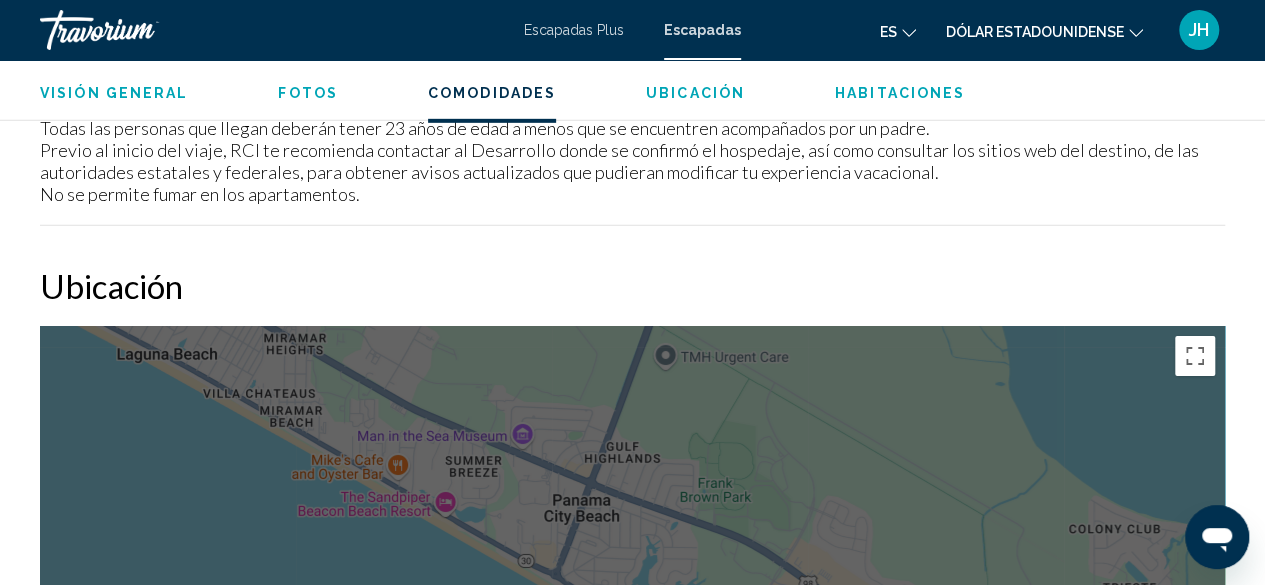 scroll, scrollTop: 3032, scrollLeft: 0, axis: vertical 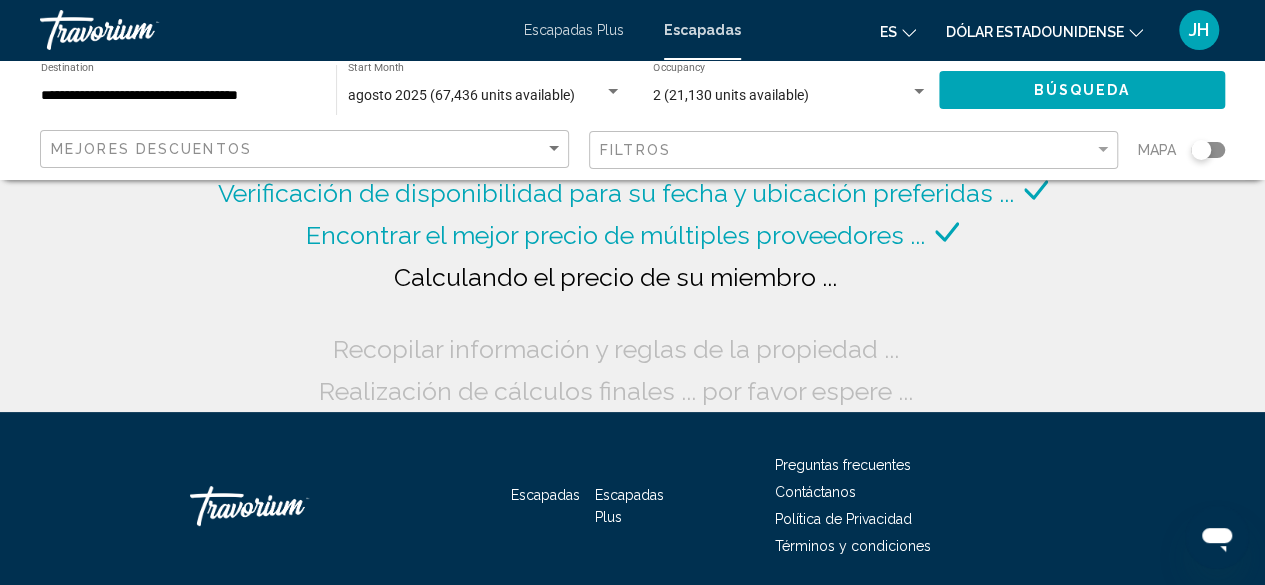 click 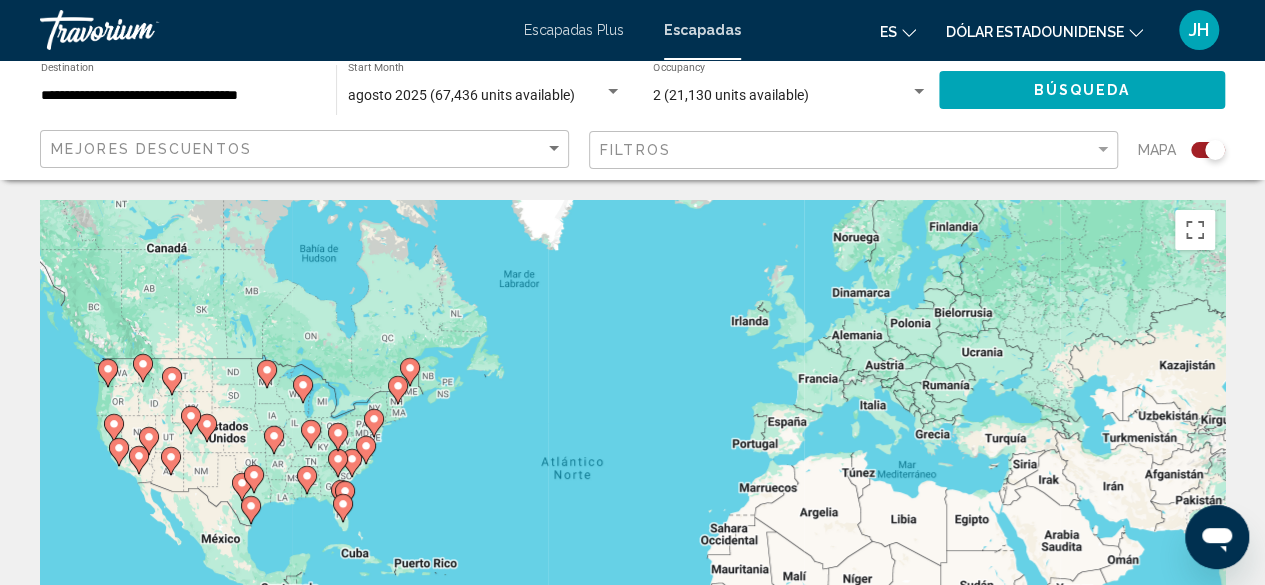 click on "Para activar la función de arrastrar con el teclado, presiona Alt + Intro. Una vez que estés en el estado de arrastrar con el teclado, usa las teclas de flecha para mover el marcador. Para completar la acción, presiona la tecla Intro. Para cancelar, presiona Escape." at bounding box center (632, 500) 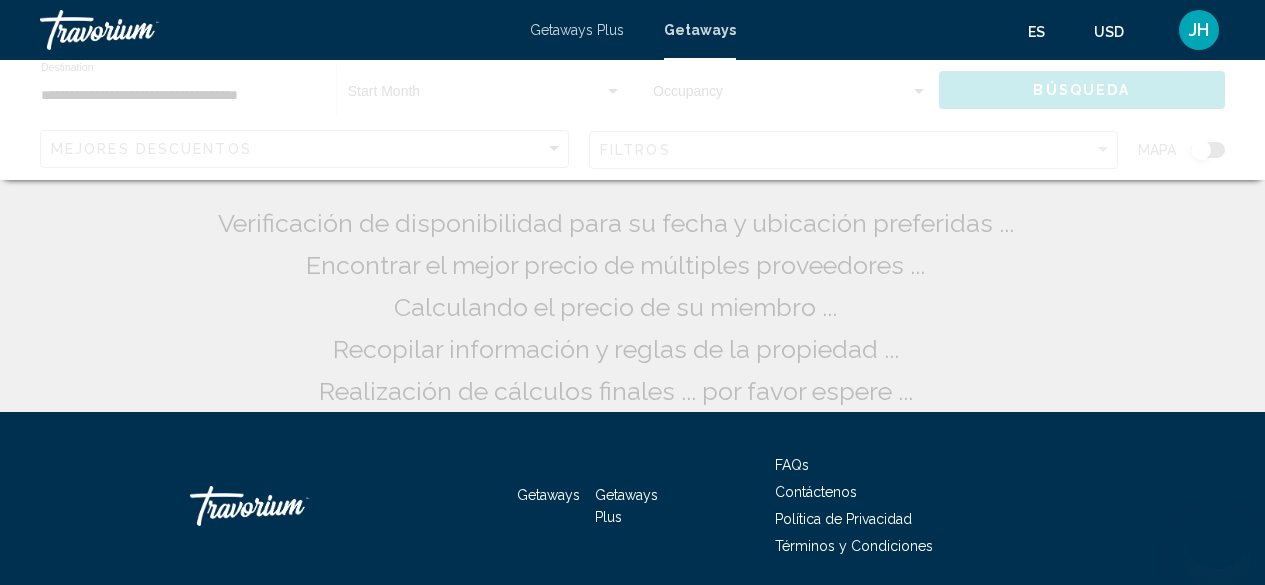 scroll, scrollTop: 0, scrollLeft: 0, axis: both 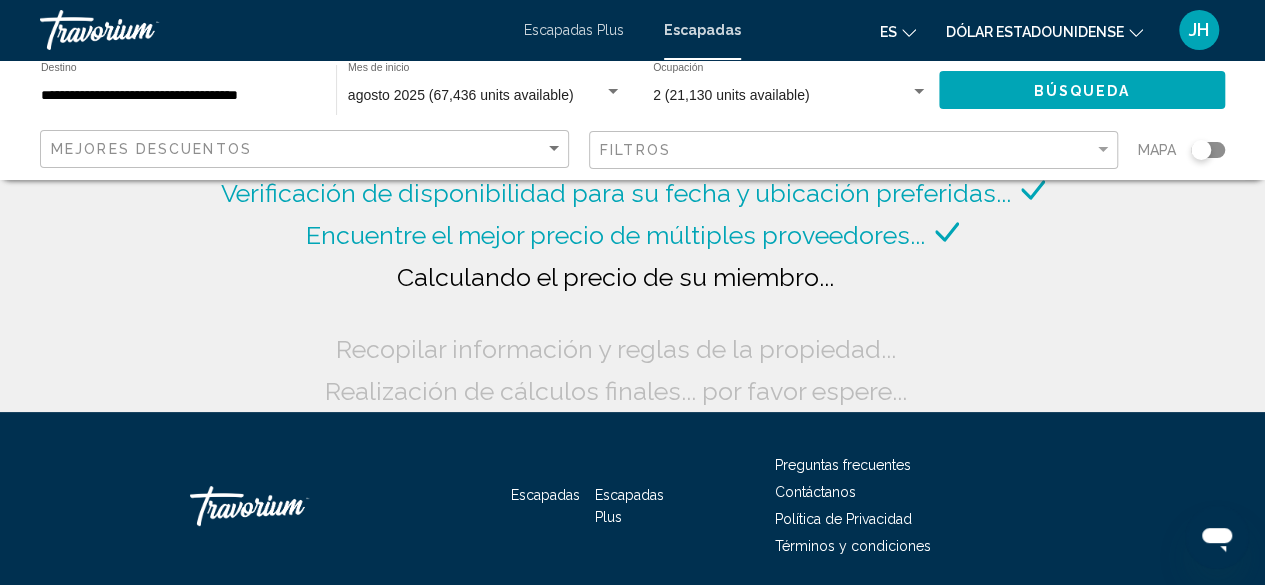 click 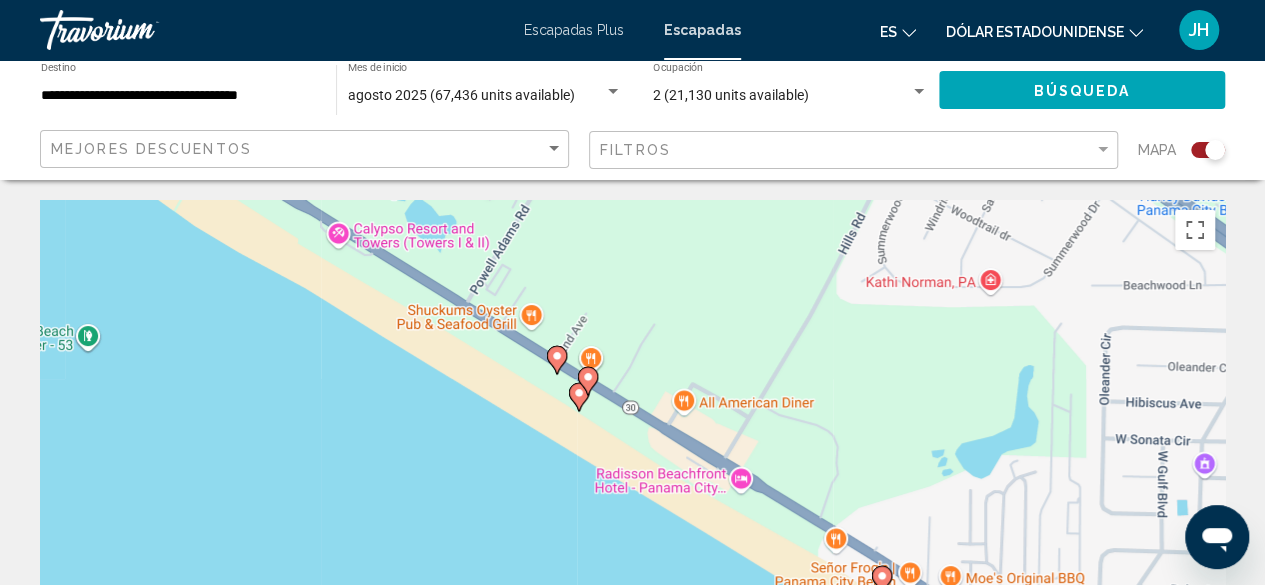click 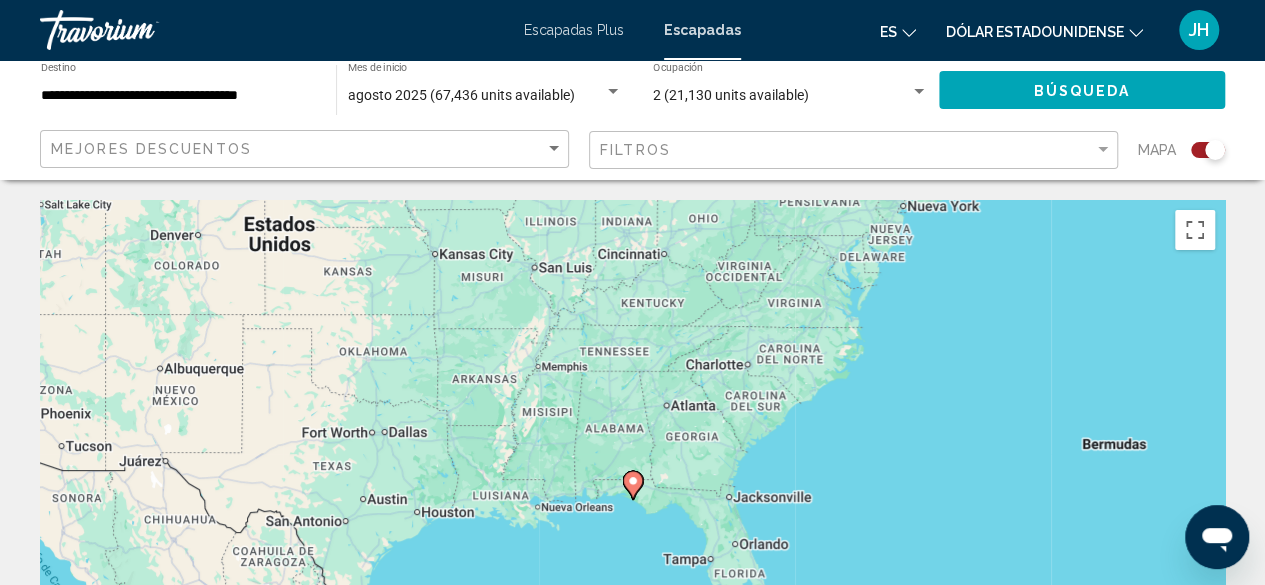 click at bounding box center (633, 485) 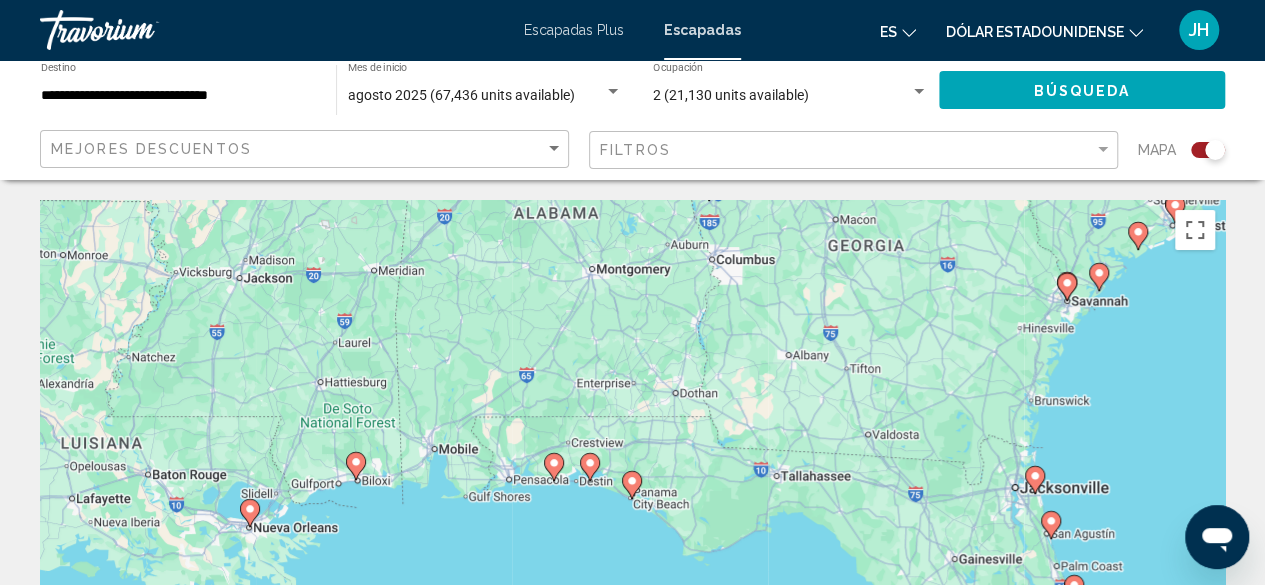 click 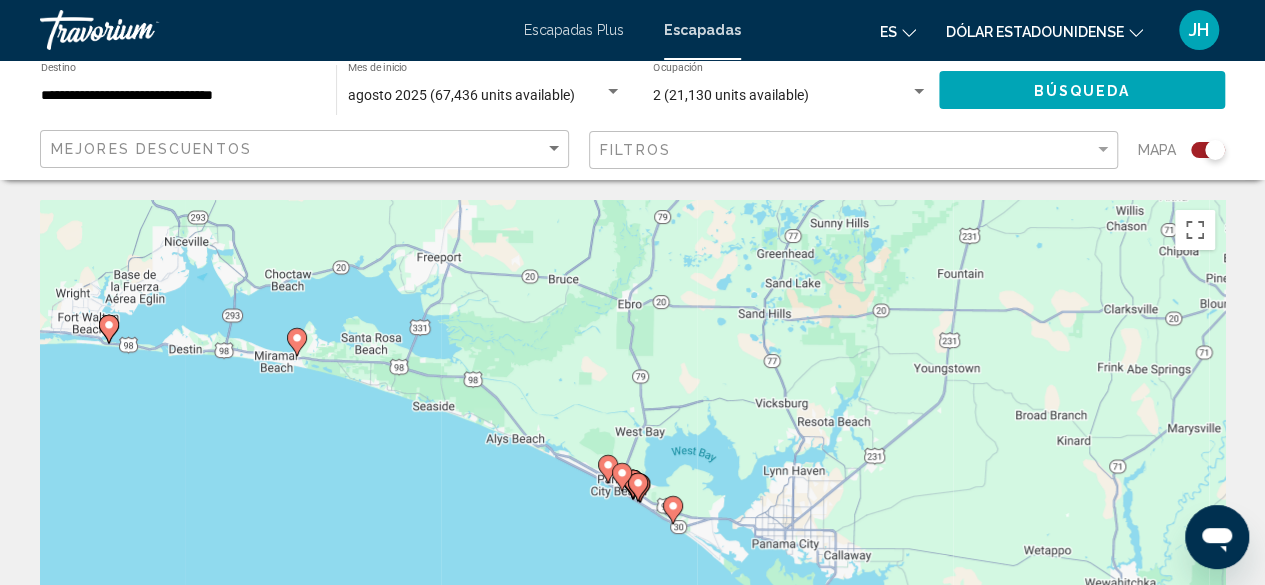 click at bounding box center [638, 487] 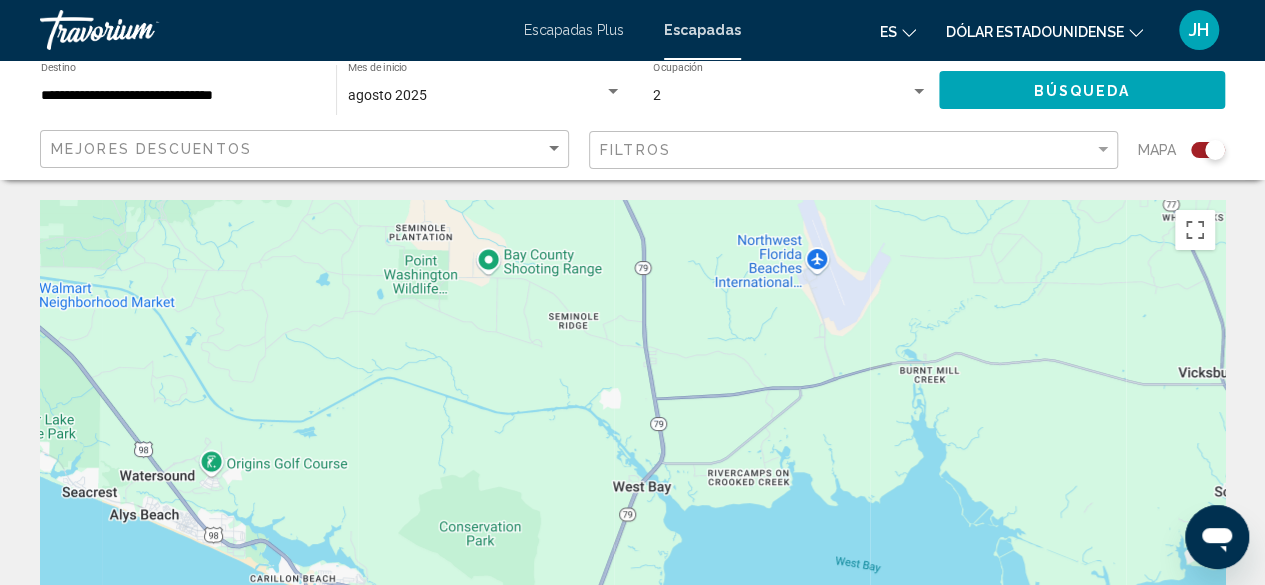 click on "Para activar la función de arrastrar con el teclado, presiona Alt + Intro. Una vez que estés en el estado de arrastrar con el teclado, usa las teclas de flecha para mover el marcador. Para completar la acción, presiona la tecla Intro. Para cancelar, presiona Escape." at bounding box center (632, 500) 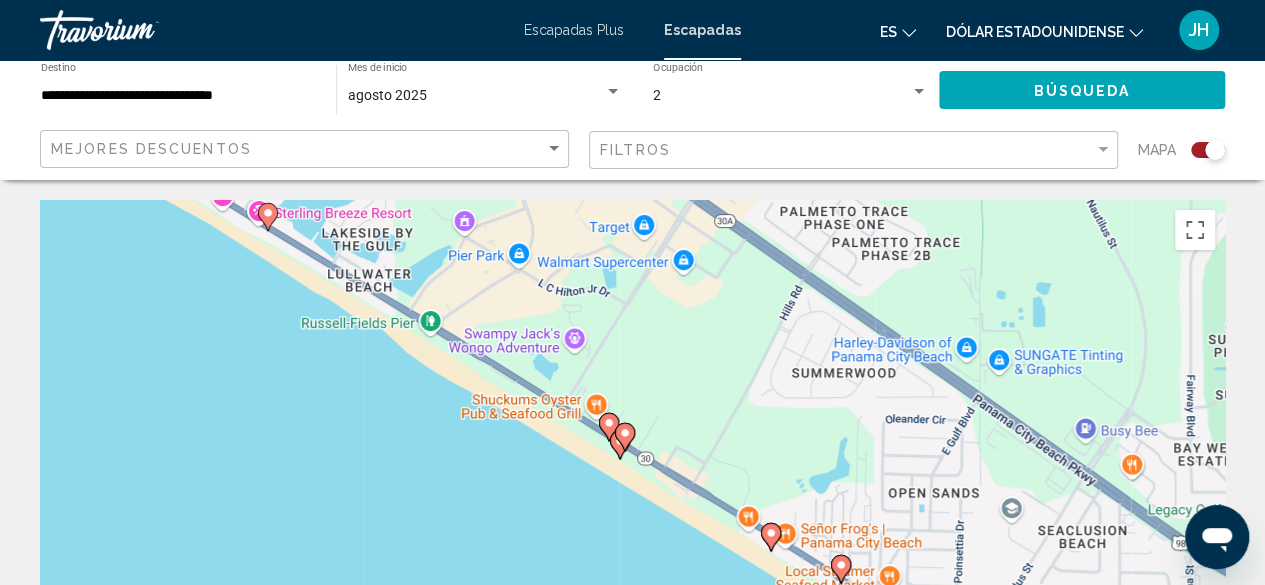click at bounding box center [620, 445] 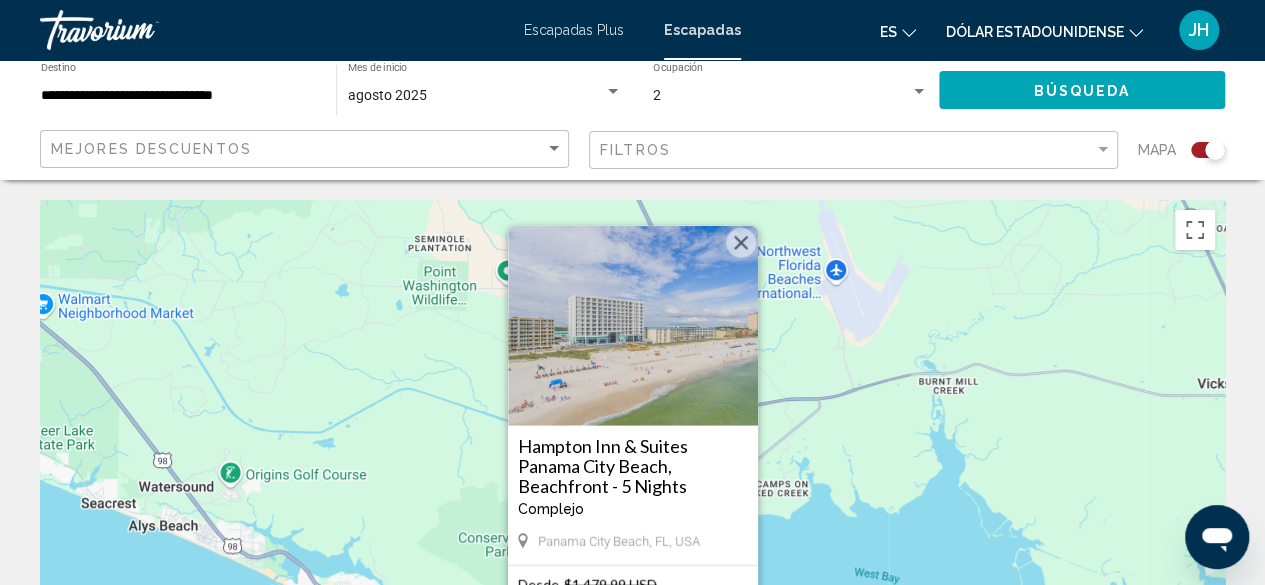 click at bounding box center (633, 326) 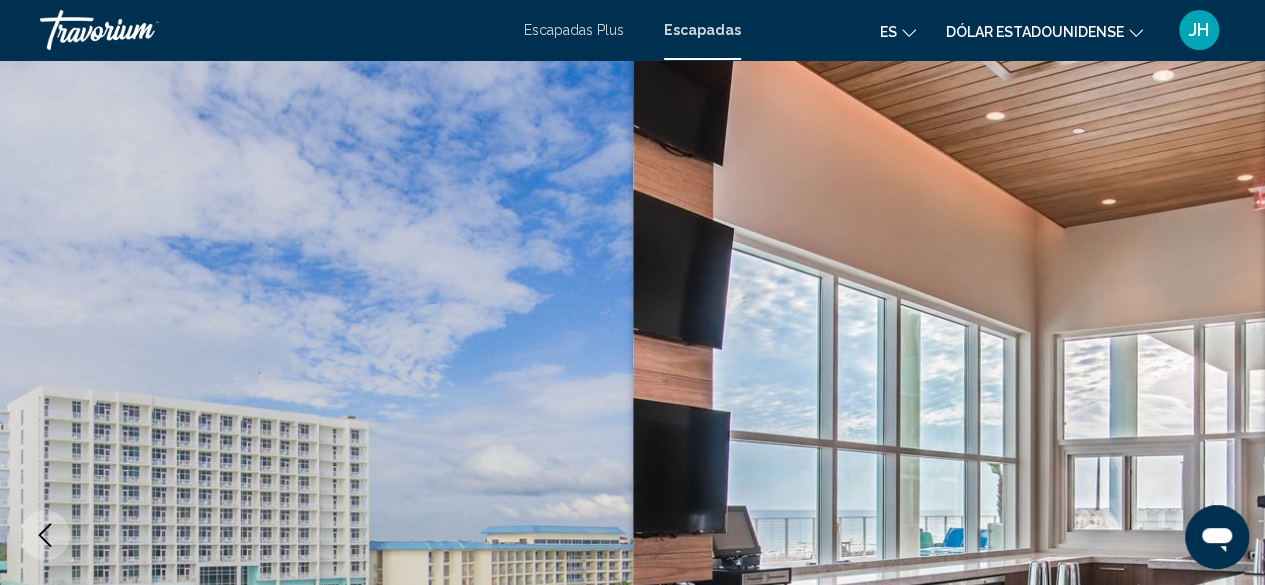 scroll, scrollTop: 242, scrollLeft: 0, axis: vertical 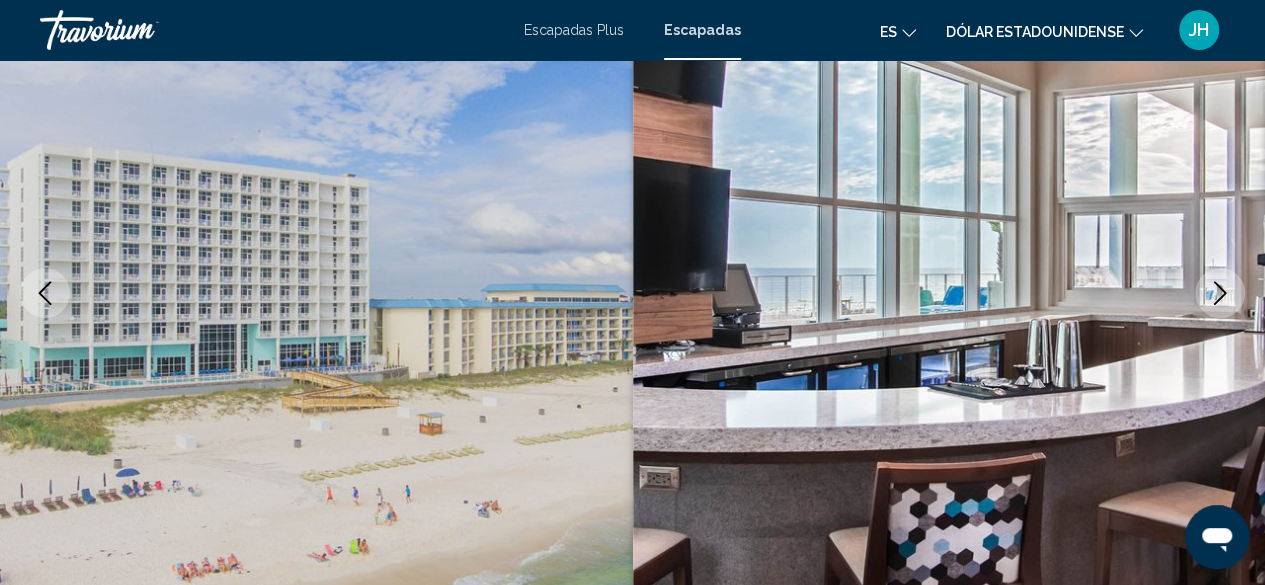 click at bounding box center [949, 293] 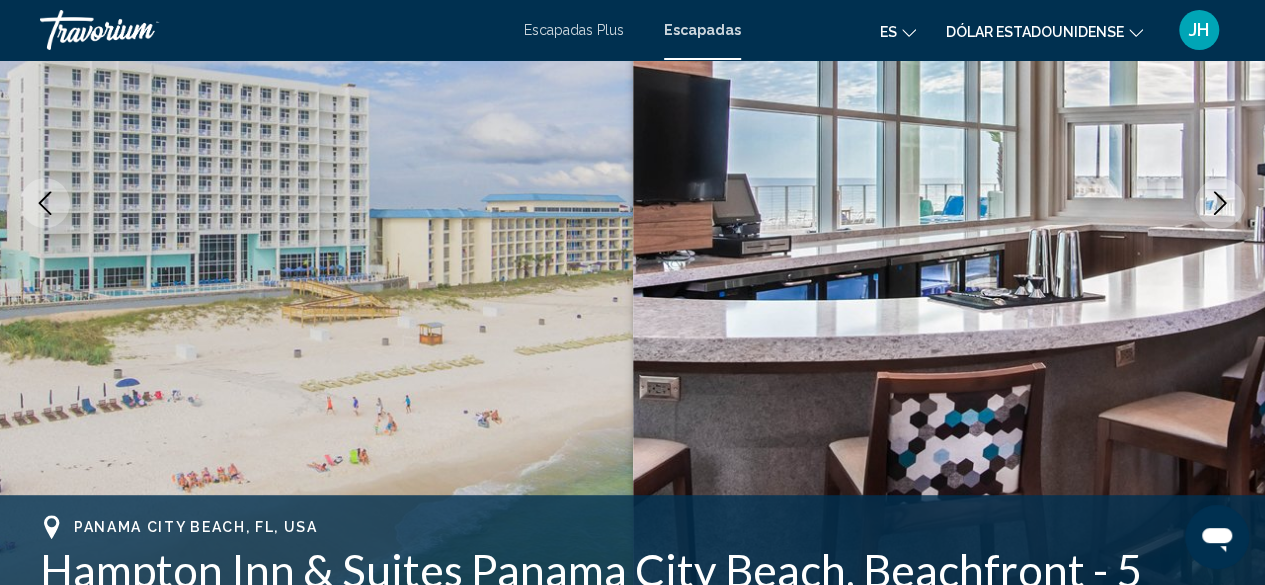 scroll, scrollTop: 338, scrollLeft: 0, axis: vertical 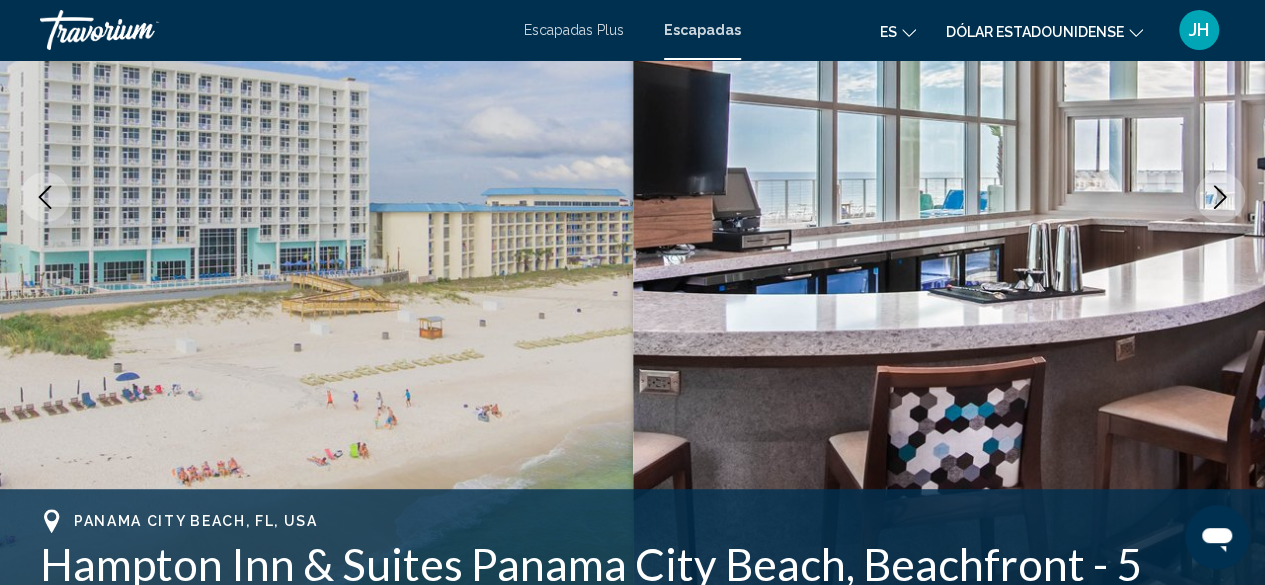 click 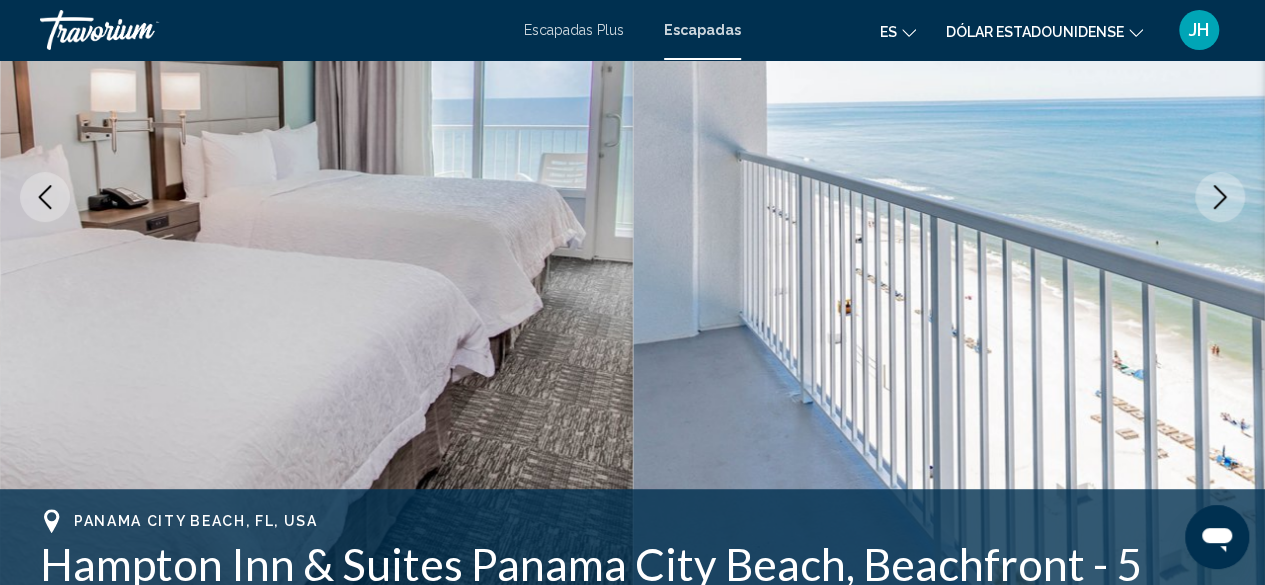 click 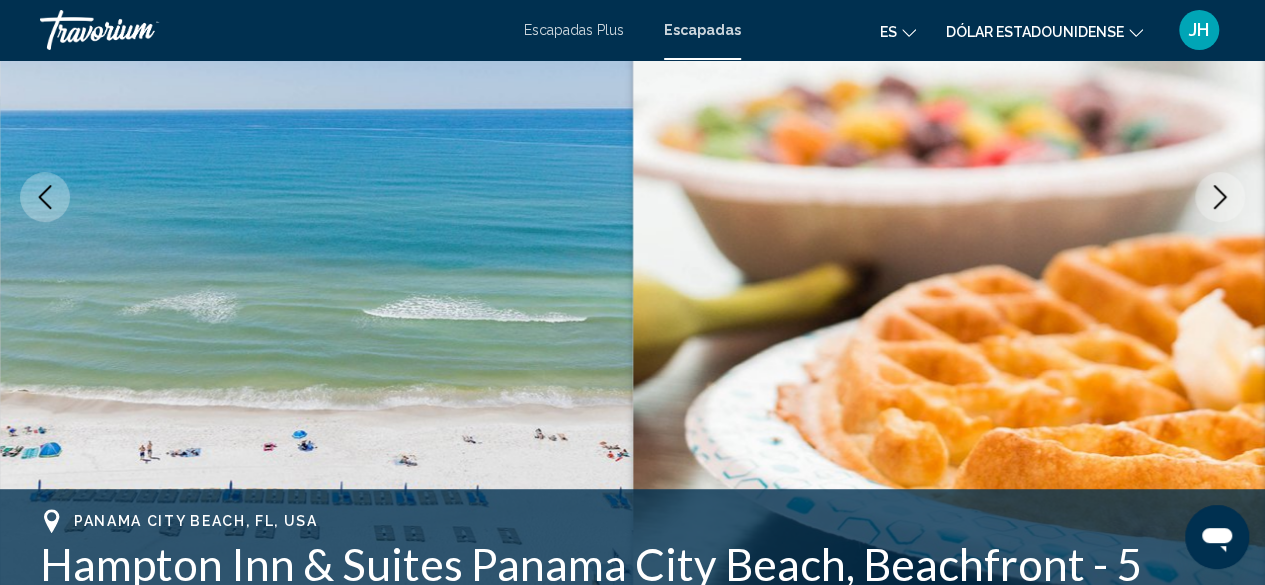 click 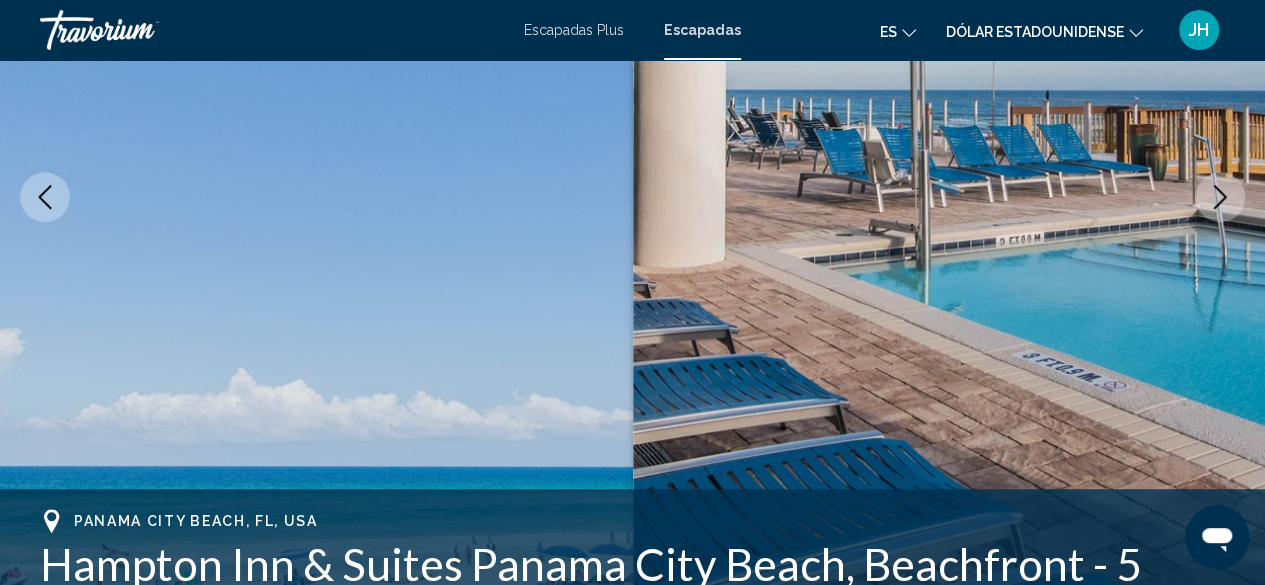 click at bounding box center (1220, 197) 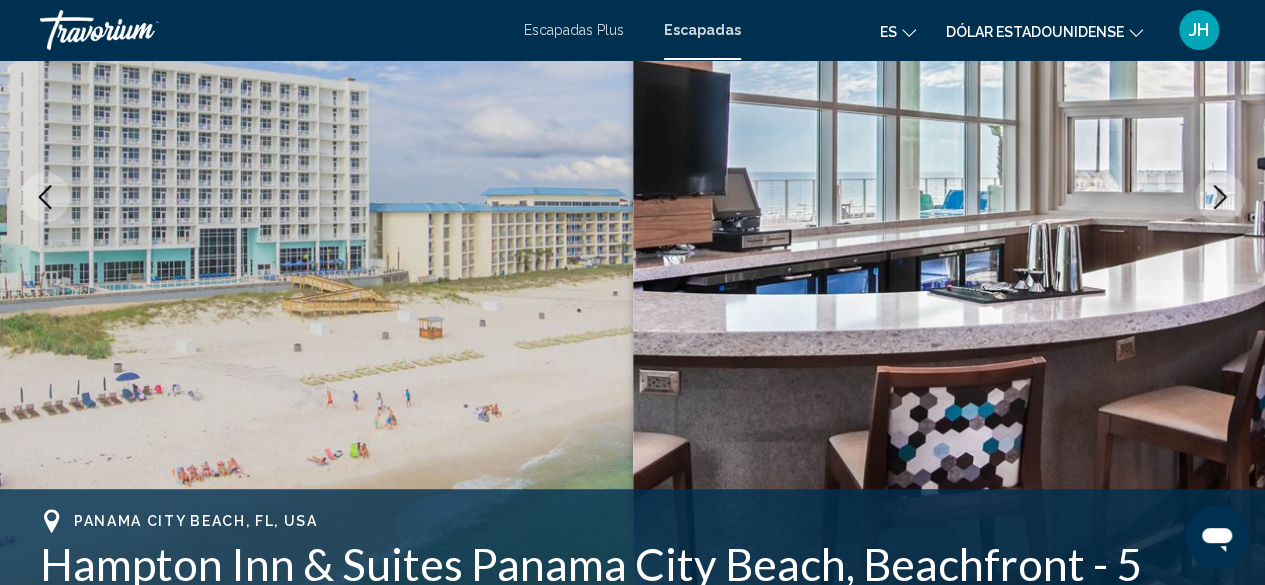 click 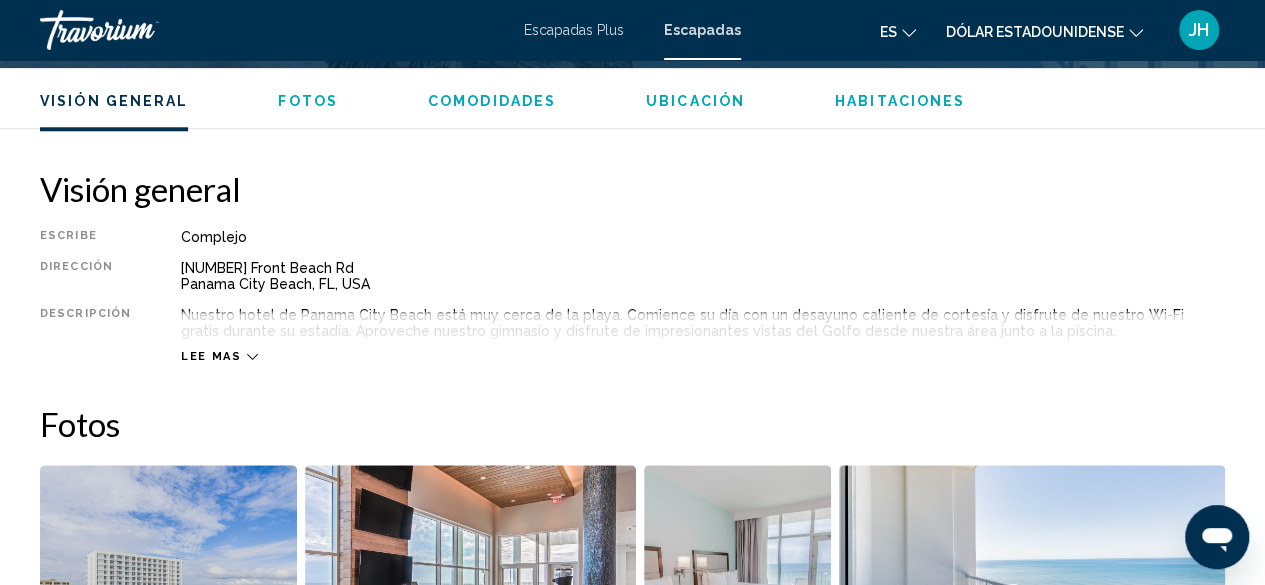 scroll, scrollTop: 954, scrollLeft: 0, axis: vertical 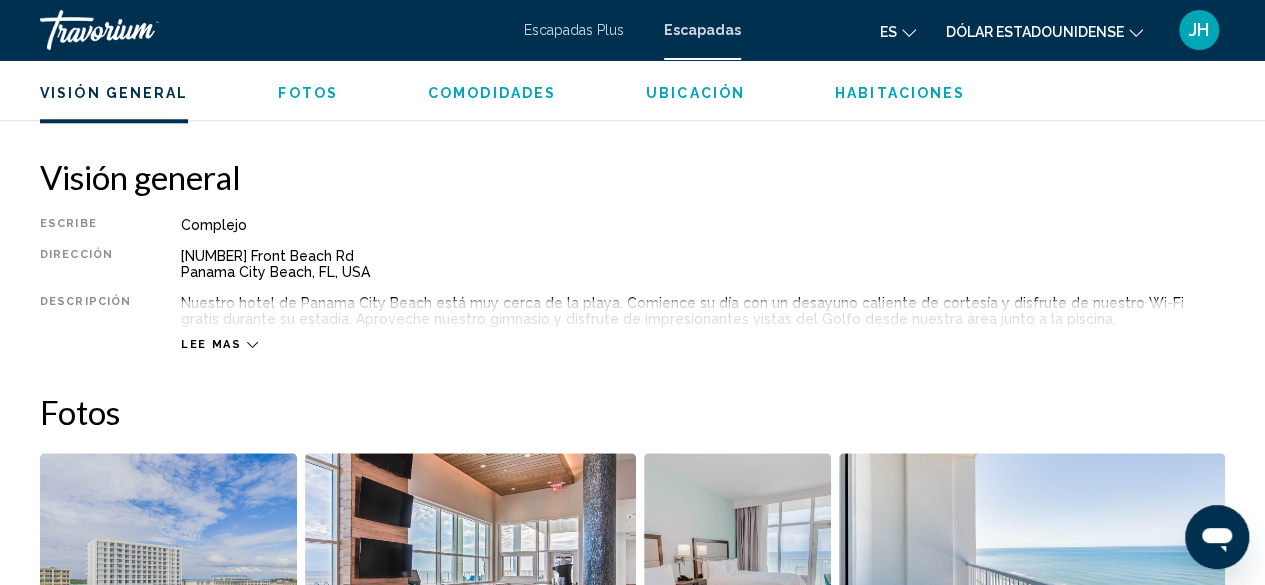 click on "Lee mas" at bounding box center [211, 344] 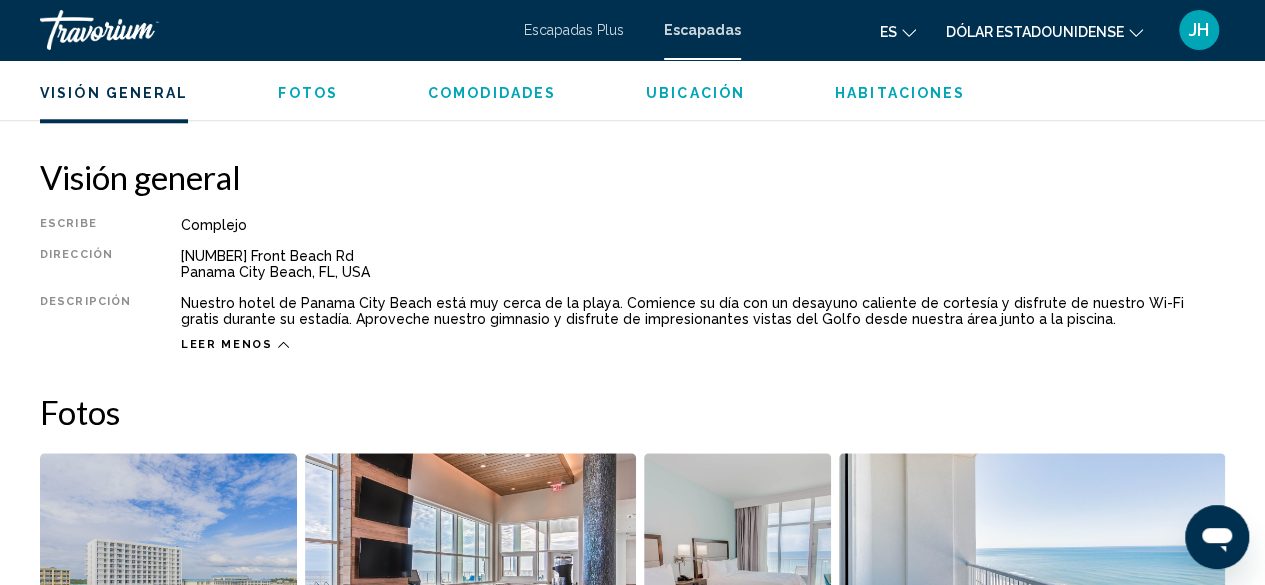 click on "Visión general Escribe Complejo Todo incluido No todo incluido Dirección [NUMBER] Front Beach Rd [CITY], [STATE], USA Descripción Nuestro hotel de [CITY] está muy cerca de la playa.  Comience su día con un desayuno caliente de cortesía y disfrute de nuestro Wi-Fi gratis durante su estadía. Aproveche nuestro gimnasio y disfrute de impresionantes vistas del Golfo desde nuestra área junto a la piscina. Leer menos
Fotos Comodidades
Fitness Center
Swimming Pool Fitness Center Swimming pool No hay servicios disponibles. Tarifas de resort  Información  Estacionamiento por noche tarifa es de [PRICE] Dólares estadounidenses. Se acepta efectivo o tarjeta de crédito Por día, más impuestos. Información urgente general Esto no es el "timeshare" (Tiempo Compartido) tradicional. Ubicación ← Mover a la izquierda → Mover a la derecha ↑ ↓ + -" at bounding box center (632, 2978) 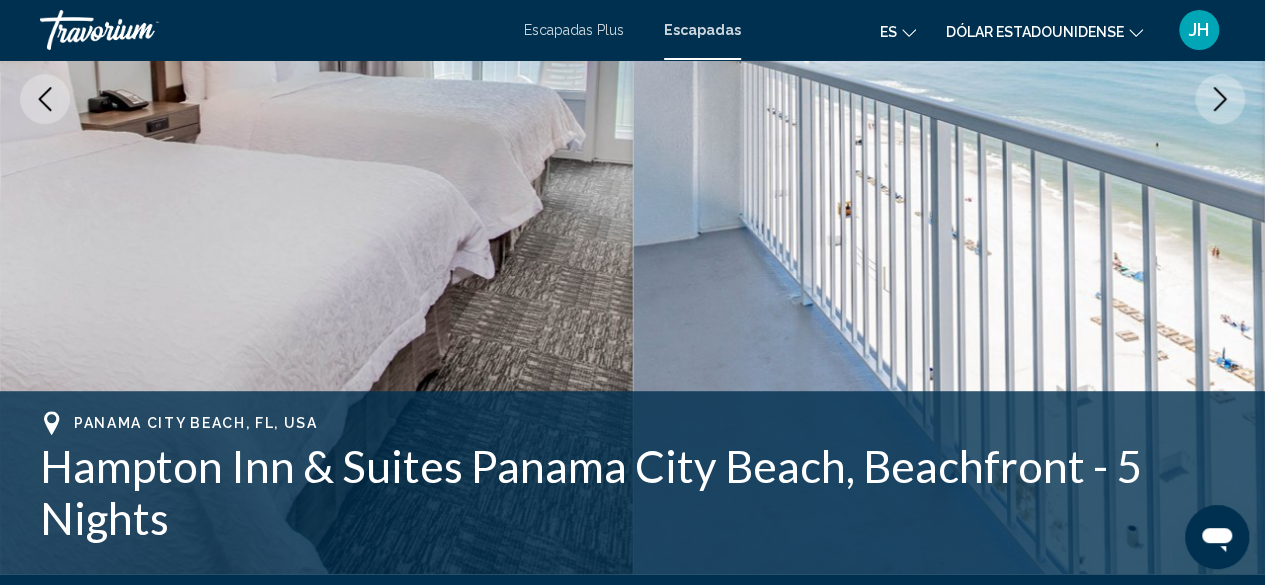 scroll, scrollTop: 0, scrollLeft: 0, axis: both 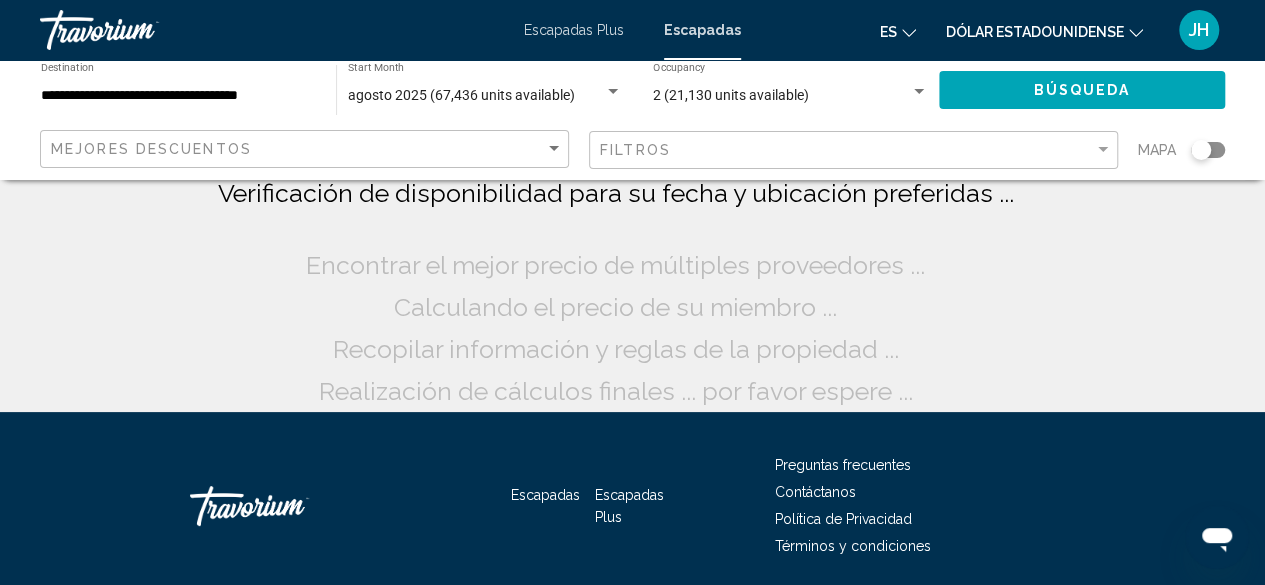 click 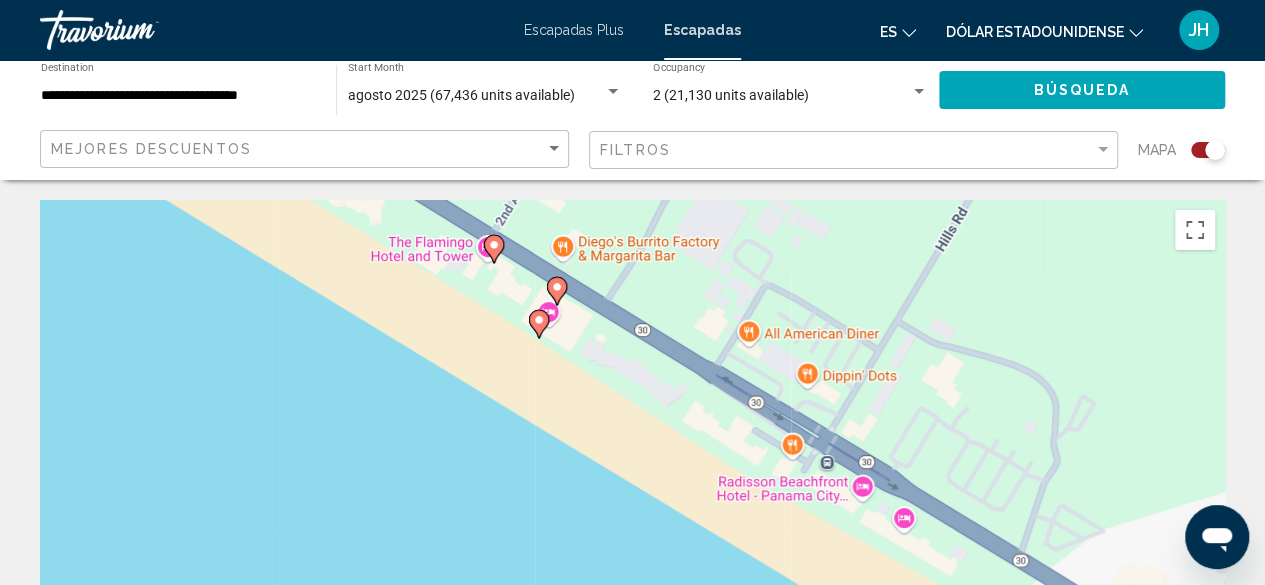 click 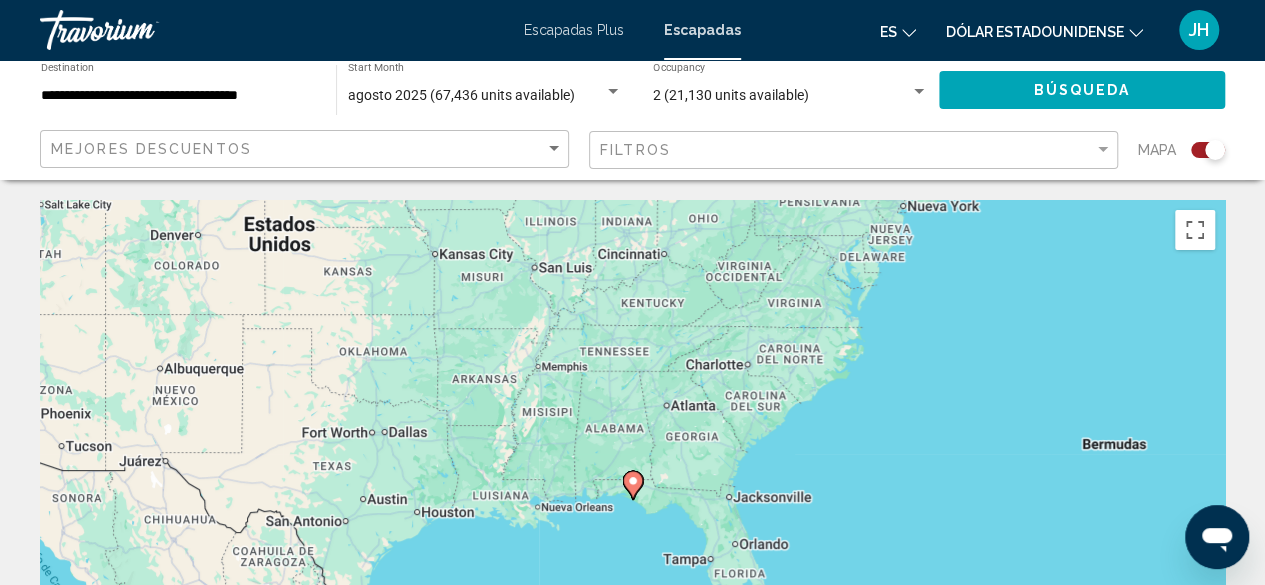 click at bounding box center [633, 485] 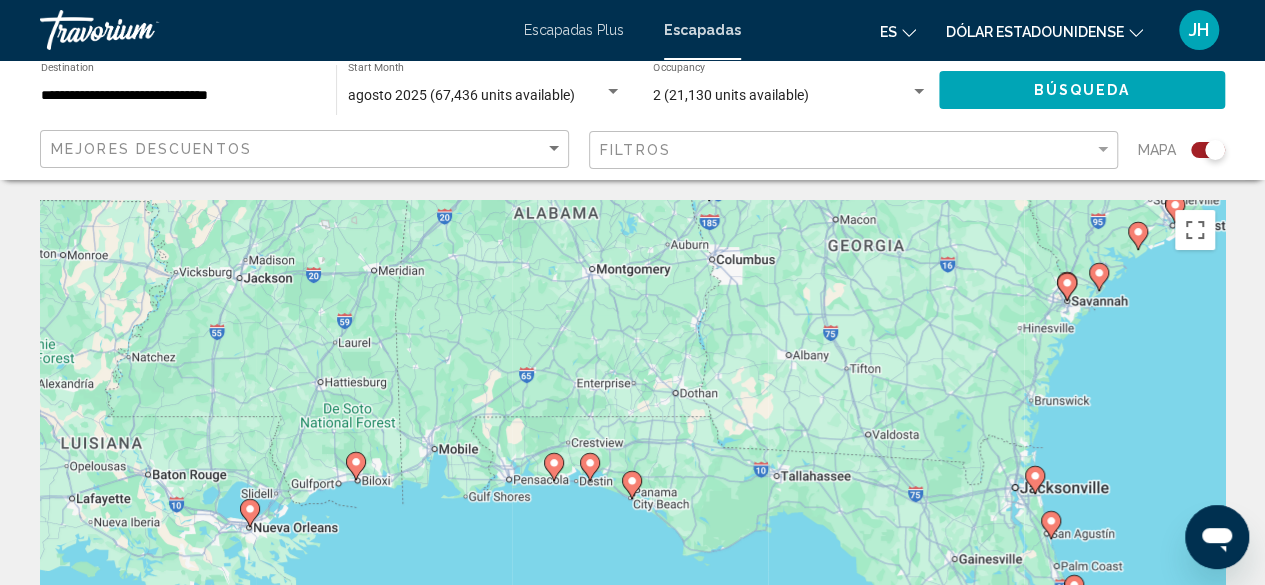 click 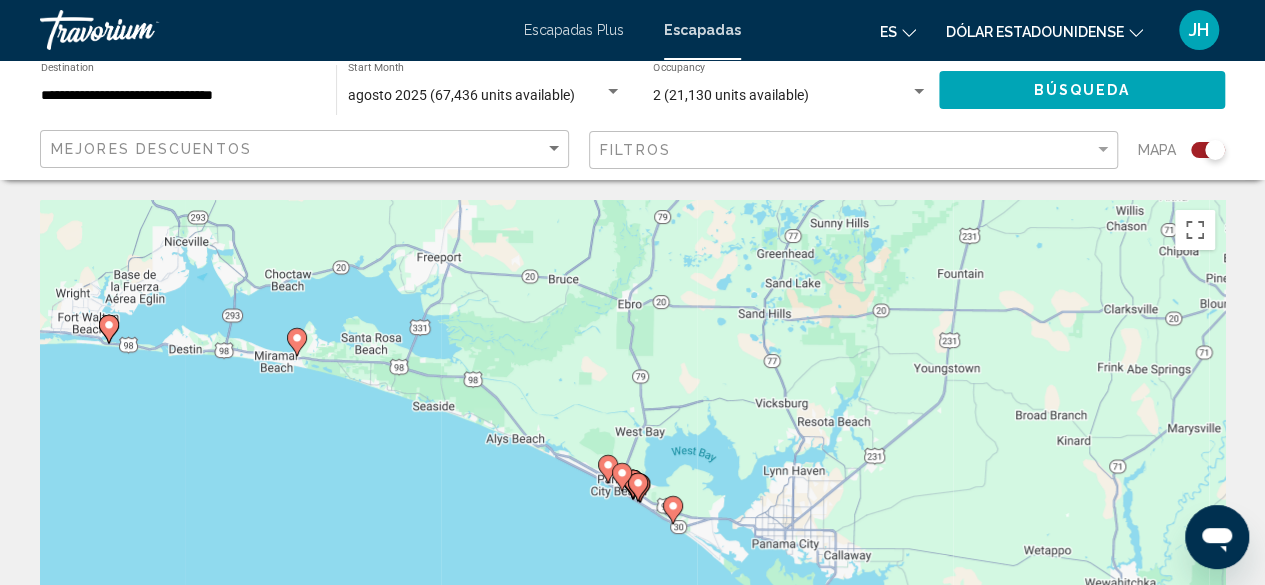 click at bounding box center (622, 477) 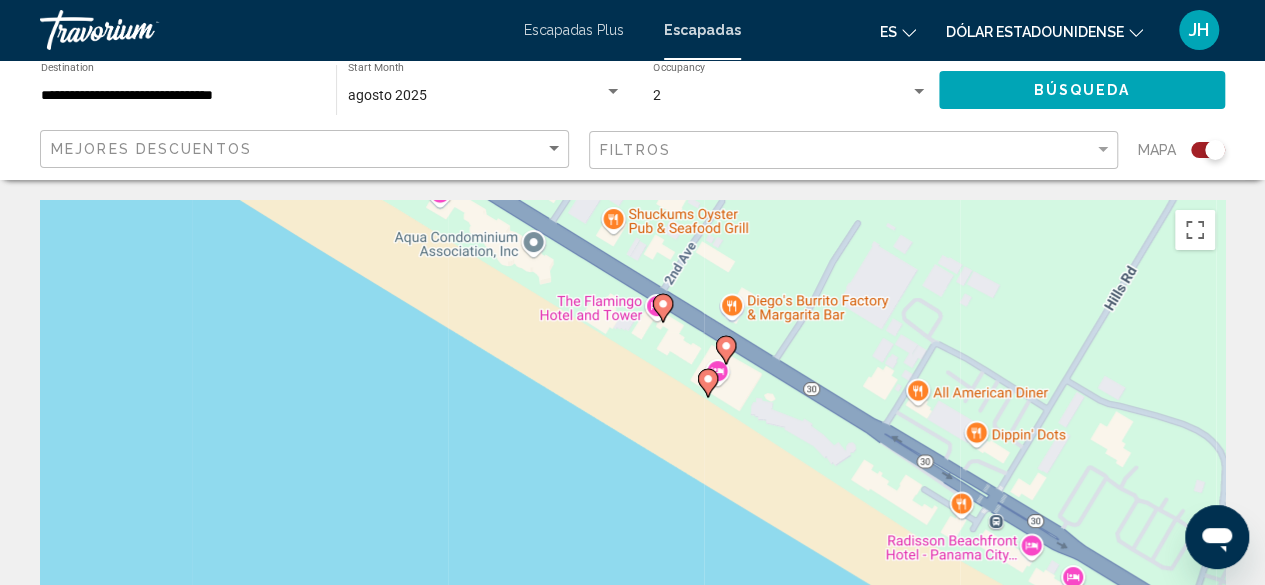 click 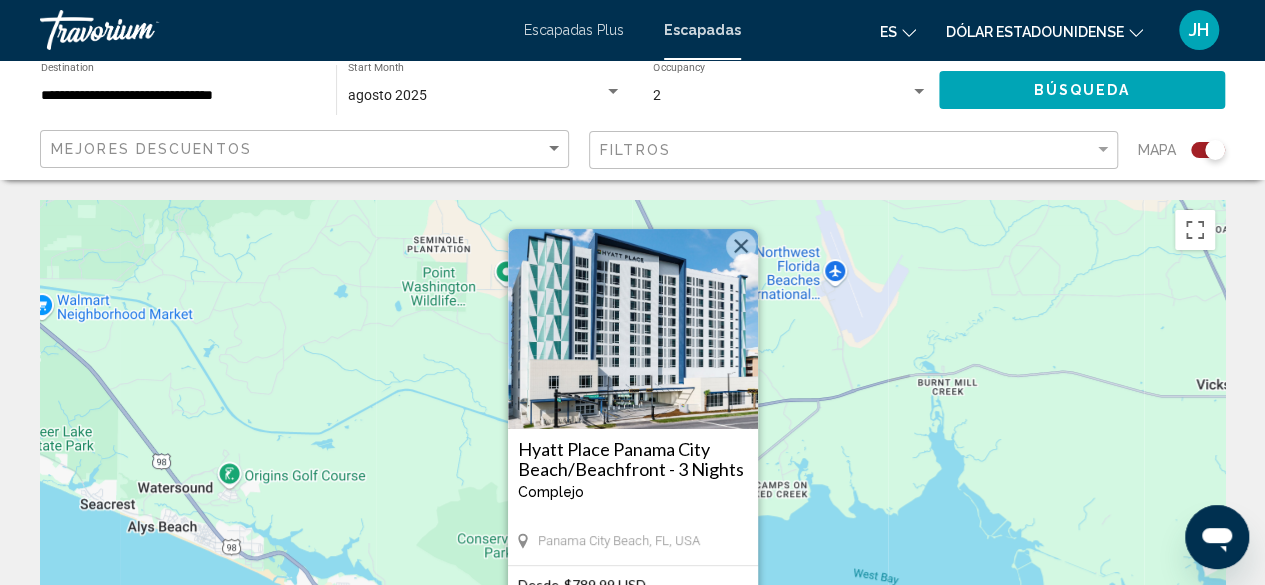 click at bounding box center [633, 329] 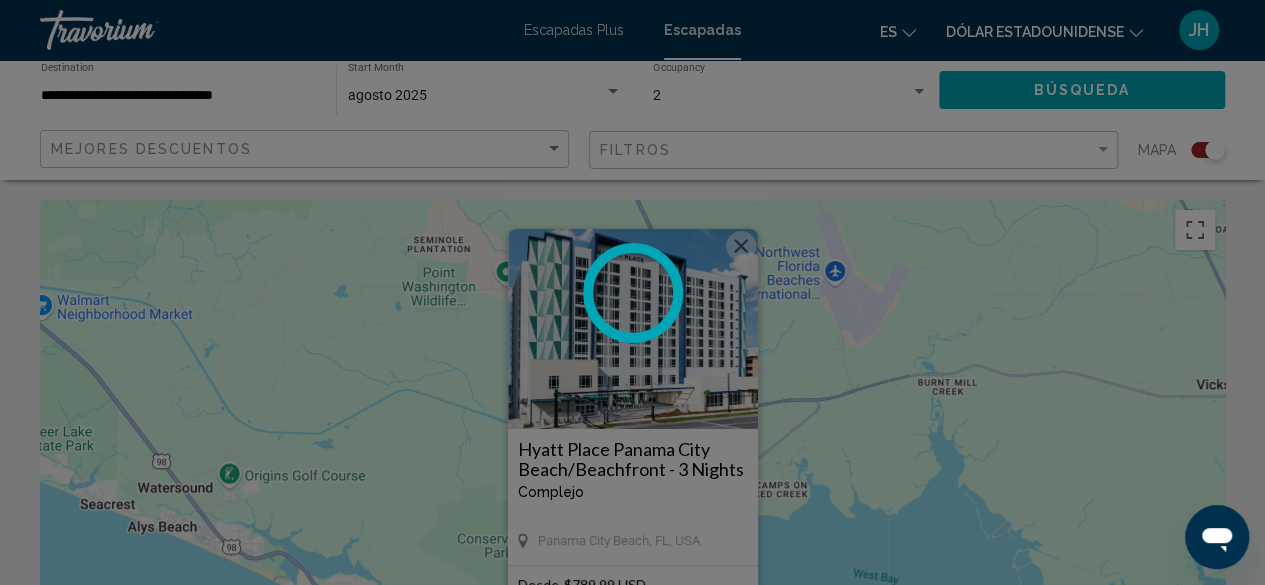 scroll, scrollTop: 242, scrollLeft: 0, axis: vertical 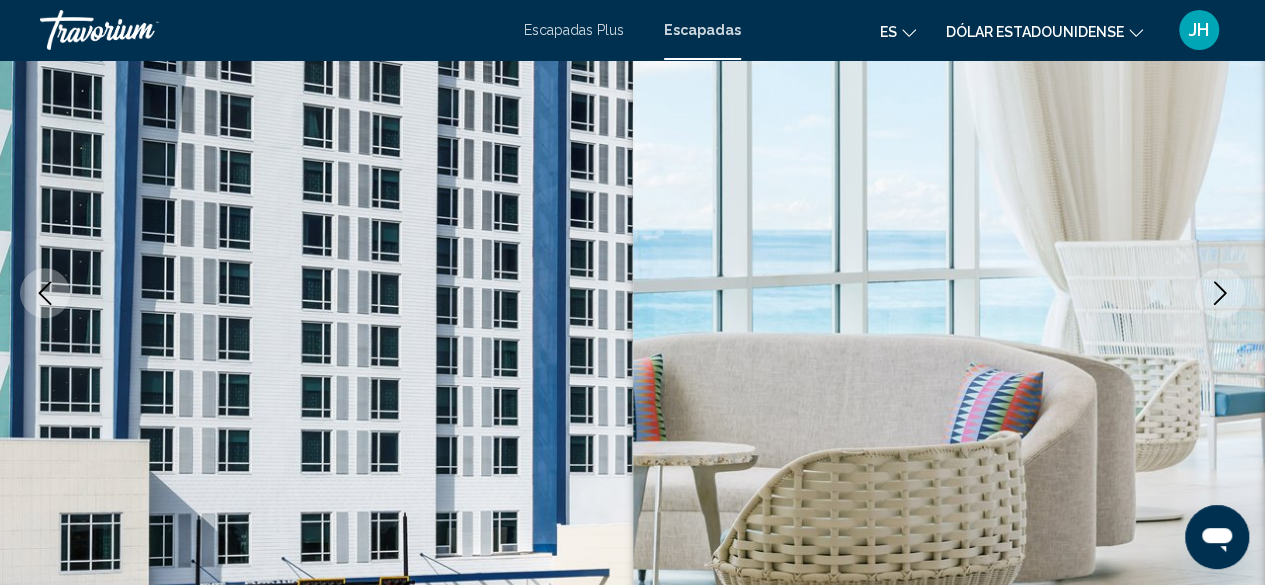 click 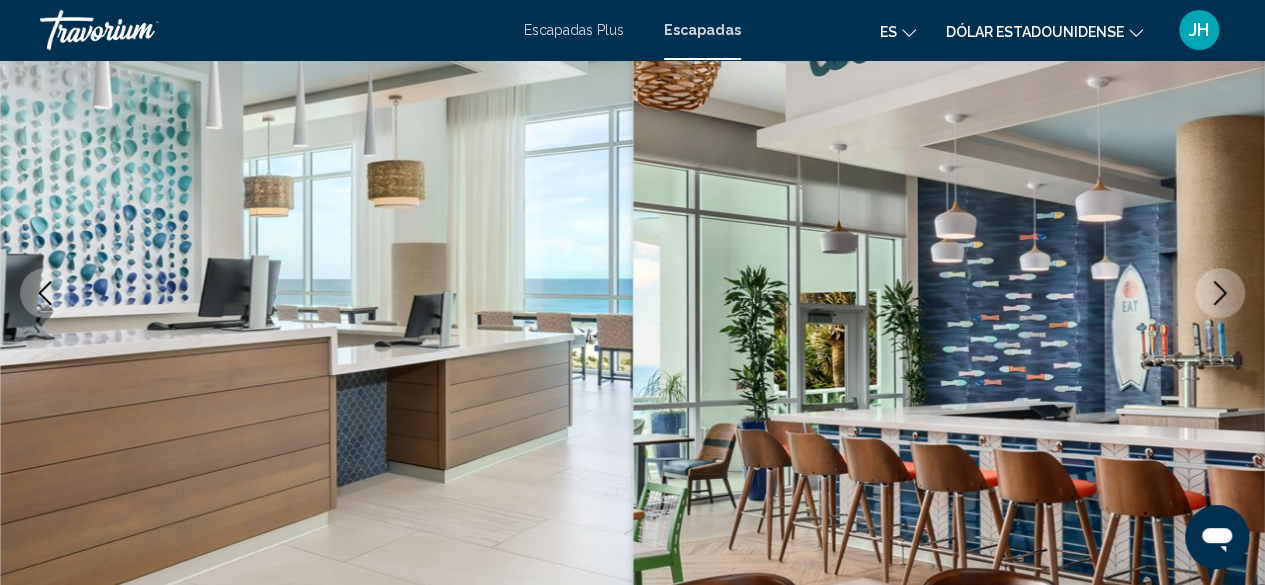click at bounding box center (1220, 293) 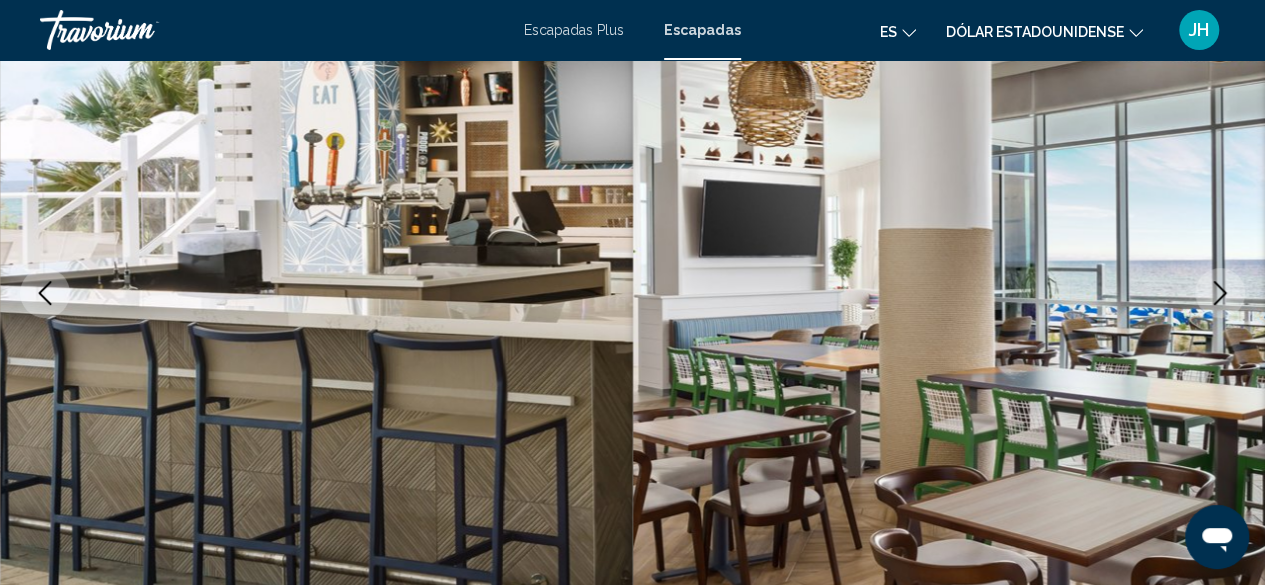 click 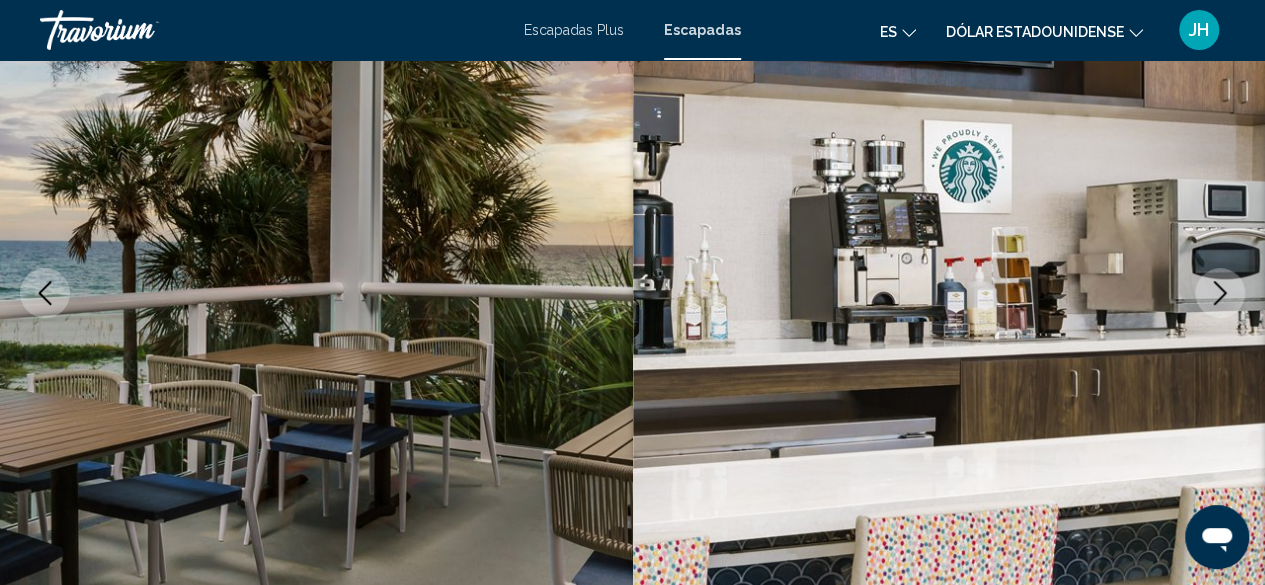 click 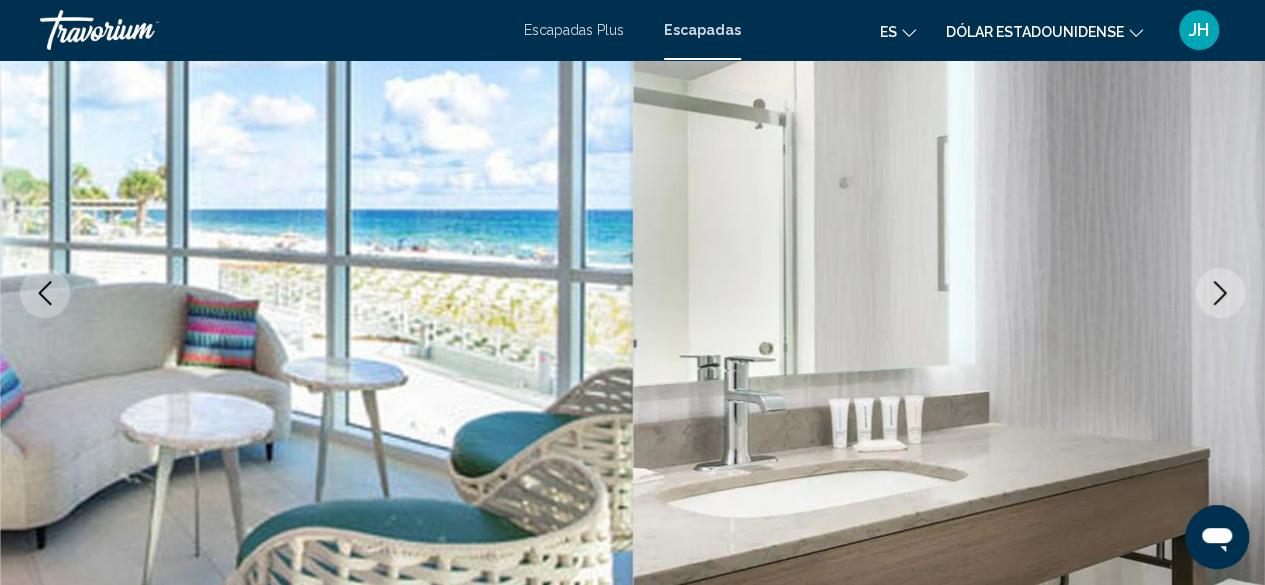 click 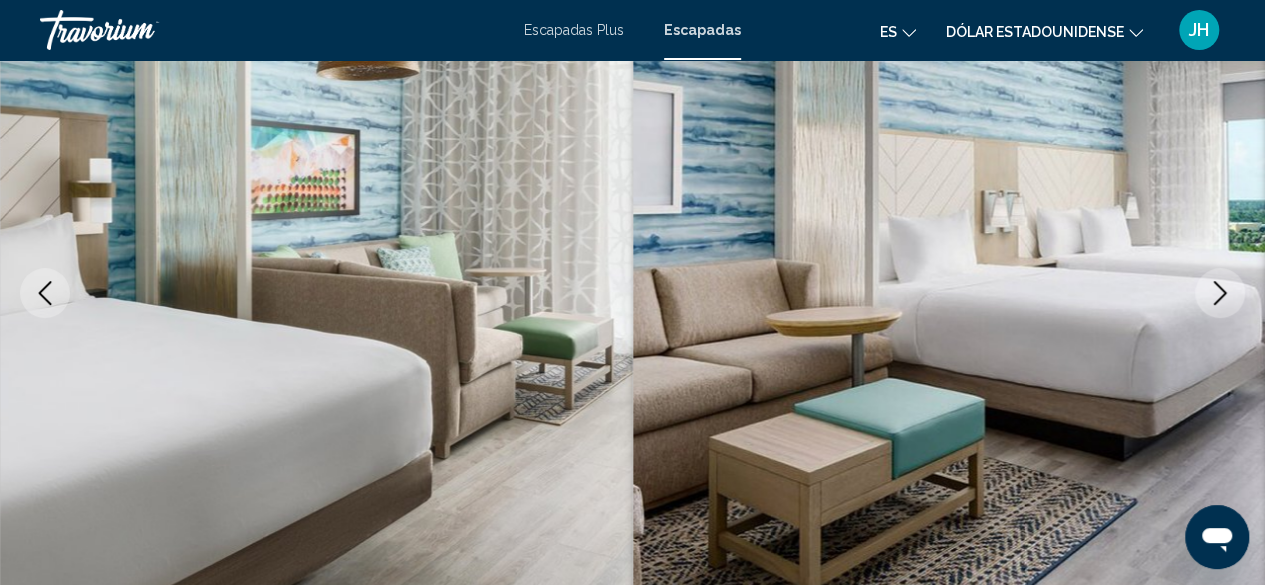click 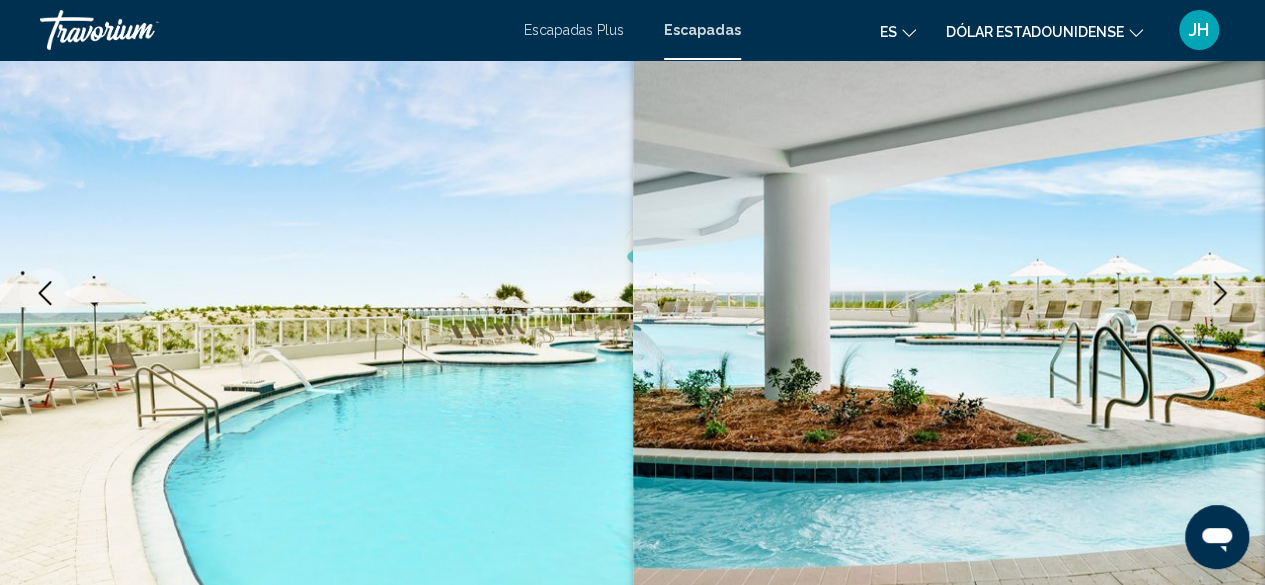 click 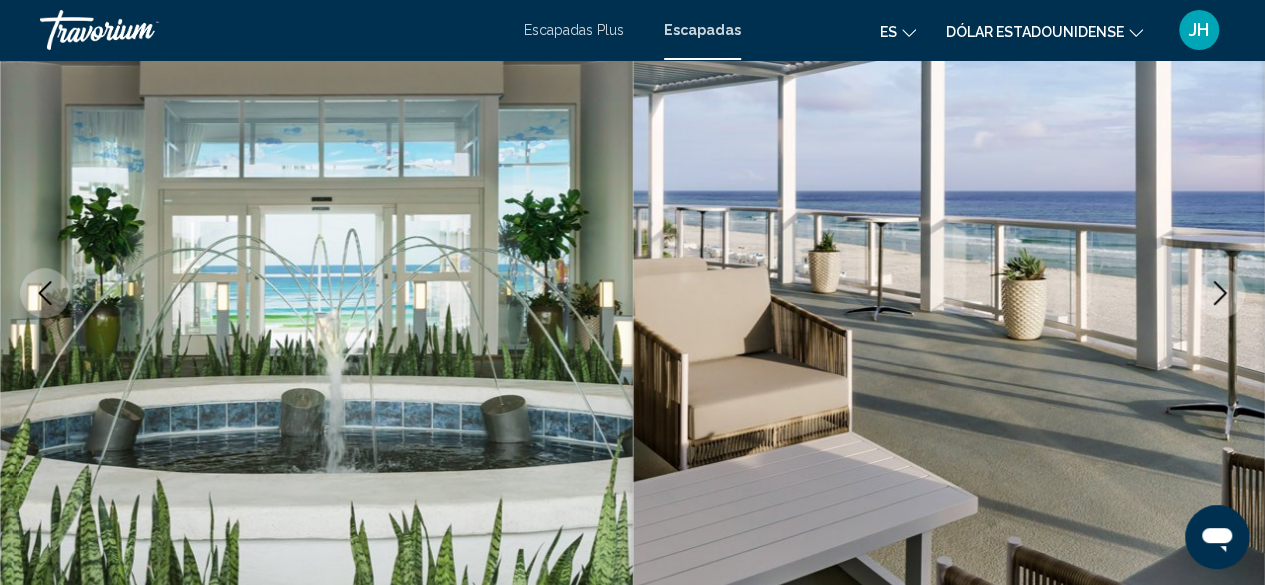 click 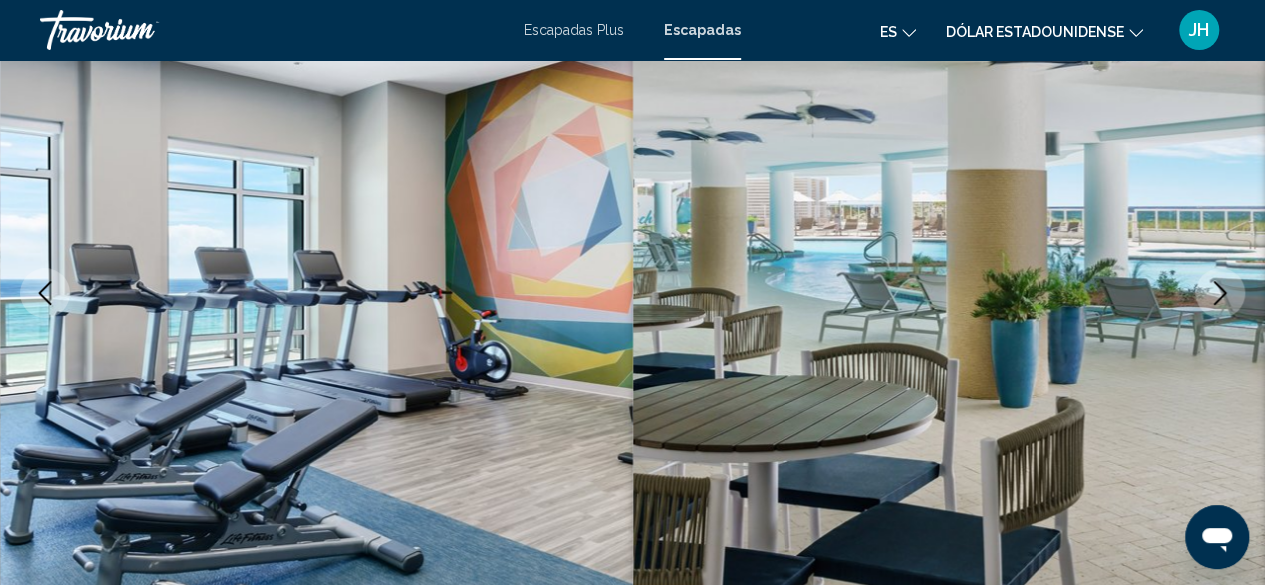 click 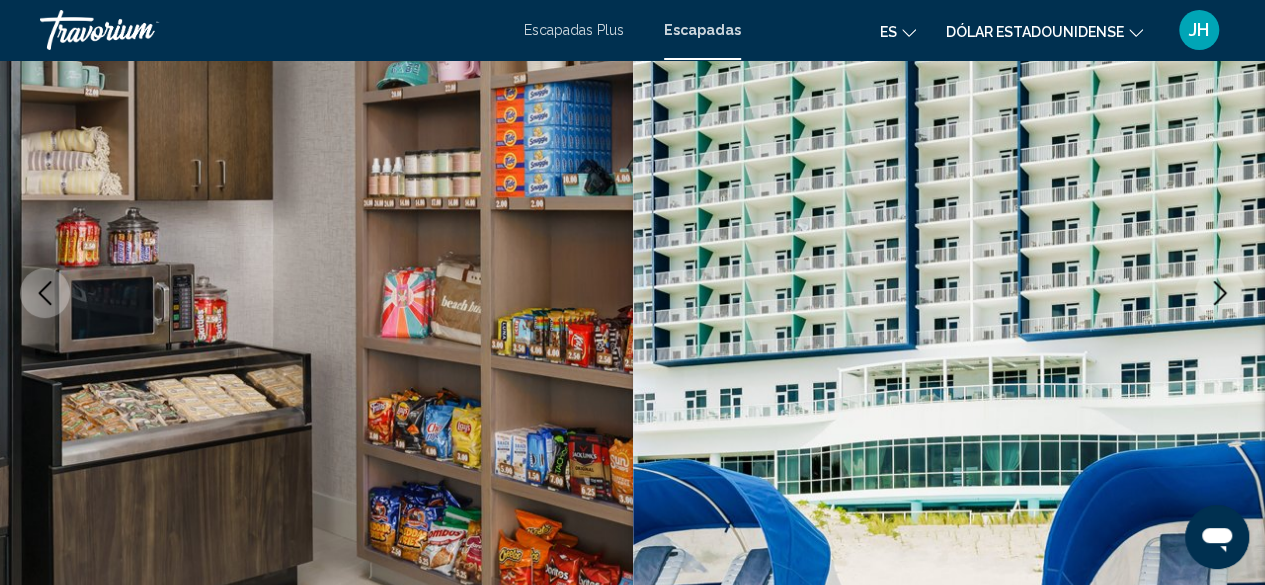 click 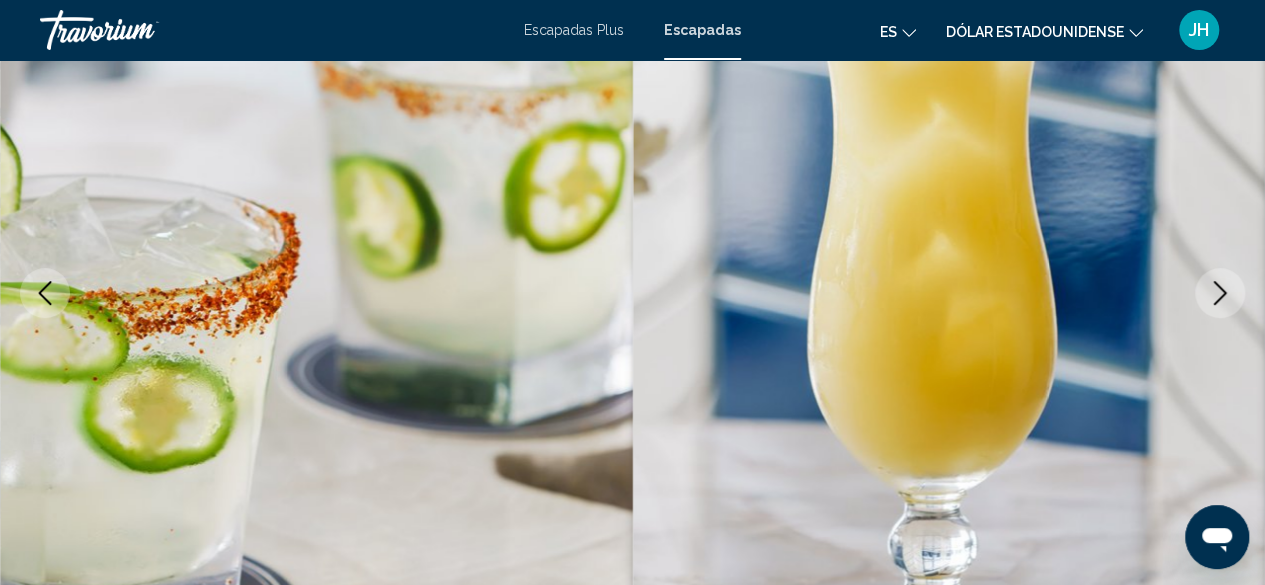 click 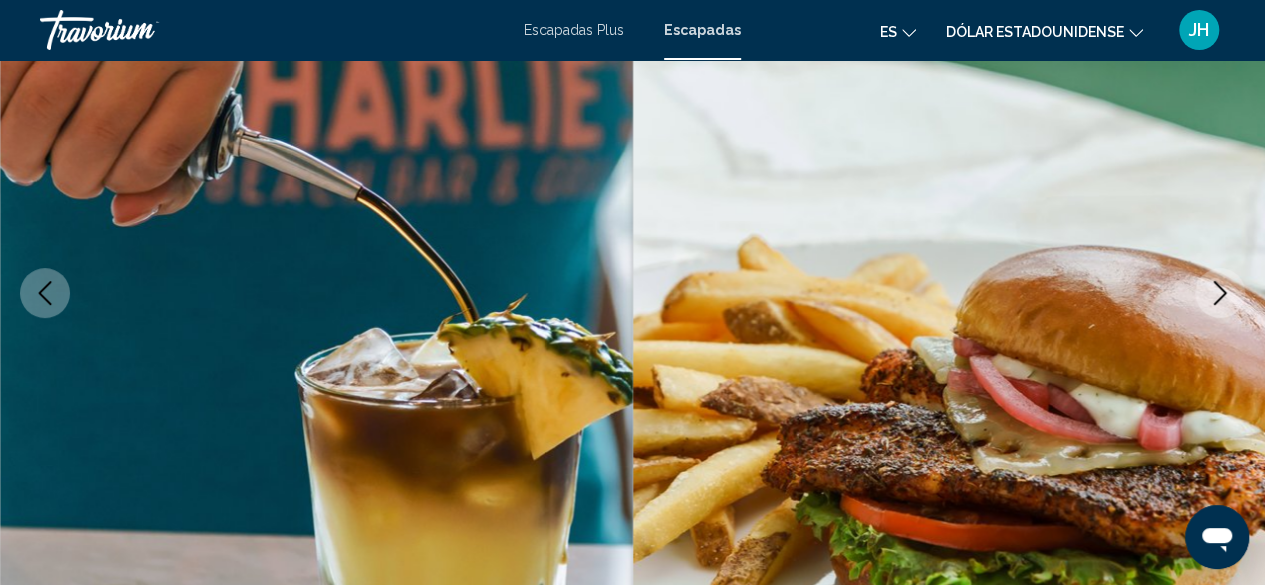 click 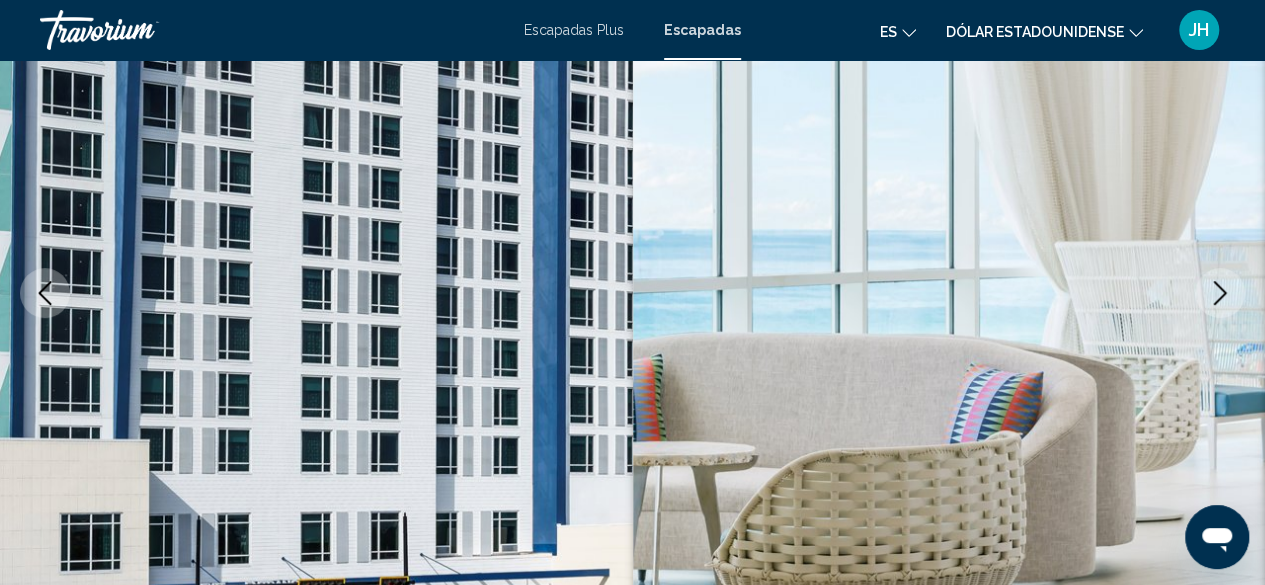click 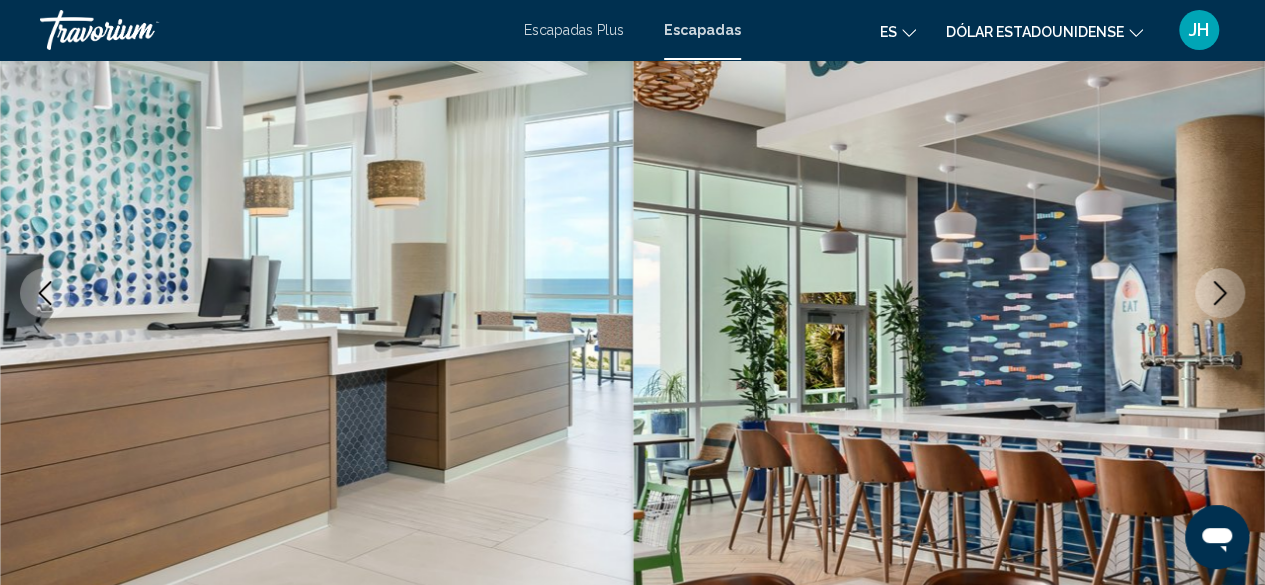click 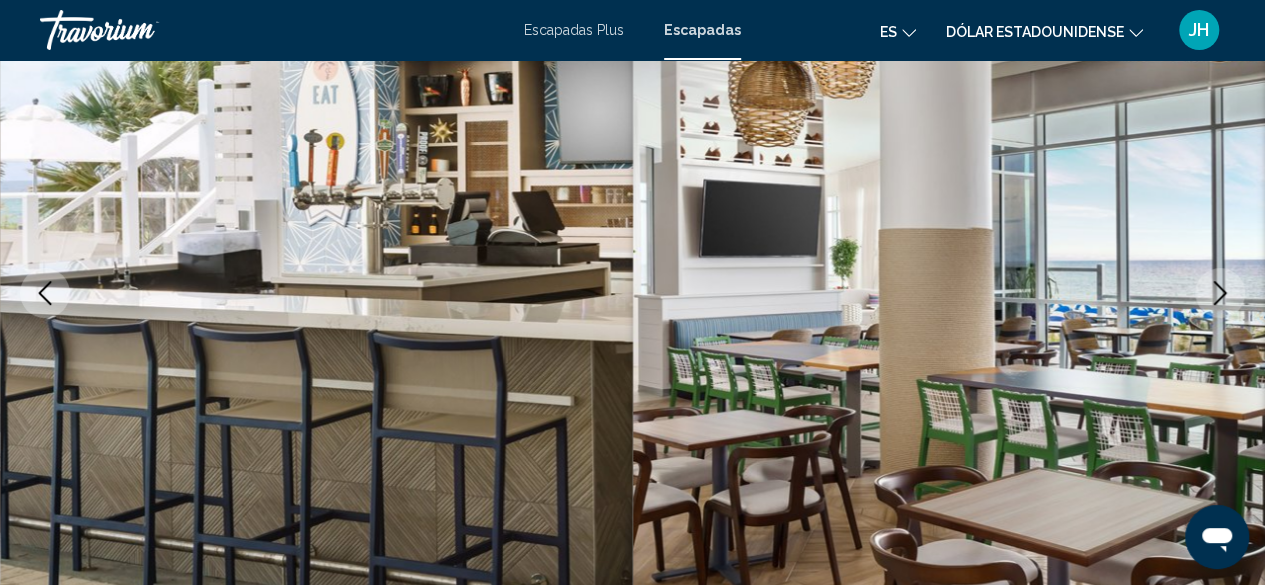 click 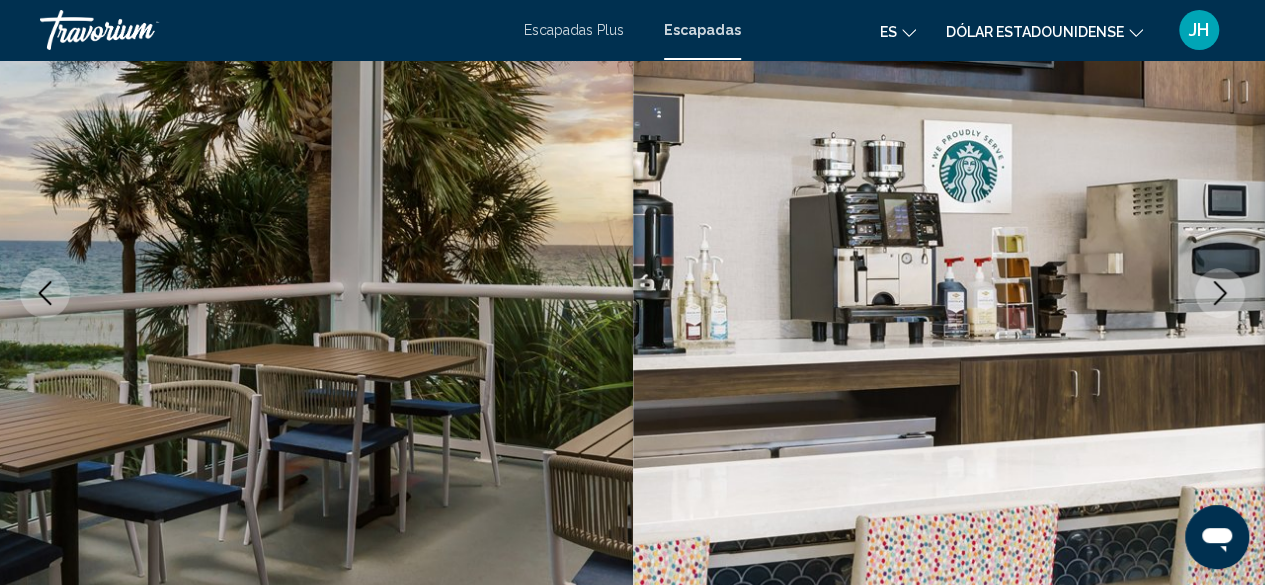 click at bounding box center [1220, 293] 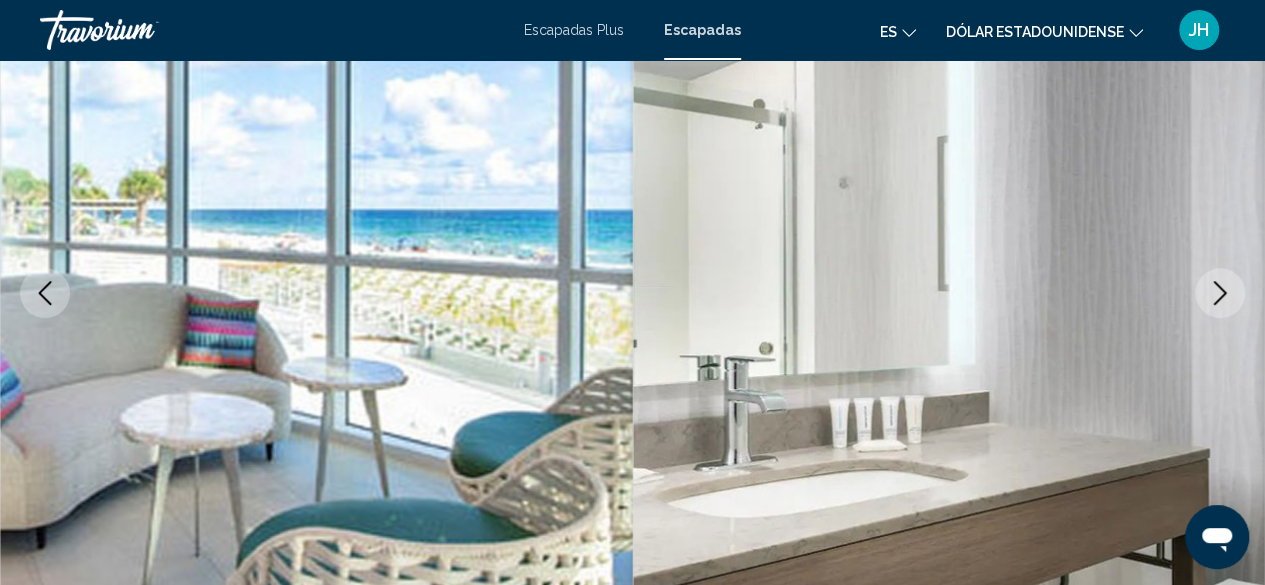 click 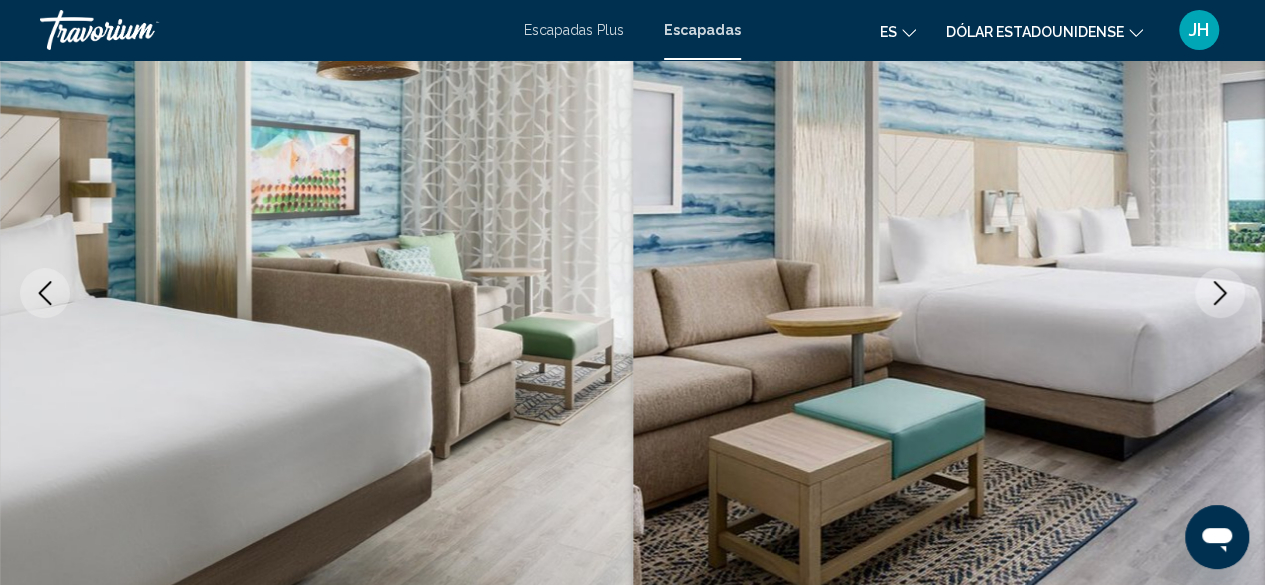 click at bounding box center [1220, 293] 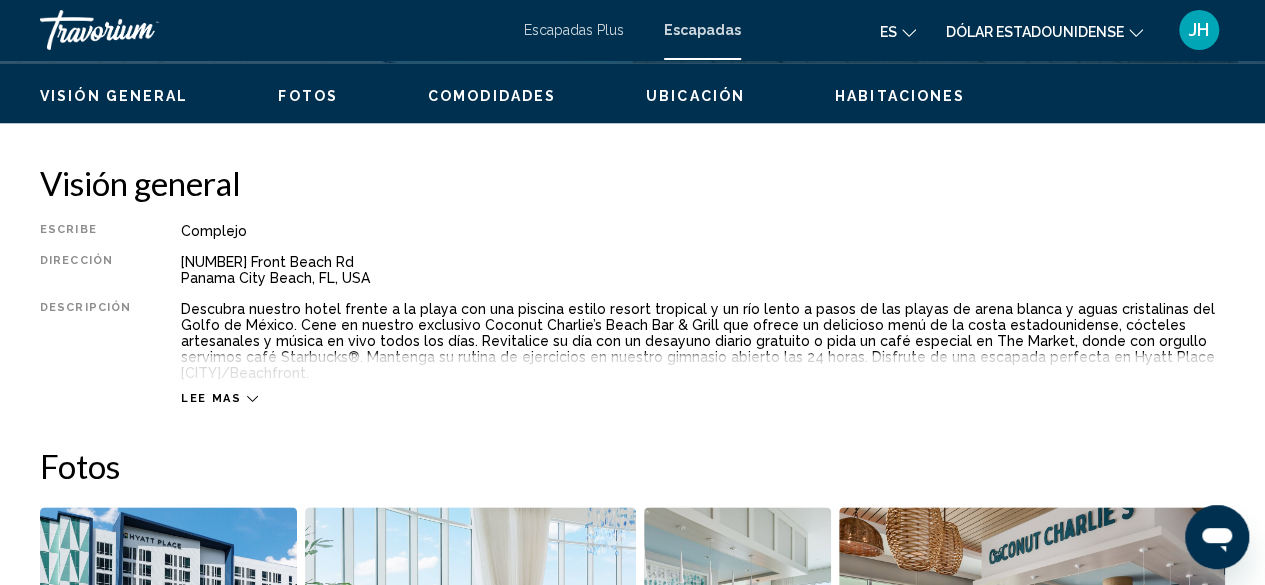 scroll, scrollTop: 956, scrollLeft: 0, axis: vertical 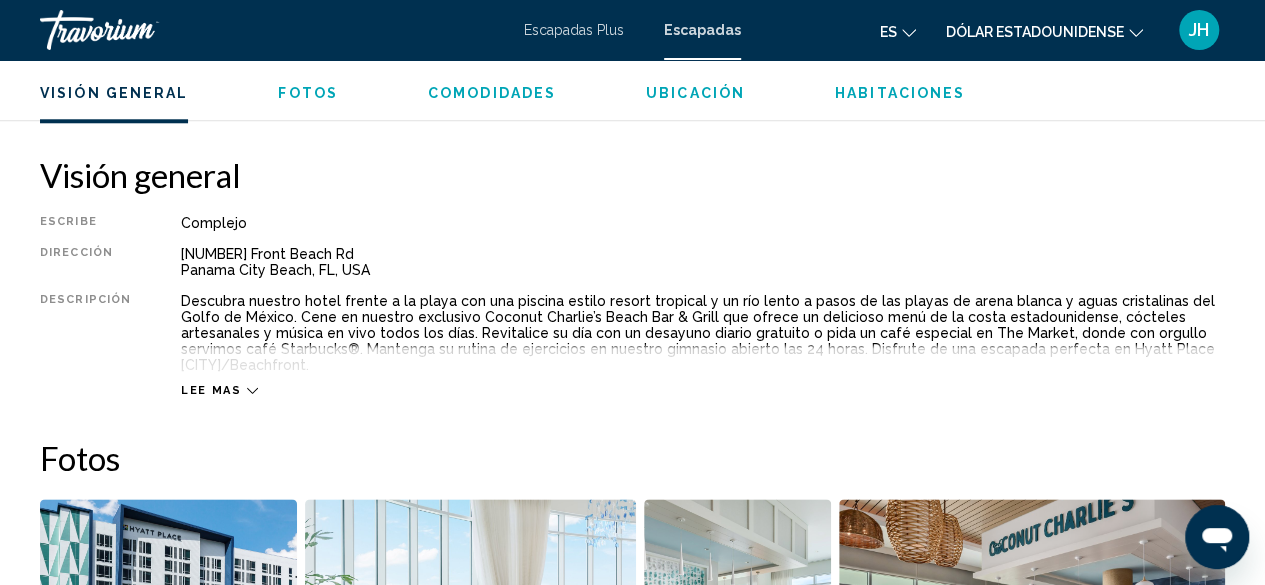 click on "Lee mas" at bounding box center (211, 390) 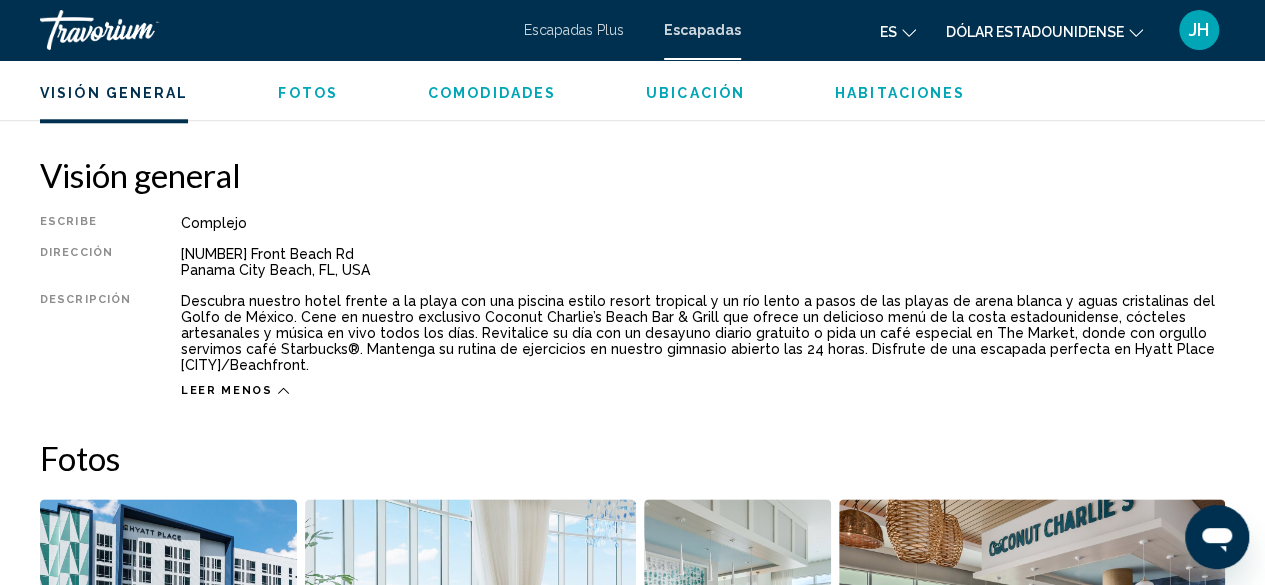 click on "Descubra nuestro hotel frente a la playa con una piscina estilo resort tropical y un río lento a pasos de las playas de arena blanca y aguas cristalinas del Golfo de México. Cene en nuestro exclusivo Coconut Charlie’s Beach Bar & Grill que ofrece un delicioso menú de la costa estadounidense, cócteles artesanales y música en vivo todos los días. Revitalice su día con un desayuno diario gratuito o pida un café especial en The Market, donde con orgullo servimos café Starbucks®.  Mantenga su rutina de ejercicios en nuestro gimnasio abierto las 24 horas. Disfrute de una escapada perfecta en Hyatt Place [CITY]/Beachfront." at bounding box center [703, 333] 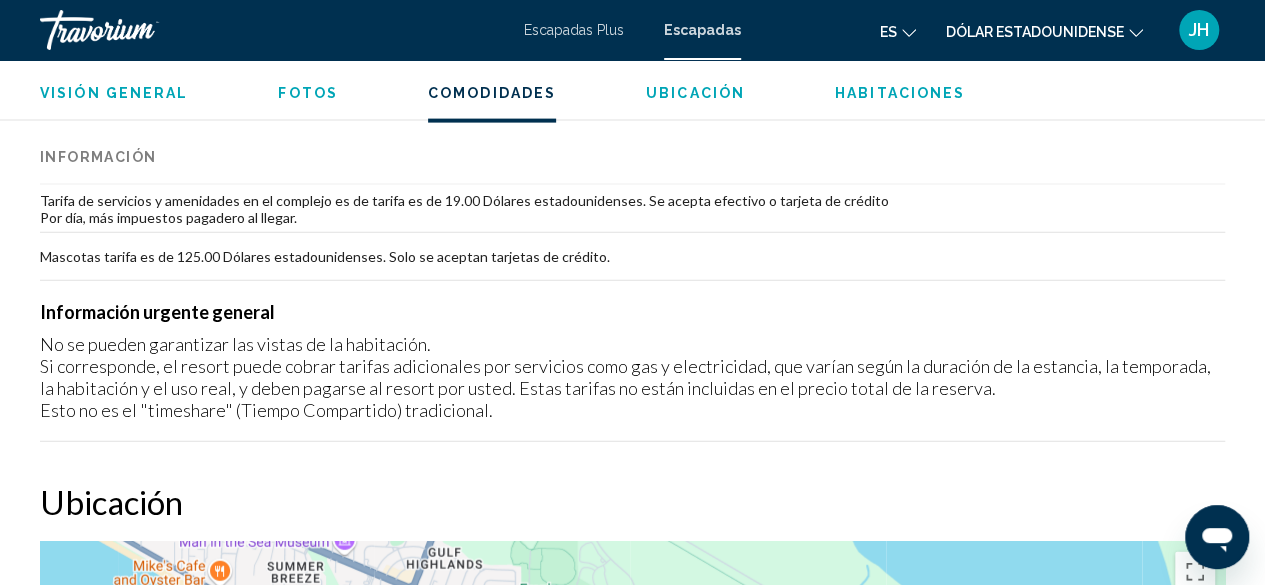 scroll, scrollTop: 2180, scrollLeft: 0, axis: vertical 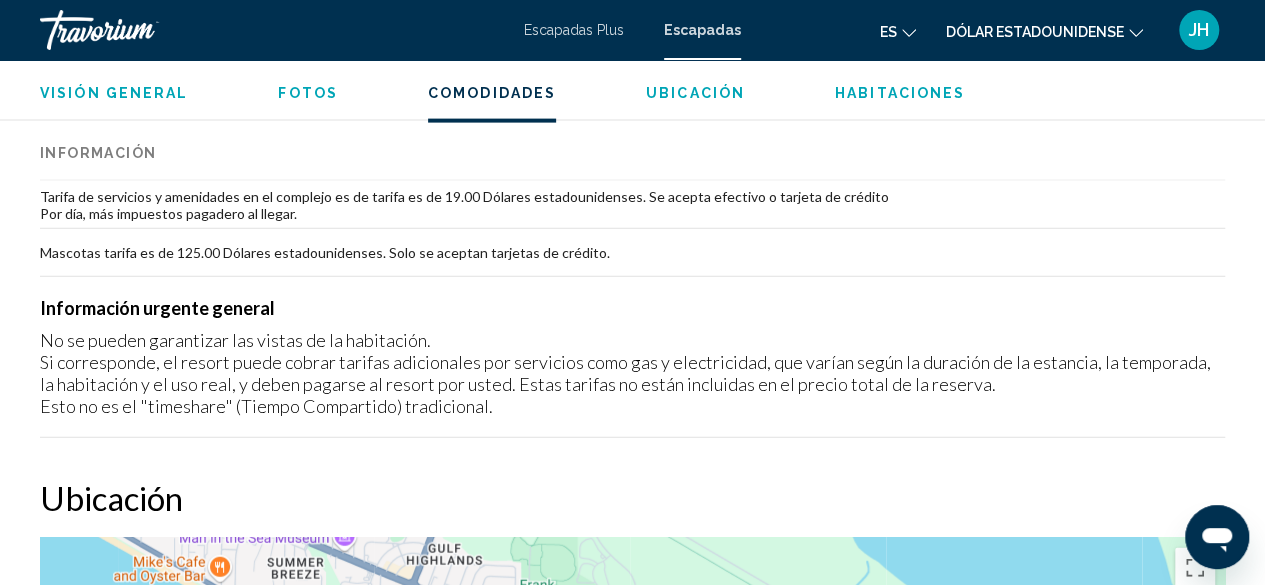 click on "No se pueden garantizar las vistas de la habitación. Si corresponde, el resort puede cobrar tarifas adicionales por servicios como gas y electricidad, que varían según la duración de la estancia, la temporada, la habitación y el uso real, y deben pagarse al resort por usted. Estas tarifas no están incluidas en el precio total de la reserva. Esto no es el "timeshare" (Tiempo Compartido) tradicional." at bounding box center [632, 373] 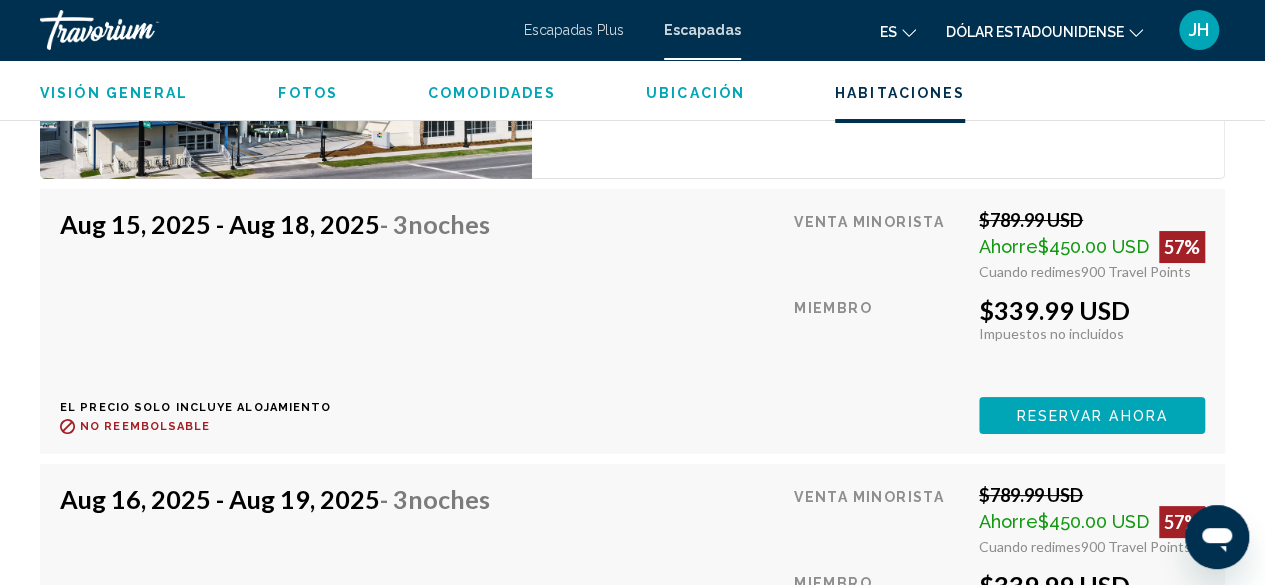 scroll, scrollTop: 3764, scrollLeft: 0, axis: vertical 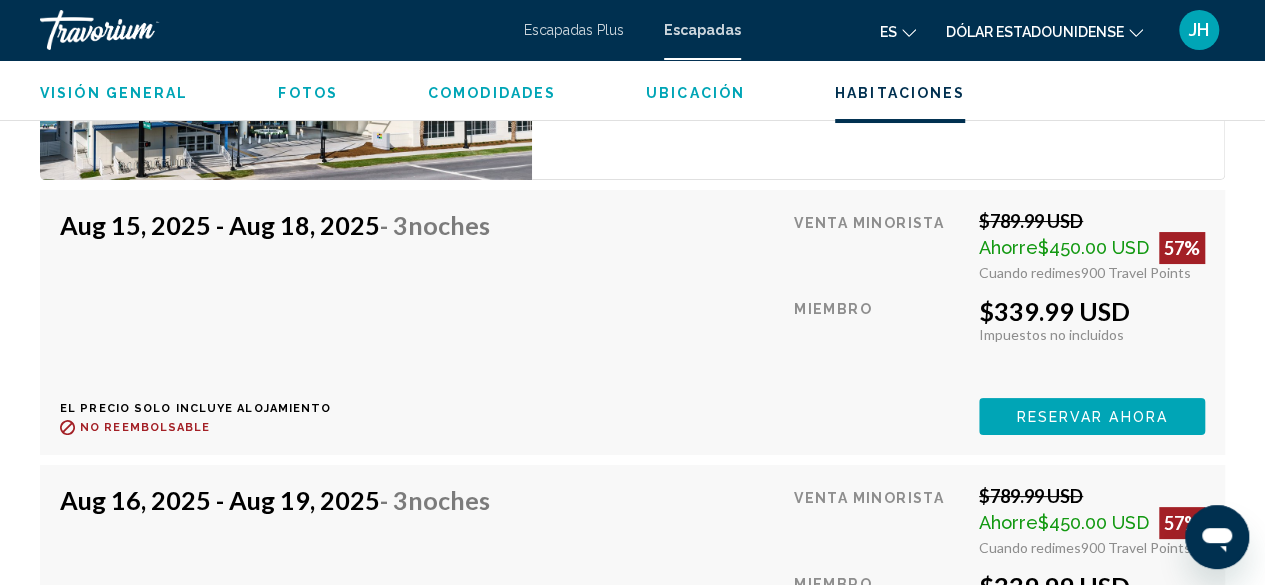 click on "Aug 15, 2025 - Aug 18, 2025  - 3  noches El precio solo incluye alojamiento
Reembolsable hasta :
No reembolsable Venta minorista  $789.99 USD  Ahorre  $450.00 USD   57%  Cuando redimes  900  Travel Points  Miembro  $339.99 USD  Impuestos incluidos Impuestos no incluidos Gana  0  Travel Points  Reservar ahora Esta habitación ya no está disponible. El precio solo incluye alojamiento
Reembolsable hasta
No reembolsable Reservar ahora Esta habitación ya no está disponible." at bounding box center [632, 322] 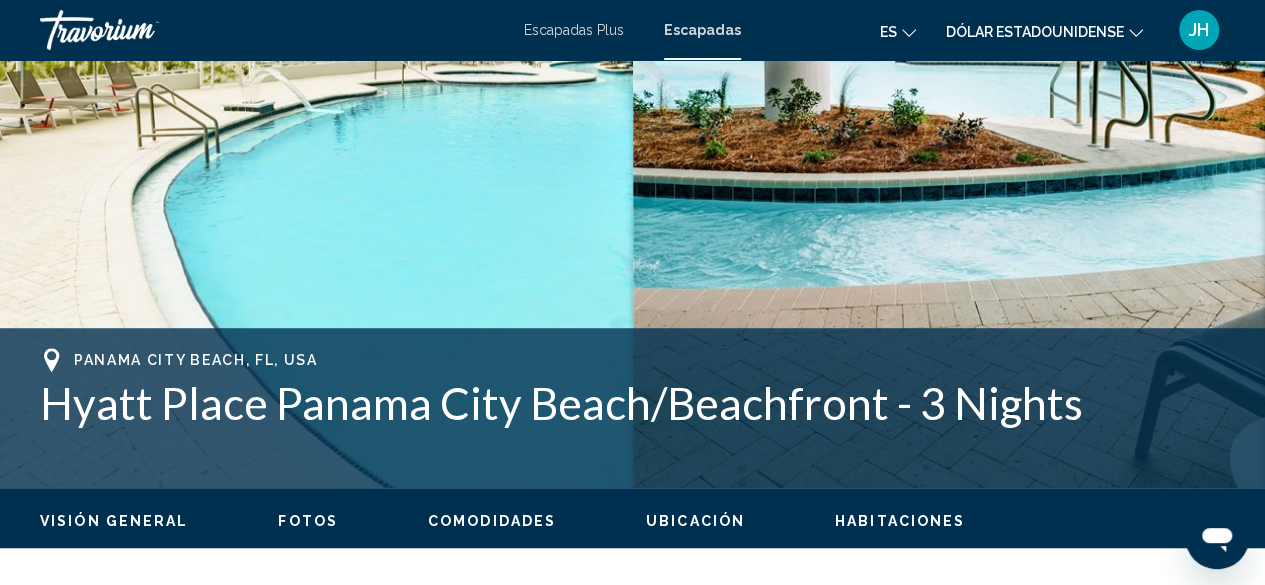 scroll, scrollTop: 558, scrollLeft: 0, axis: vertical 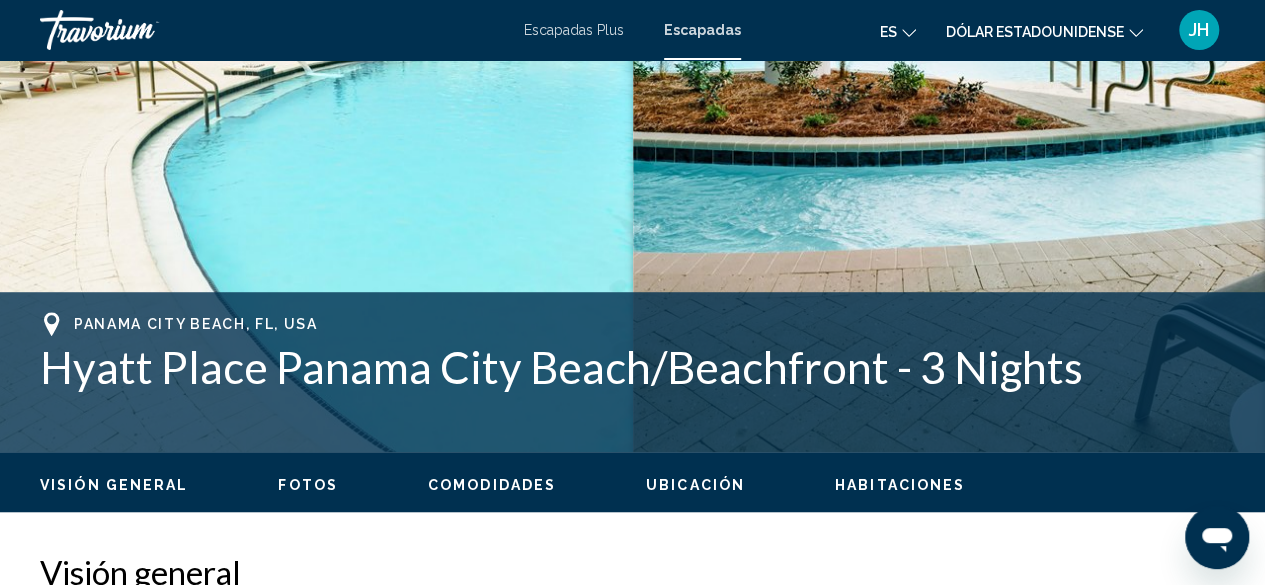 click on "Panama City Beach, FL, USA" at bounding box center (632, 324) 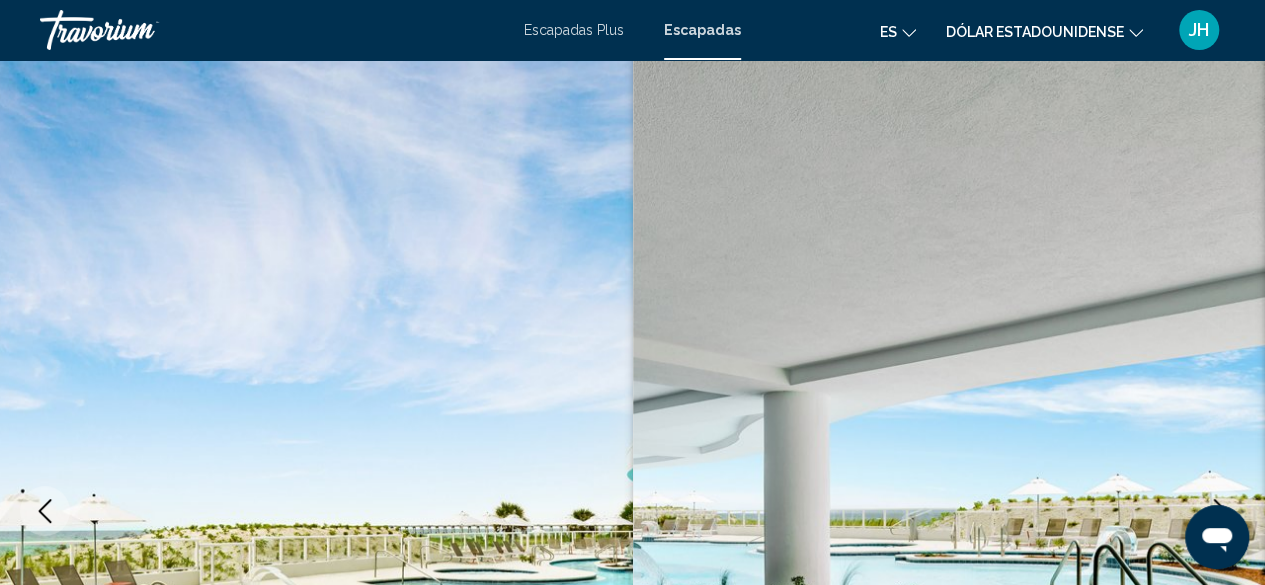scroll, scrollTop: 0, scrollLeft: 0, axis: both 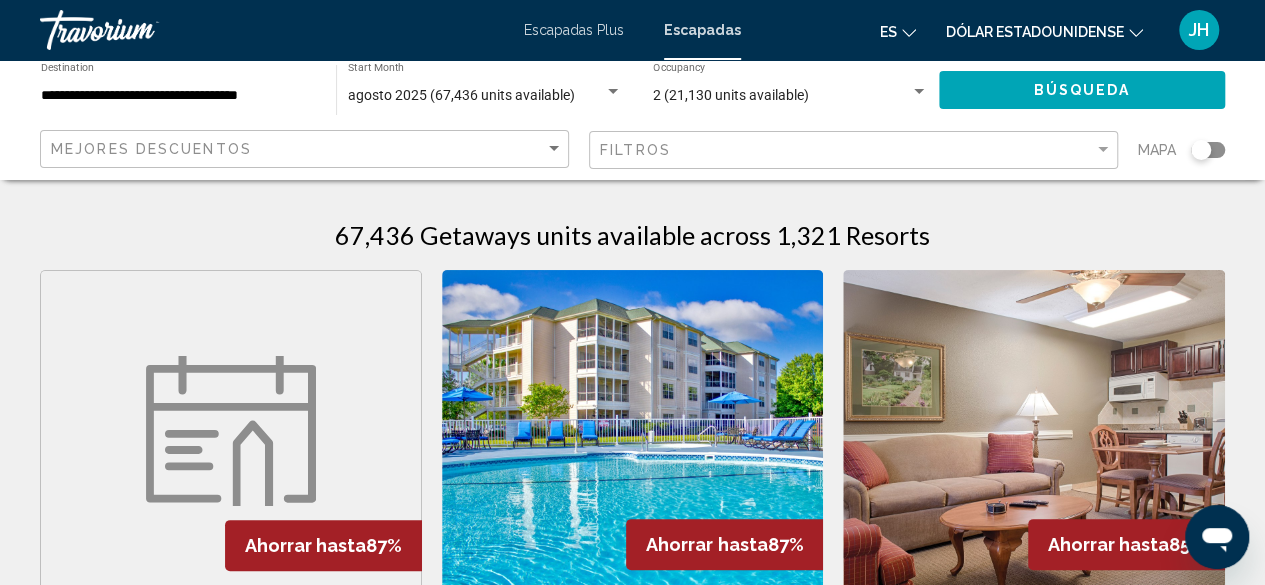 click 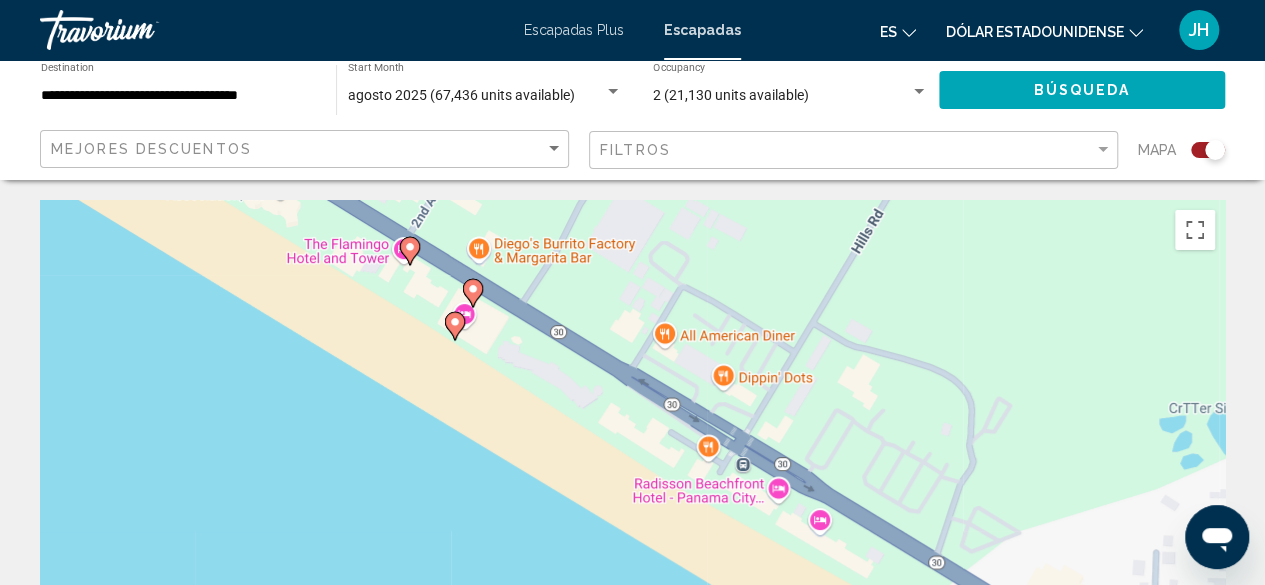 click 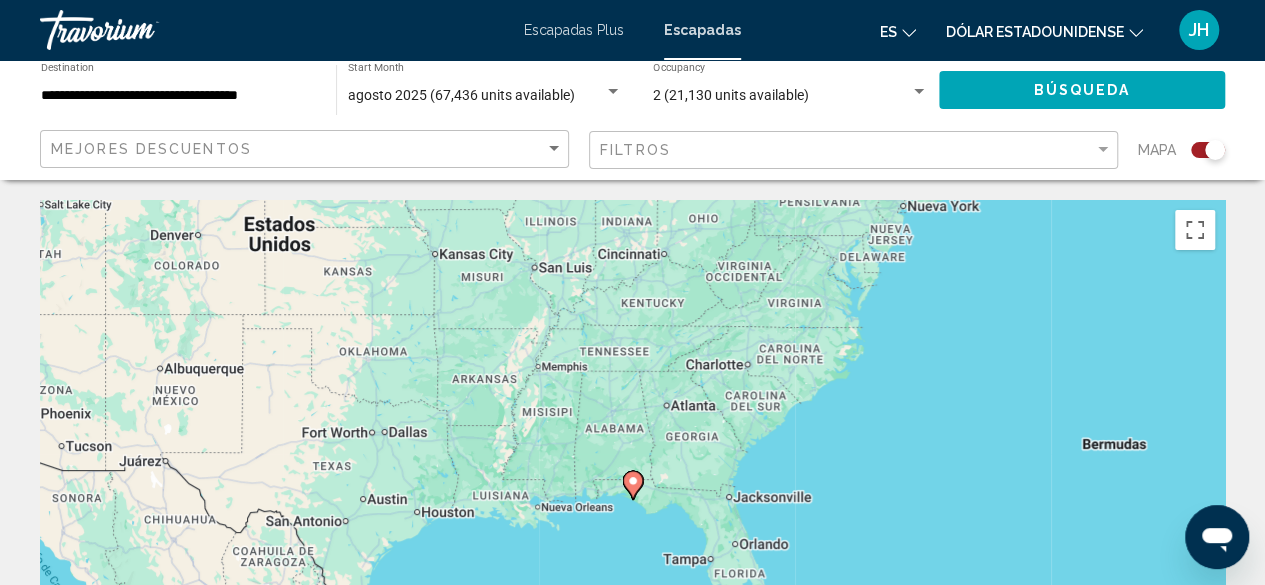 click on "Para navegar, presiona las teclas de flecha.  Para activar la función de arrastrar con el teclado, presiona Alt + Intro. Una vez que estés en el estado de arrastrar con el teclado, usa las teclas de flecha para mover el marcador. Para completar la acción, presiona la tecla Intro. Para cancelar, presiona Escape." at bounding box center [632, 500] 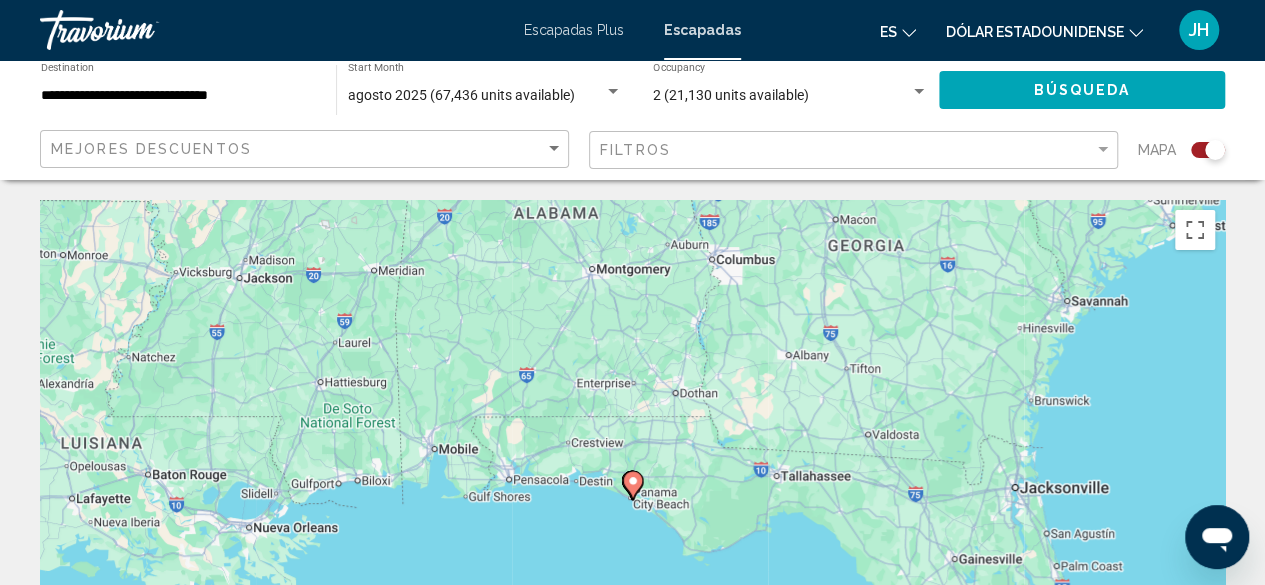 click 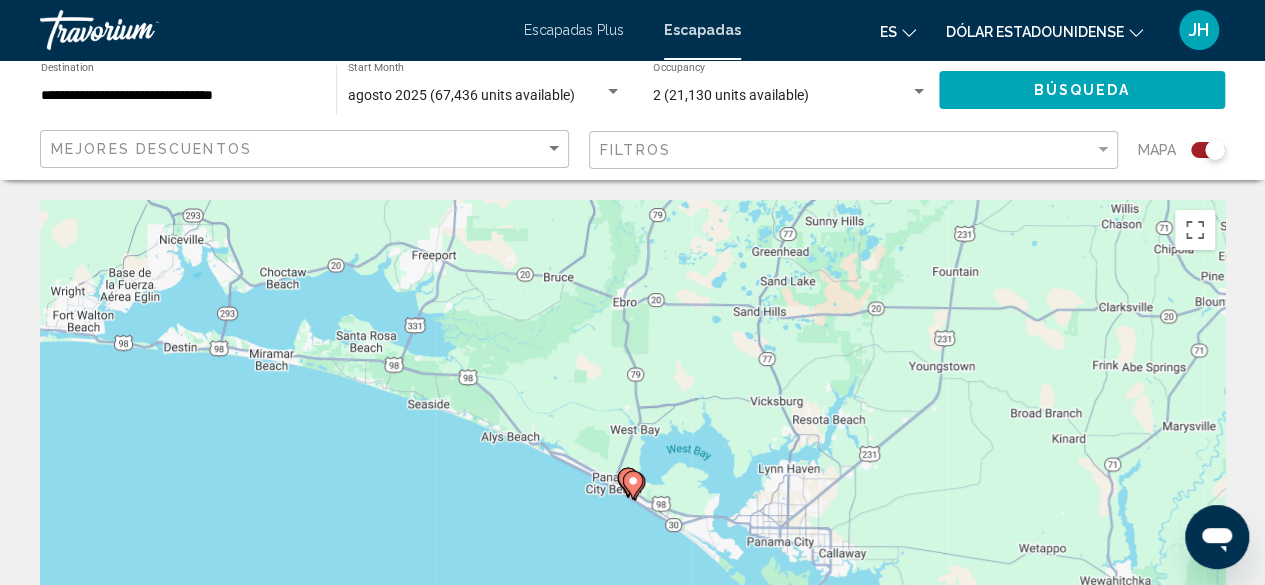 click at bounding box center (633, 485) 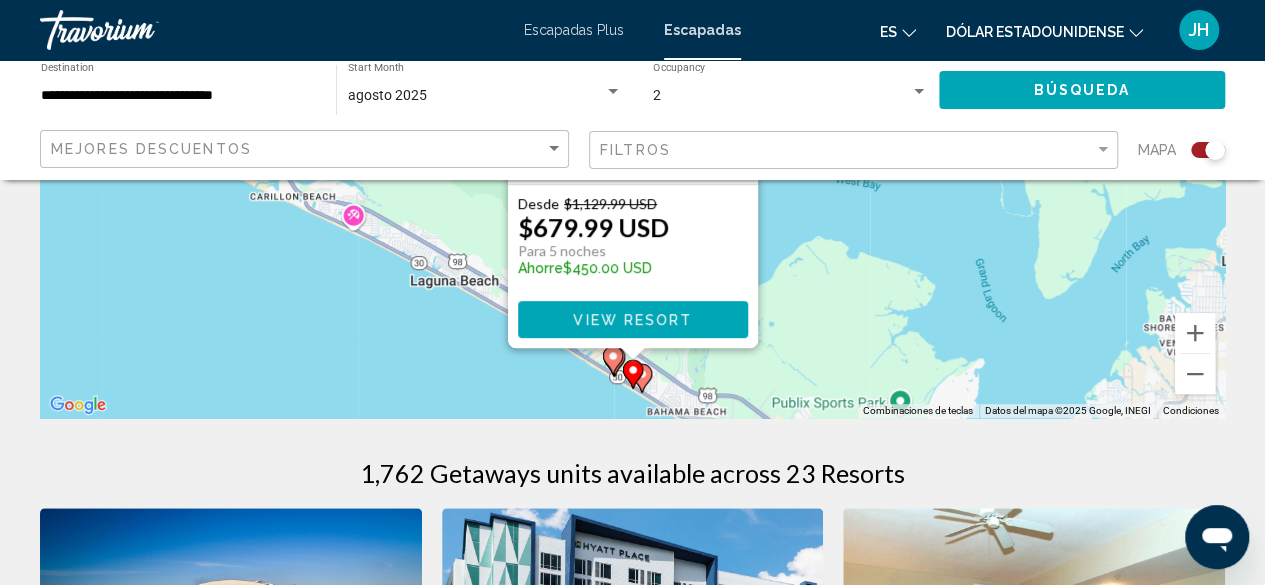 scroll, scrollTop: 400, scrollLeft: 0, axis: vertical 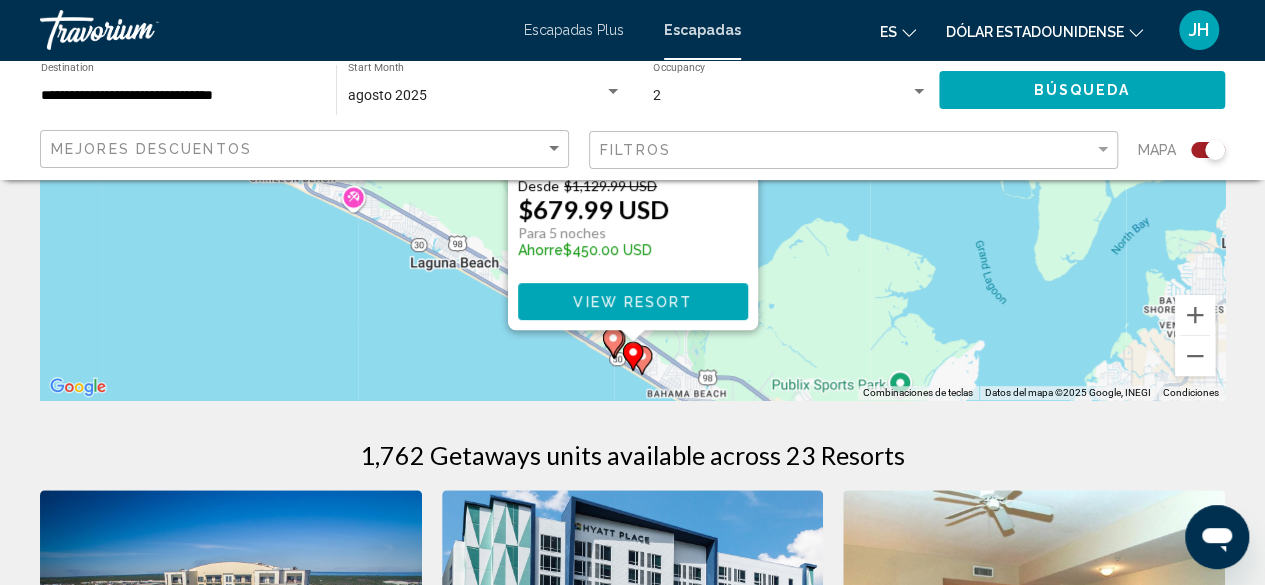 click on "Para activar la función de arrastrar con el teclado, presiona Alt + Intro. Una vez que estés en el estado de arrastrar con el teclado, usa las teclas de flecha para mover el marcador. Para completar la acción, presiona la tecla Intro. Para cancelar, presiona Escape. Ahorrar hasta  40%   Origin at Seahaven - 5 Nights  Complejo  -  Este es un resort solo para adultos
Panama City Beach, FL, USA Desde $1,129.99 USD $679.99 USD Para 5 noches Ahorre  $450.00 USD  View Resort" at bounding box center [632, 100] 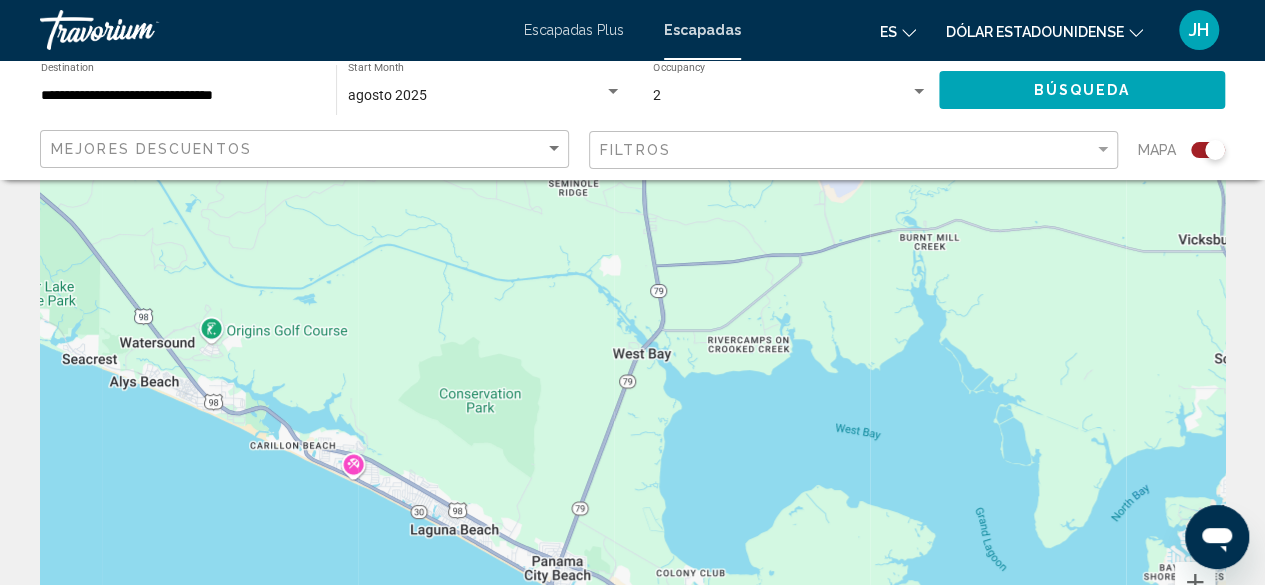 scroll, scrollTop: 100, scrollLeft: 0, axis: vertical 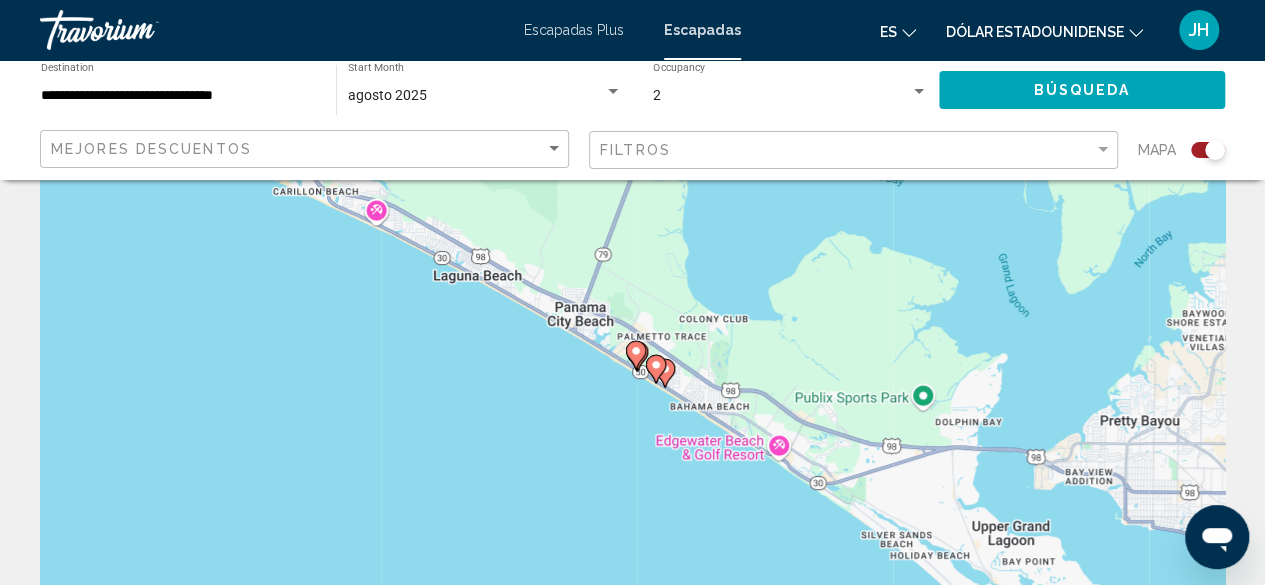 drag, startPoint x: 780, startPoint y: 466, endPoint x: 803, endPoint y: 177, distance: 289.9138 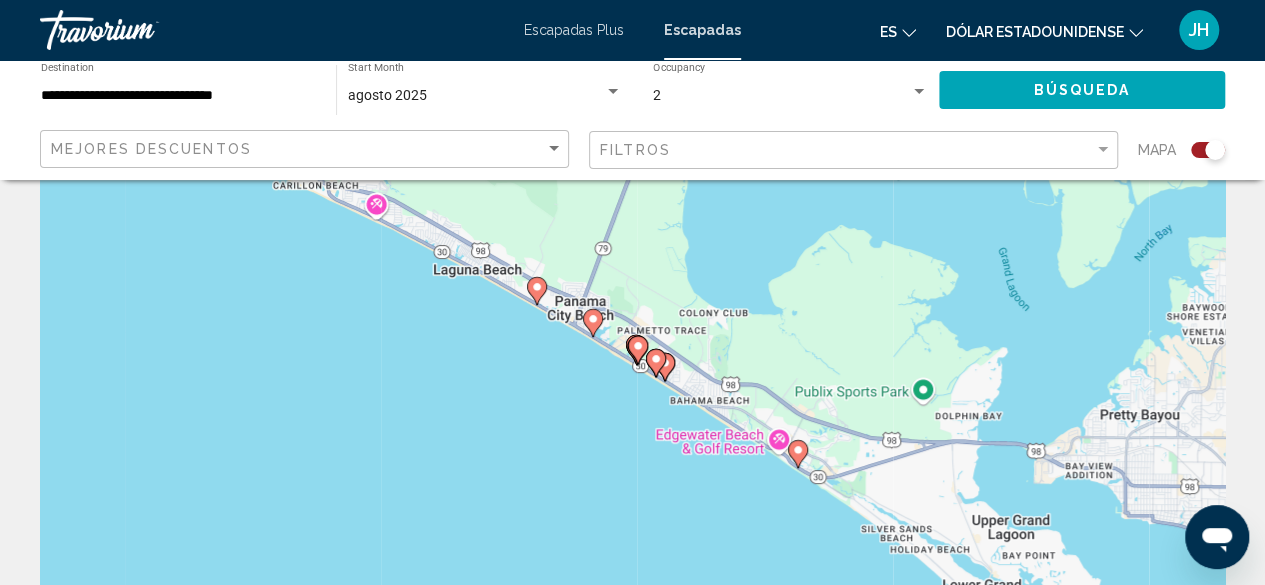 click 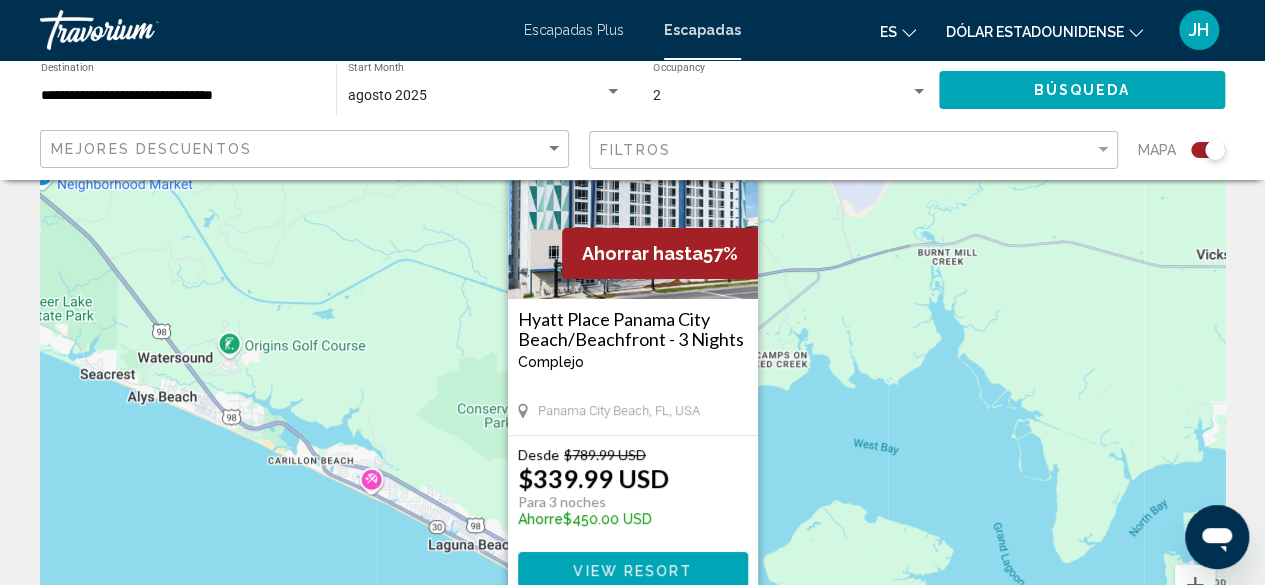 scroll, scrollTop: 300, scrollLeft: 0, axis: vertical 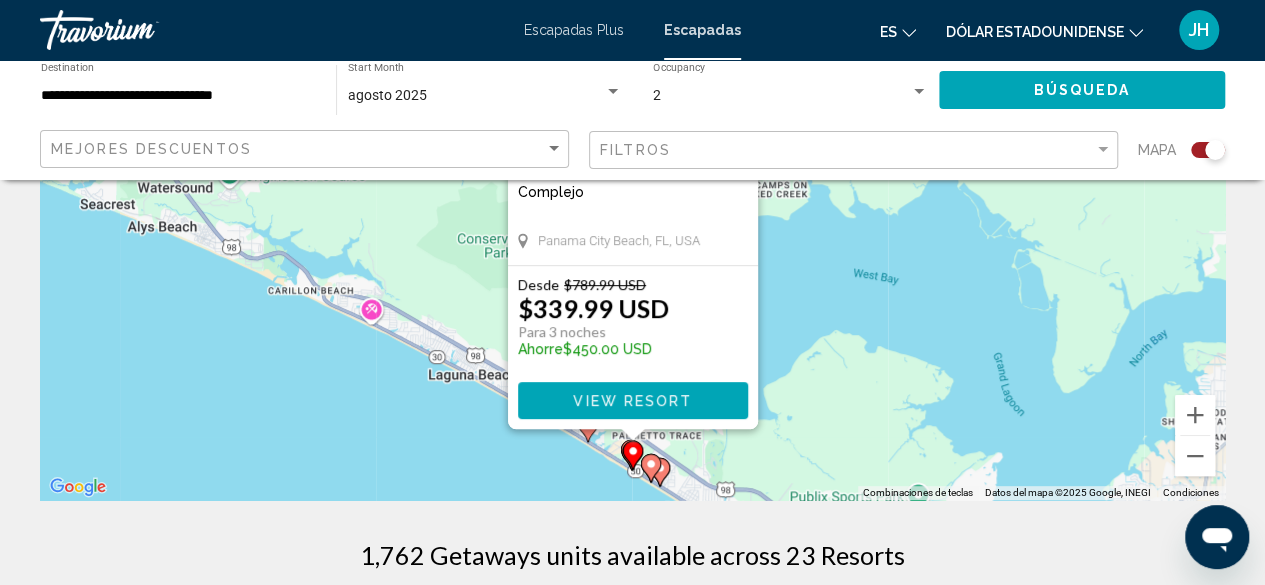 click on "Para activar la función de arrastrar con el teclado, presiona Alt + Intro. Una vez que estés en el estado de arrastrar con el teclado, usa las teclas de flecha para mover el marcador. Para completar la acción, presiona la tecla Intro. Para cancelar, presiona Escape. Ahorrar hasta  57%   Hyatt Place Panama City Beach/Beachfront - 3 Nights  Complejo  -  Este es un resort solo para adultos
Panama City Beach, FL, USA Desde $789.99 USD $339.99 USD Para 3 noches Ahorre  $450.00 USD  View Resort" at bounding box center [632, 200] 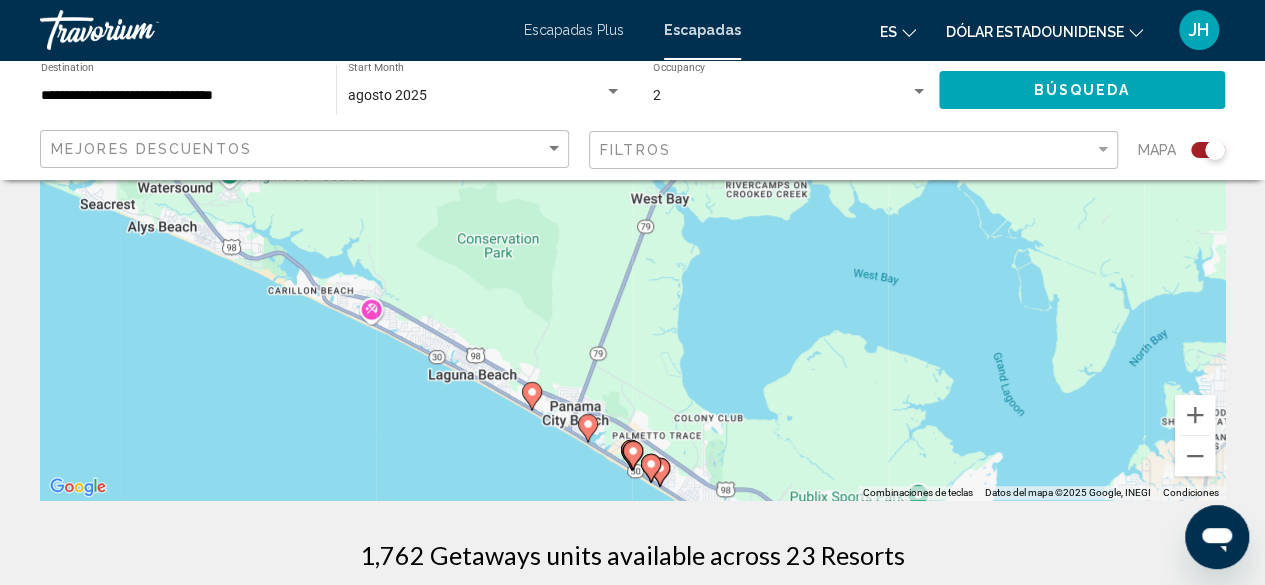 click on "Para activar la función de arrastrar con el teclado, presiona Alt + Intro. Una vez que estés en el estado de arrastrar con el teclado, usa las teclas de flecha para mover el marcador. Para completar la acción, presiona la tecla Intro. Para cancelar, presiona Escape." at bounding box center (632, 200) 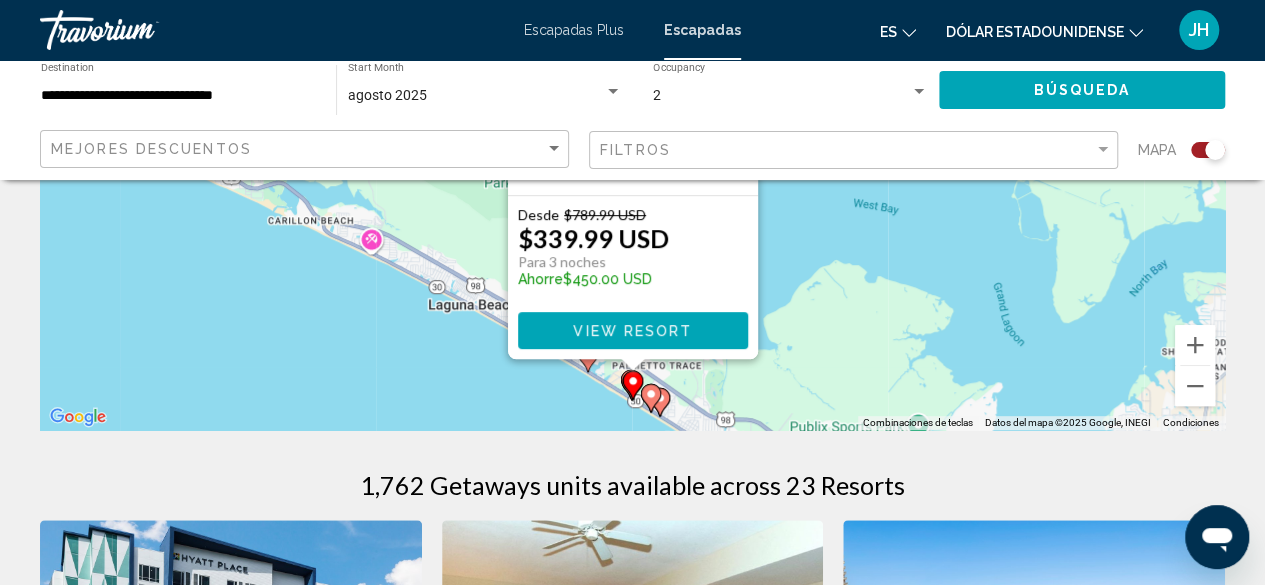 scroll, scrollTop: 400, scrollLeft: 0, axis: vertical 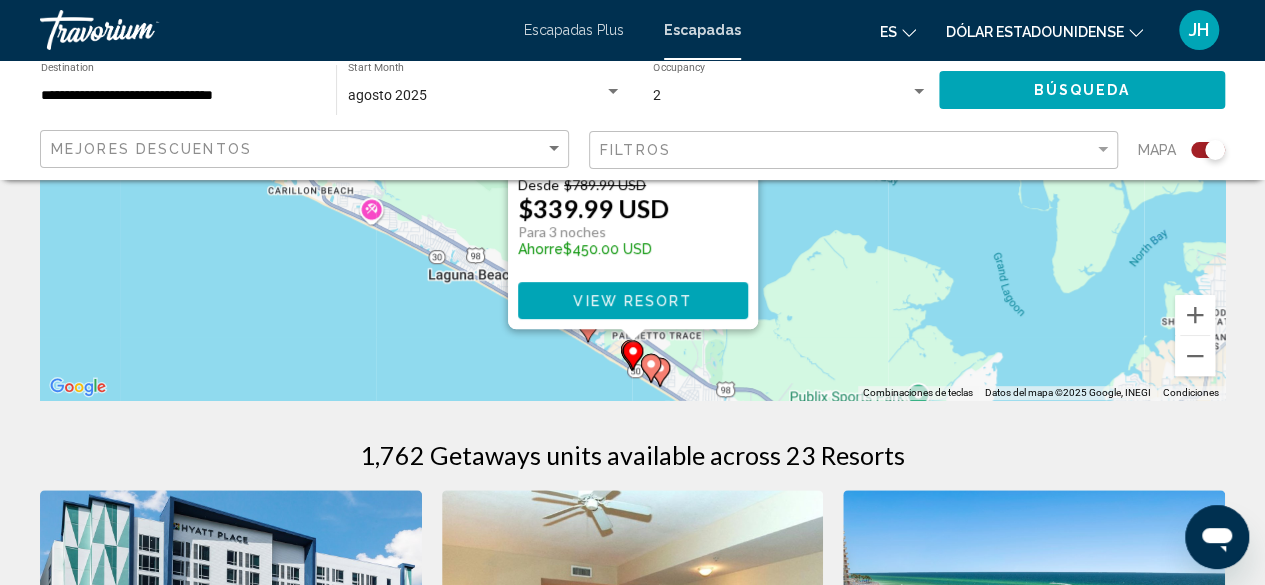 click on "Para activar la función de arrastrar con el teclado, presiona Alt + Intro. Una vez que estés en el estado de arrastrar con el teclado, usa las teclas de flecha para mover el marcador. Para completar la acción, presiona la tecla Intro. Para cancelar, presiona Escape. Ahorrar hasta  57%   Hyatt Place Panama City Beach/Beachfront - 3 Nights  Complejo  -  Este es un resort solo para adultos
Panama City Beach, FL, USA Desde $789.99 USD $339.99 USD Para 3 noches Ahorre  $450.00 USD  View Resort" at bounding box center [632, 100] 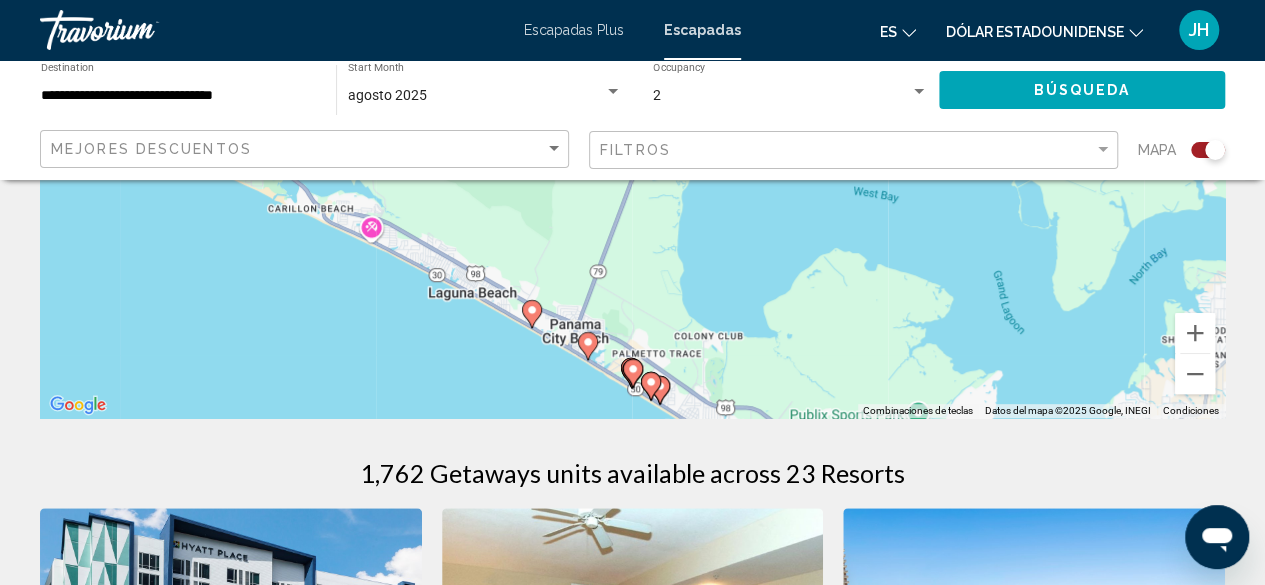 scroll, scrollTop: 400, scrollLeft: 0, axis: vertical 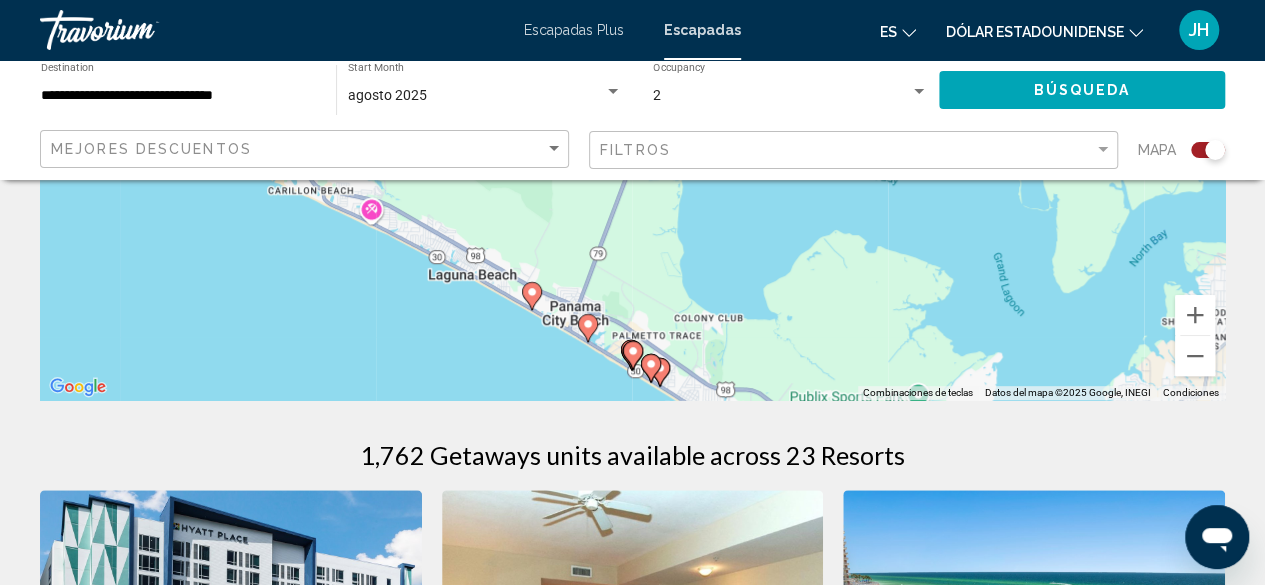click 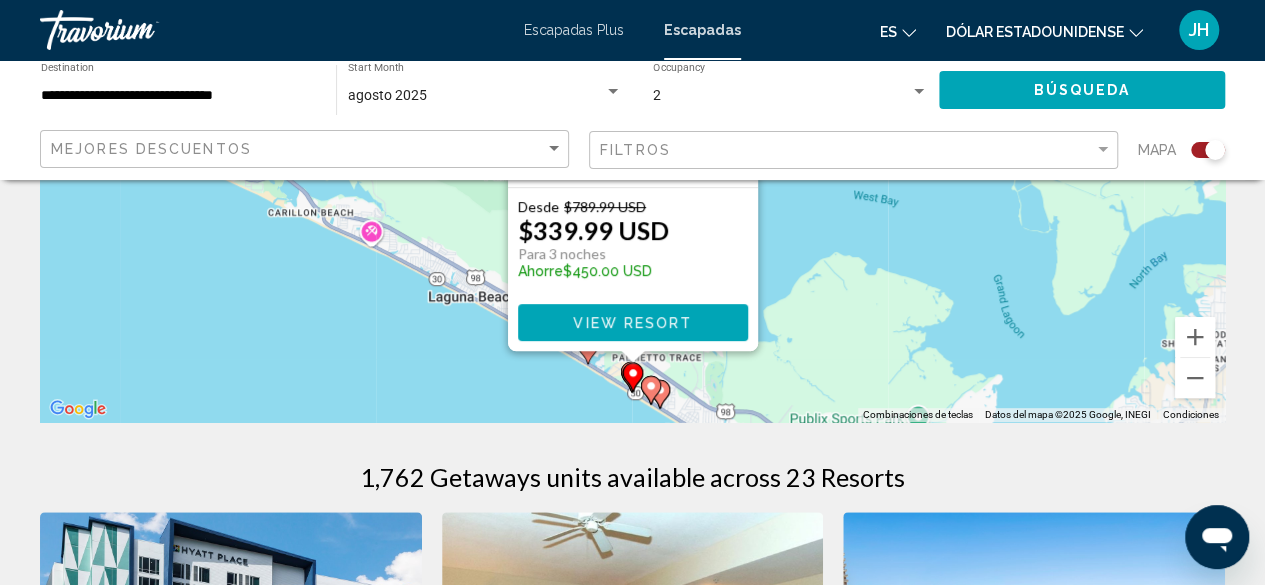 scroll, scrollTop: 400, scrollLeft: 0, axis: vertical 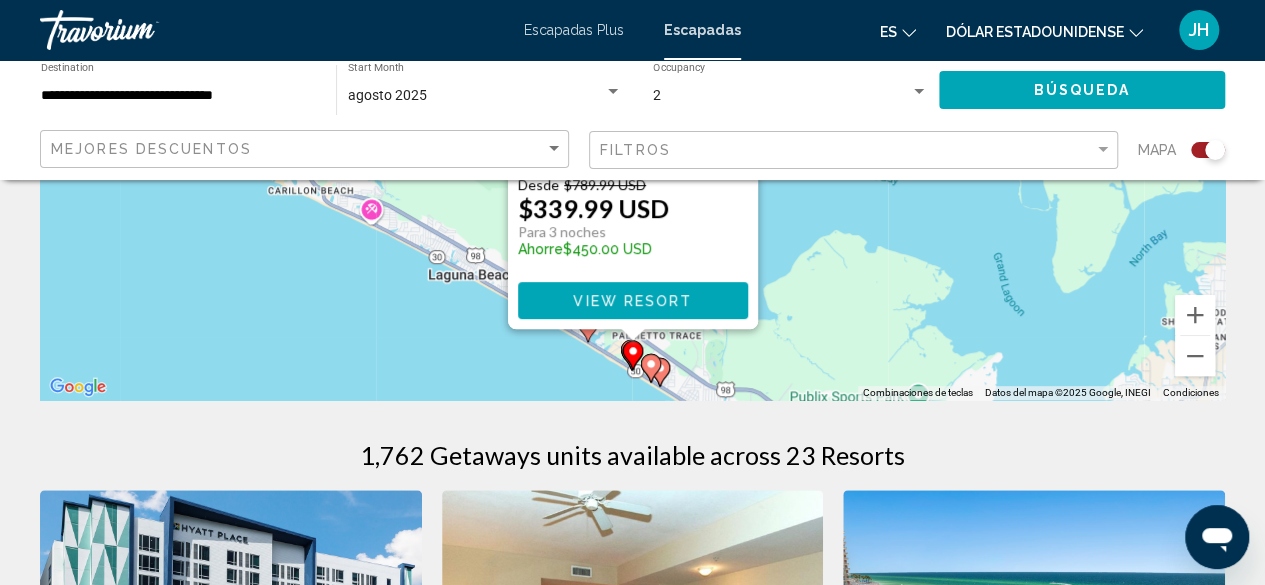 click on "Para activar la función de arrastrar con el teclado, presiona Alt + Intro. Una vez que estés en el estado de arrastrar con el teclado, usa las teclas de flecha para mover el marcador. Para completar la acción, presiona la tecla Intro. Para cancelar, presiona Escape. Ahorrar hasta  57%   Hyatt Place Panama City Beach/Beachfront - 3 Nights  Complejo  -  Este es un resort solo para adultos
Panama City Beach, FL, USA Desde $789.99 USD $339.99 USD Para 3 noches Ahorre  $450.00 USD  View Resort" at bounding box center [632, 100] 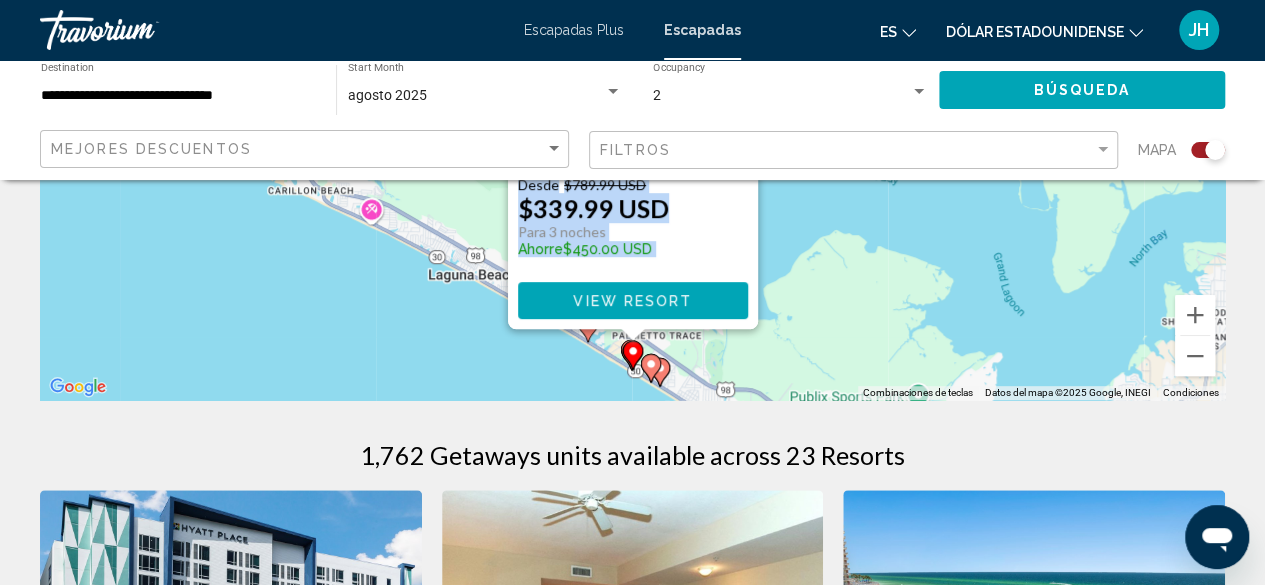 click on "Para activar la función de arrastrar con el teclado, presiona Alt + Intro. Una vez que estés en el estado de arrastrar con el teclado, usa las teclas de flecha para mover el marcador. Para completar la acción, presiona la tecla Intro. Para cancelar, presiona Escape. Ahorrar hasta  57%   Hyatt Place Panama City Beach/Beachfront - 3 Nights  Complejo  -  Este es un resort solo para adultos
Panama City Beach, FL, USA Desde $789.99 USD $339.99 USD Para 3 noches Ahorre  $450.00 USD  View Resort" at bounding box center [632, 100] 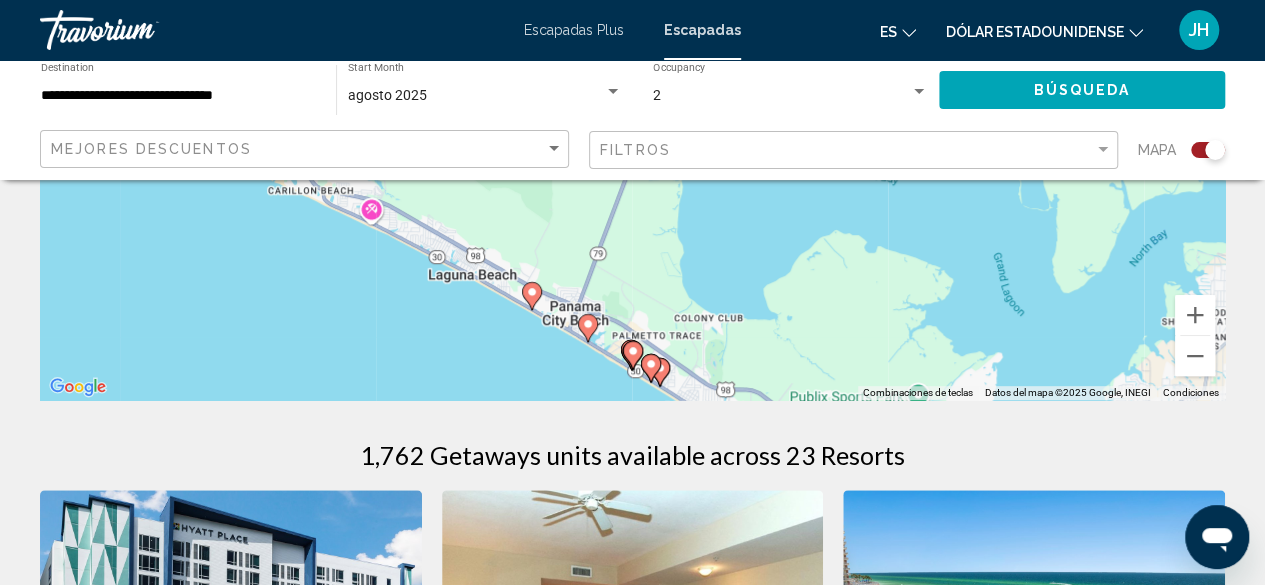 click 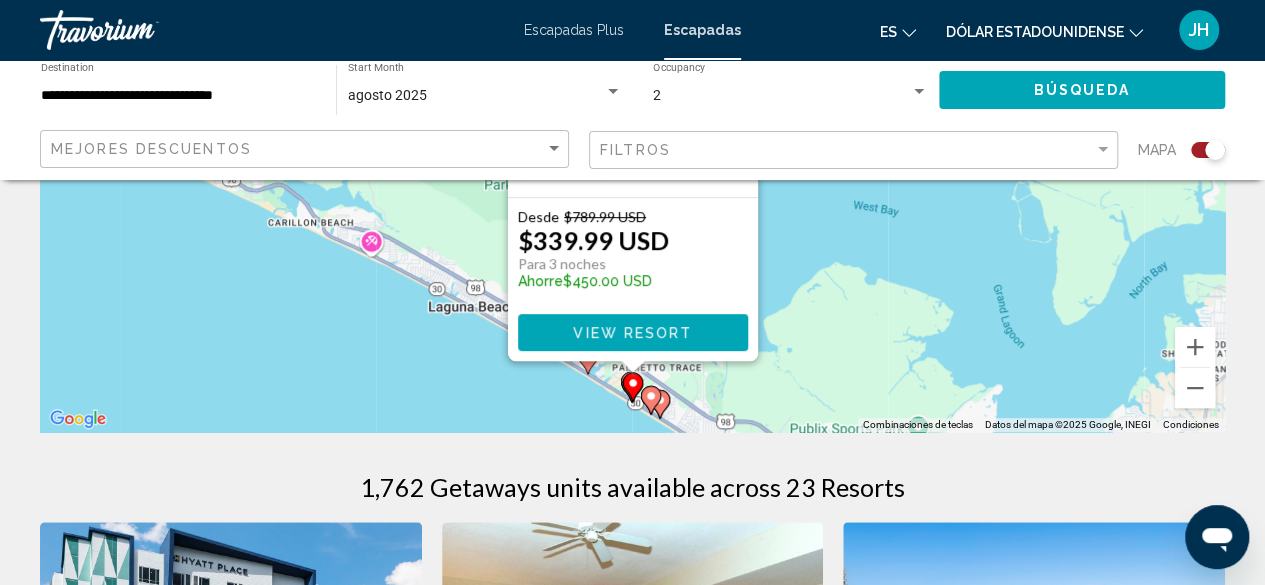 scroll, scrollTop: 400, scrollLeft: 0, axis: vertical 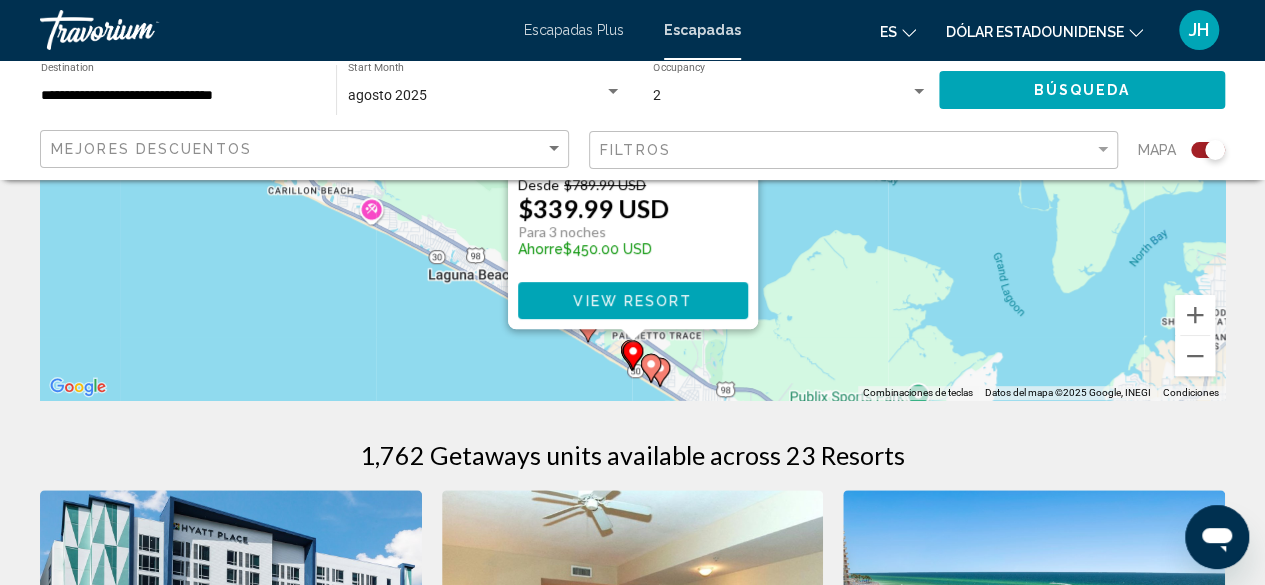 click 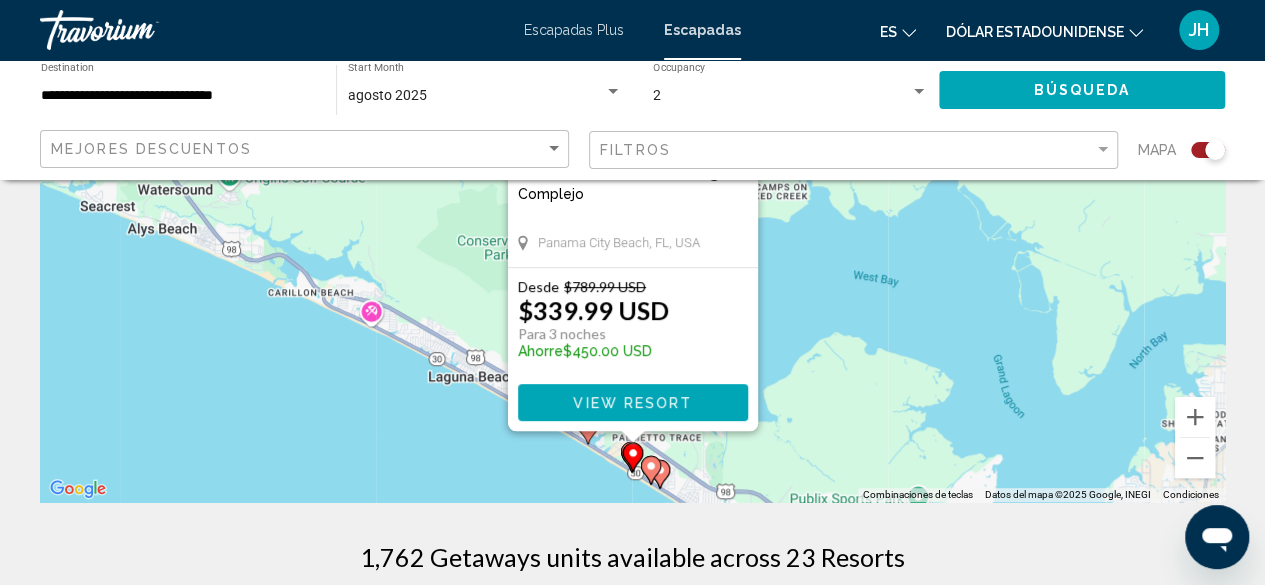 scroll, scrollTop: 400, scrollLeft: 0, axis: vertical 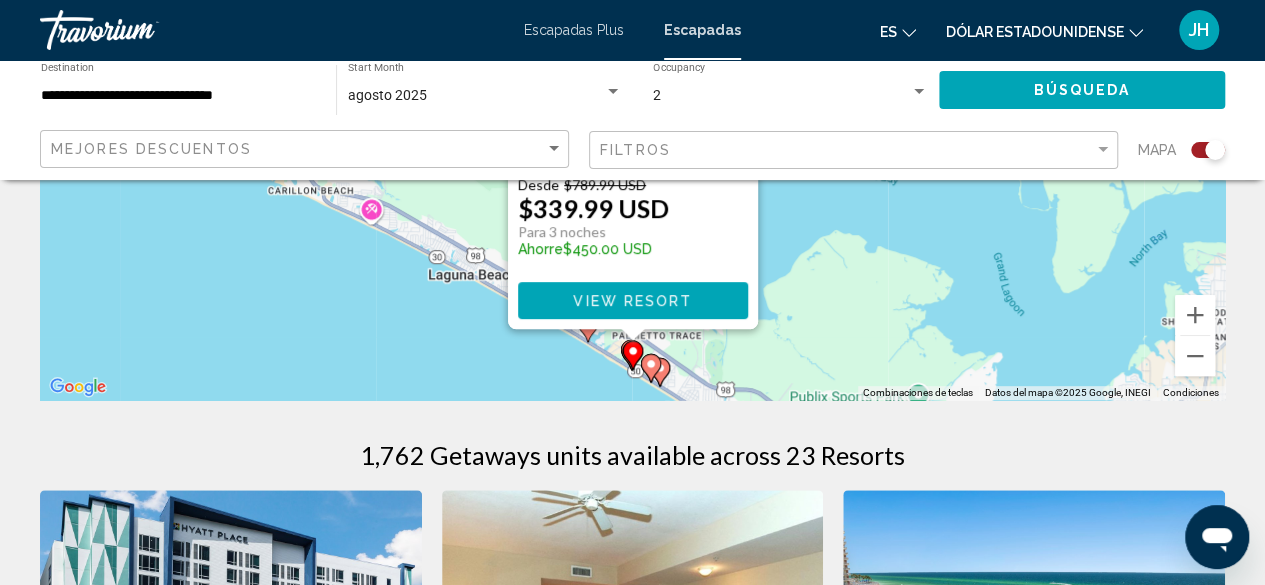 click 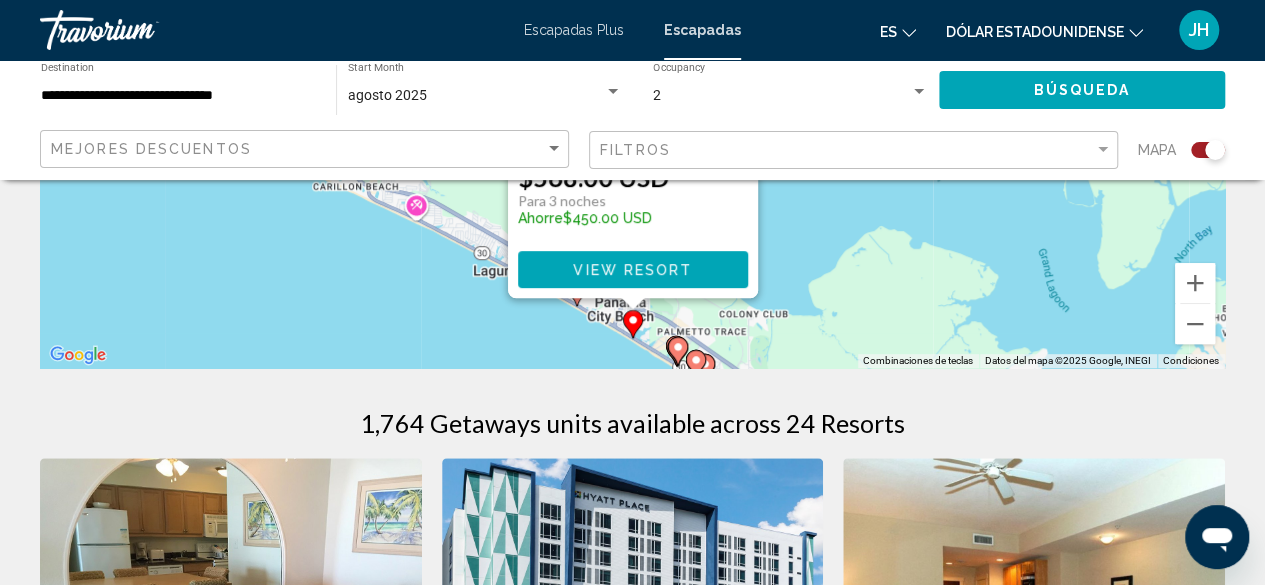 scroll, scrollTop: 500, scrollLeft: 0, axis: vertical 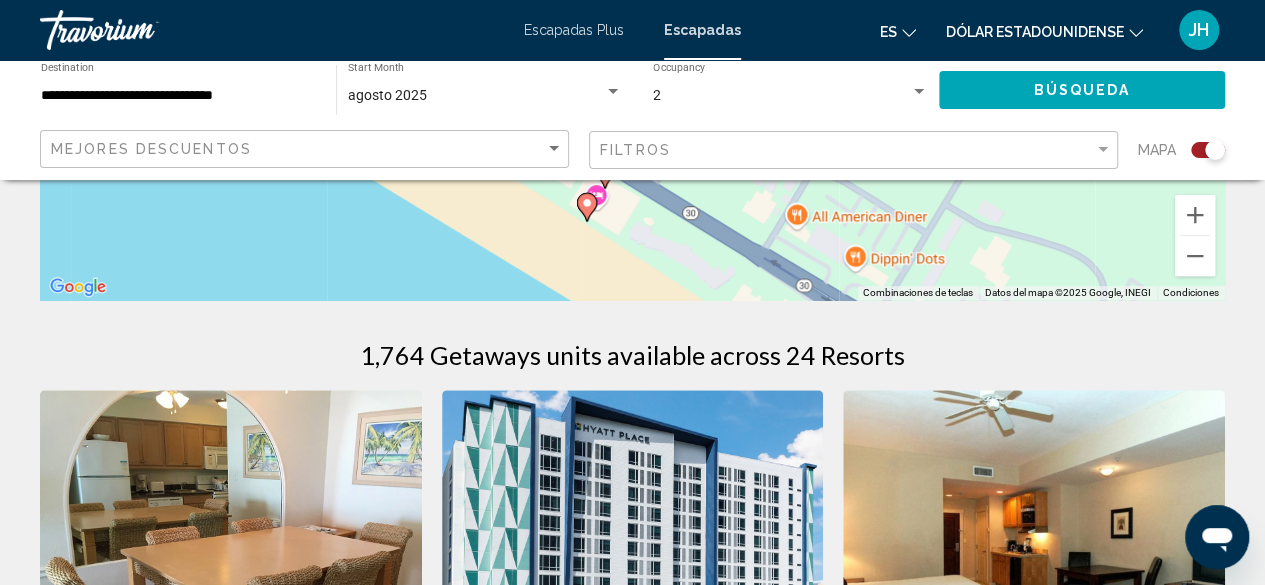 click 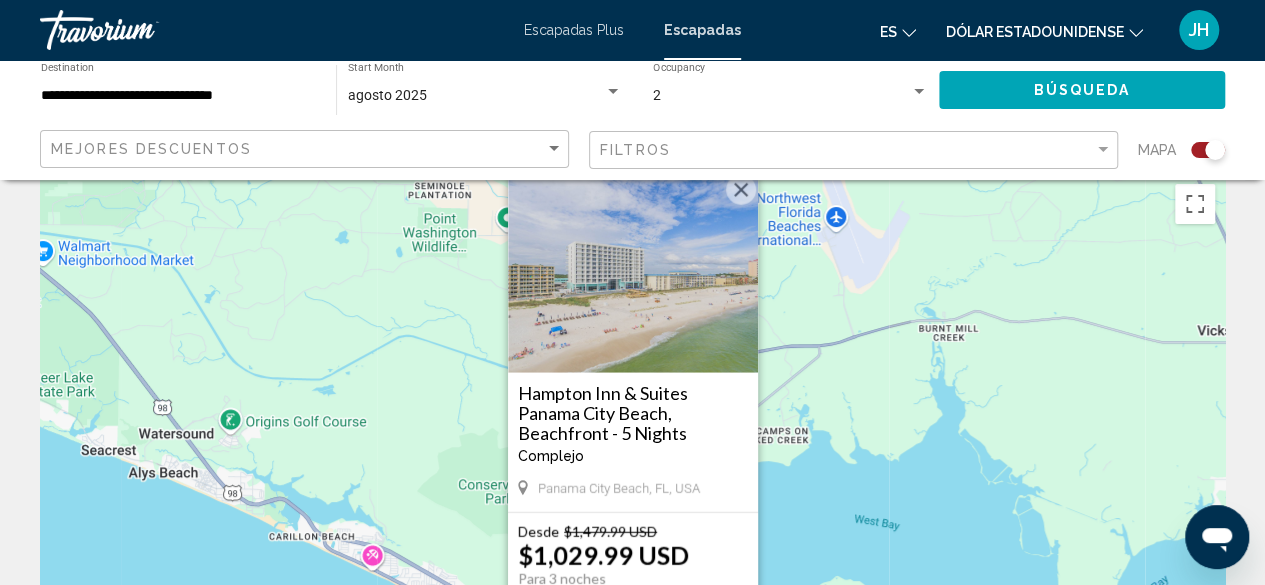 scroll, scrollTop: 0, scrollLeft: 0, axis: both 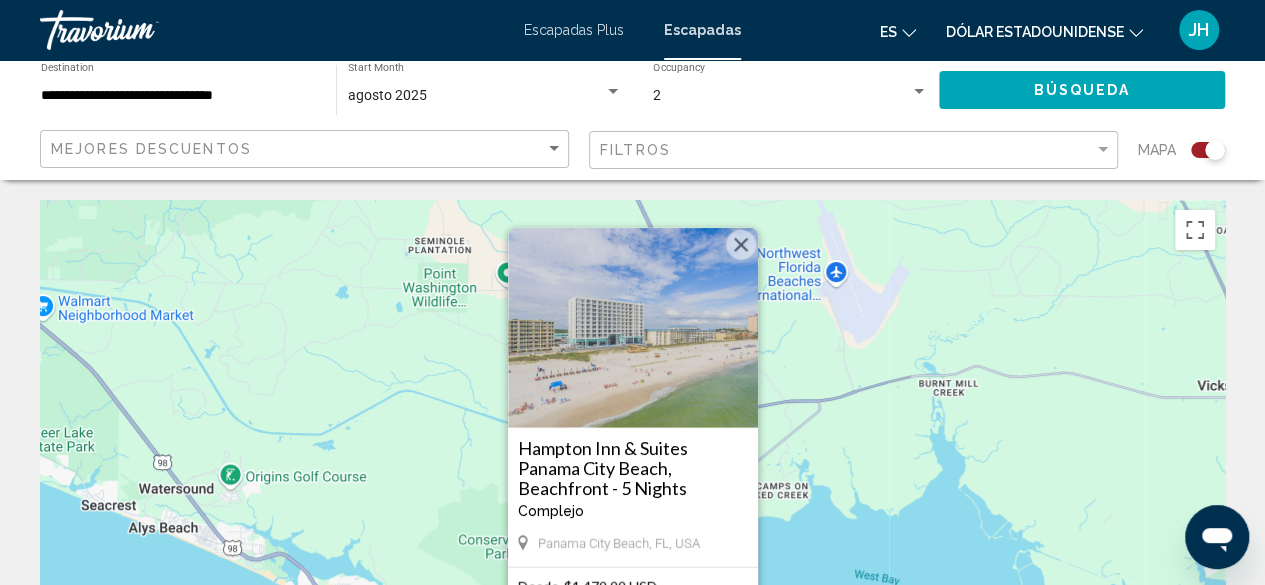 click at bounding box center (633, 328) 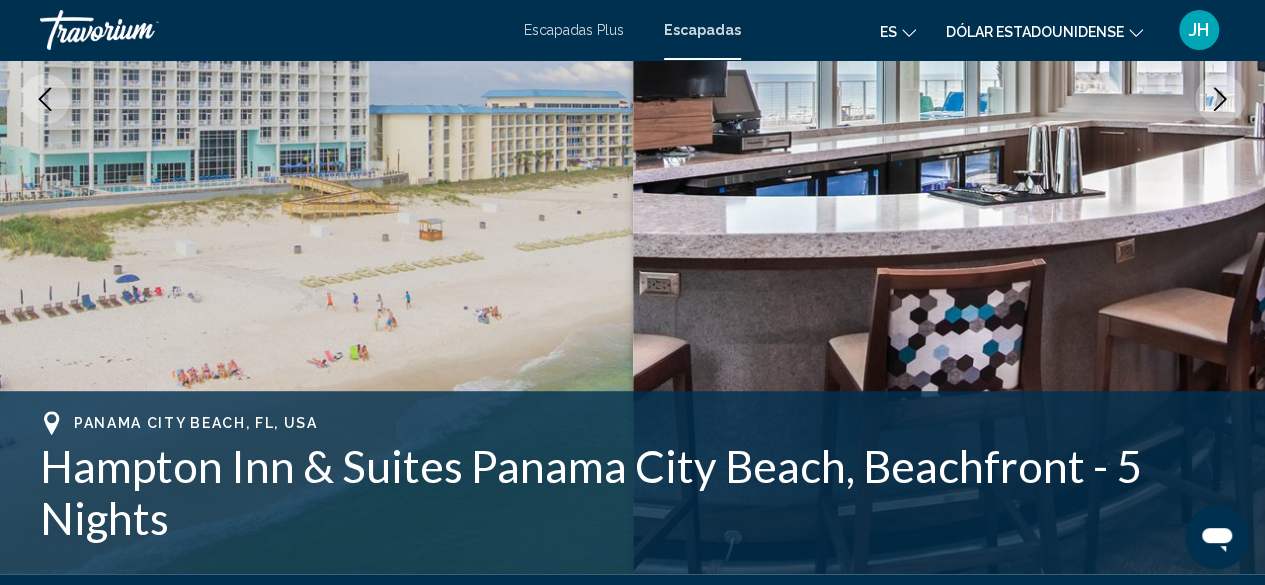 scroll, scrollTop: 442, scrollLeft: 0, axis: vertical 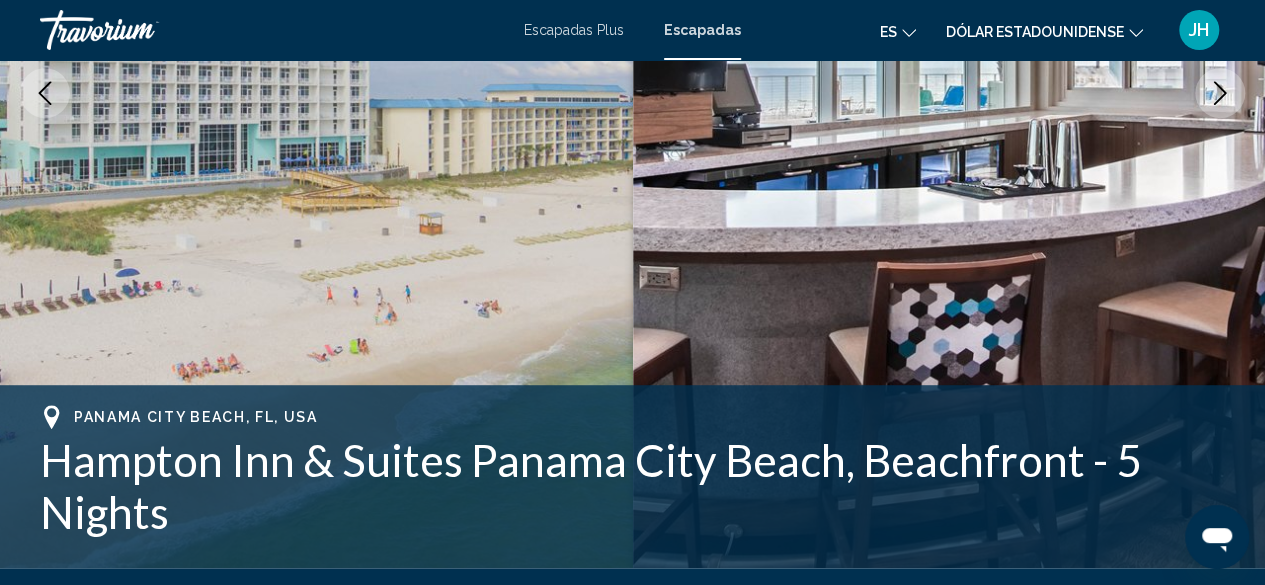 click 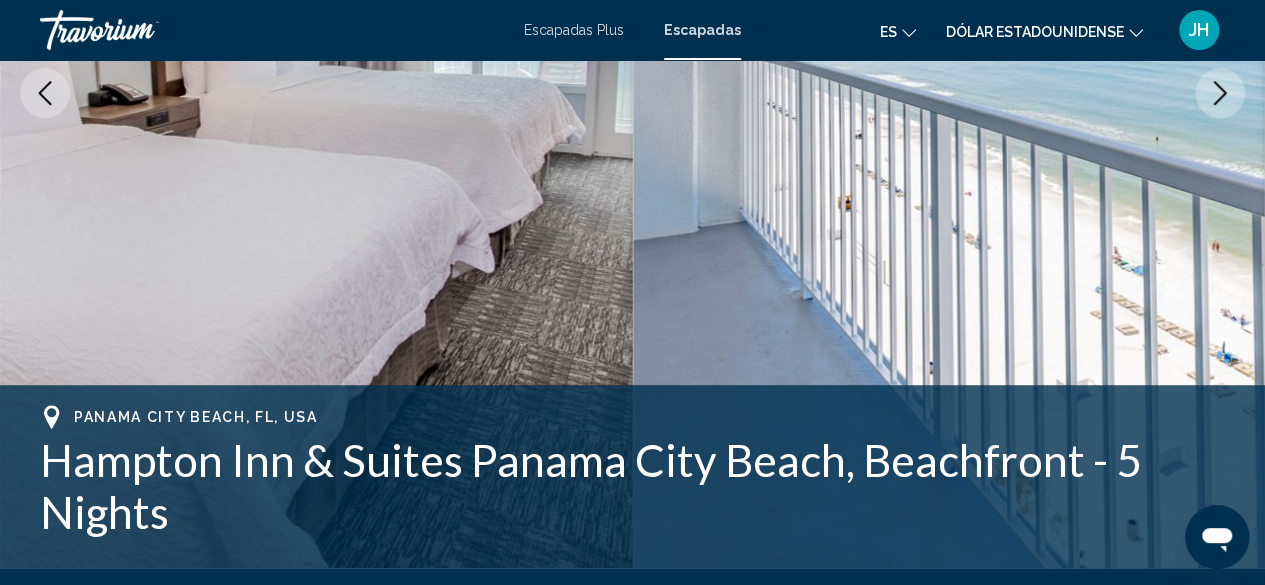 click 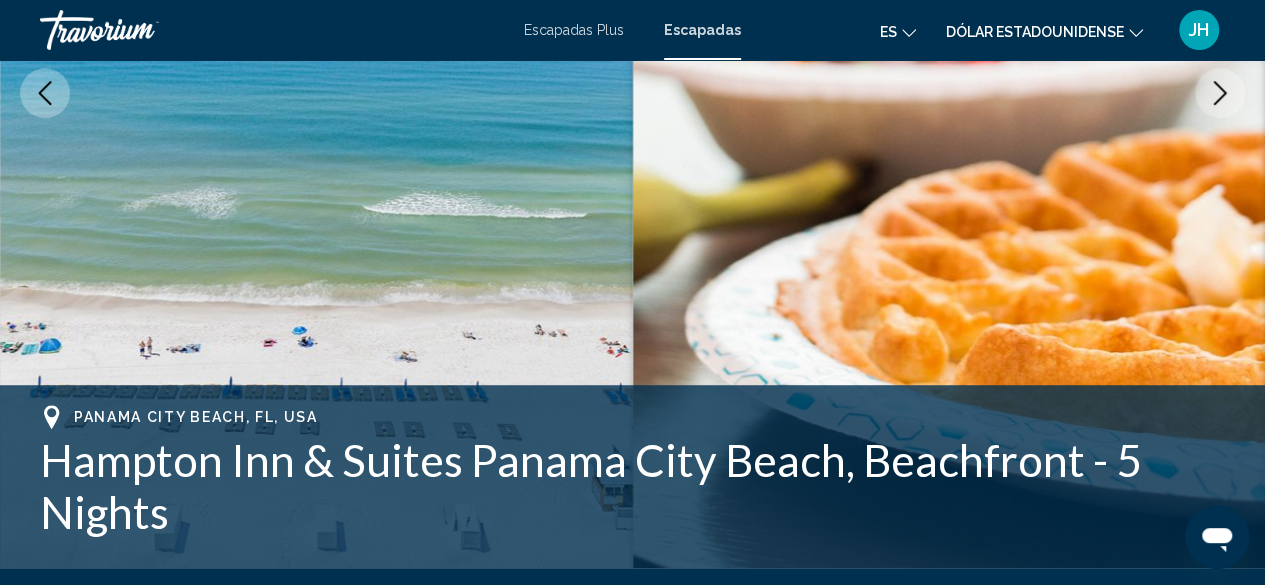 click 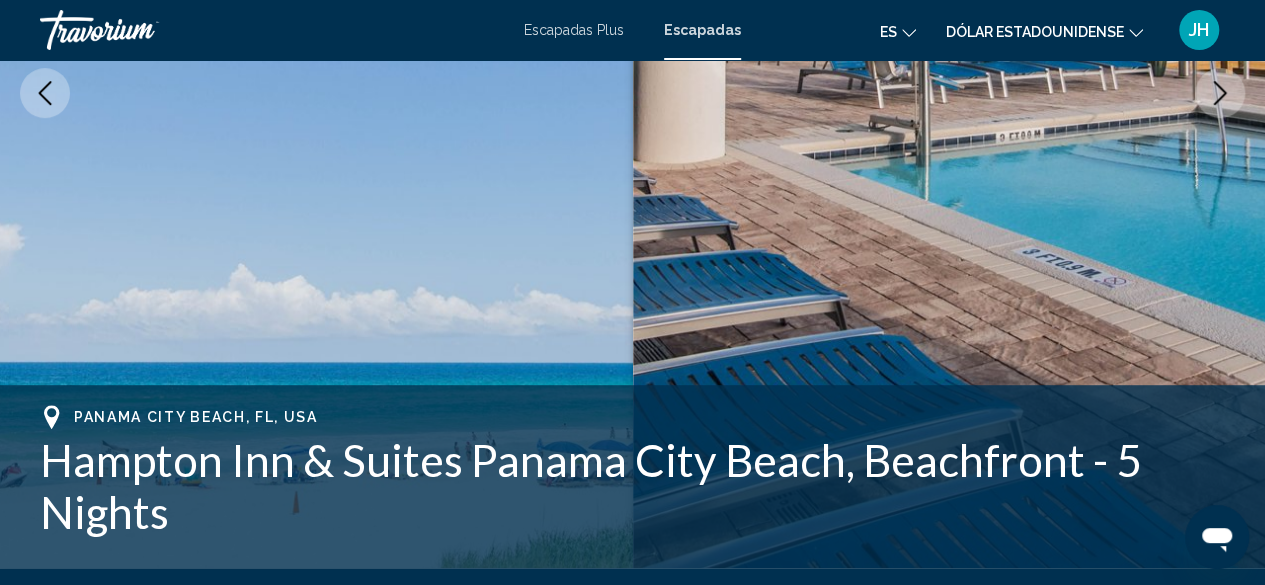 click 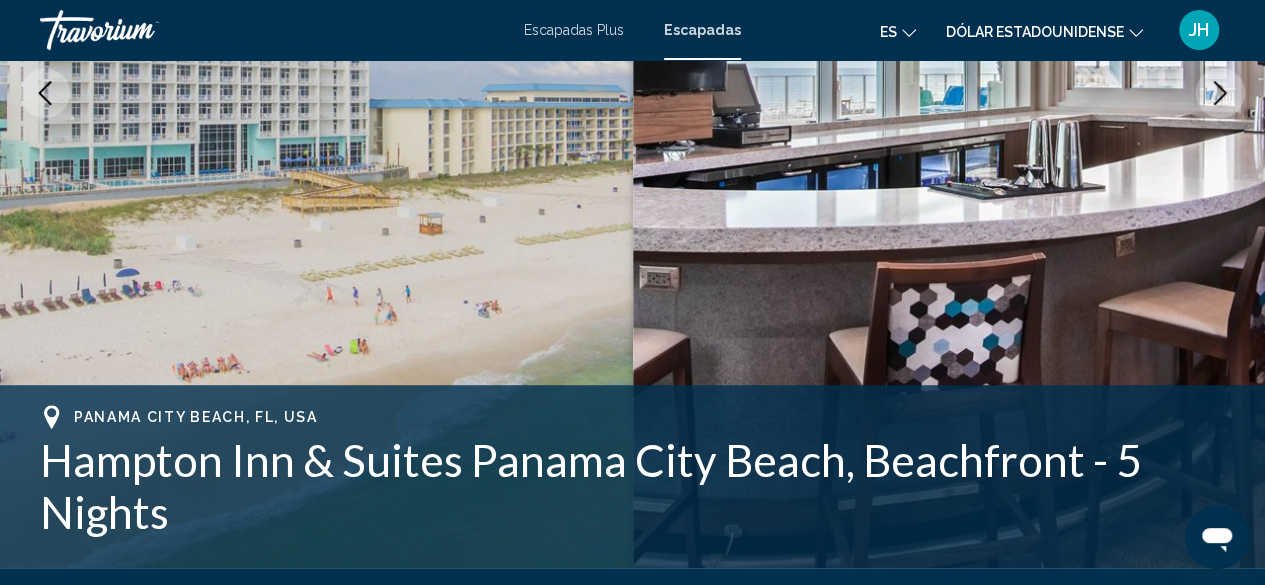click 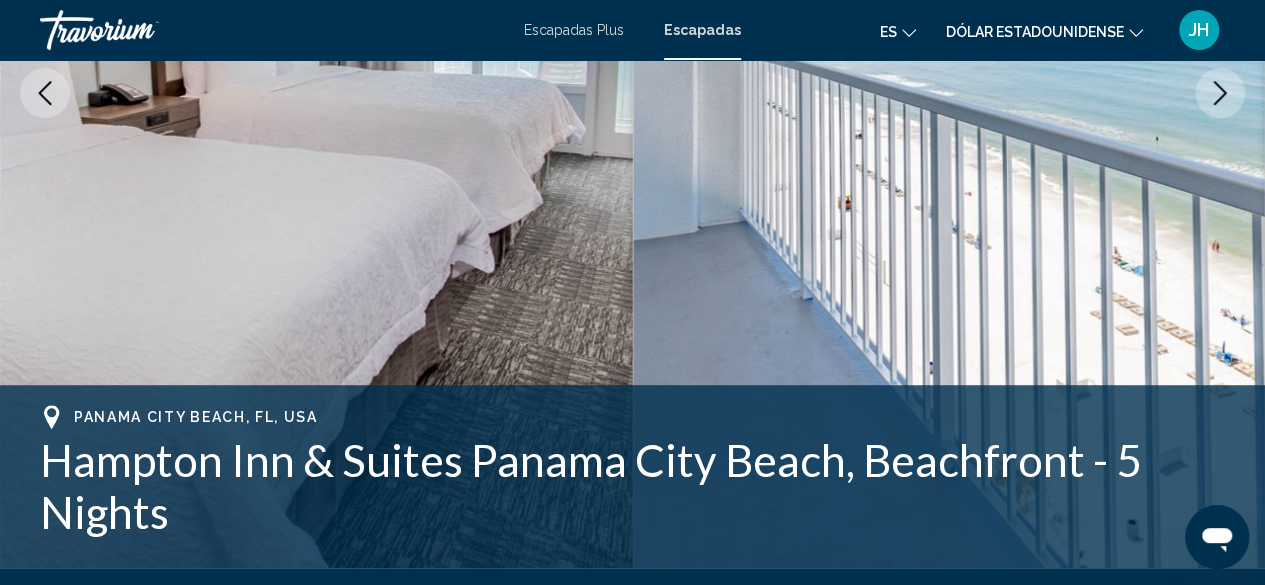 click 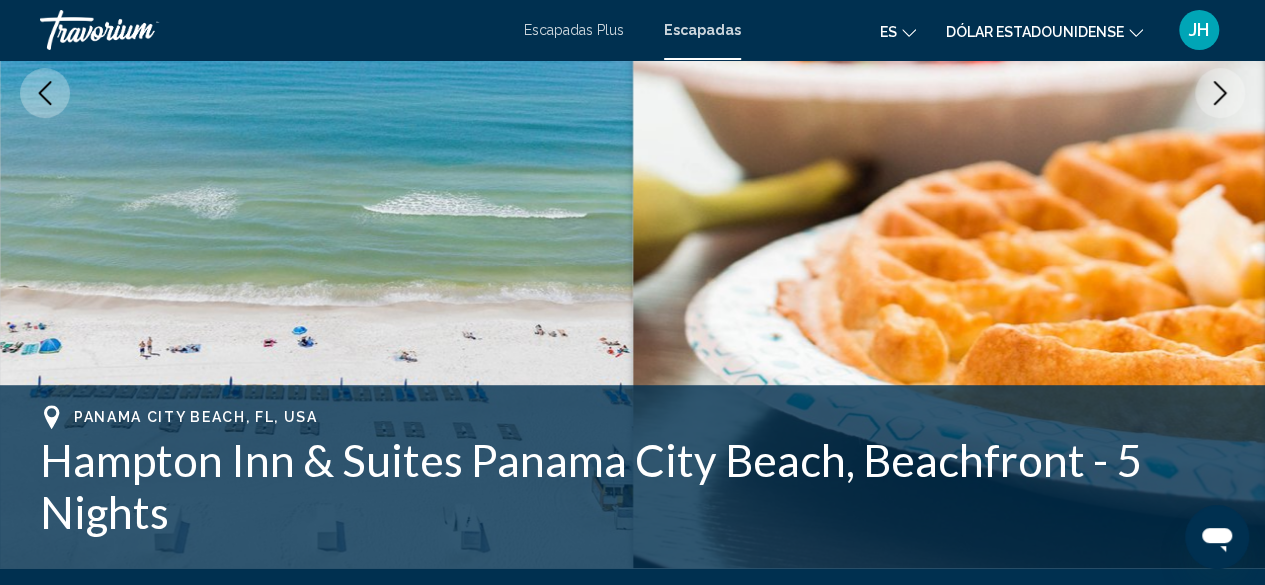 click 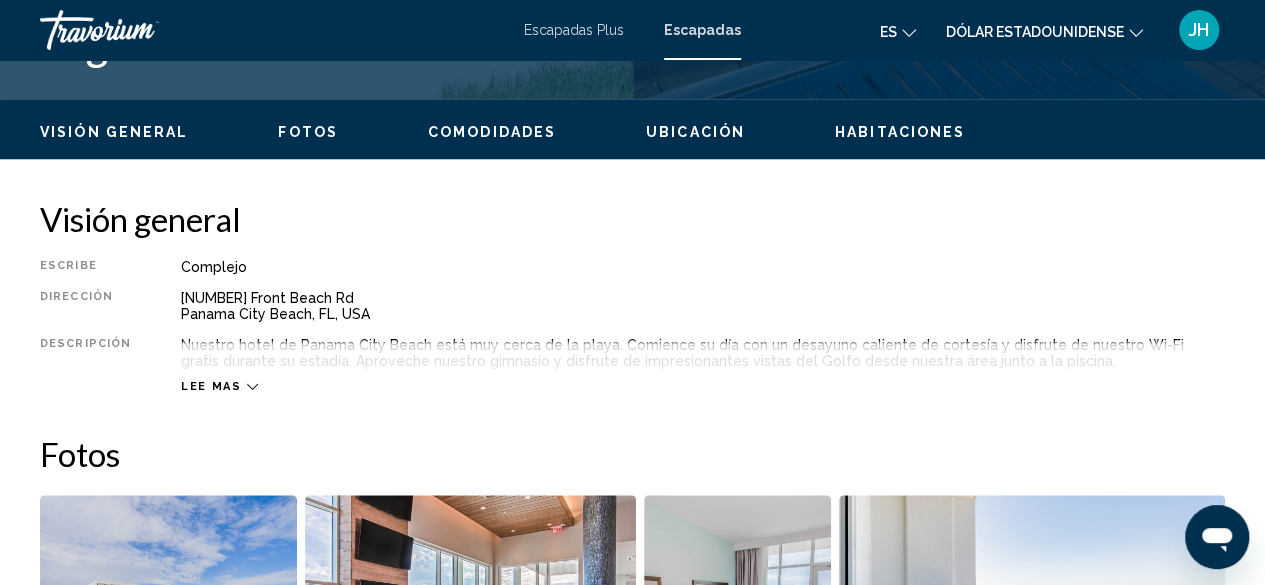 scroll, scrollTop: 942, scrollLeft: 0, axis: vertical 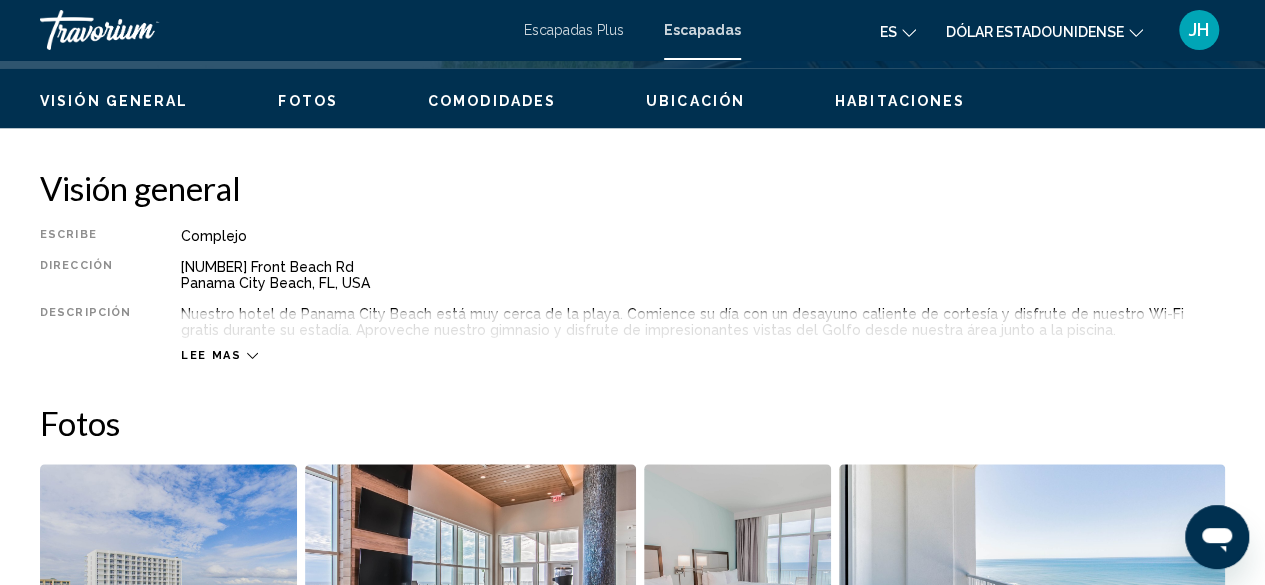 click on "Lee mas" at bounding box center [211, 355] 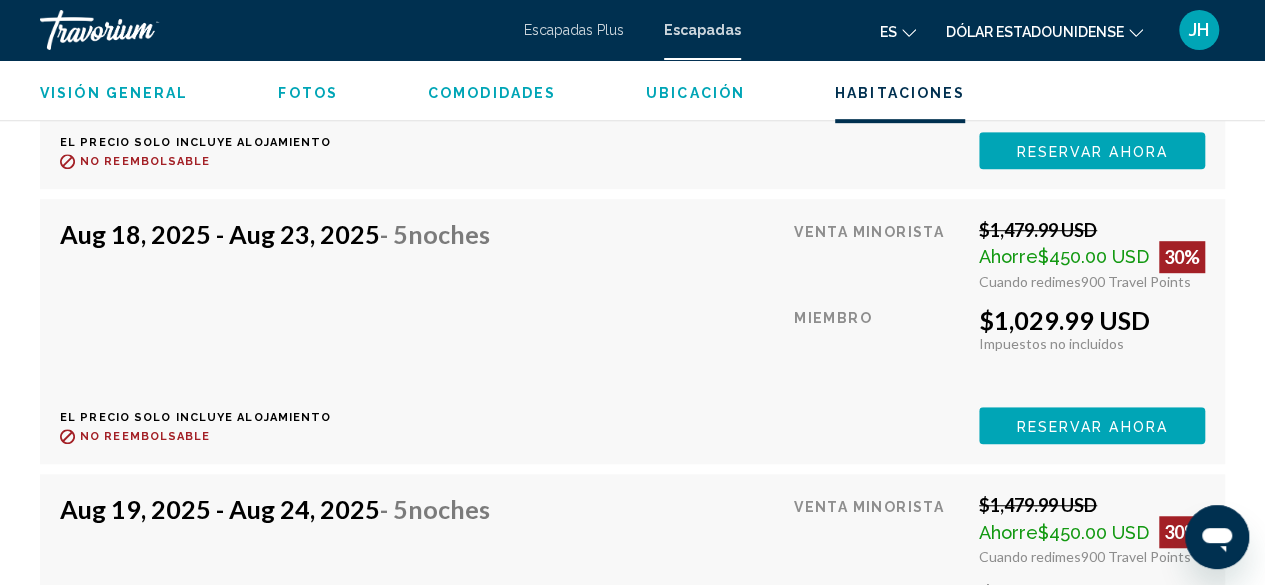 scroll, scrollTop: 4342, scrollLeft: 0, axis: vertical 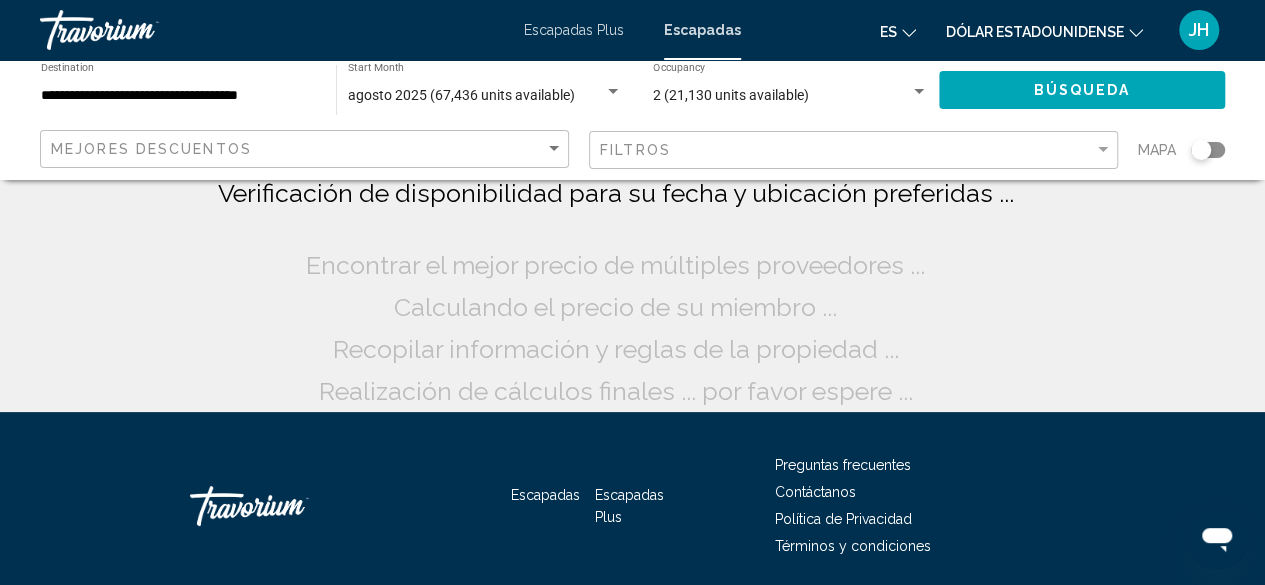 click 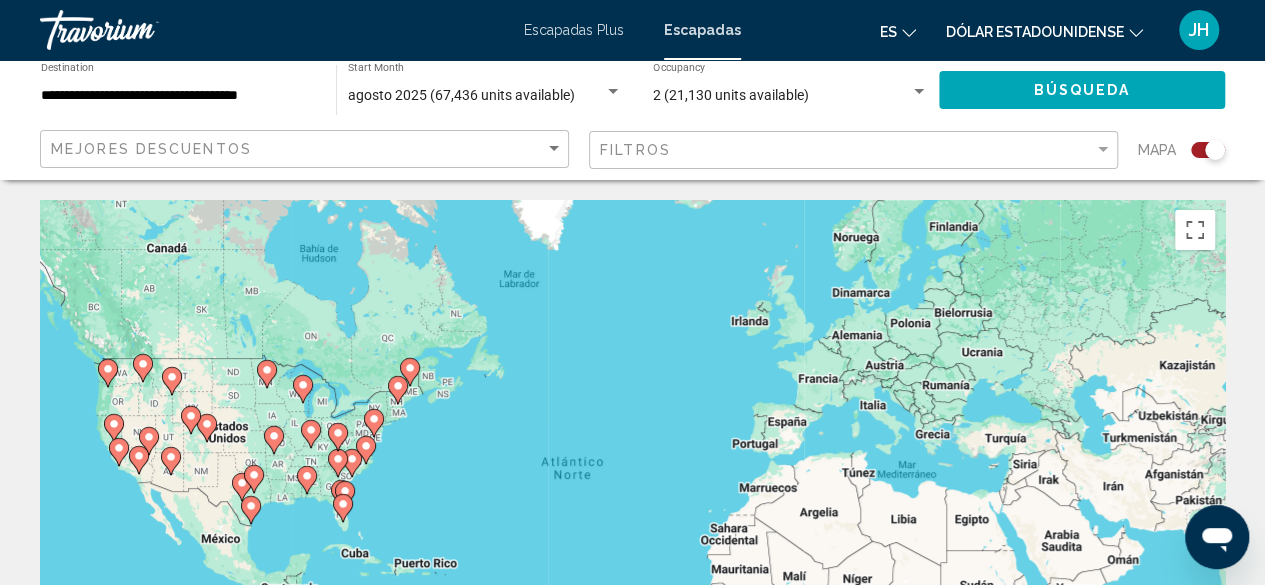 click on "Para activar la función de arrastrar con el teclado, presiona Alt + Intro. Una vez que estés en el estado de arrastrar con el teclado, usa las teclas de flecha para mover el marcador. Para completar la acción, presiona la tecla Intro. Para cancelar, presiona Escape." at bounding box center (632, 500) 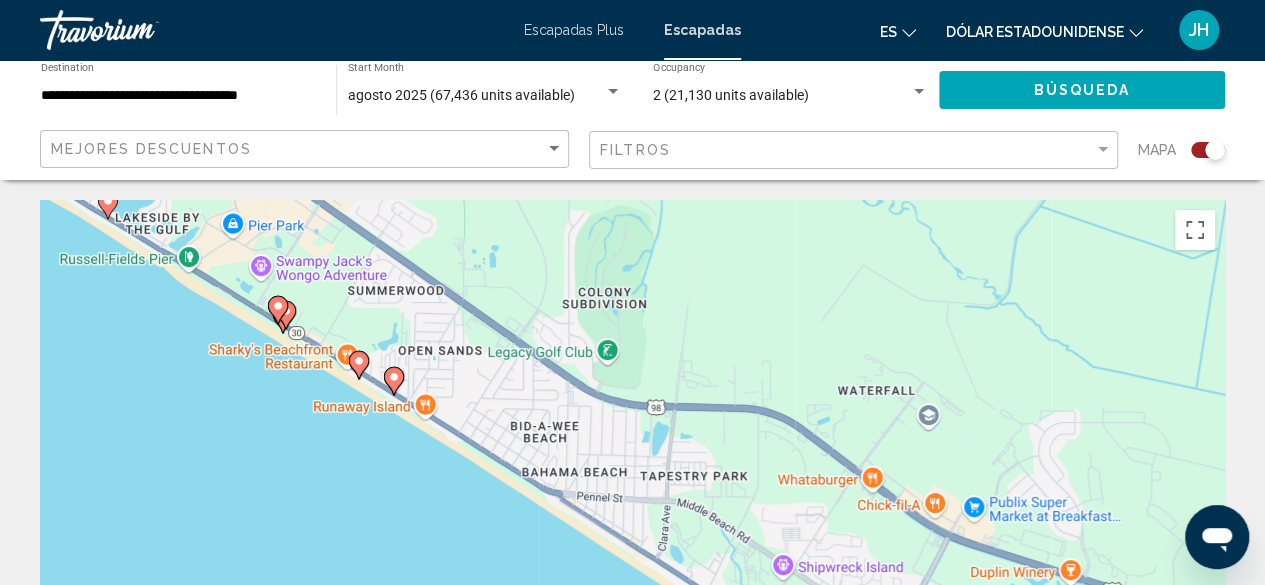 click 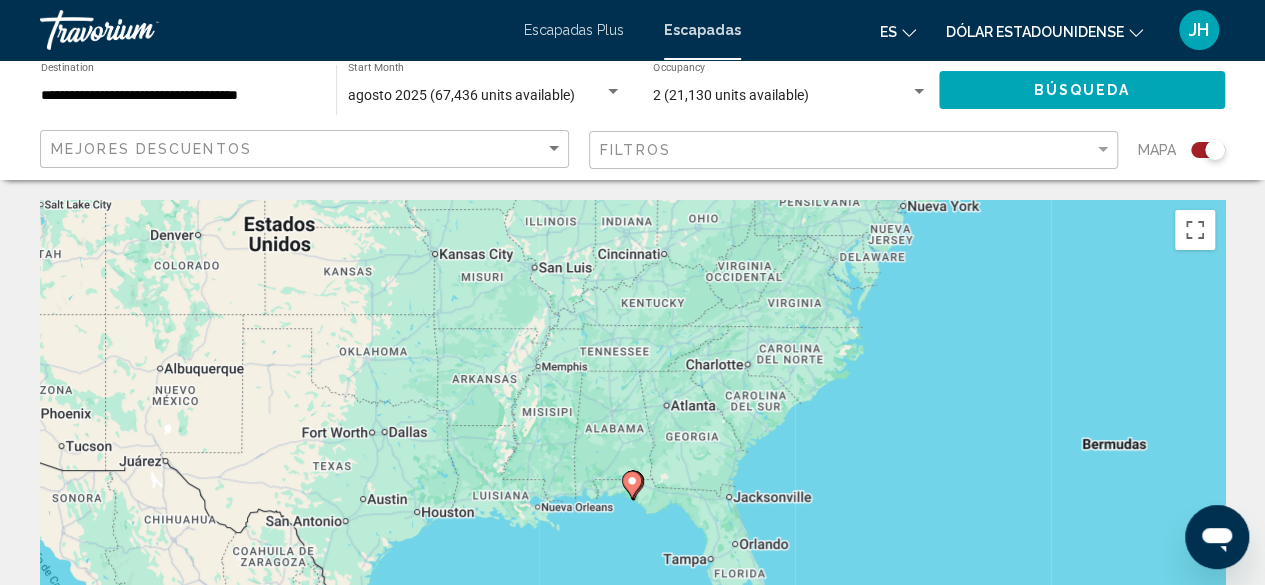 click at bounding box center [632, 485] 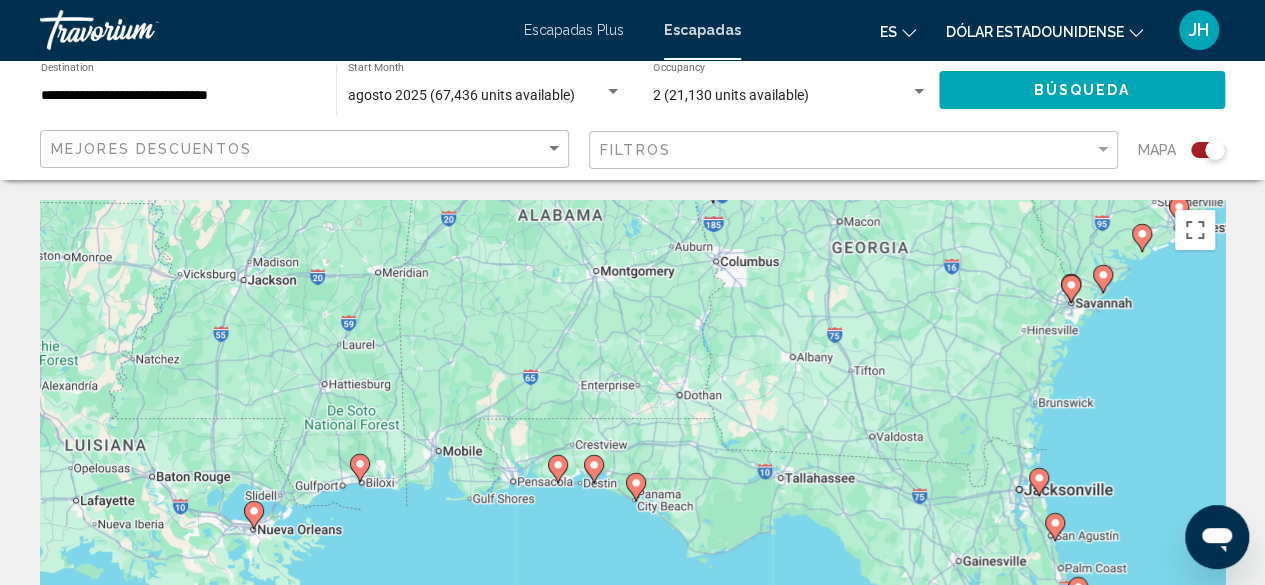 click on "Para activar la función de arrastrar con el teclado, presiona Alt + Intro. Una vez que estés en el estado de arrastrar con el teclado, usa las teclas de flecha para mover el marcador. Para completar la acción, presiona la tecla Intro. Para cancelar, presiona Escape." at bounding box center [632, 500] 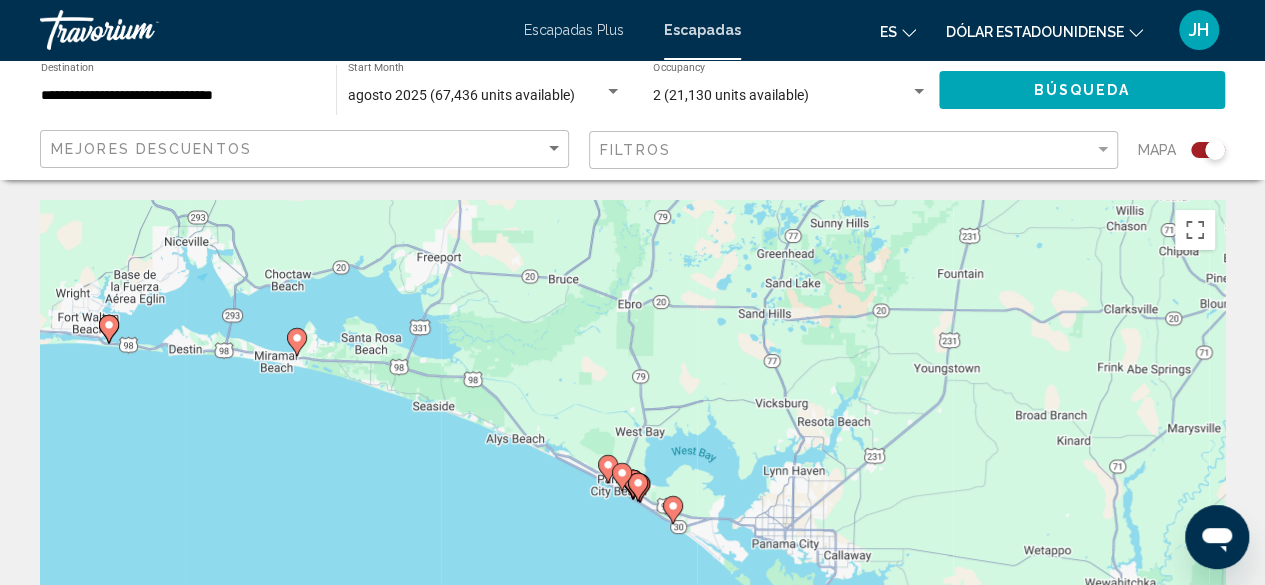 click at bounding box center (638, 487) 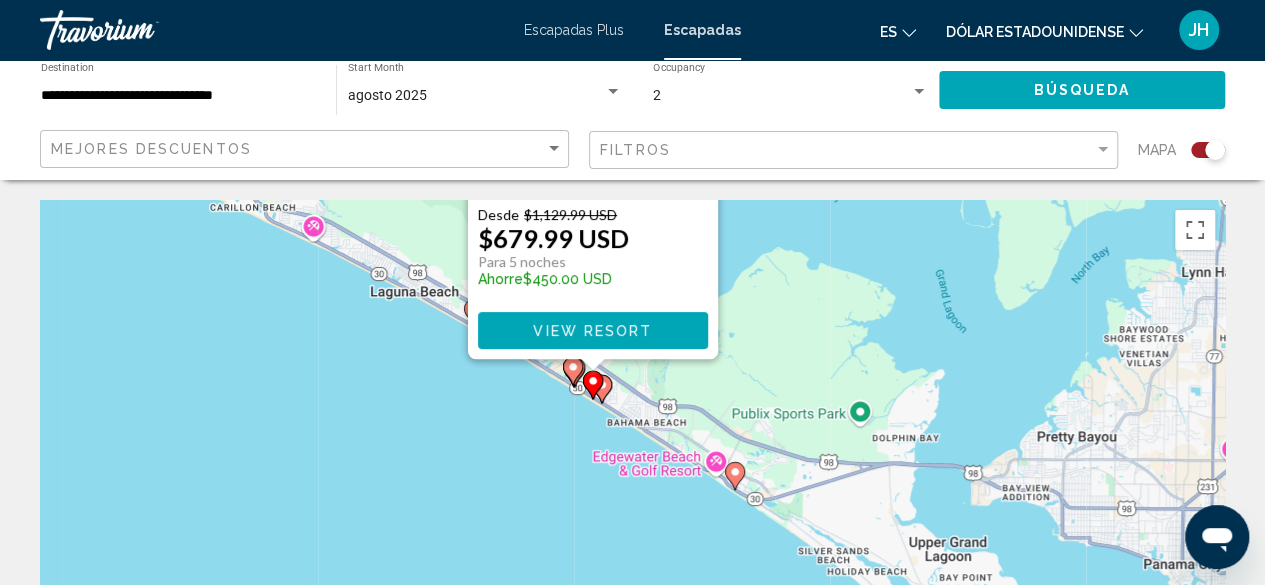drag, startPoint x: 1004, startPoint y: 451, endPoint x: 961, endPoint y: 76, distance: 377.45728 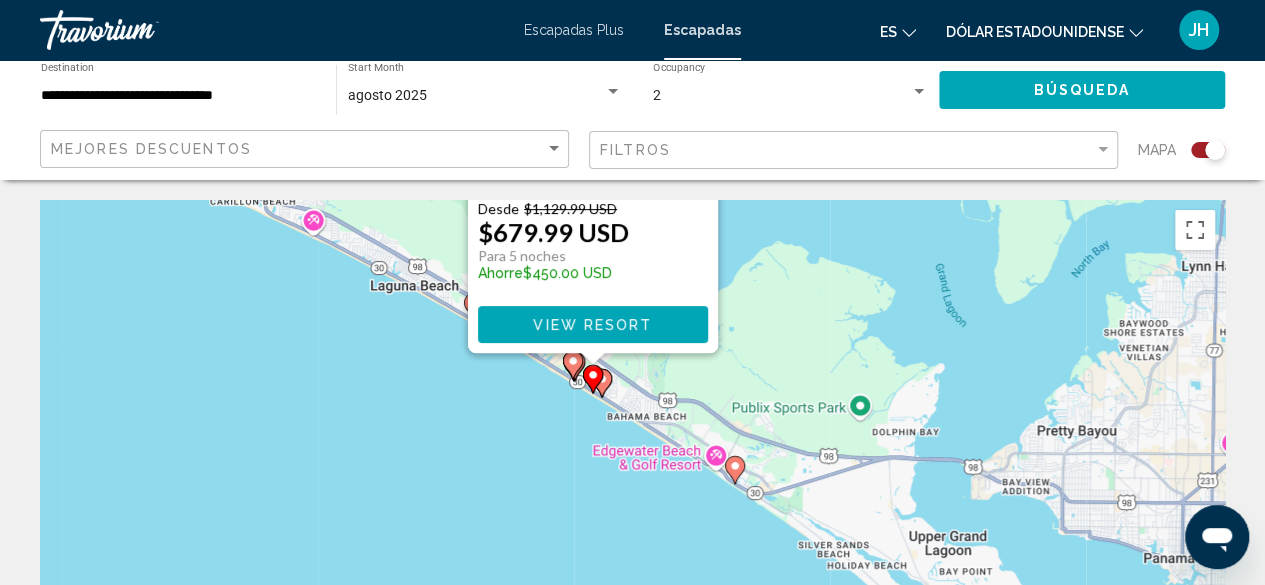 click at bounding box center (593, 379) 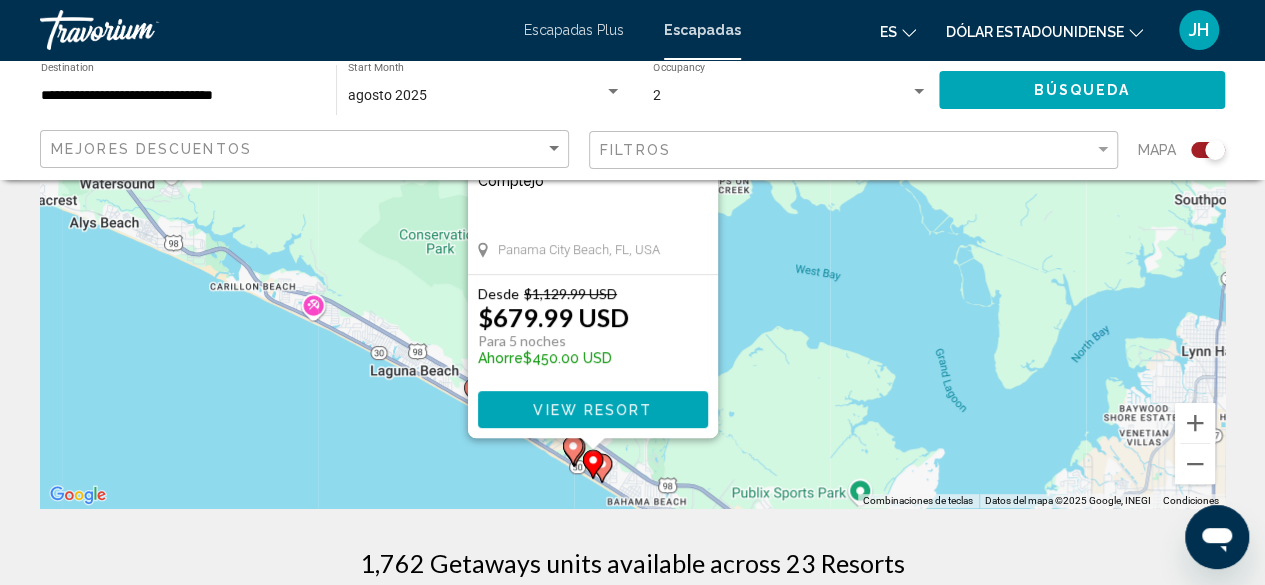 scroll, scrollTop: 400, scrollLeft: 0, axis: vertical 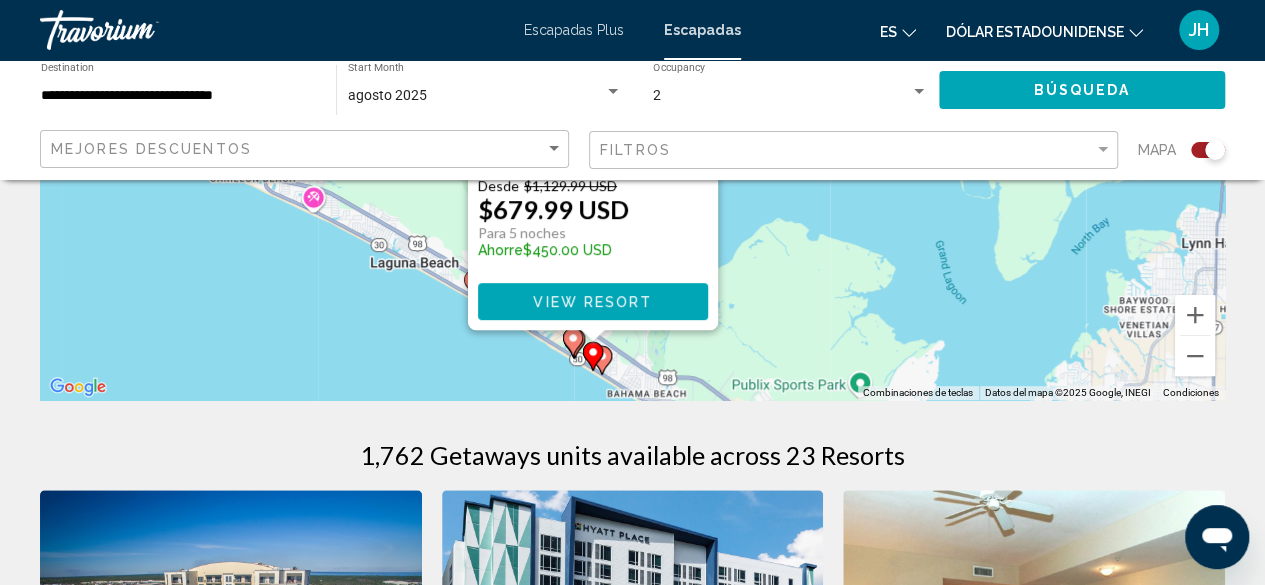 click 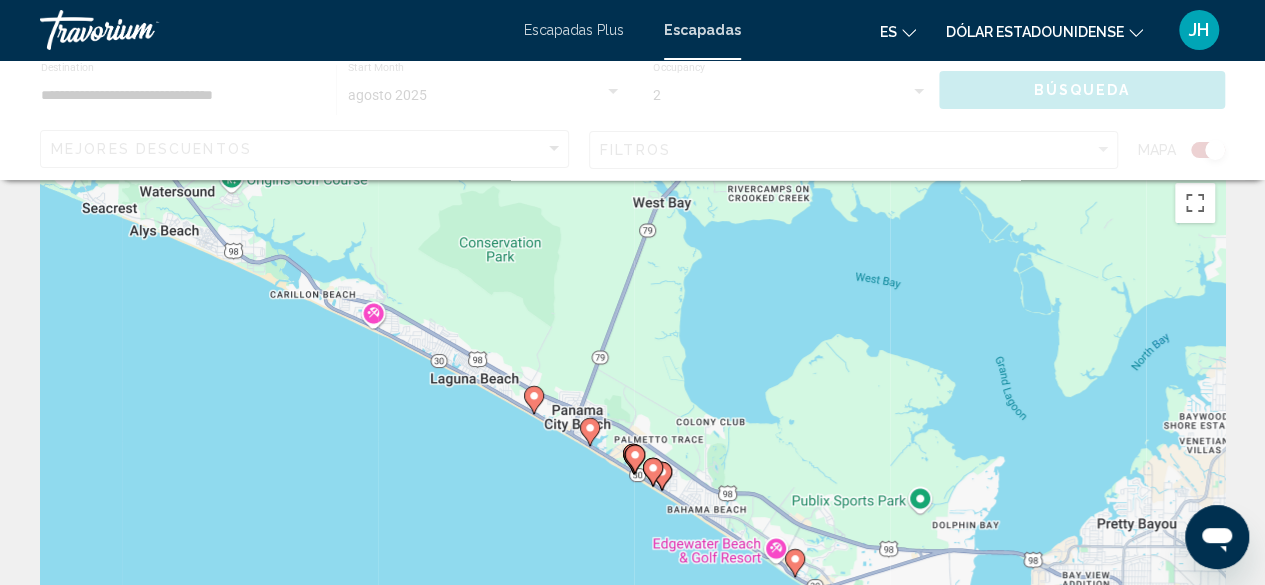 scroll, scrollTop: 0, scrollLeft: 0, axis: both 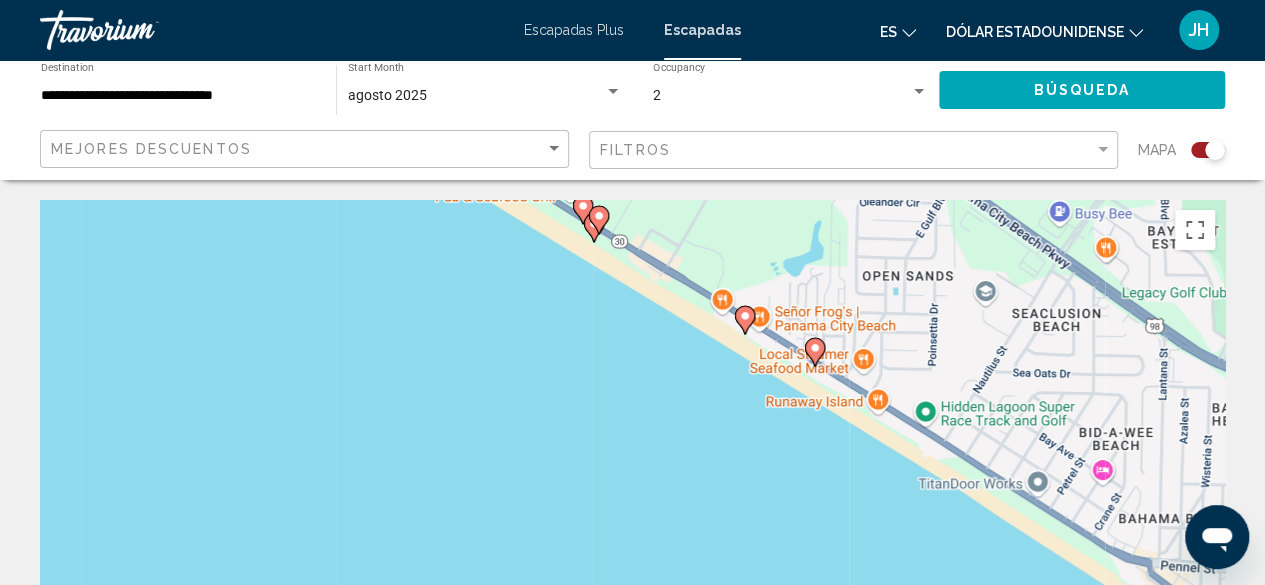 click 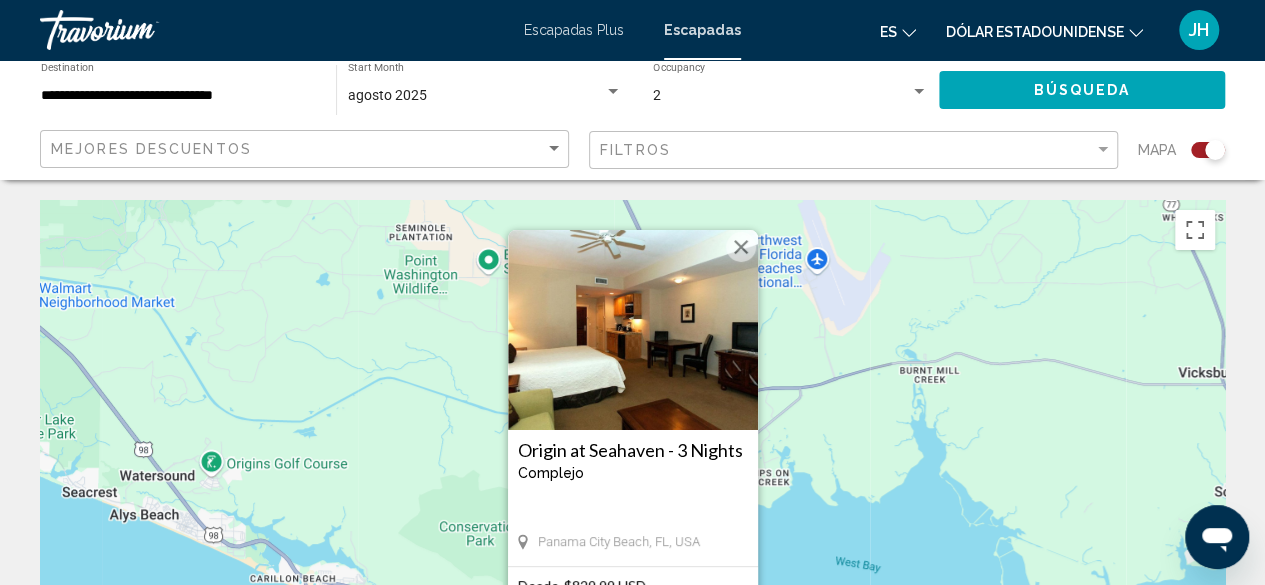 click at bounding box center (633, 330) 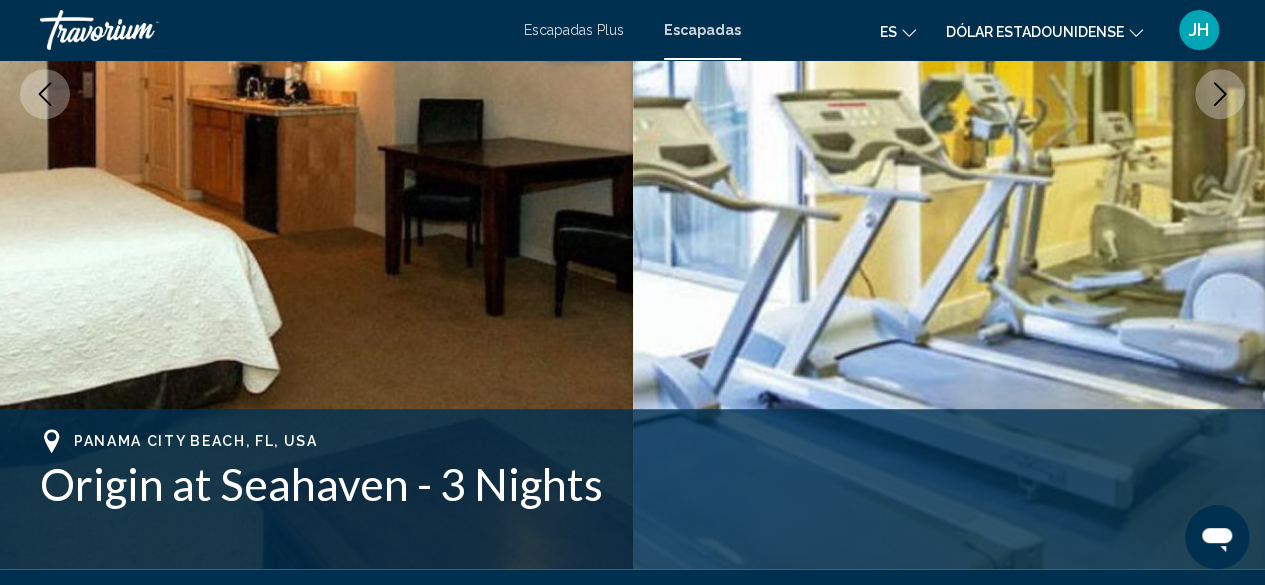 scroll, scrollTop: 342, scrollLeft: 0, axis: vertical 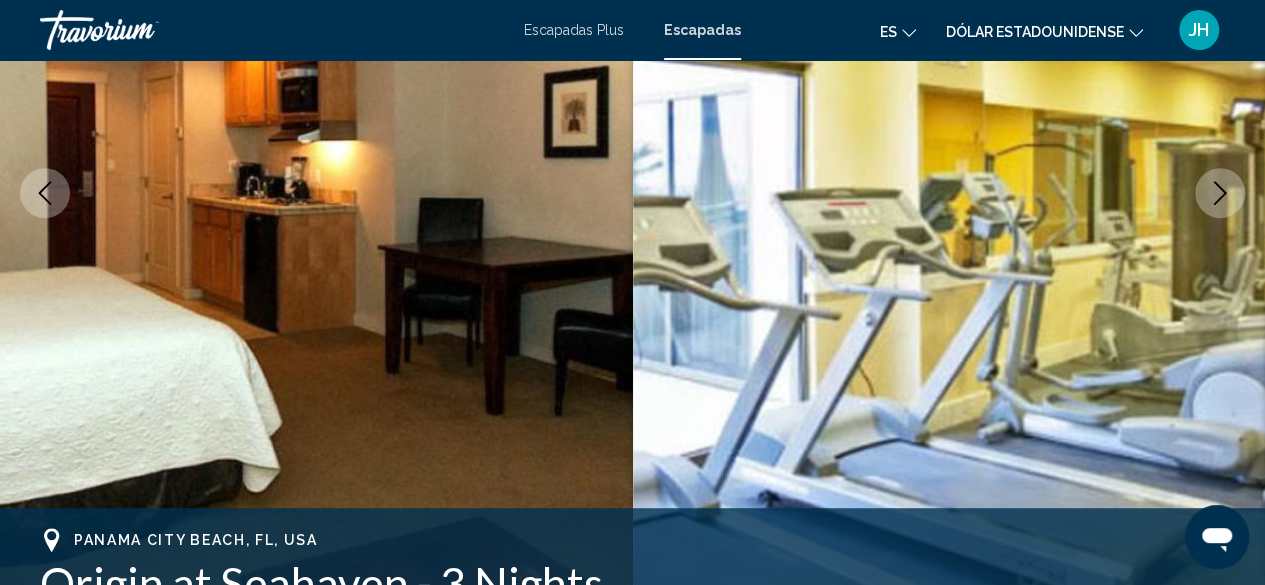 click at bounding box center (1220, 193) 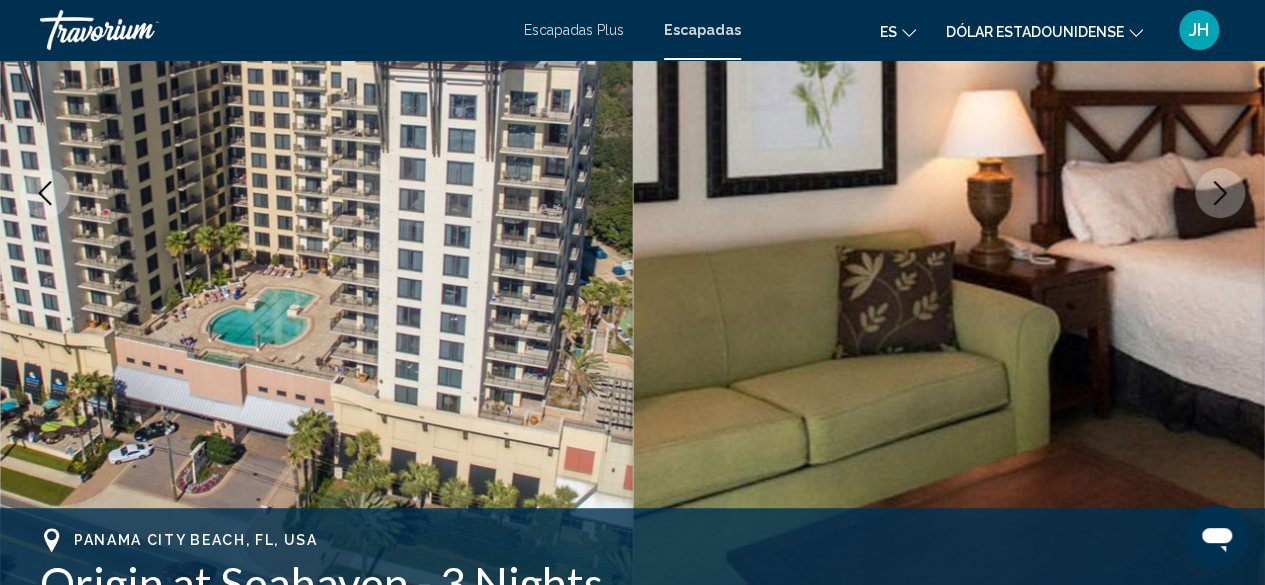 click 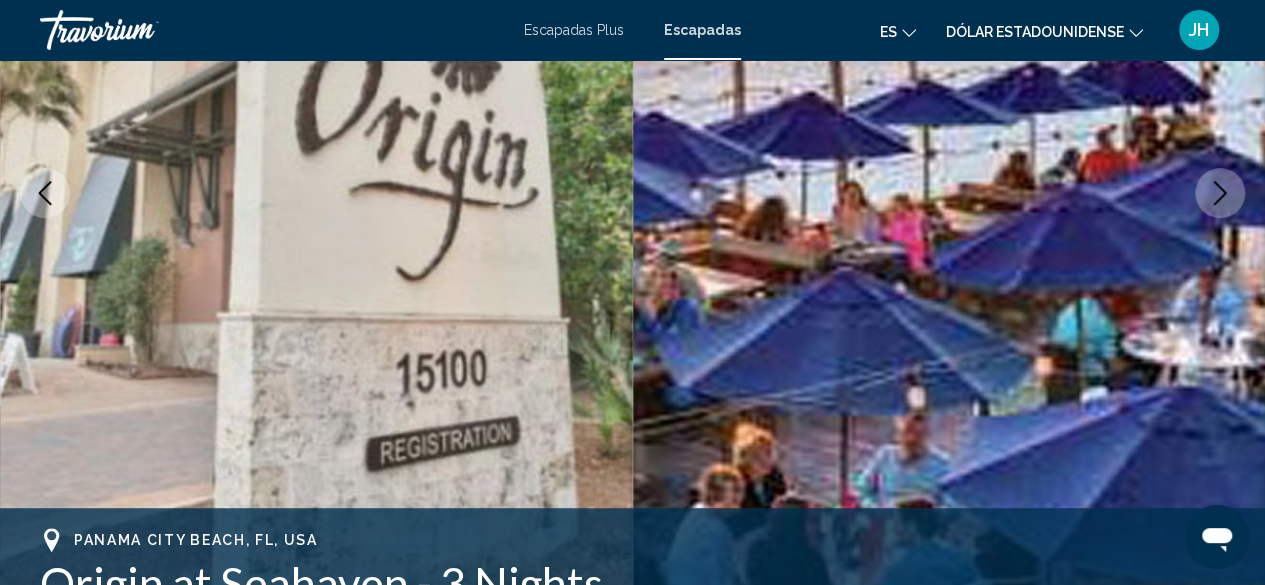 click 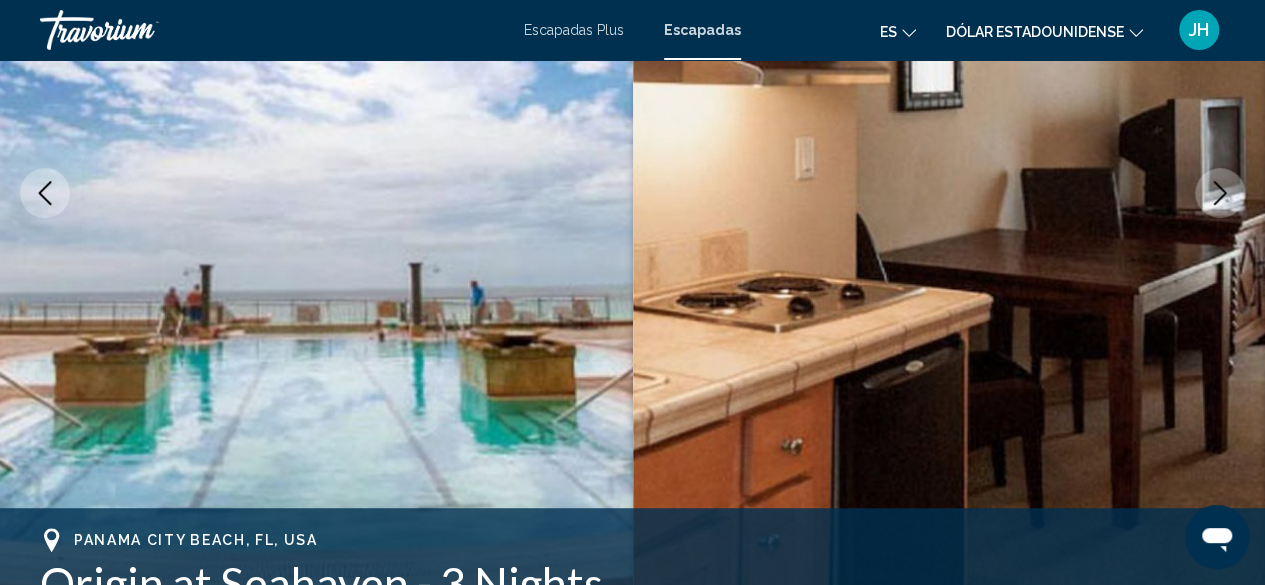 click 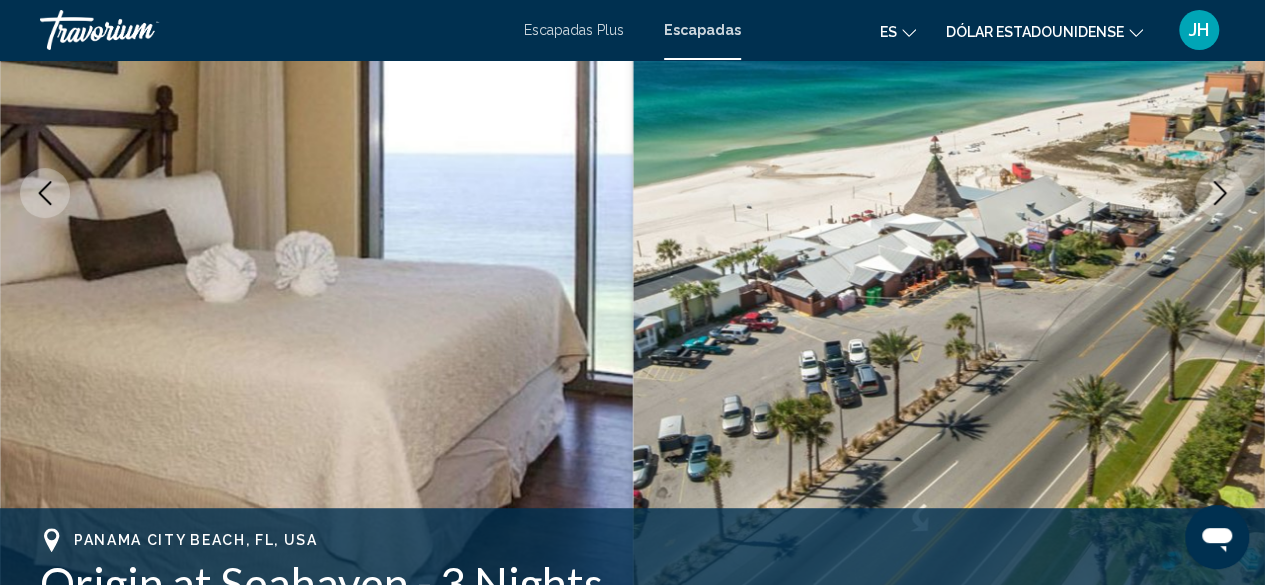 click 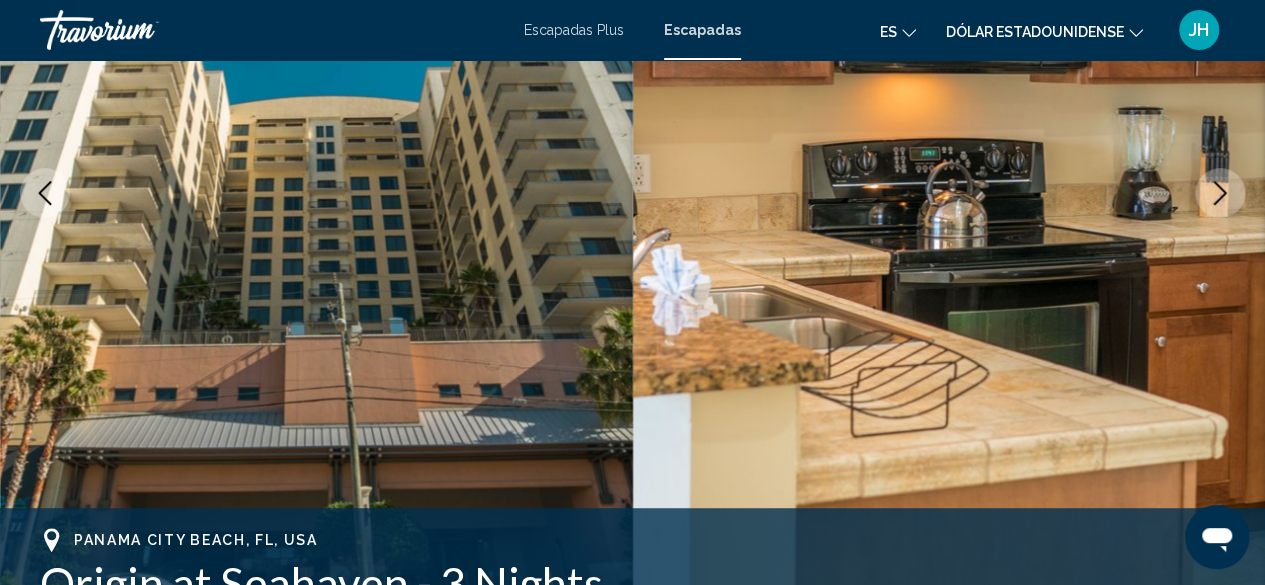 click 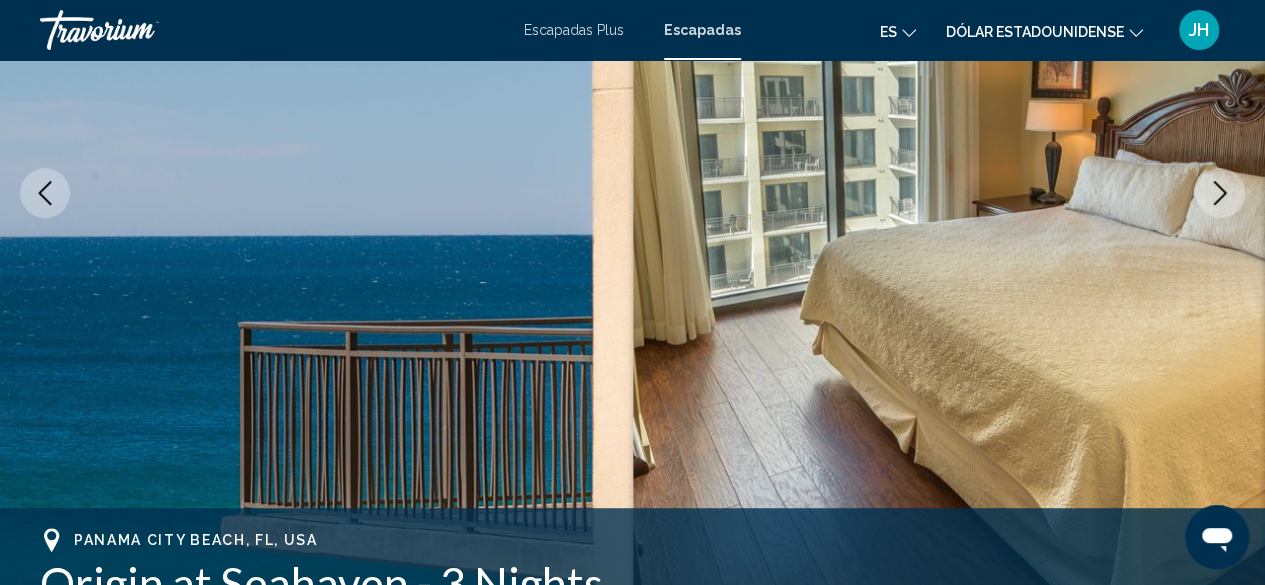 click 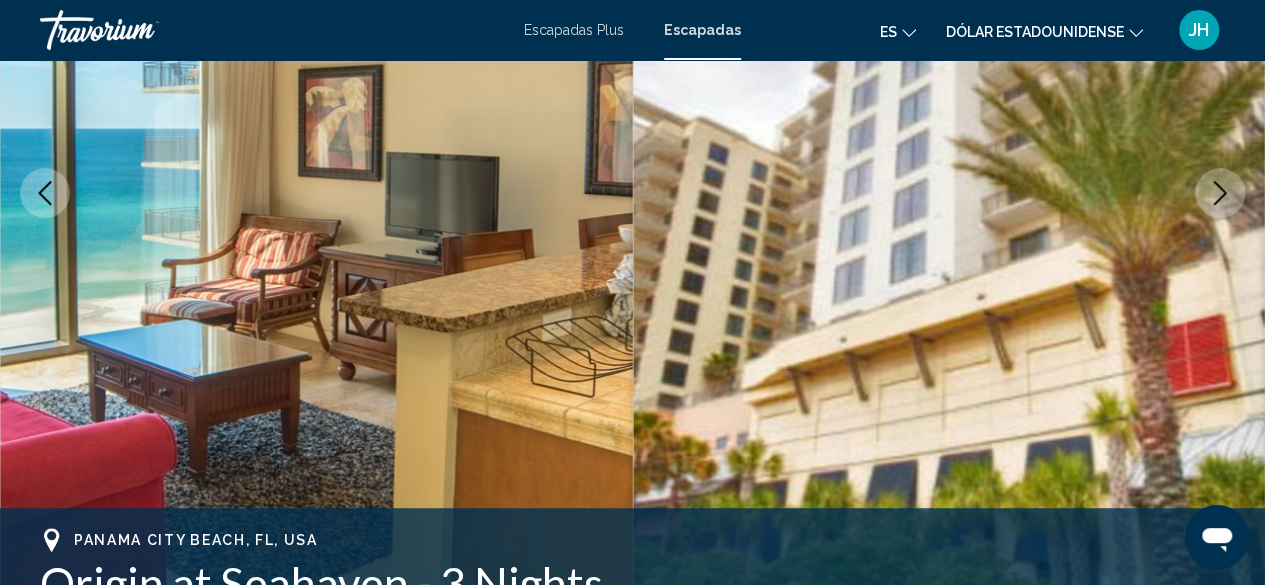 click 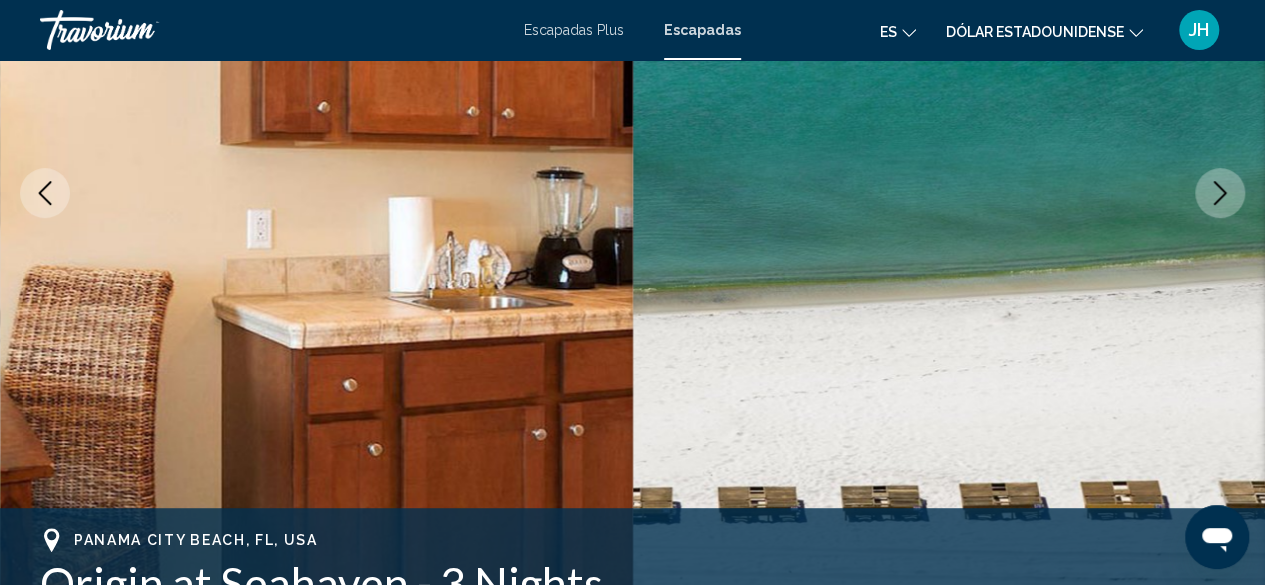 click 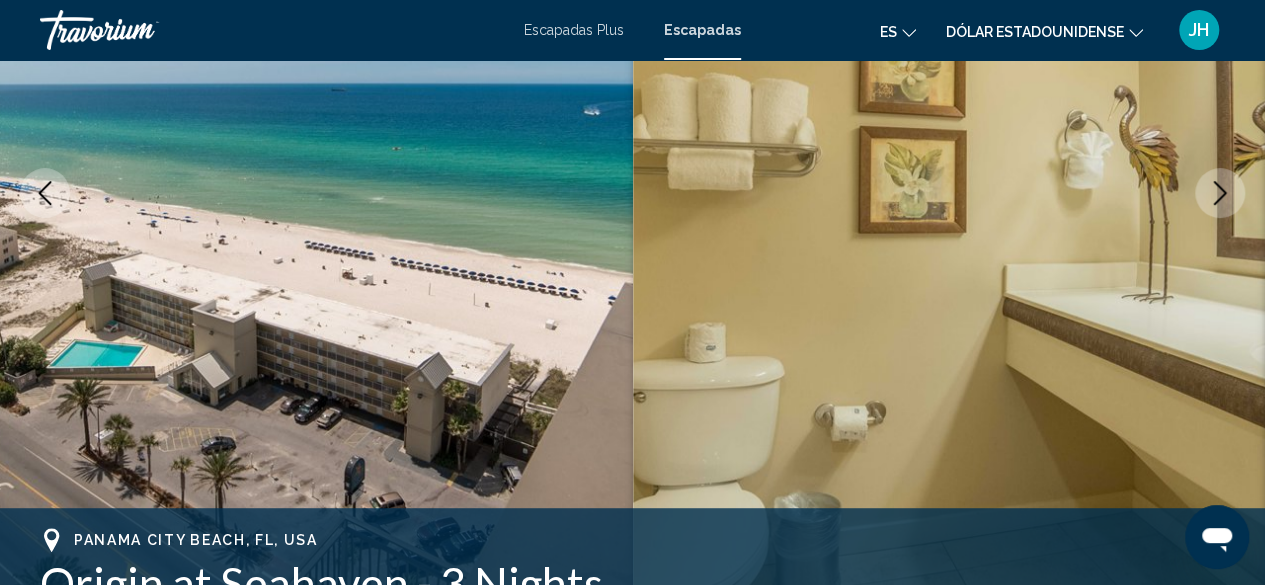 click 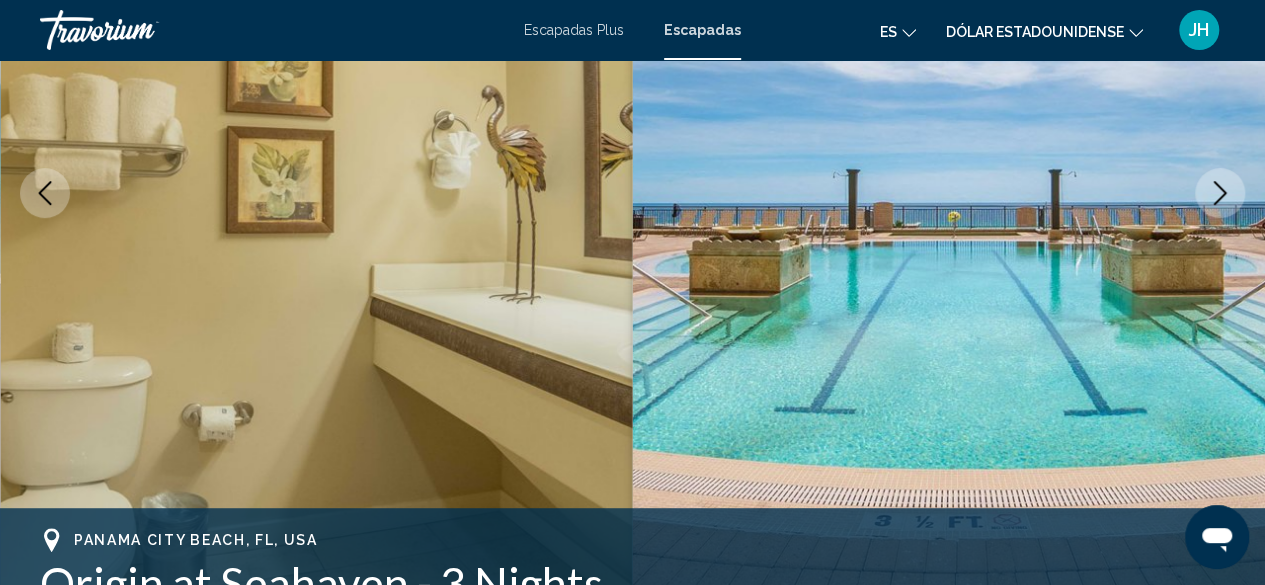 click 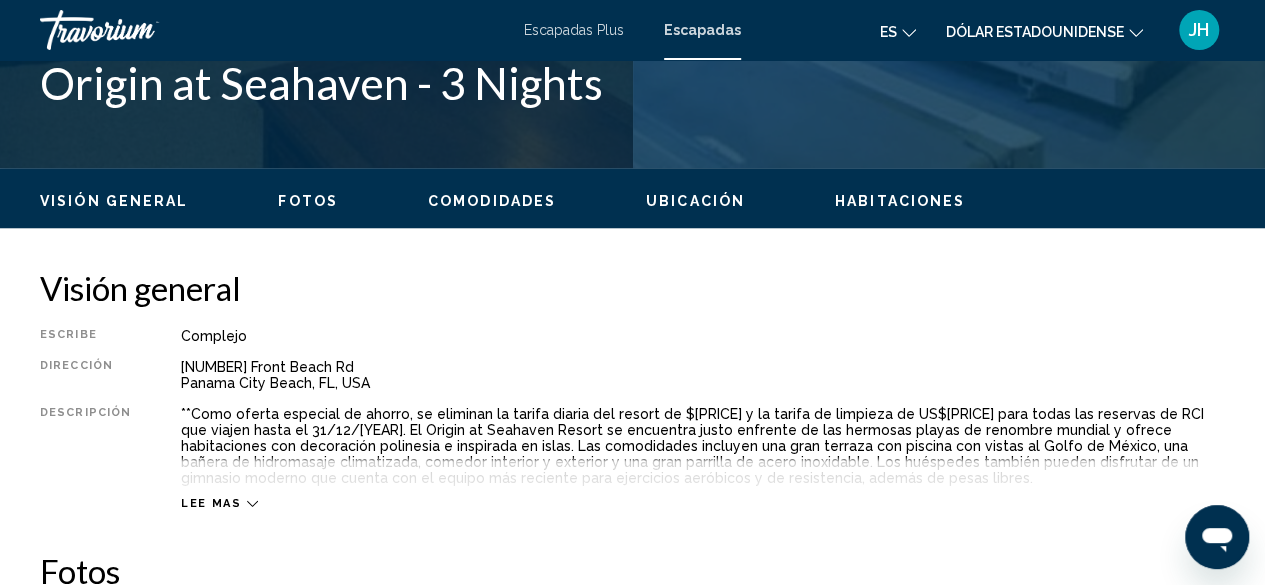 scroll, scrollTop: 942, scrollLeft: 0, axis: vertical 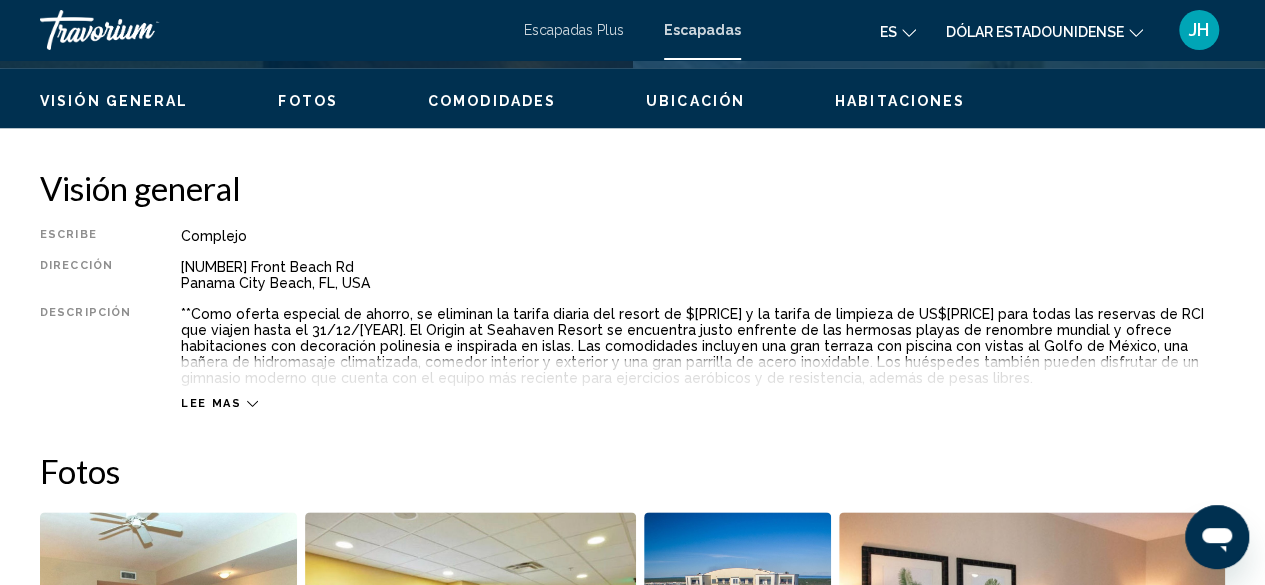 click 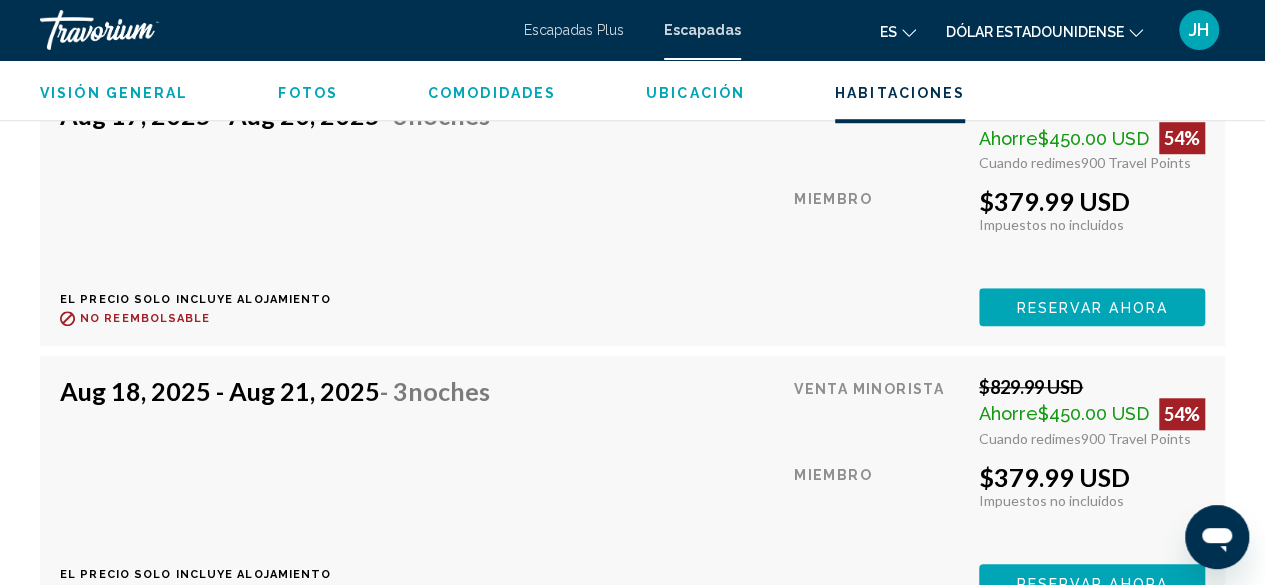 scroll, scrollTop: 4542, scrollLeft: 0, axis: vertical 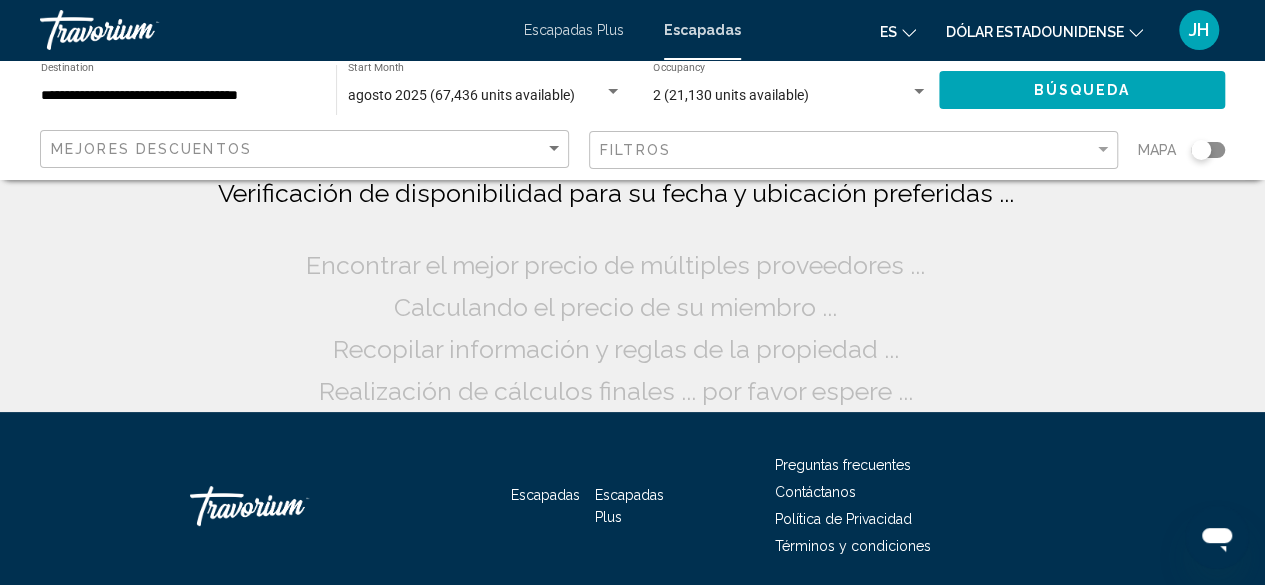 click 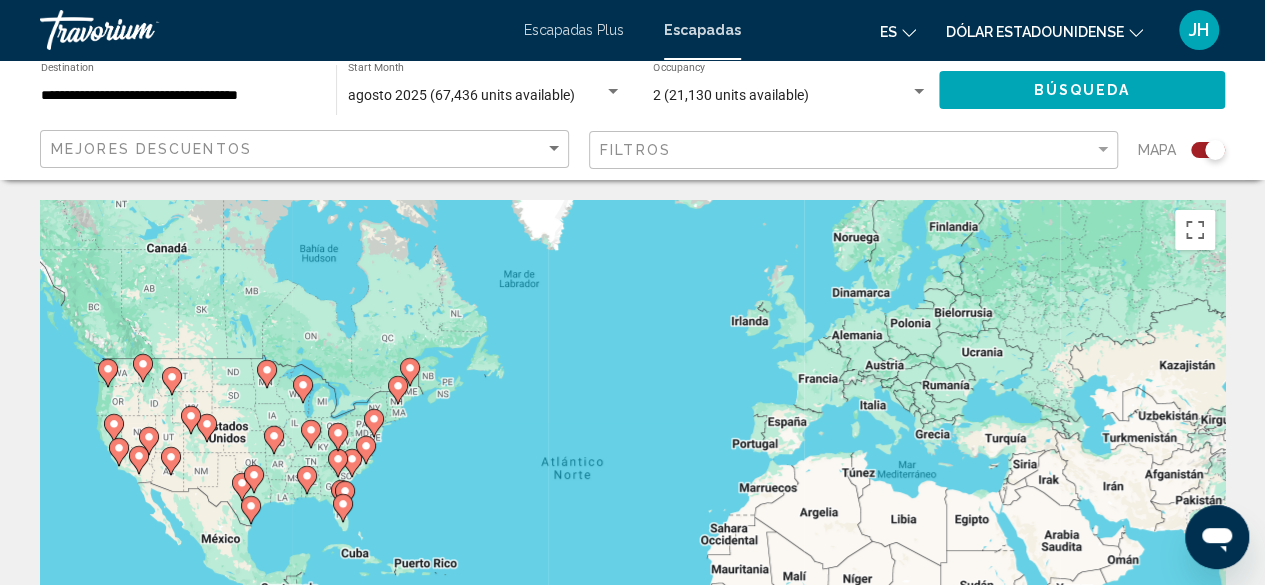 click on "Para activar la función de arrastrar con el teclado, presiona Alt + Intro. Una vez que estés en el estado de arrastrar con el teclado, usa las teclas de flecha para mover el marcador. Para completar la acción, presiona la tecla Intro. Para cancelar, presiona Escape." at bounding box center (632, 500) 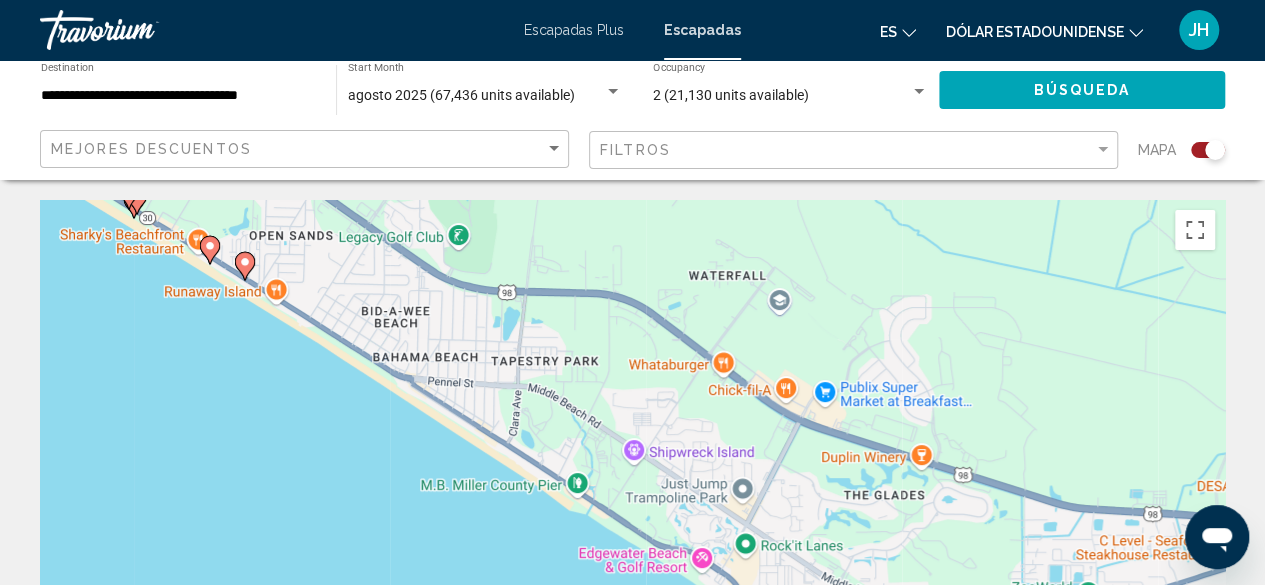 click 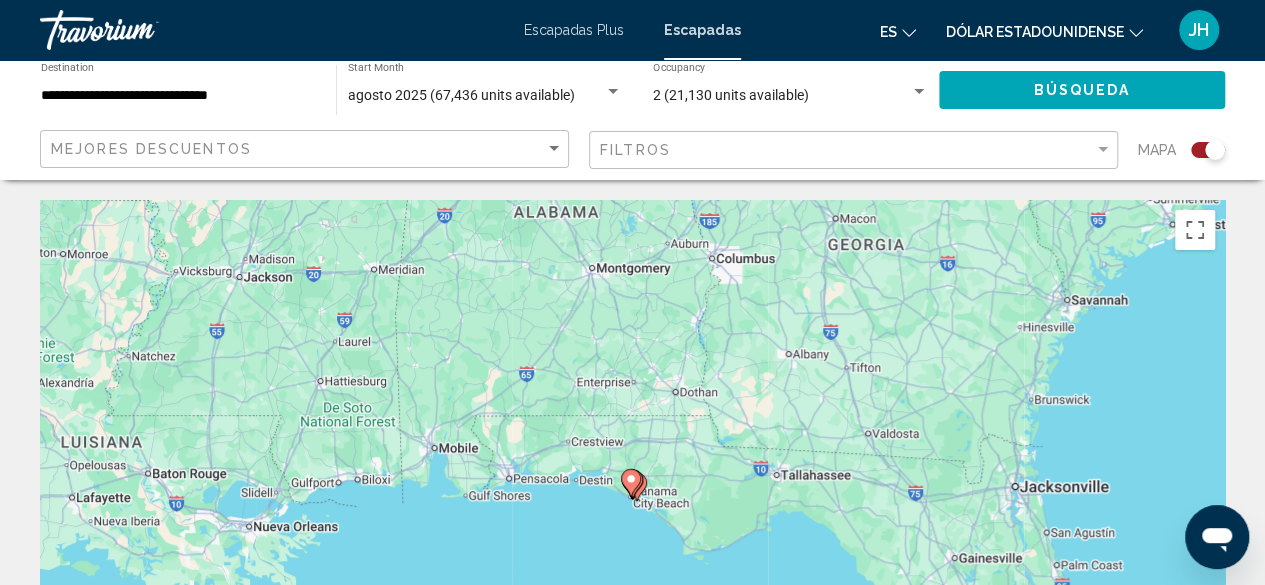 click 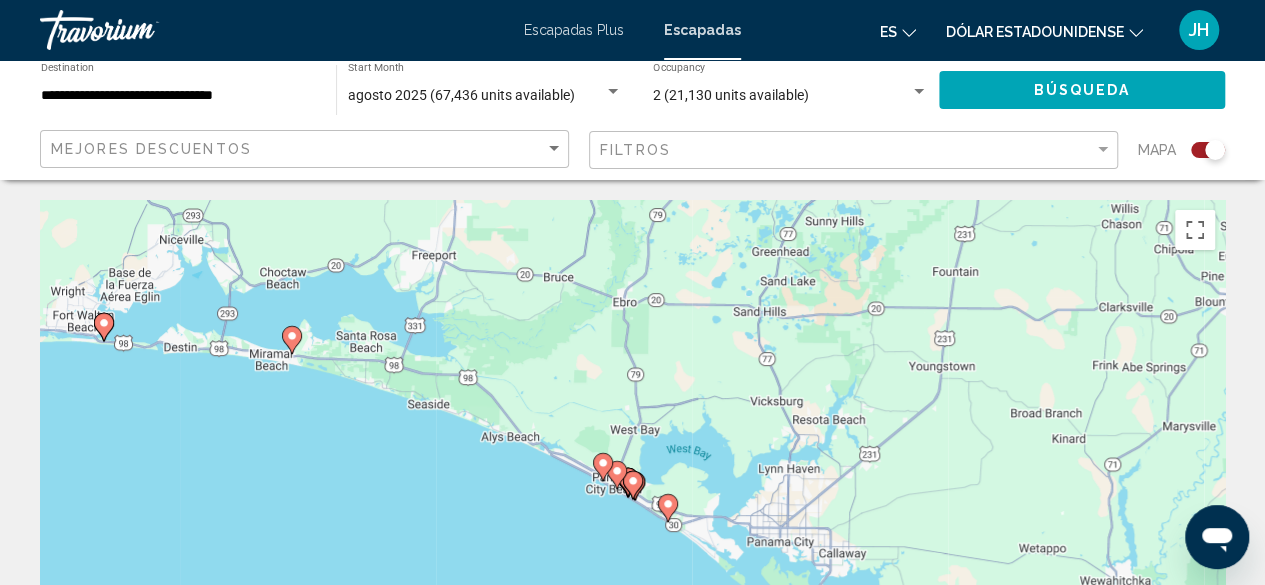 click on "Para navegar, presiona las teclas de flecha. Para activar la función de arrastrar con el teclado, presiona Alt + Intro. Una vez que estés en el estado de arrastrar con el teclado, usa las teclas de flecha para mover el marcador. Para completar la acción, presiona la tecla Intro. Para cancelar, presiona Escape." at bounding box center [632, 500] 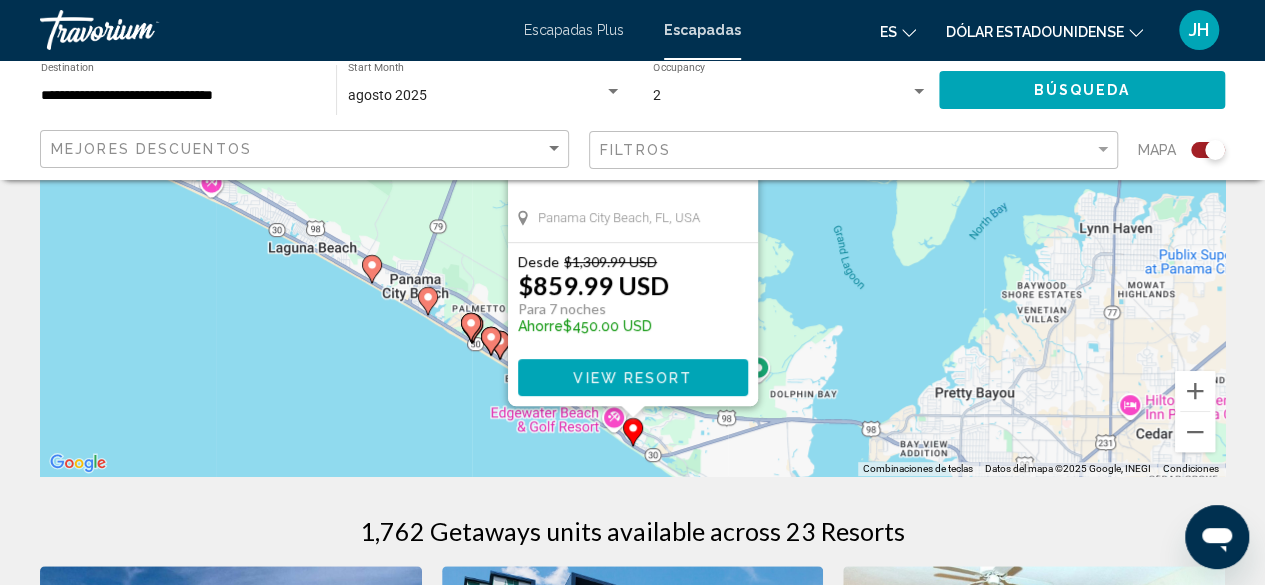 scroll, scrollTop: 300, scrollLeft: 0, axis: vertical 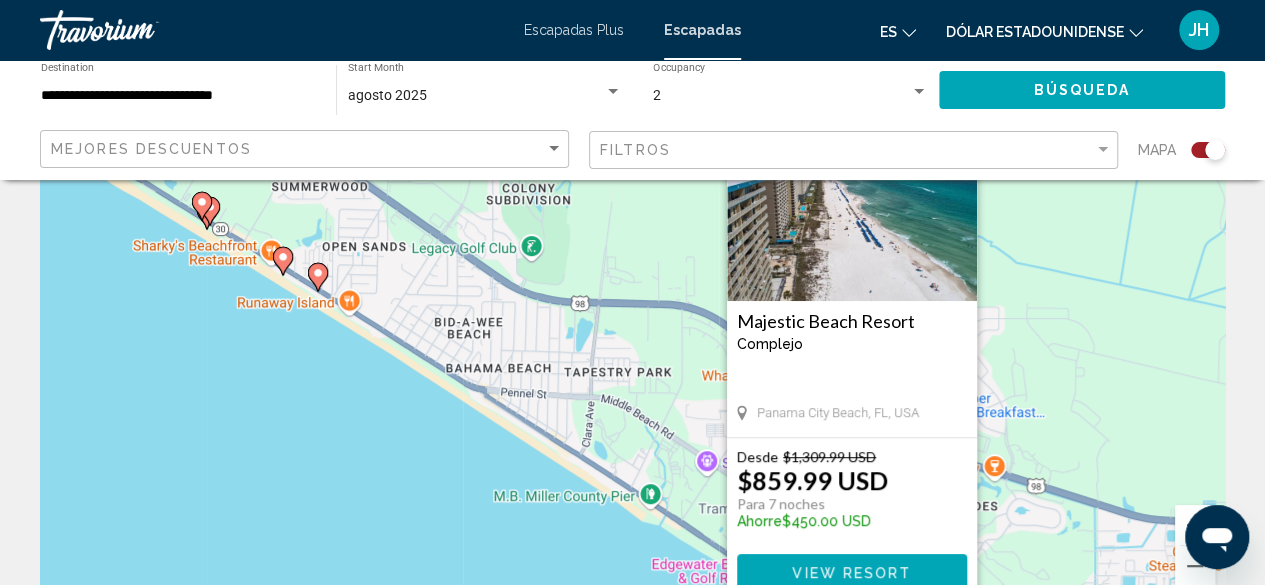 click 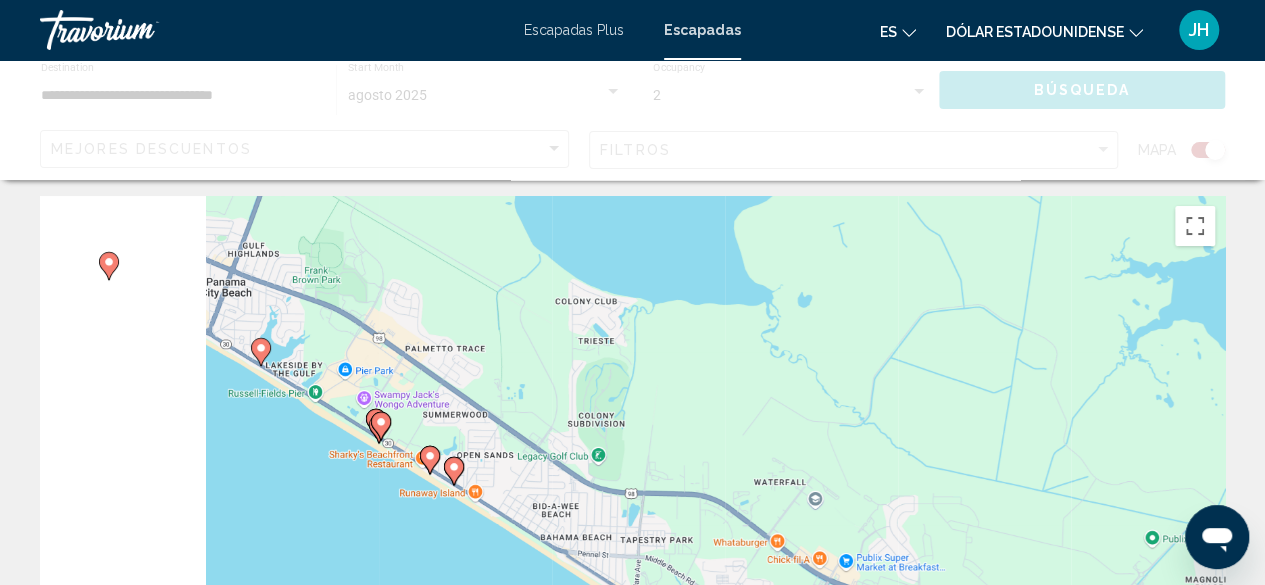 scroll, scrollTop: 0, scrollLeft: 0, axis: both 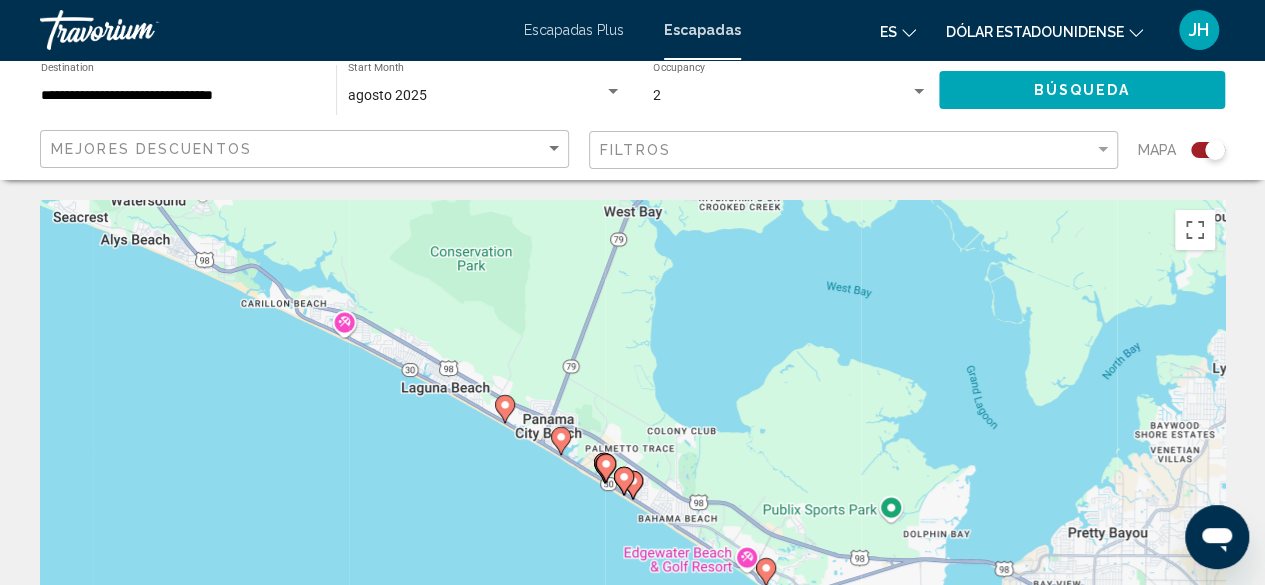 click at bounding box center (624, 481) 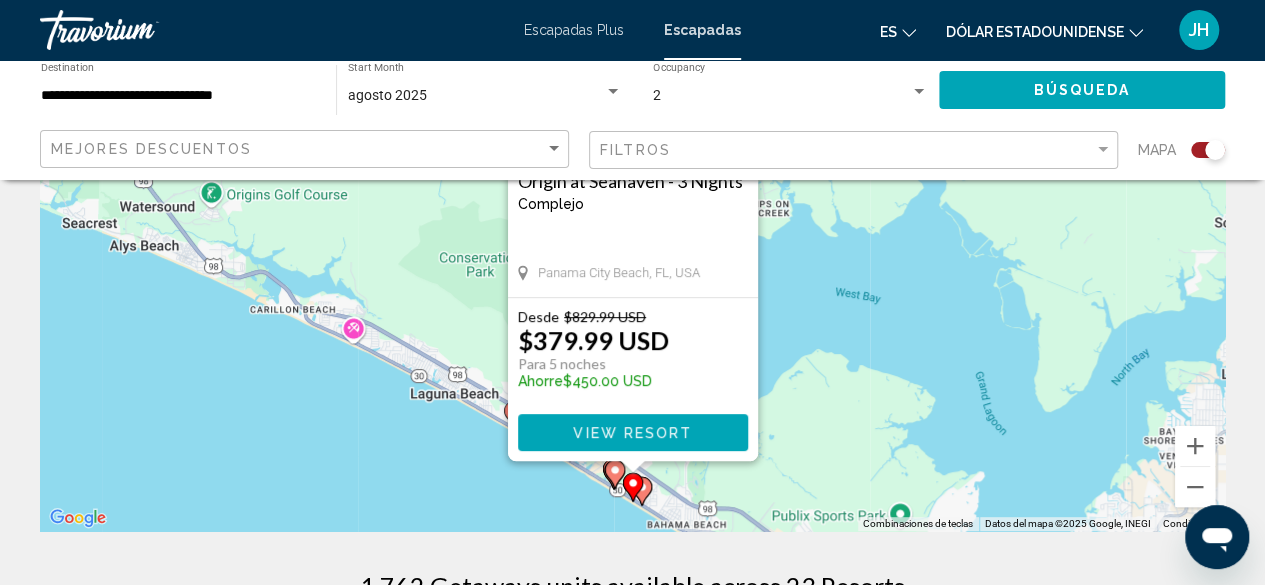 scroll, scrollTop: 300, scrollLeft: 0, axis: vertical 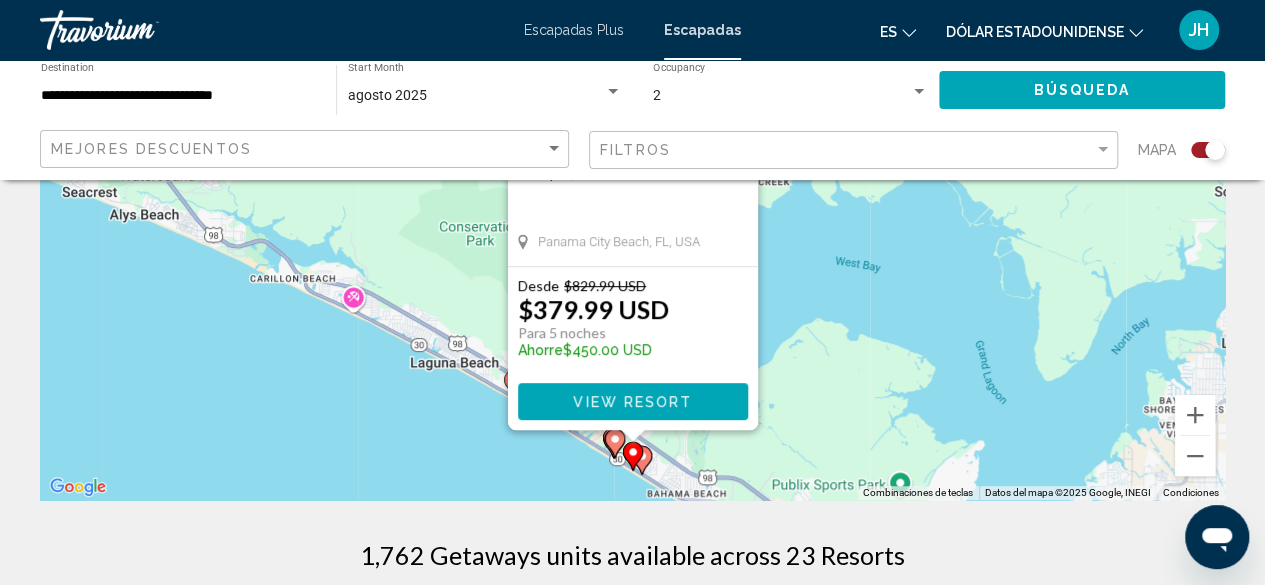 click at bounding box center (633, 456) 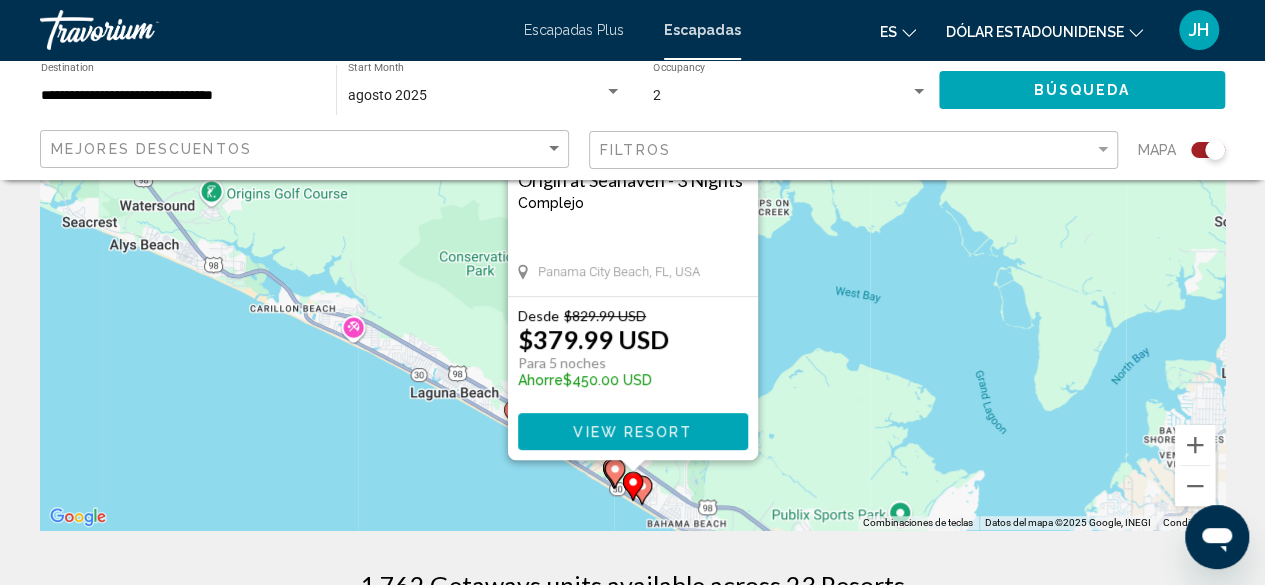scroll, scrollTop: 300, scrollLeft: 0, axis: vertical 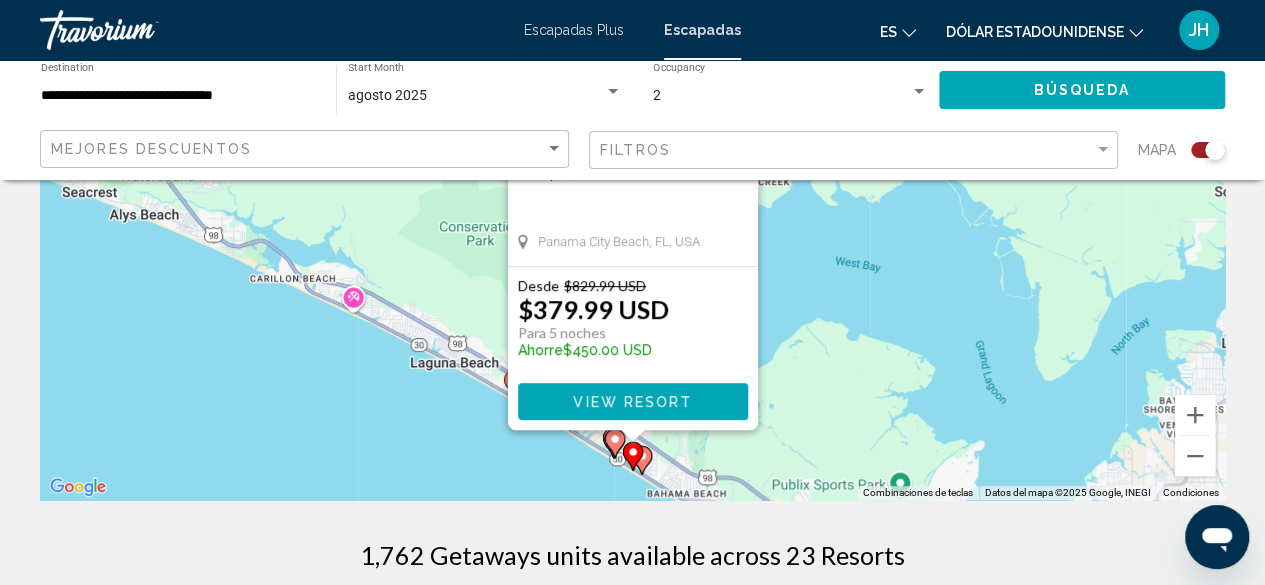 click 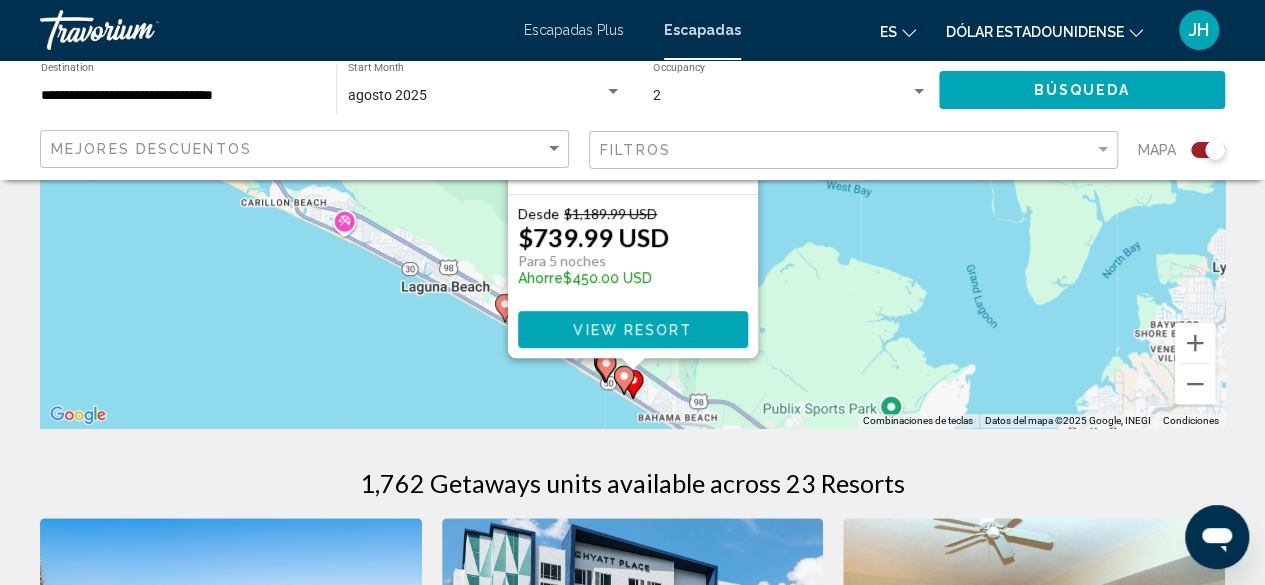 scroll, scrollTop: 400, scrollLeft: 0, axis: vertical 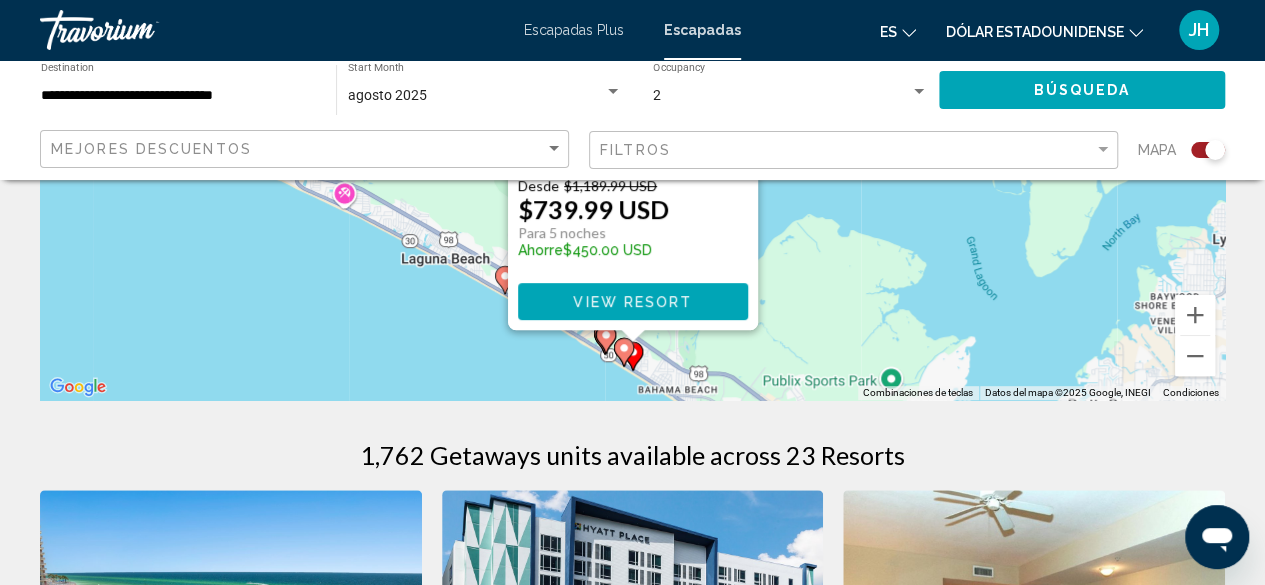 click on "View Resort" at bounding box center [632, 302] 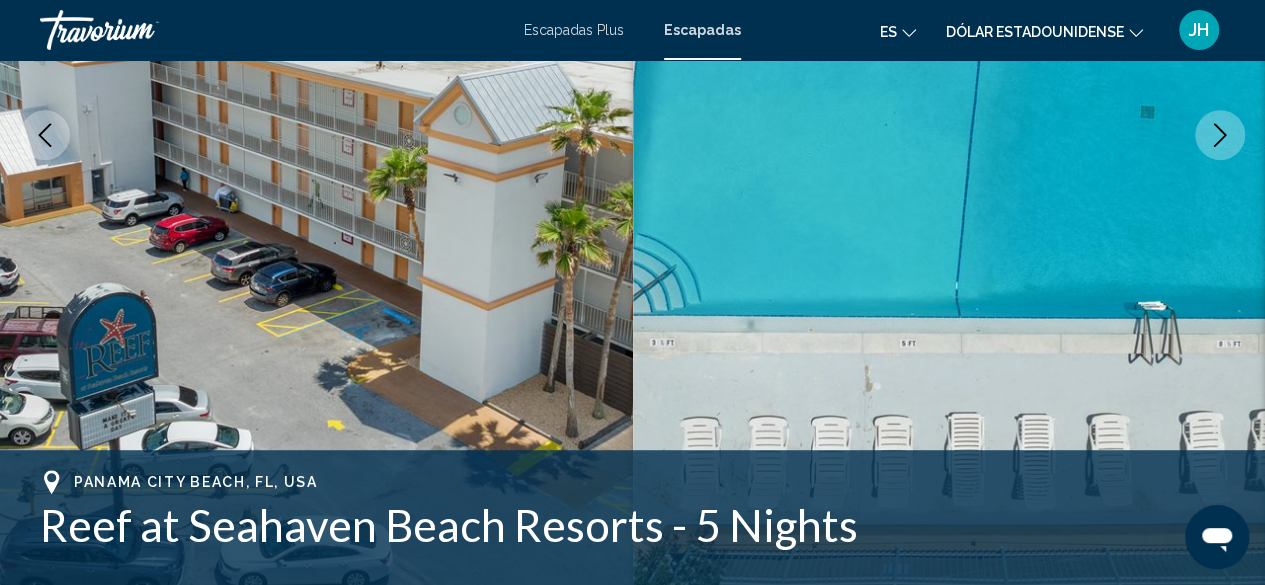 scroll, scrollTop: 242, scrollLeft: 0, axis: vertical 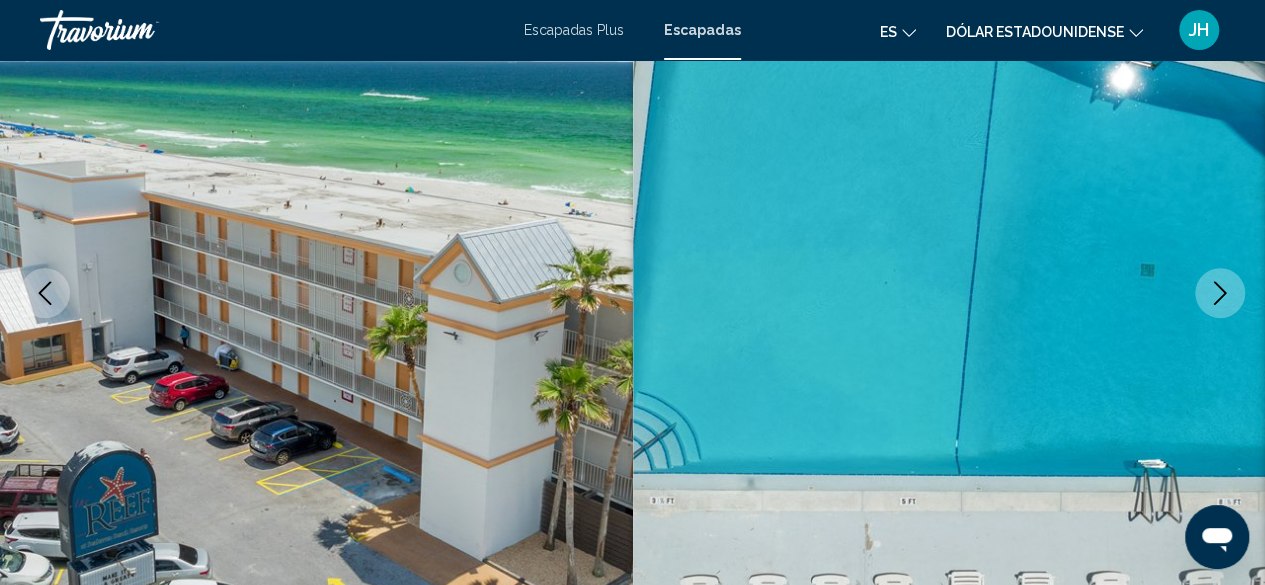 drag, startPoint x: 1133, startPoint y: 343, endPoint x: 1225, endPoint y: 293, distance: 104.70912 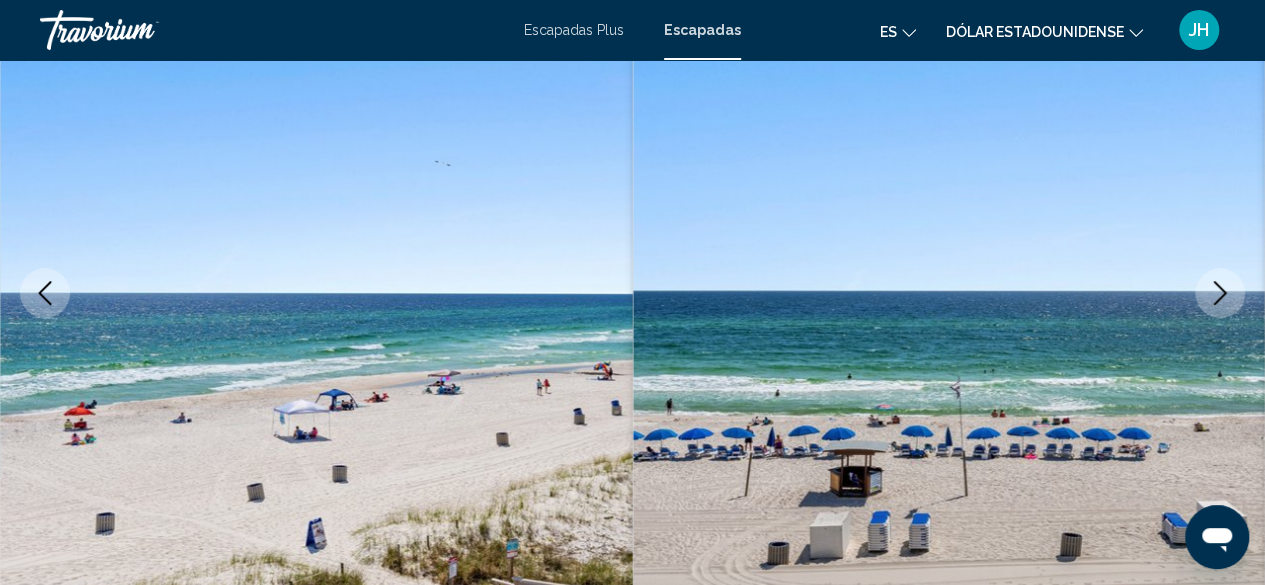 click 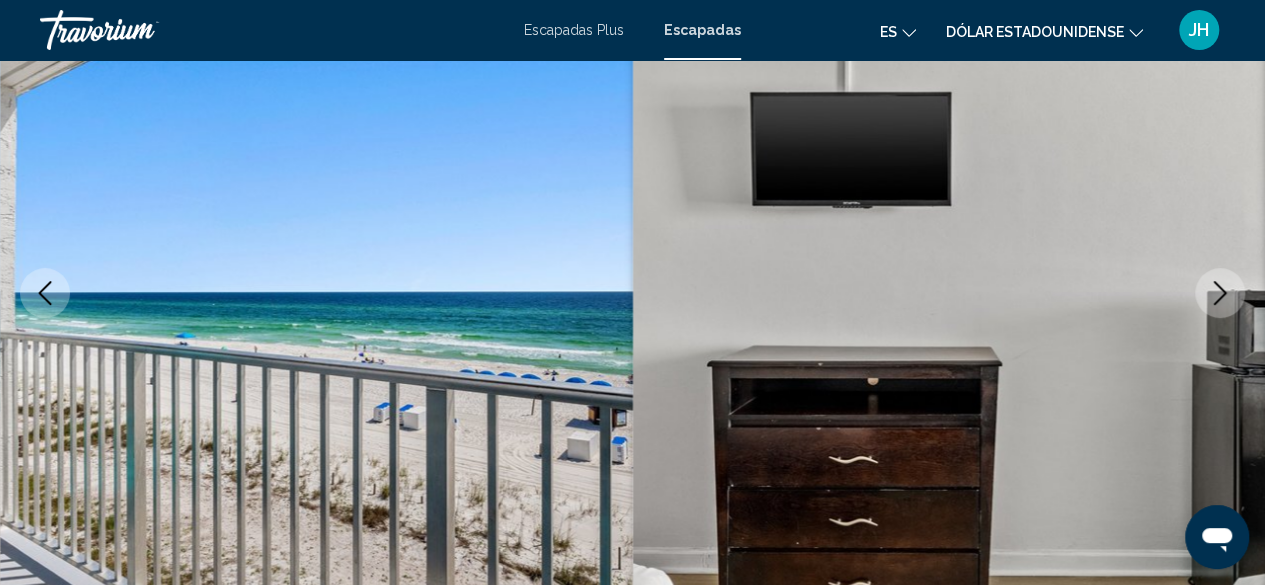 click 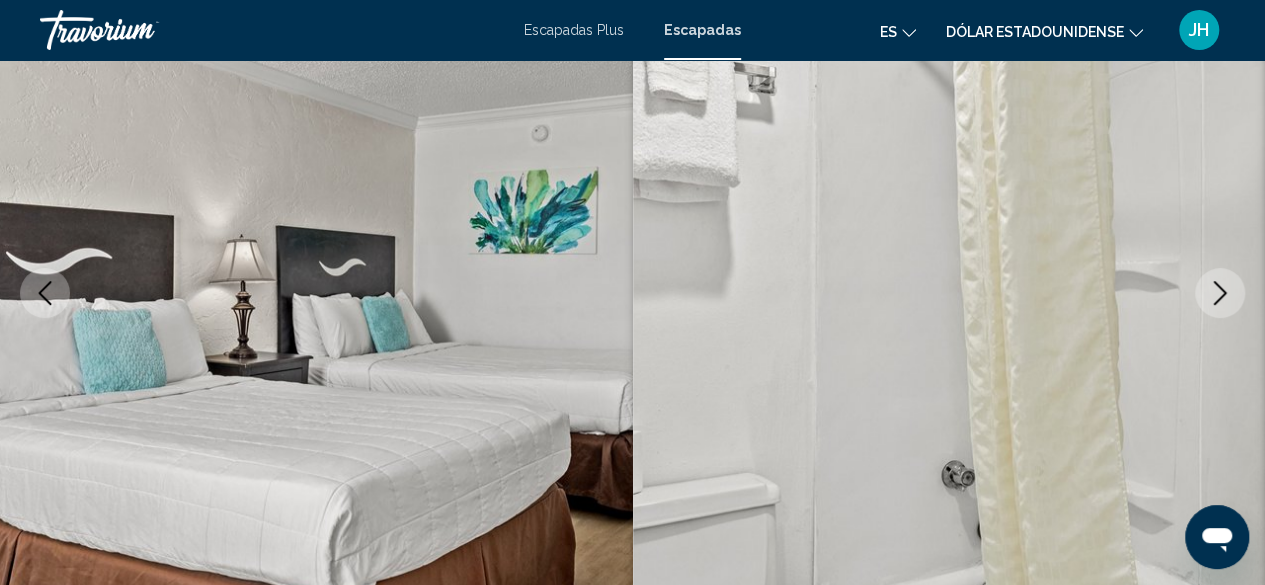 click 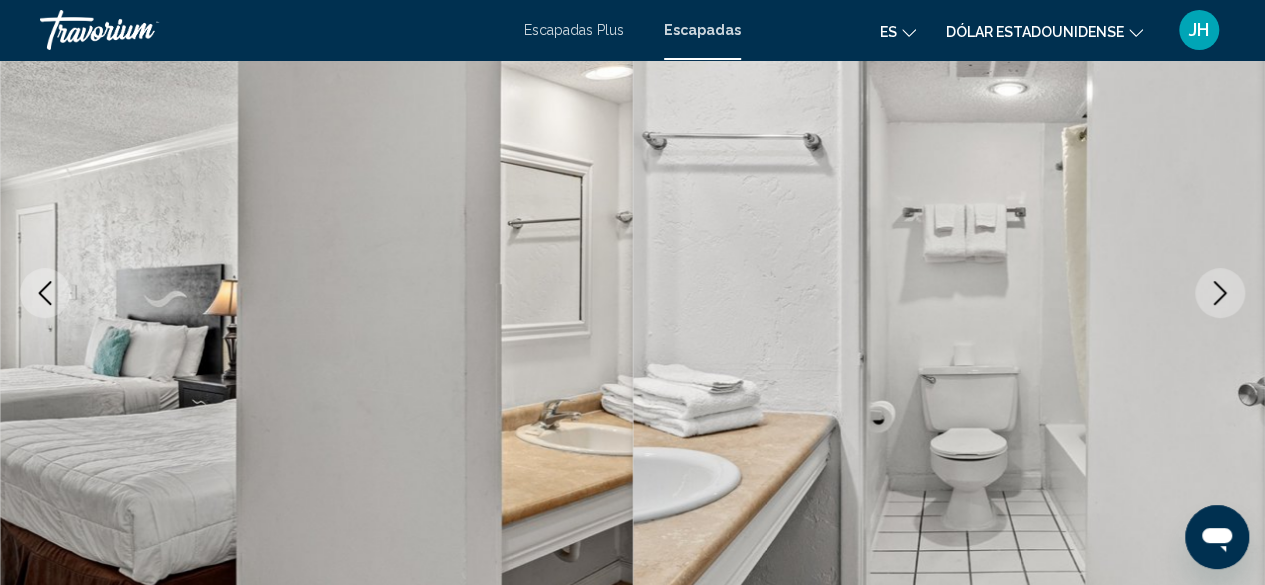 click 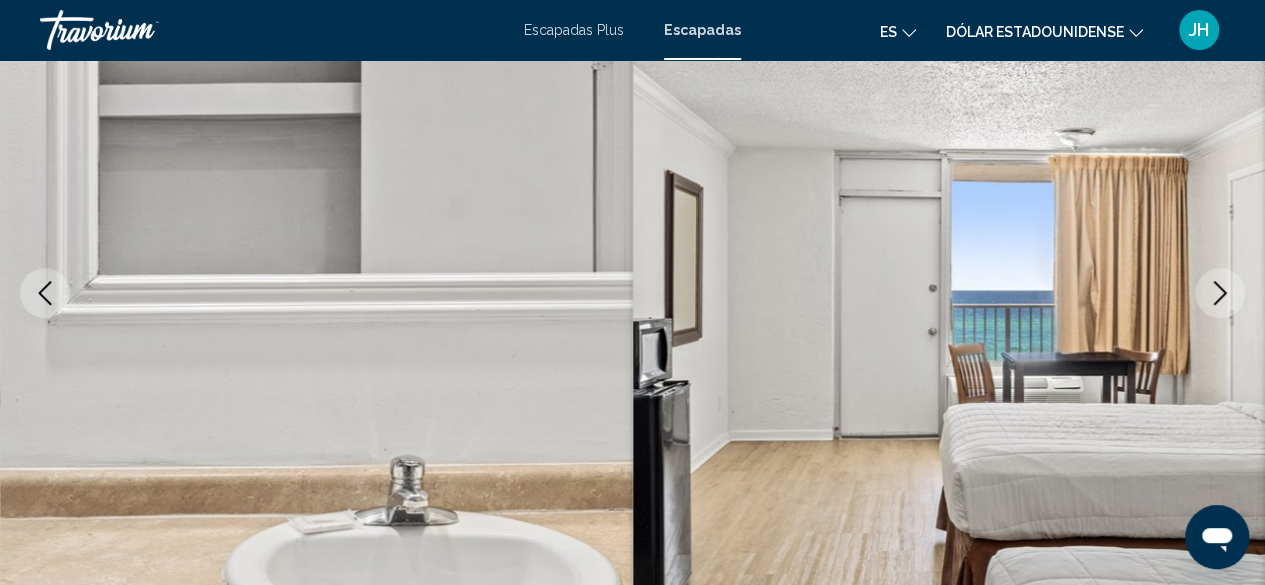 click 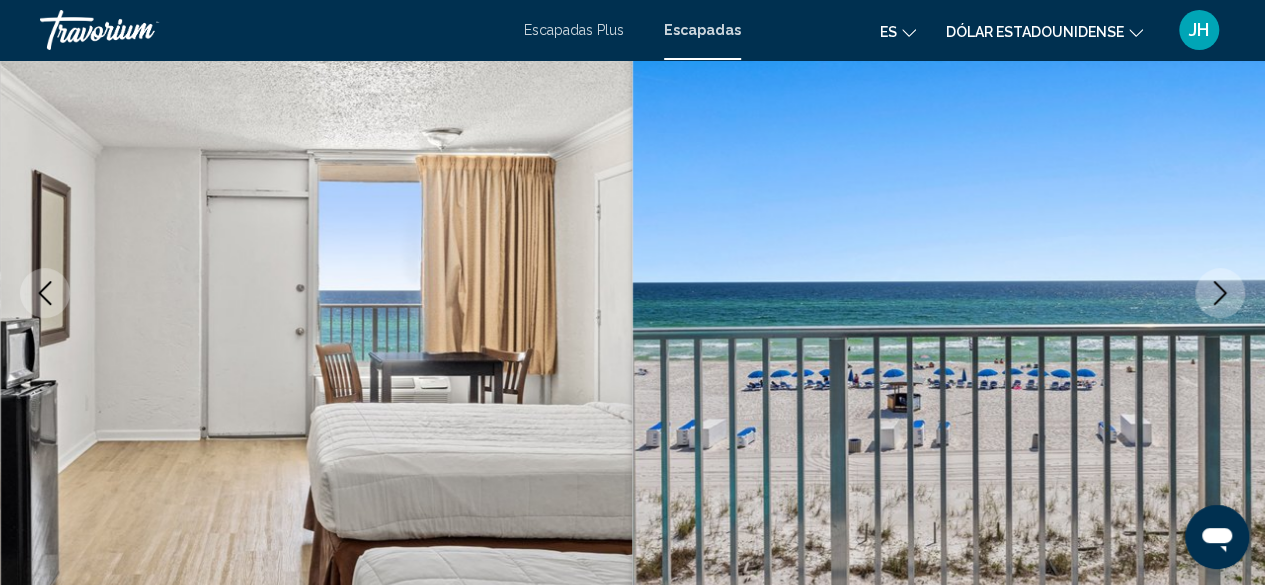 click 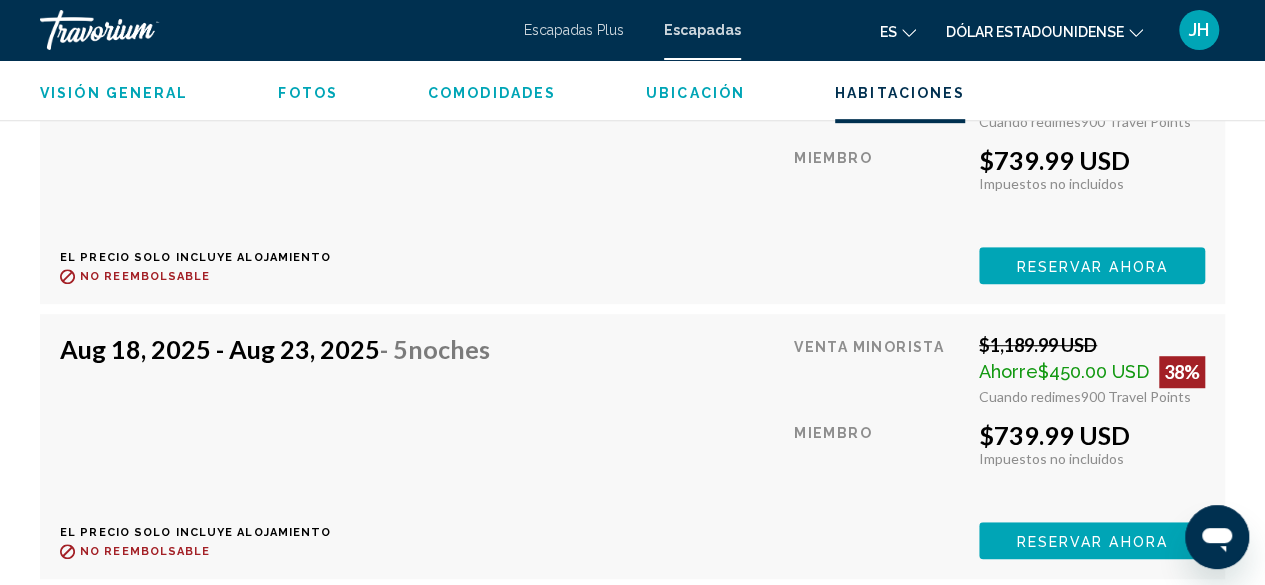 scroll, scrollTop: 4042, scrollLeft: 0, axis: vertical 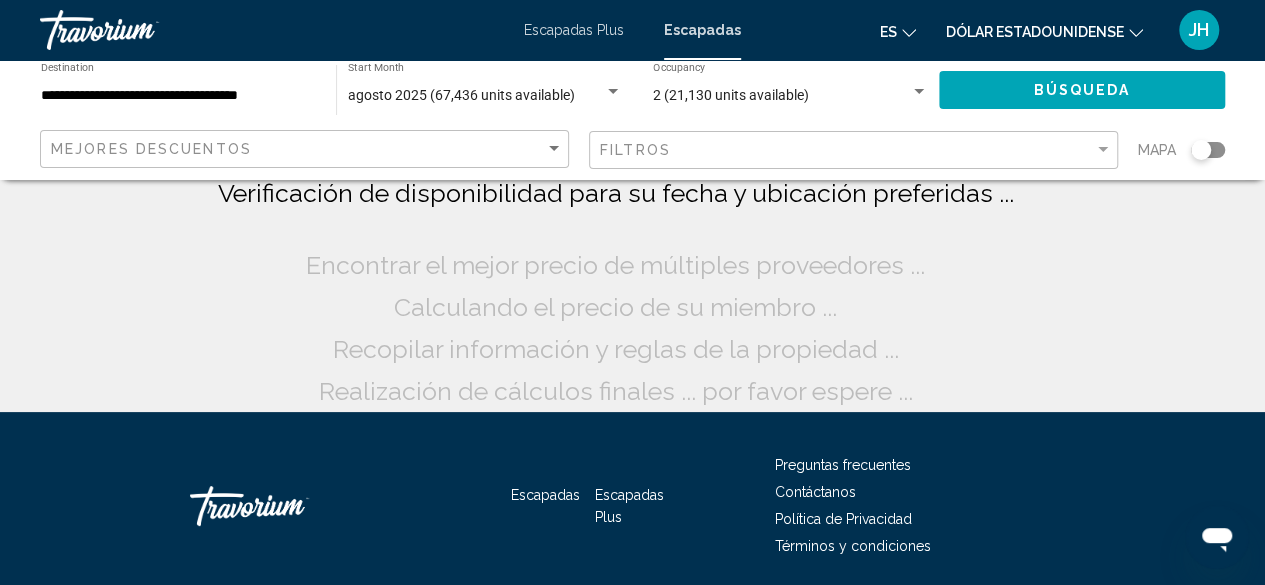 click 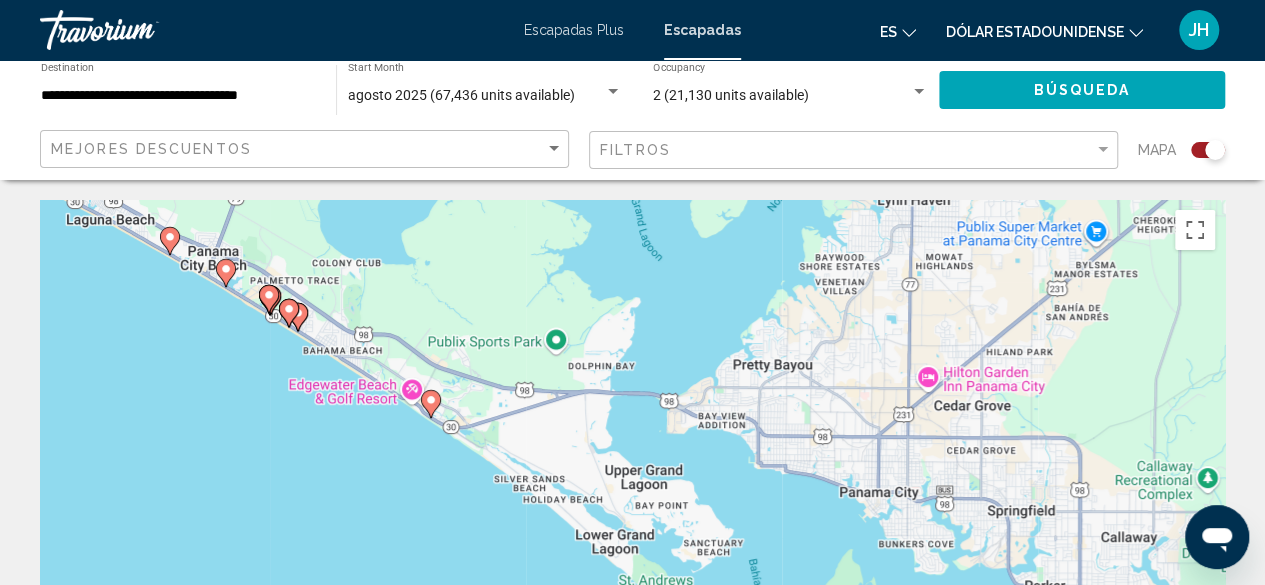 click 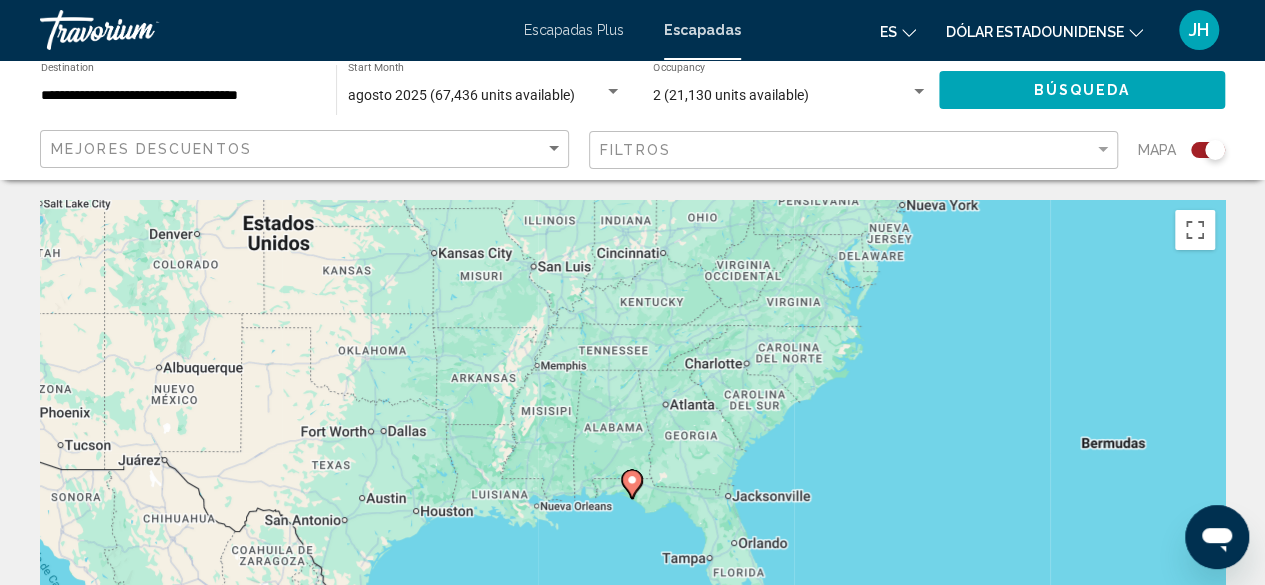 click at bounding box center (632, 484) 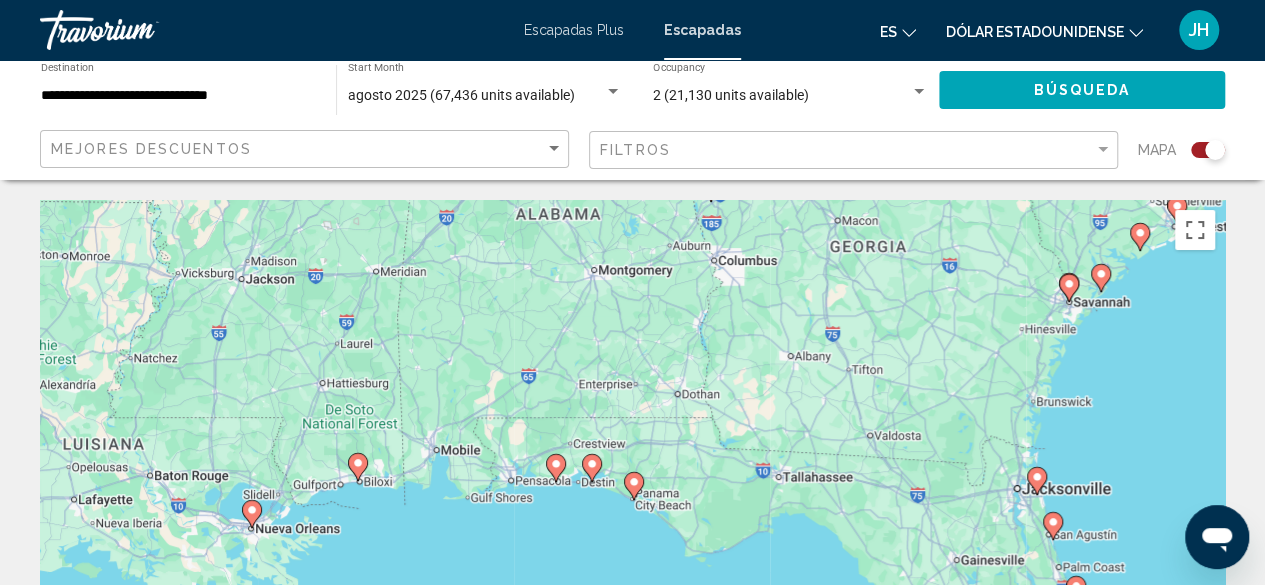 scroll, scrollTop: 100, scrollLeft: 0, axis: vertical 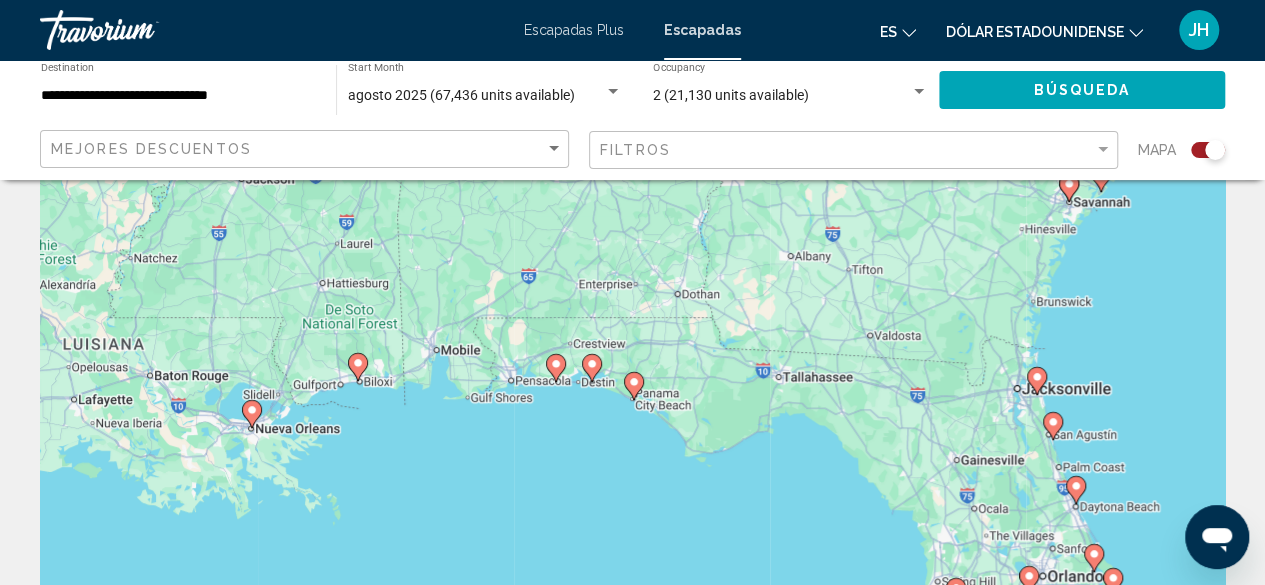 click 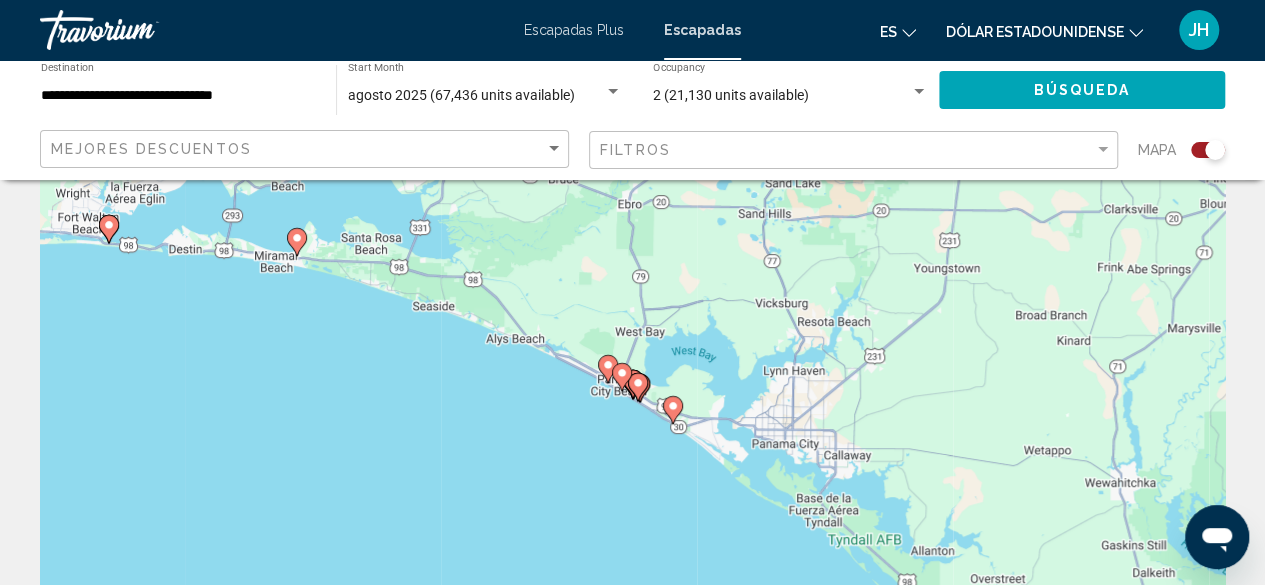 click 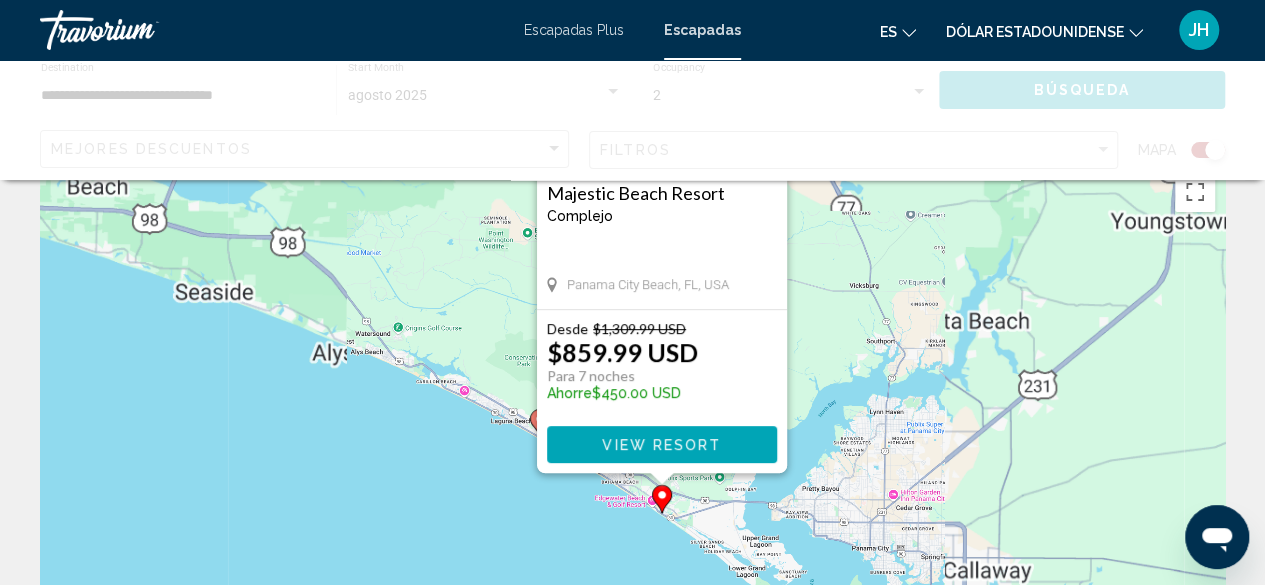 scroll, scrollTop: 0, scrollLeft: 0, axis: both 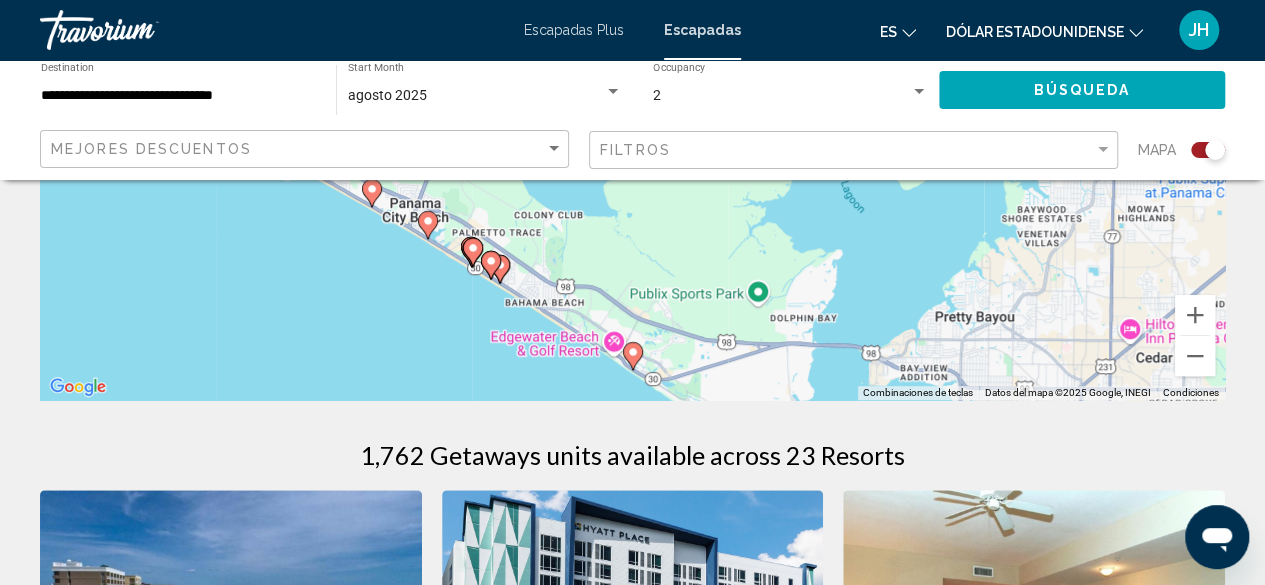 click 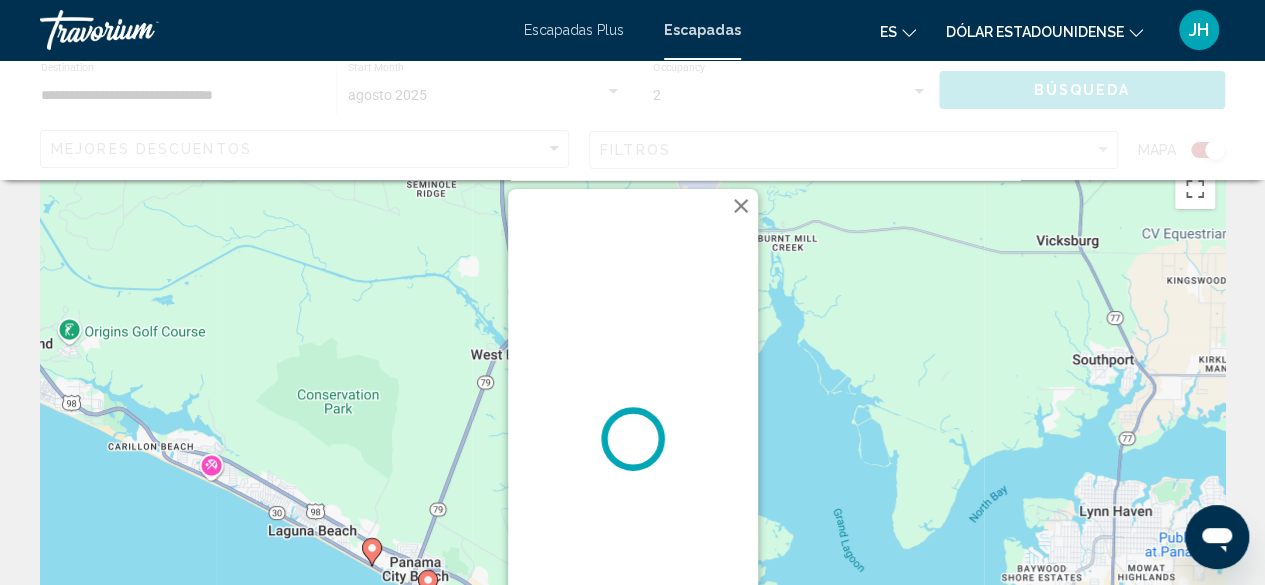 scroll, scrollTop: 0, scrollLeft: 0, axis: both 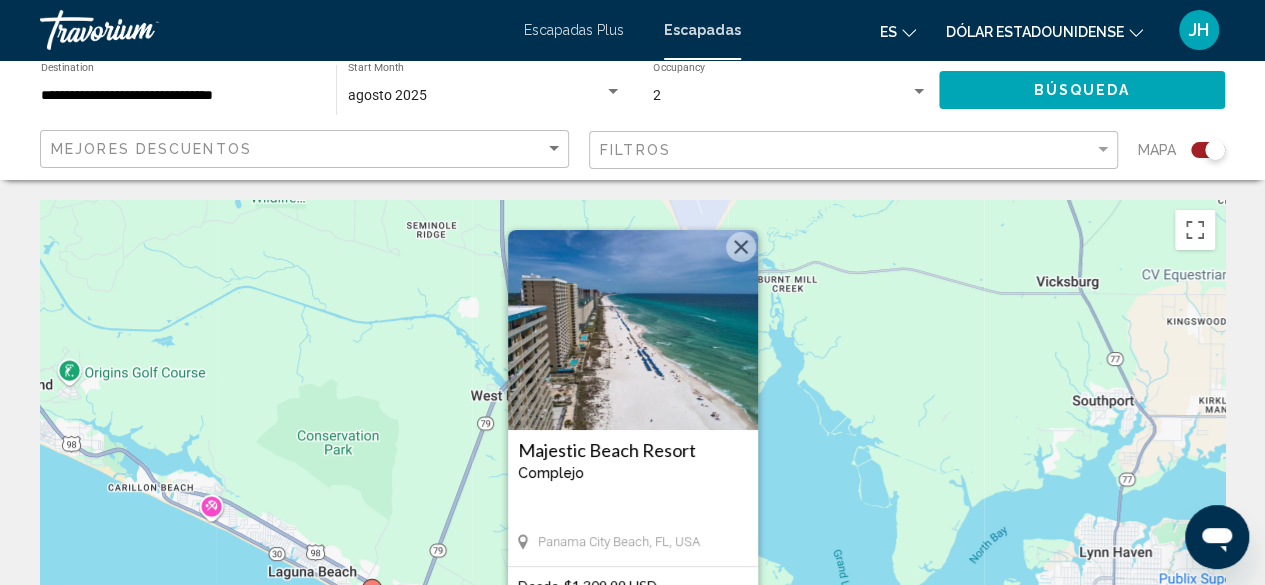 click at bounding box center [633, 330] 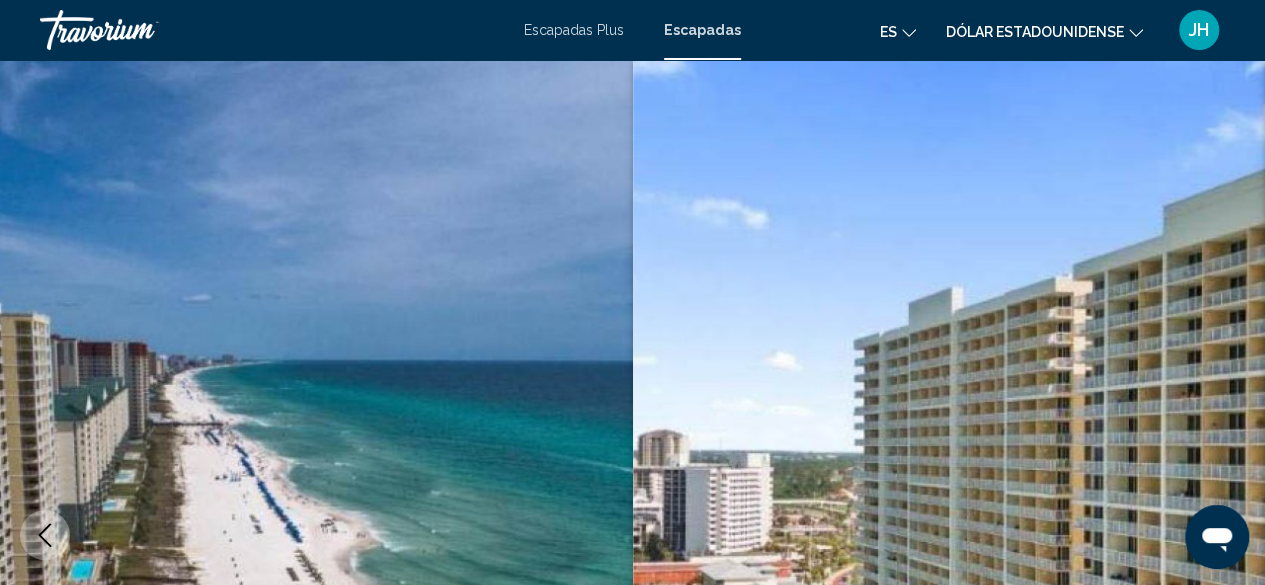 scroll, scrollTop: 242, scrollLeft: 0, axis: vertical 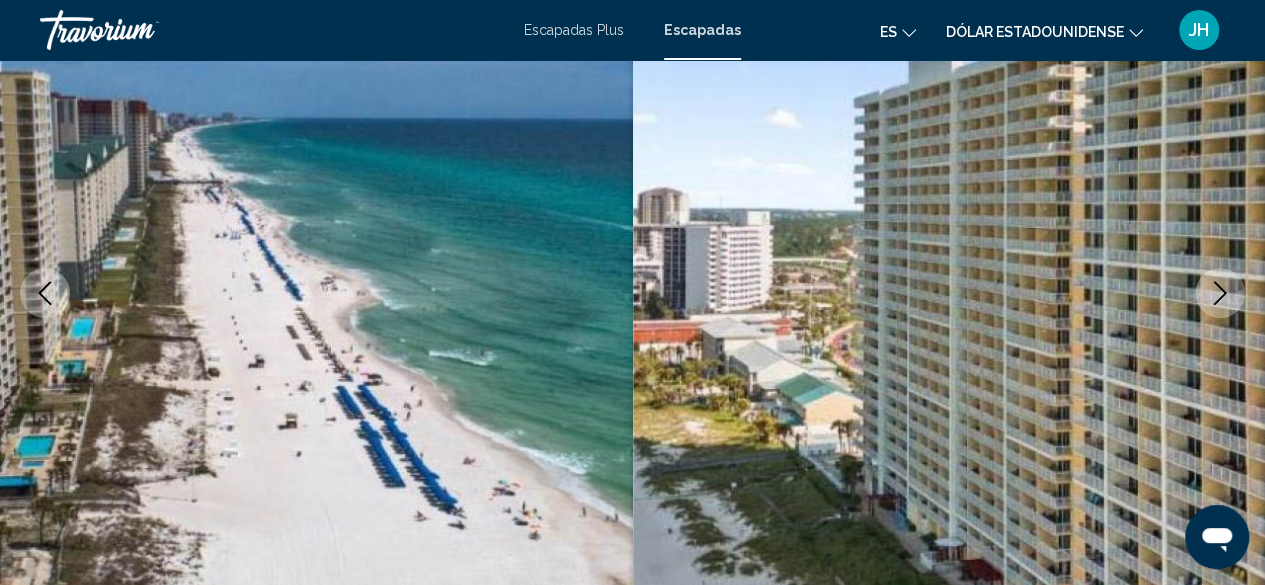 click 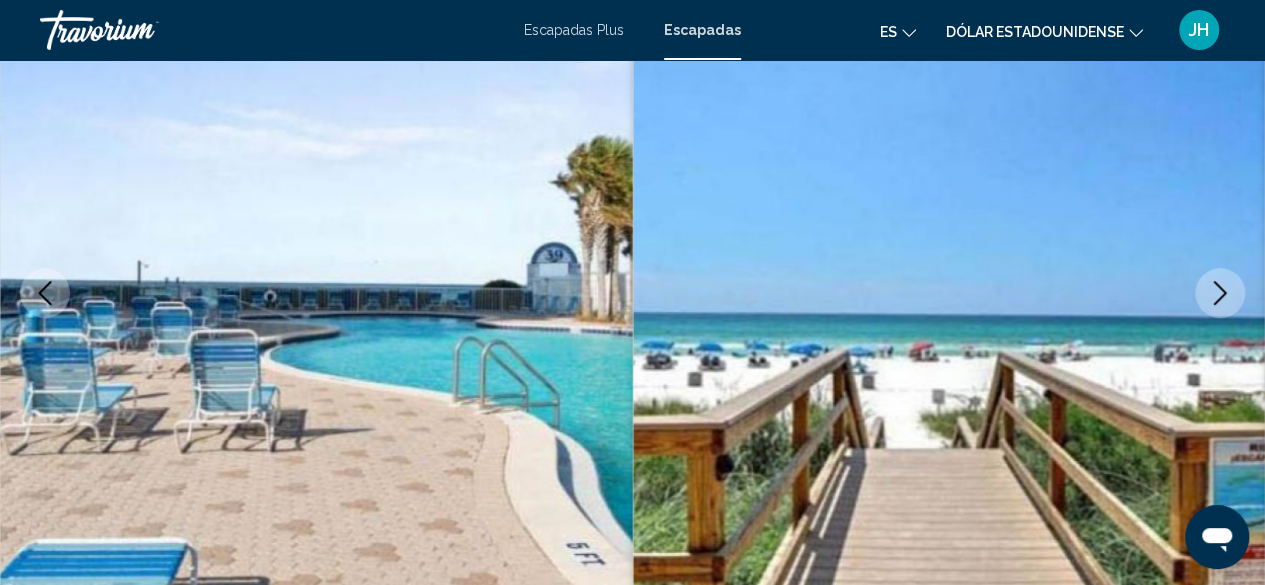 click 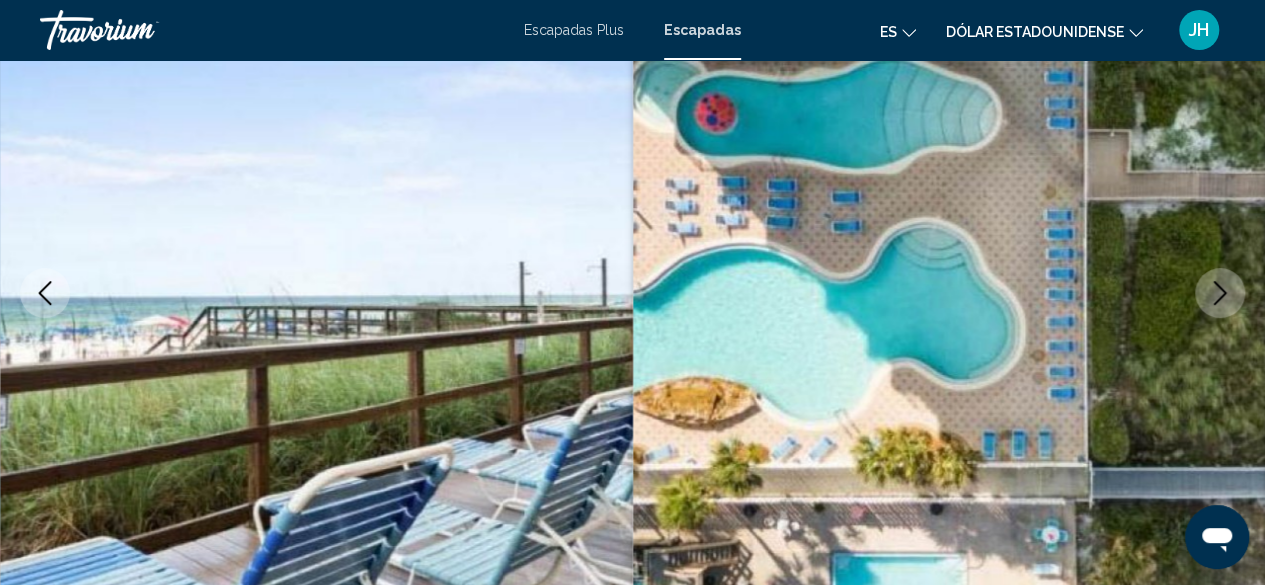 click 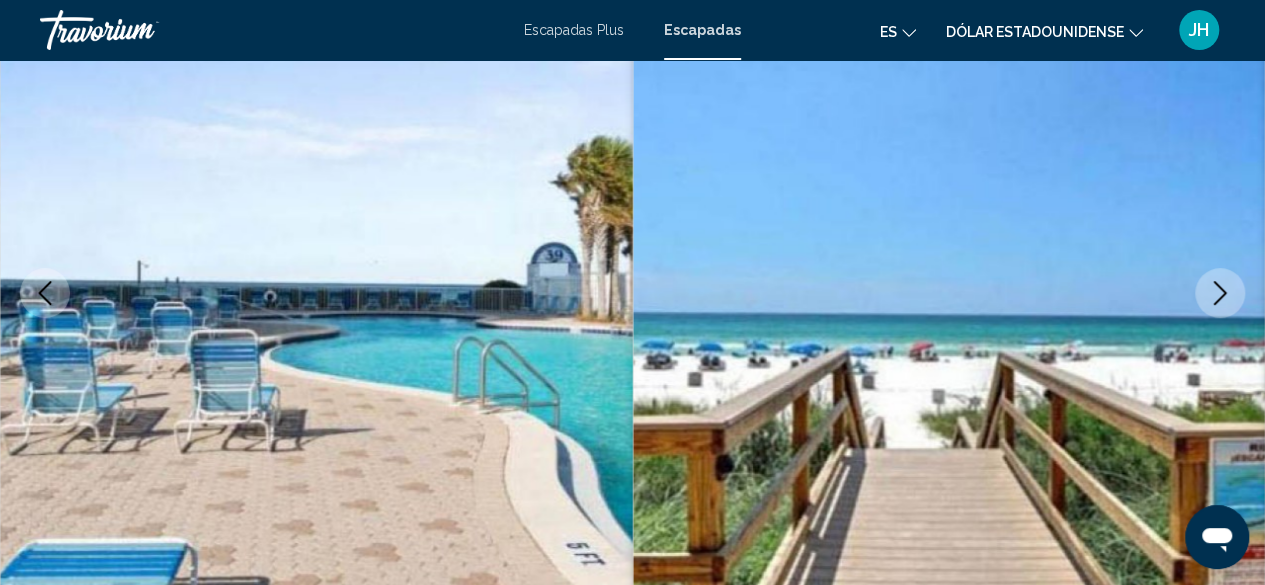 click 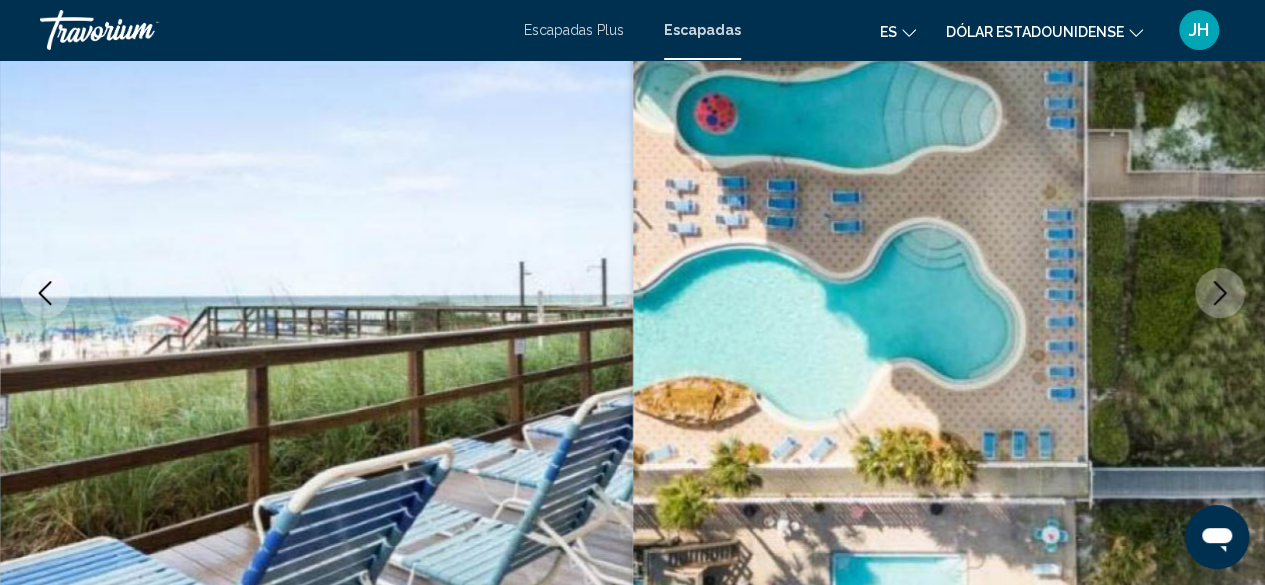 click 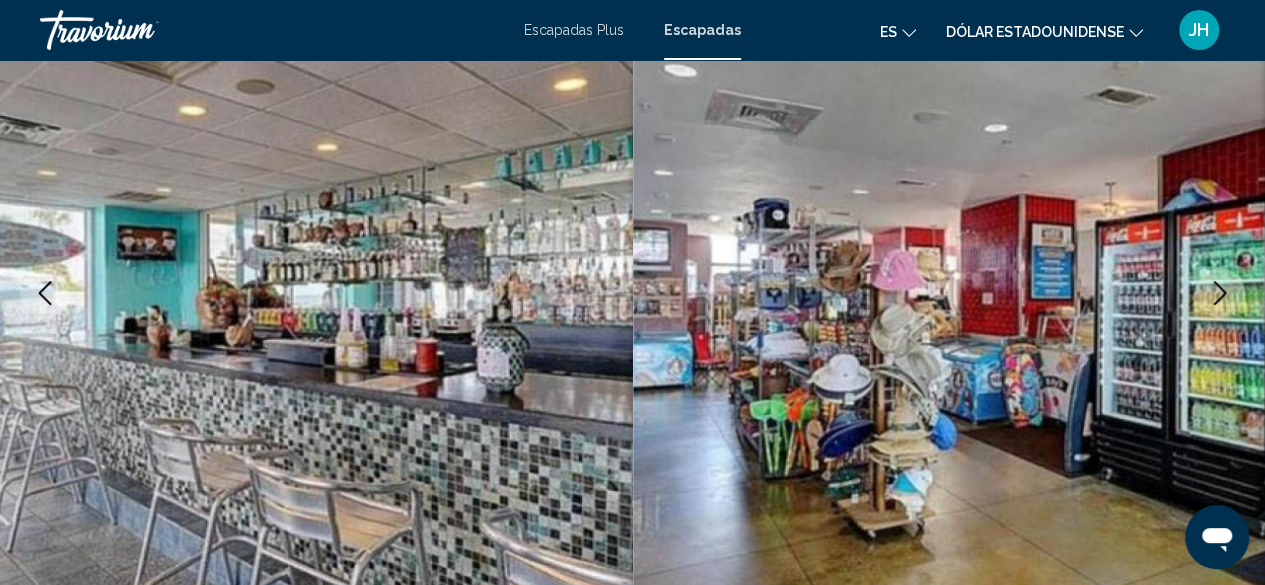 click 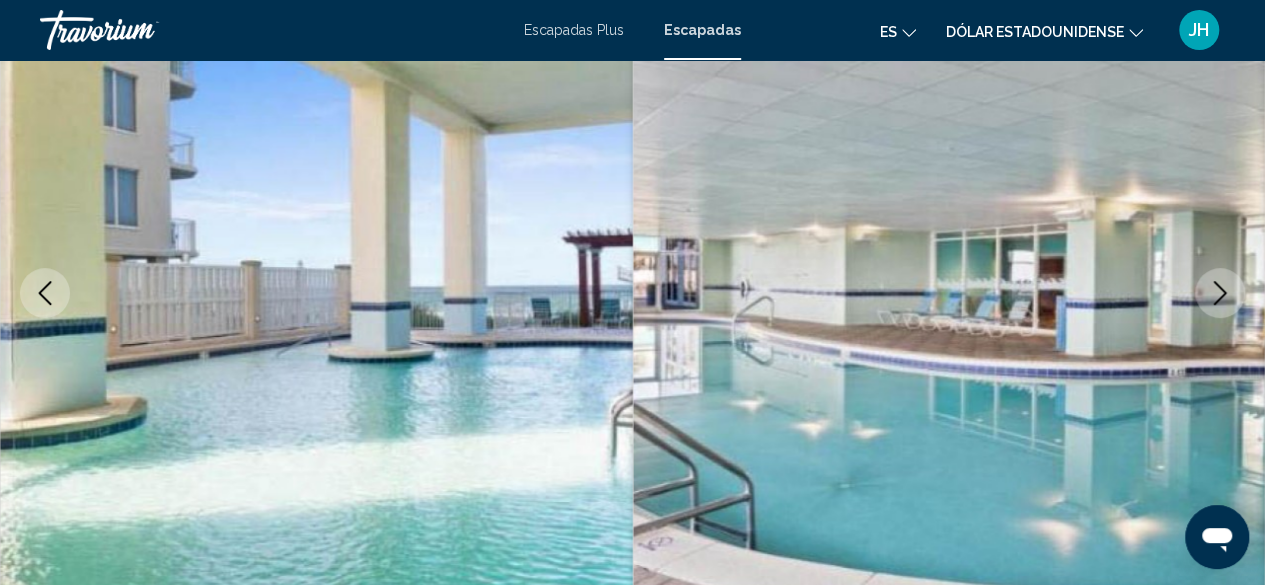 click 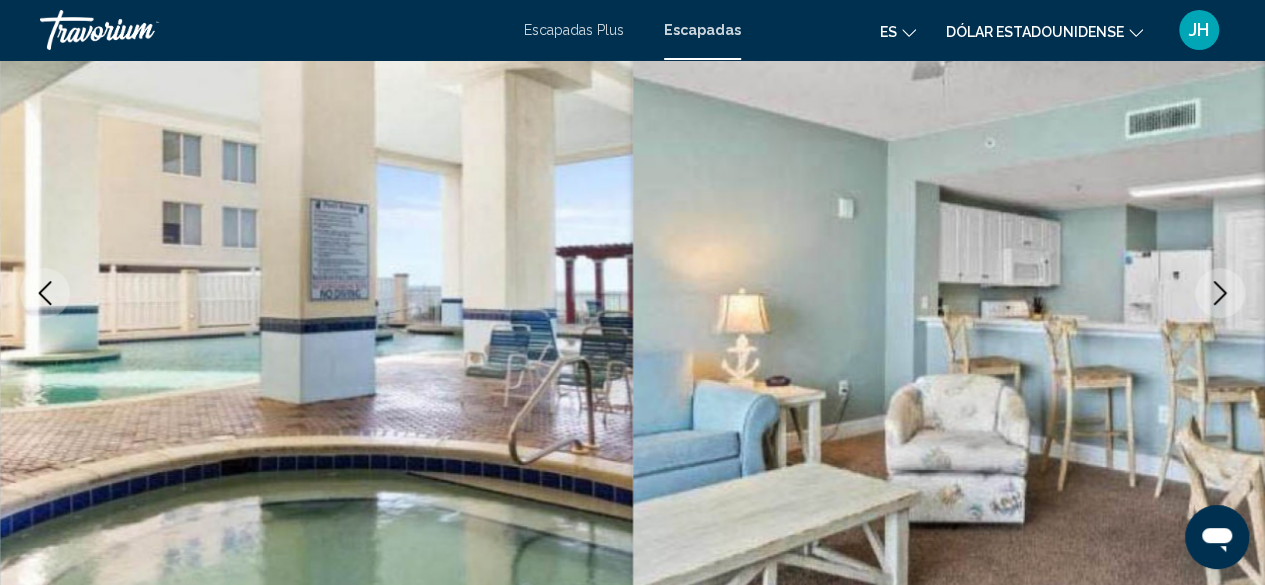 click 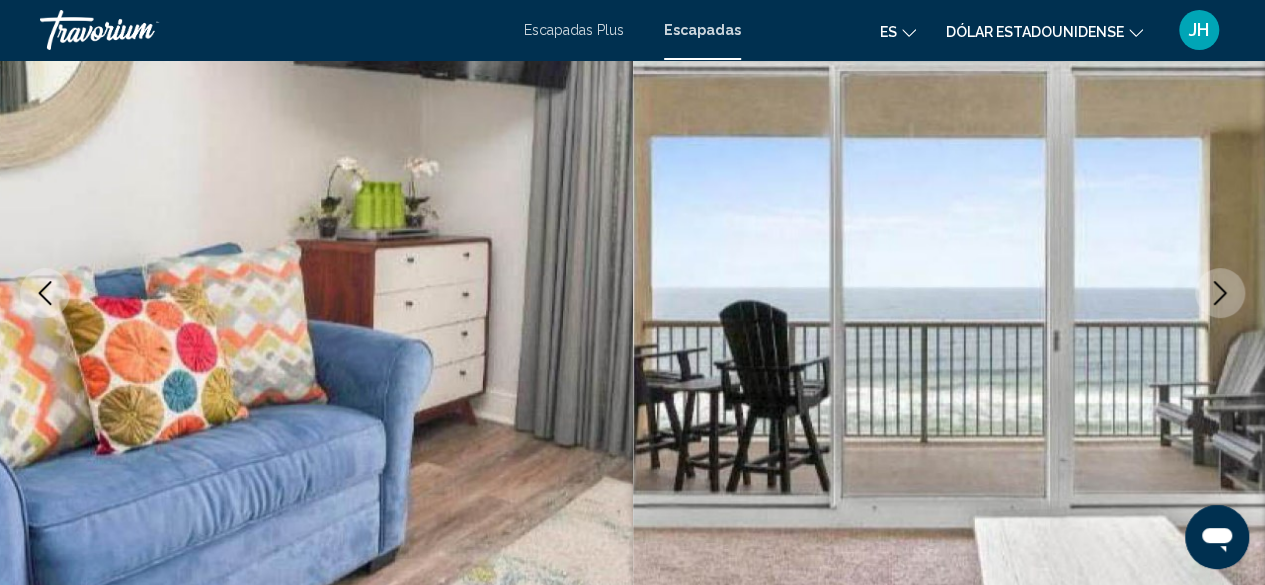 click 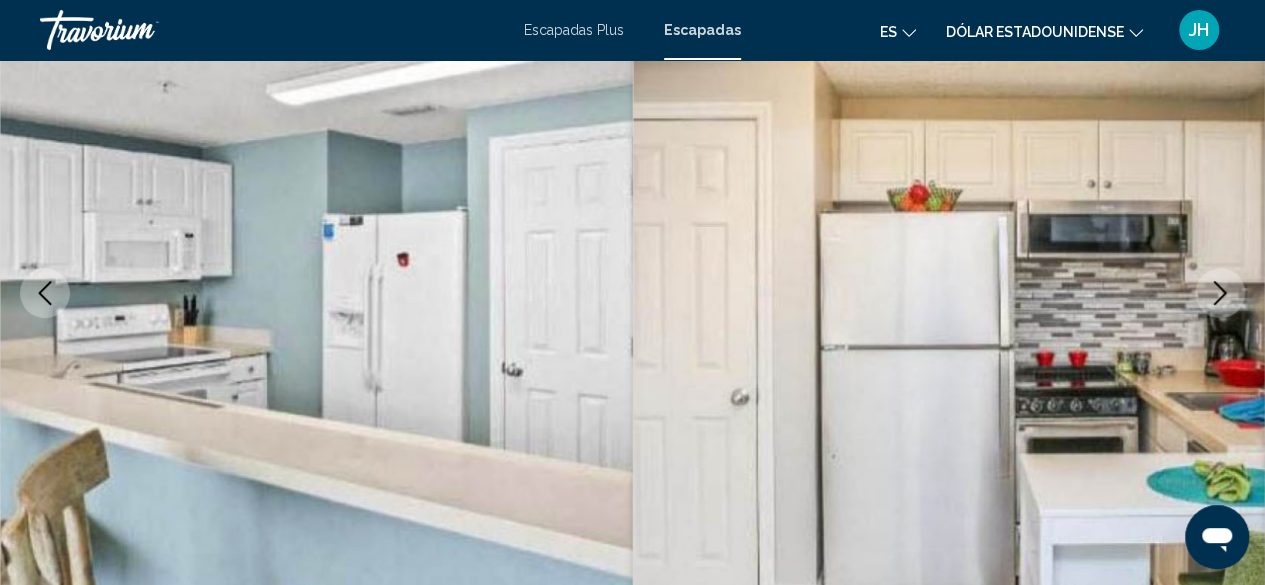 click 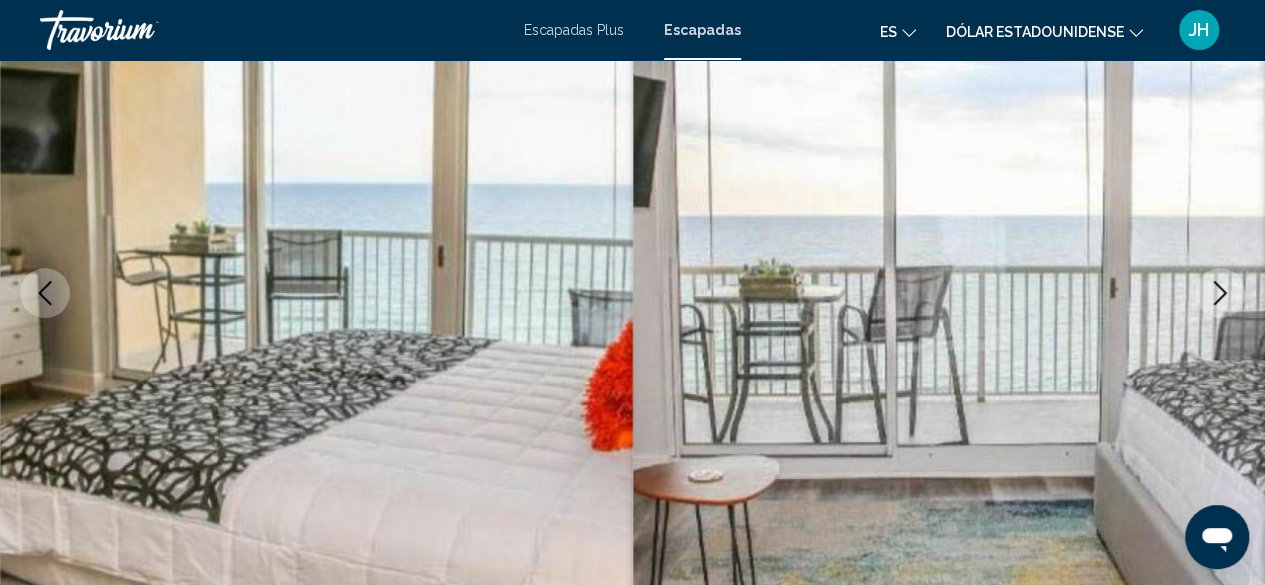 click 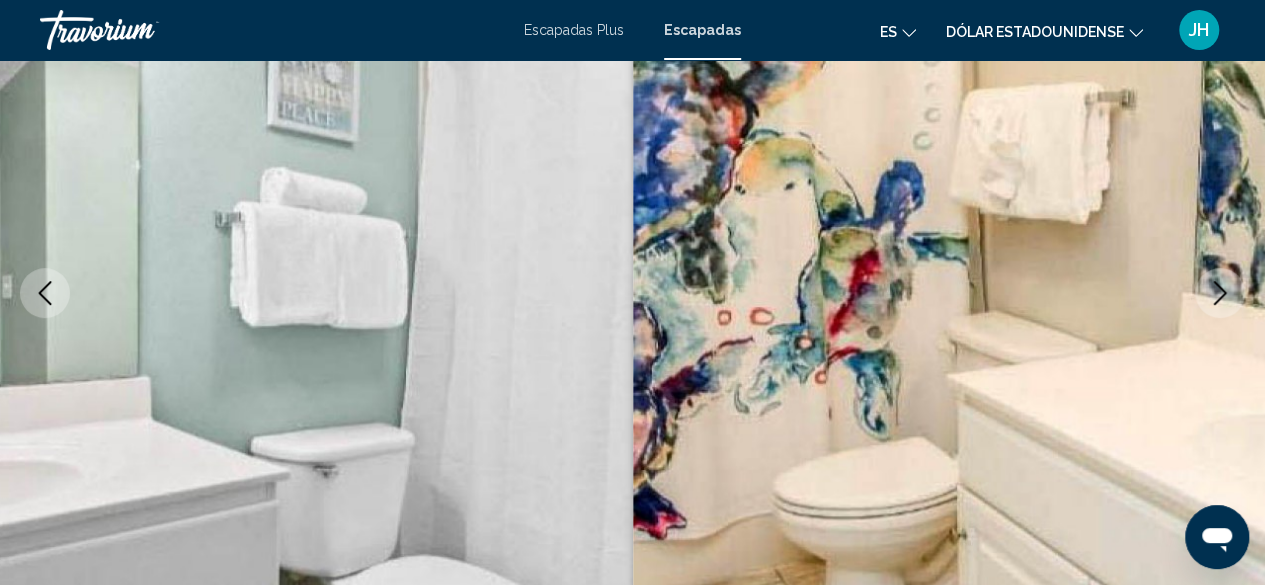 click 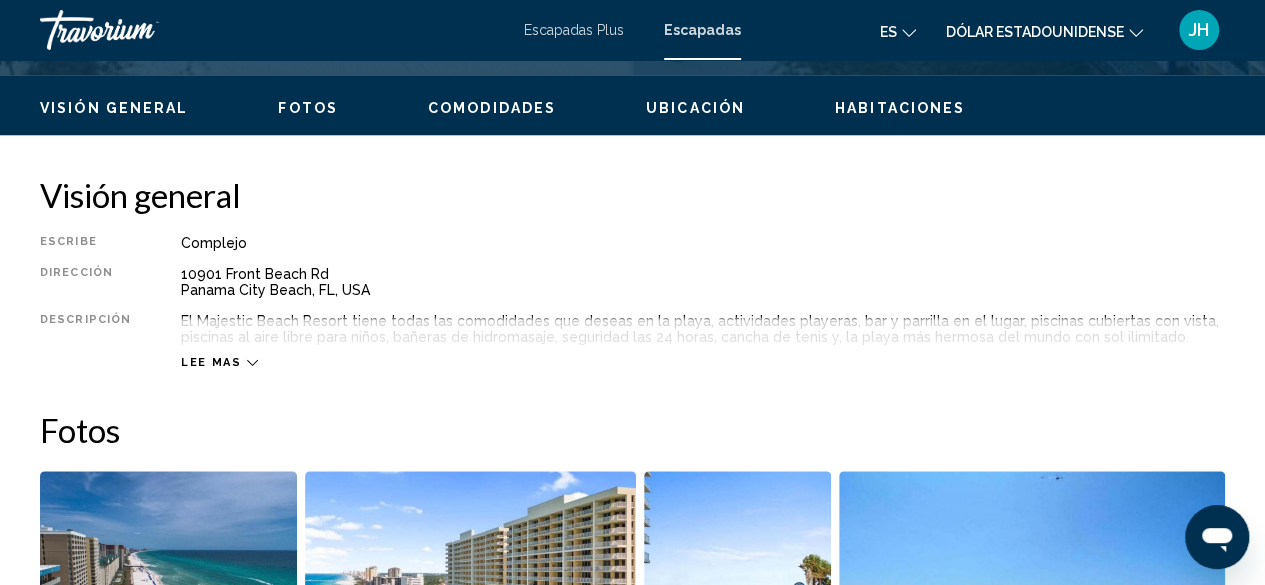 scroll, scrollTop: 942, scrollLeft: 0, axis: vertical 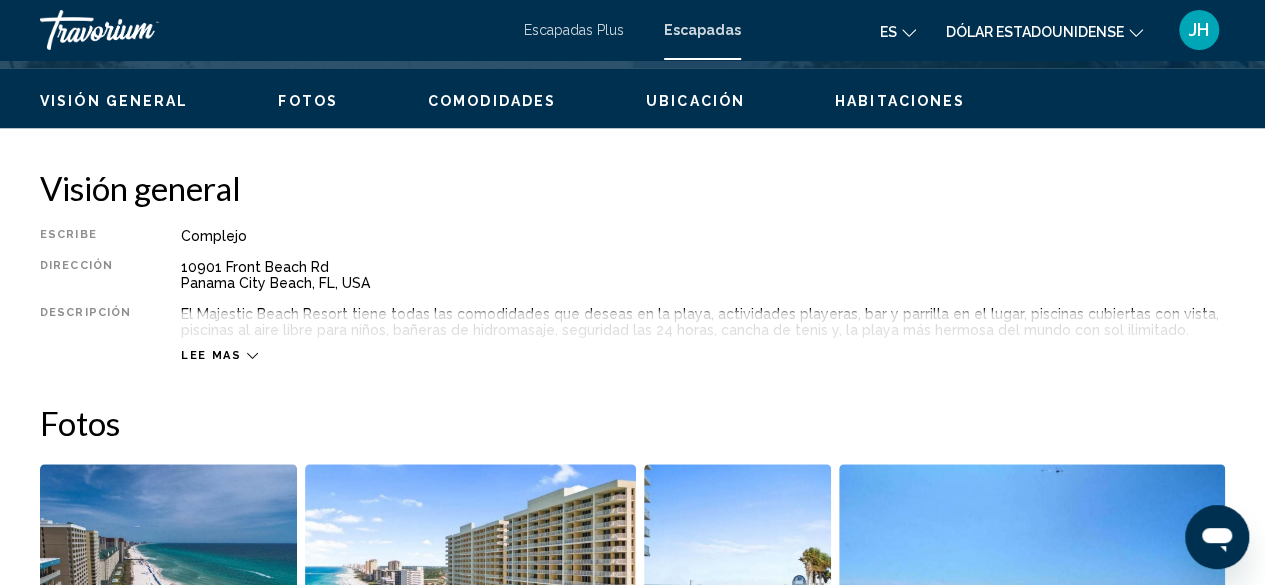 click on "Lee mas" at bounding box center [219, 355] 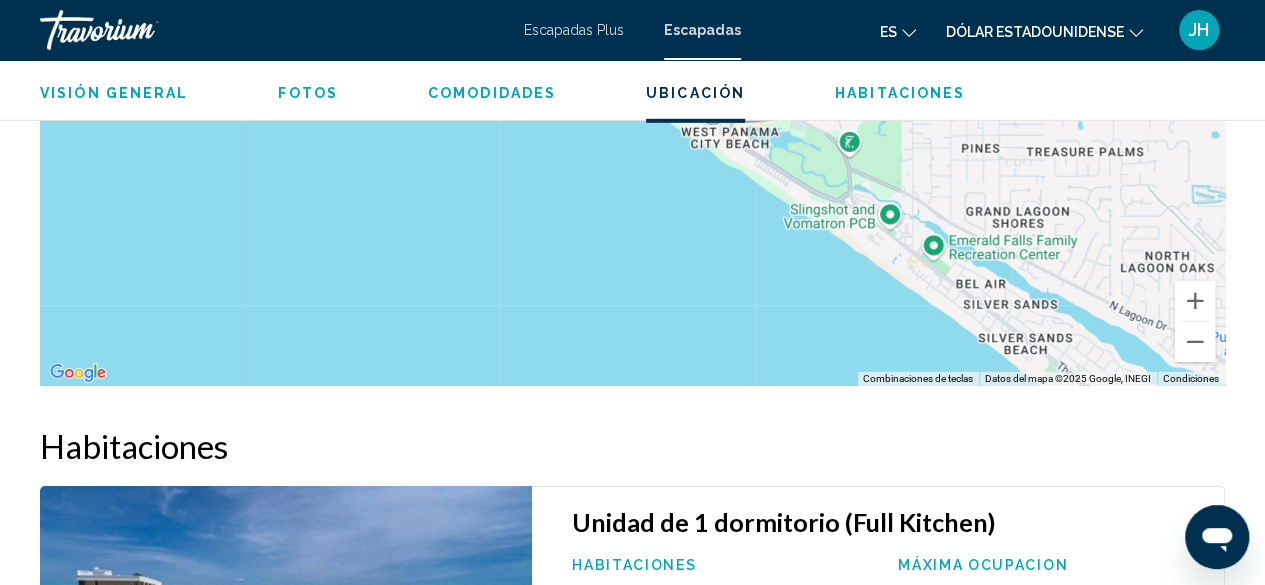 scroll, scrollTop: 2942, scrollLeft: 0, axis: vertical 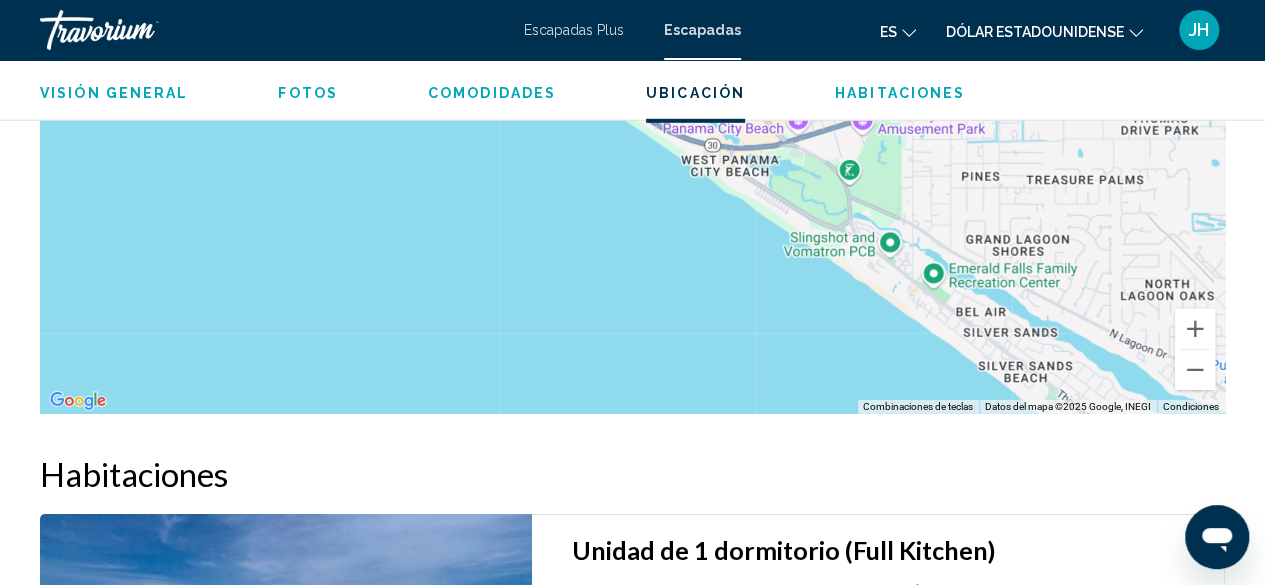 click at bounding box center (140, 30) 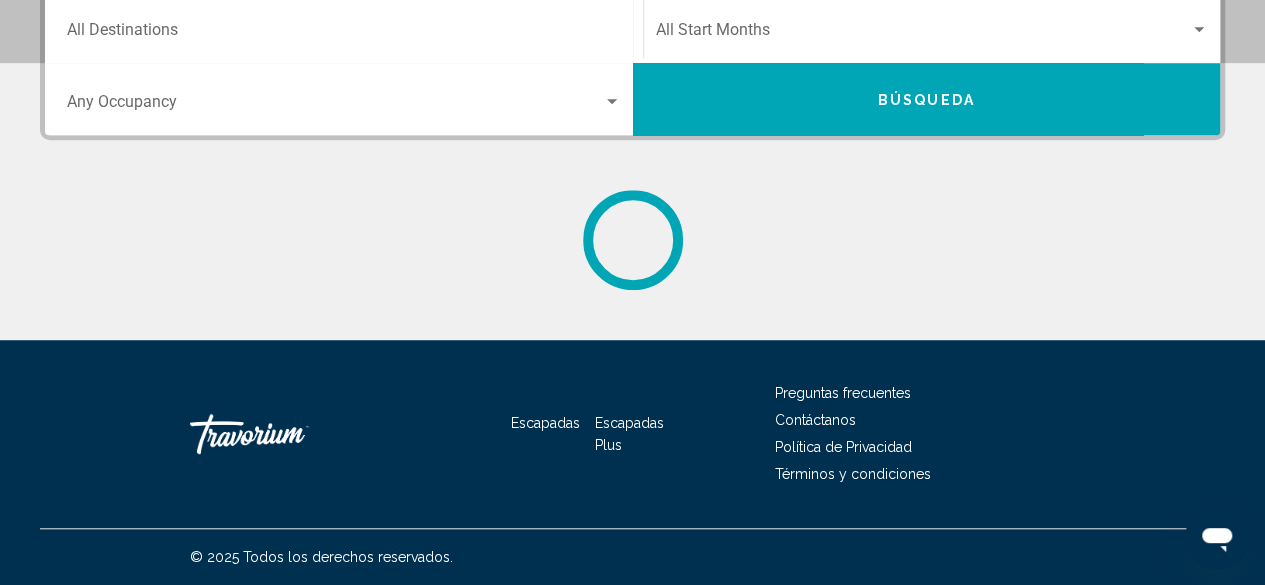 scroll, scrollTop: 0, scrollLeft: 0, axis: both 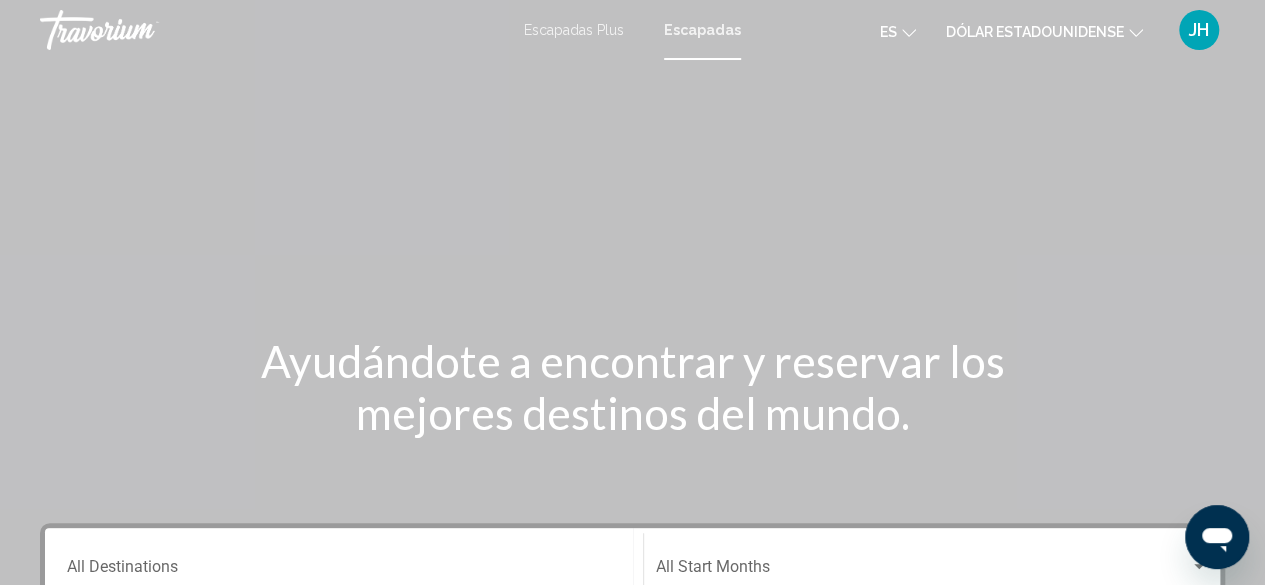 click at bounding box center (140, 30) 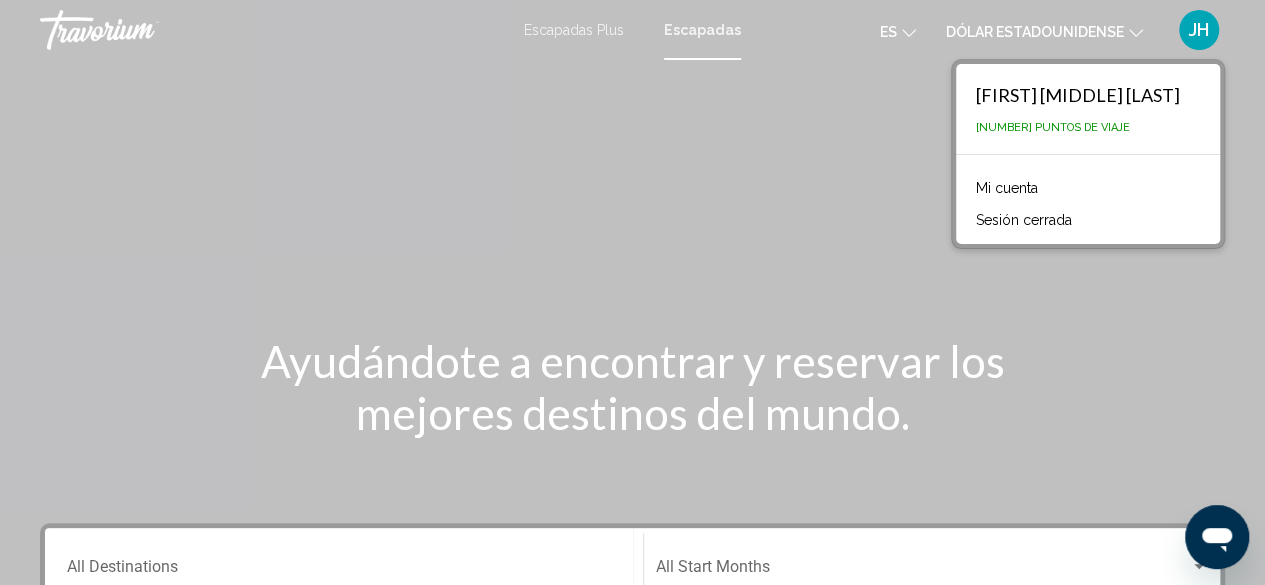 click on "Mi cuenta" at bounding box center (1007, 188) 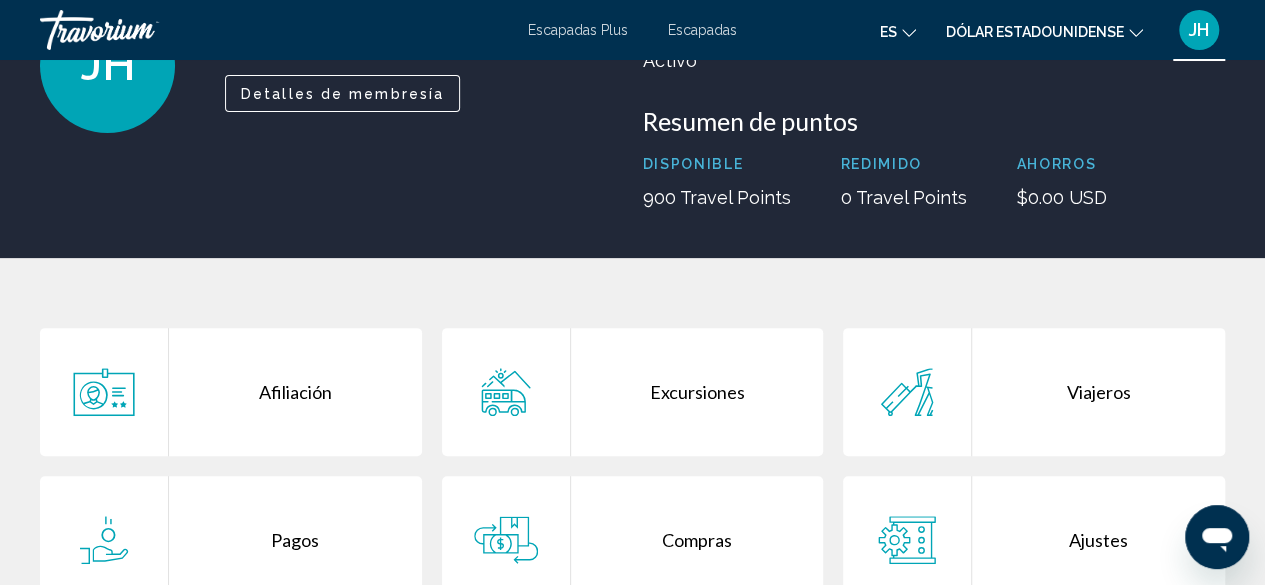scroll, scrollTop: 500, scrollLeft: 0, axis: vertical 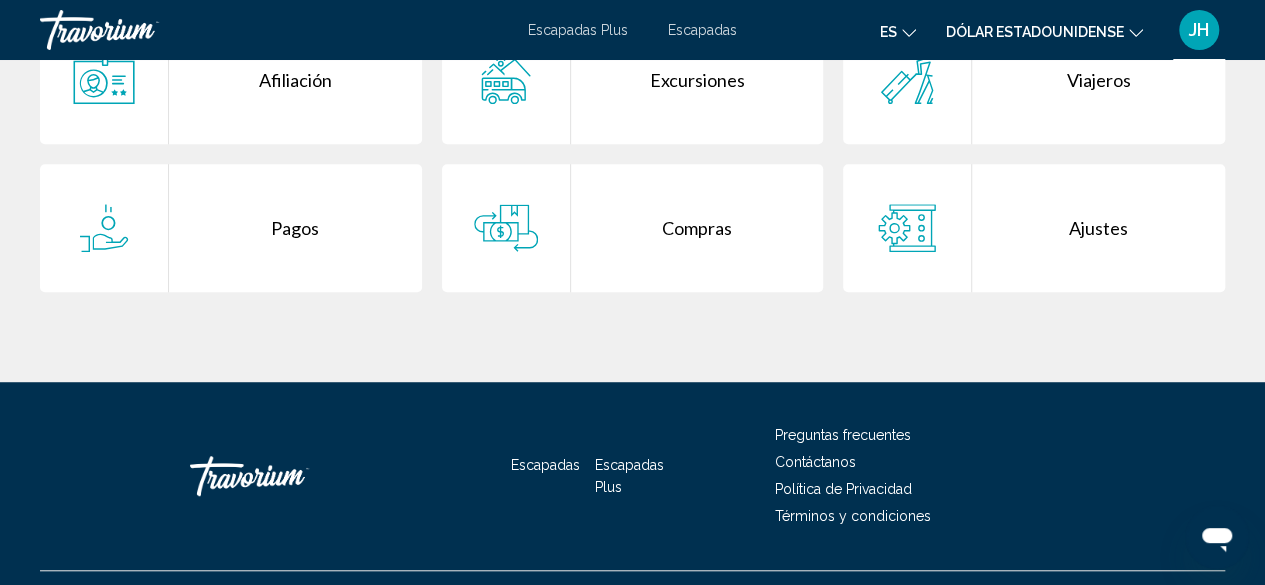 click at bounding box center [290, 476] 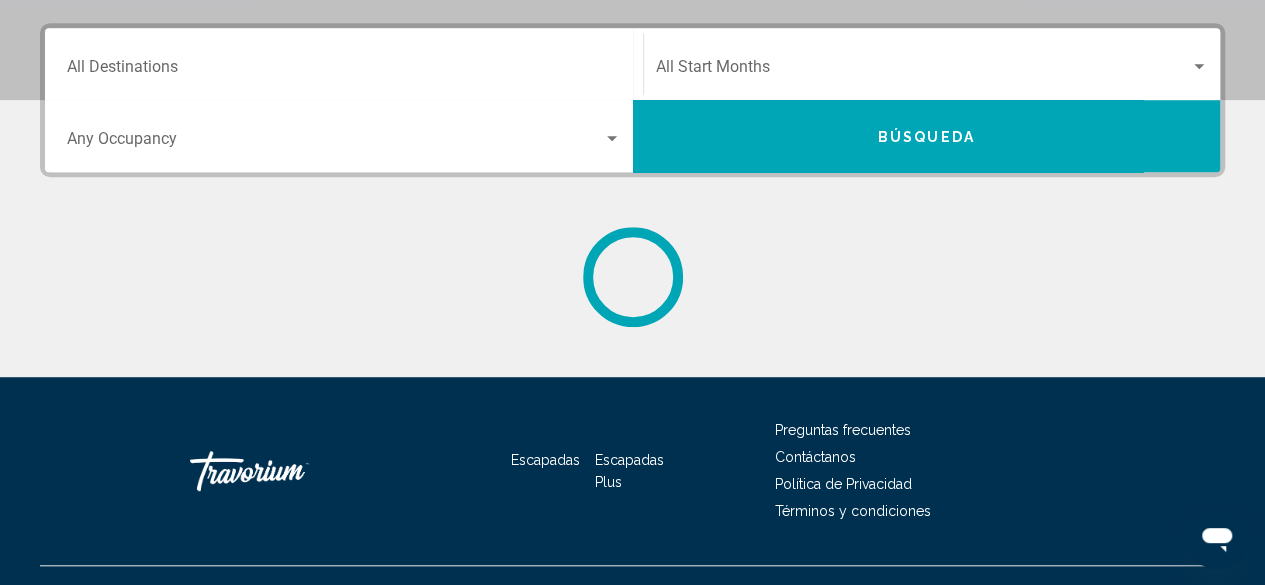 scroll, scrollTop: 0, scrollLeft: 0, axis: both 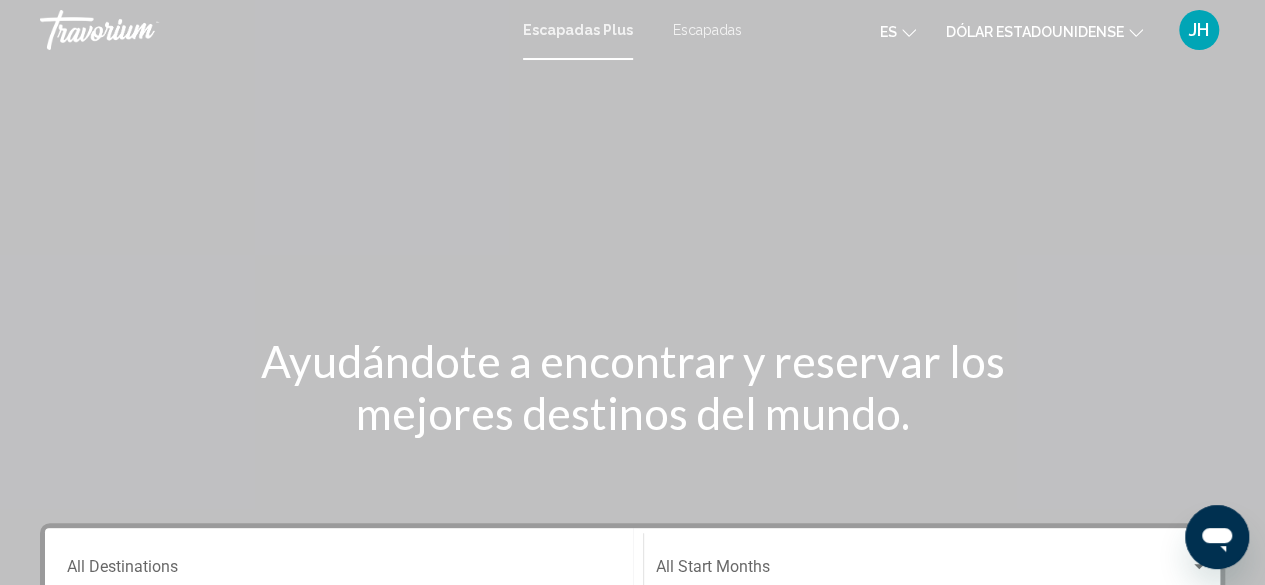 click at bounding box center [140, 30] 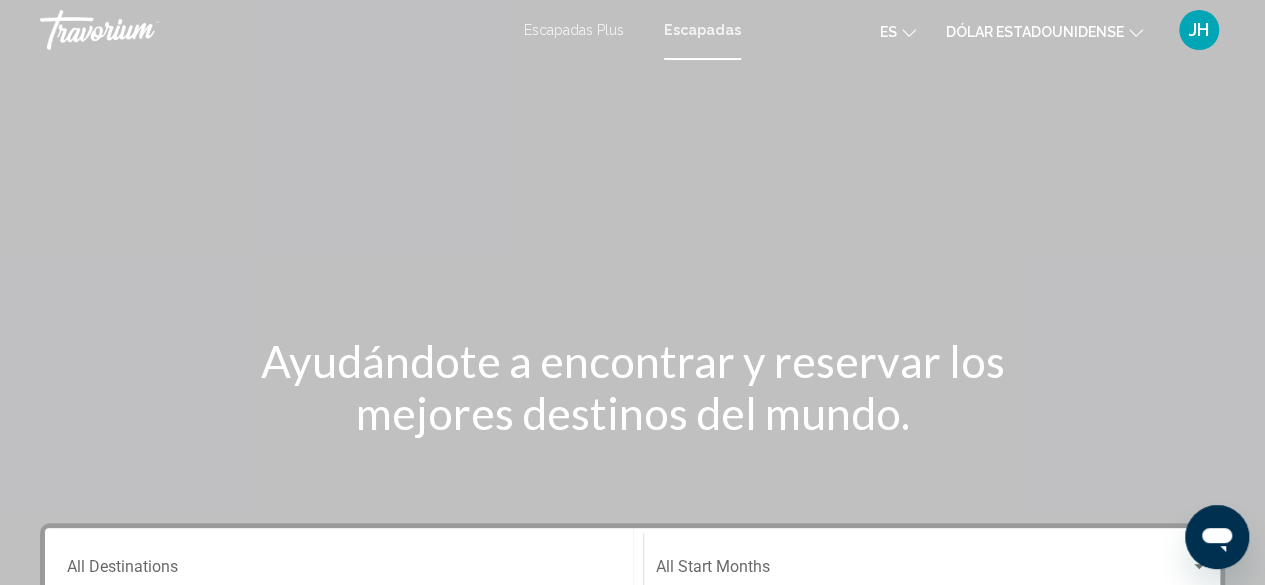 click at bounding box center (140, 30) 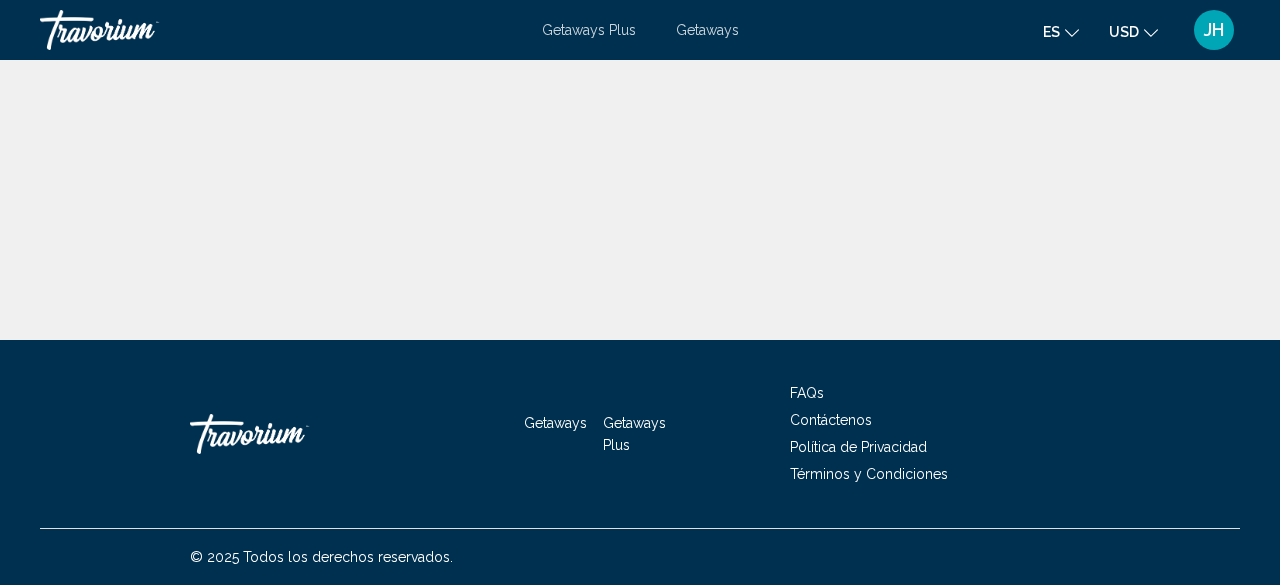 scroll, scrollTop: 0, scrollLeft: 0, axis: both 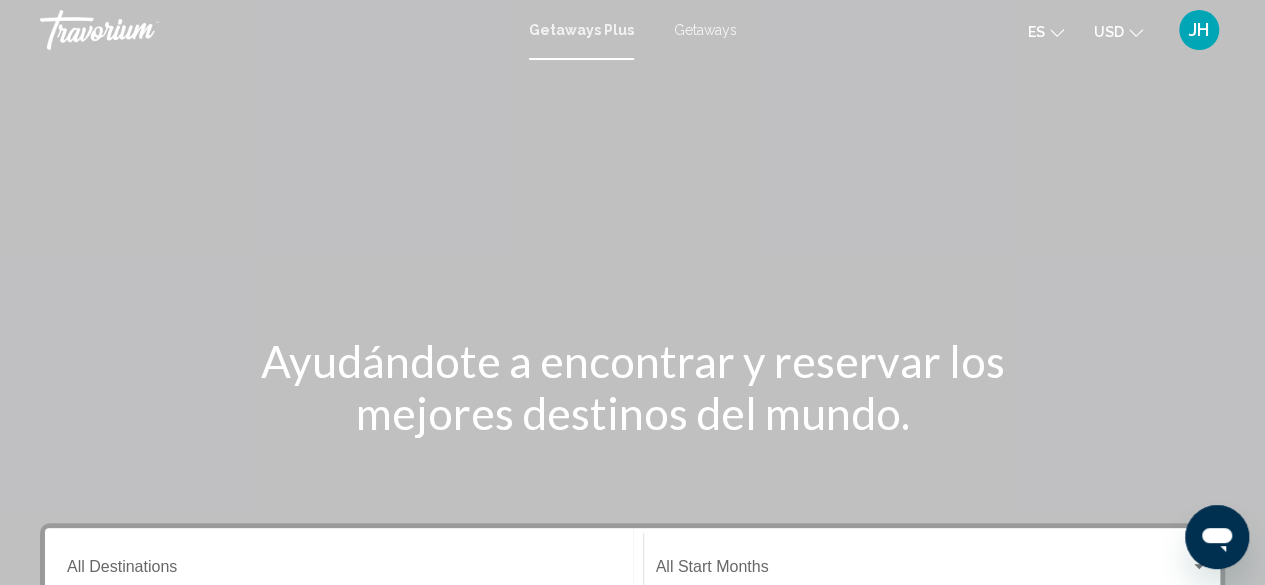 click on "Getaways" at bounding box center (705, 30) 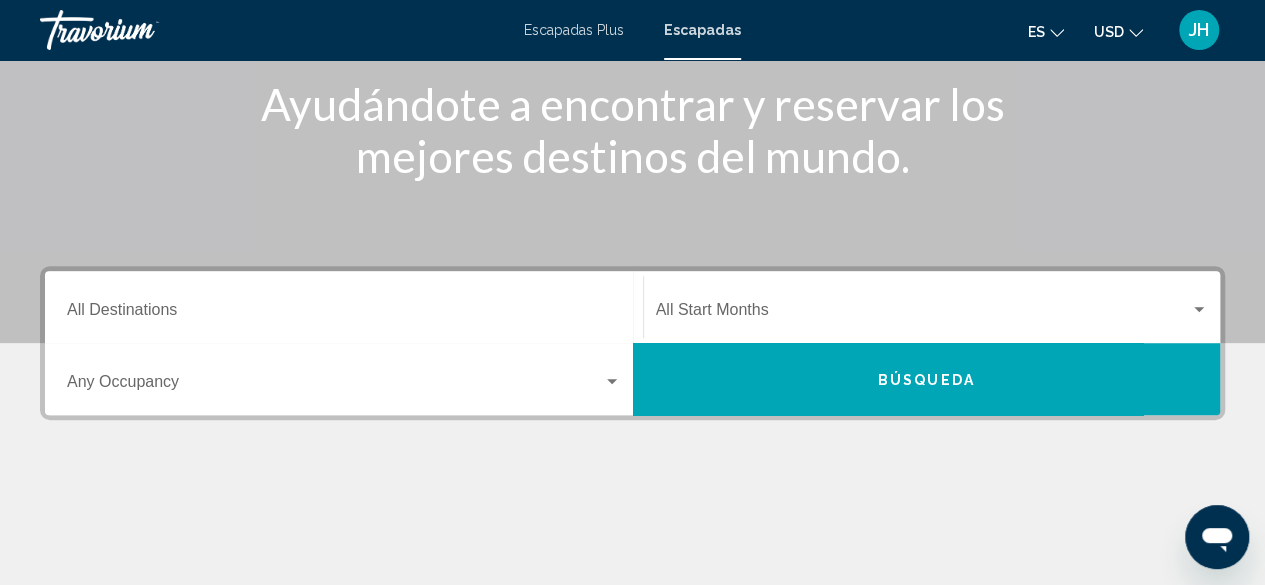 scroll, scrollTop: 300, scrollLeft: 0, axis: vertical 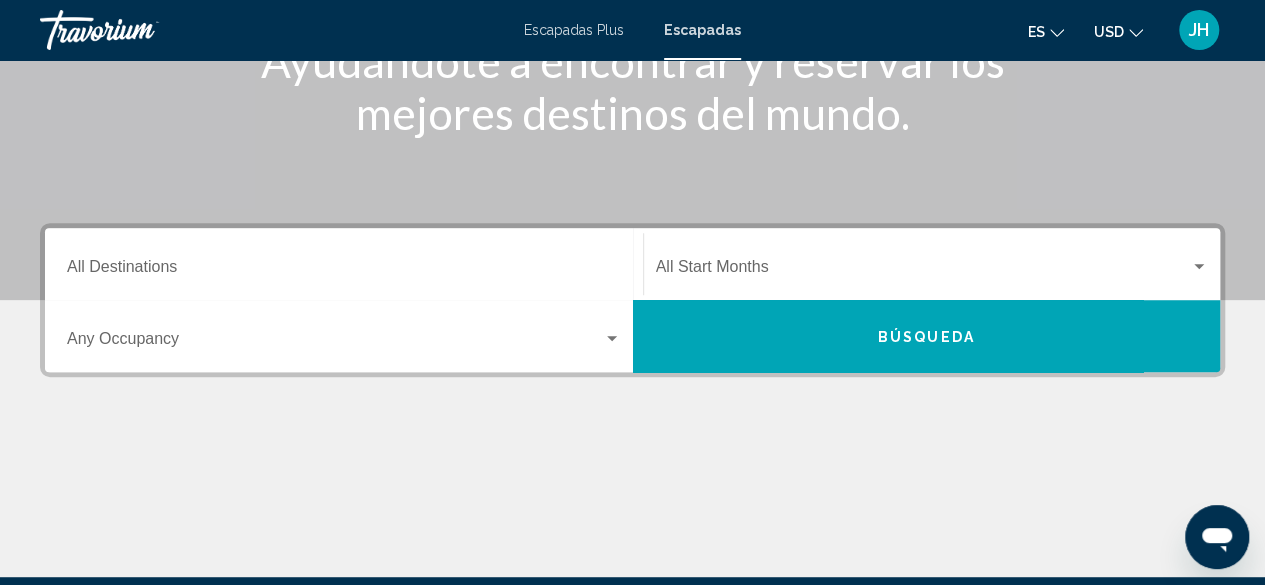 click on "Destination All Destinations" at bounding box center (344, 271) 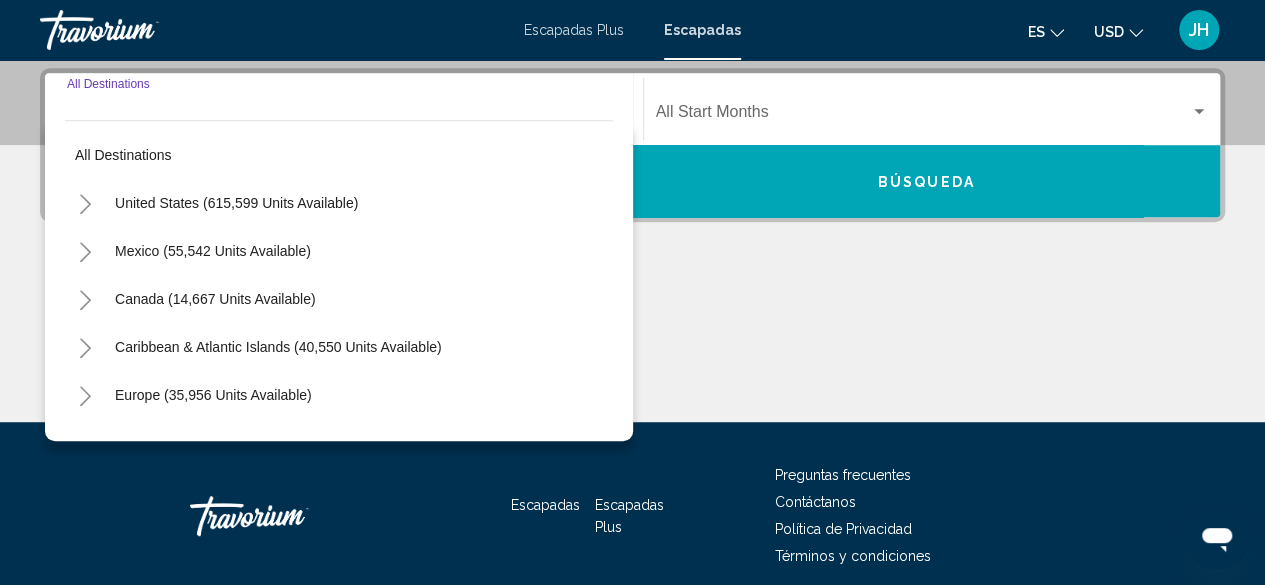scroll, scrollTop: 458, scrollLeft: 0, axis: vertical 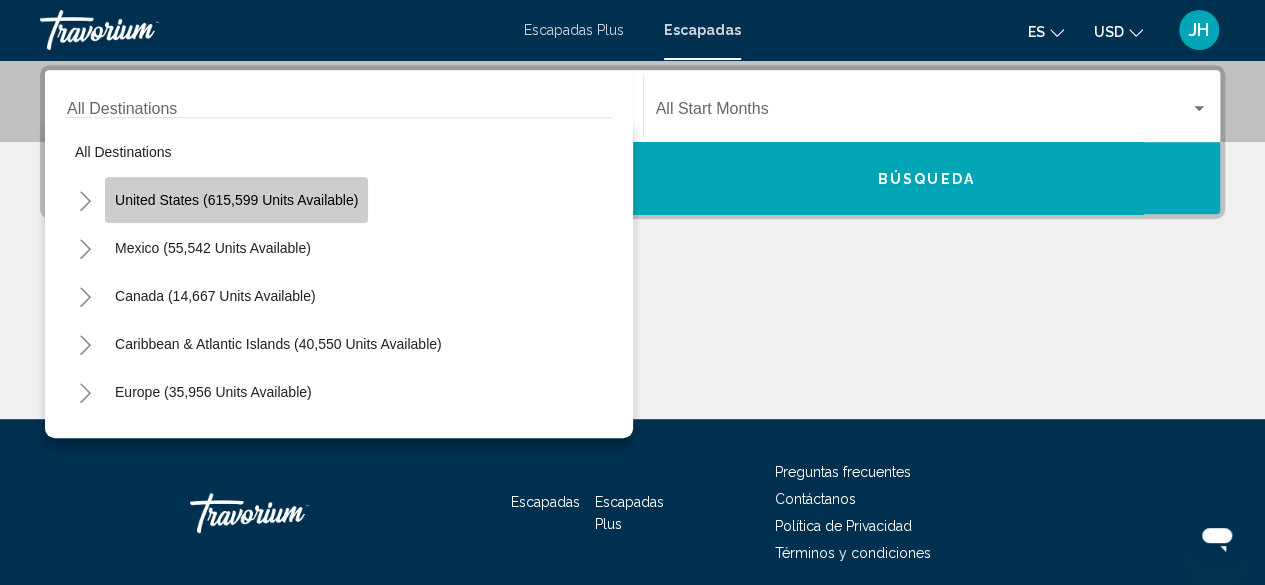 click on "United States (615,599 units available)" 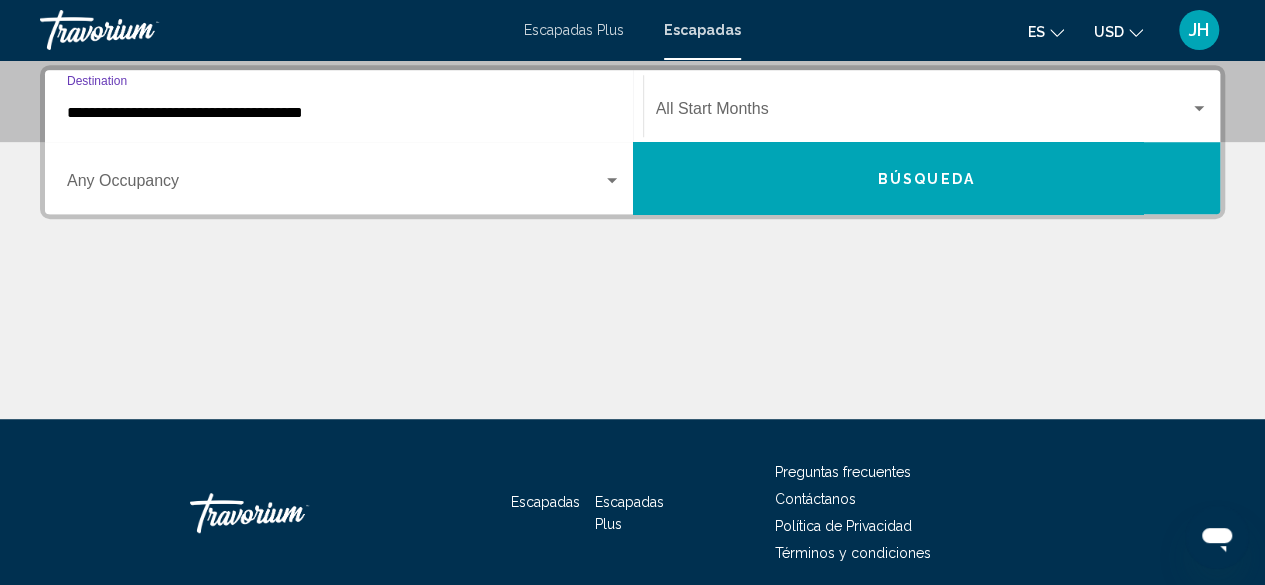 click at bounding box center [335, 185] 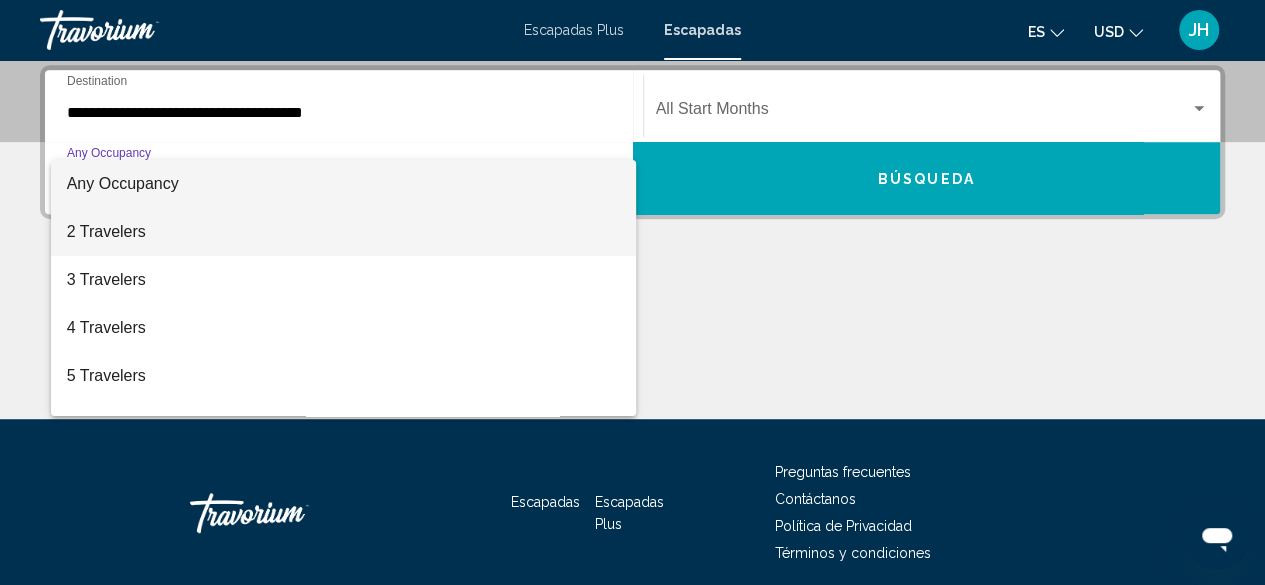 click on "2 Travelers" at bounding box center (344, 232) 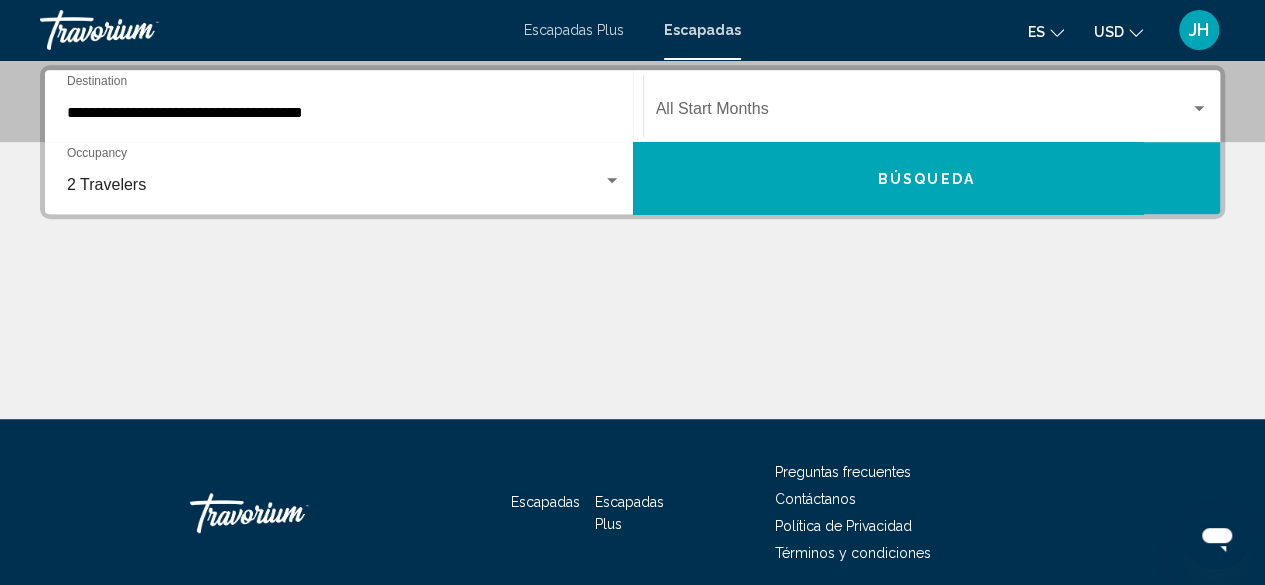 click on "Start Month All Start Months" 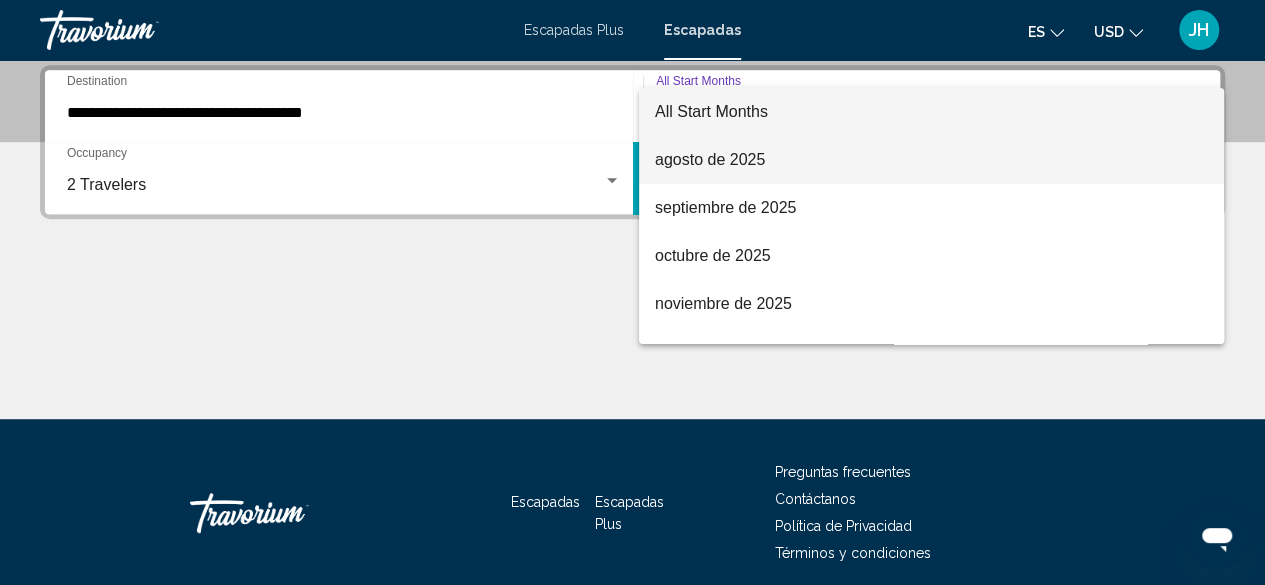 click on "agosto de 2025" at bounding box center (931, 160) 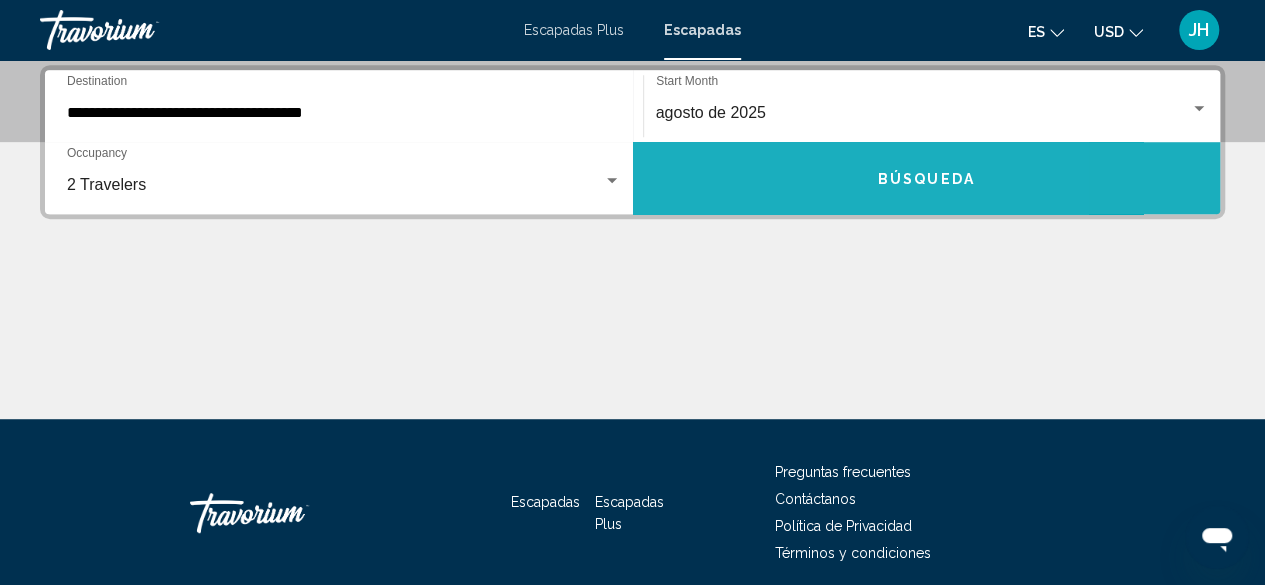 click on "Búsqueda" at bounding box center (927, 178) 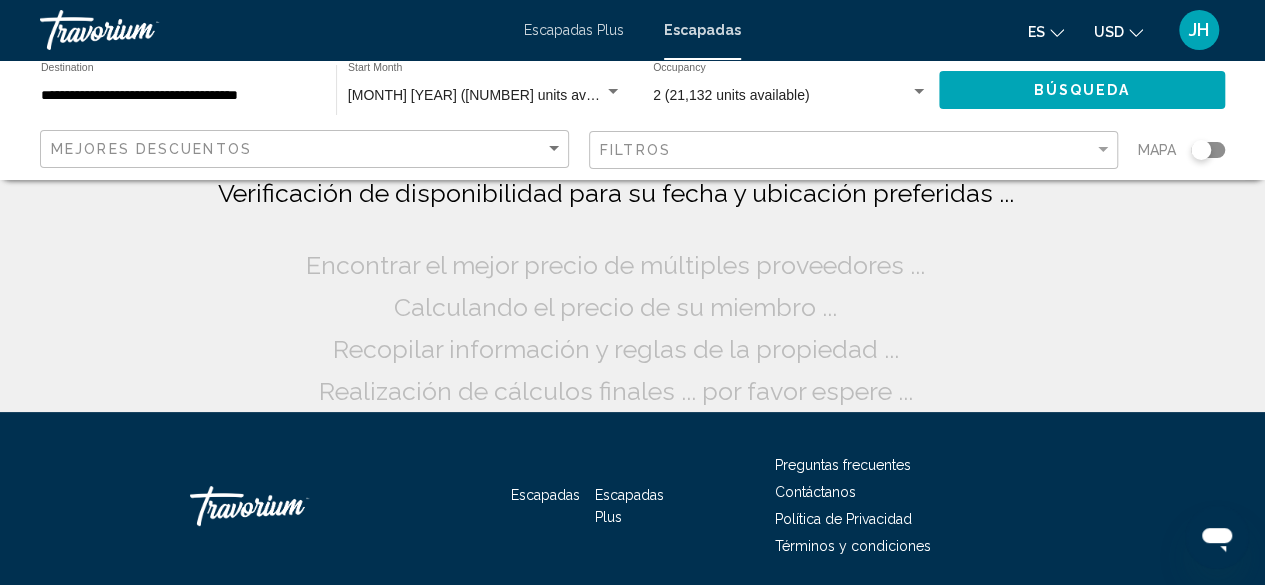 click 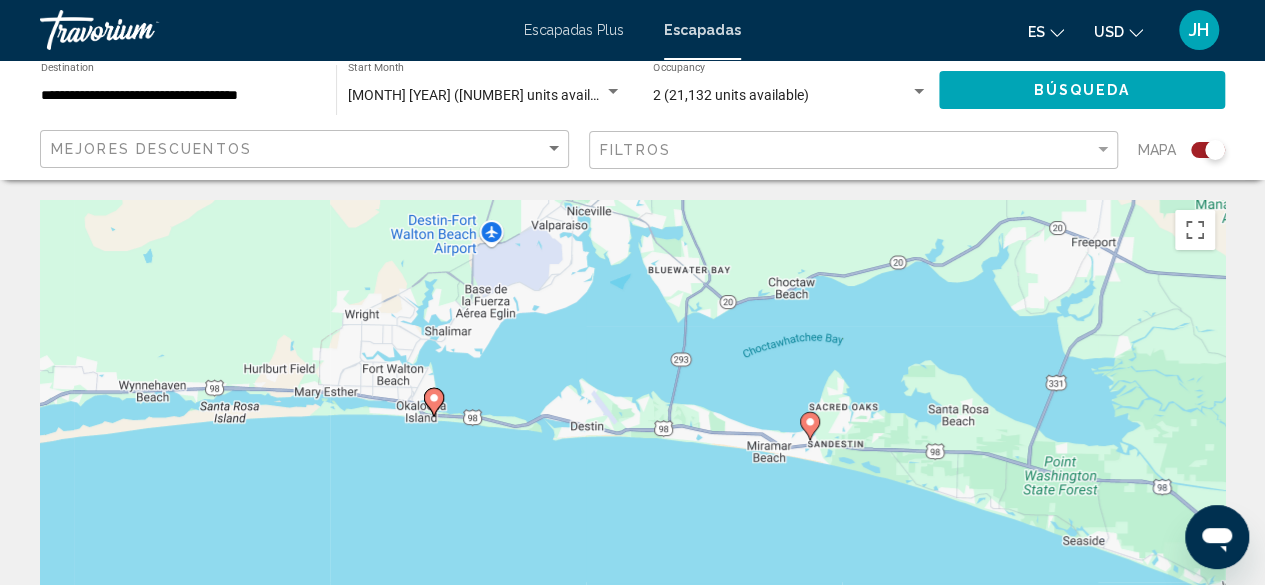 click 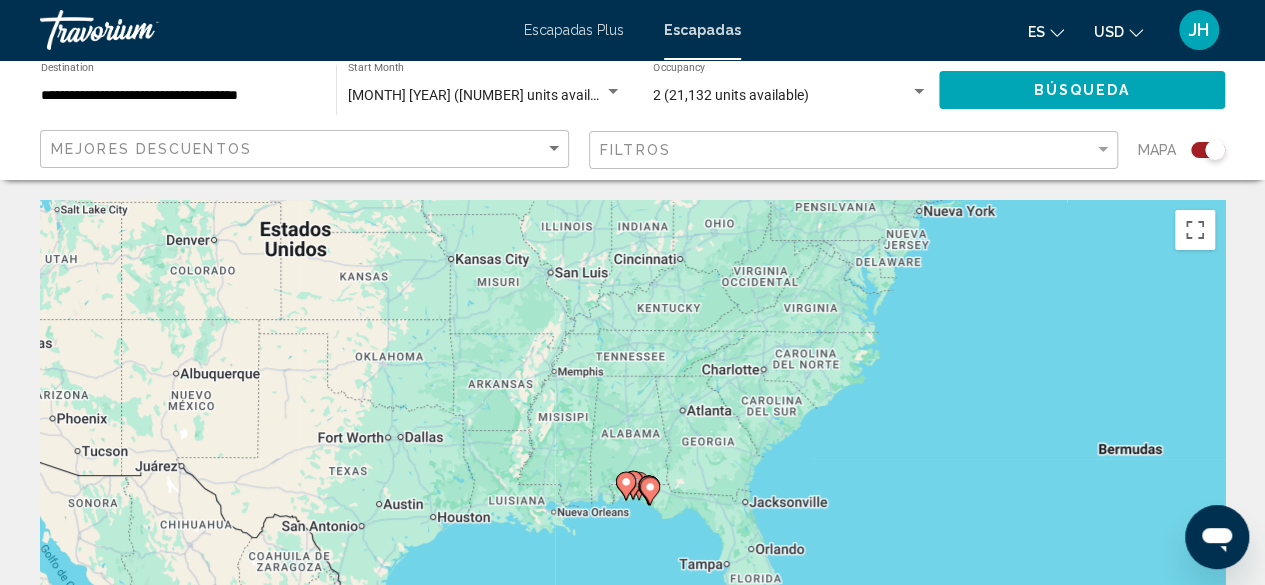 click 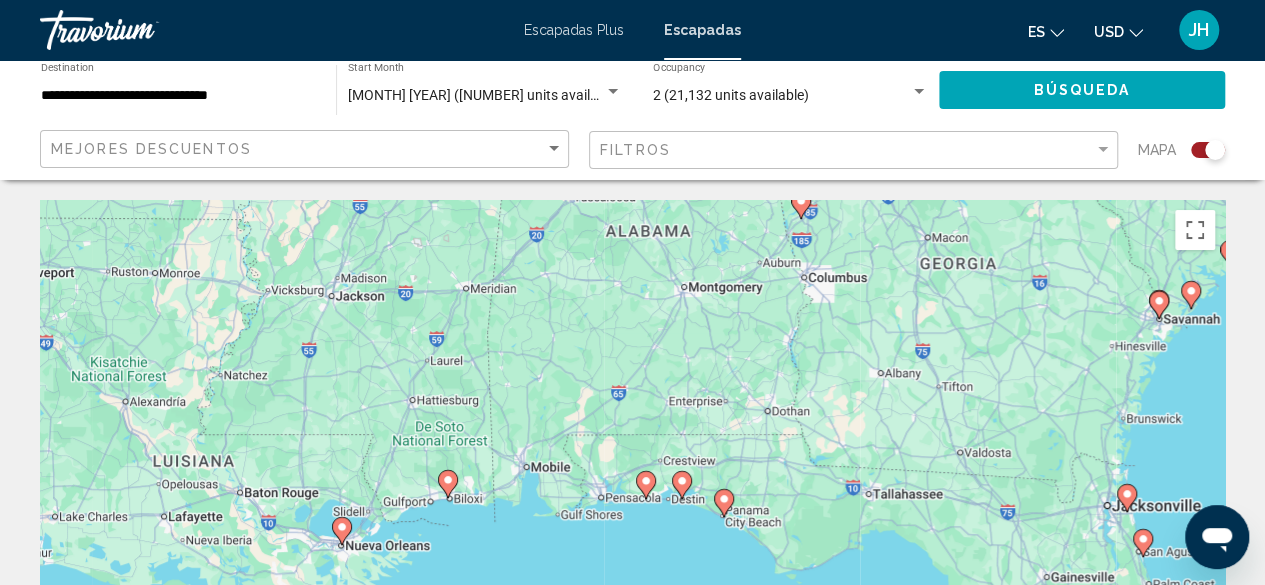 click 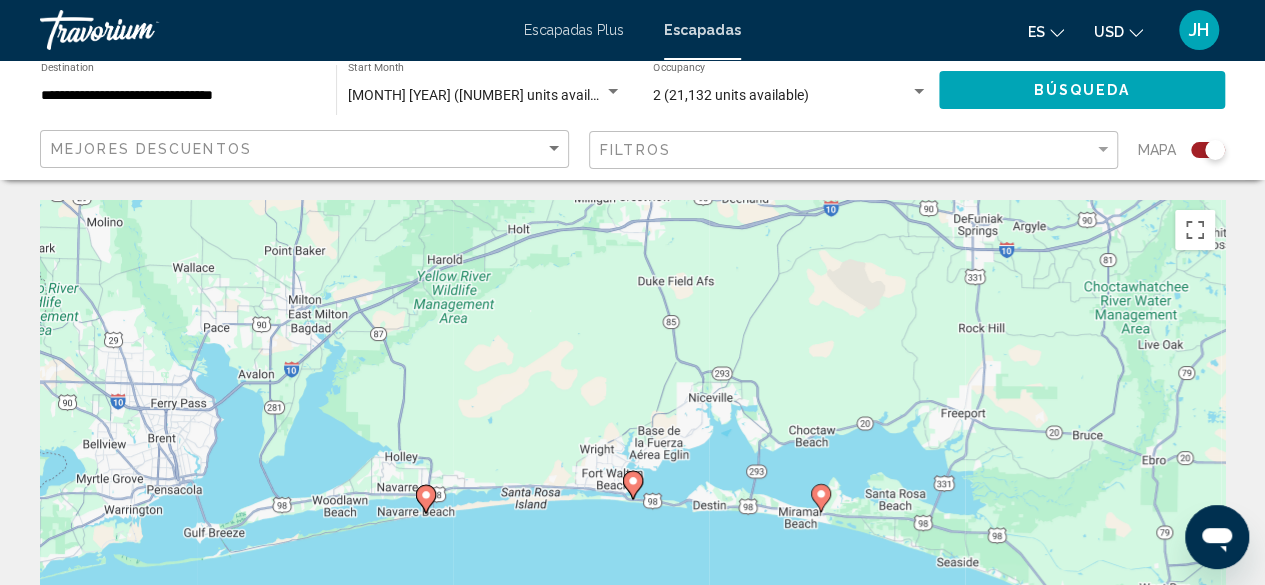 click 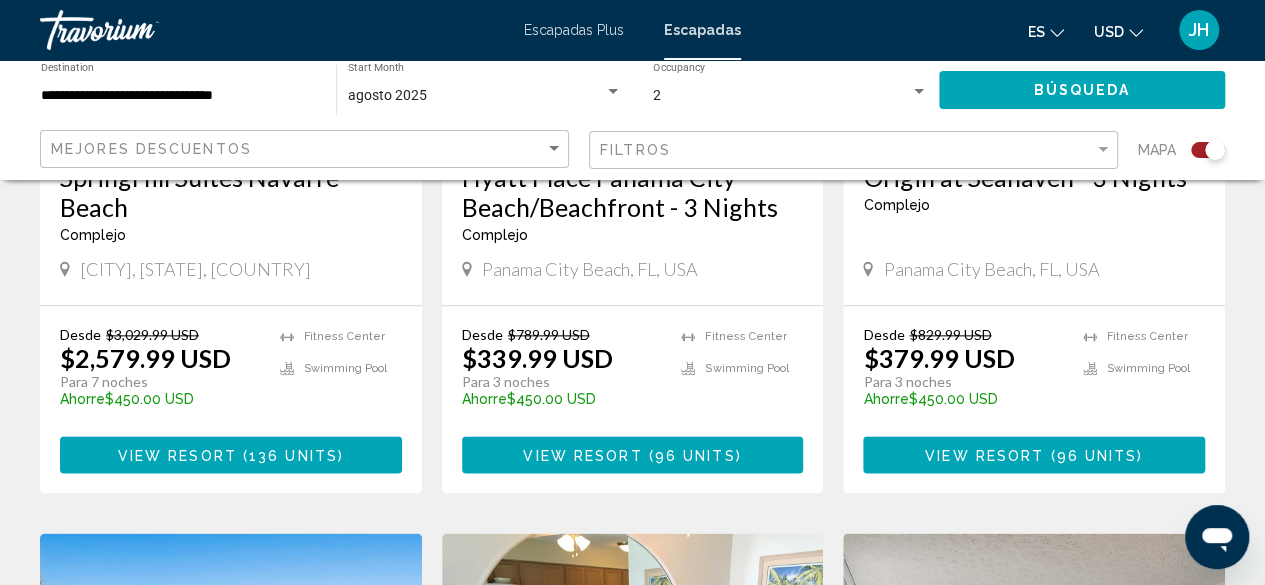 scroll, scrollTop: 1100, scrollLeft: 0, axis: vertical 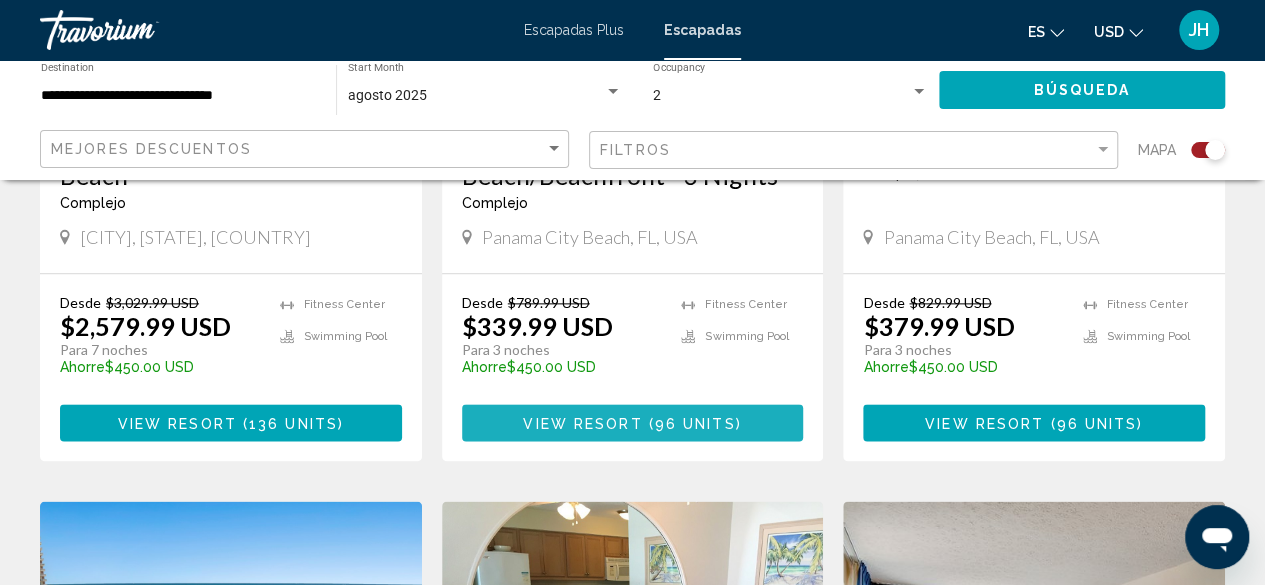 click on "96 units" at bounding box center [695, 423] 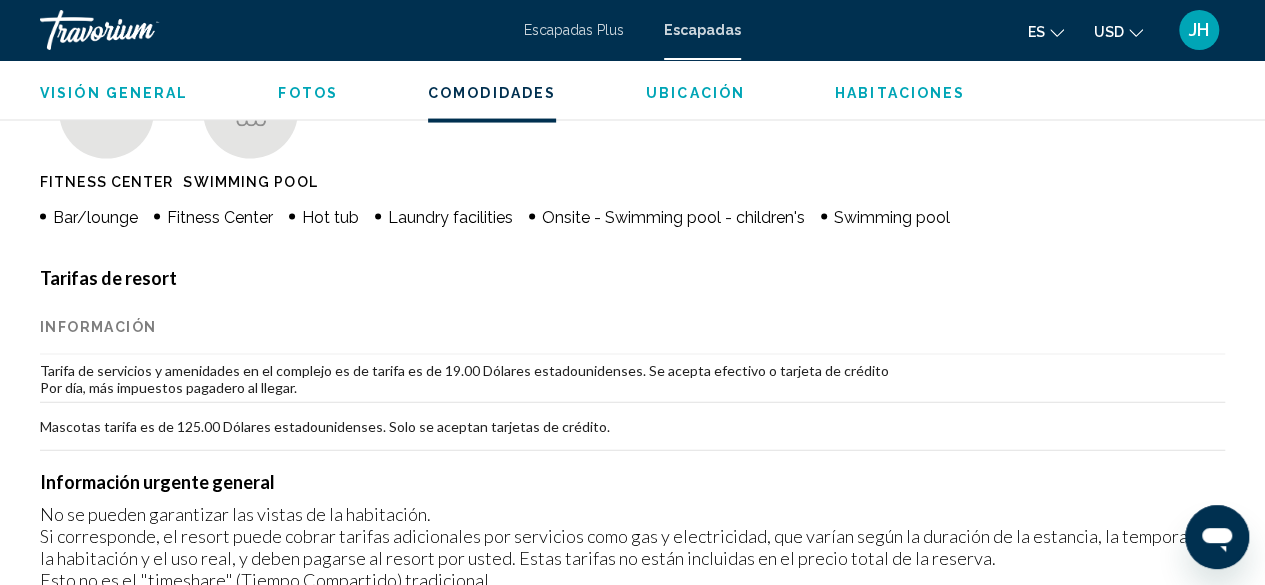 scroll, scrollTop: 1942, scrollLeft: 0, axis: vertical 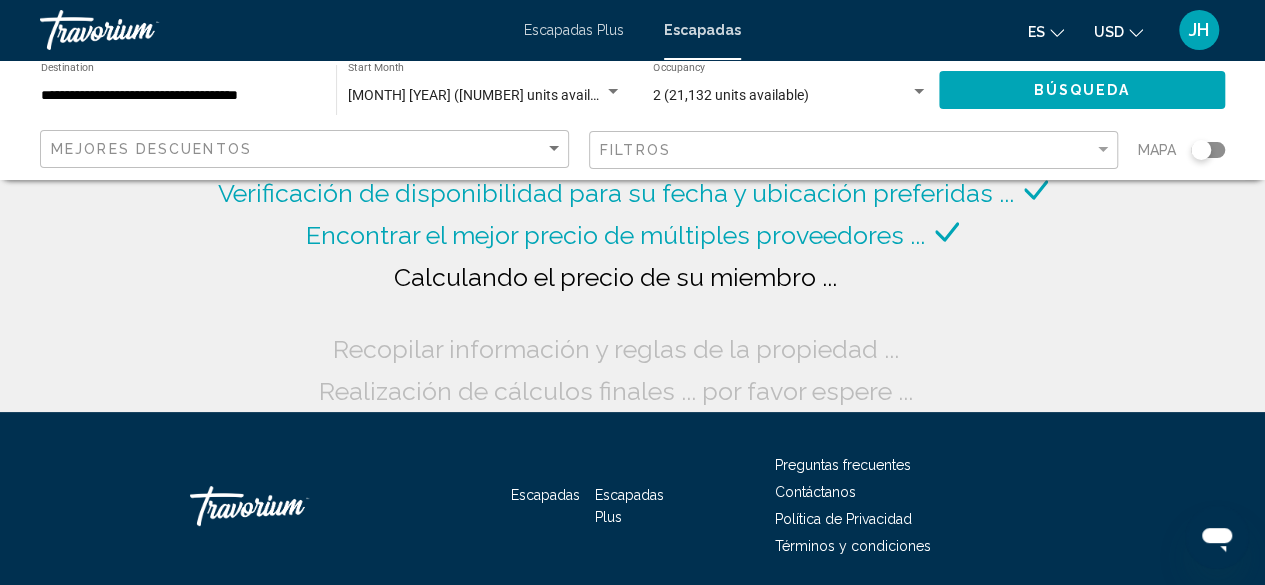 click 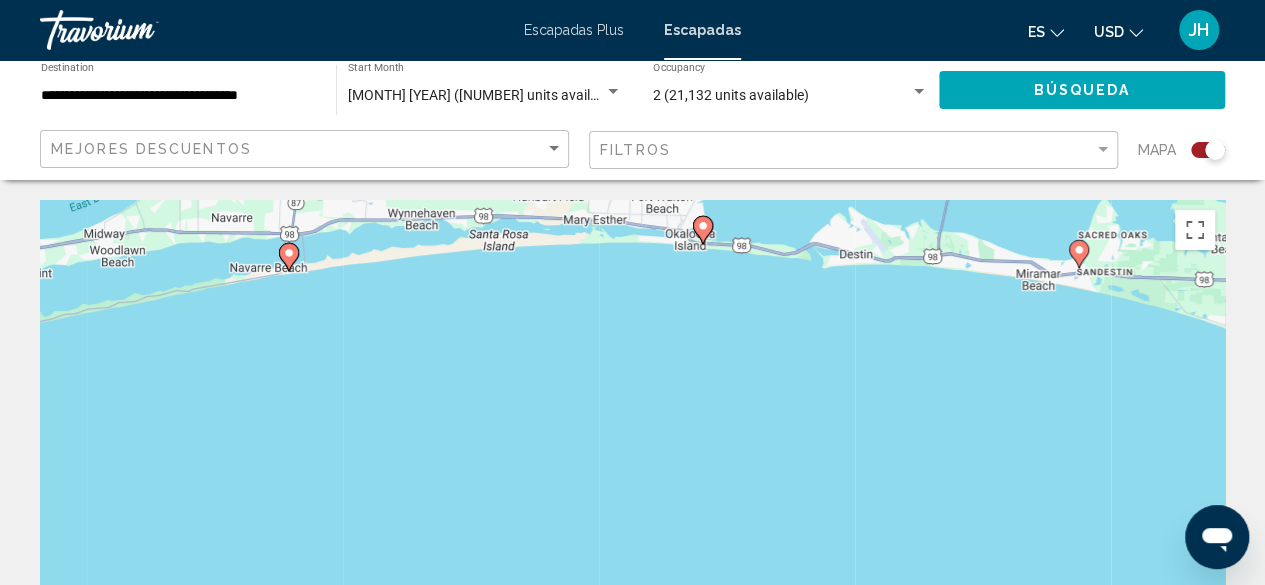 click 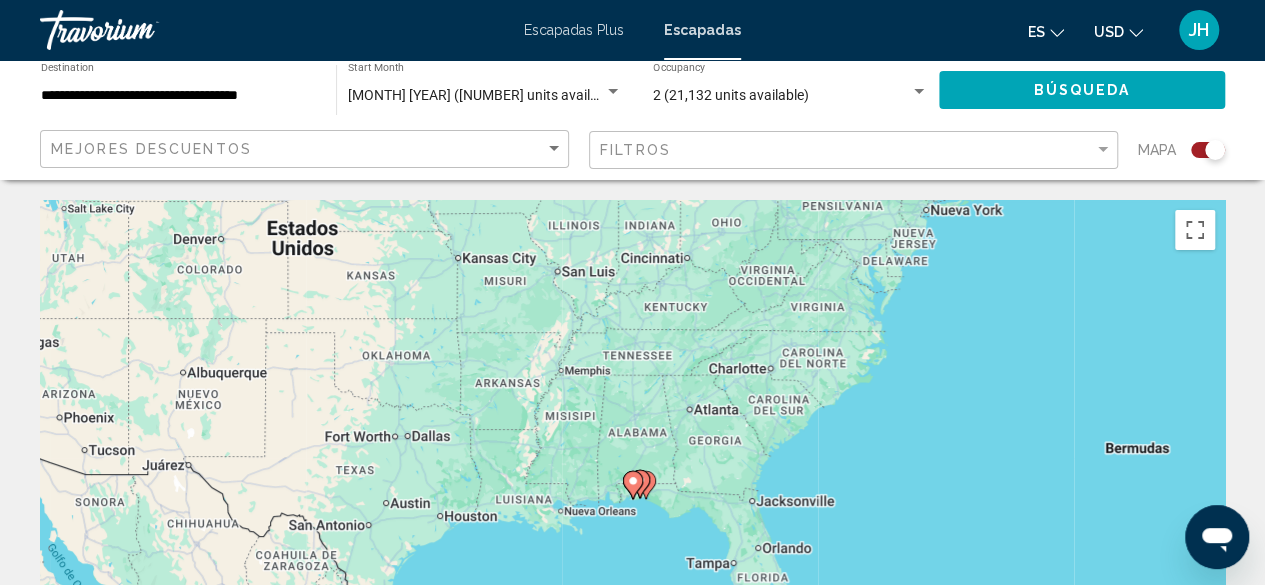 click 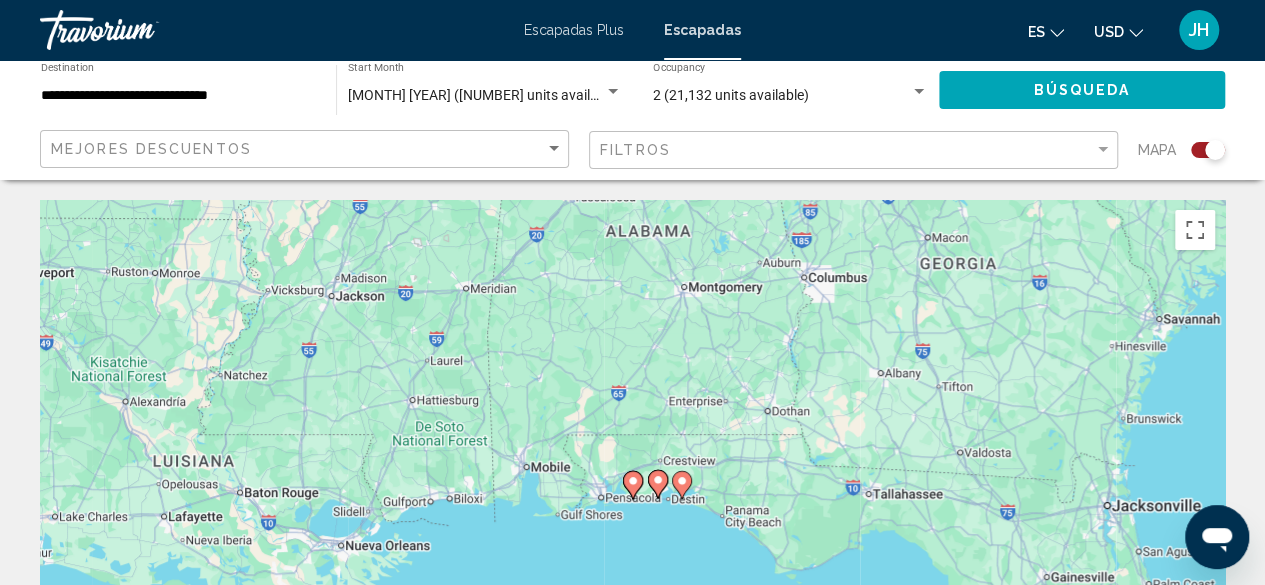 click 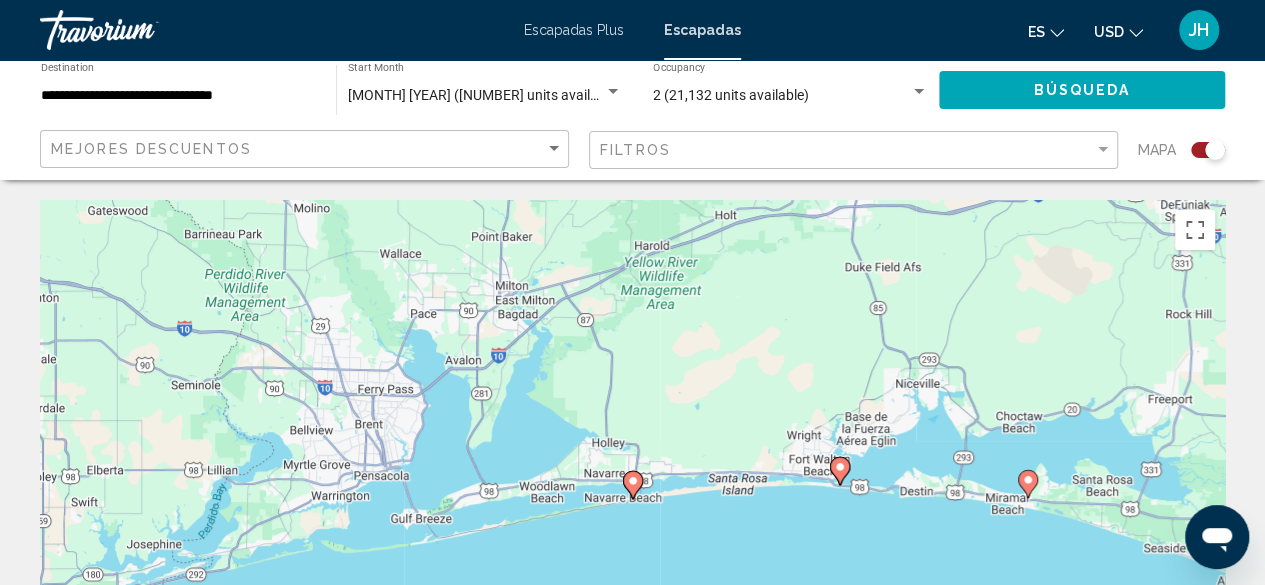 click 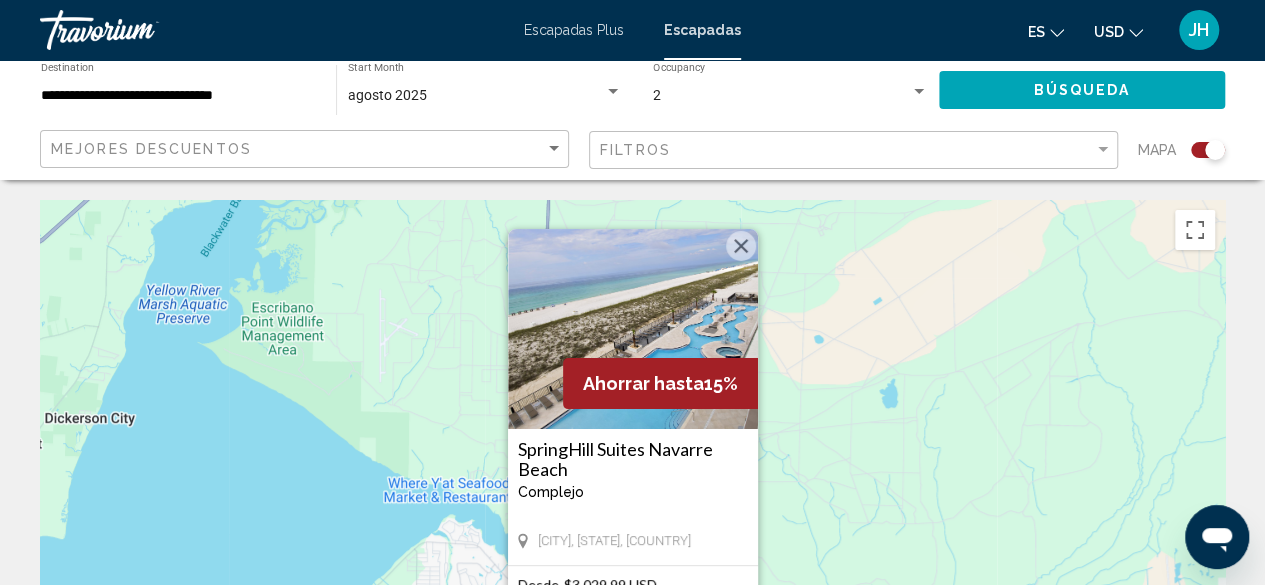 drag, startPoint x: 603, startPoint y: 450, endPoint x: 554, endPoint y: 304, distance: 154.00325 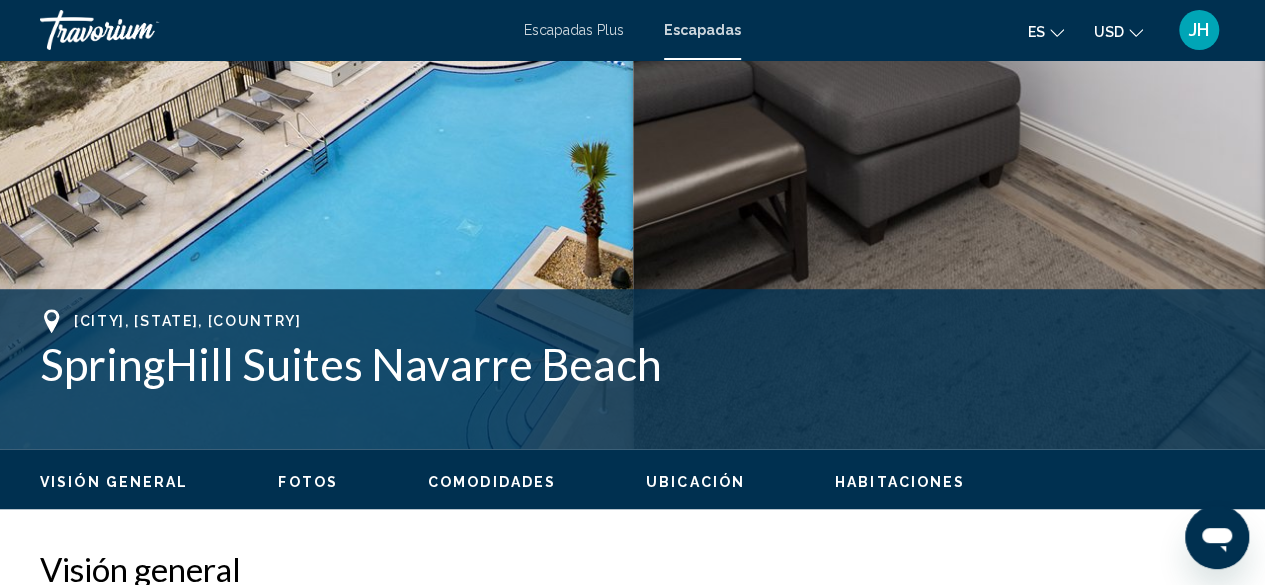 scroll, scrollTop: 542, scrollLeft: 0, axis: vertical 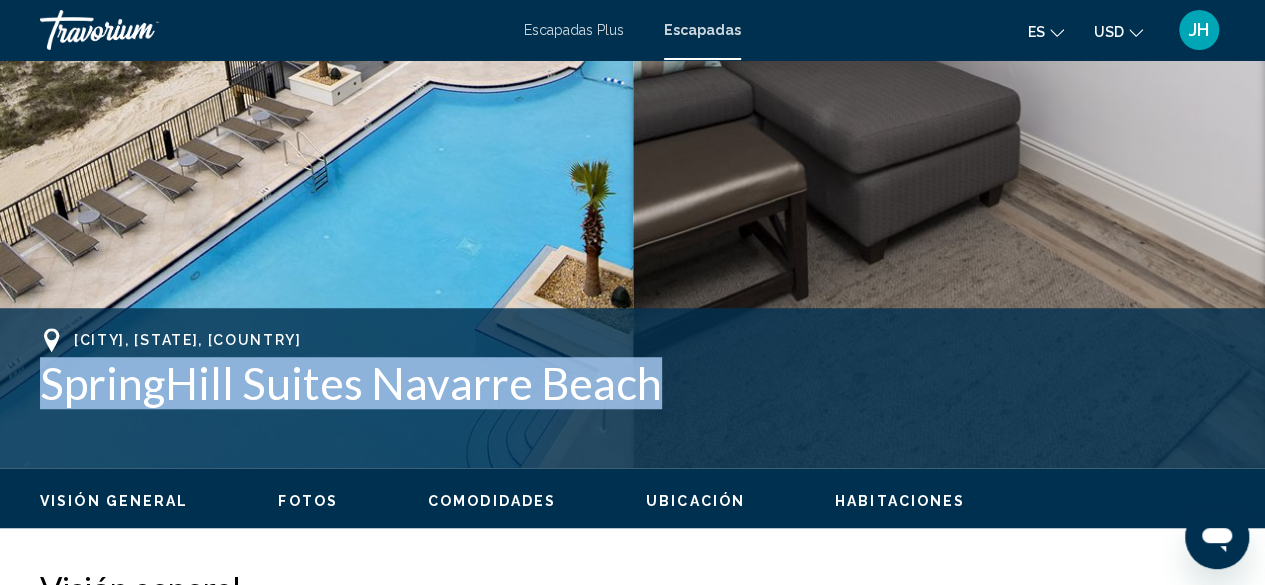 drag, startPoint x: 42, startPoint y: 381, endPoint x: 649, endPoint y: 405, distance: 607.4743 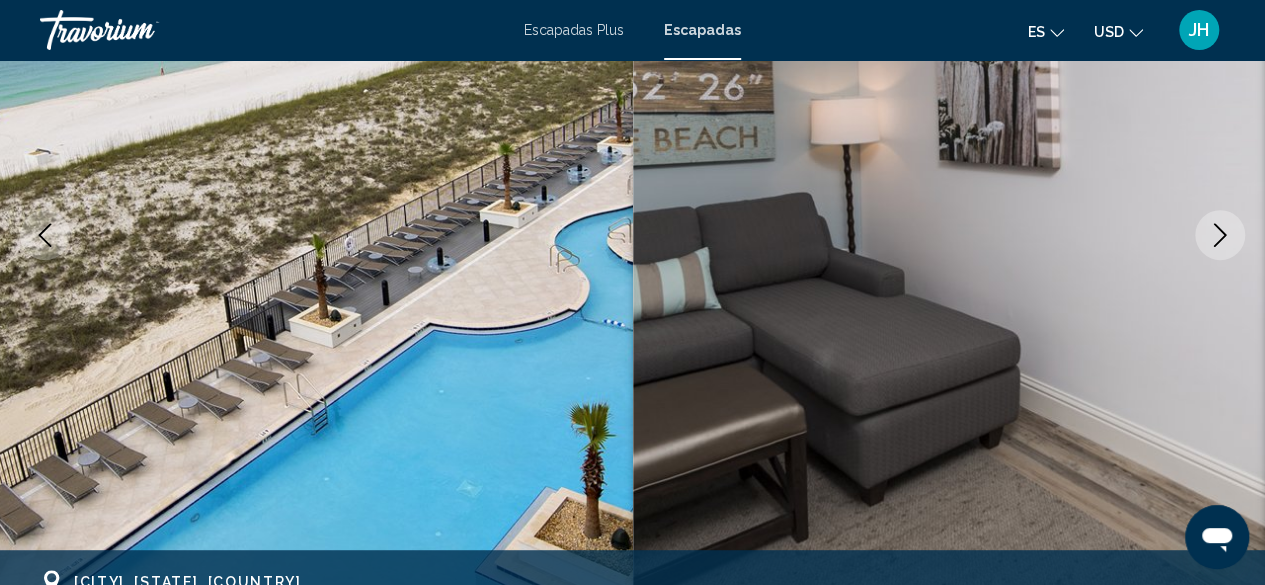 scroll, scrollTop: 0, scrollLeft: 0, axis: both 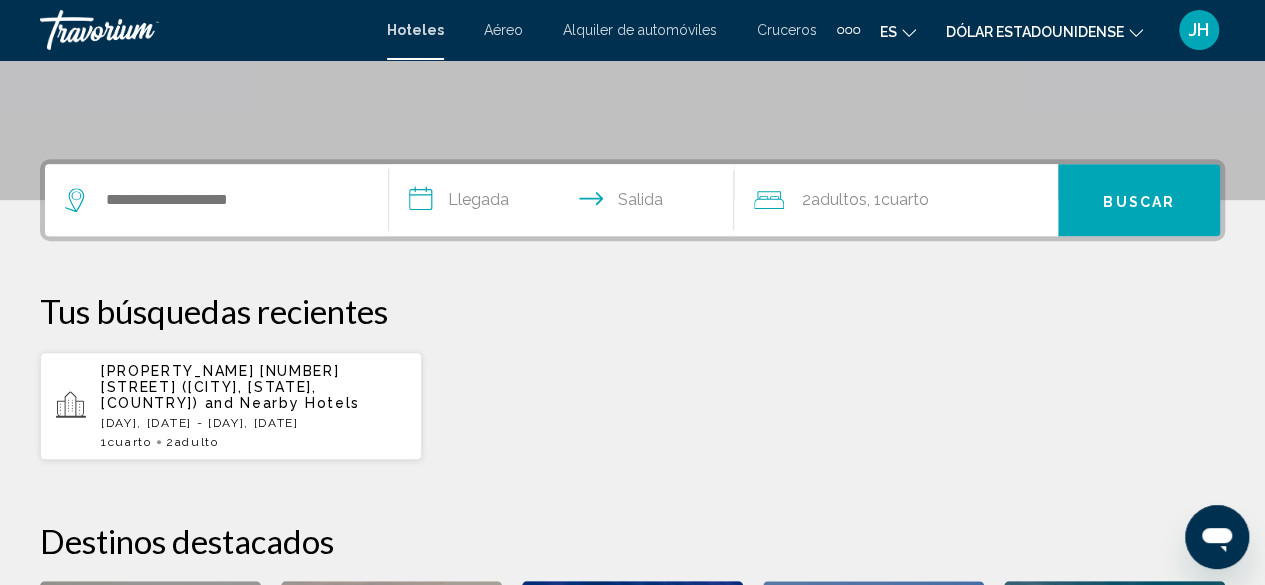 click on "**********" at bounding box center (565, 203) 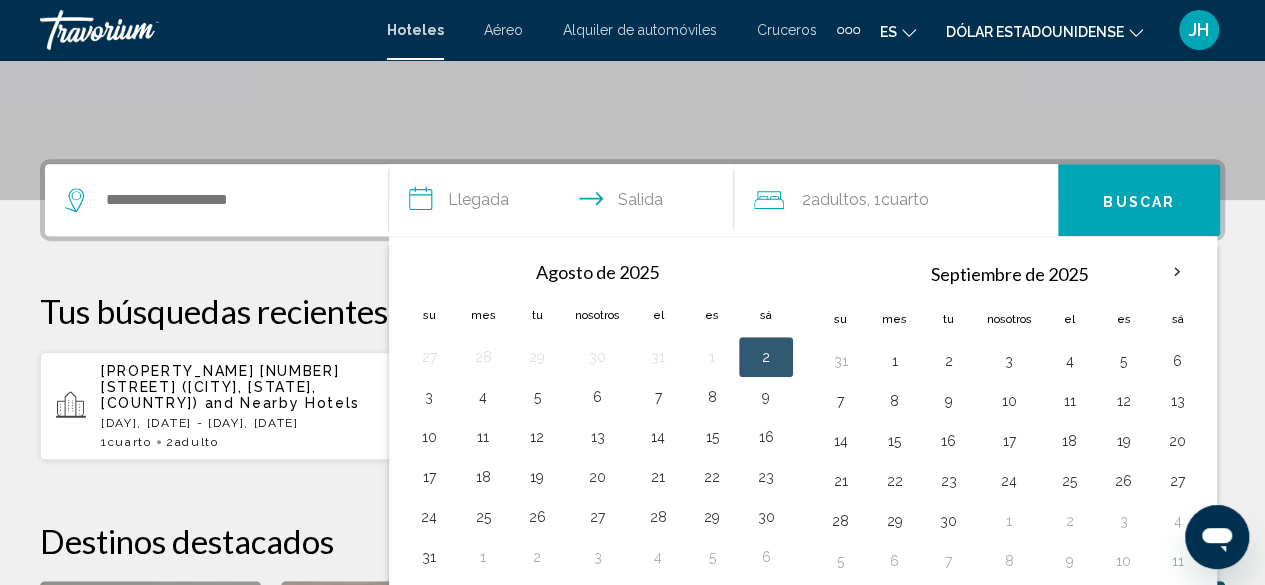 scroll, scrollTop: 494, scrollLeft: 0, axis: vertical 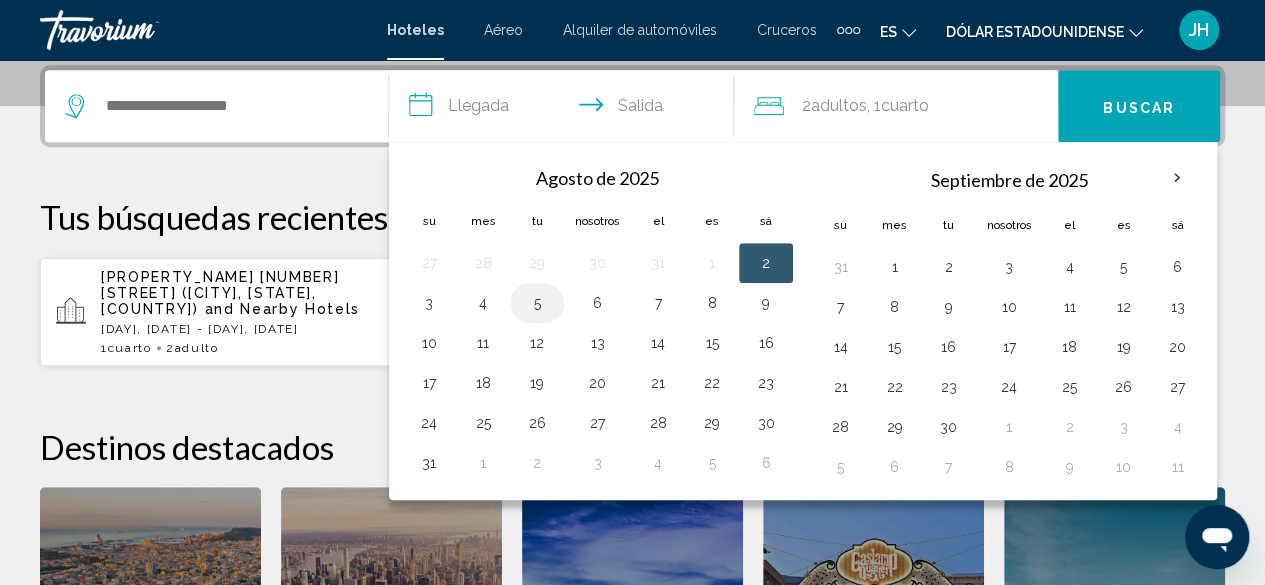 click on "5" at bounding box center (537, 303) 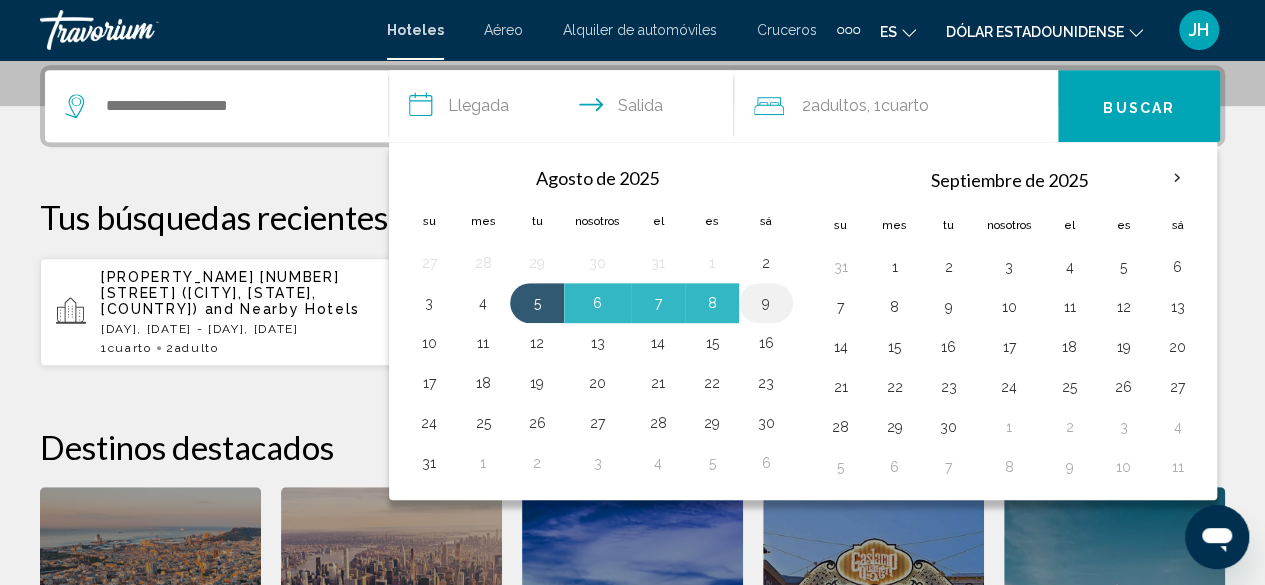 click on "9" at bounding box center [766, 303] 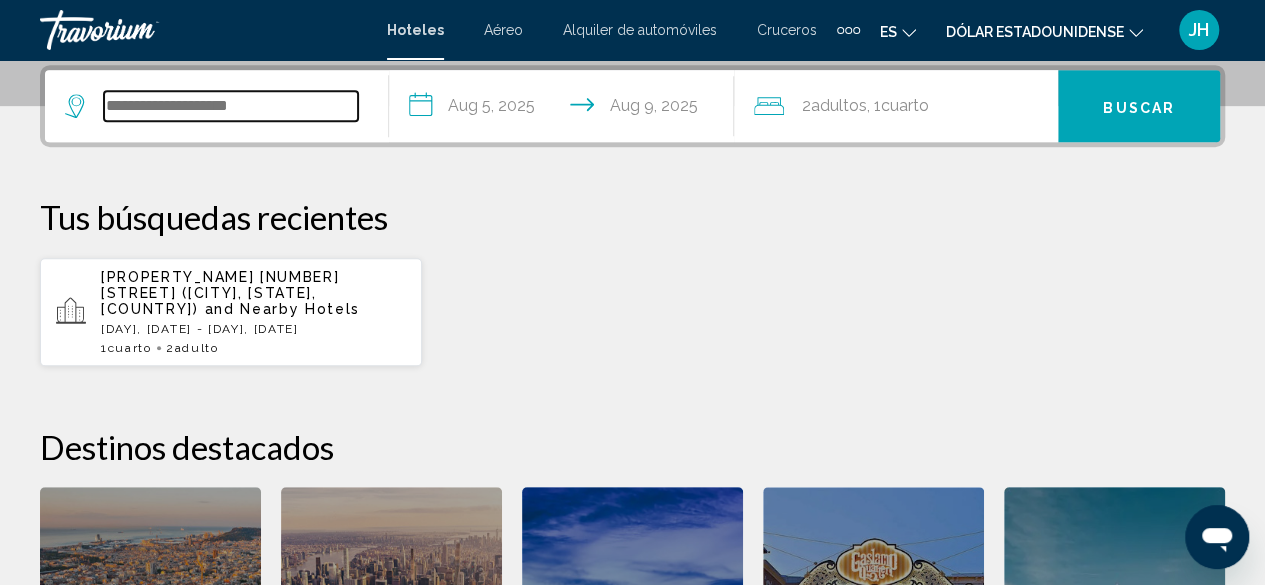click at bounding box center [231, 106] 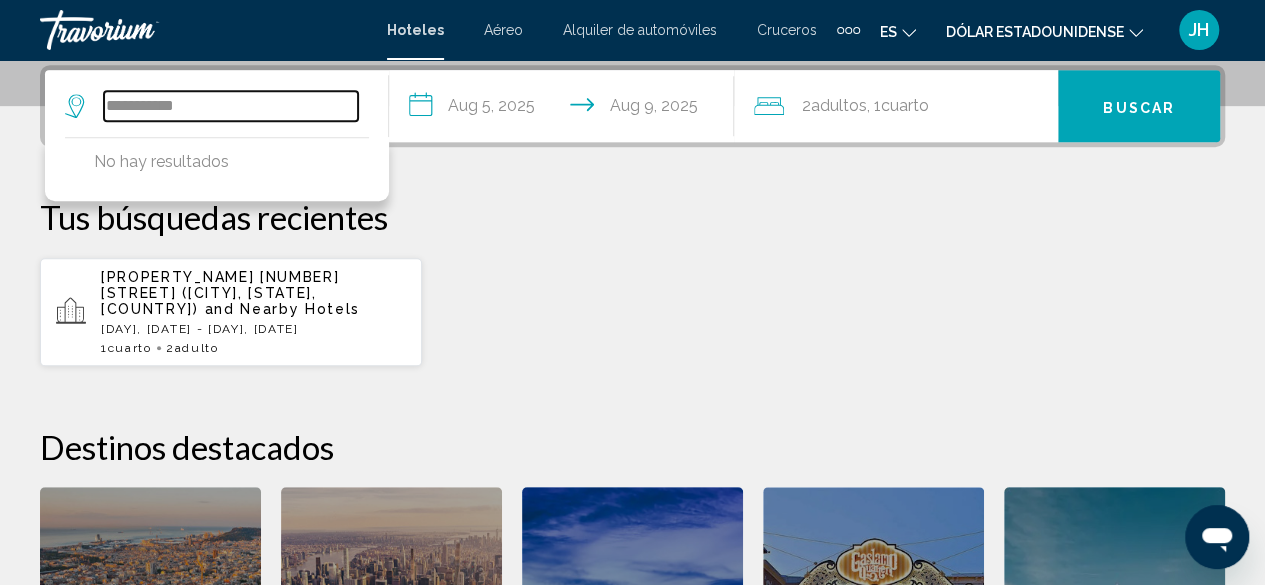 click on "**********" at bounding box center (231, 106) 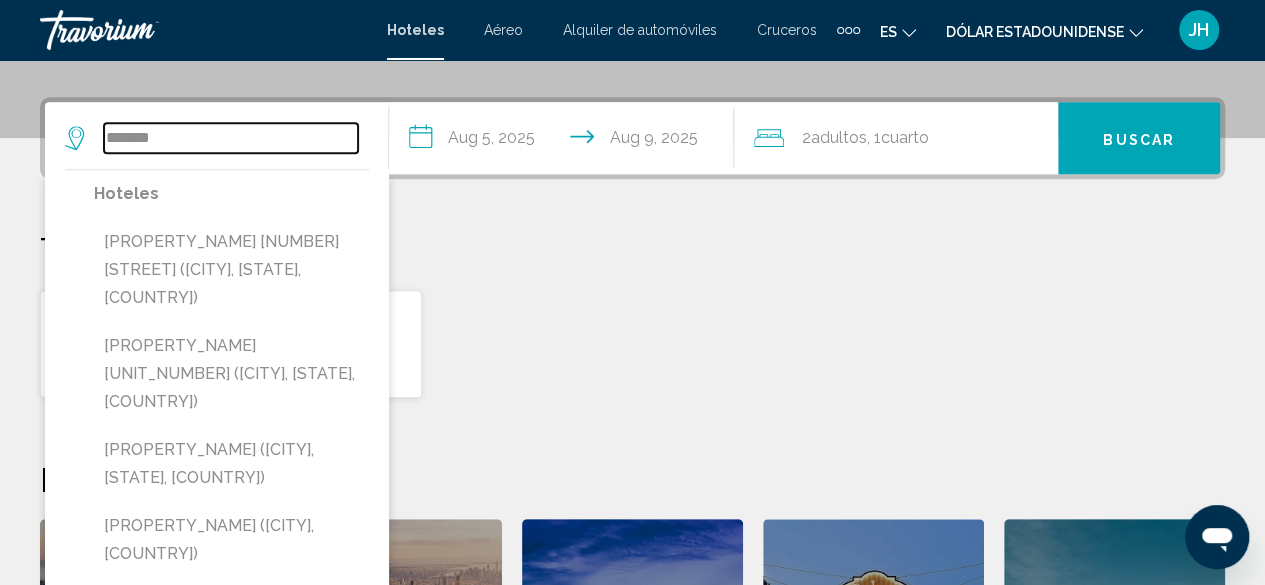 scroll, scrollTop: 494, scrollLeft: 0, axis: vertical 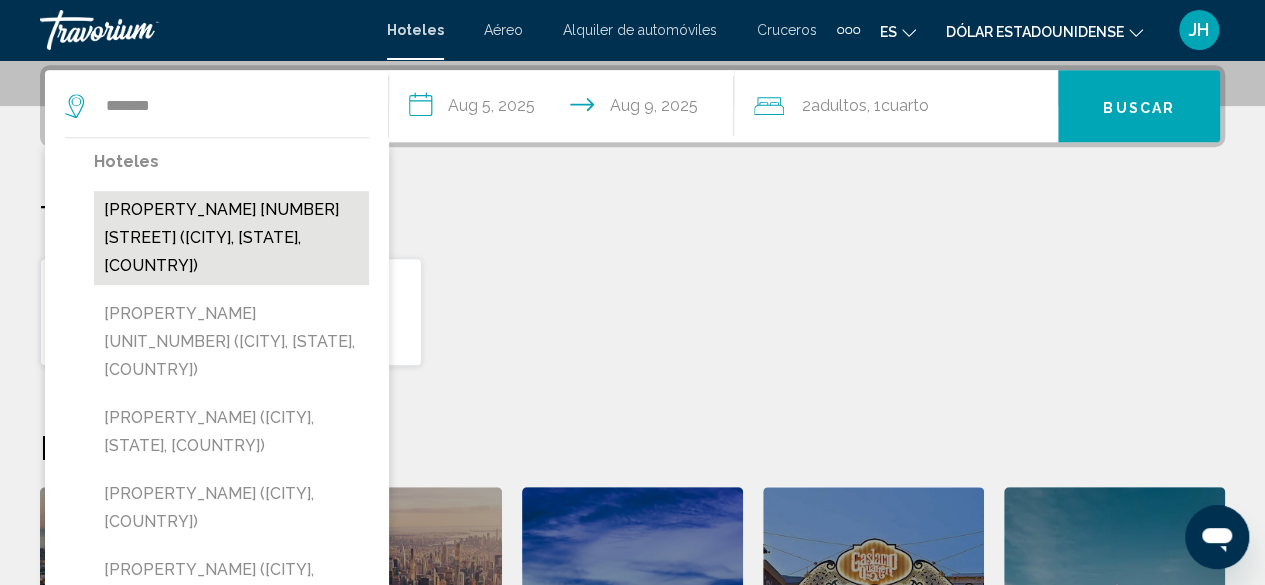 click on "[PROPERTY_NAME] [NUMBER] [STREET] ([CITY], [STATE], [COUNTRY])" at bounding box center (231, 238) 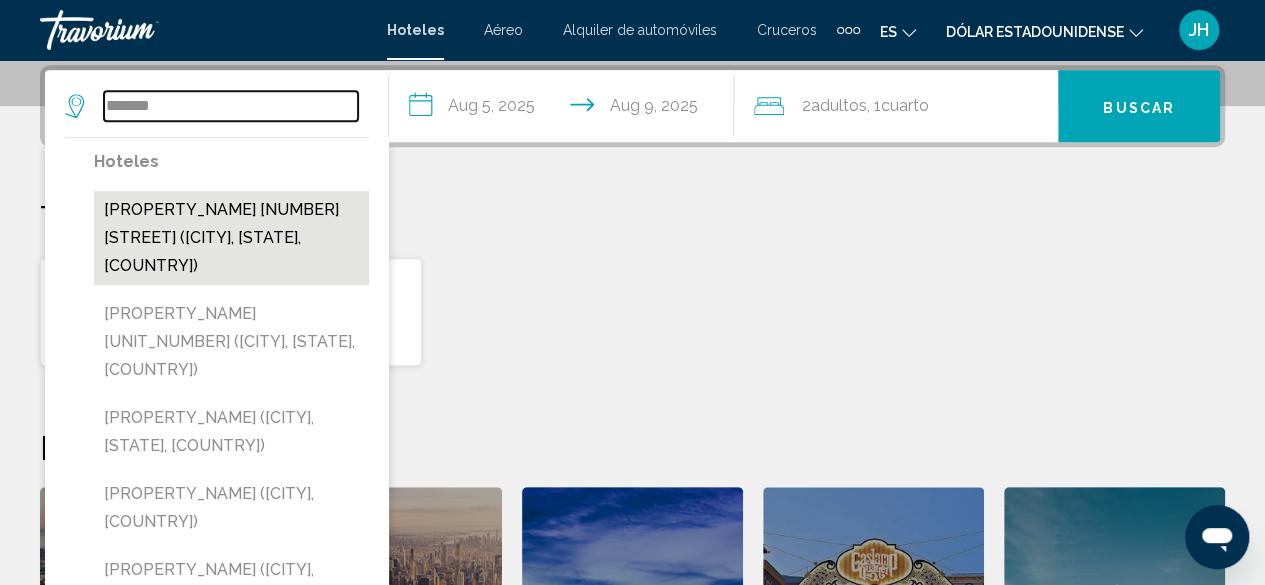 type on "**********" 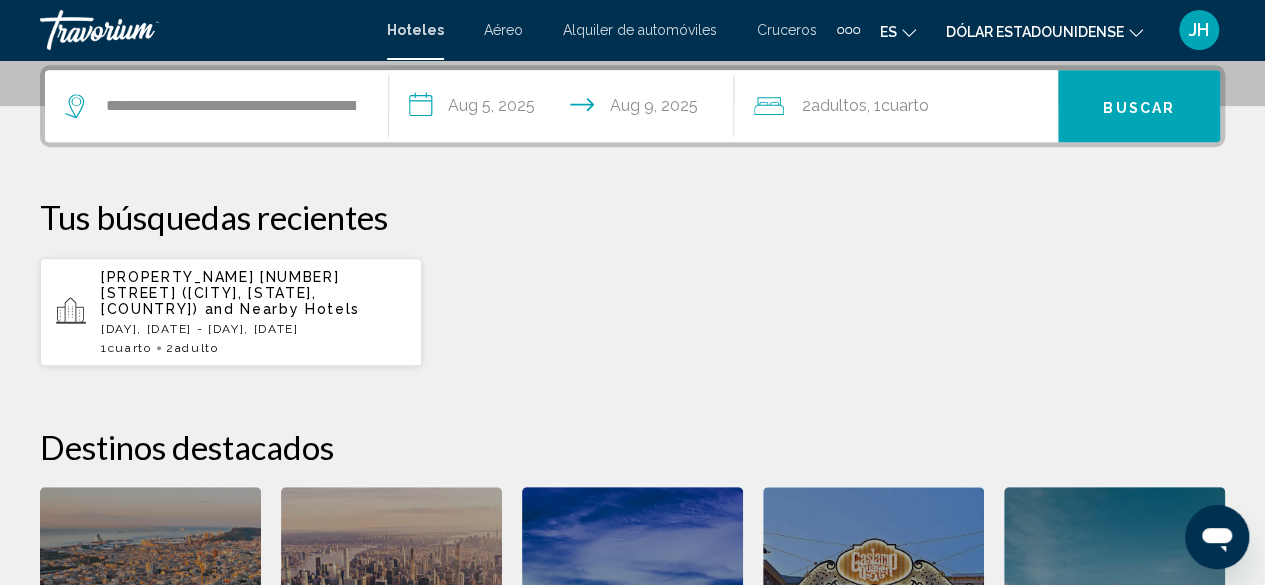 click on "Buscar" at bounding box center (1139, 107) 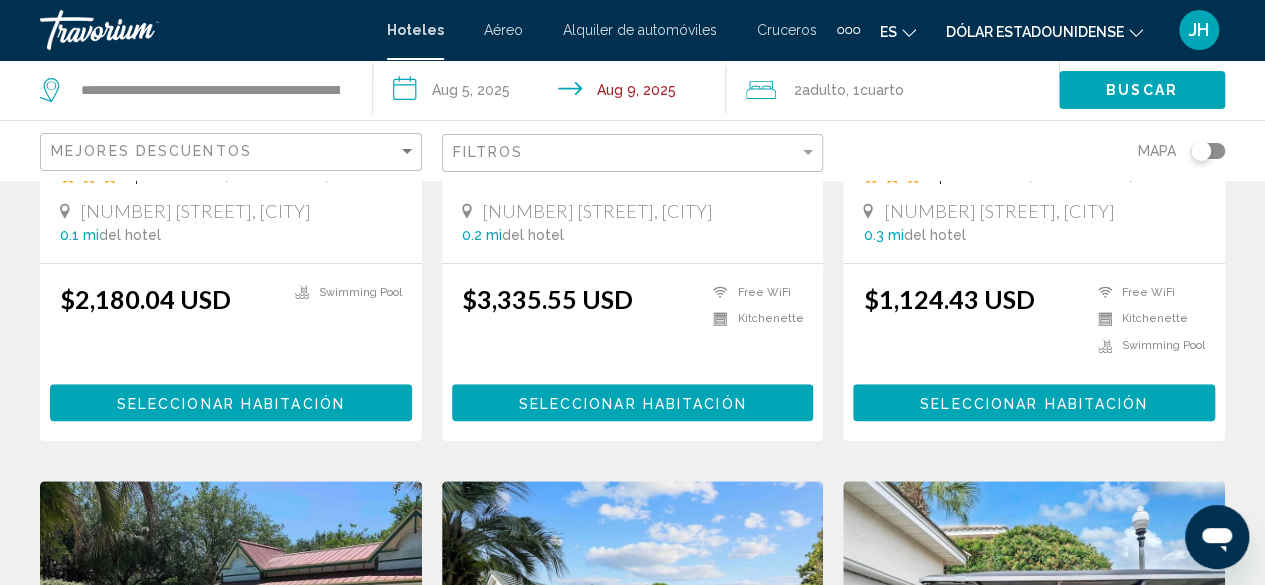 scroll, scrollTop: 0, scrollLeft: 0, axis: both 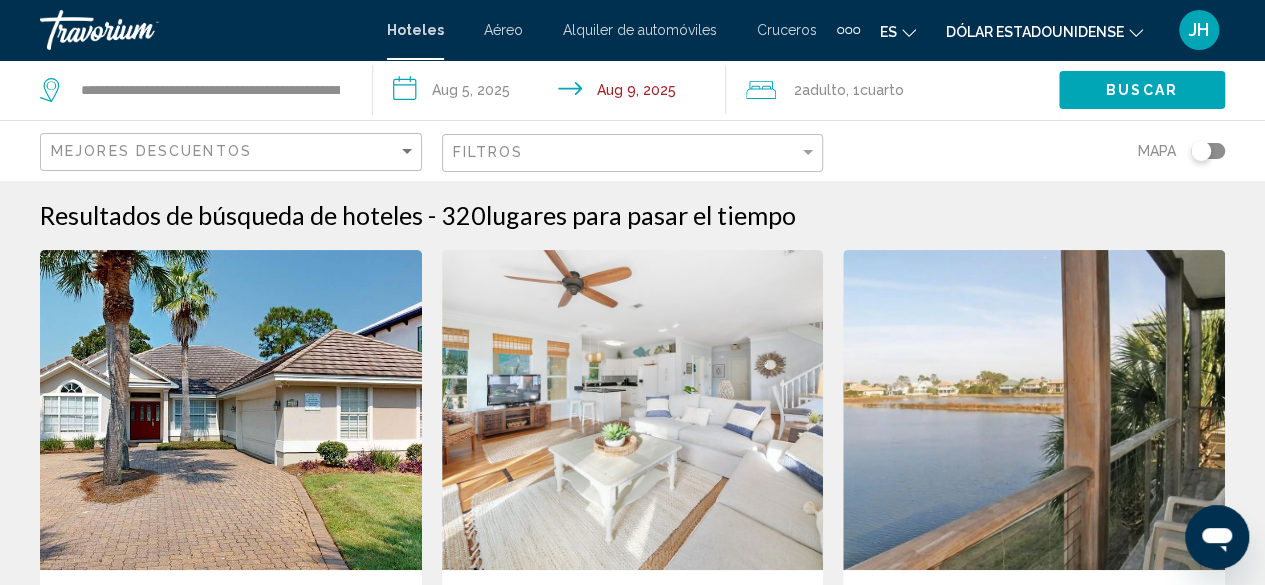 click 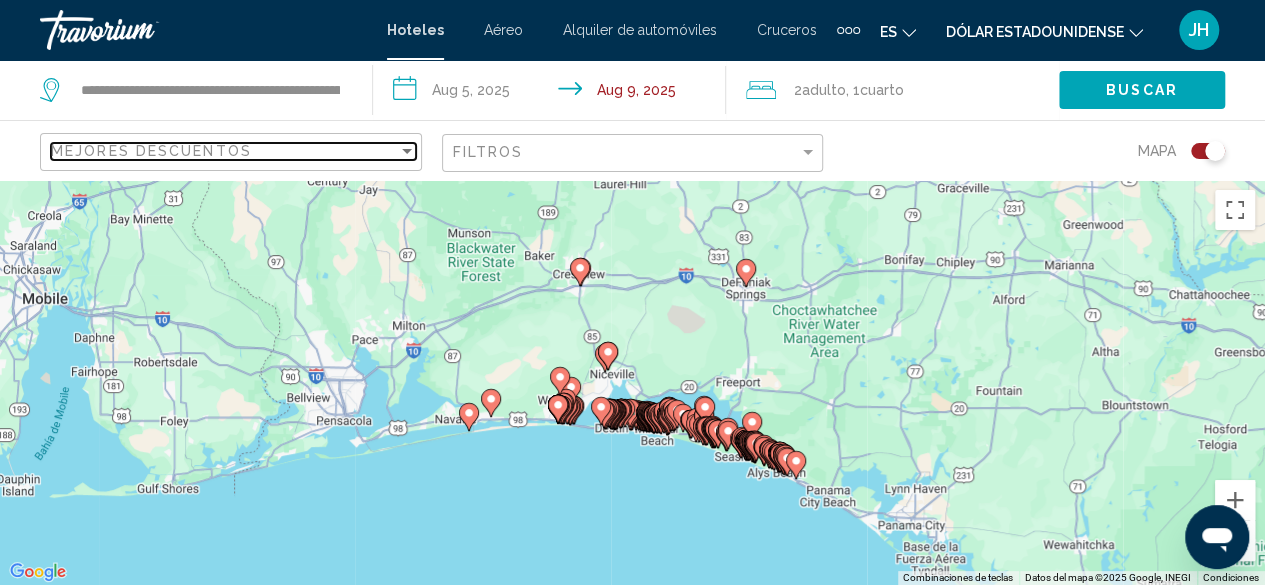 click at bounding box center [407, 151] 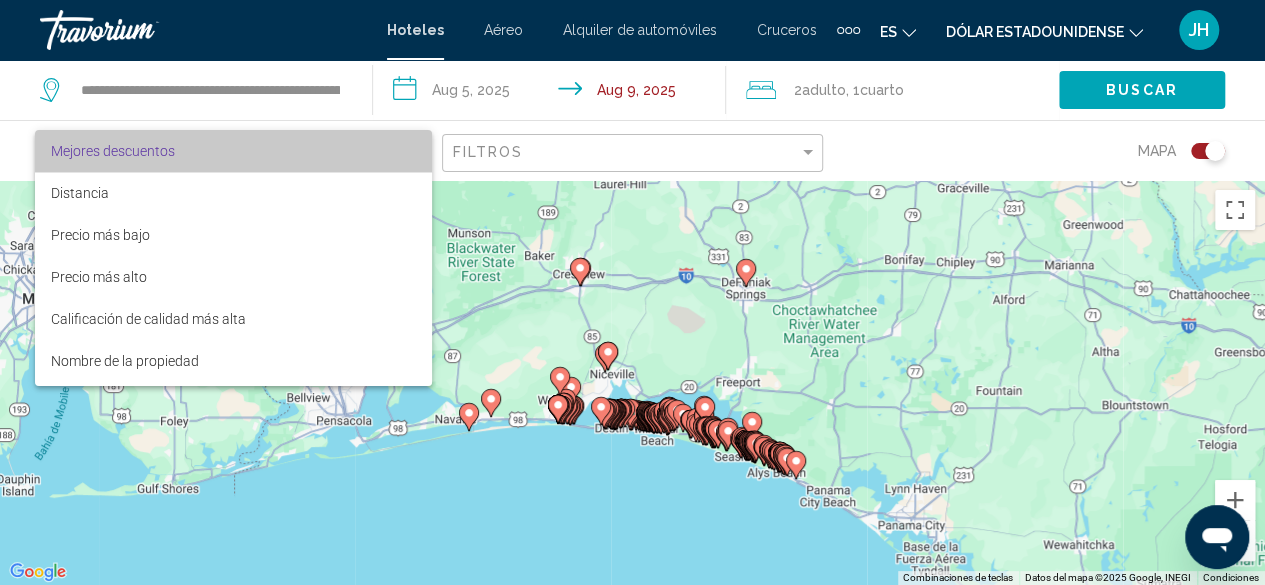 click on "Mejores descuentos" at bounding box center [233, 151] 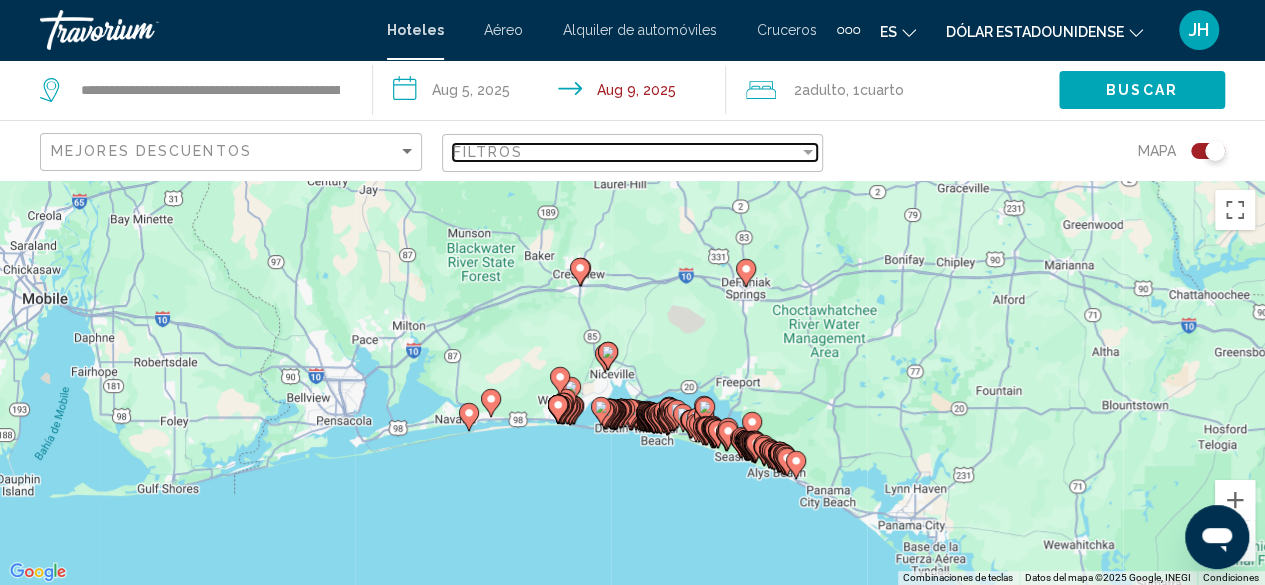 click on "Filtros" at bounding box center [626, 152] 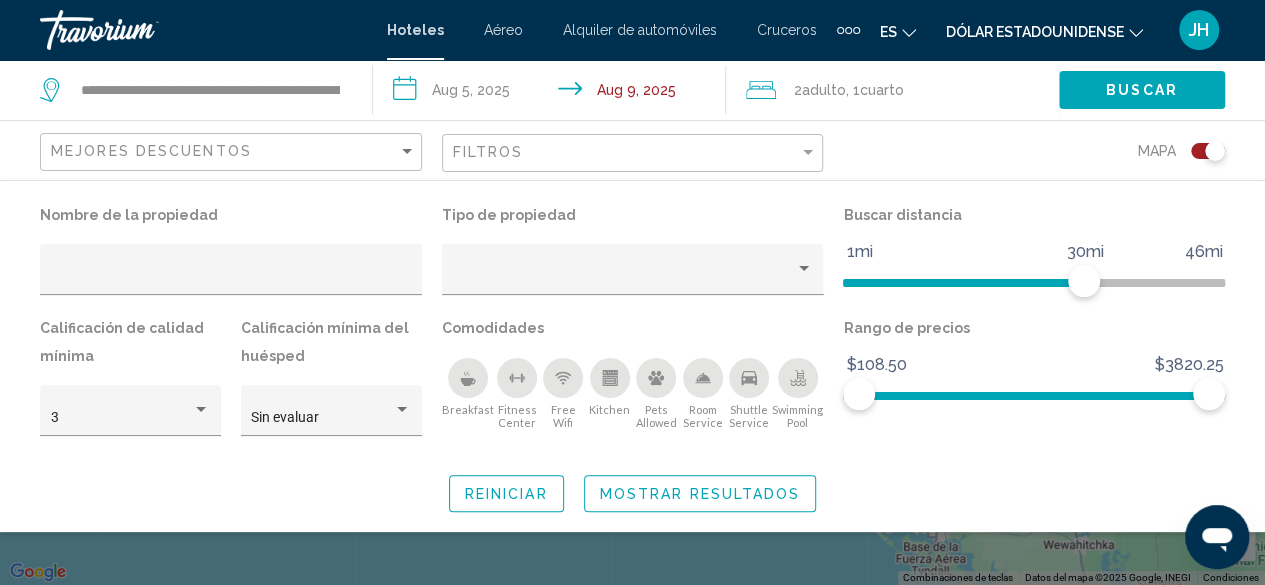 click 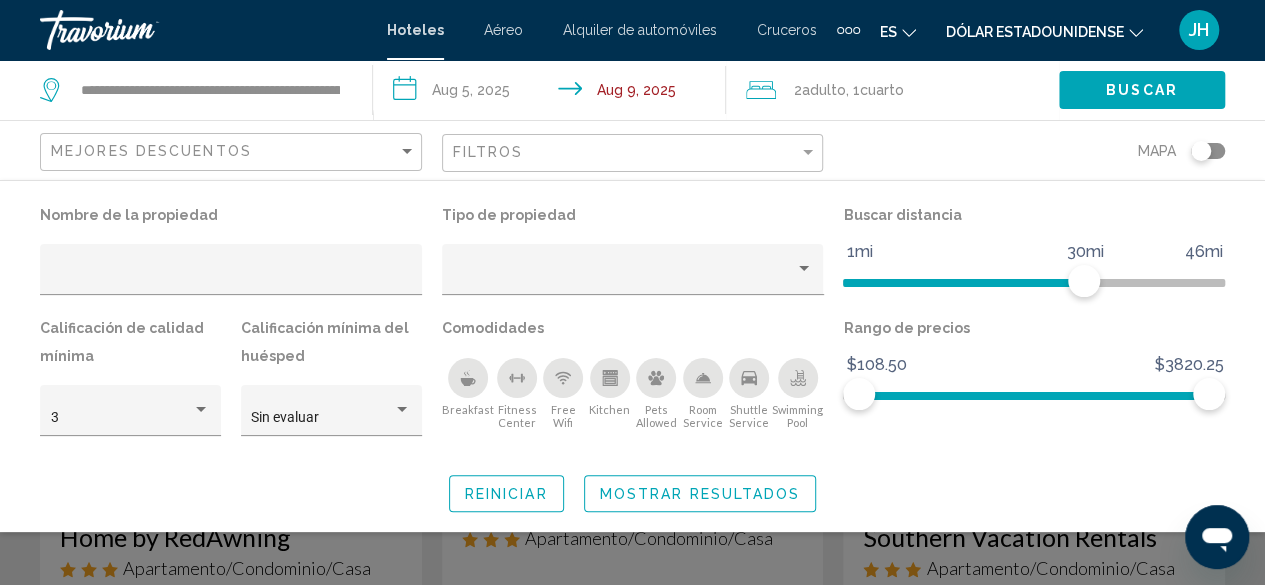 scroll, scrollTop: 100, scrollLeft: 0, axis: vertical 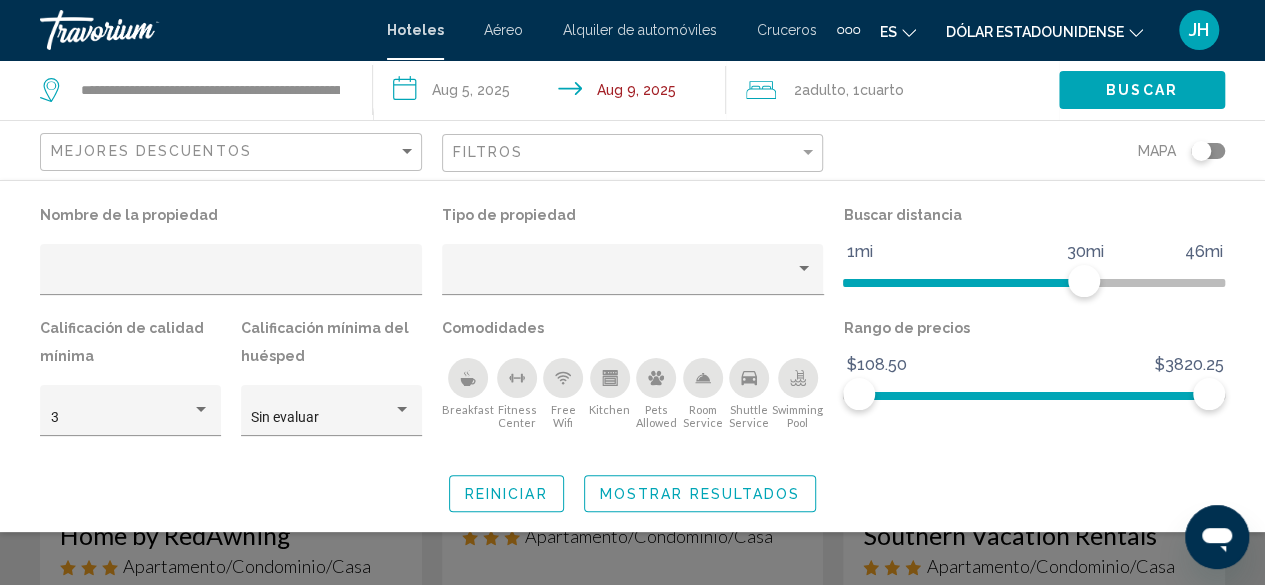 click 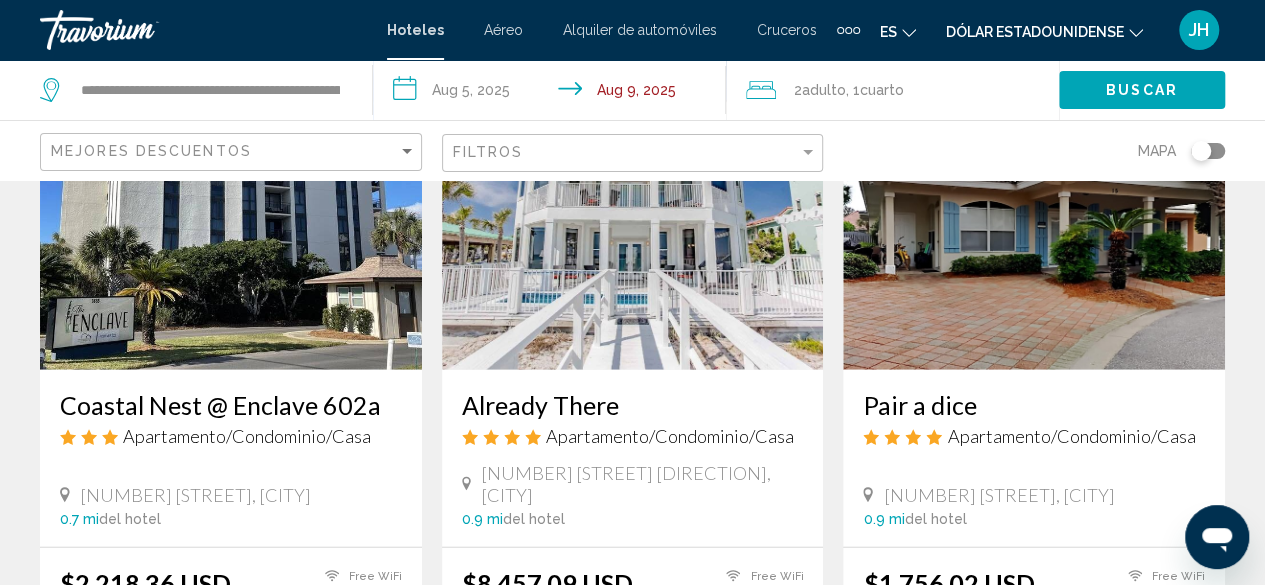 scroll, scrollTop: 2400, scrollLeft: 0, axis: vertical 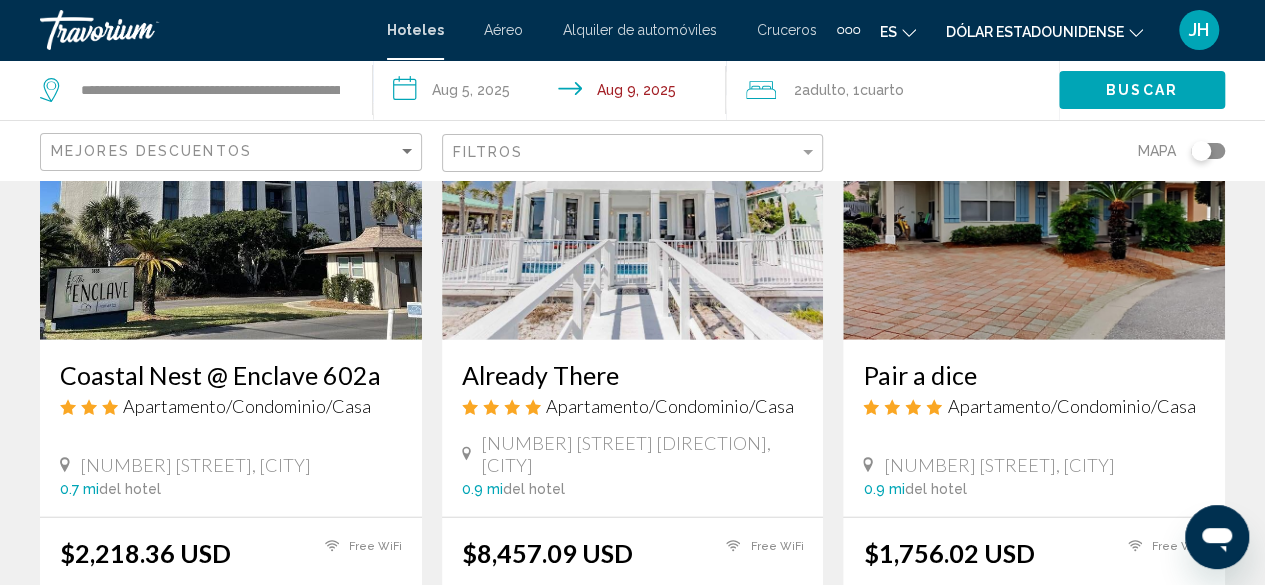 click on "**********" at bounding box center (553, 93) 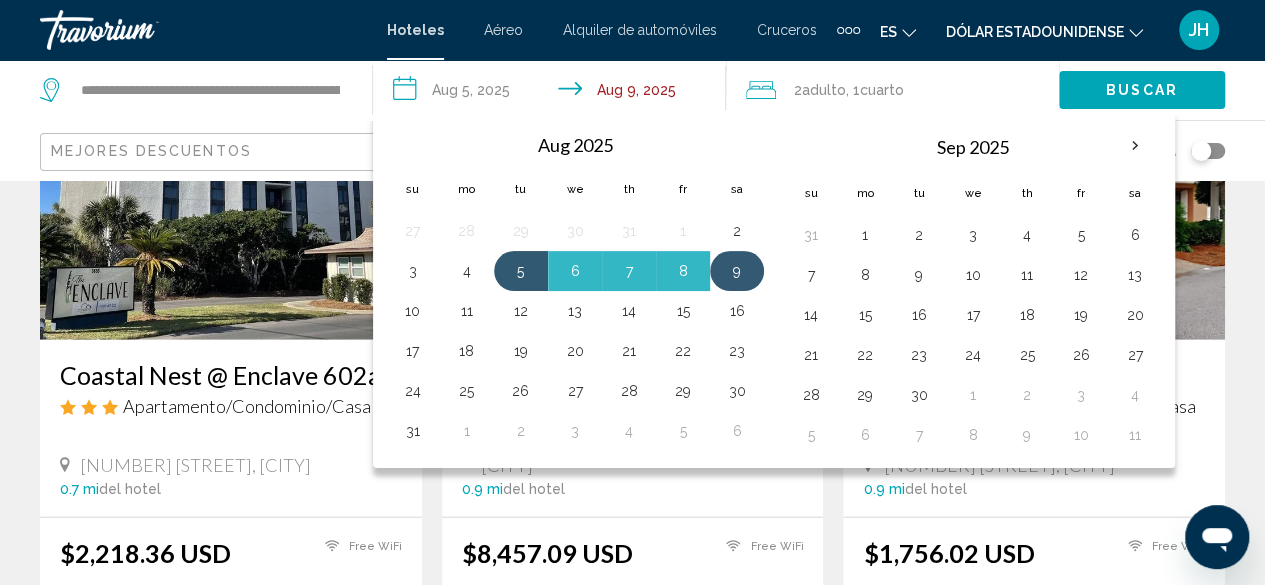 click on "9" at bounding box center (737, 271) 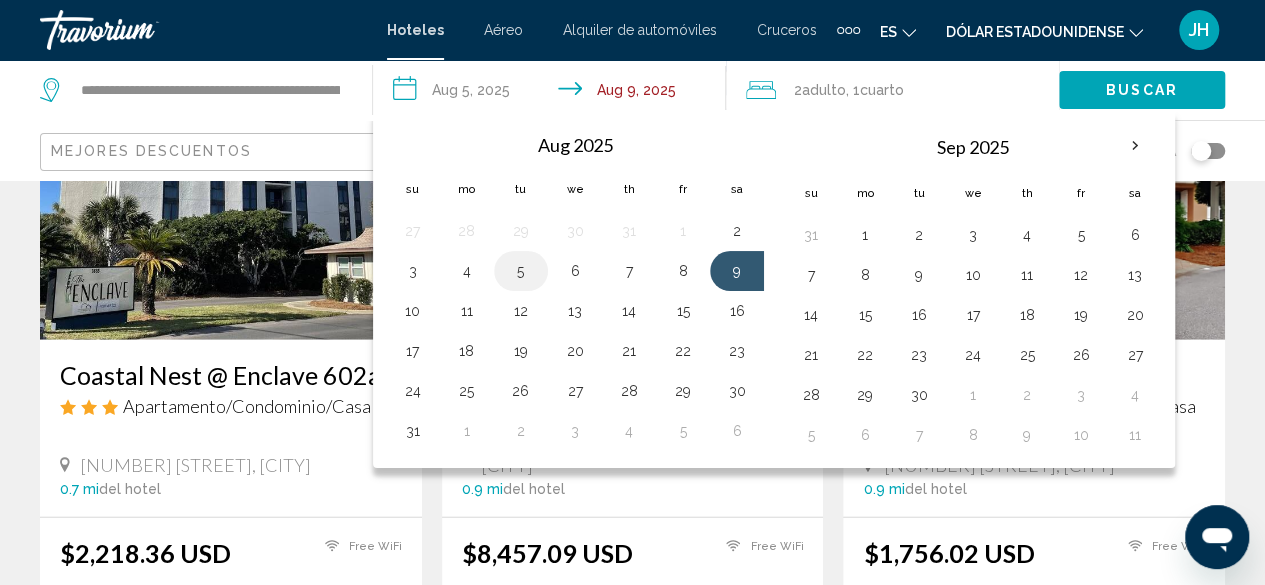 click on "5" at bounding box center (521, 271) 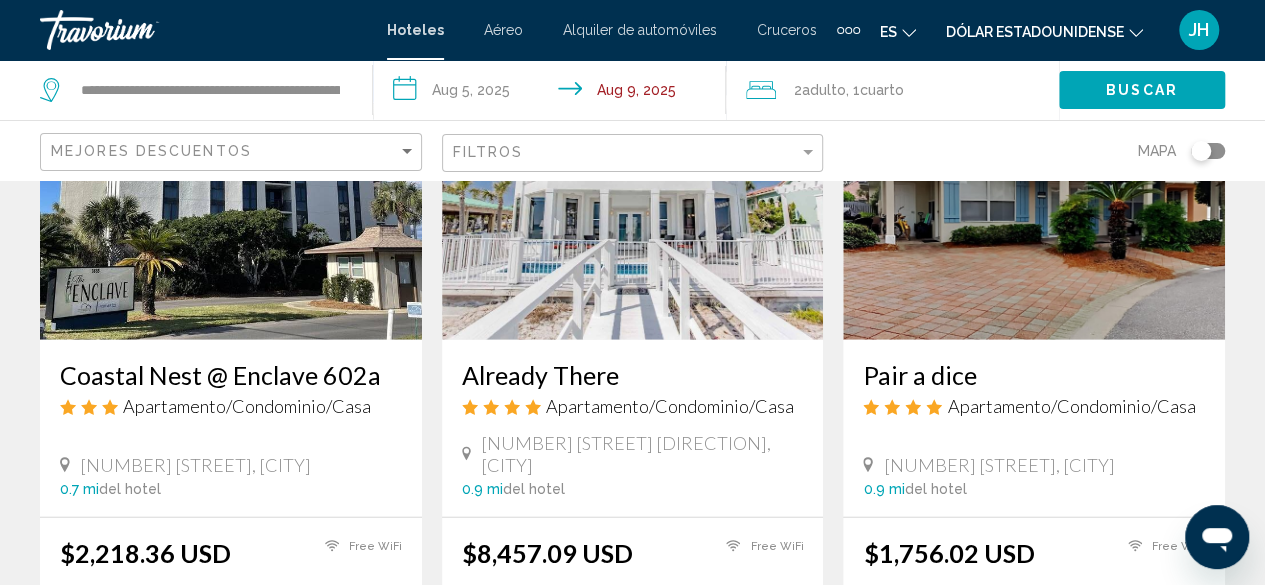click on "**********" at bounding box center [553, 93] 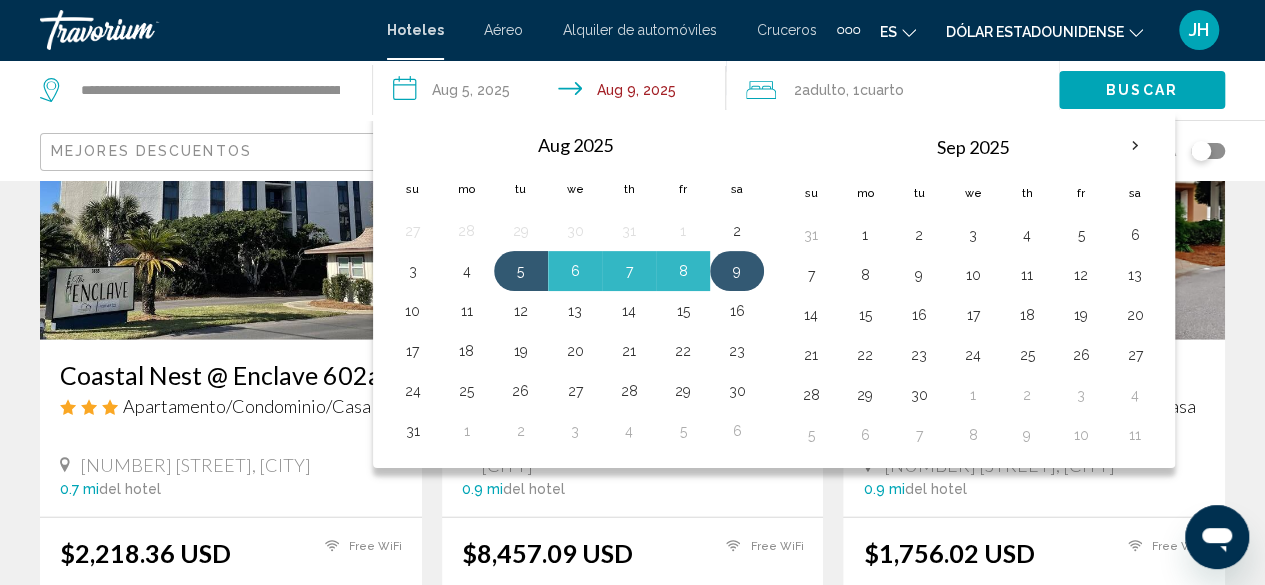 click on "9" at bounding box center (737, 271) 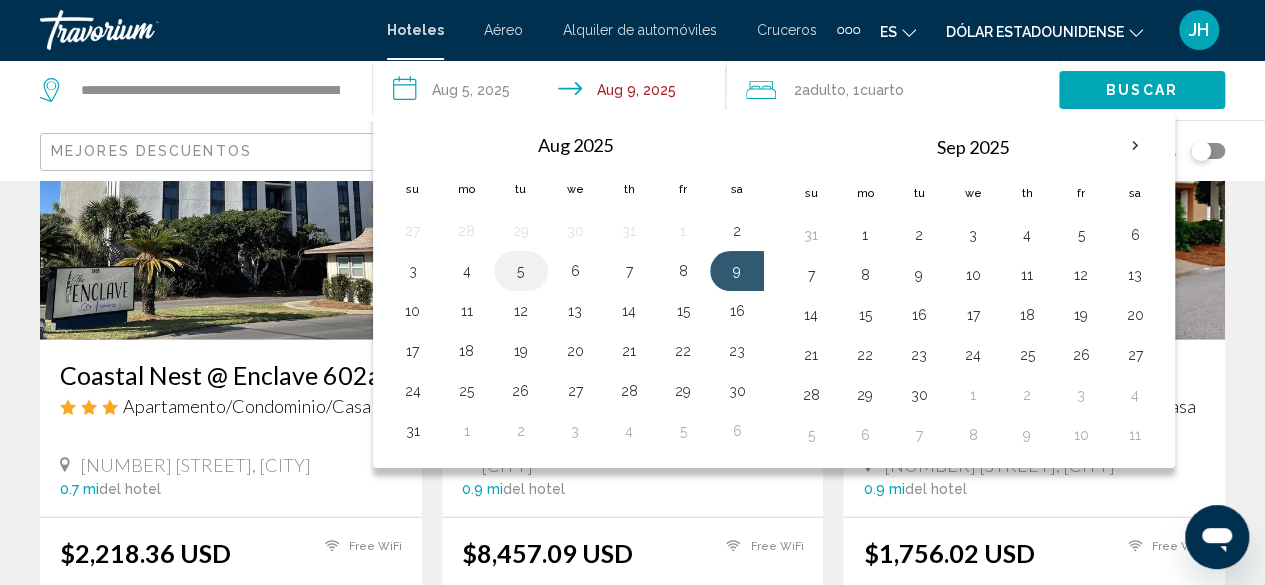 click on "5" at bounding box center (521, 271) 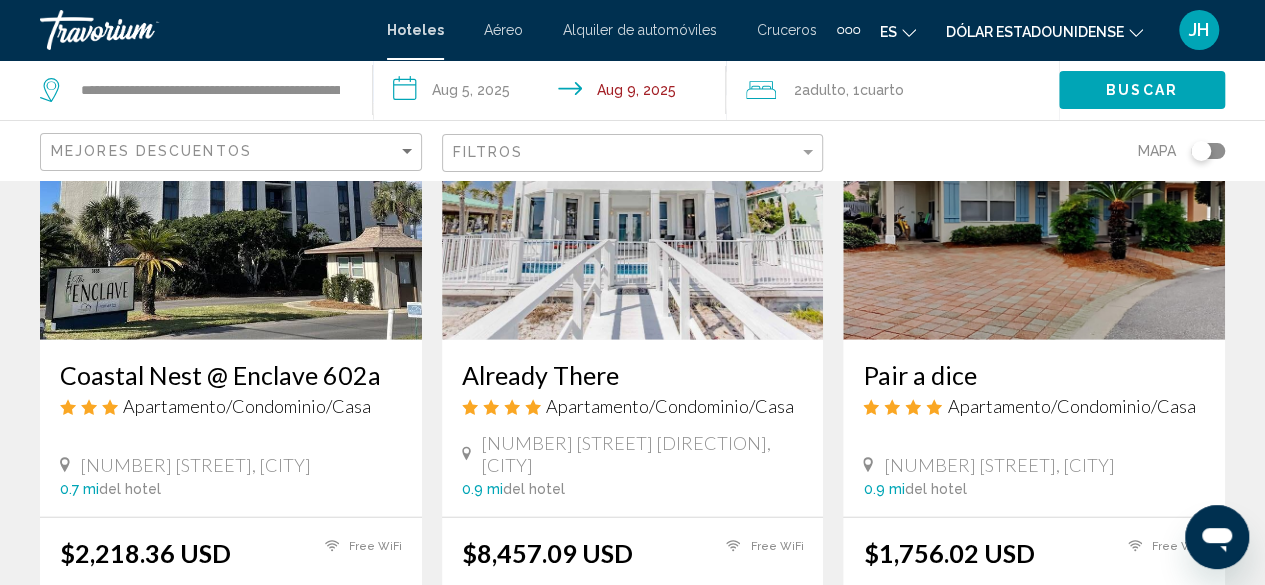 click on "**********" at bounding box center [553, 93] 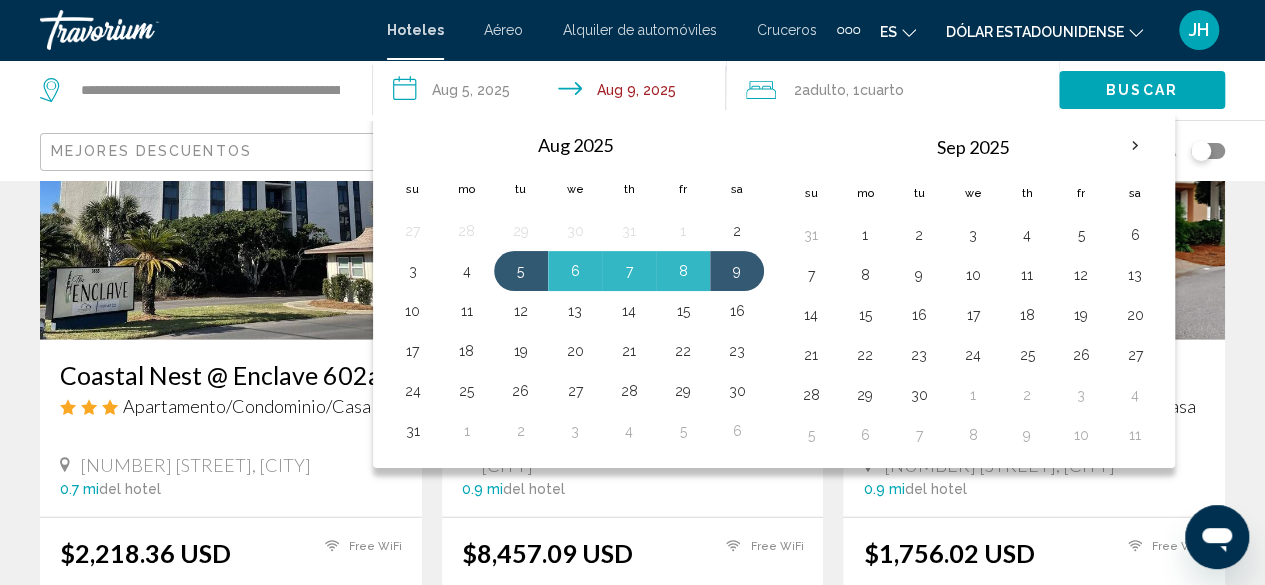 click on "Buscar" 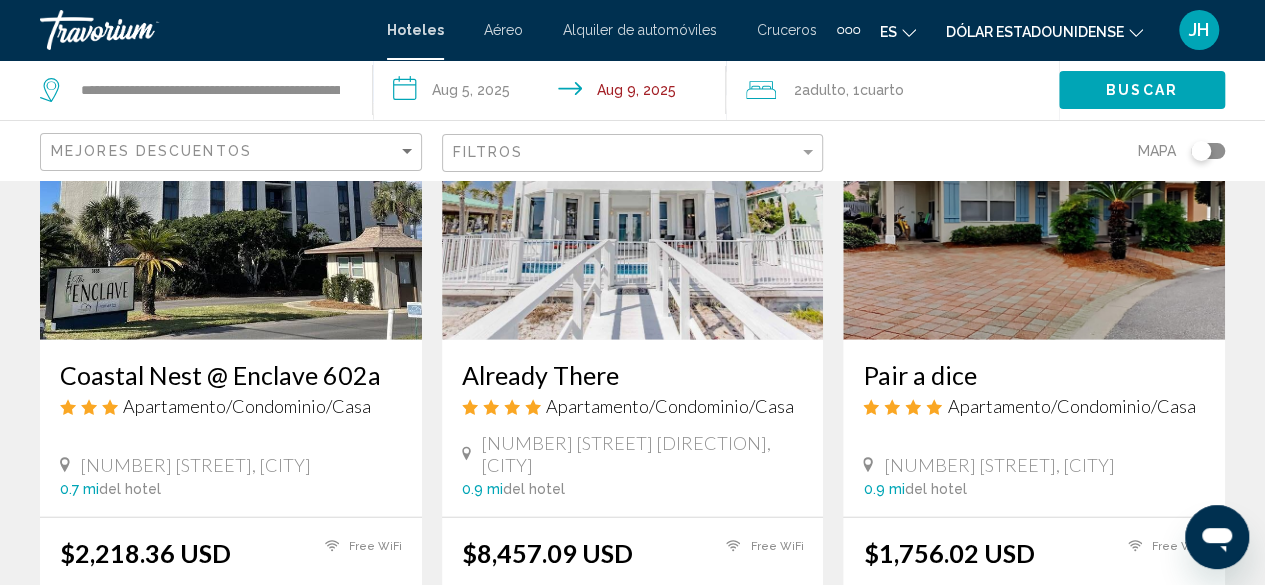 click on "Buscar" 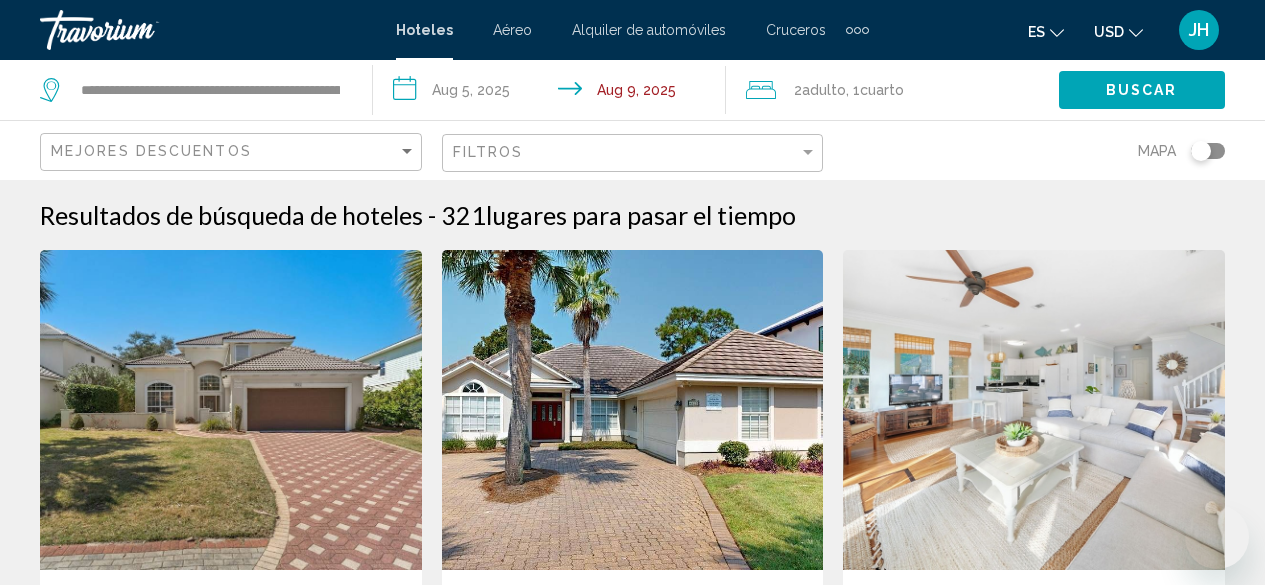 scroll, scrollTop: 0, scrollLeft: 0, axis: both 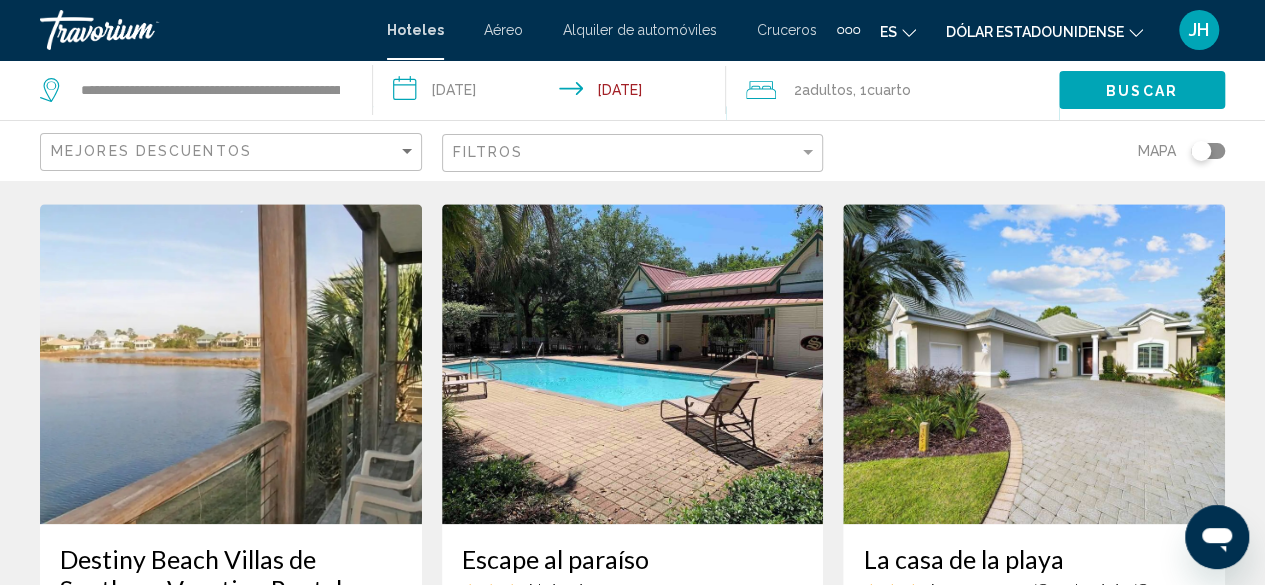 click at bounding box center (633, 364) 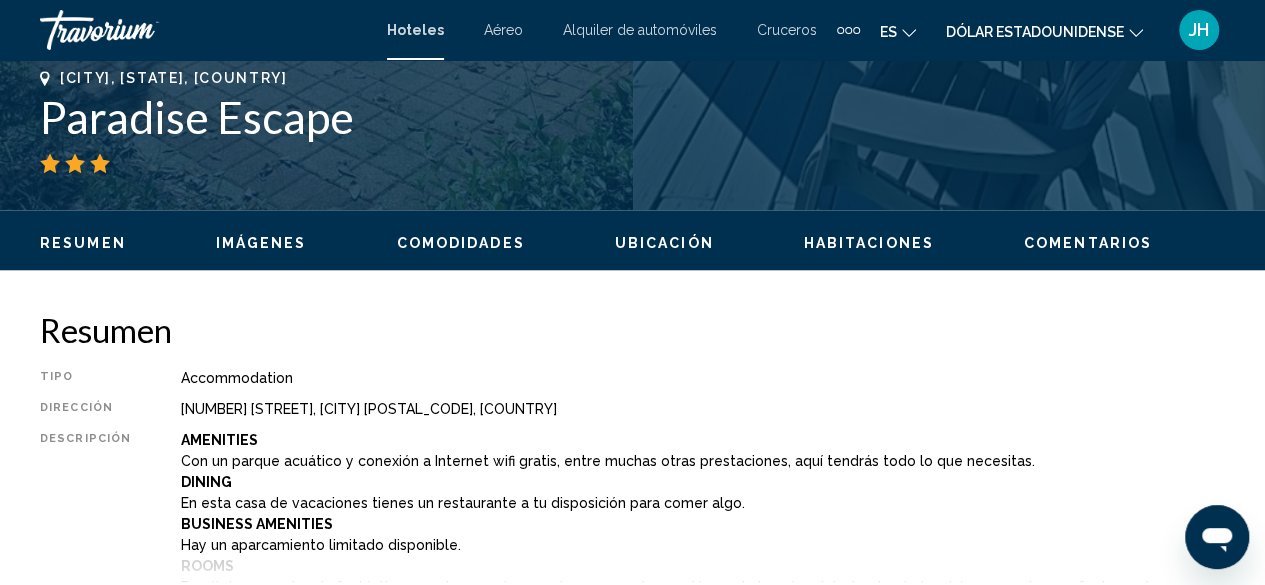 scroll, scrollTop: 242, scrollLeft: 0, axis: vertical 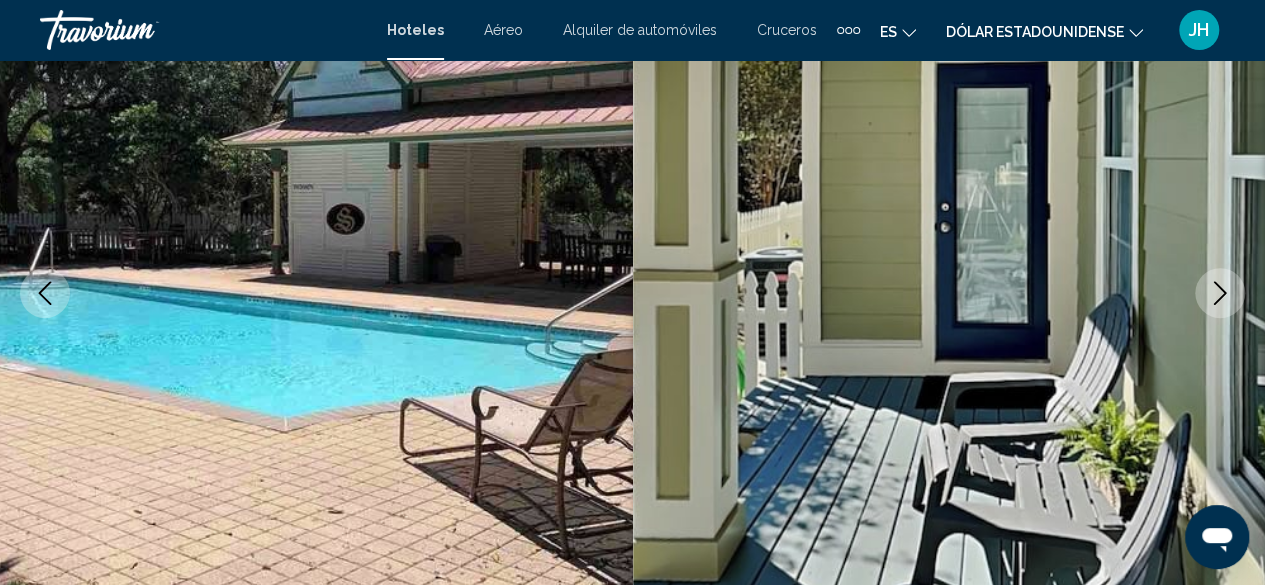 click 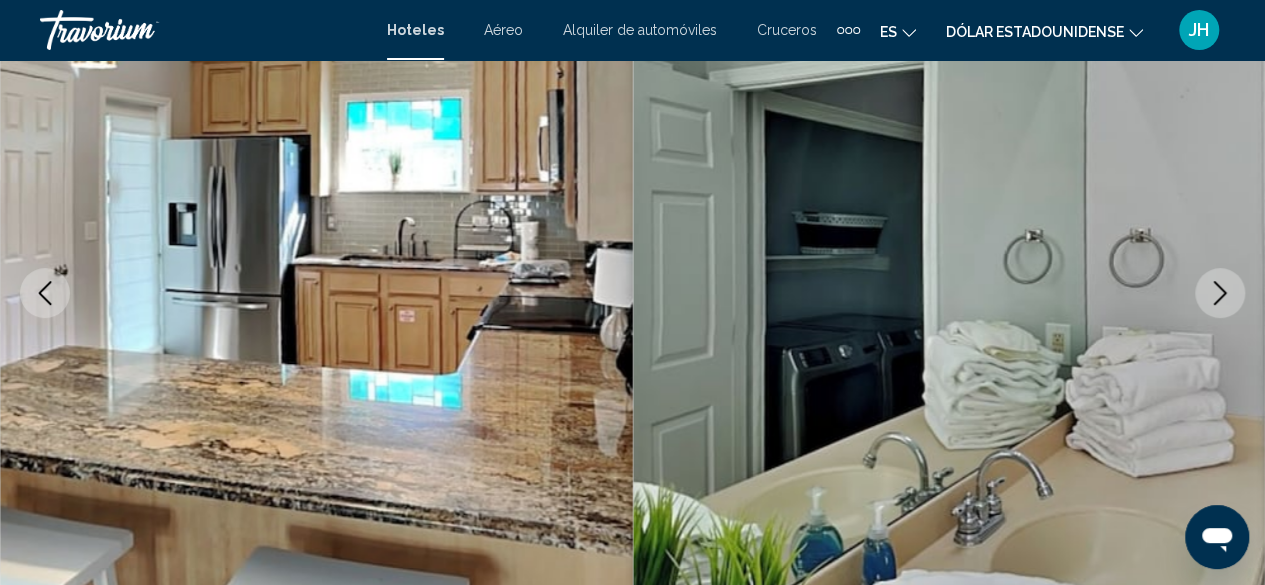 click 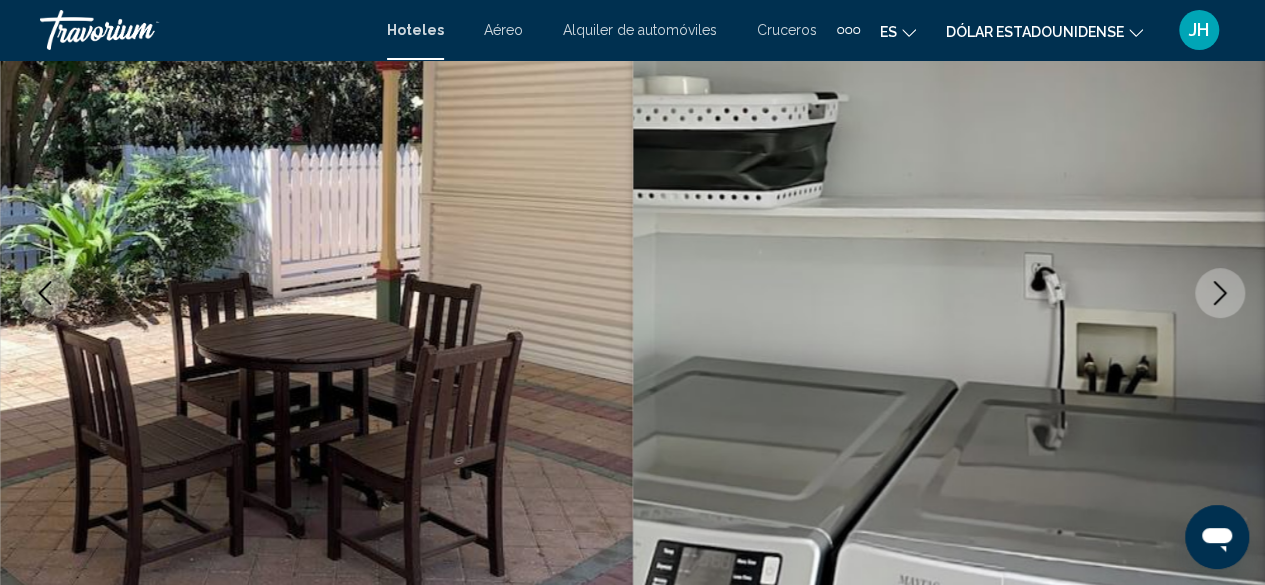 click 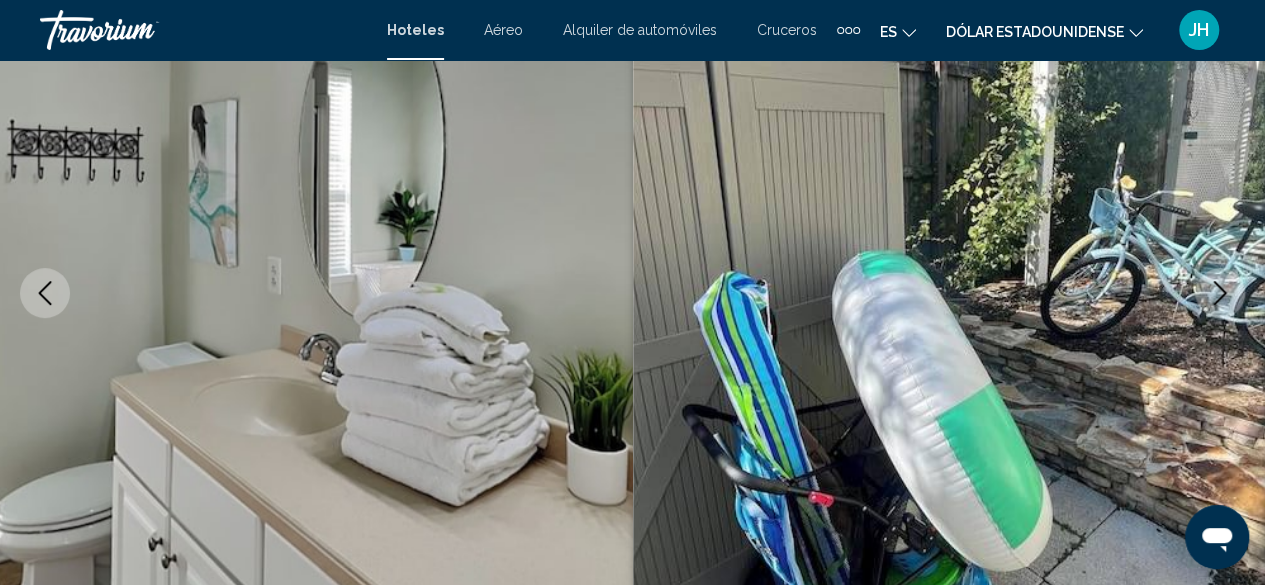 click 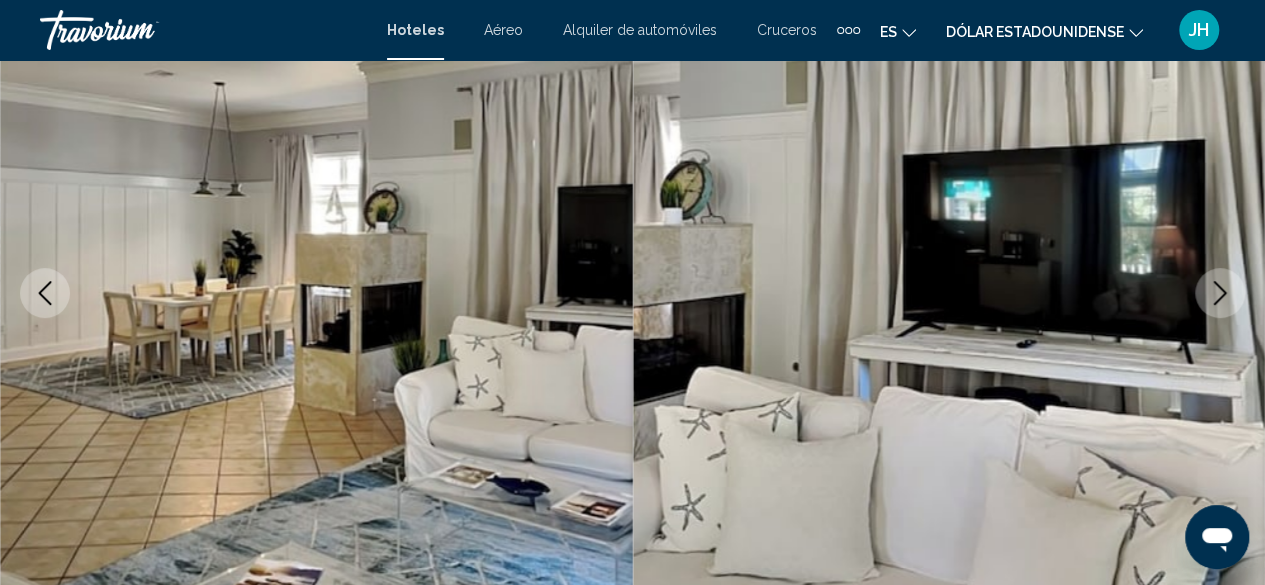 click 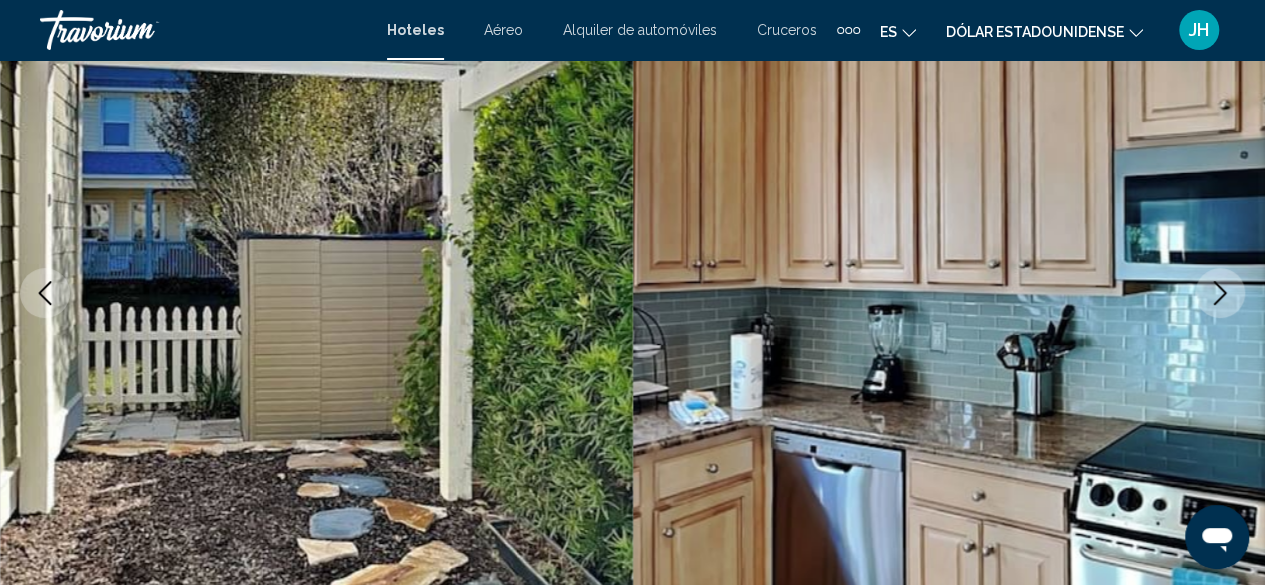 click 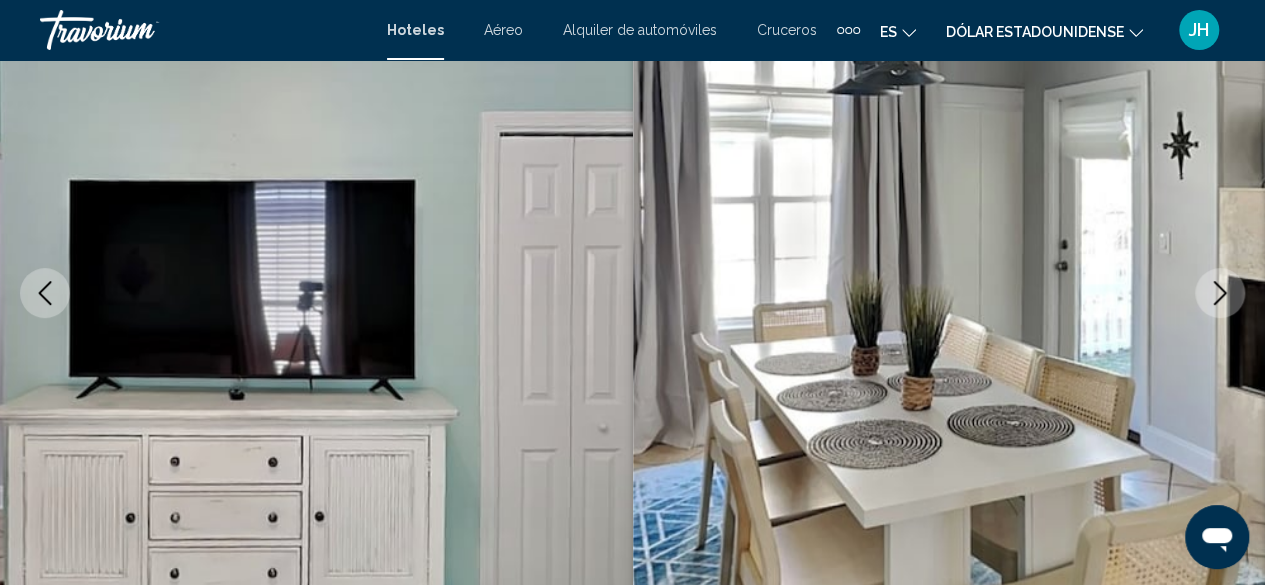 click 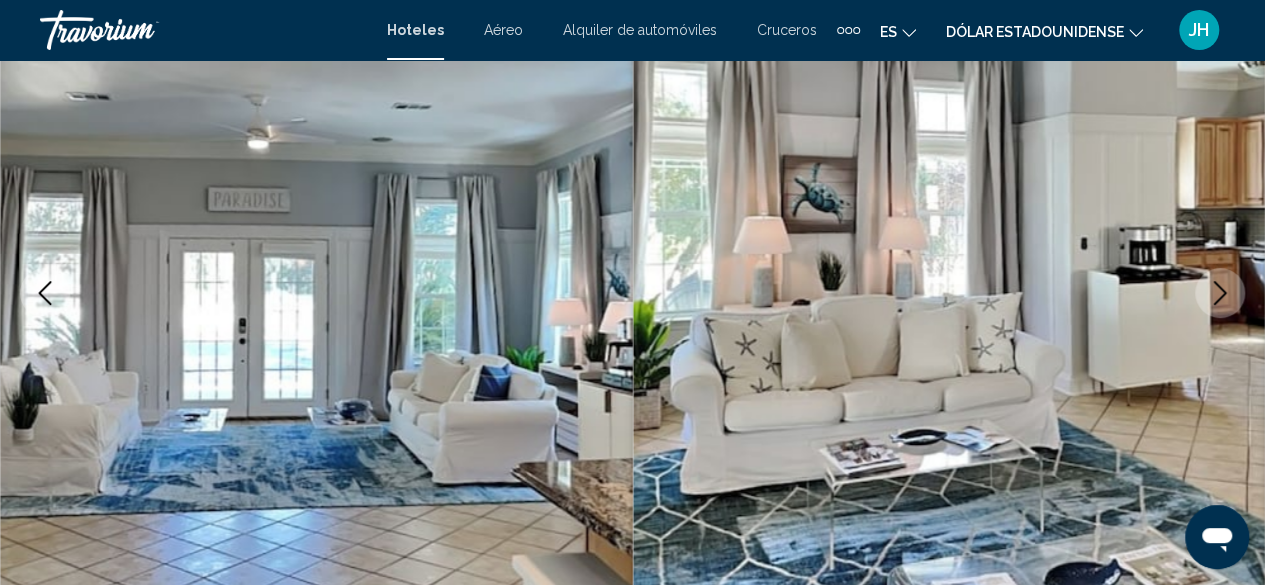 click 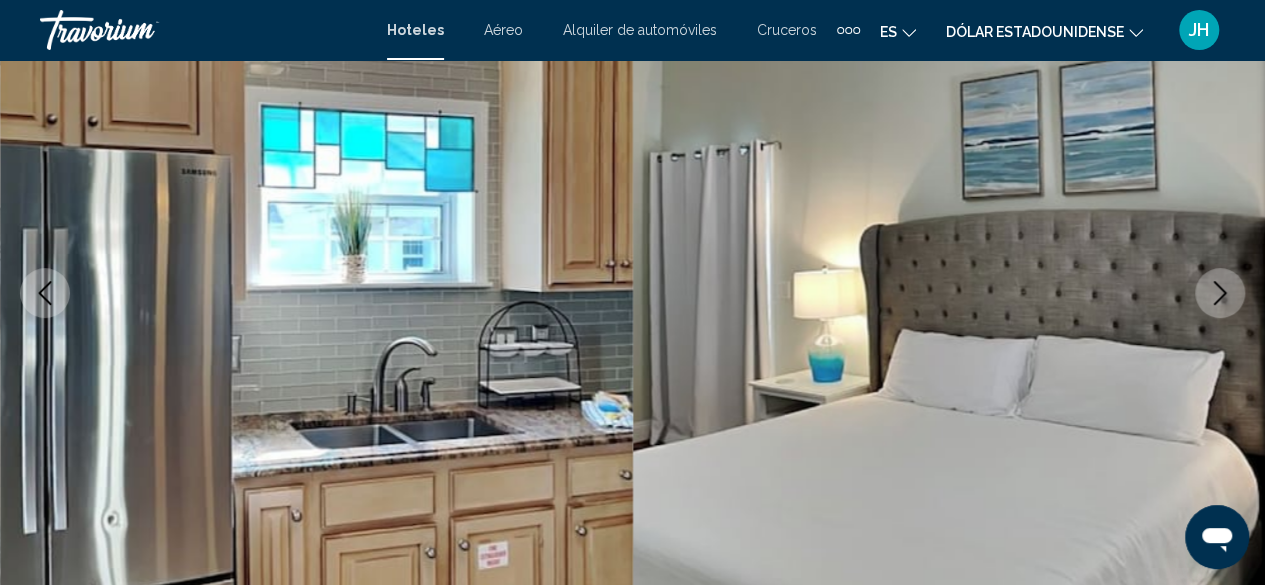 click 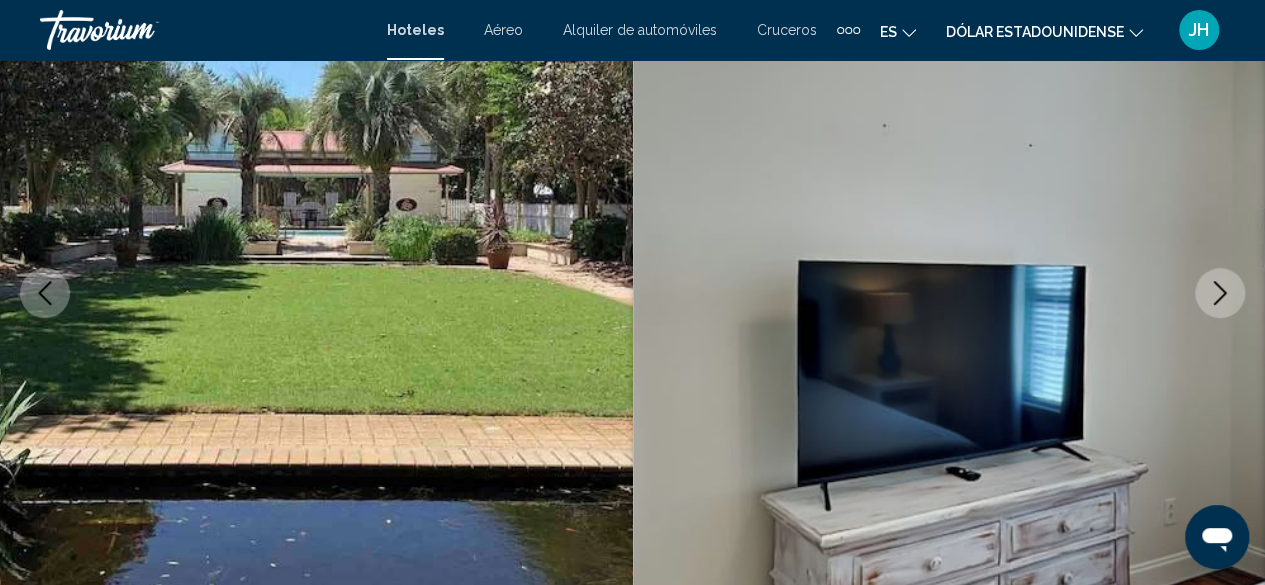 click 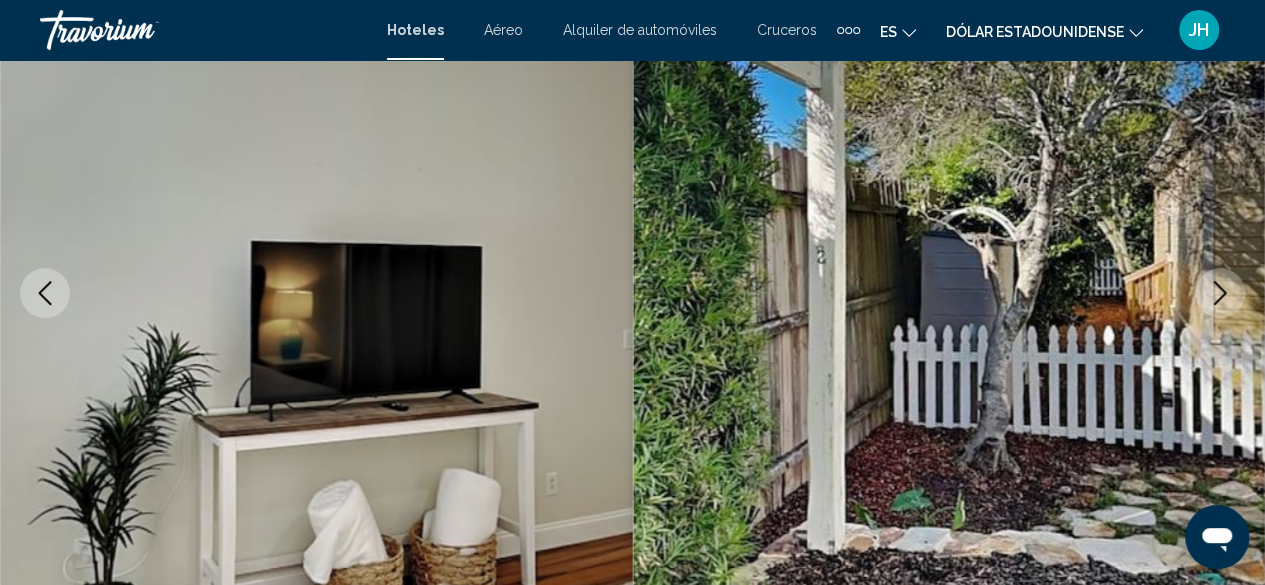 click 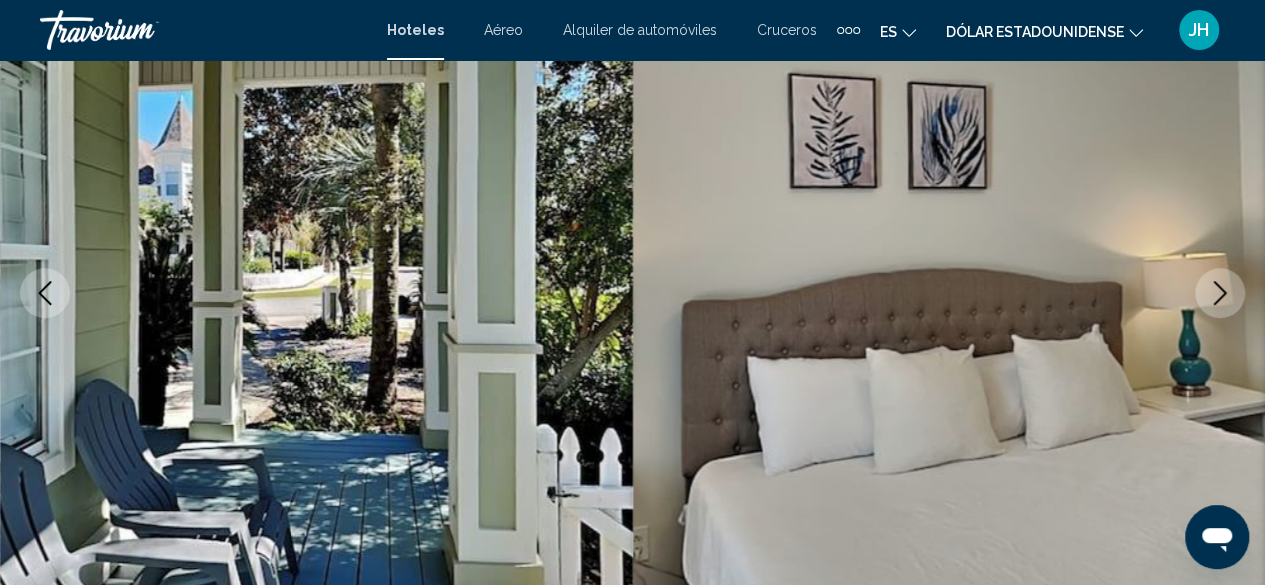 click 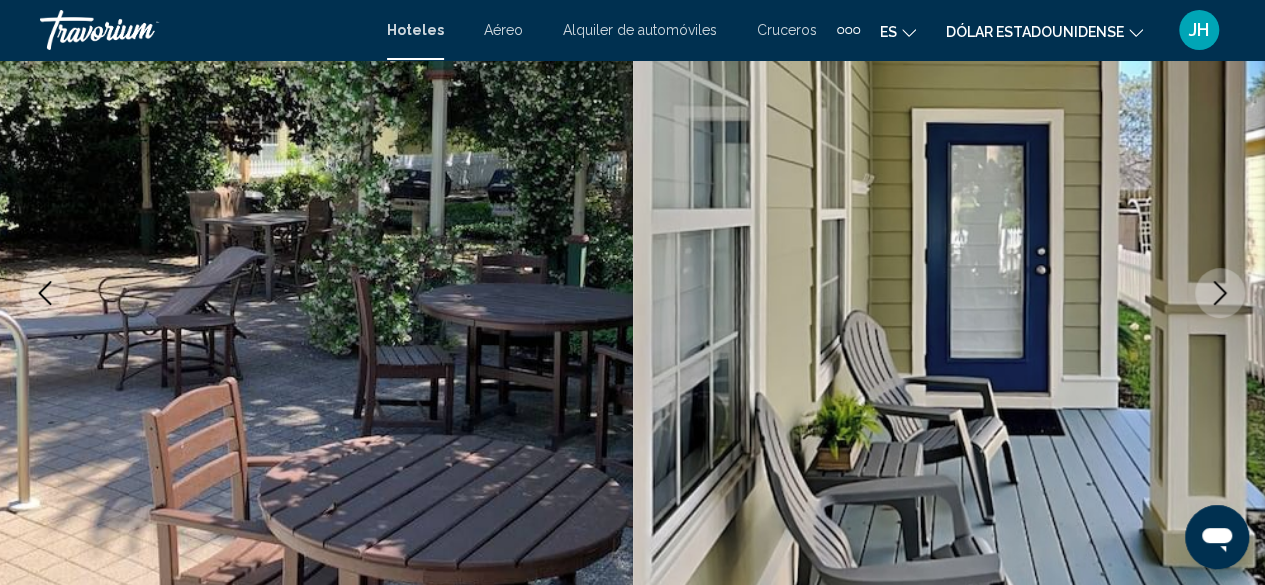 click 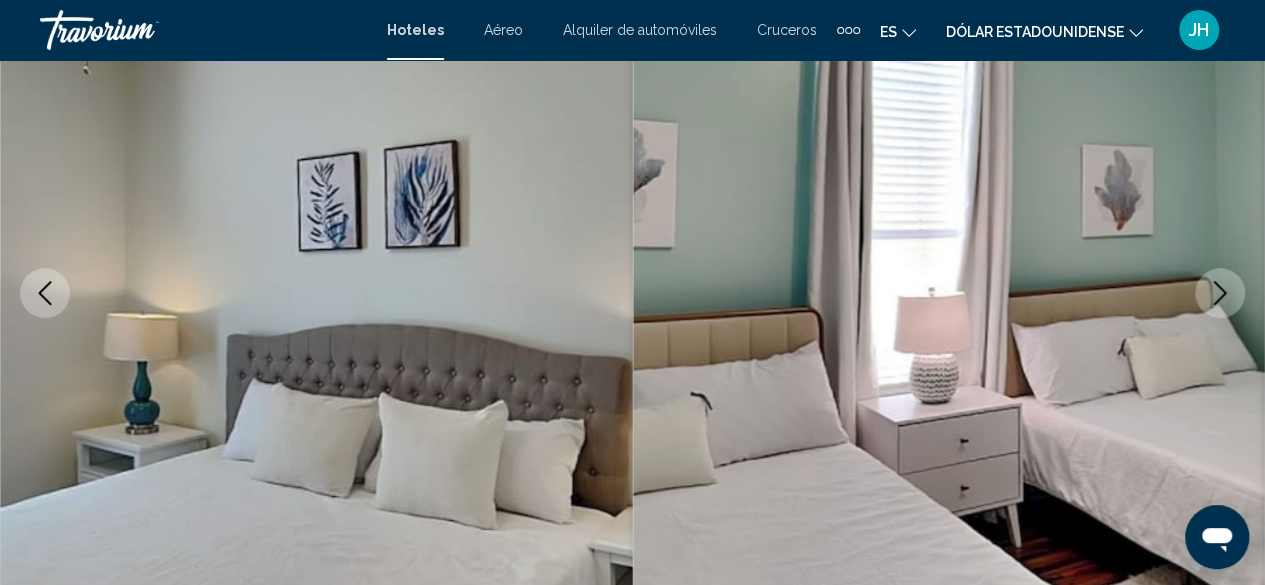click 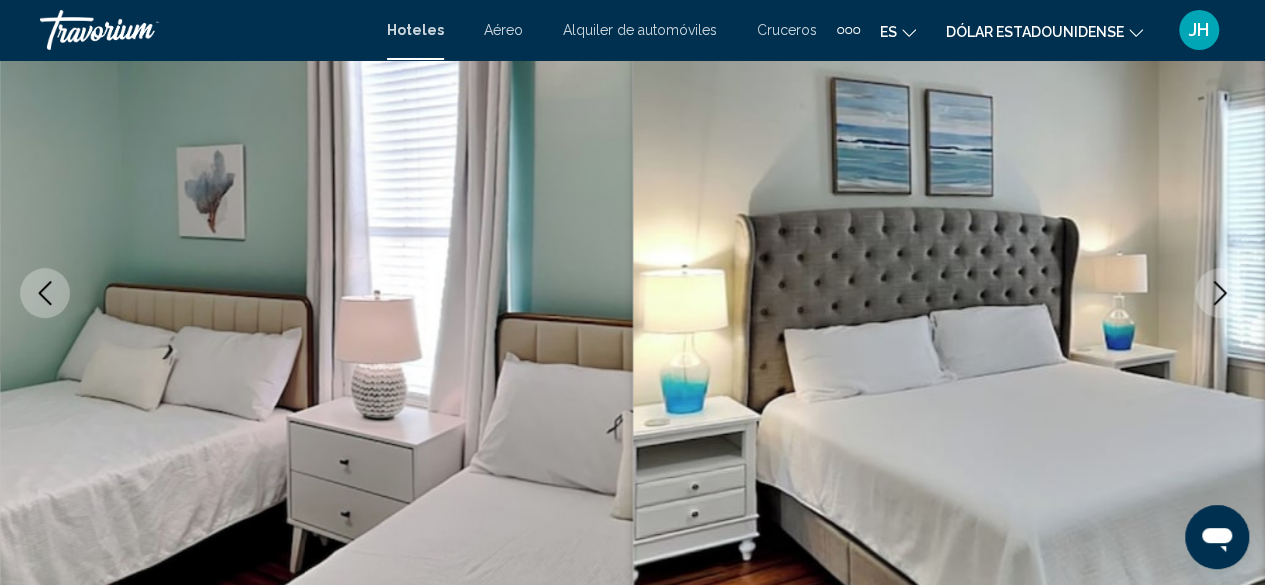 click 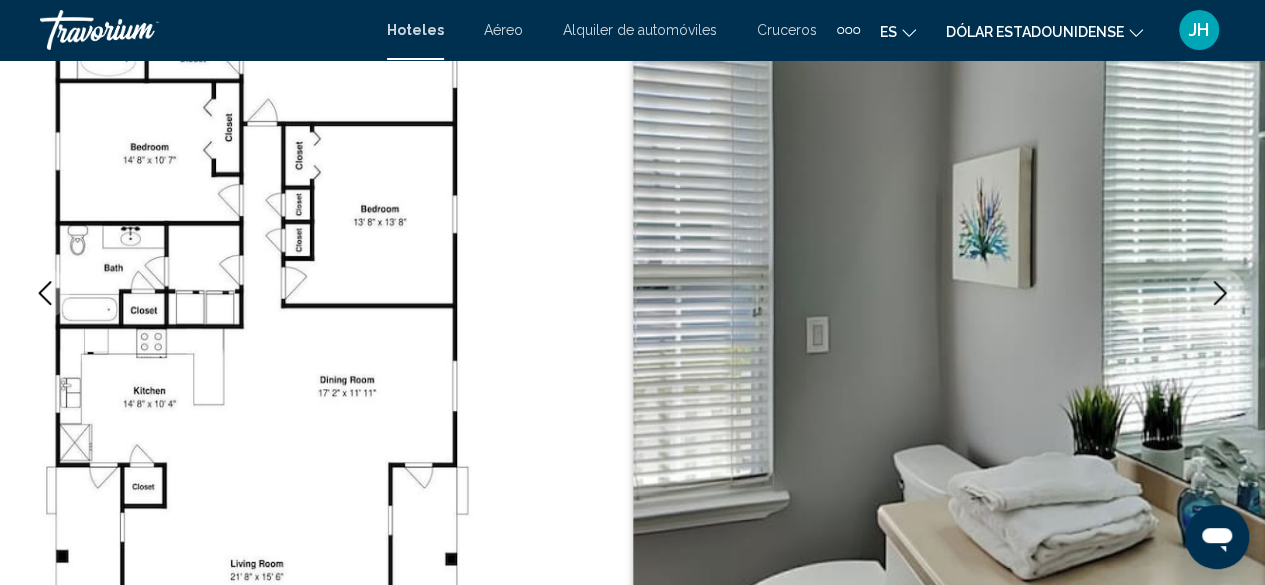 click 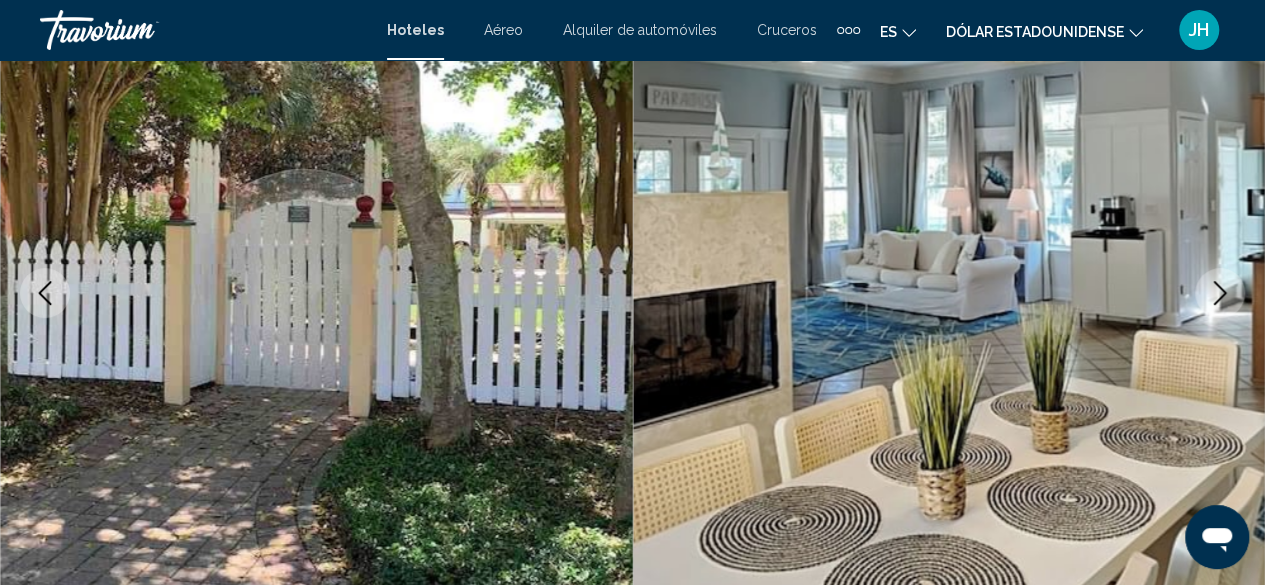 click 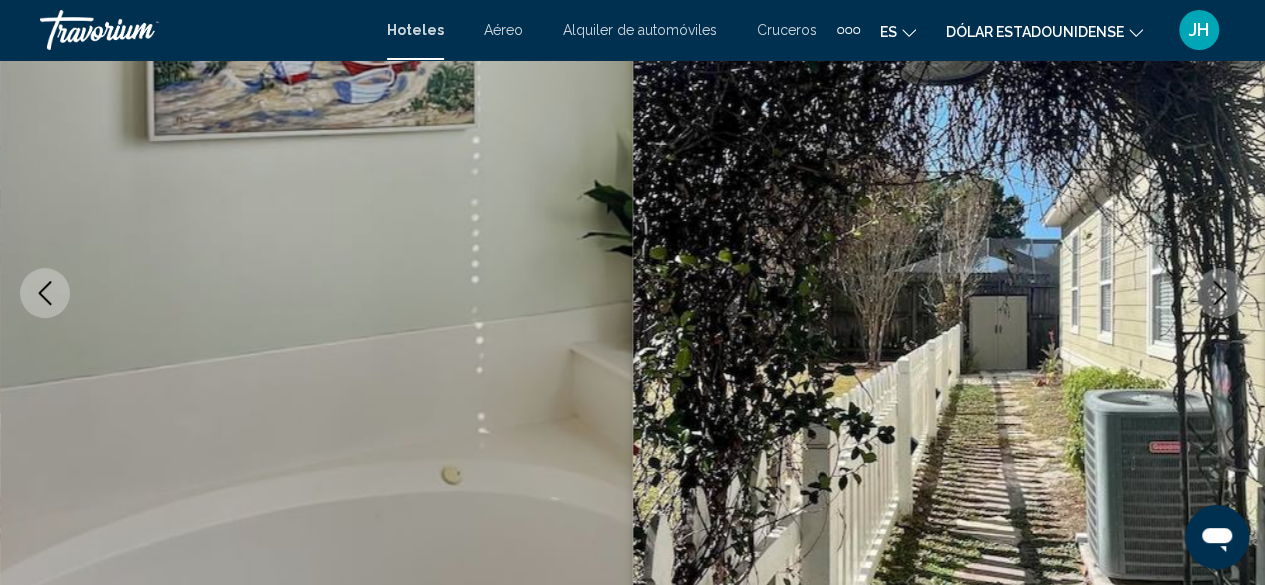 click 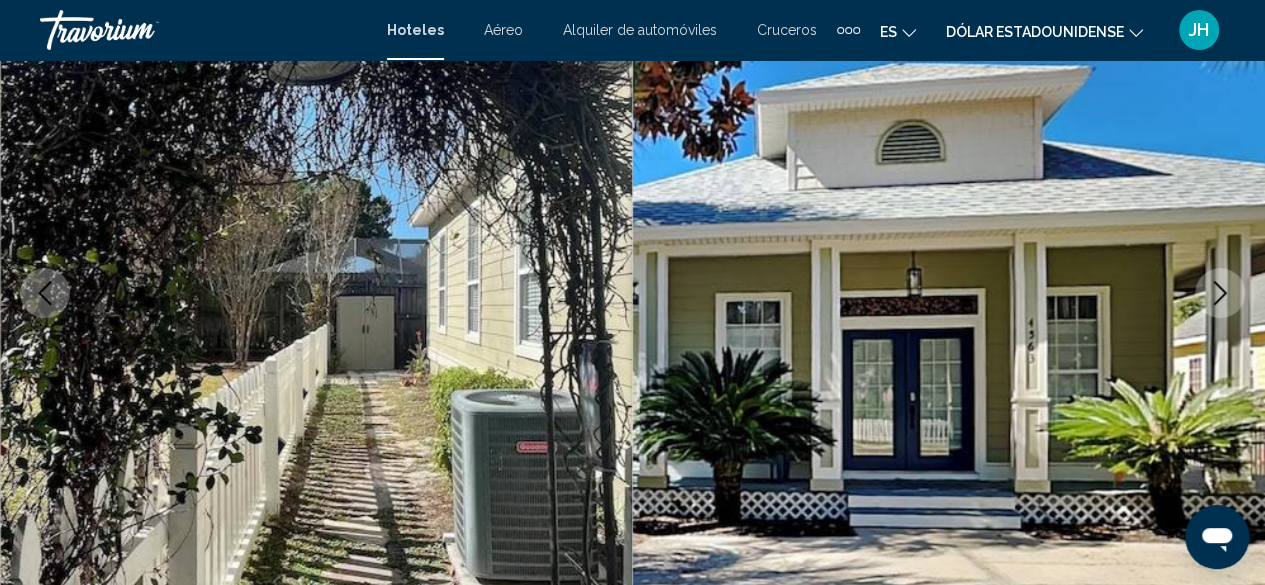 click 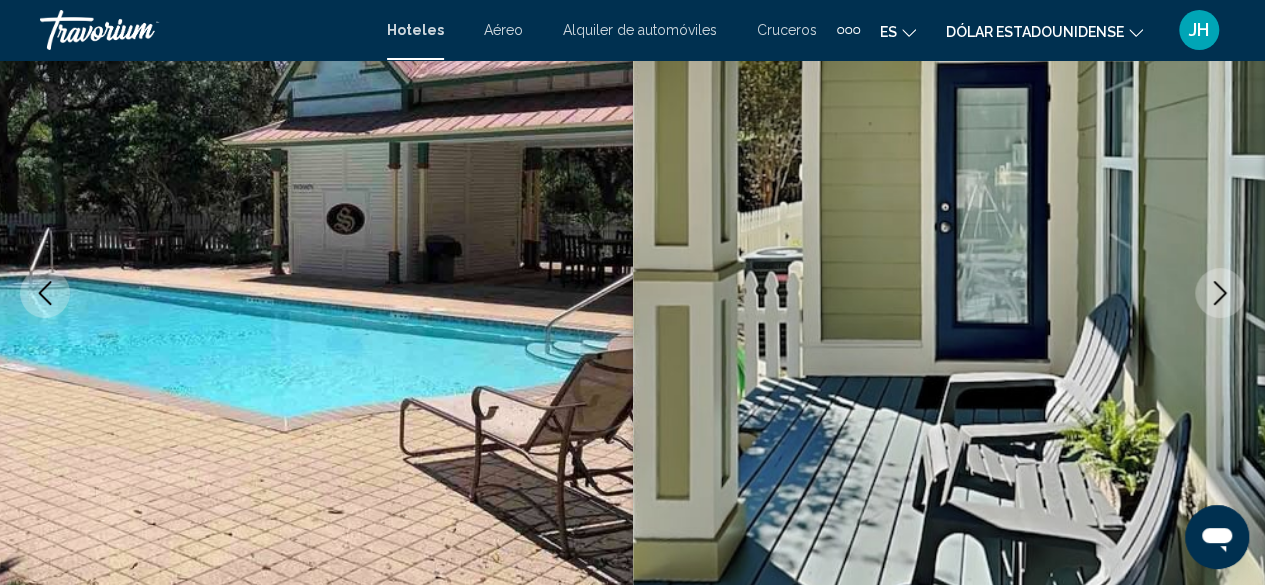 click 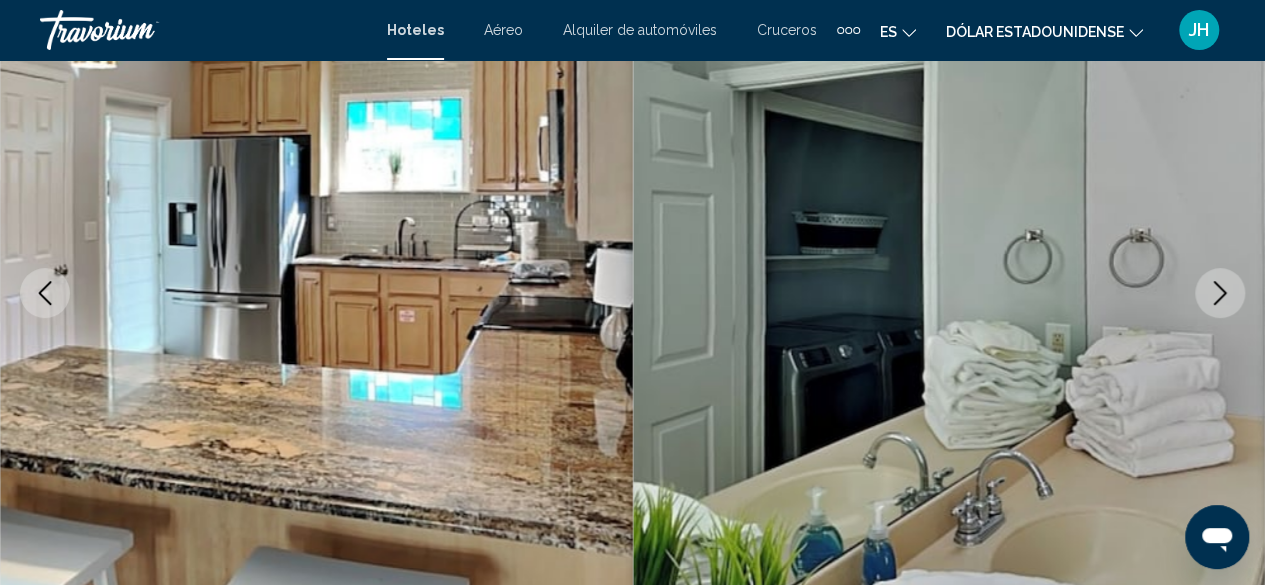 click 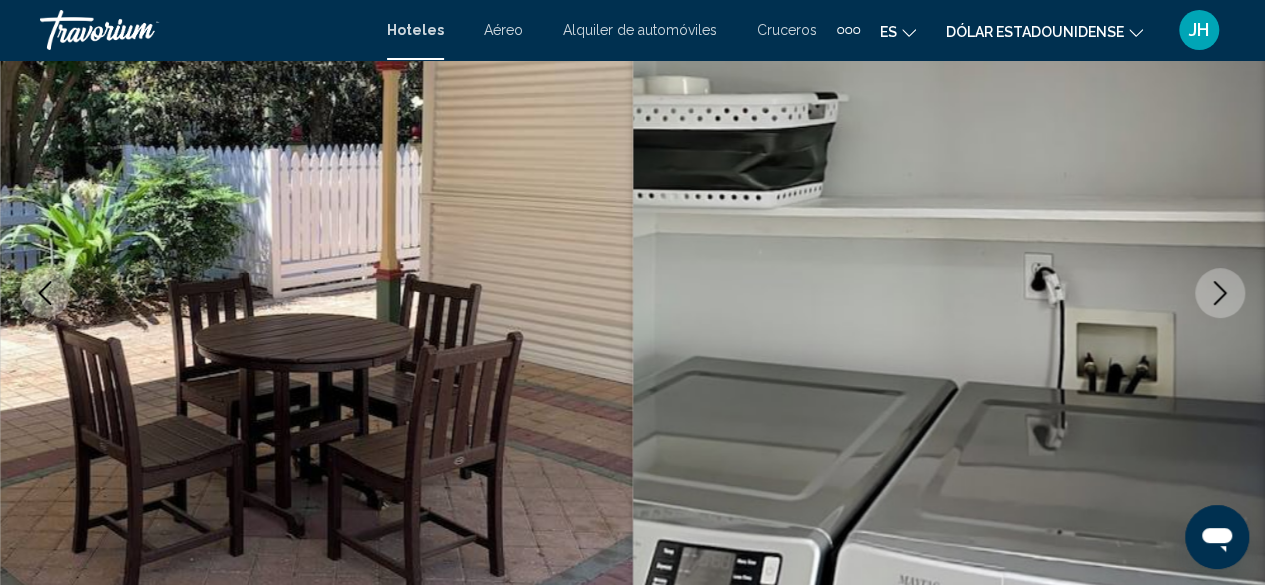 click 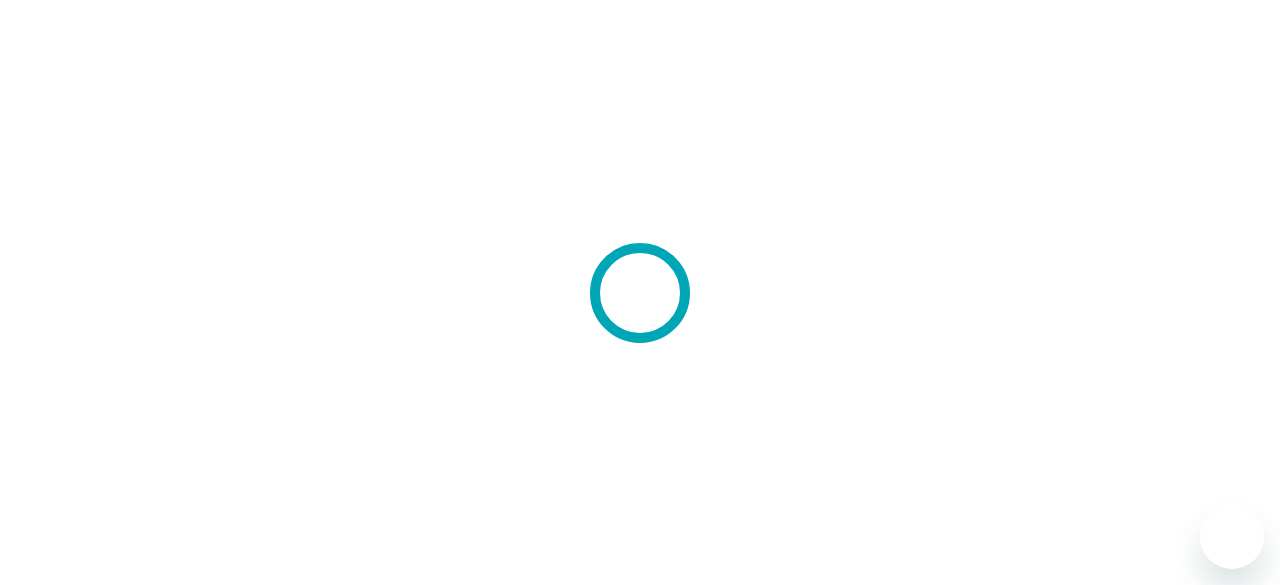 scroll, scrollTop: 0, scrollLeft: 0, axis: both 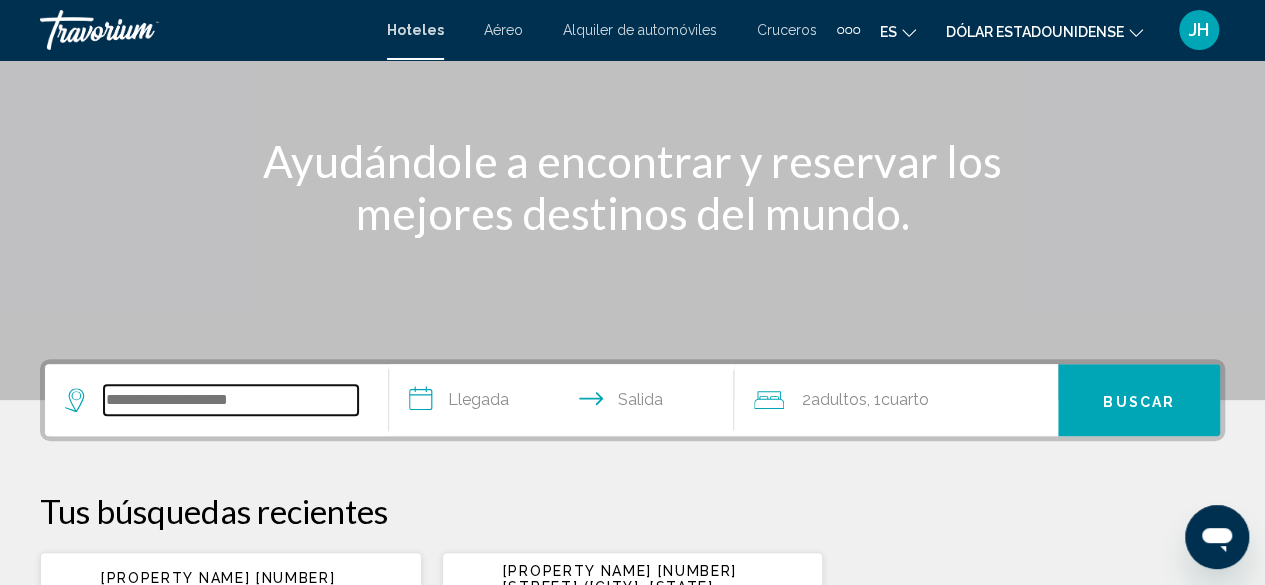 click at bounding box center [231, 400] 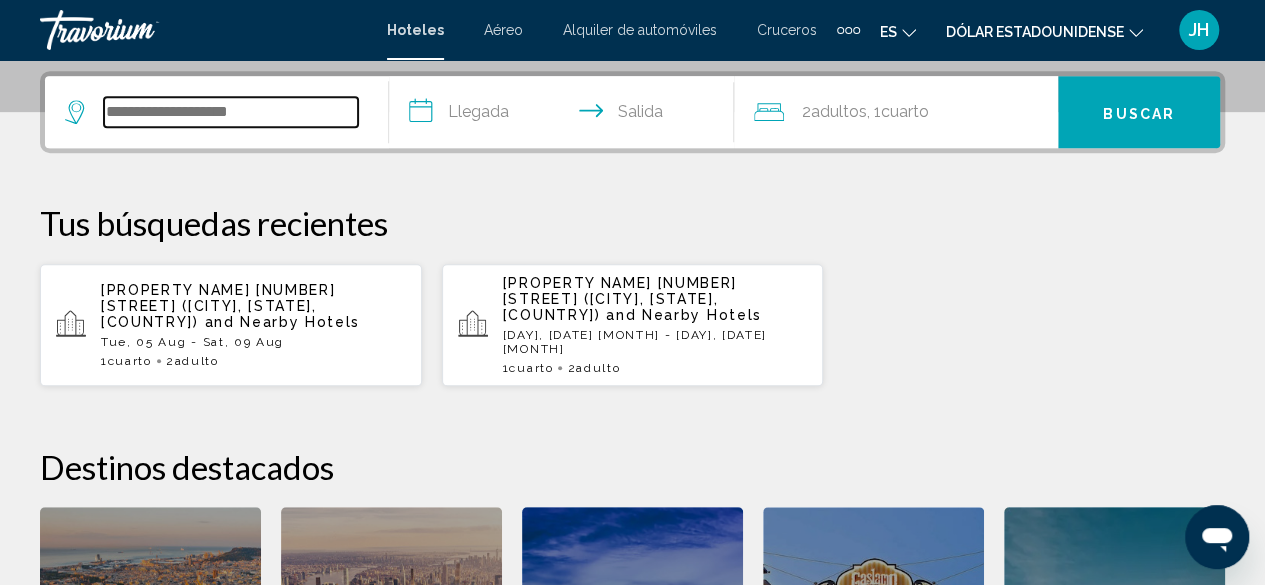 scroll, scrollTop: 494, scrollLeft: 0, axis: vertical 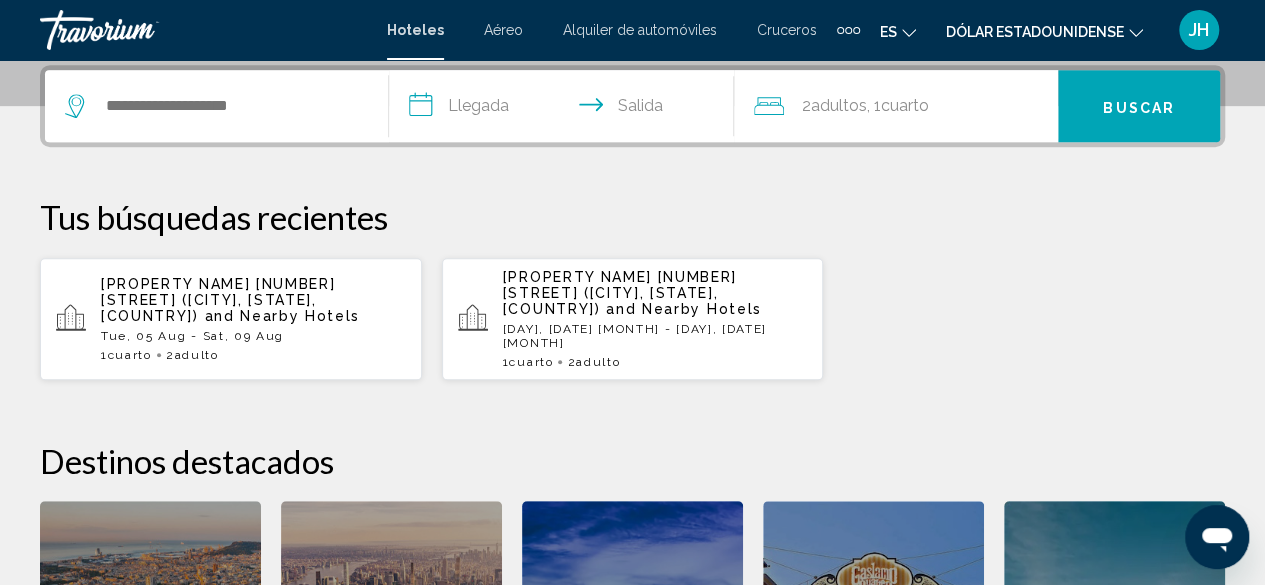 click on "[PROPERTY NAME] [NUMBER] [STREET] ([CITY], [STATE], [COUNTRY])    and Nearby Hotels" at bounding box center (253, 300) 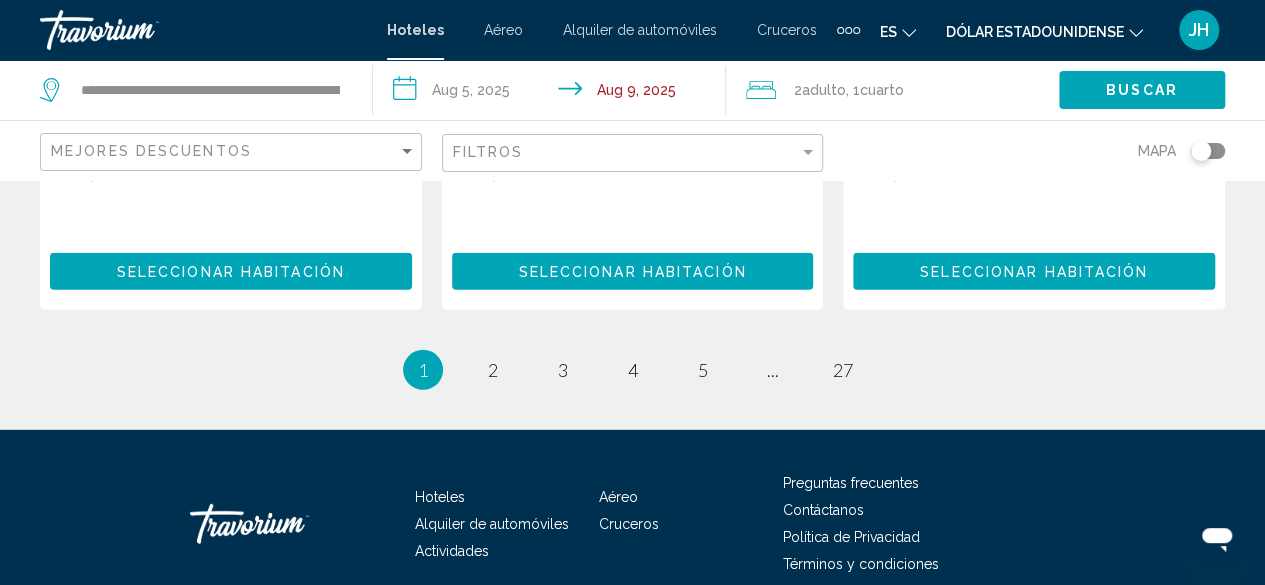 scroll, scrollTop: 2800, scrollLeft: 0, axis: vertical 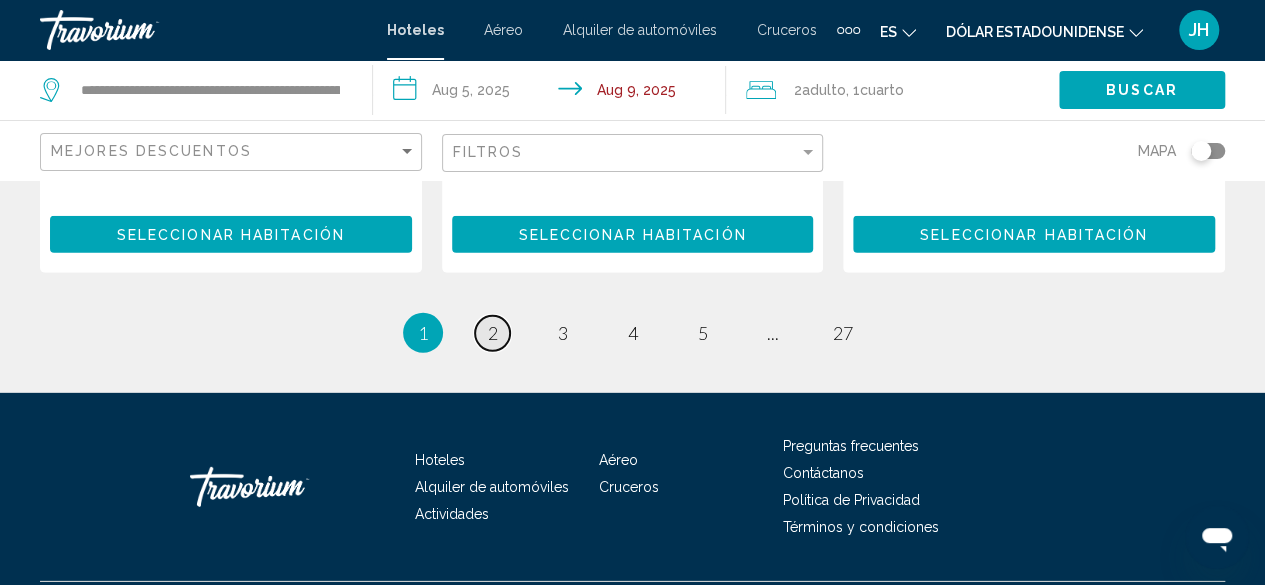 click on "2" at bounding box center (493, 333) 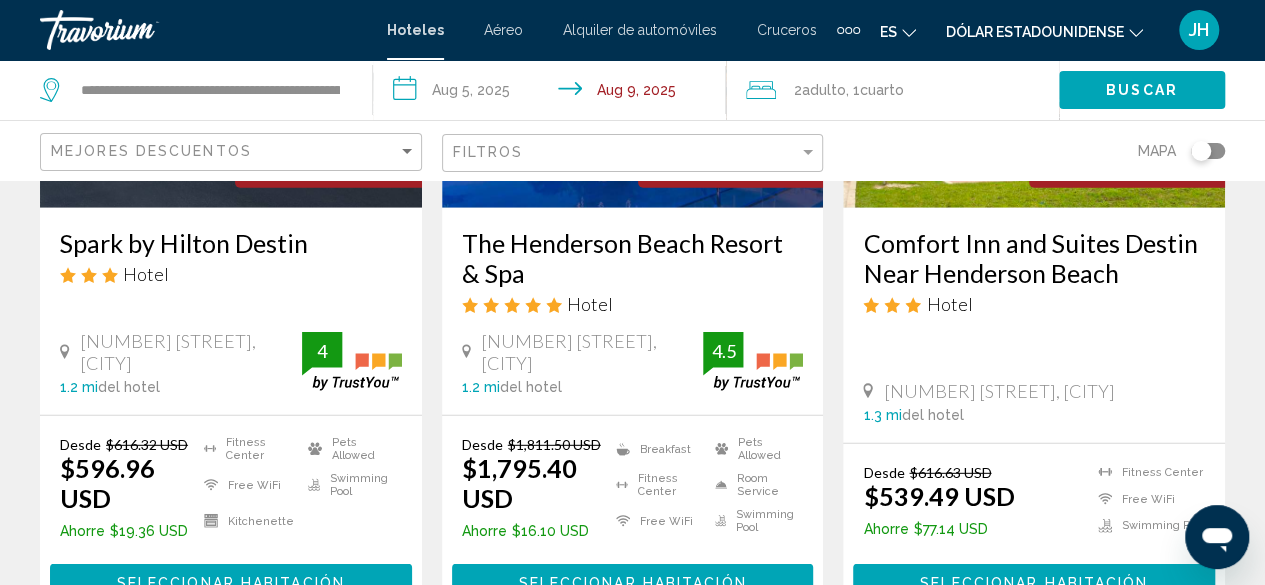 scroll, scrollTop: 2800, scrollLeft: 0, axis: vertical 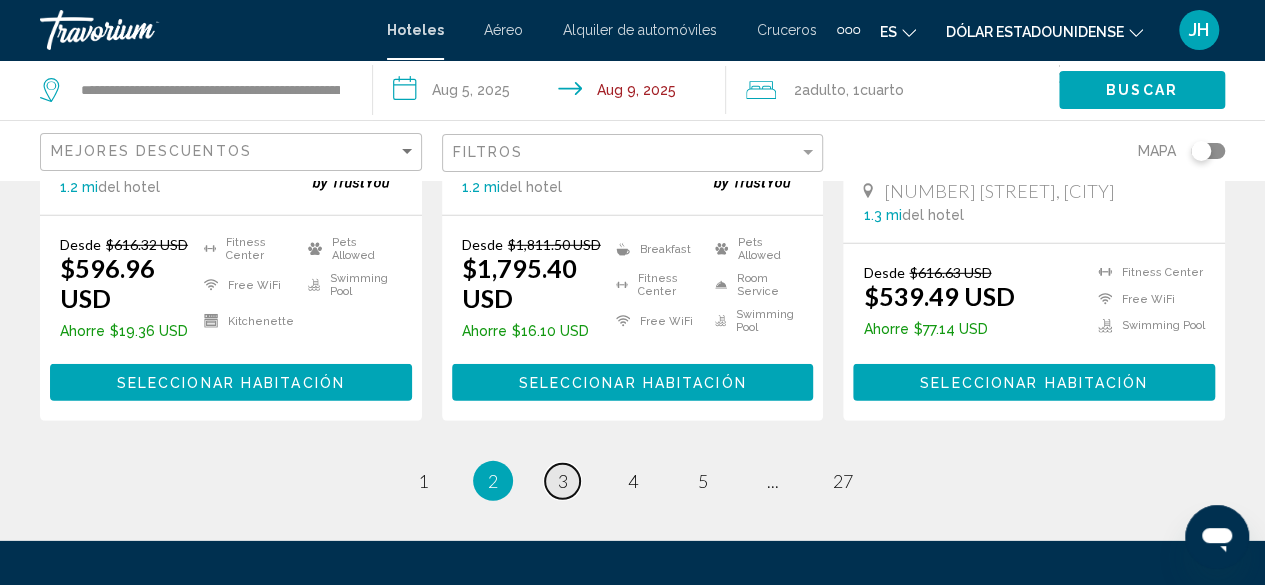 click on "3" at bounding box center (563, 481) 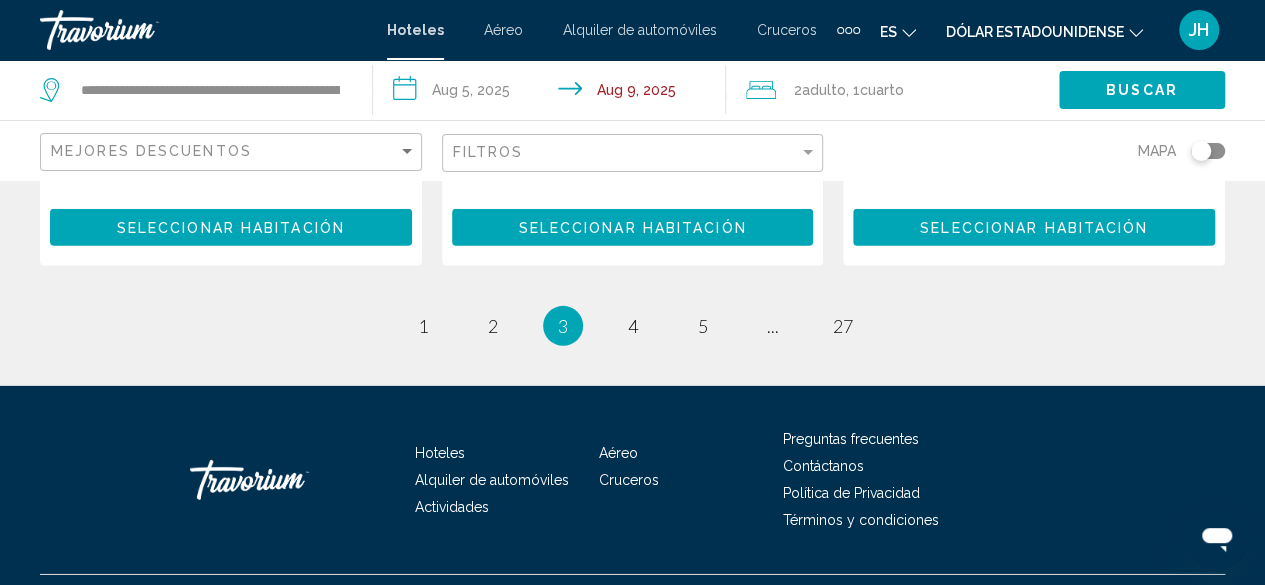 scroll, scrollTop: 2960, scrollLeft: 0, axis: vertical 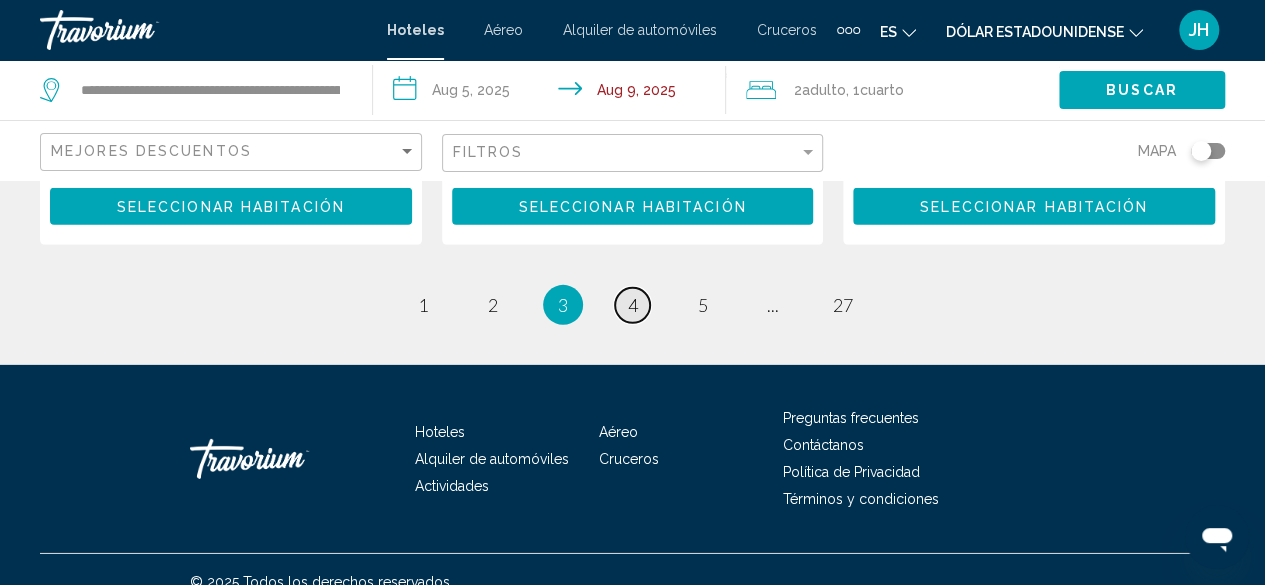 click on "page  4" at bounding box center [632, 305] 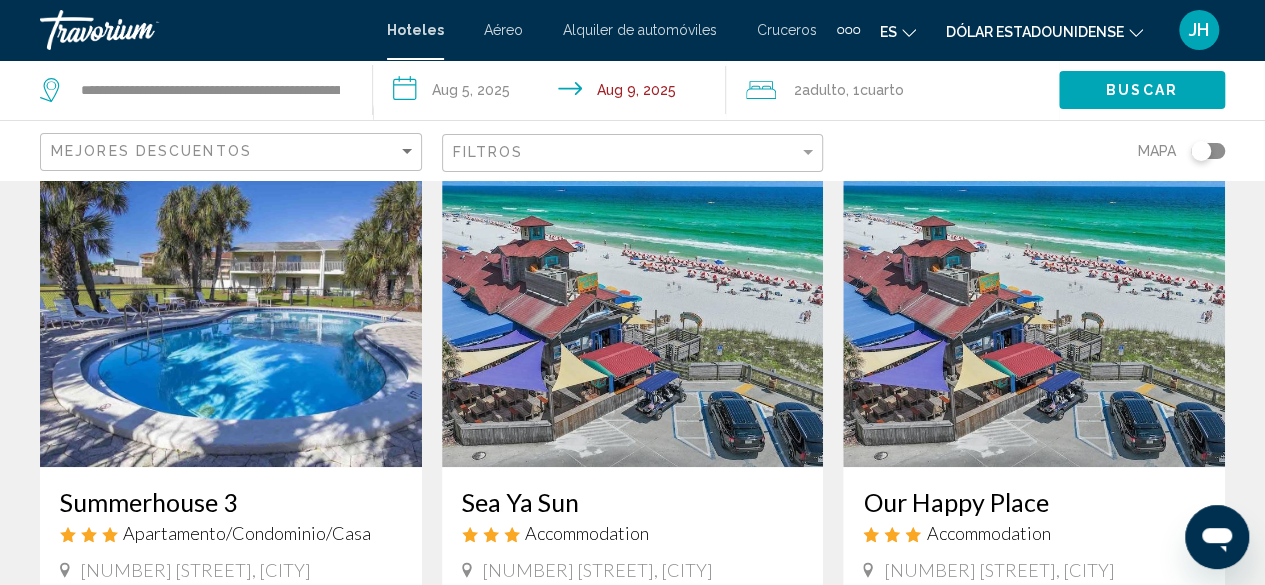 scroll, scrollTop: 0, scrollLeft: 0, axis: both 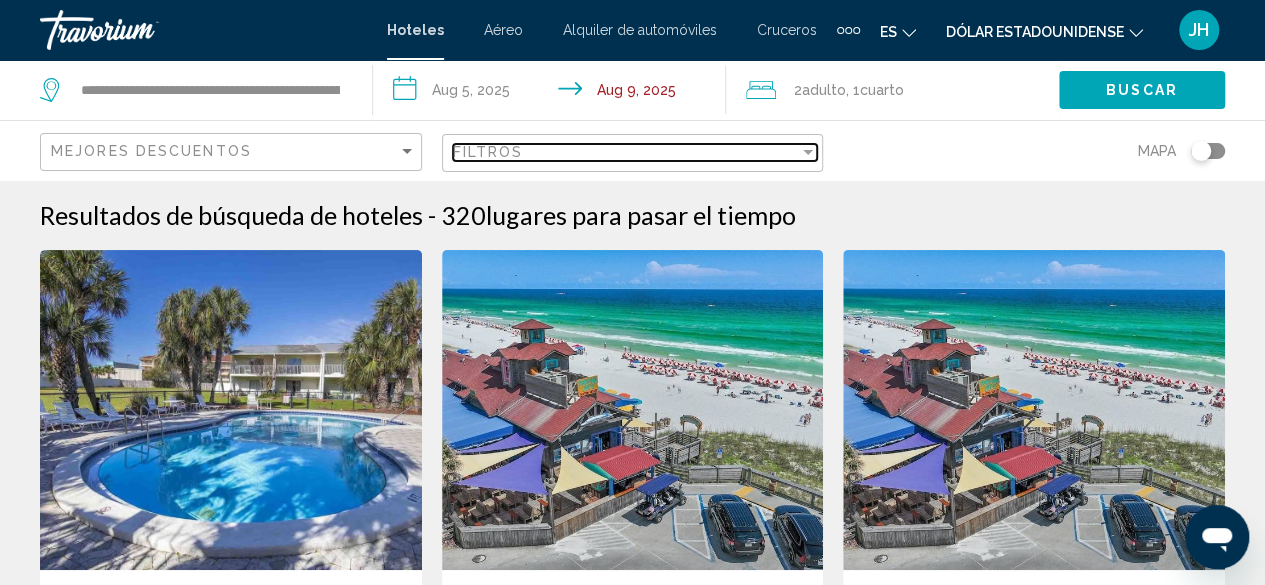click at bounding box center (808, 152) 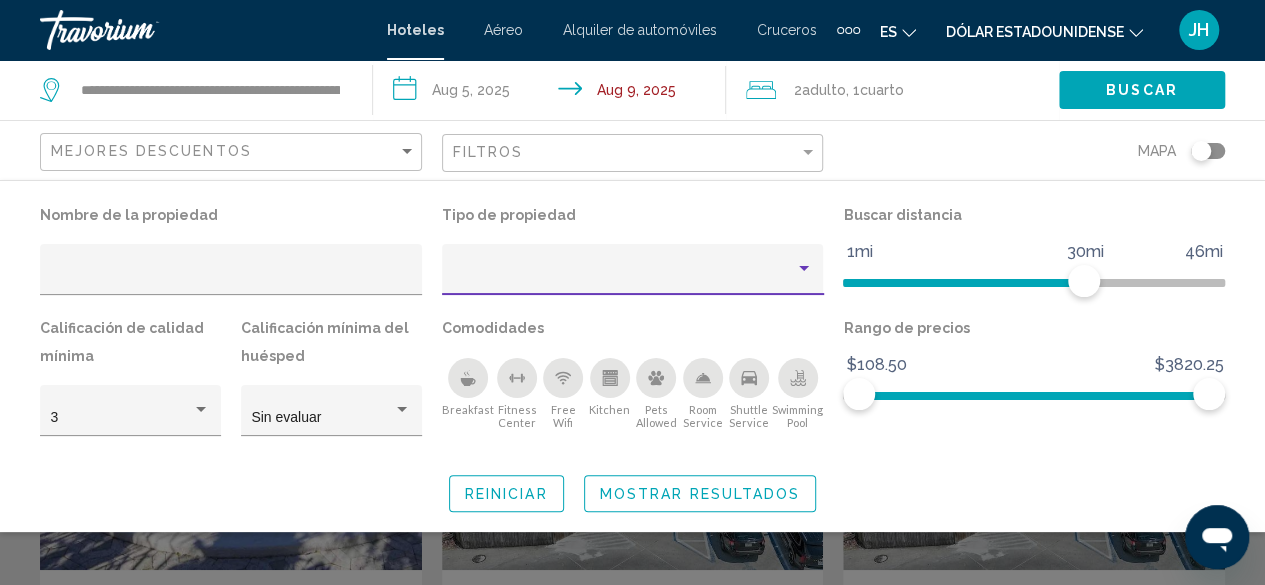 click at bounding box center (804, 268) 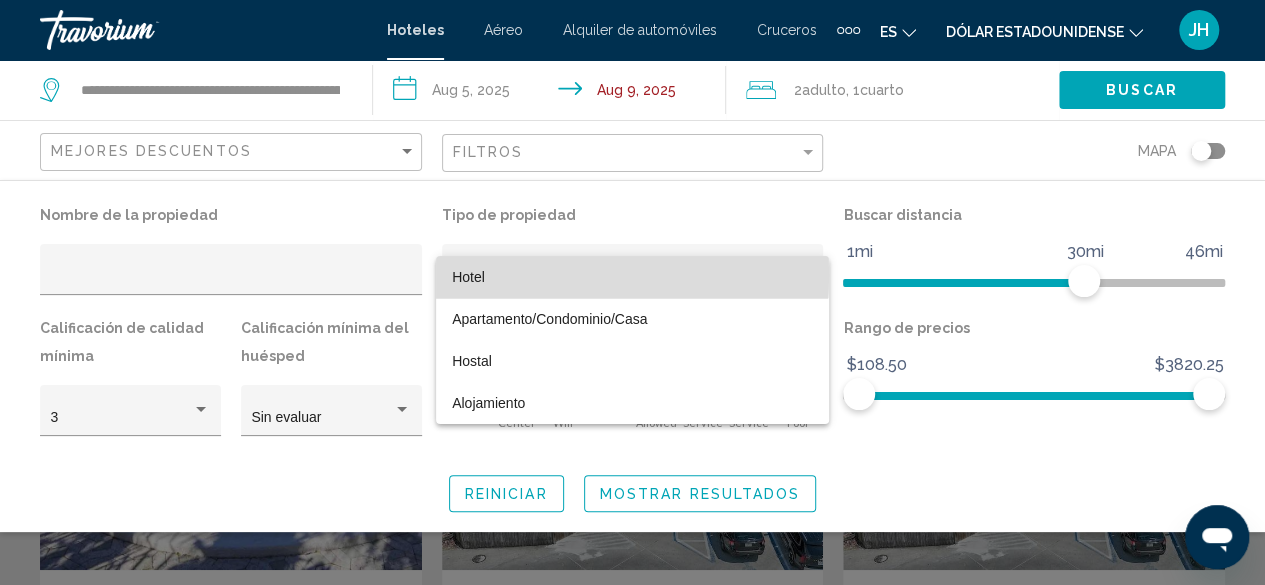 click on "Hotel" at bounding box center (468, 277) 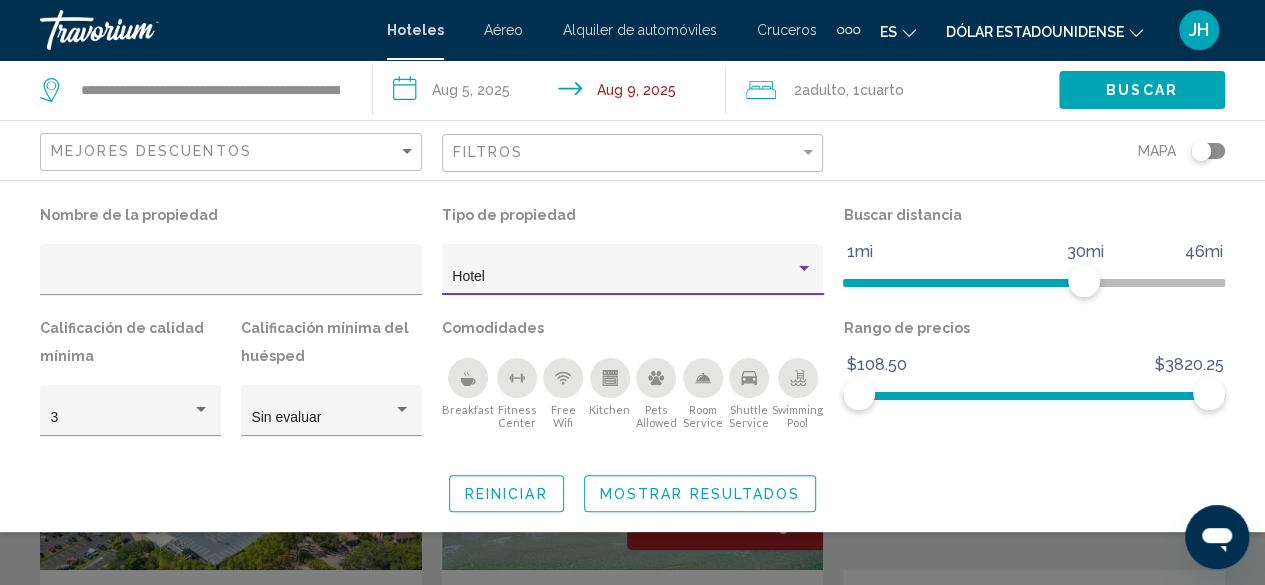 click on "Mostrar resultados" 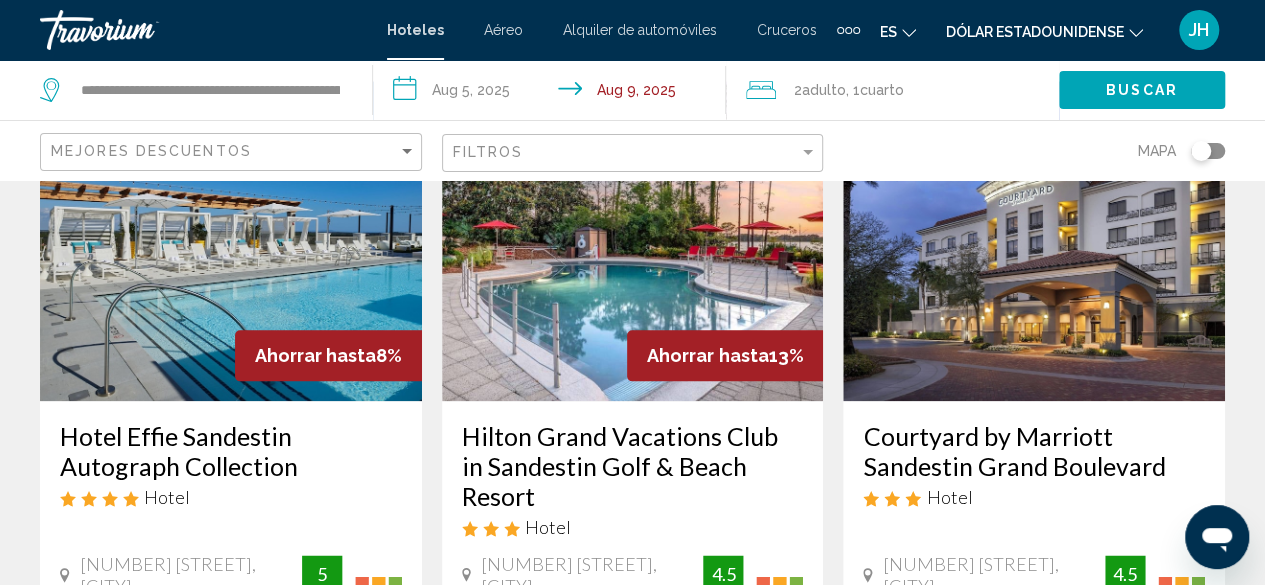 scroll, scrollTop: 1000, scrollLeft: 0, axis: vertical 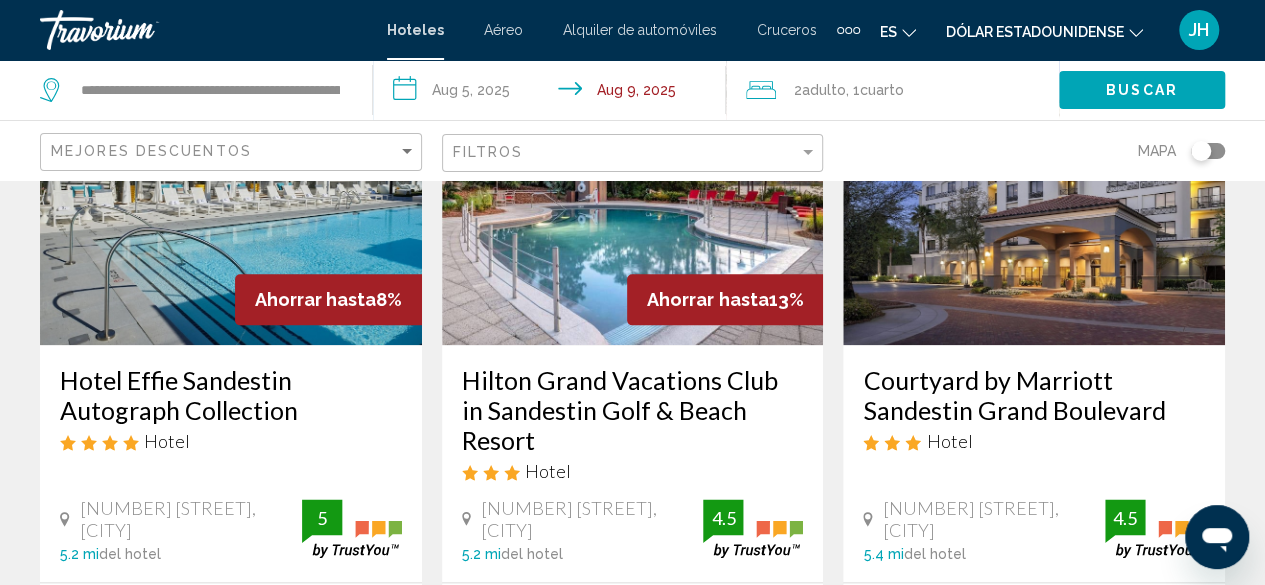 click at bounding box center (231, 185) 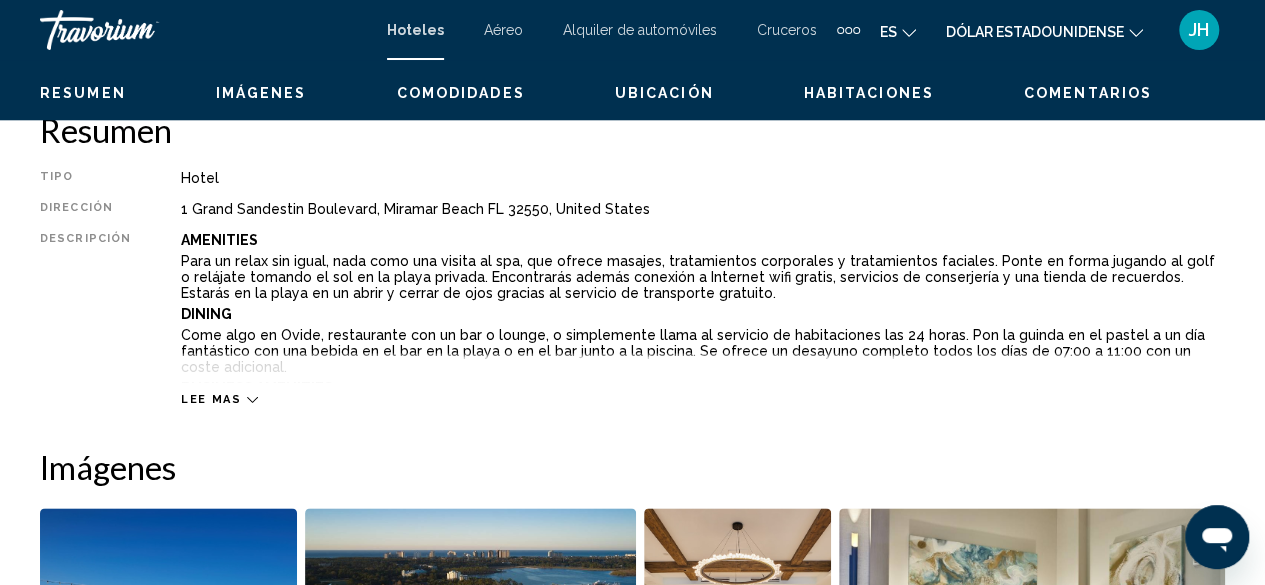 scroll, scrollTop: 242, scrollLeft: 0, axis: vertical 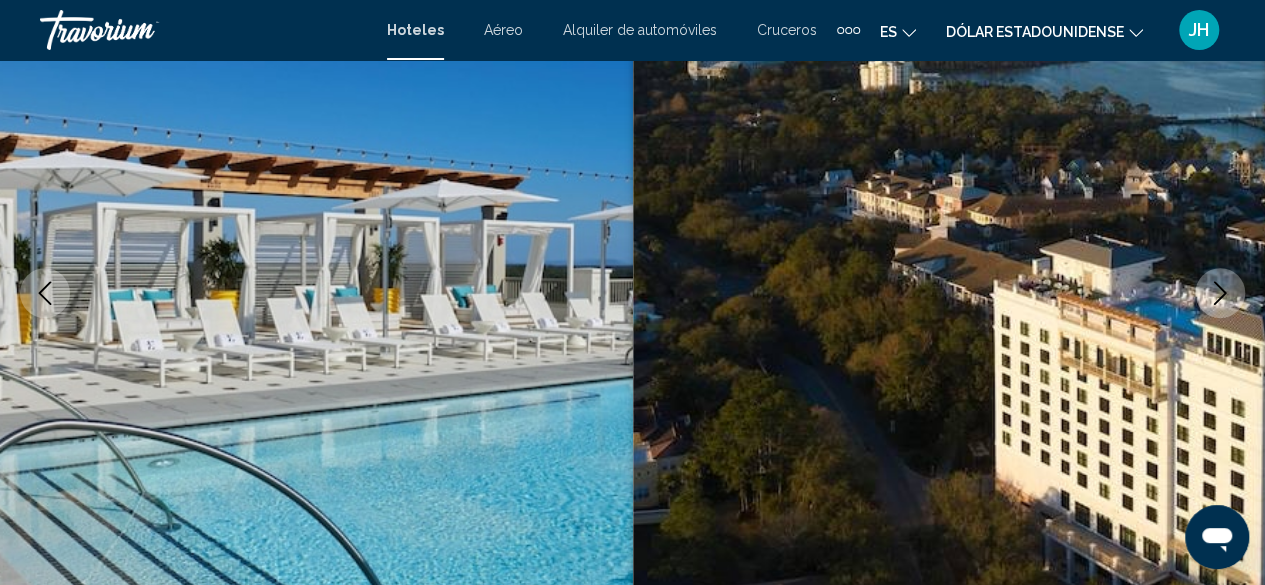 click 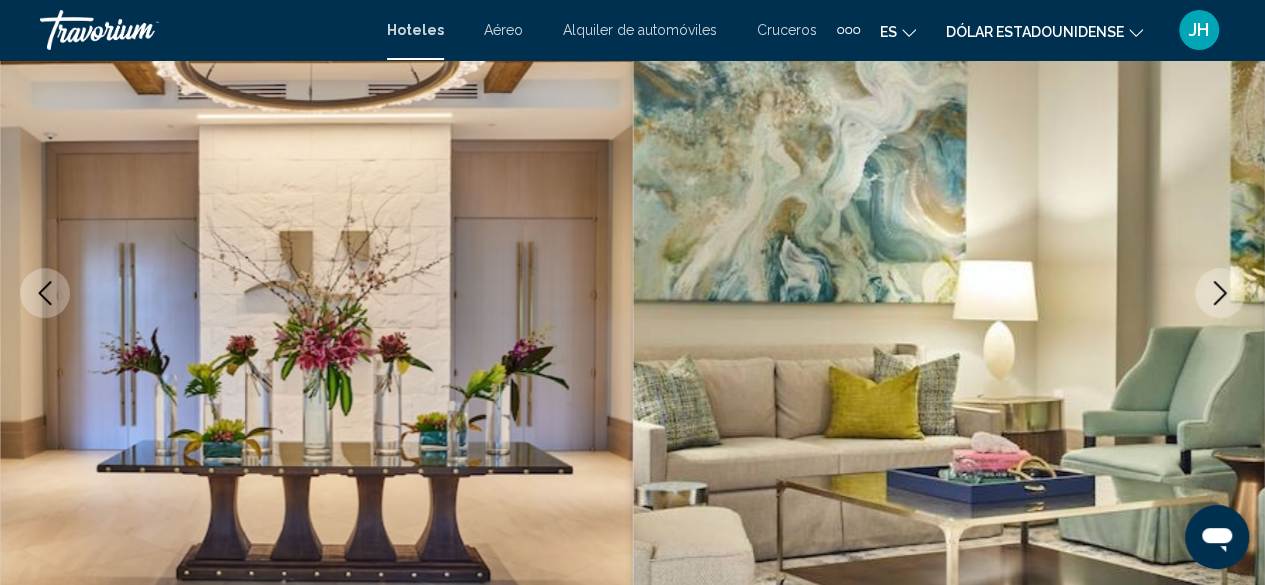 click 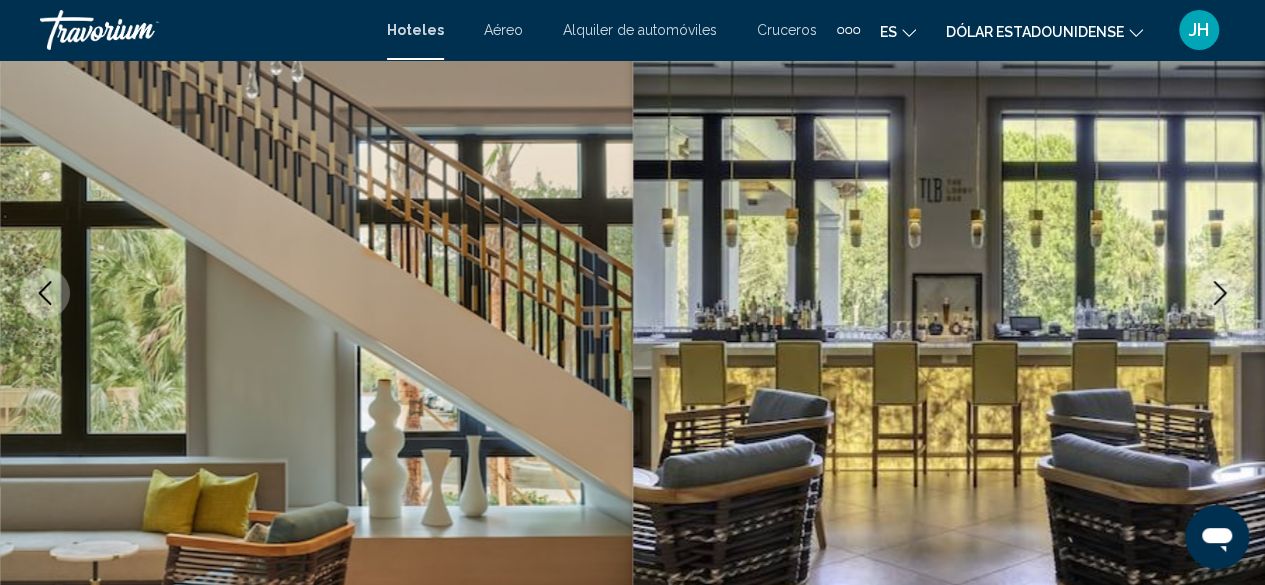 click 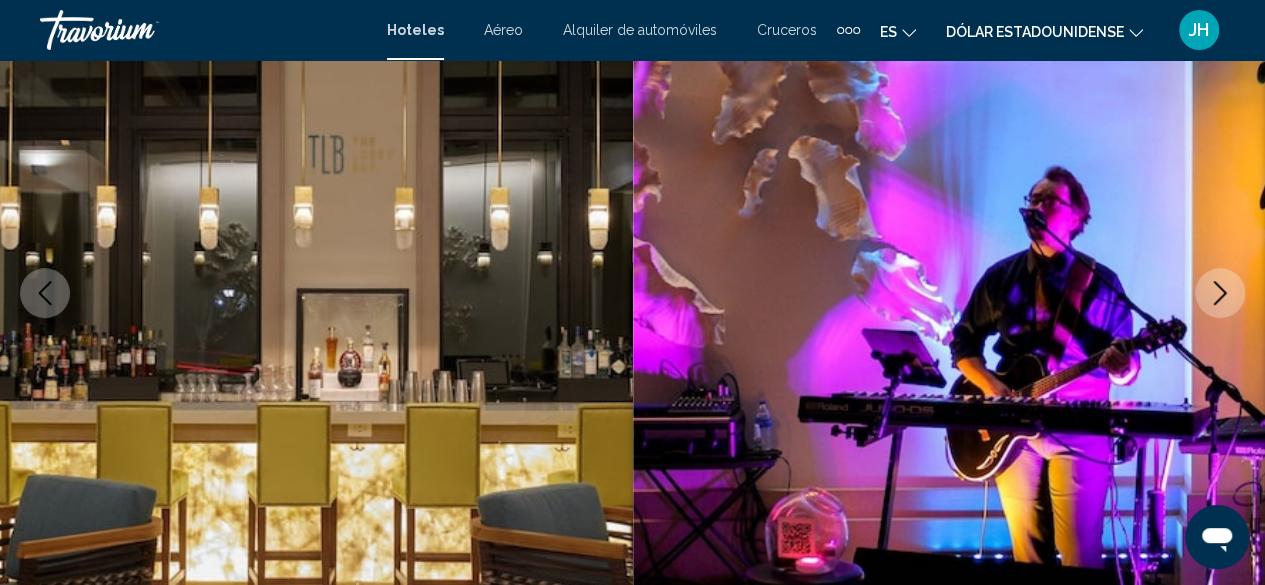 click 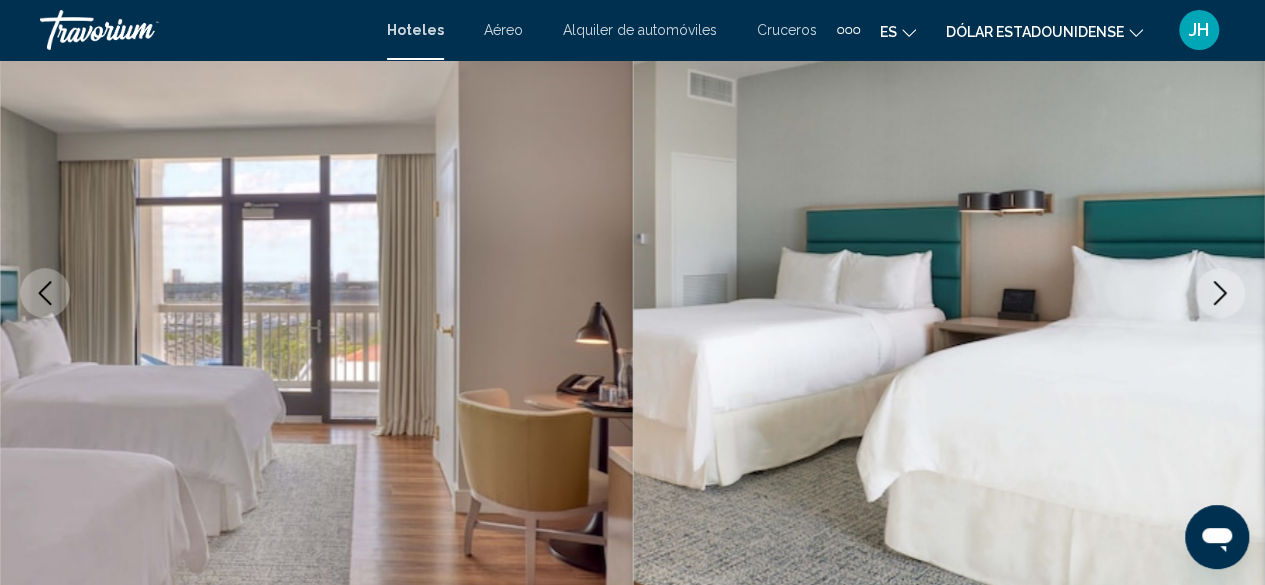 click 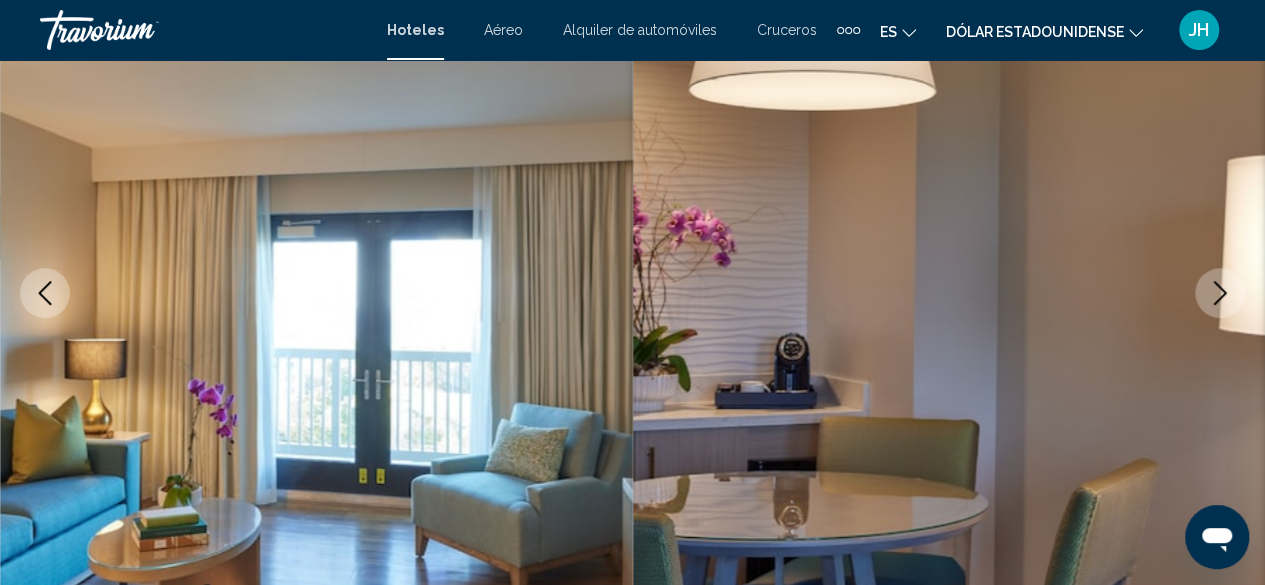 click 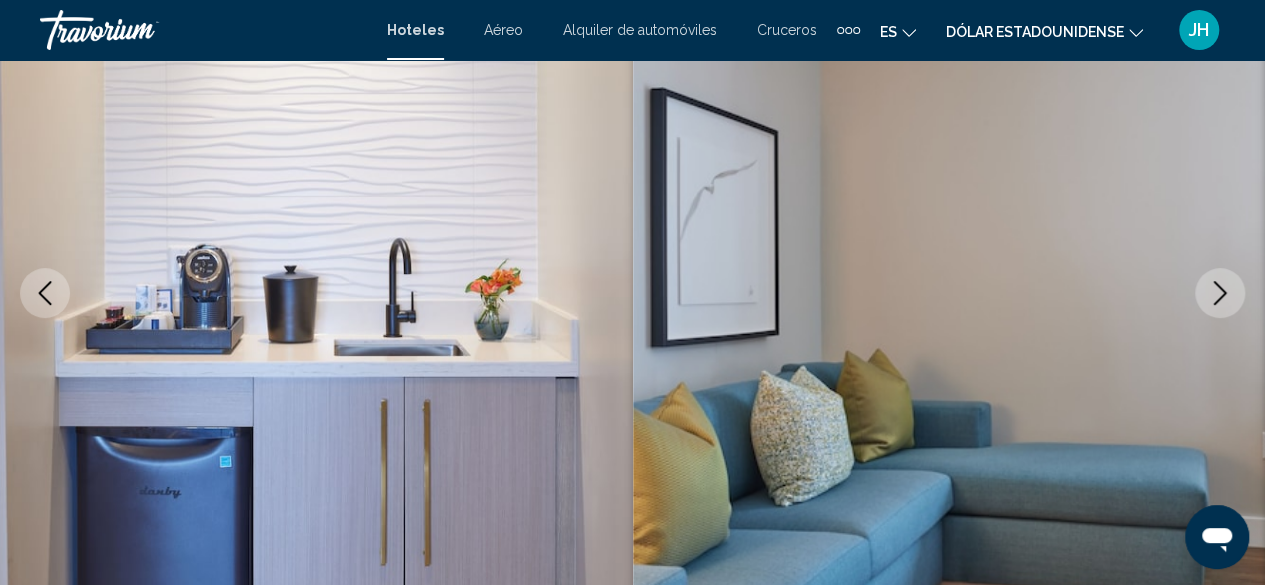 click 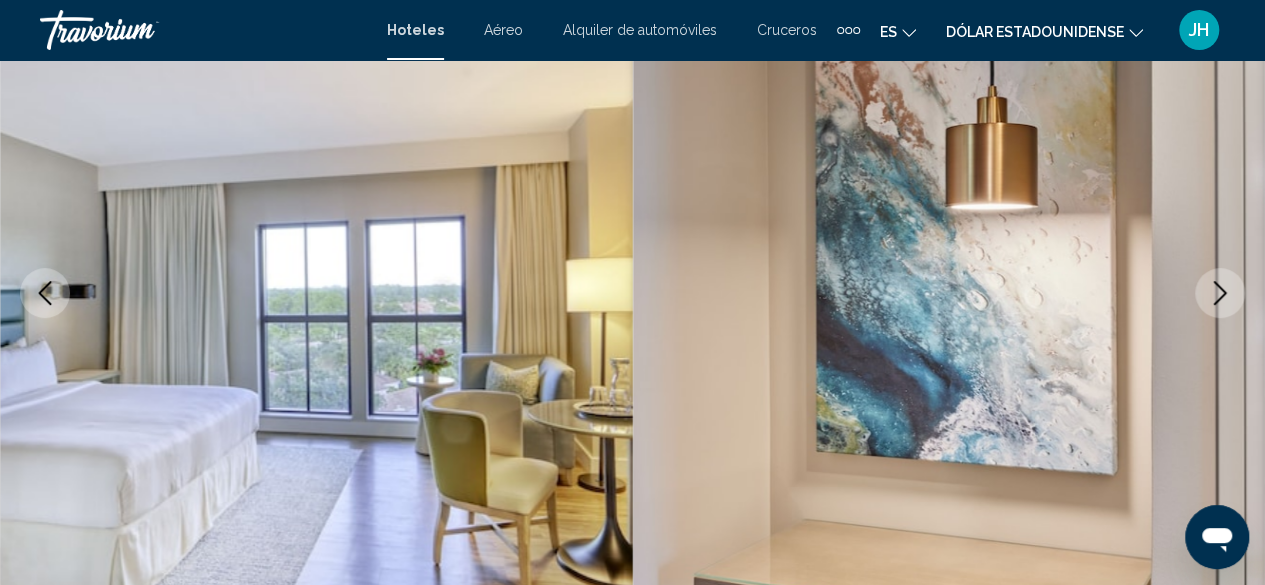 click 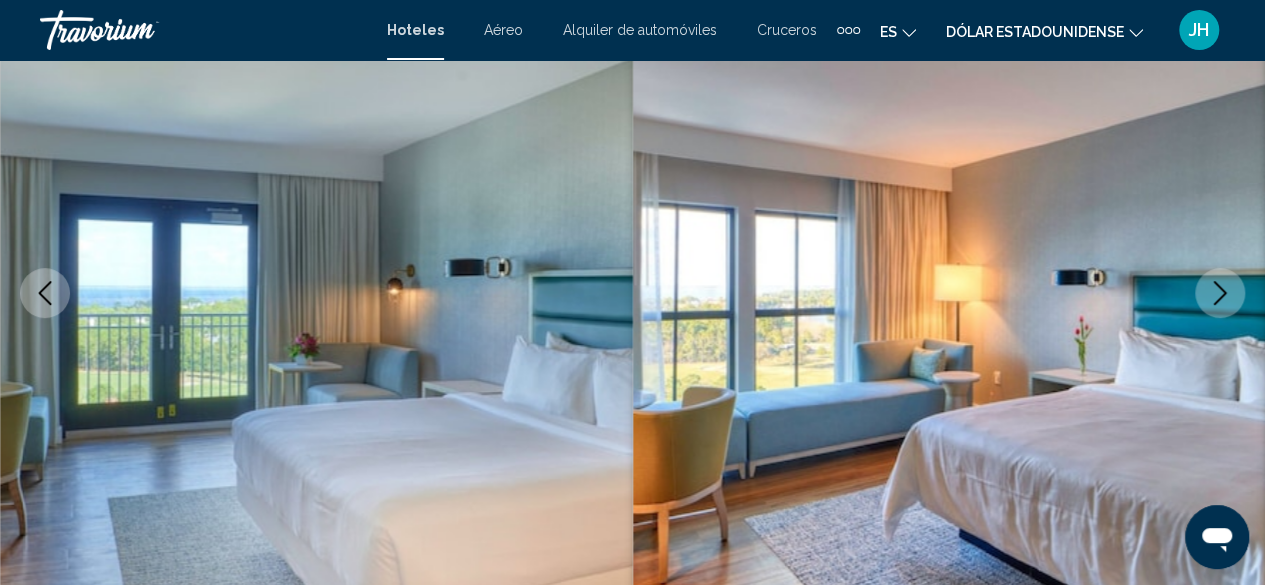 click 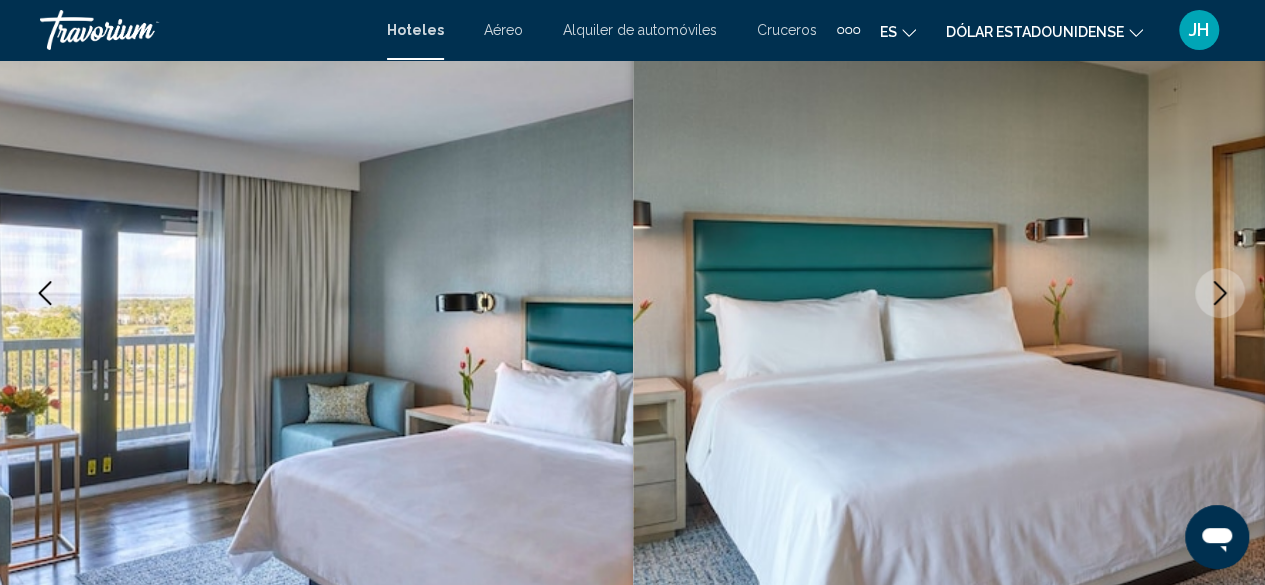click 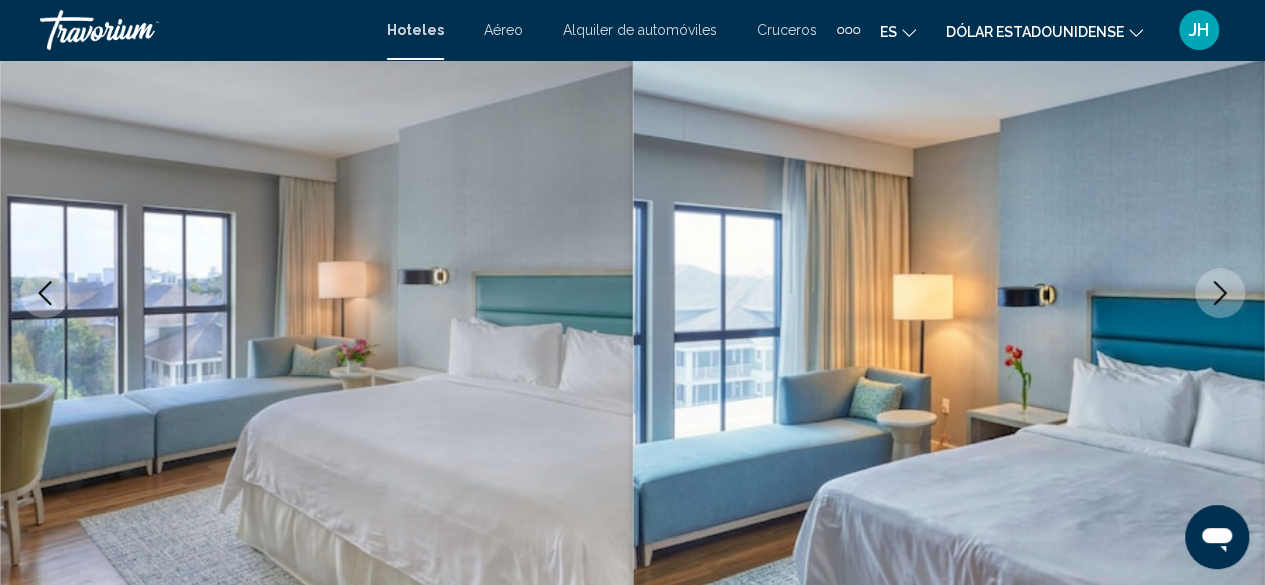 click 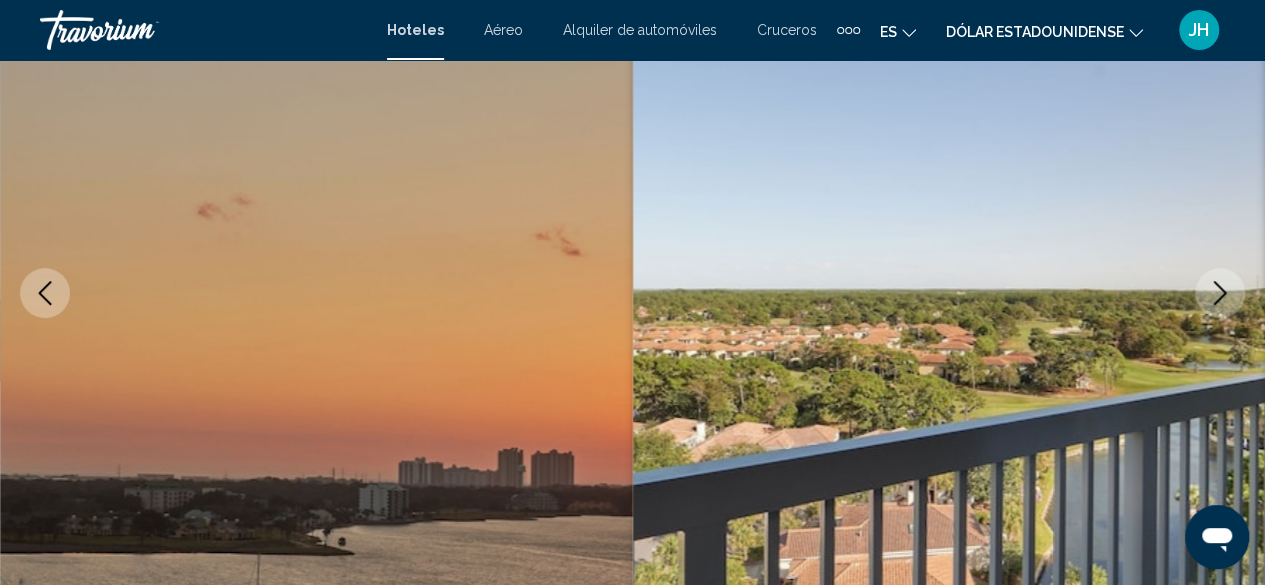 click 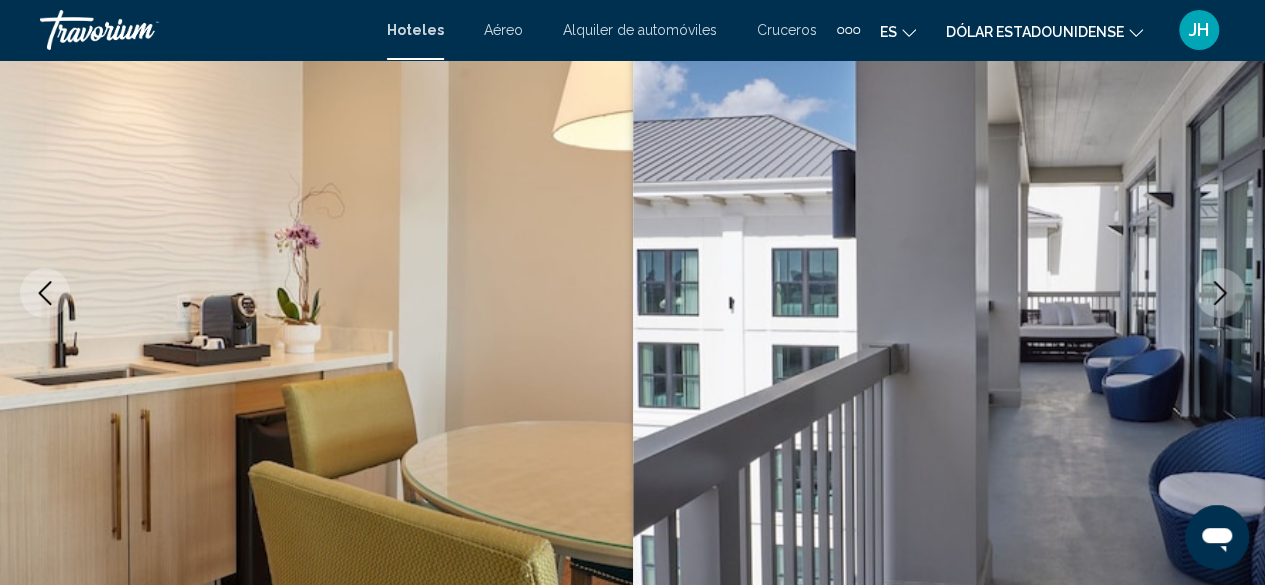 click 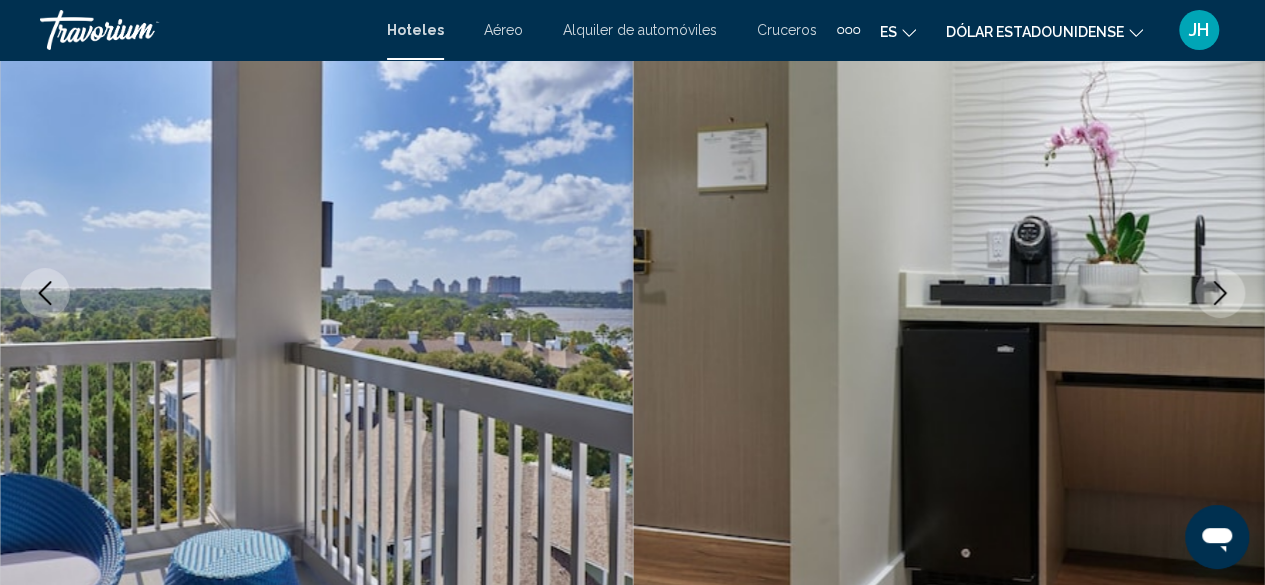 click 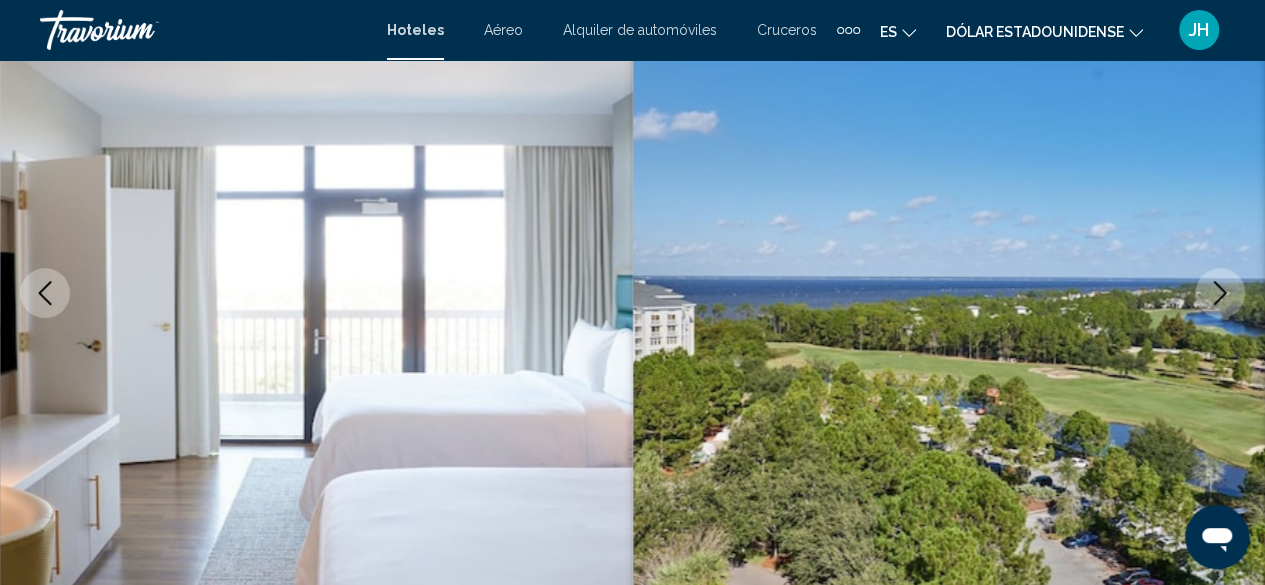 click 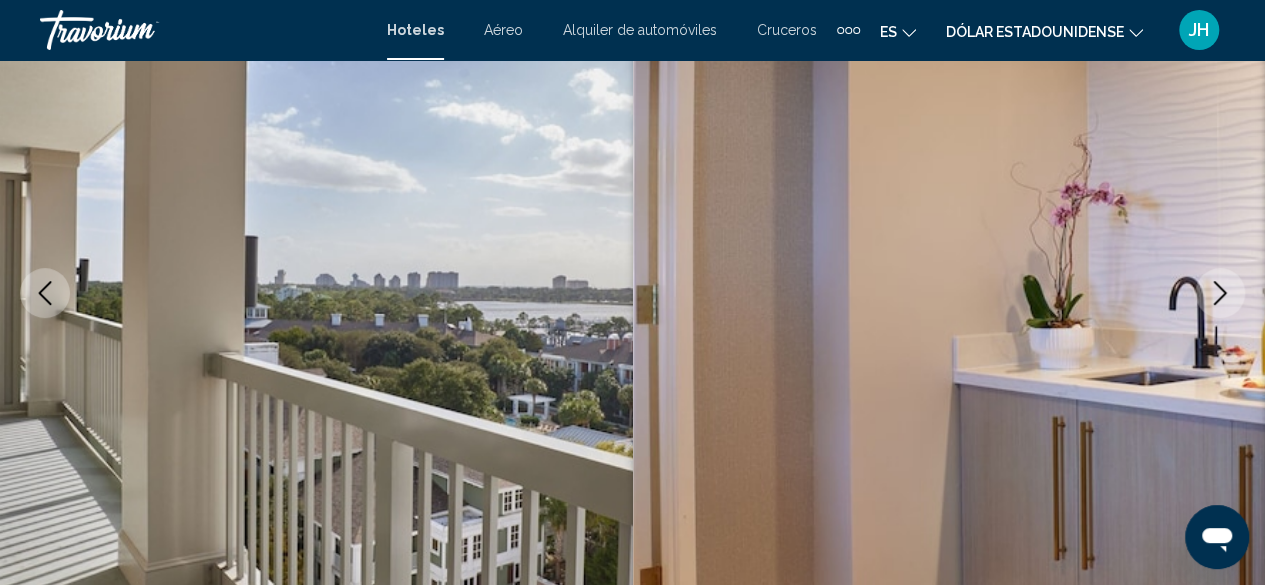 click 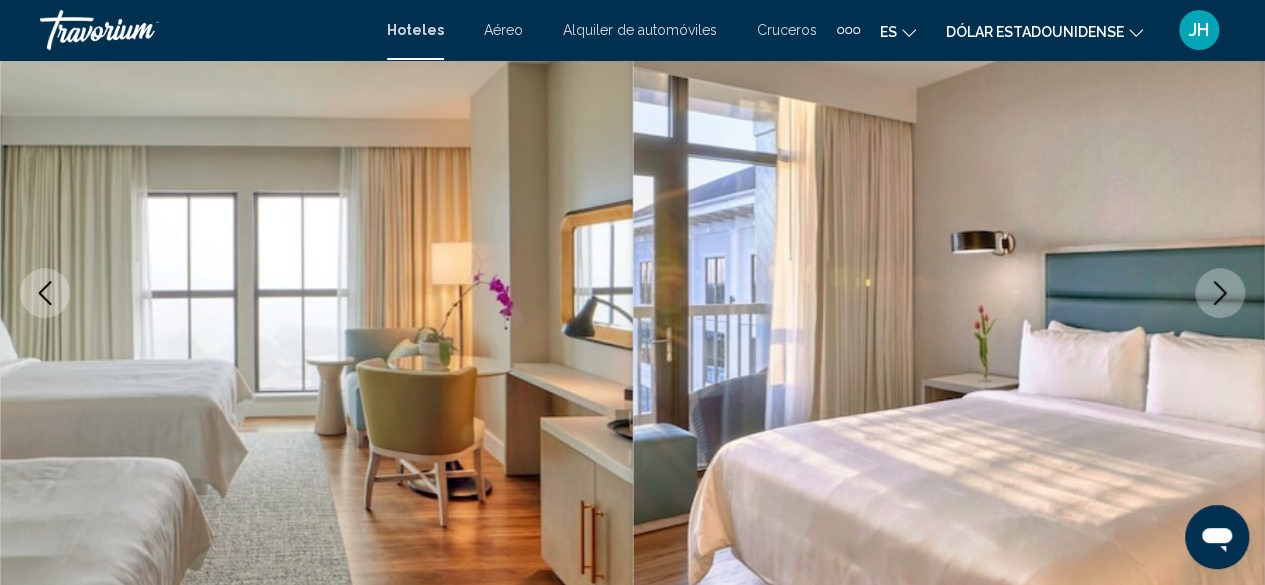 click 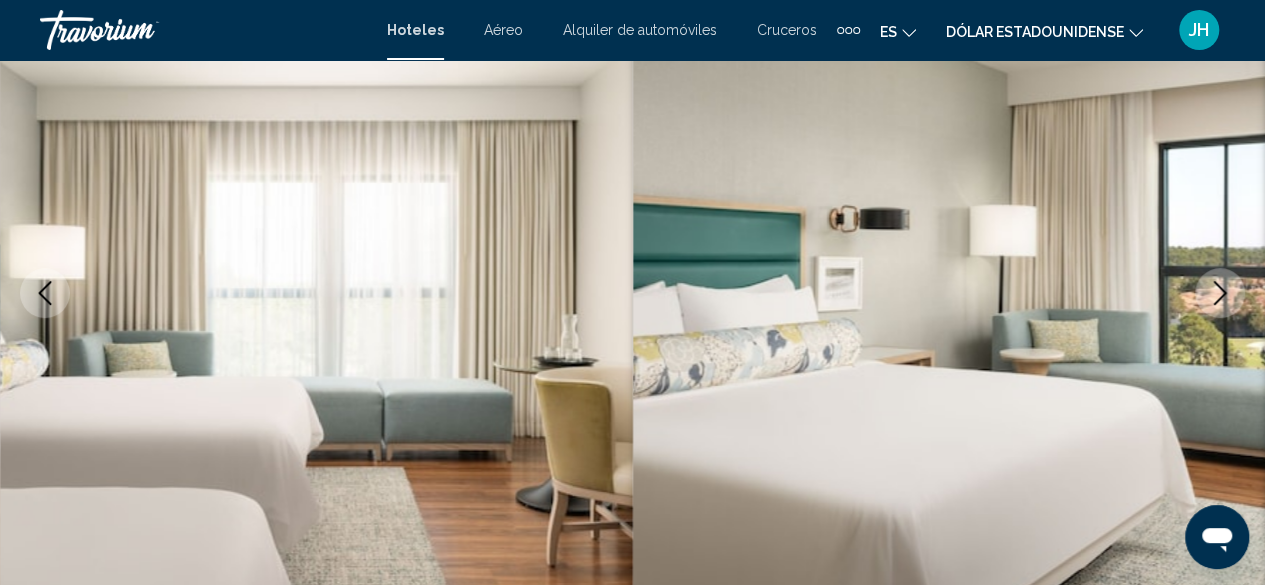 click 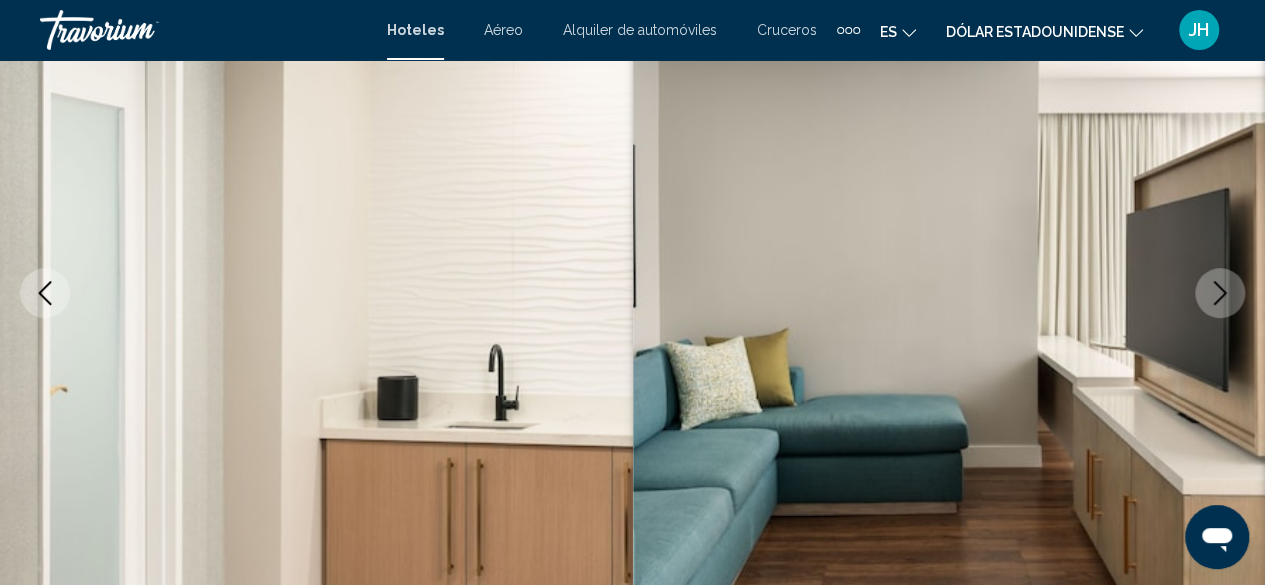 click 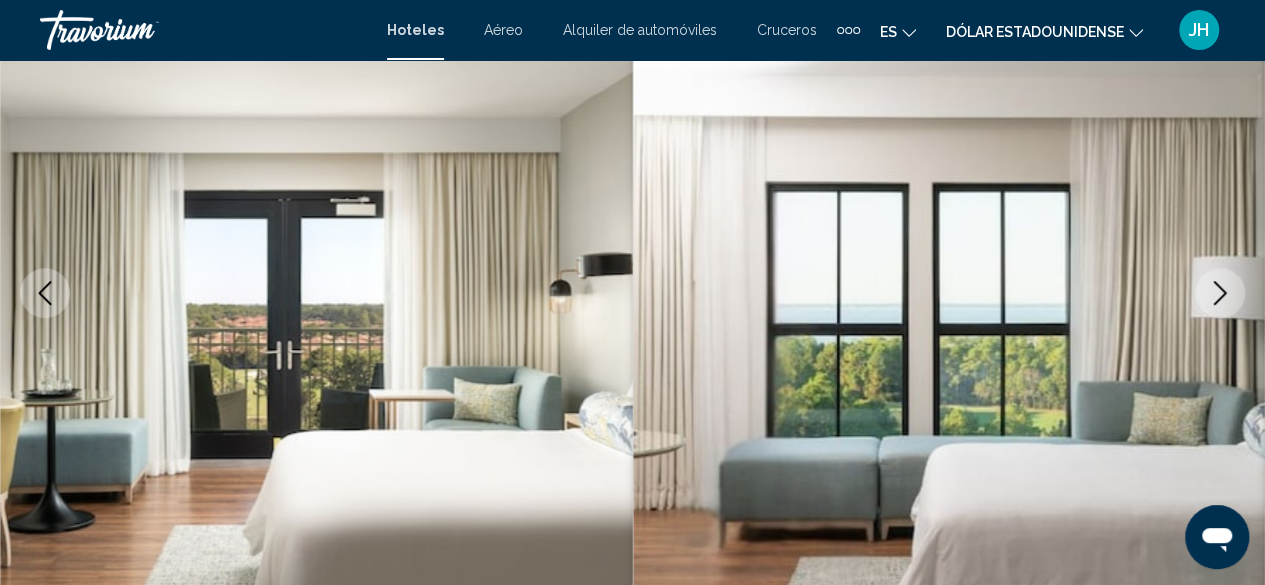 click 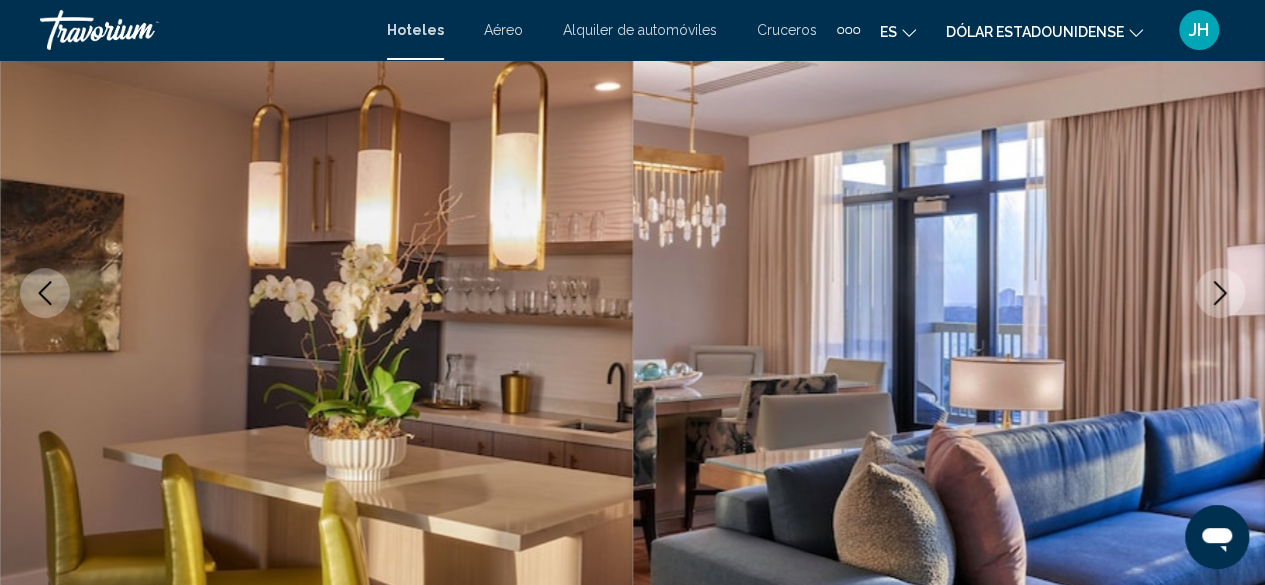 click 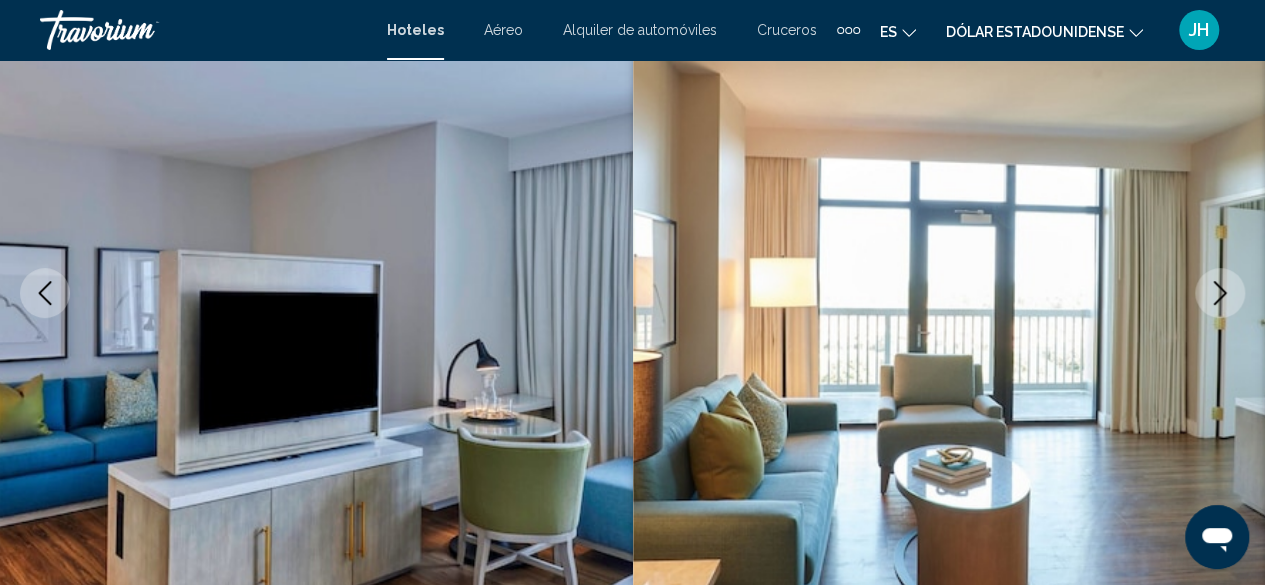 click 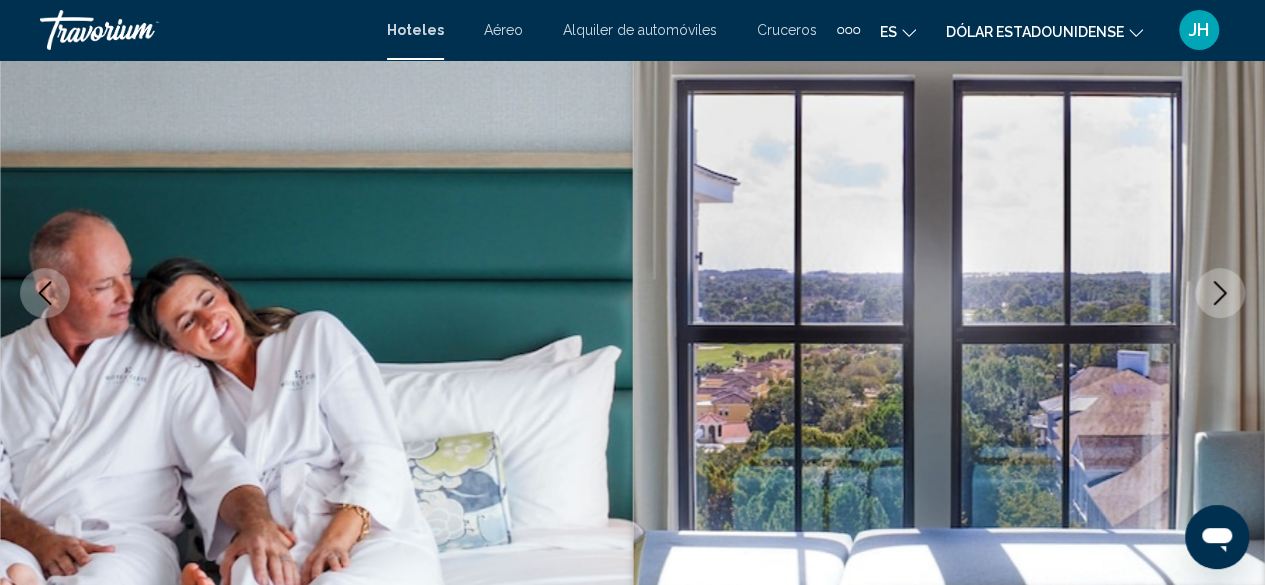 click 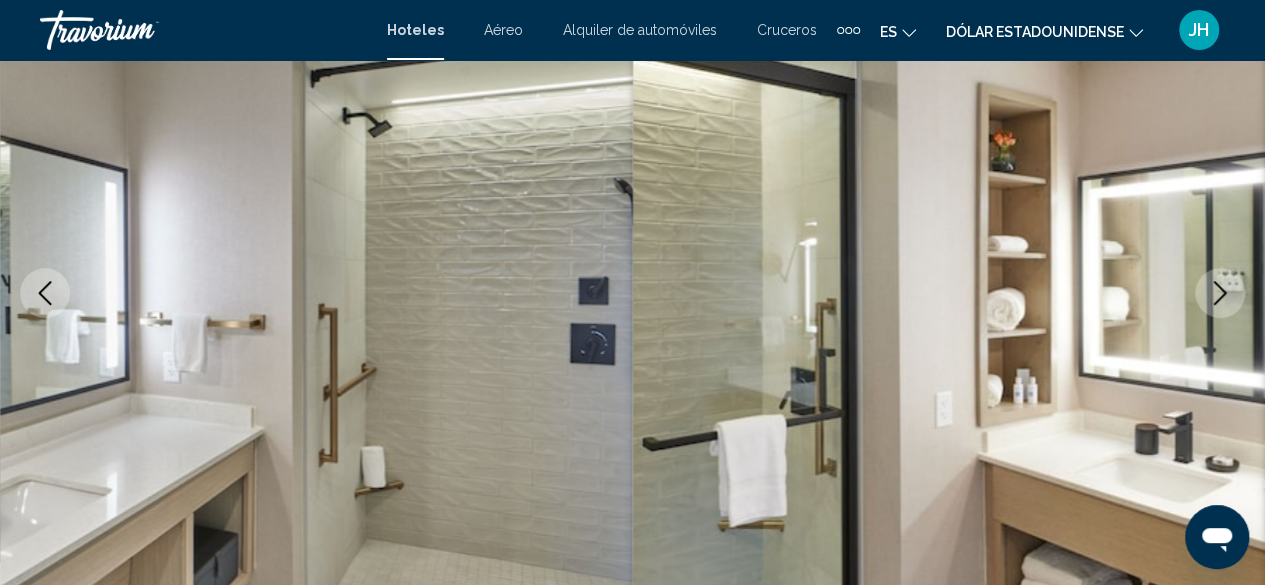 click 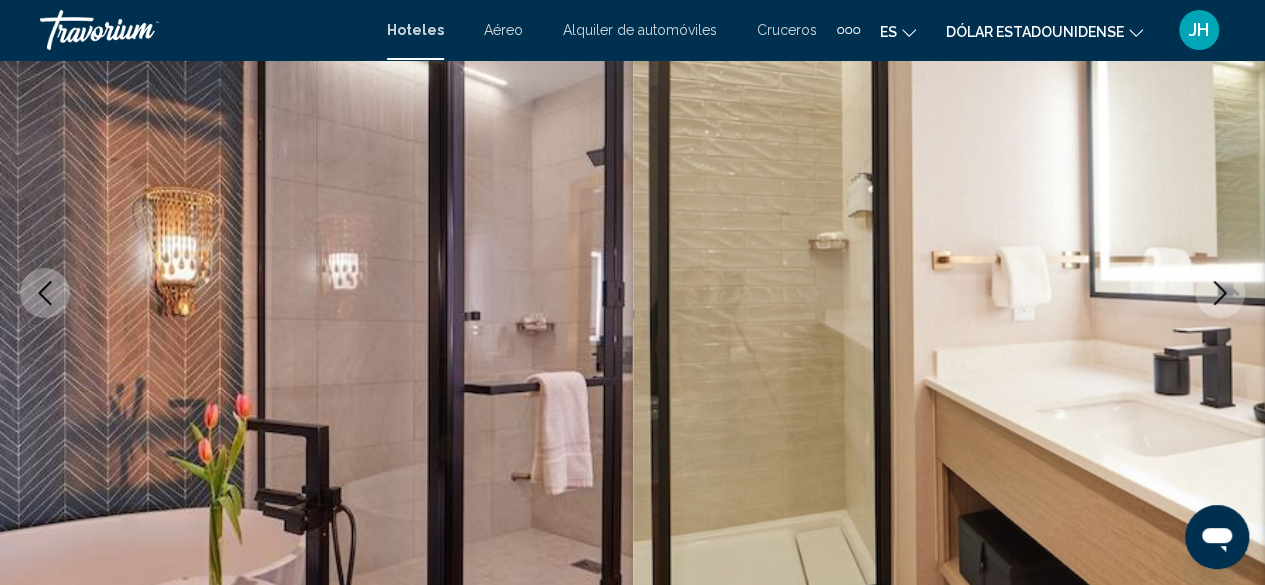 click 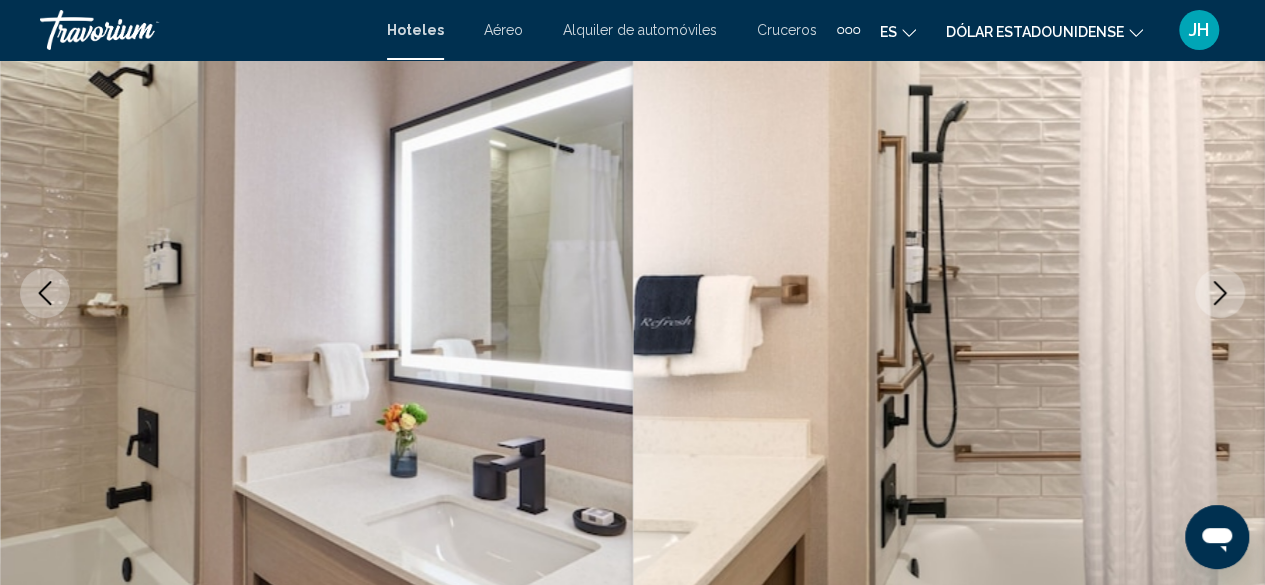 click 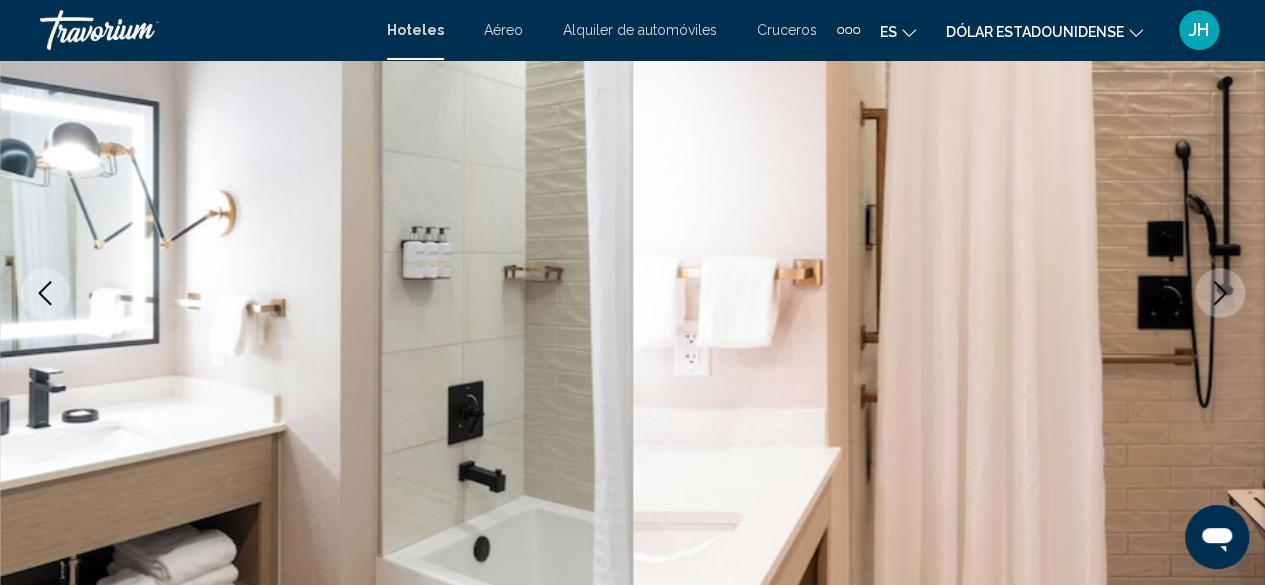 click 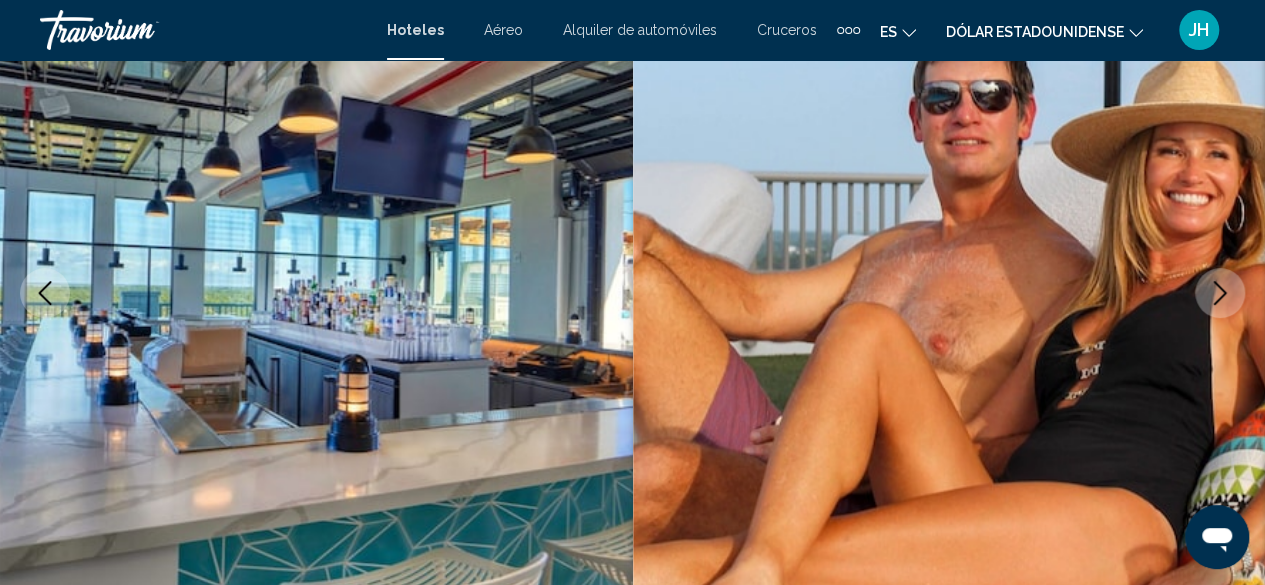 click 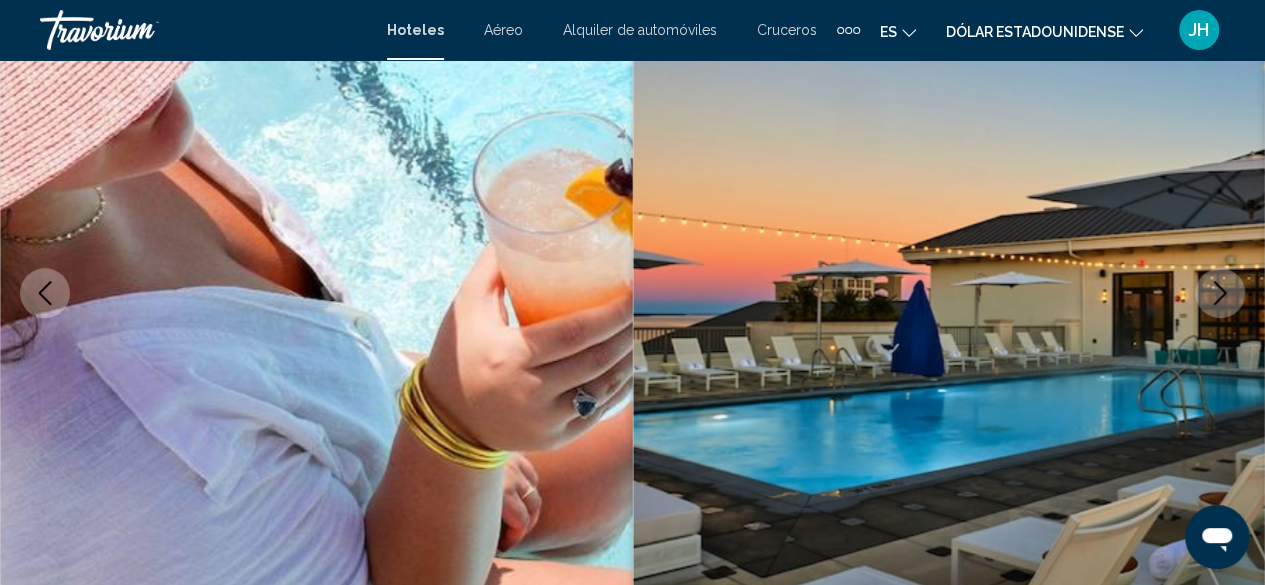 click 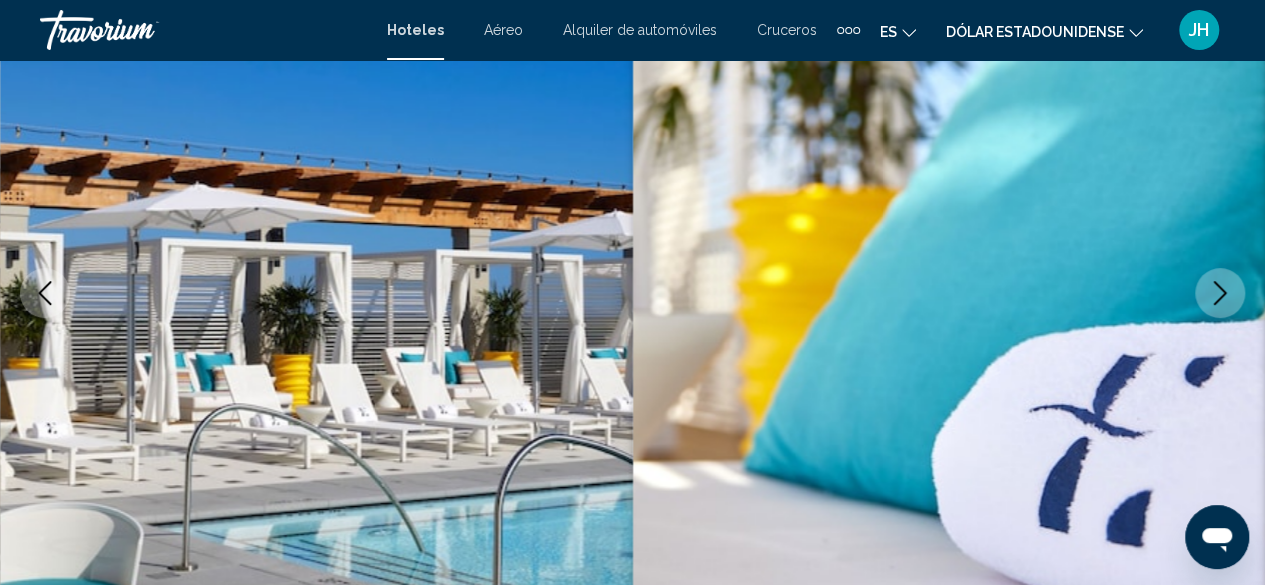 click 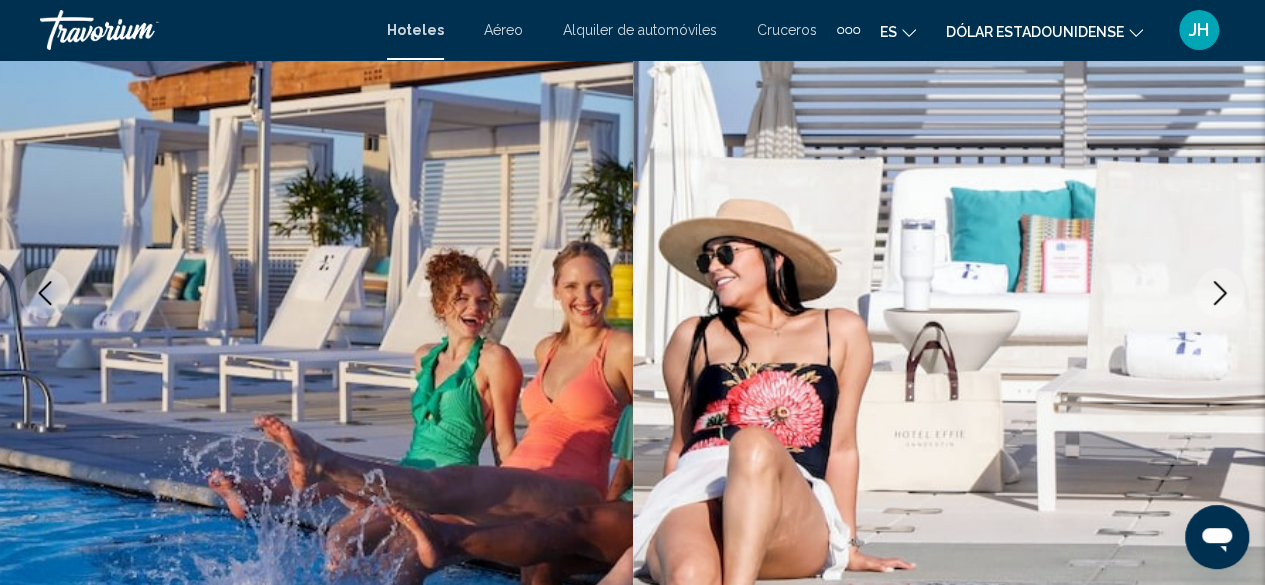 click 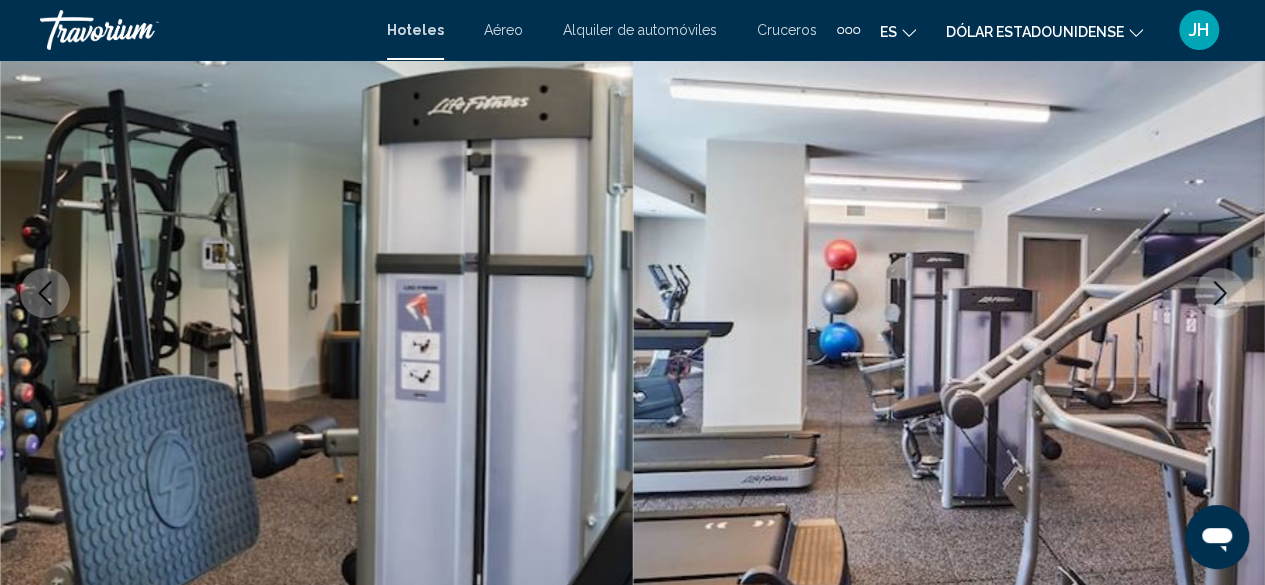 click 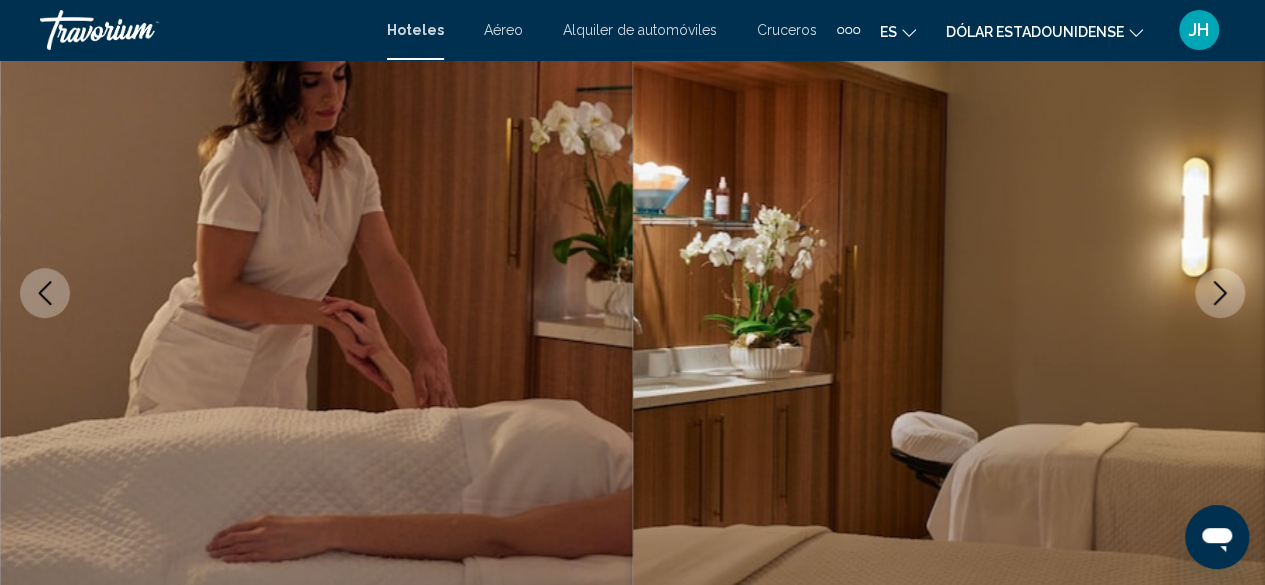 click 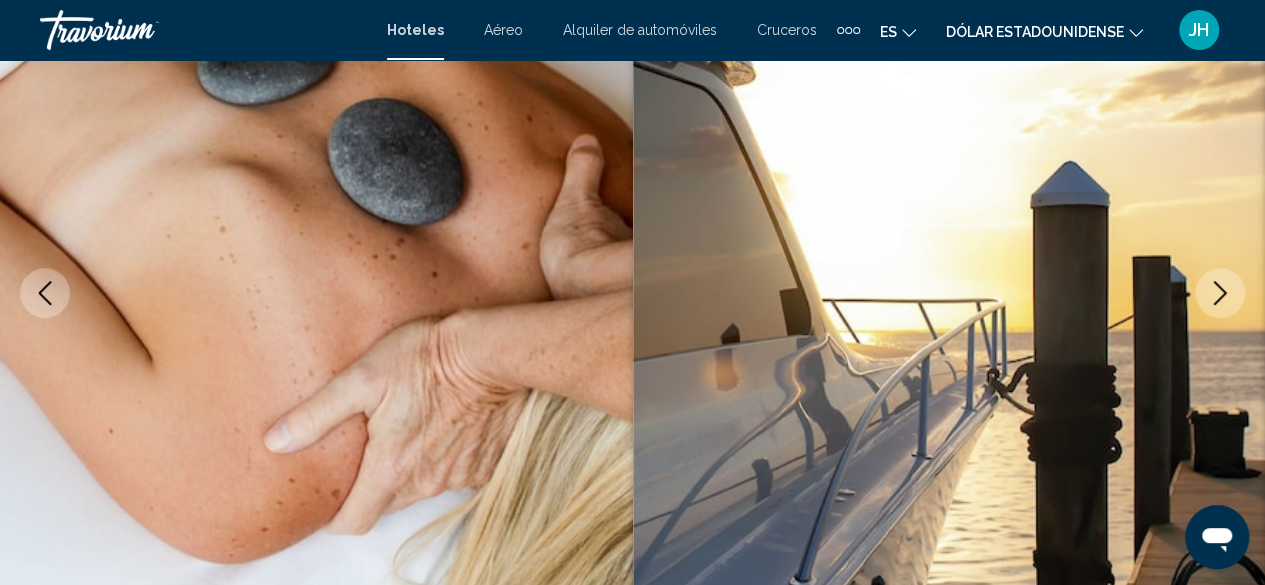 click 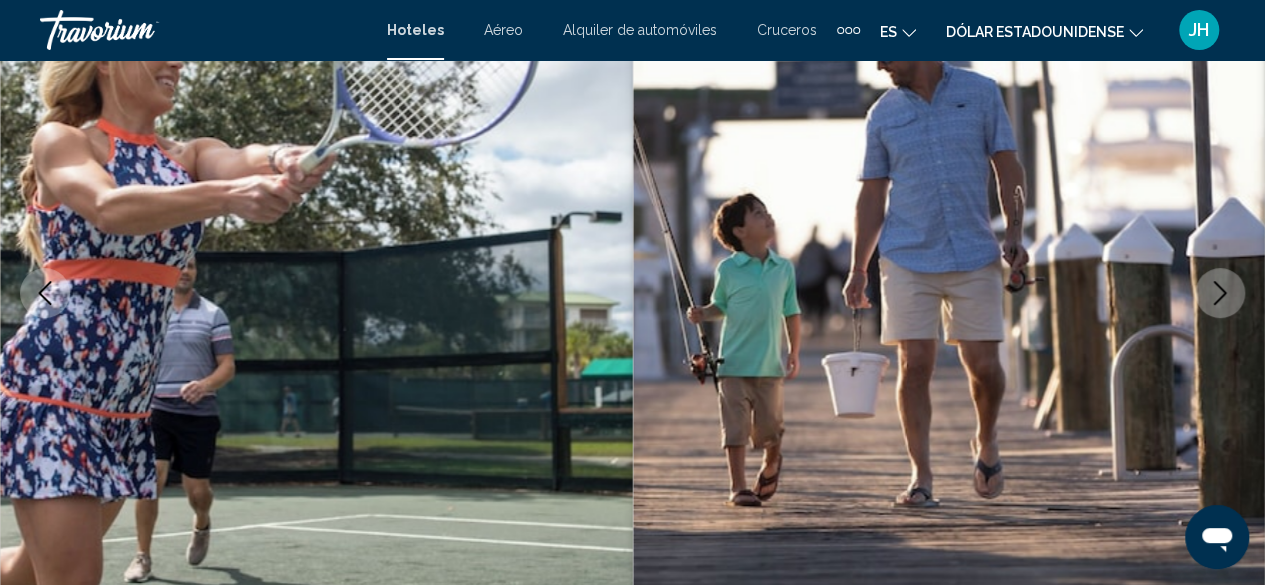 click 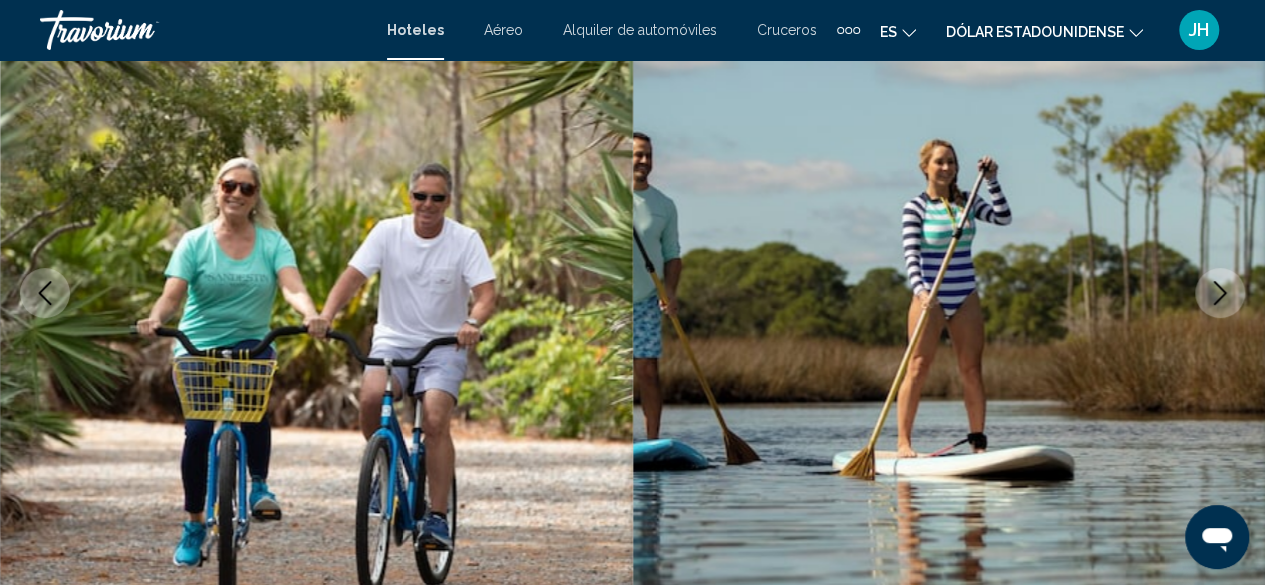 click 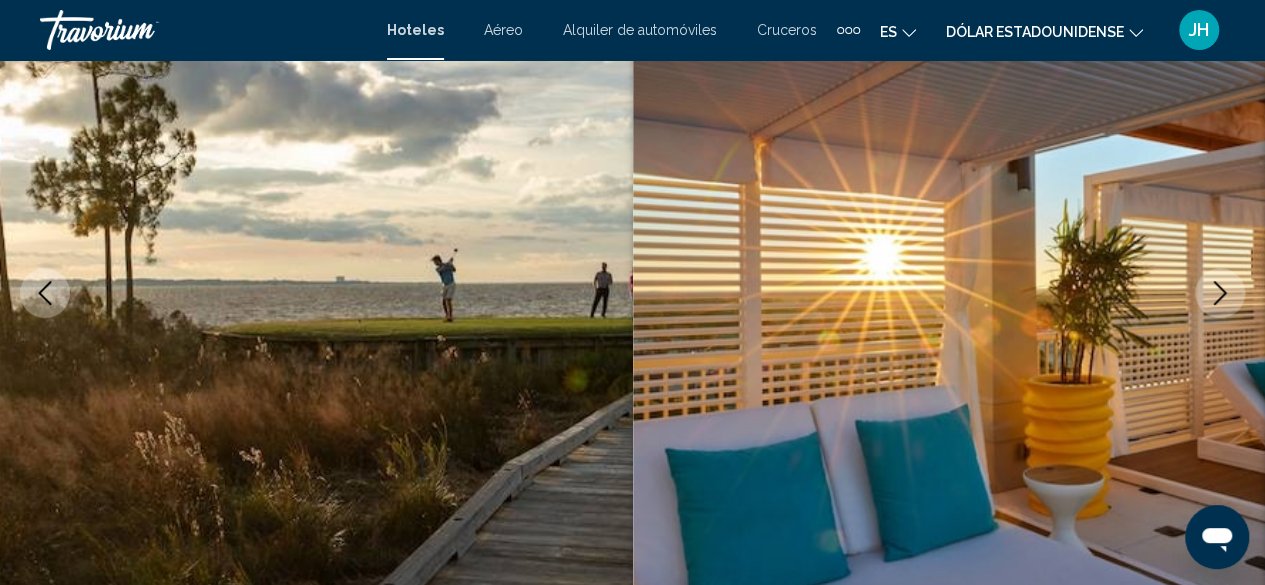 click 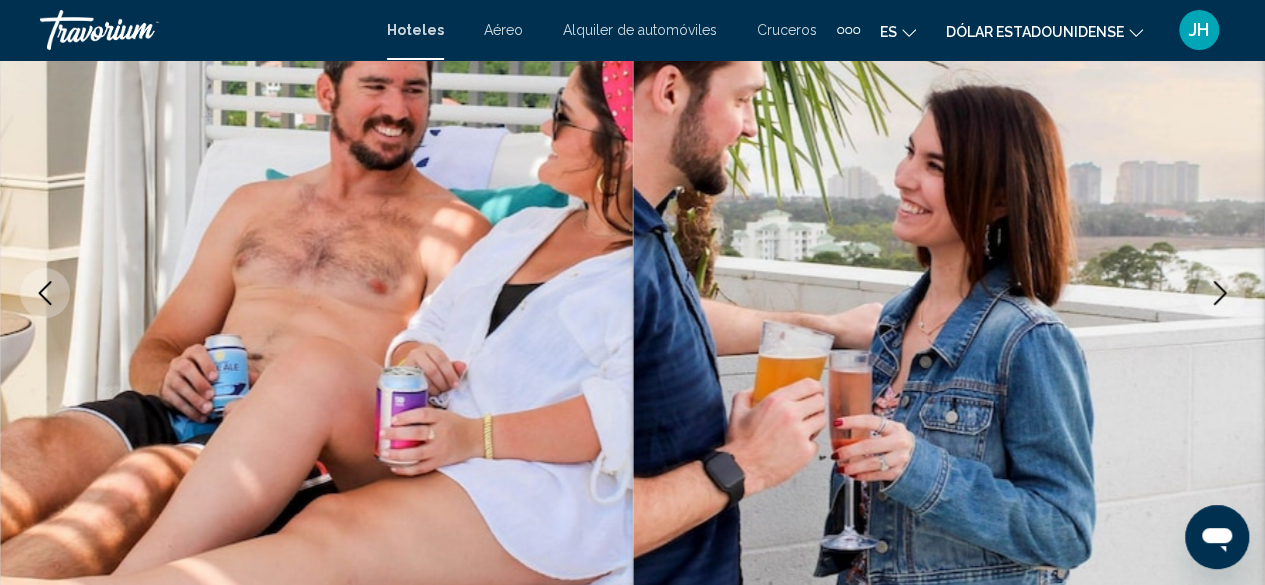 click 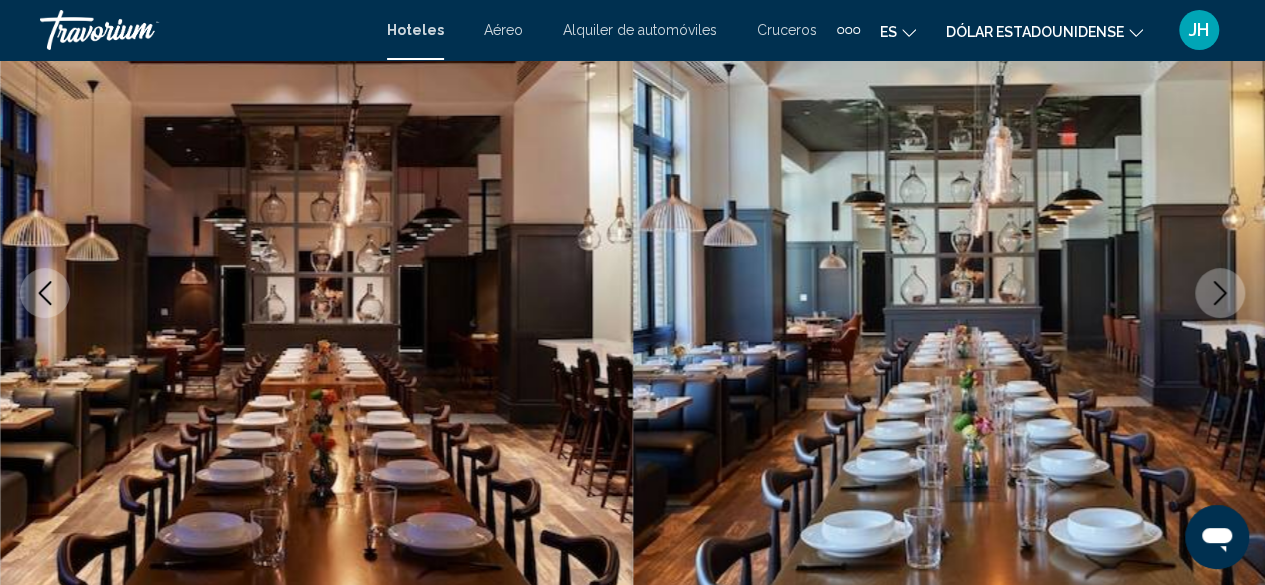 click 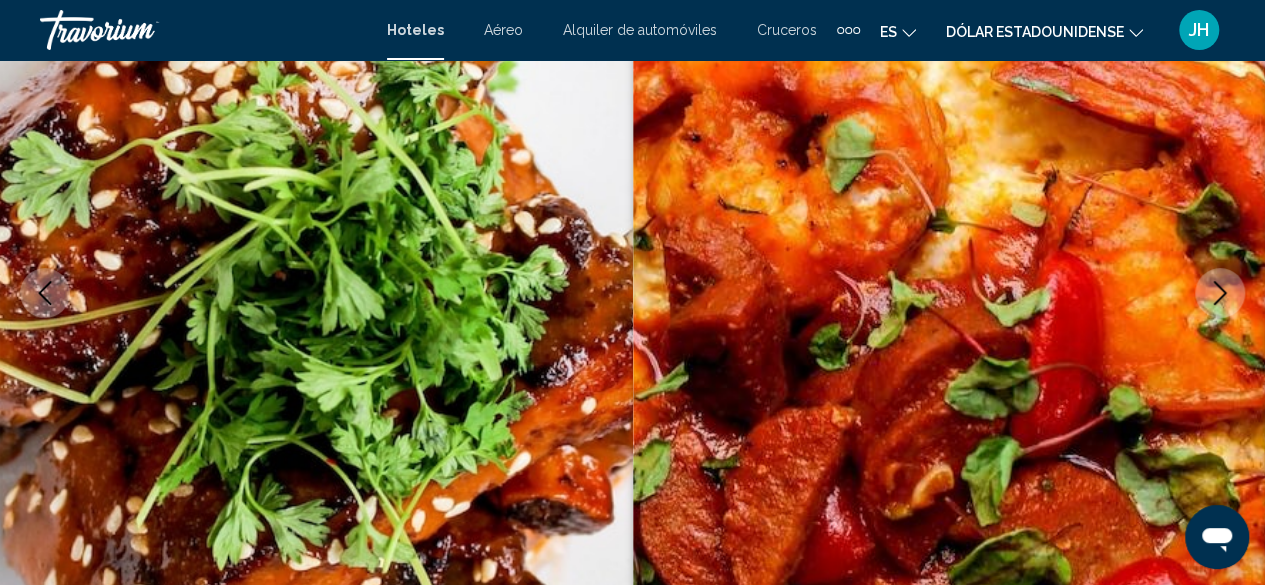 click 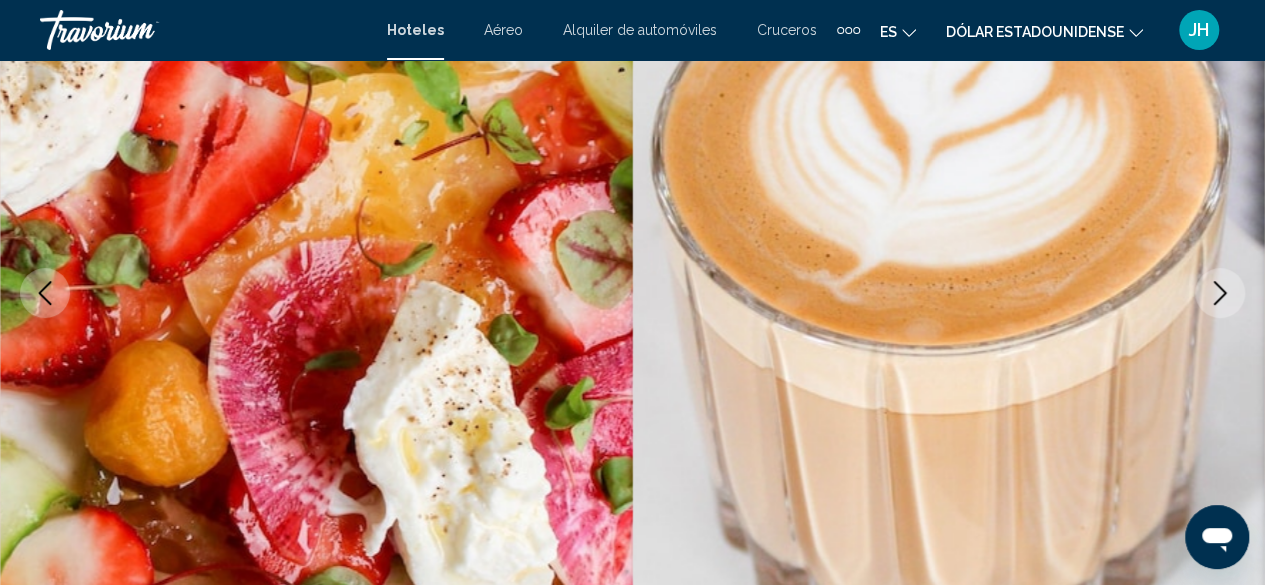click 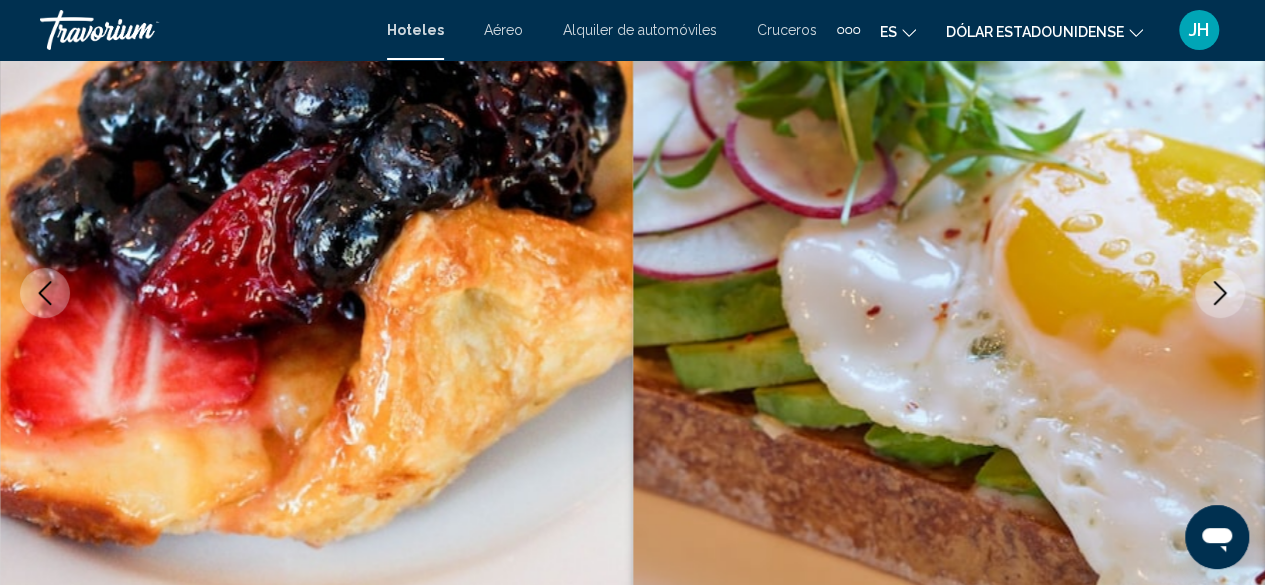 click 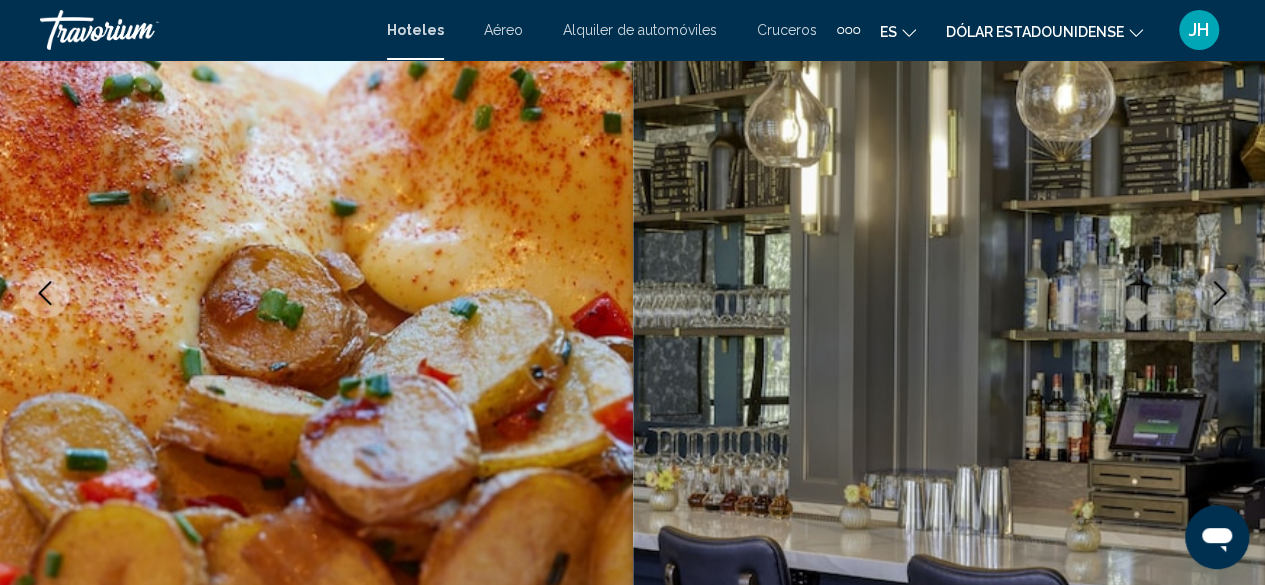 click 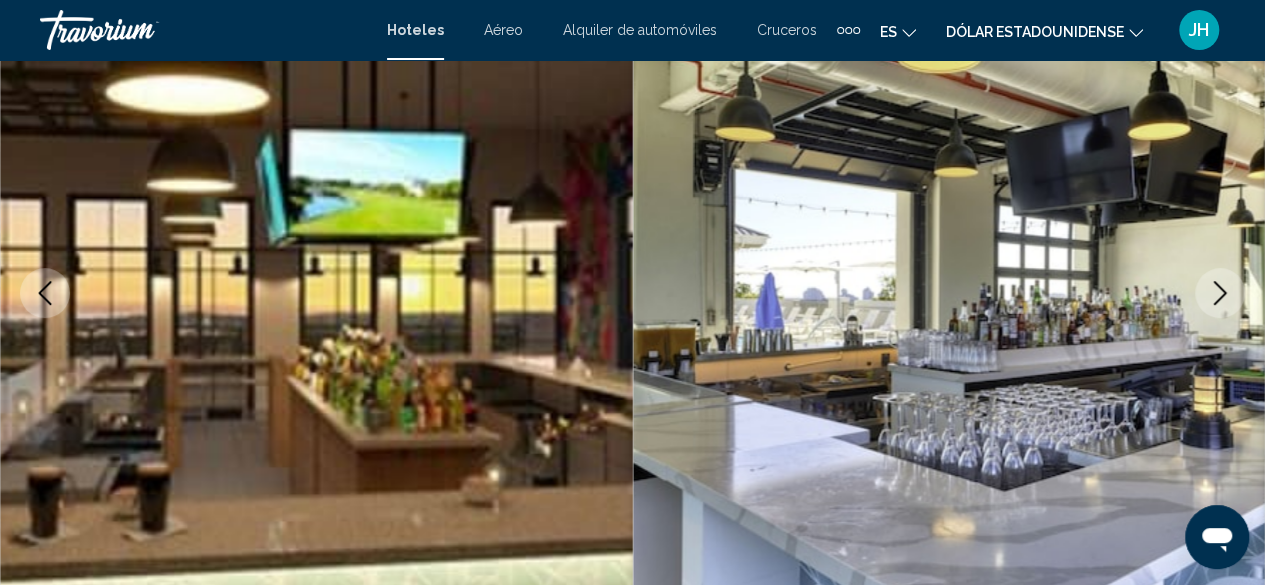 click 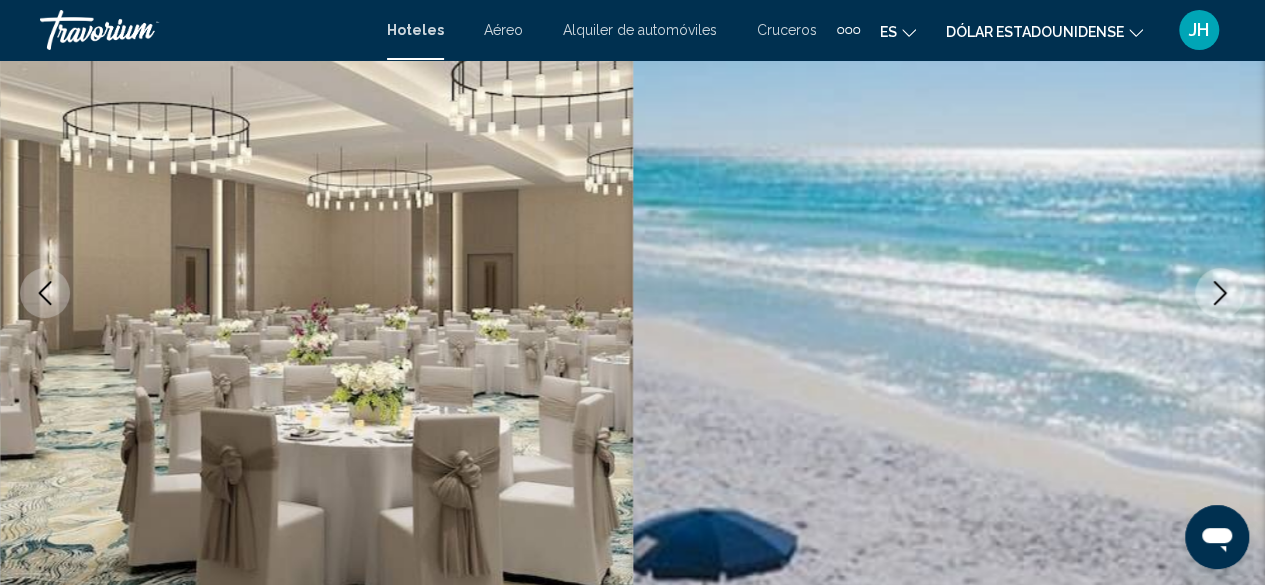 click 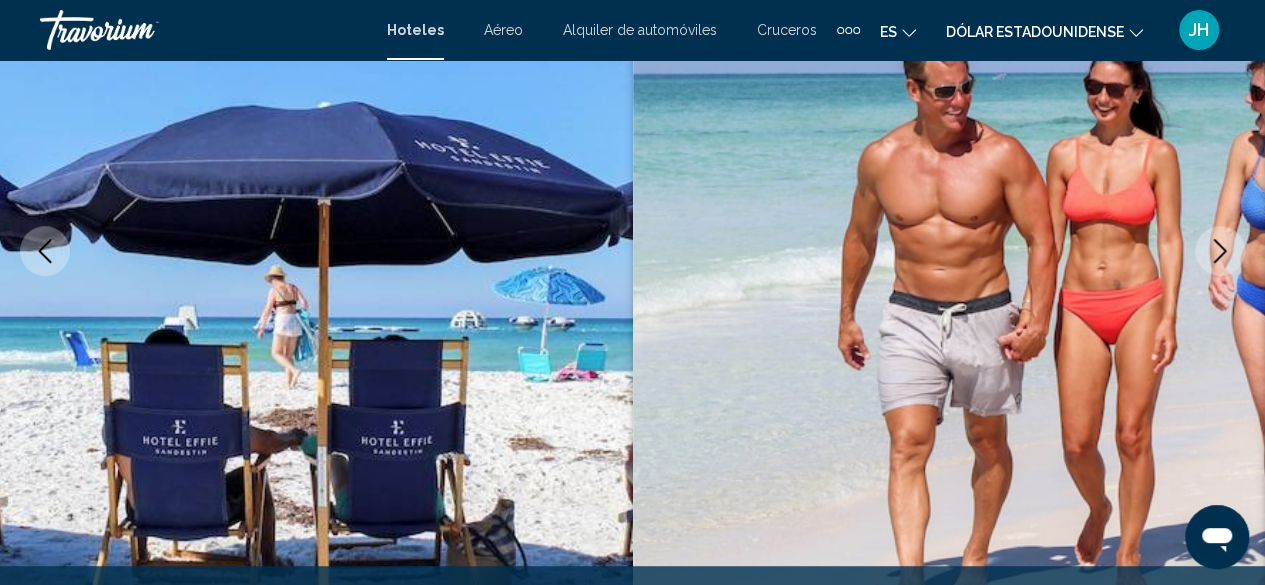 scroll, scrollTop: 242, scrollLeft: 0, axis: vertical 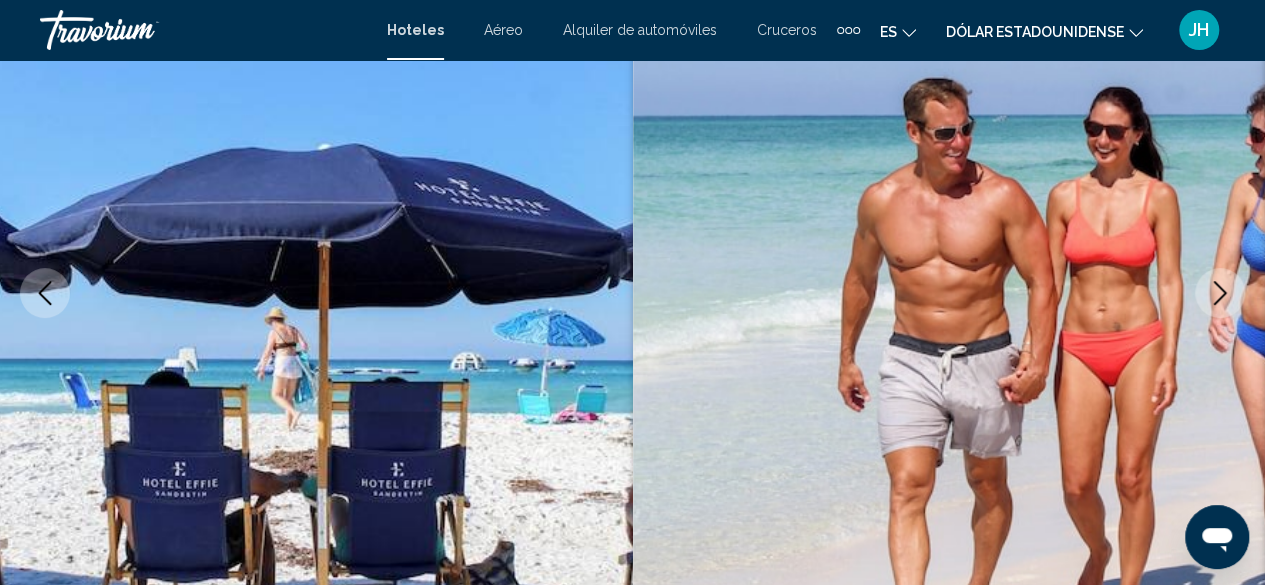 click 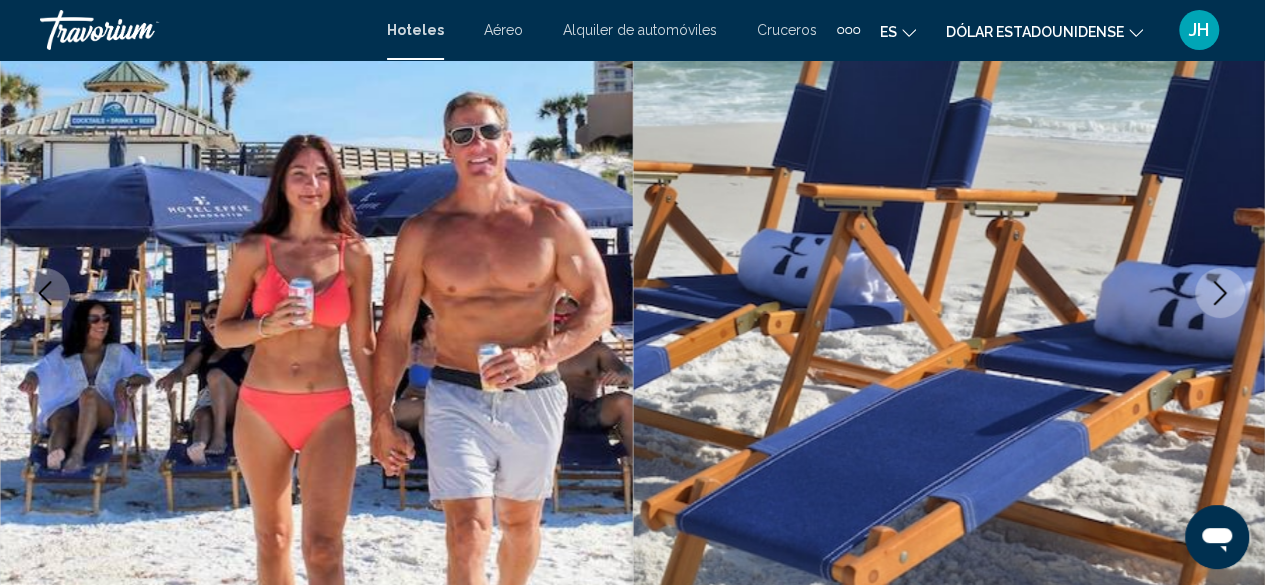 click 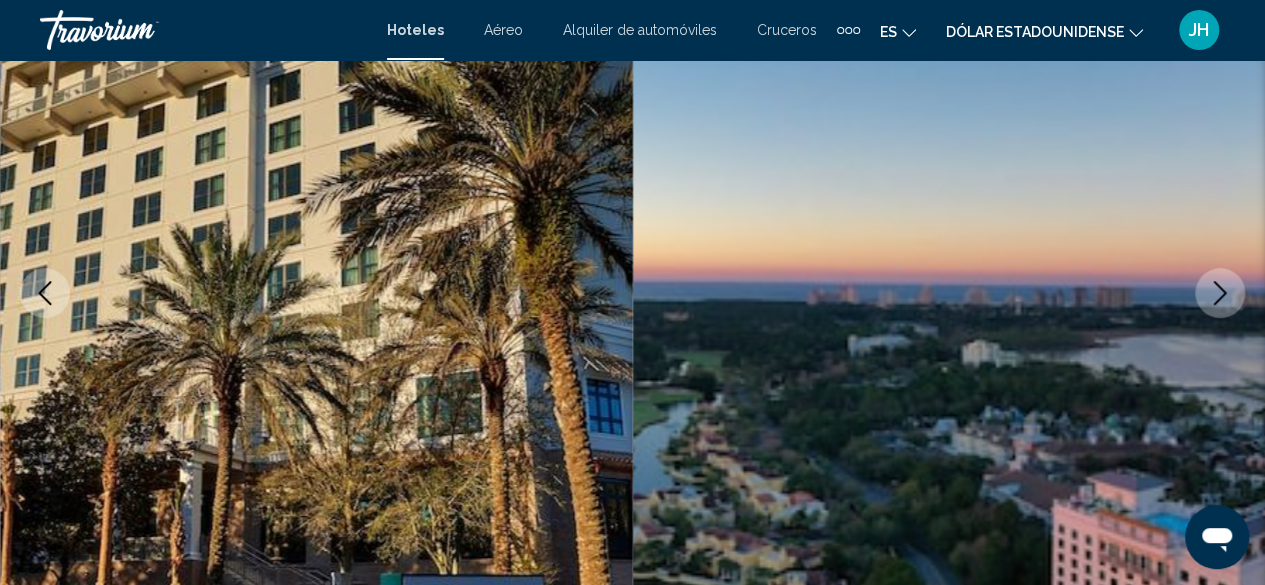 click 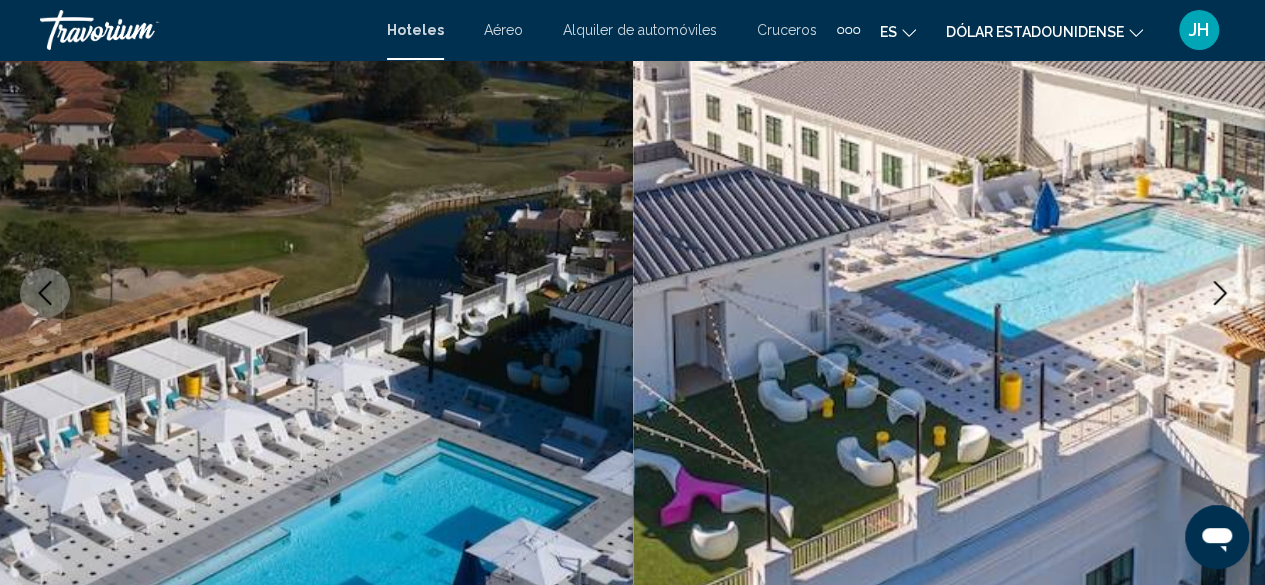 click 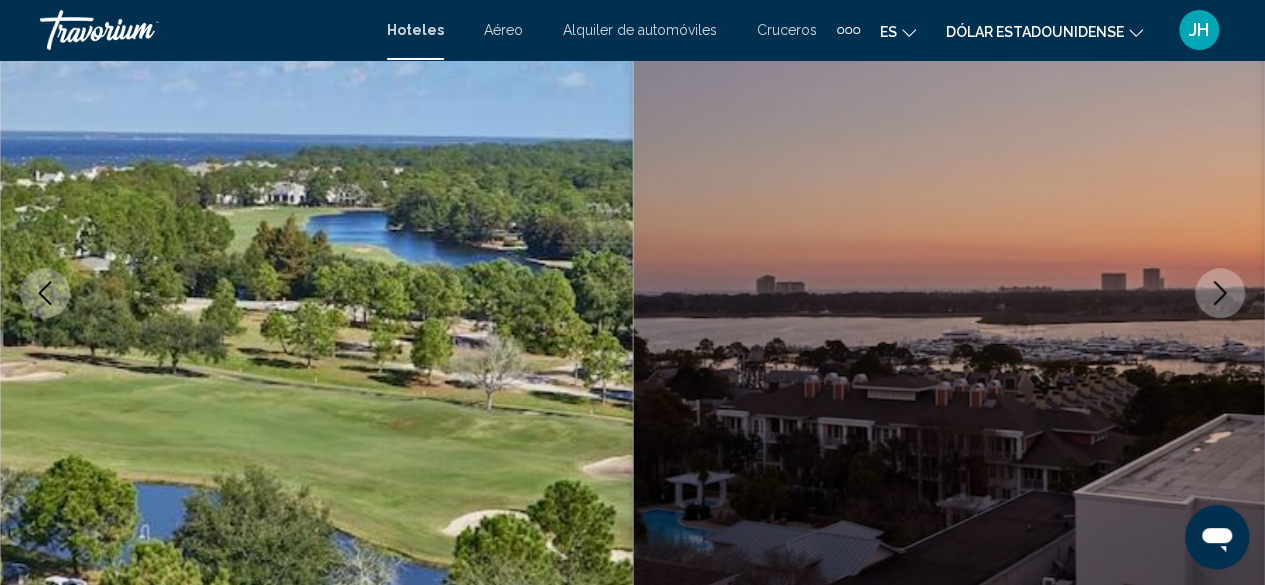drag, startPoint x: 1221, startPoint y: 286, endPoint x: 1216, endPoint y: 273, distance: 13.928389 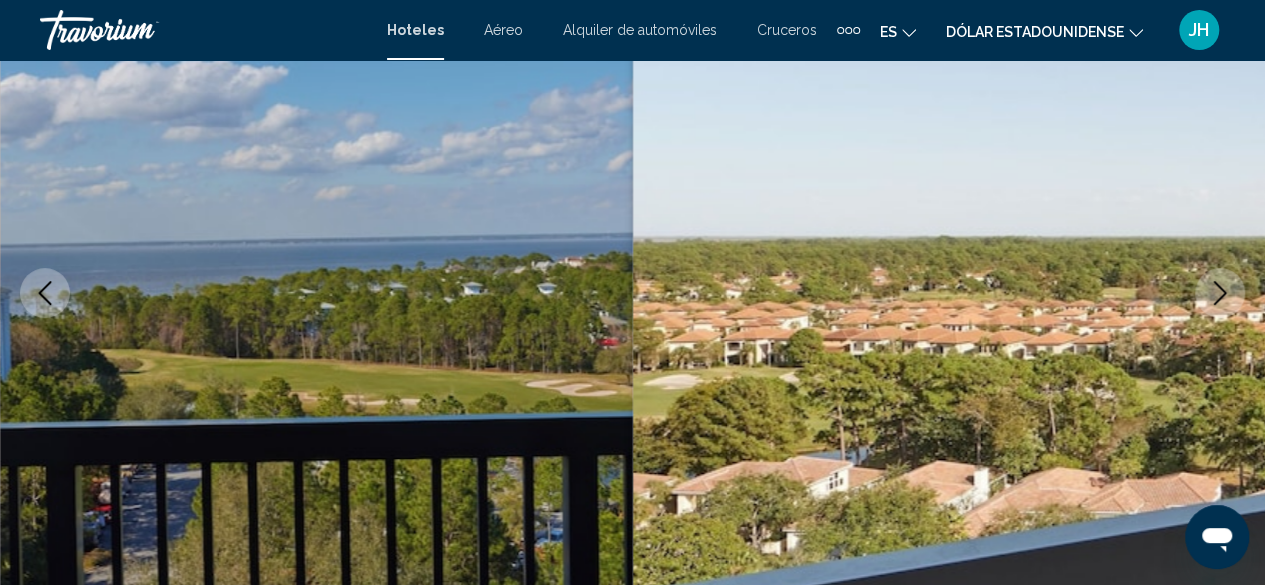 click at bounding box center (1220, 293) 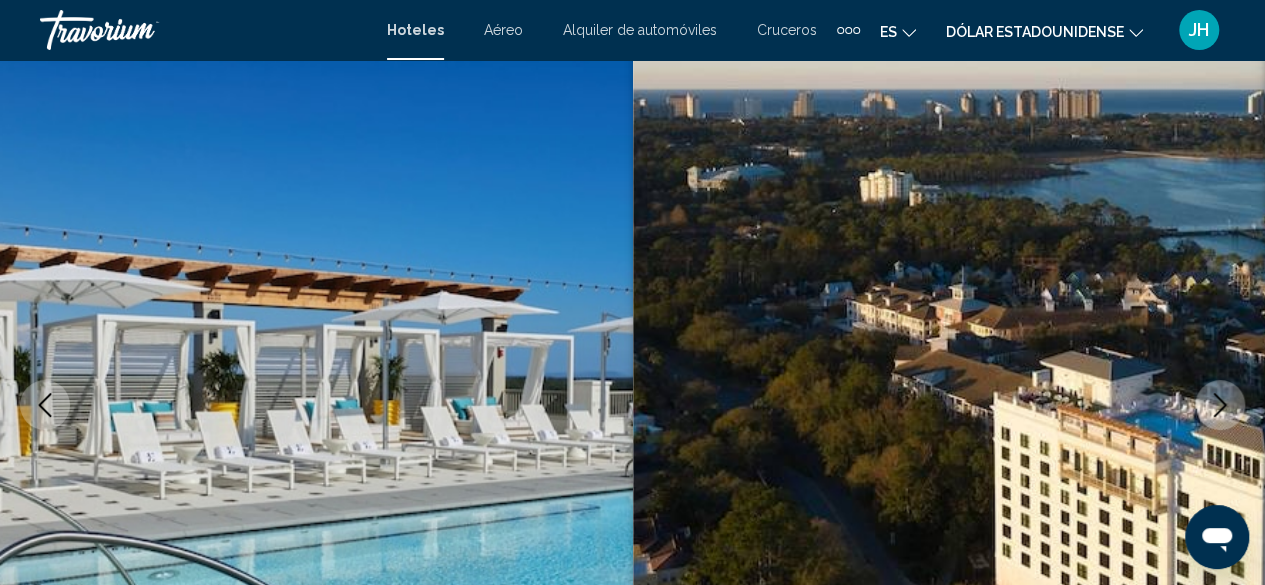 scroll, scrollTop: 0, scrollLeft: 0, axis: both 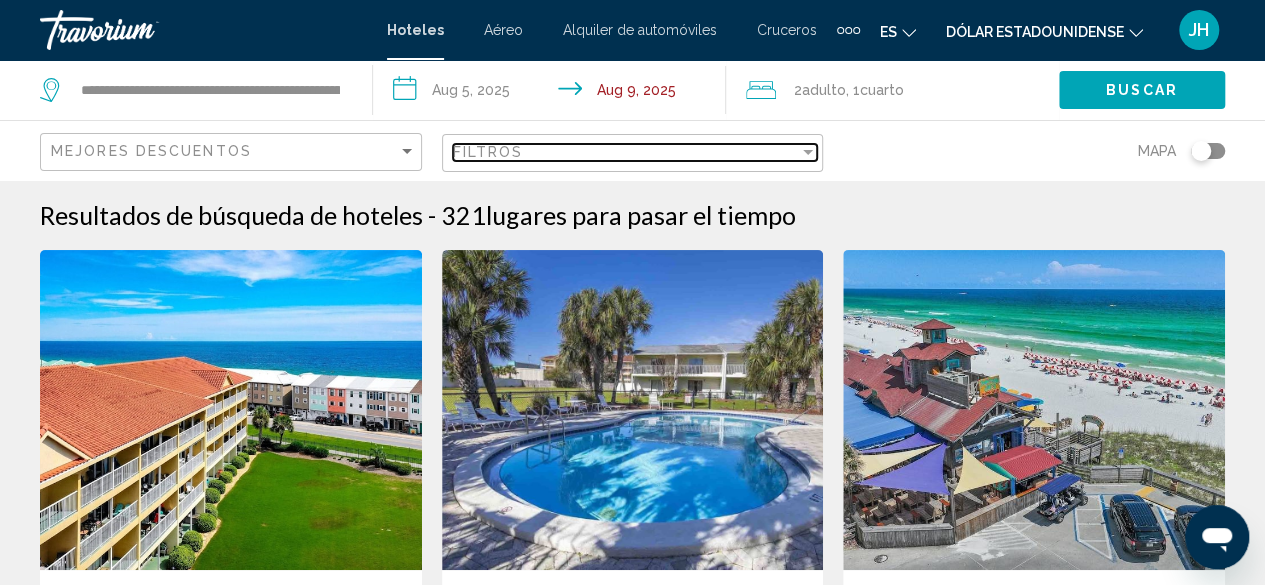 click at bounding box center (808, 152) 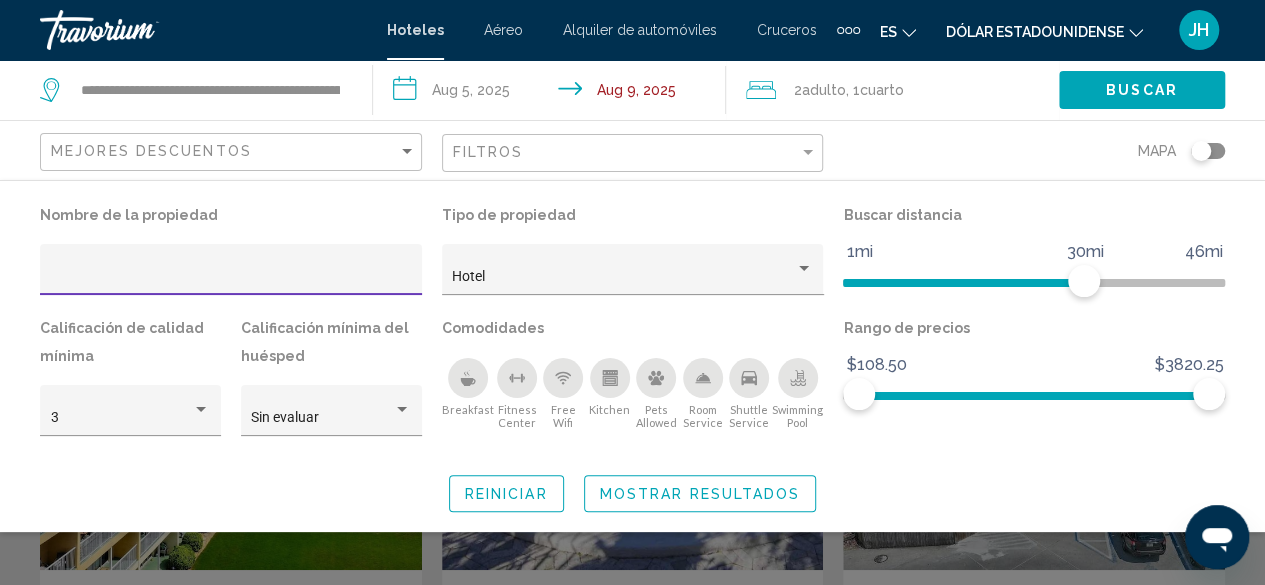 click on "Mostrar resultados" 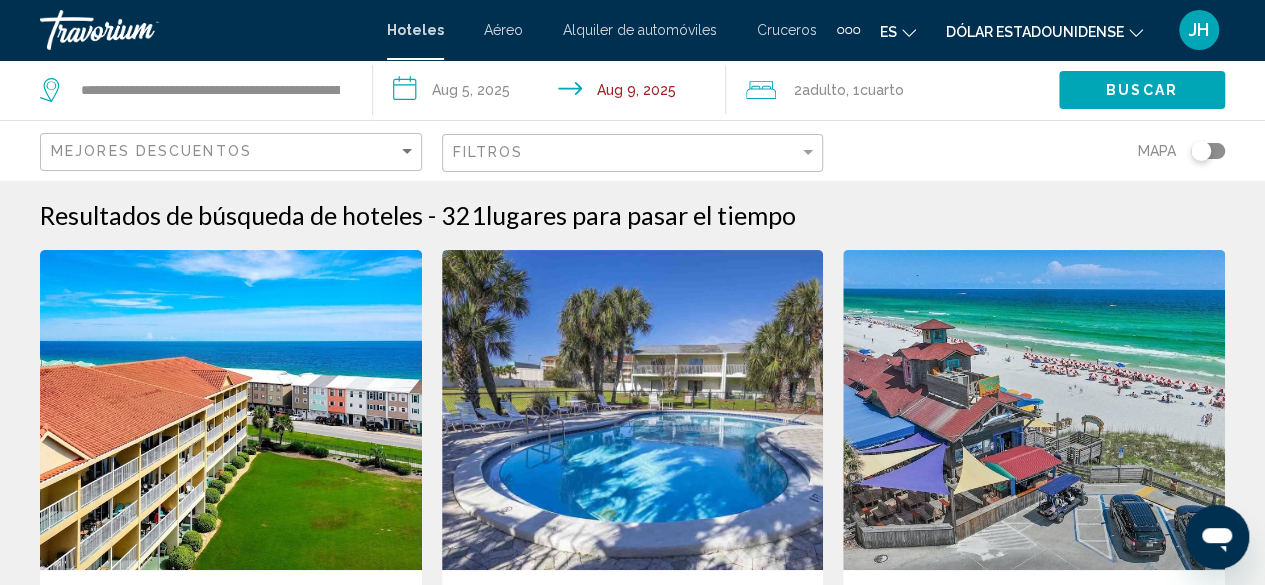click on "Filtros" 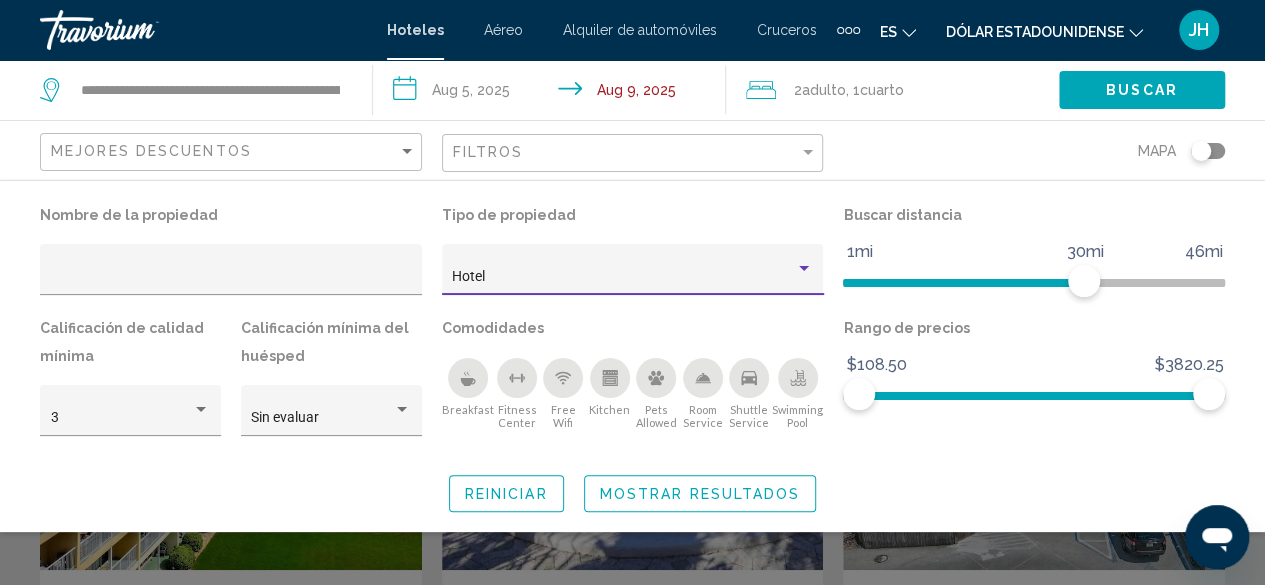 click on "Hotel" at bounding box center (623, 277) 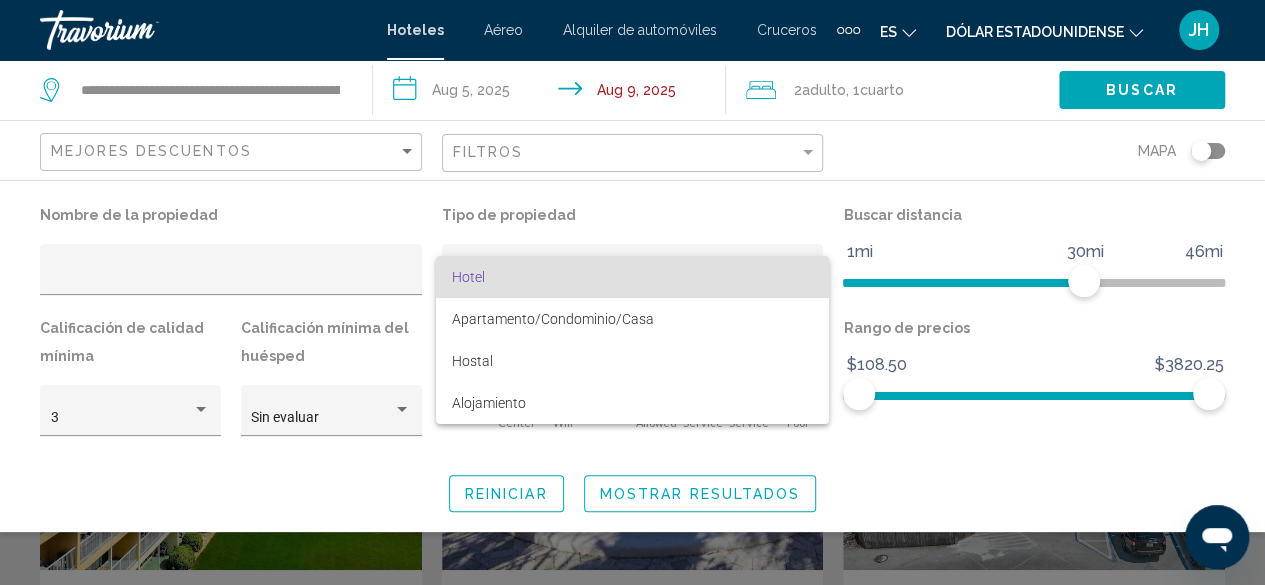 click on "Hotel" at bounding box center (468, 277) 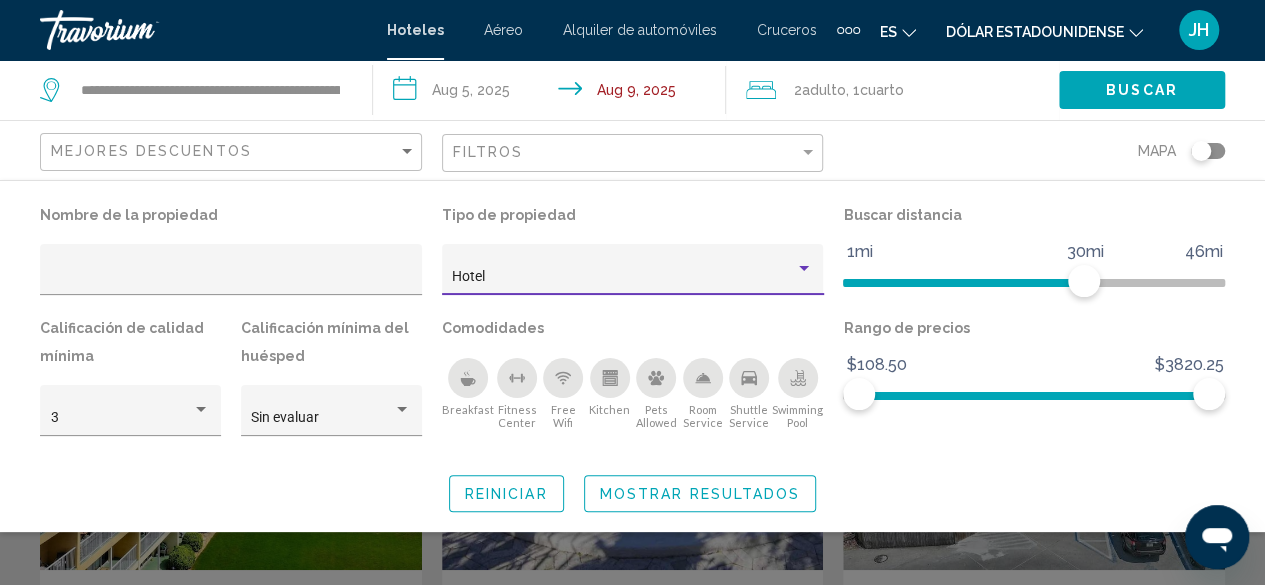 click on "Mostrar resultados" 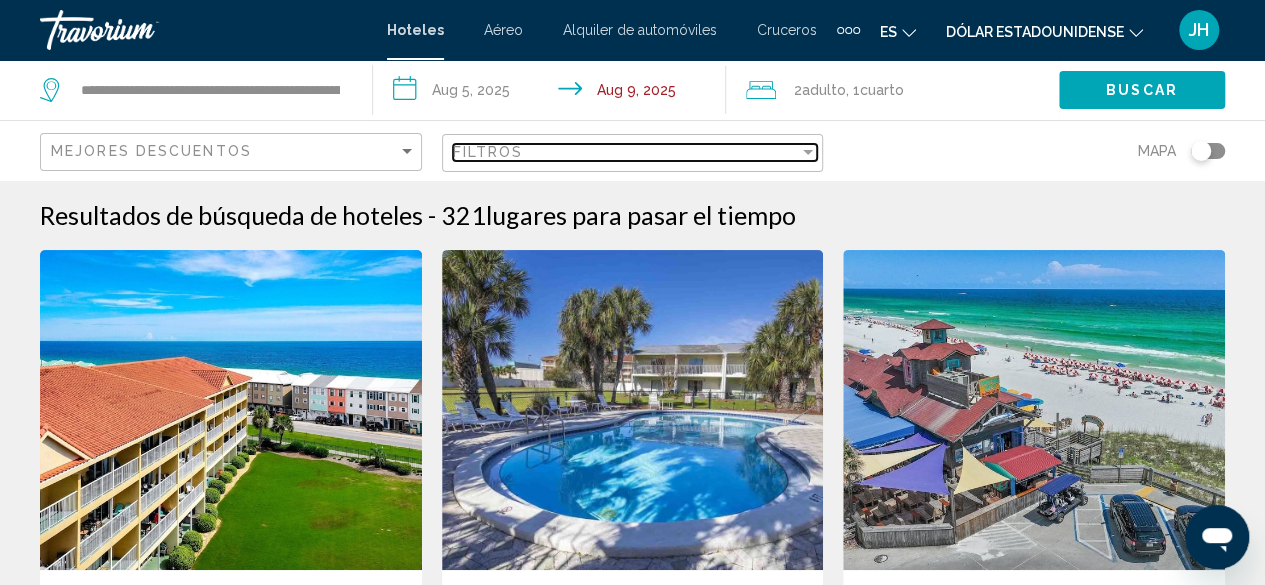 click at bounding box center [808, 152] 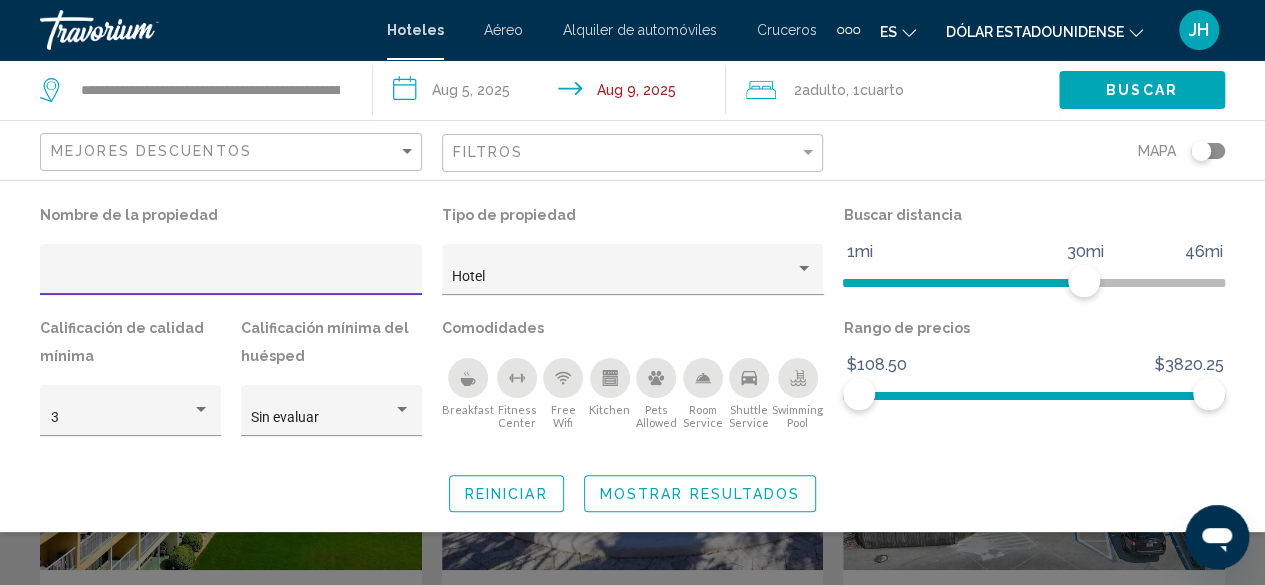 click on "Reiniciar" 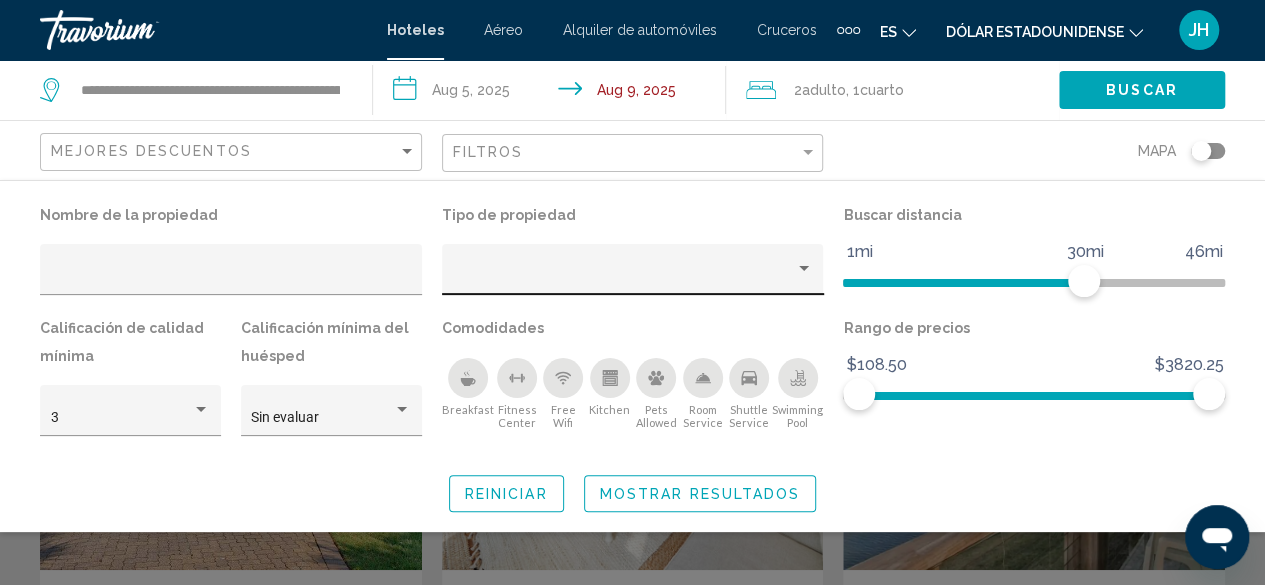 click 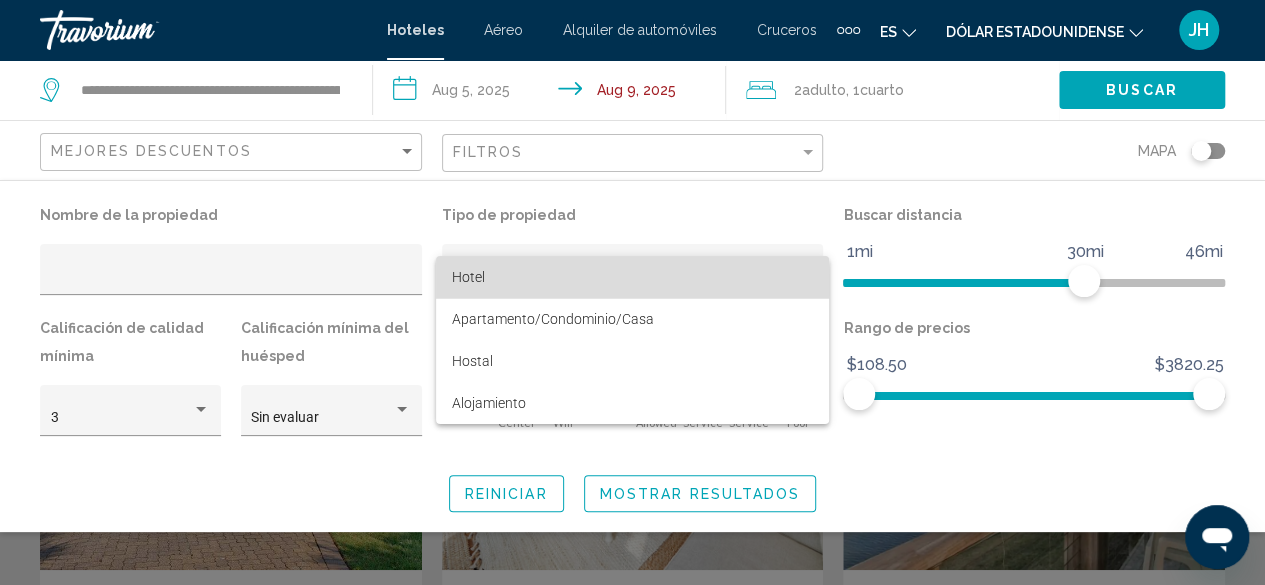 click on "Hotel" at bounding box center (632, 277) 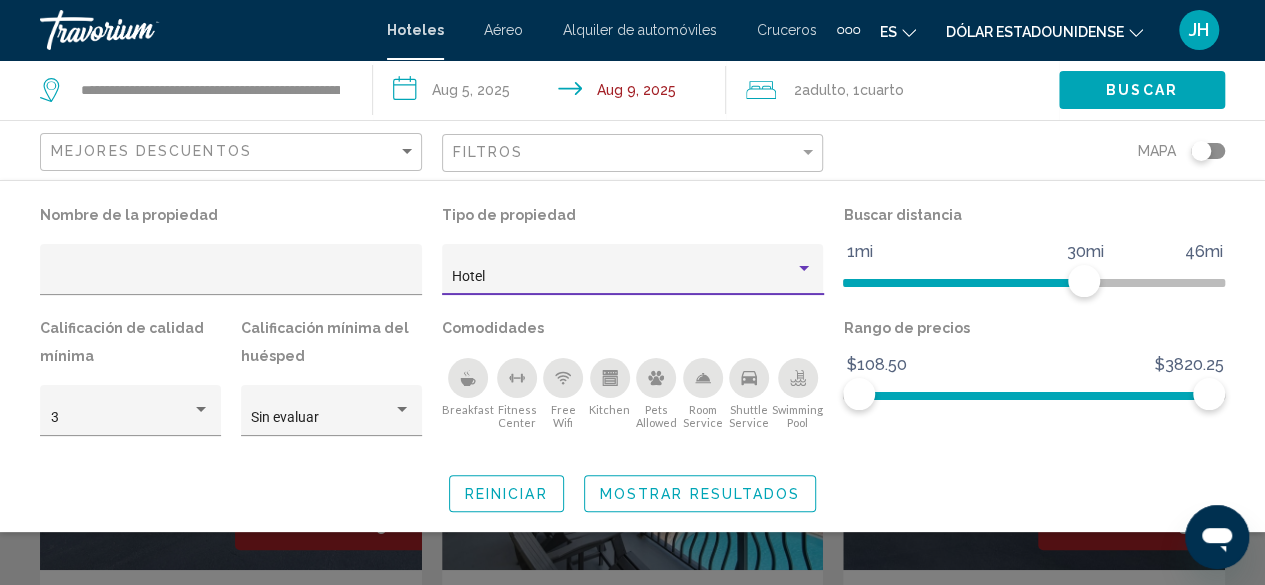 click on "Mostrar resultados" 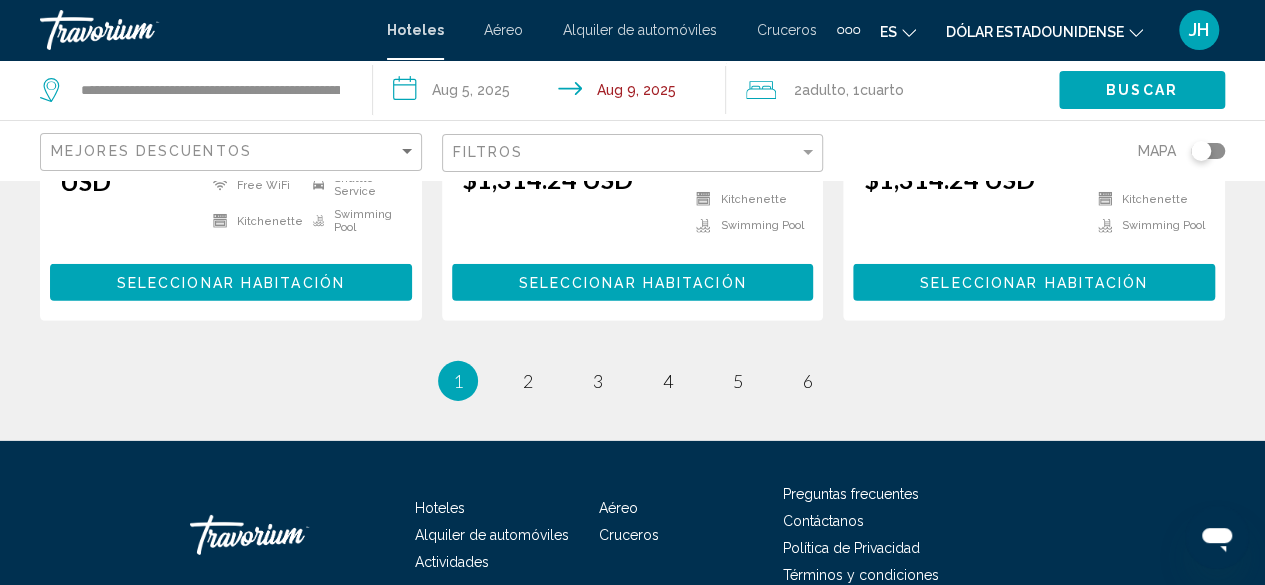 scroll, scrollTop: 3000, scrollLeft: 0, axis: vertical 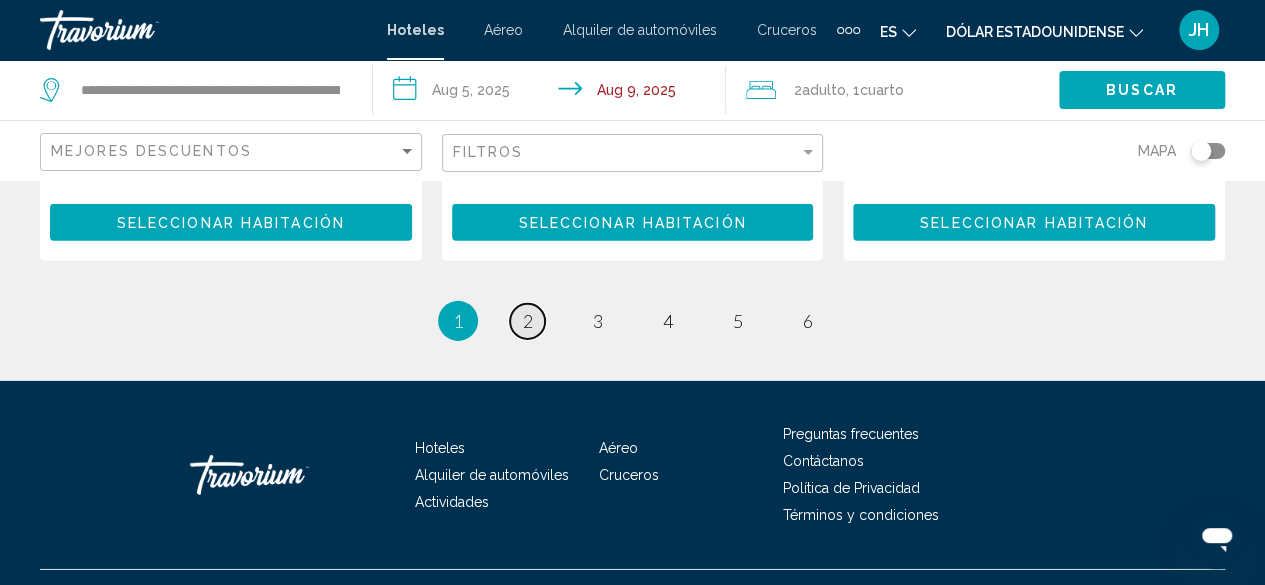 click on "2" at bounding box center (528, 321) 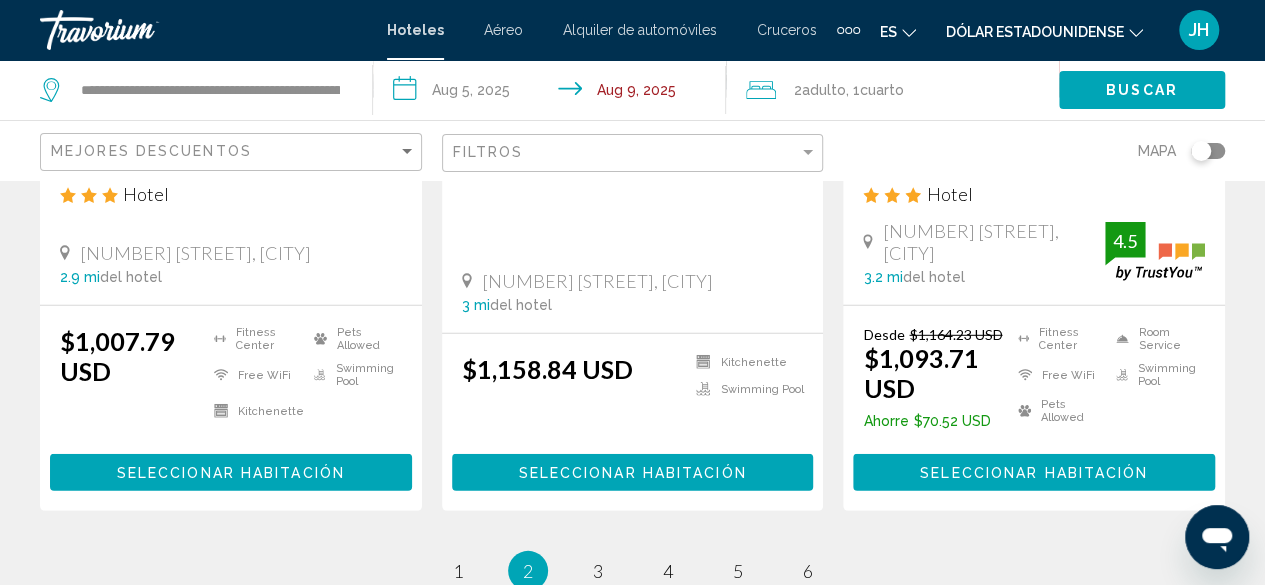 scroll, scrollTop: 2900, scrollLeft: 0, axis: vertical 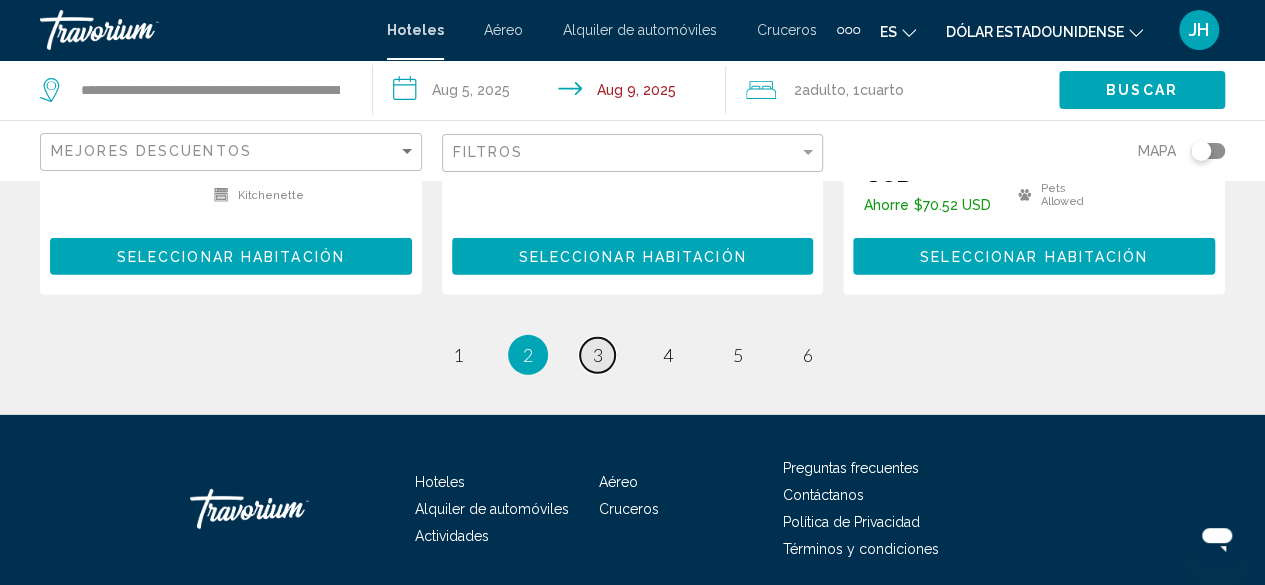 click on "3" at bounding box center [598, 355] 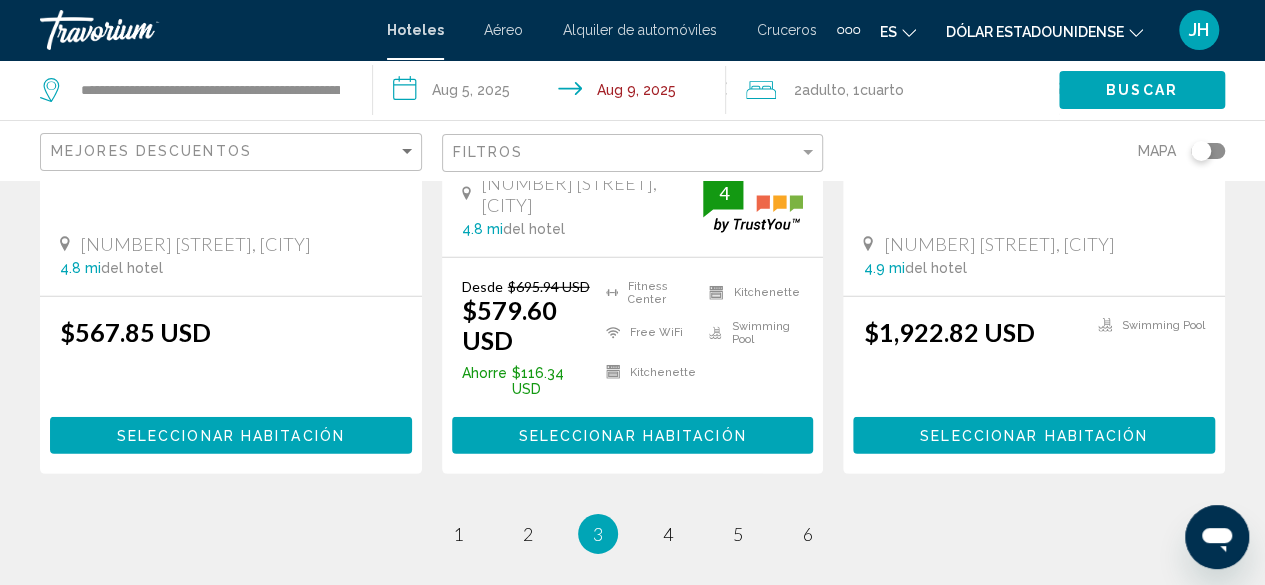 scroll, scrollTop: 2900, scrollLeft: 0, axis: vertical 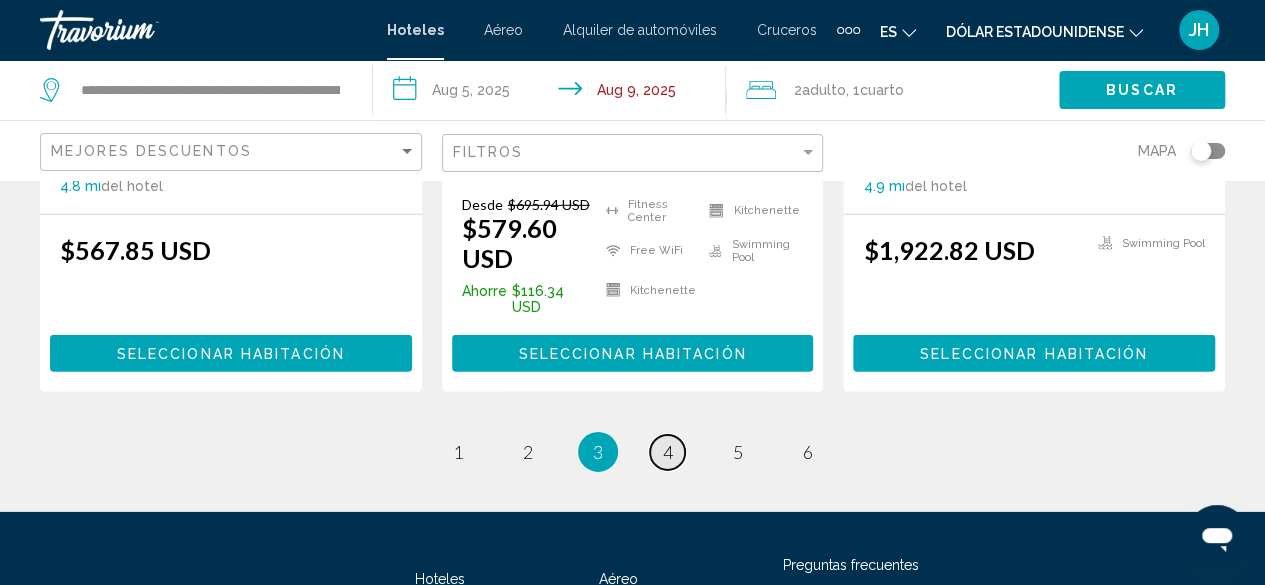click on "4" at bounding box center [668, 452] 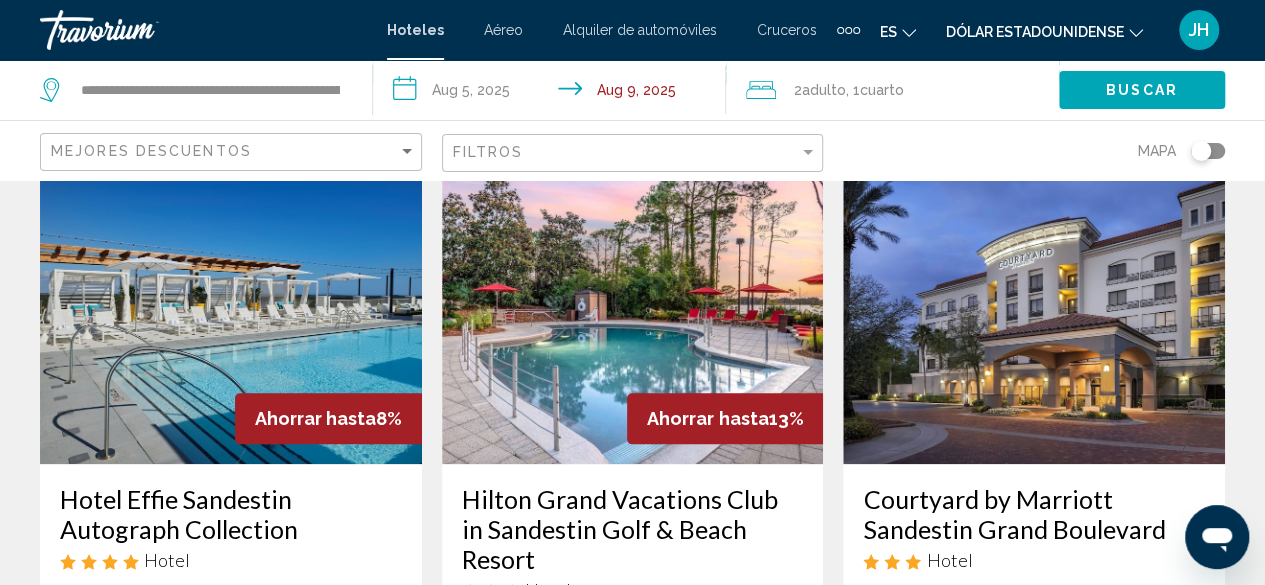 scroll, scrollTop: 900, scrollLeft: 0, axis: vertical 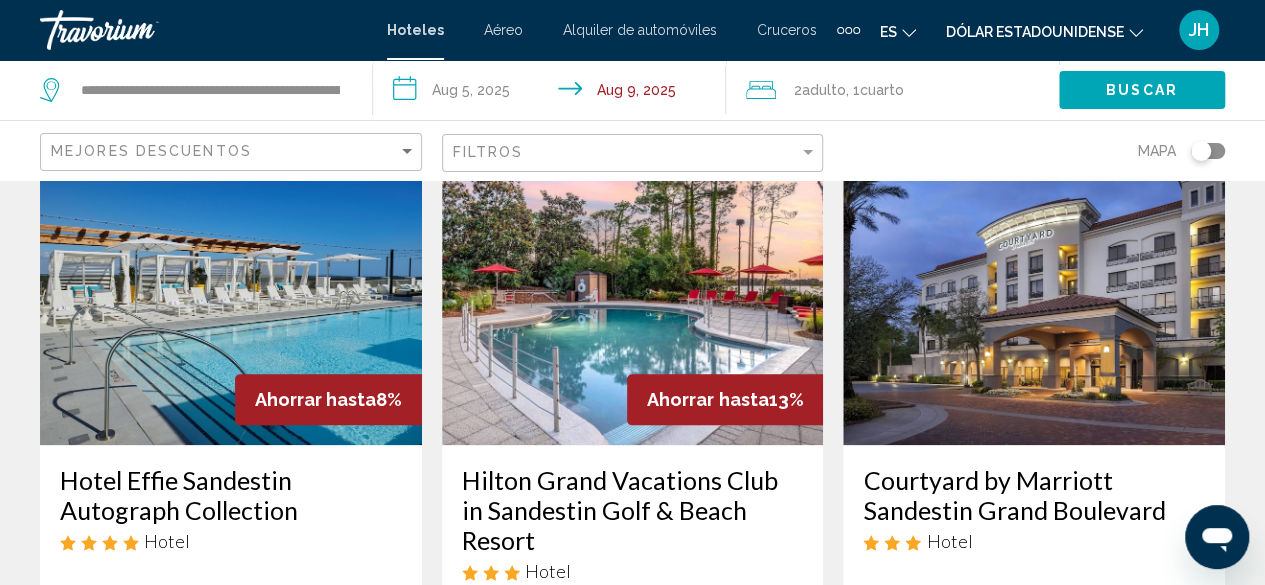 click at bounding box center [231, 285] 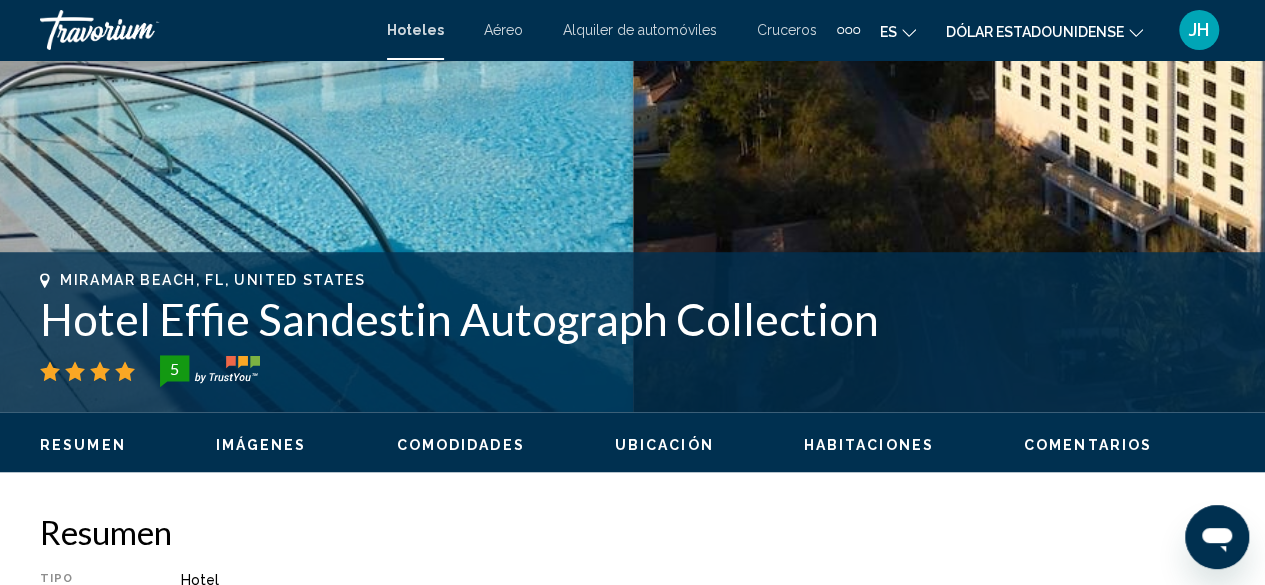 scroll, scrollTop: 642, scrollLeft: 0, axis: vertical 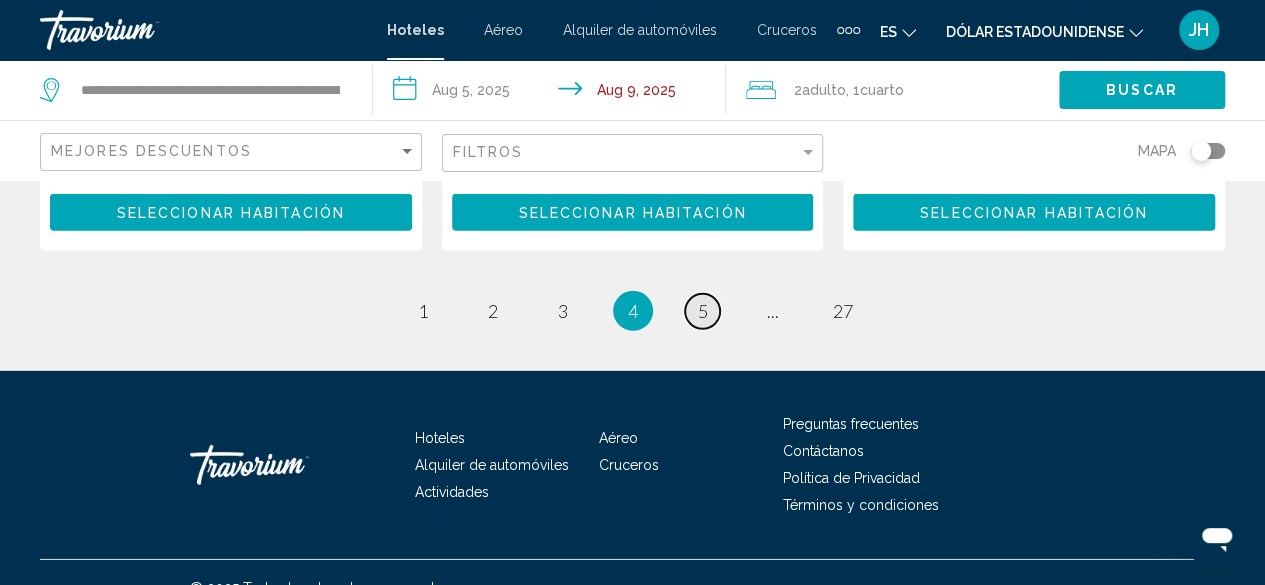 click on "5" at bounding box center [703, 311] 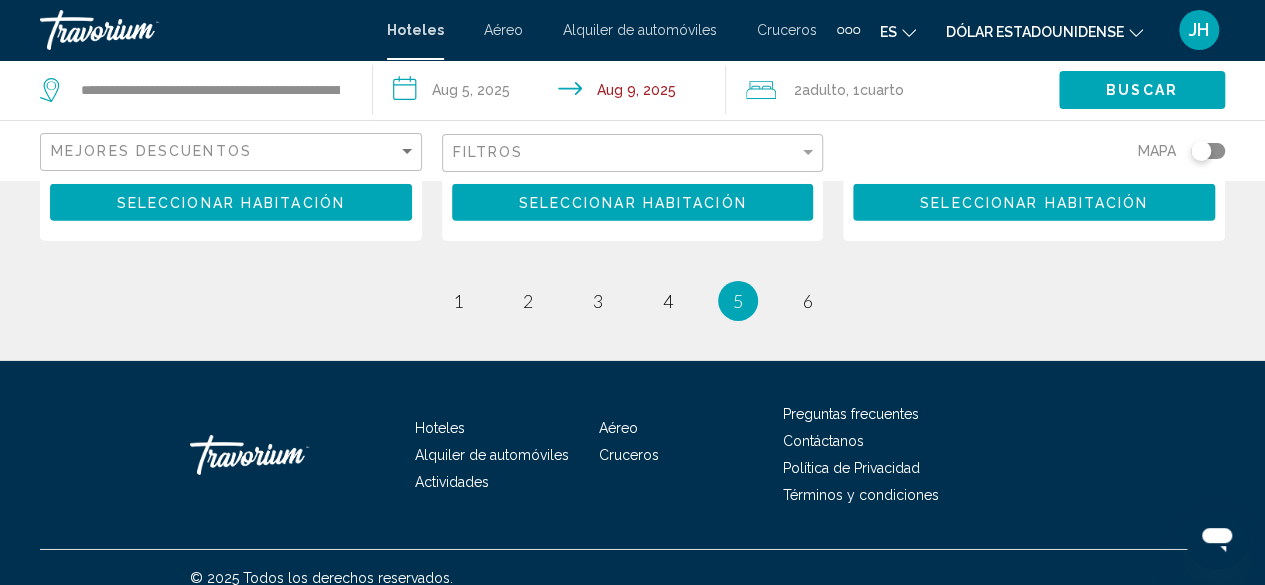 scroll, scrollTop: 3122, scrollLeft: 0, axis: vertical 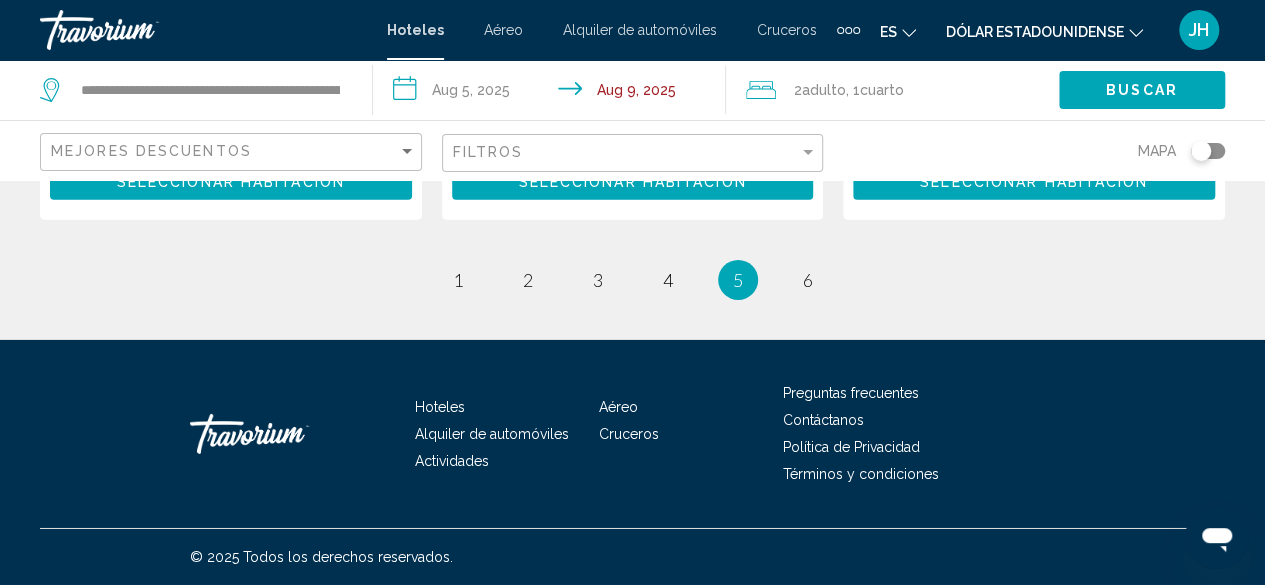 click on "page  6" at bounding box center (808, 280) 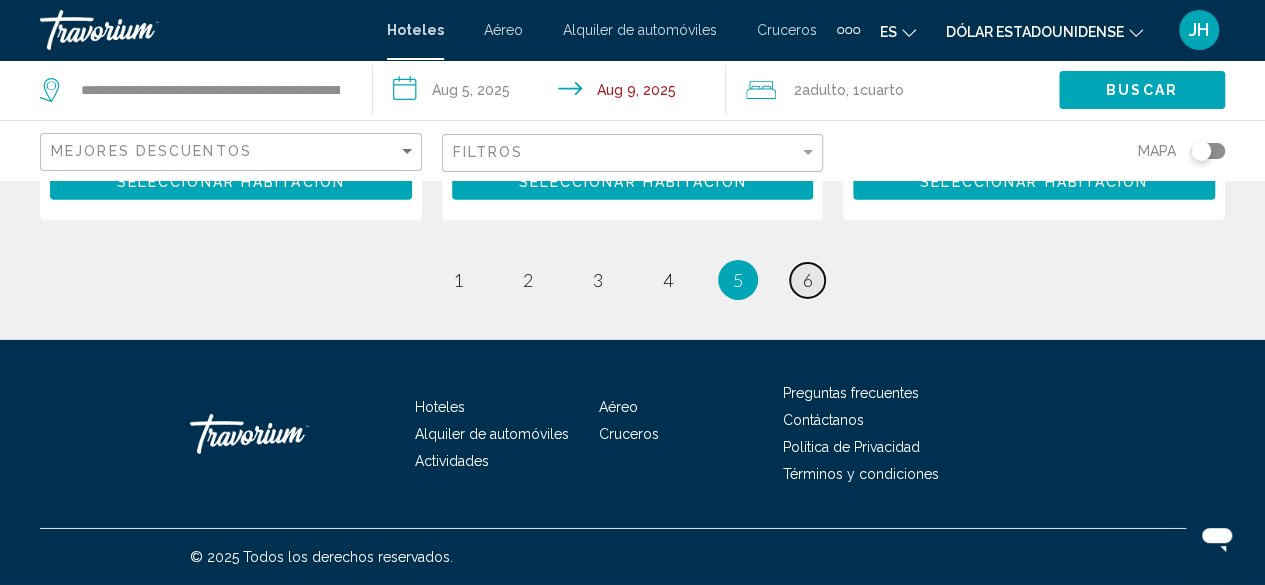 click on "6" at bounding box center [808, 280] 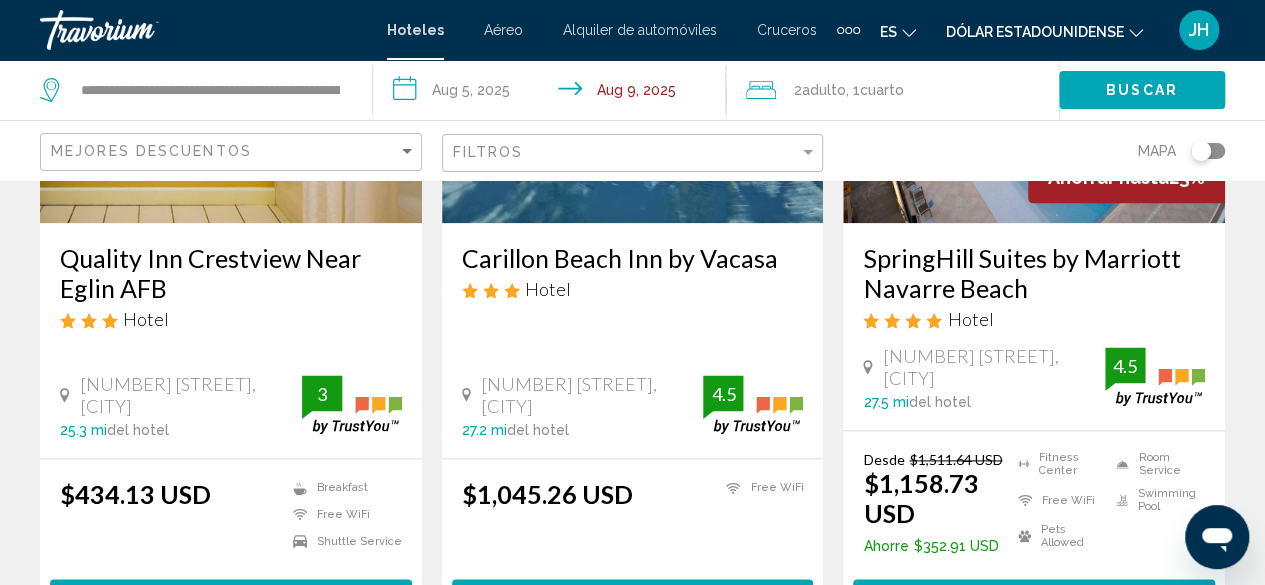 scroll, scrollTop: 900, scrollLeft: 0, axis: vertical 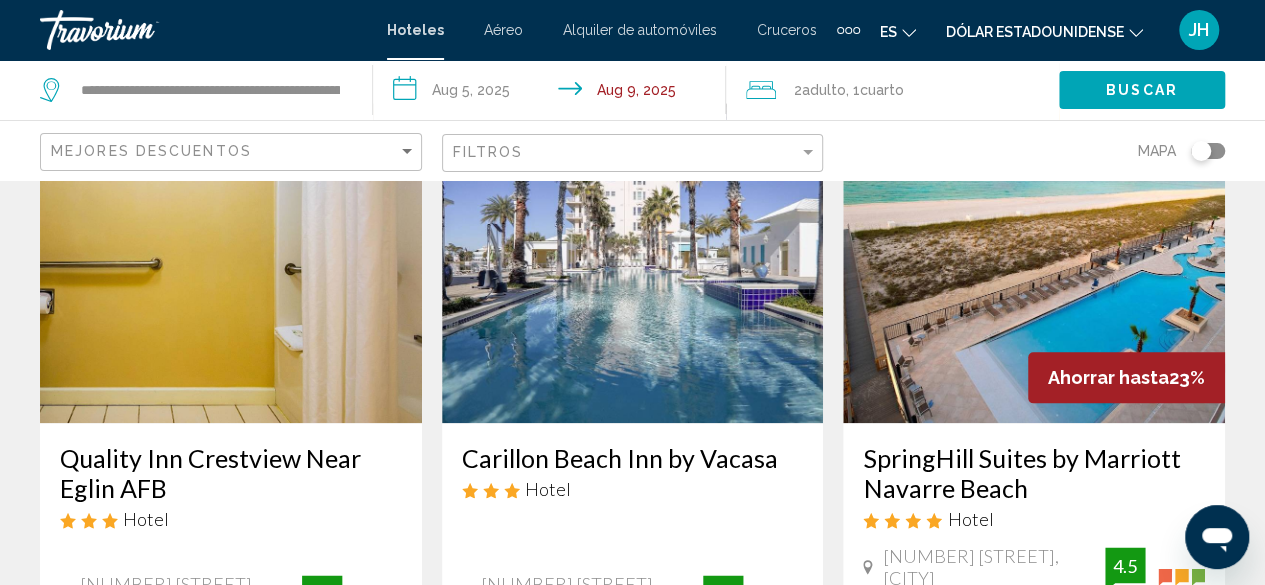 click at bounding box center (1034, 263) 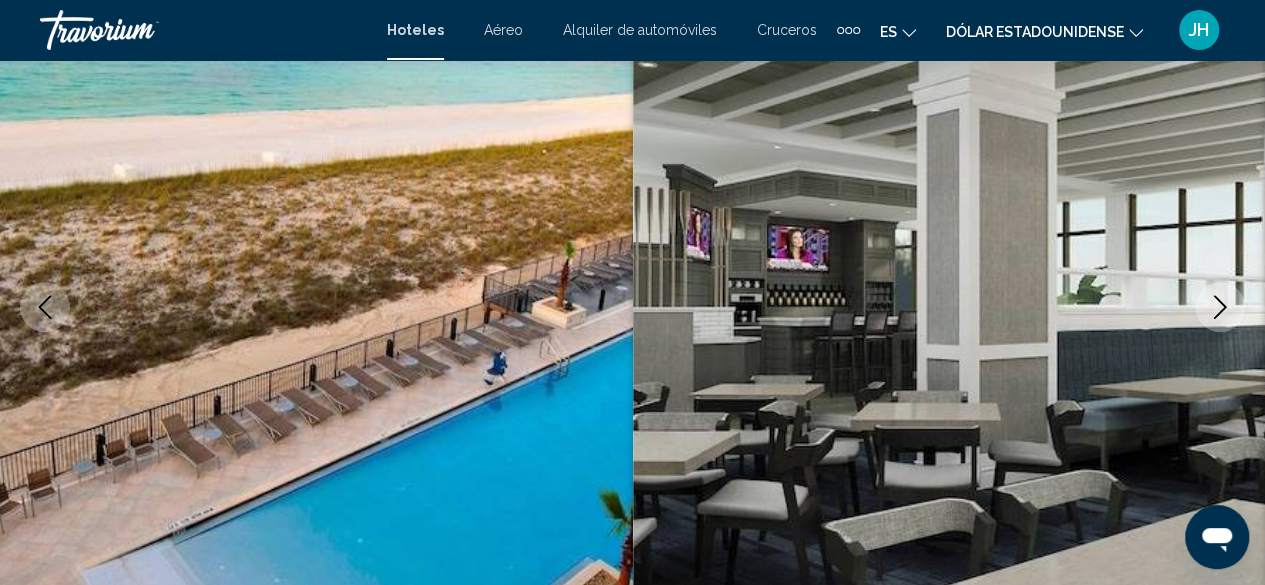 scroll, scrollTop: 300, scrollLeft: 0, axis: vertical 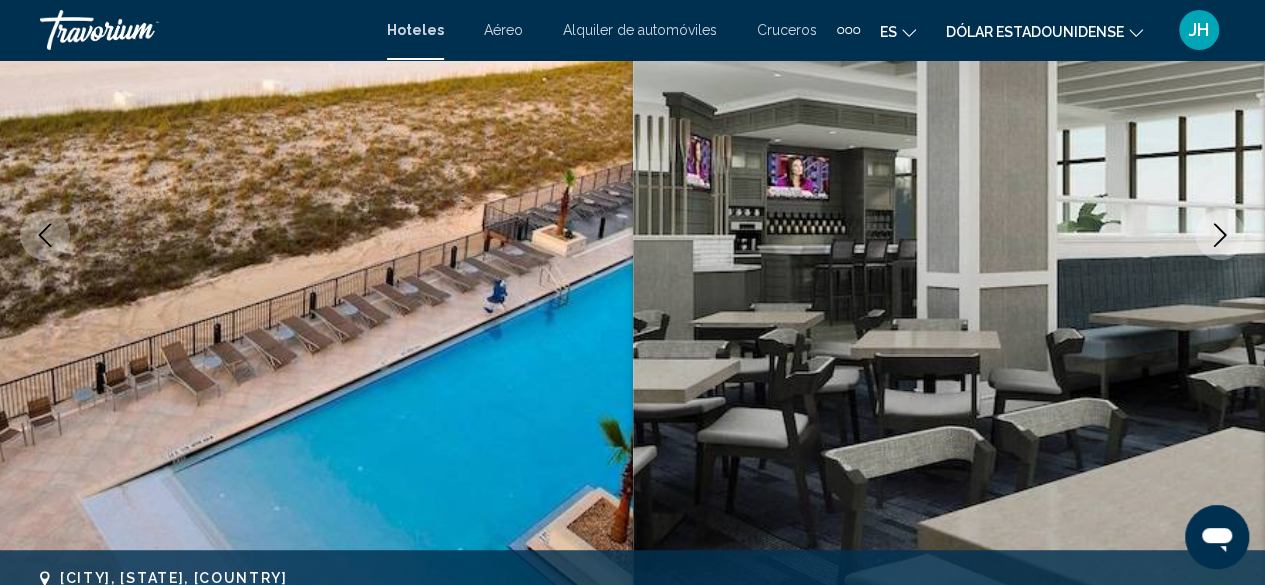 click at bounding box center (1220, 235) 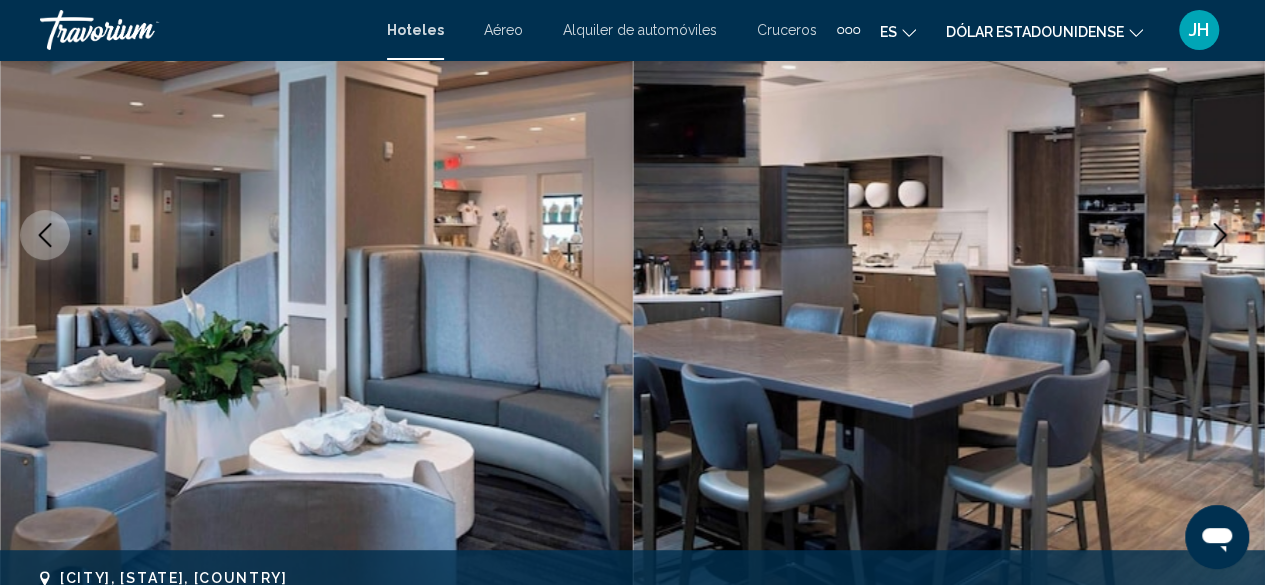 click 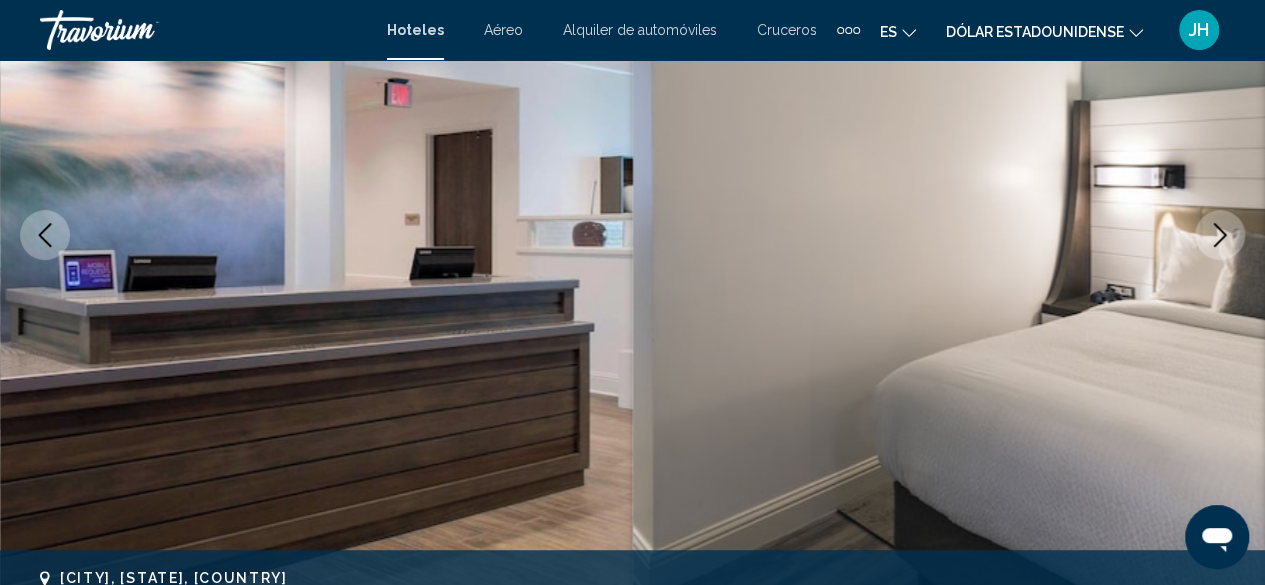 click 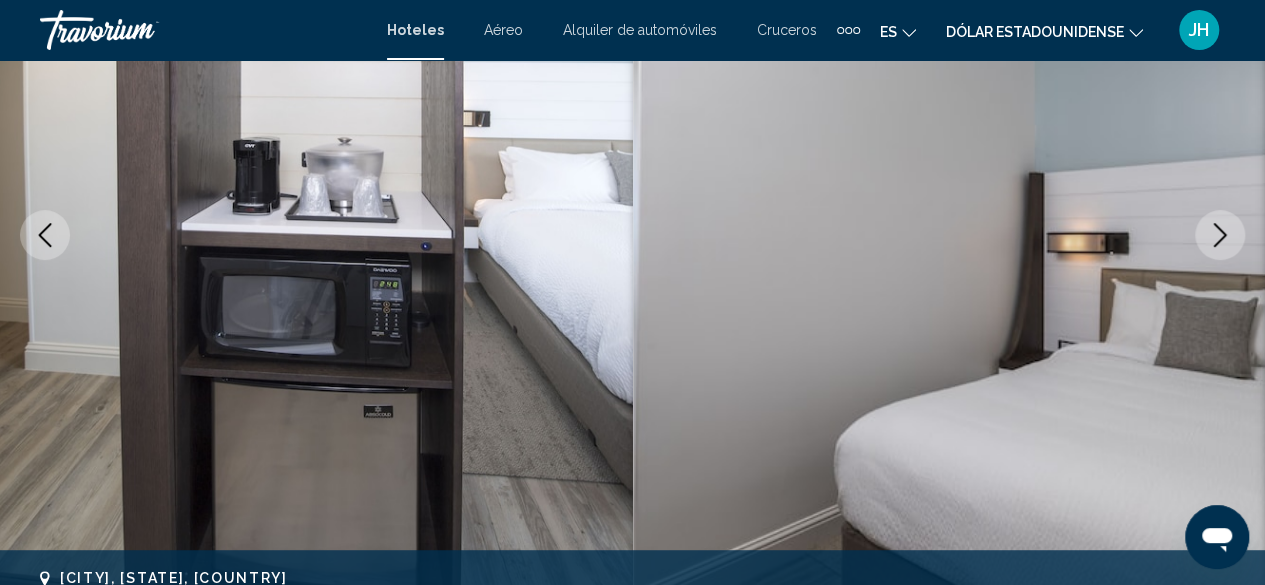click 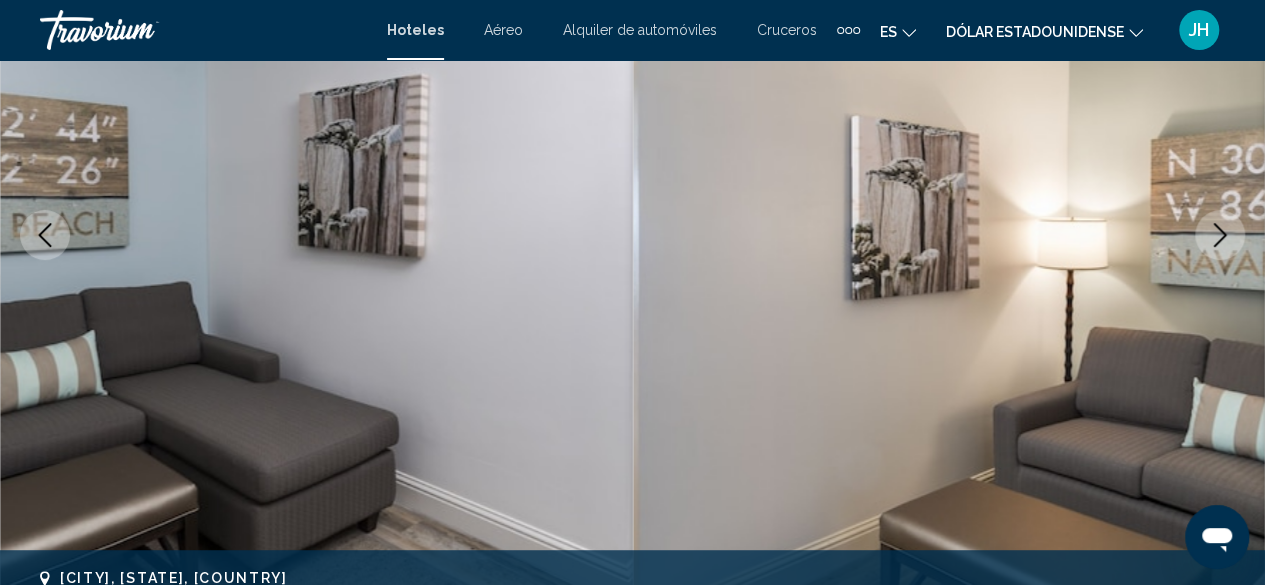 click 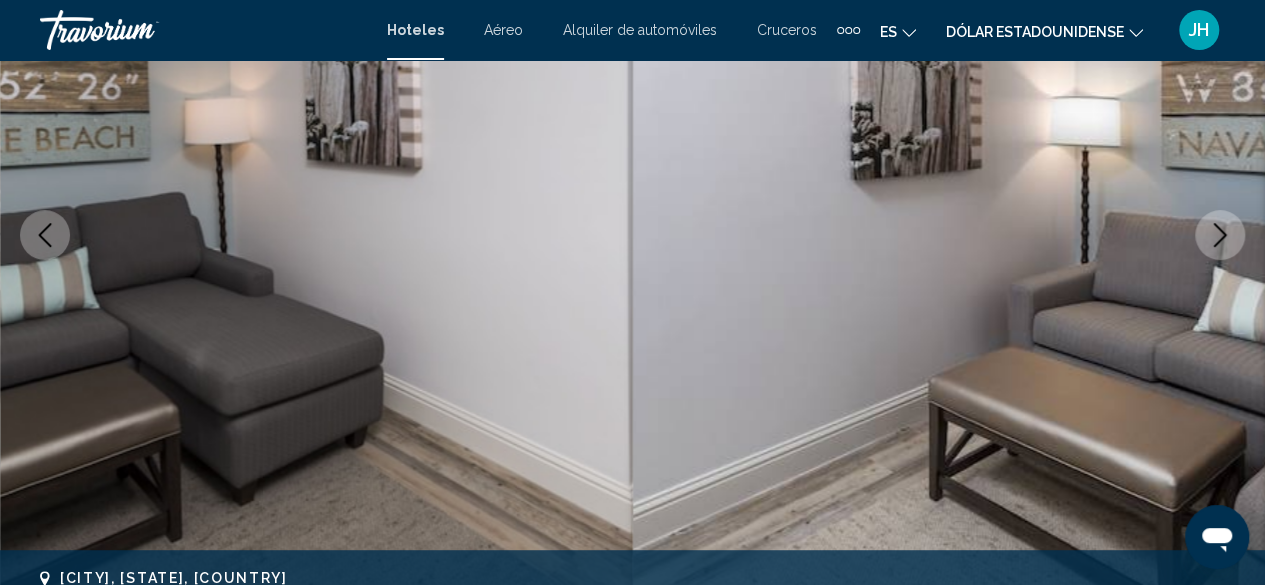 click 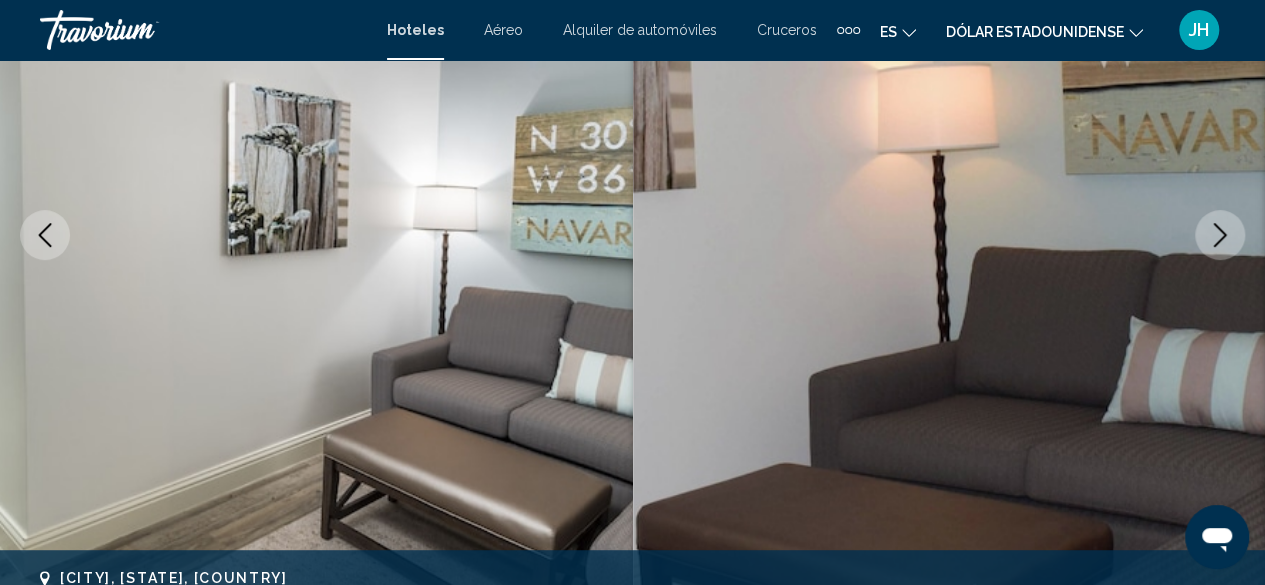 click 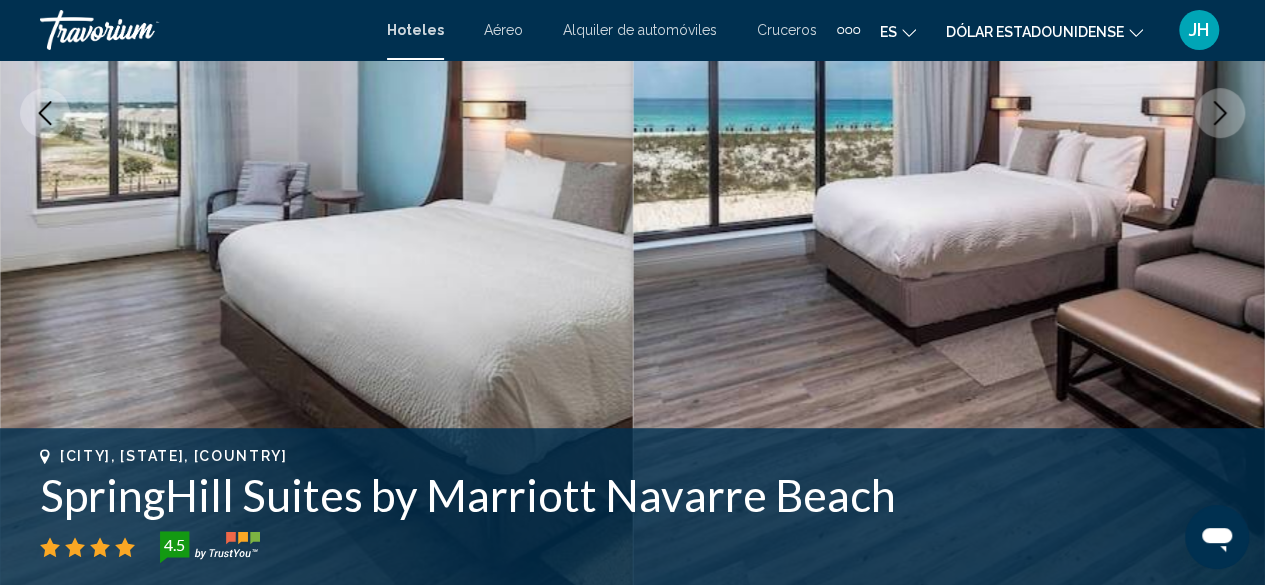 scroll, scrollTop: 400, scrollLeft: 0, axis: vertical 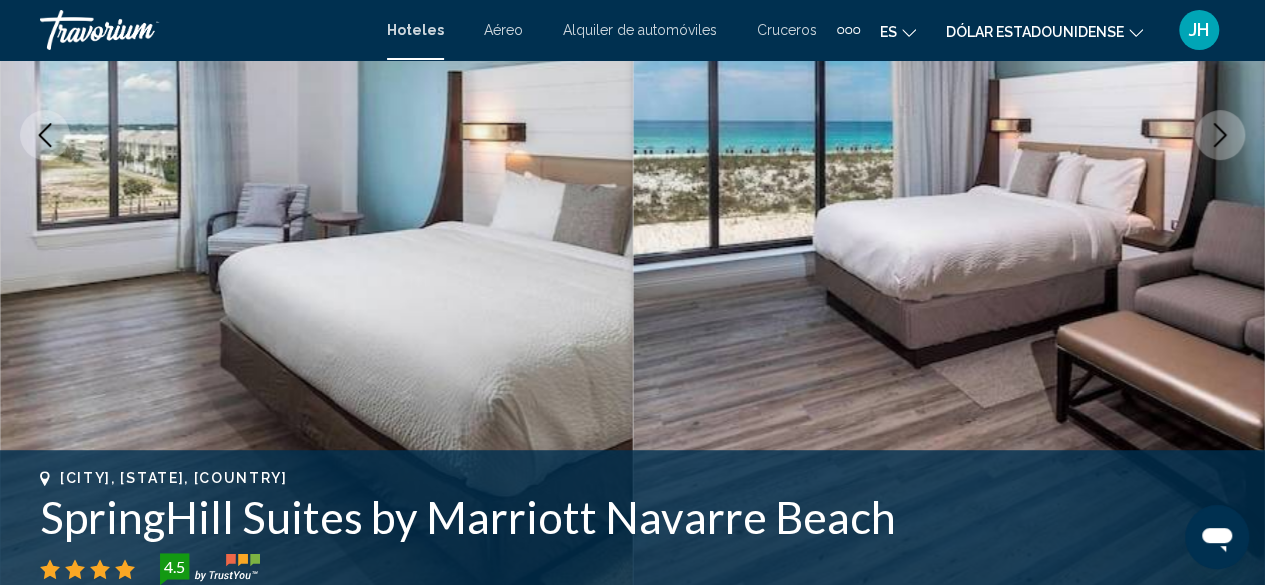 drag, startPoint x: 1224, startPoint y: 128, endPoint x: 1224, endPoint y: 115, distance: 13 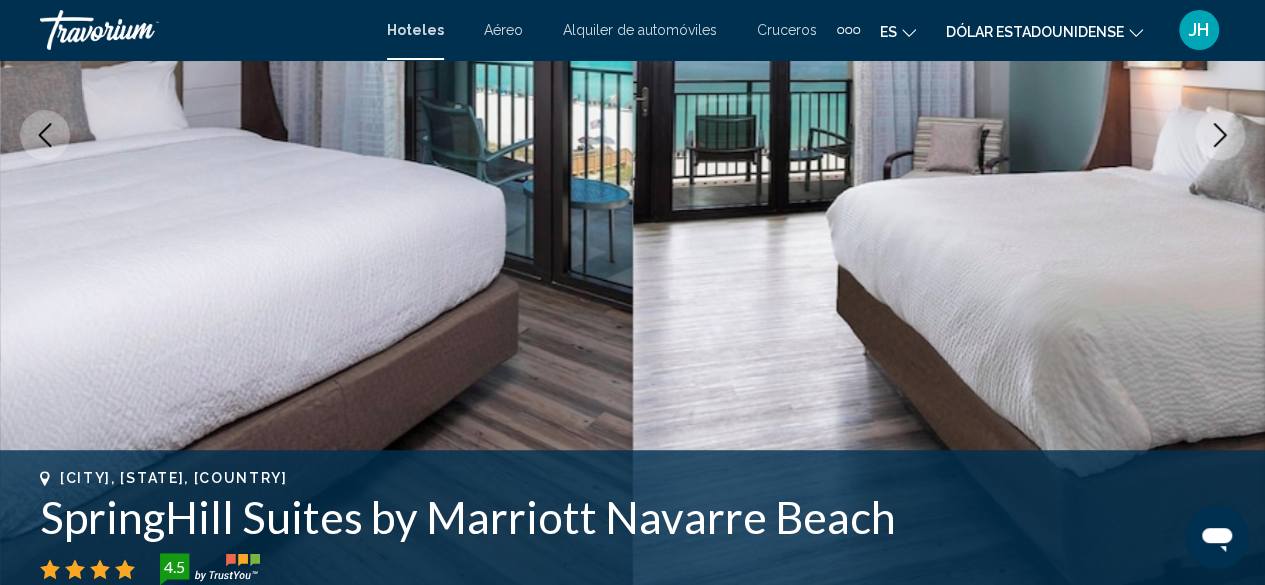 click 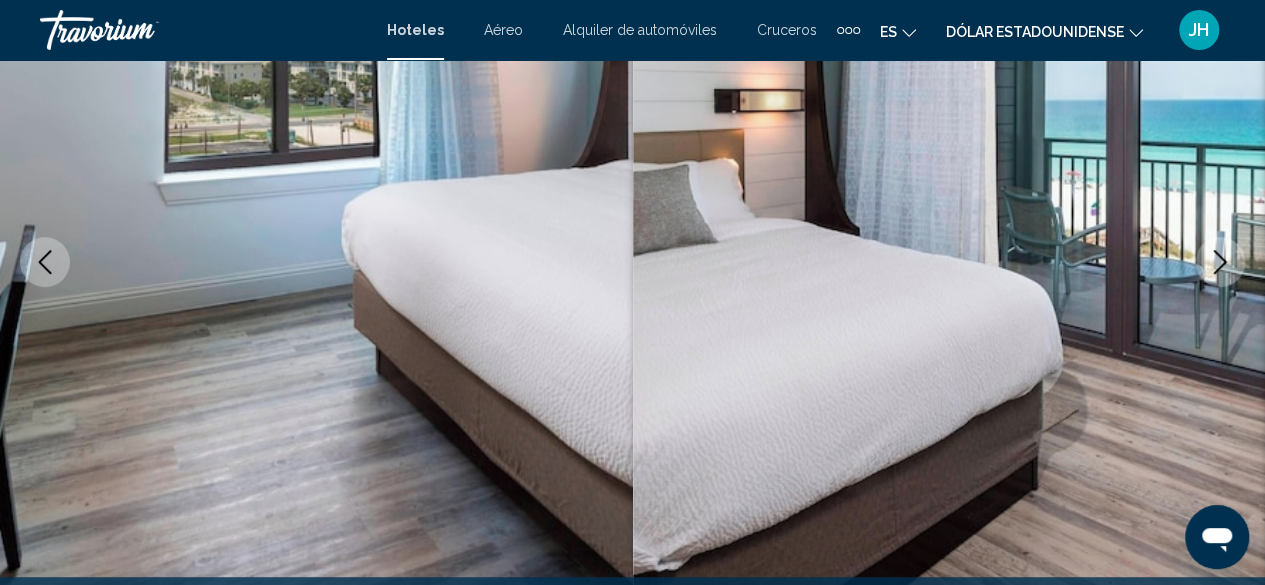 scroll, scrollTop: 200, scrollLeft: 0, axis: vertical 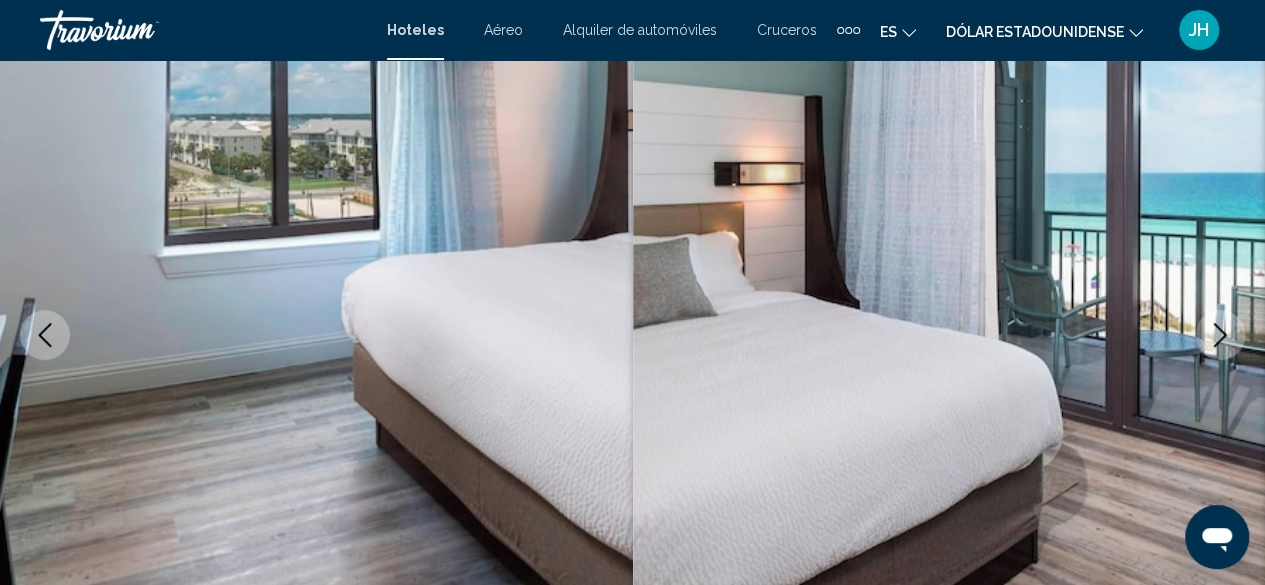 click 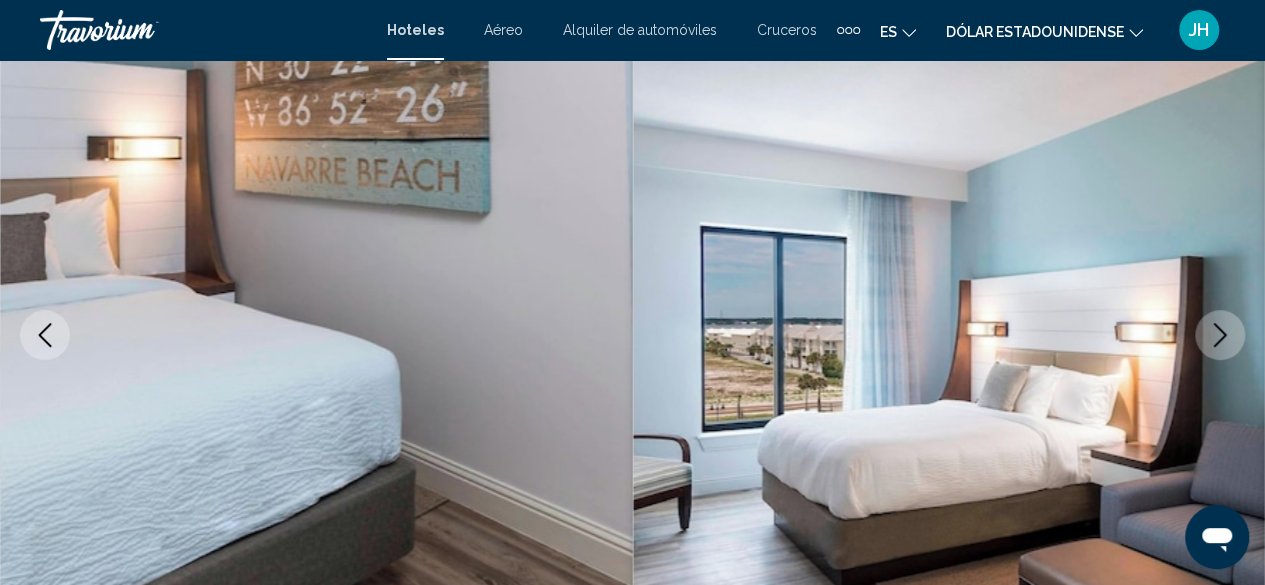 click 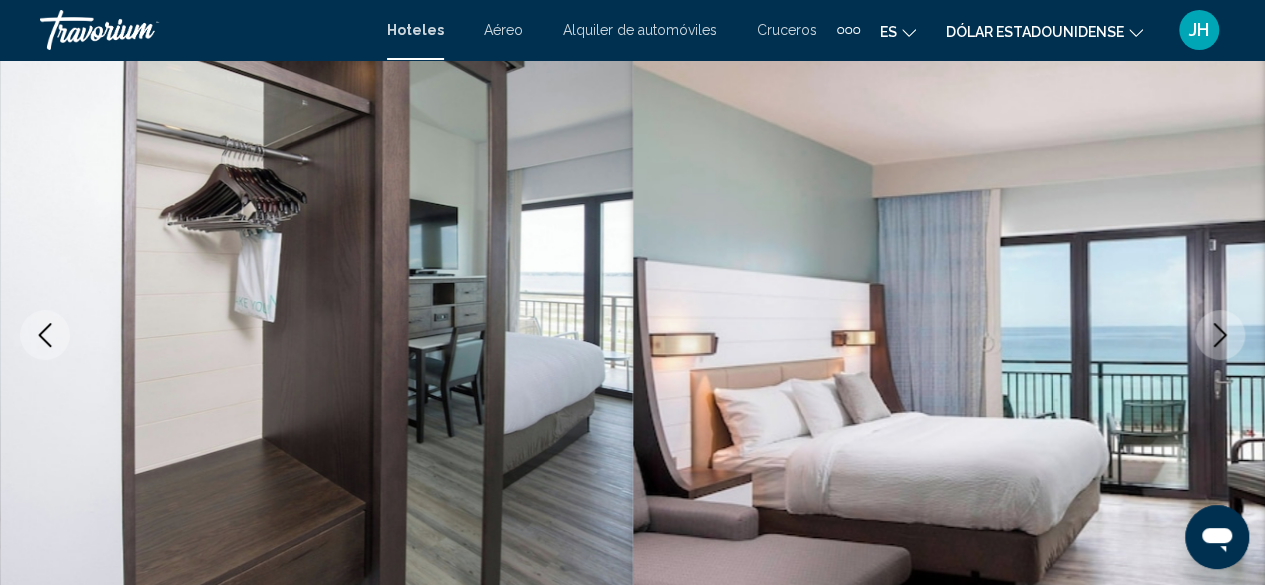 click 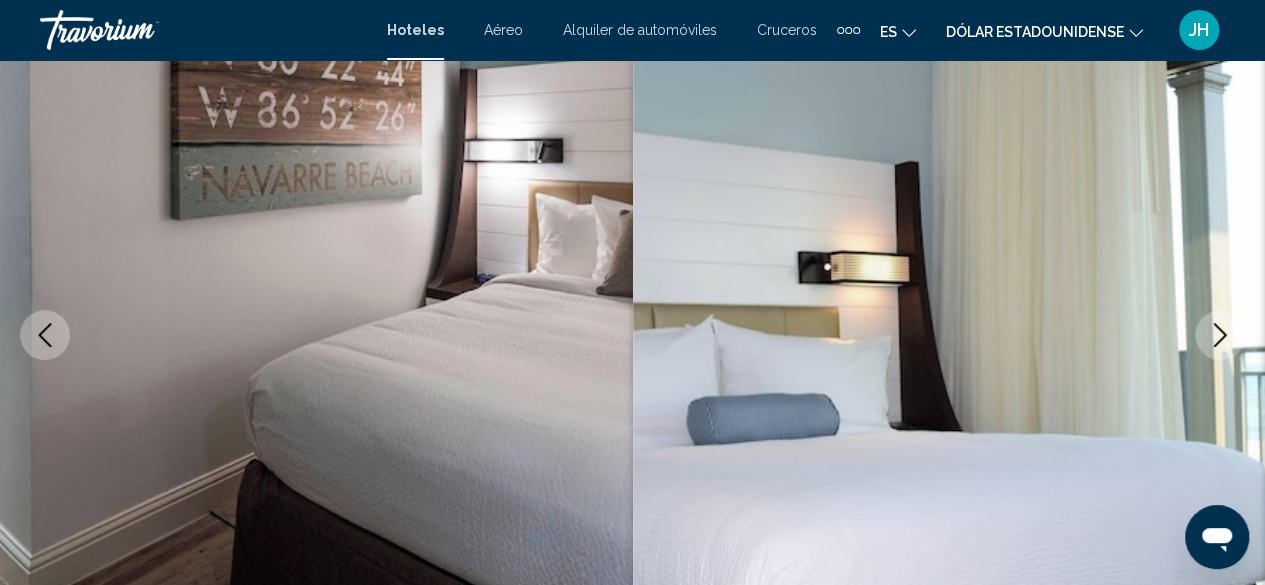 click 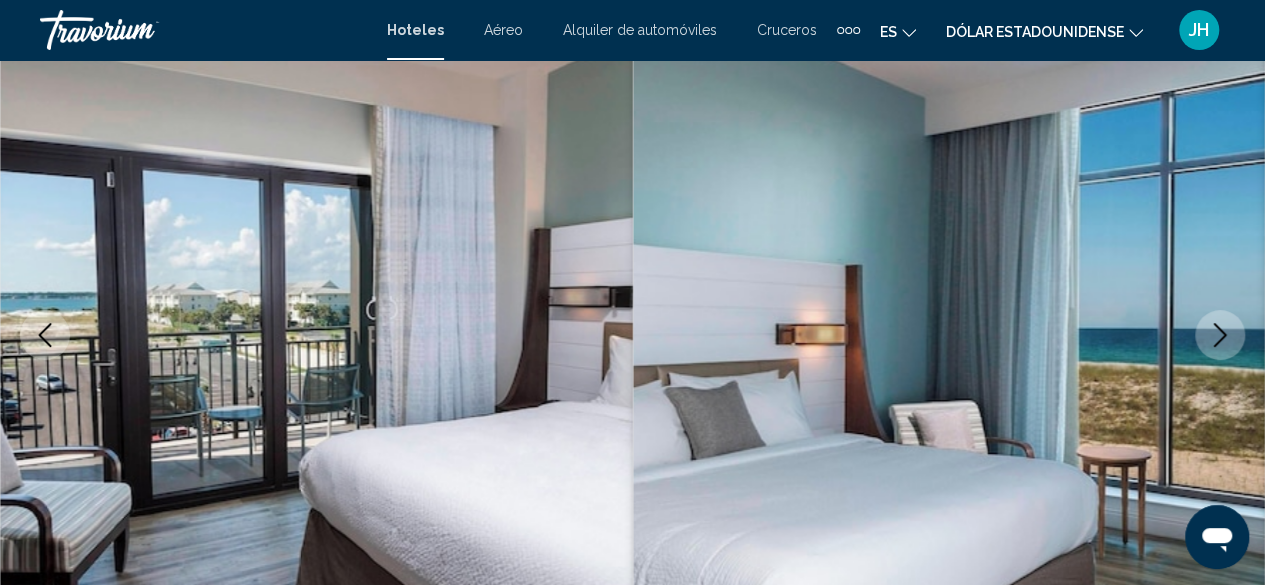 click 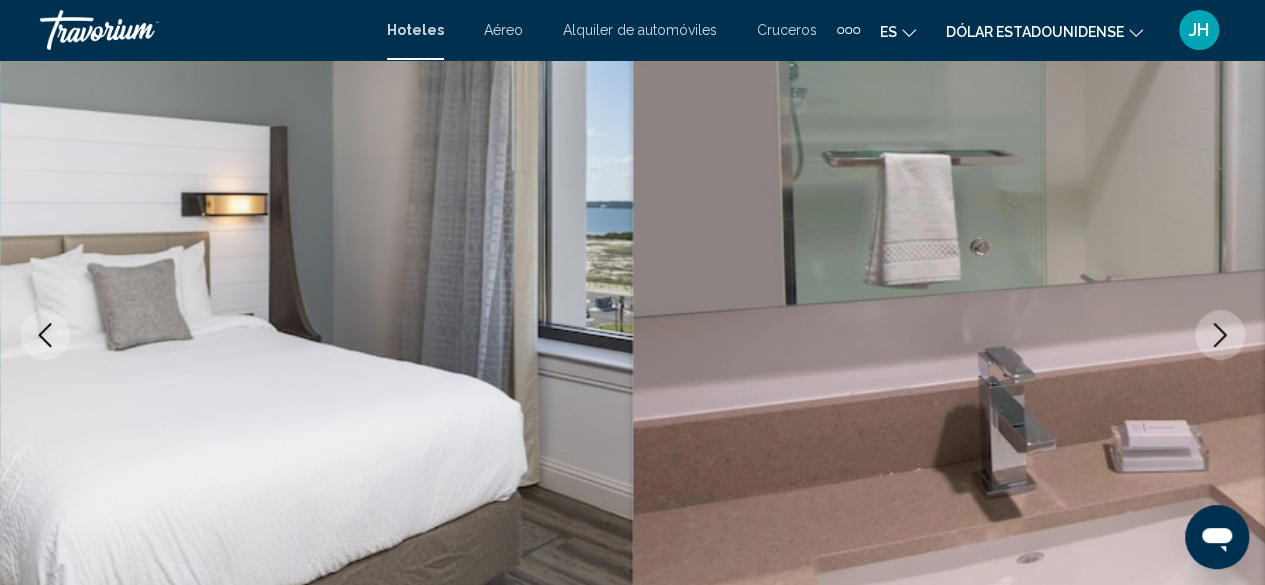 click 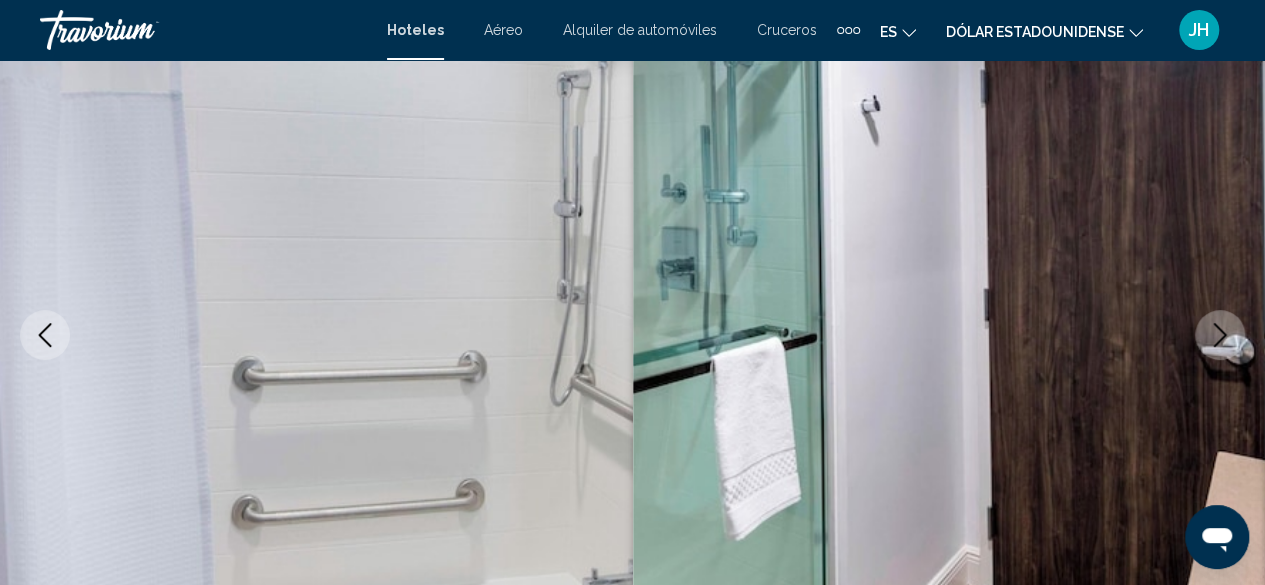 click 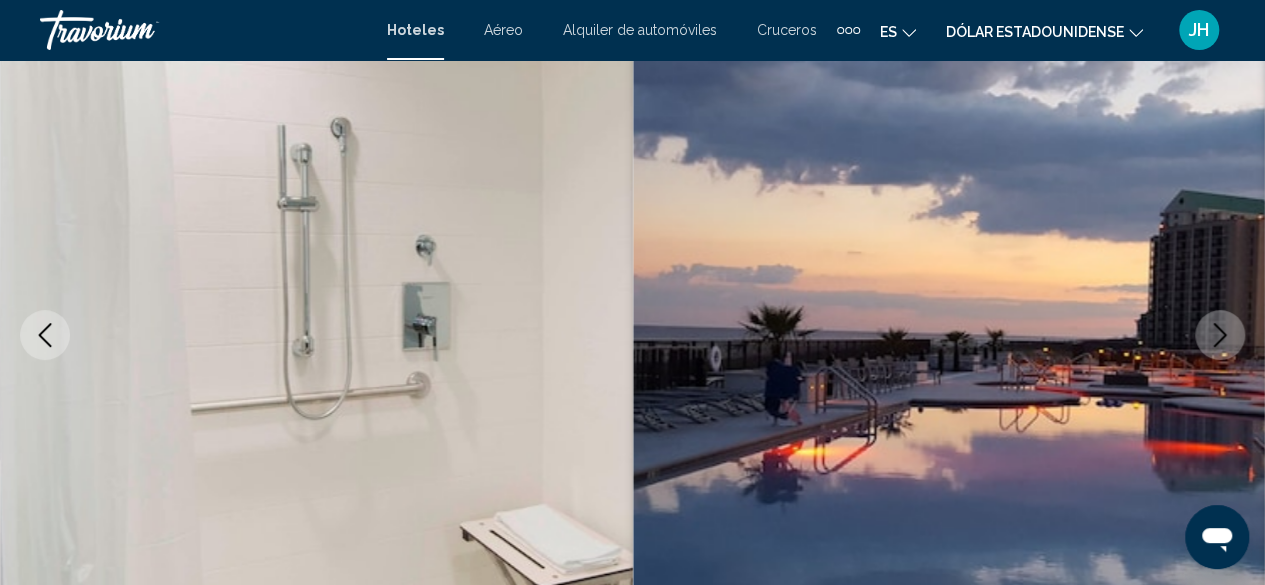 click 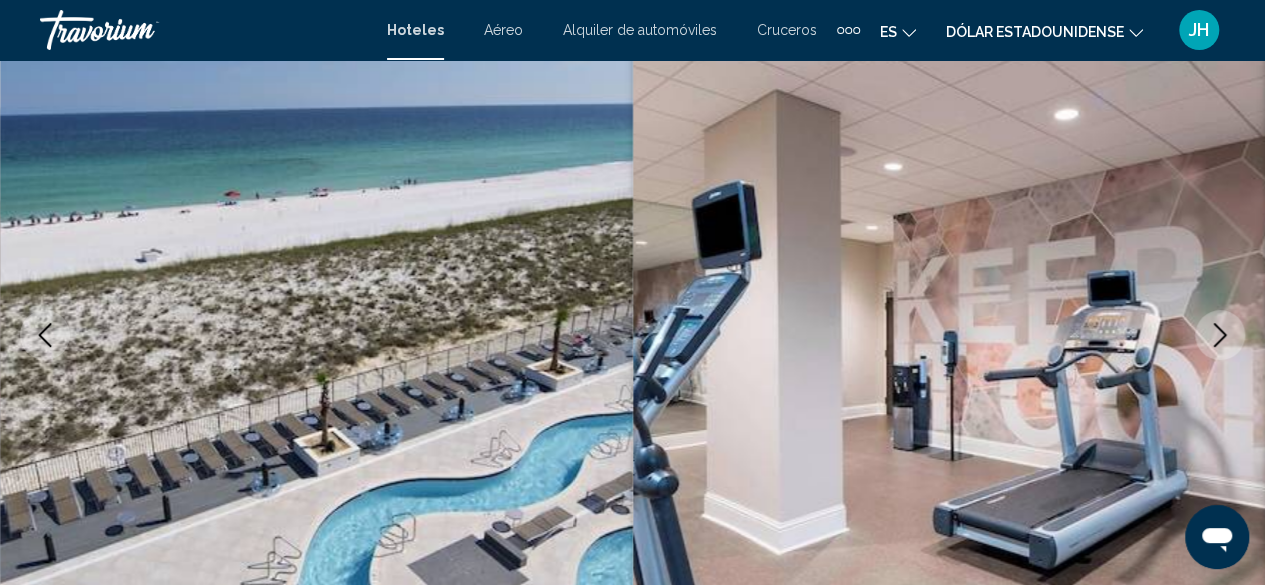 click 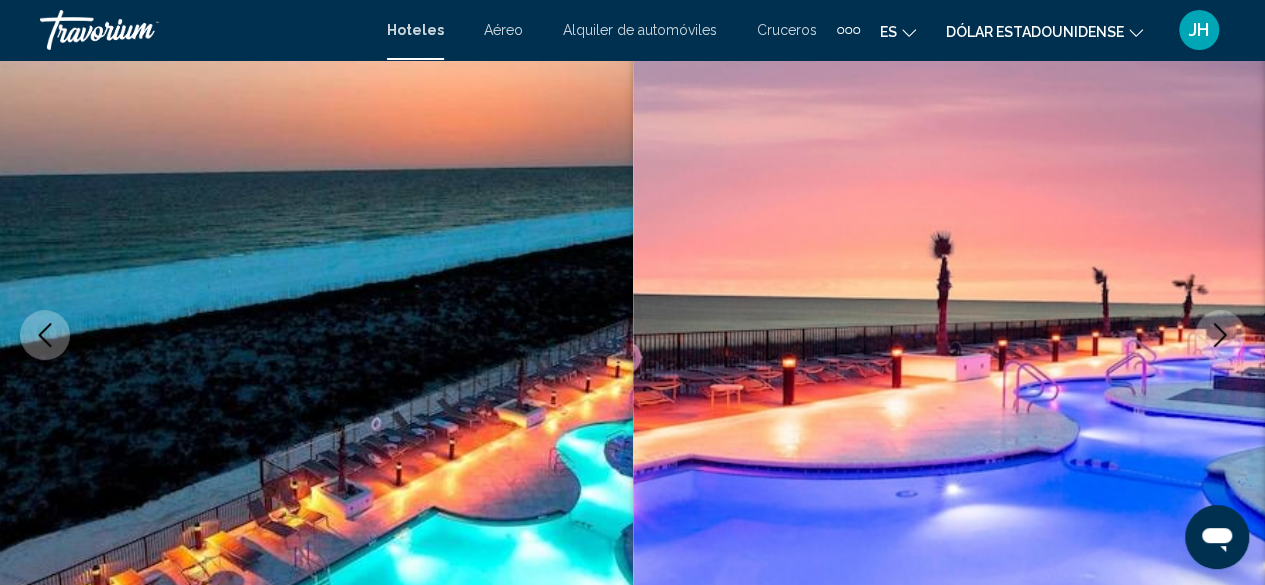 click 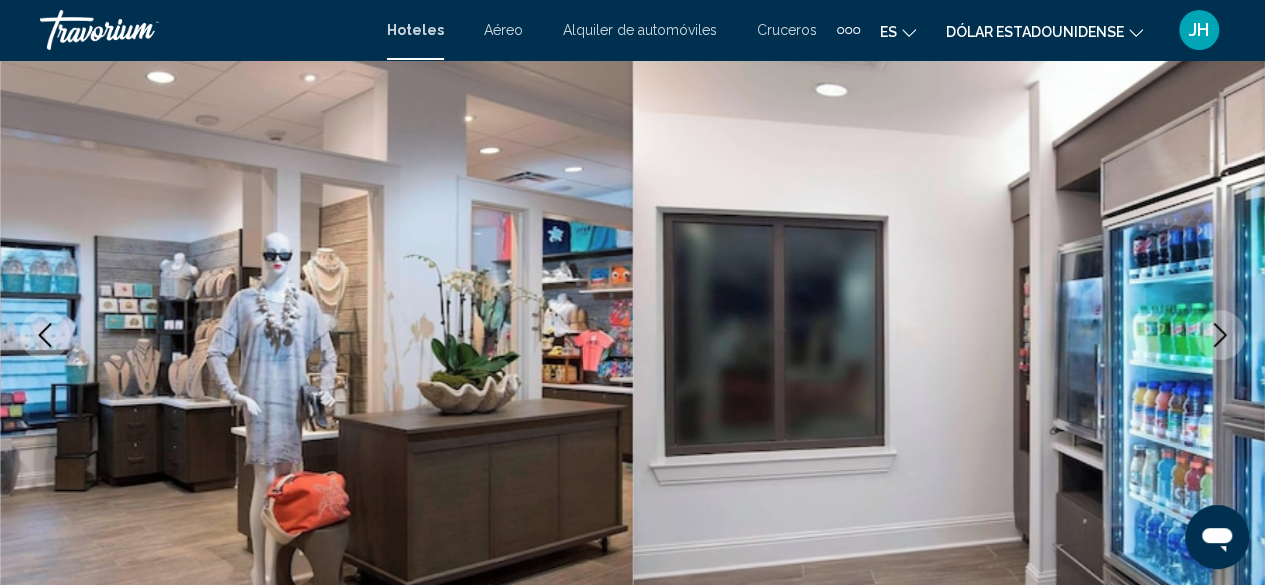 click 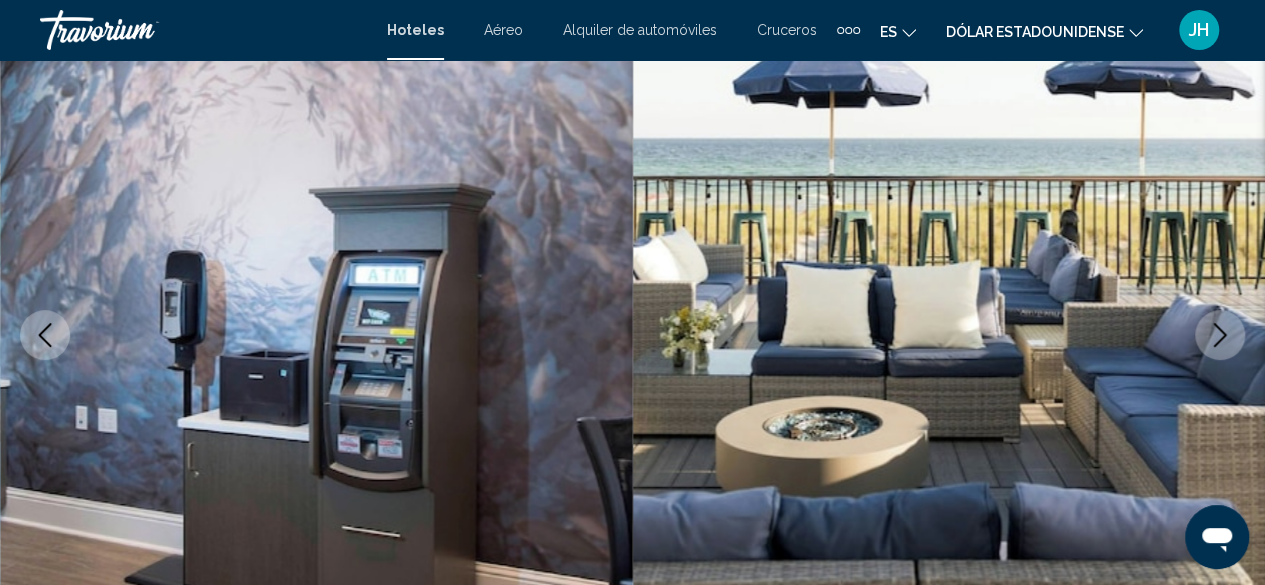 click 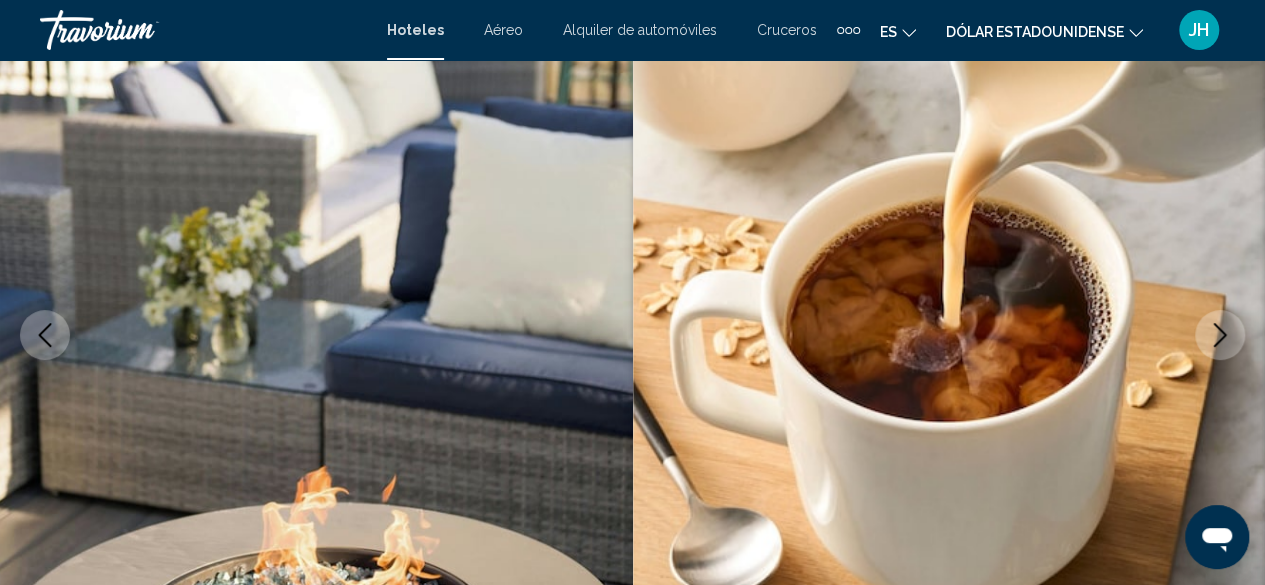 click 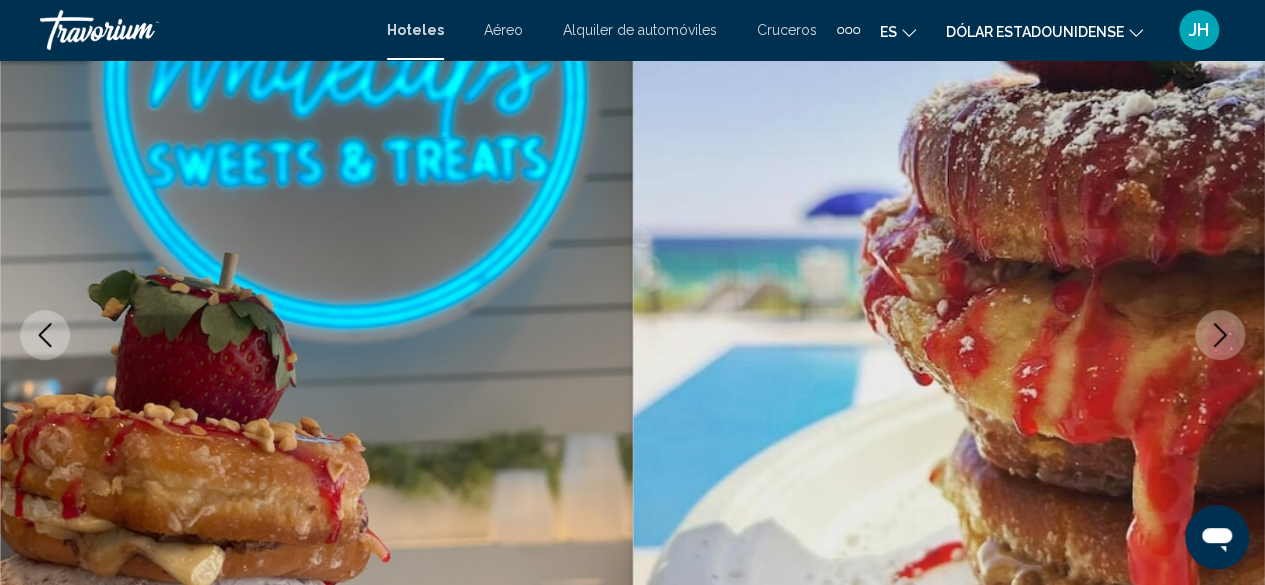 click 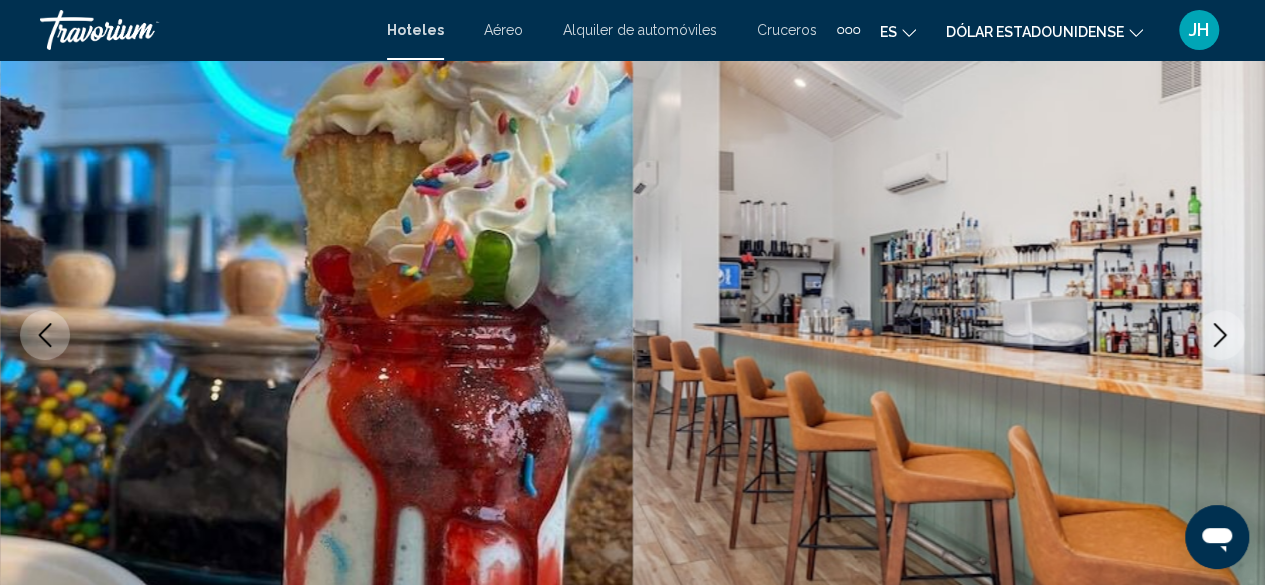 click 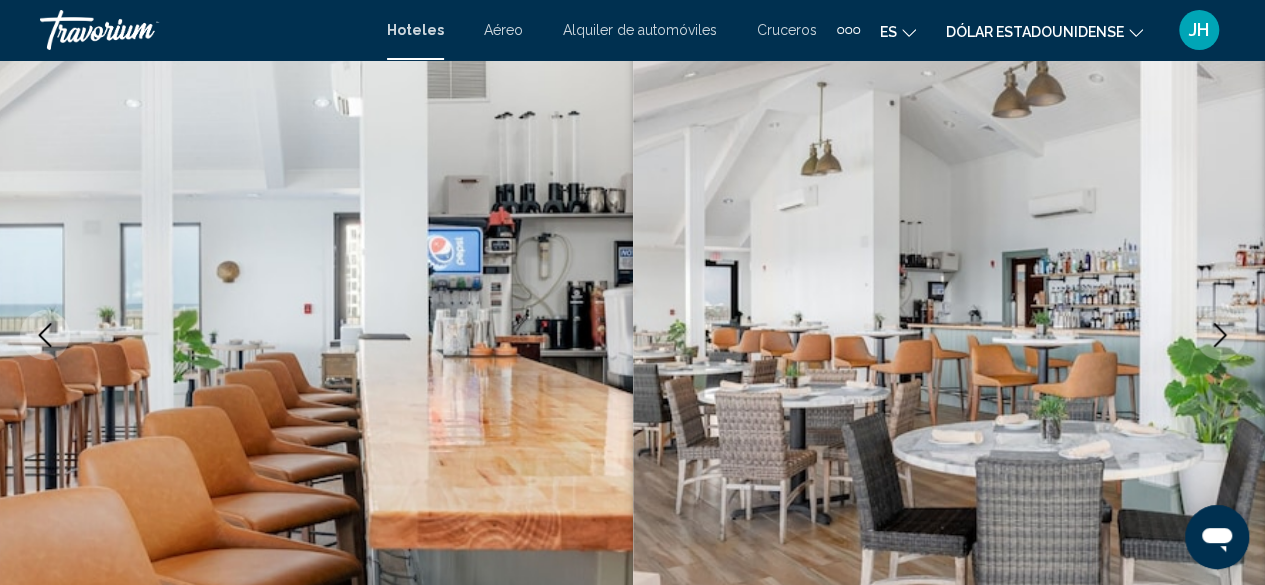 click 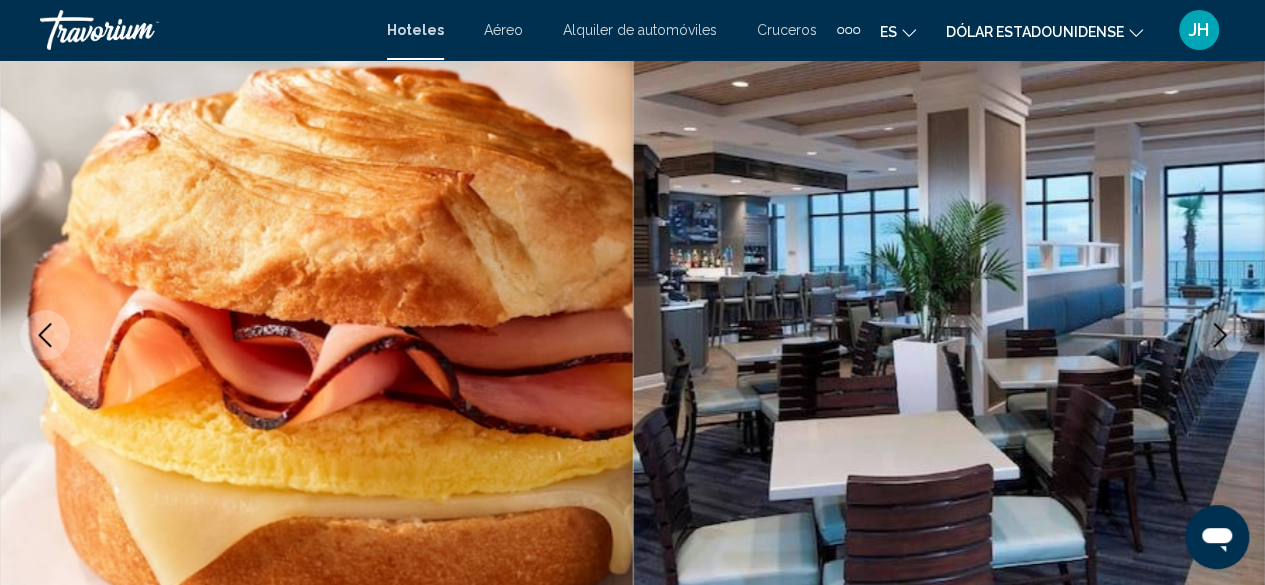 click 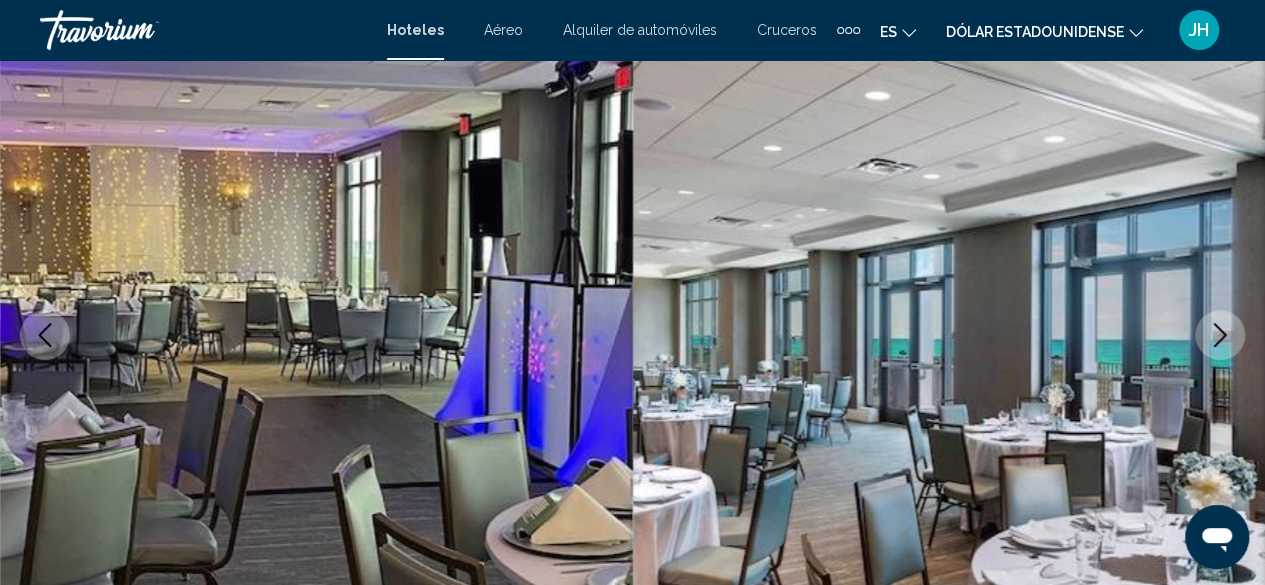 click 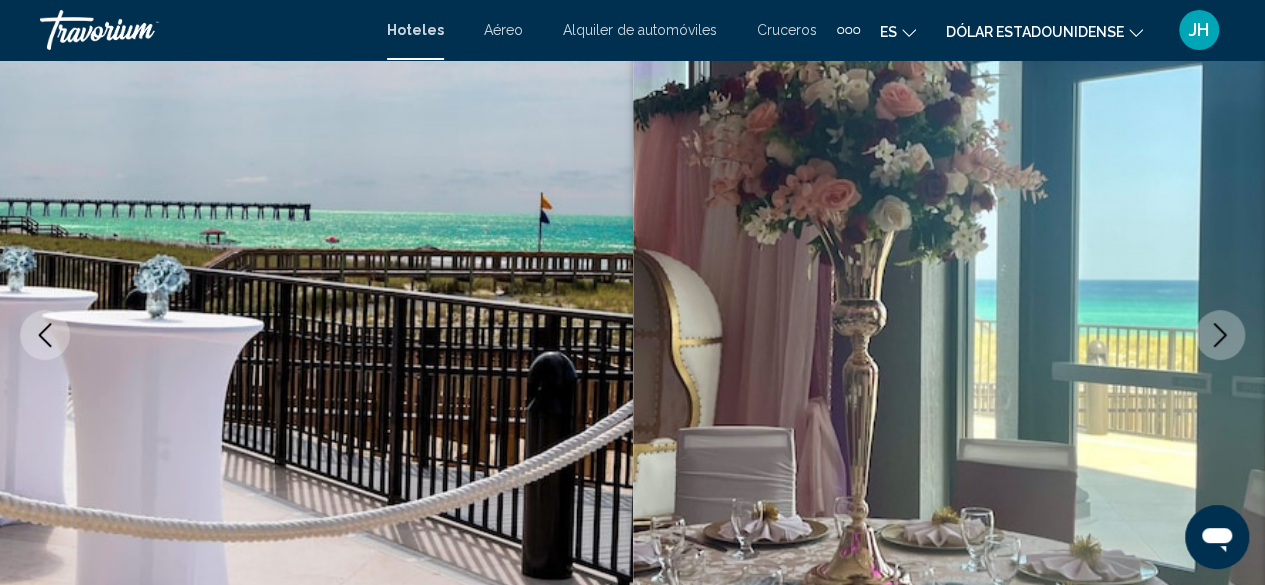 click 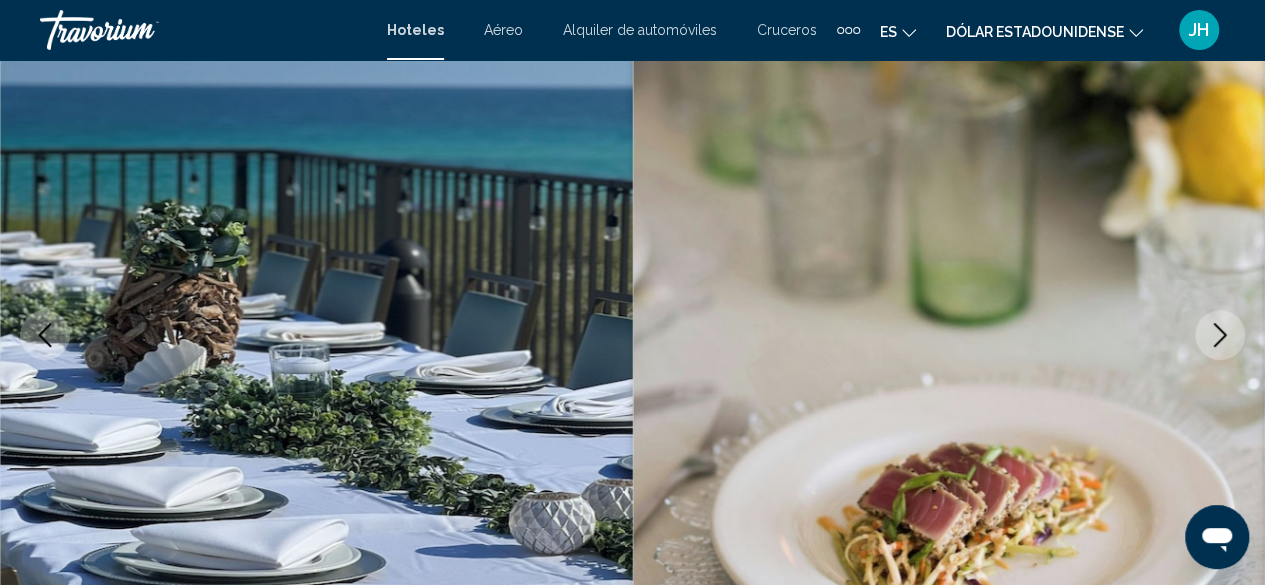 click 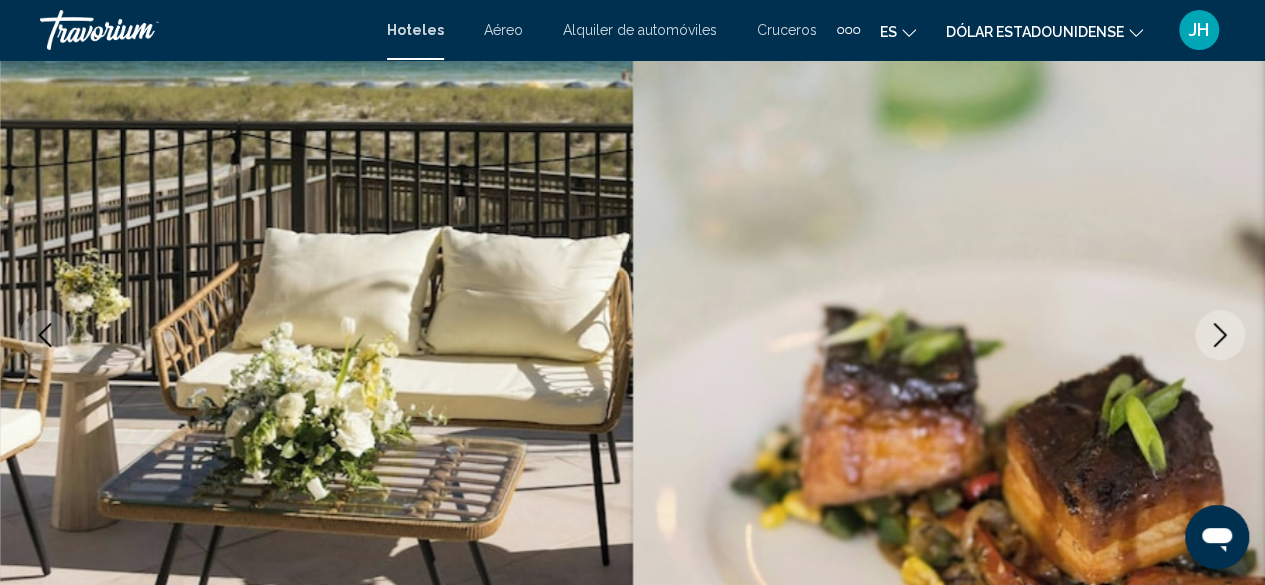 click 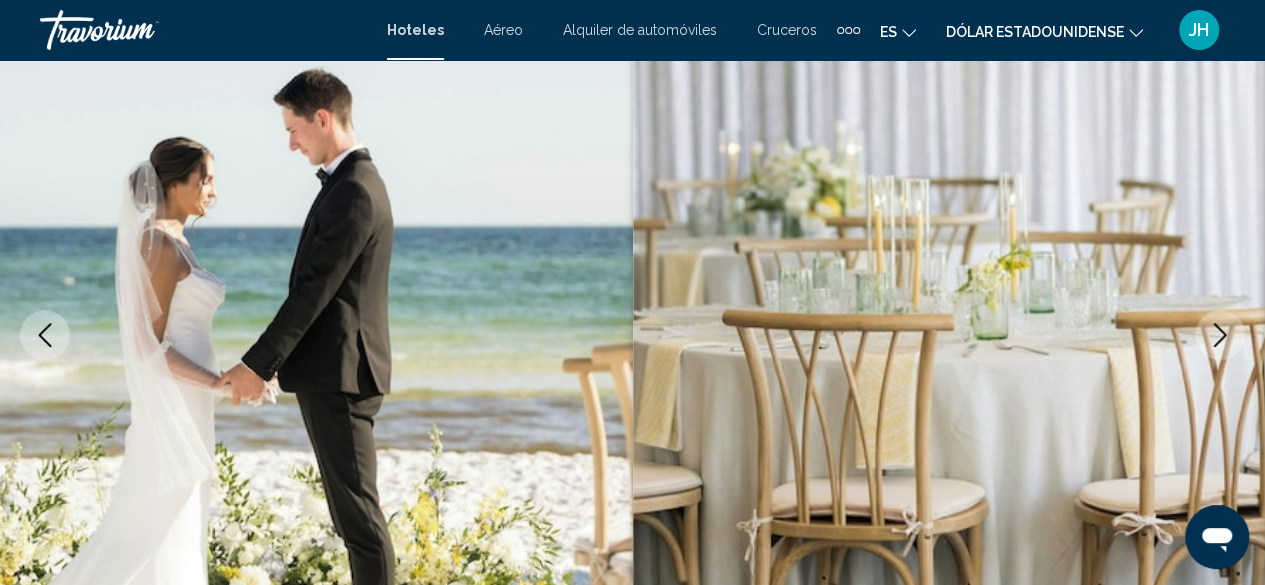 click 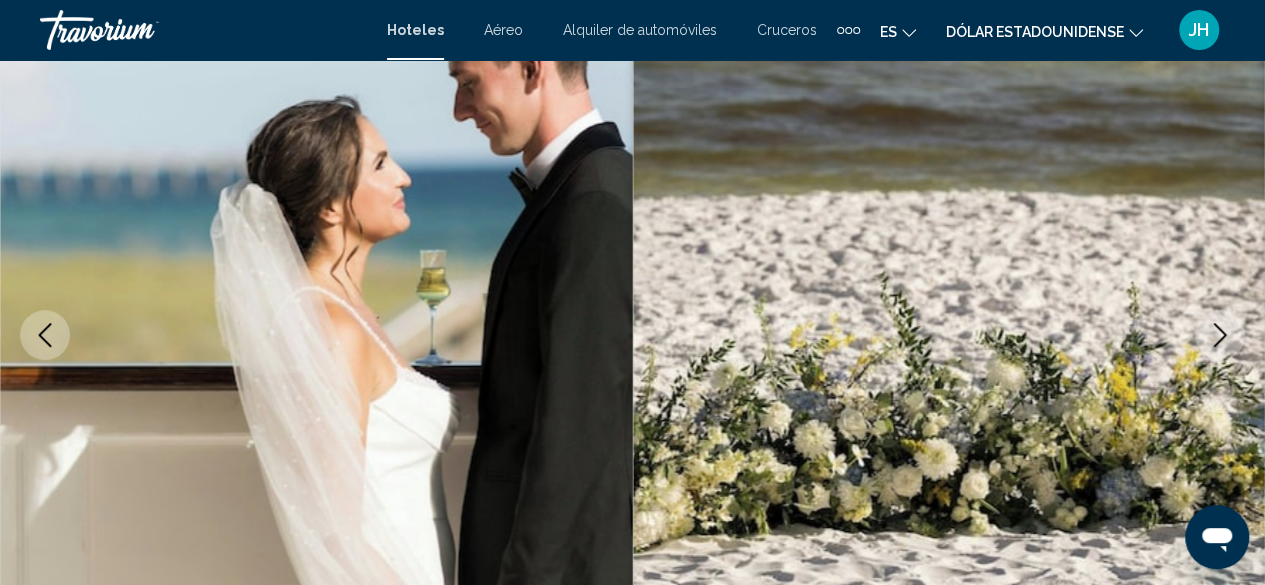 click 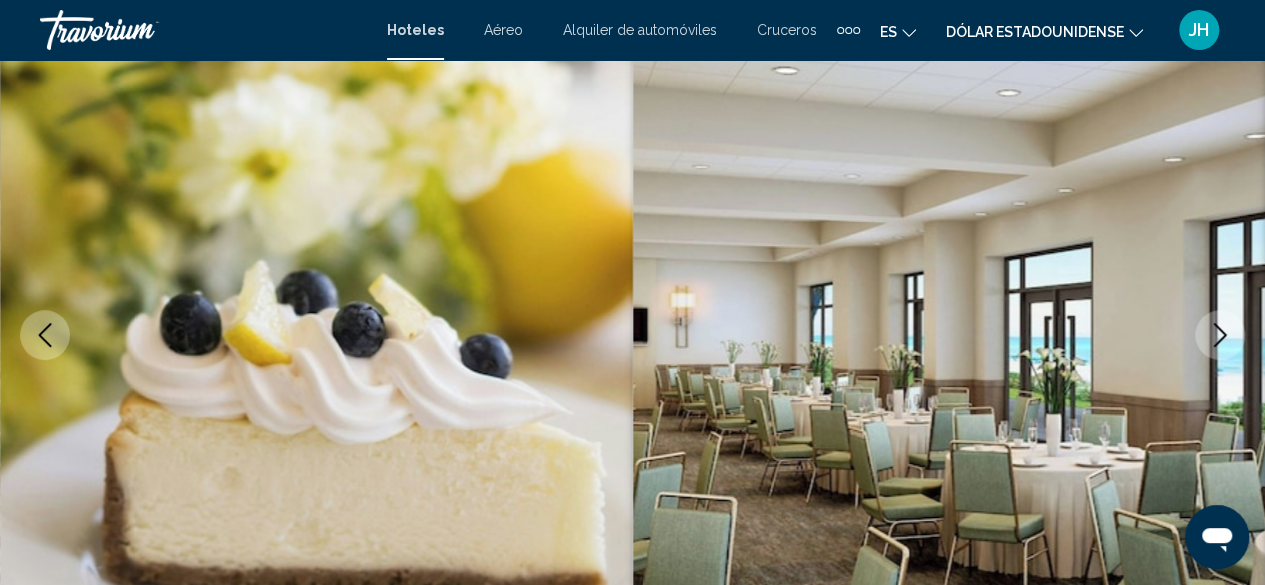 click 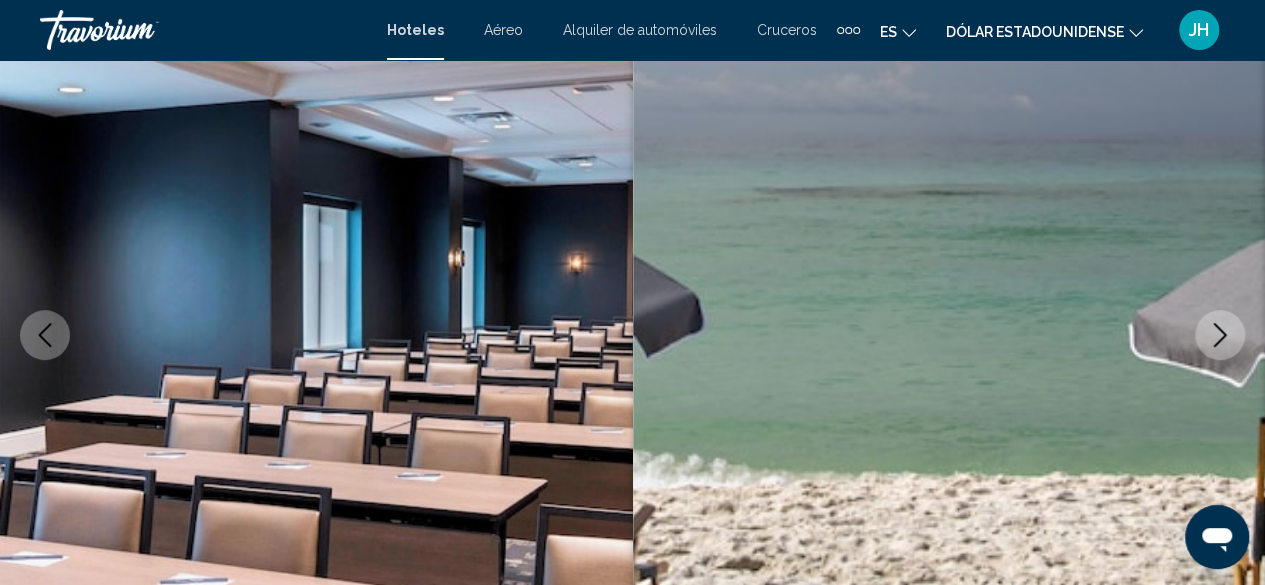 click 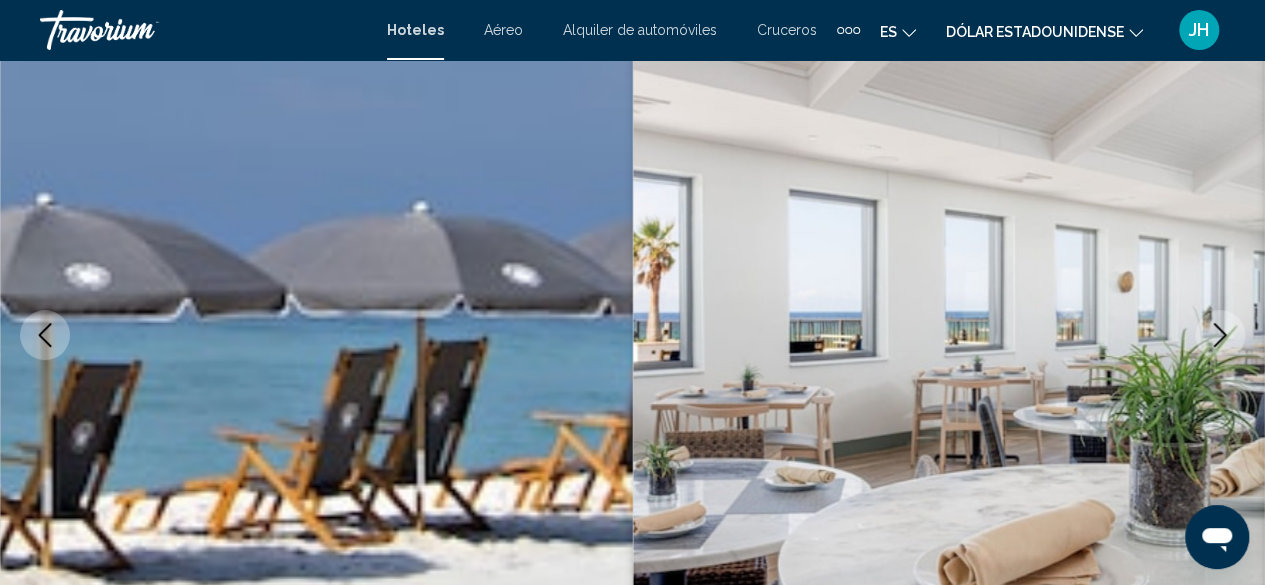 click 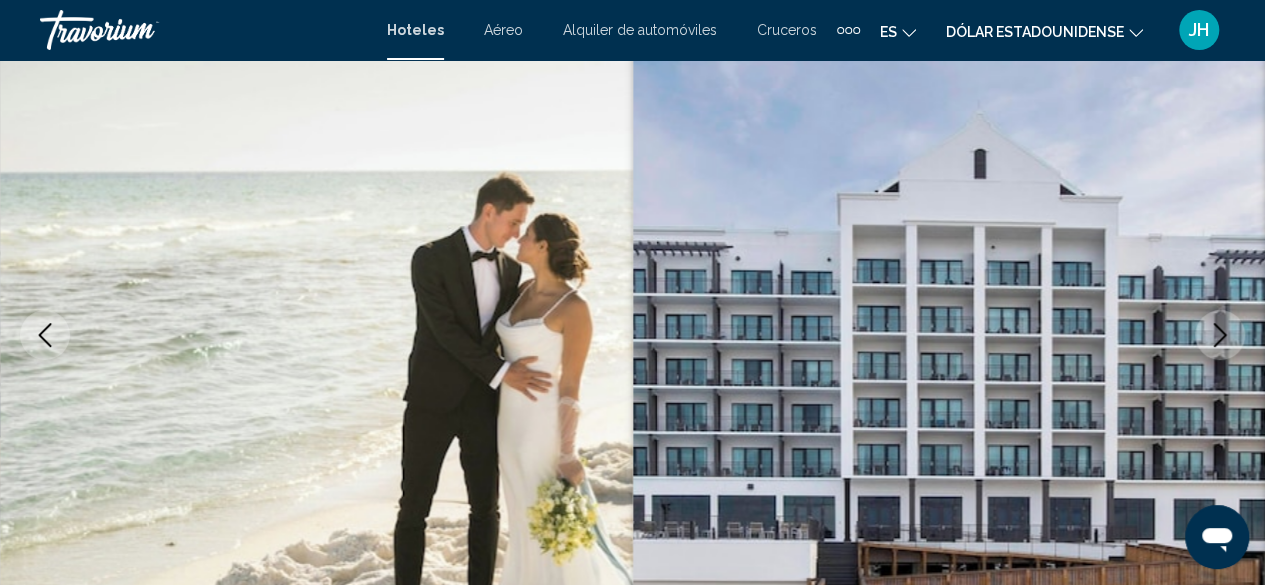 click 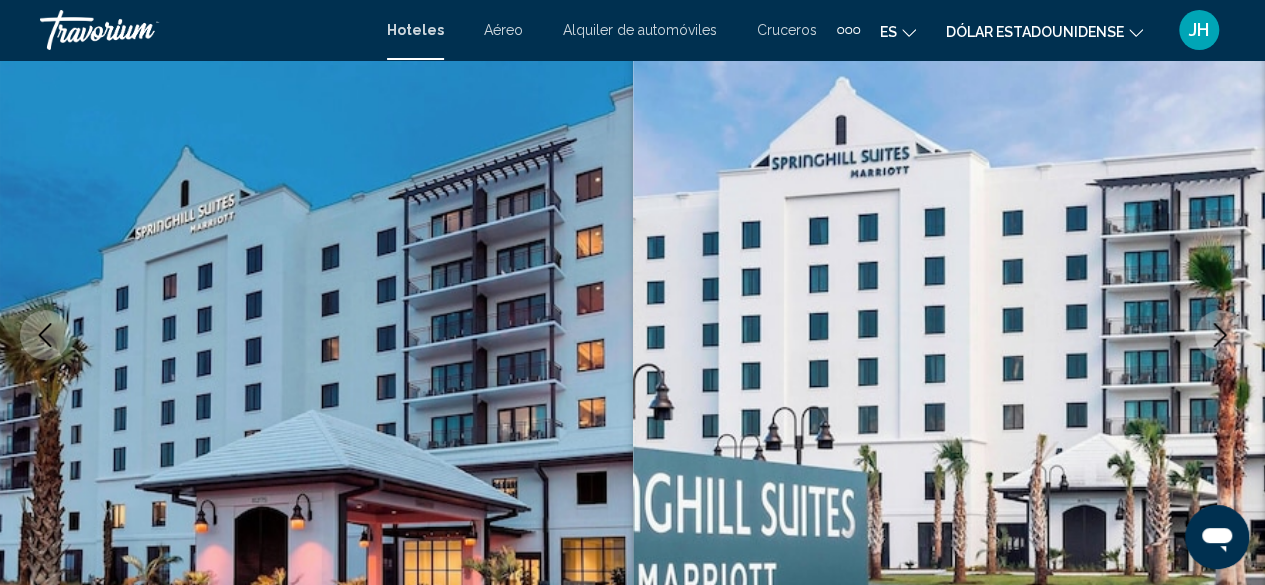 click 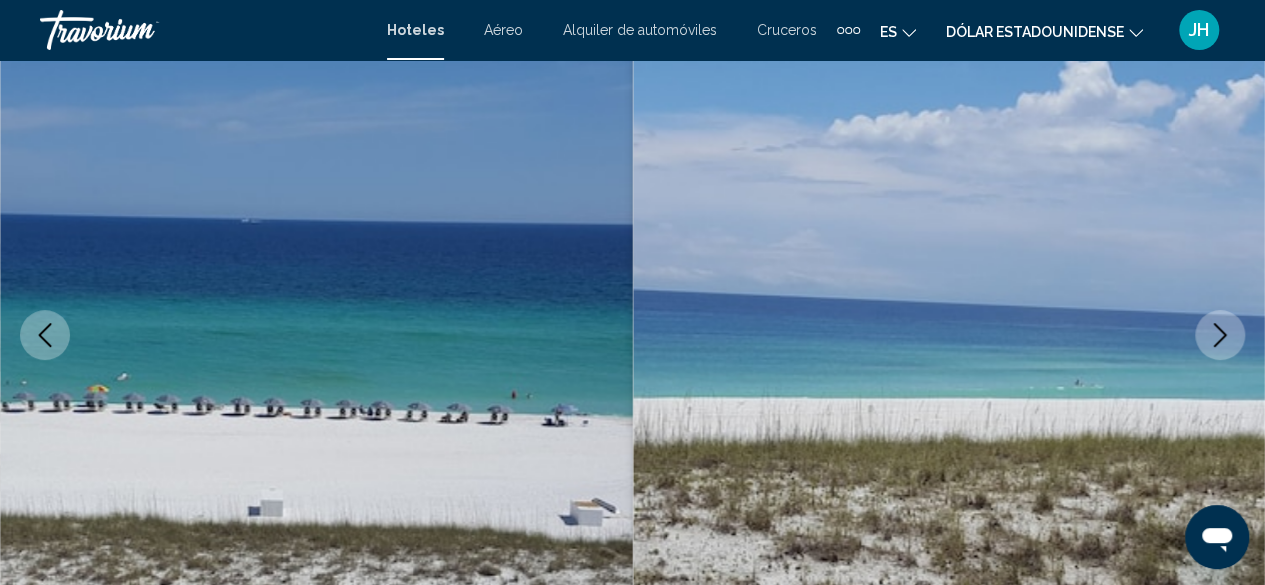 click 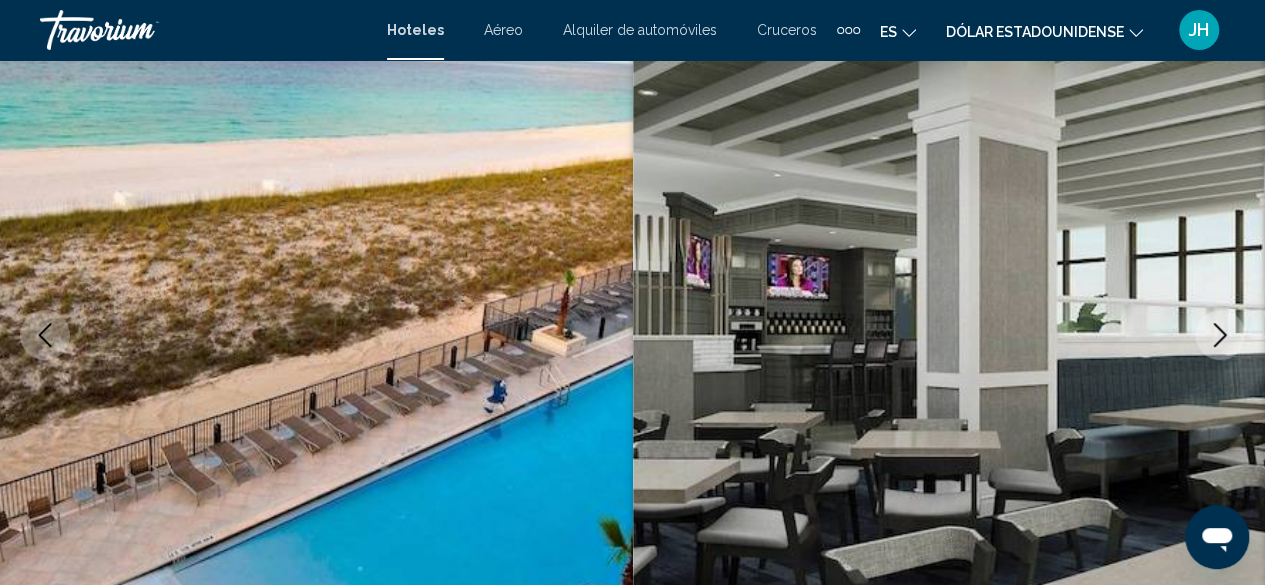 click 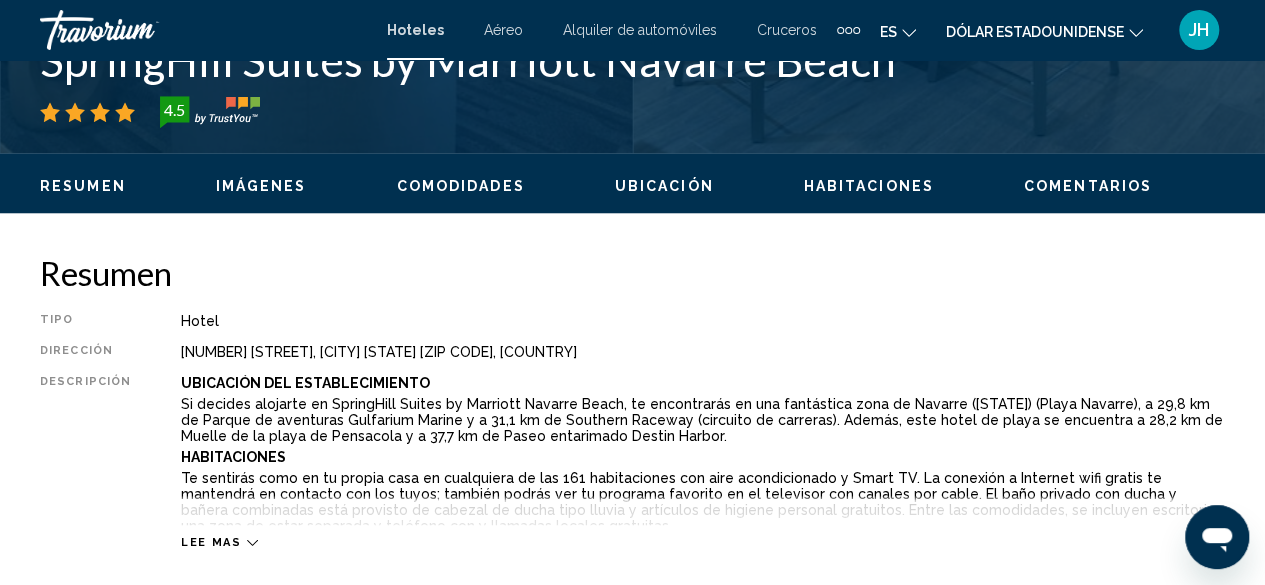 scroll, scrollTop: 900, scrollLeft: 0, axis: vertical 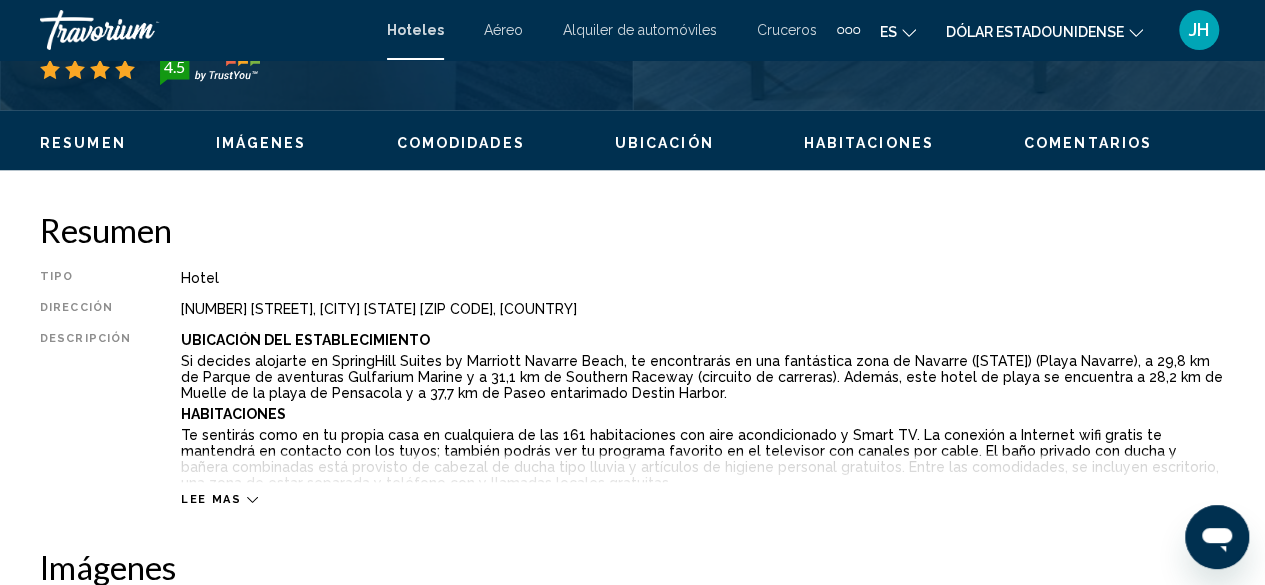 click on "Lee mas" at bounding box center [211, 499] 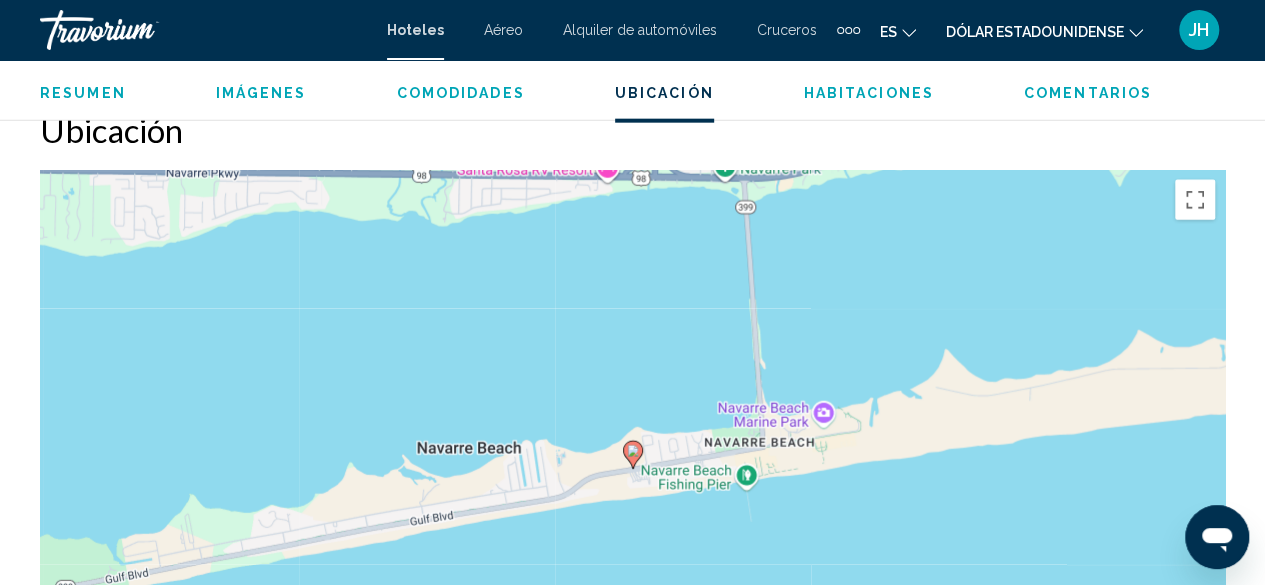 scroll, scrollTop: 2400, scrollLeft: 0, axis: vertical 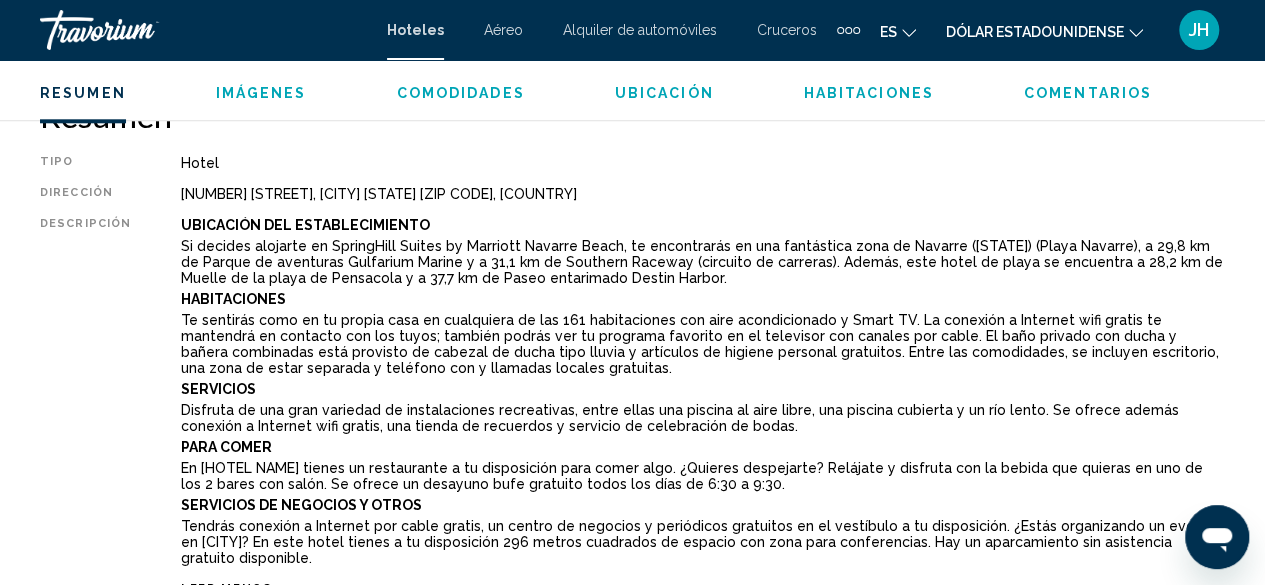 click on "Comodidades" at bounding box center (461, 93) 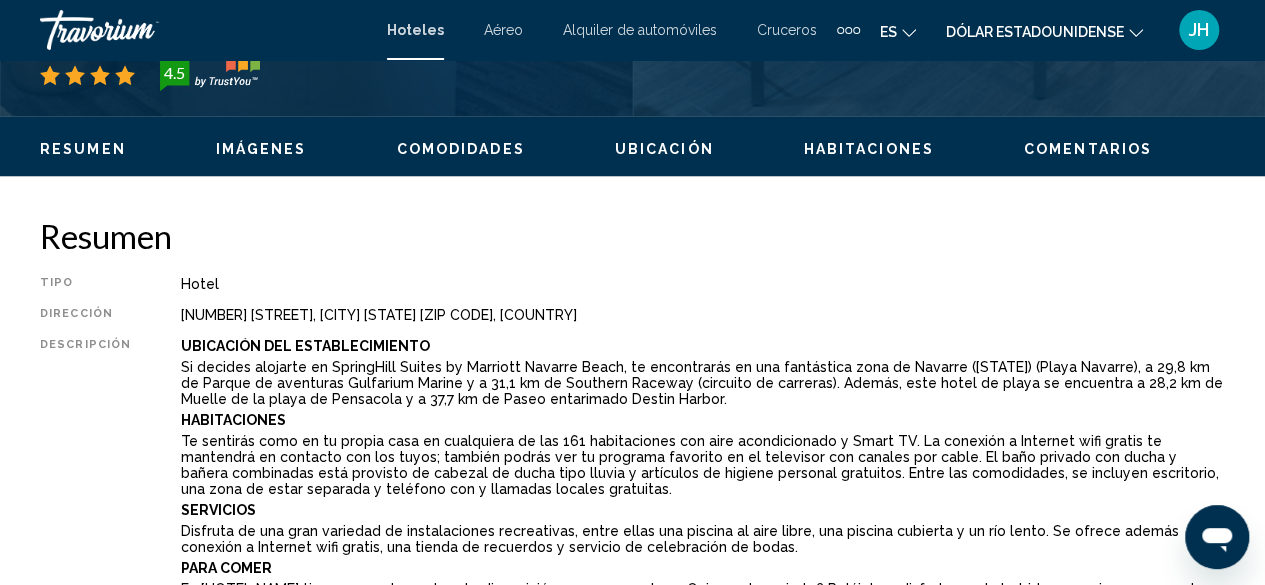 scroll, scrollTop: 648, scrollLeft: 0, axis: vertical 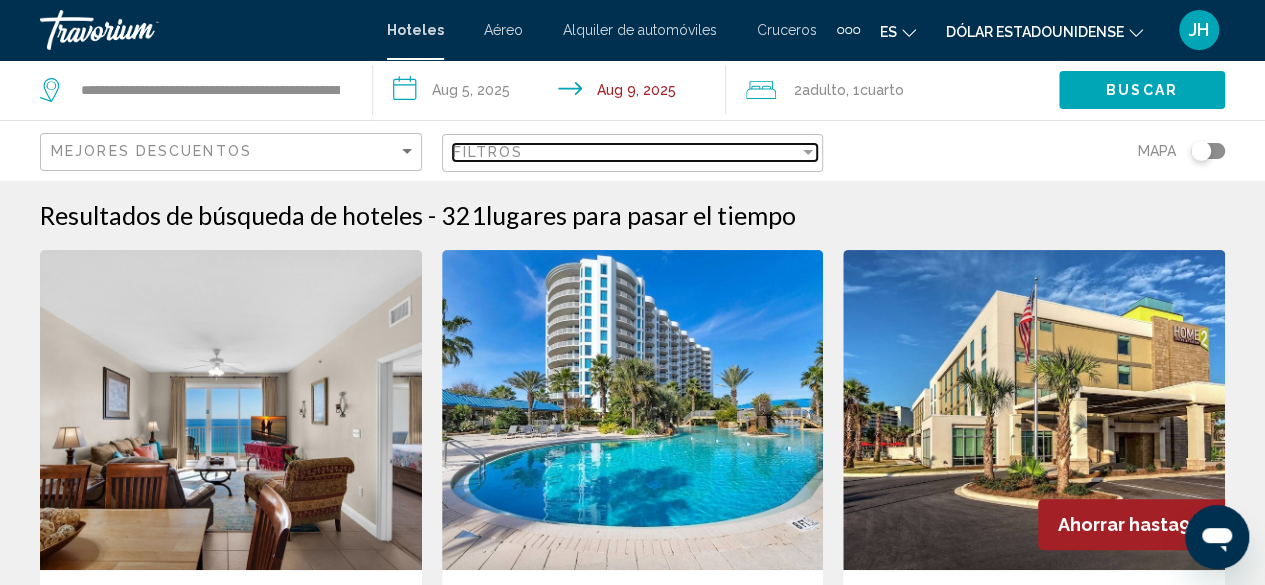 click at bounding box center [808, 152] 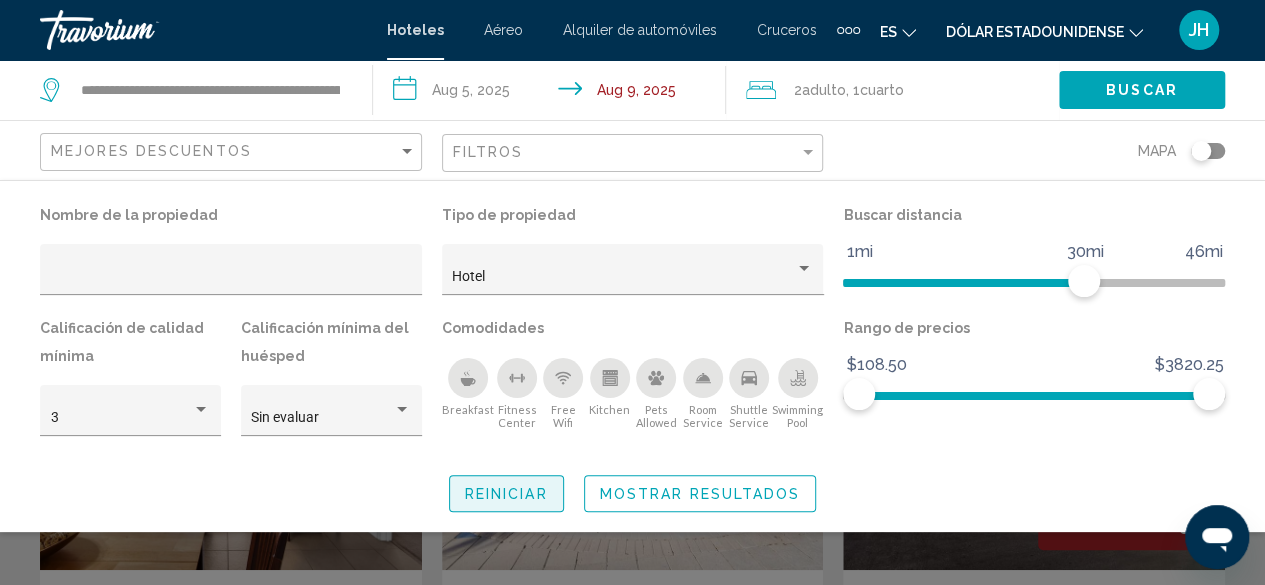 drag, startPoint x: 522, startPoint y: 490, endPoint x: 534, endPoint y: 492, distance: 12.165525 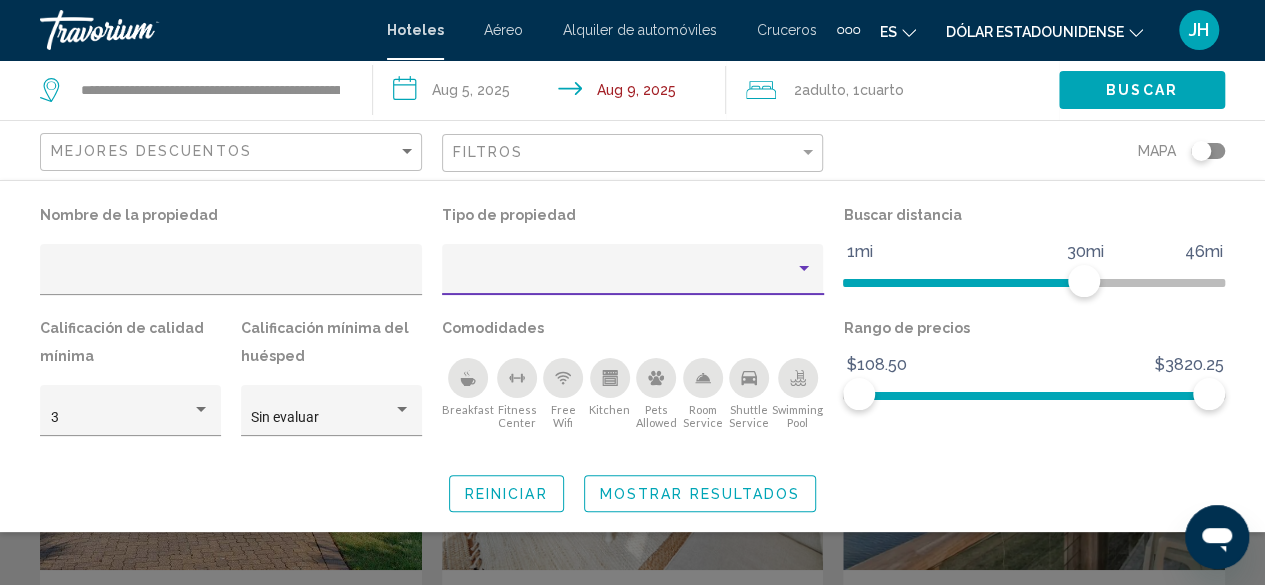 click at bounding box center [623, 277] 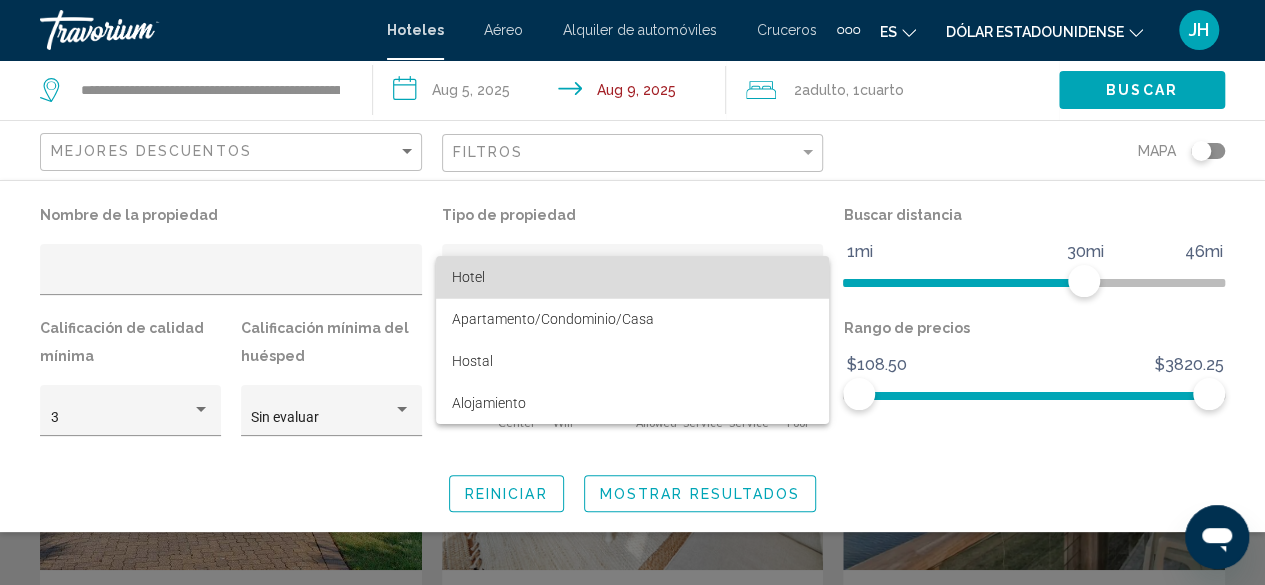 click on "Hotel" at bounding box center (632, 277) 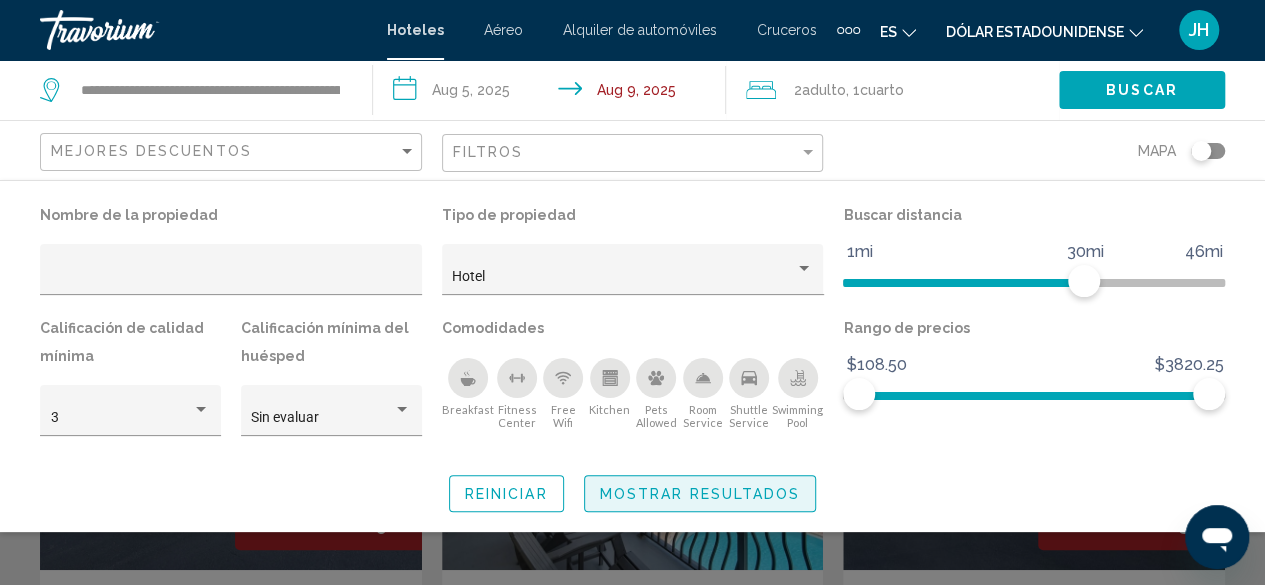 click on "Mostrar resultados" 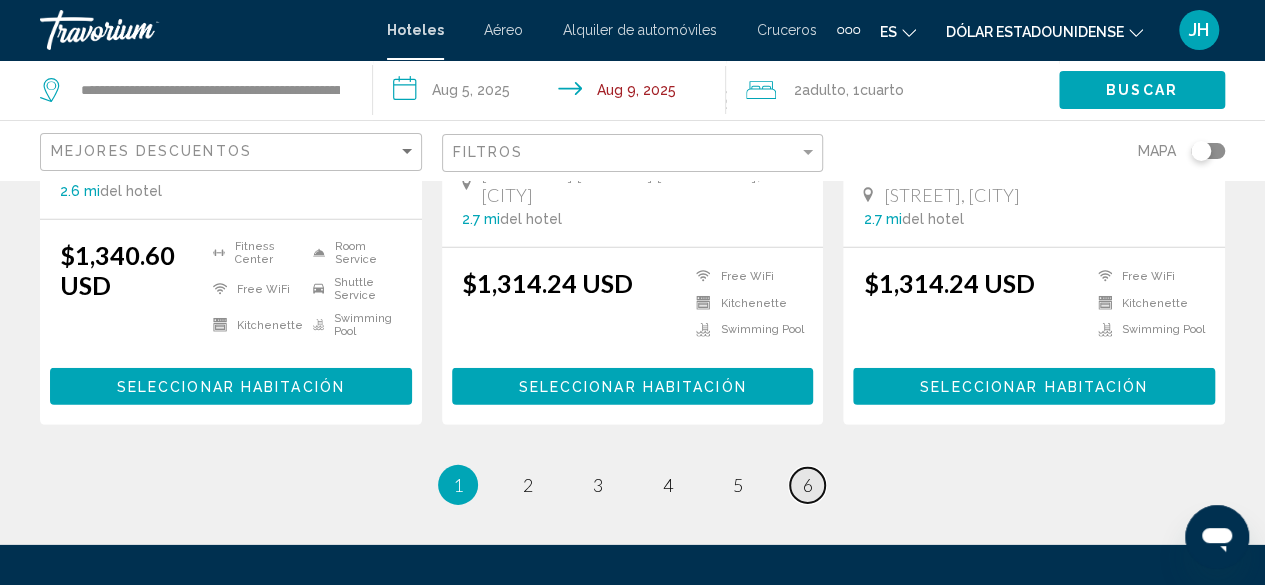 click on "6" at bounding box center (808, 485) 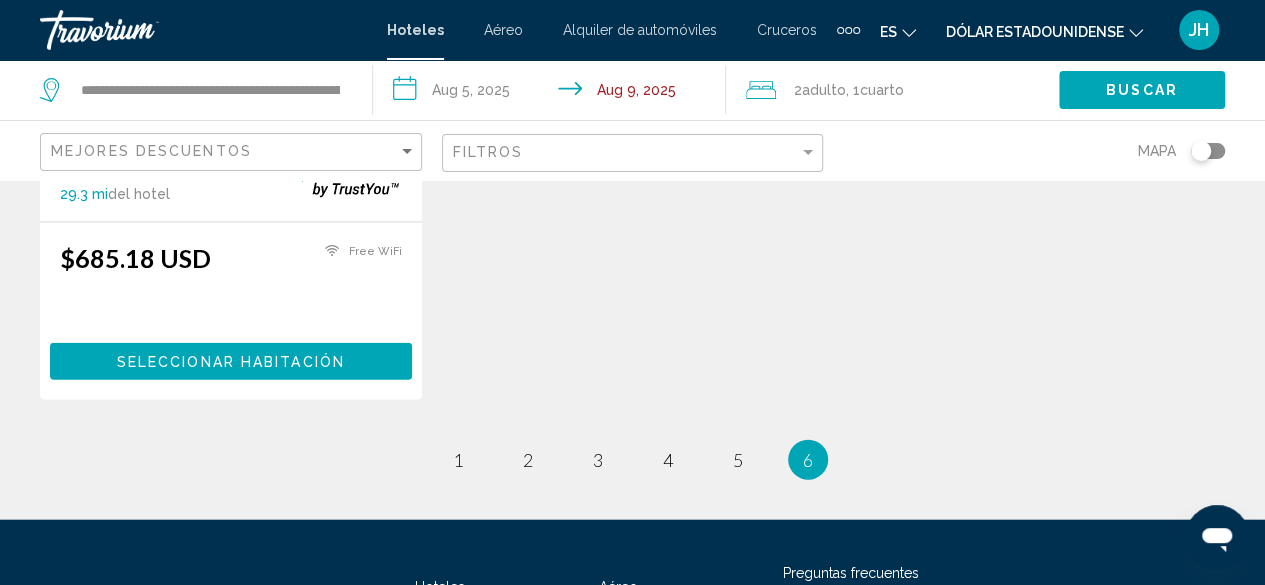 scroll, scrollTop: 2200, scrollLeft: 0, axis: vertical 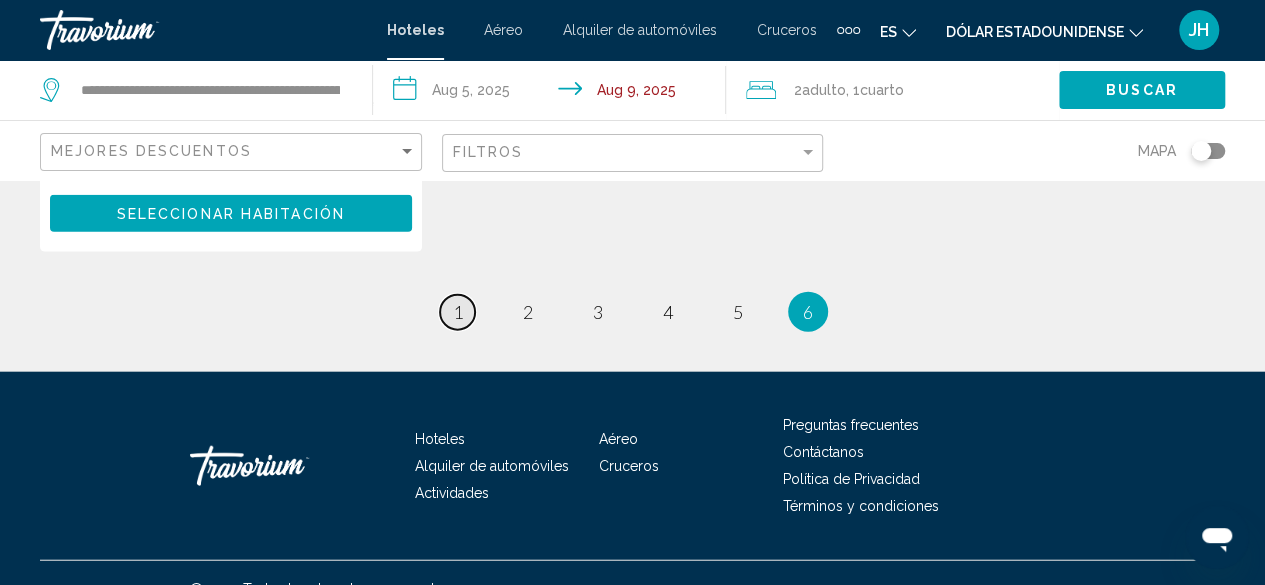 click on "1" at bounding box center (458, 312) 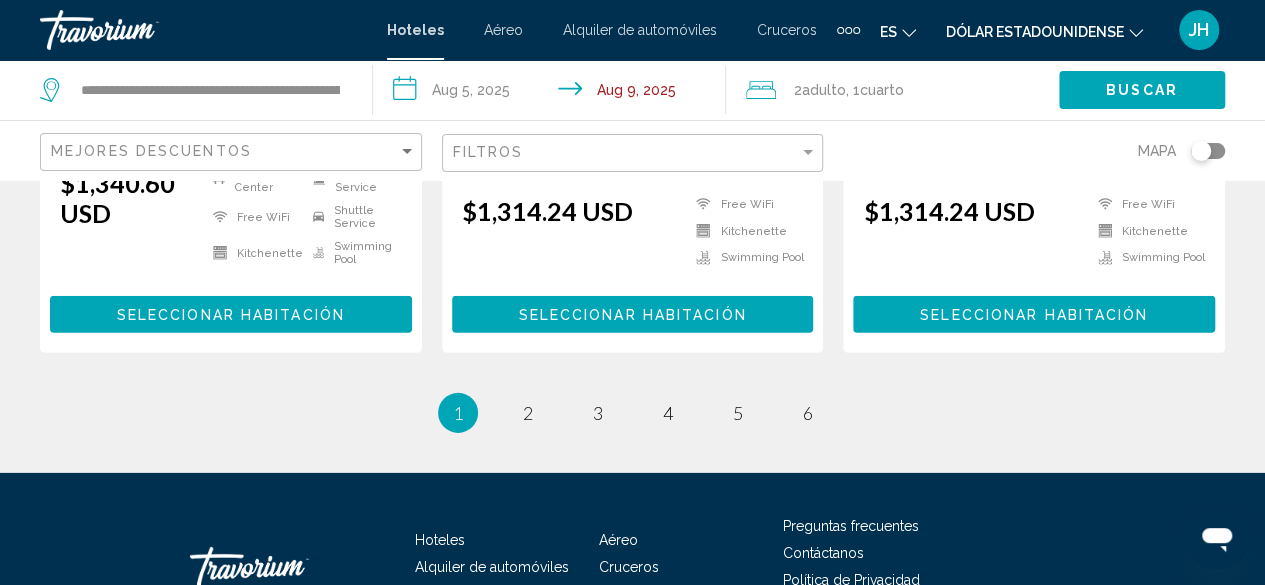 scroll, scrollTop: 3036, scrollLeft: 0, axis: vertical 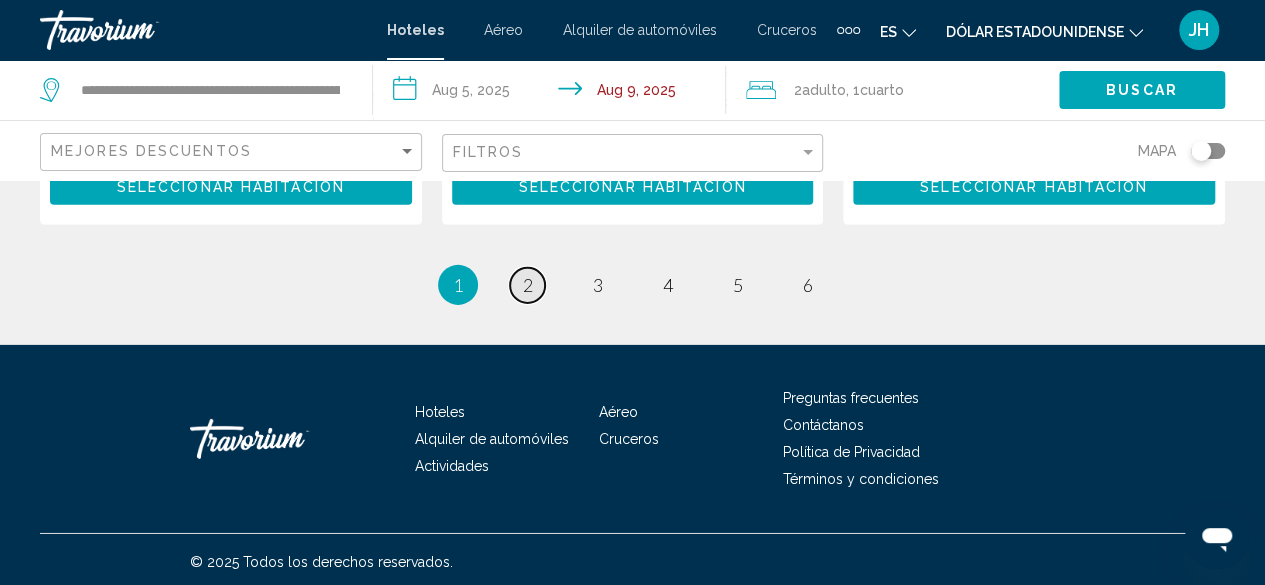 click on "page  2" at bounding box center [527, 285] 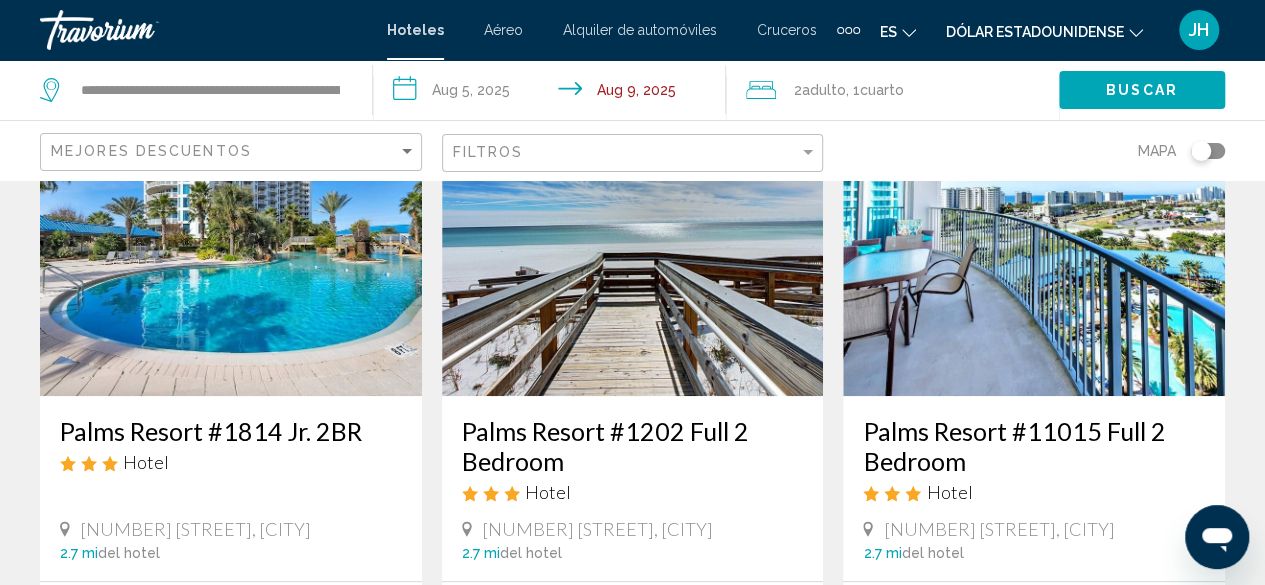 scroll, scrollTop: 200, scrollLeft: 0, axis: vertical 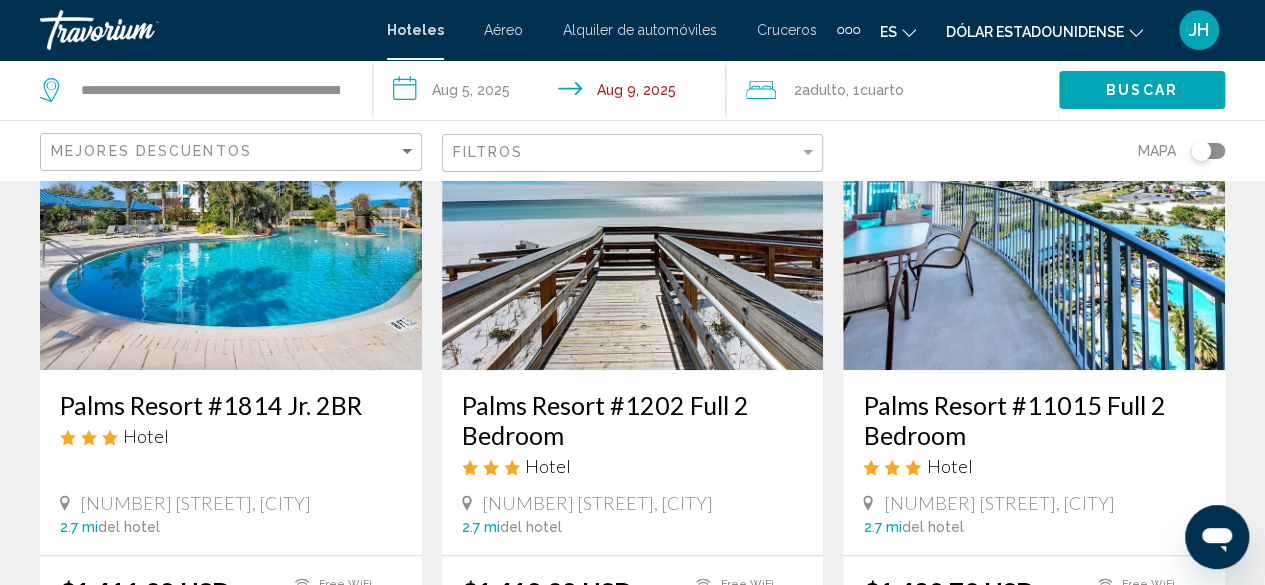 click at bounding box center (633, 210) 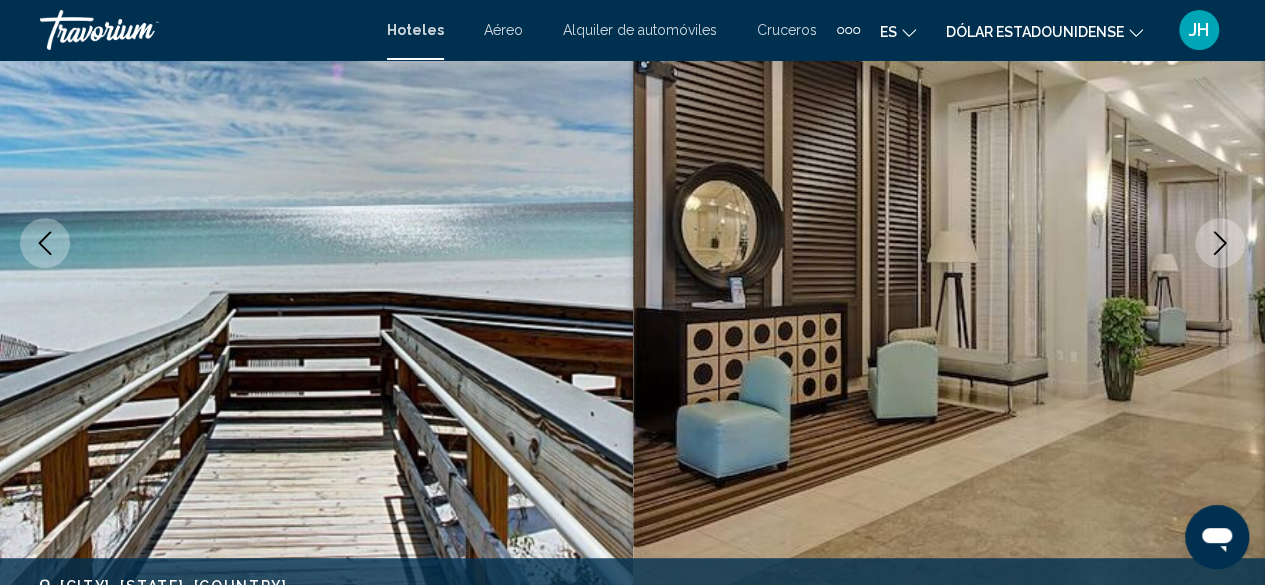 scroll, scrollTop: 242, scrollLeft: 0, axis: vertical 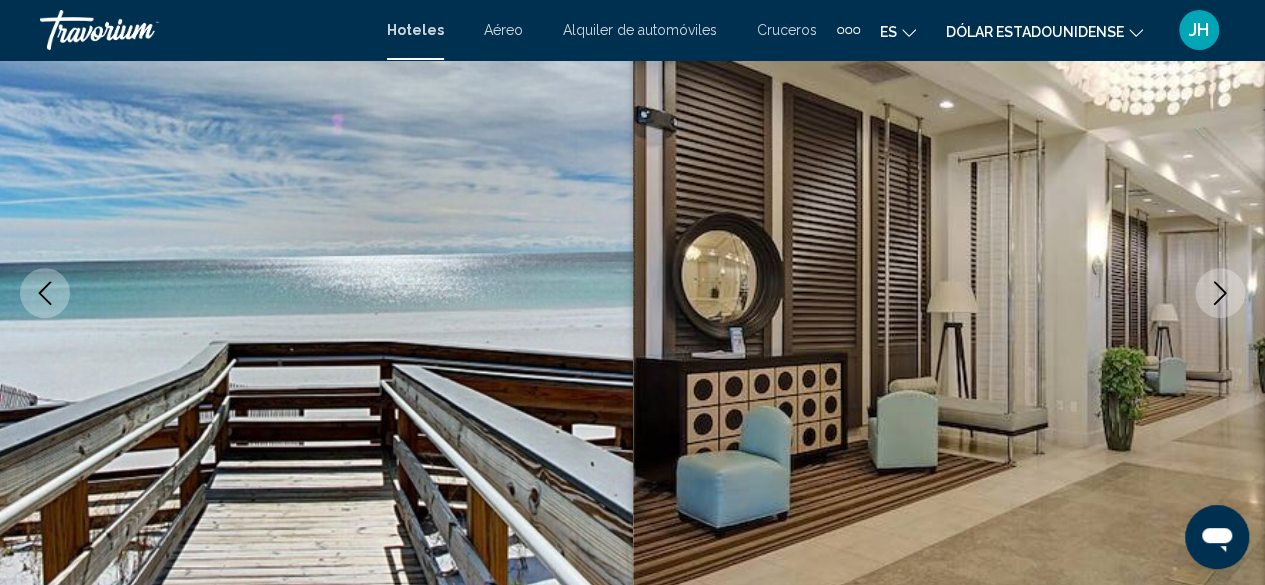 click 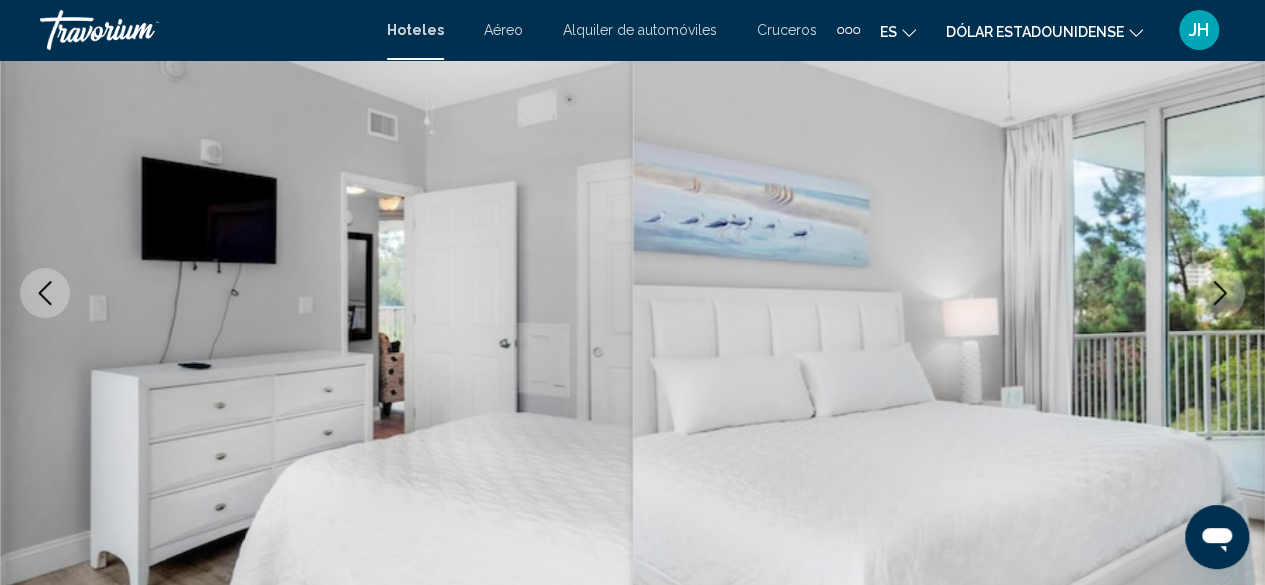click 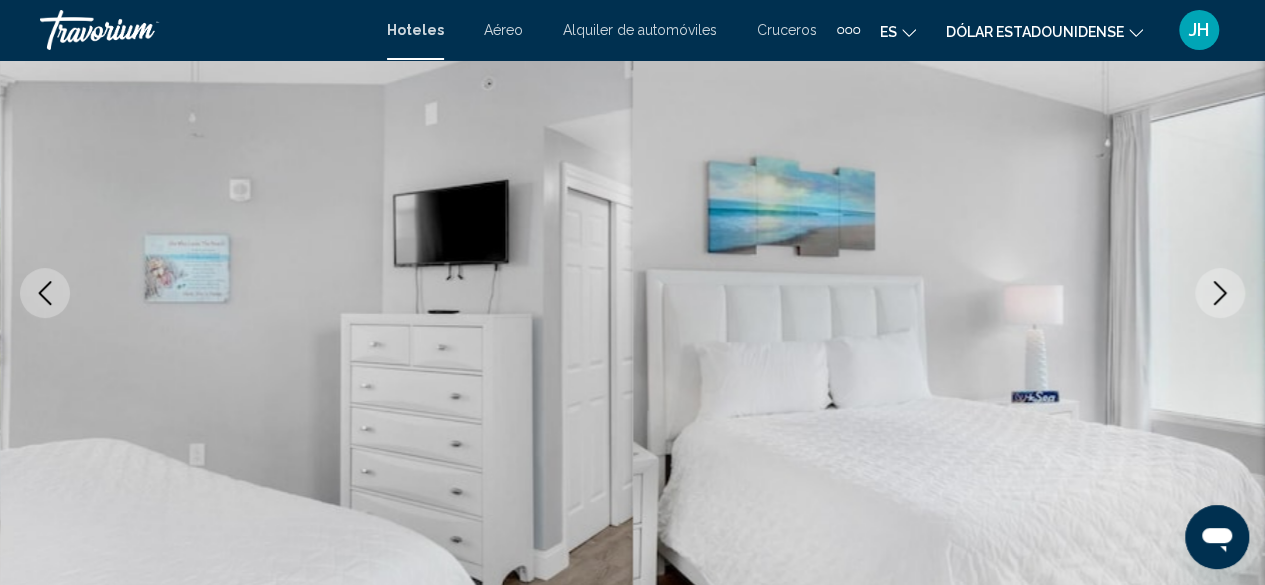 click 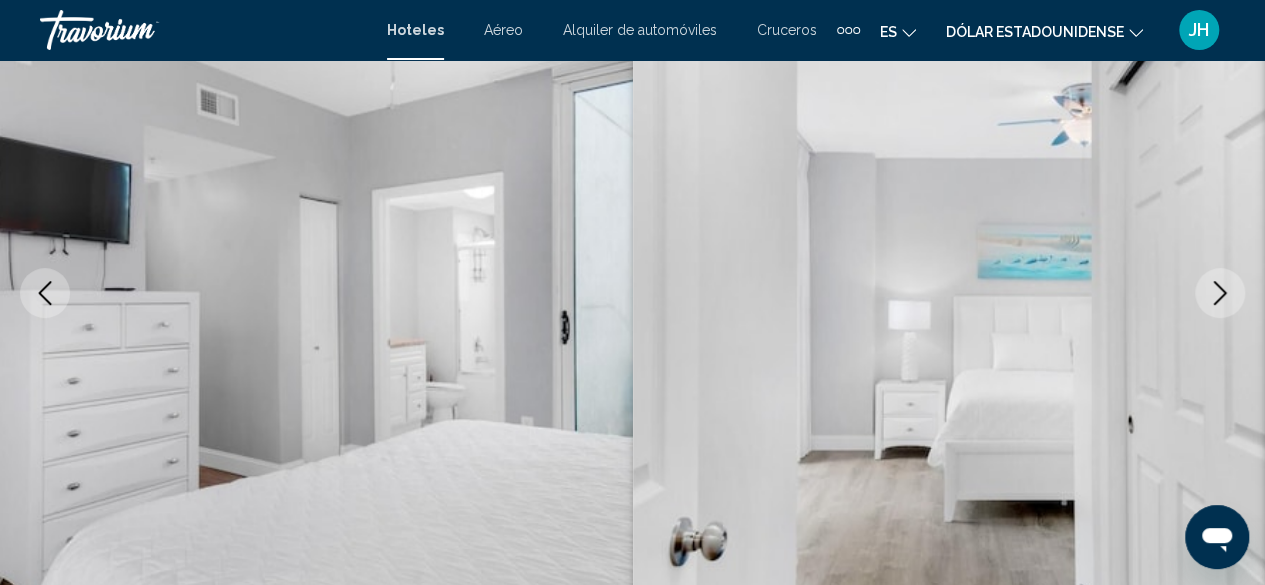 click 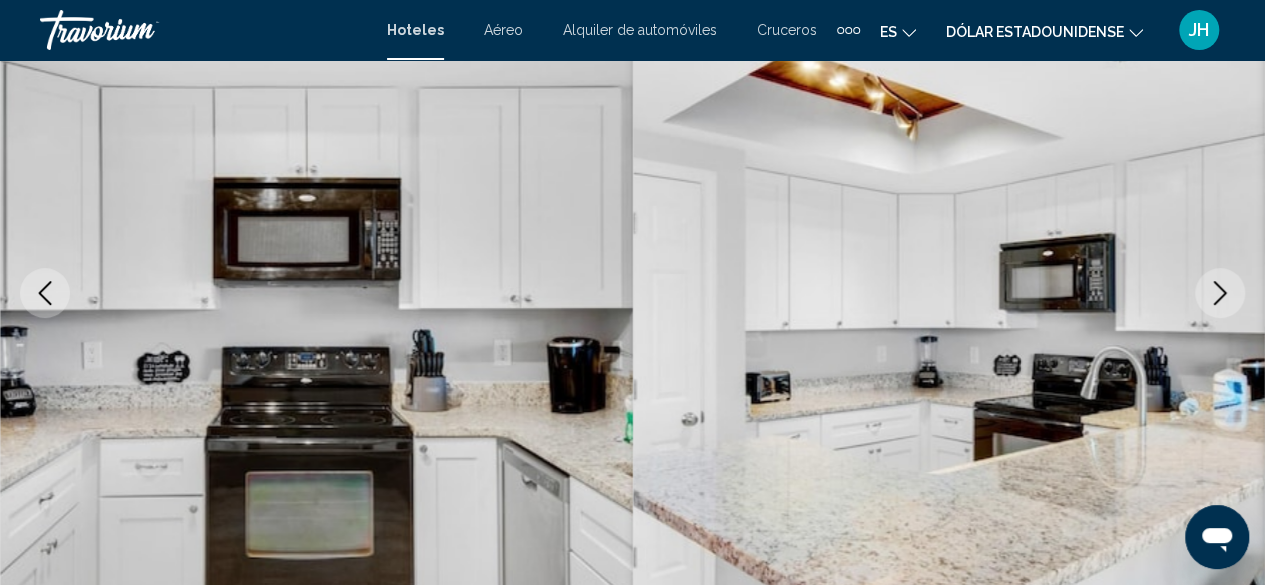 click 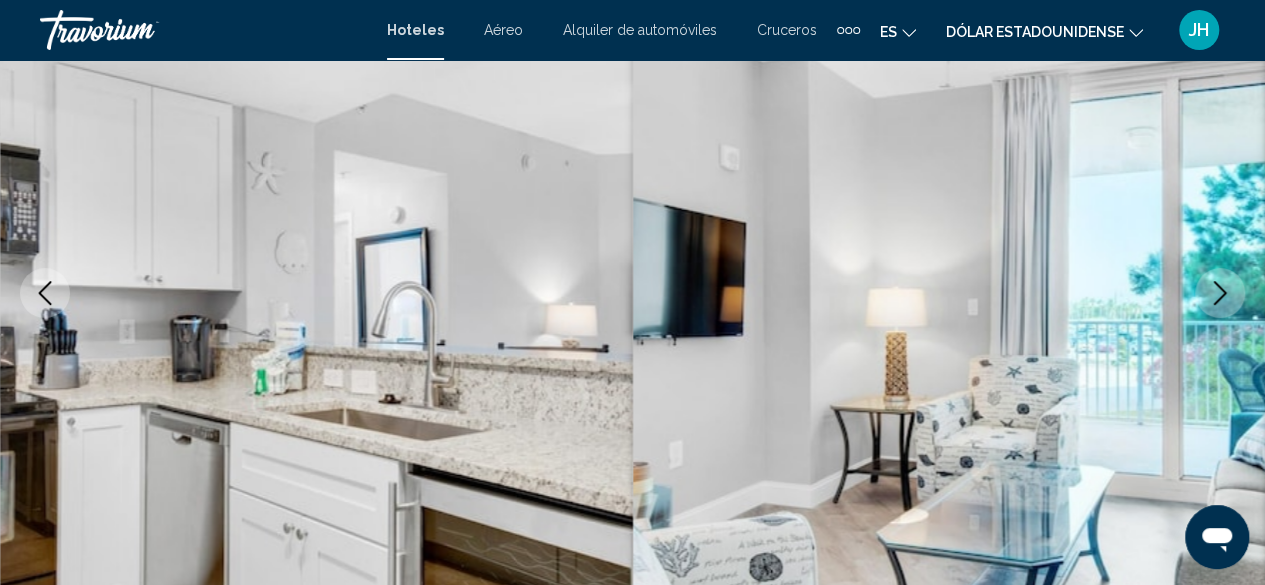 click 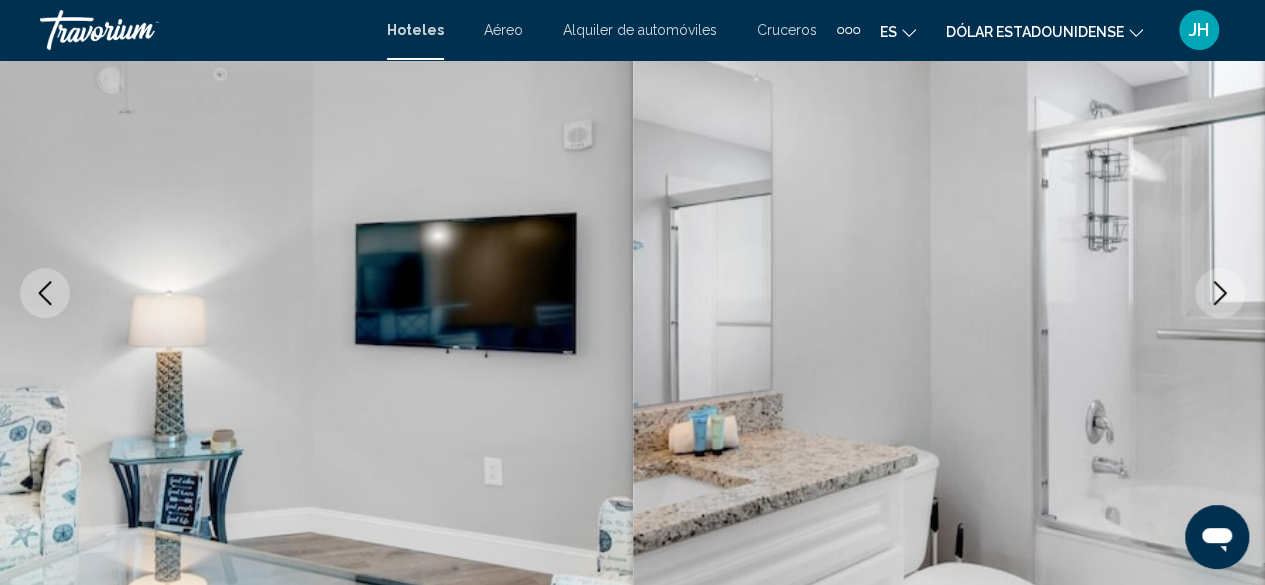 click 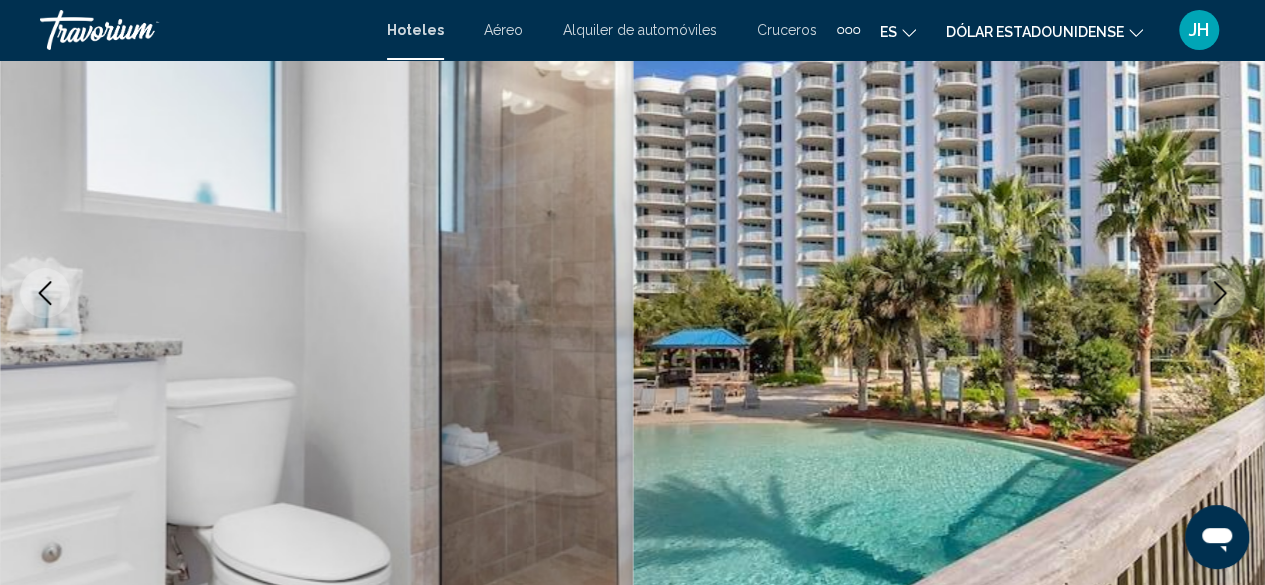 click 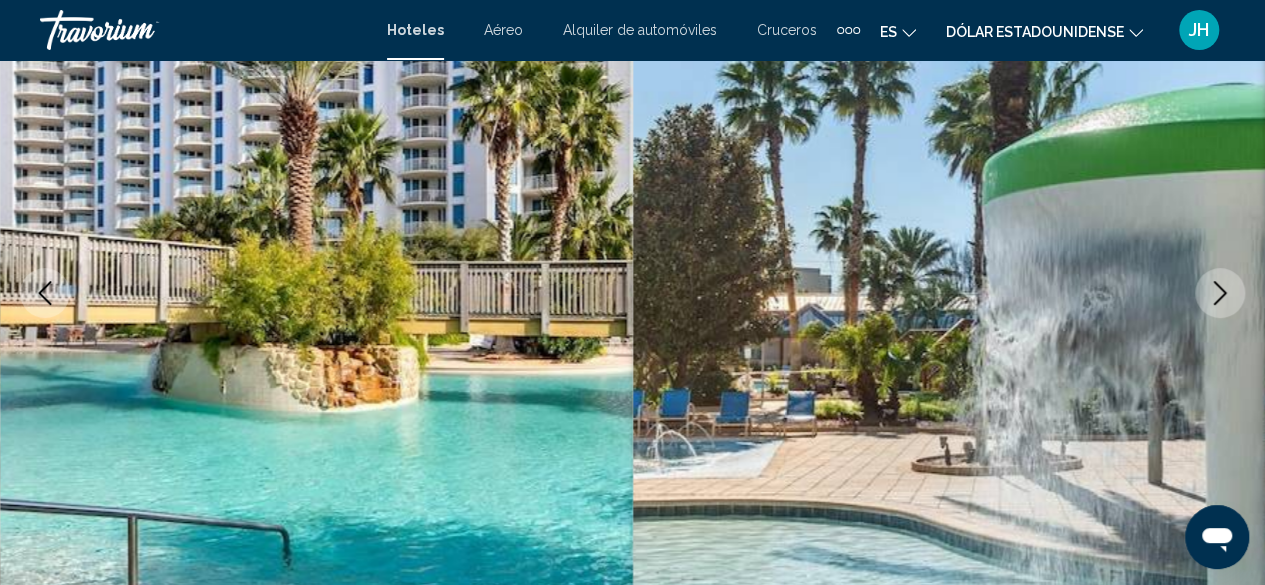click 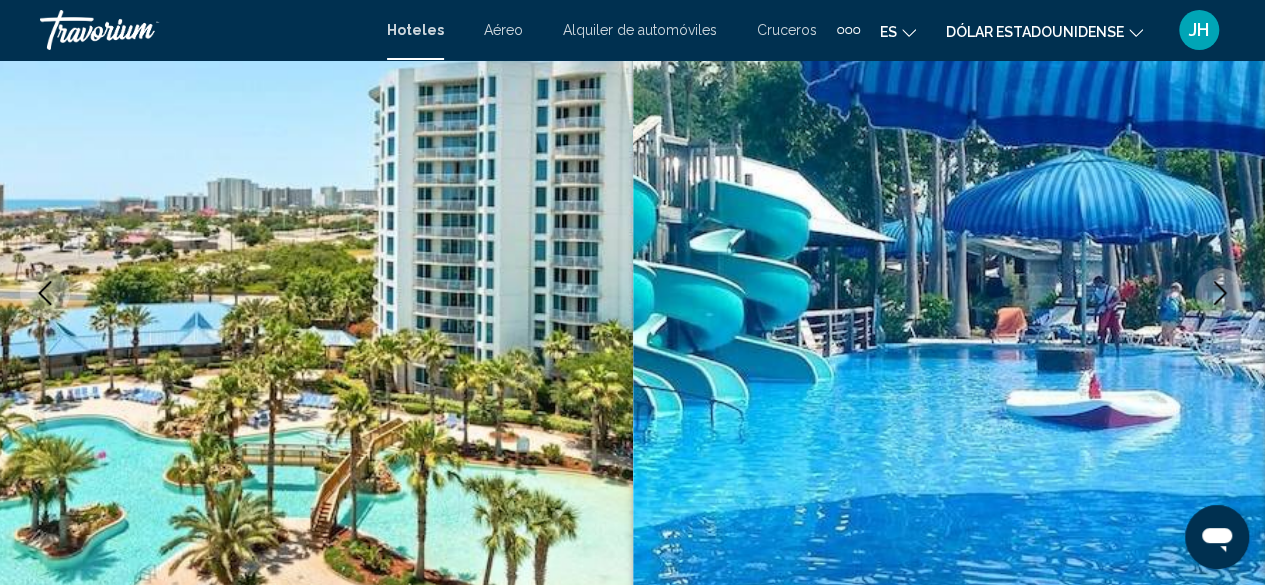 click 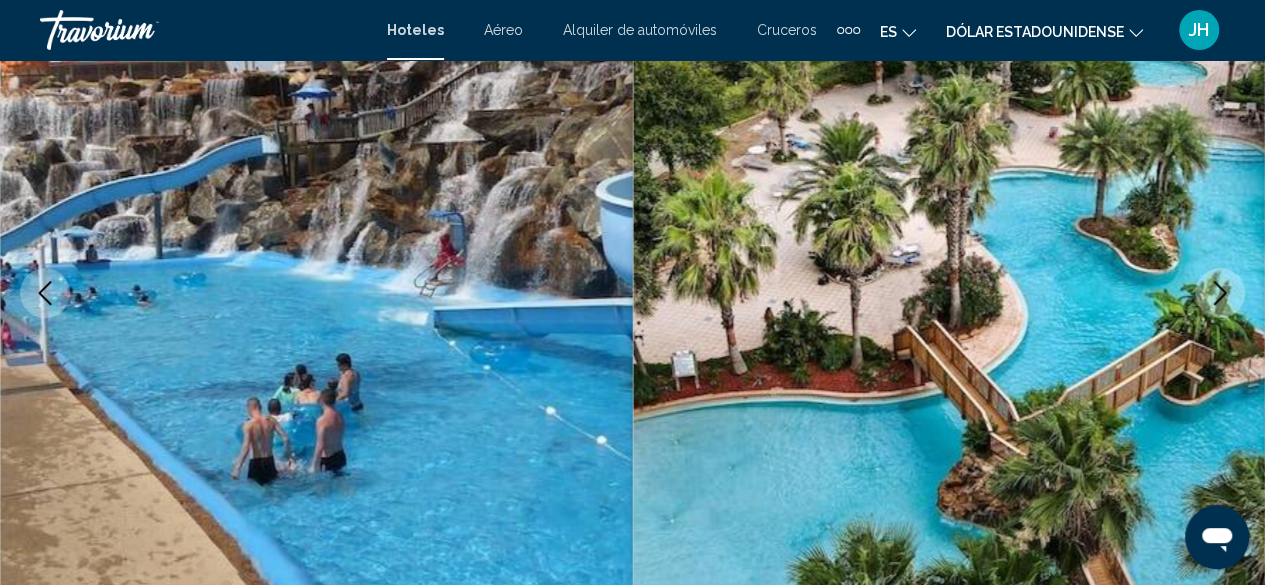 click 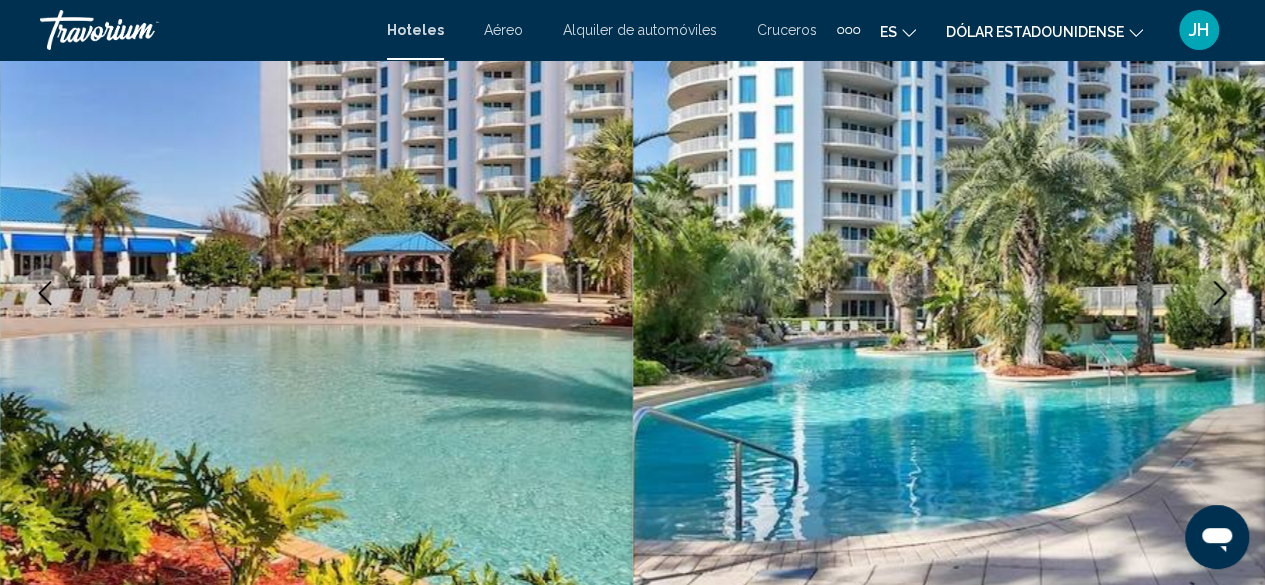 click 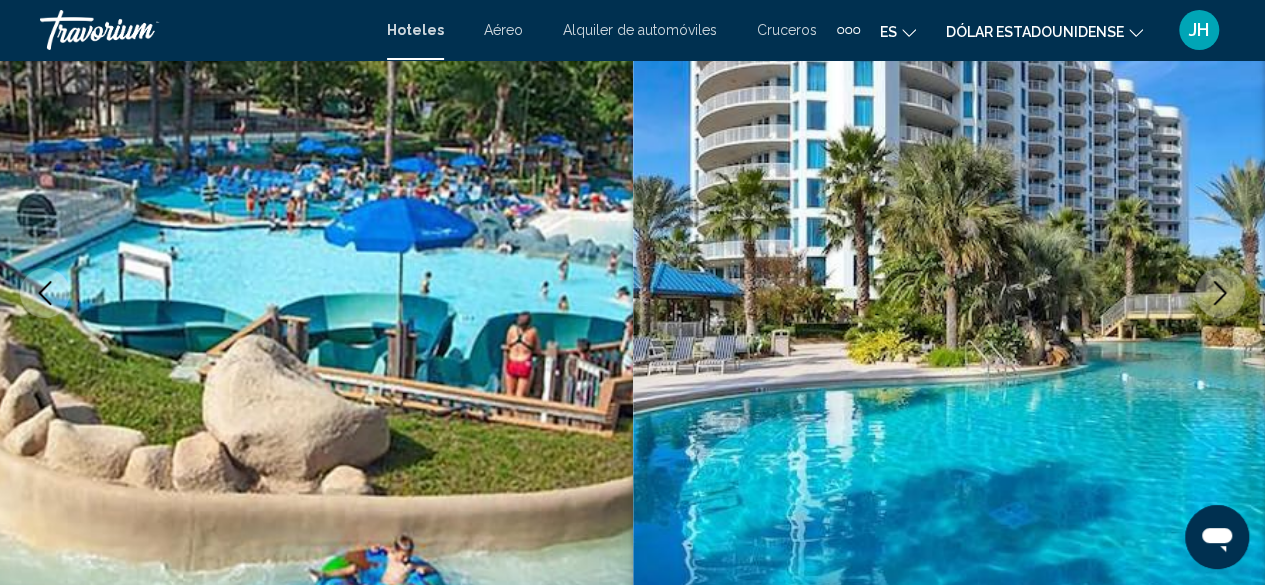 click 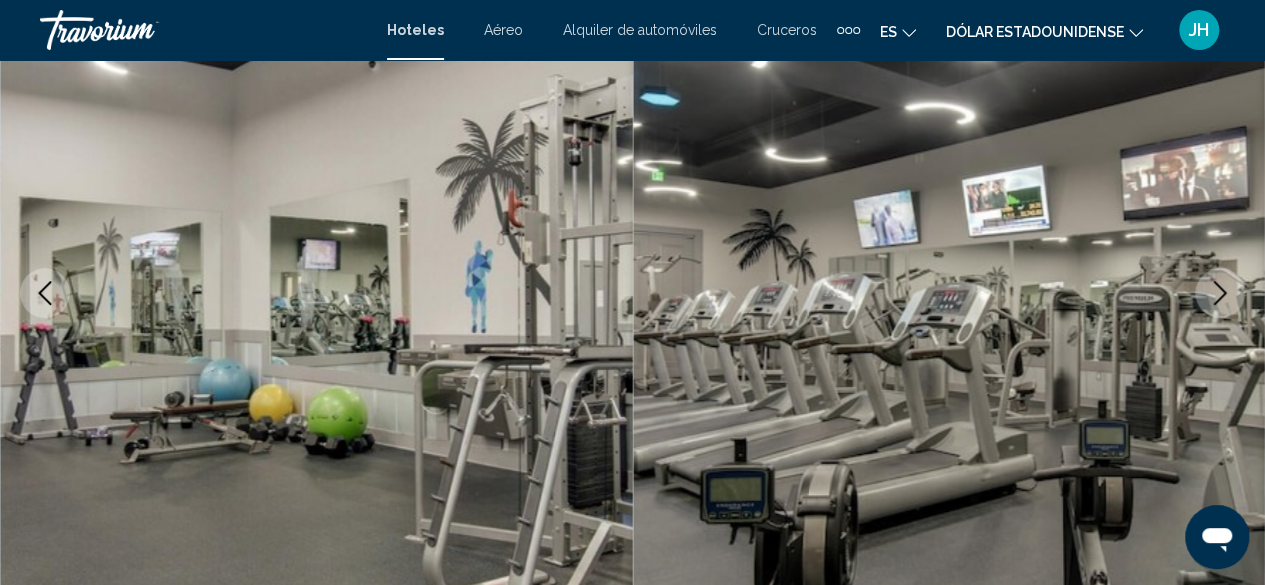 click 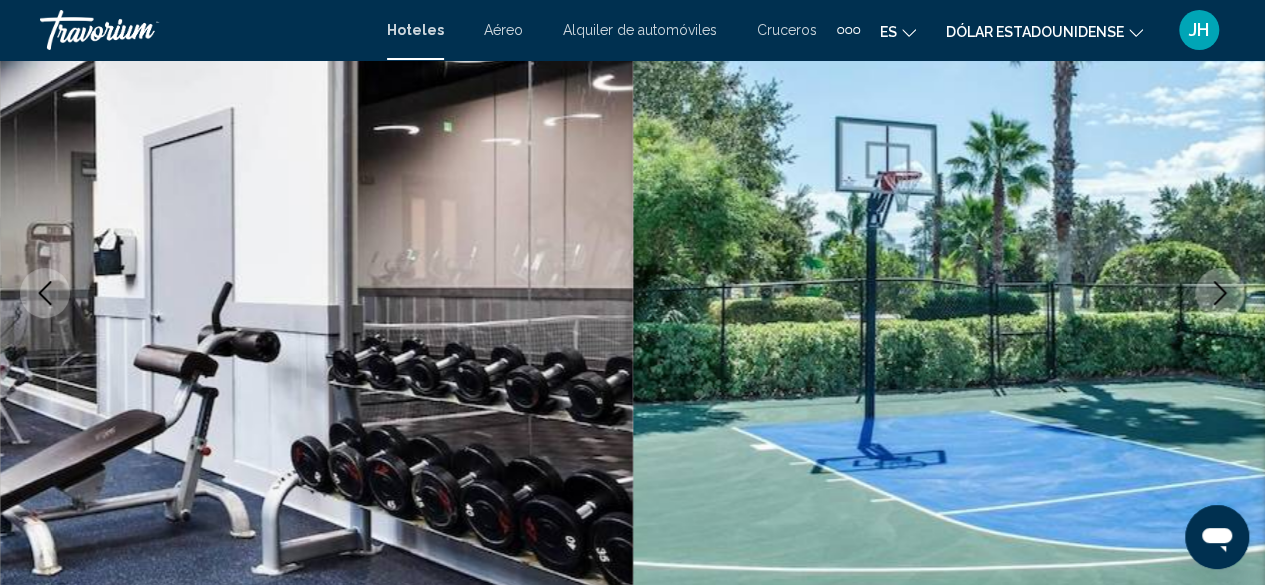 click 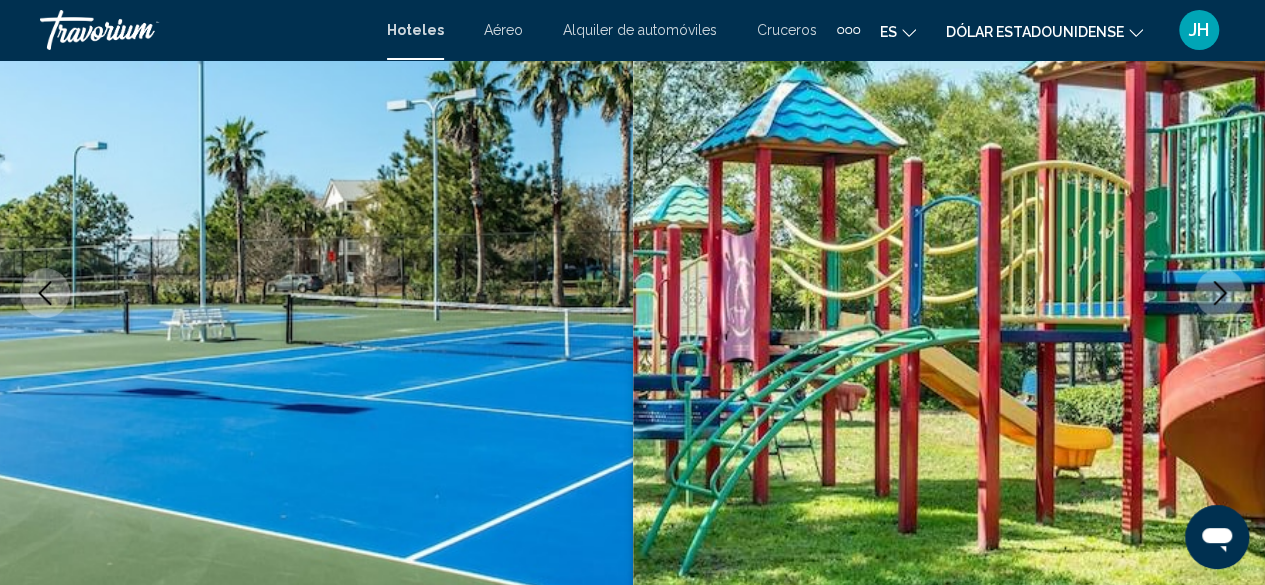 click 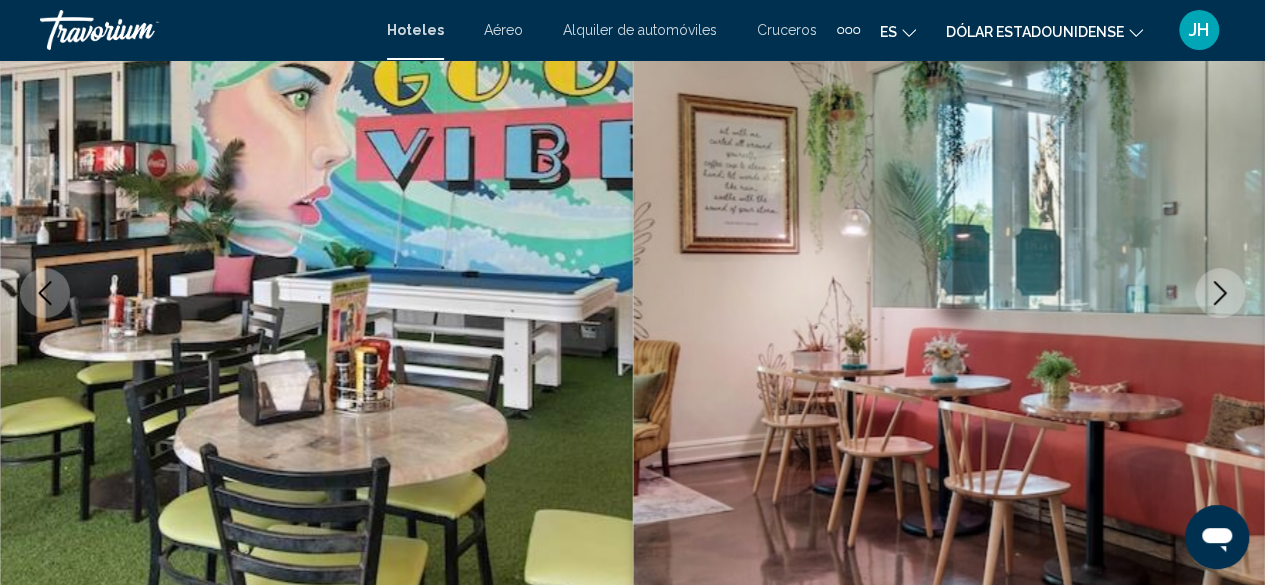 click 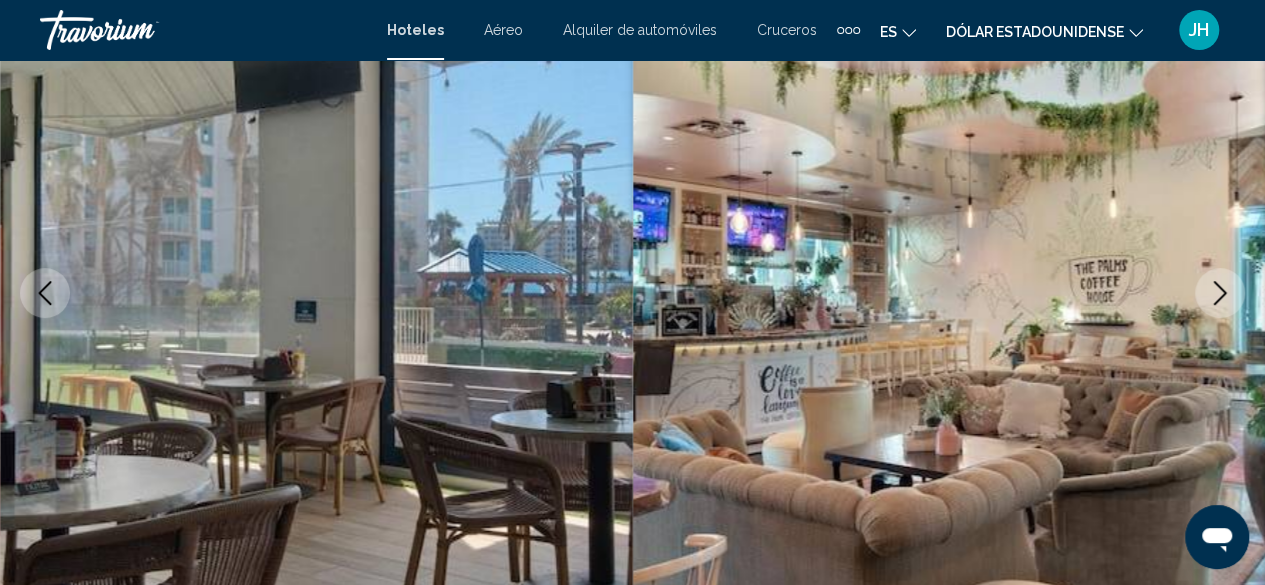 click 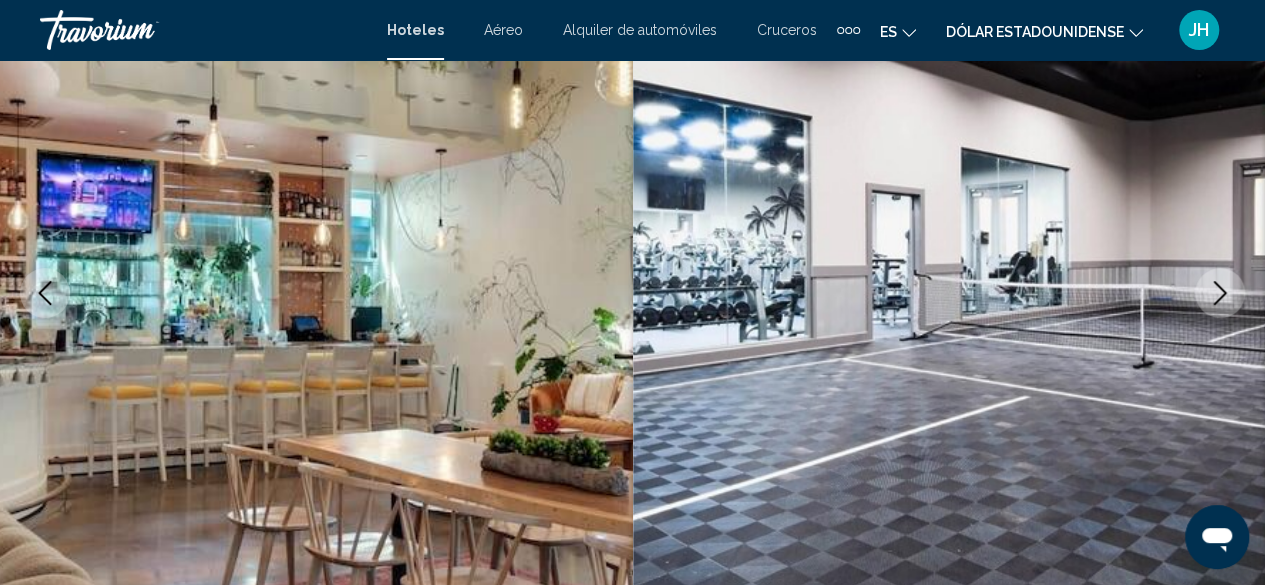 click 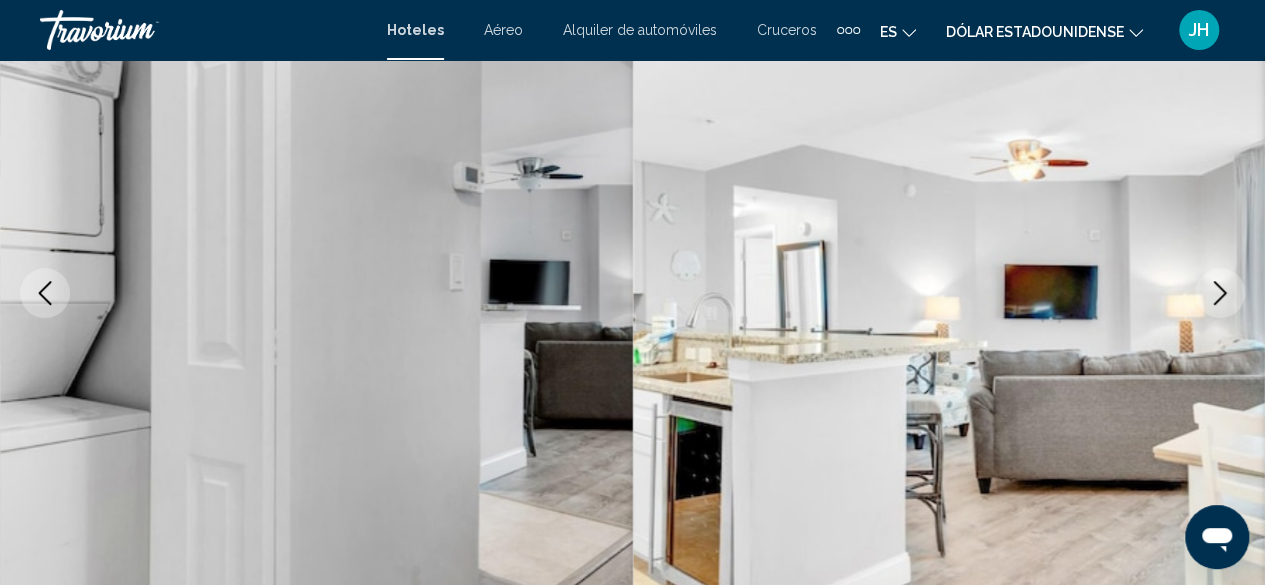 click 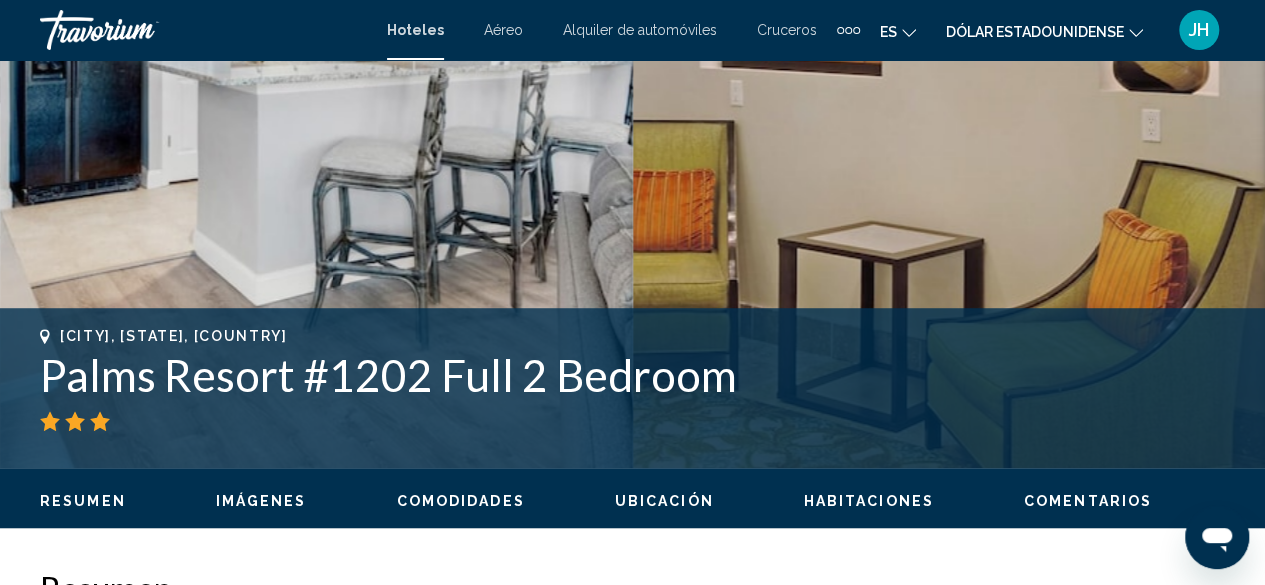 scroll, scrollTop: 442, scrollLeft: 0, axis: vertical 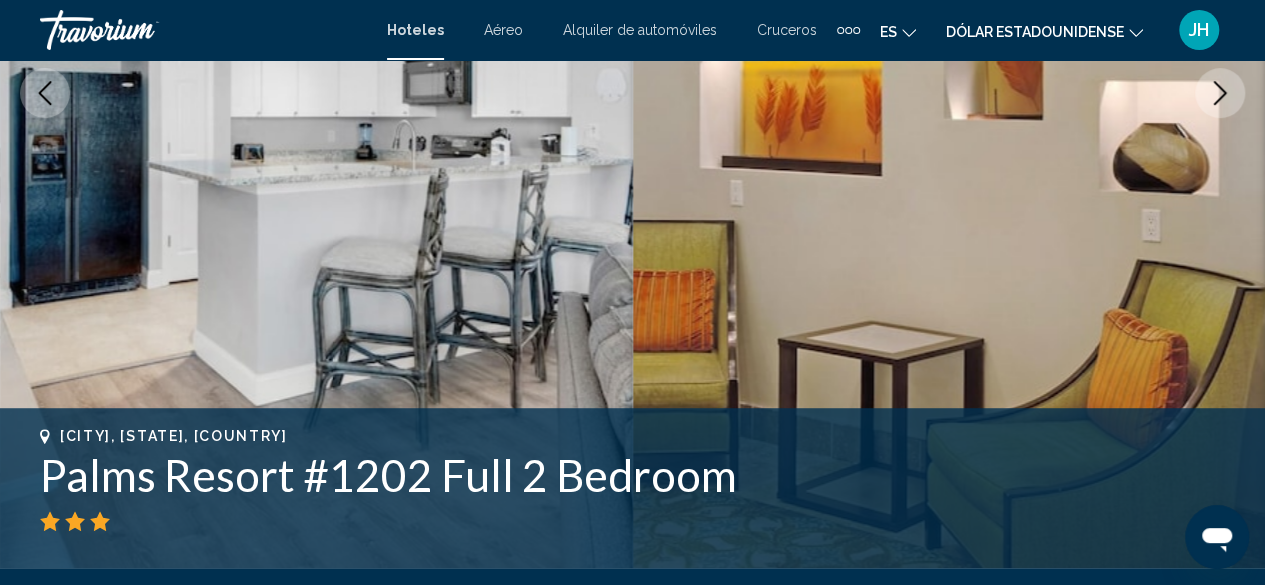 click at bounding box center (1220, 93) 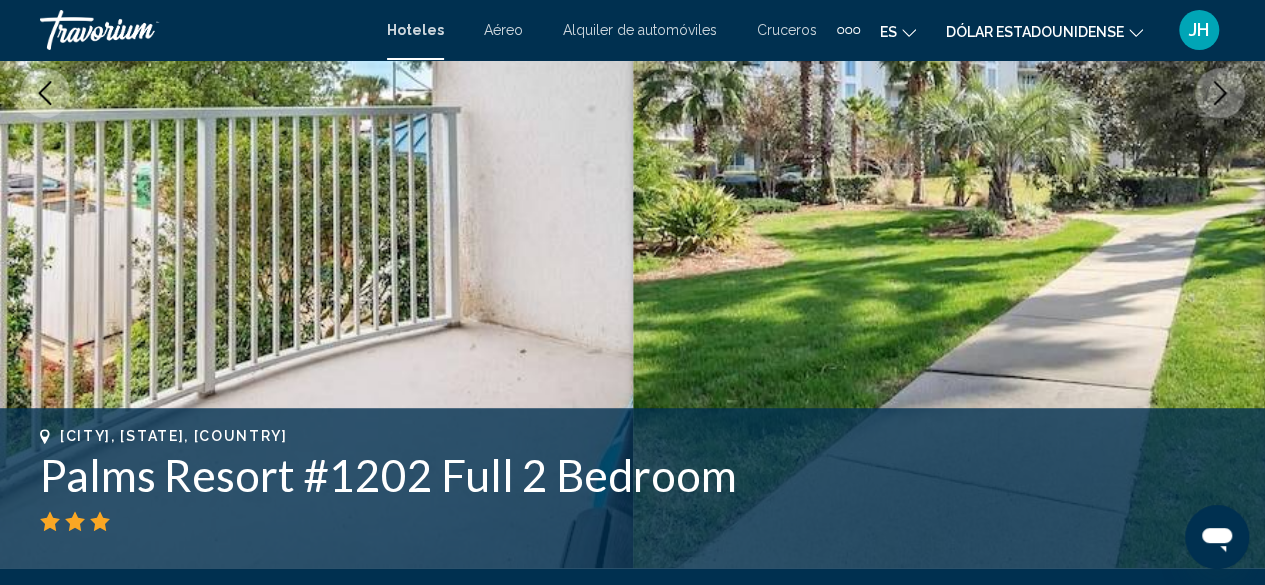 click at bounding box center [1220, 93] 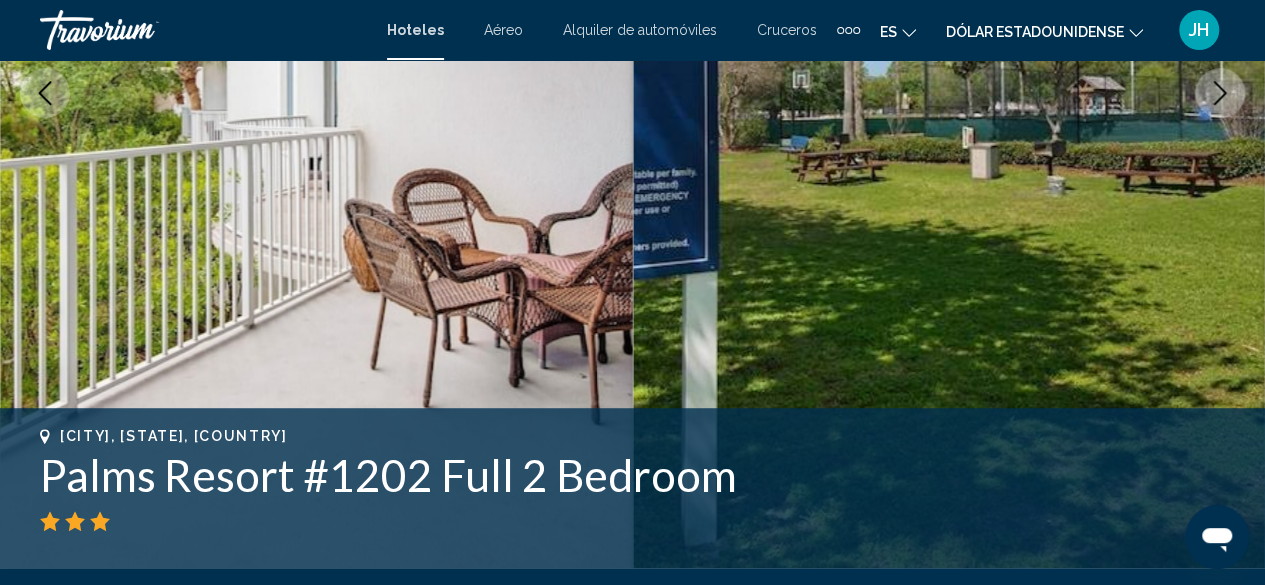 click at bounding box center [1220, 93] 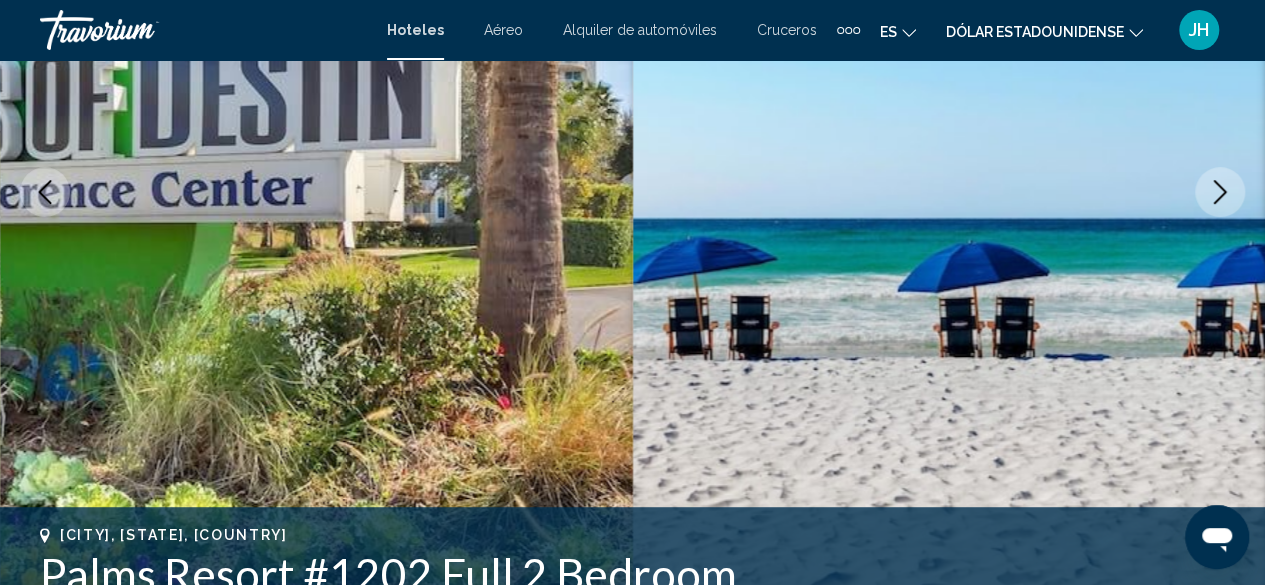 scroll, scrollTop: 342, scrollLeft: 0, axis: vertical 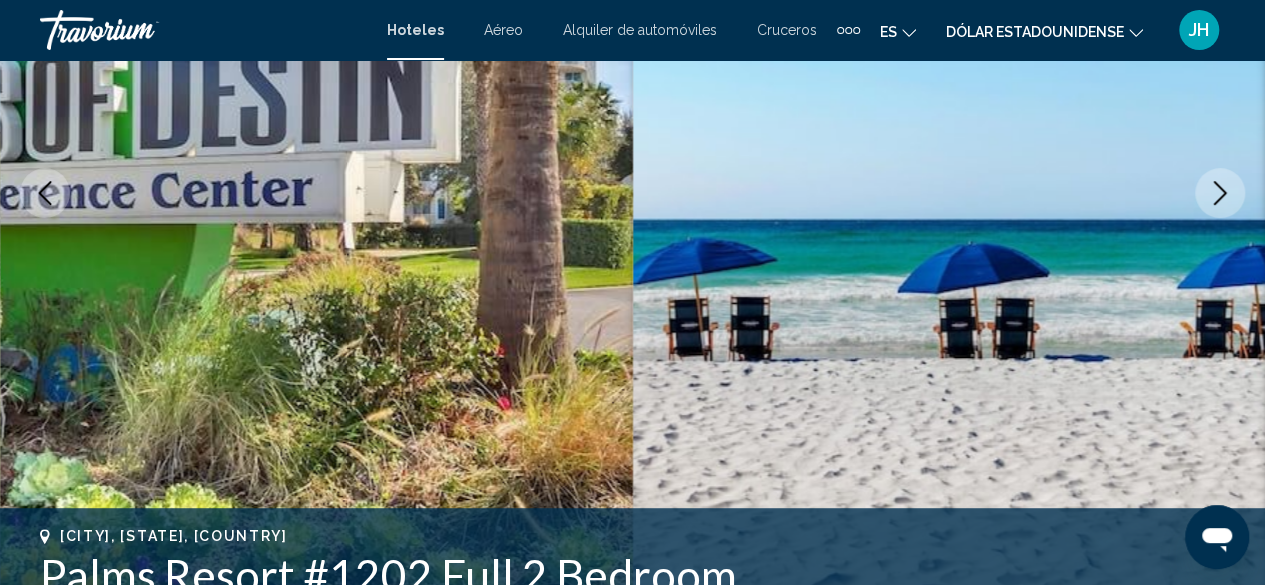 click 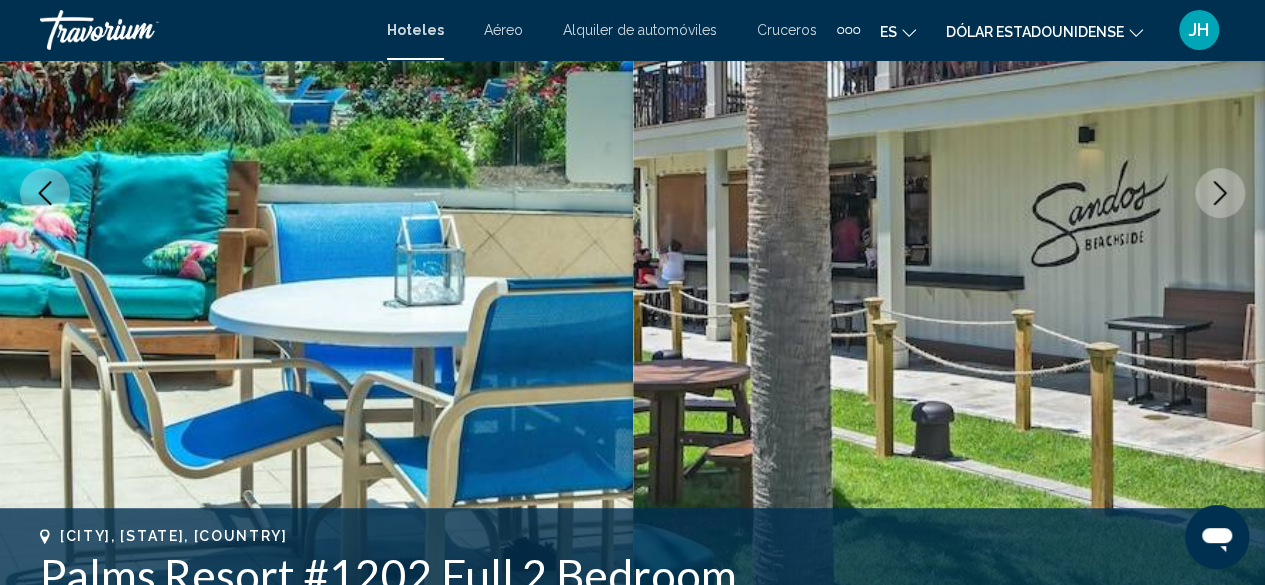 click 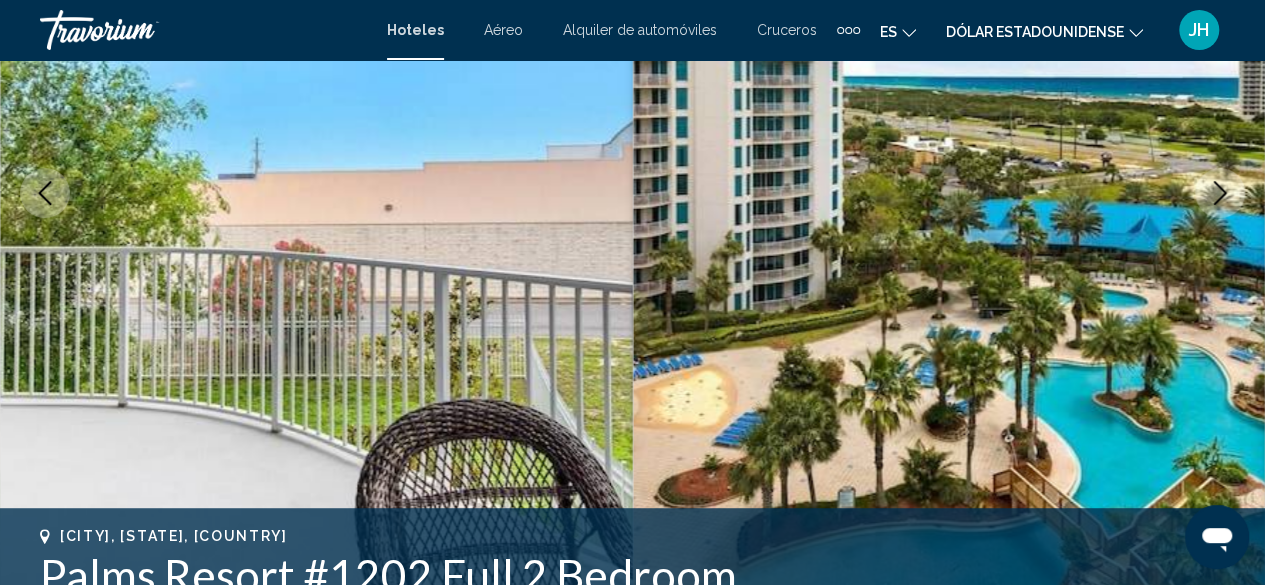 click 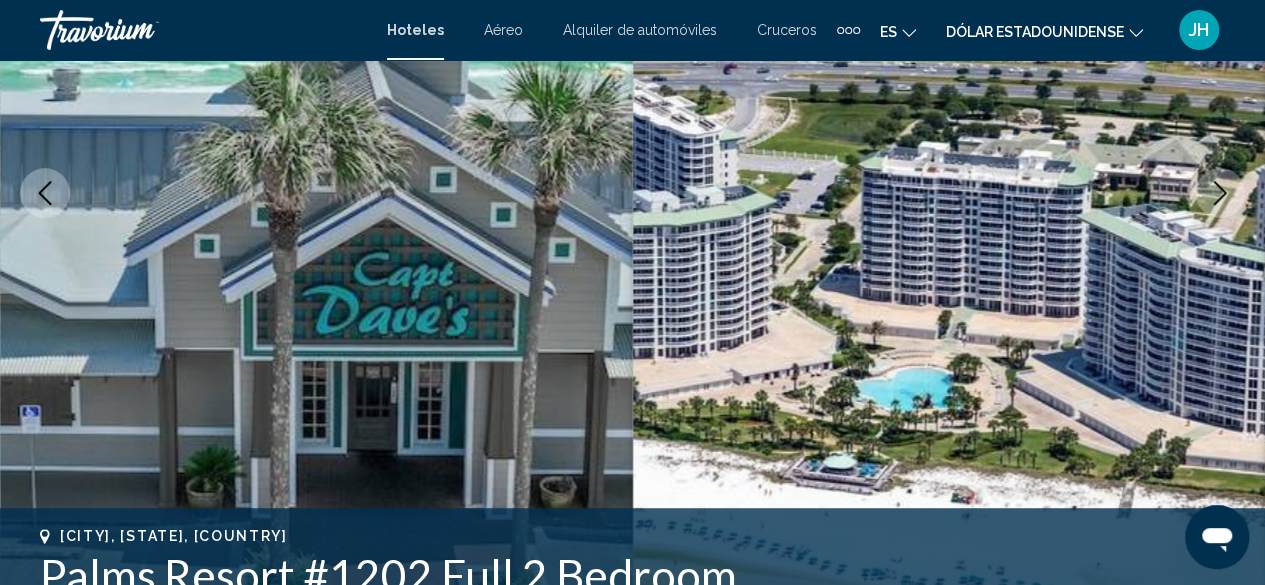 click at bounding box center (1220, 193) 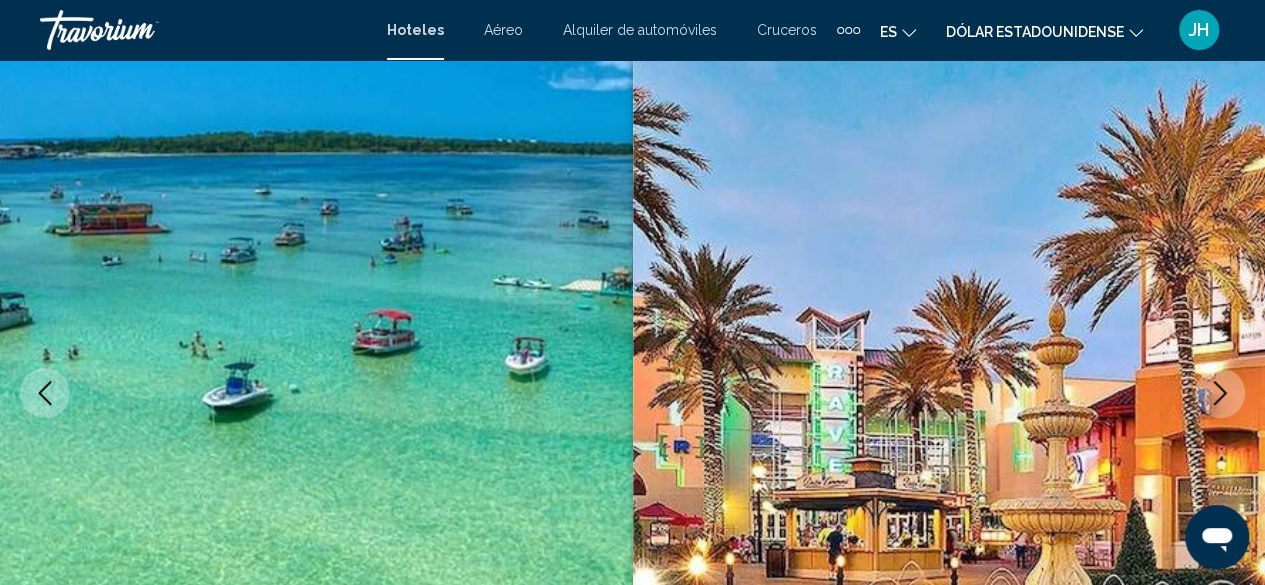 scroll, scrollTop: 242, scrollLeft: 0, axis: vertical 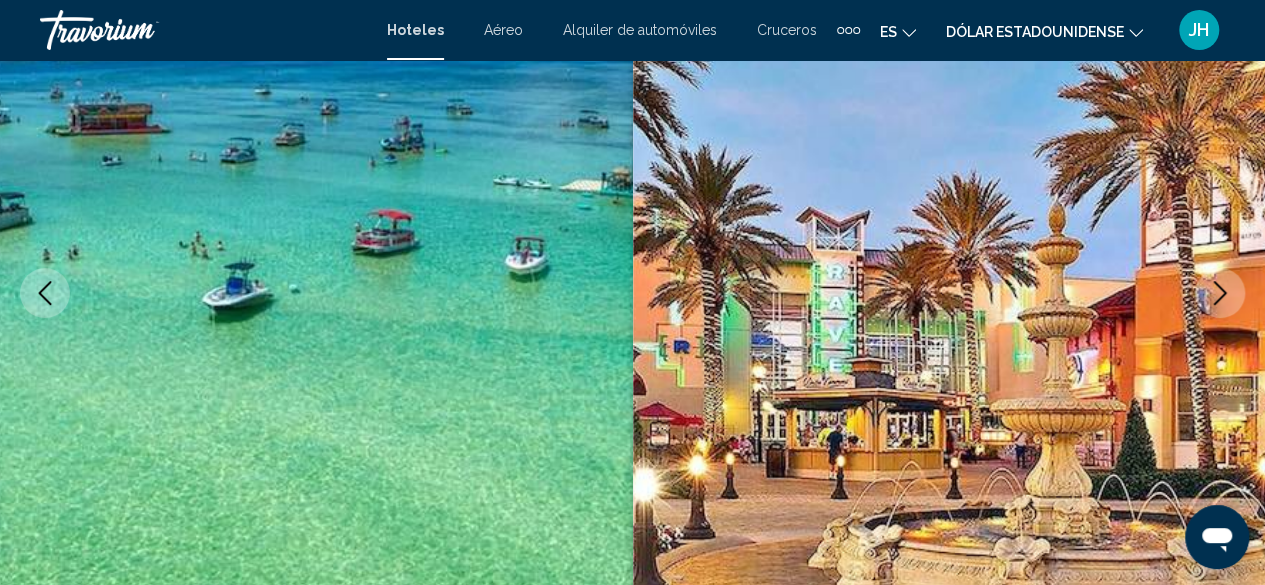 click 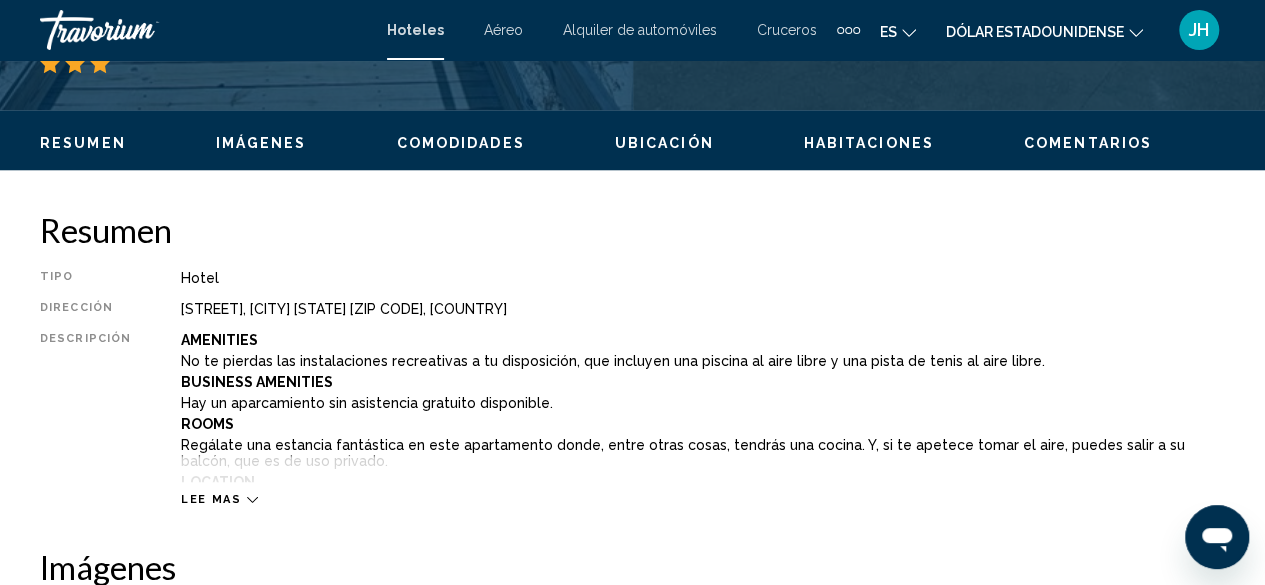 scroll, scrollTop: 942, scrollLeft: 0, axis: vertical 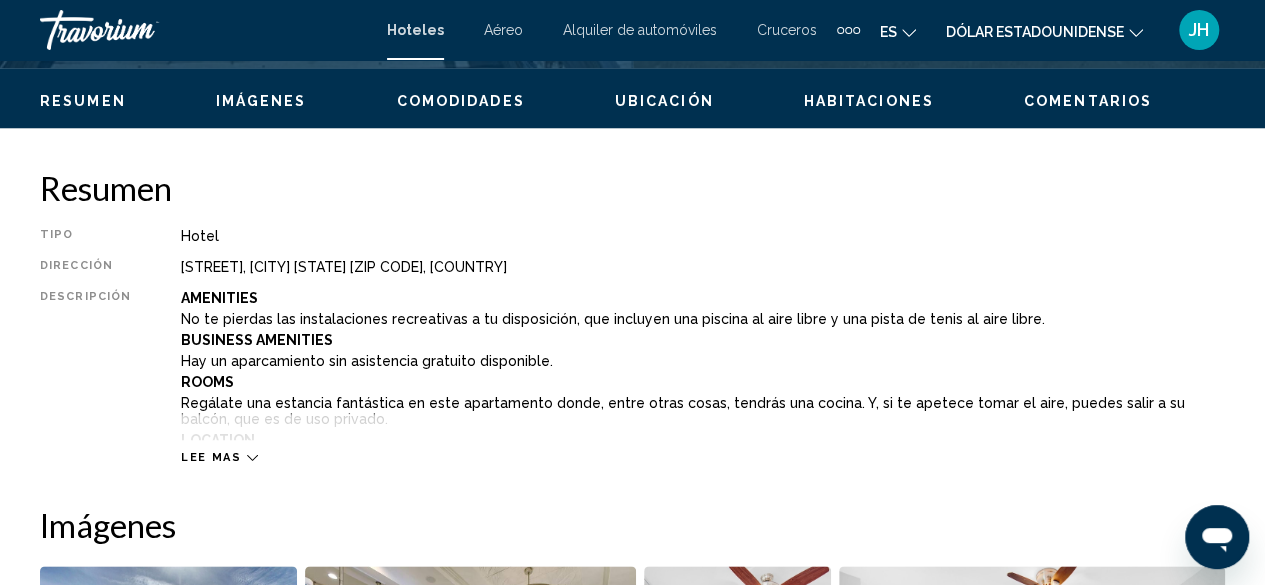 click on "Lee mas" at bounding box center (211, 457) 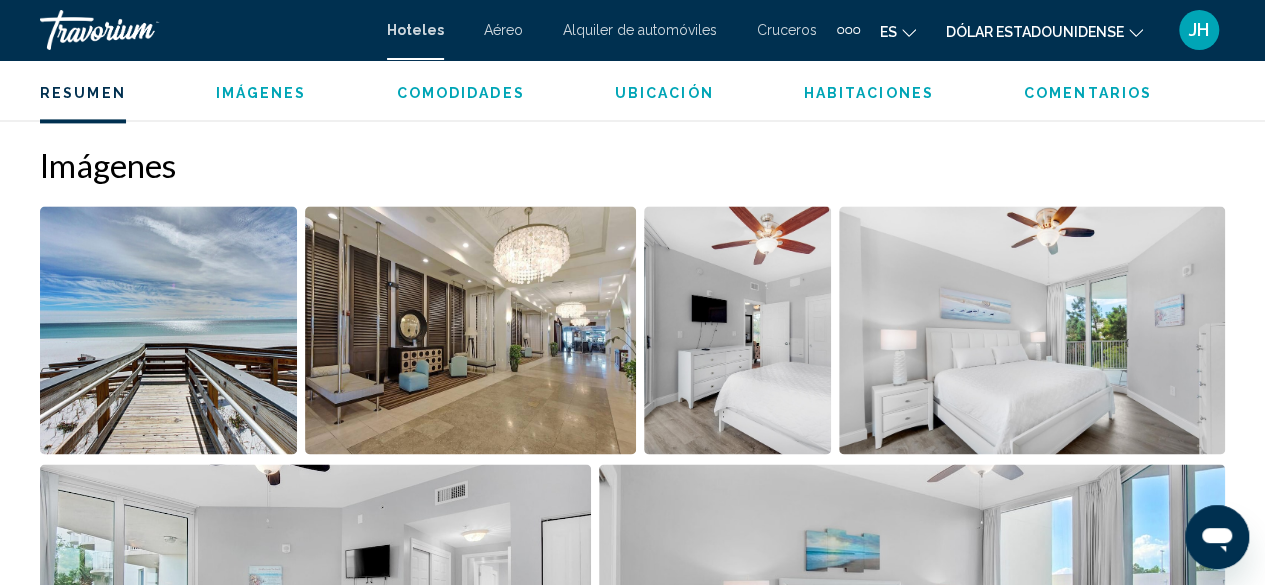 scroll, scrollTop: 1442, scrollLeft: 0, axis: vertical 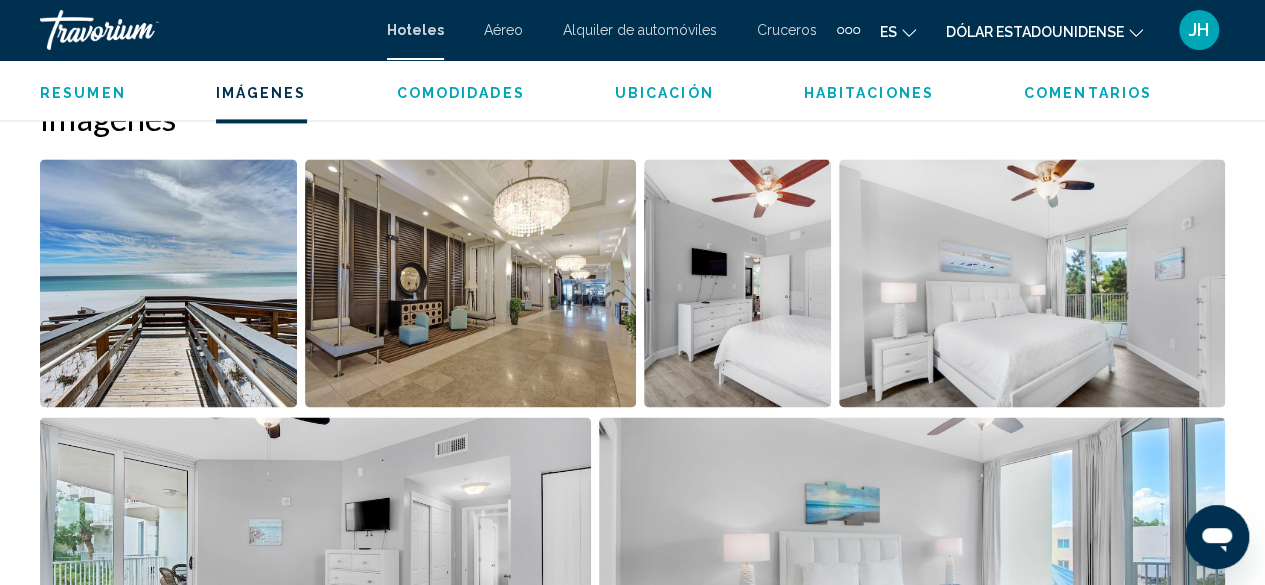 click at bounding box center (168, 283) 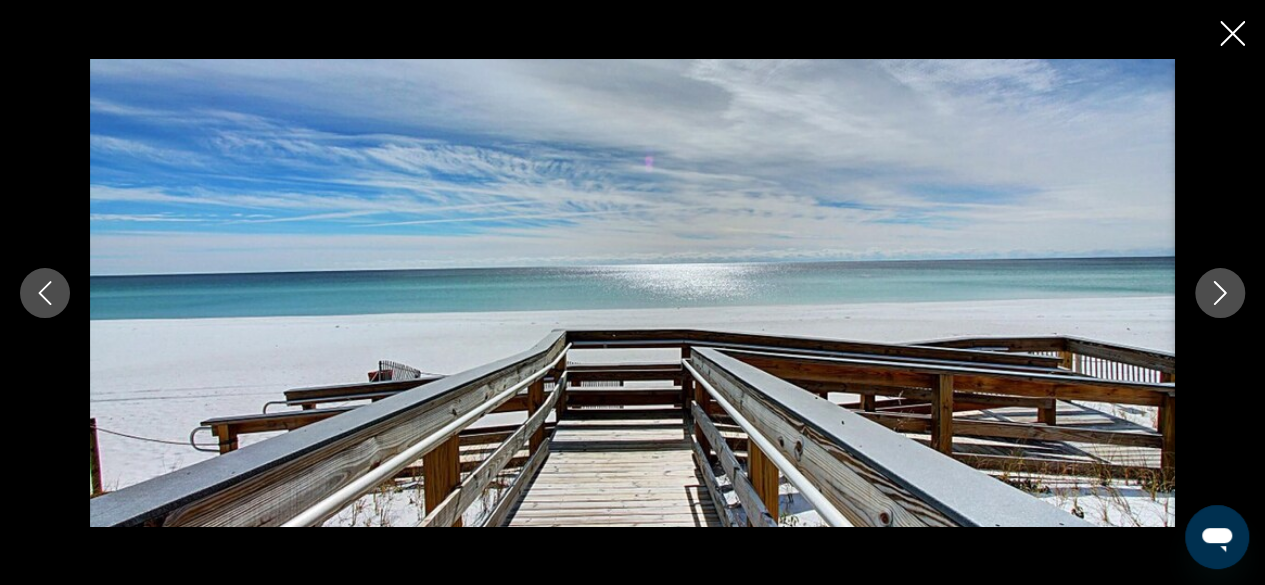 click 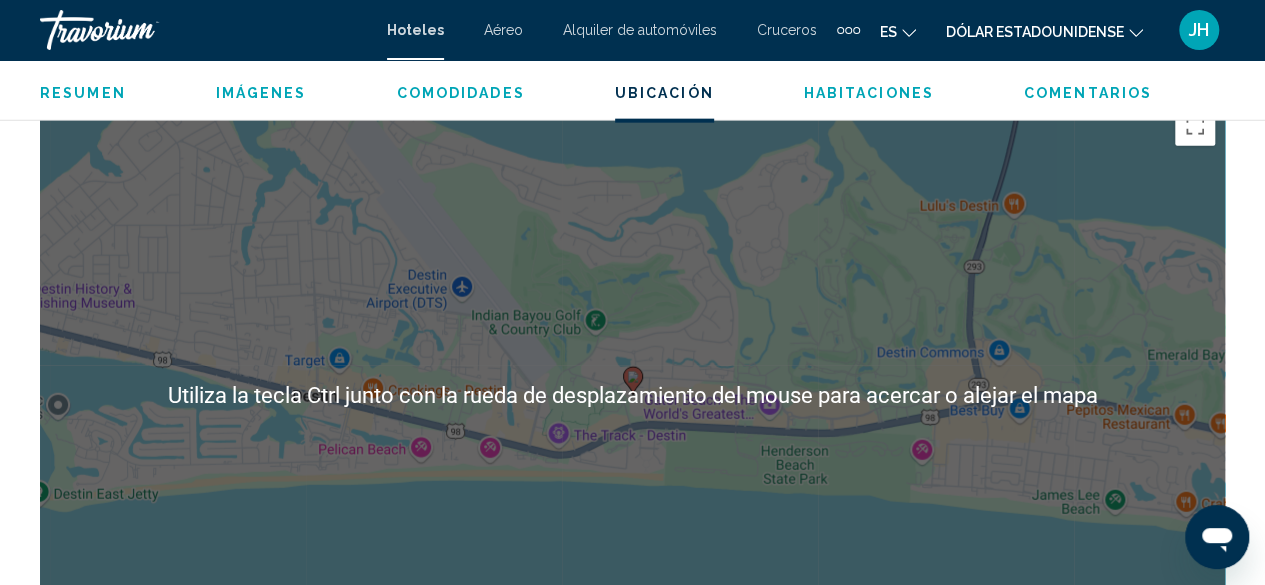 scroll, scrollTop: 2242, scrollLeft: 0, axis: vertical 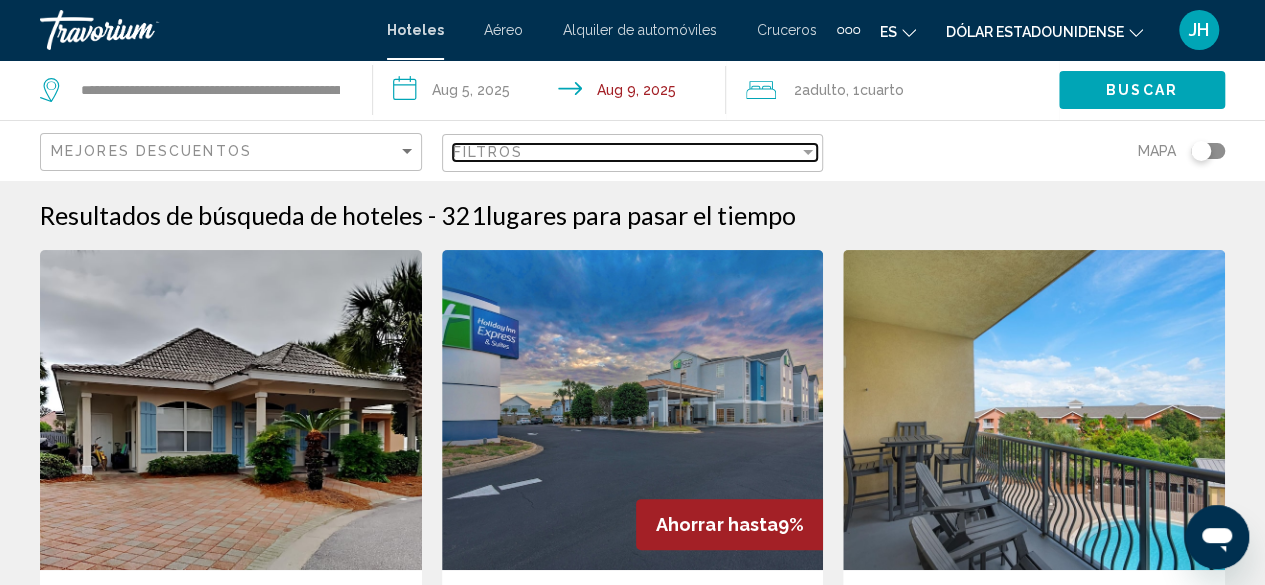 click at bounding box center (808, 152) 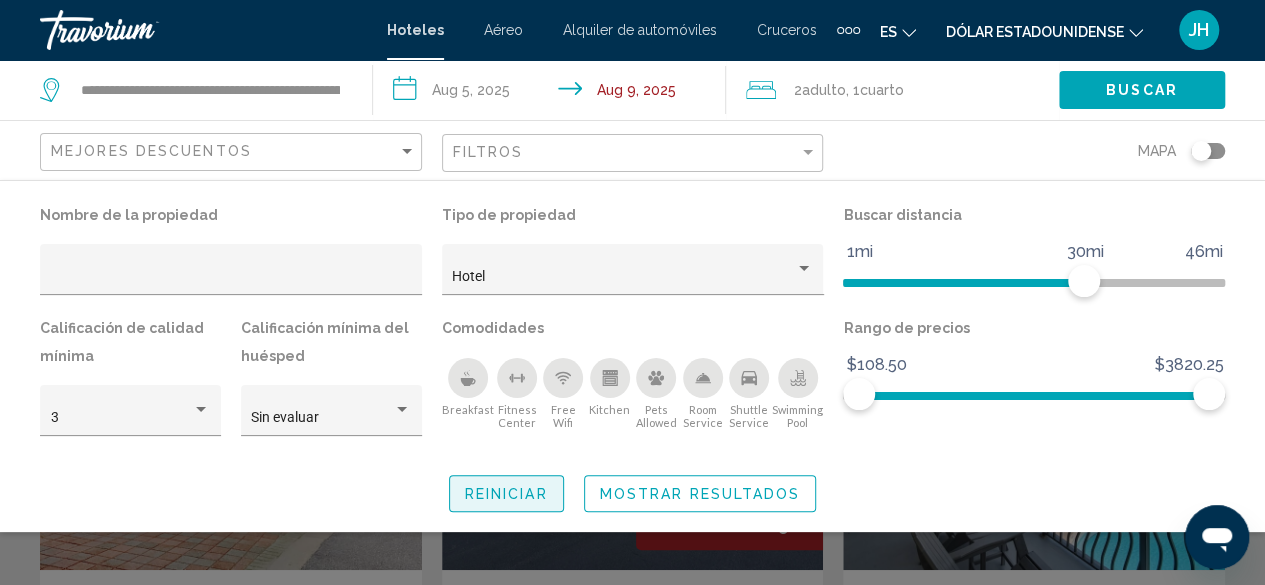 click on "Reiniciar" 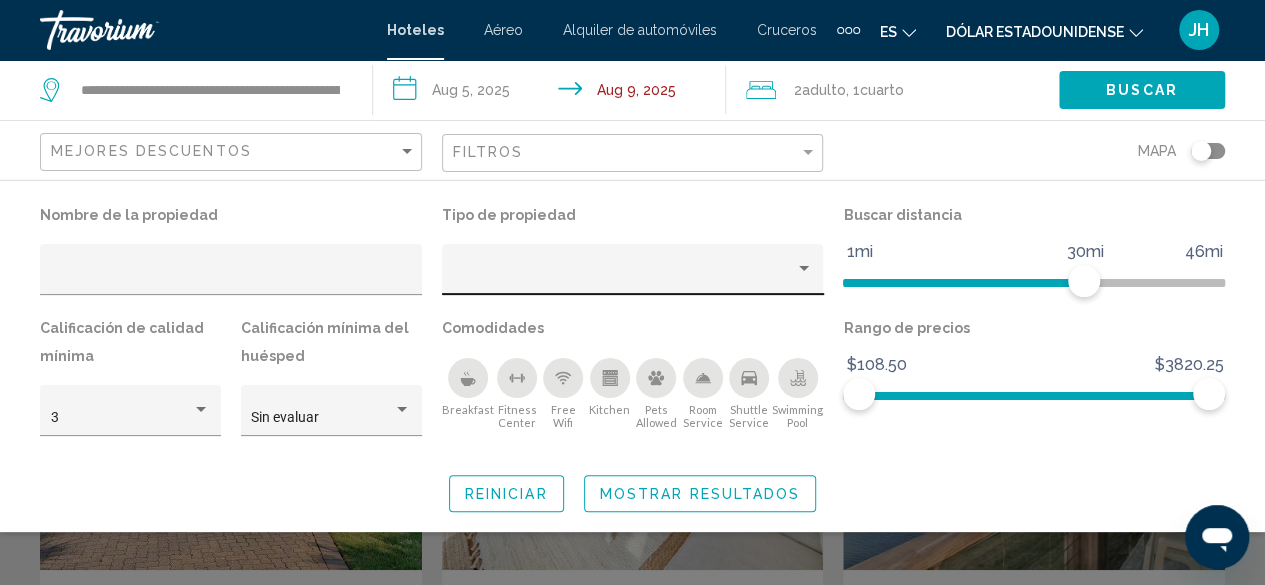 click 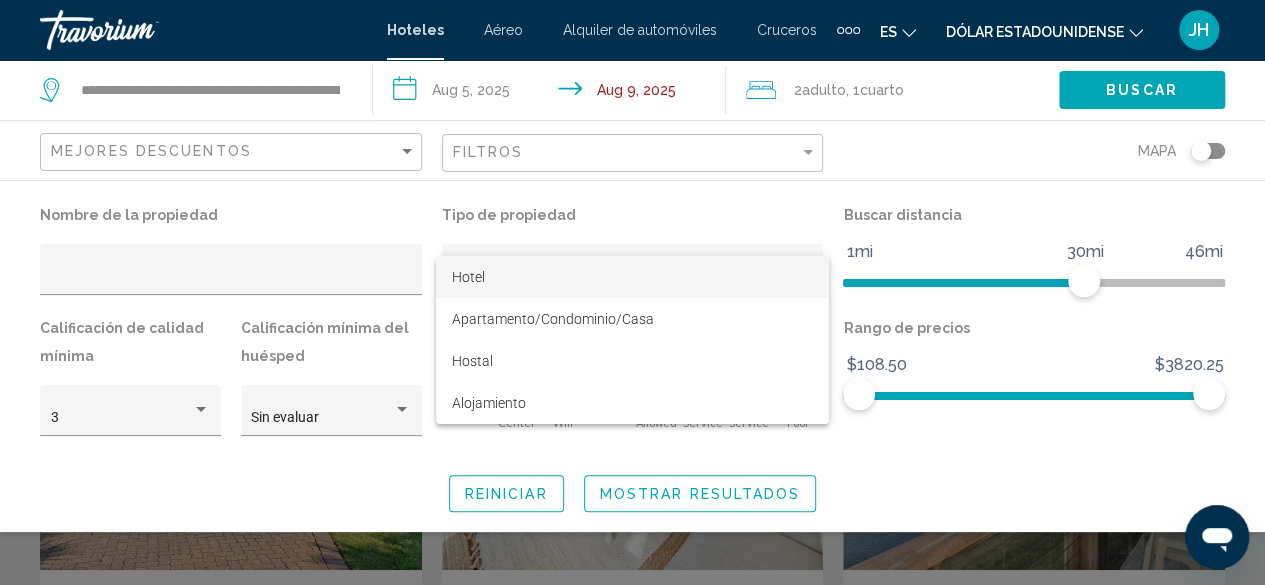 click on "Hotel" at bounding box center [632, 277] 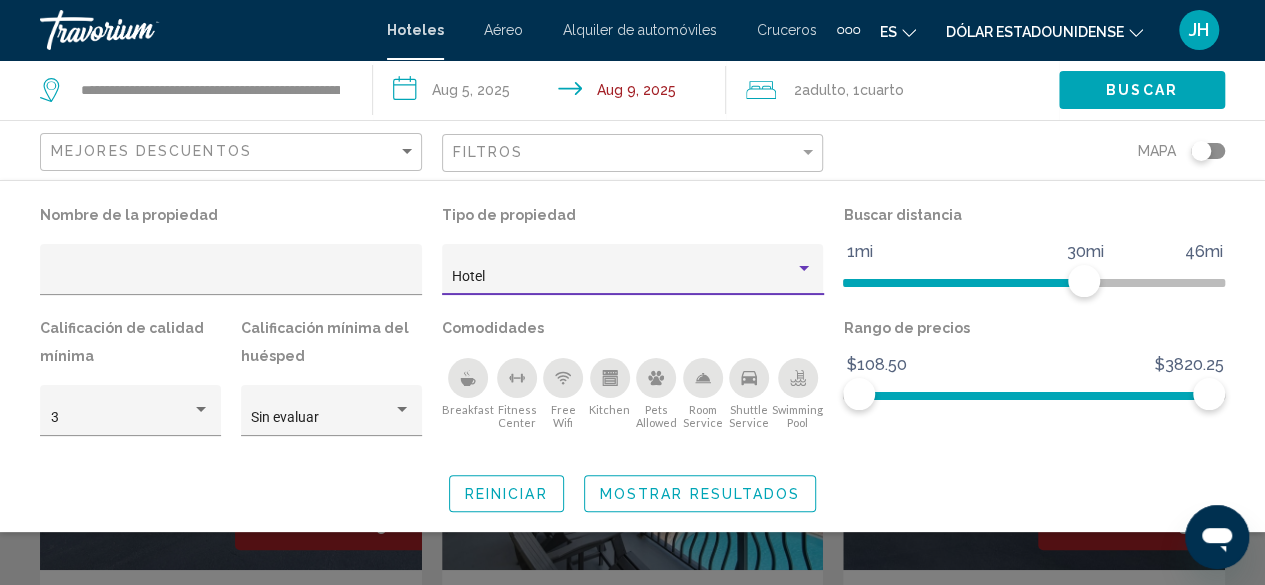 click on "Mostrar resultados" 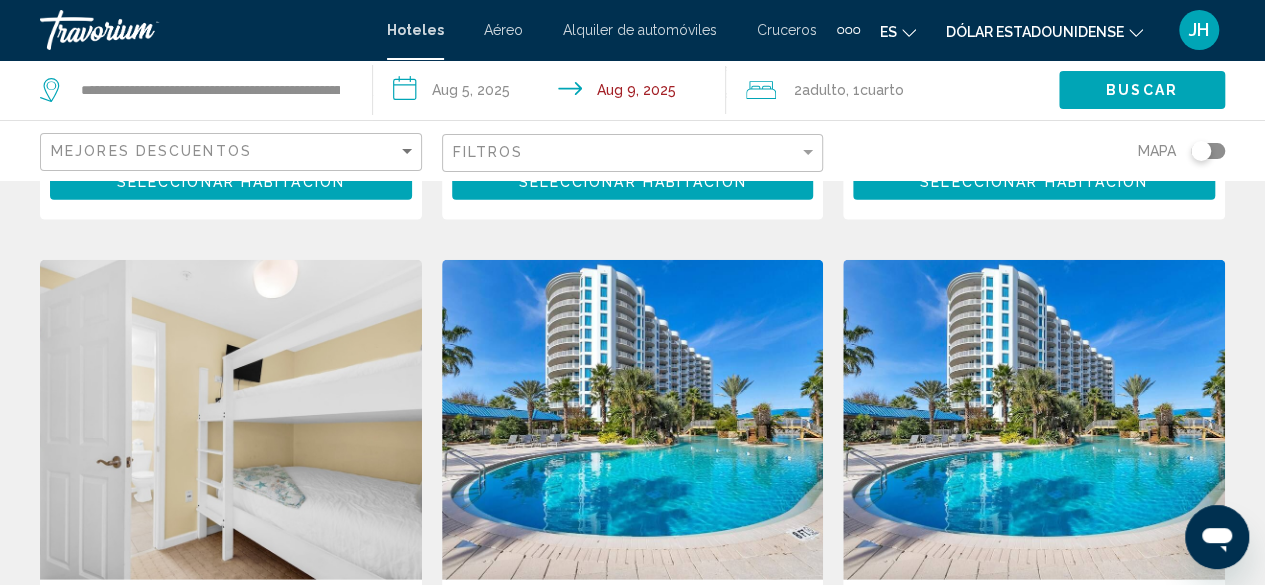 scroll, scrollTop: 2300, scrollLeft: 0, axis: vertical 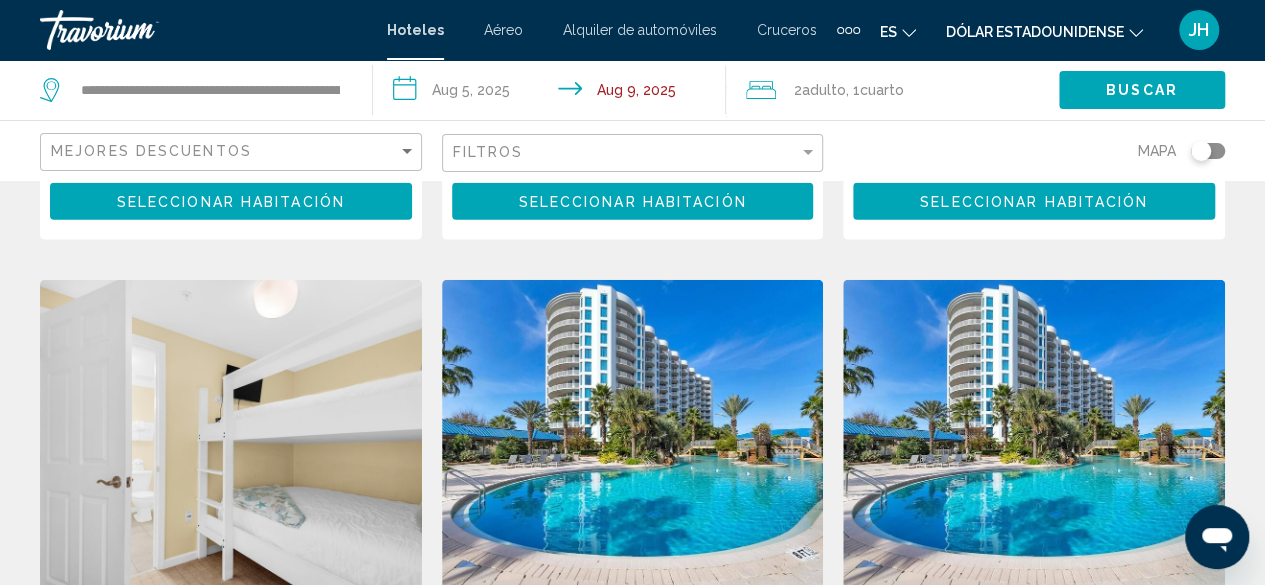 click at bounding box center (1034, 440) 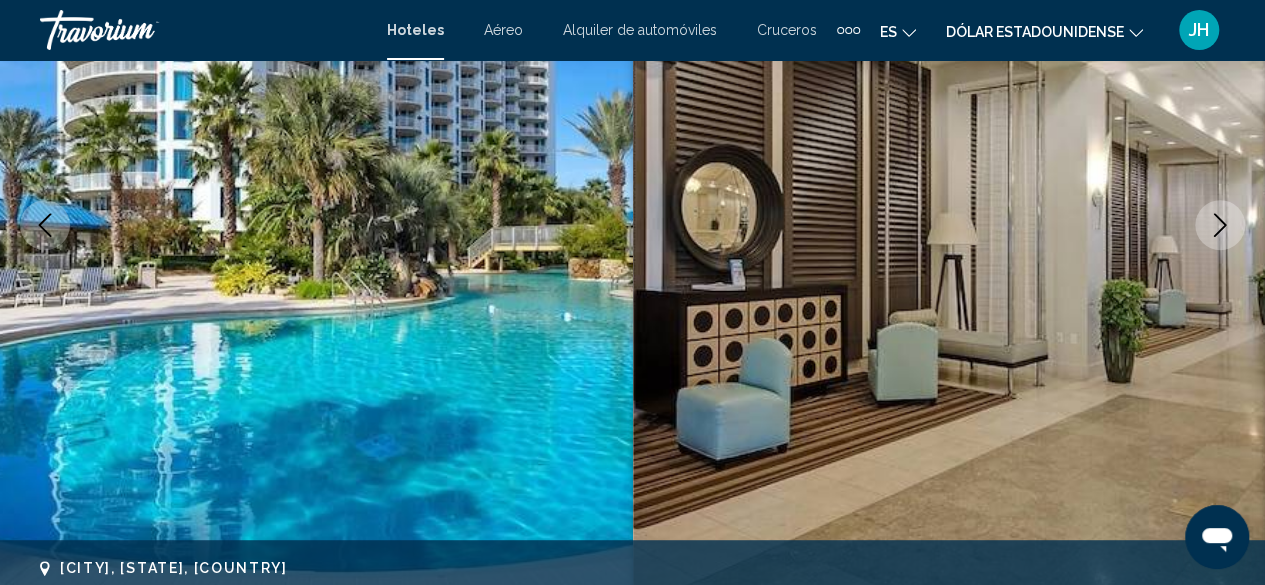scroll, scrollTop: 242, scrollLeft: 0, axis: vertical 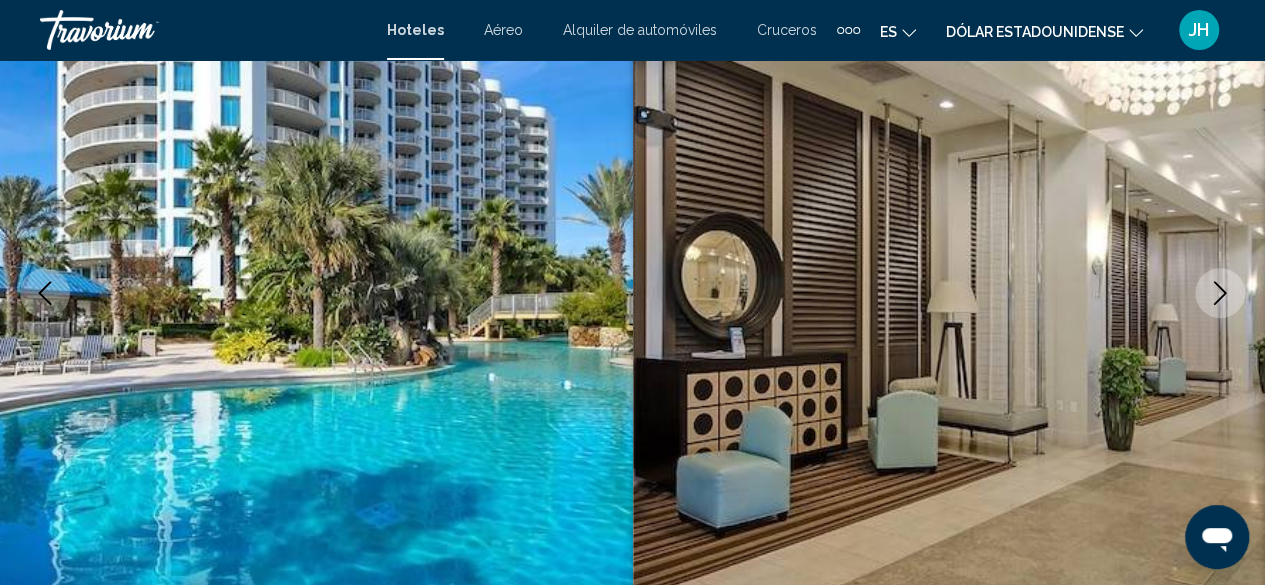 click 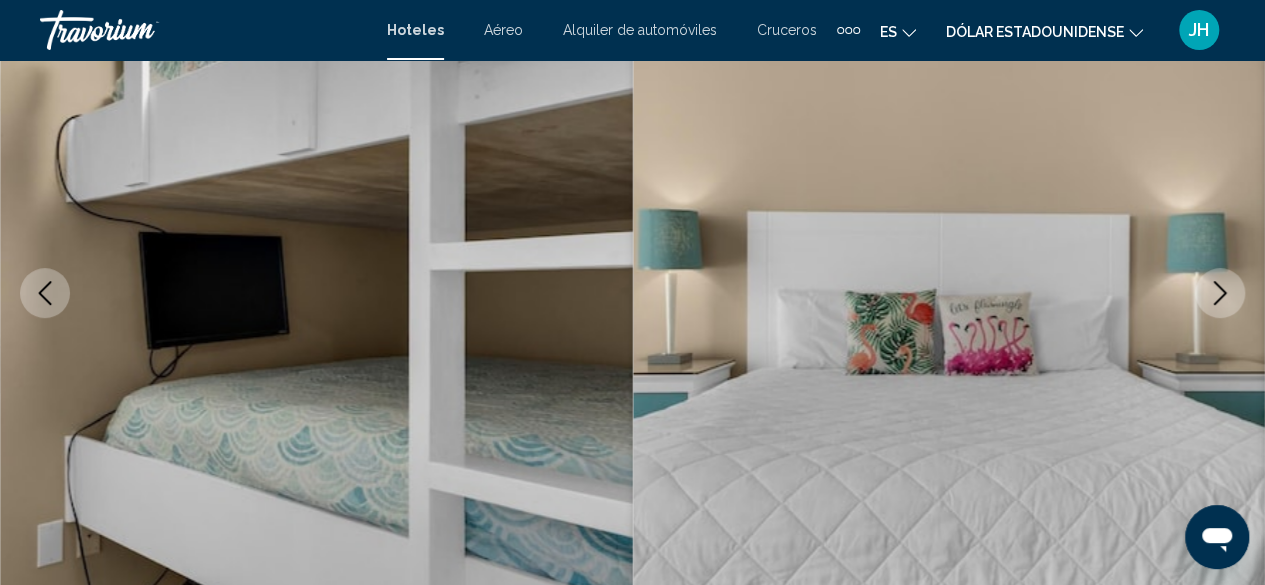 click 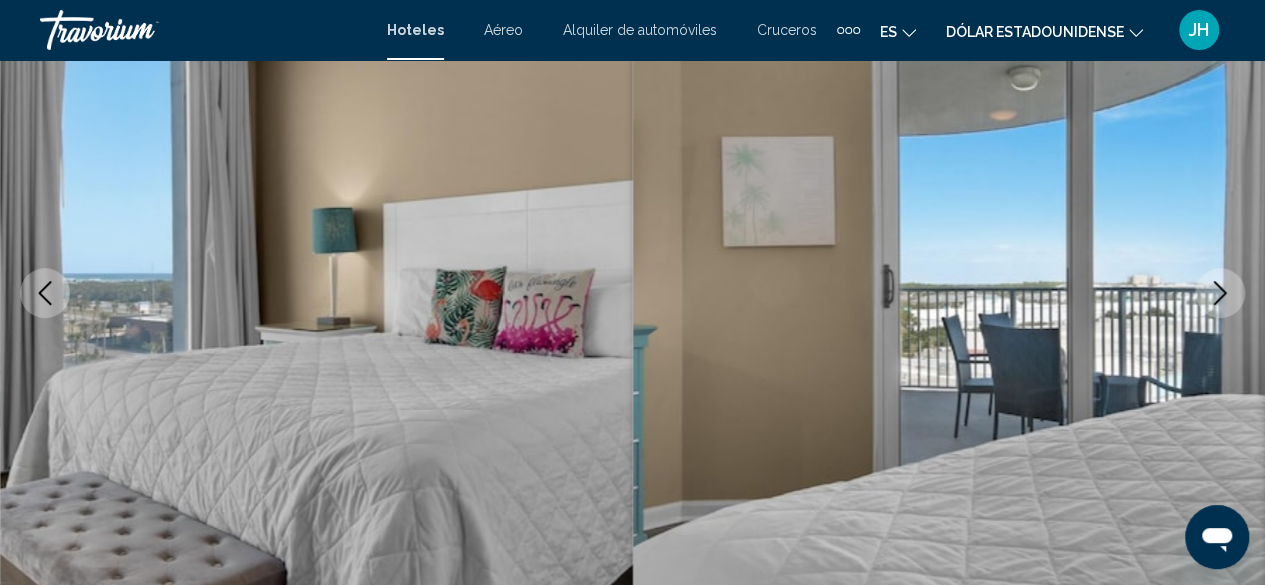 click 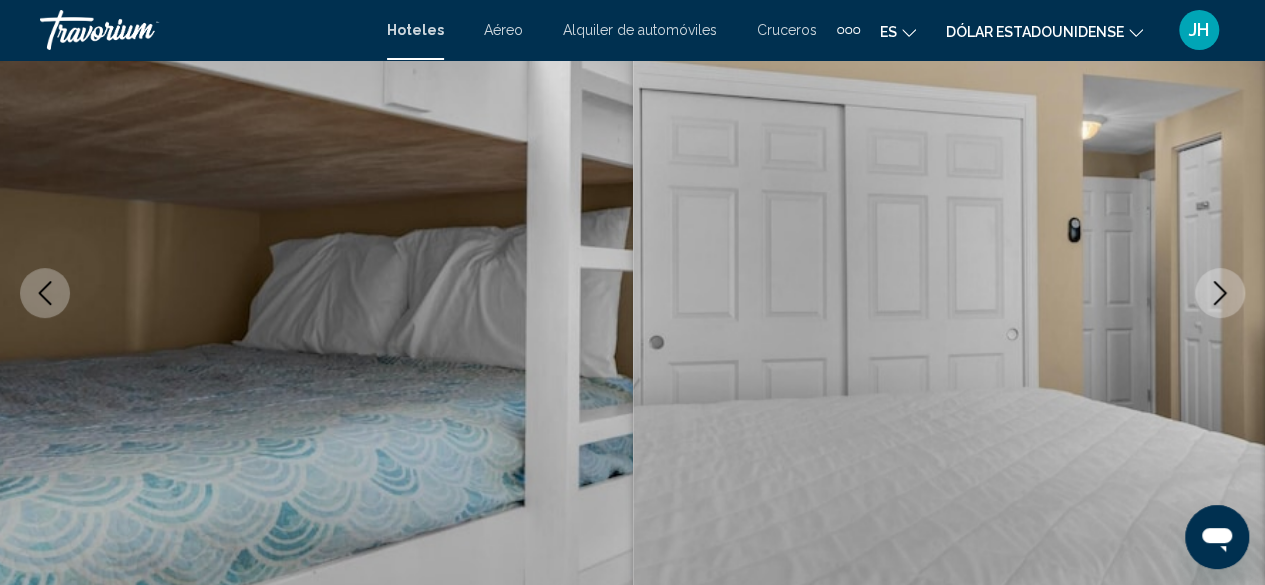 click 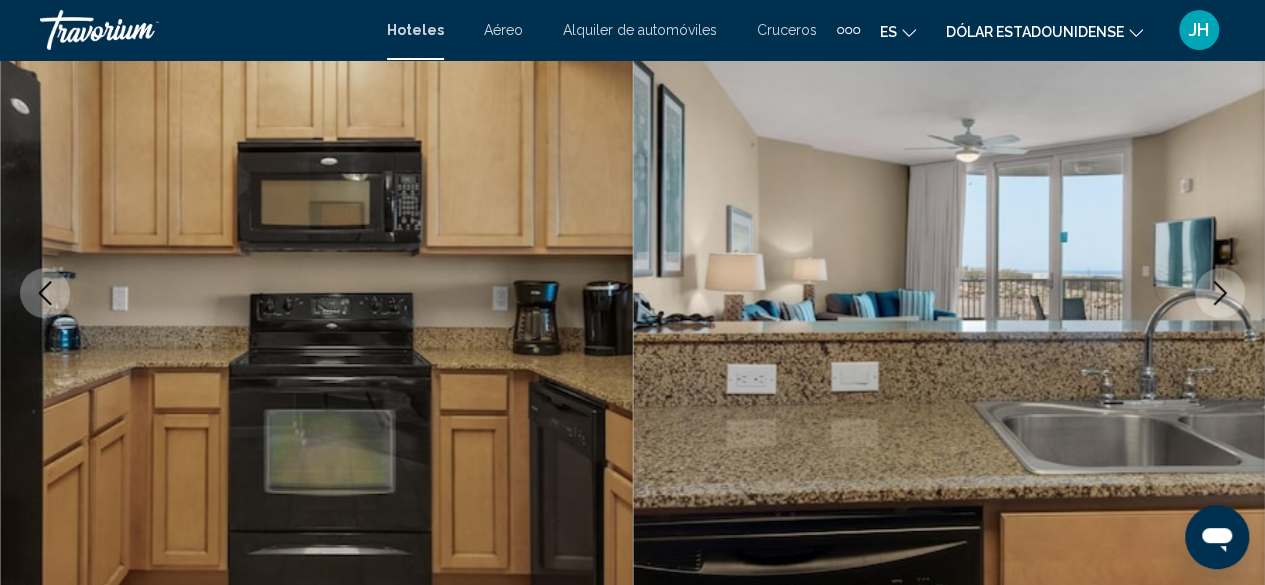 click 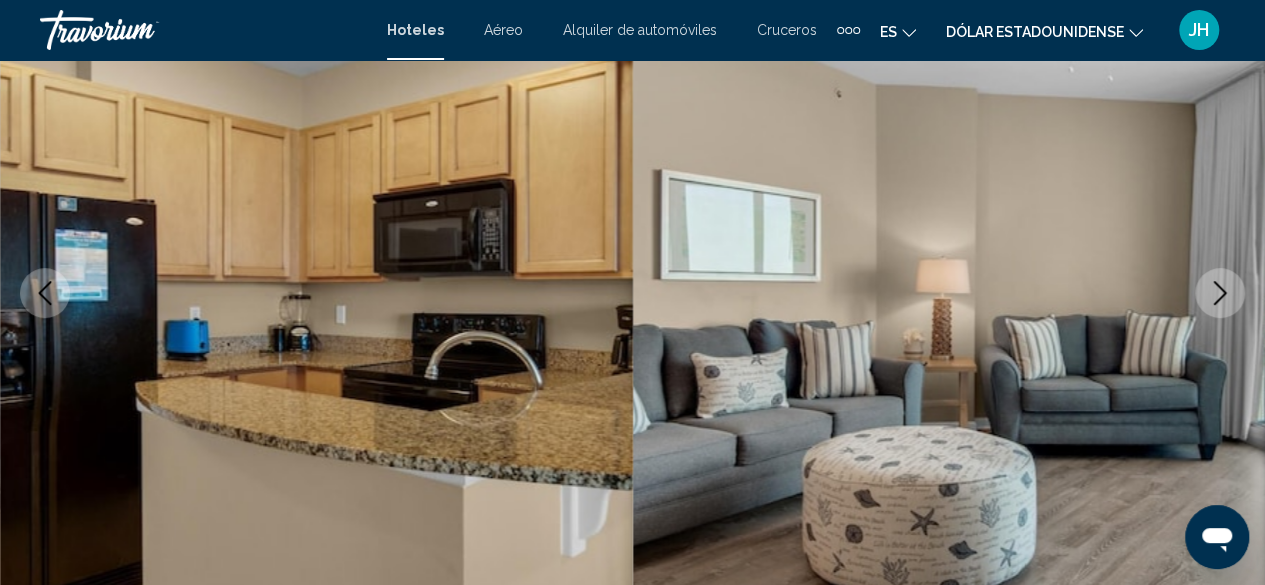 click 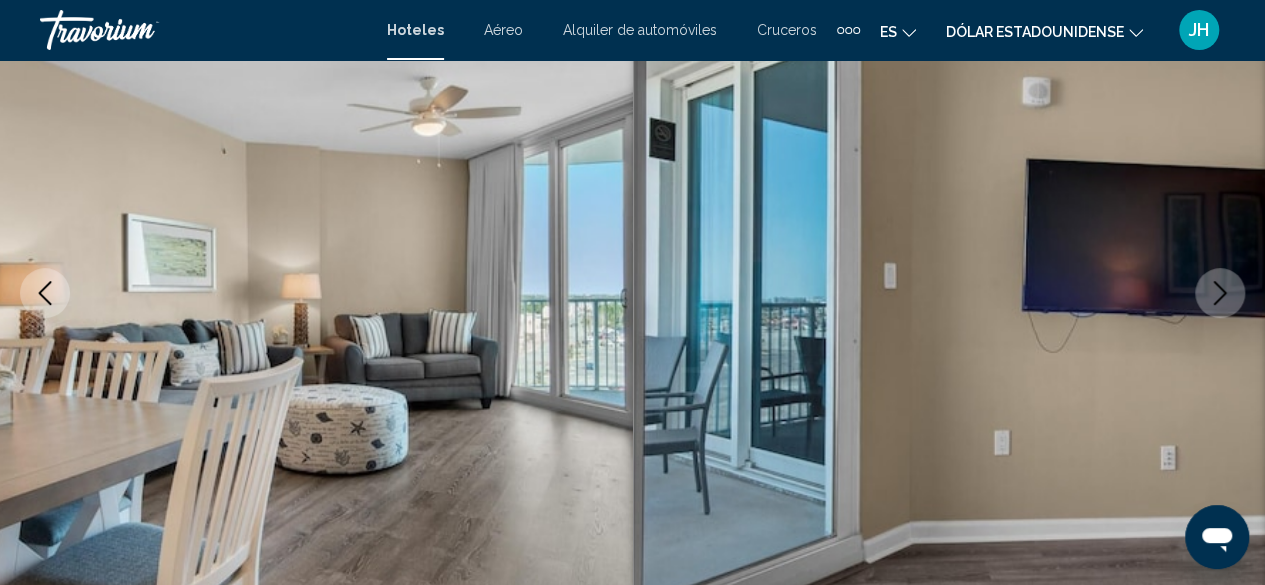 click 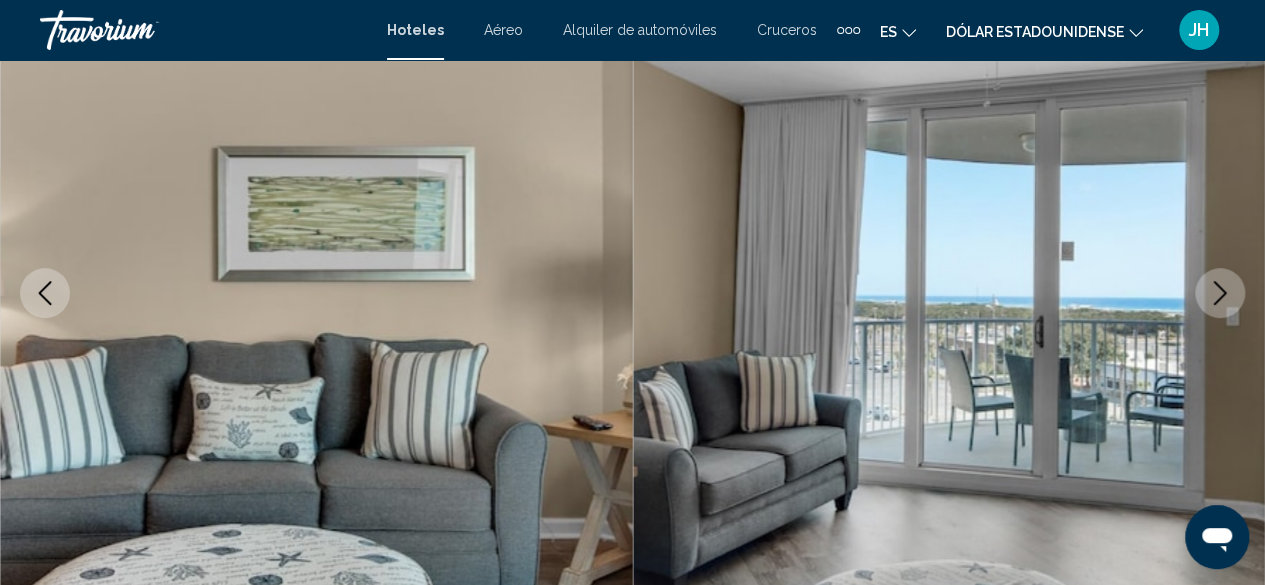 click 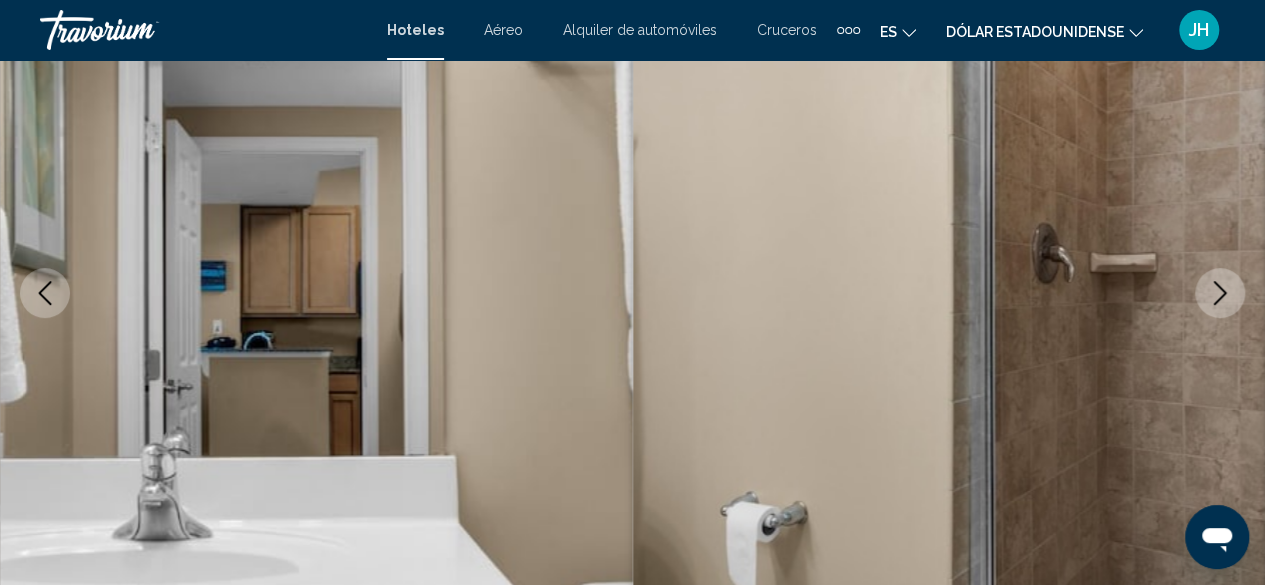 click 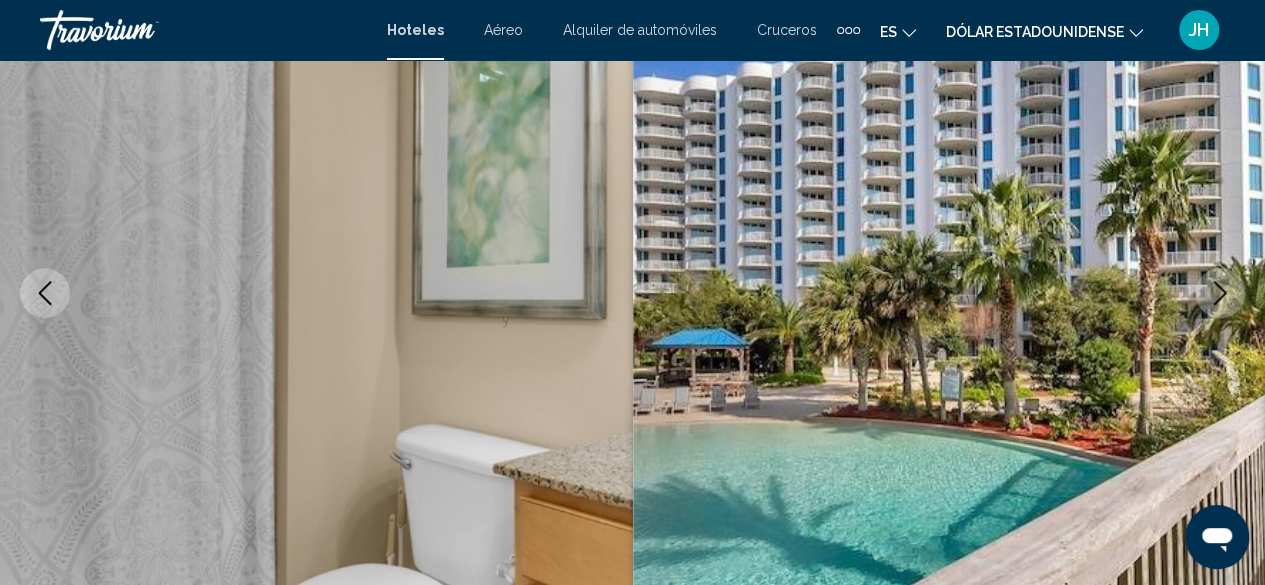 click 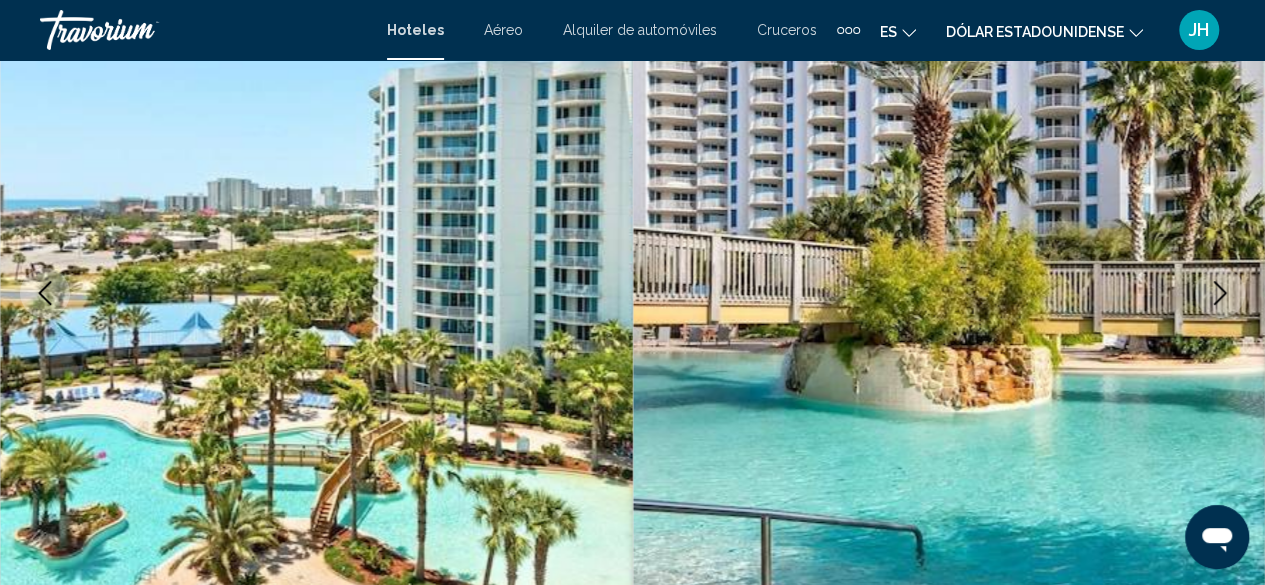 click 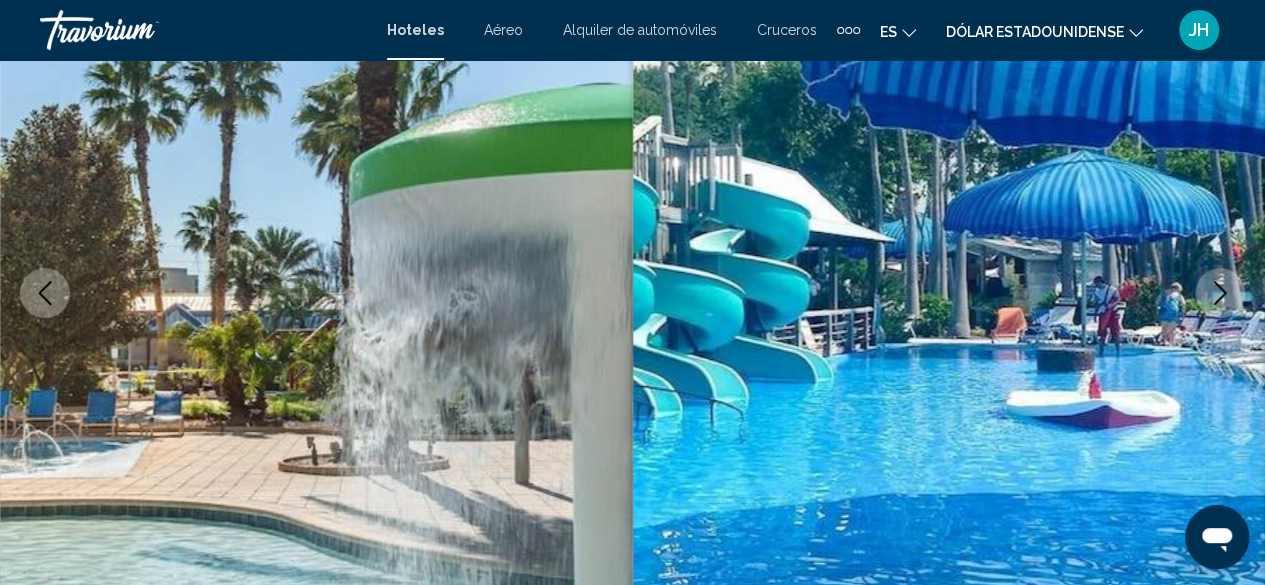 click 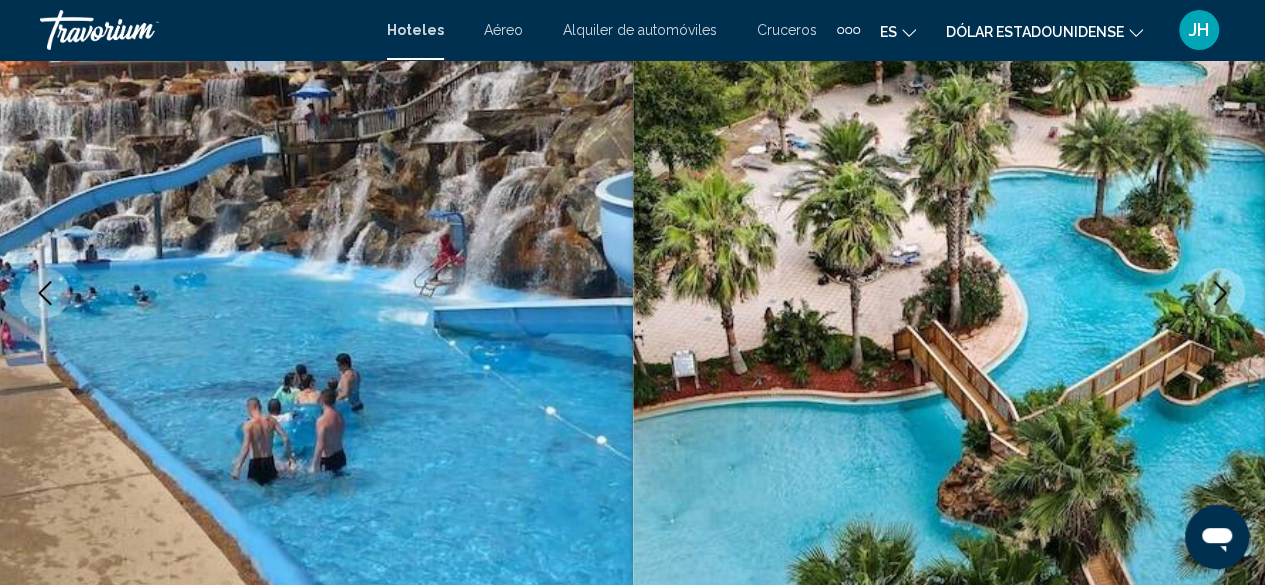 click 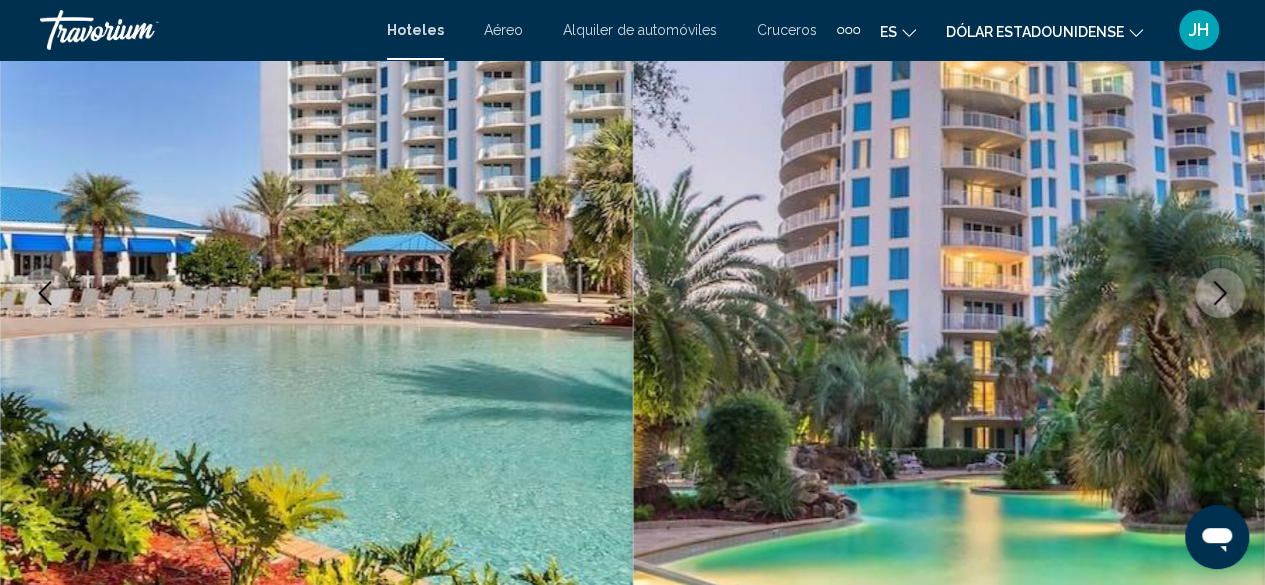 click 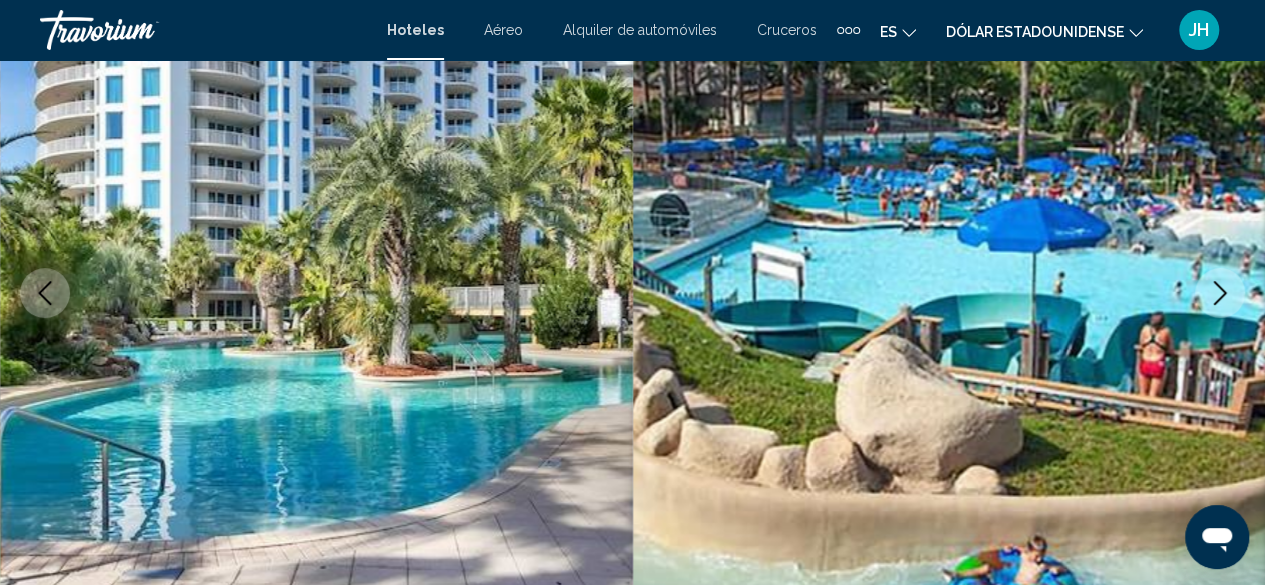 click 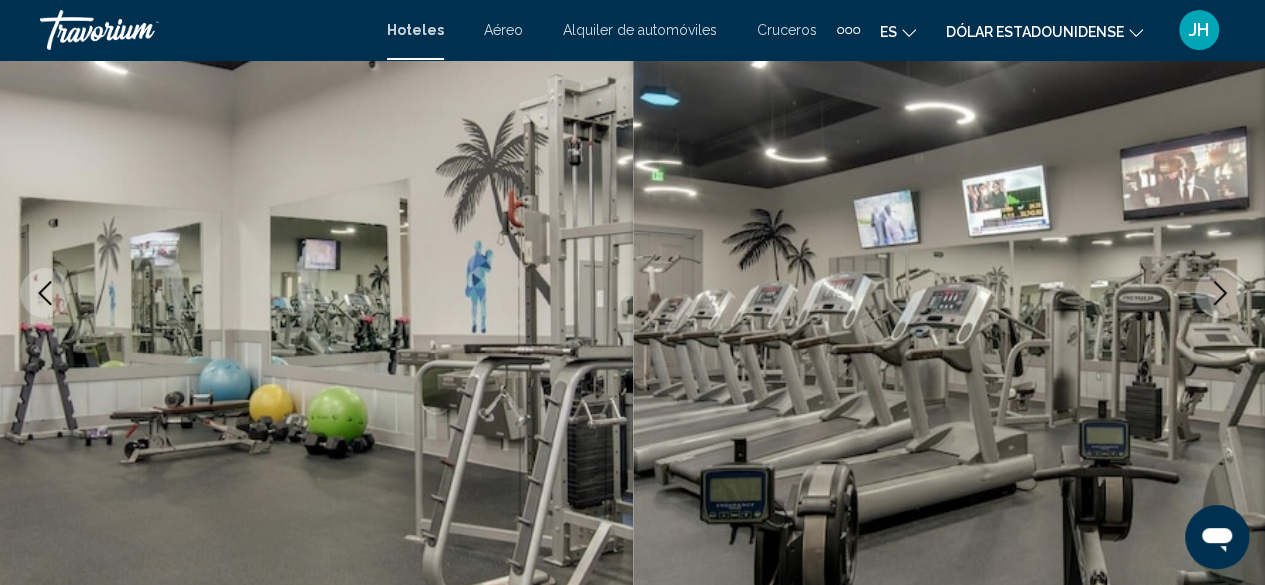 click 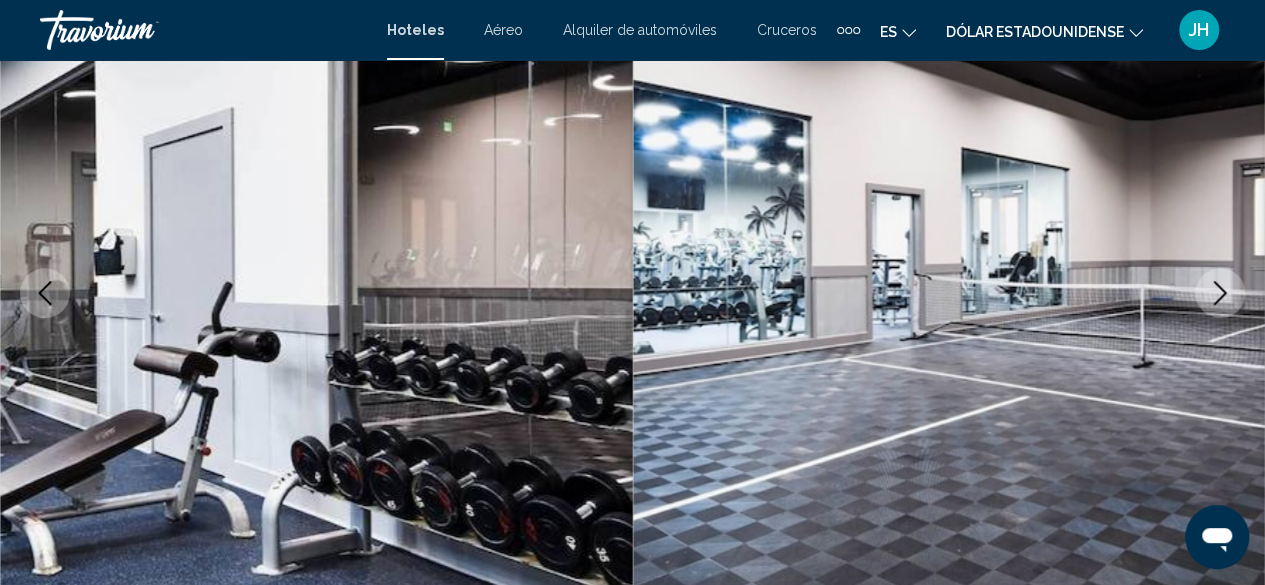 click 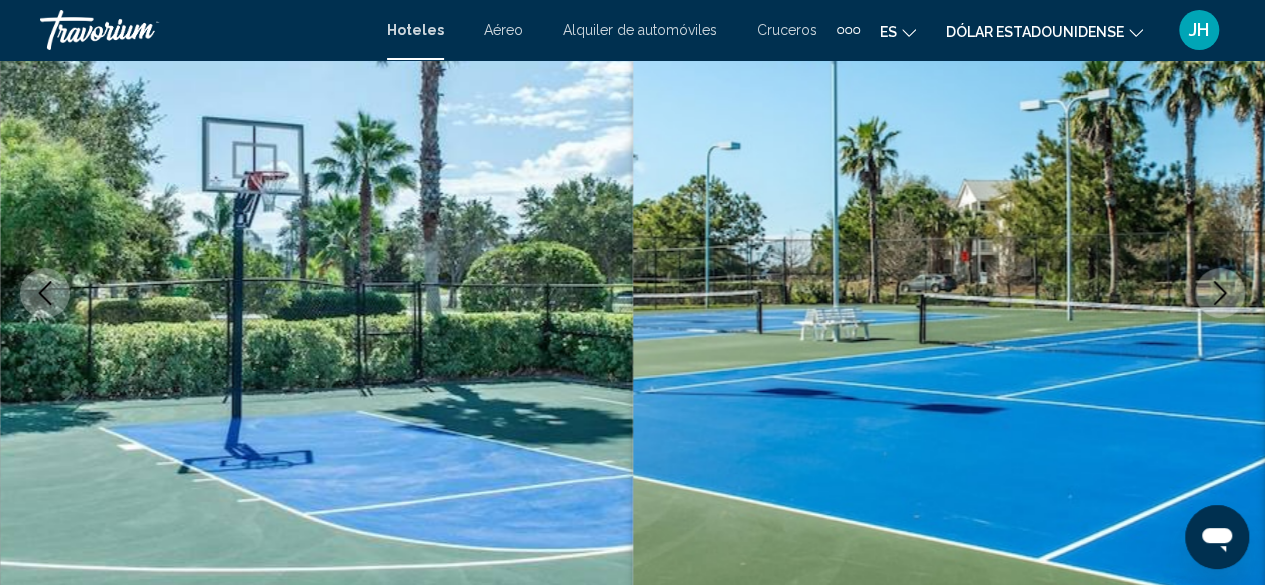 click 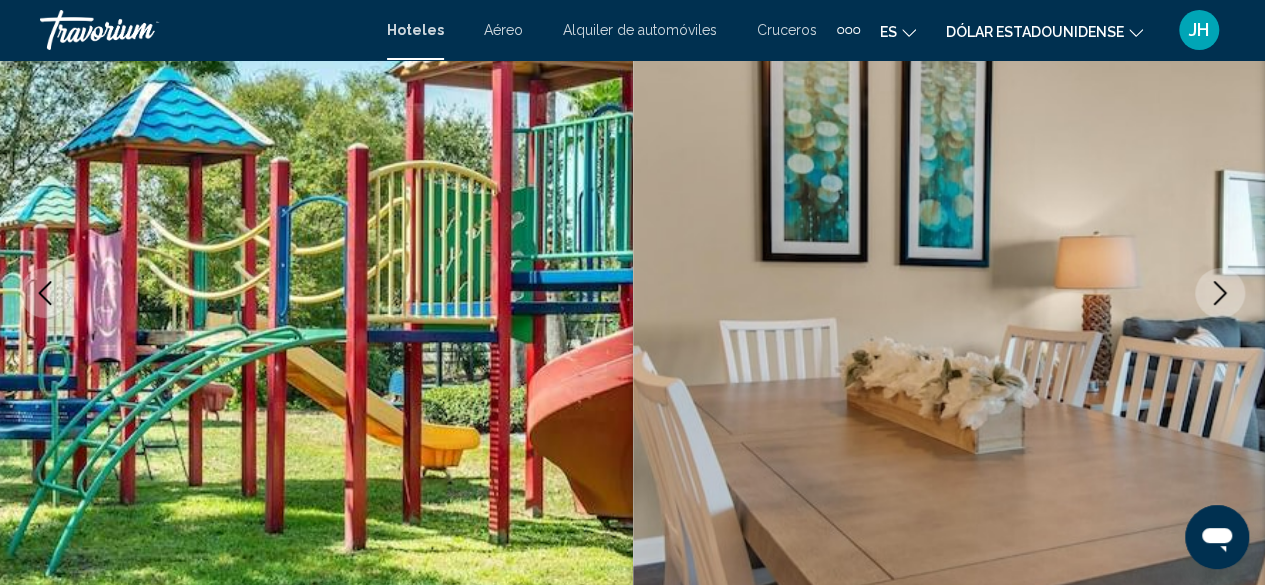 click 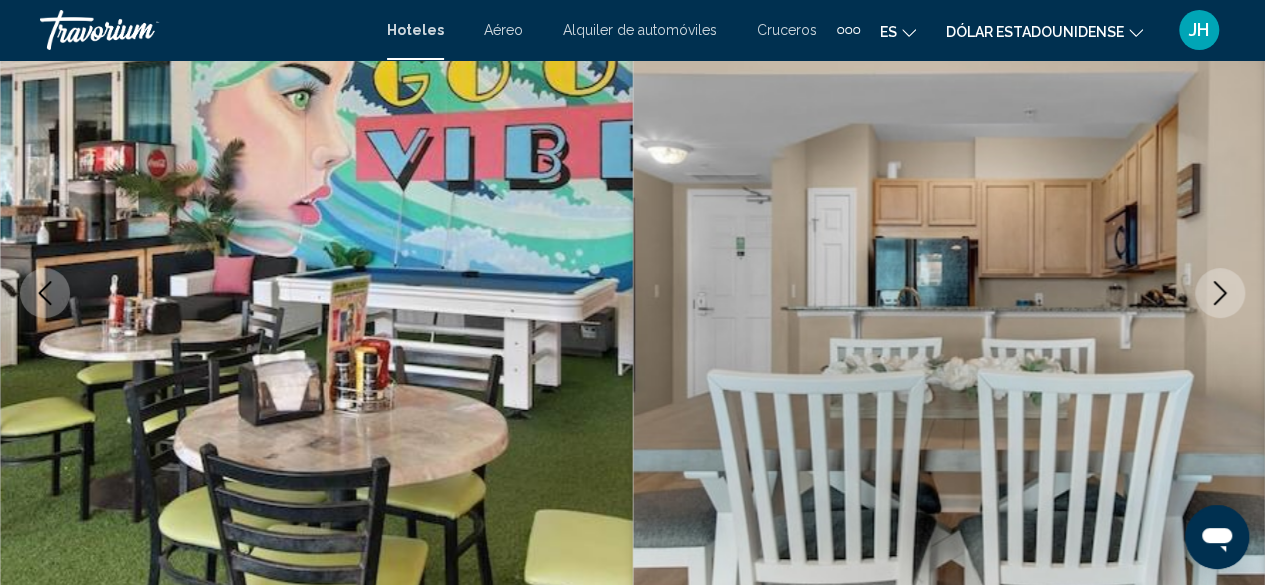 click 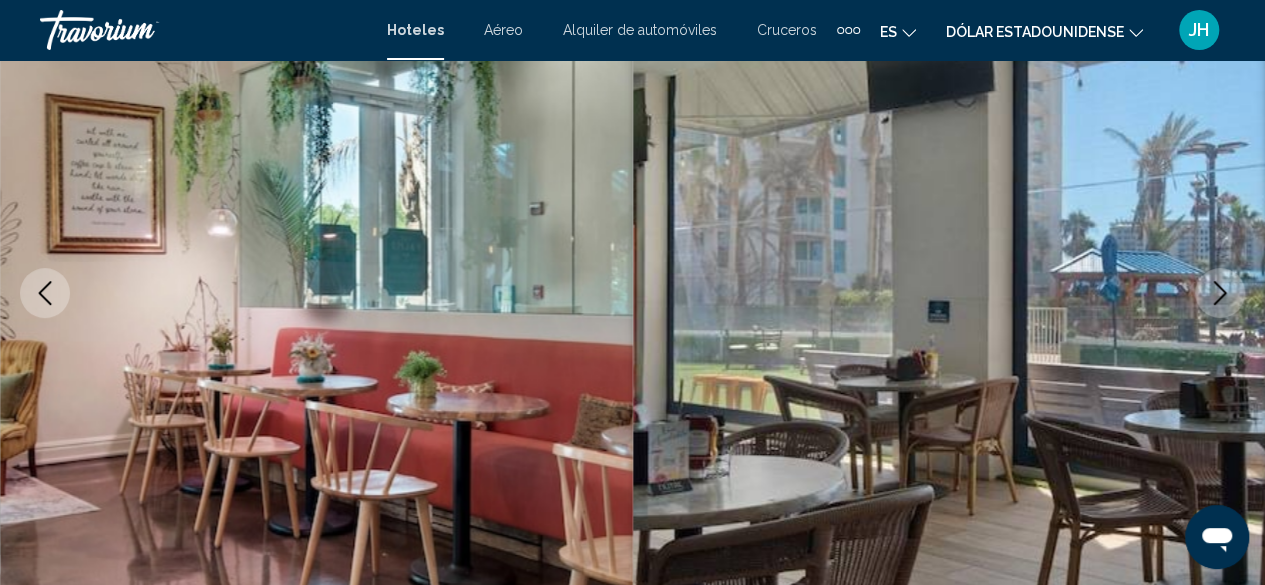 click 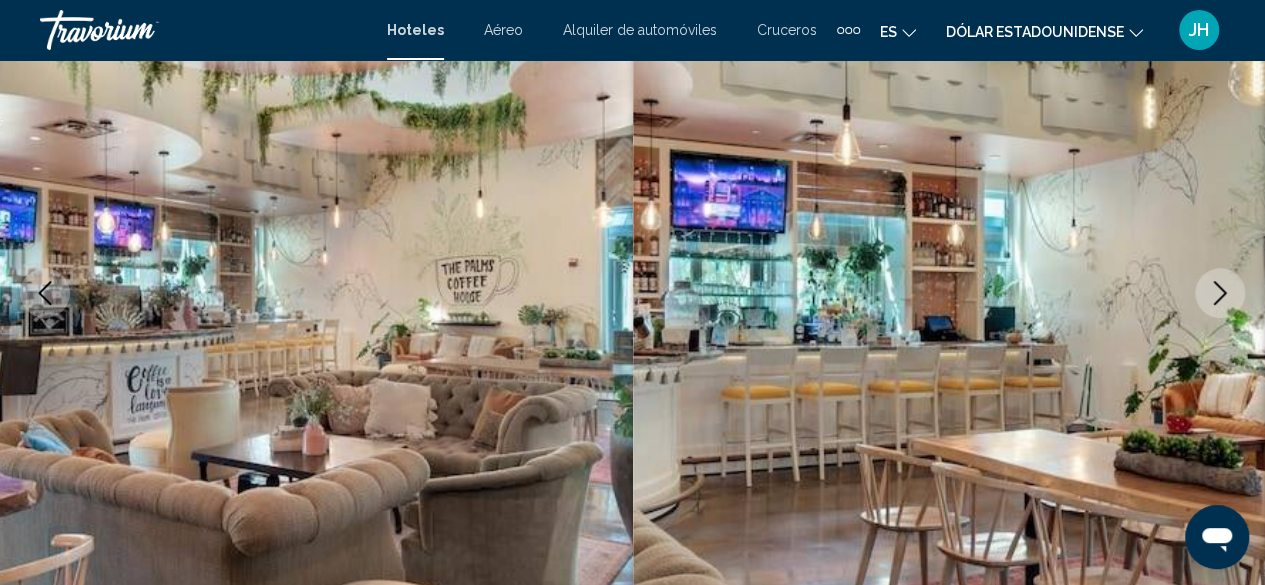 click 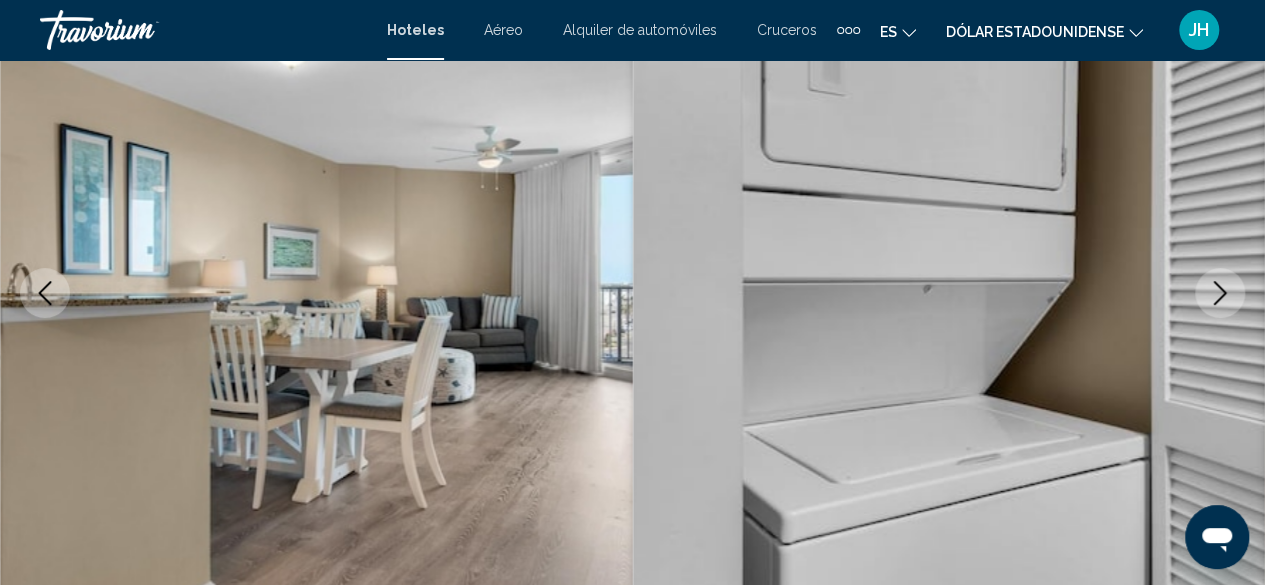click 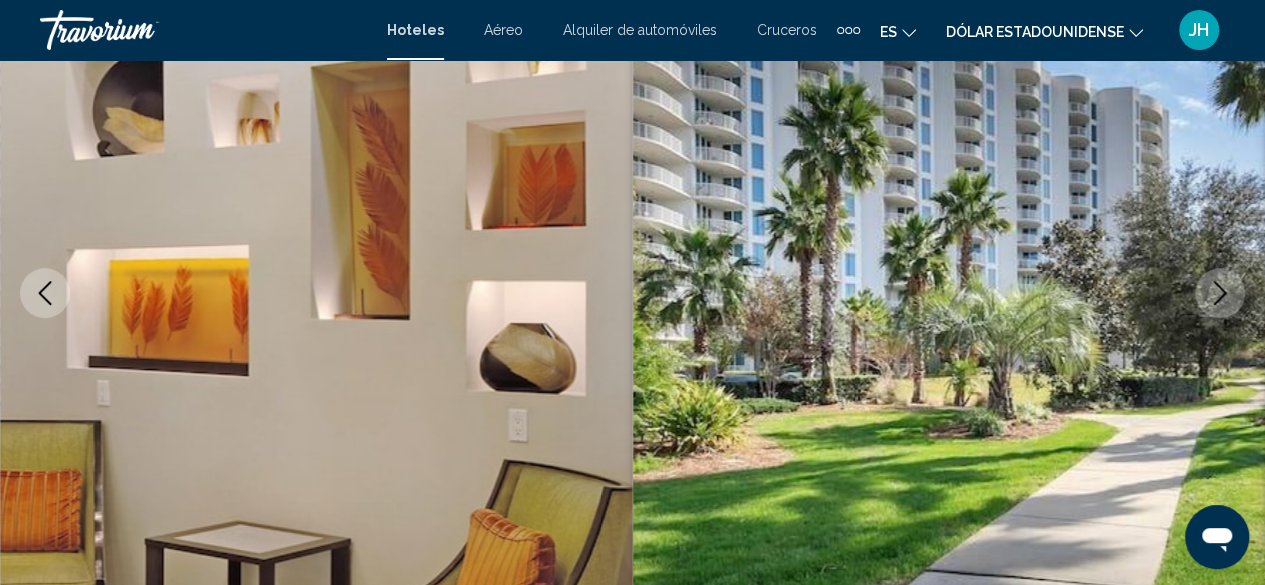 click 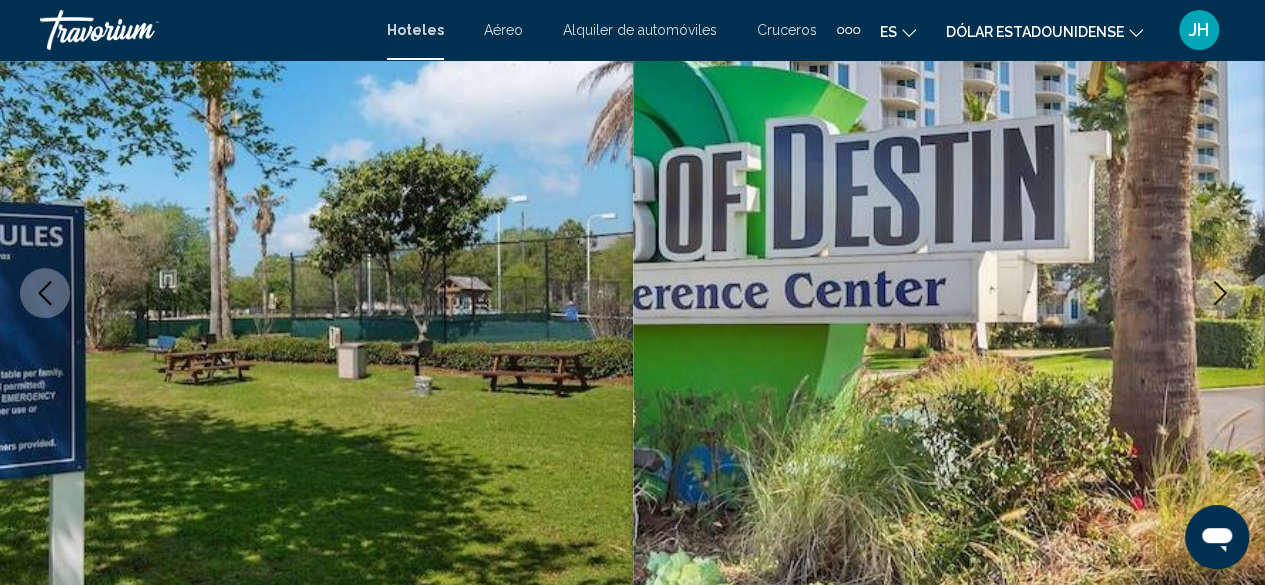 click 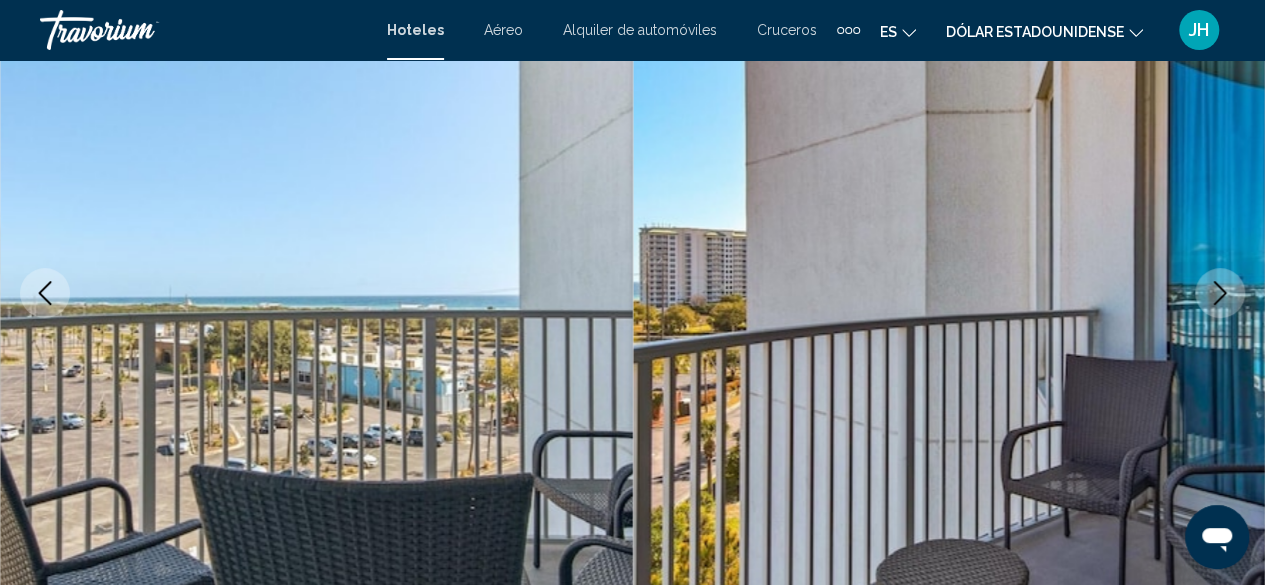click 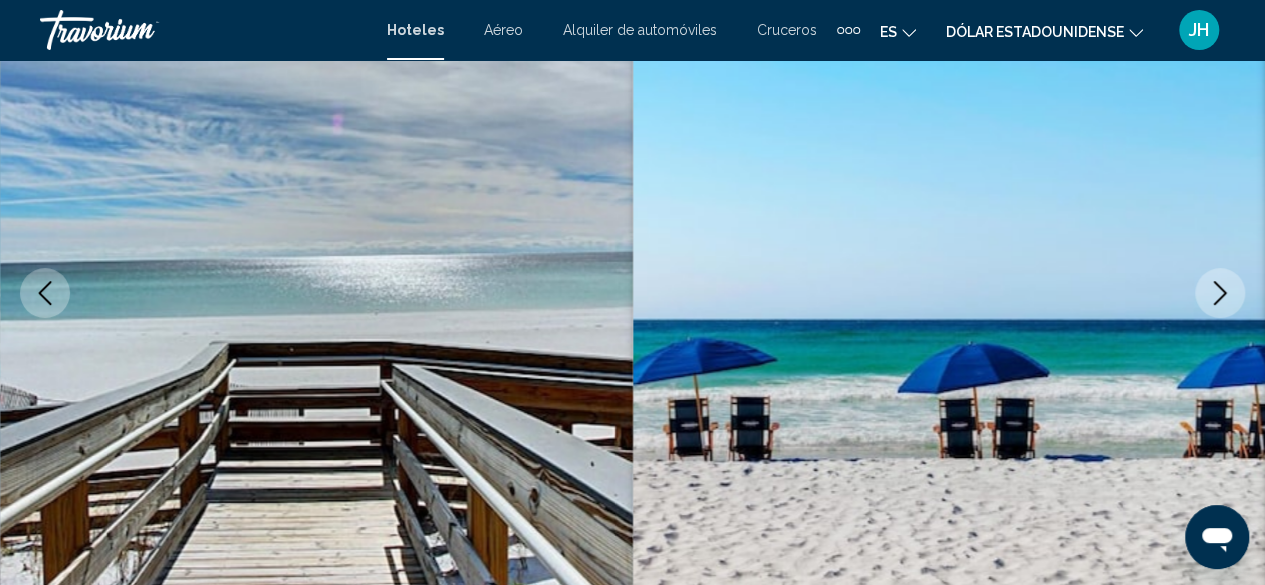 scroll, scrollTop: 342, scrollLeft: 0, axis: vertical 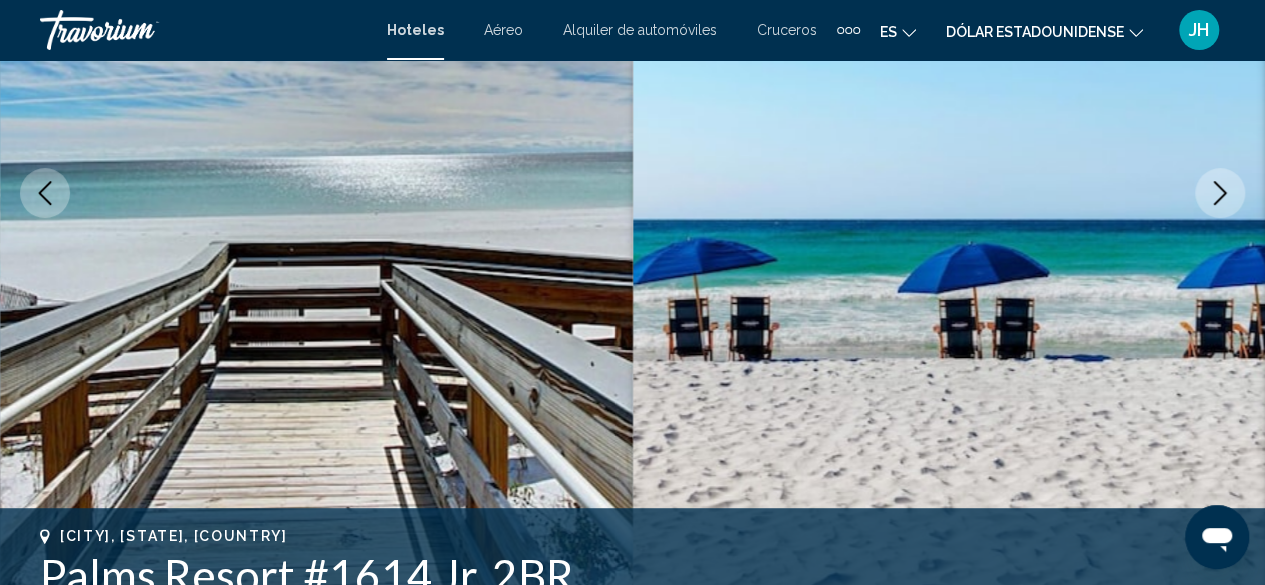 click at bounding box center [949, 193] 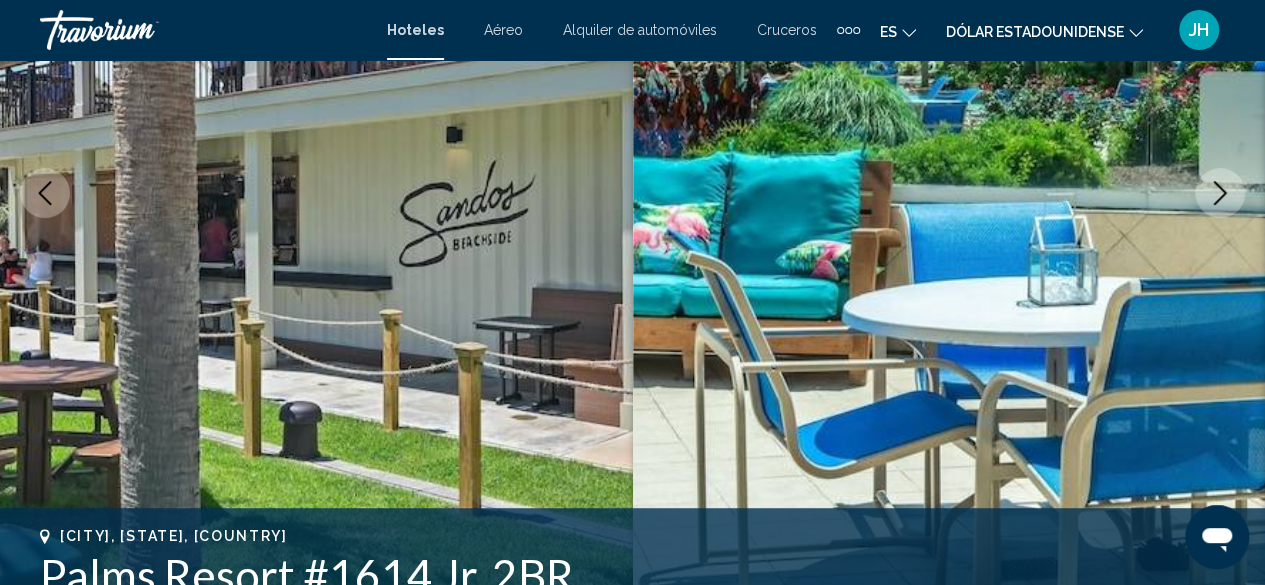 click 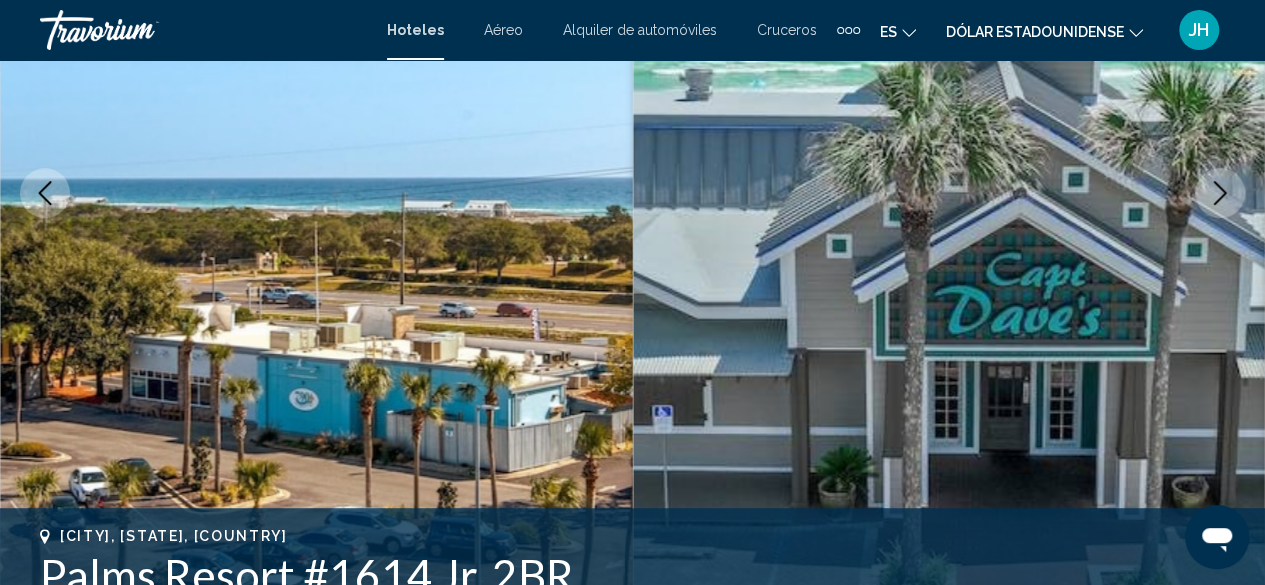click 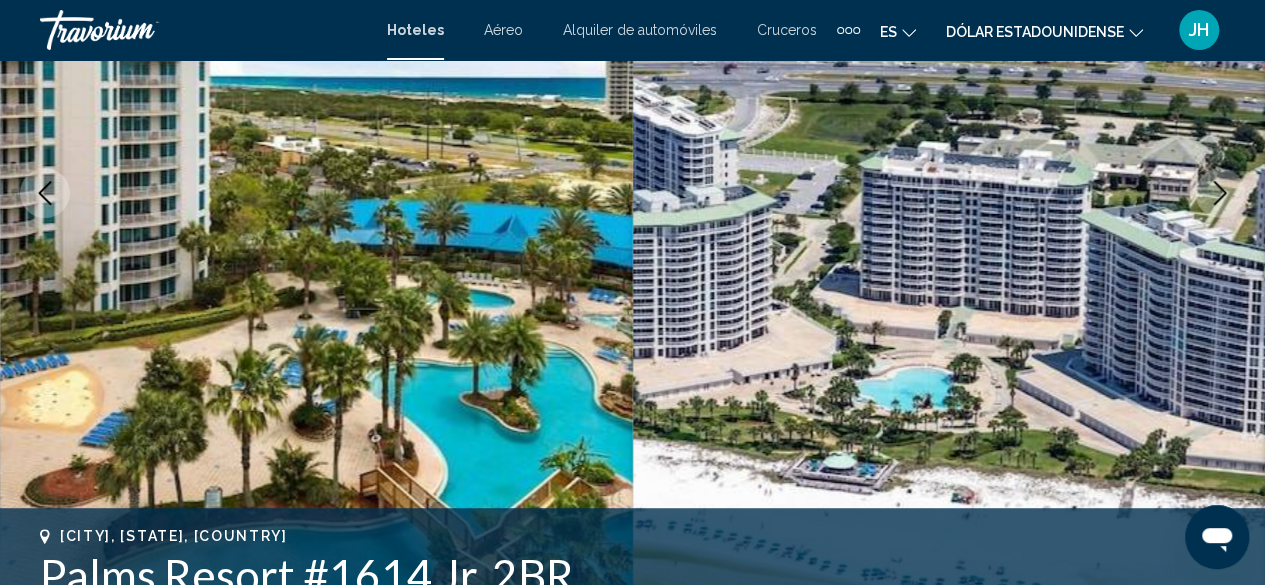 click 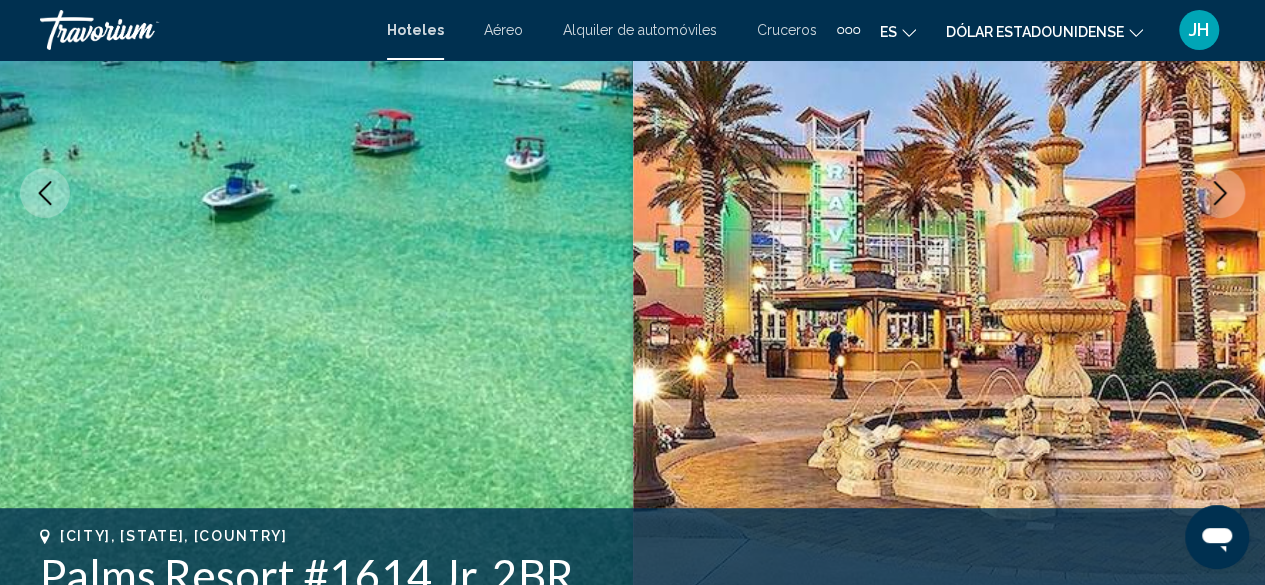 click 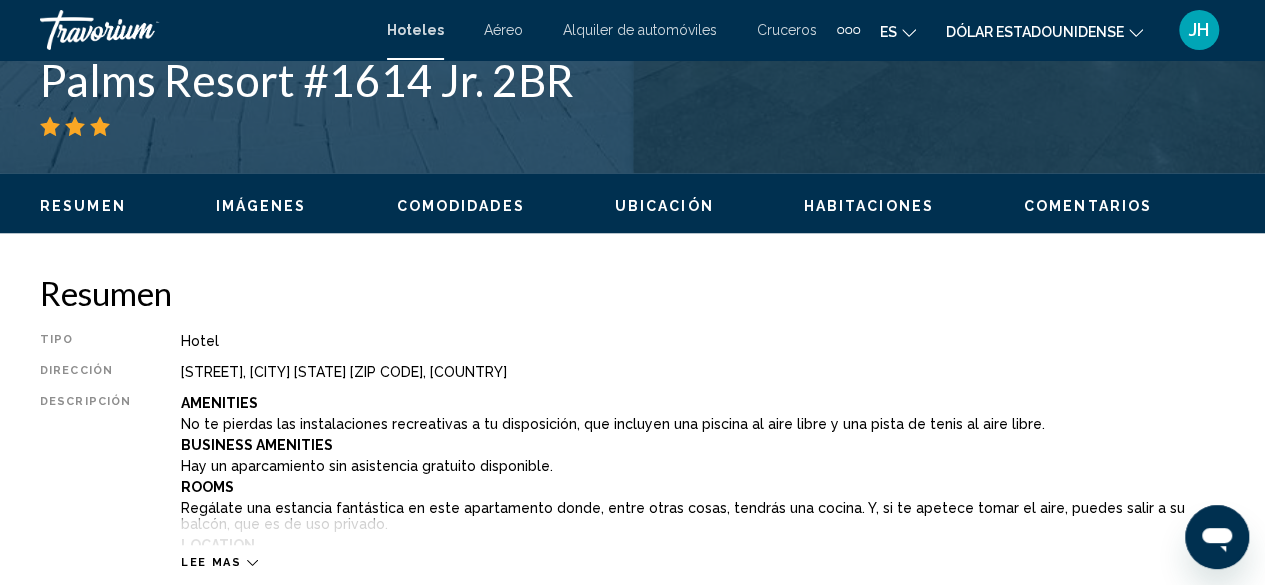 scroll, scrollTop: 942, scrollLeft: 0, axis: vertical 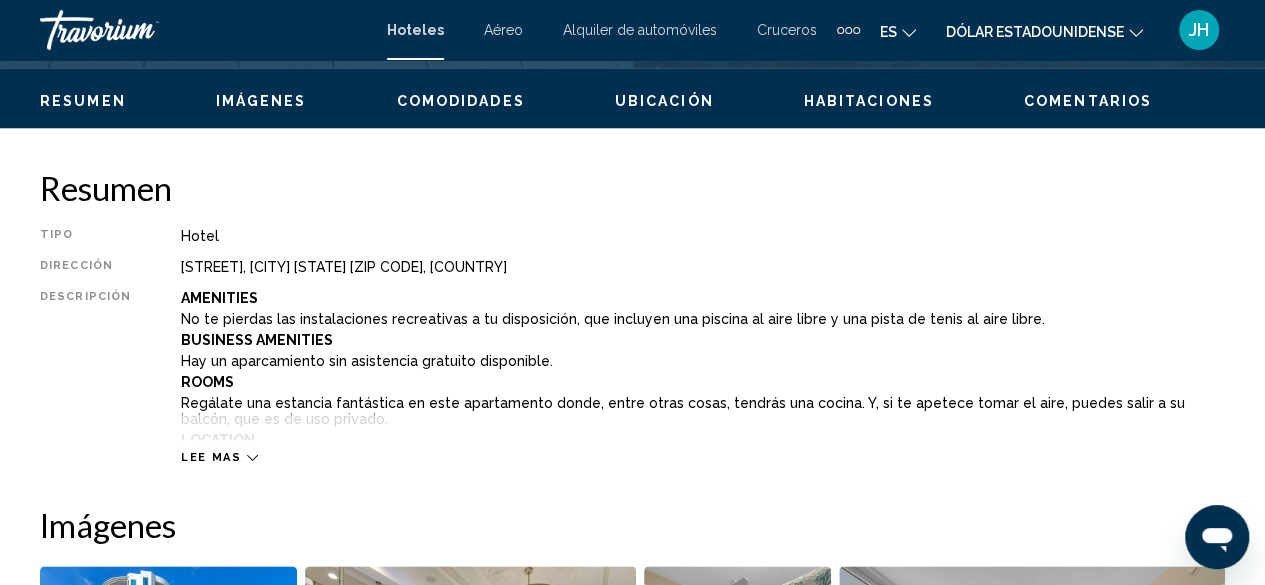 click on "Lee mas" at bounding box center [211, 457] 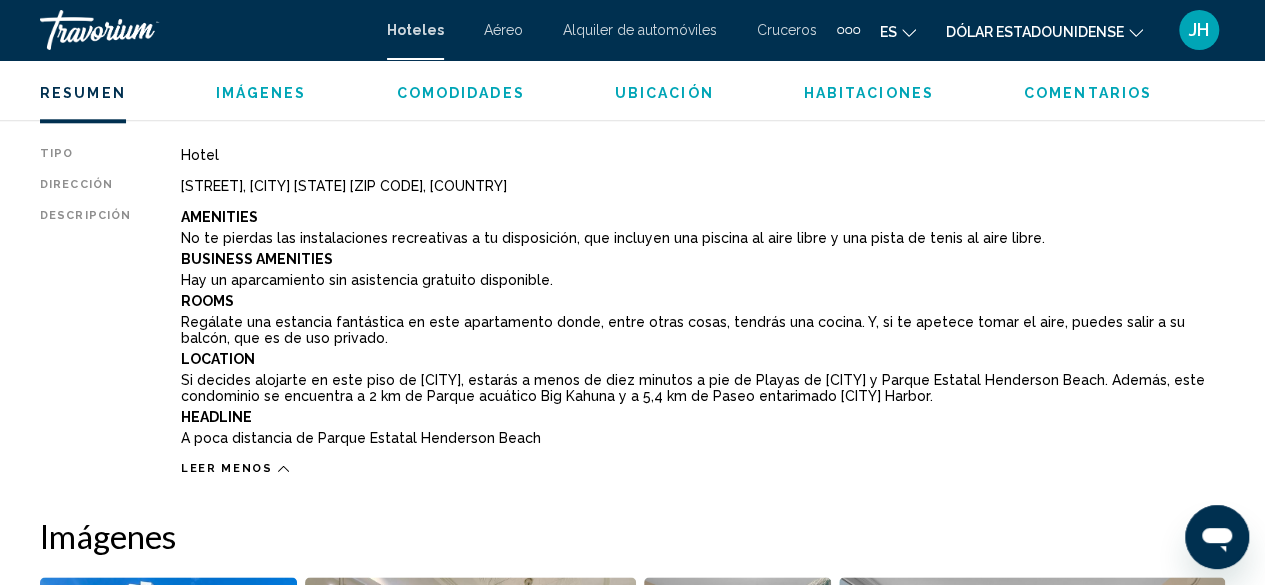 scroll, scrollTop: 1042, scrollLeft: 0, axis: vertical 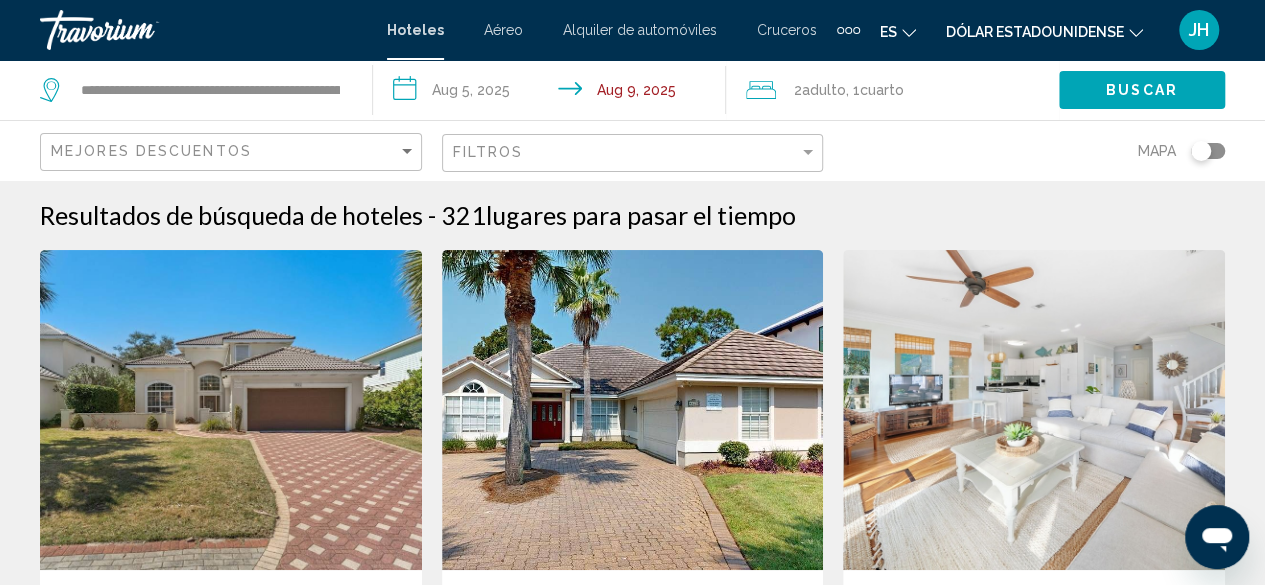click on "Filtros" 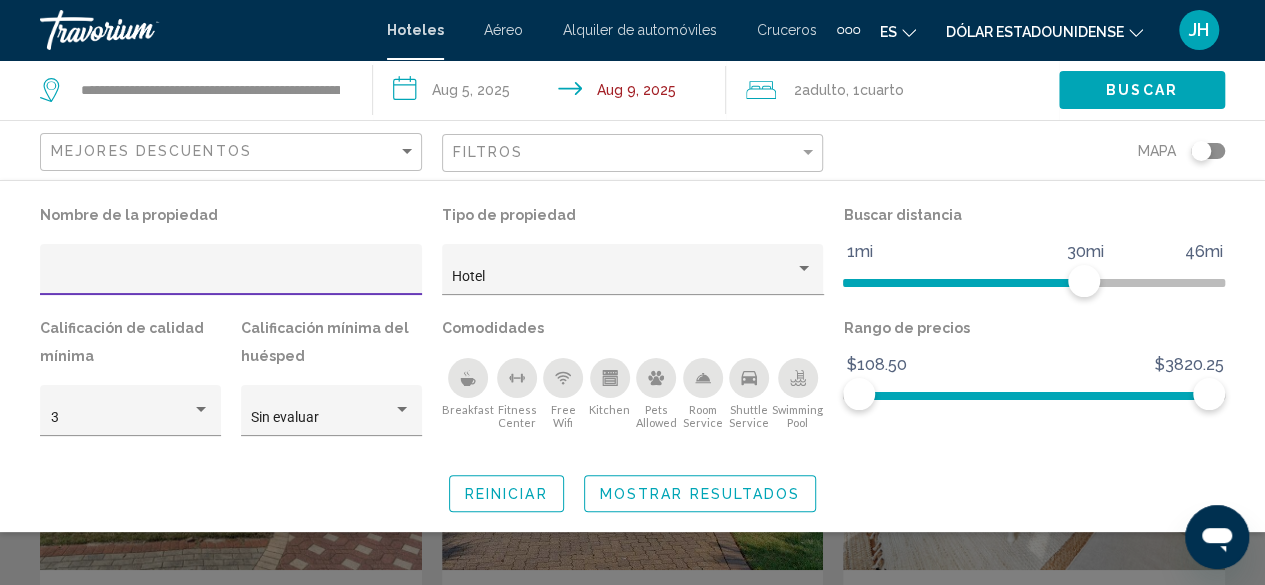 click on "Reiniciar" 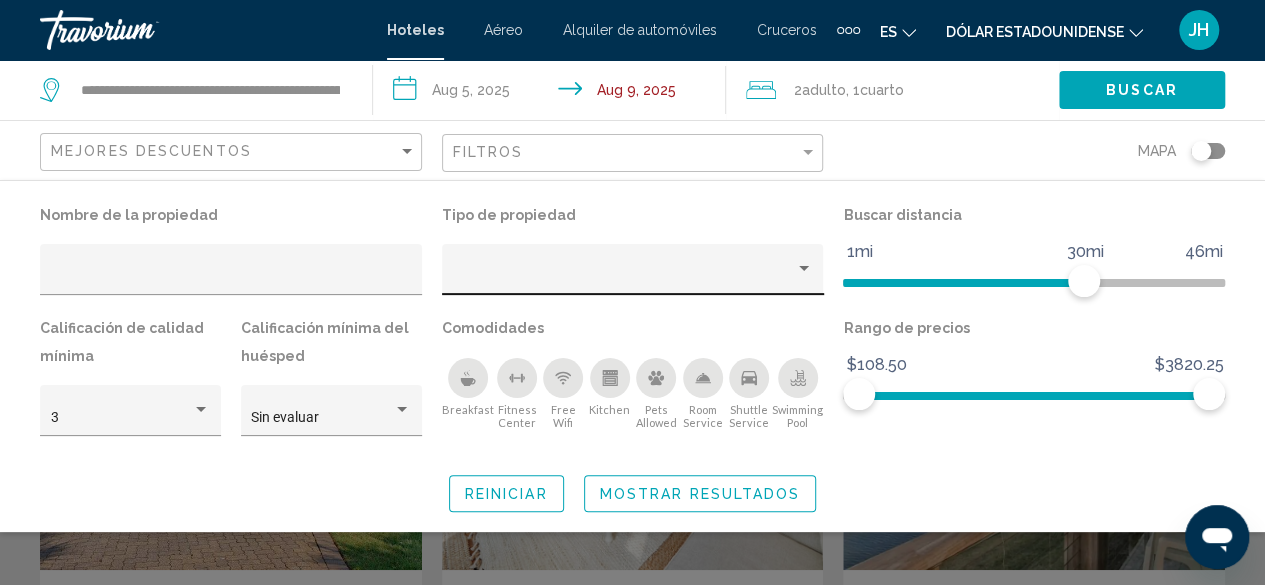 click at bounding box center (804, 269) 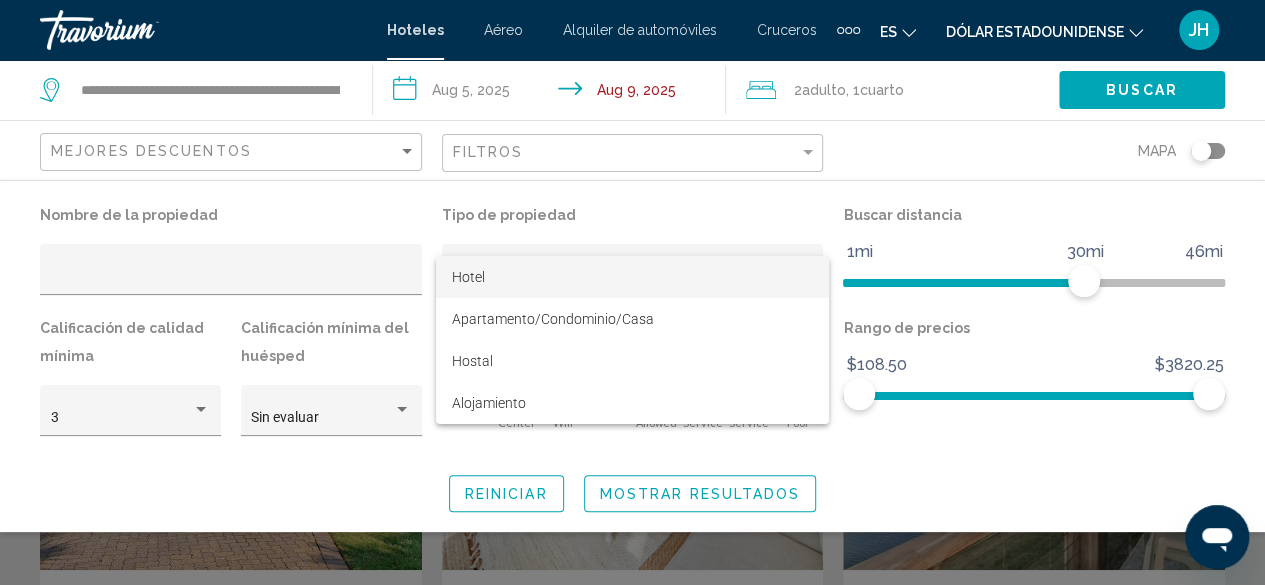 click on "Hotel" at bounding box center [632, 277] 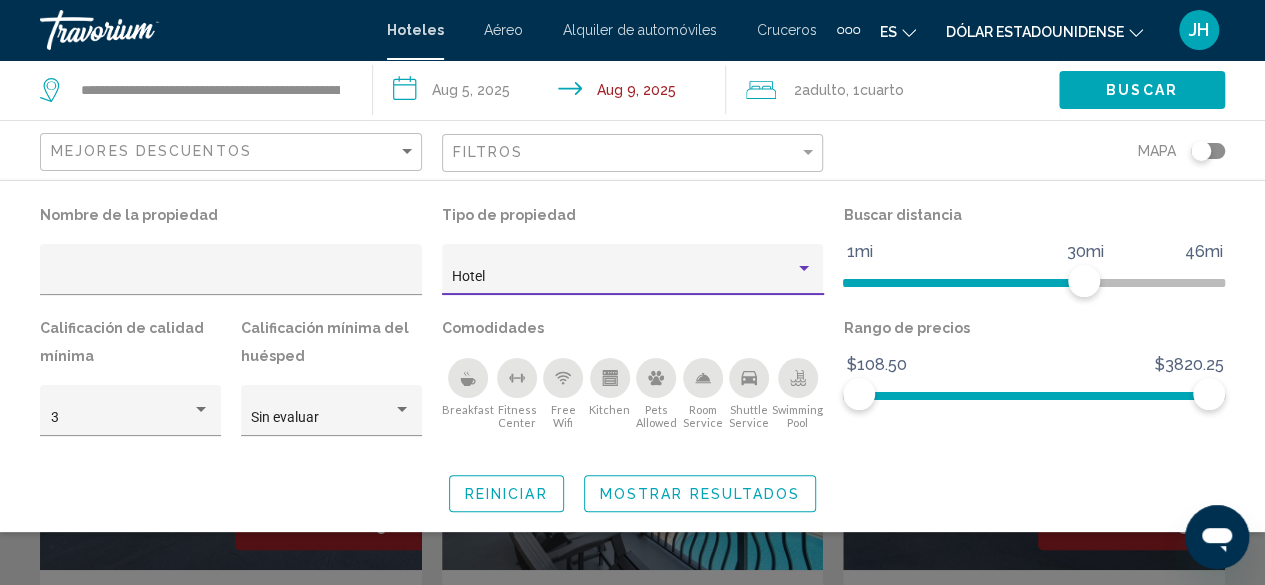 click on "Mostrar resultados" 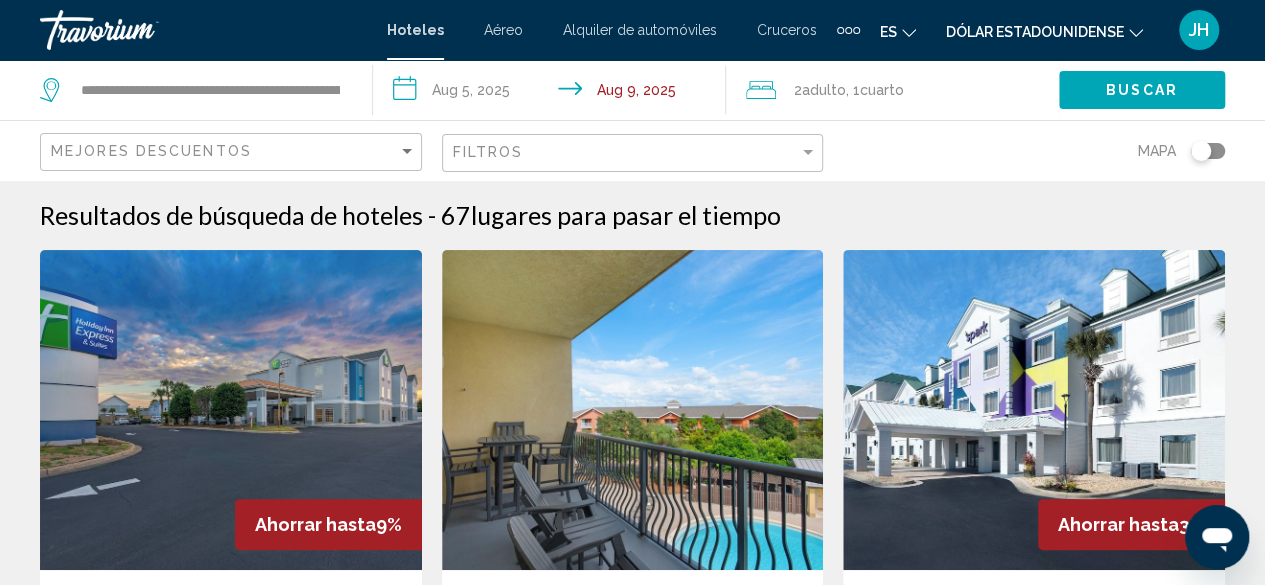 click 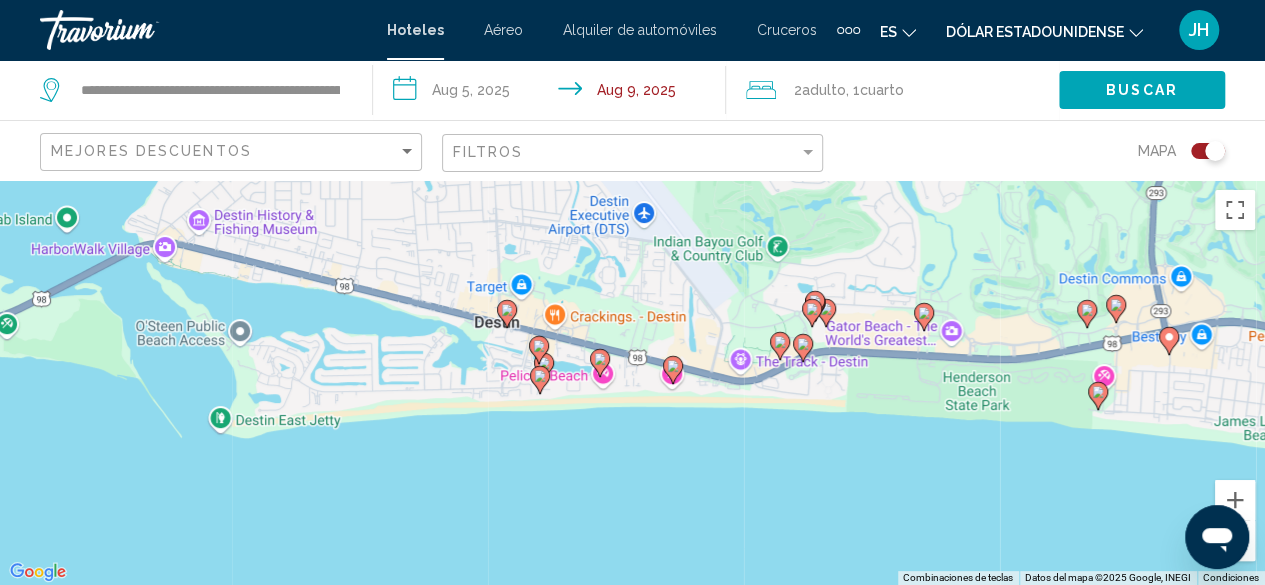 click 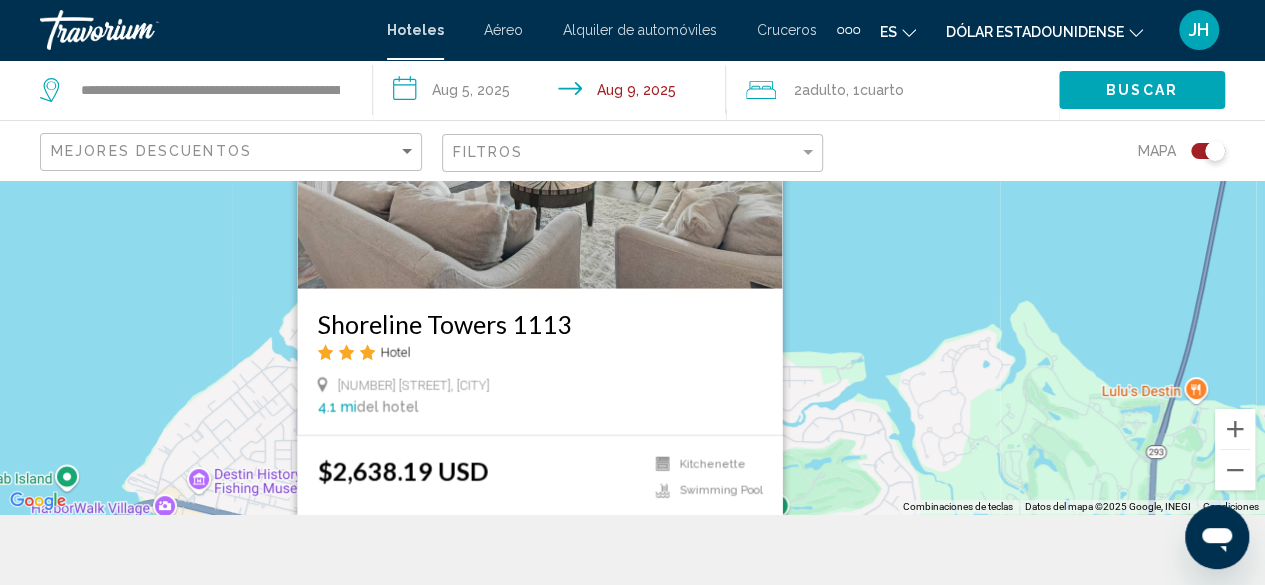 scroll, scrollTop: 100, scrollLeft: 0, axis: vertical 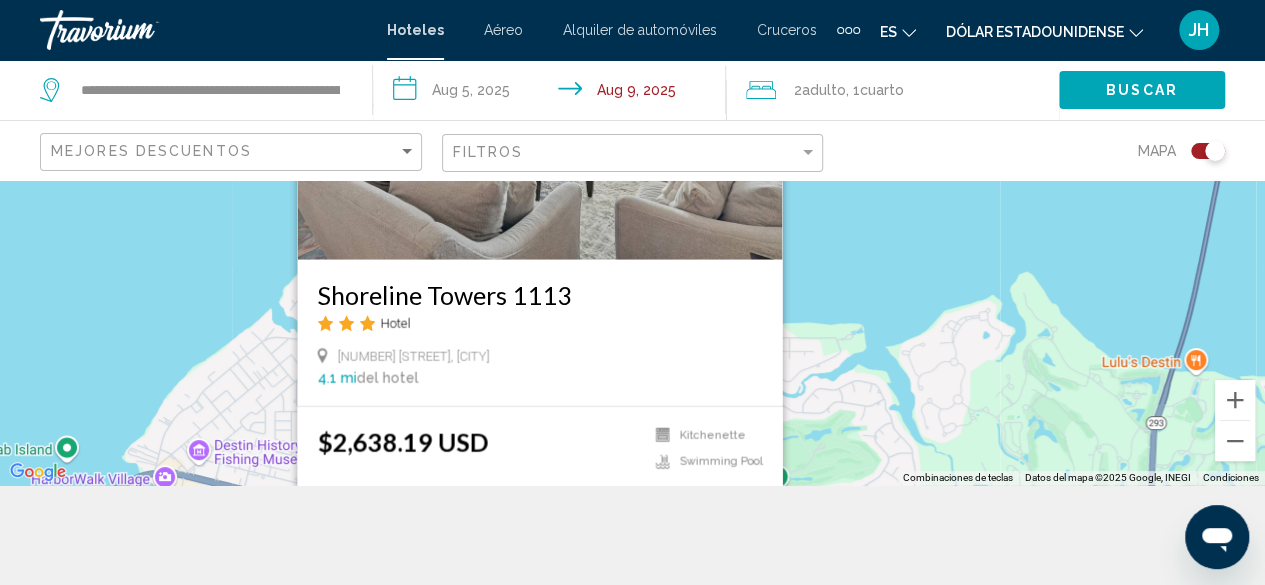 click at bounding box center [539, 99] 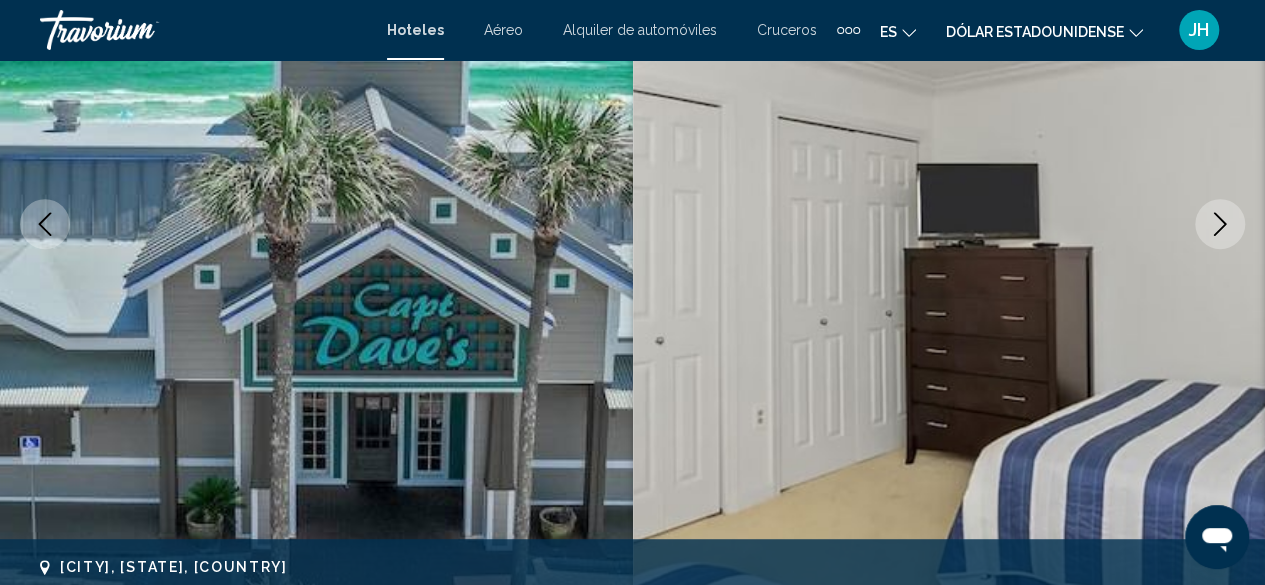 scroll, scrollTop: 342, scrollLeft: 0, axis: vertical 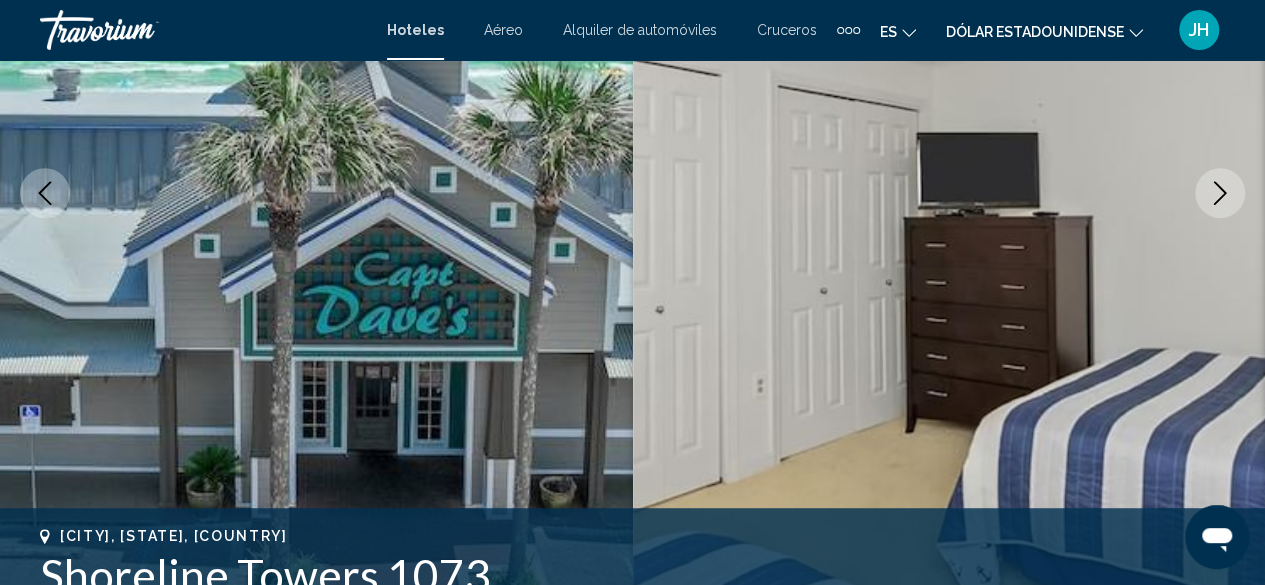click 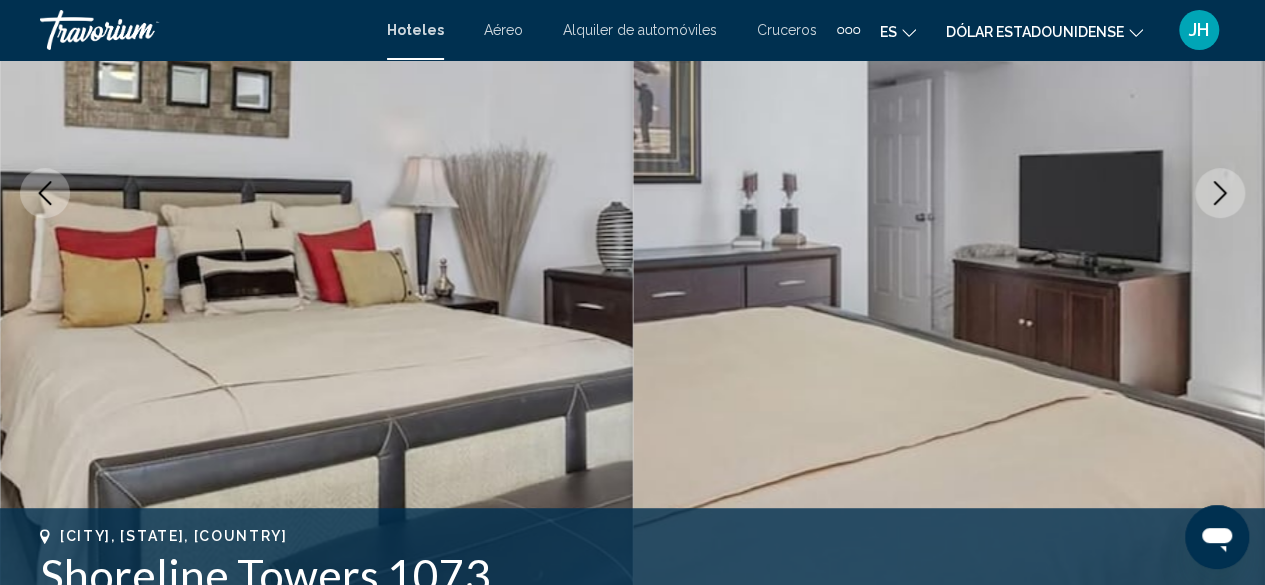 click 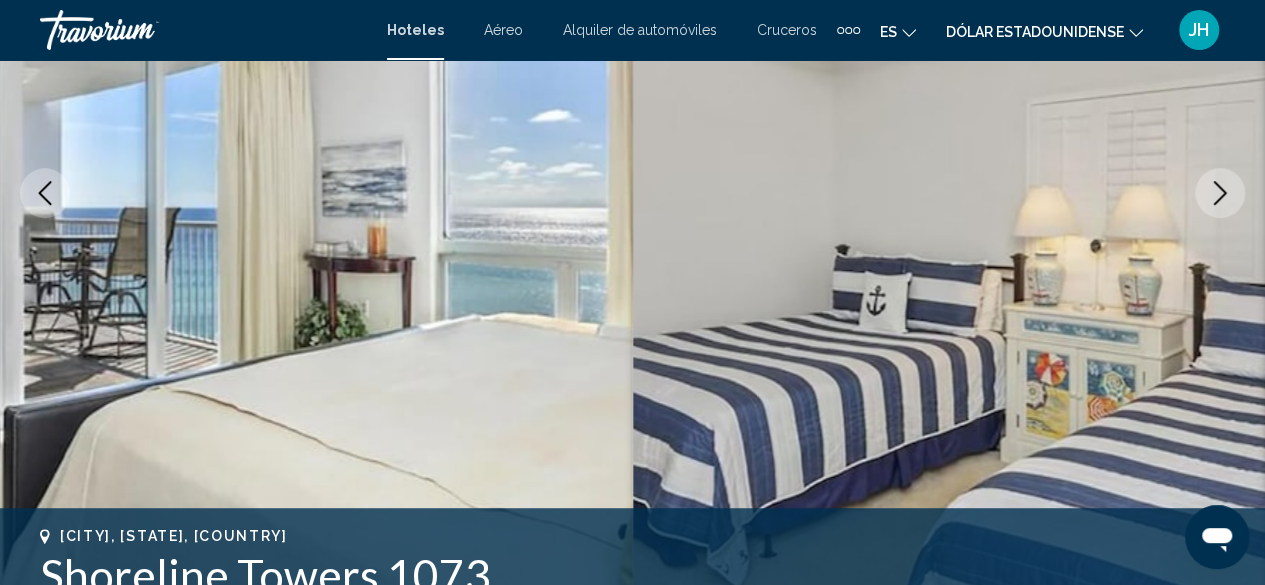click 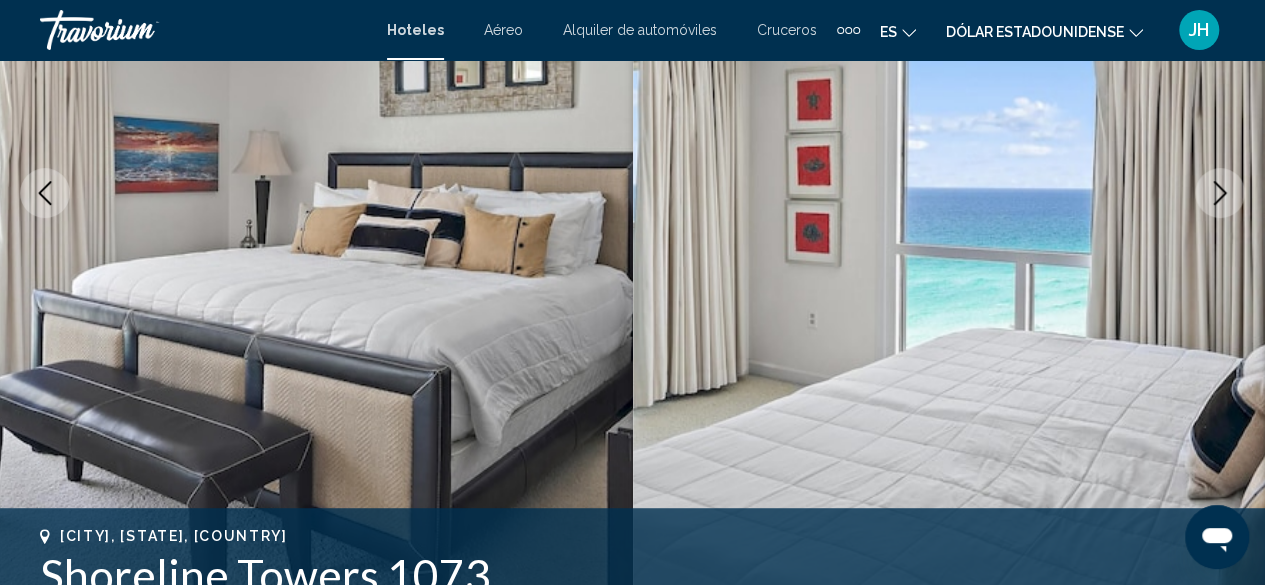 click 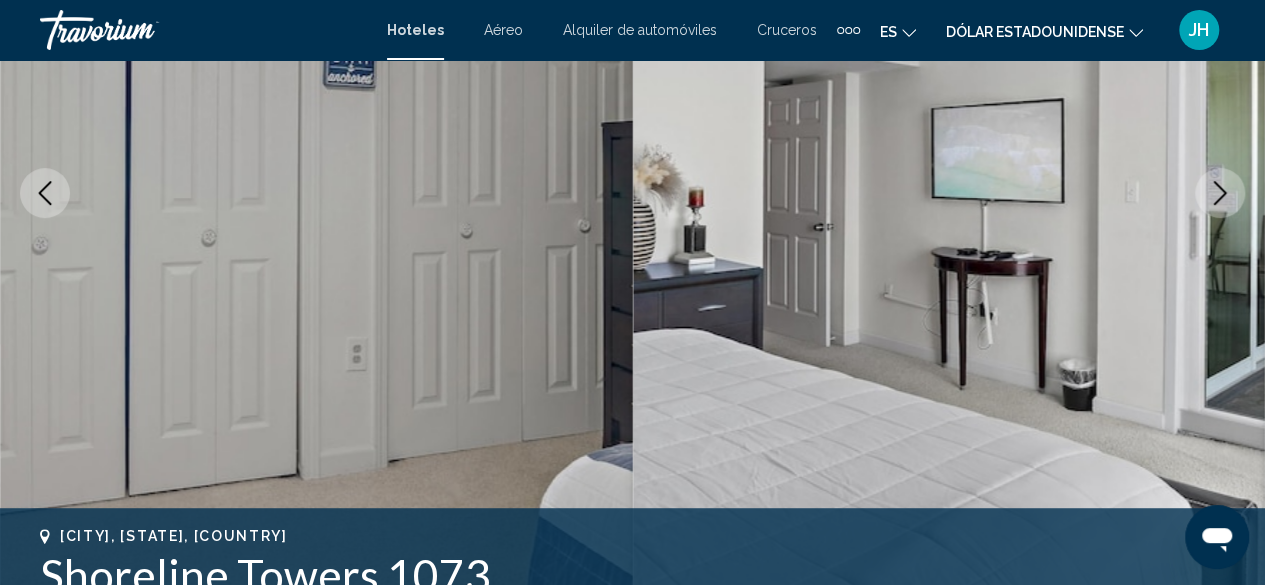 click 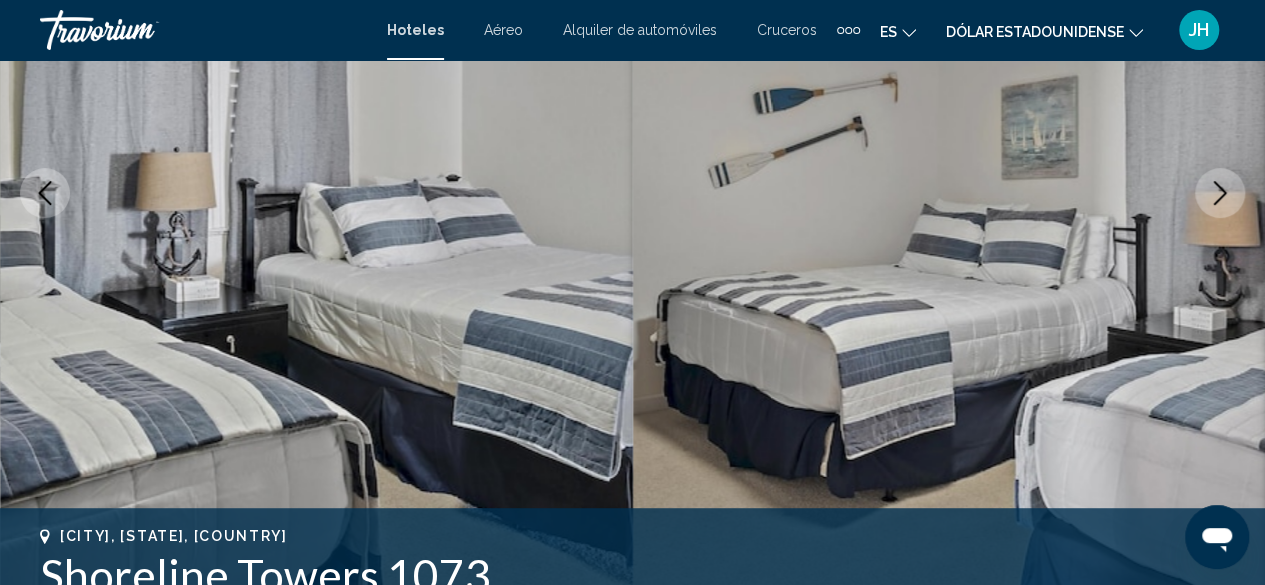 click 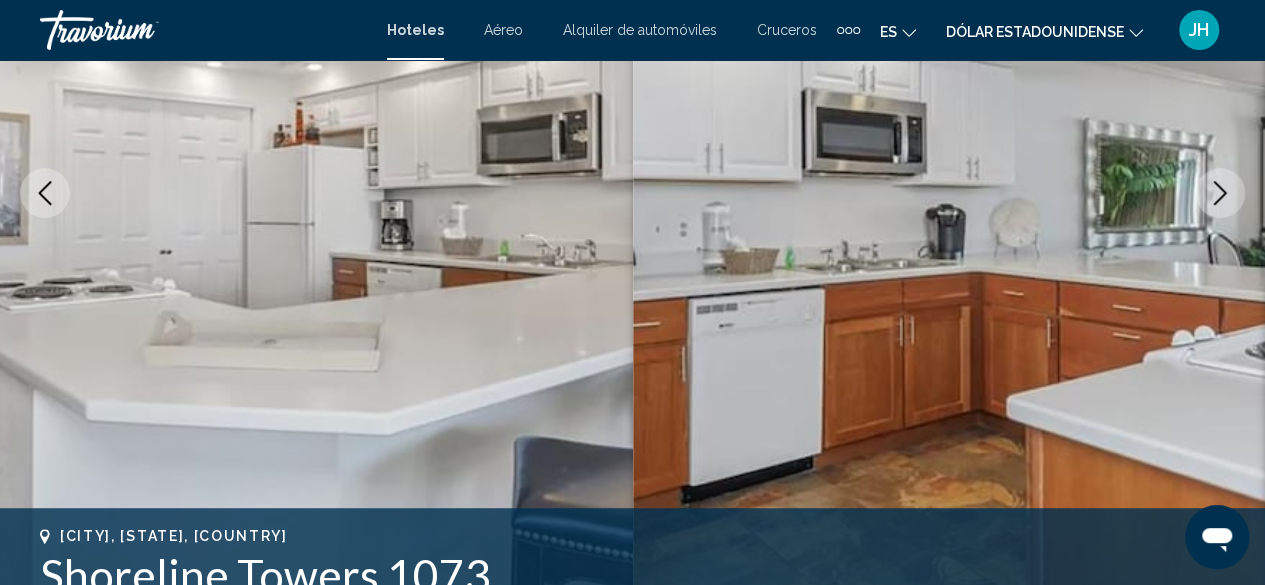 click 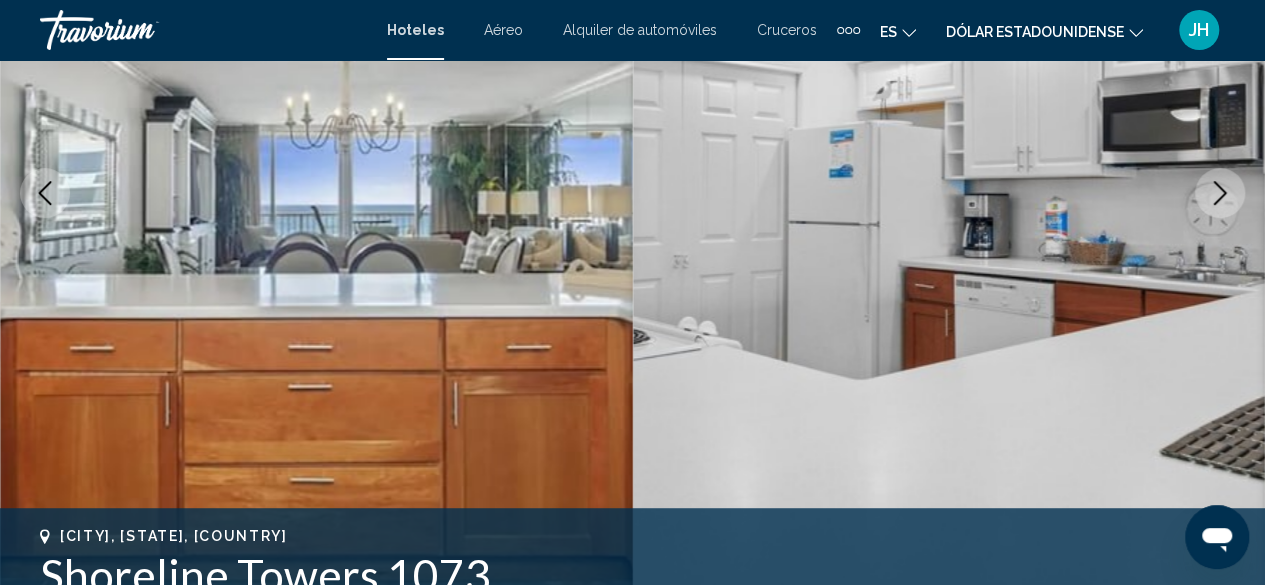 click 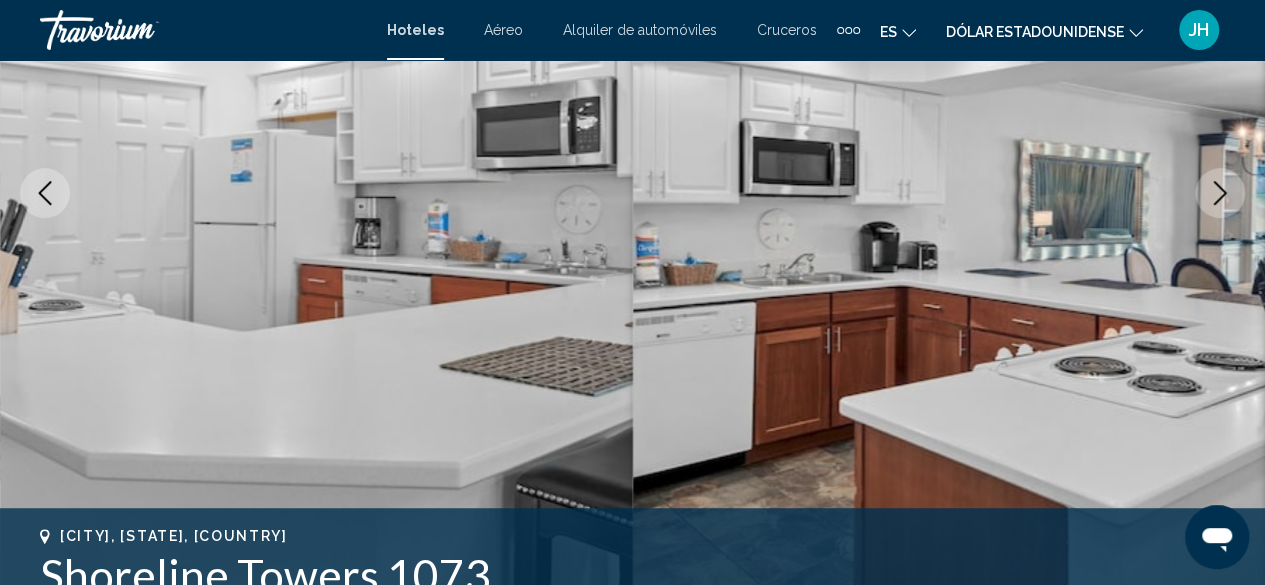click 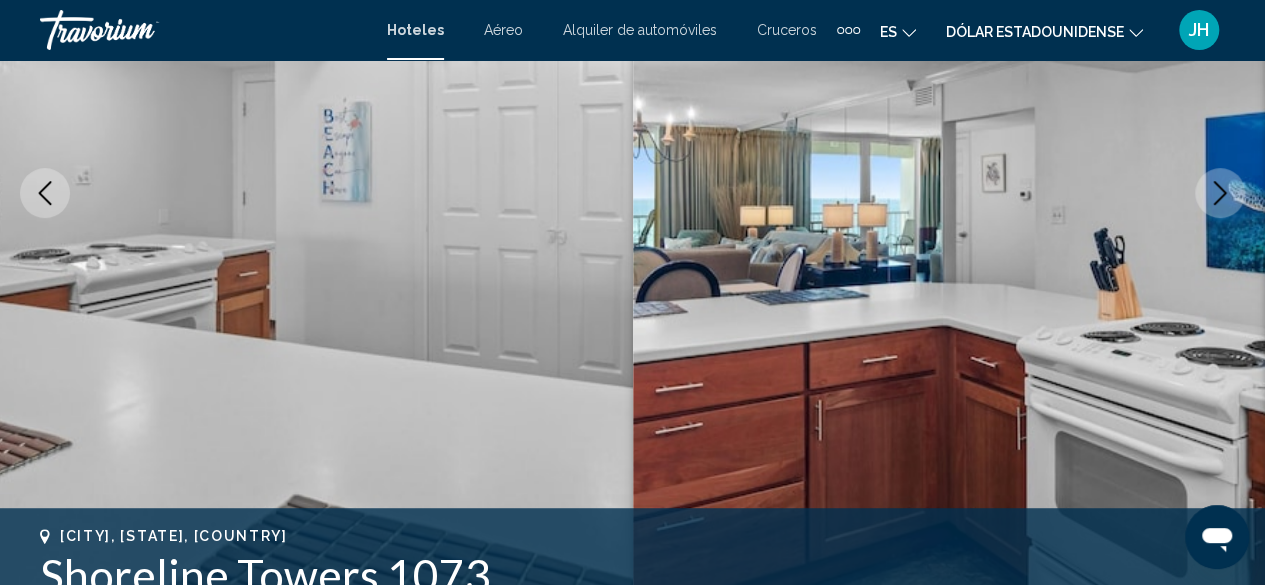 click 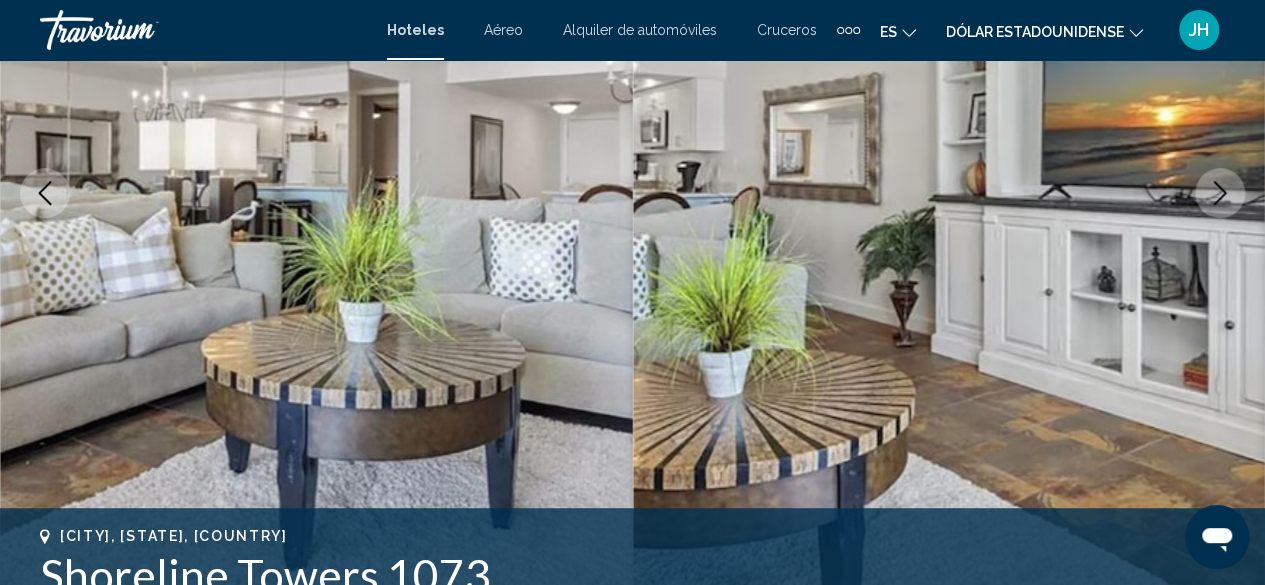 click 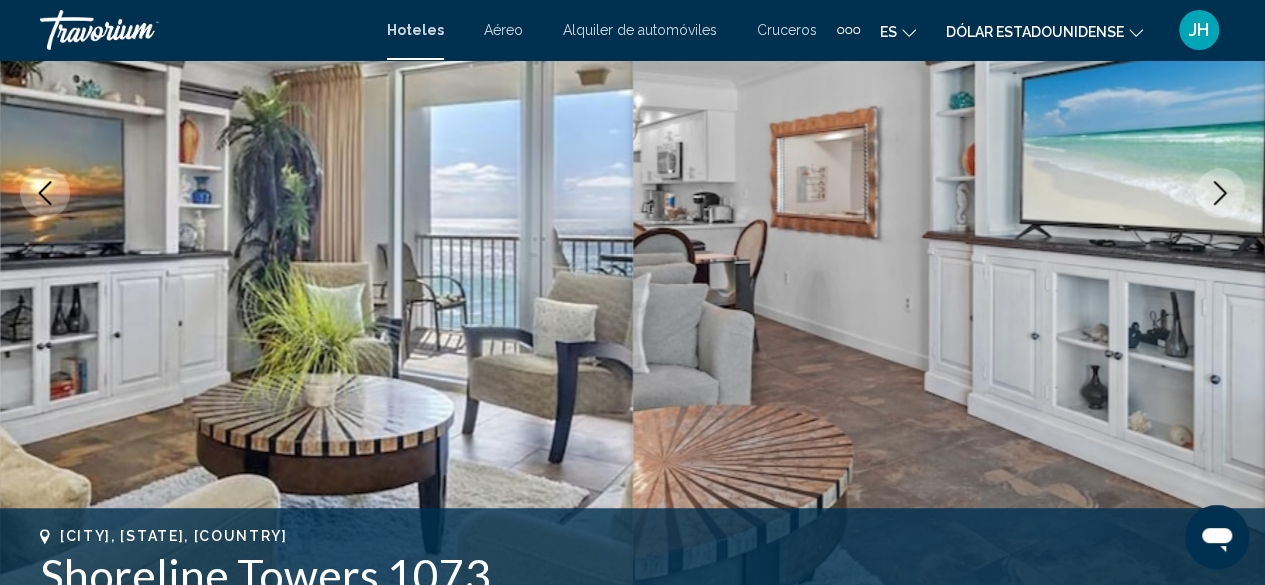 click 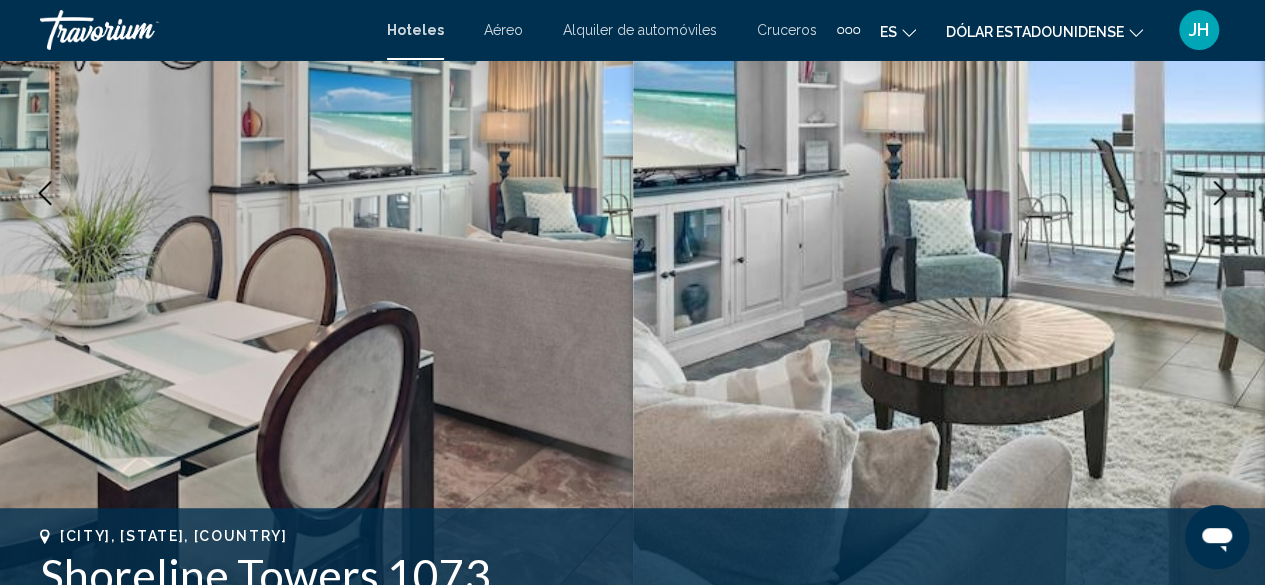 click 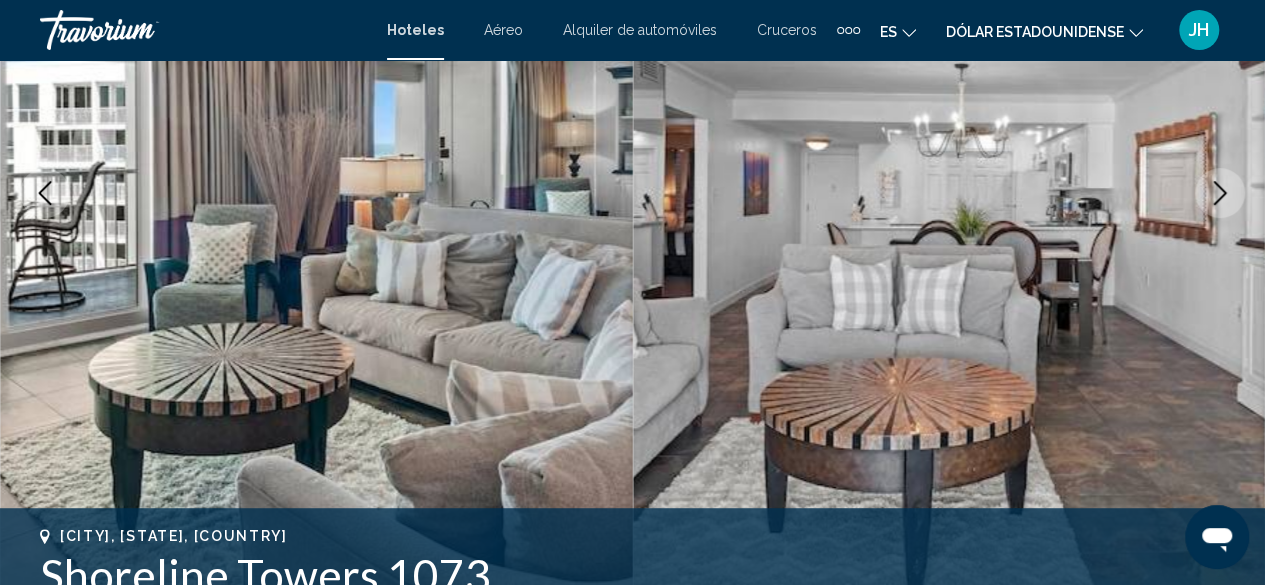 click 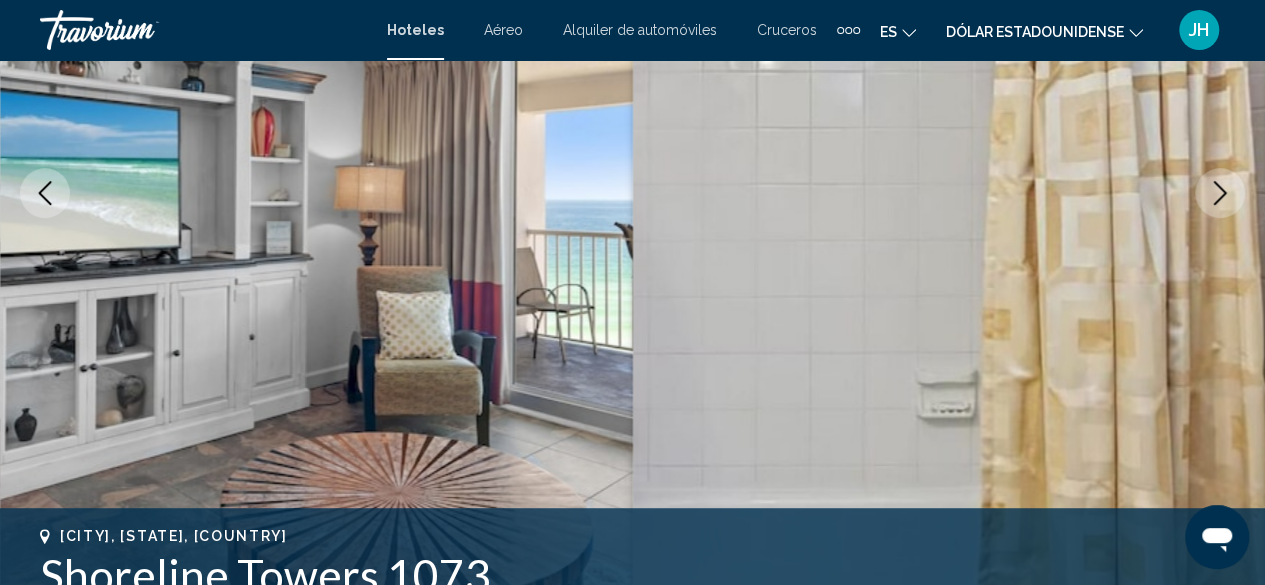 click 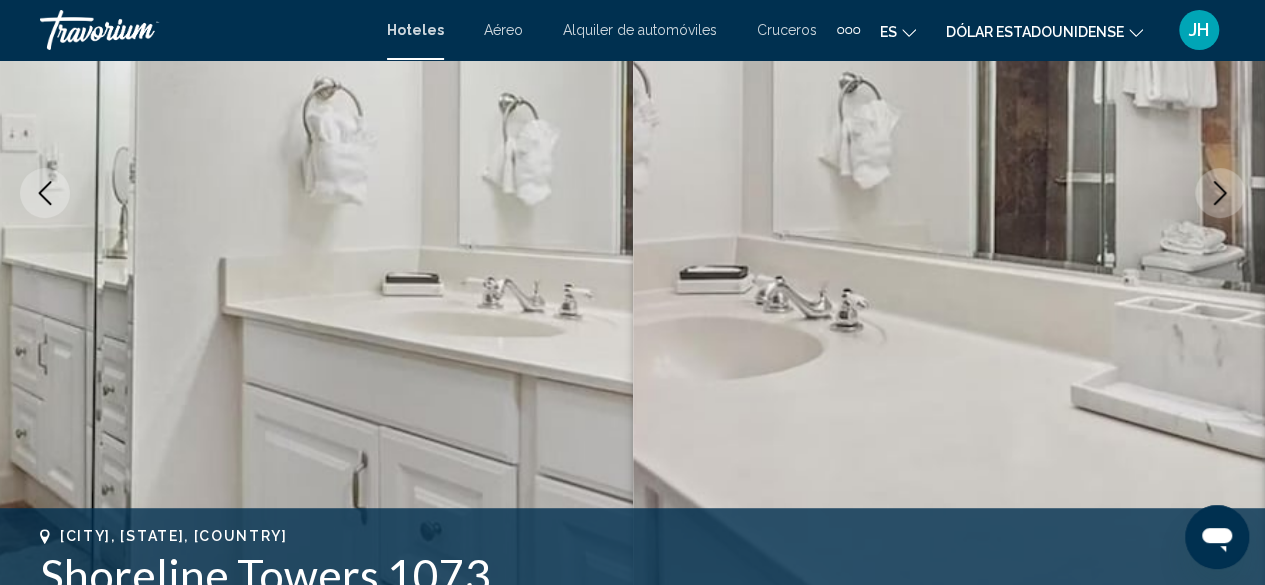 click 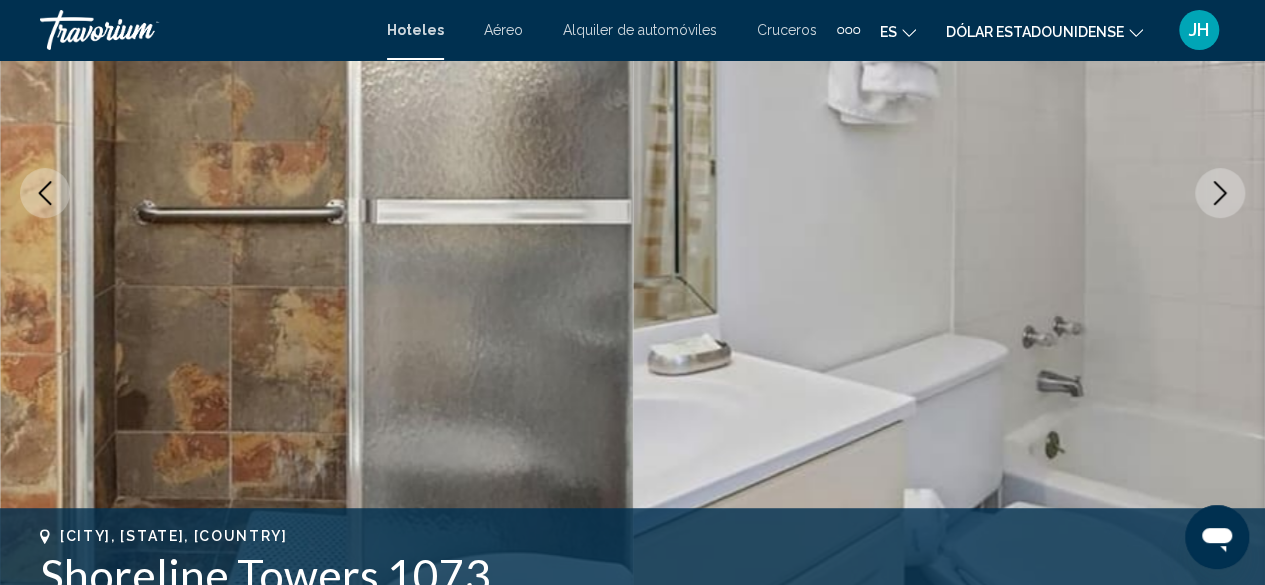 click 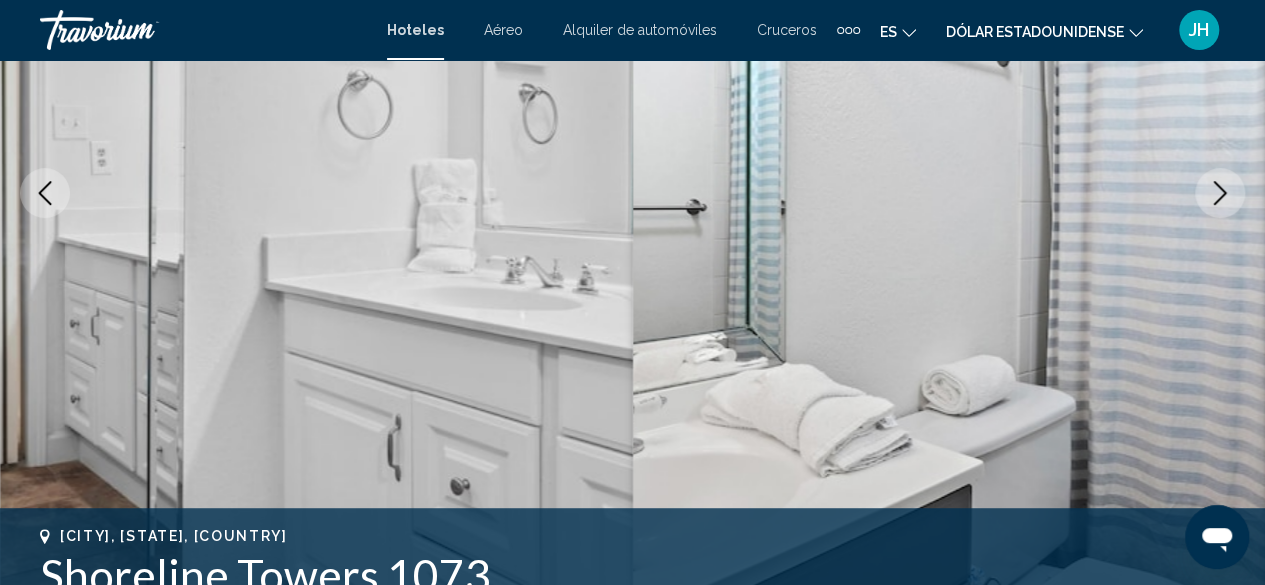 click 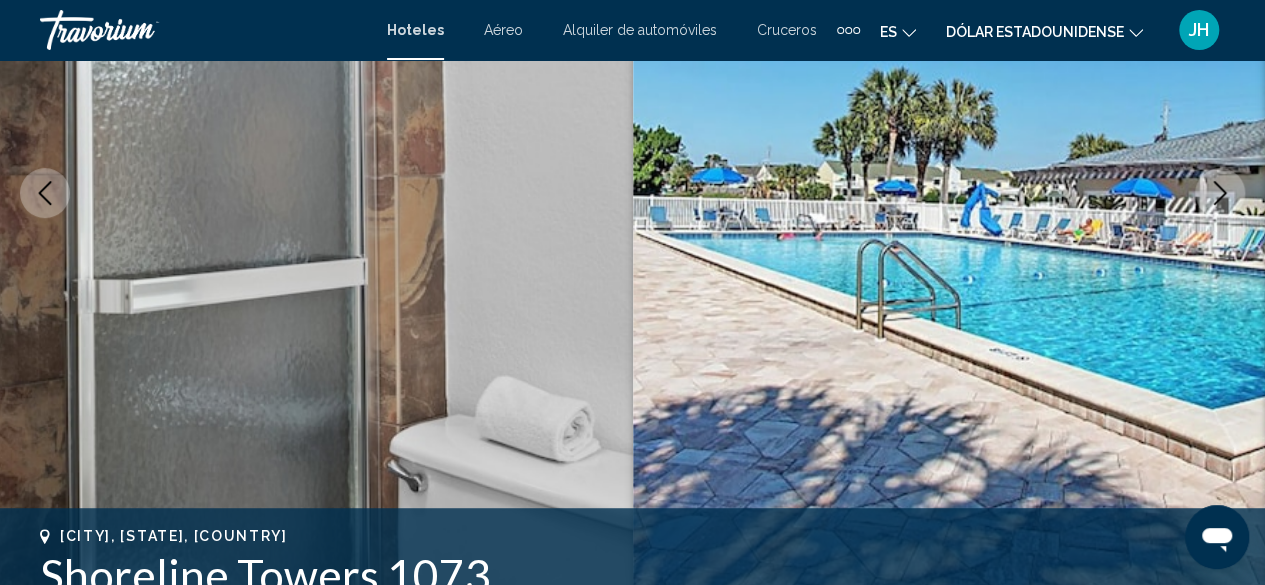 click 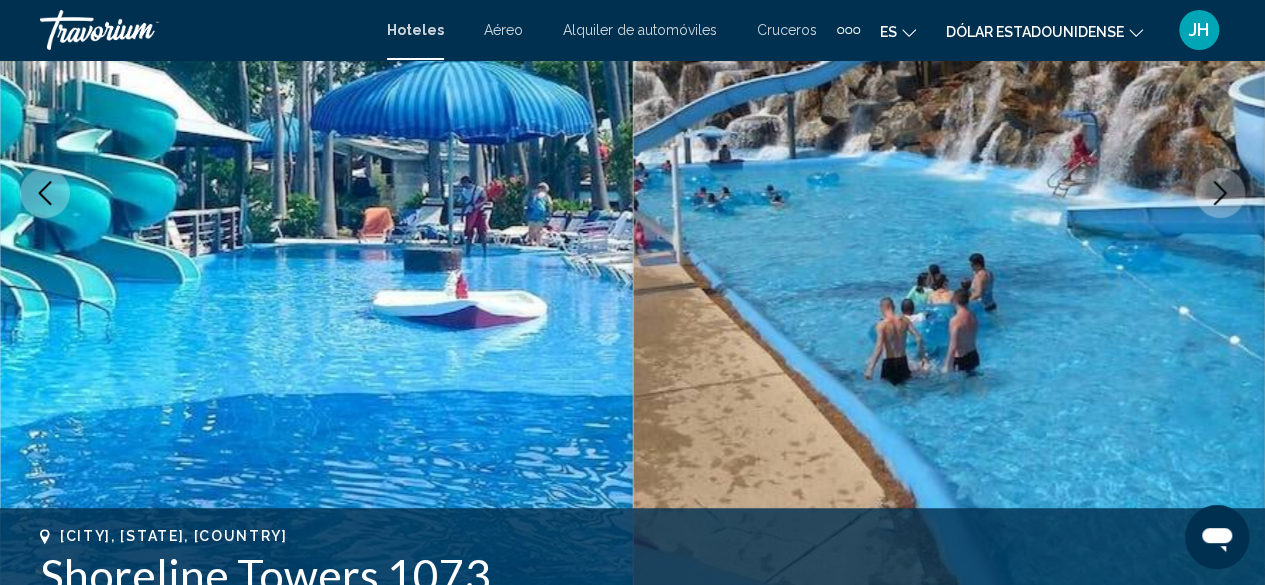 click 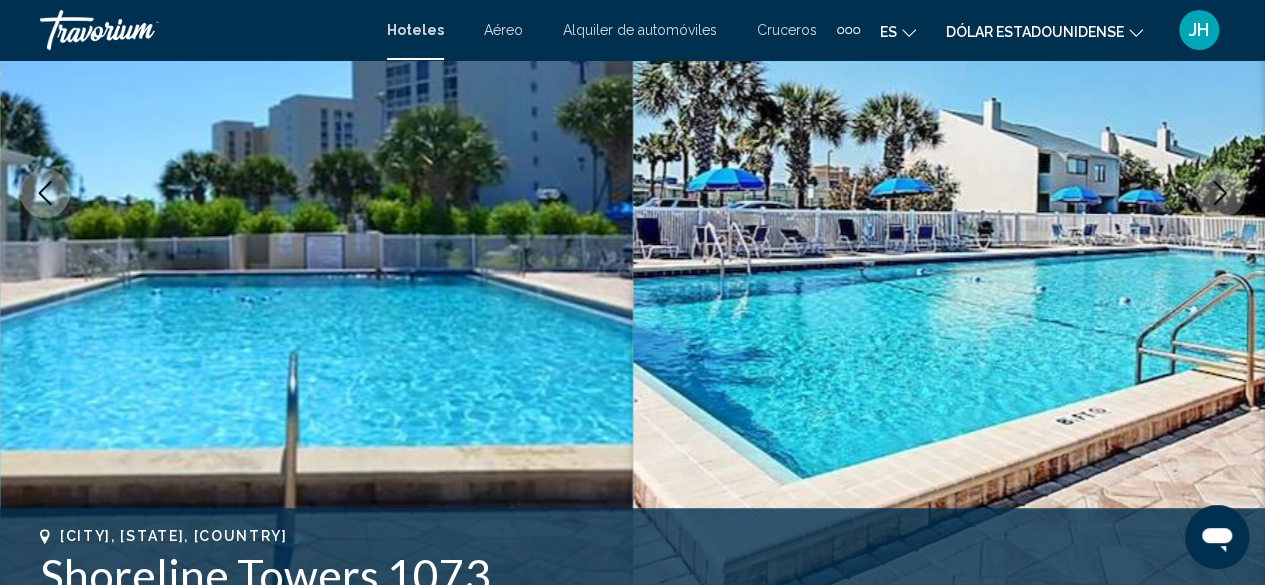 click 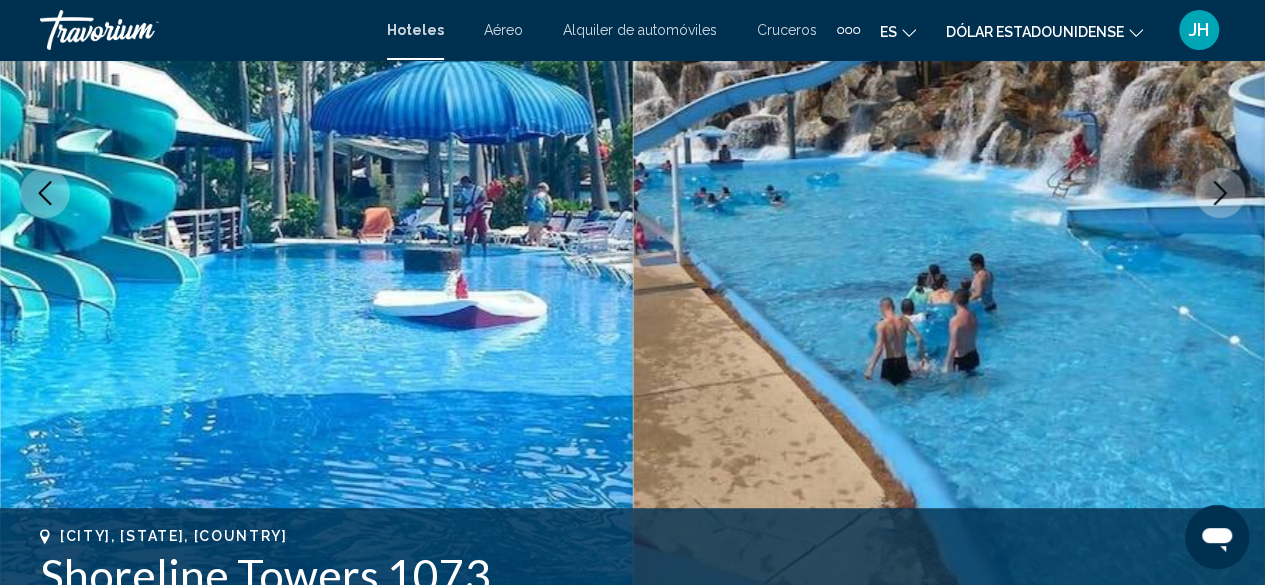 click 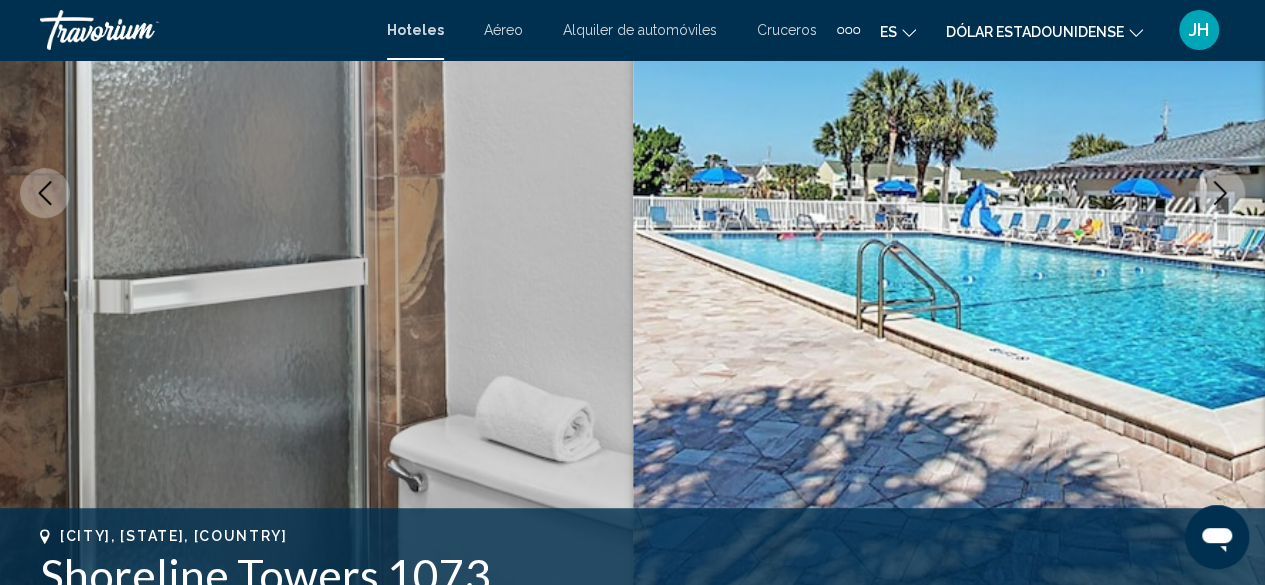 click 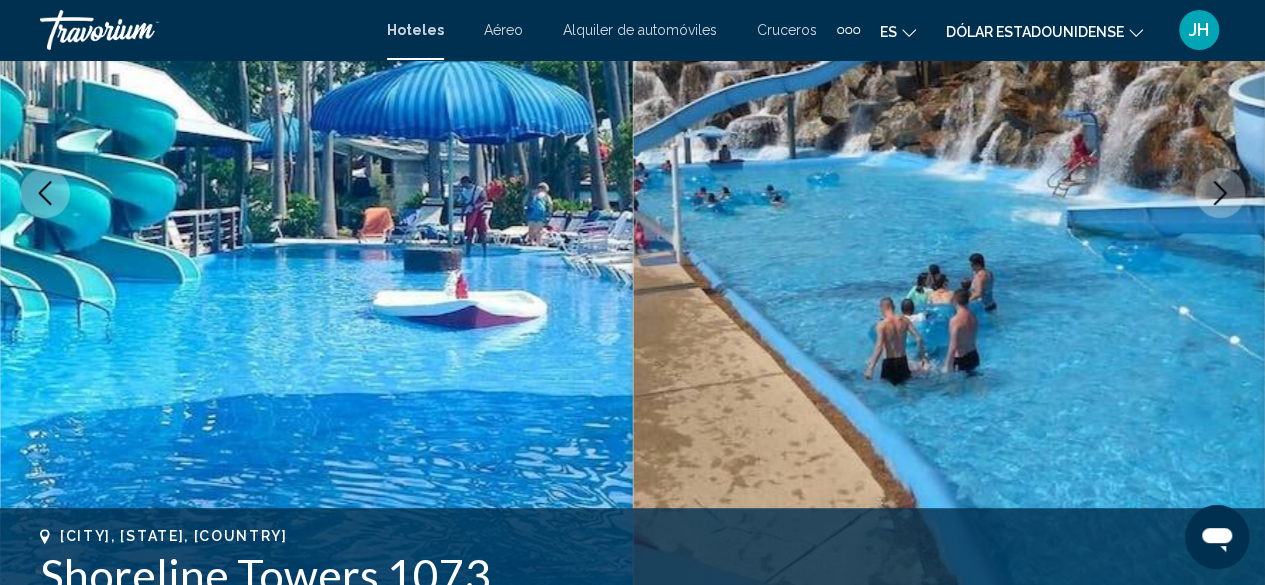 click 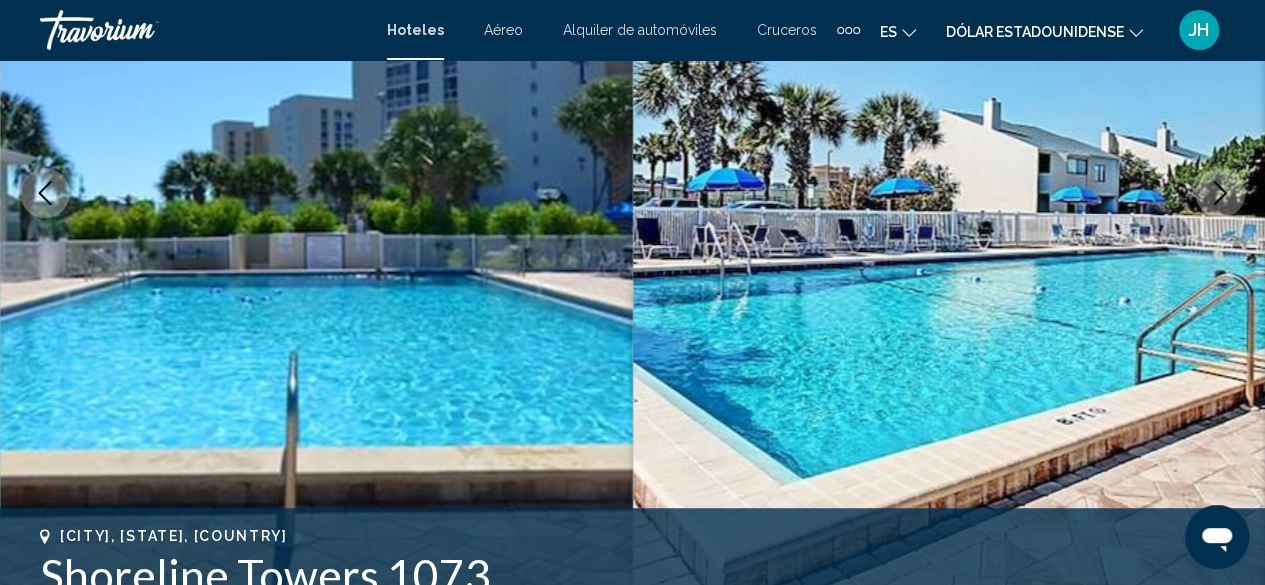 click 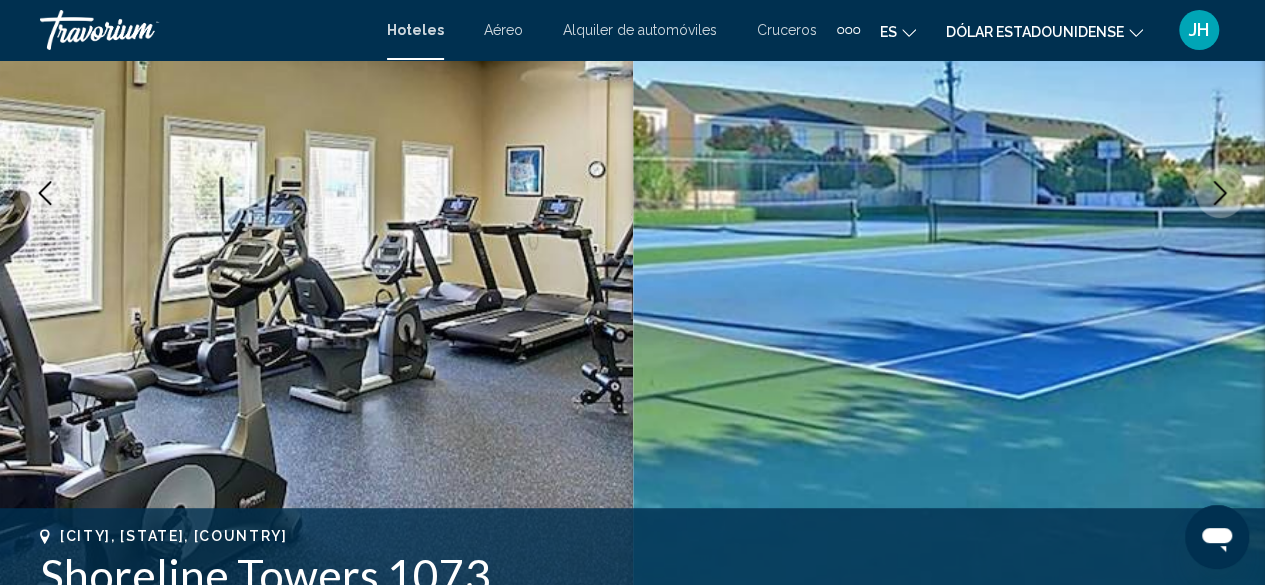 click 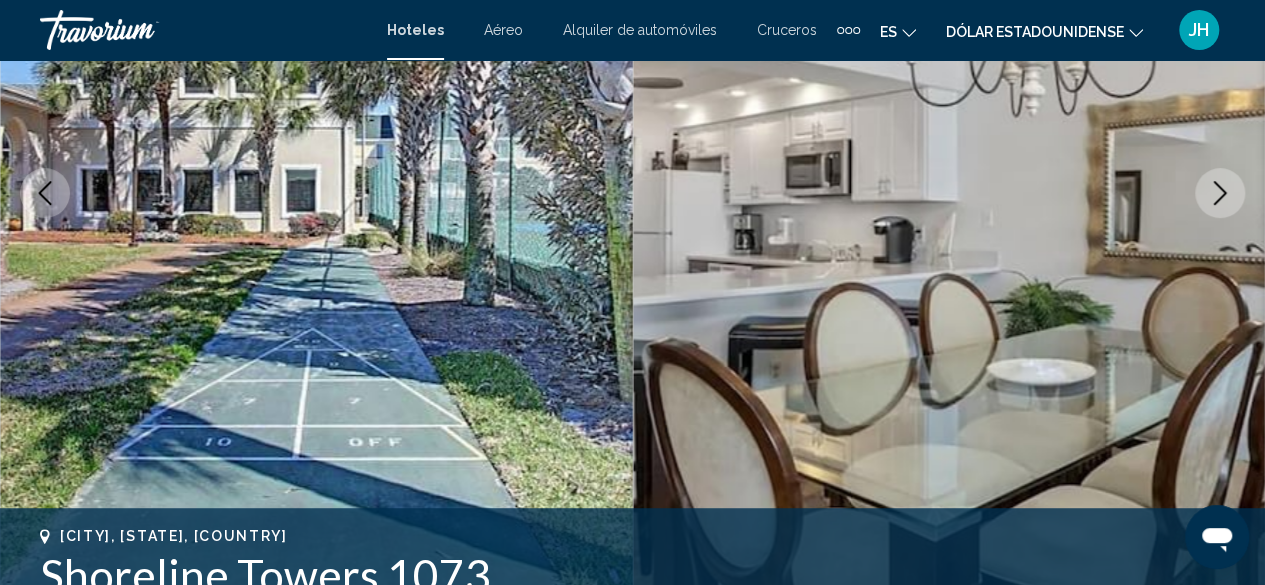 click 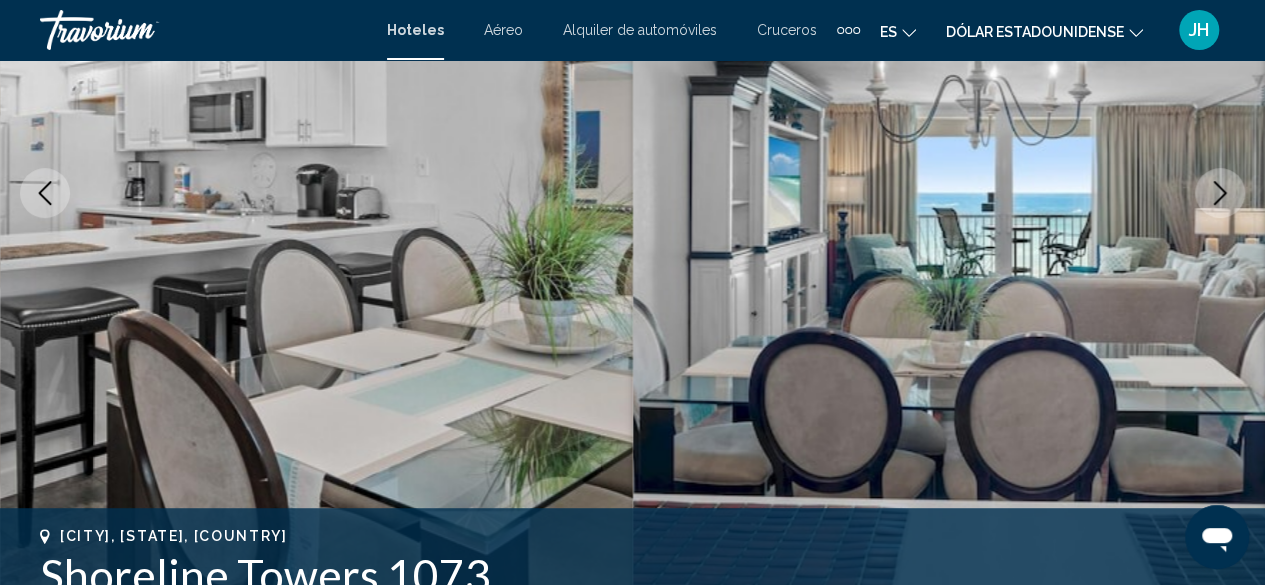 click 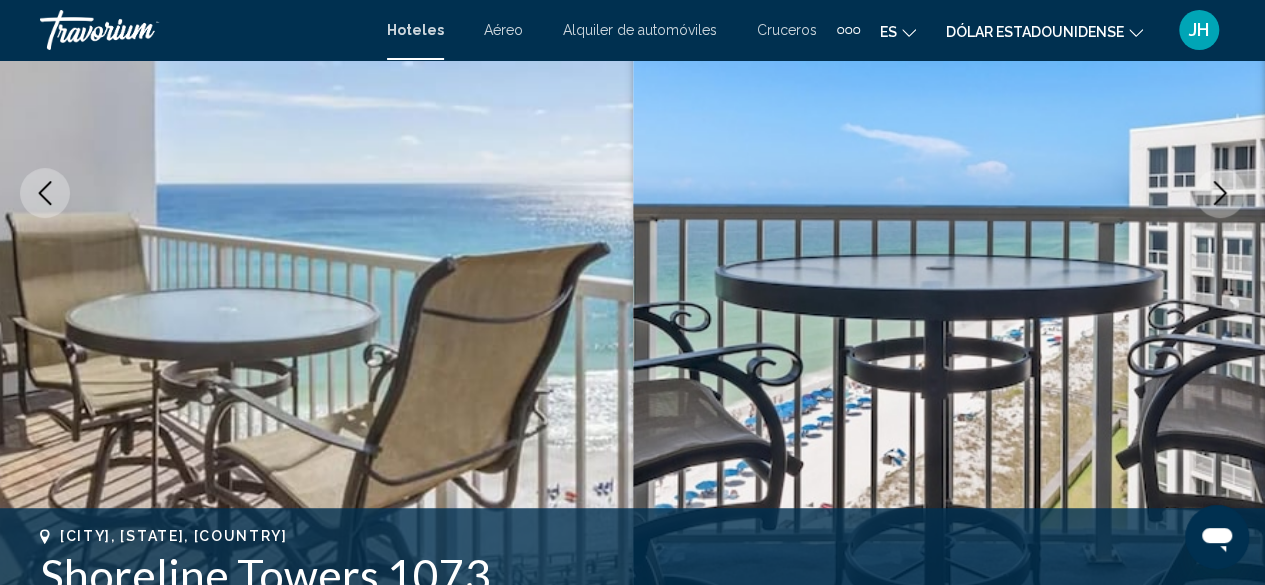 click 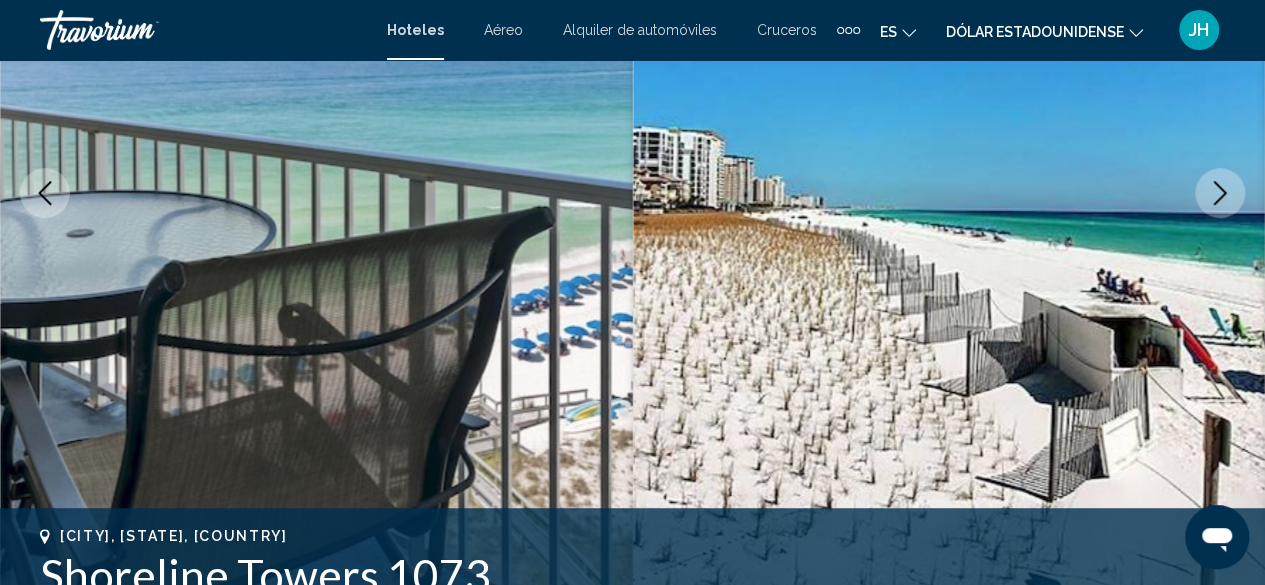 click 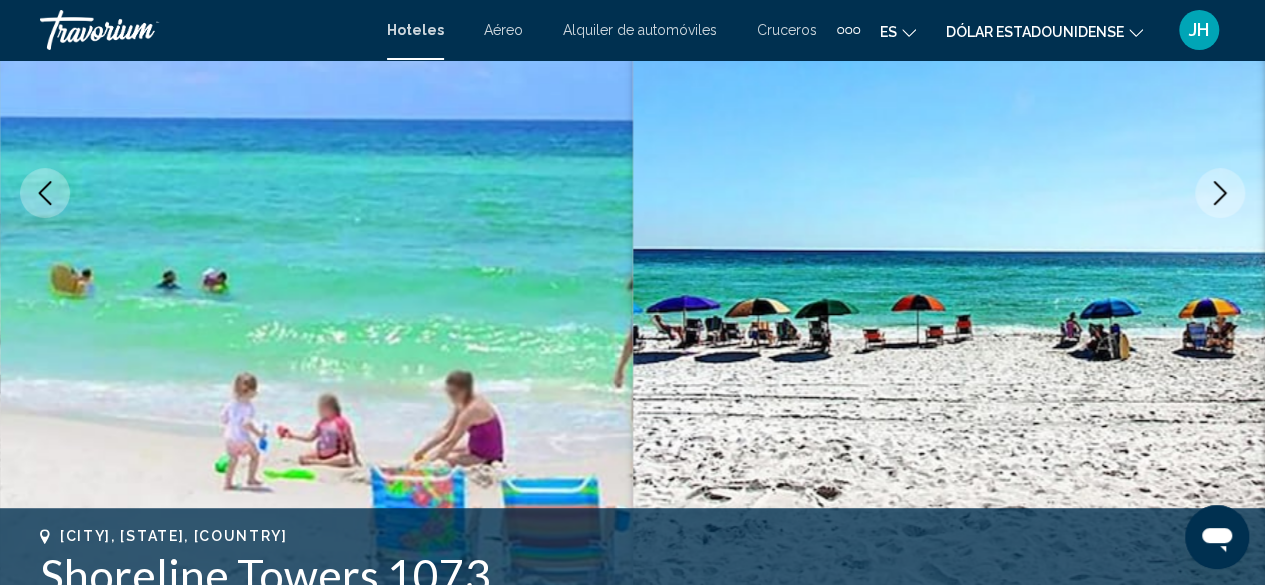 click 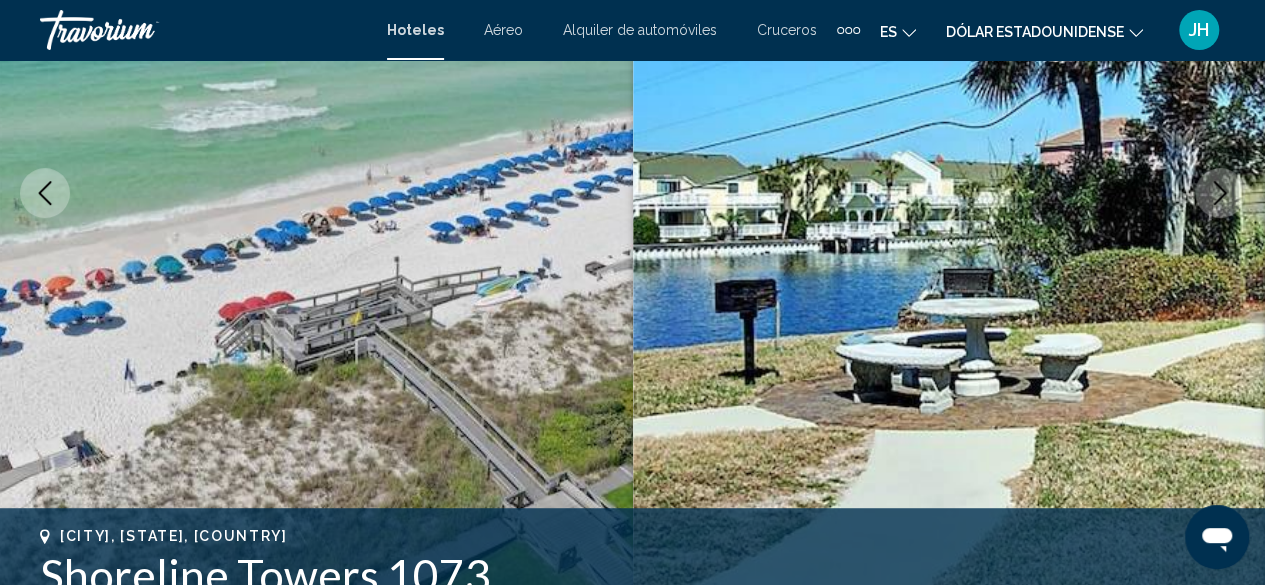 click 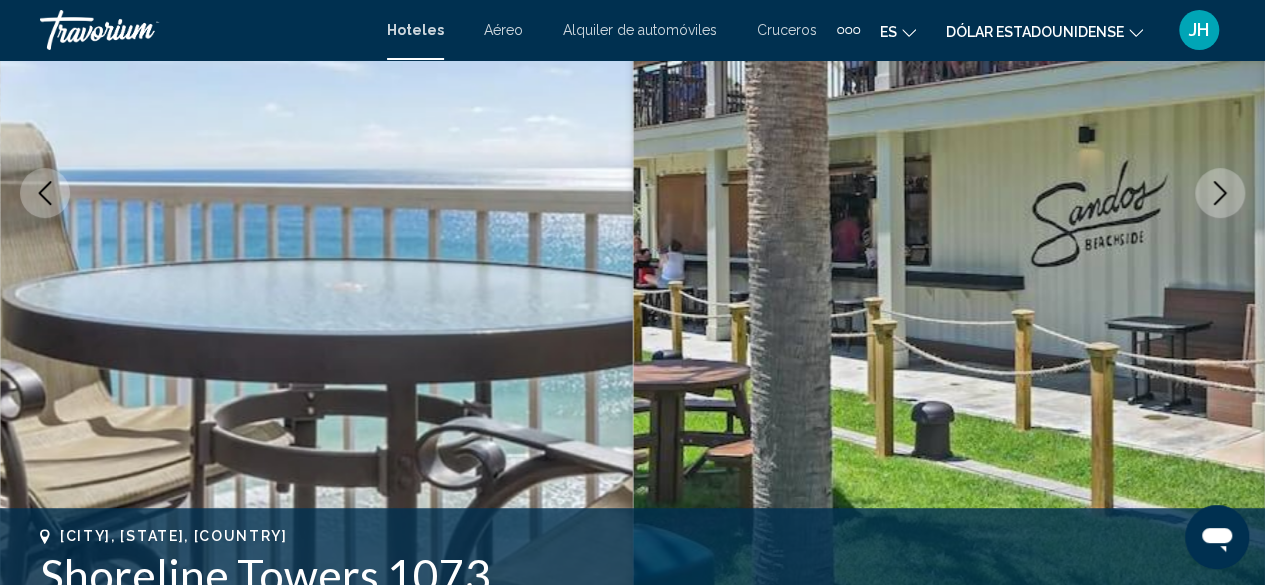 click 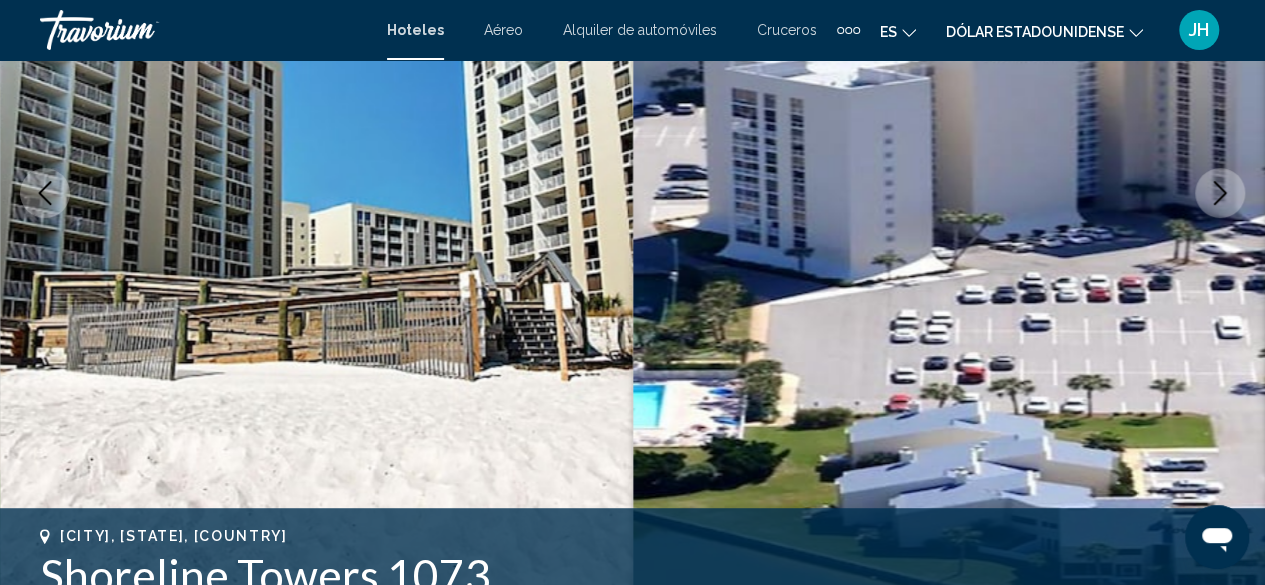 click 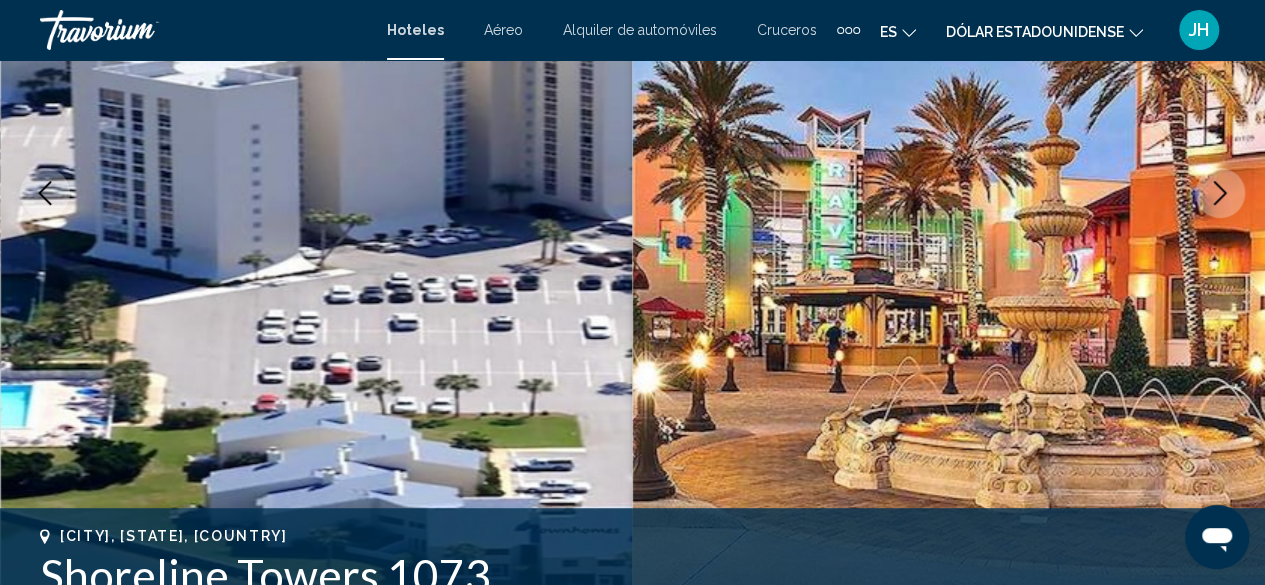 click 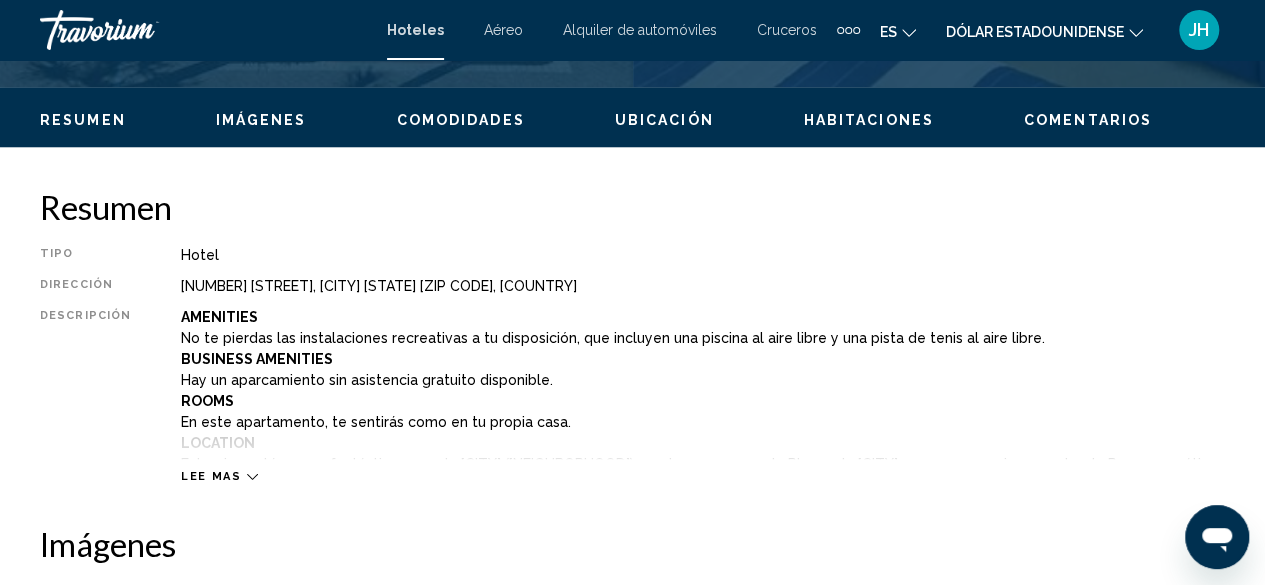scroll, scrollTop: 942, scrollLeft: 0, axis: vertical 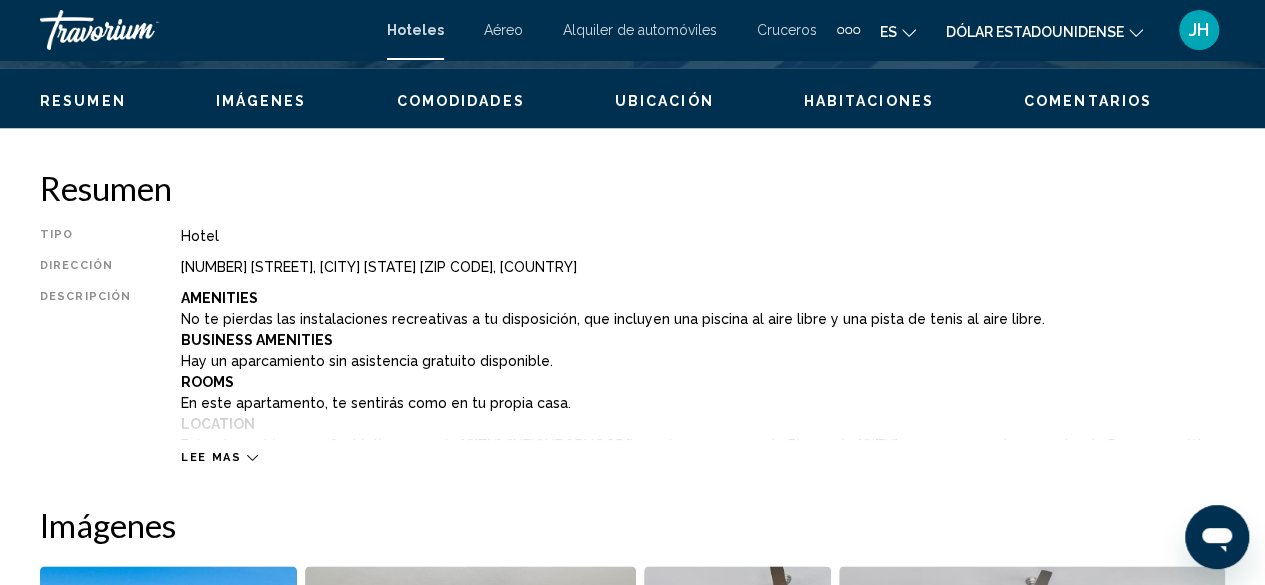 click on "Lee mas" at bounding box center [219, 457] 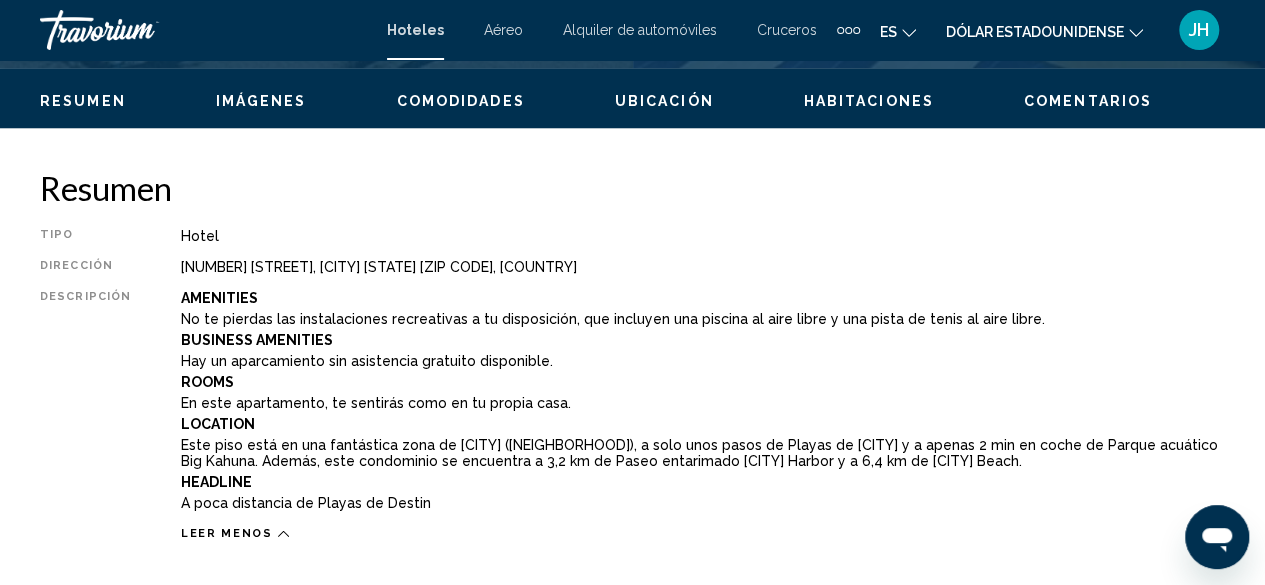 click on "Descripción" at bounding box center [85, 403] 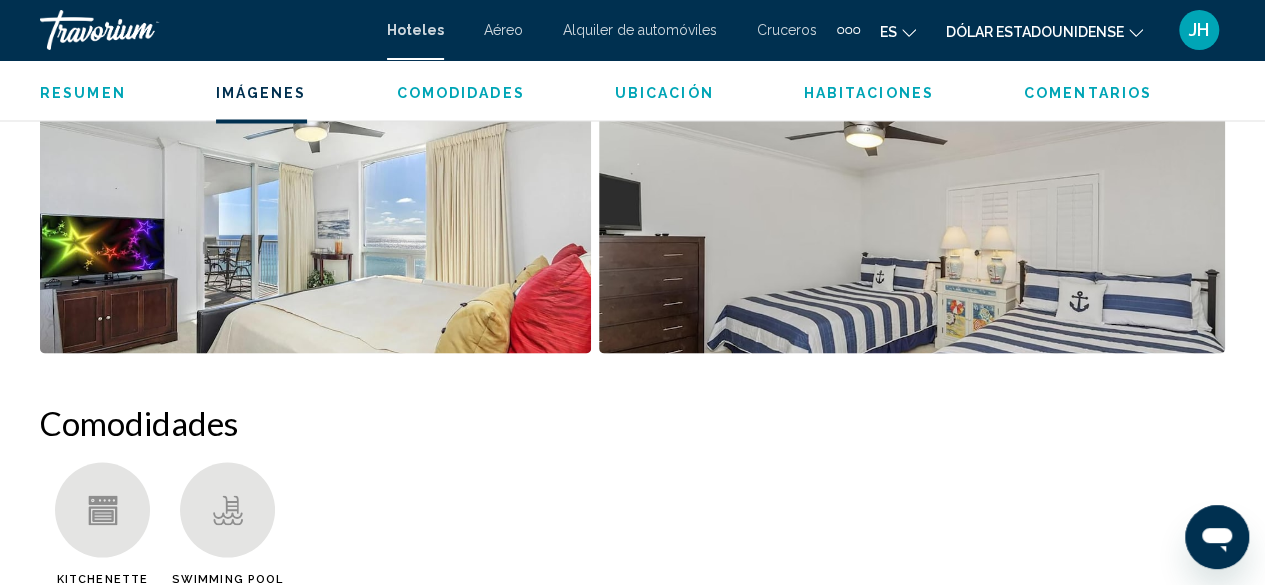 scroll, scrollTop: 1766, scrollLeft: 0, axis: vertical 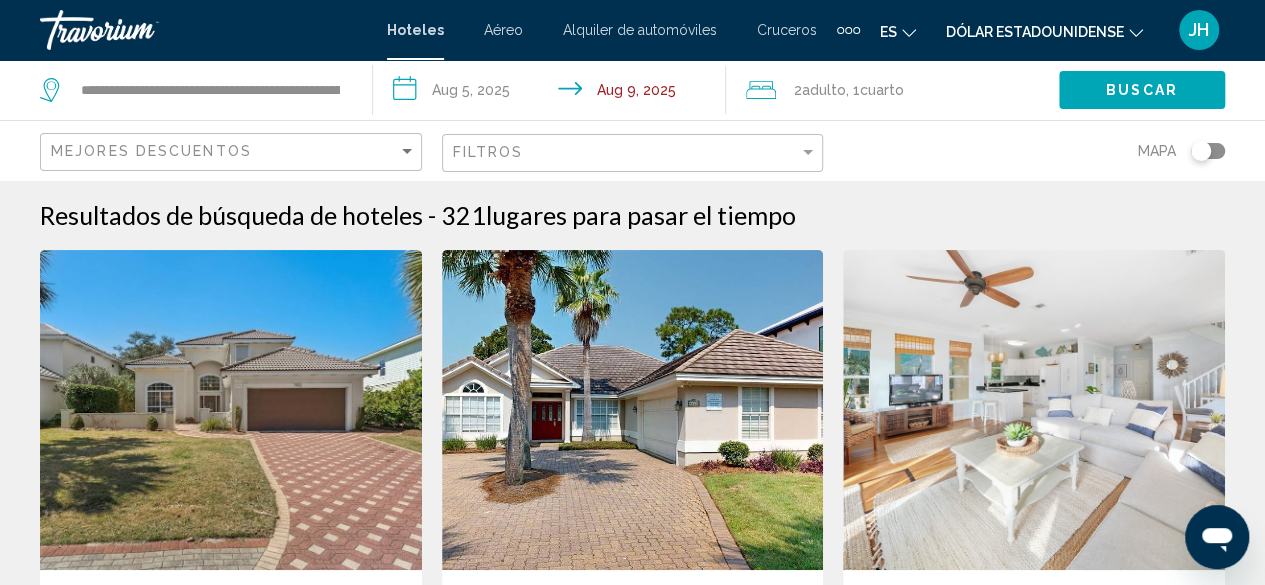 click 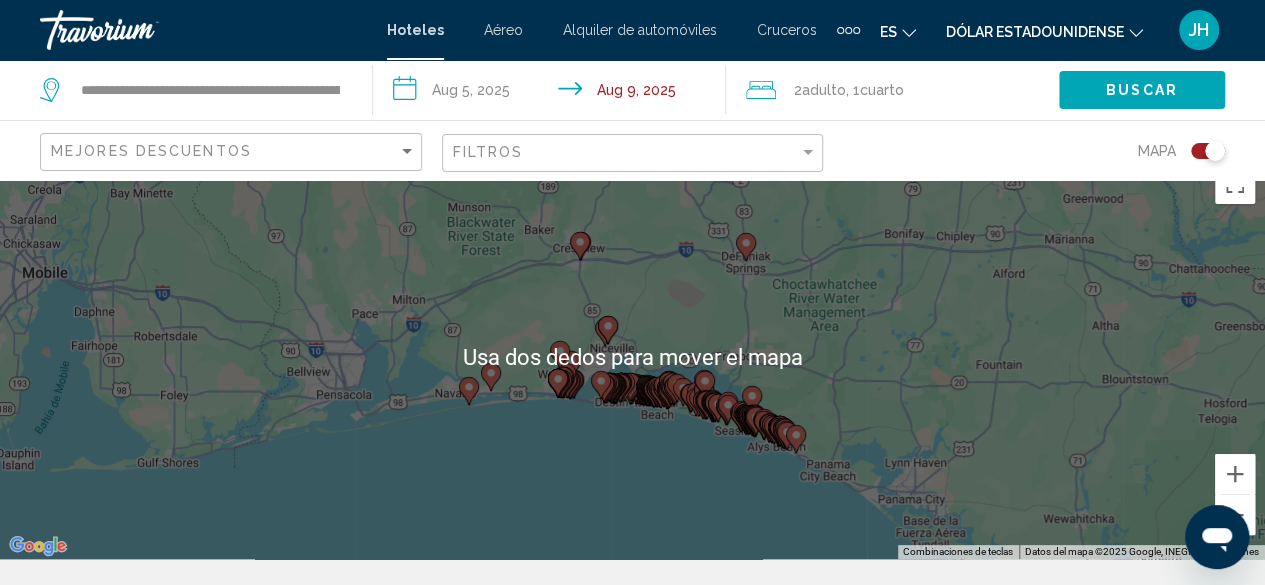 scroll, scrollTop: 18, scrollLeft: 0, axis: vertical 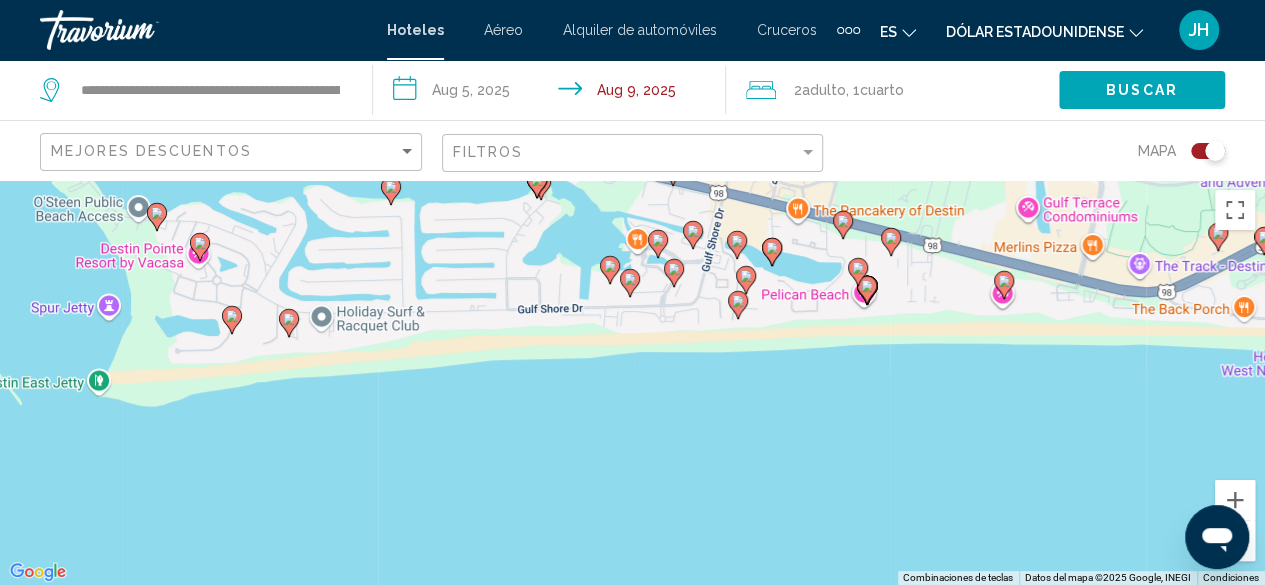 click 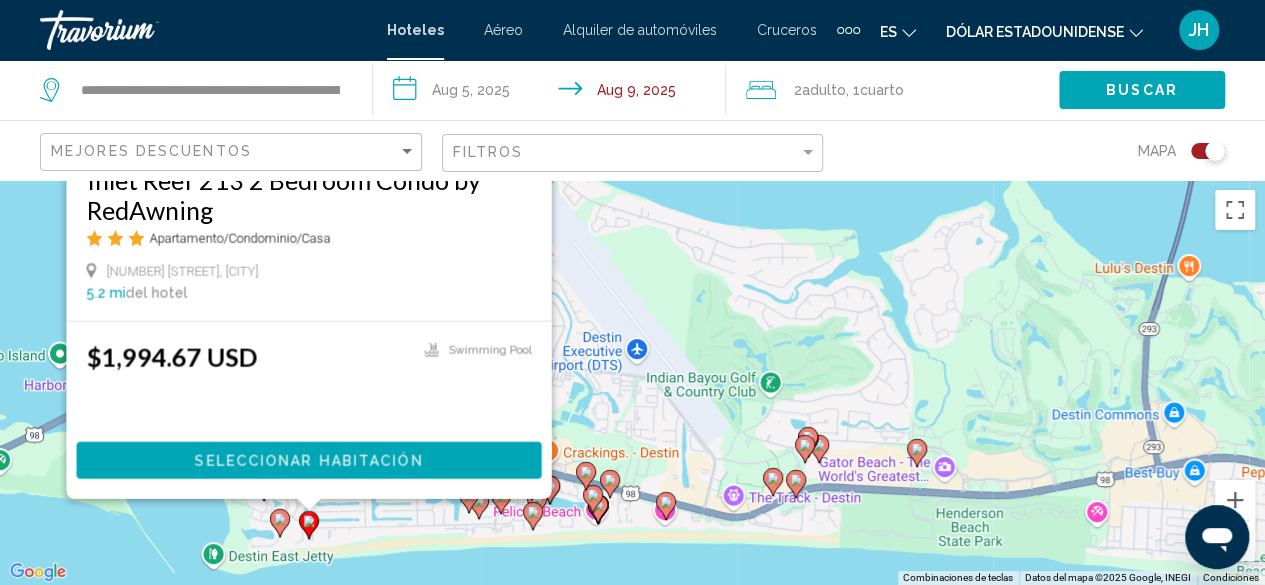 click 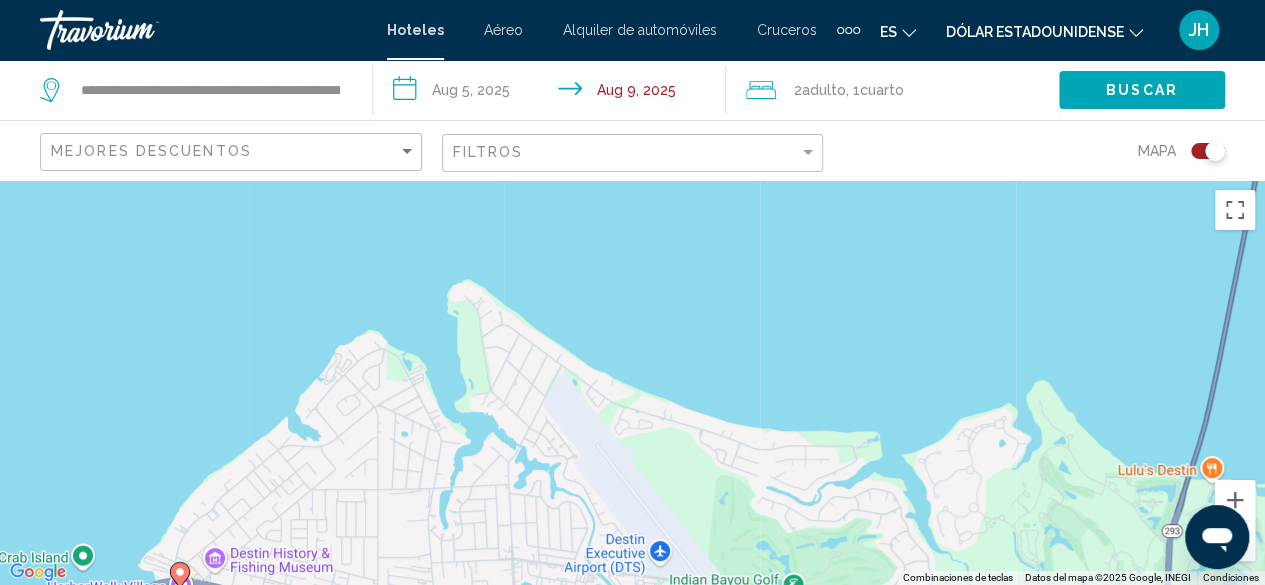 click on "Para activar la función de arrastrar con el teclado, presiona Alt + Intro. Una vez que estés en el estado de arrastrar con el teclado, usa las teclas de flecha para mover el marcador. Para completar la acción, presiona la tecla Intro. Para cancelar, presiona Escape." at bounding box center [632, 382] 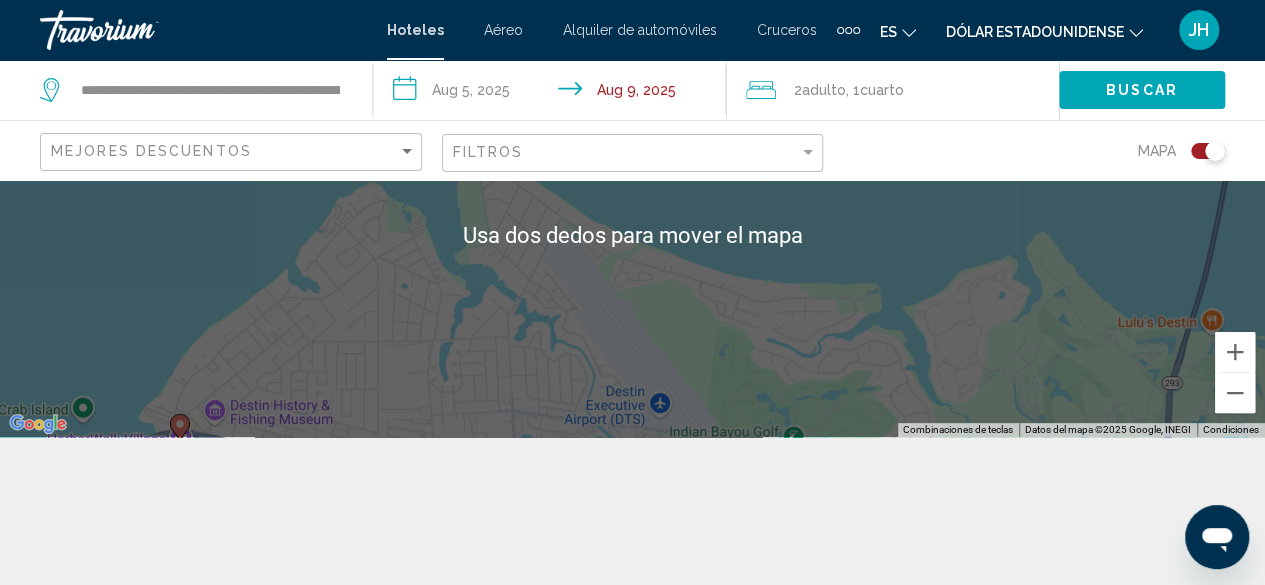 scroll, scrollTop: 180, scrollLeft: 0, axis: vertical 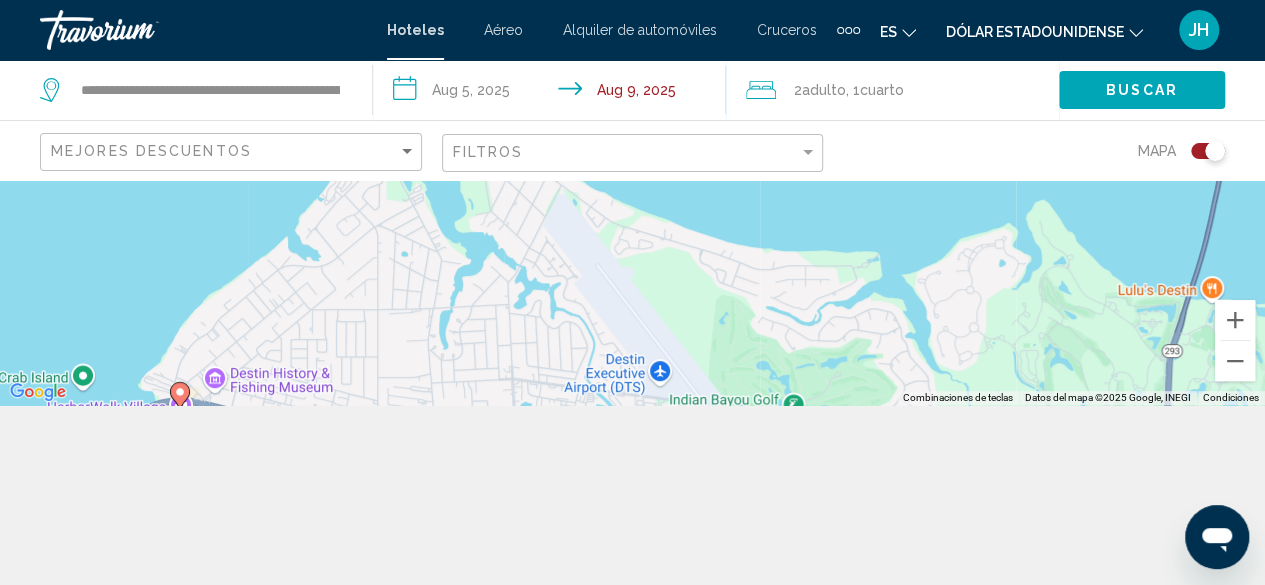 click on "Para activar la función de arrastrar con el teclado, presiona Alt + Intro. Una vez que estés en el estado de arrastrar con el teclado, usa las teclas de flecha para mover el marcador. Para completar la acción, presiona la tecla Intro. Para cancelar, presiona Escape." at bounding box center (632, 202) 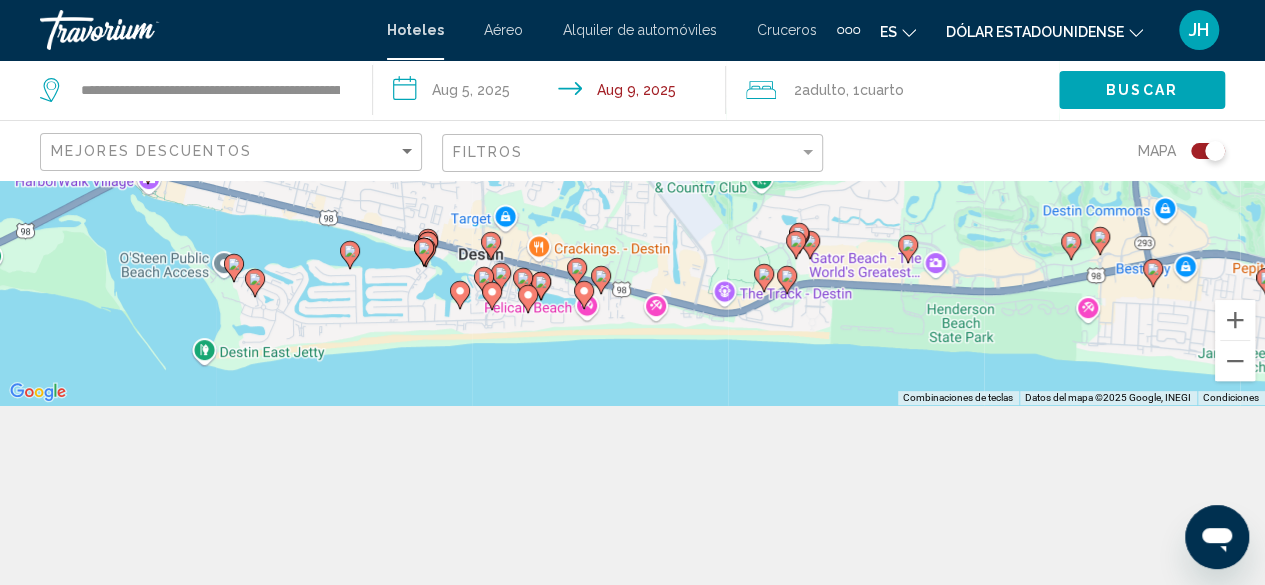 drag, startPoint x: 917, startPoint y: 343, endPoint x: 885, endPoint y: 120, distance: 225.28427 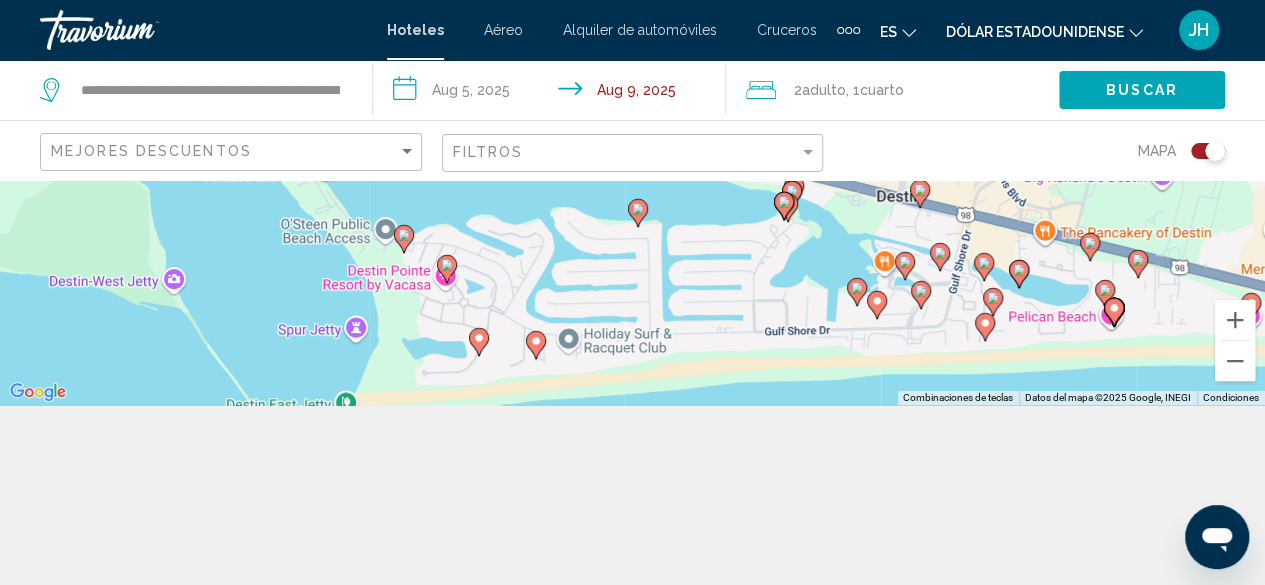 drag, startPoint x: 368, startPoint y: 303, endPoint x: 1011, endPoint y: 315, distance: 643.11194 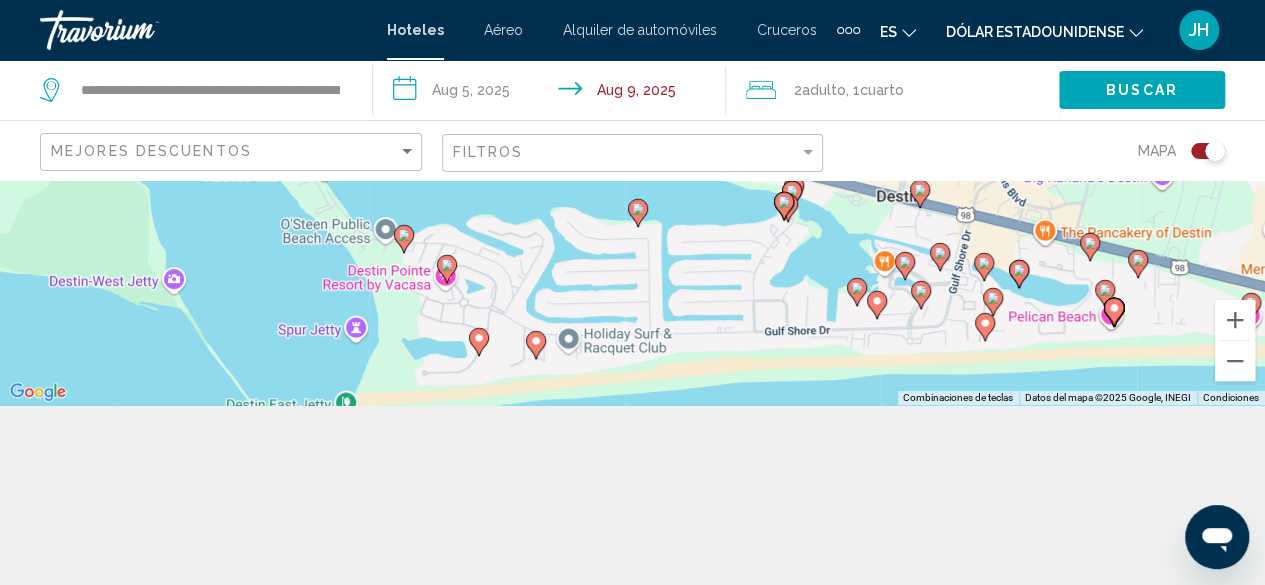click 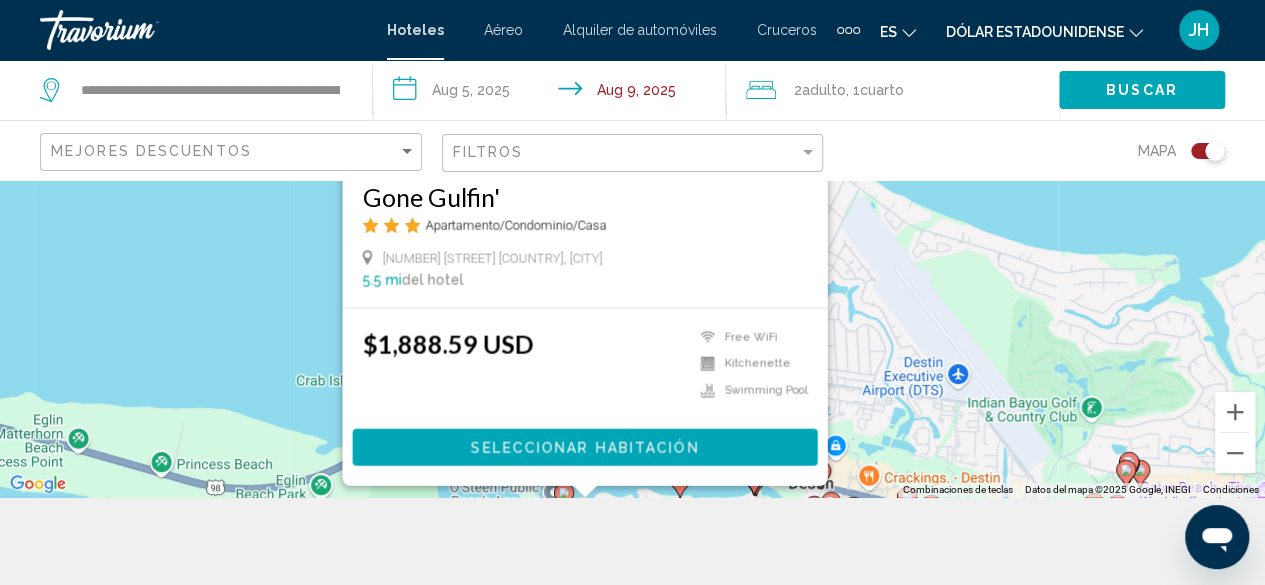 scroll, scrollTop: 0, scrollLeft: 0, axis: both 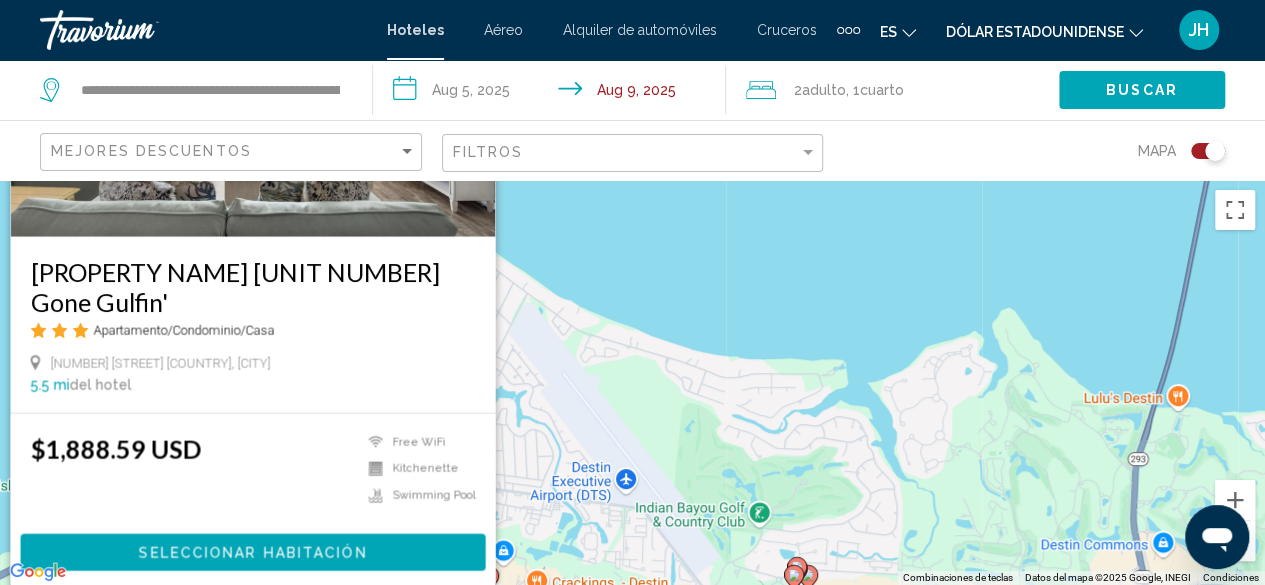 drag, startPoint x: 873, startPoint y: 289, endPoint x: 889, endPoint y: 311, distance: 27.202942 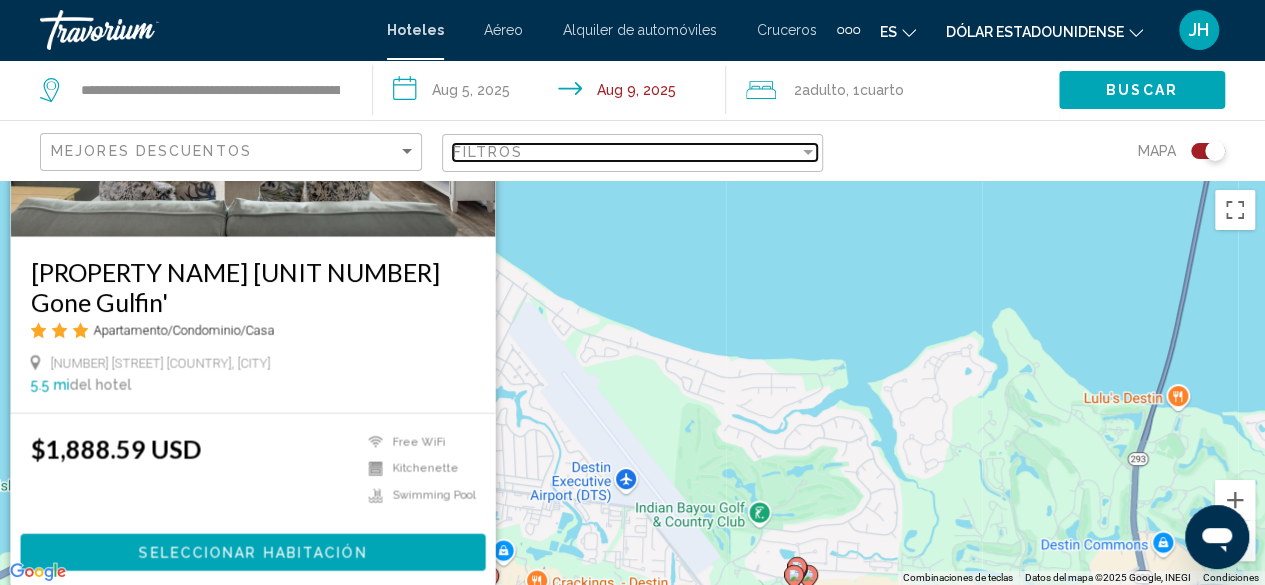 click on "Filtros" at bounding box center (626, 152) 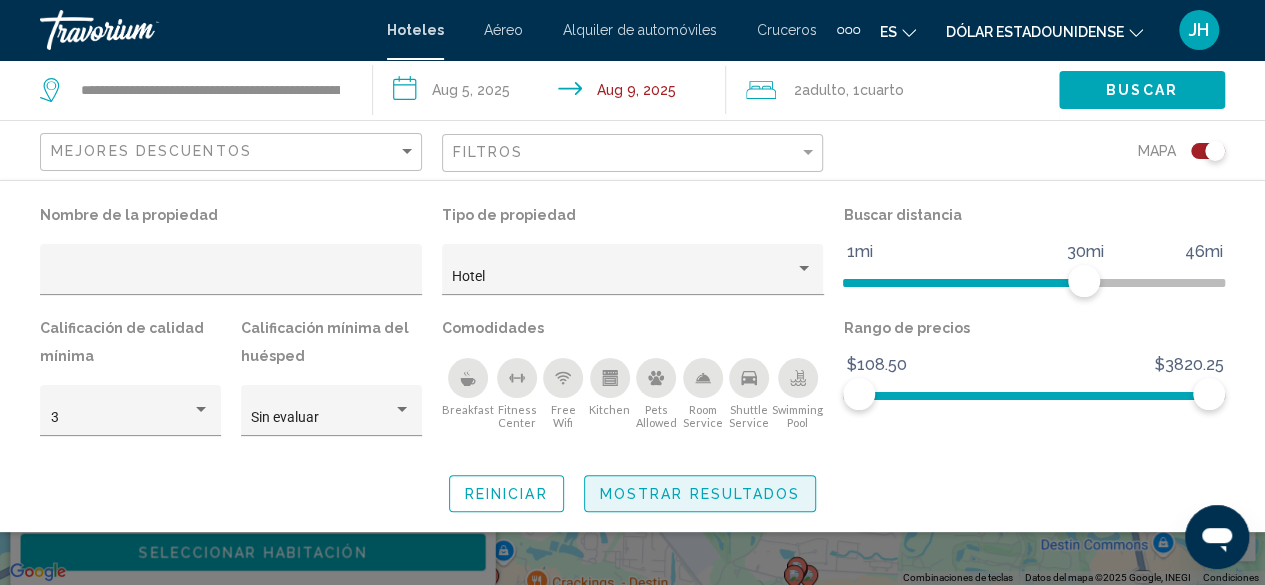 click on "Mostrar resultados" 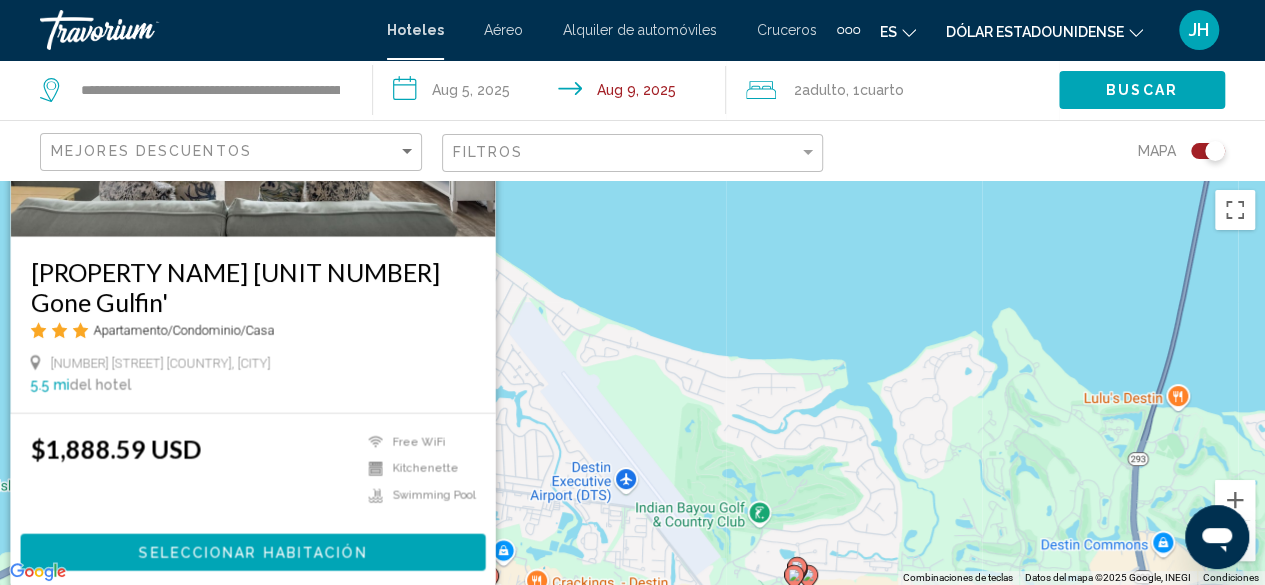 click on "Magnolia House #510 Gone Gulfin'
Apartamento/Condominio/Casa" at bounding box center (252, 304) 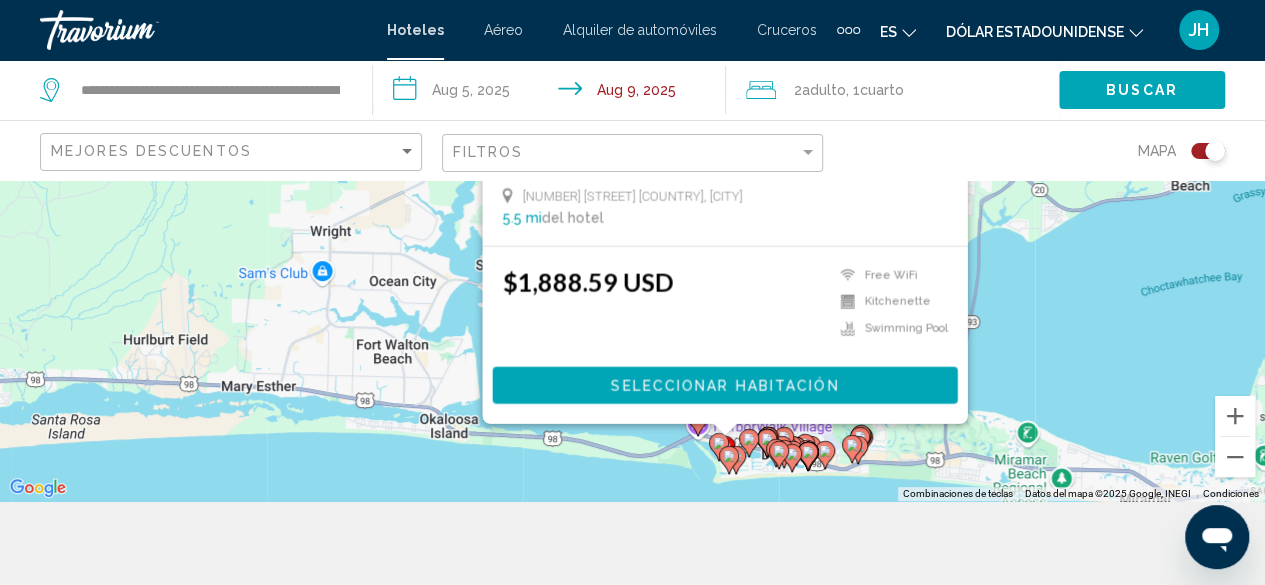 scroll, scrollTop: 0, scrollLeft: 0, axis: both 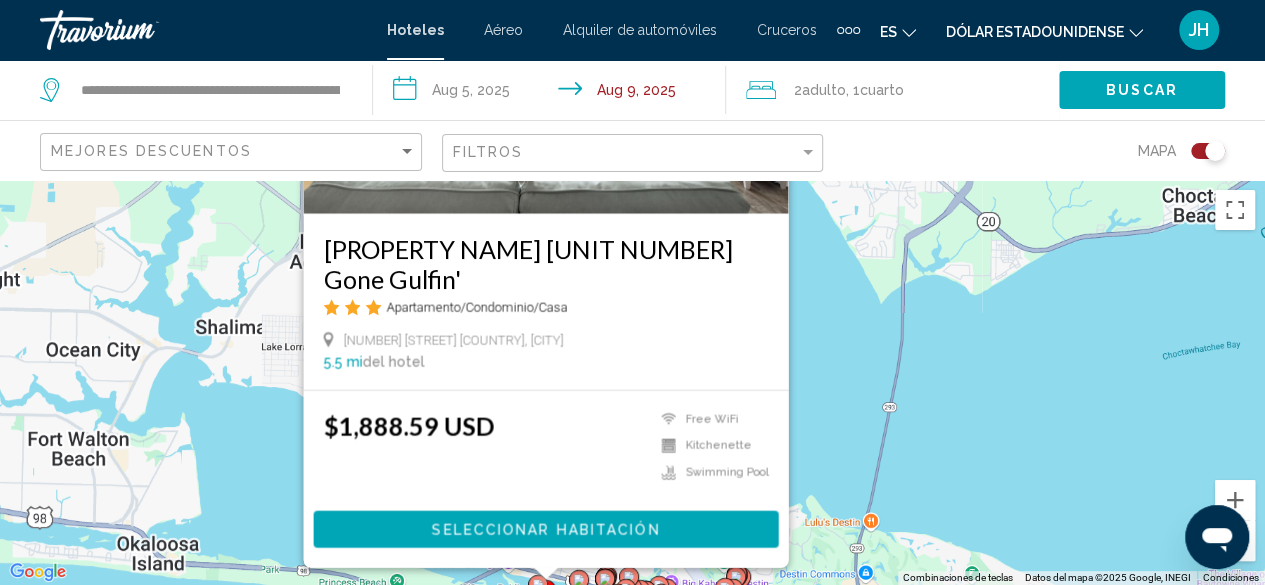 click on "$1,888.59 USD
Free WiFi
Kitchenette
Swimming Pool  Seleccionar habitación" at bounding box center [545, 478] 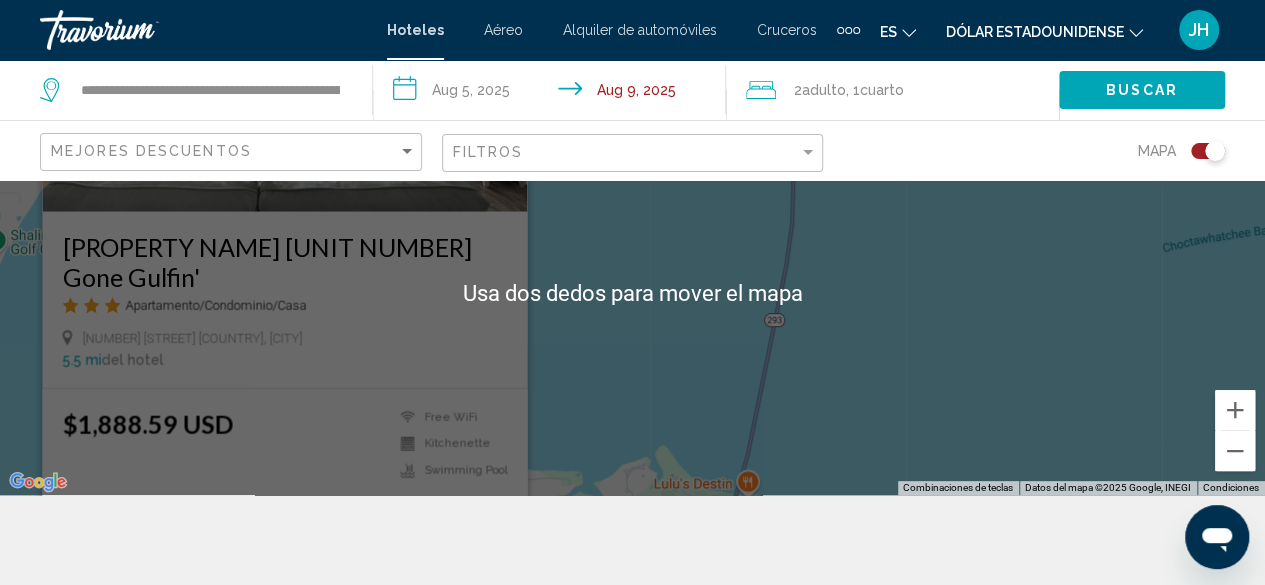 scroll, scrollTop: 180, scrollLeft: 0, axis: vertical 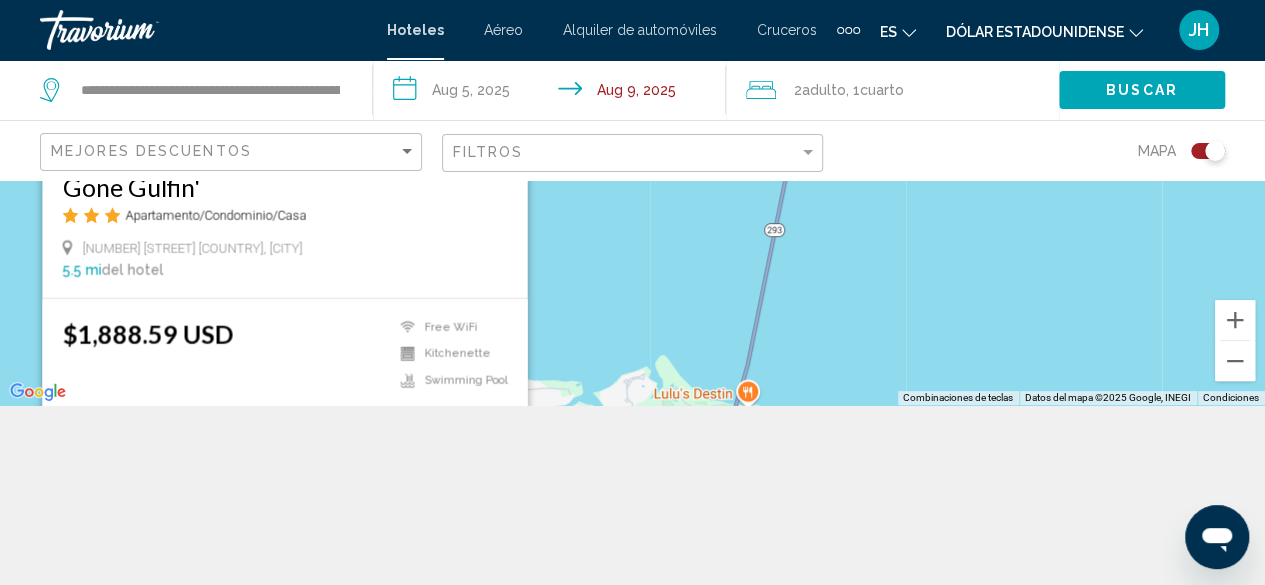 click on "Para activar la función de arrastrar con el teclado, presiona Alt + Intro. Una vez que estés en el estado de arrastrar con el teclado, usa las teclas de flecha para mover el marcador. Para completar la acción, presiona la tecla Intro. Para cancelar, presiona Escape.  Magnolia House #510 Gone Gulfin'
Apartamento/Condominio/Casa
480 Gulf Shore Drive Us, Destin 5.5 mi  del hotel $1,888.59 USD
Free WiFi
Kitchenette
Swimming Pool  Seleccionar habitación" at bounding box center [632, 202] 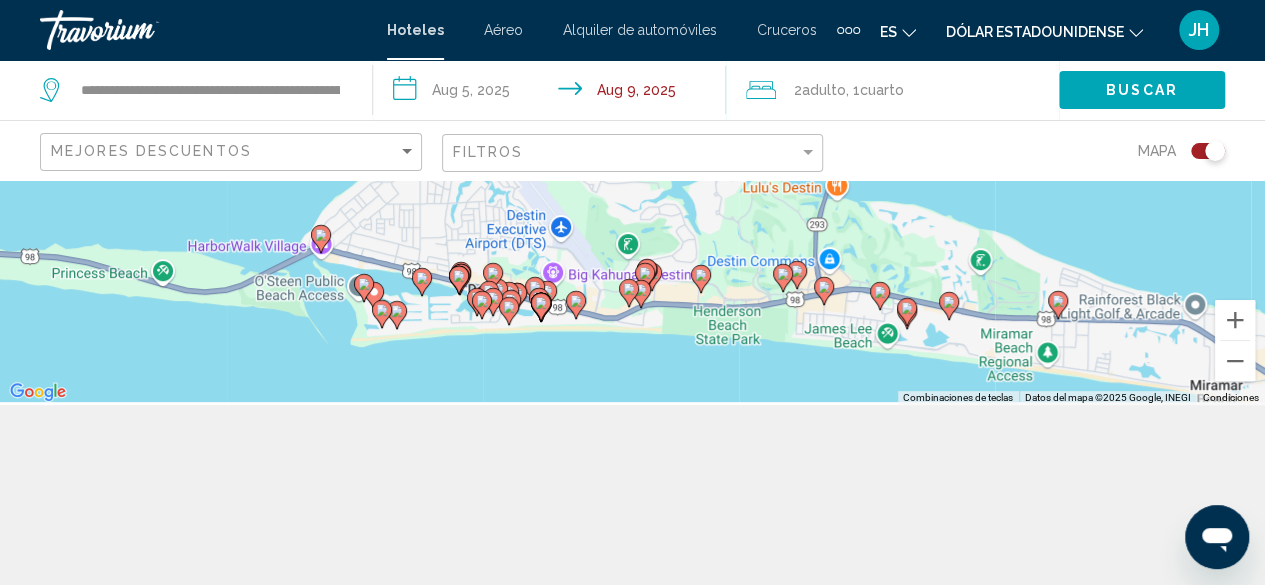 drag, startPoint x: 607, startPoint y: 304, endPoint x: 727, endPoint y: 130, distance: 211.36697 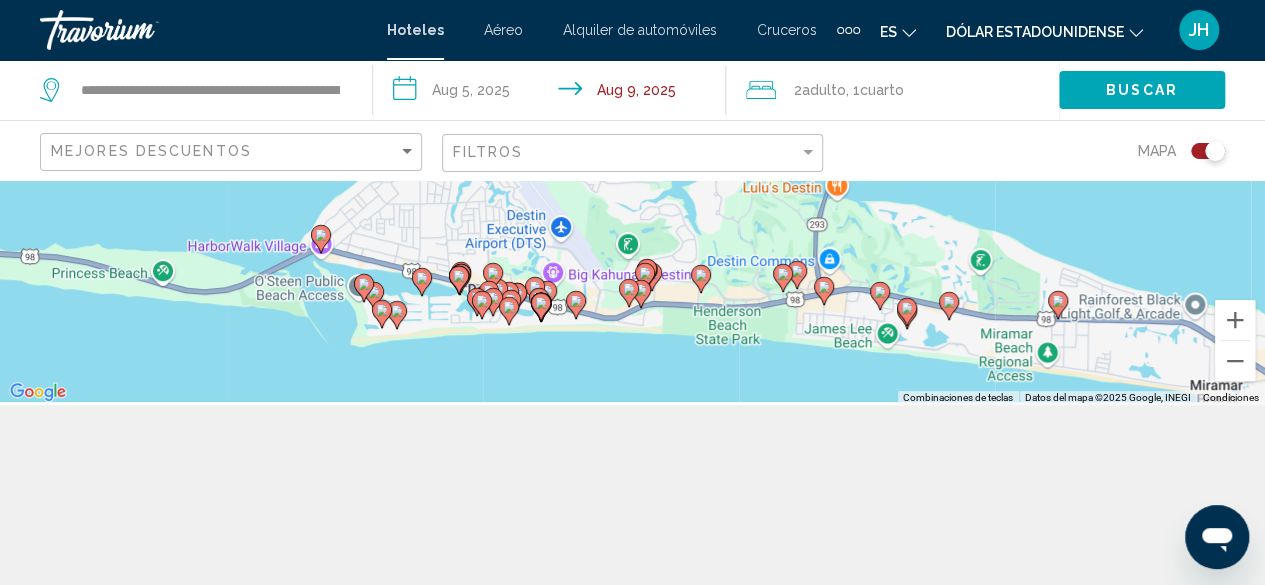 click on "**********" 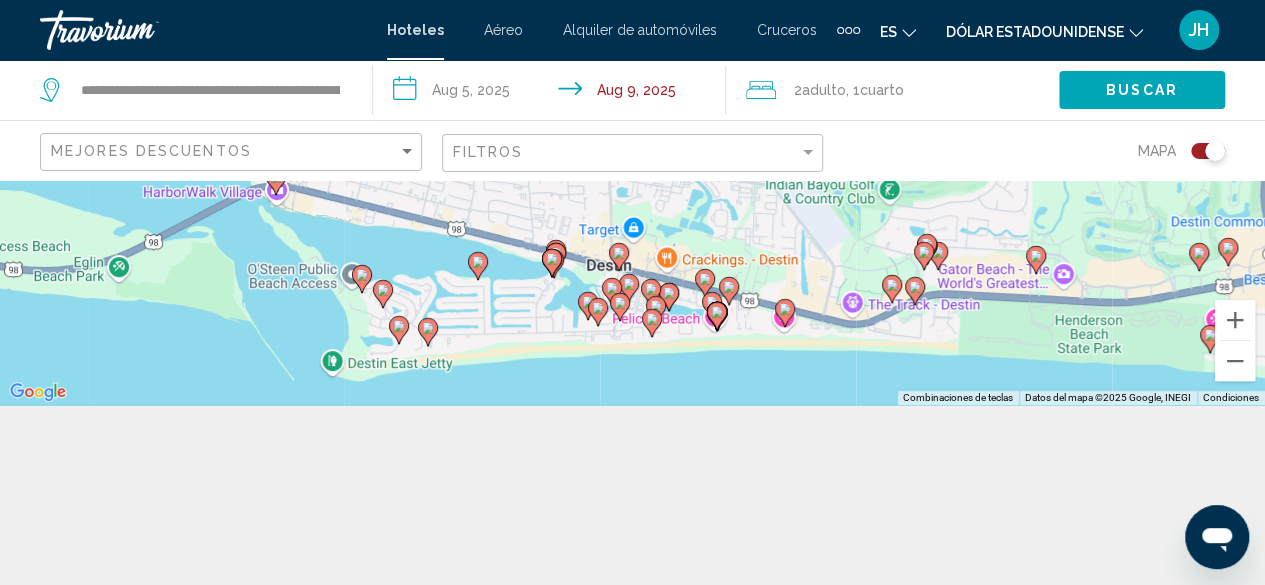 drag, startPoint x: 428, startPoint y: 275, endPoint x: 760, endPoint y: 235, distance: 334.40097 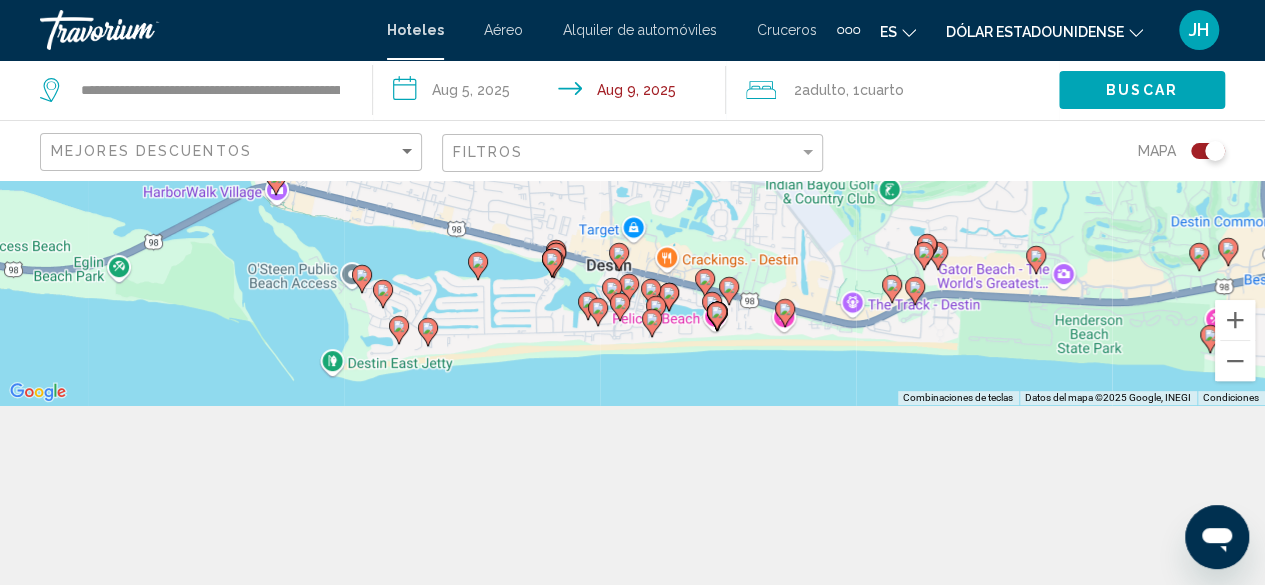 click 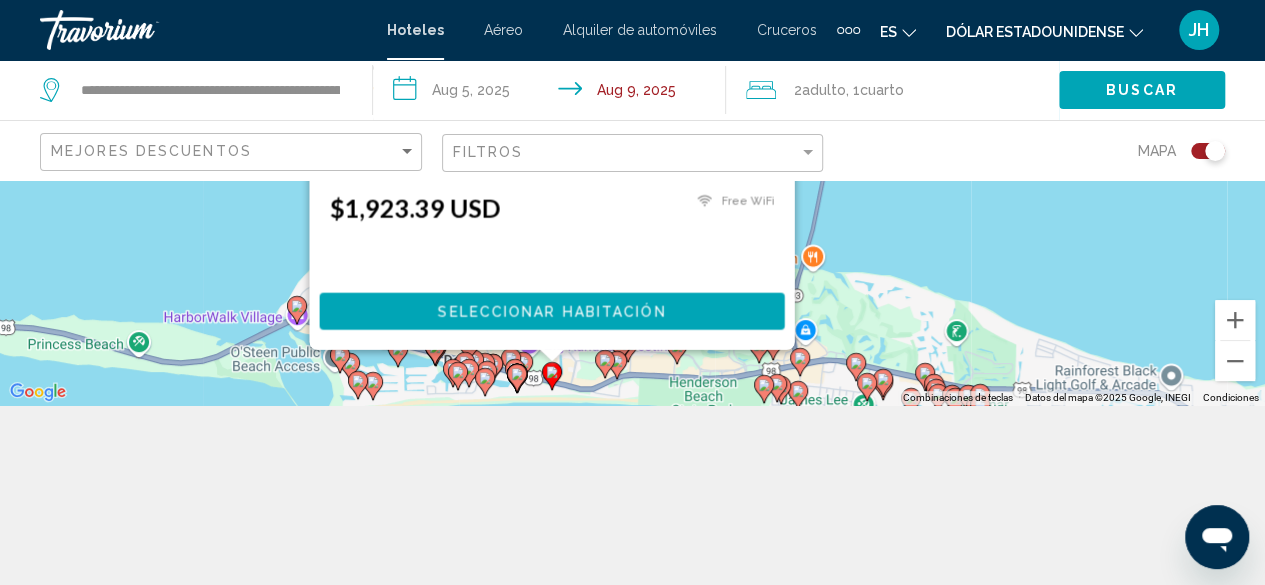 click 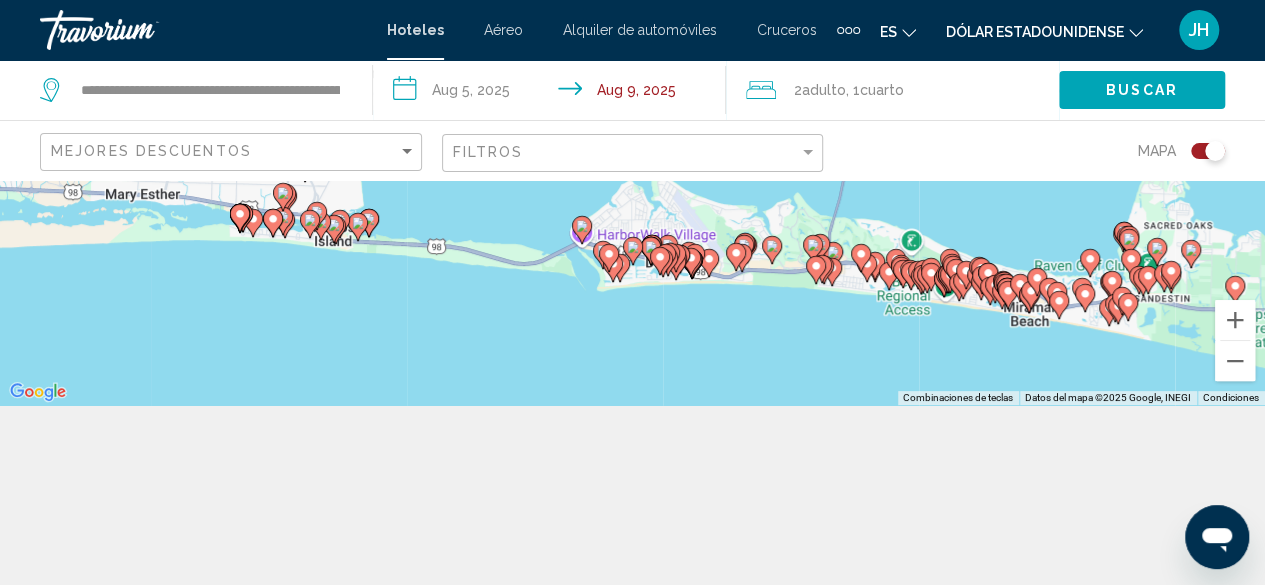 drag, startPoint x: 832, startPoint y: 304, endPoint x: 847, endPoint y: 170, distance: 134.83694 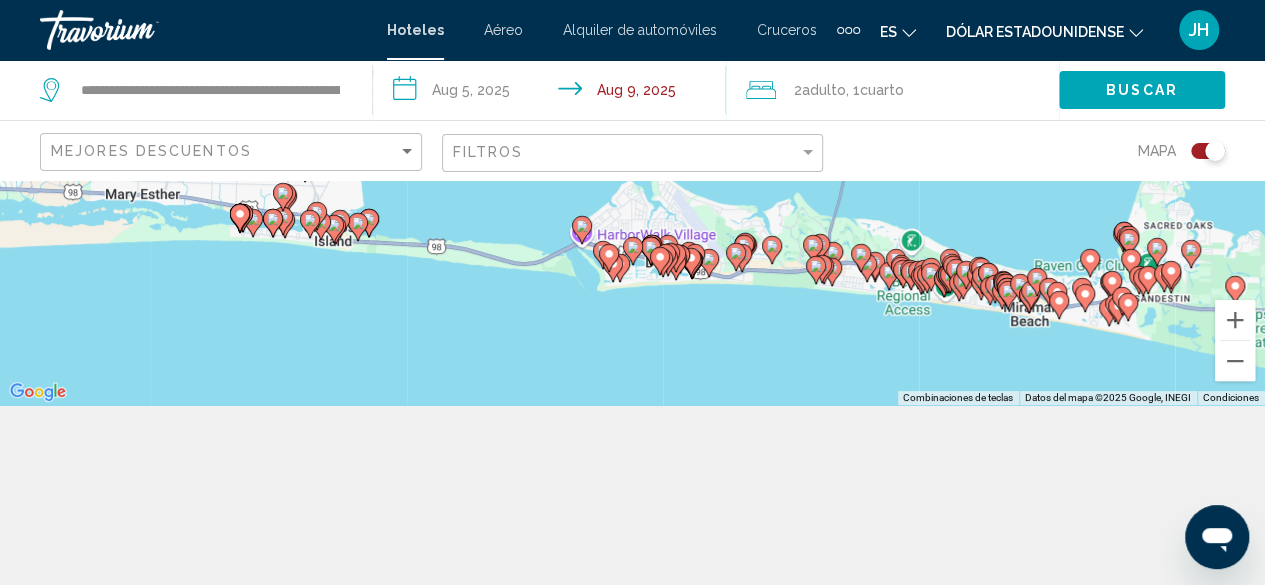 click on "**********" 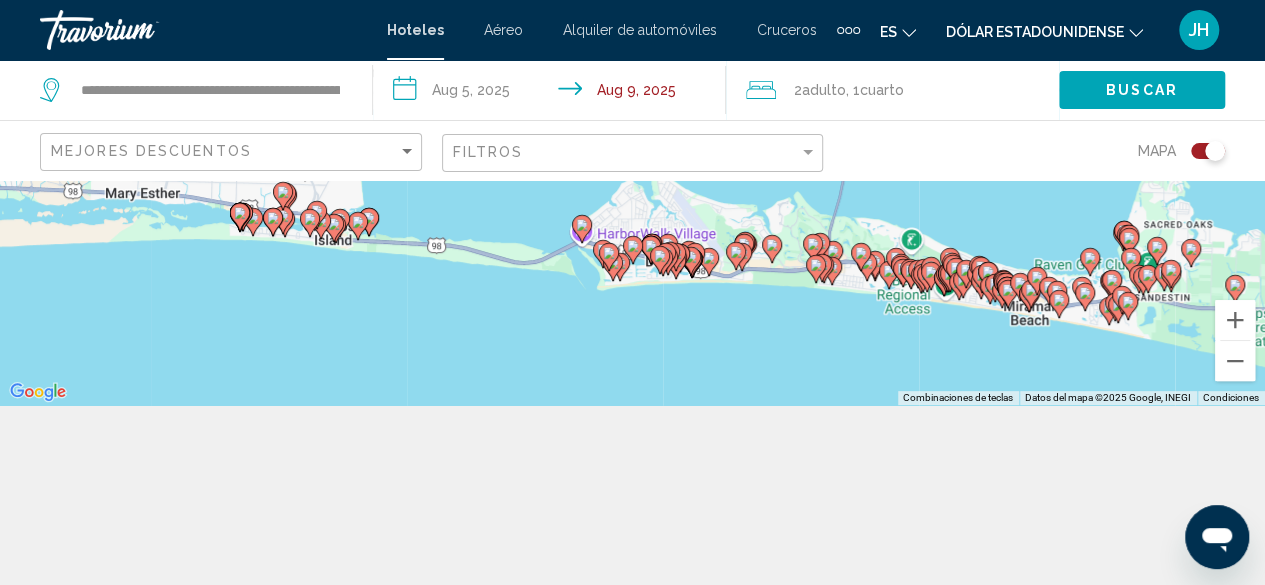 click 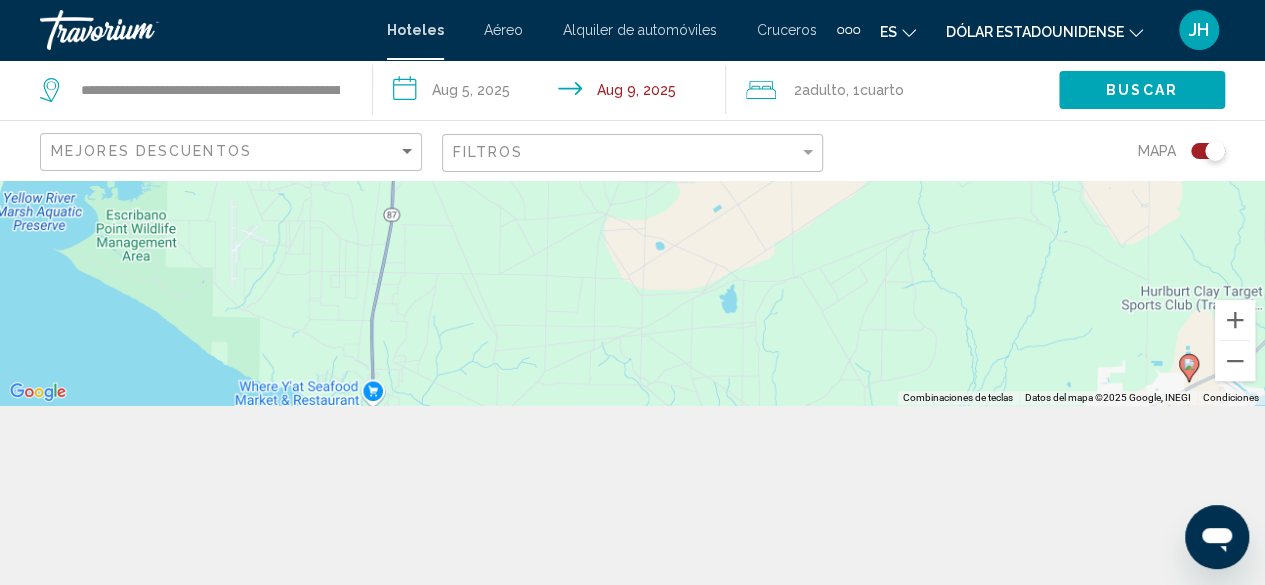 click on "Para activar la función de arrastrar con el teclado, presiona Alt + Intro. Una vez que estés en el estado de arrastrar con el teclado, usa las teclas de flecha para mover el marcador. Para completar la acción, presiona la tecla Intro. Para cancelar, presiona Escape." at bounding box center [632, 202] 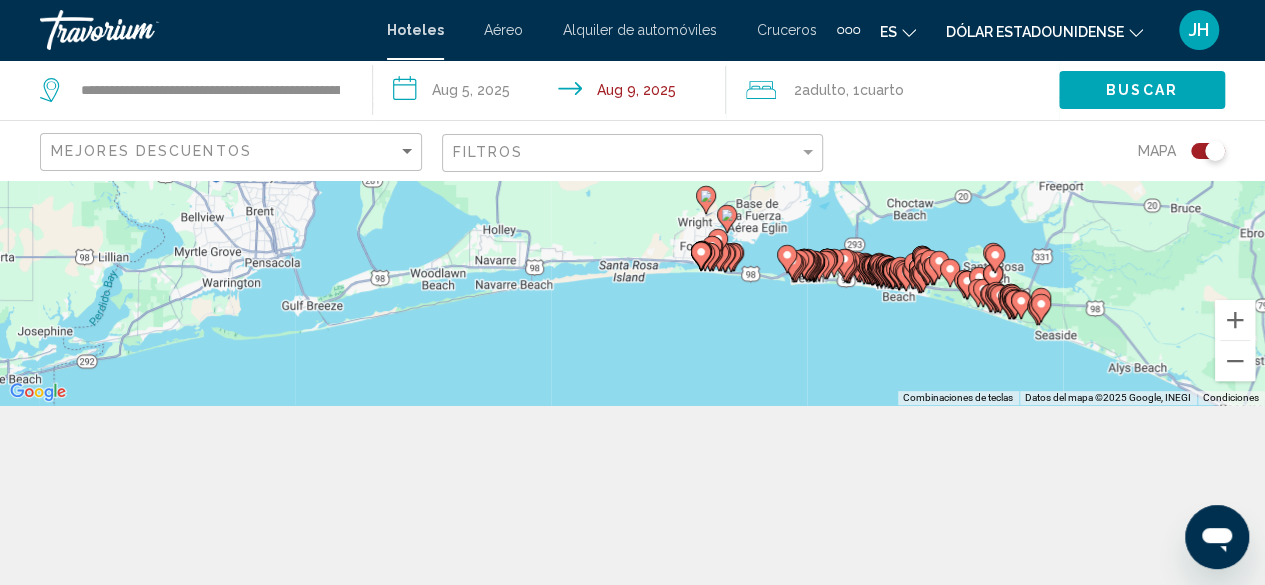 drag, startPoint x: 764, startPoint y: 328, endPoint x: 758, endPoint y: 222, distance: 106.16968 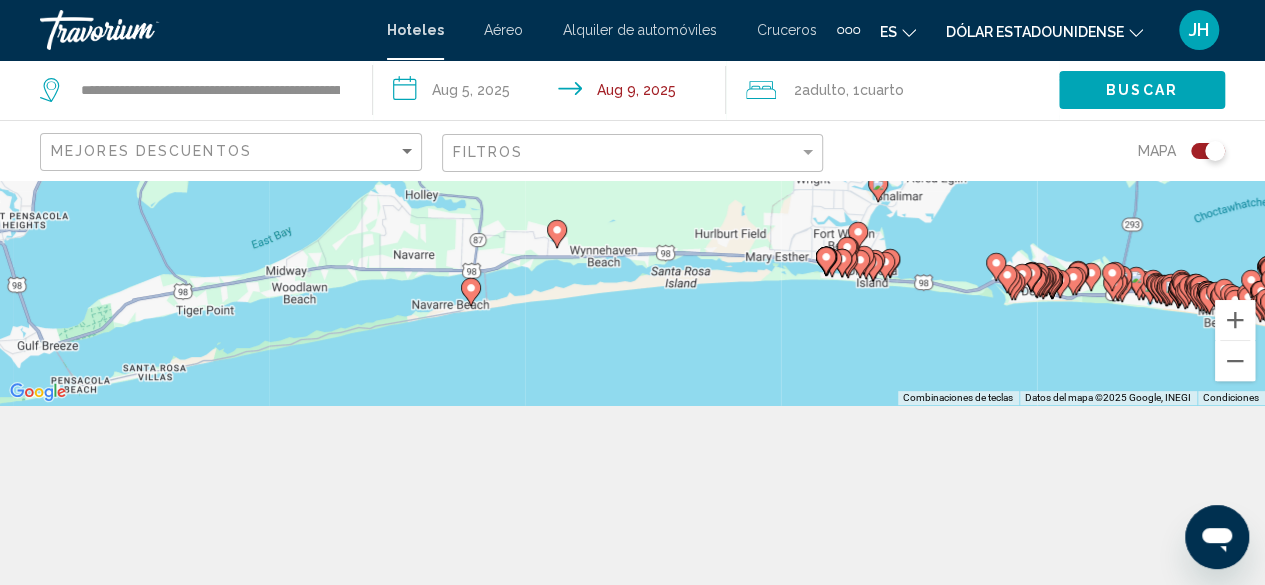 drag, startPoint x: 731, startPoint y: 311, endPoint x: 684, endPoint y: 353, distance: 63.03174 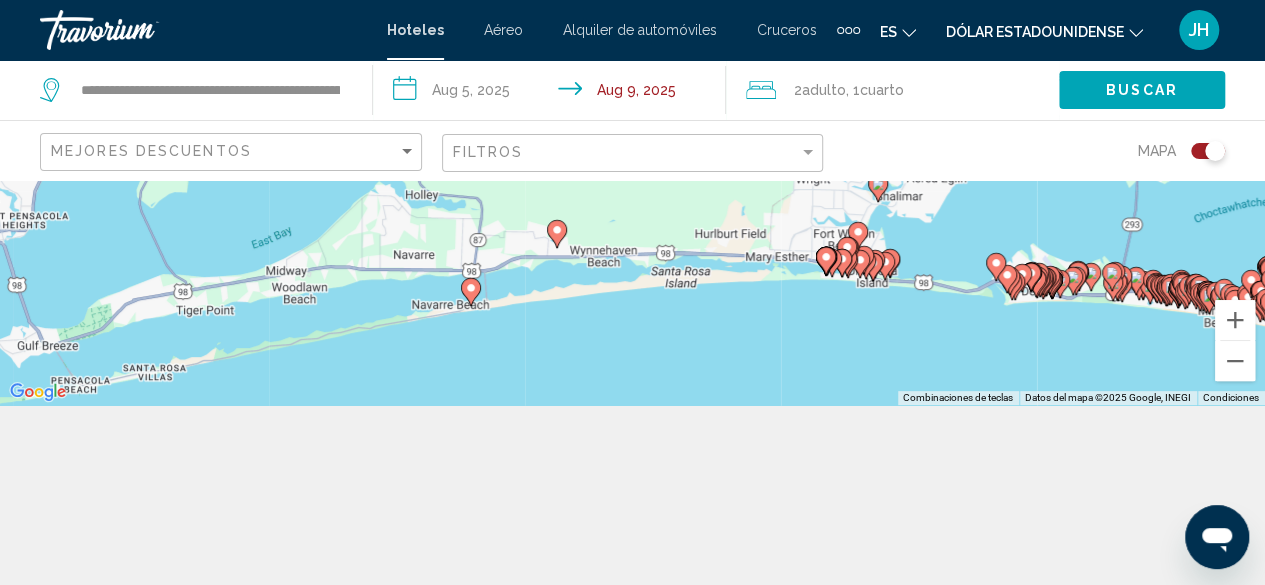 click on "Para activar la función de arrastrar con el teclado, presiona Alt + Intro. Una vez que estés en el estado de arrastrar con el teclado, usa las teclas de flecha para mover el marcador. Para completar la acción, presiona la tecla Intro. Para cancelar, presiona Escape." at bounding box center [632, 202] 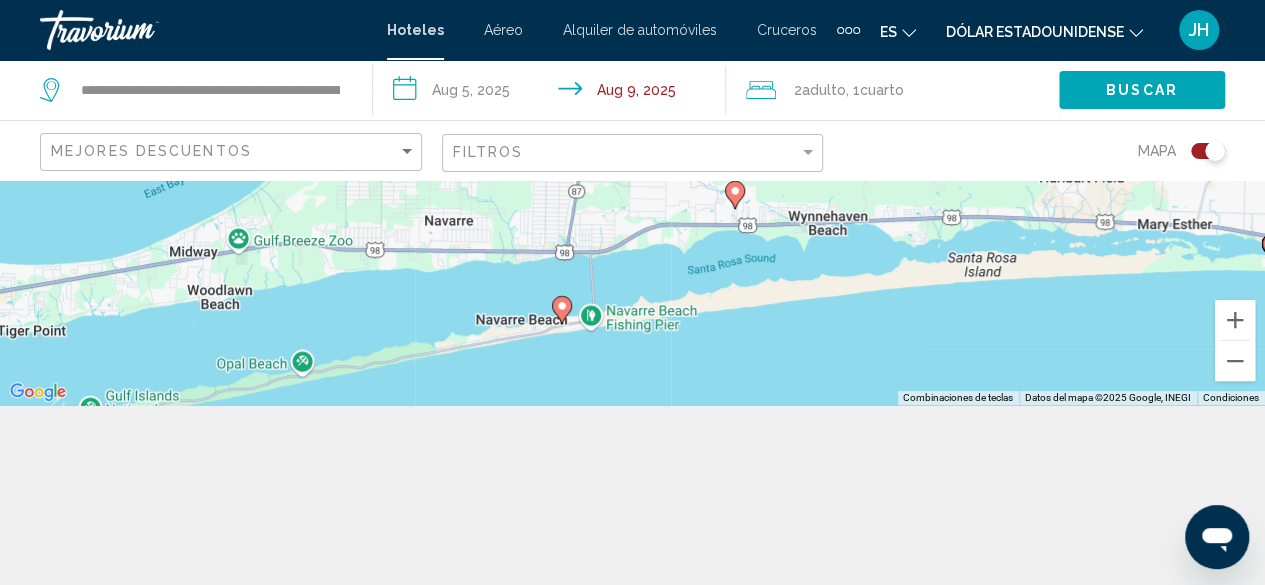 click 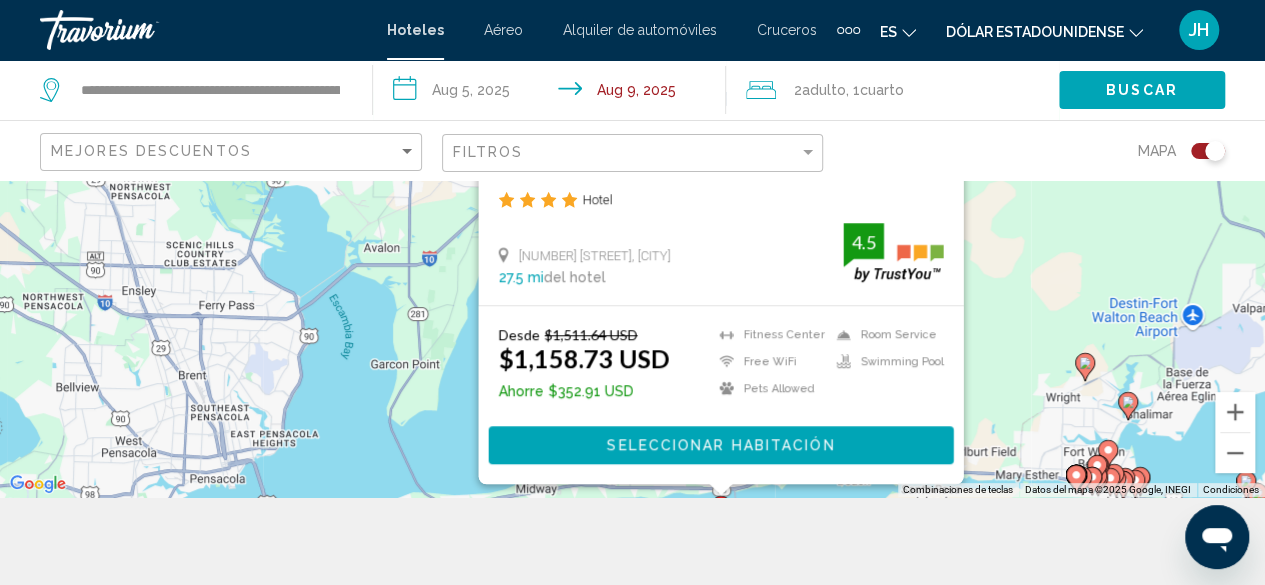 scroll, scrollTop: 0, scrollLeft: 0, axis: both 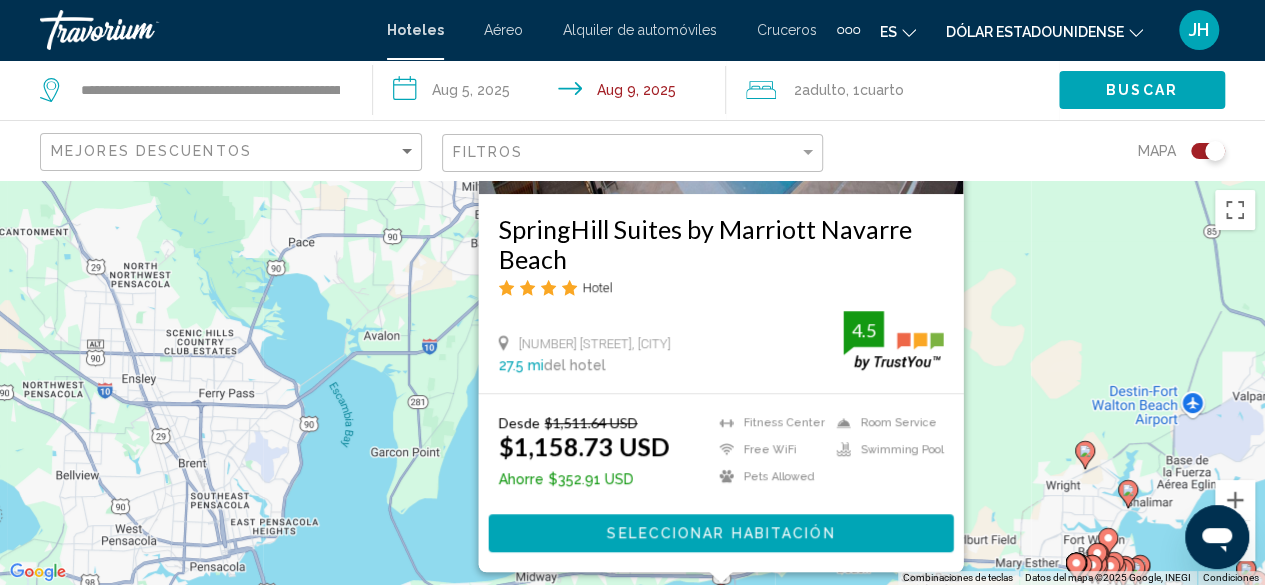 click on "SpringHill Suites by Marriott Navarre Beach" at bounding box center (720, 244) 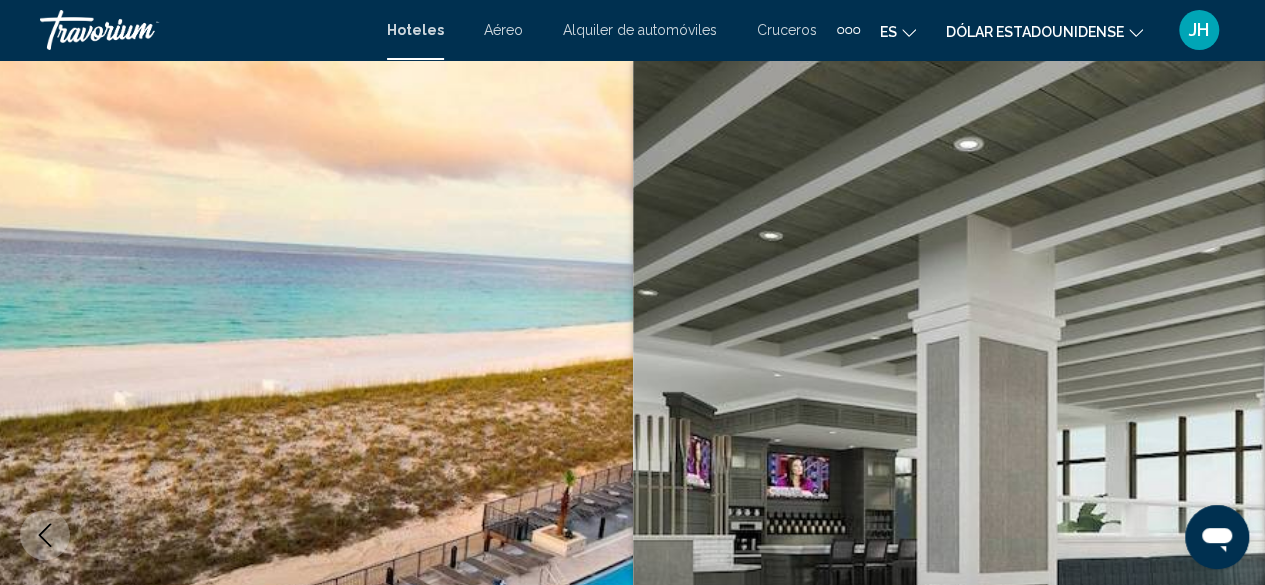 scroll, scrollTop: 242, scrollLeft: 0, axis: vertical 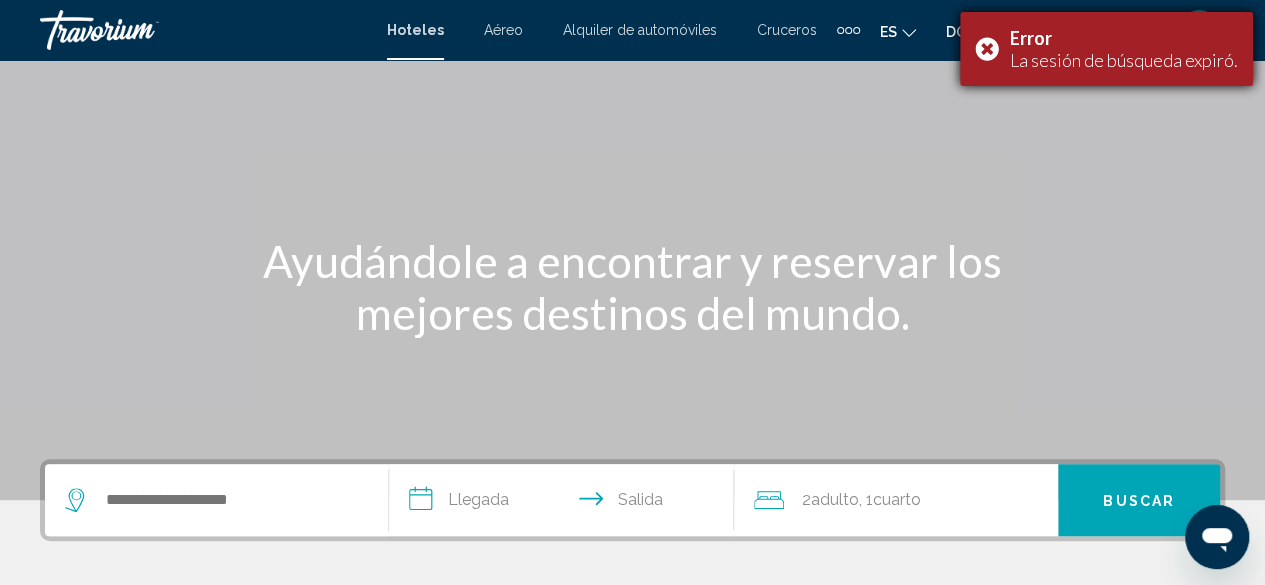 click on "Error La sesión de búsqueda expiró." at bounding box center (1106, 49) 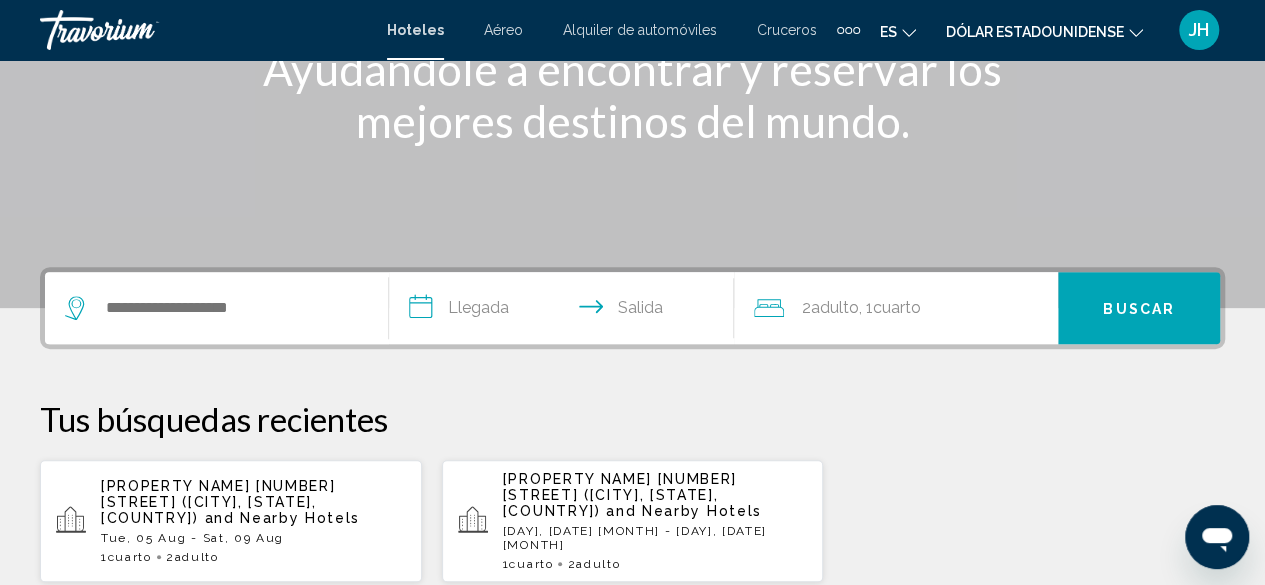 scroll, scrollTop: 300, scrollLeft: 0, axis: vertical 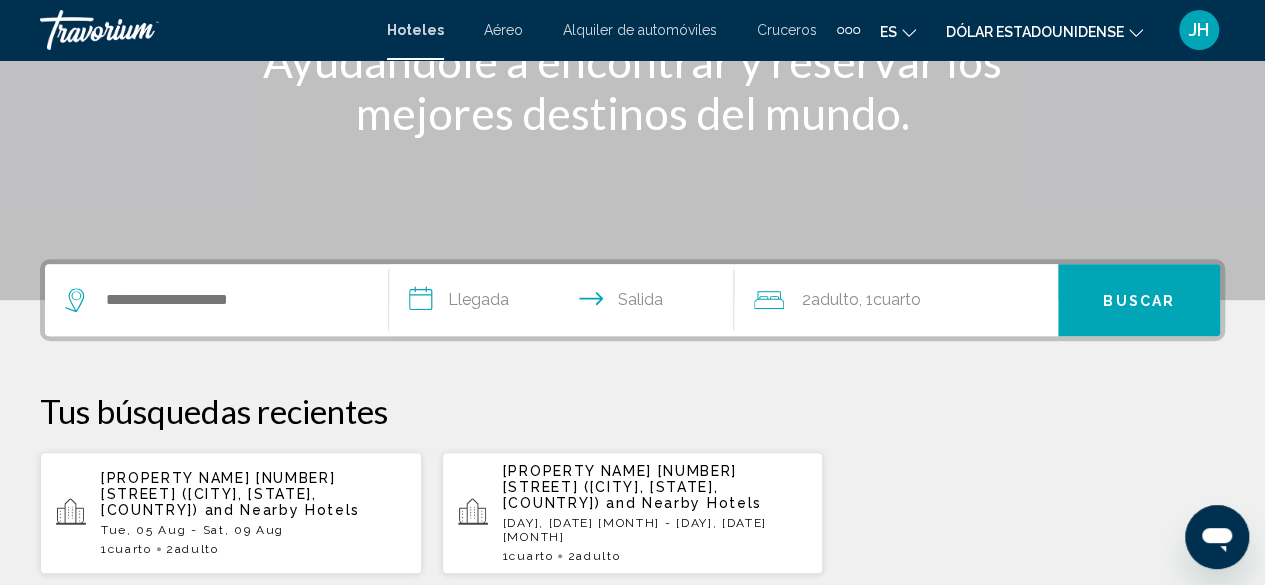 click on "Destined for Paradise 4634 Paradise Isle (Destin, FL, US)" at bounding box center [218, 494] 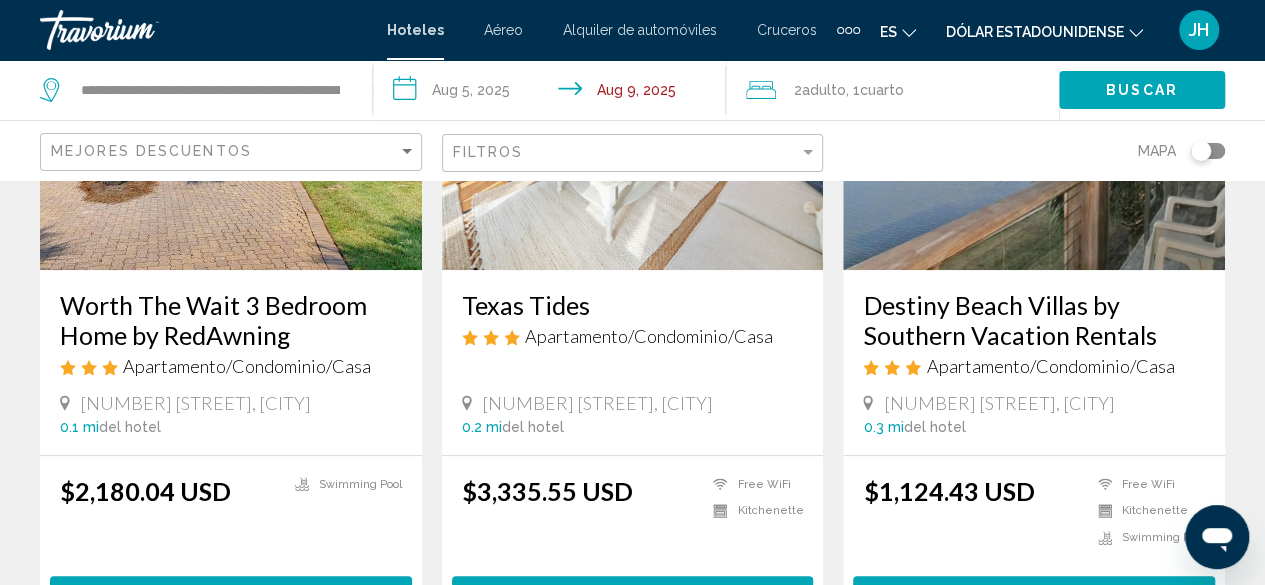 scroll, scrollTop: 0, scrollLeft: 0, axis: both 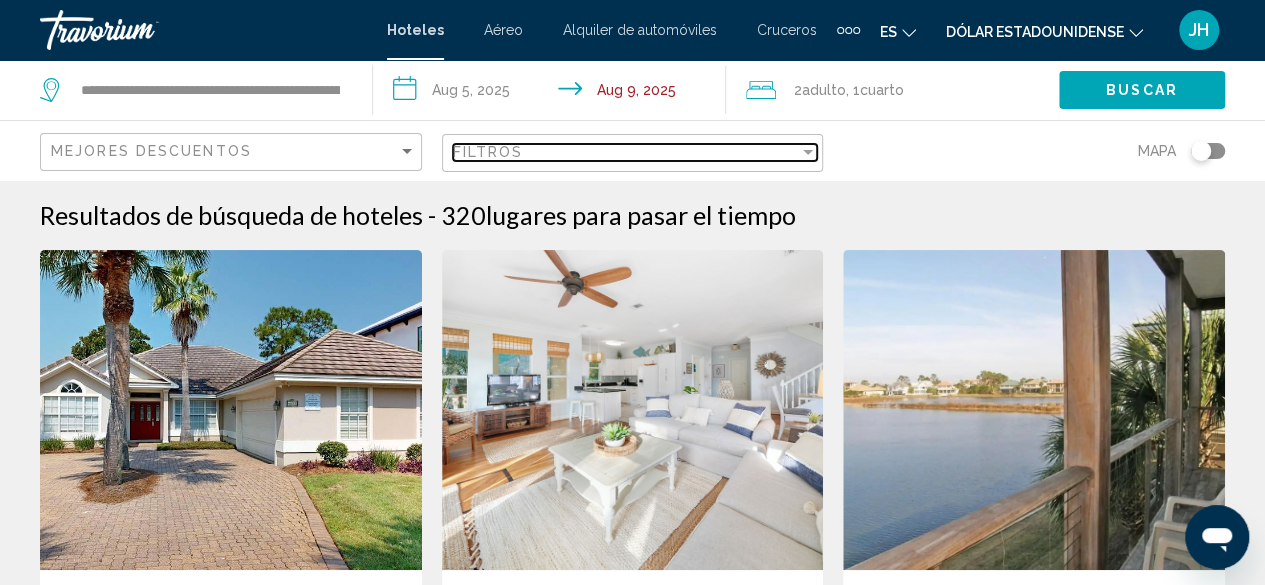 click at bounding box center (808, 152) 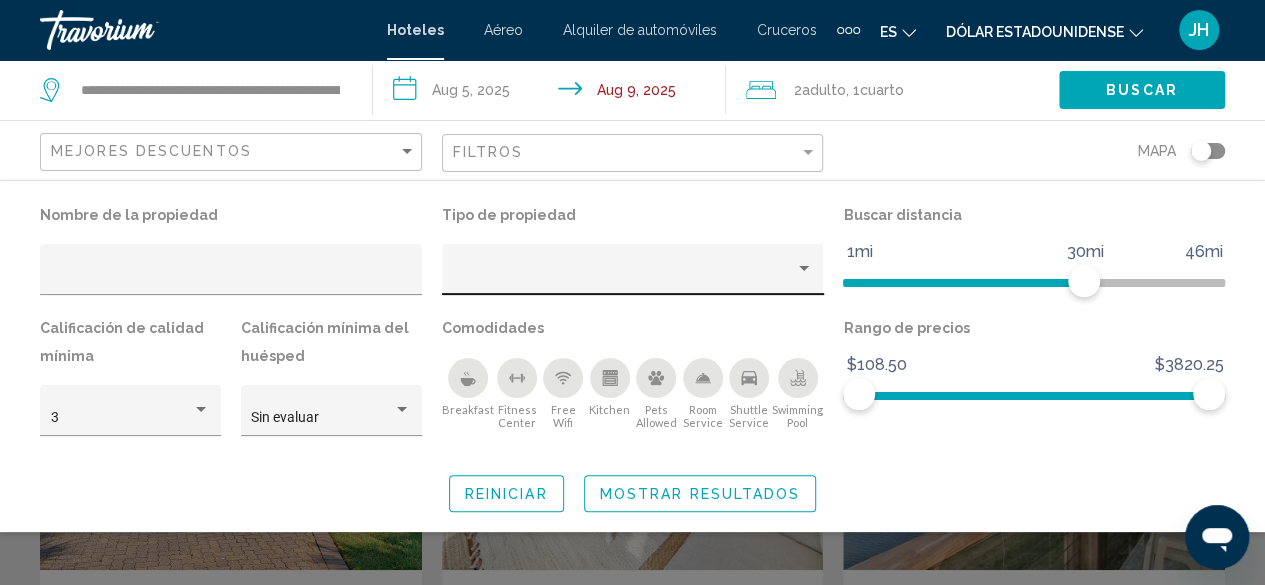 click 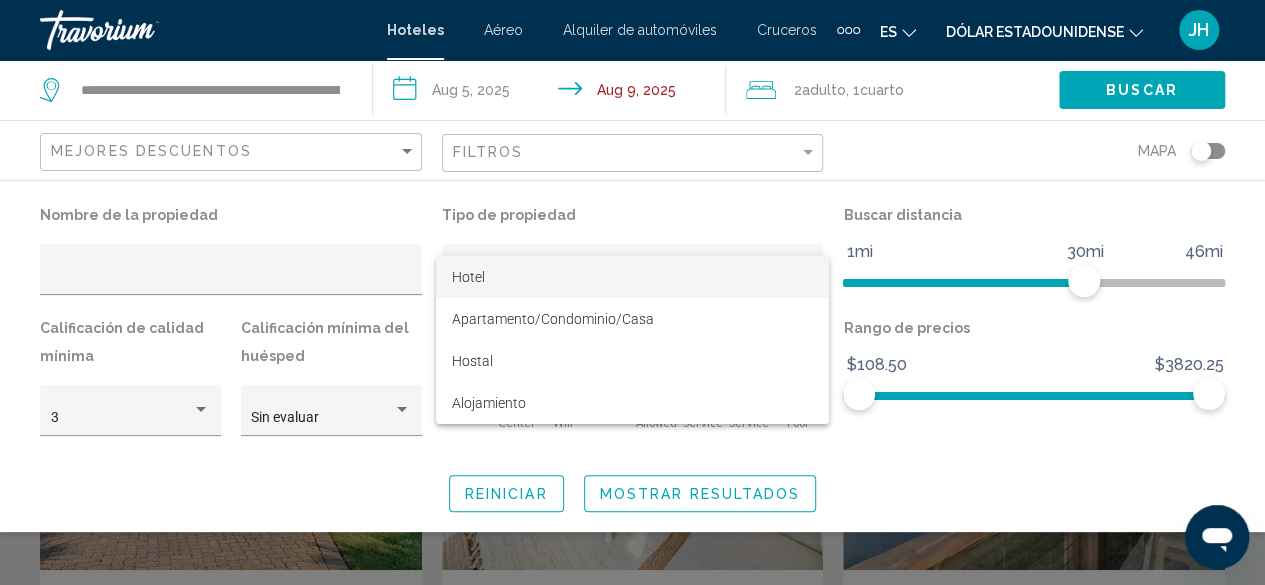 click on "Hotel" at bounding box center (632, 277) 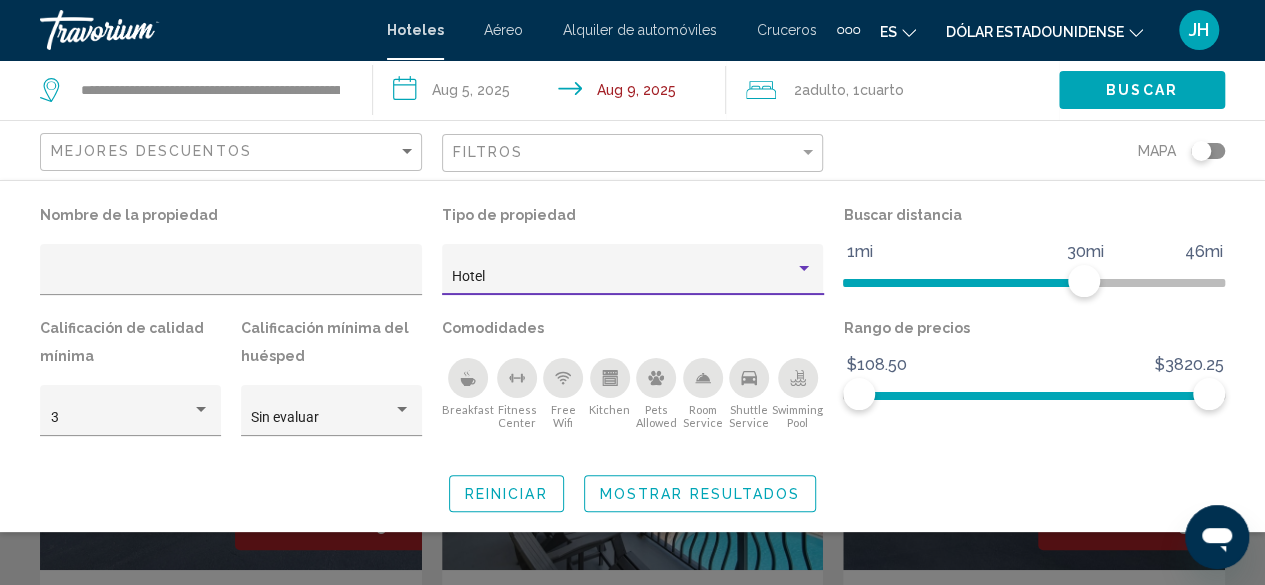click on "Mostrar resultados" 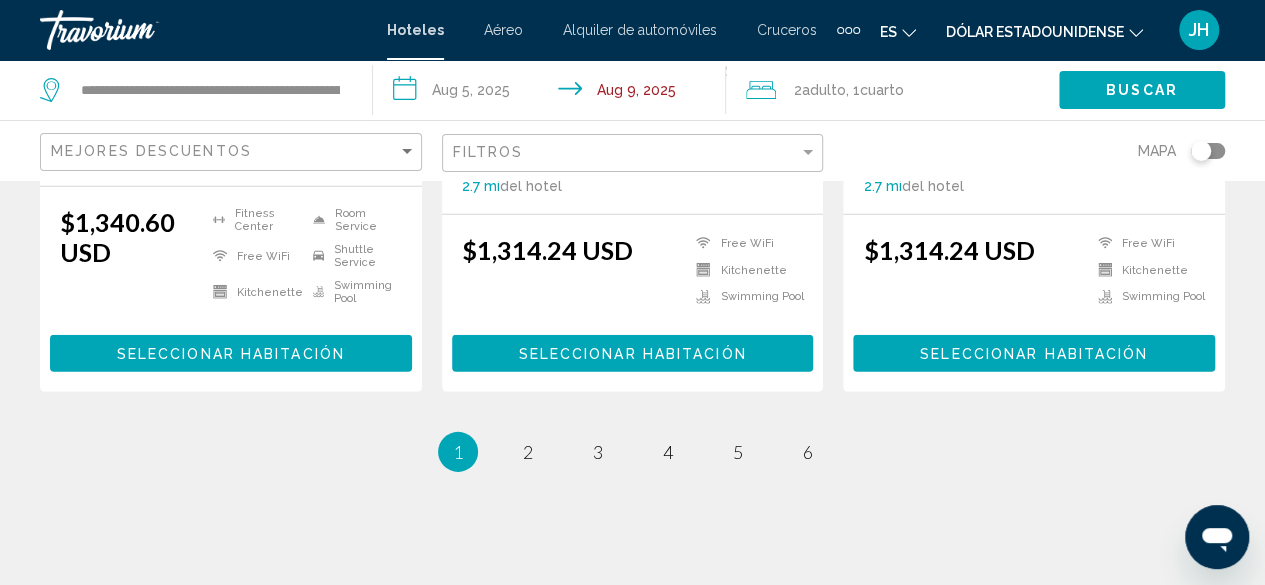 scroll, scrollTop: 2900, scrollLeft: 0, axis: vertical 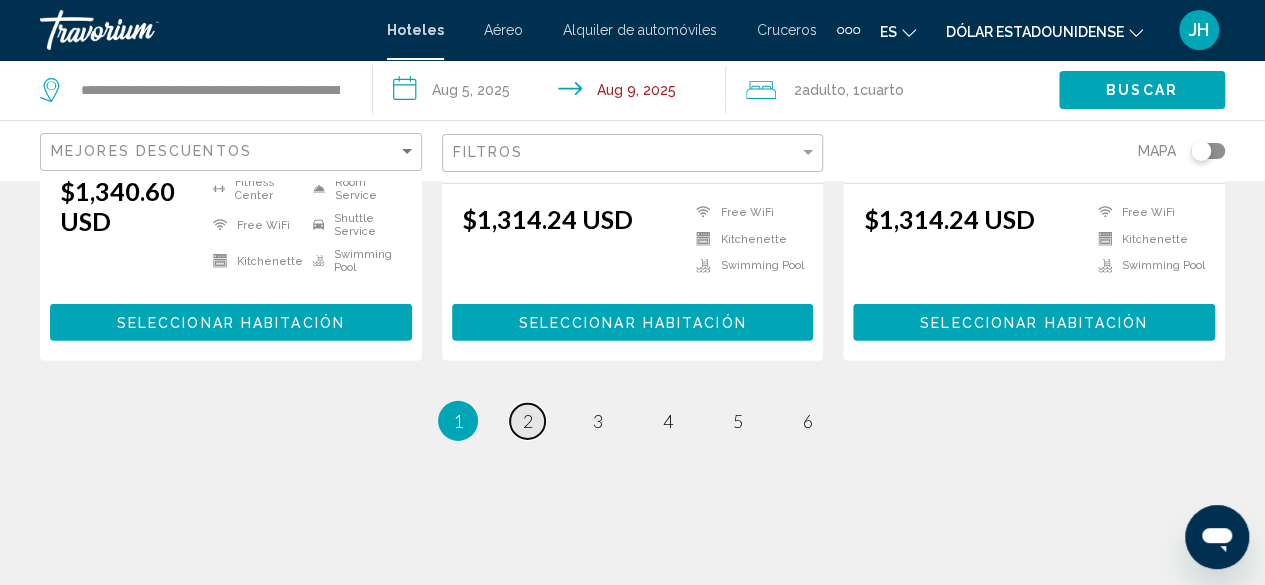 click on "page  2" at bounding box center (527, 421) 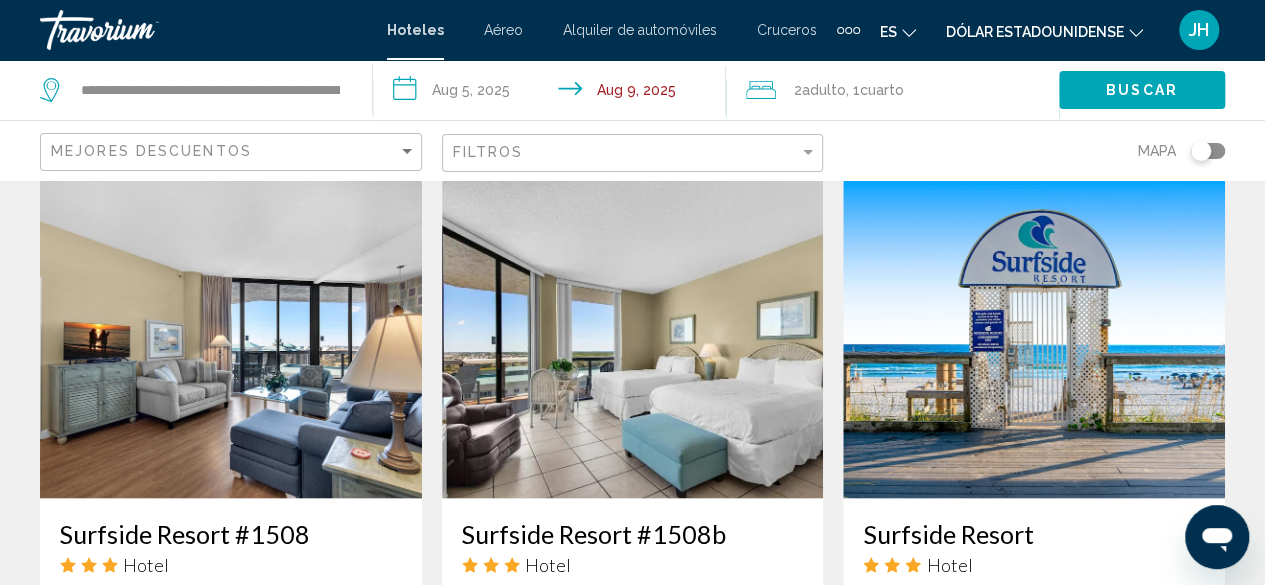 scroll, scrollTop: 1600, scrollLeft: 0, axis: vertical 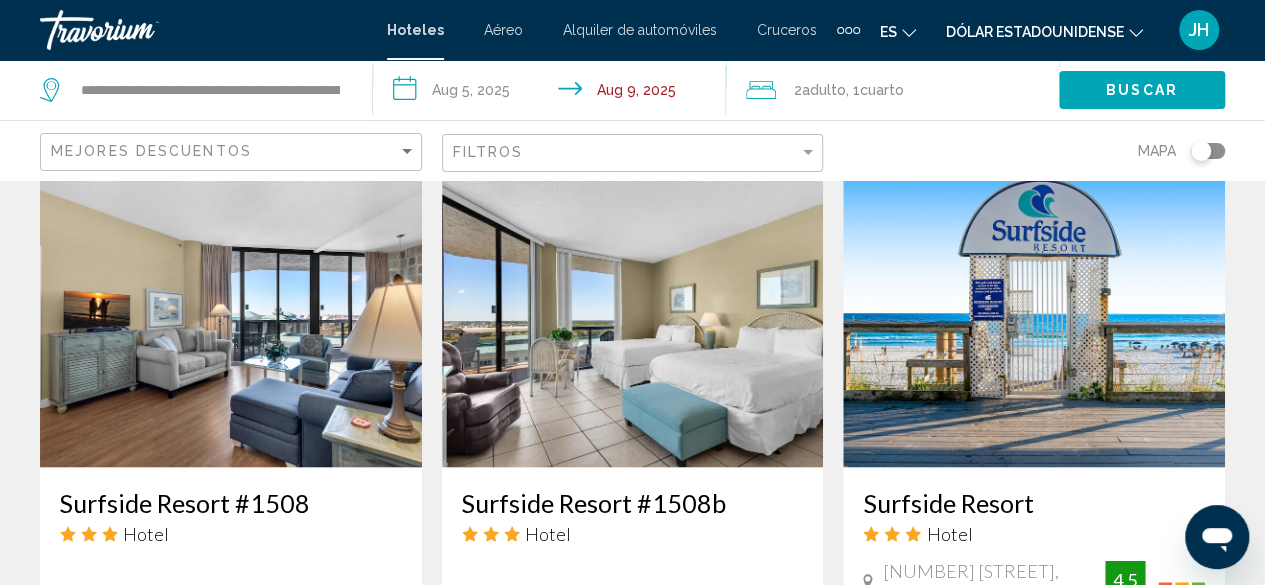 drag, startPoint x: 1096, startPoint y: 280, endPoint x: 1082, endPoint y: 299, distance: 23.600847 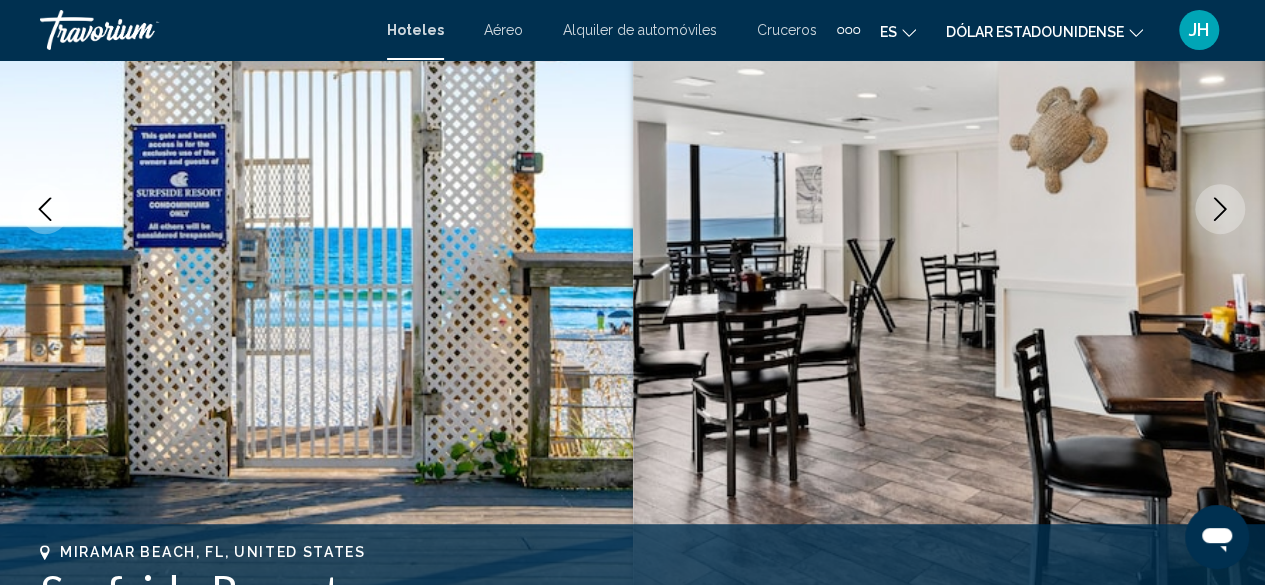 scroll, scrollTop: 442, scrollLeft: 0, axis: vertical 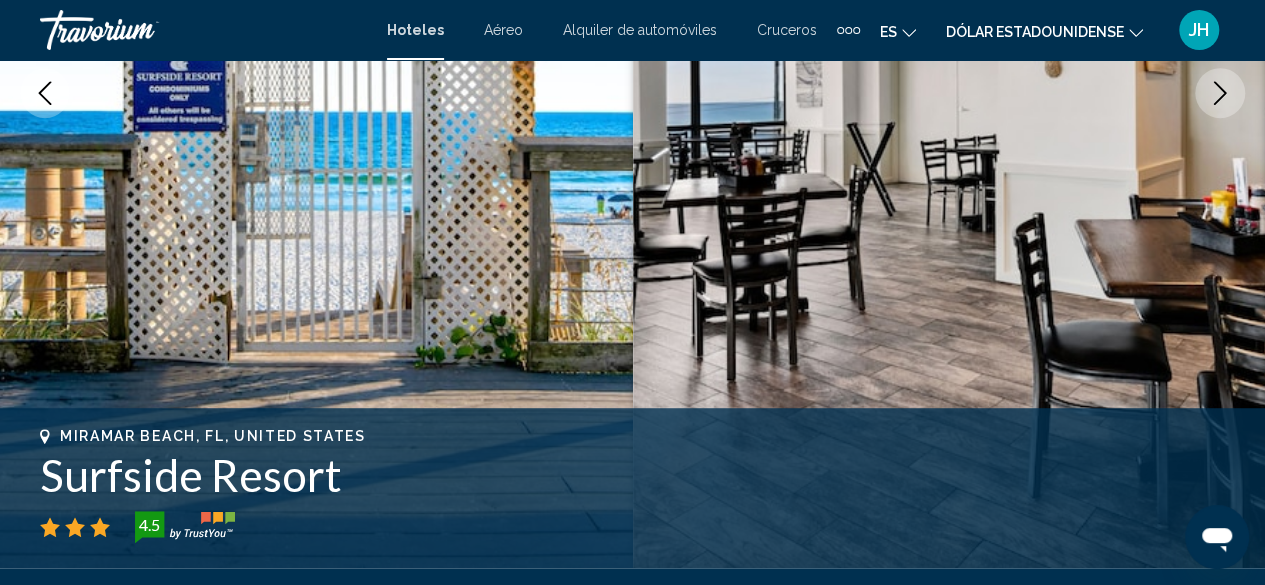 click 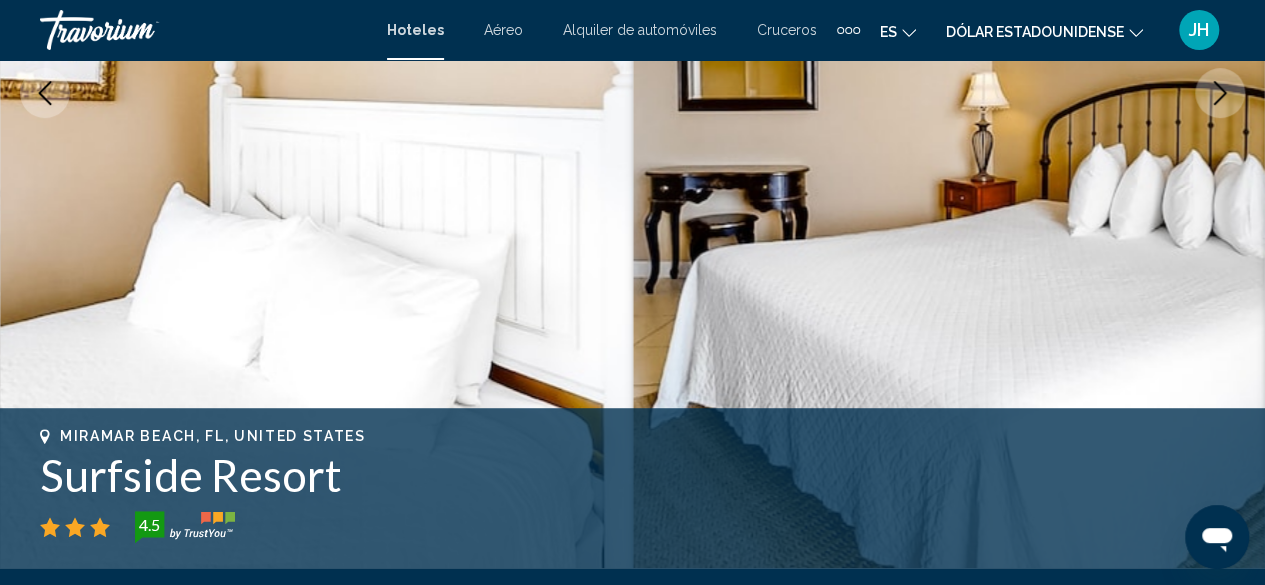 click 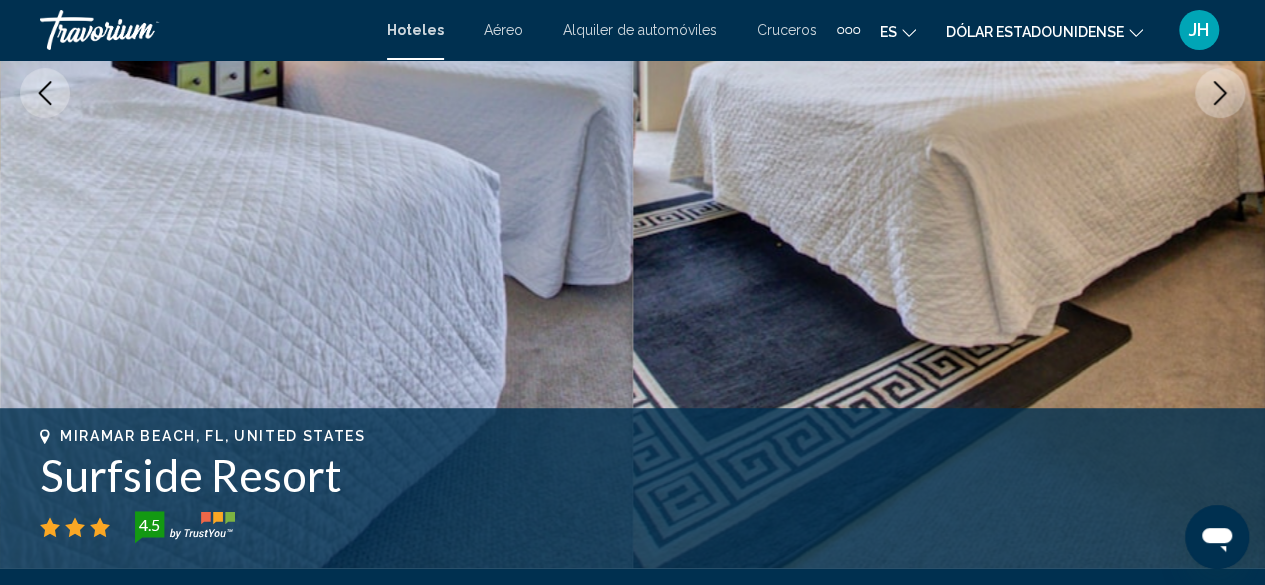 click 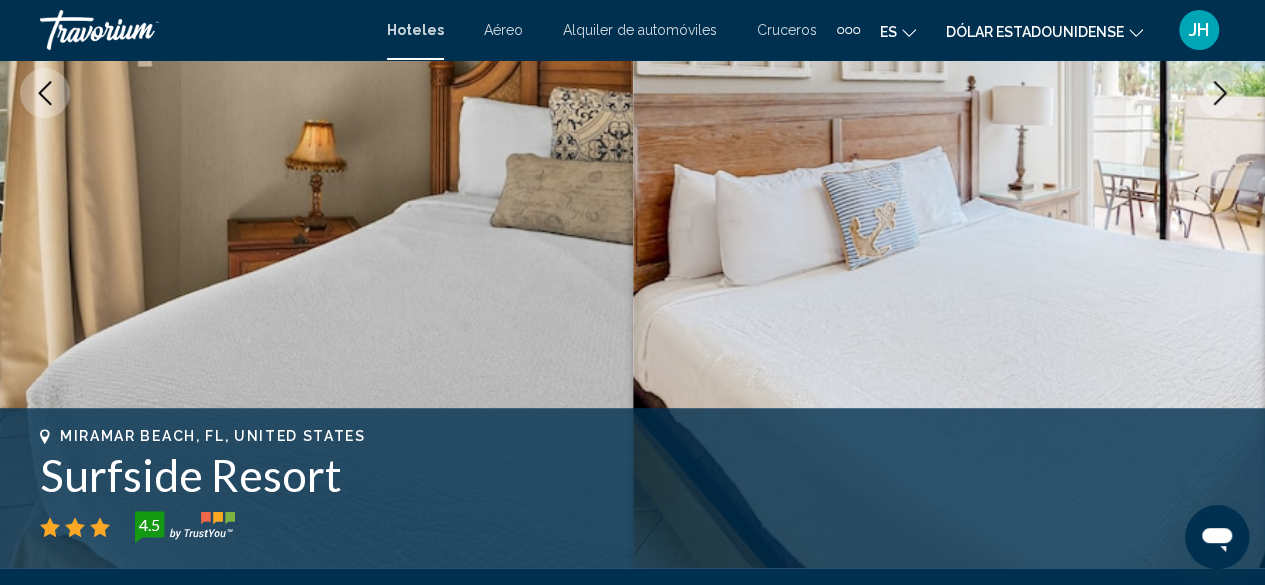 click 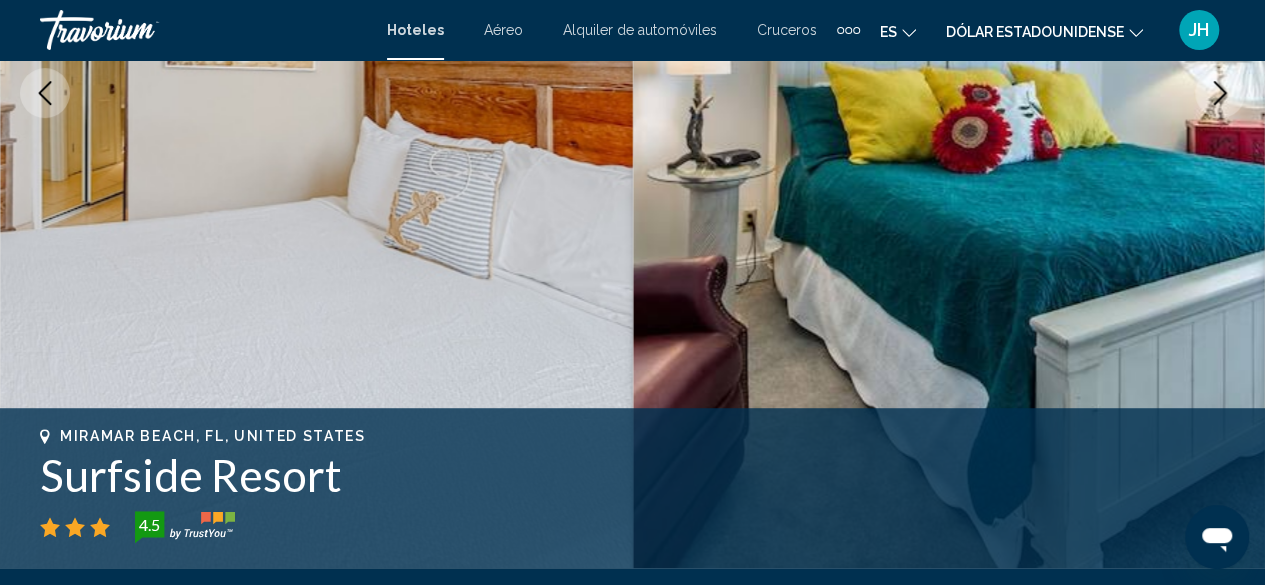 click 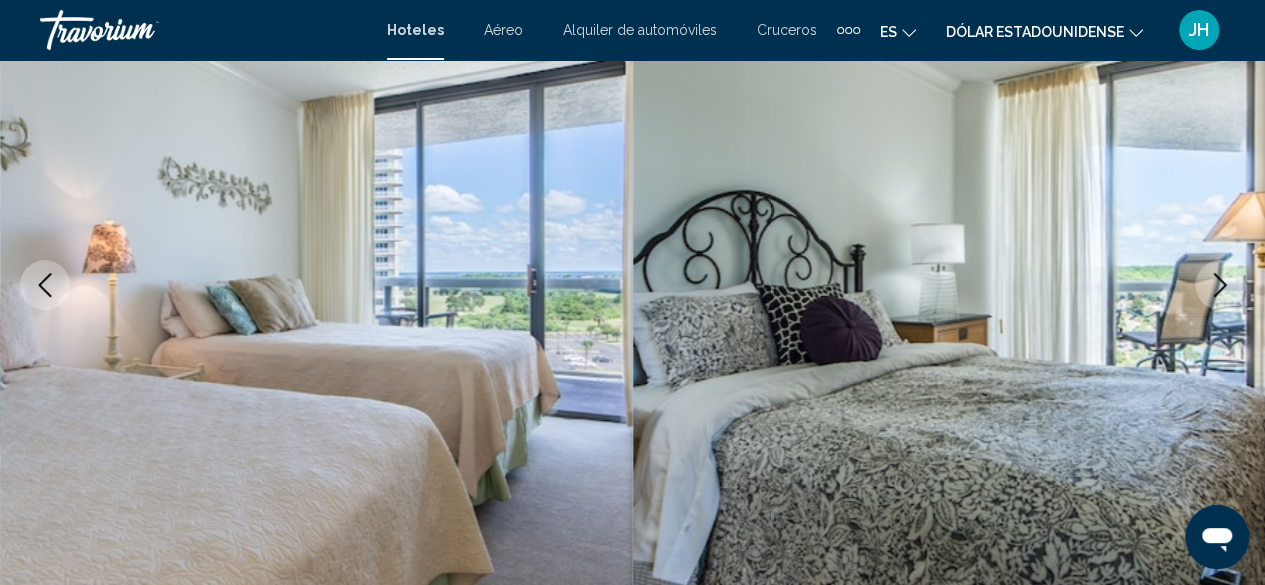 scroll, scrollTop: 242, scrollLeft: 0, axis: vertical 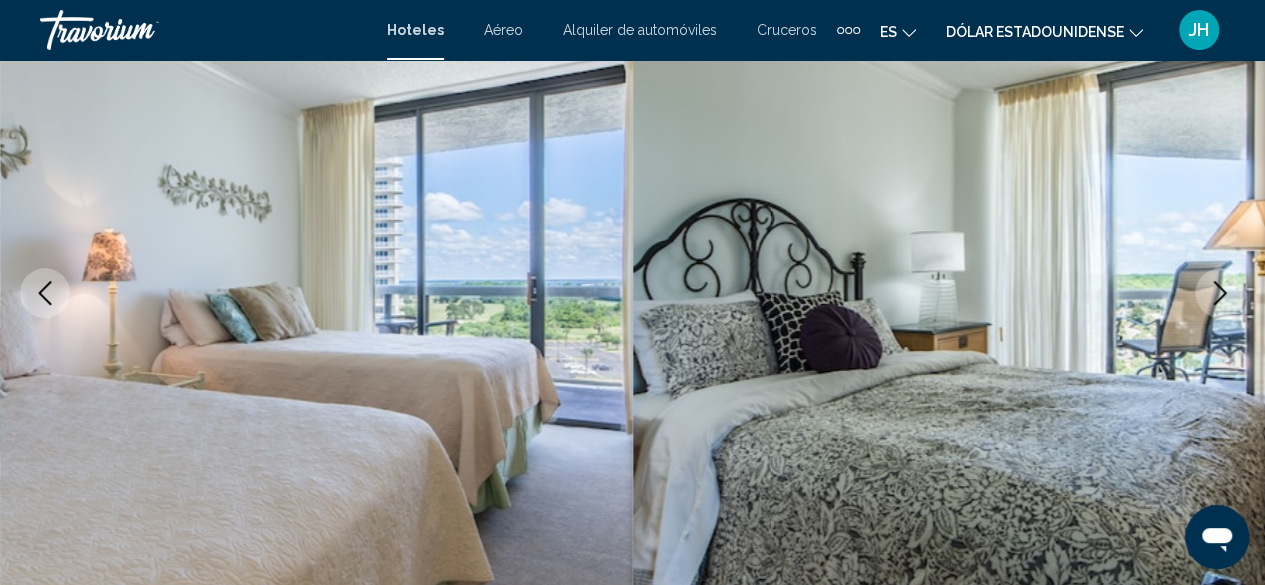 click at bounding box center [949, 293] 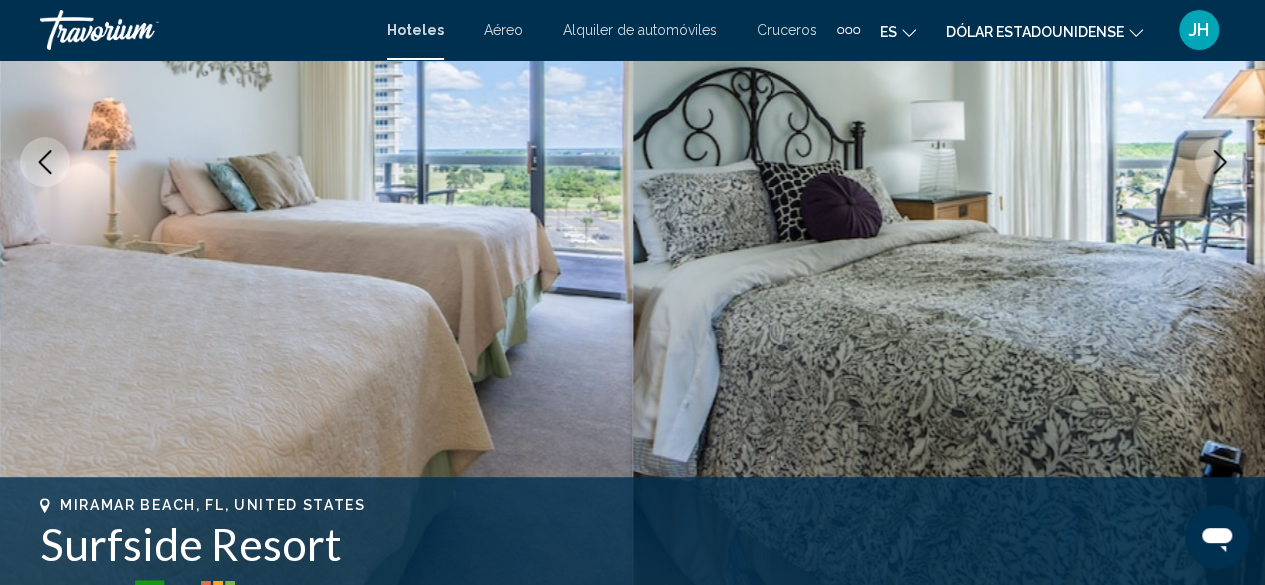 scroll, scrollTop: 342, scrollLeft: 0, axis: vertical 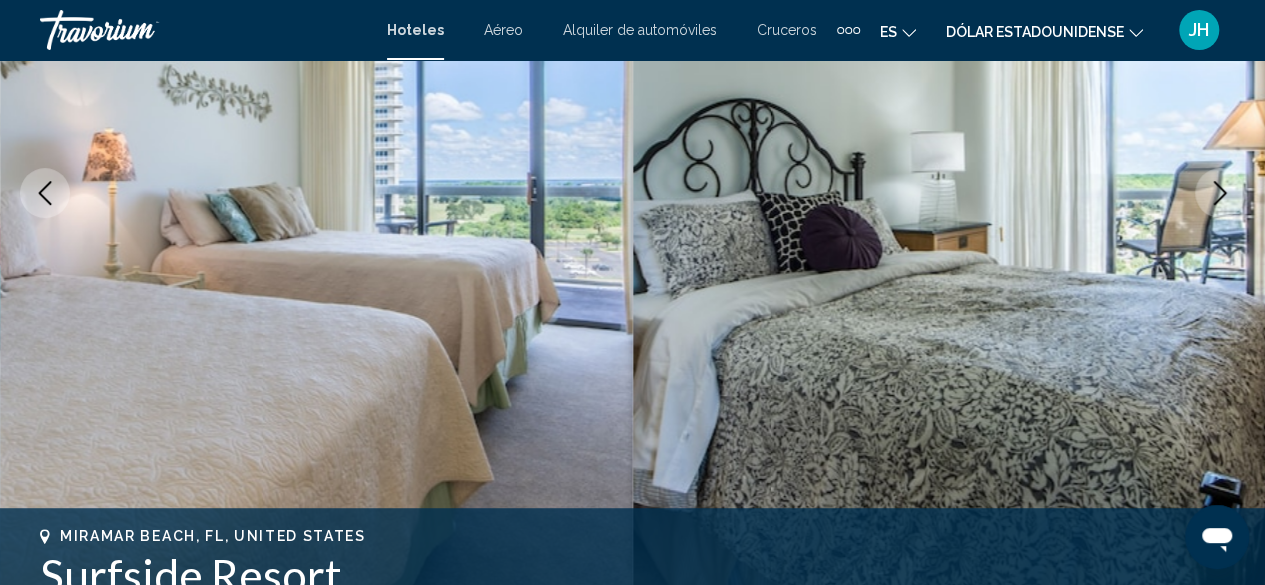 click at bounding box center [1220, 193] 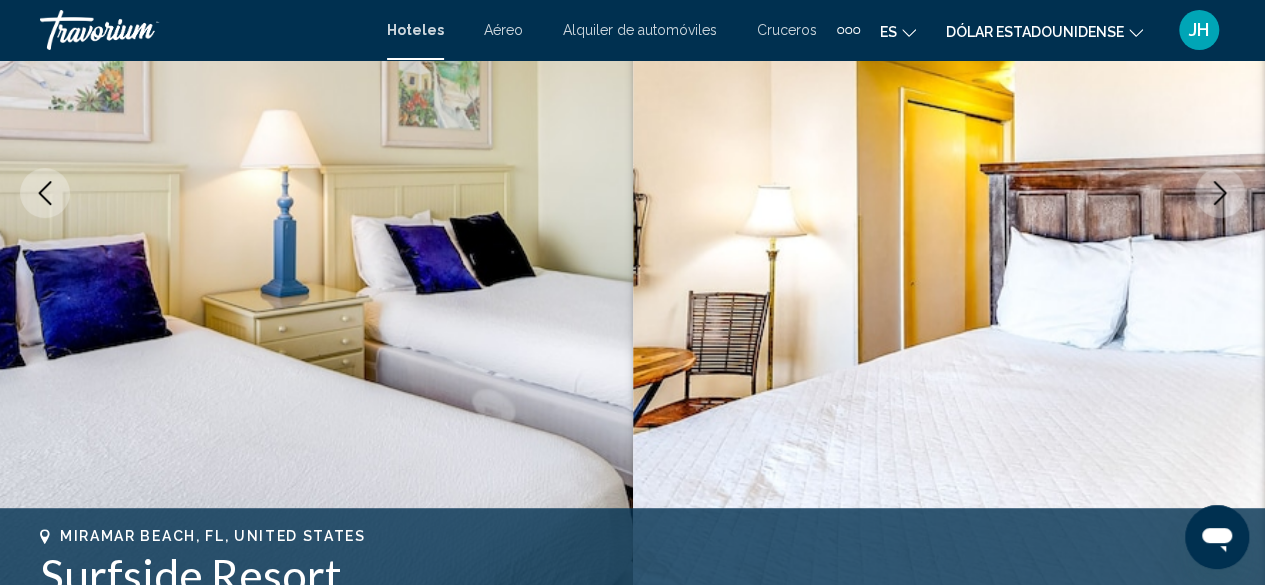 click 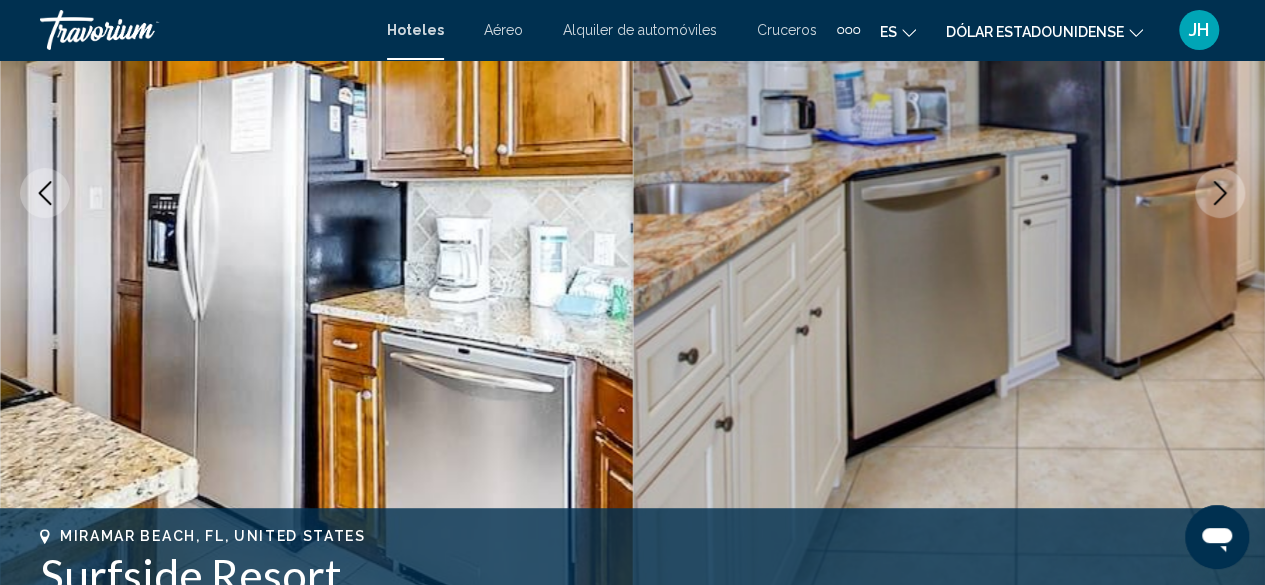click 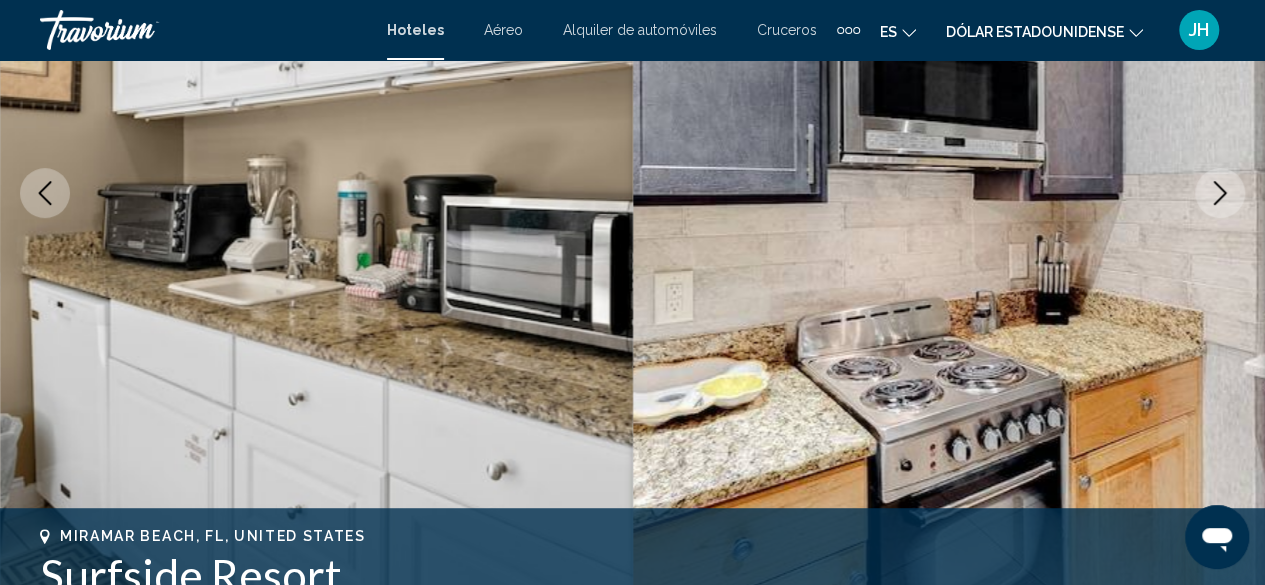 click 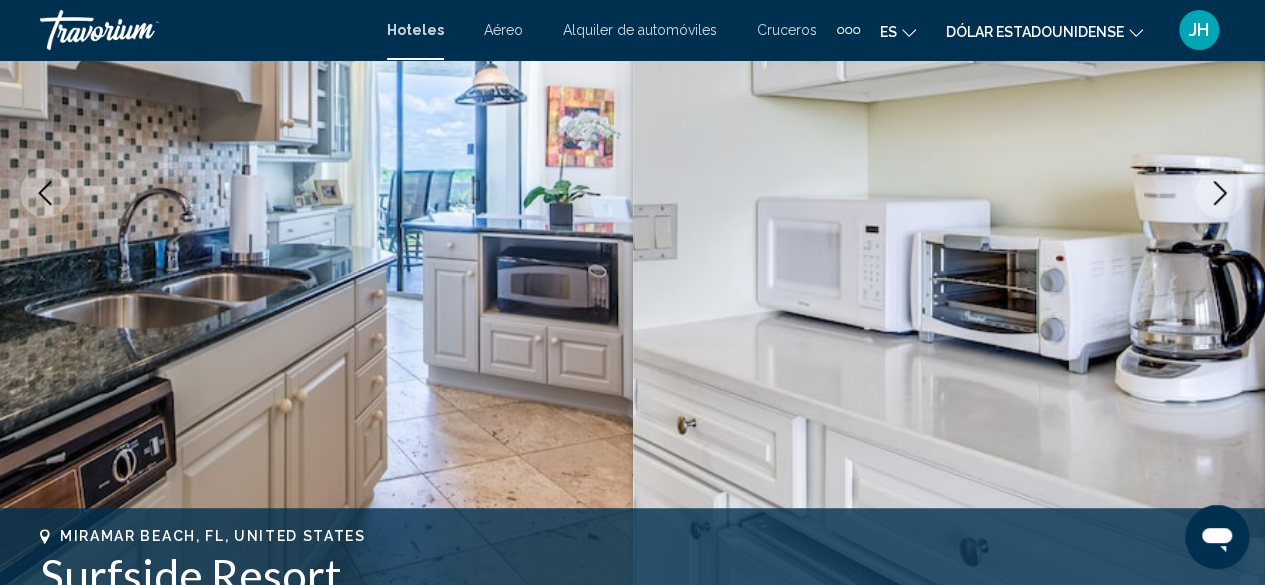 click 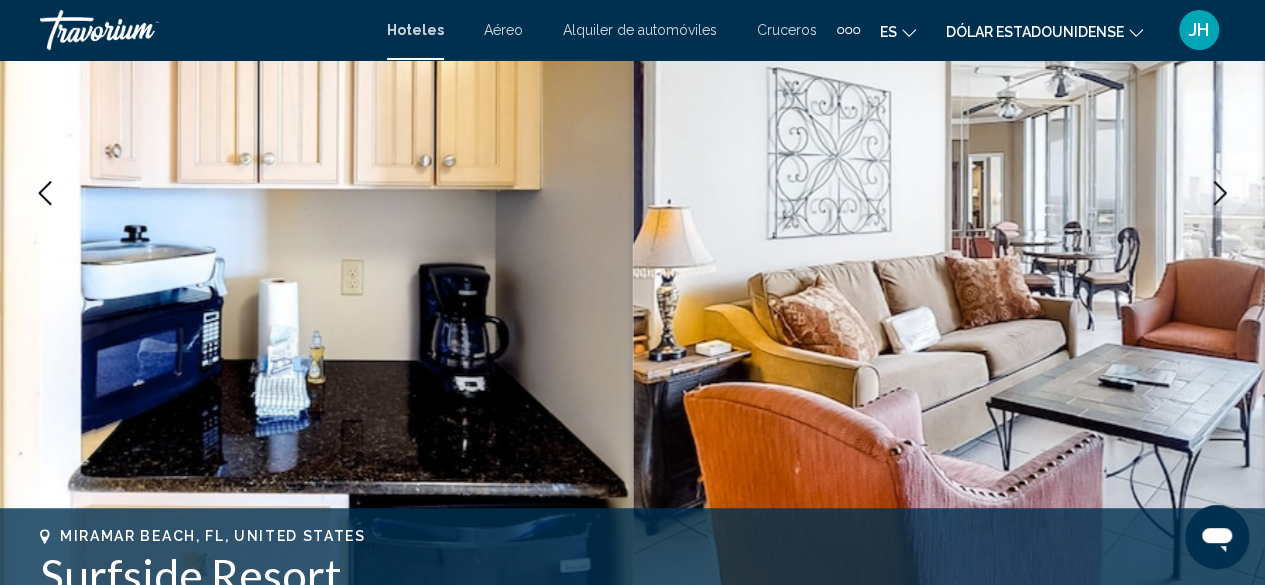 click 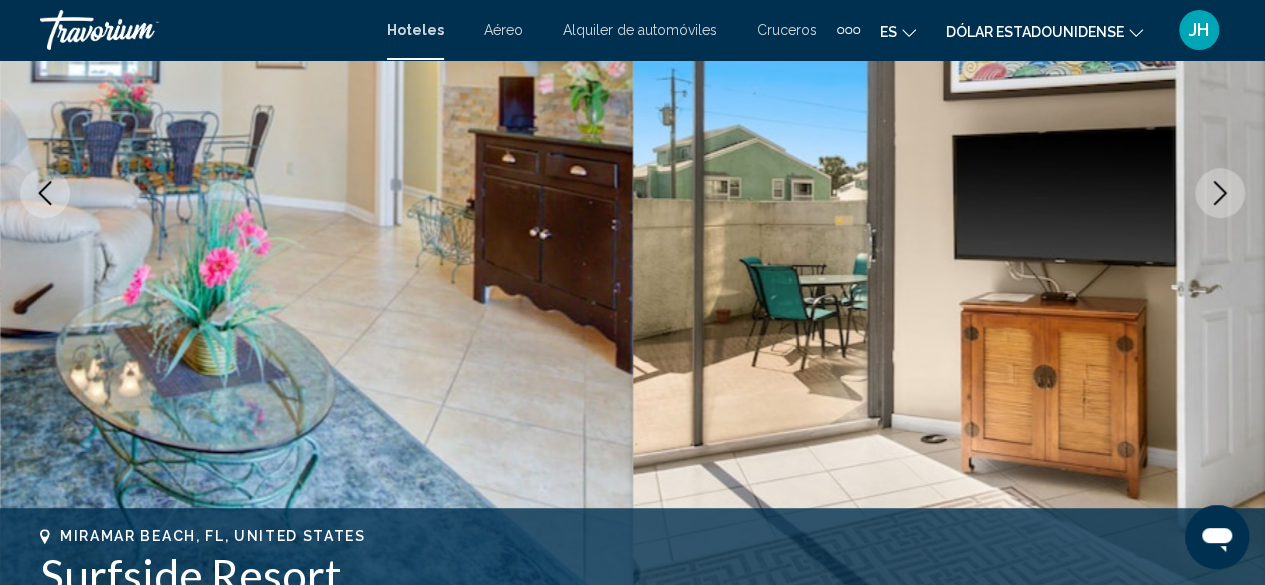 click 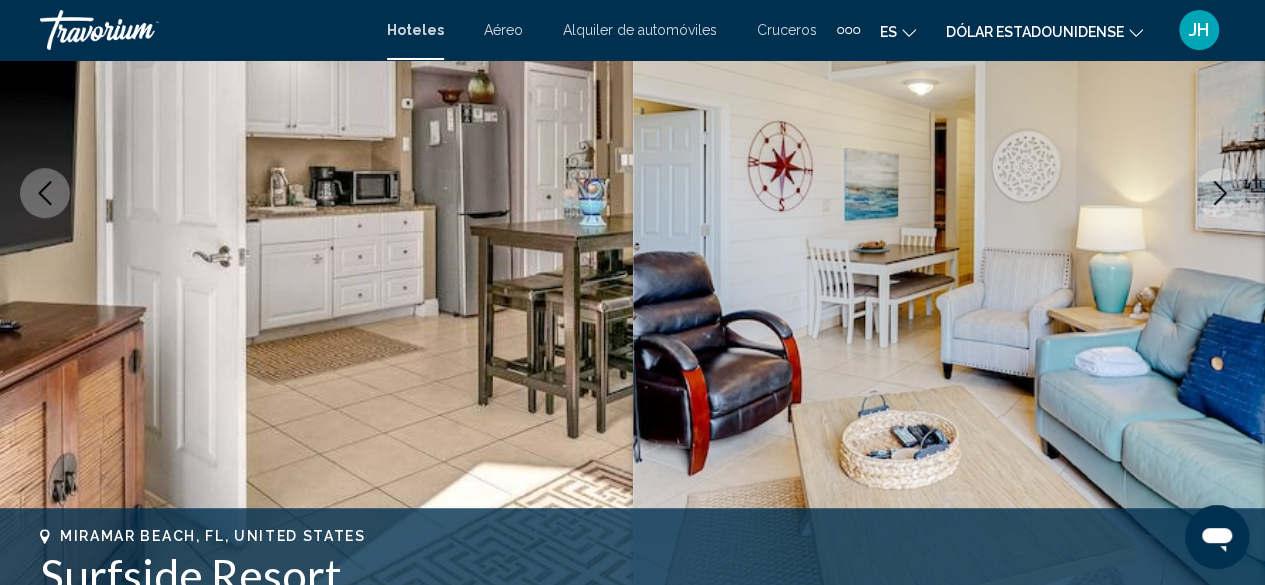click 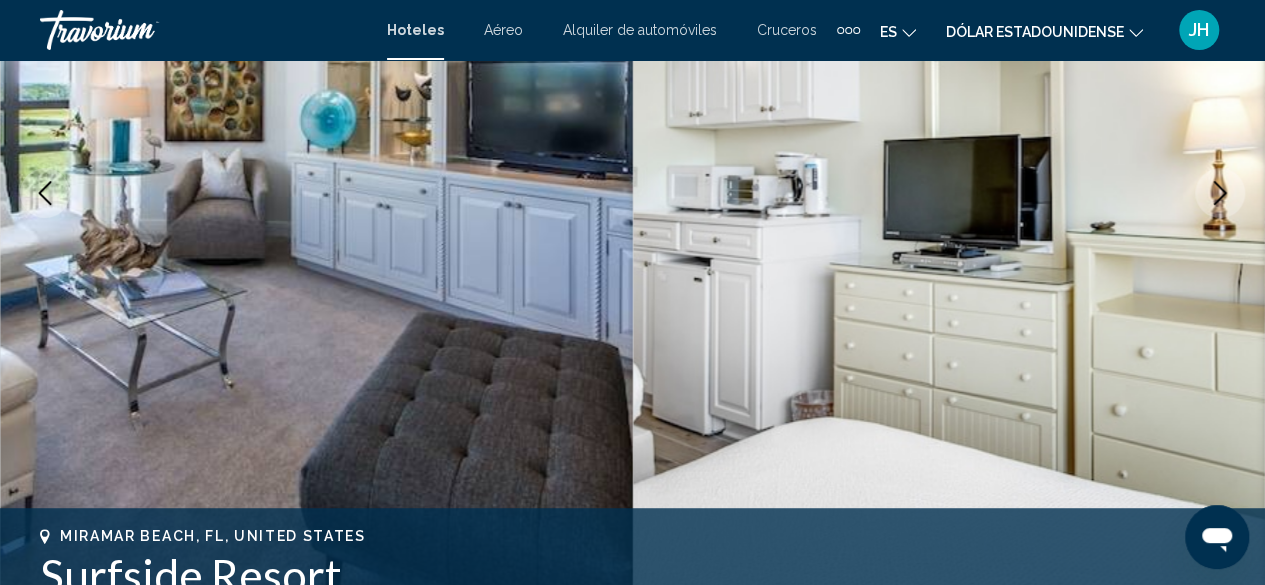 click 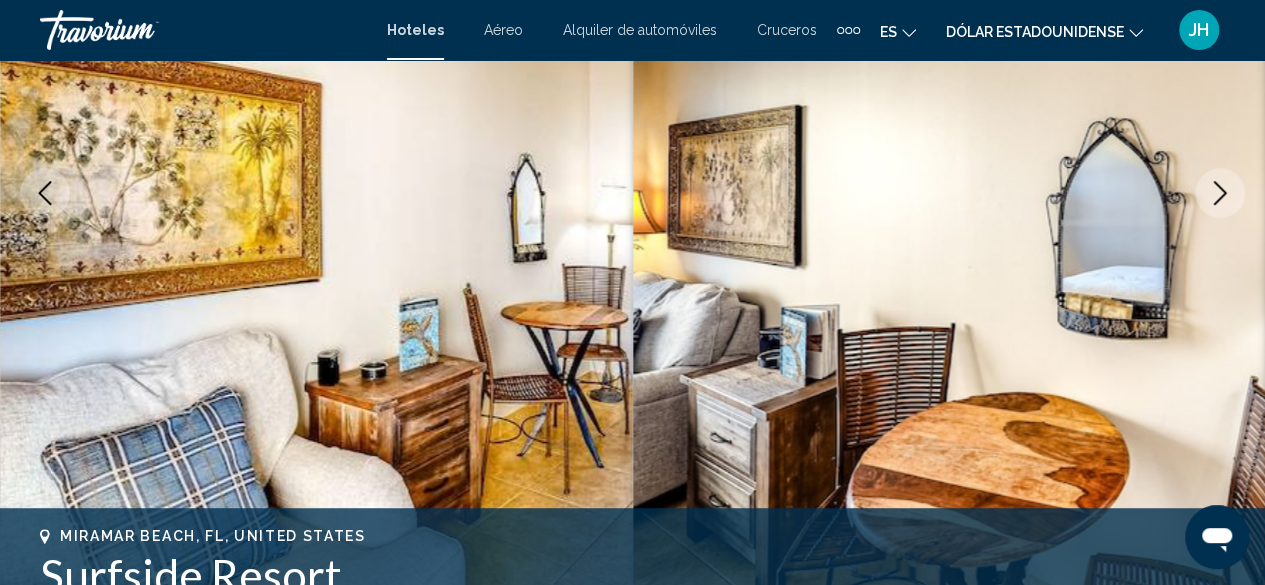 click 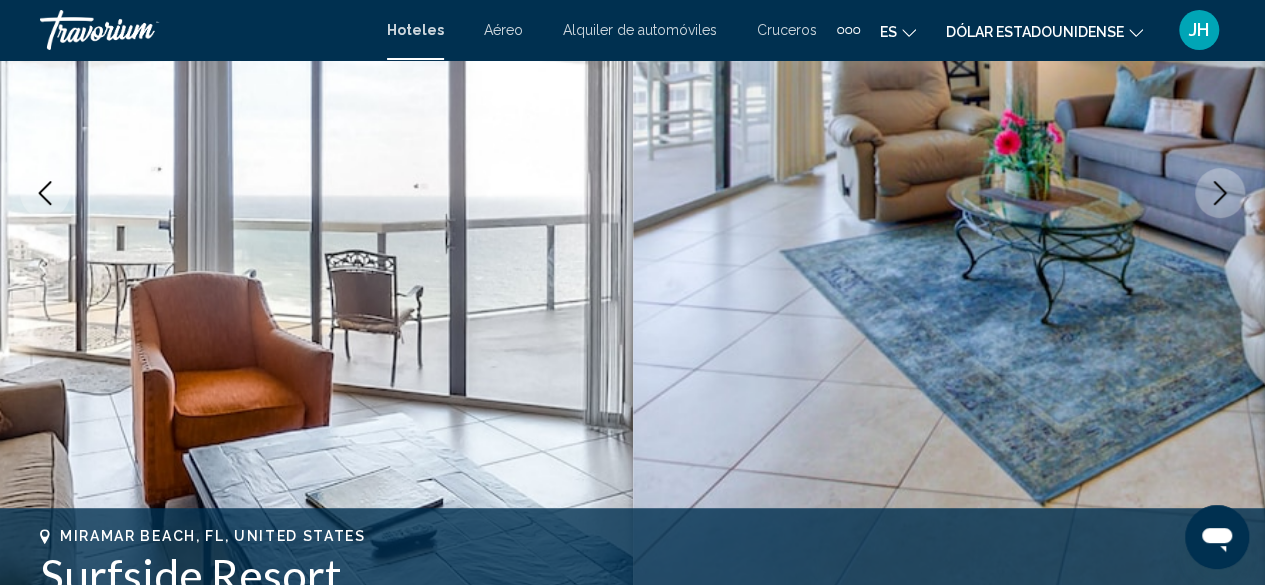 click 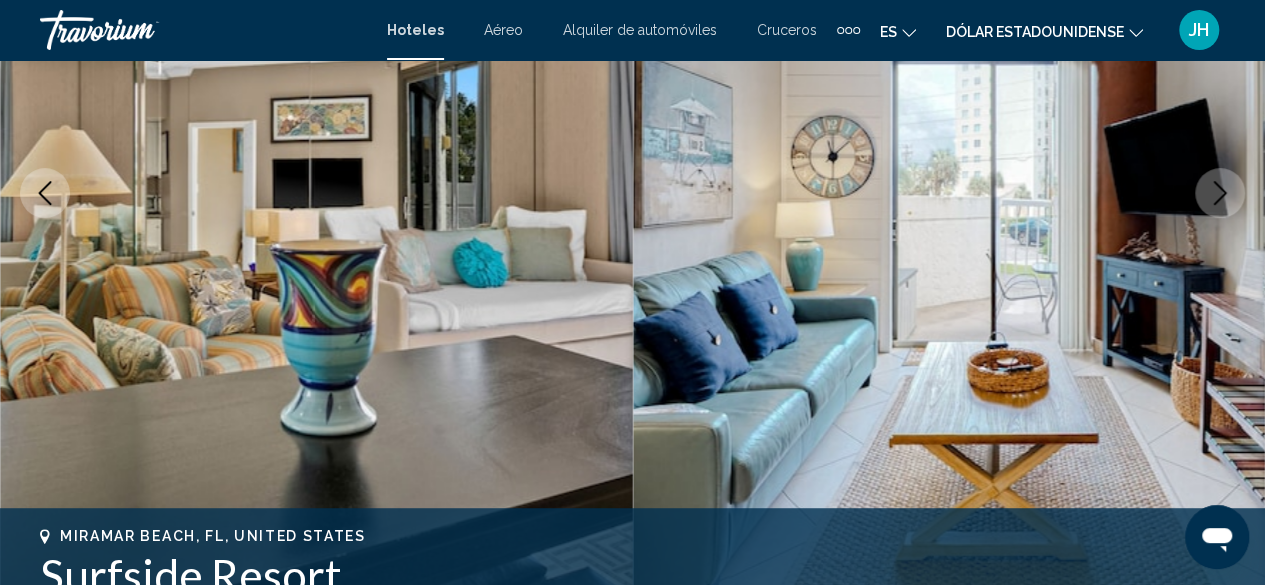 click 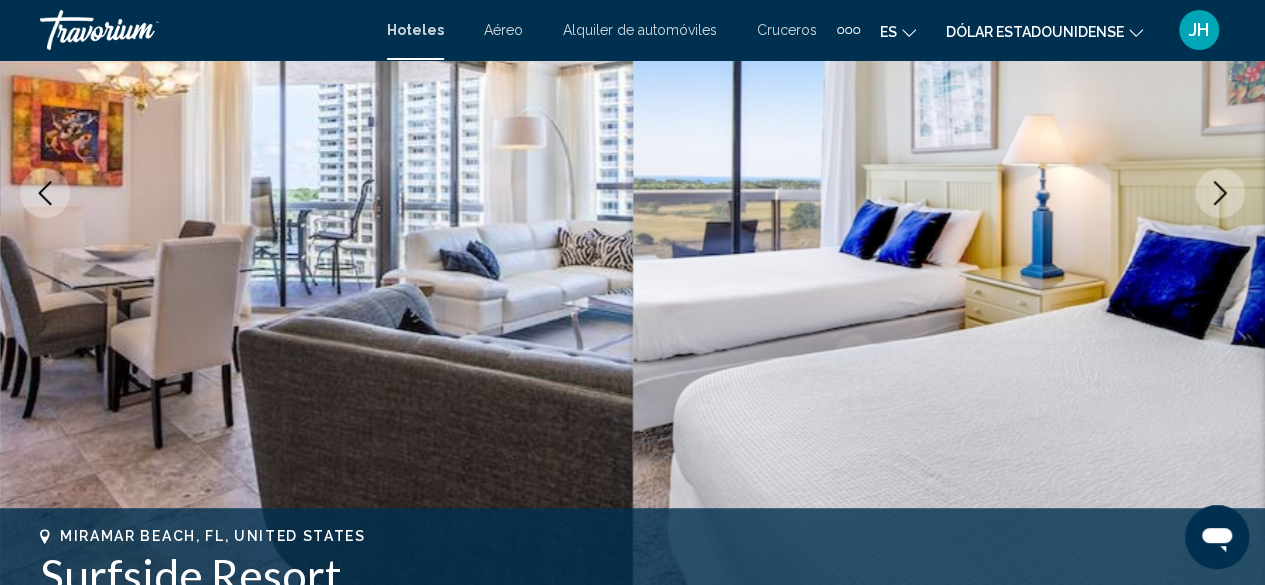 click 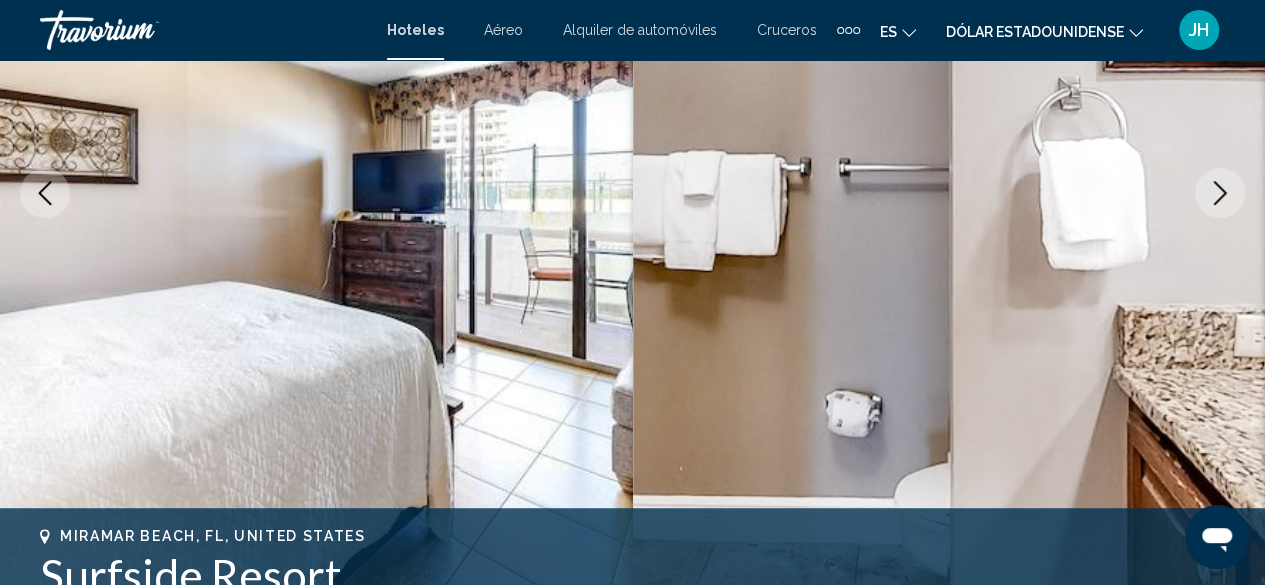click 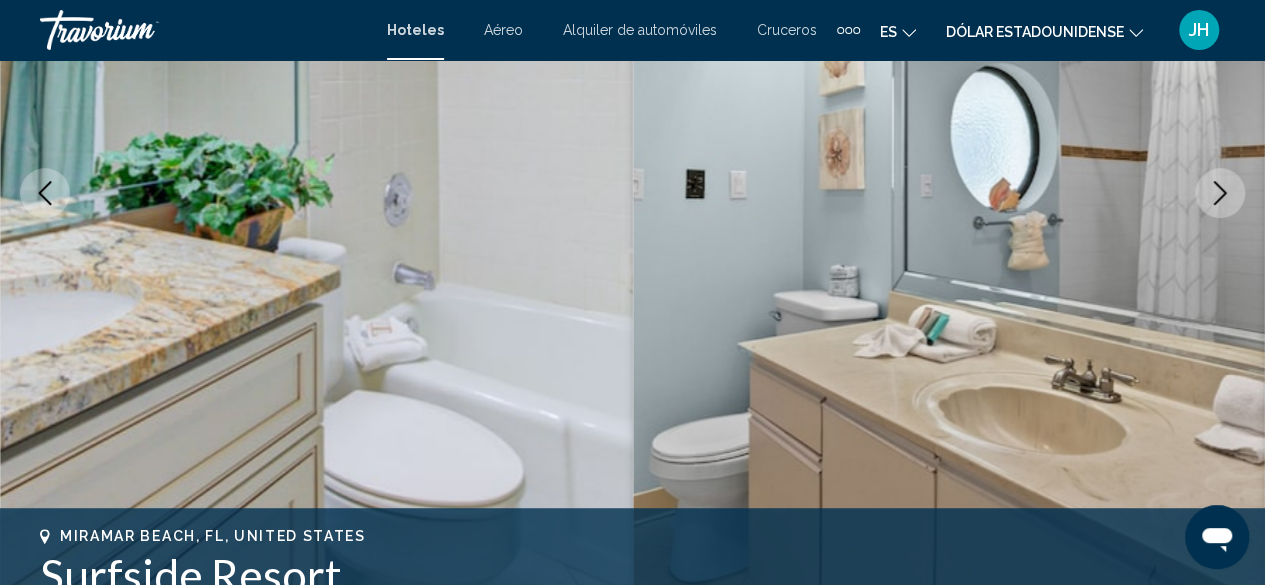click 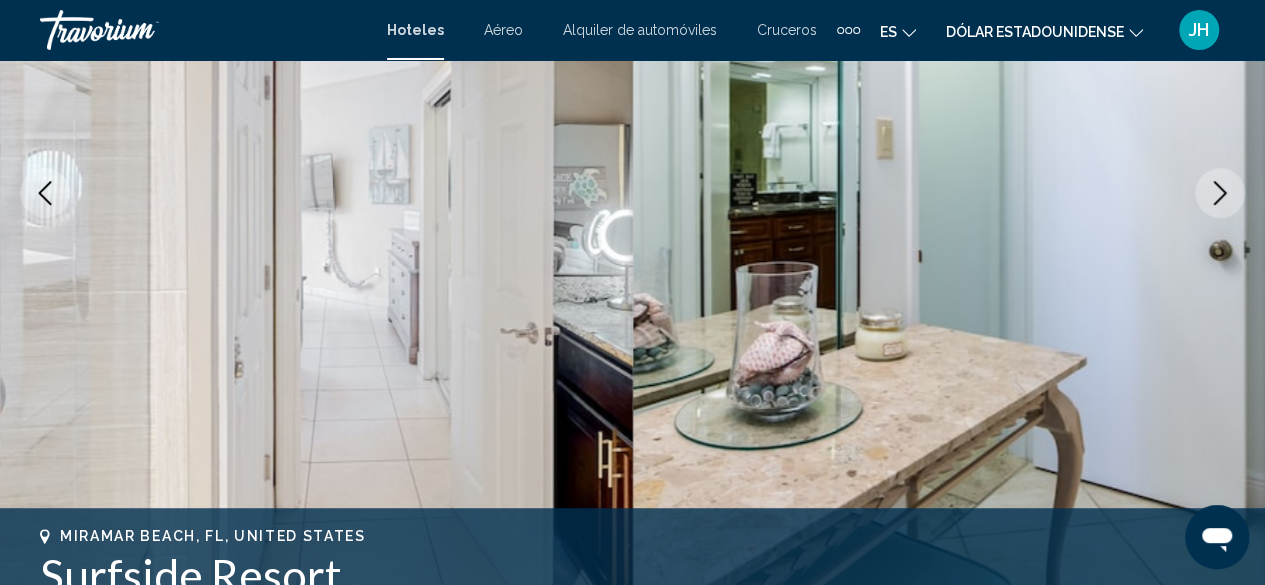 click 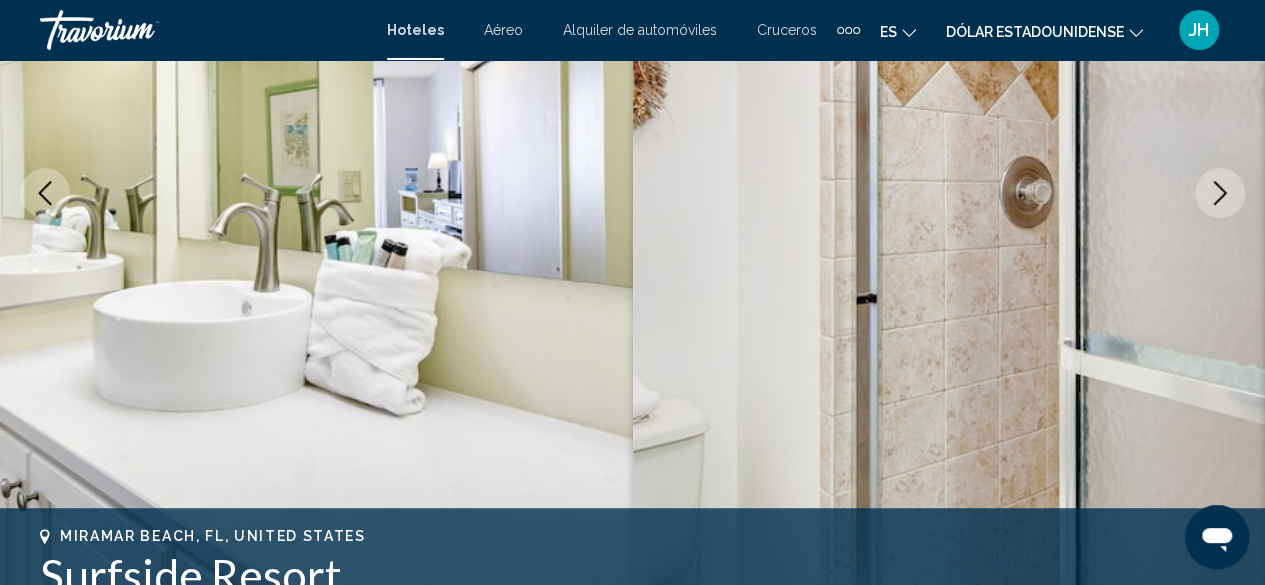 click 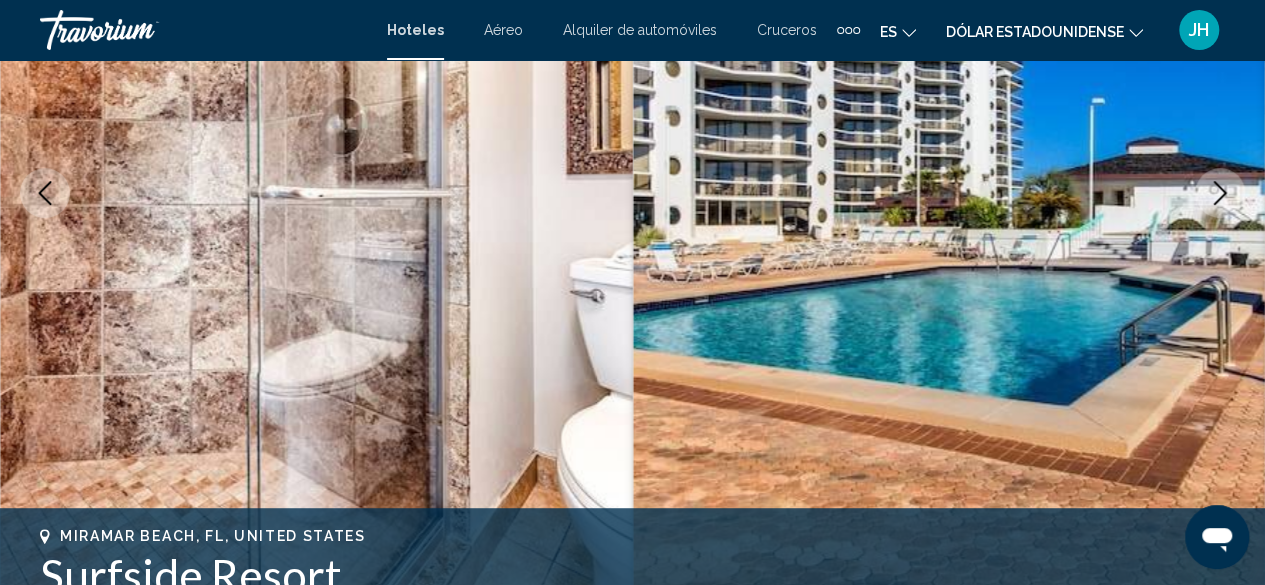 click 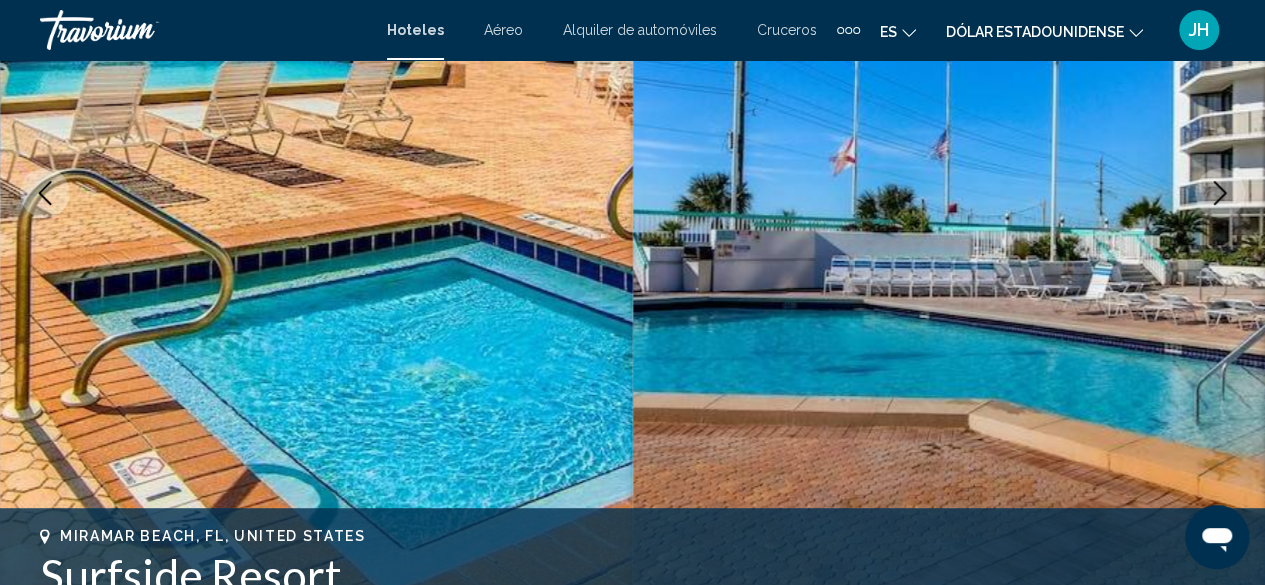 click 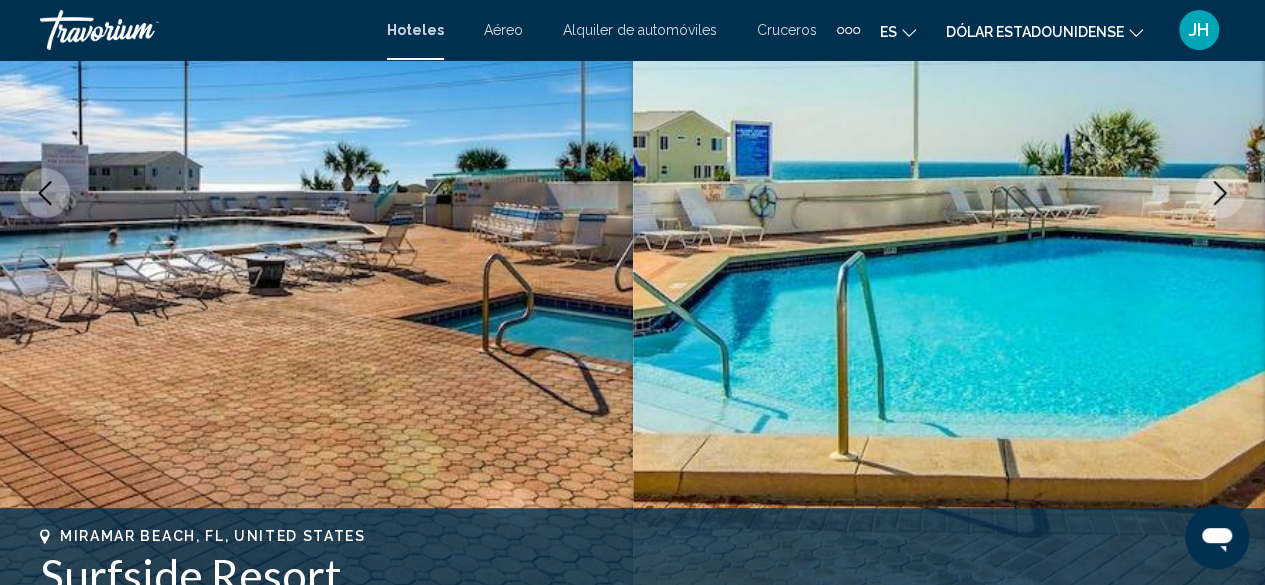 click 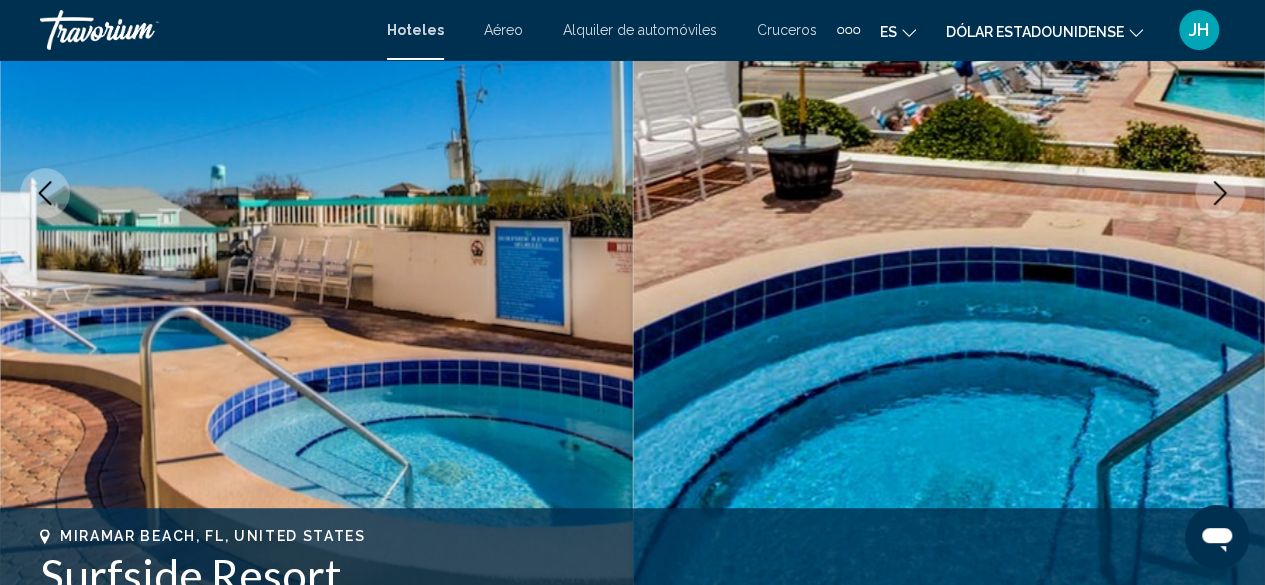 click 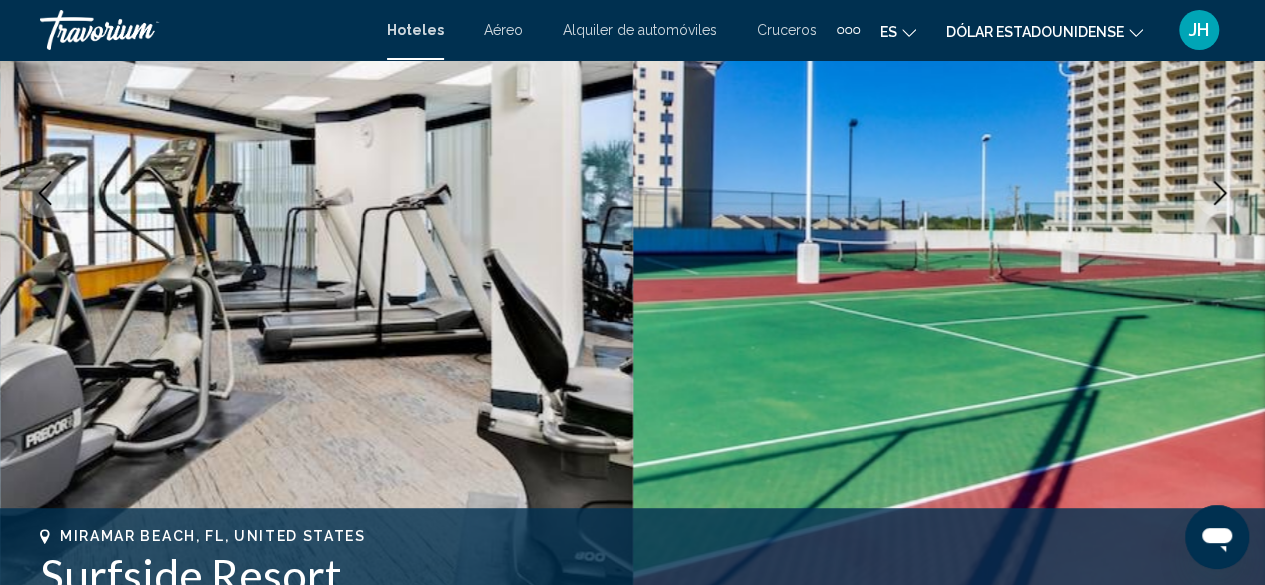 click 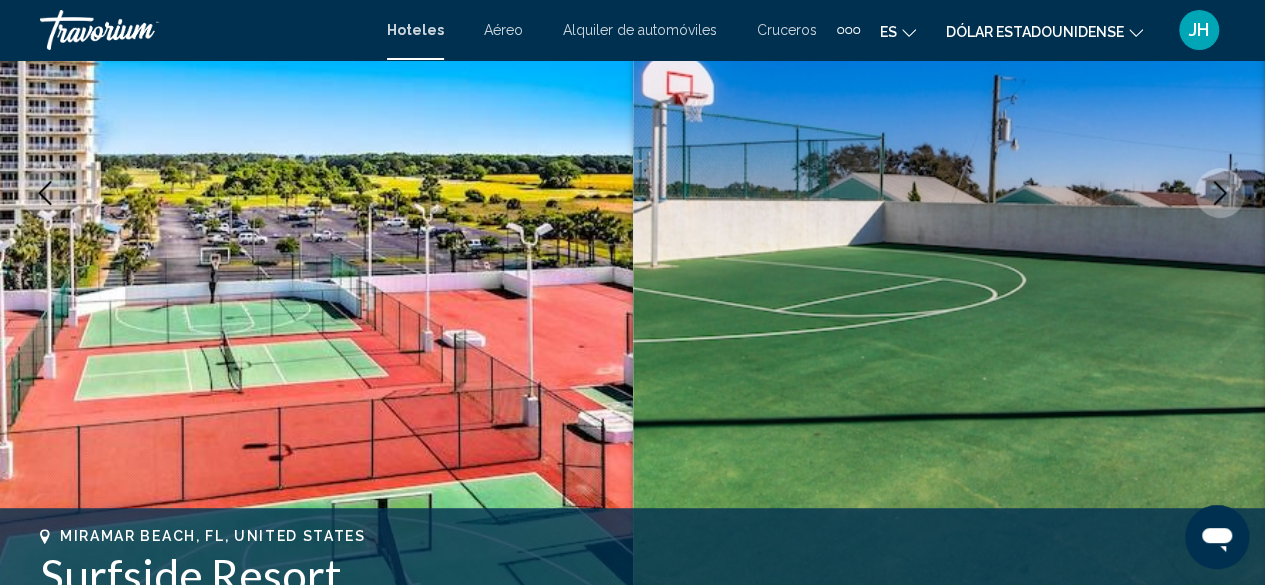 click 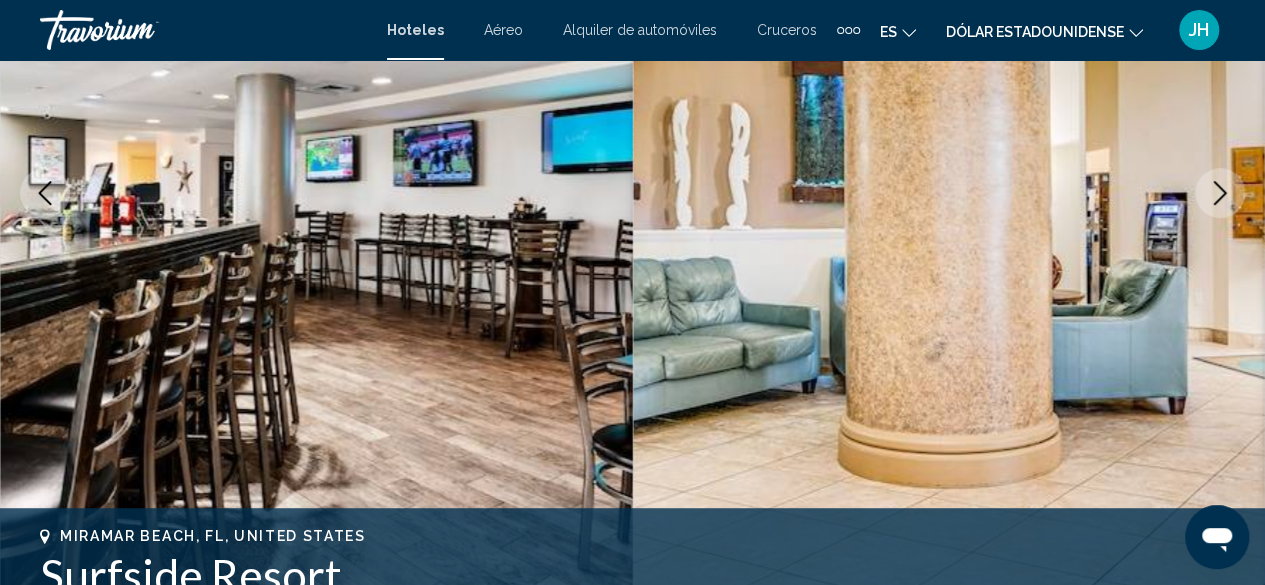 click 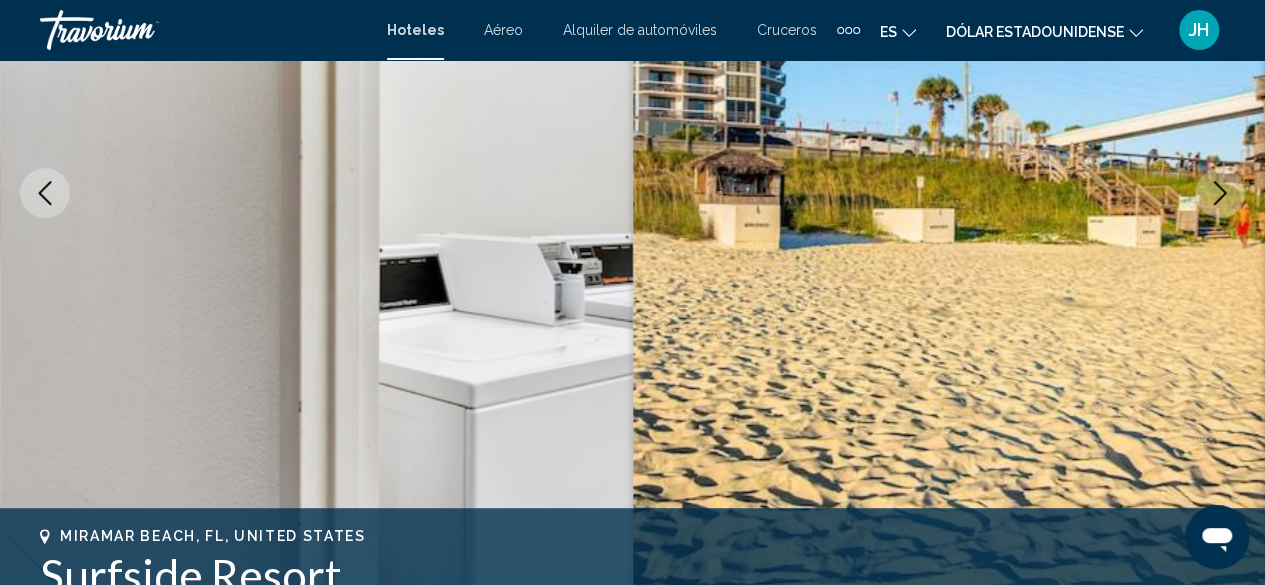 click 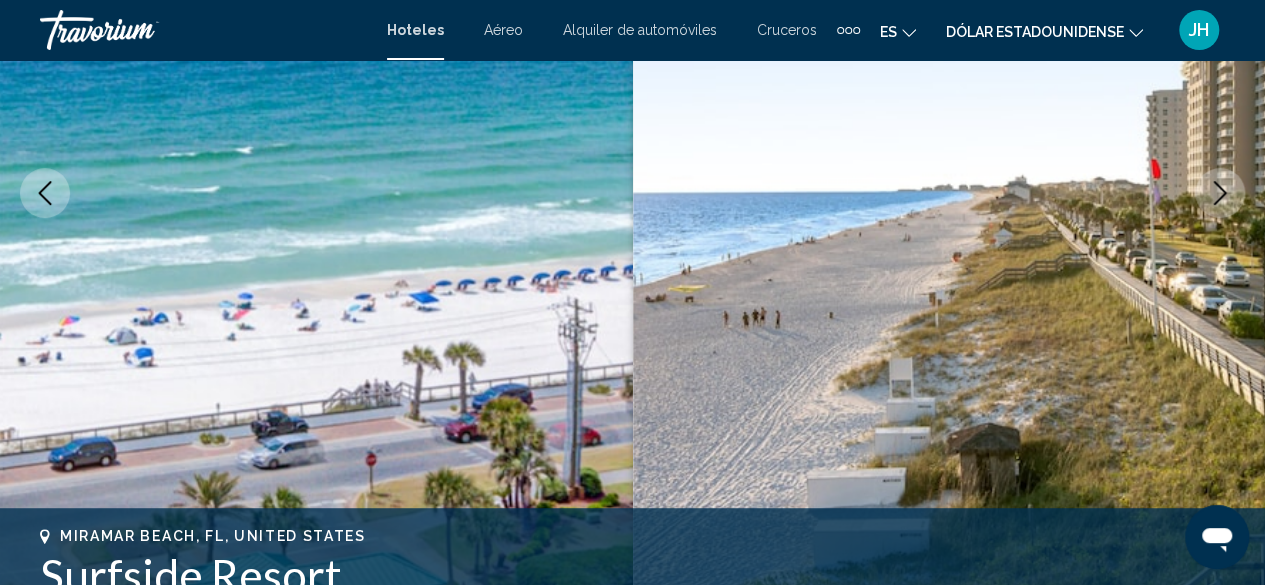 click 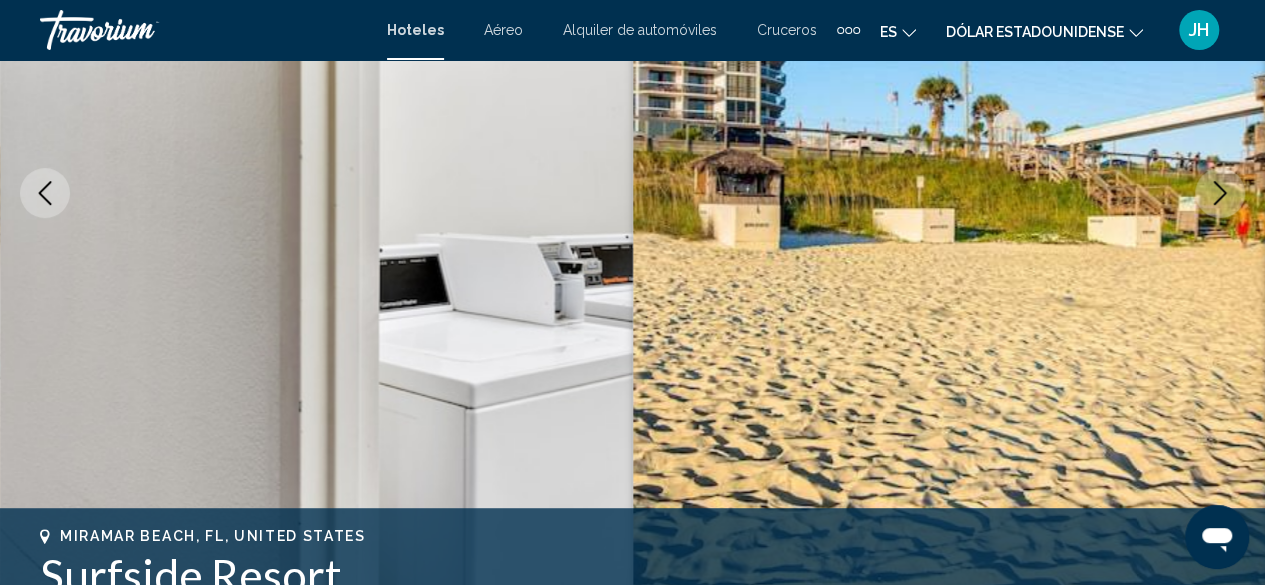 click 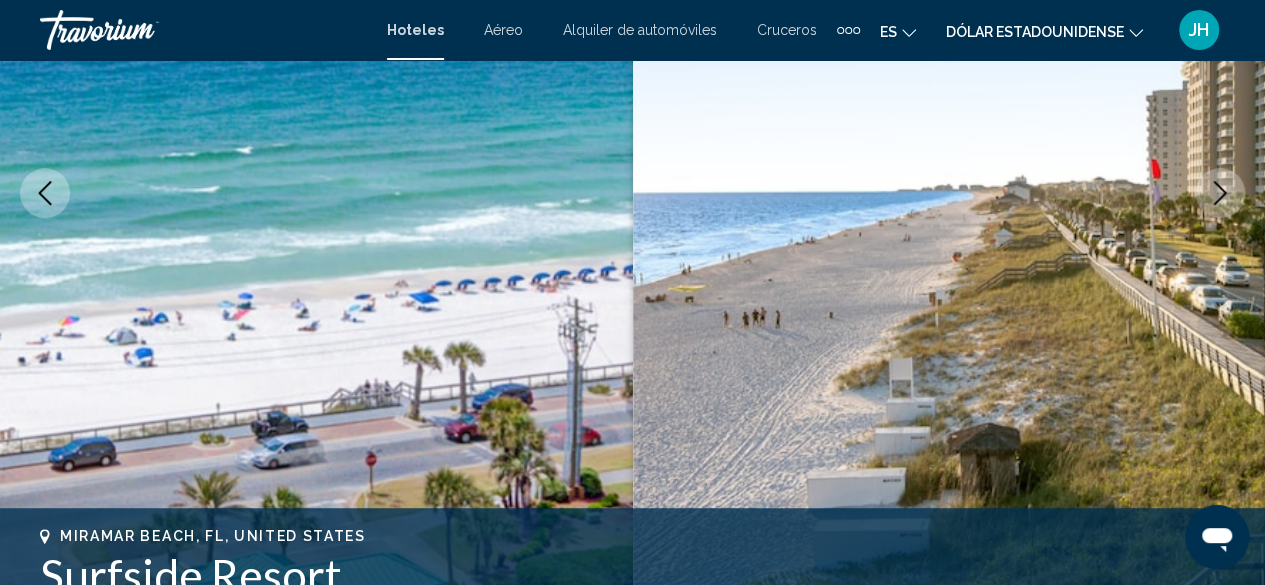 click 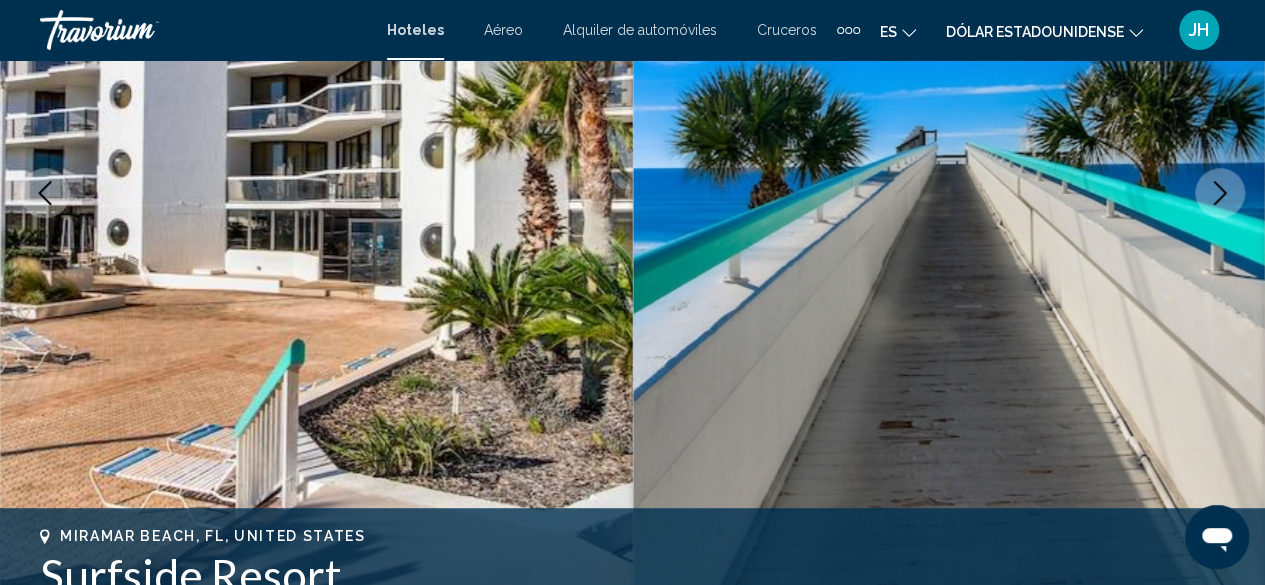 click 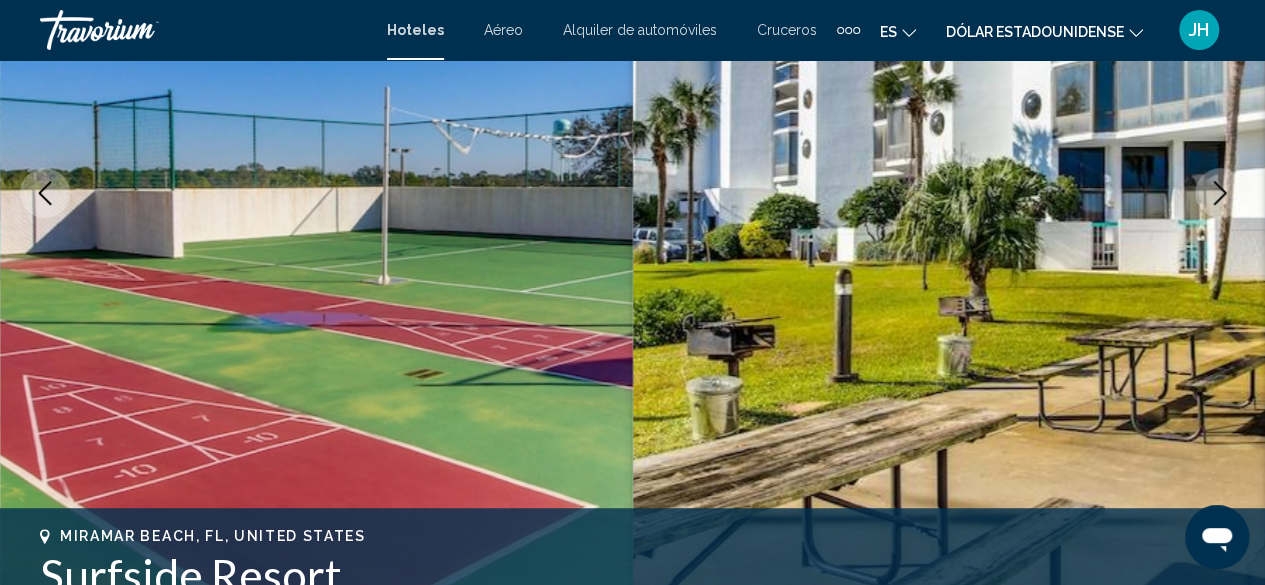 click 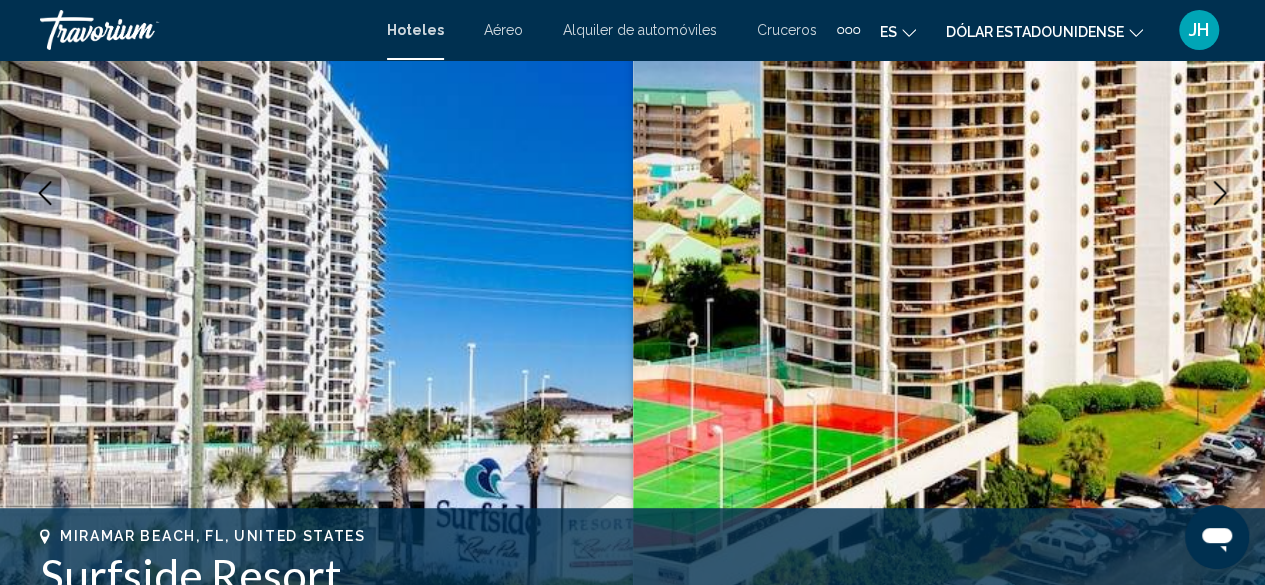 click at bounding box center [1220, 193] 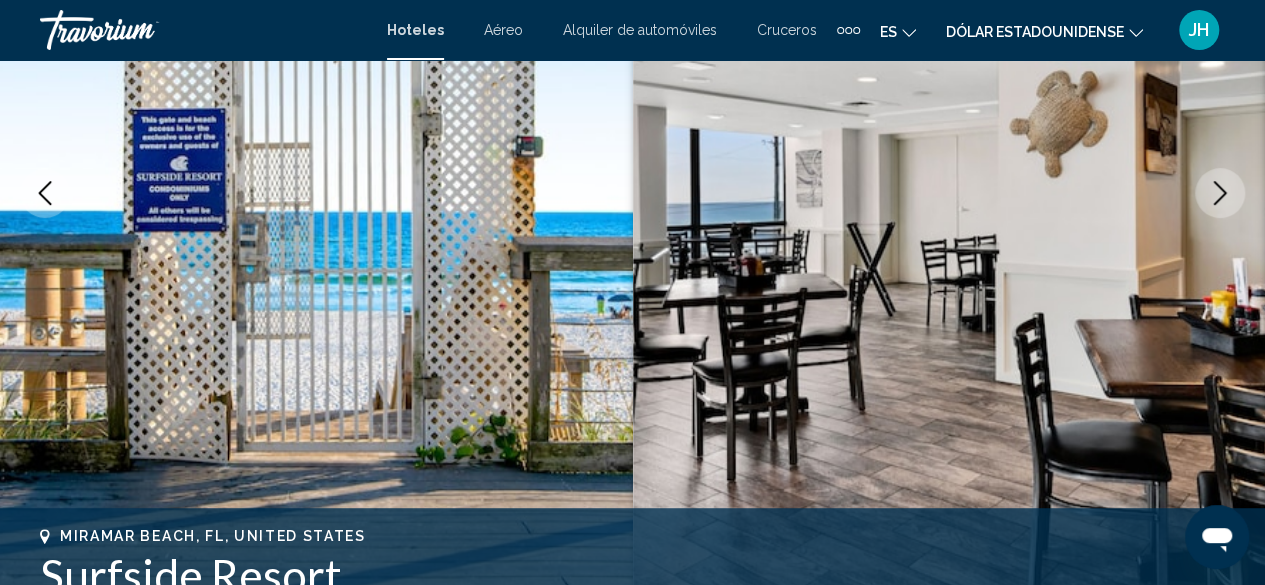 click at bounding box center (1220, 193) 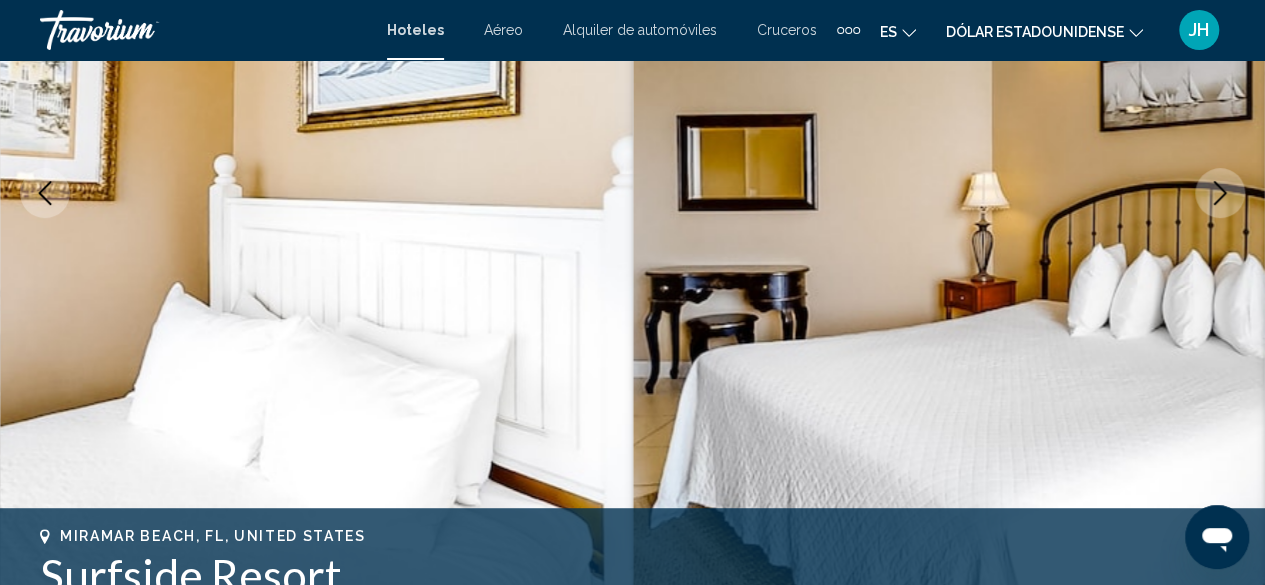 click 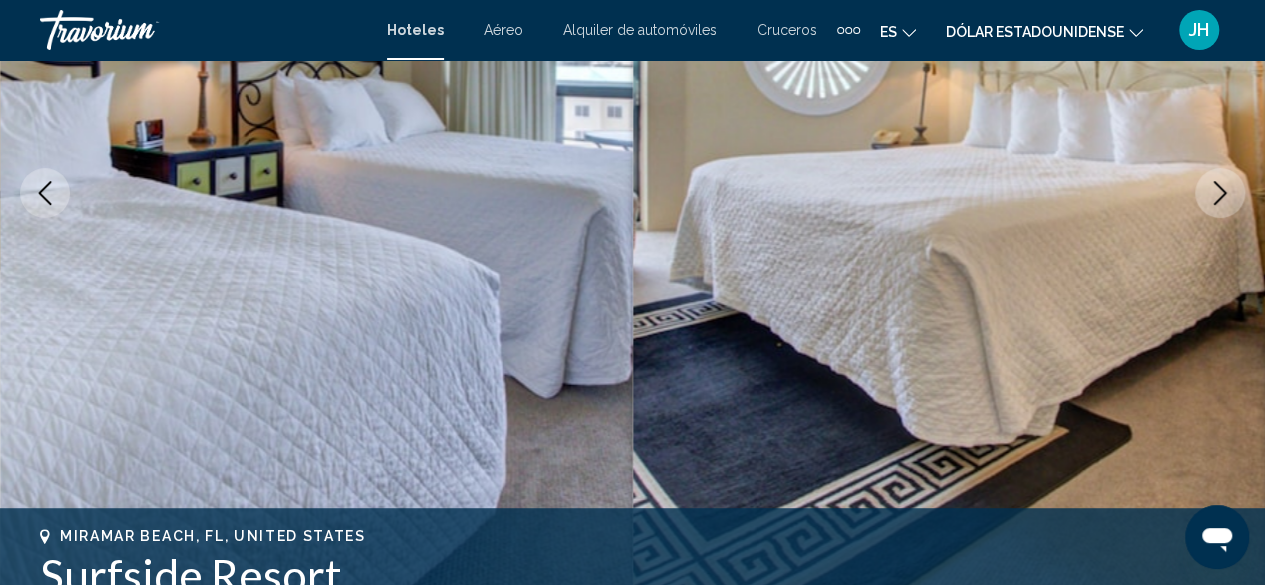 click at bounding box center (1220, 193) 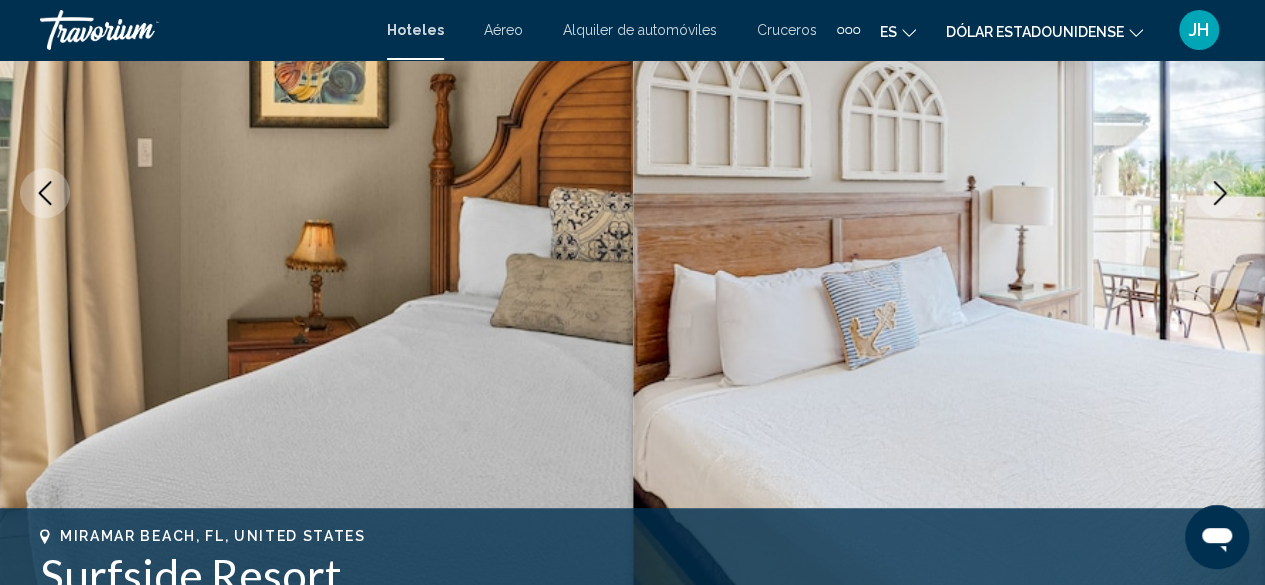 click 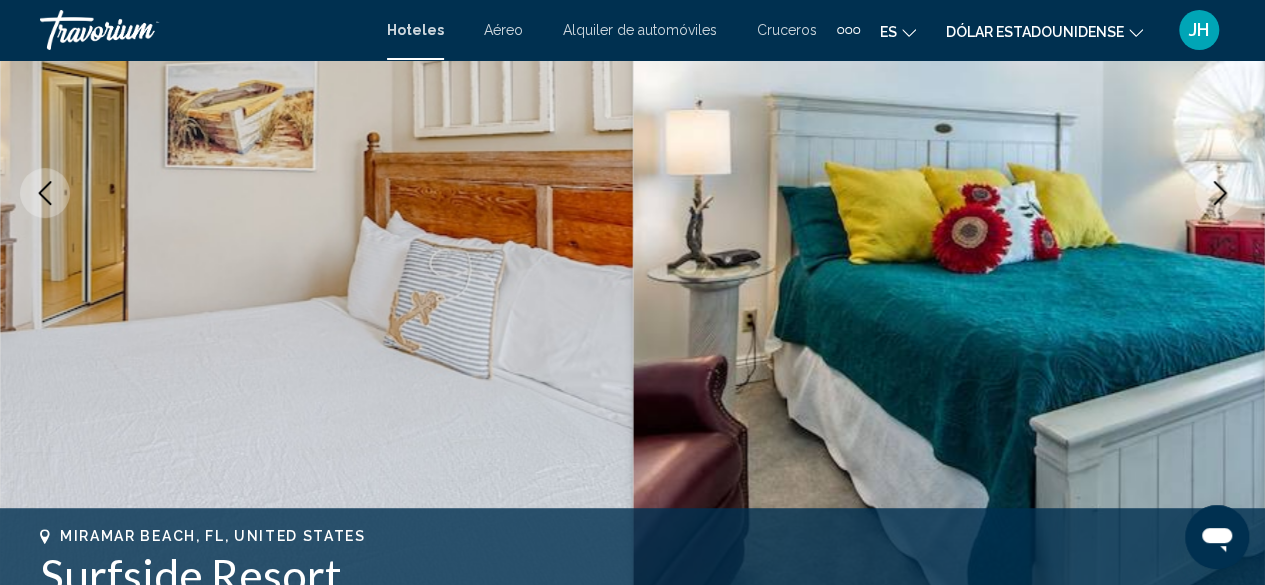 click 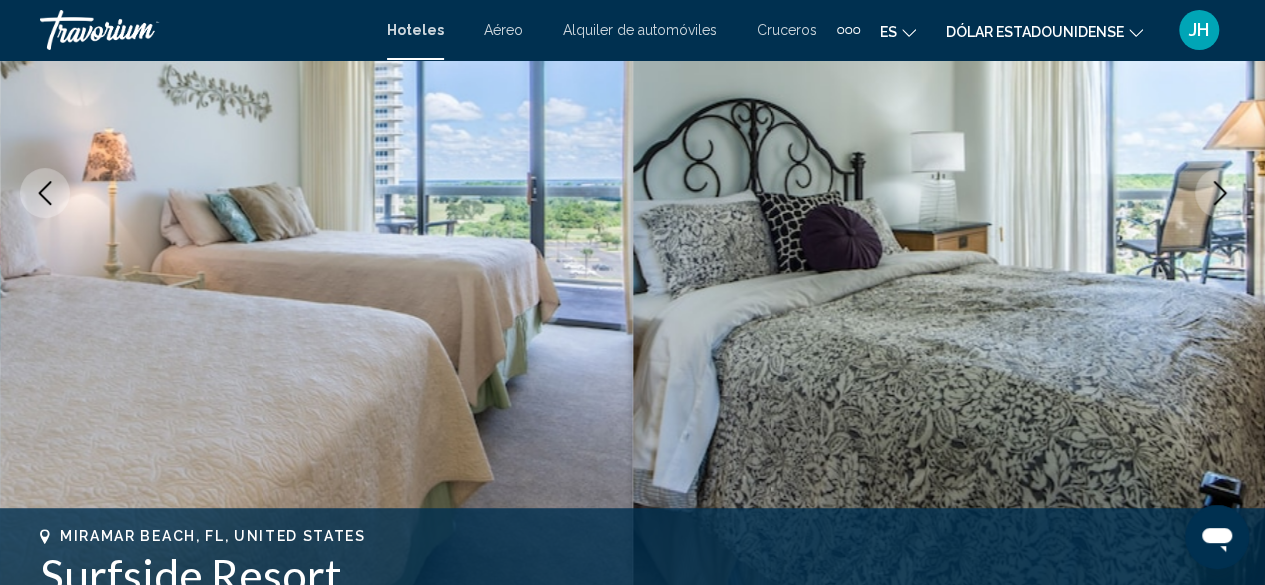 click 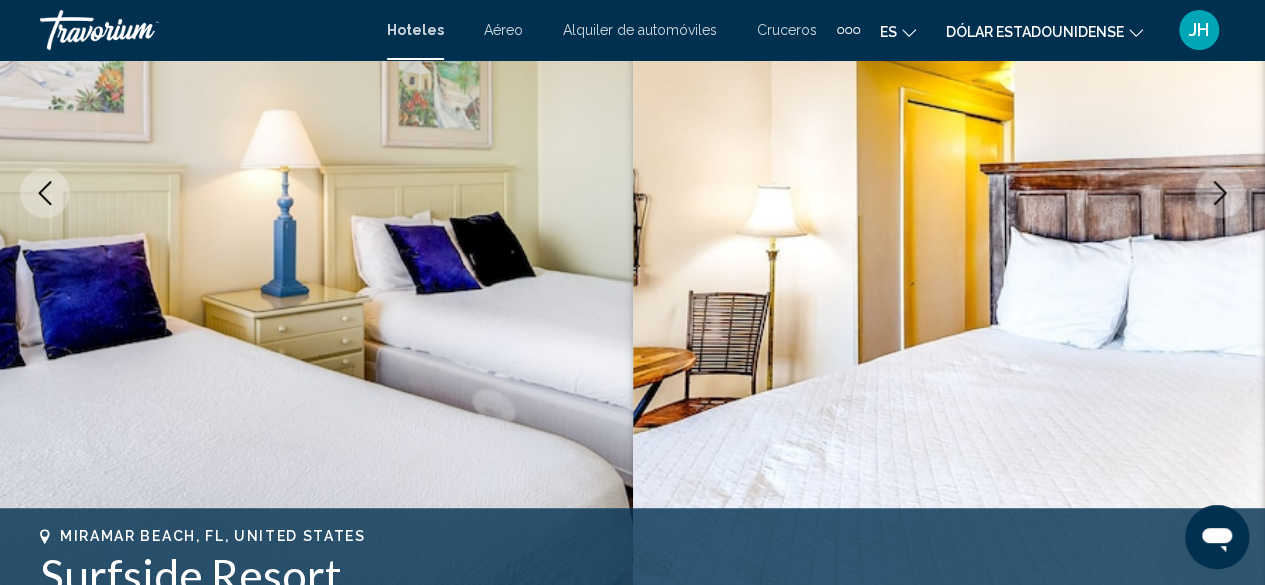 click 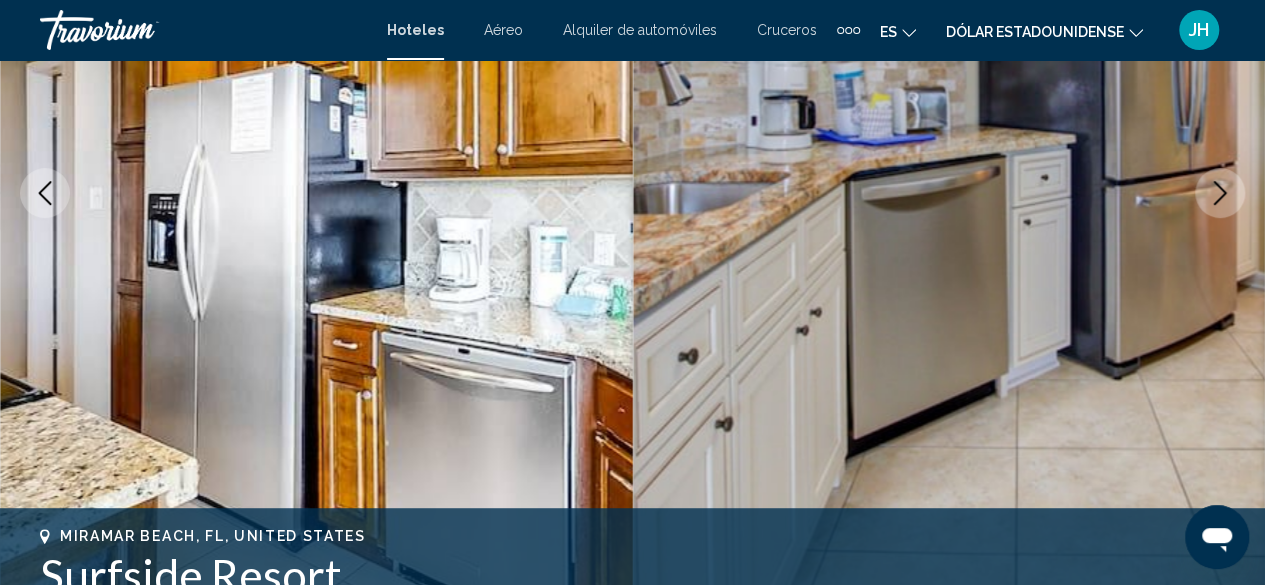 click 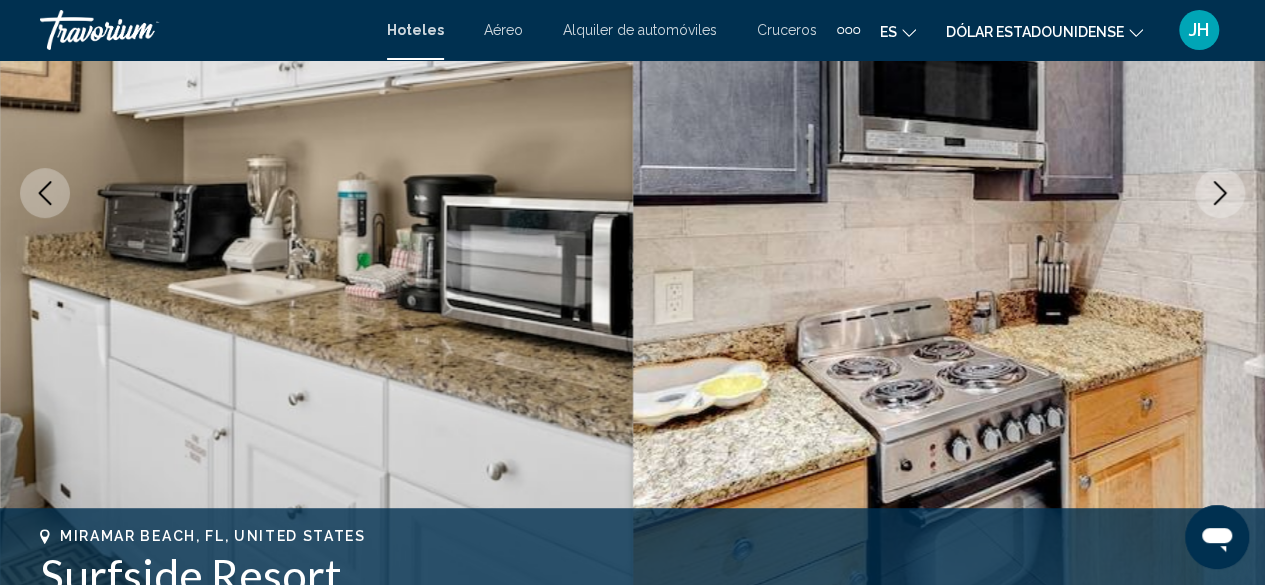click 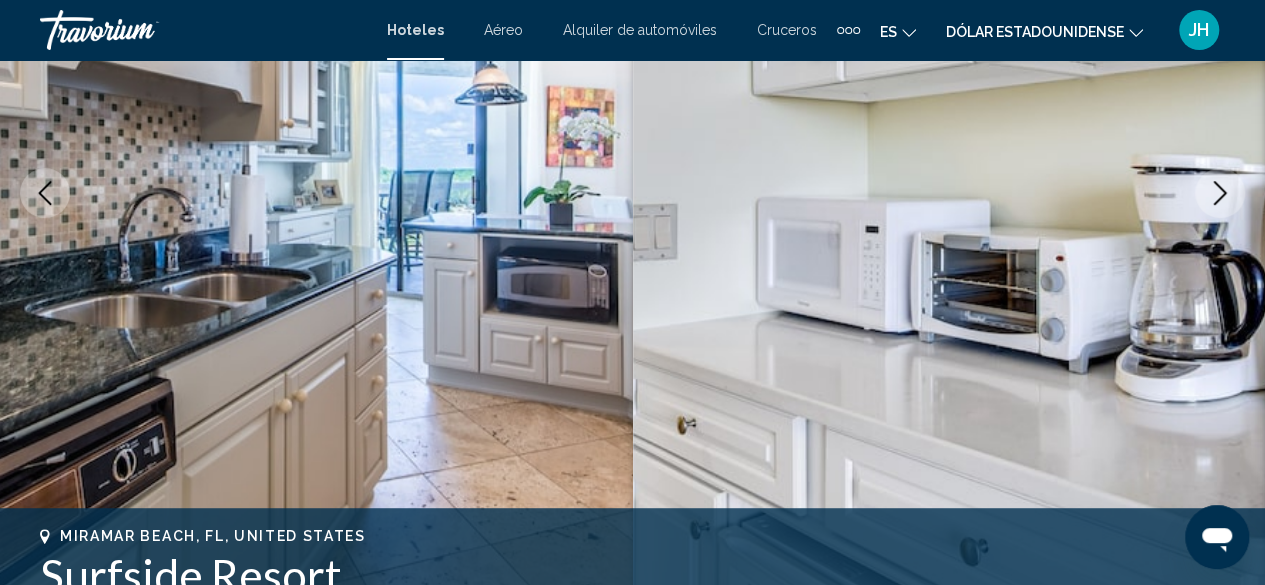 click 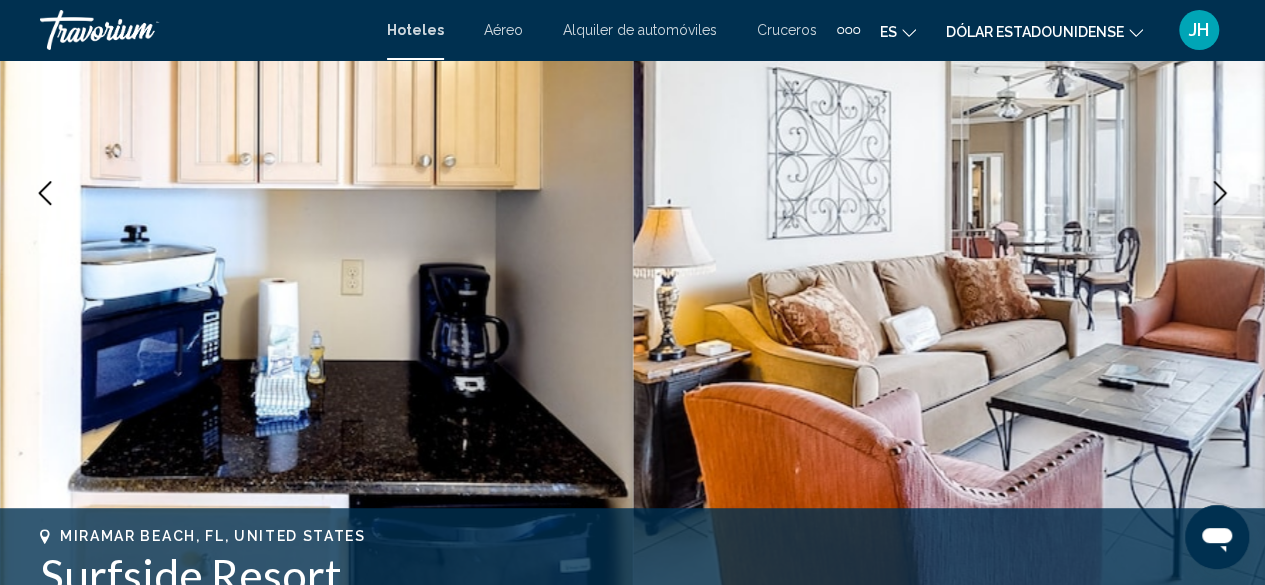 click 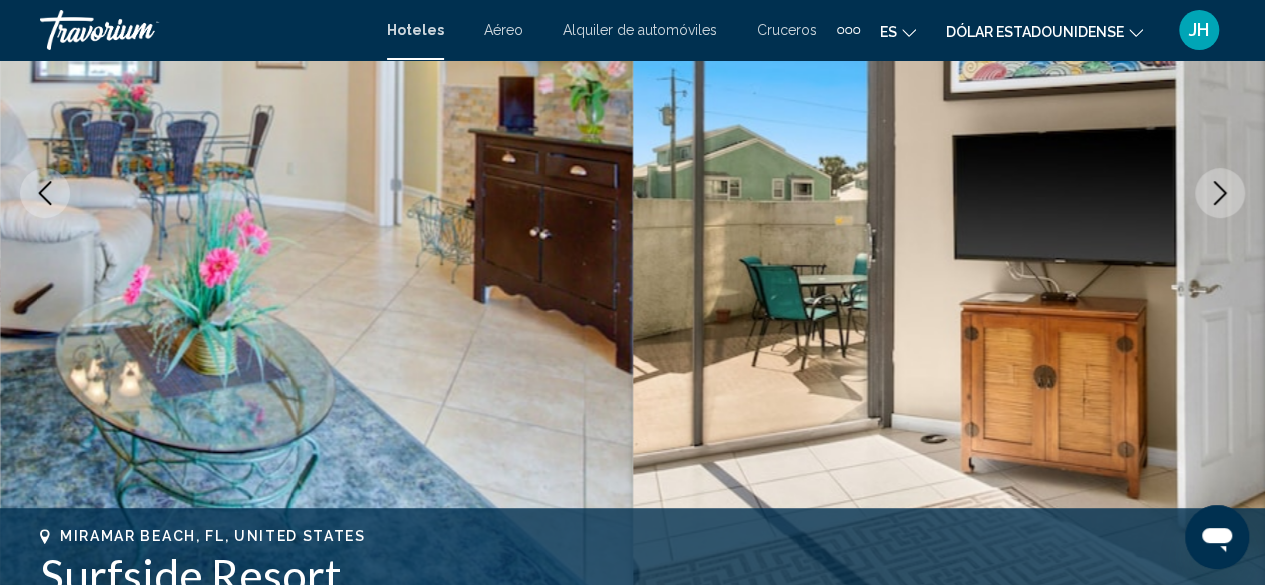 click 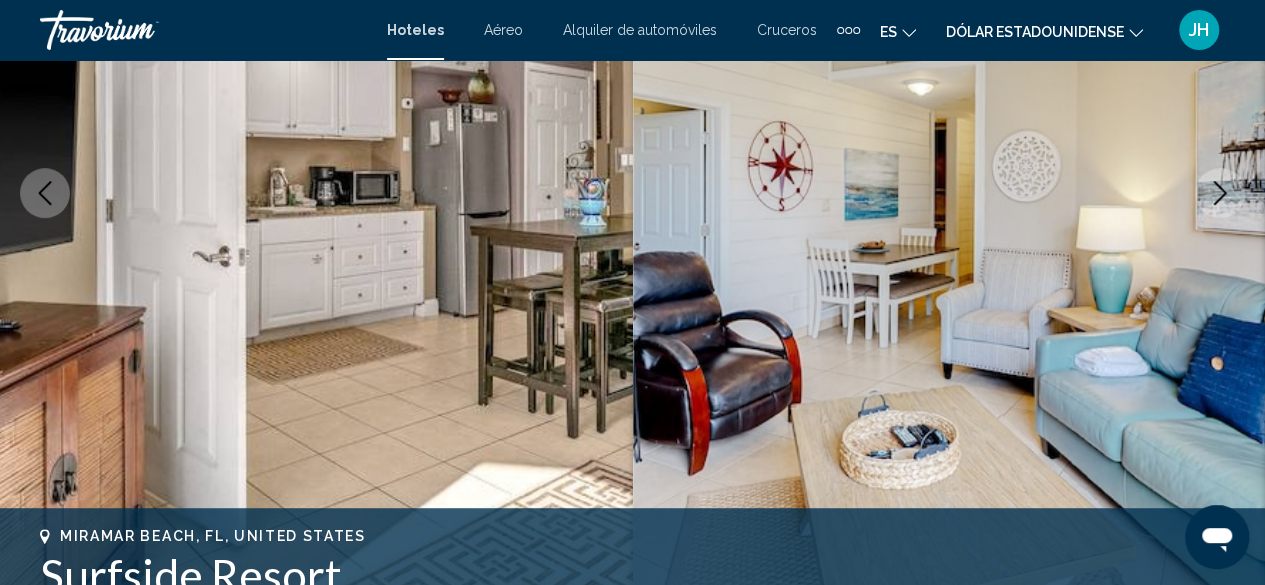 click 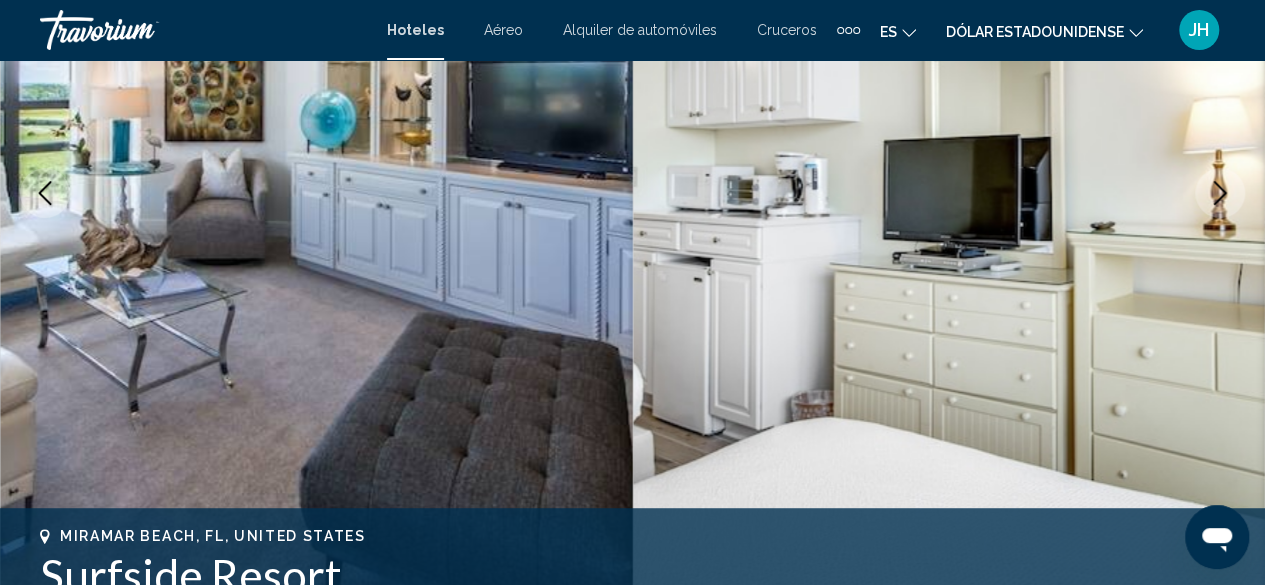 click 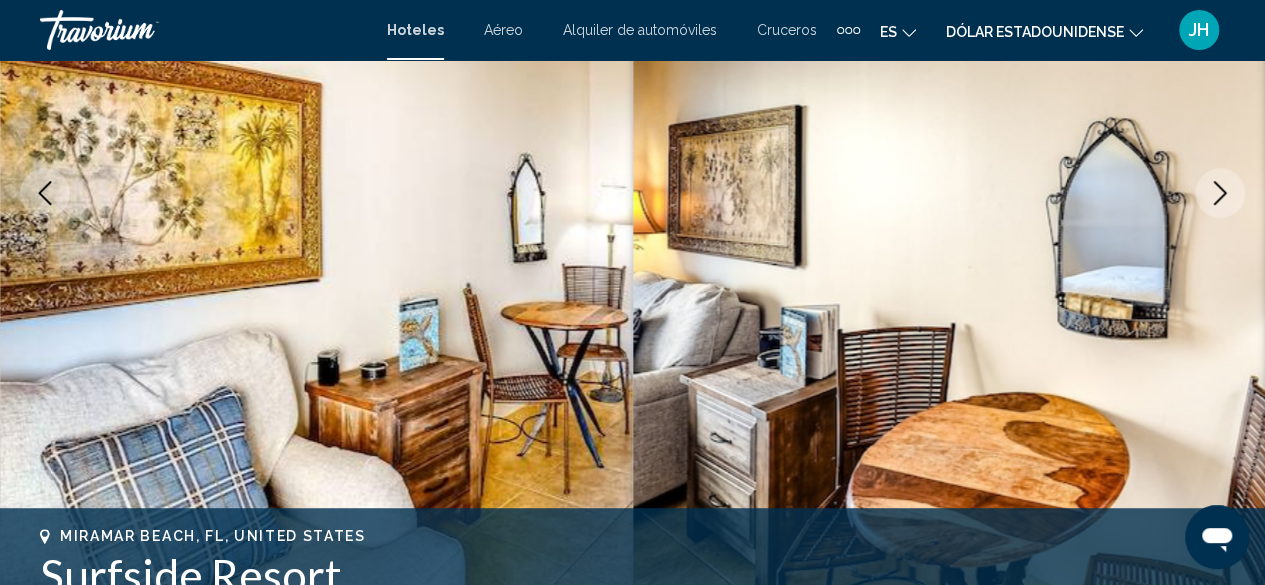 click 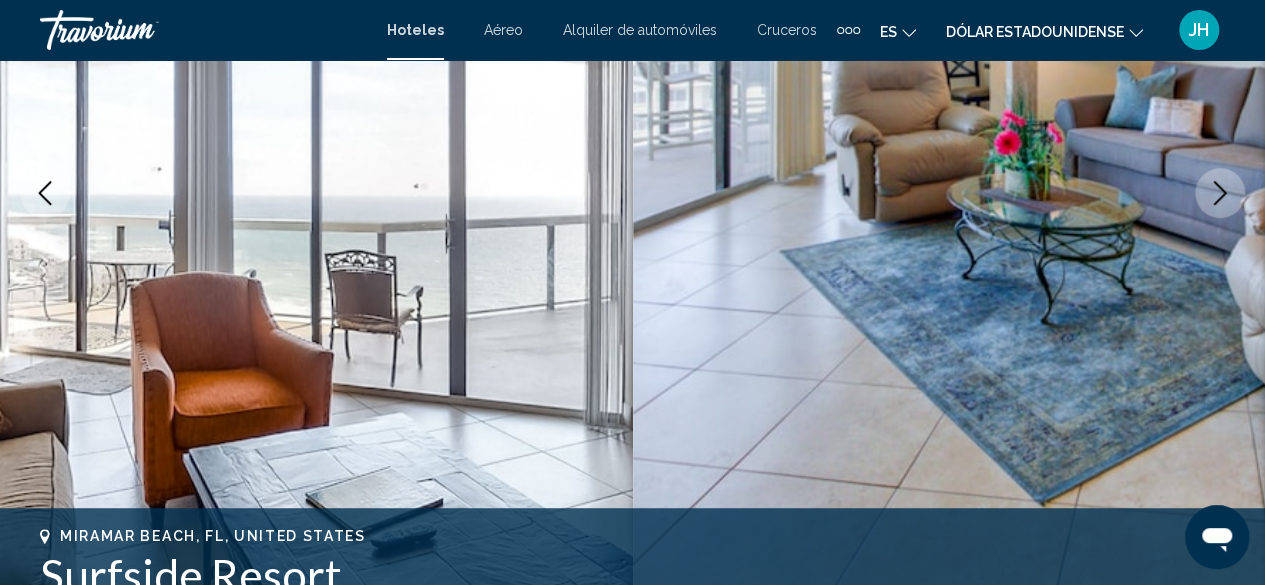 click 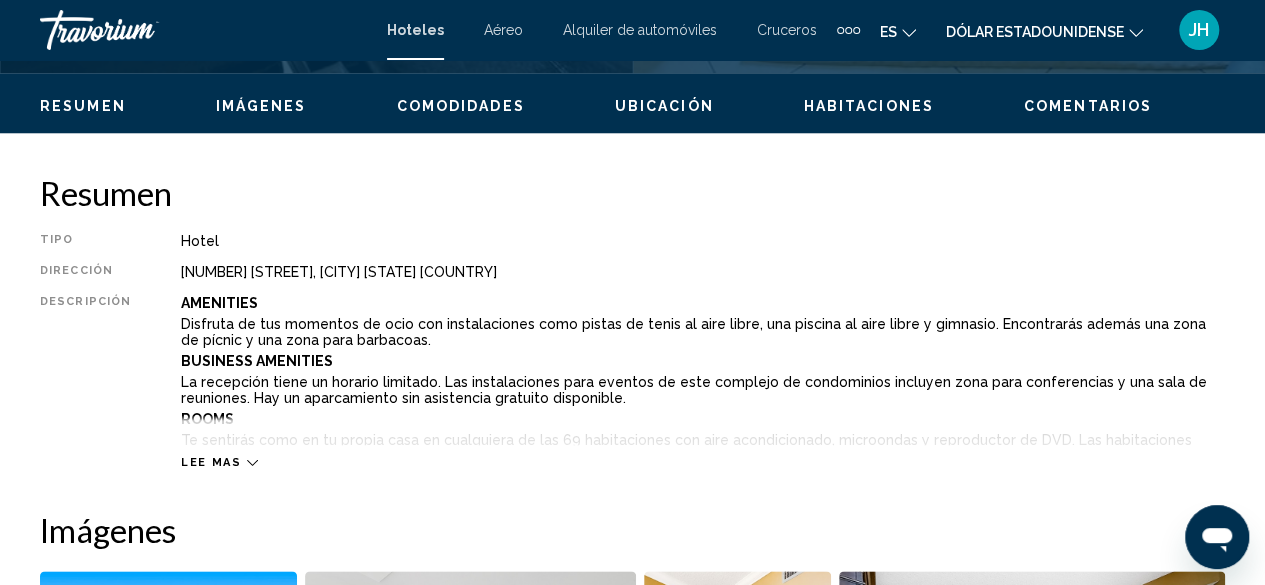 scroll, scrollTop: 942, scrollLeft: 0, axis: vertical 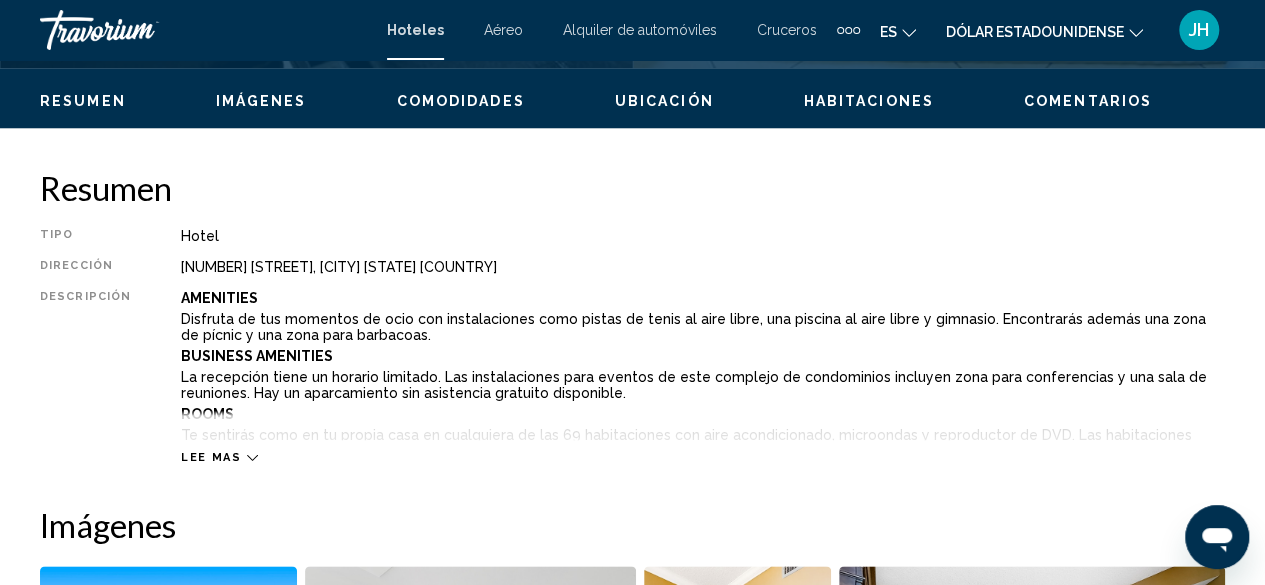 click on "Lee mas" at bounding box center [211, 457] 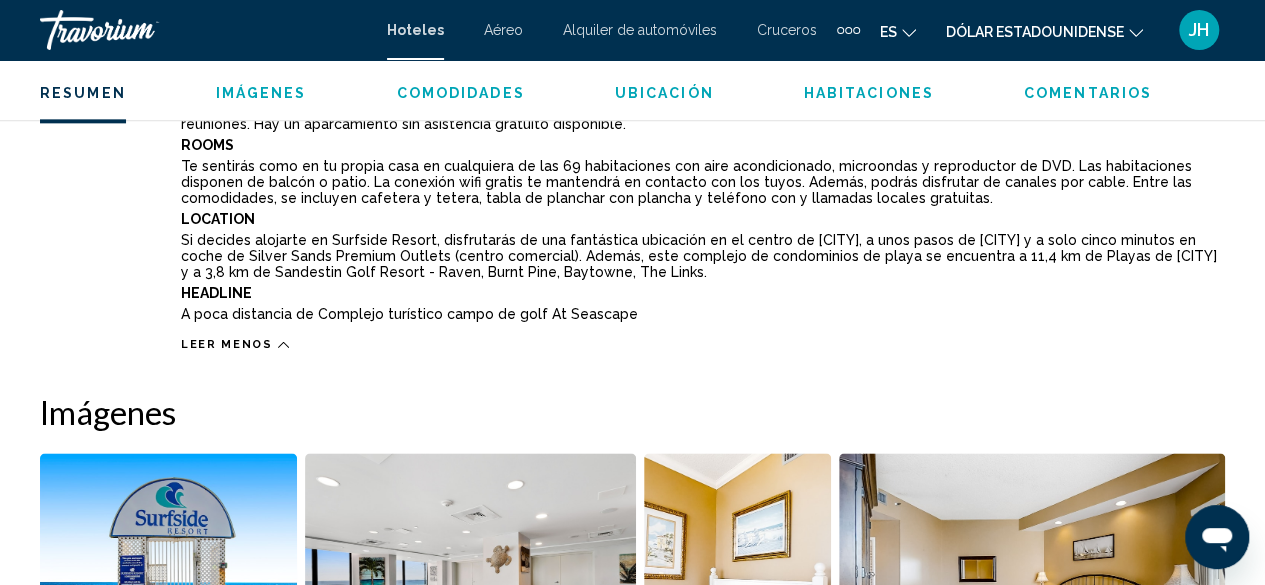 scroll, scrollTop: 1342, scrollLeft: 0, axis: vertical 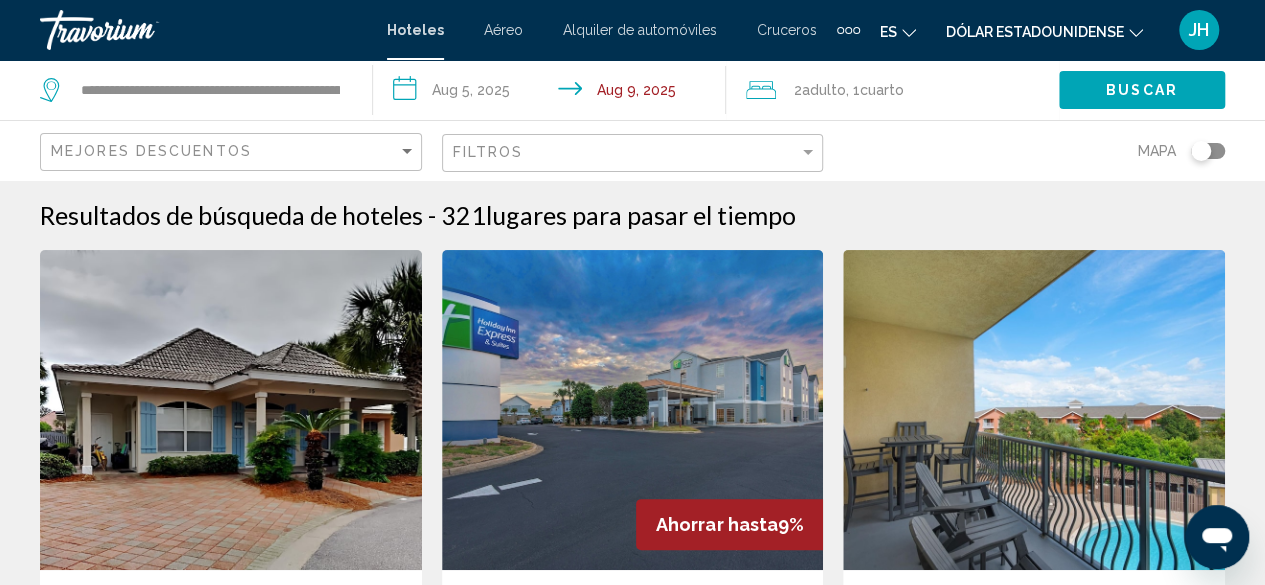 click on "Filtros" 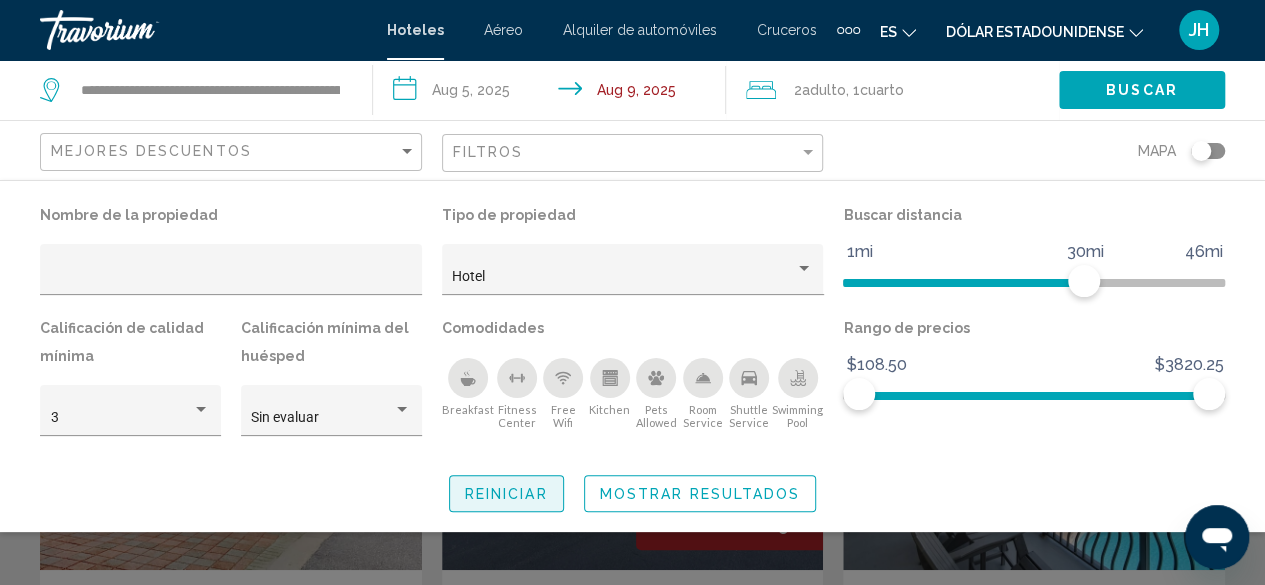 click on "Reiniciar" 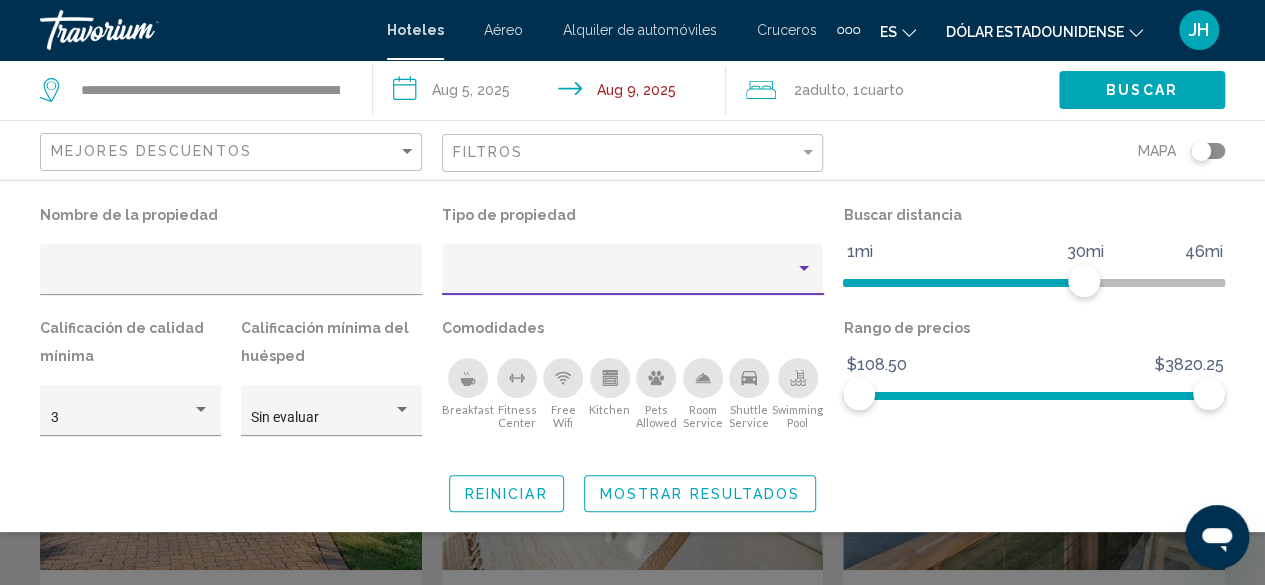 click at bounding box center (804, 269) 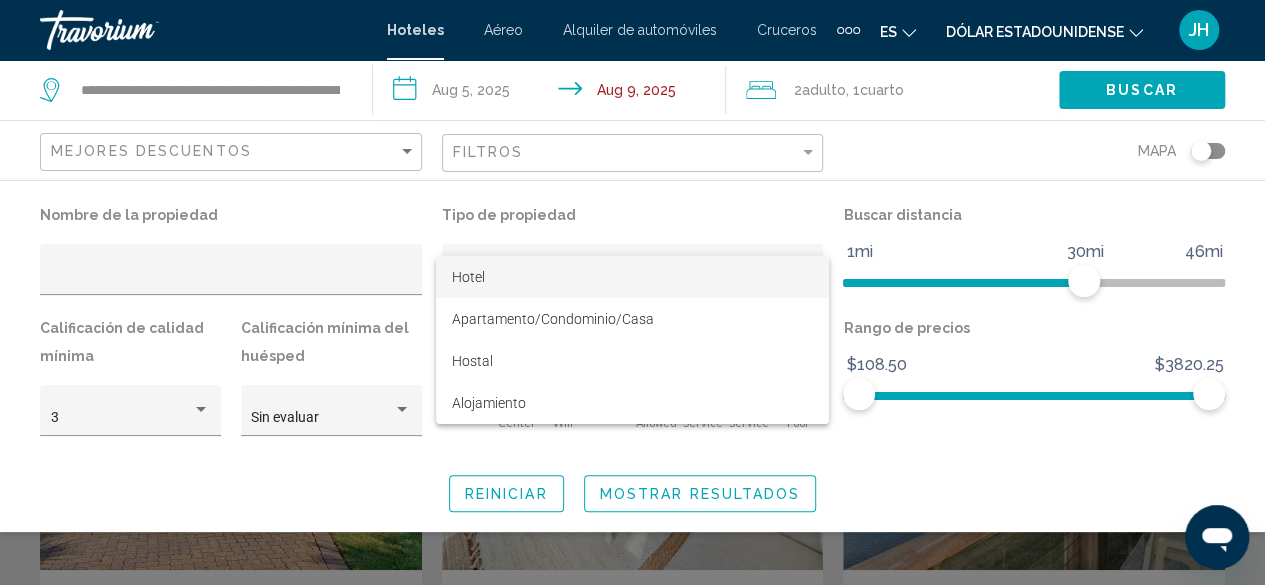 click on "Hotel" at bounding box center [632, 277] 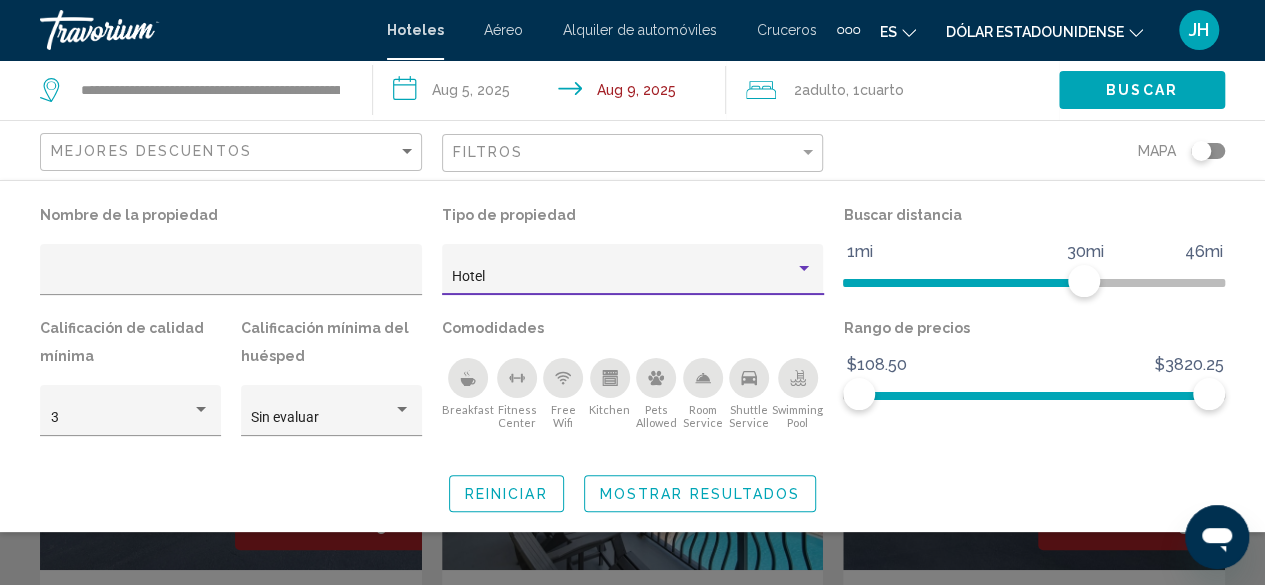 click on "Mostrar resultados" 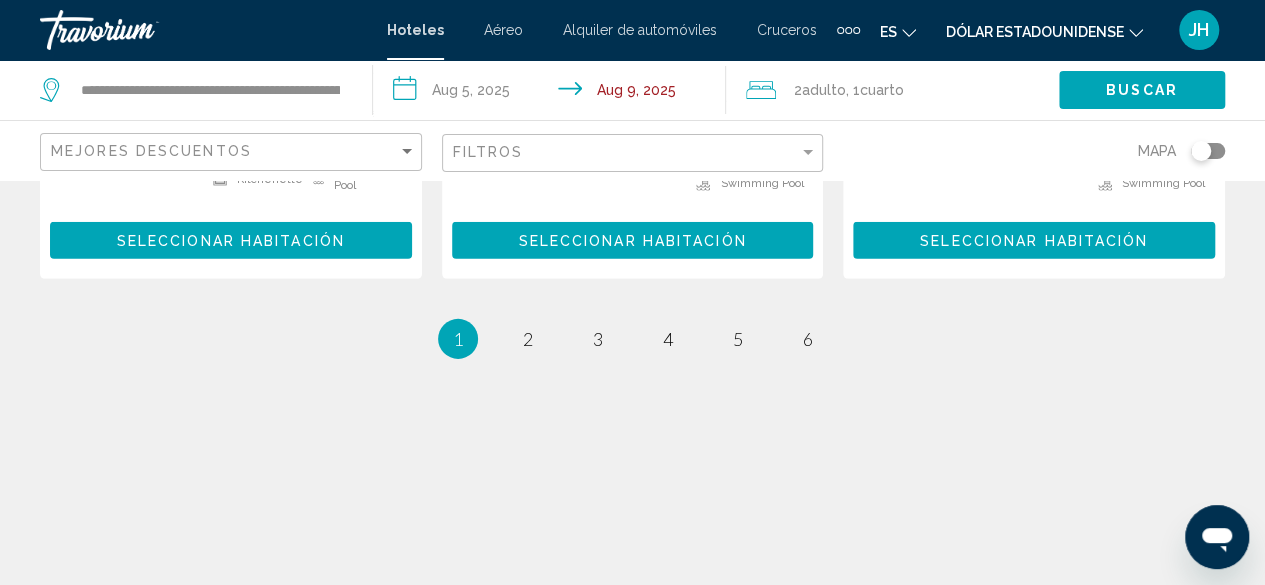 scroll, scrollTop: 2992, scrollLeft: 0, axis: vertical 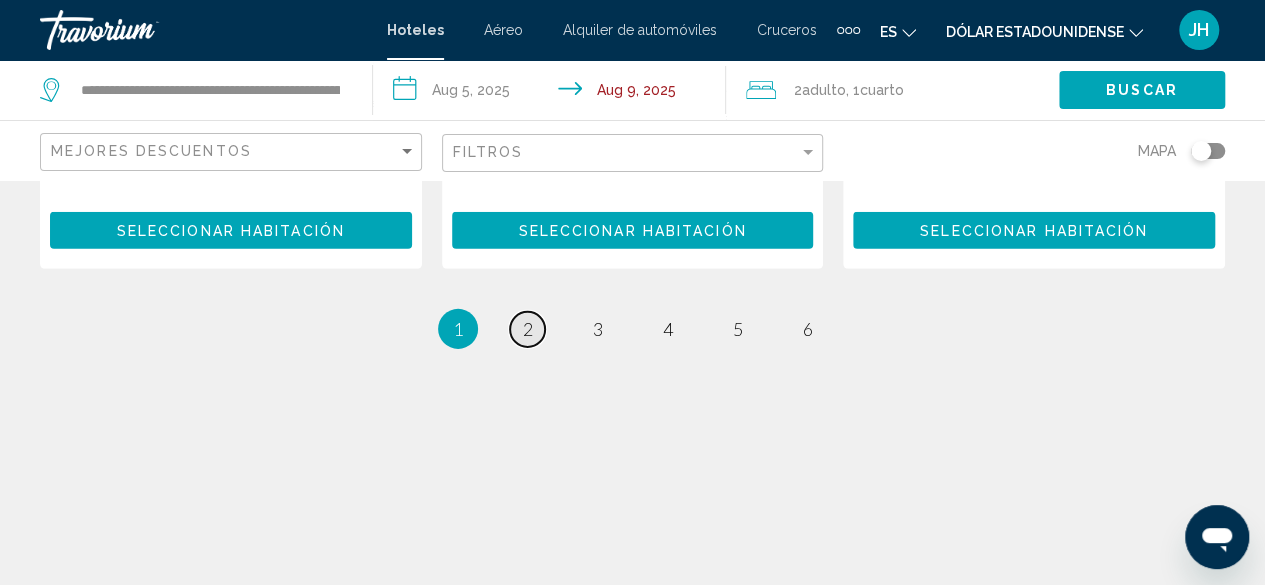 click on "page  2" at bounding box center (527, 329) 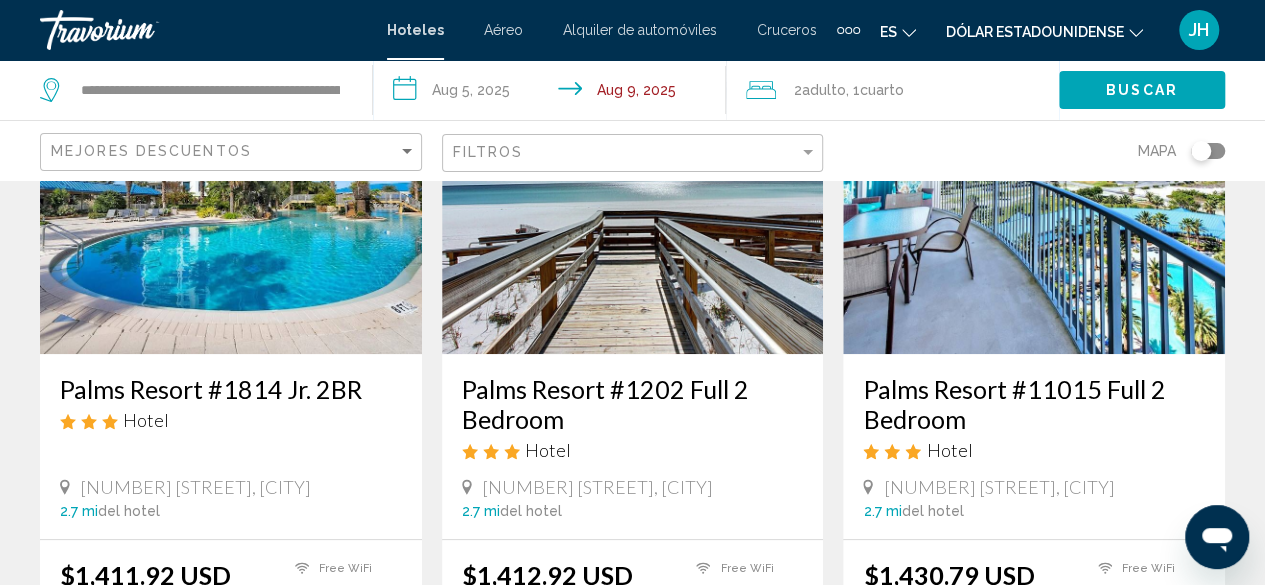 scroll, scrollTop: 0, scrollLeft: 0, axis: both 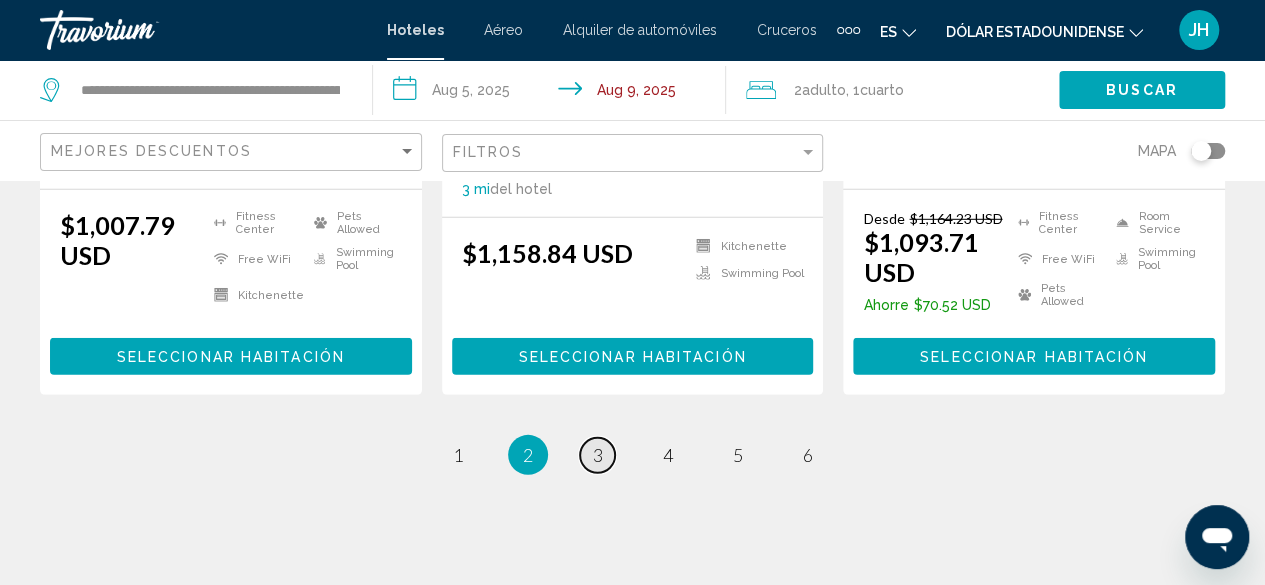 click on "3" at bounding box center [598, 455] 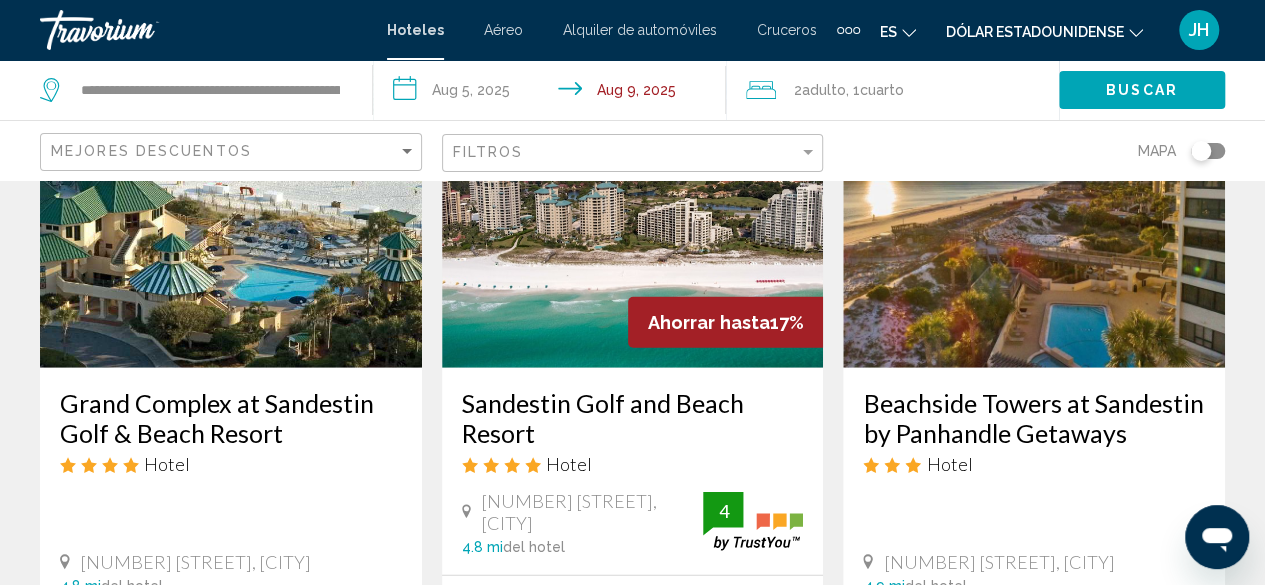 scroll, scrollTop: 2400, scrollLeft: 0, axis: vertical 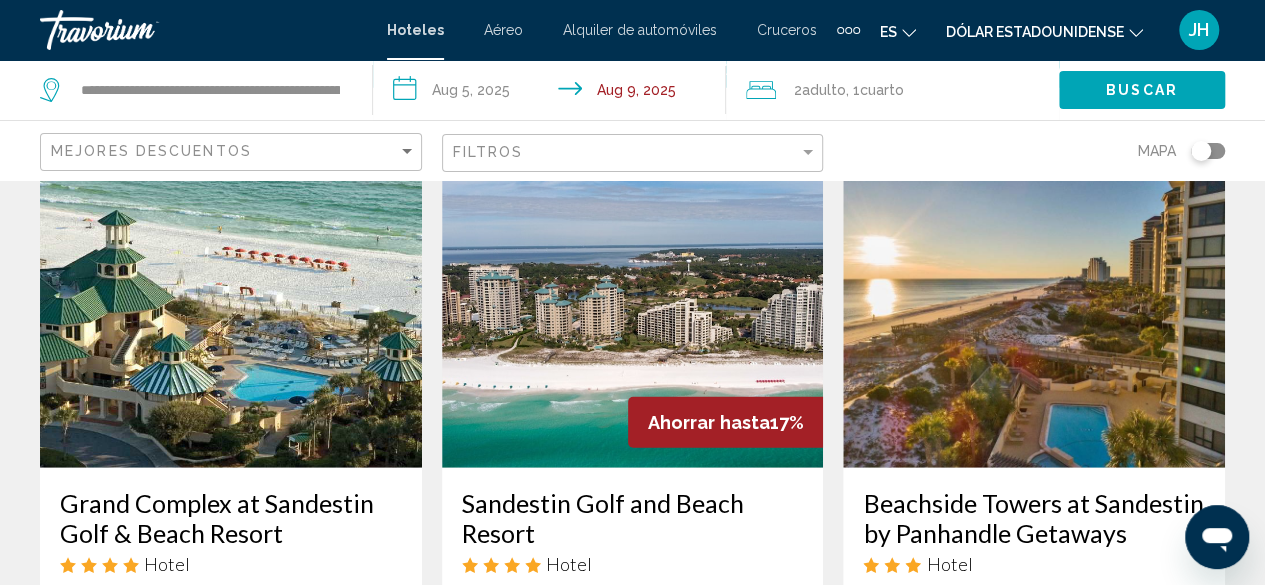 click at bounding box center (231, 308) 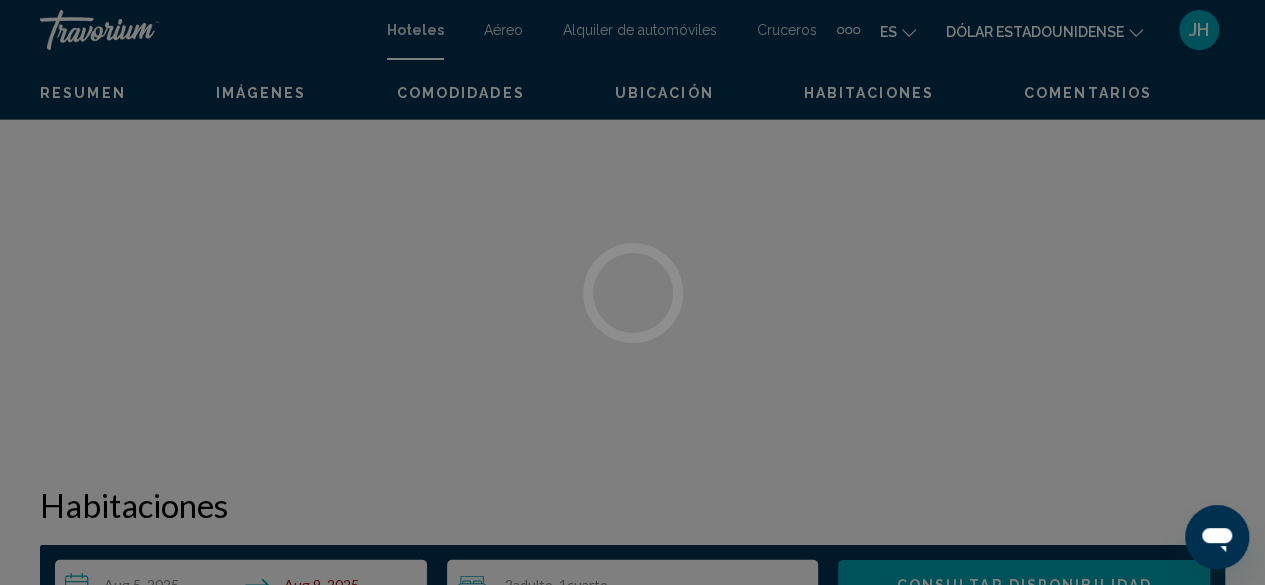scroll, scrollTop: 242, scrollLeft: 0, axis: vertical 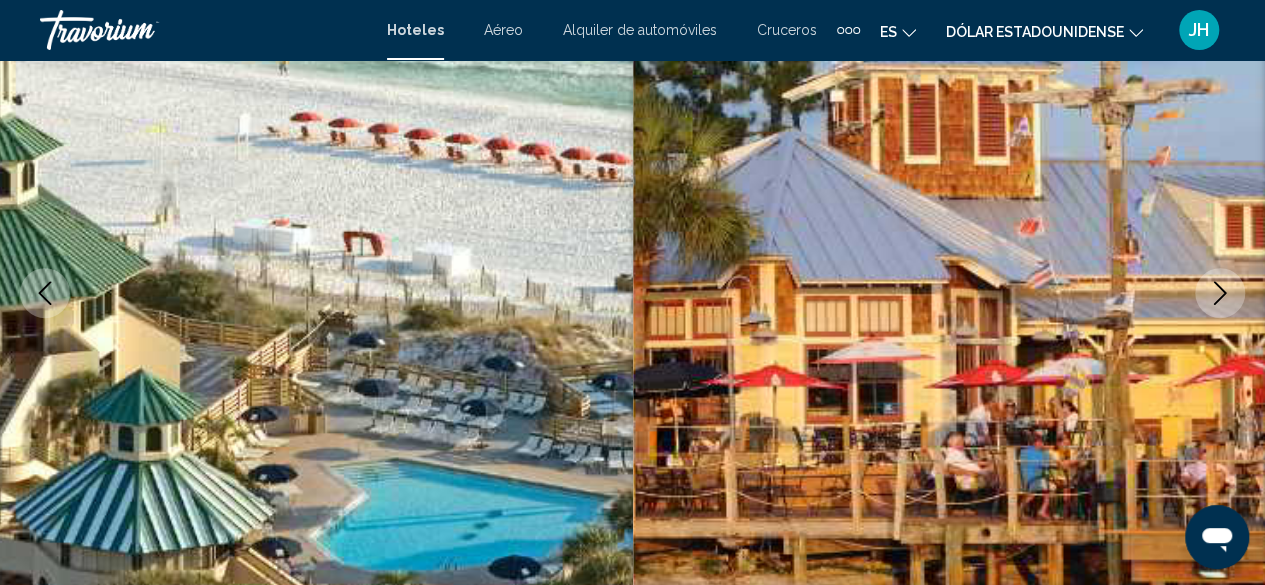 click 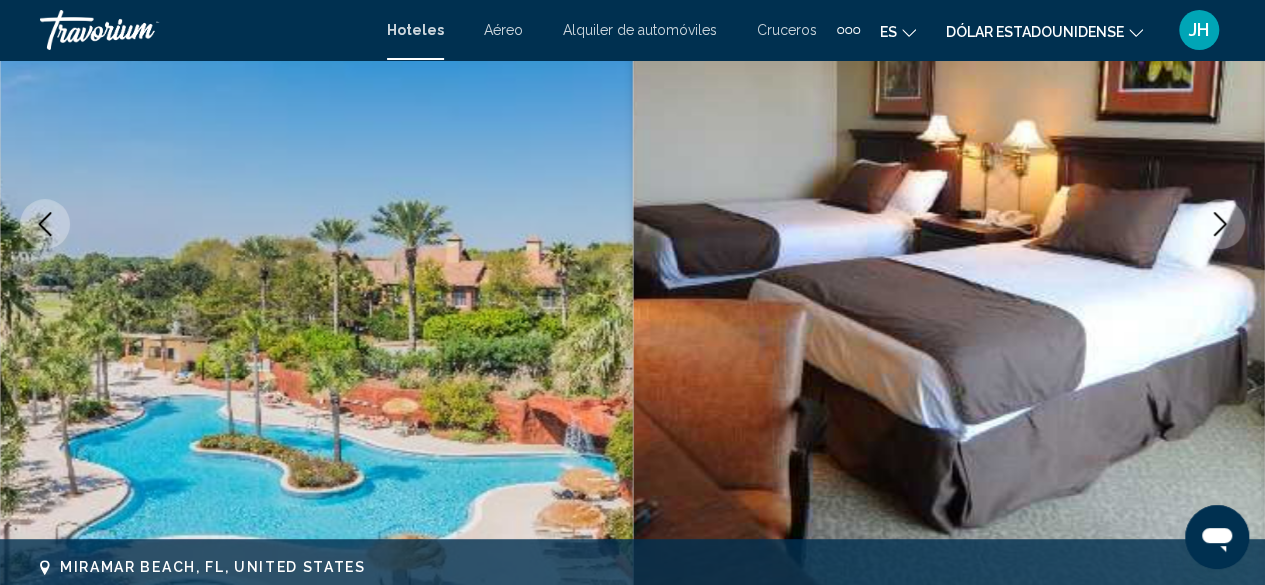 scroll, scrollTop: 342, scrollLeft: 0, axis: vertical 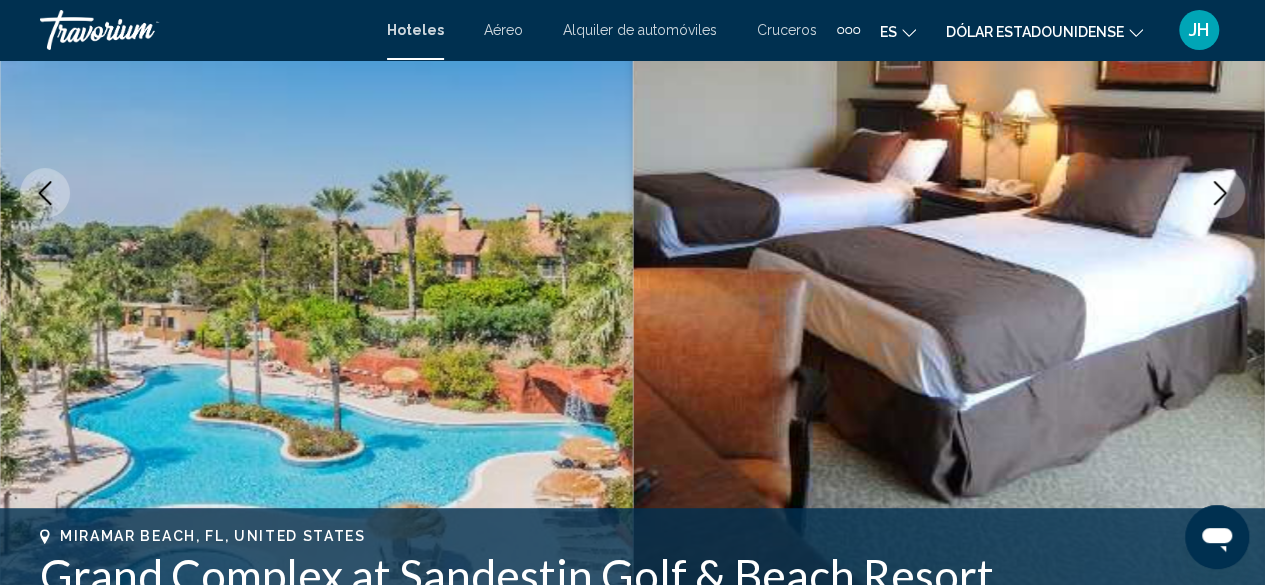click 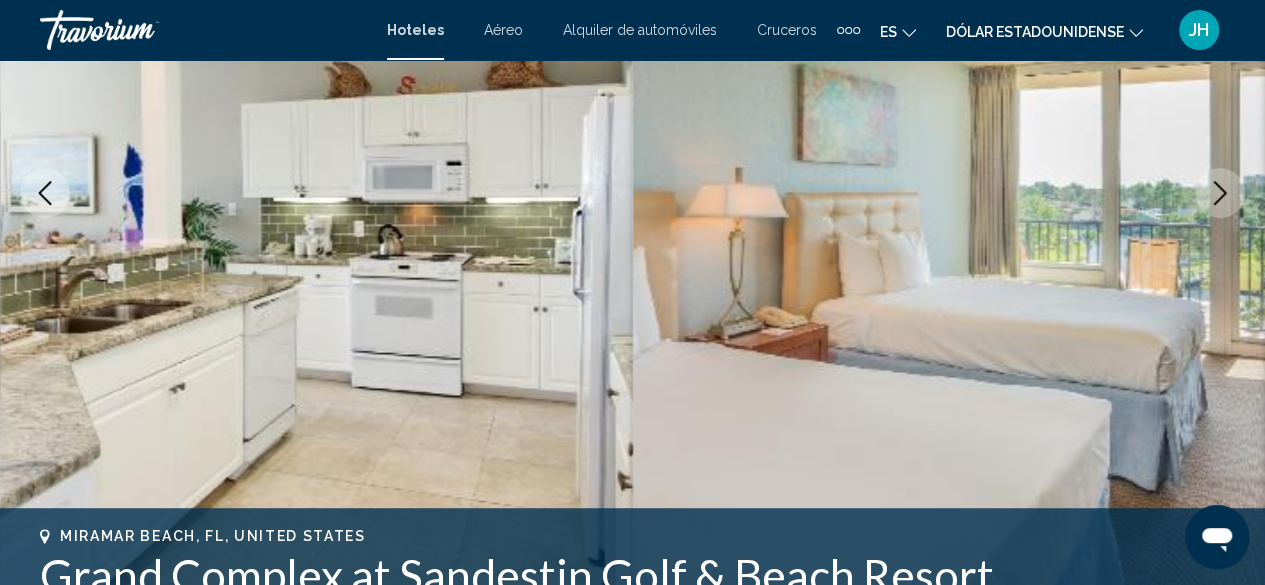 click 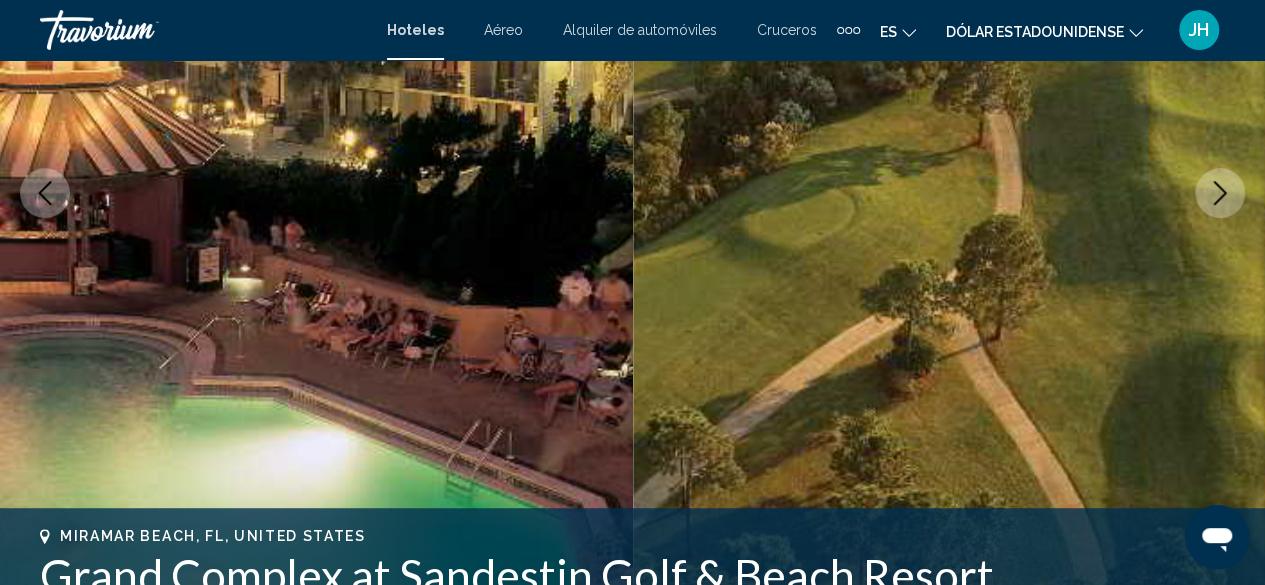 click 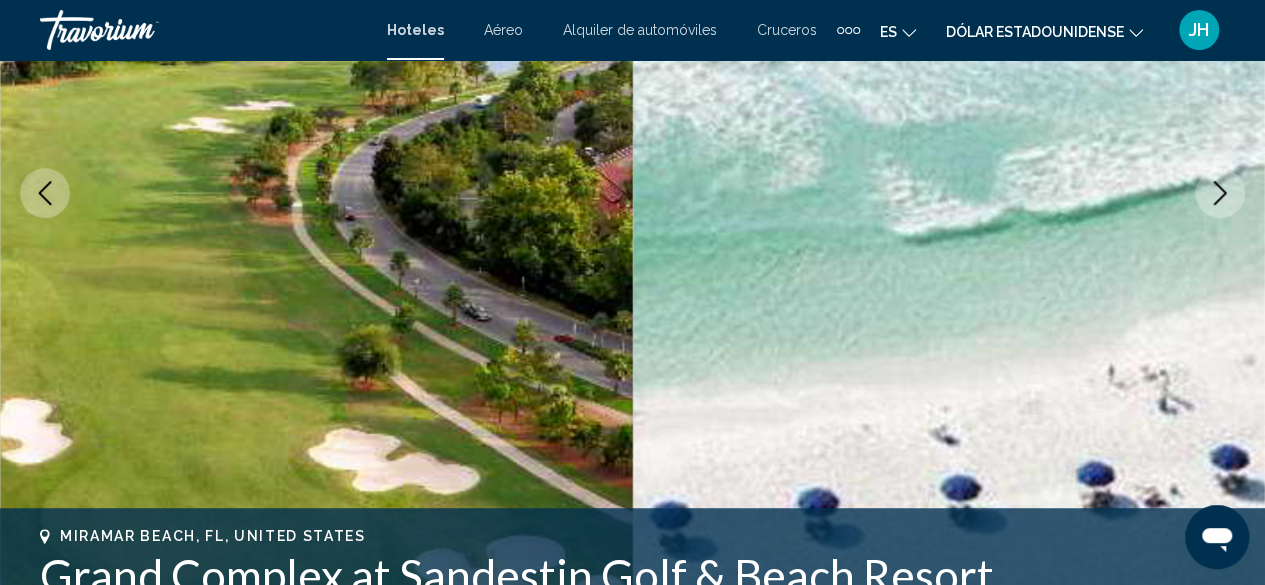 click 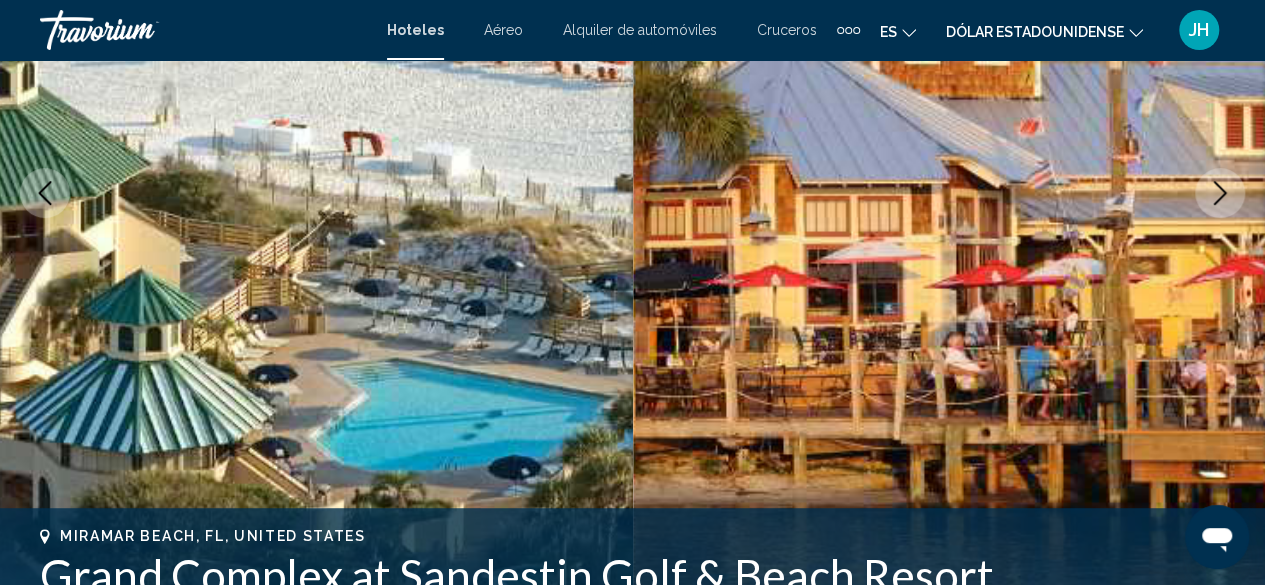 click 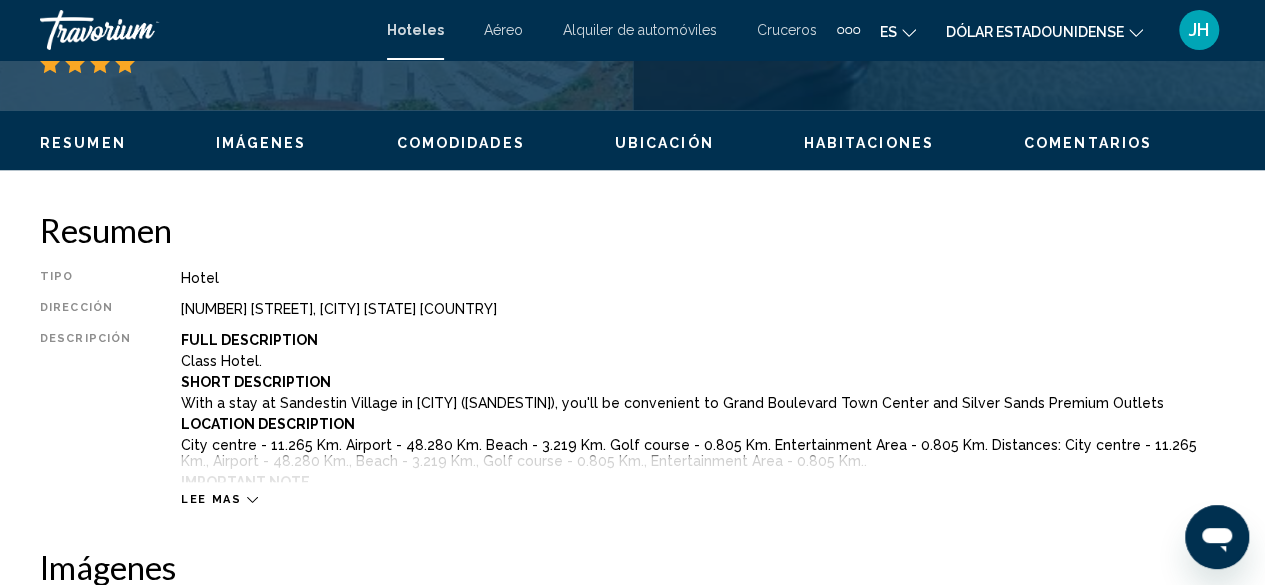 scroll, scrollTop: 942, scrollLeft: 0, axis: vertical 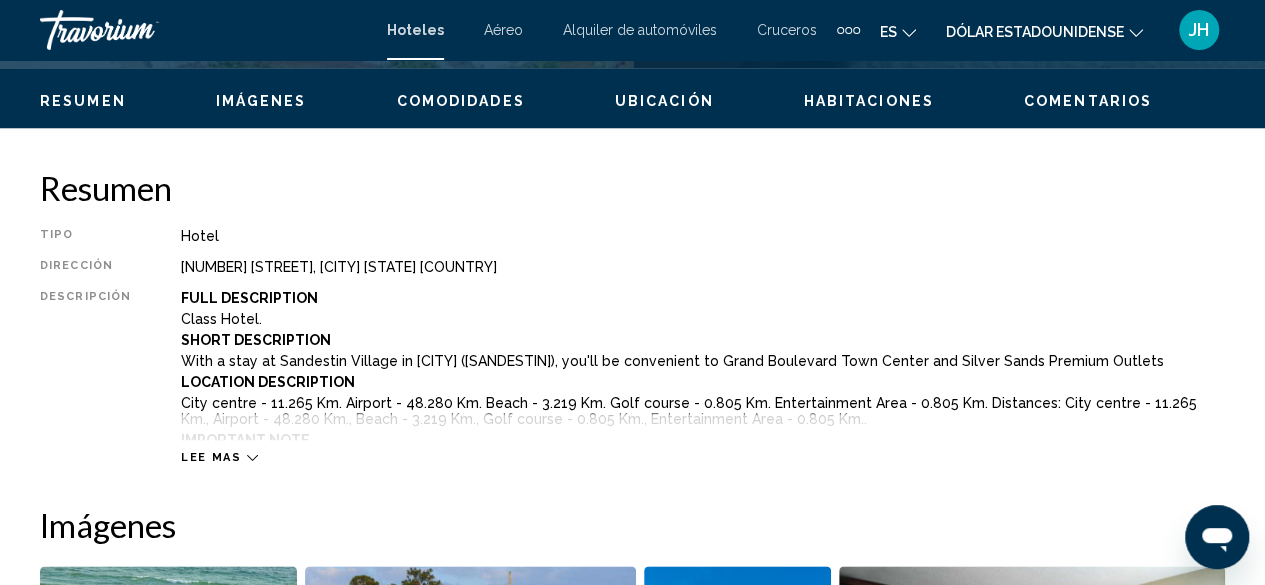click on "Lee mas" at bounding box center (211, 457) 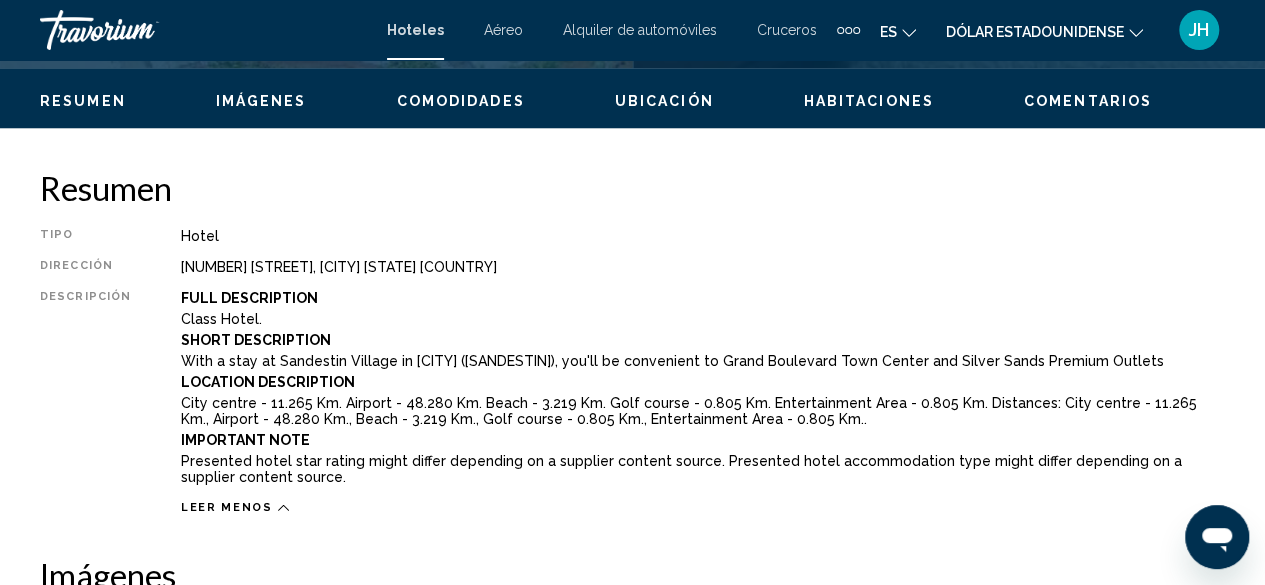 click on "Resumen" at bounding box center [632, 188] 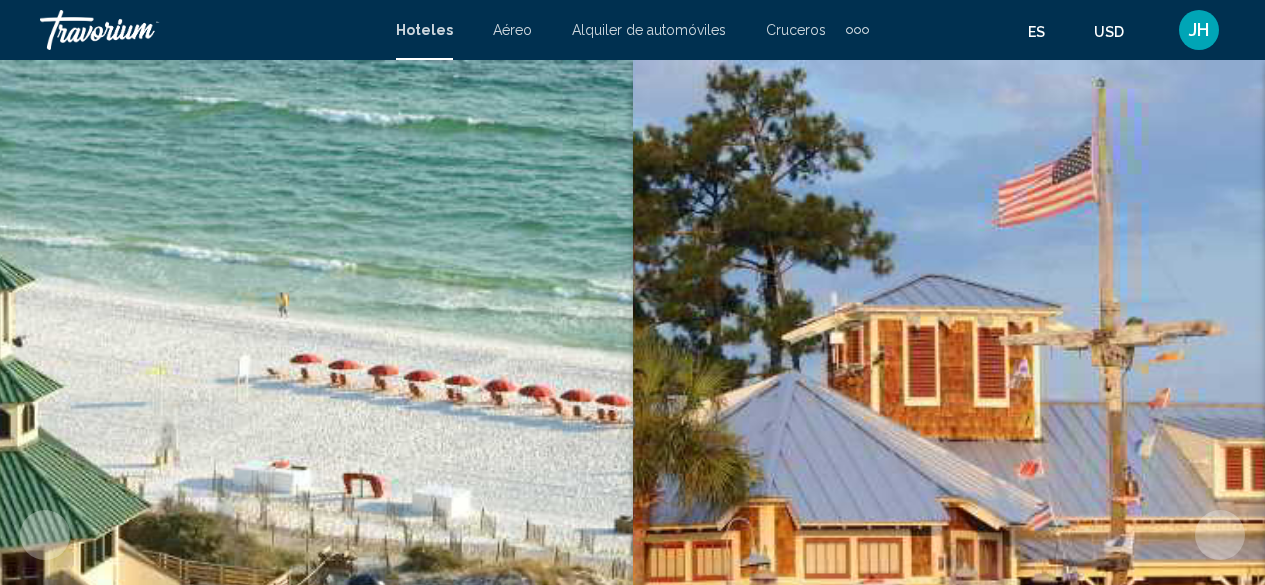 scroll, scrollTop: 0, scrollLeft: 0, axis: both 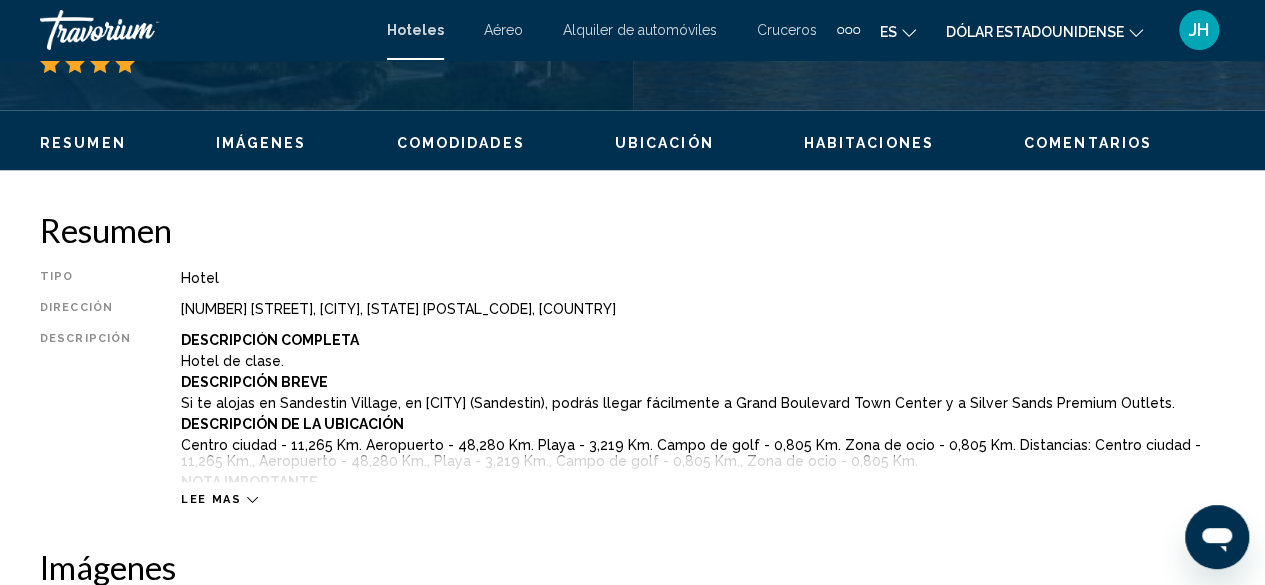 click on "Lee mas" at bounding box center (211, 499) 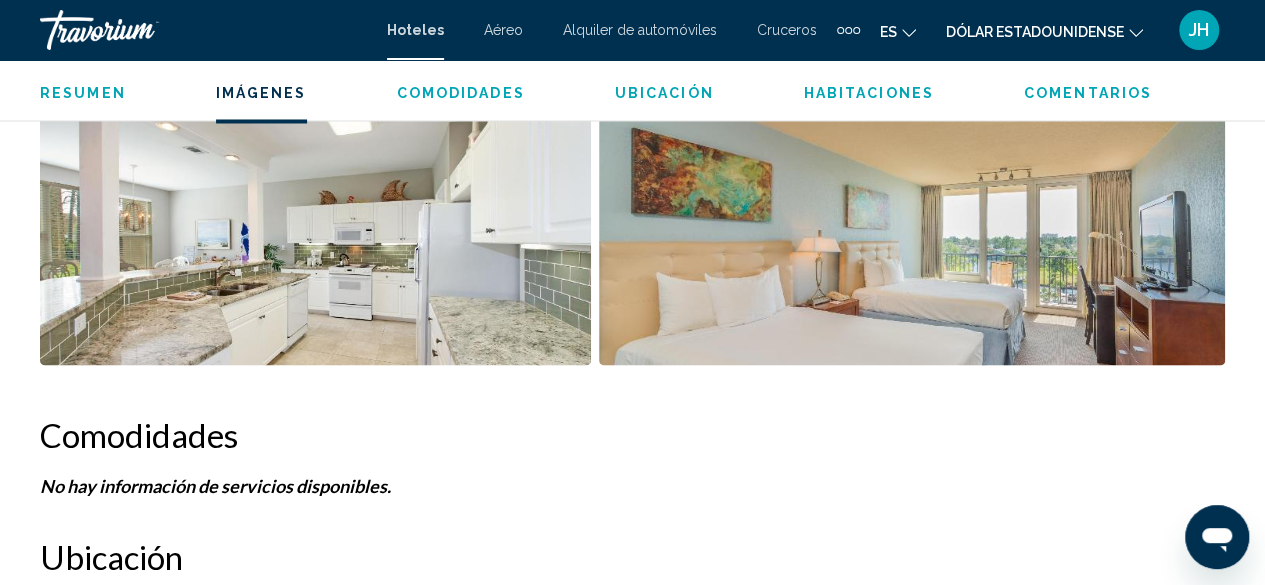 scroll, scrollTop: 2000, scrollLeft: 0, axis: vertical 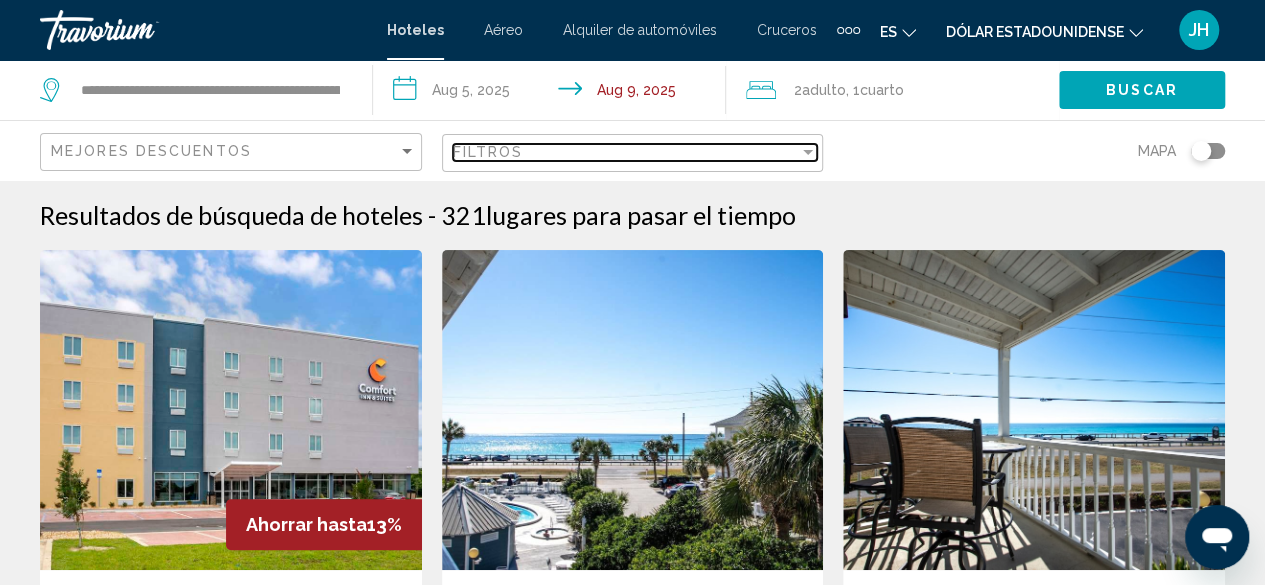click at bounding box center [808, 152] 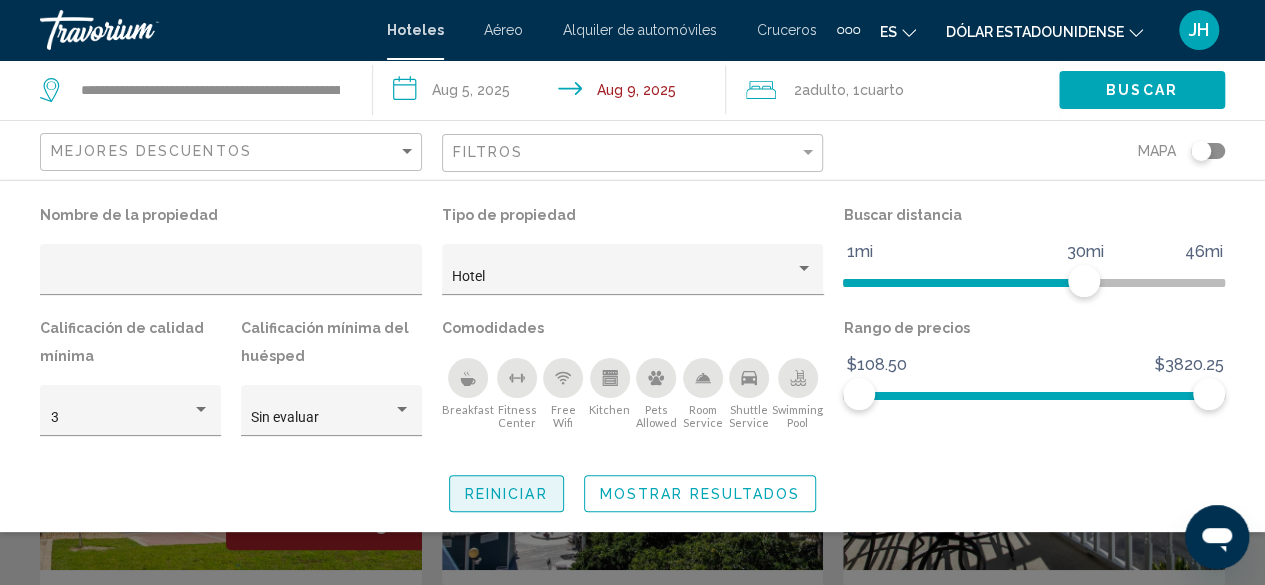 click on "Reiniciar" 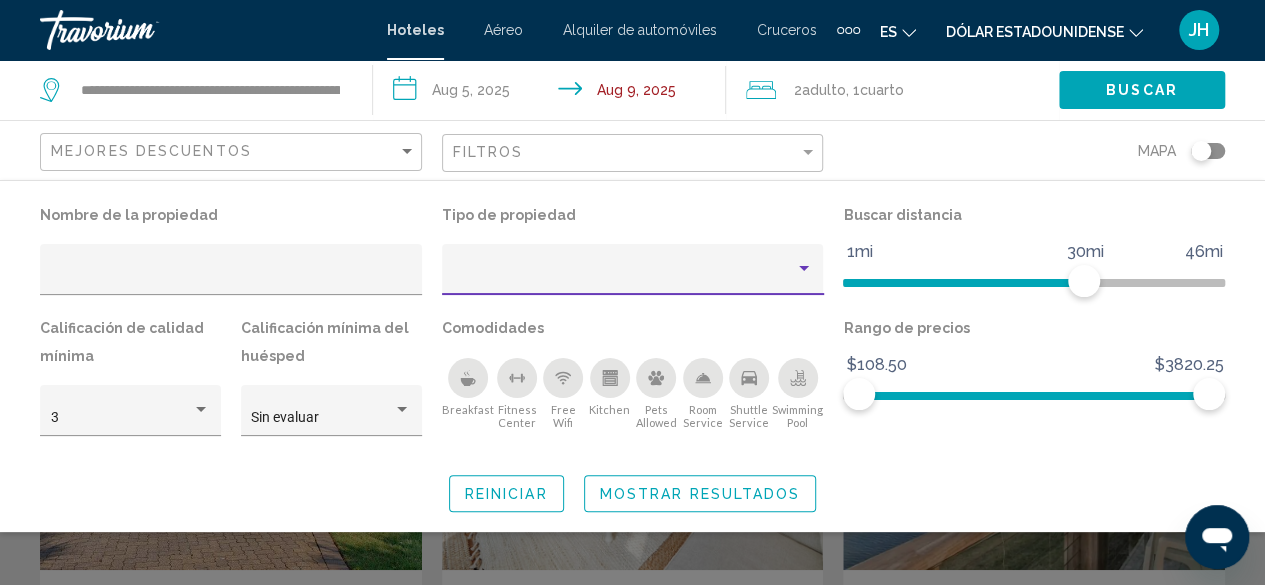click at bounding box center (623, 277) 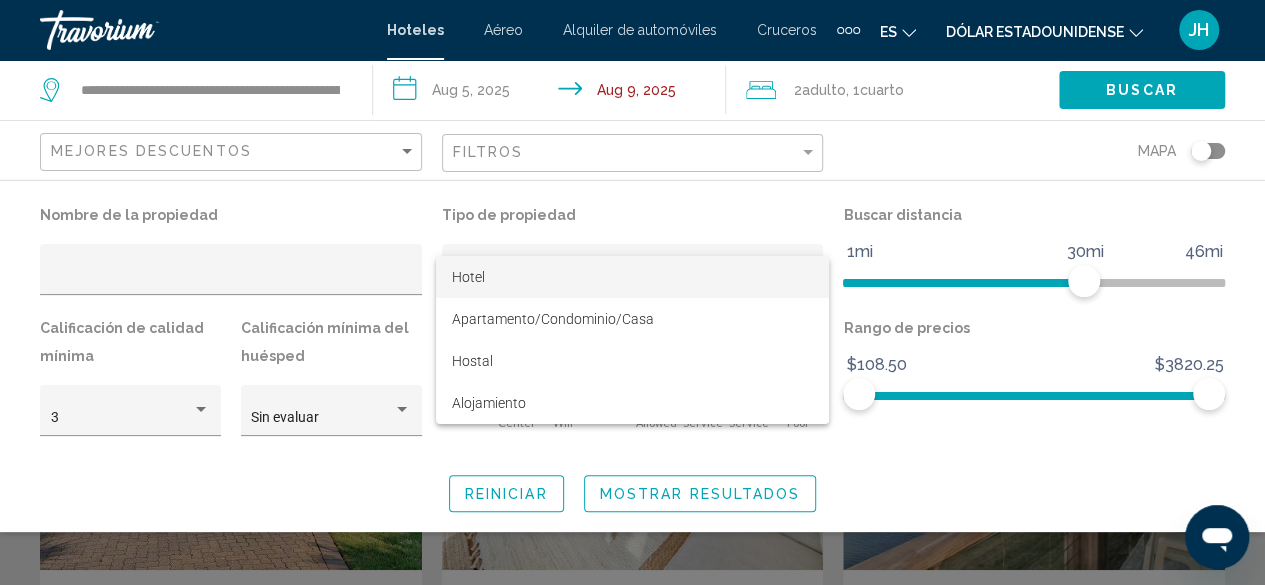 click on "Hotel" at bounding box center (632, 277) 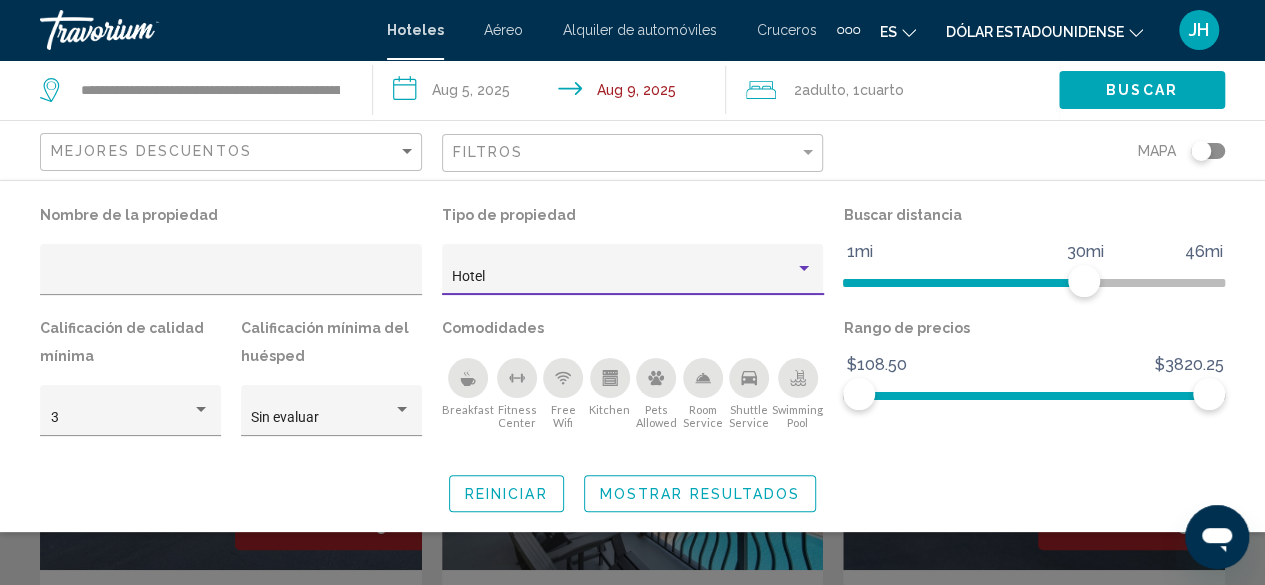 click on "Mostrar resultados" 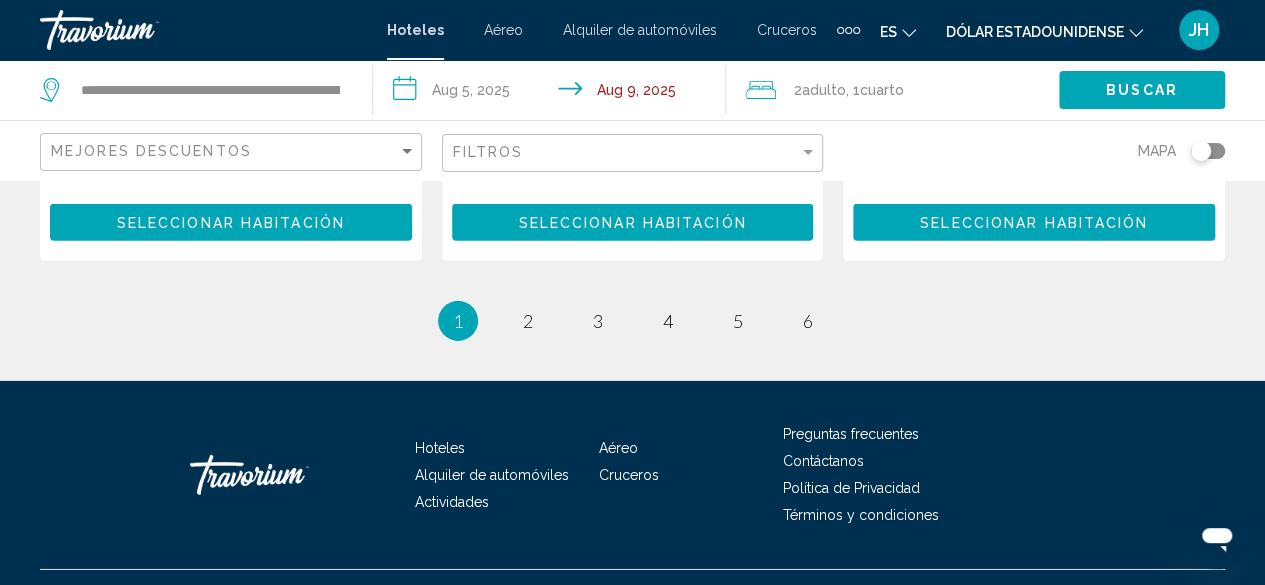 scroll, scrollTop: 3036, scrollLeft: 0, axis: vertical 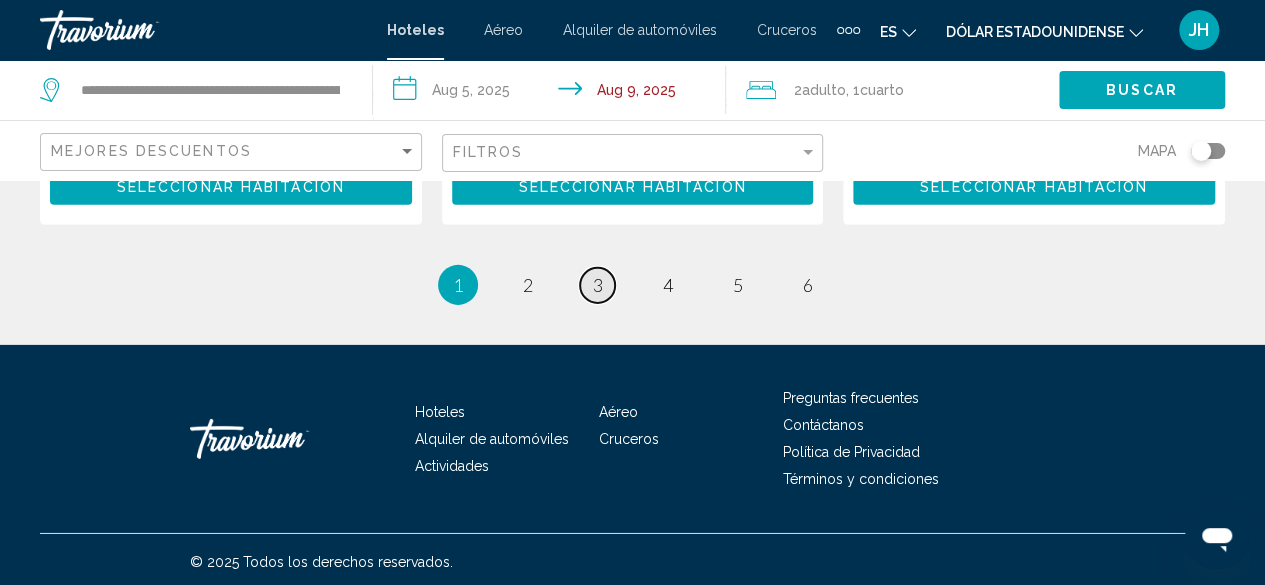 click on "page  3" at bounding box center (597, 285) 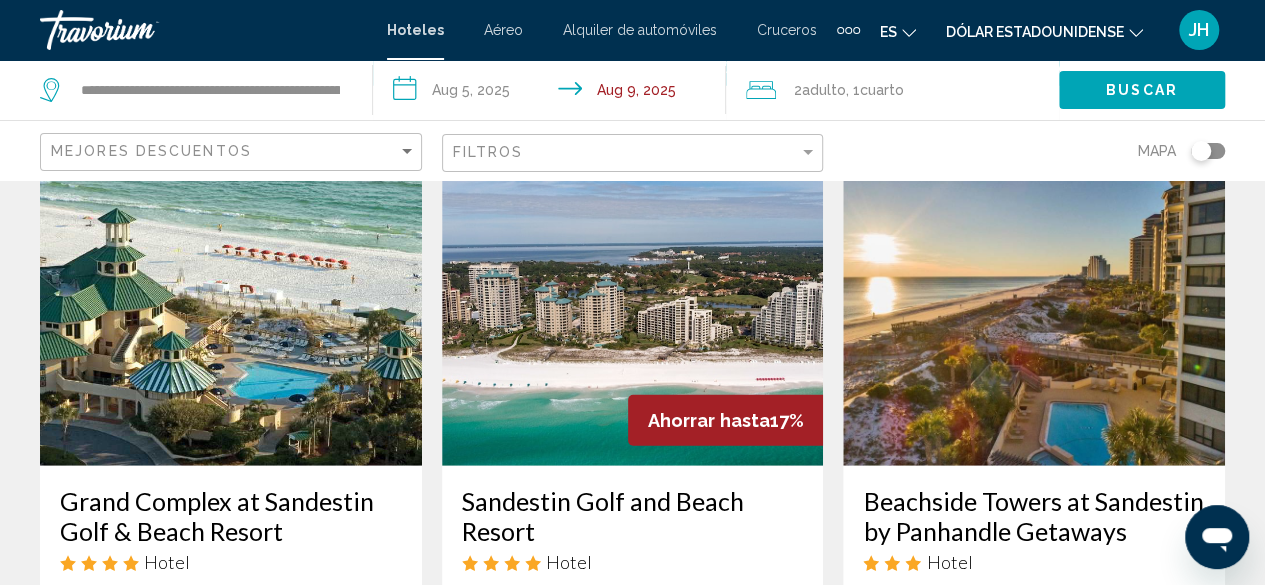 scroll, scrollTop: 2400, scrollLeft: 0, axis: vertical 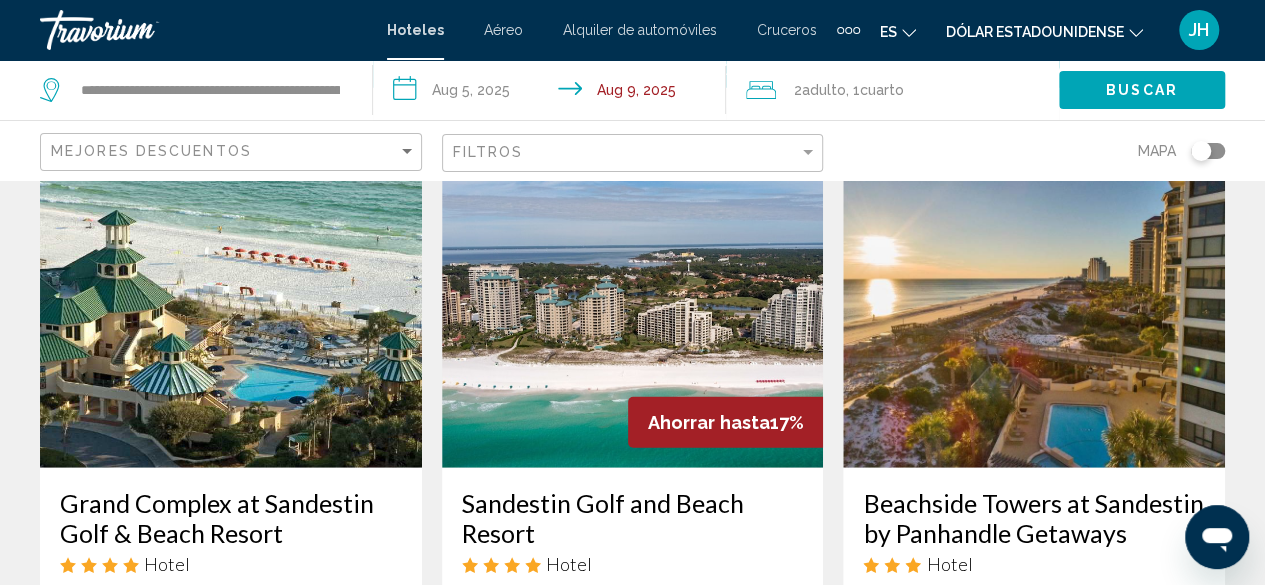 click at bounding box center (633, 308) 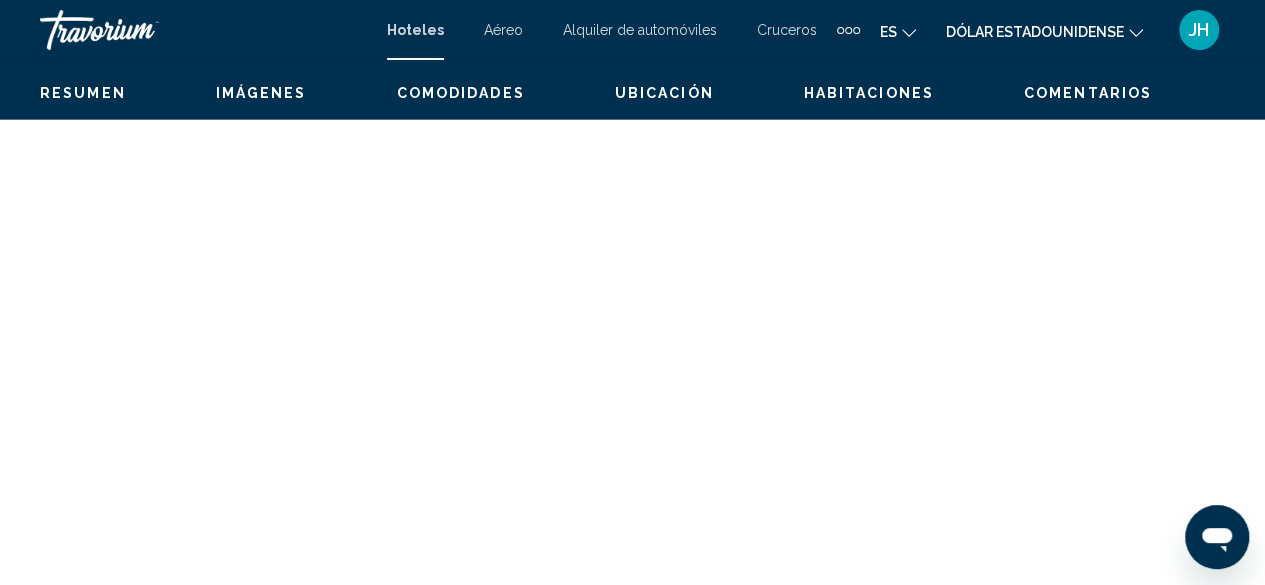scroll, scrollTop: 242, scrollLeft: 0, axis: vertical 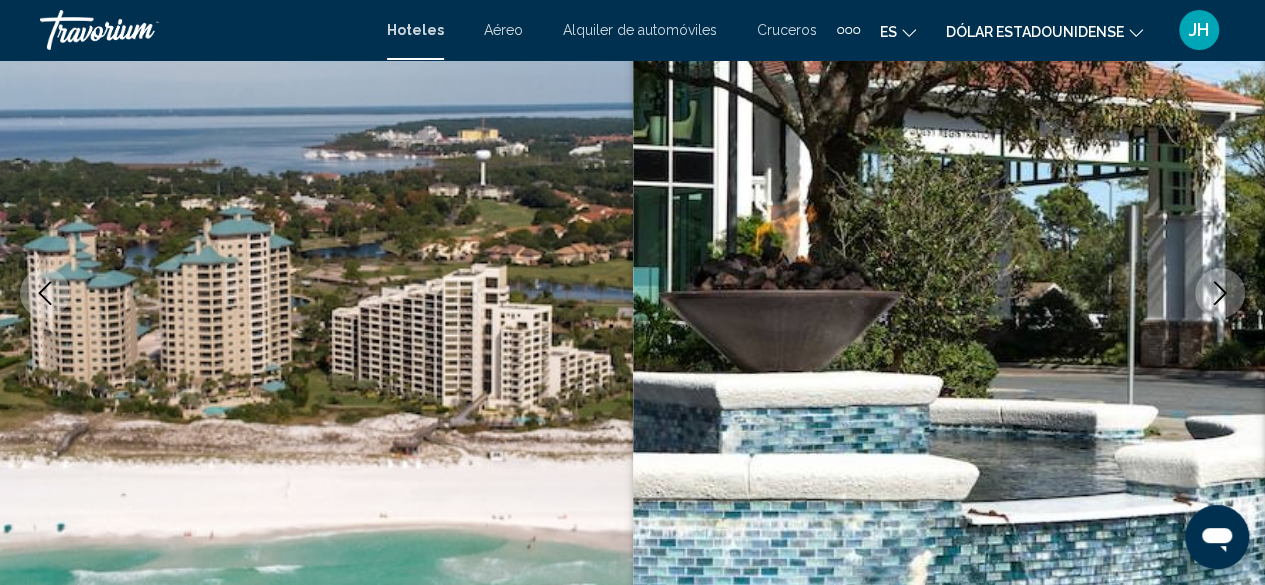 click 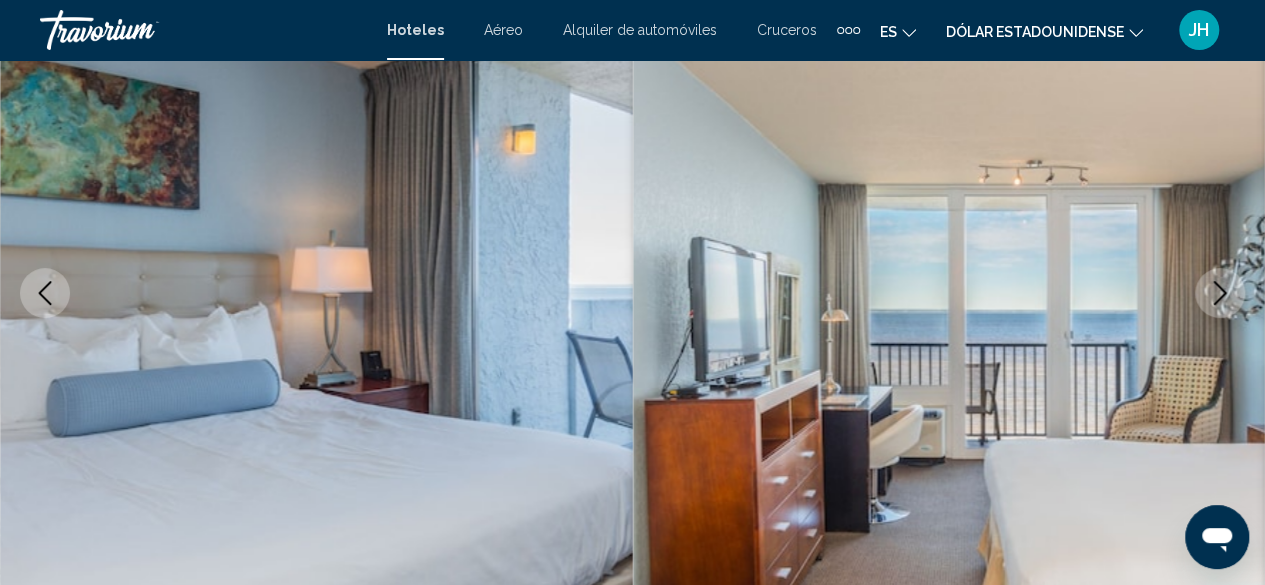 click 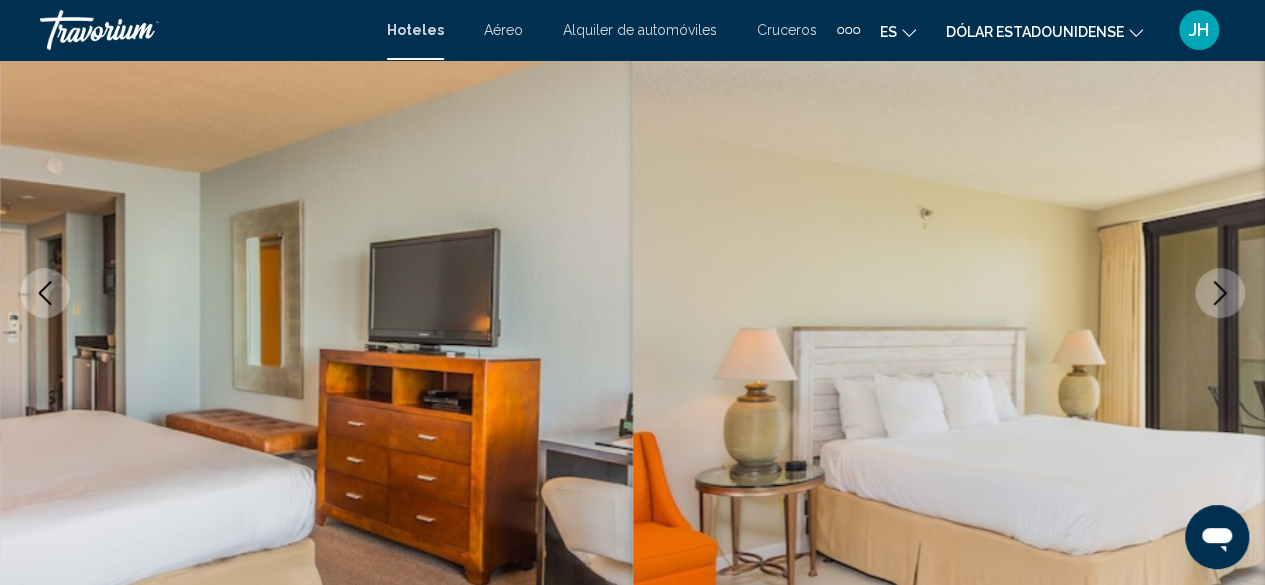 click 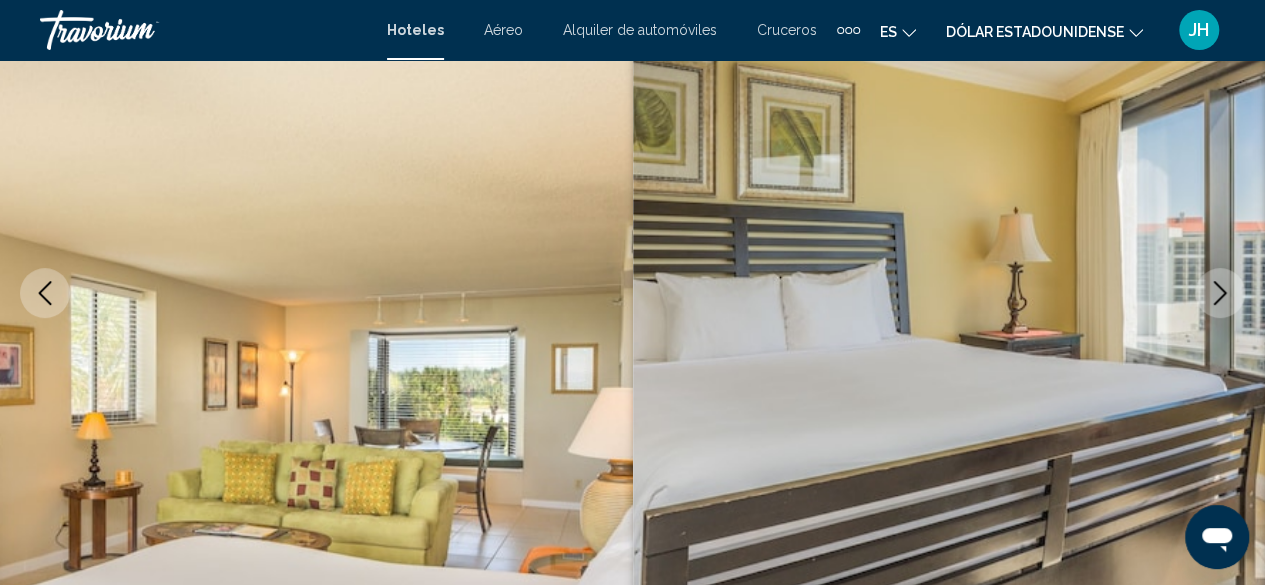 click 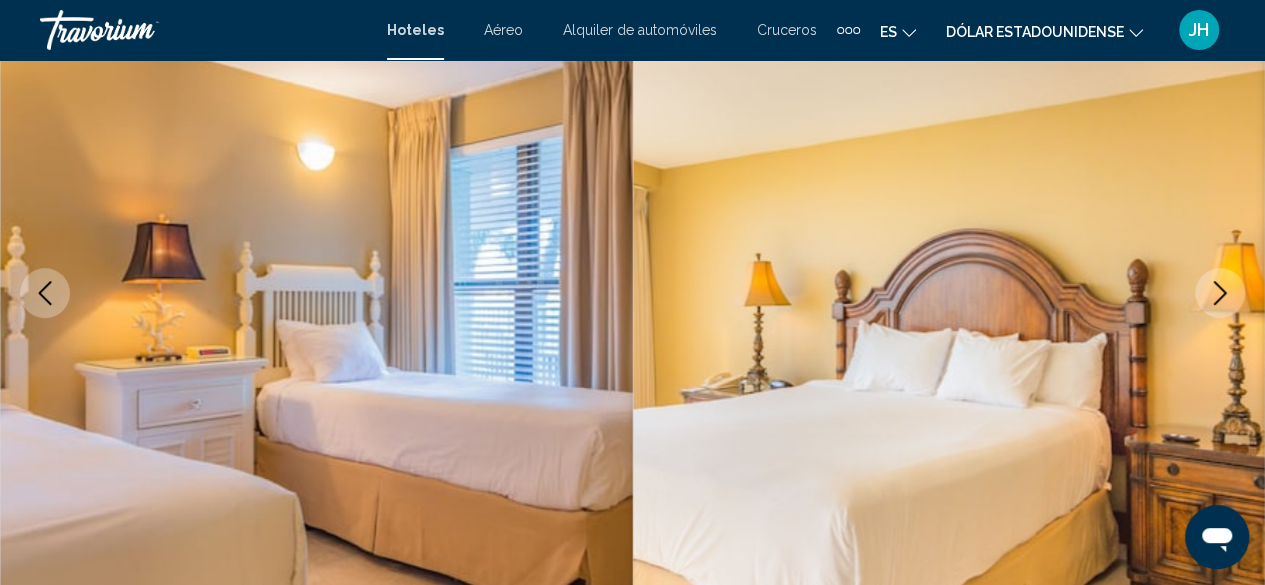 click 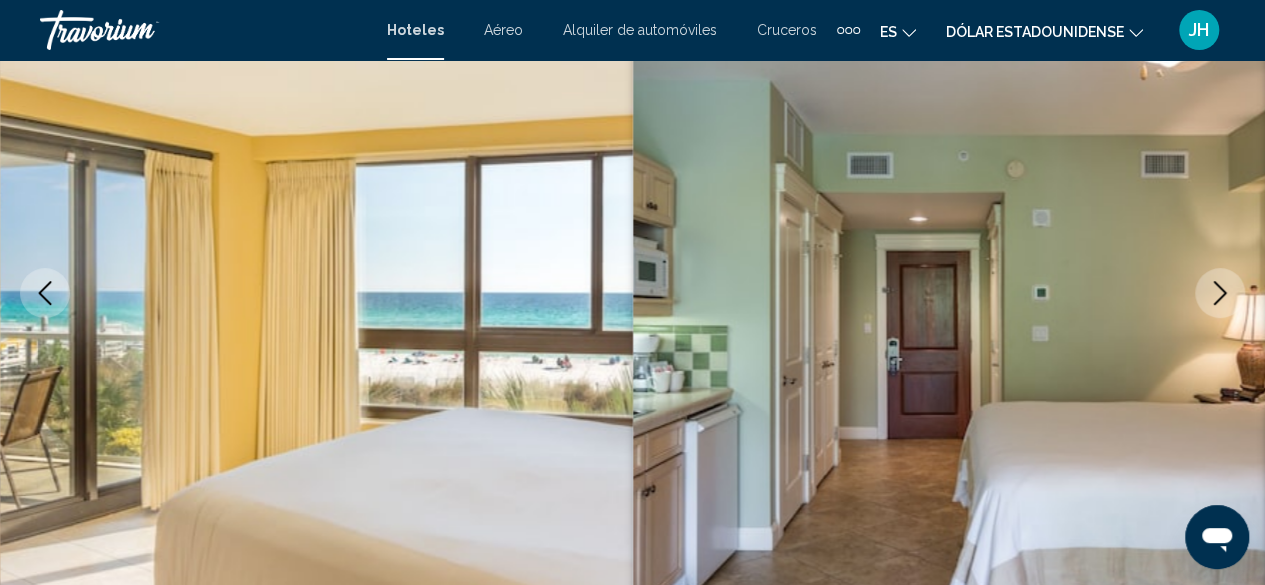 click 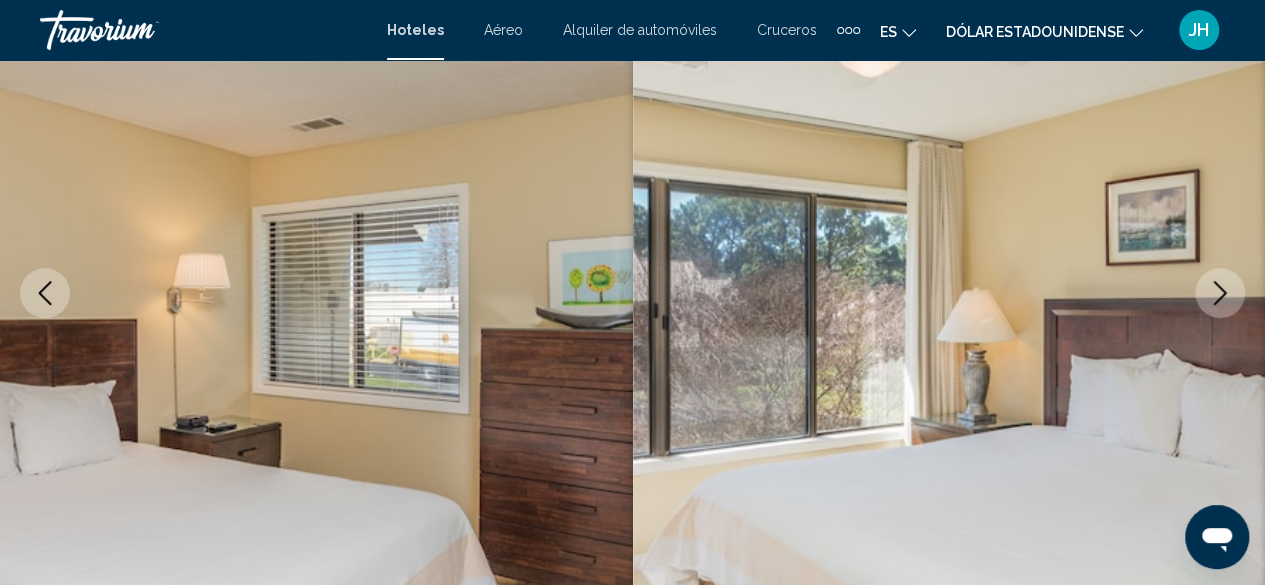 click 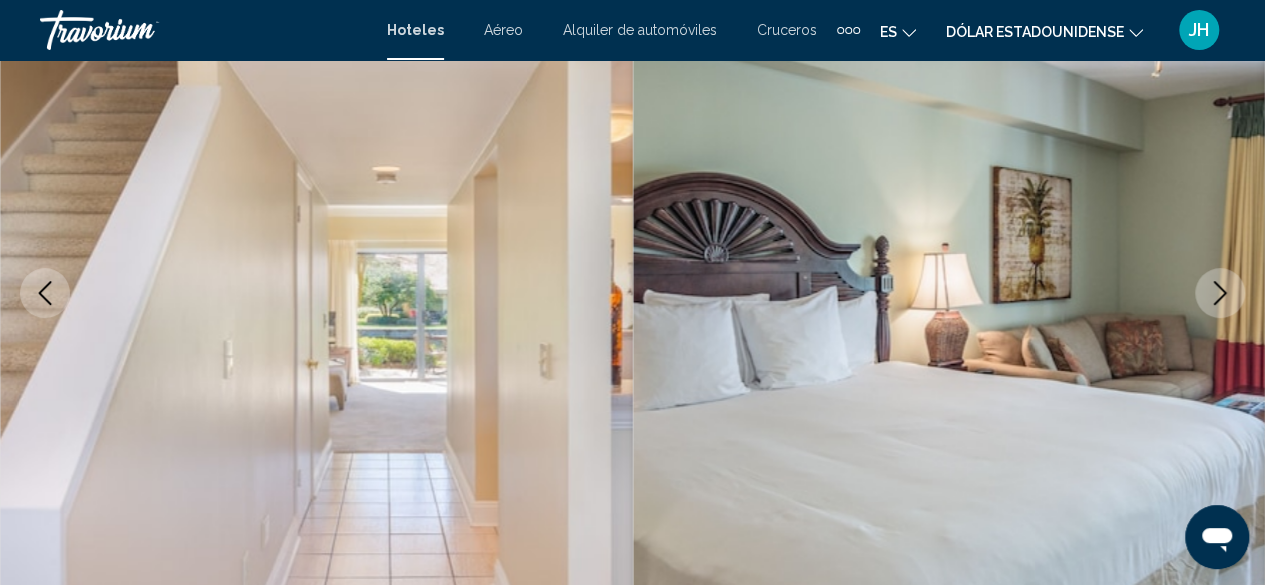 click 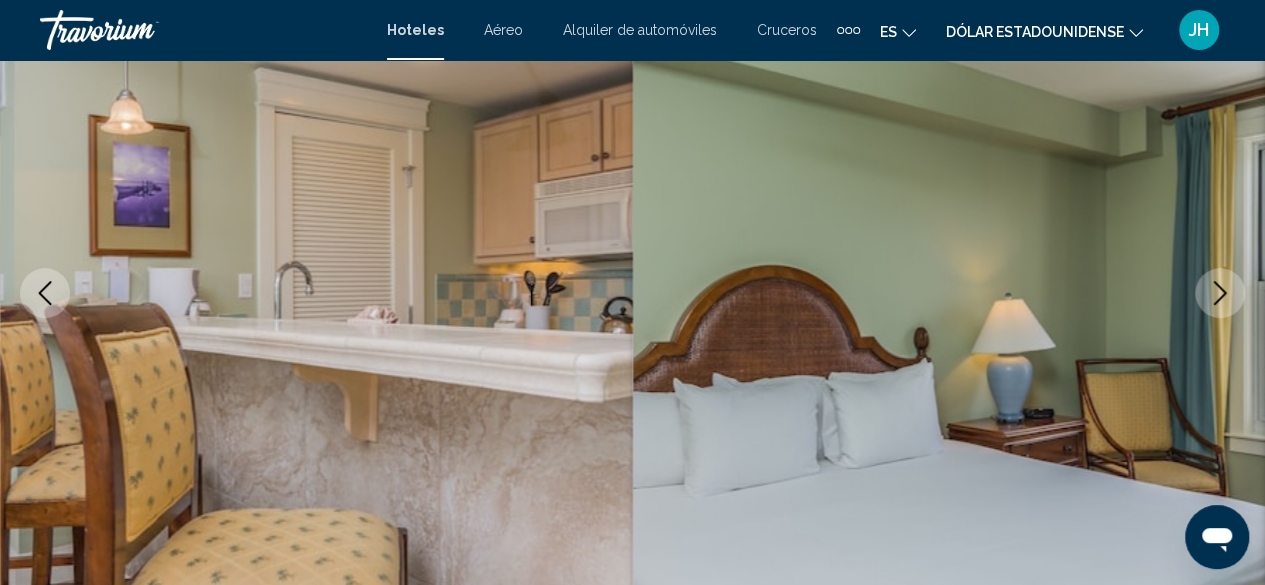 click 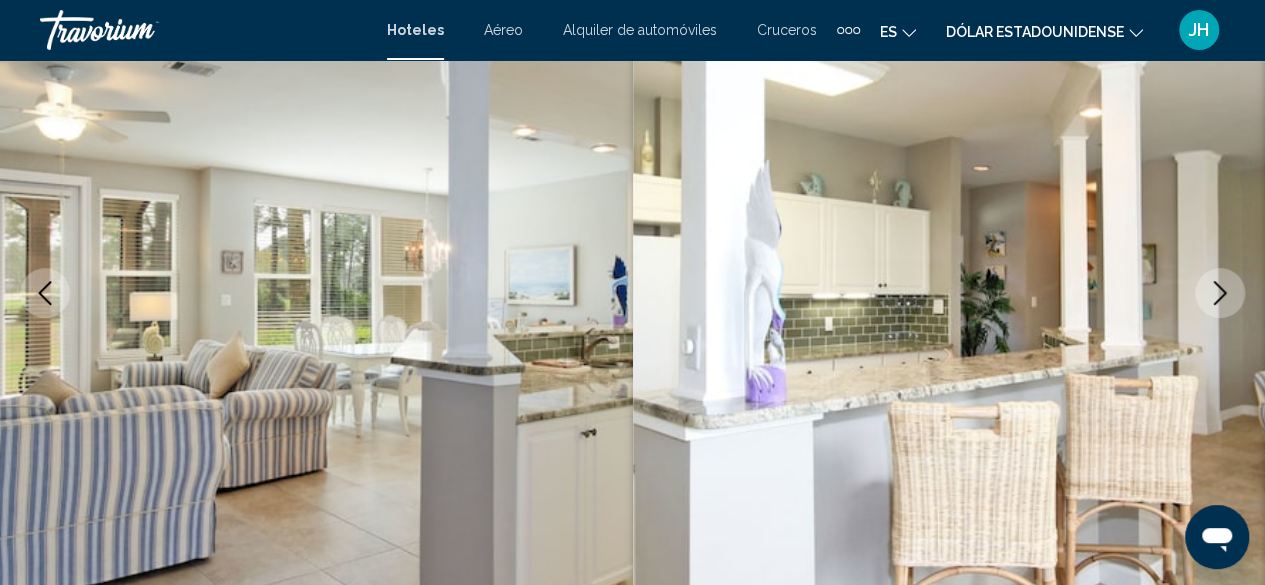 click 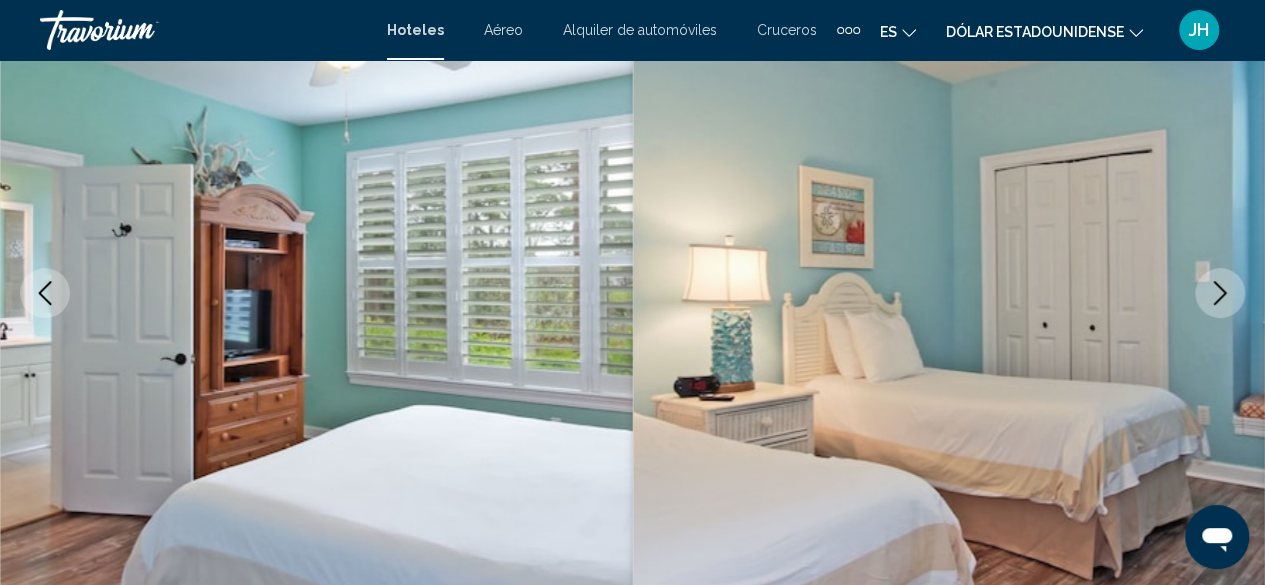click 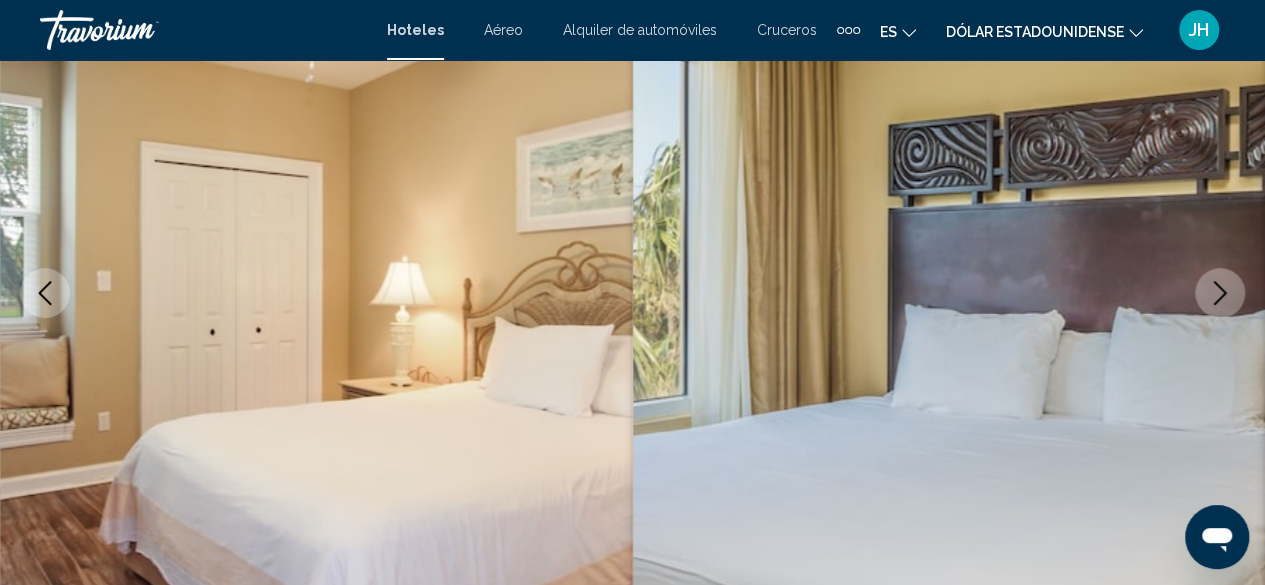 click 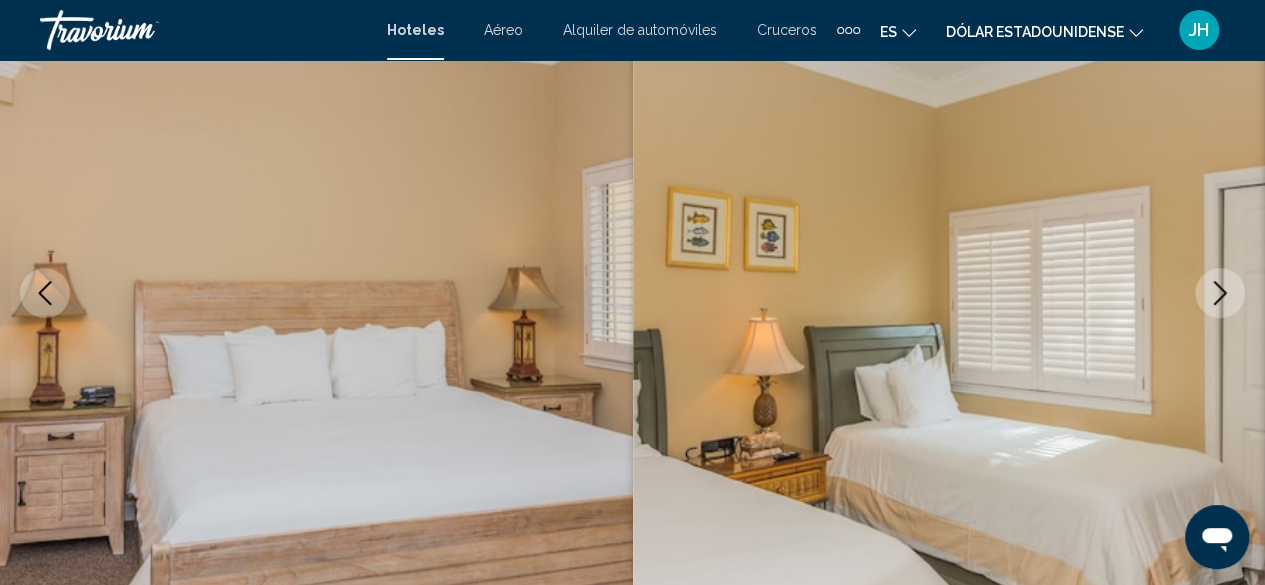click 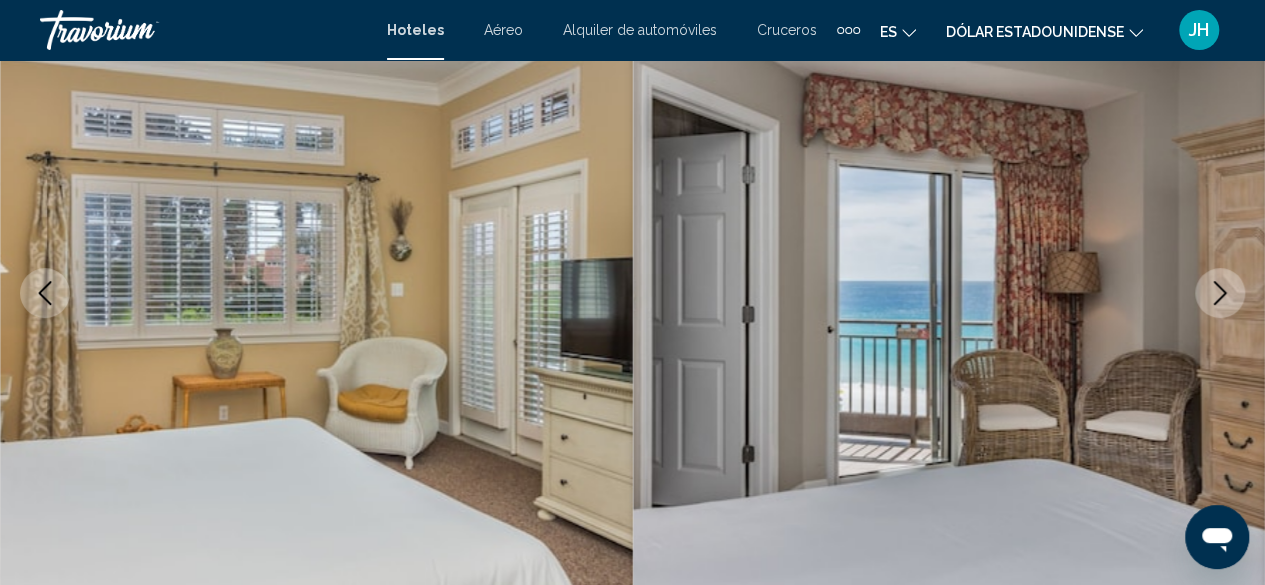 click 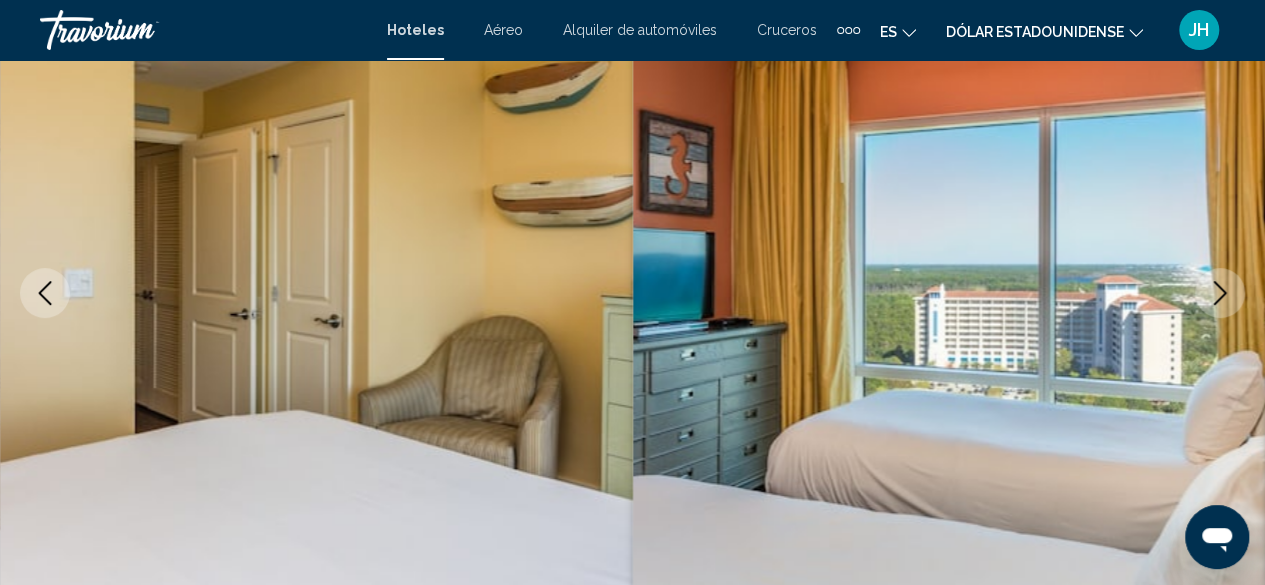 click 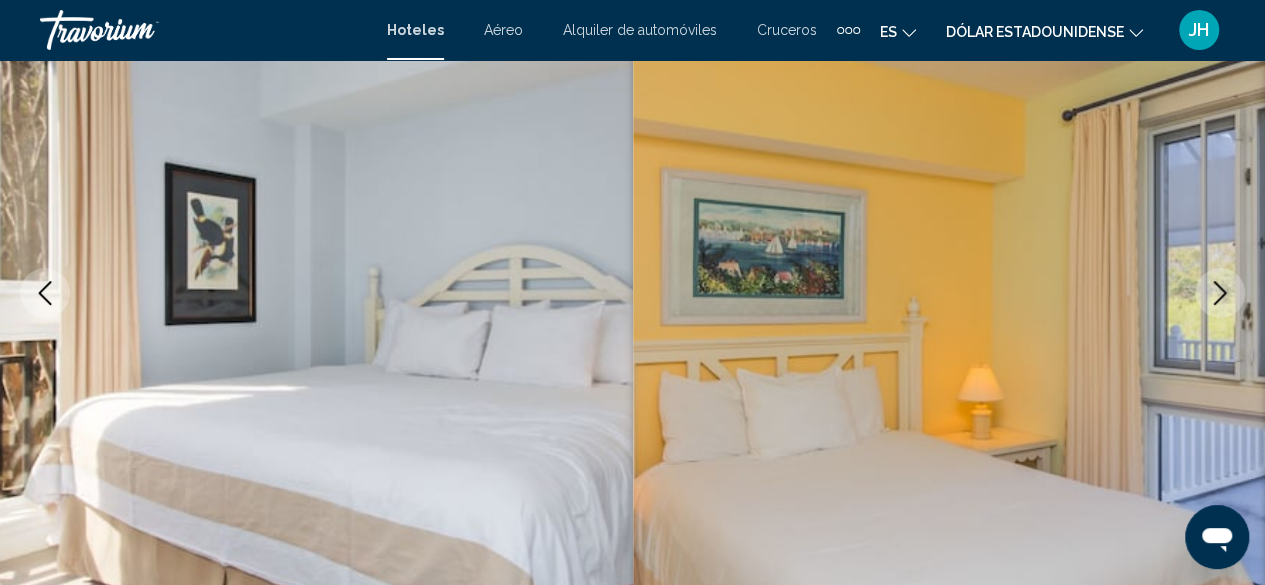 click 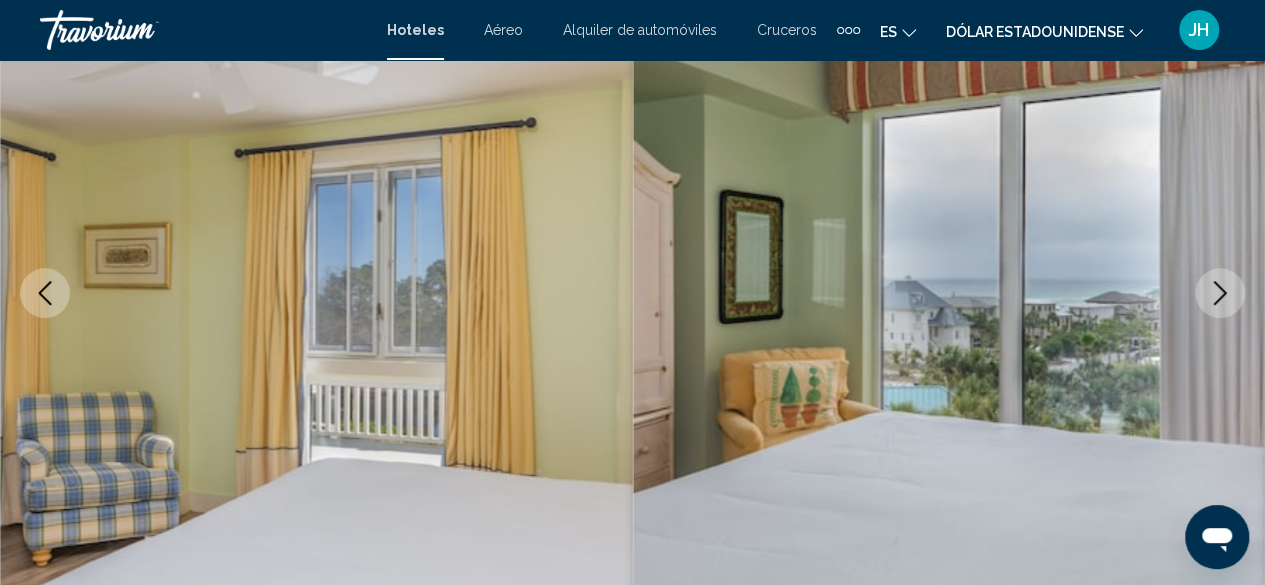 click 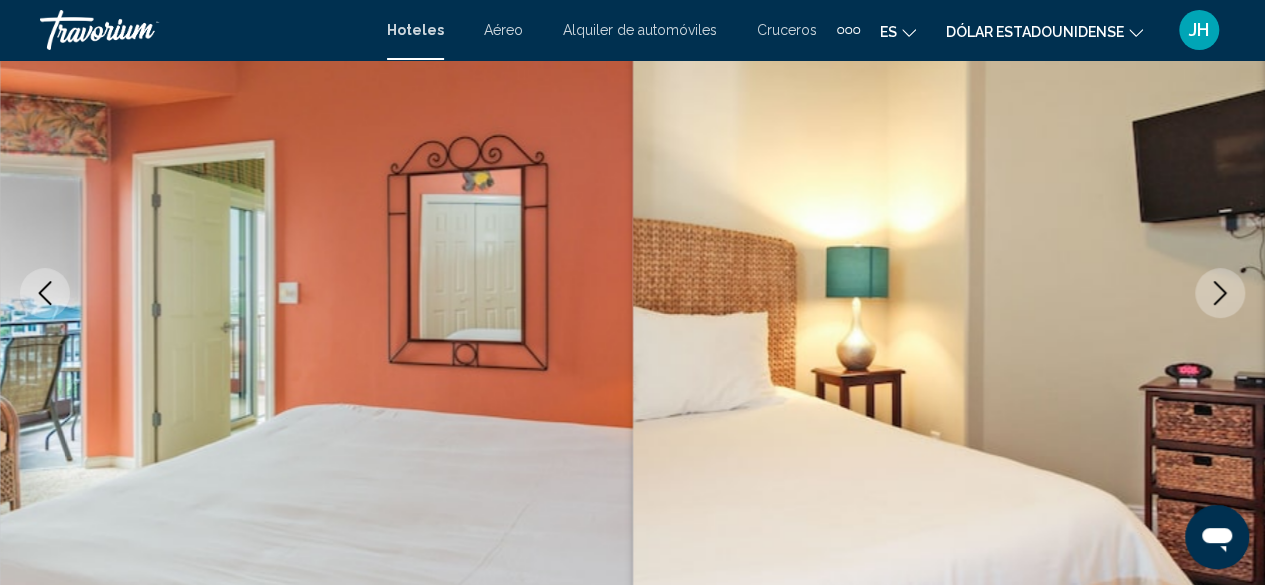 click 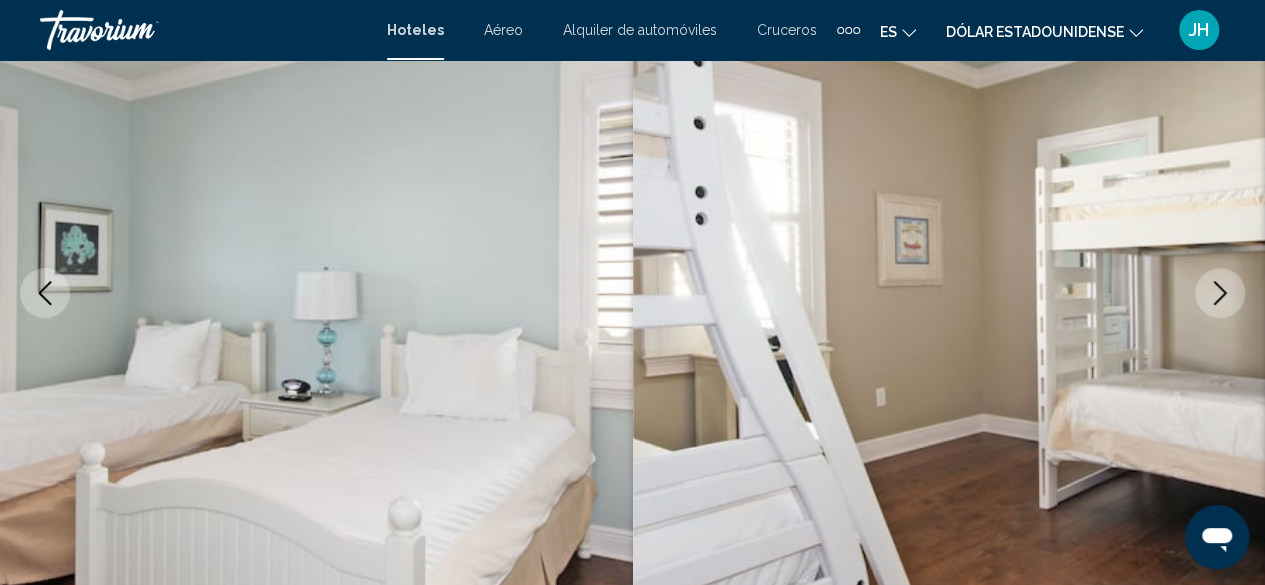 click 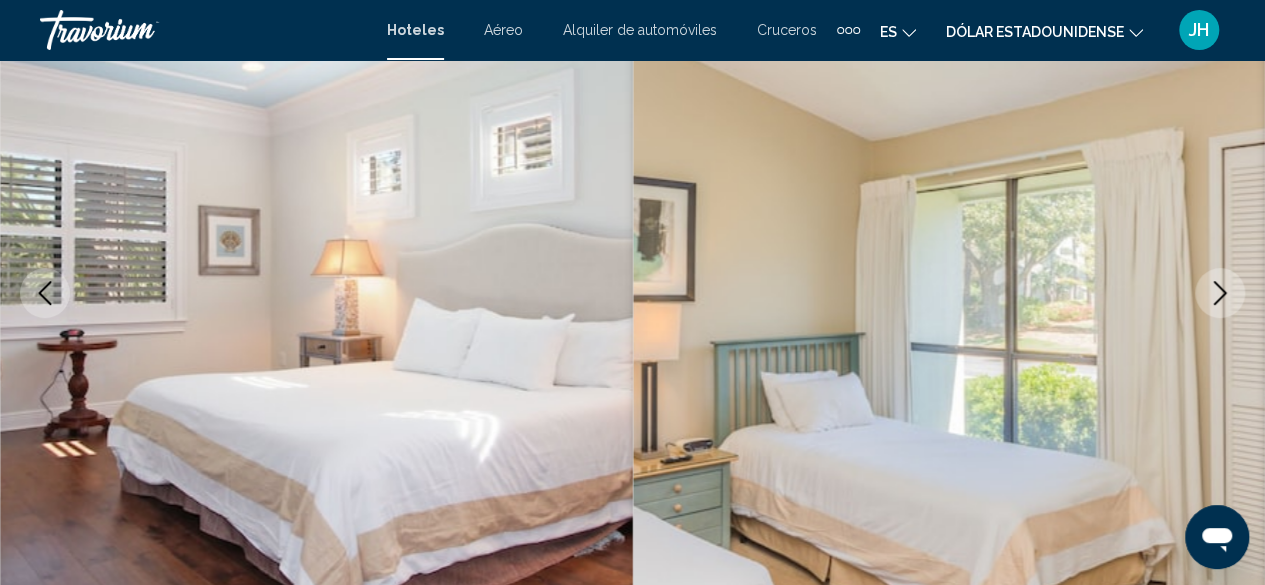 click 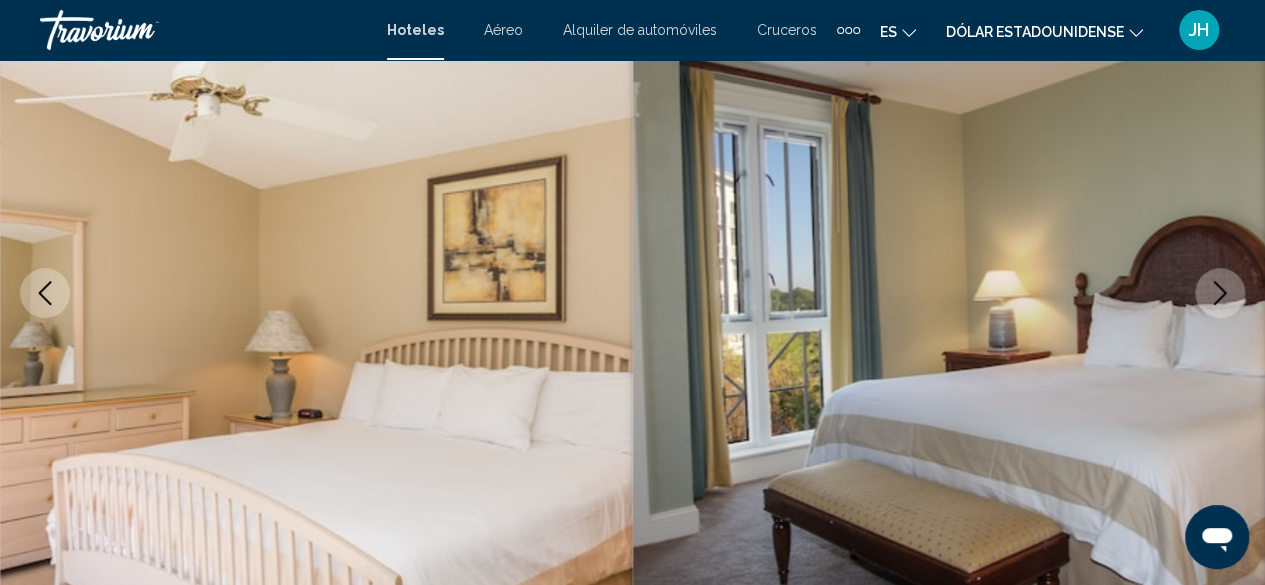 click 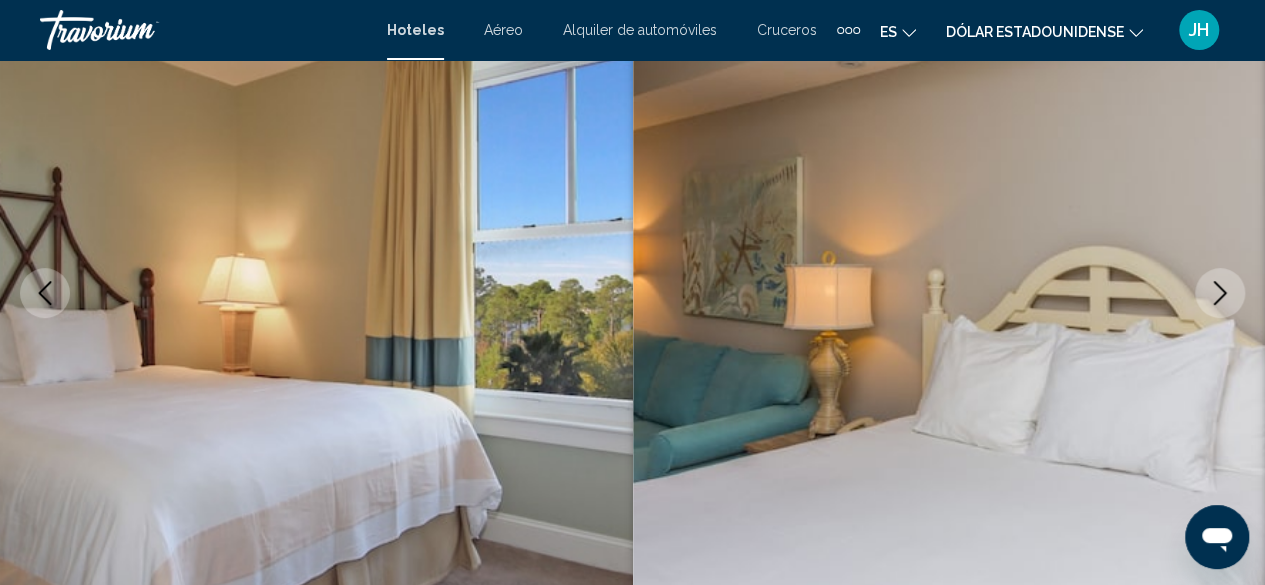 click 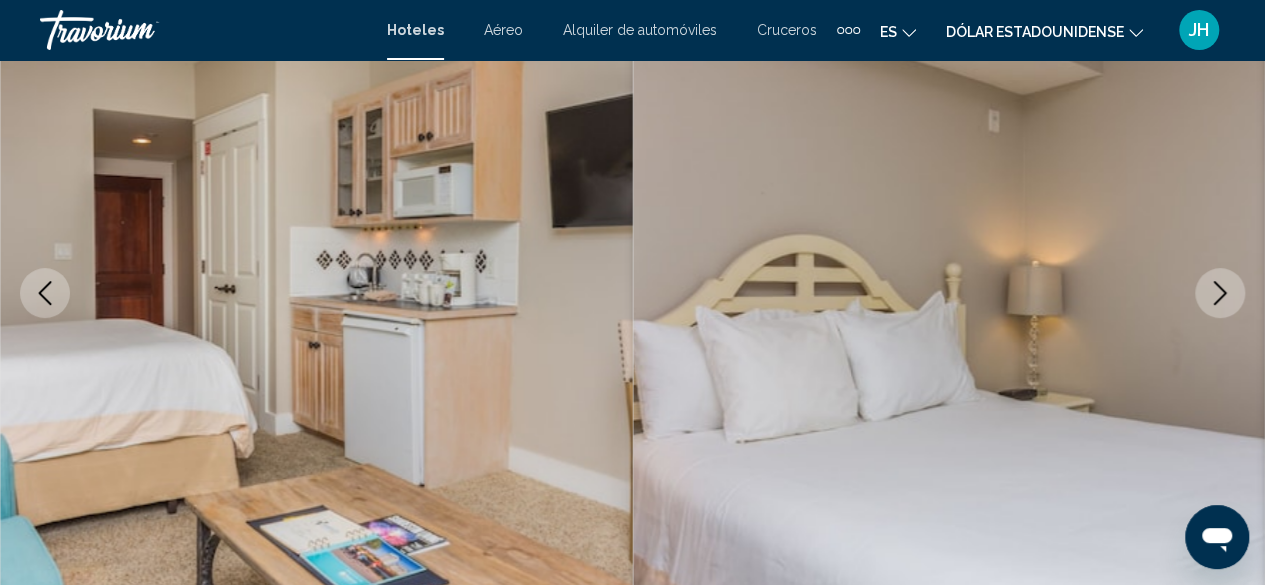 click 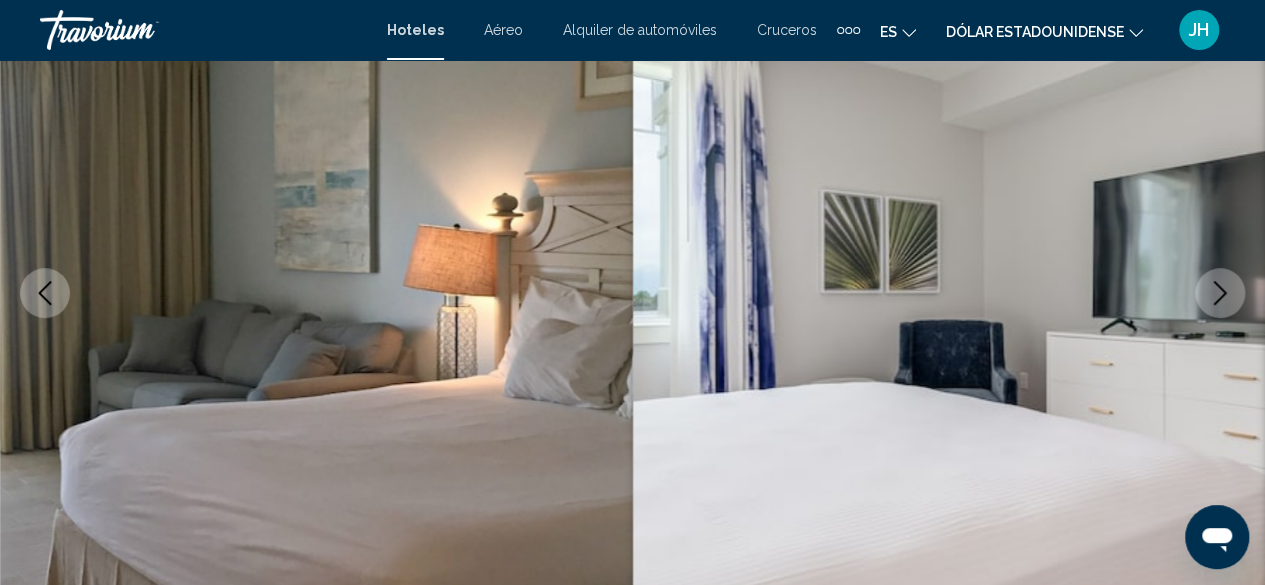 click 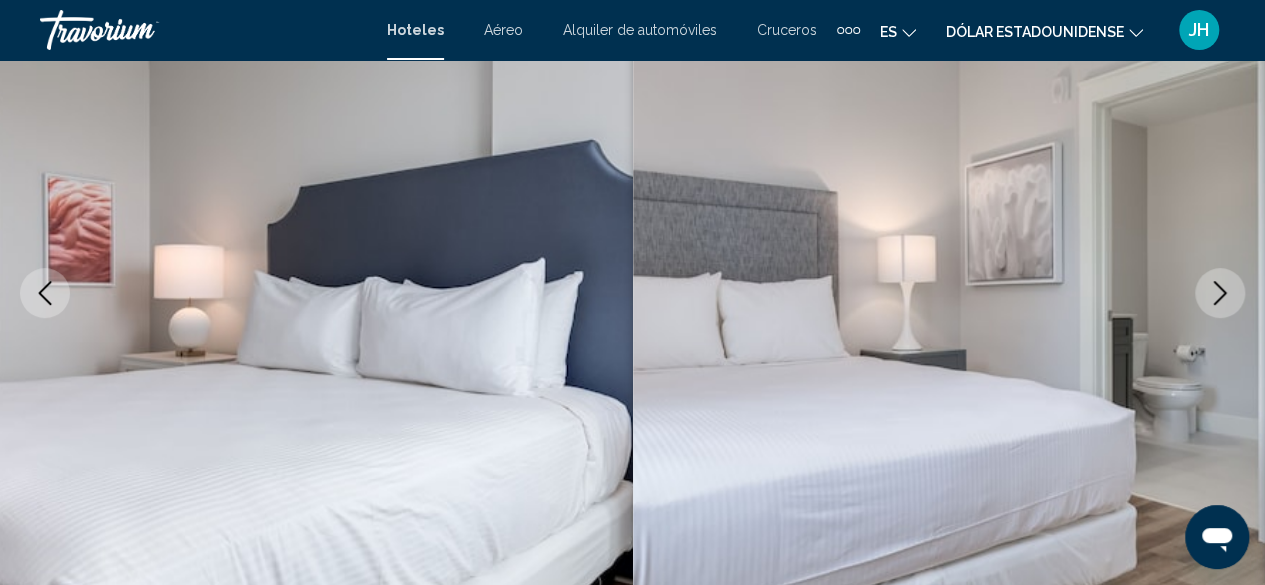 click 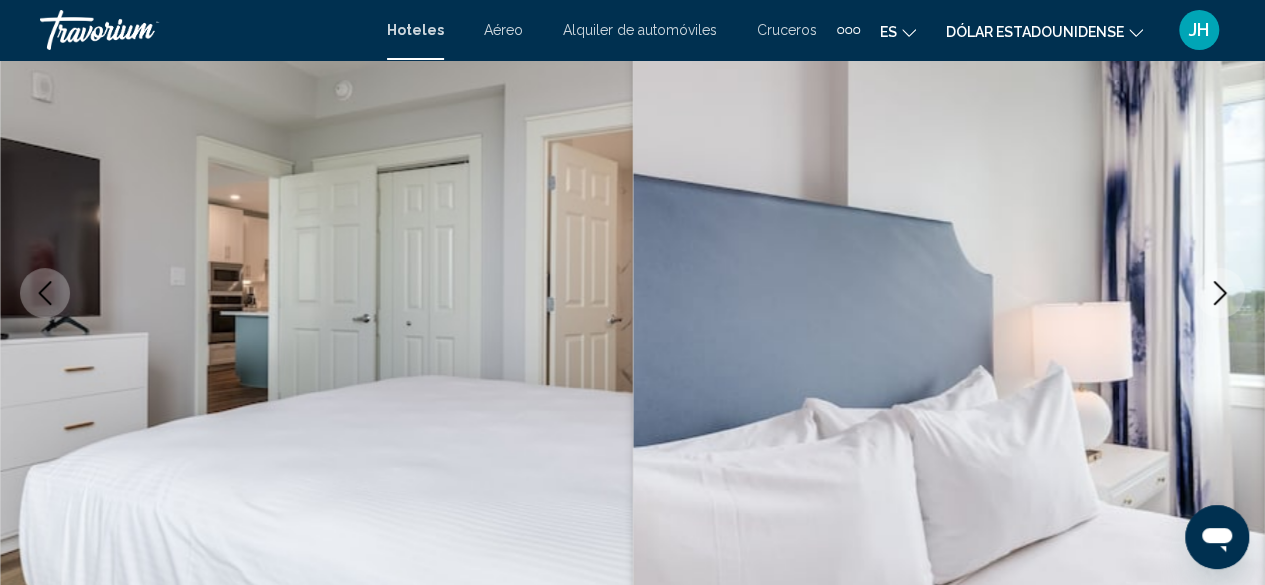 click 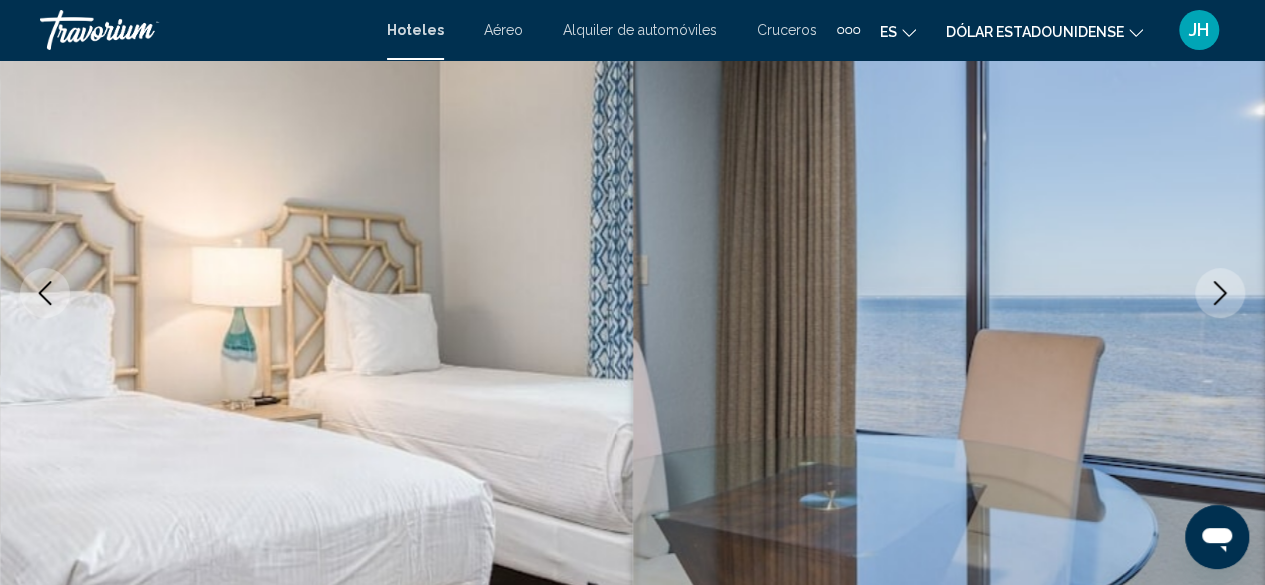click 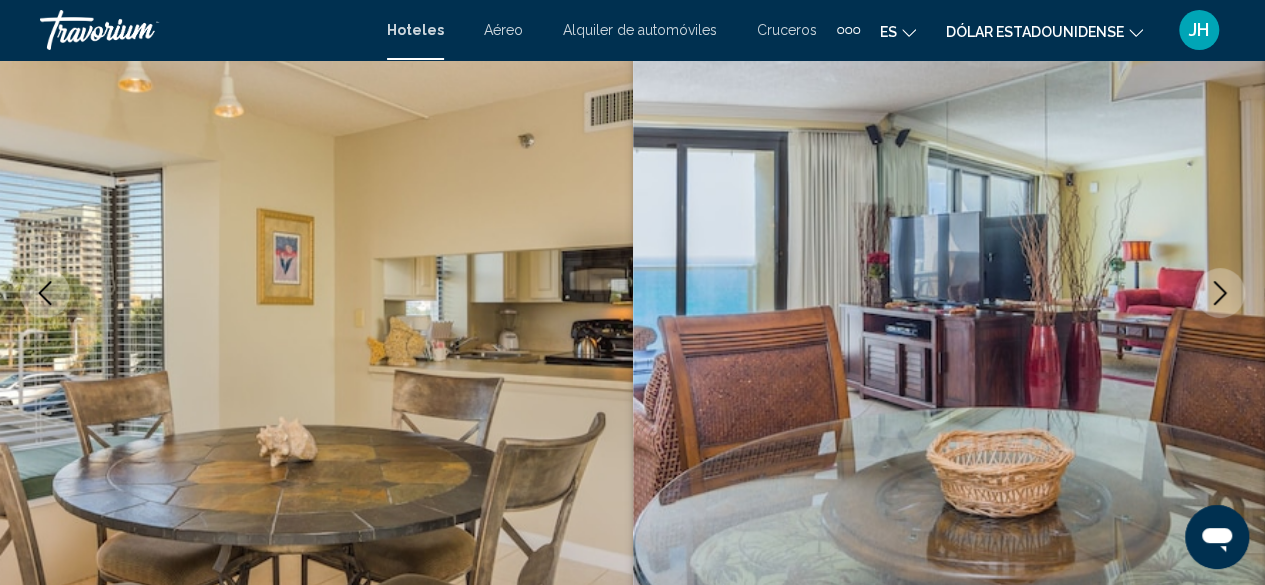 click 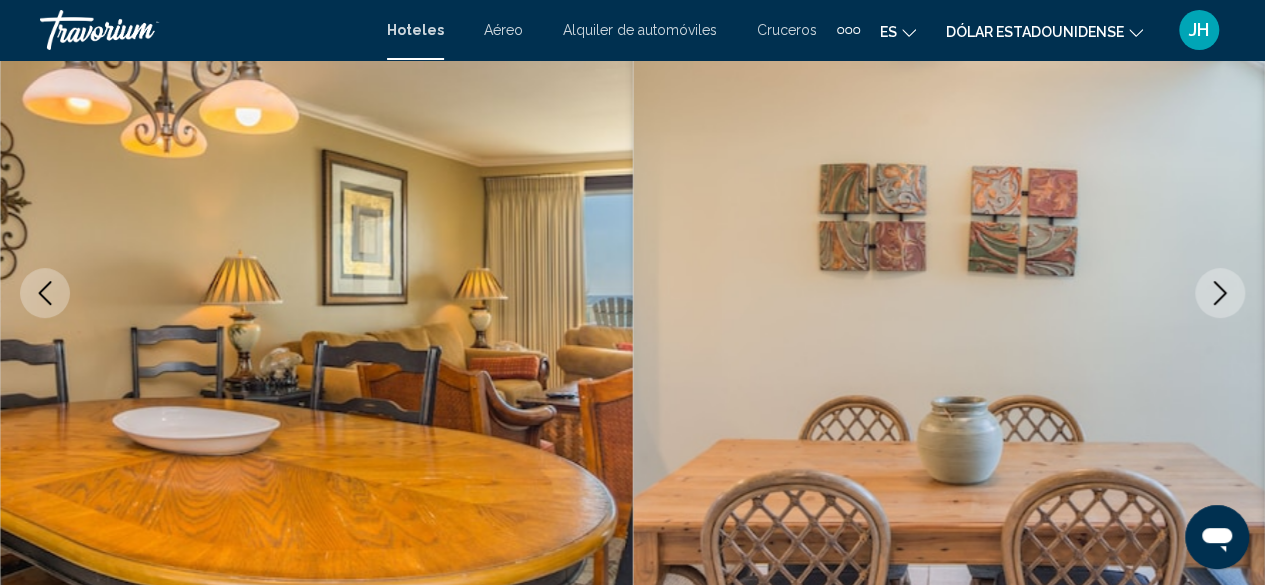 click 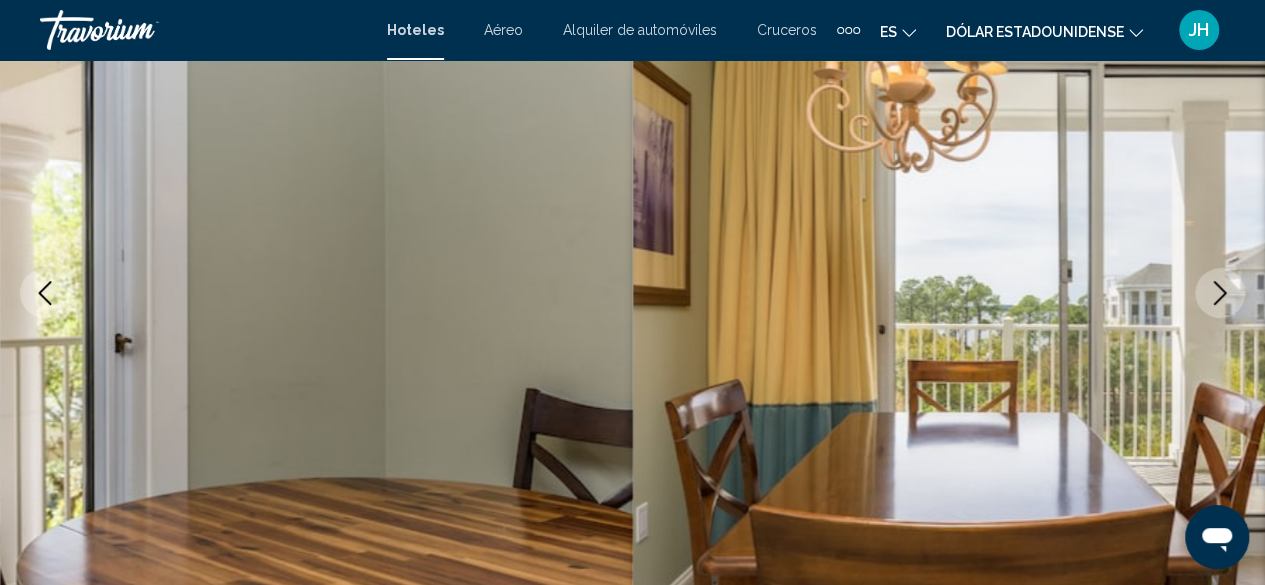 click 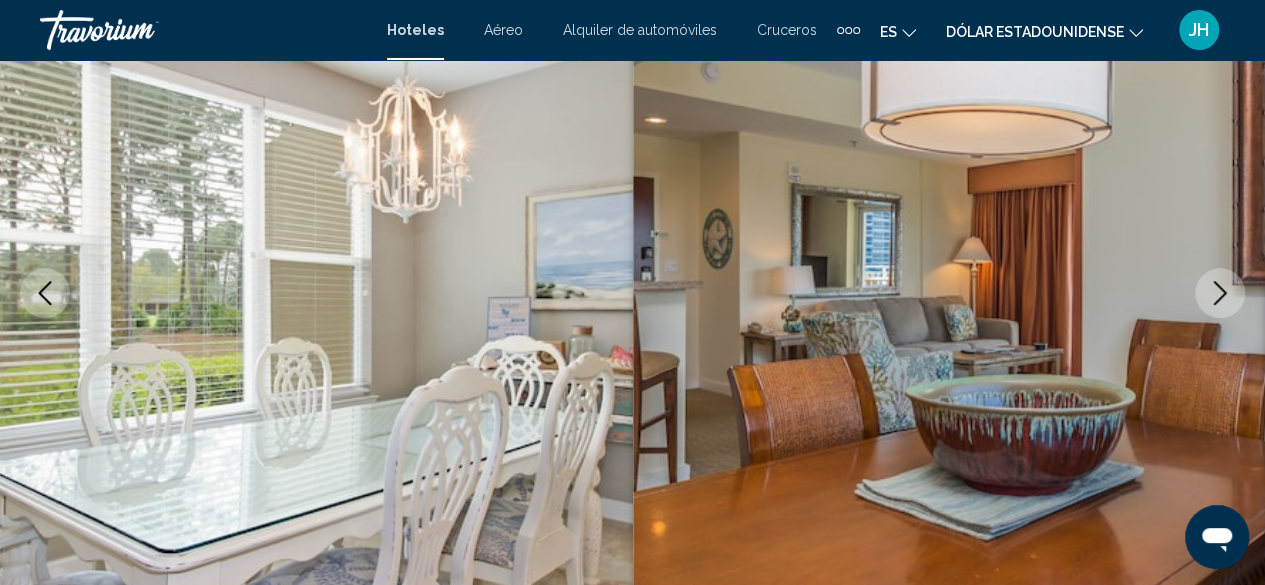 click 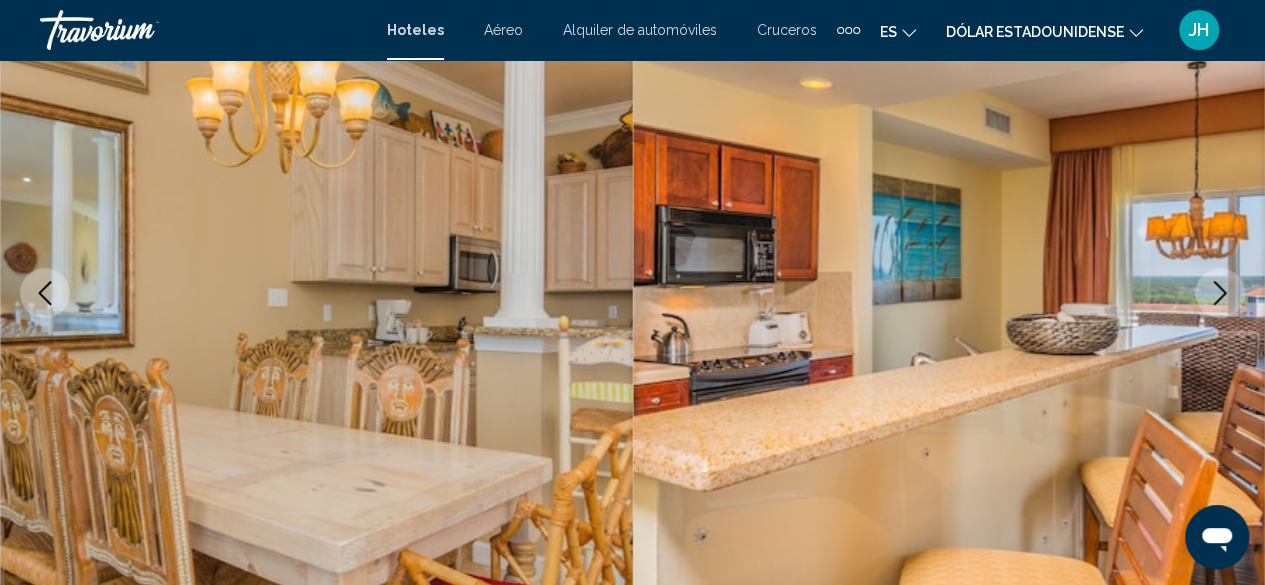 click 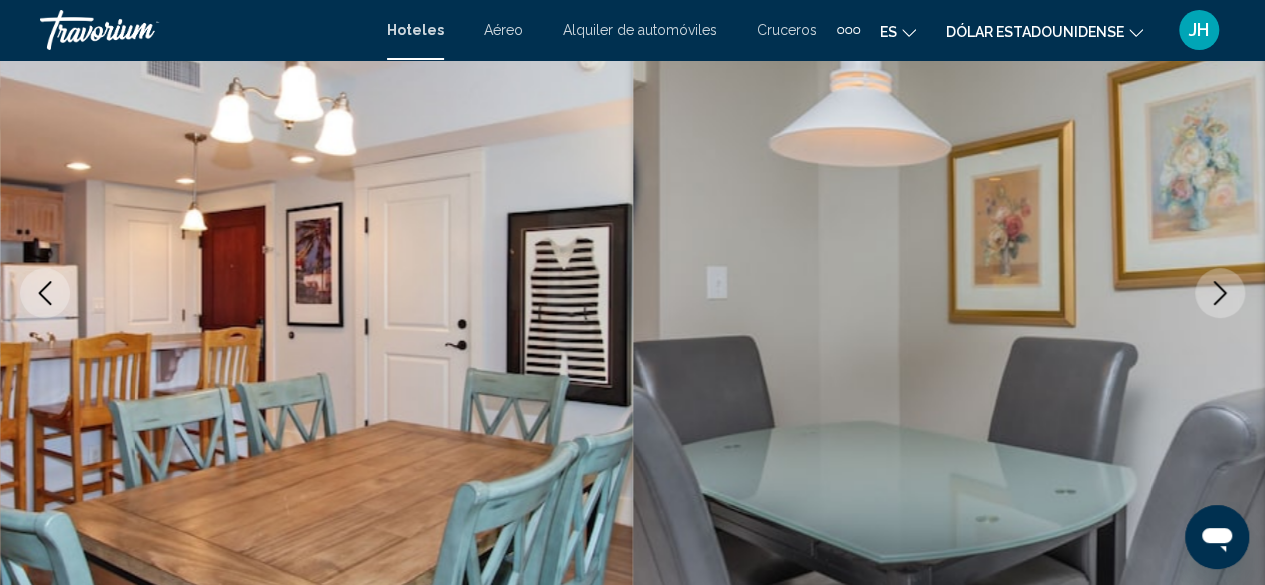 click 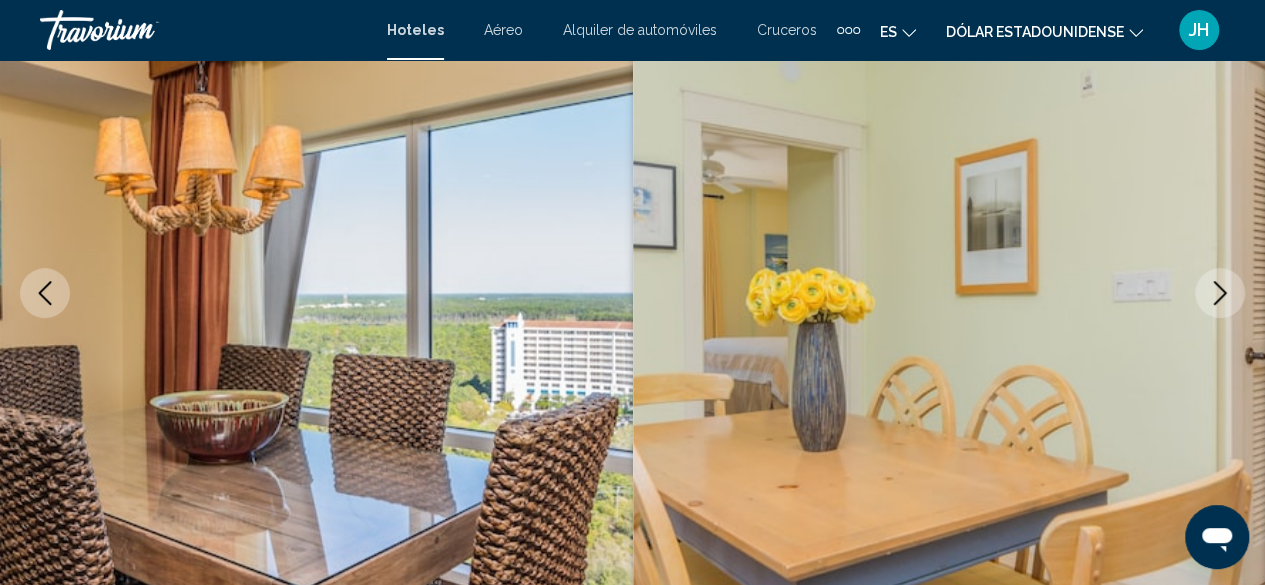 click 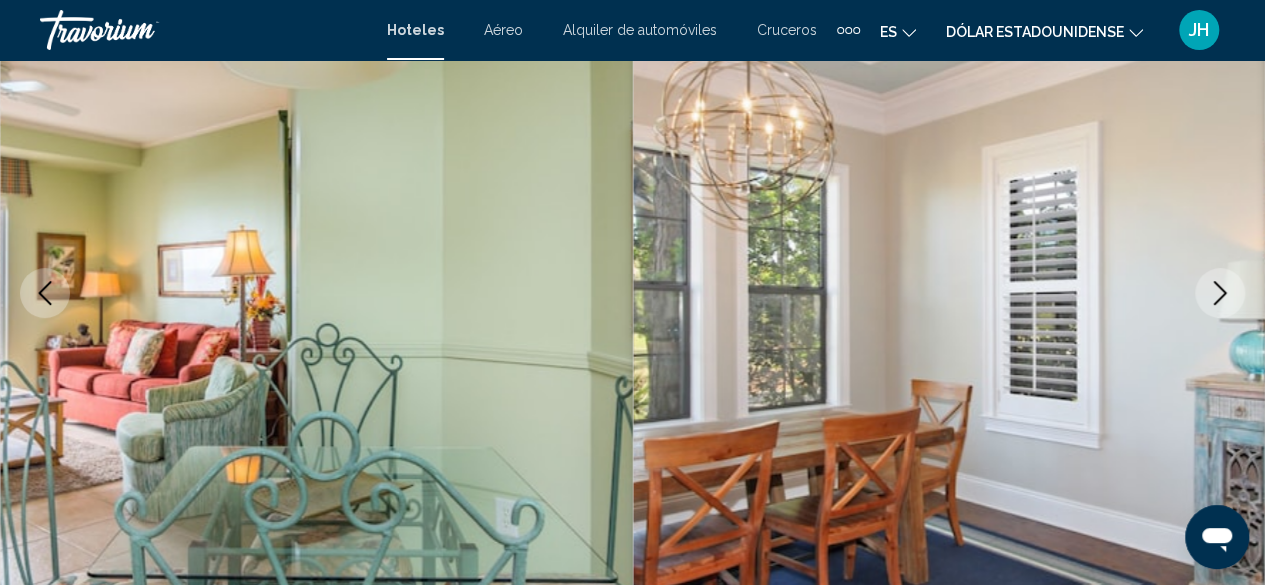click 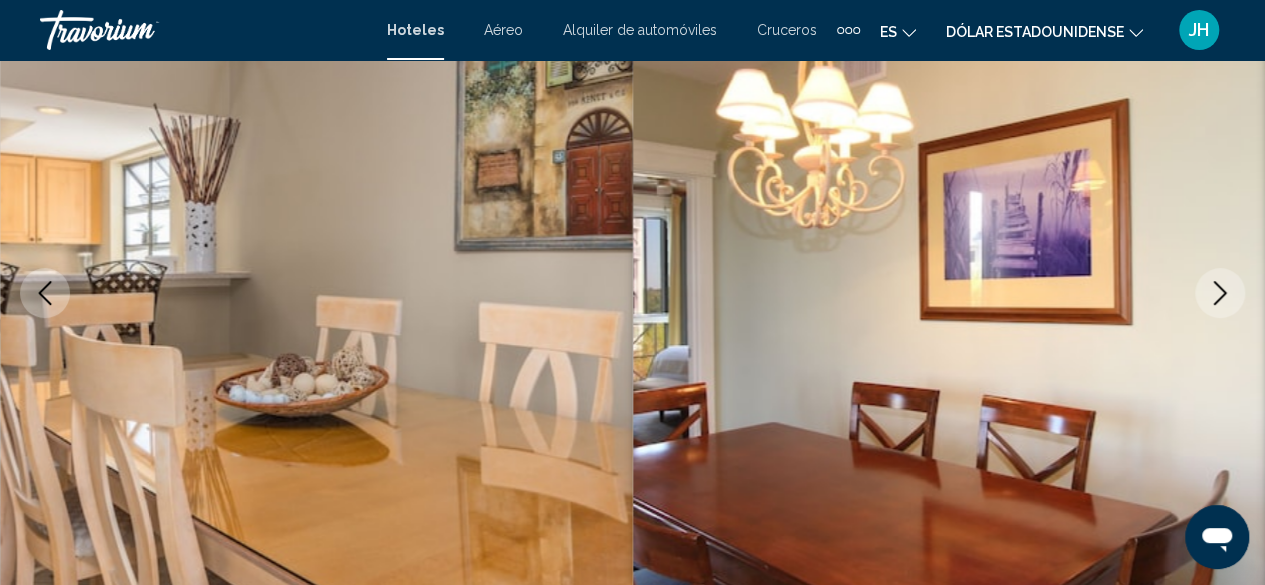 click 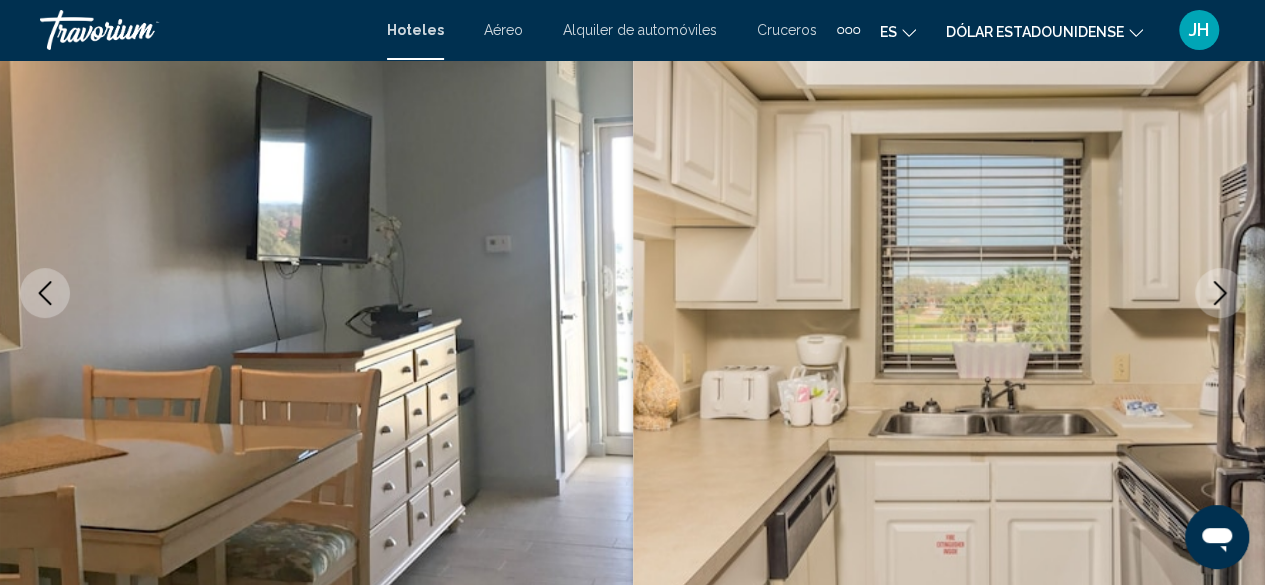click 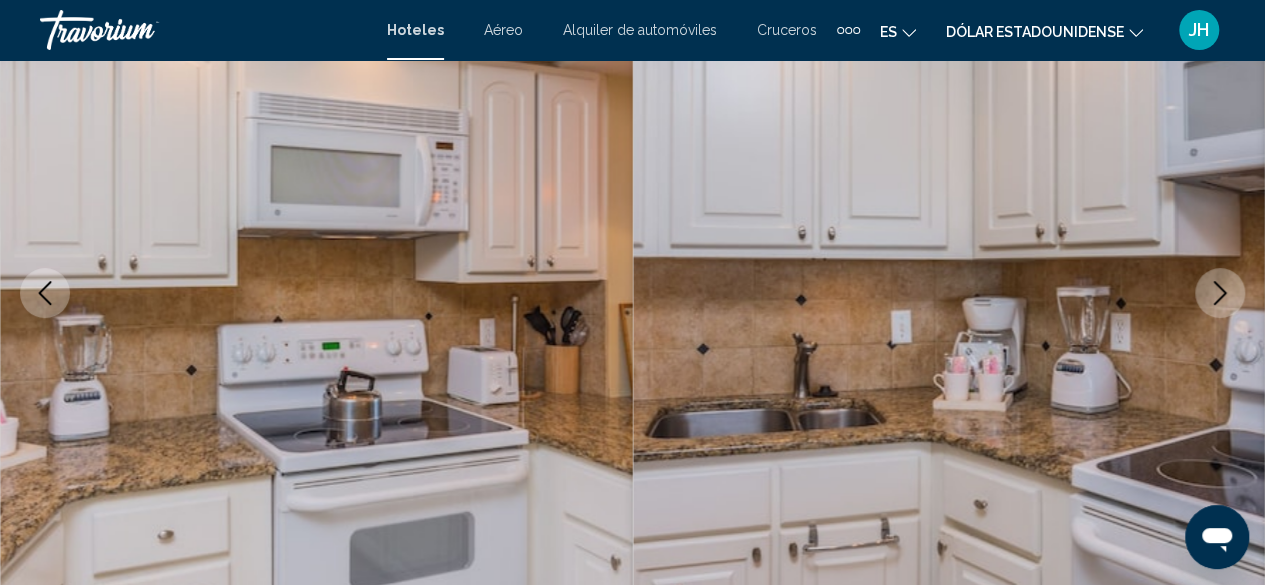 click 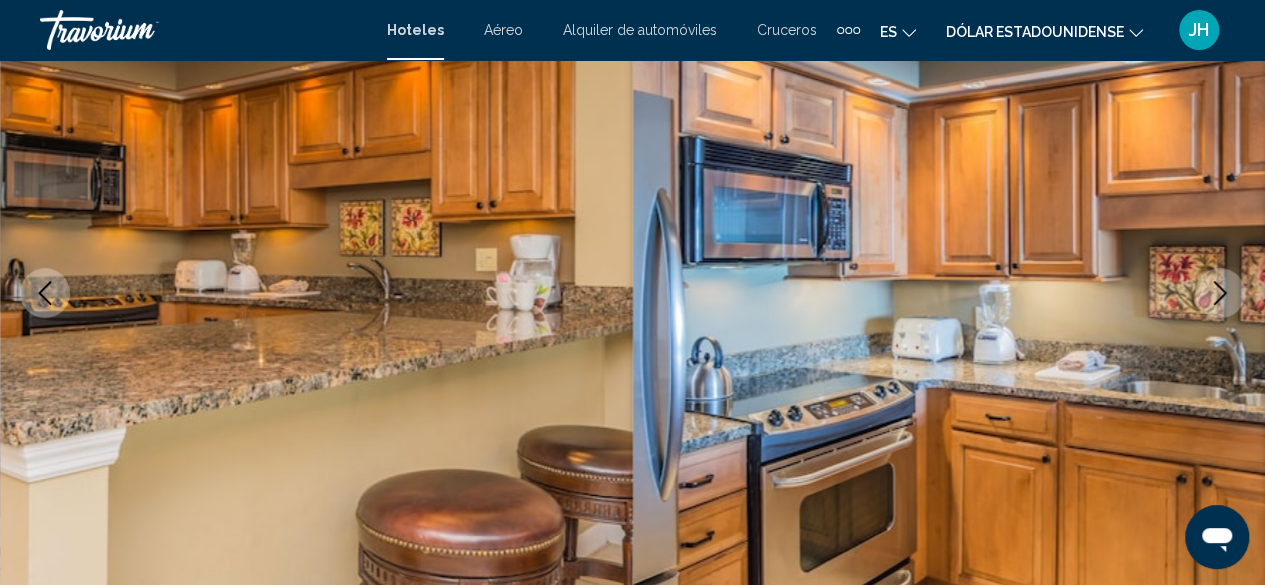 click 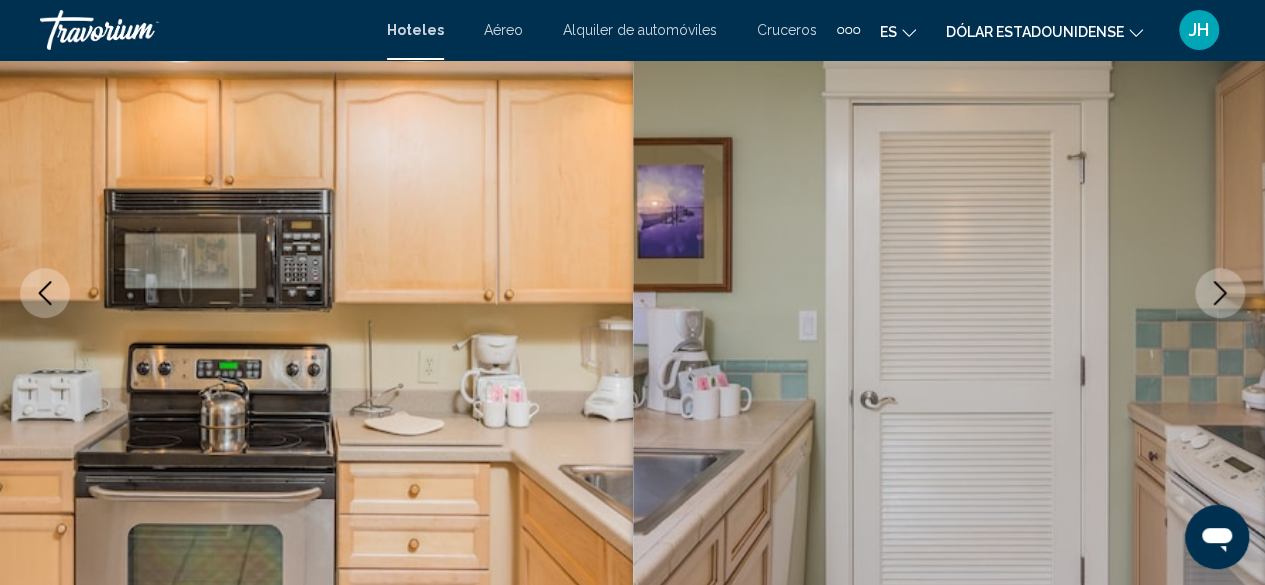 click 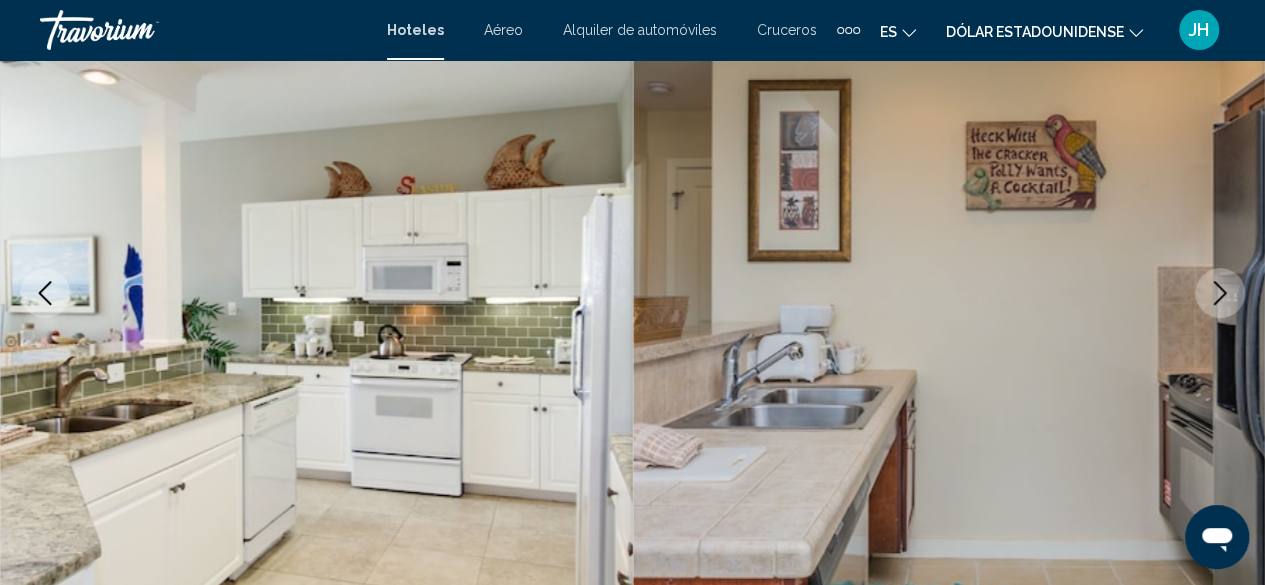 click 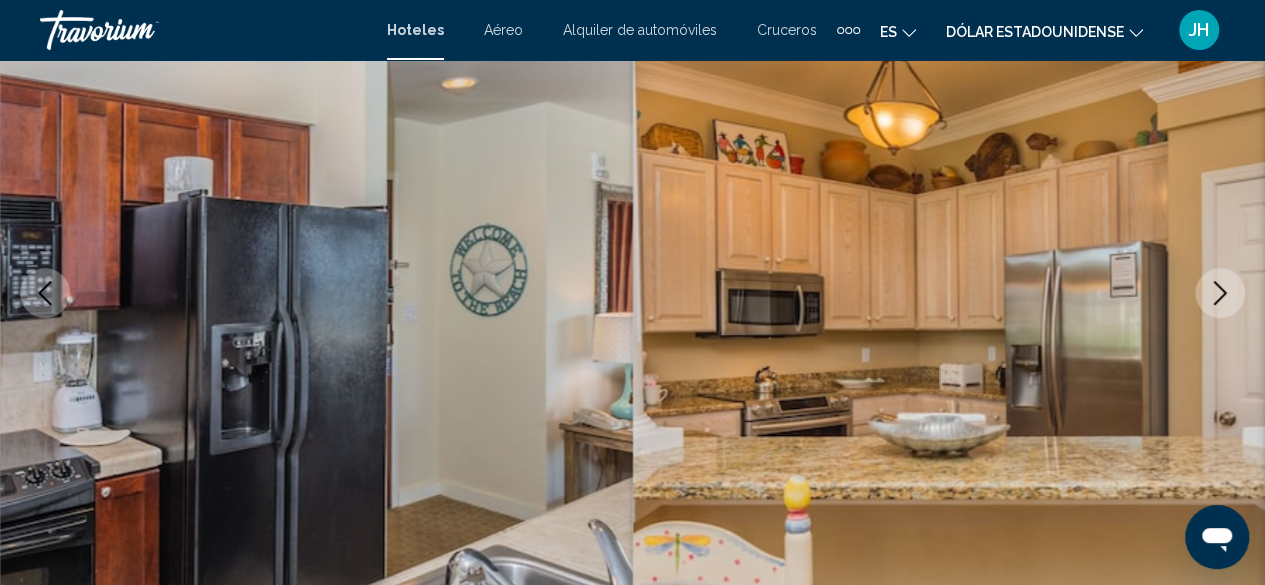 click 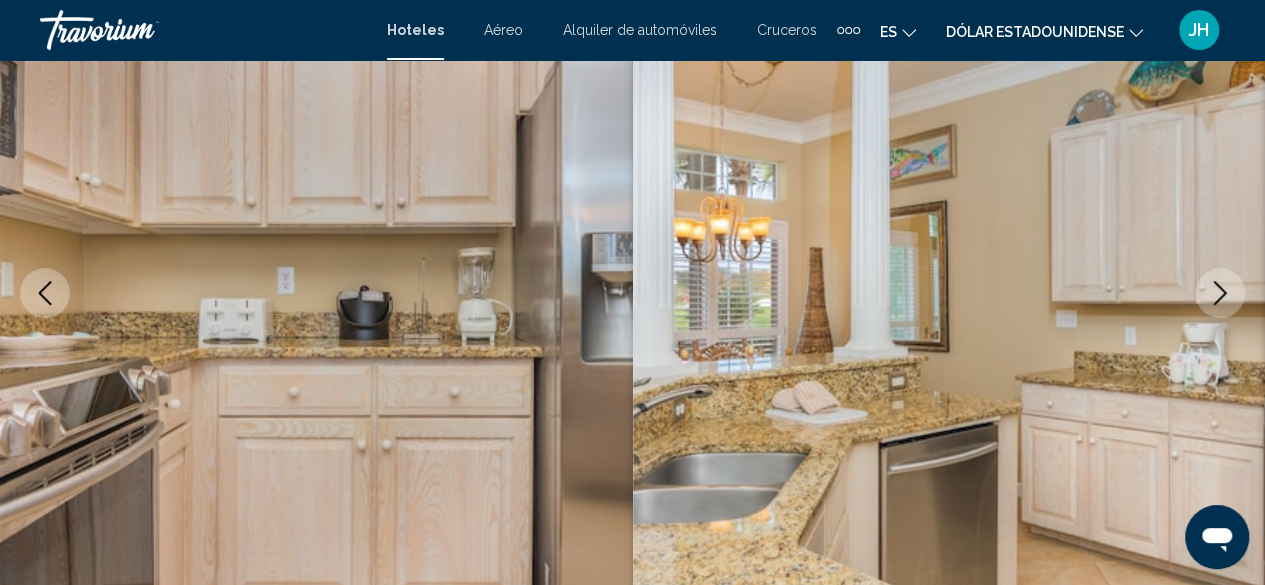 click 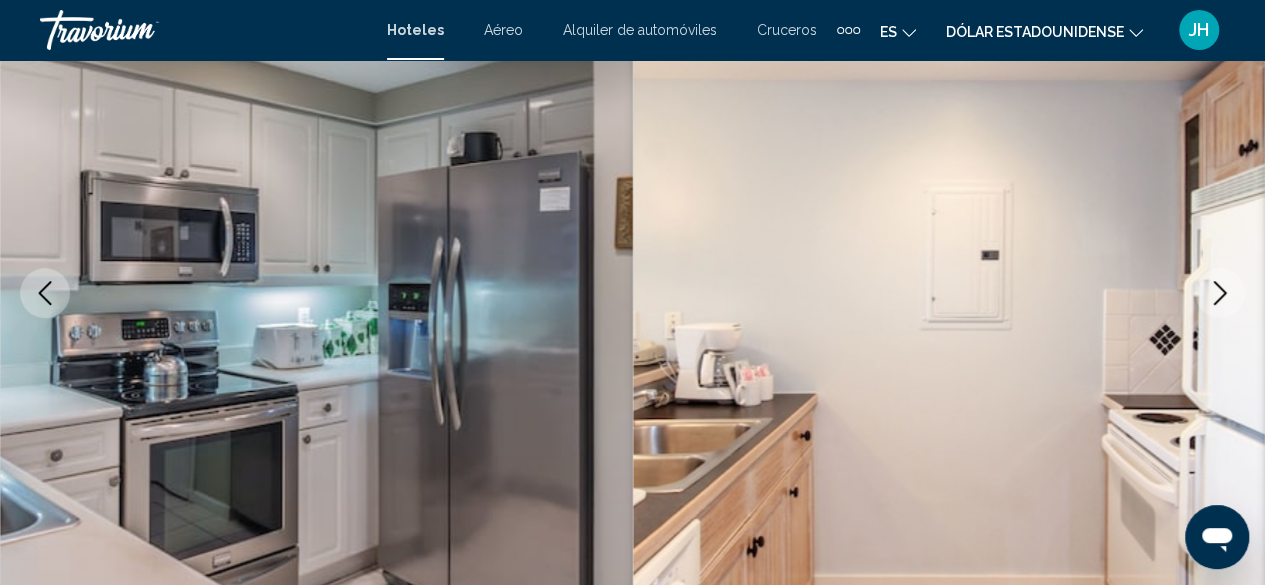 click 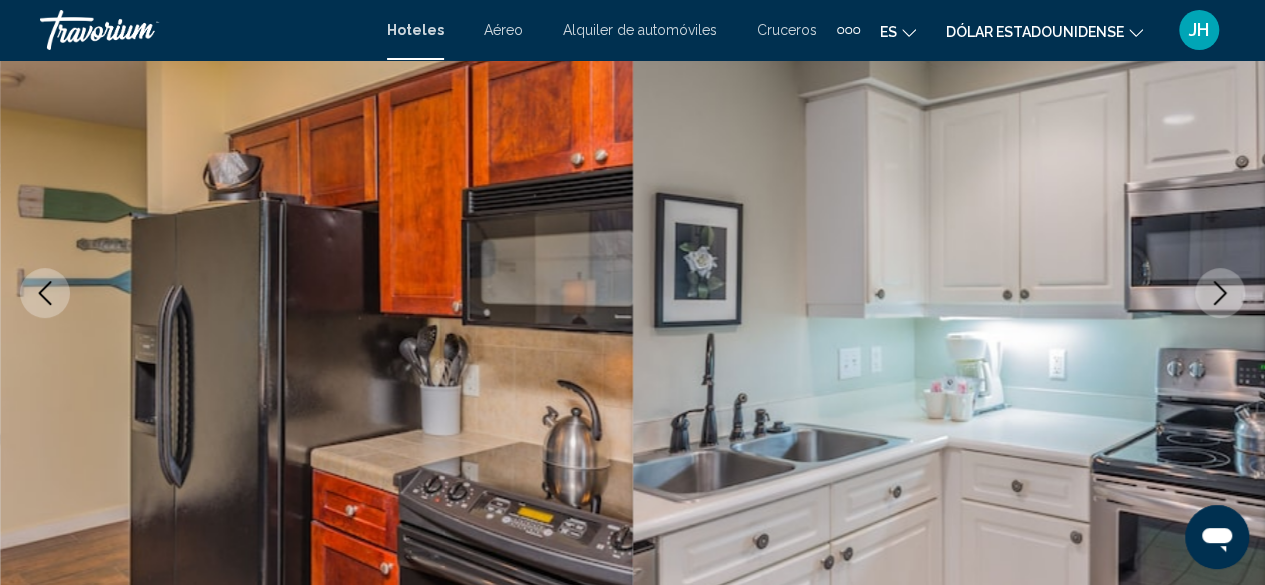 click 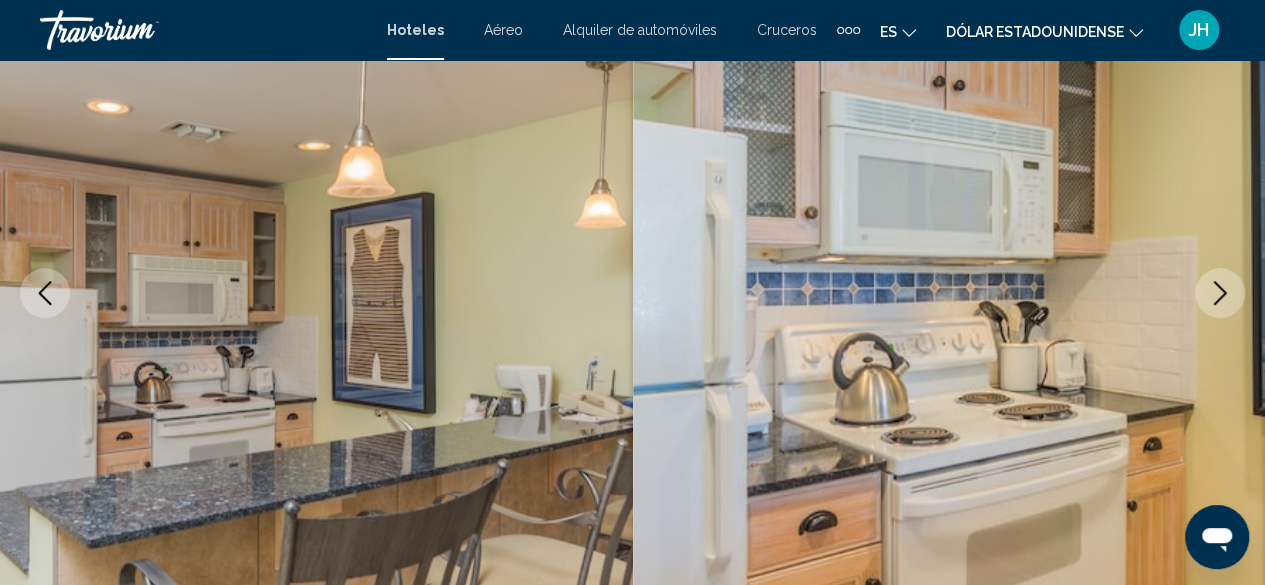 click 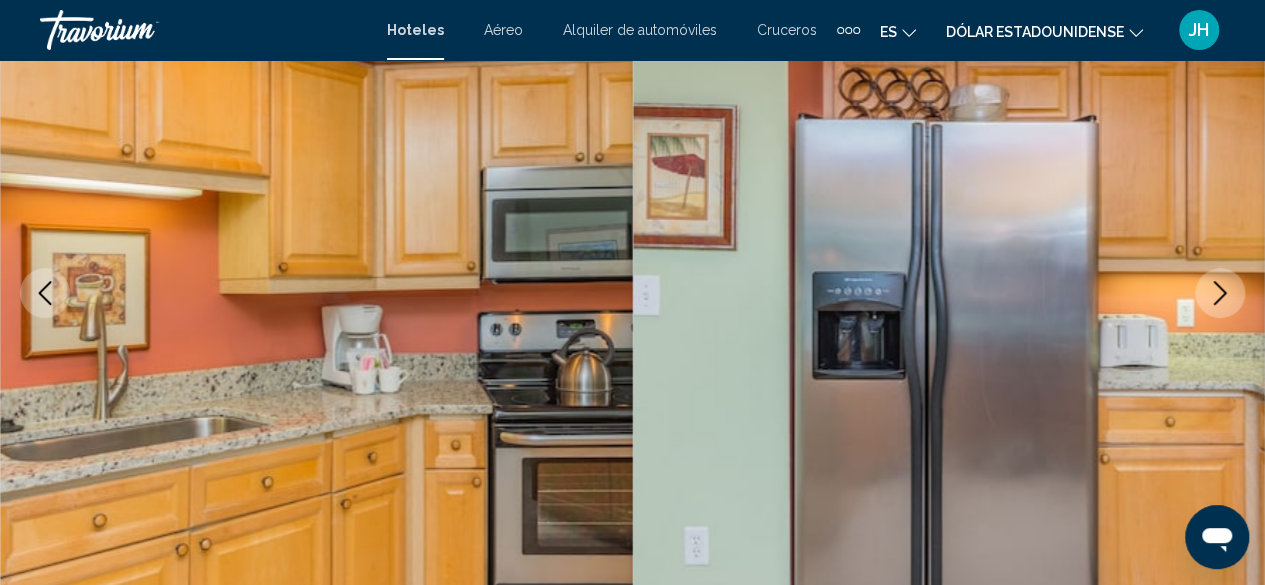 click 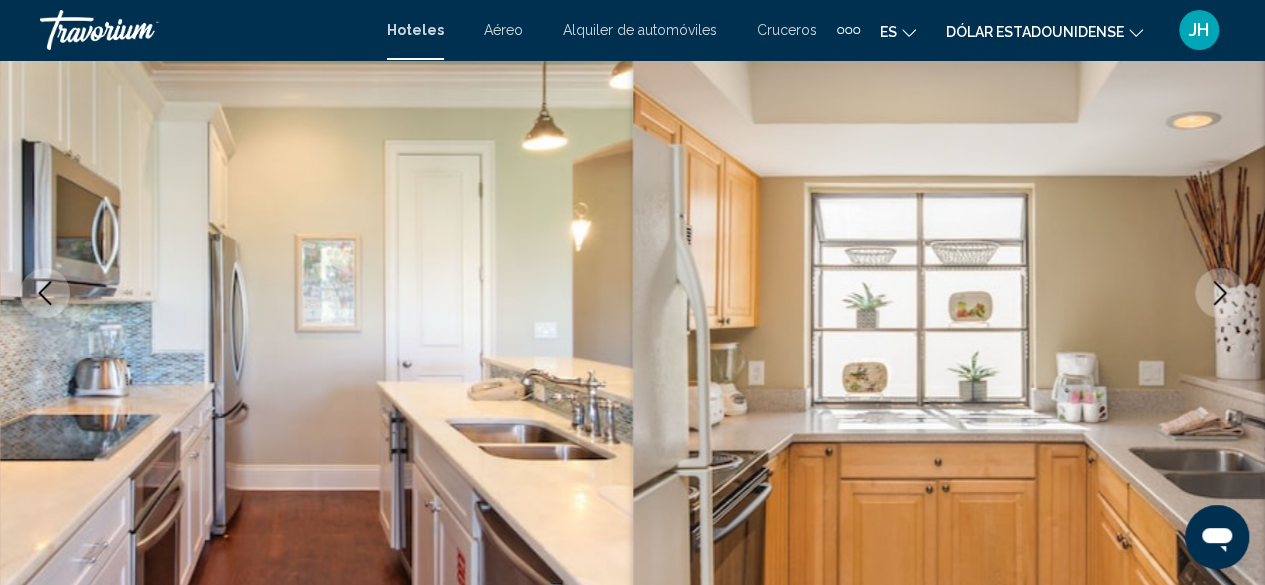 click 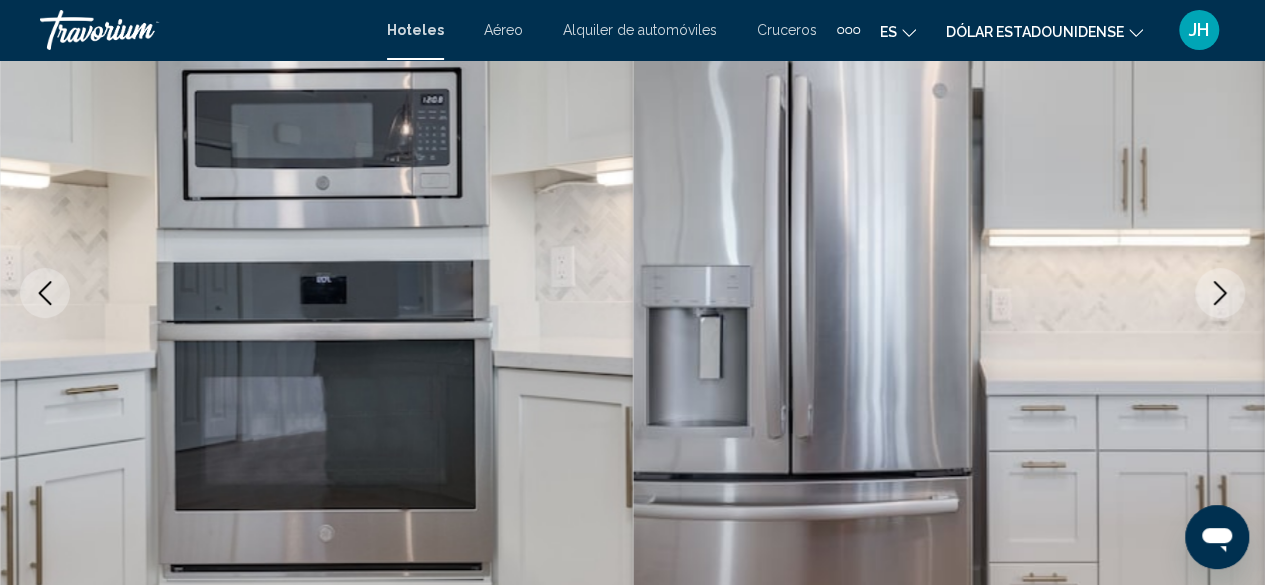 click 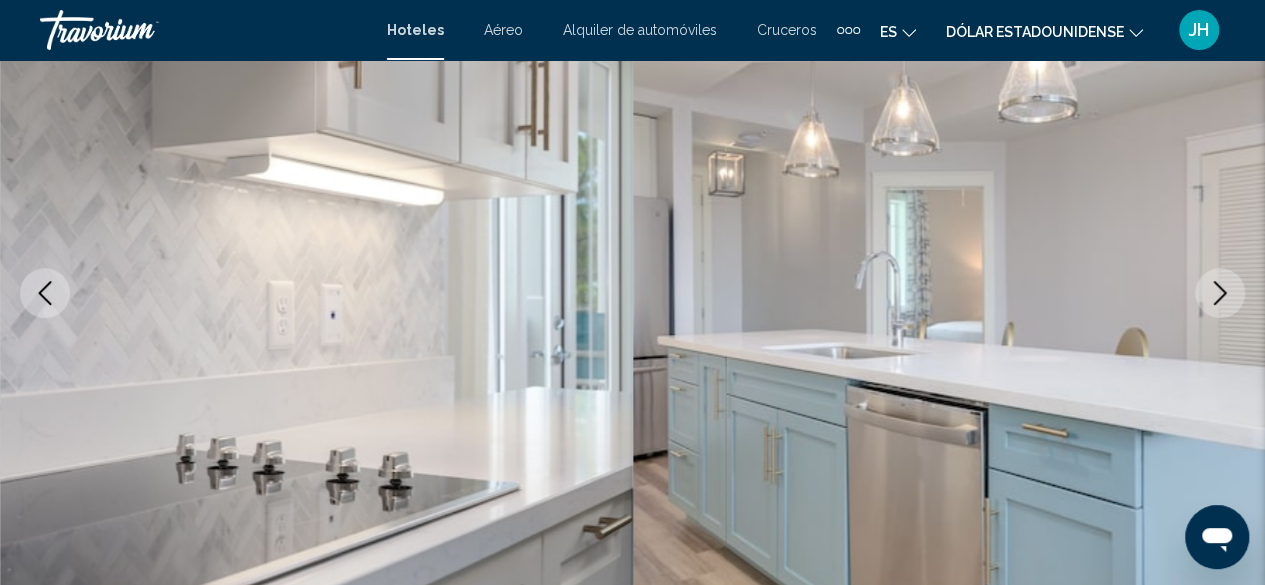 click 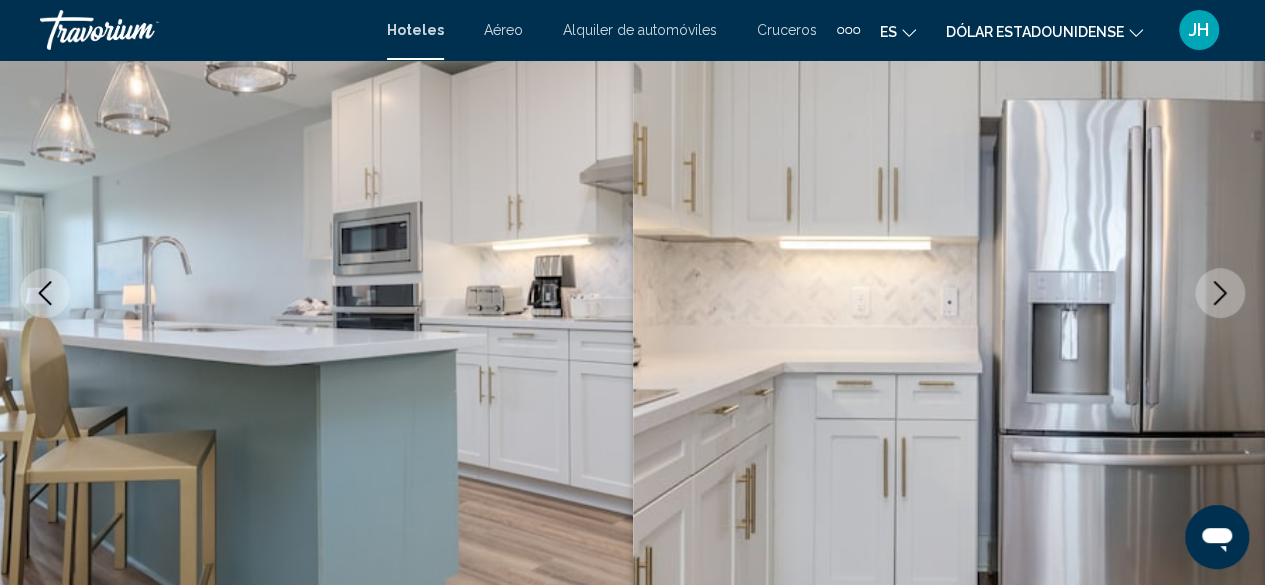 click 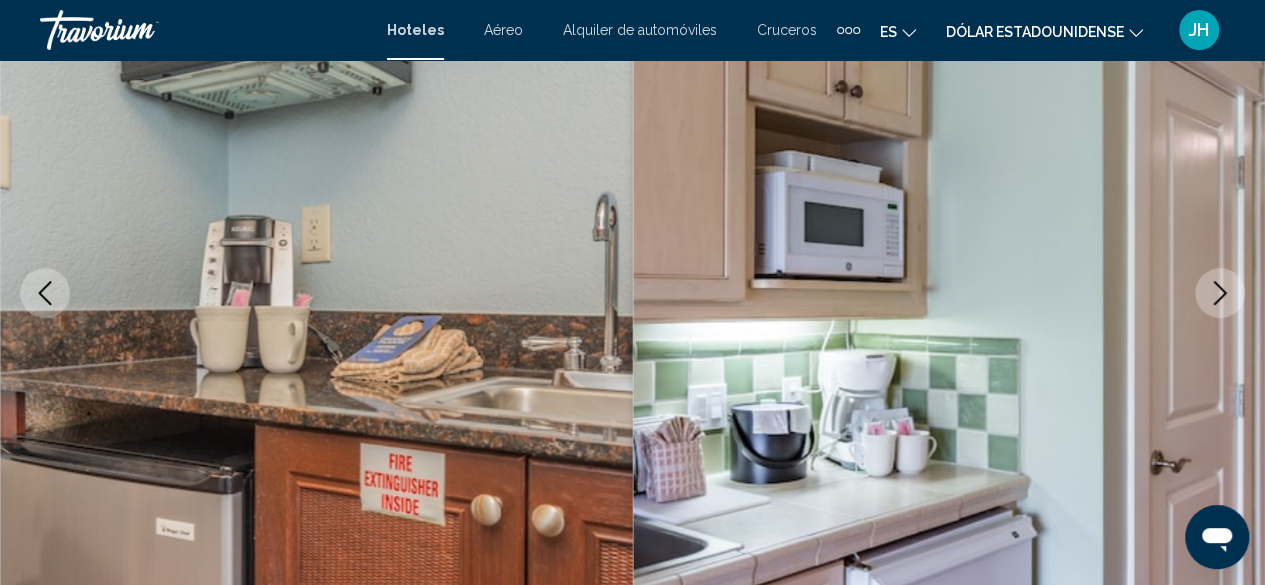 click 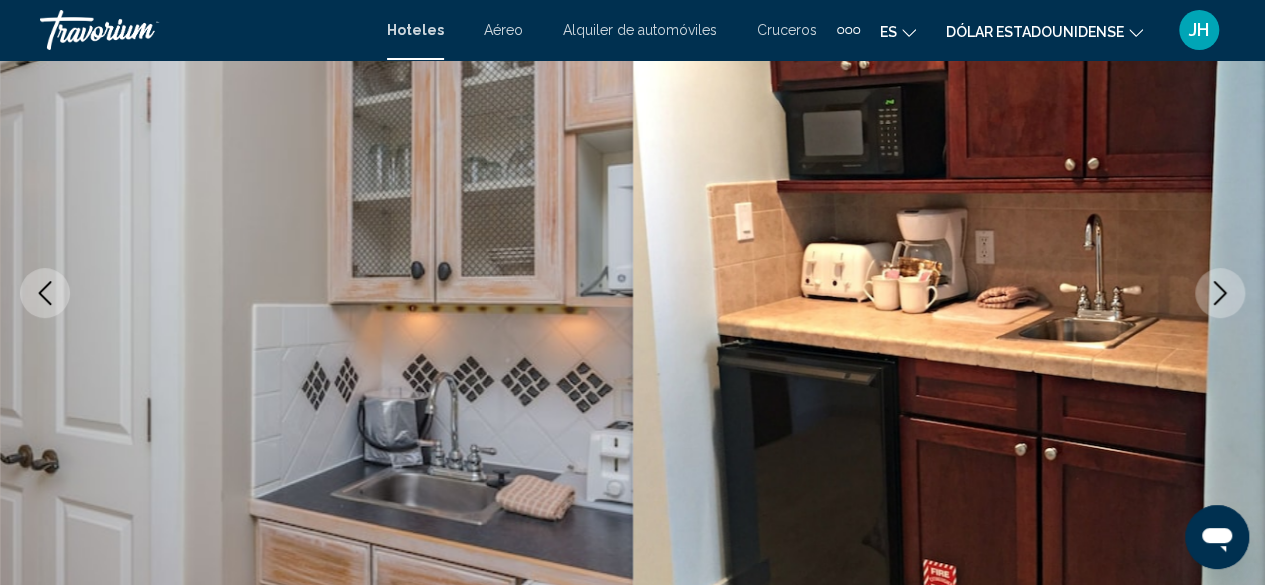 click 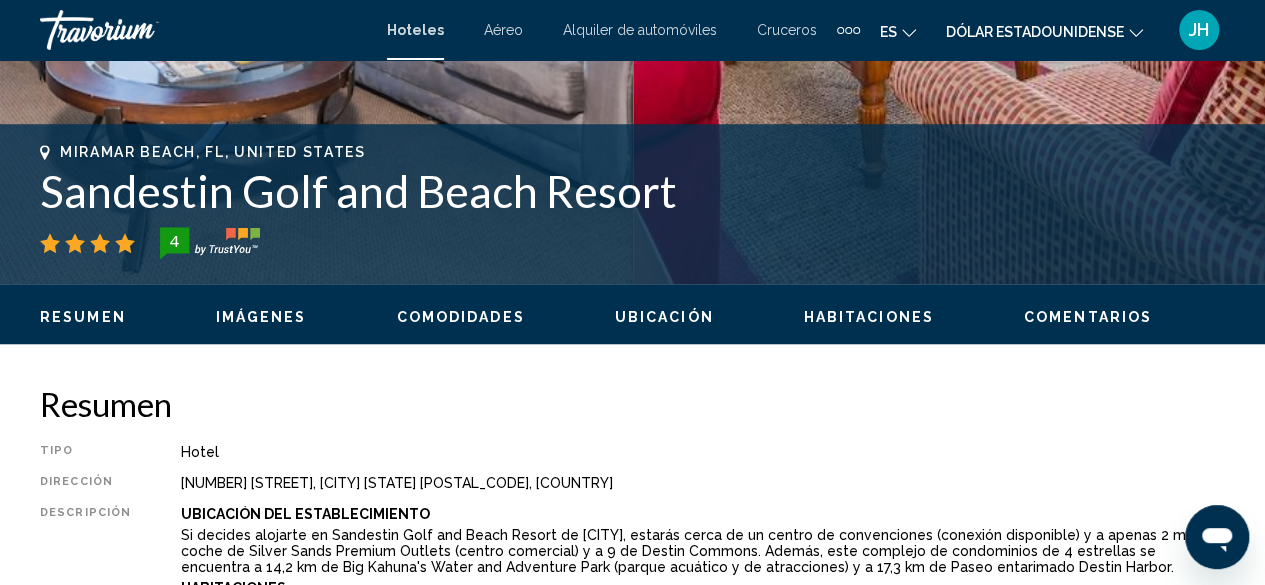 scroll, scrollTop: 942, scrollLeft: 0, axis: vertical 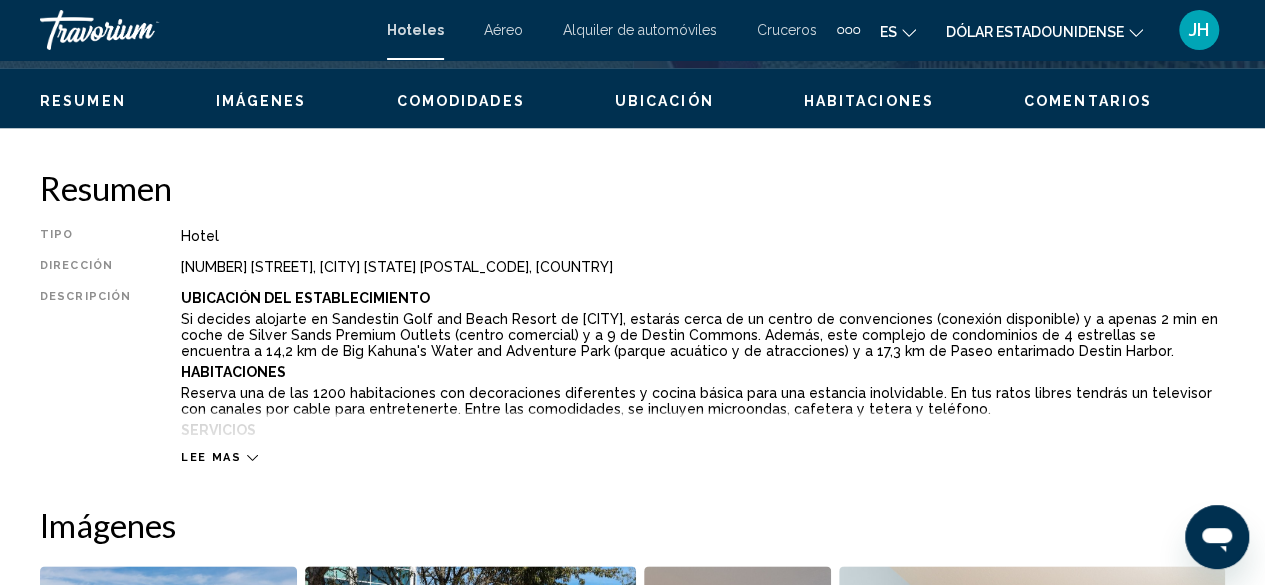 click on "Lee mas" at bounding box center (211, 457) 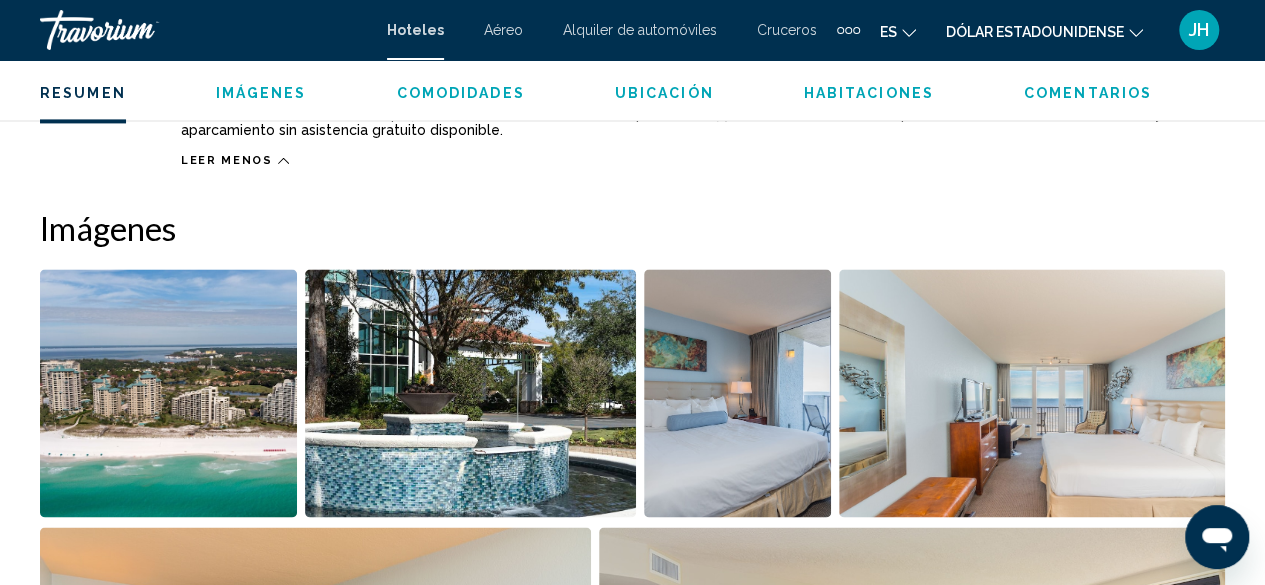 scroll, scrollTop: 1442, scrollLeft: 0, axis: vertical 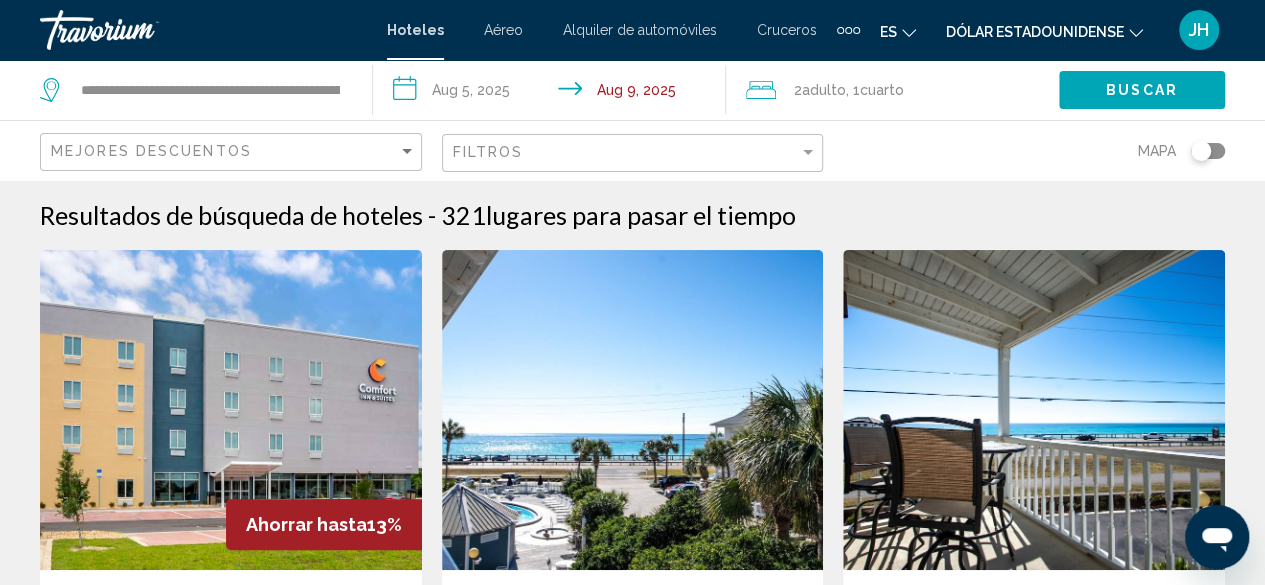 click on "Filtros" 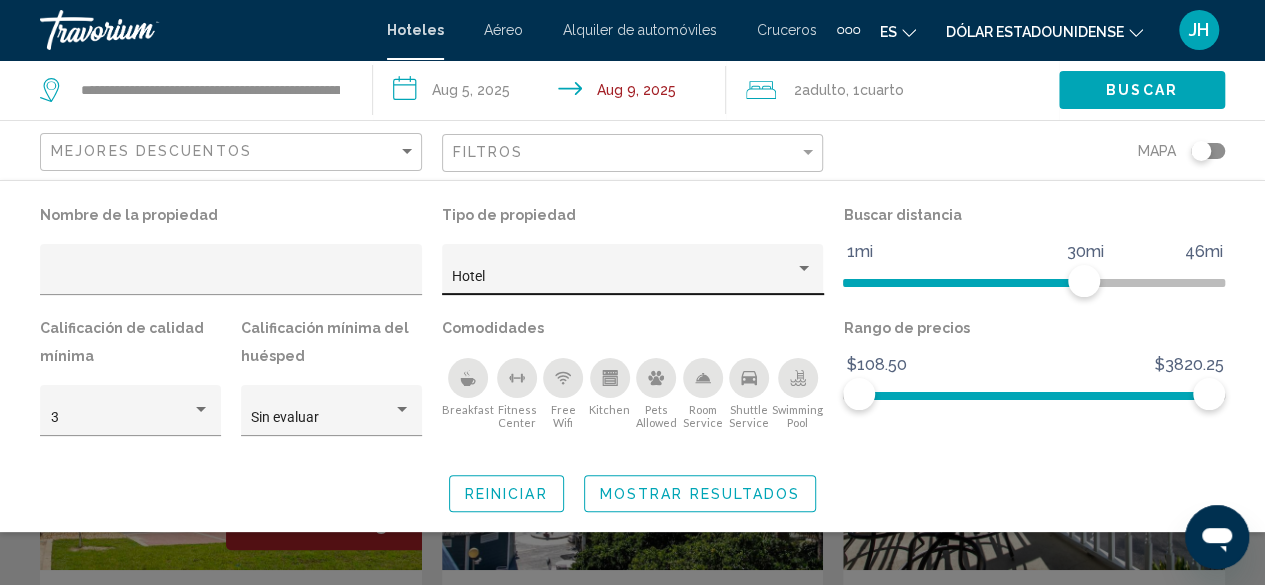 click on "Hotel" 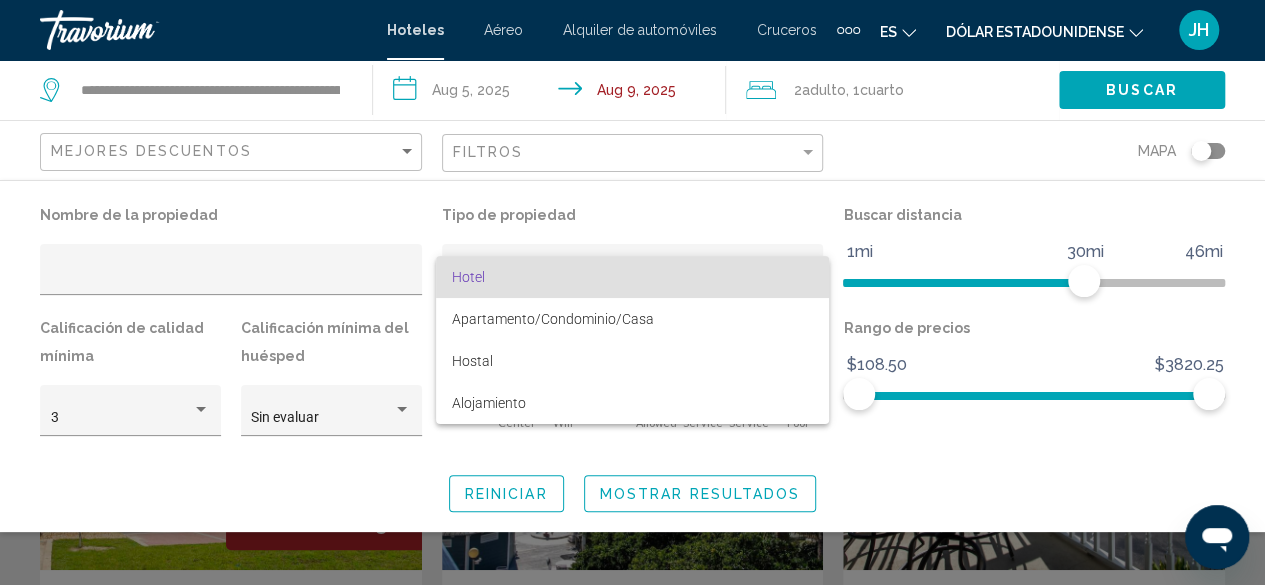 click at bounding box center (632, 292) 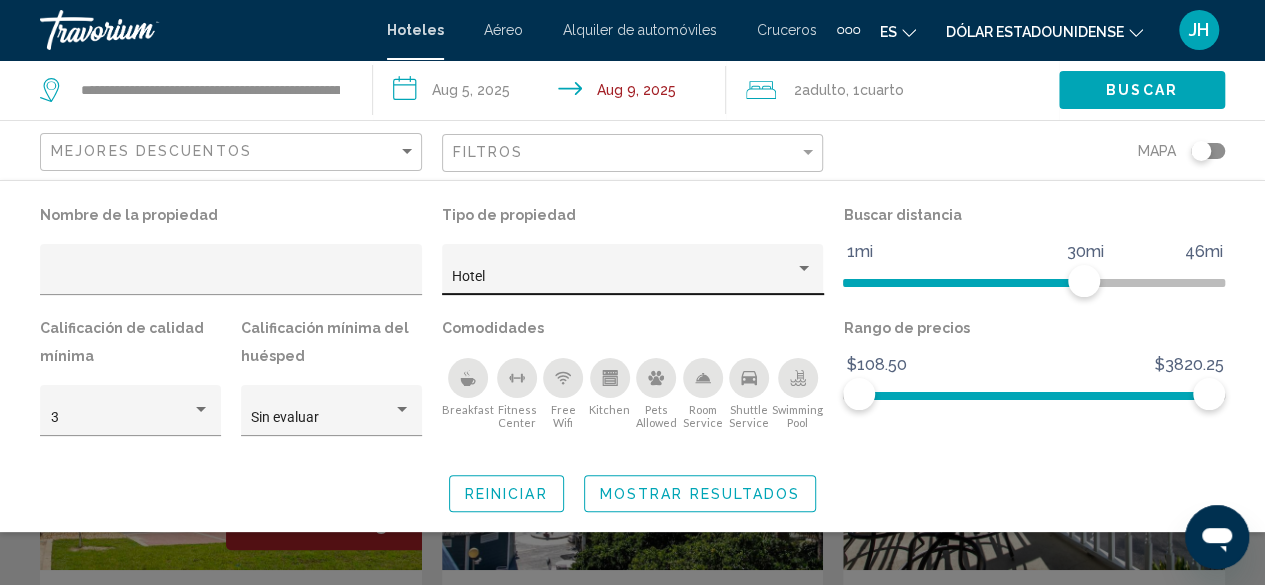 click at bounding box center [804, 269] 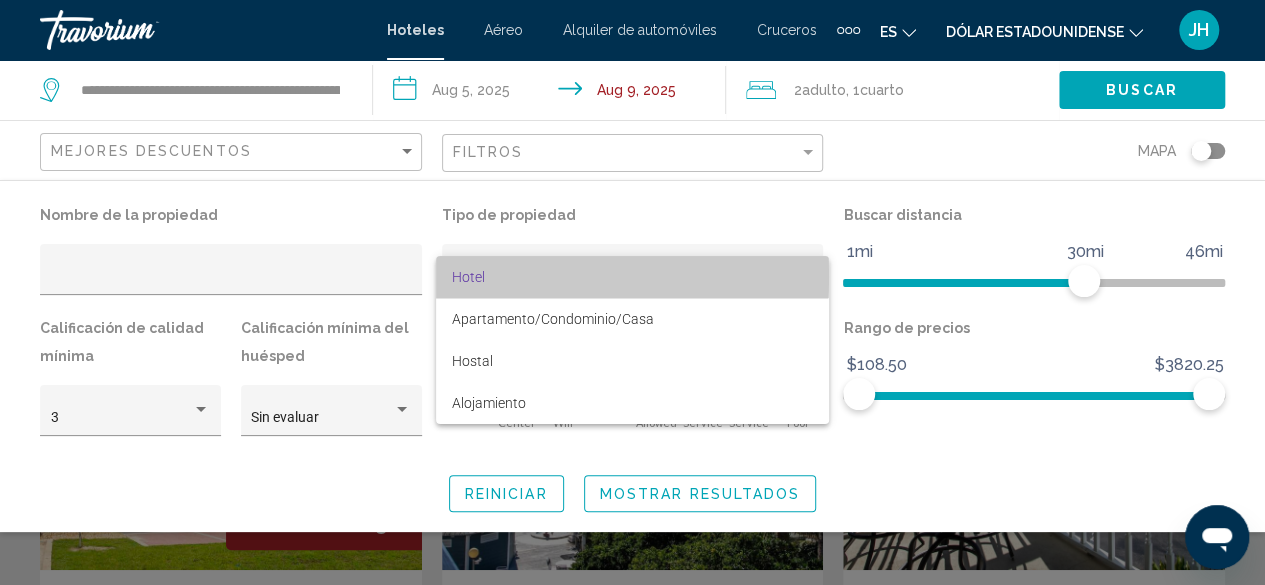 click on "Hotel" at bounding box center (632, 277) 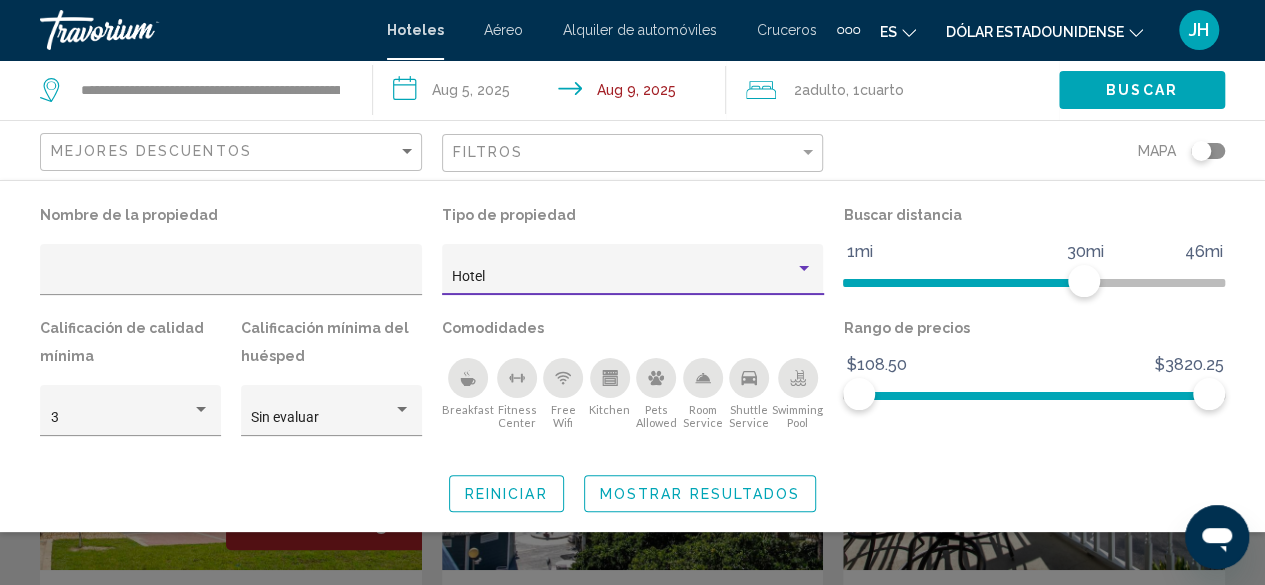click on "Mostrar resultados" 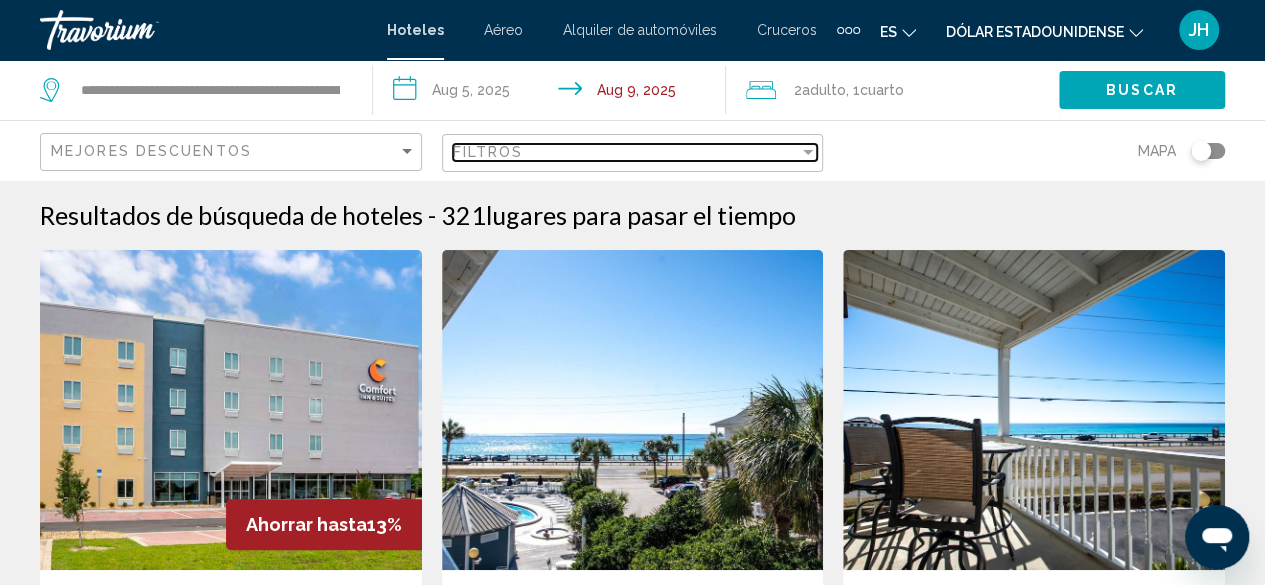 click on "Filtros" at bounding box center [626, 152] 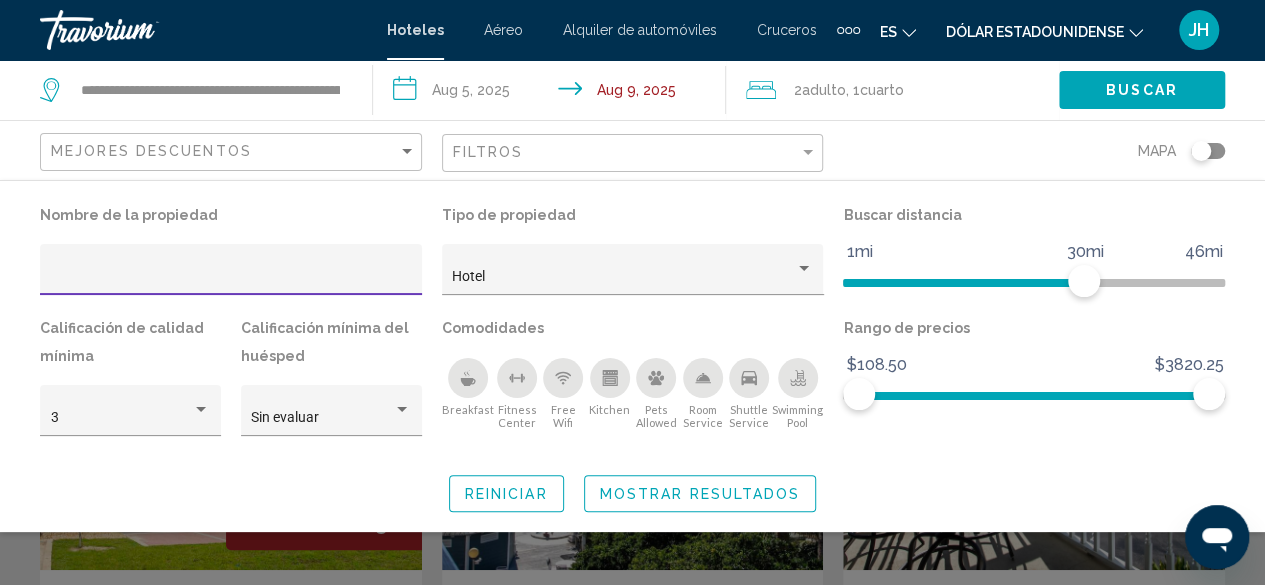 click on "Reiniciar" 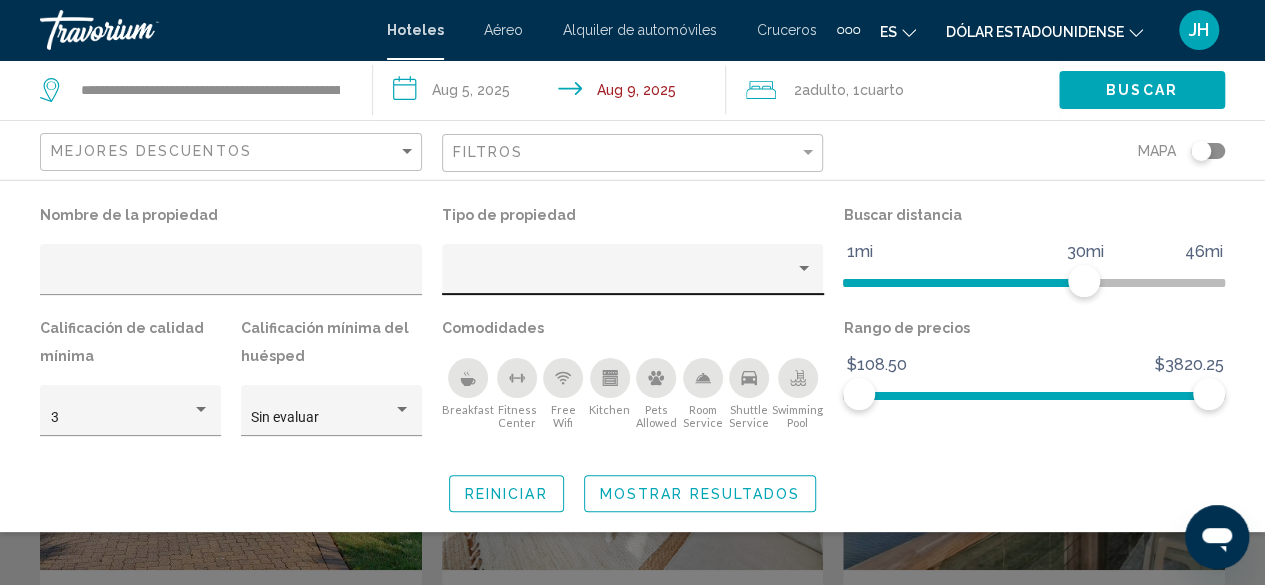 click 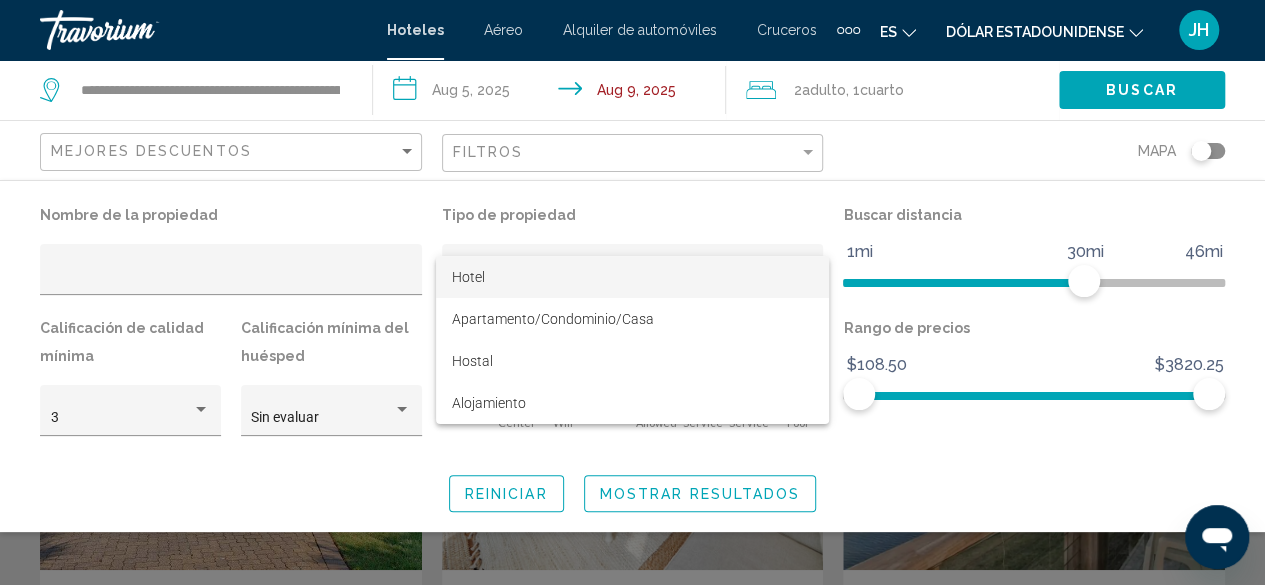 click on "Hotel" at bounding box center [632, 277] 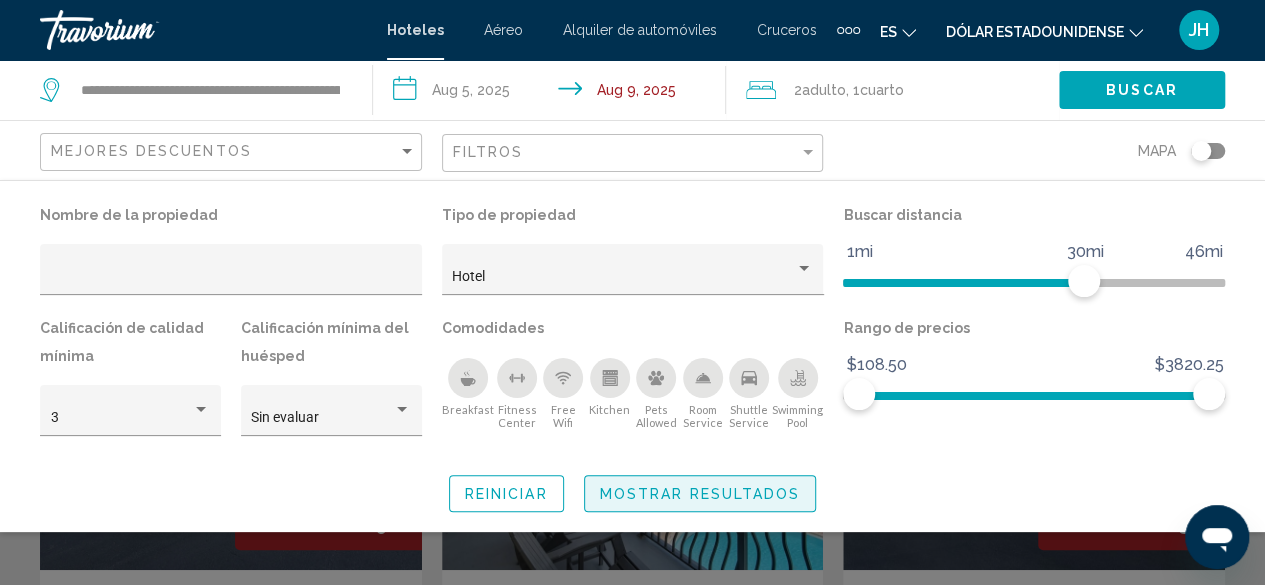 click on "Mostrar resultados" 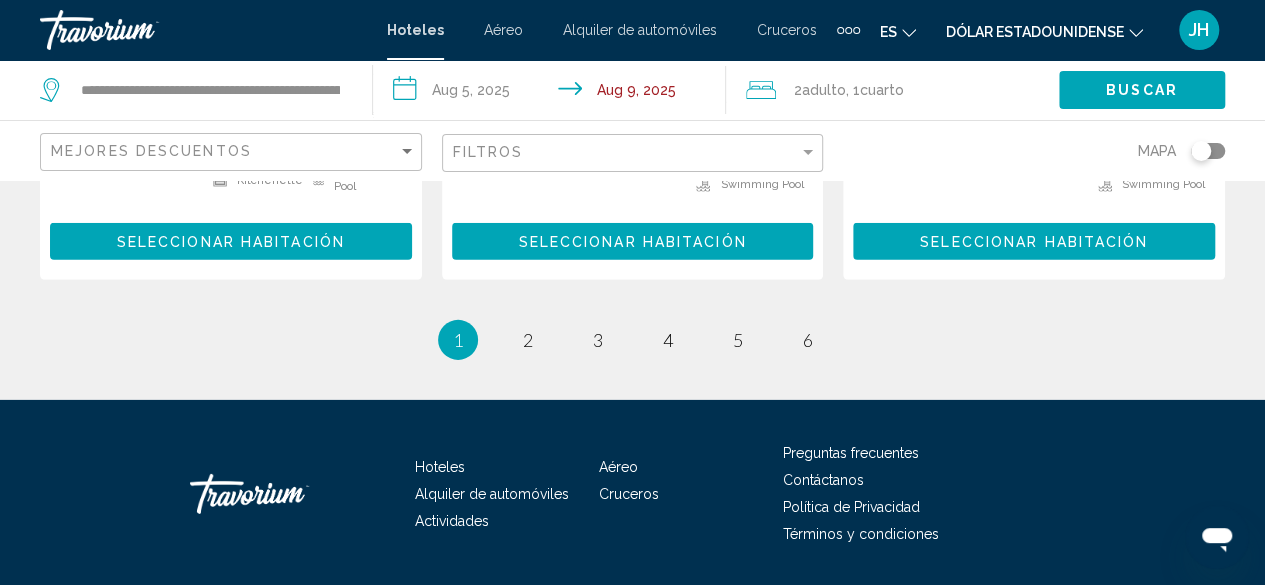 scroll, scrollTop: 3036, scrollLeft: 0, axis: vertical 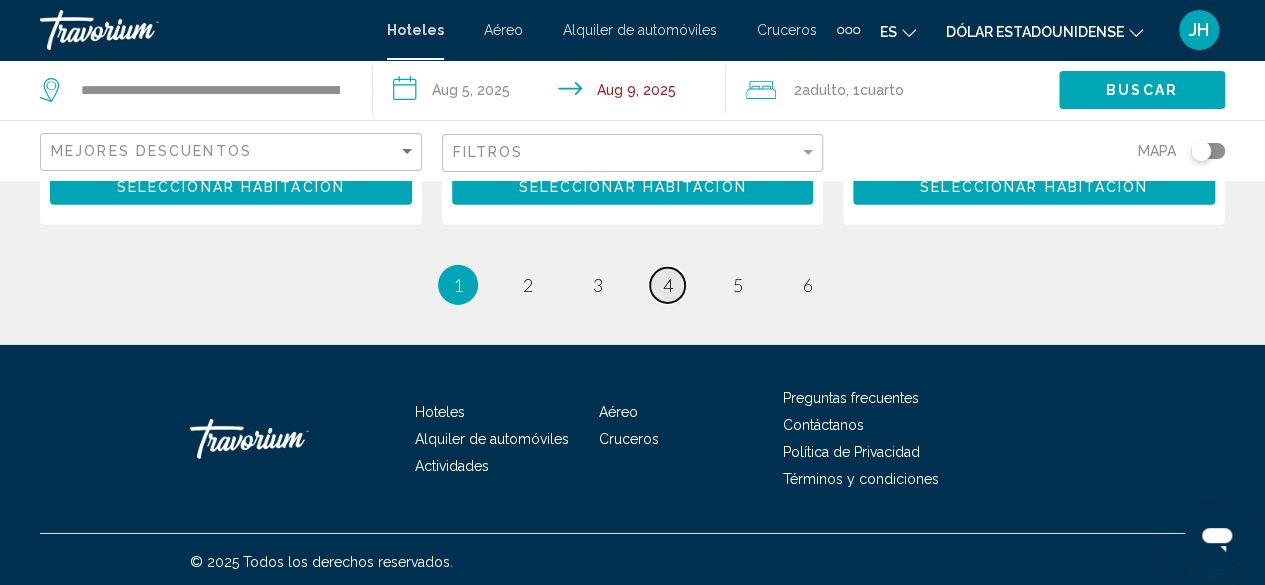 click on "4" at bounding box center [668, 285] 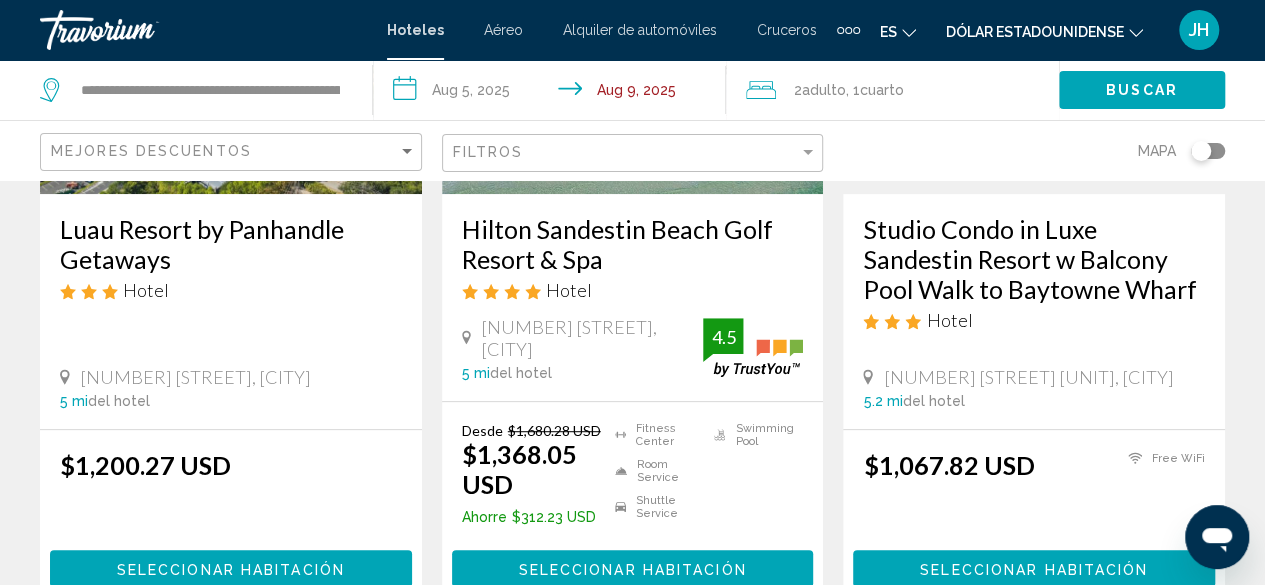scroll, scrollTop: 200, scrollLeft: 0, axis: vertical 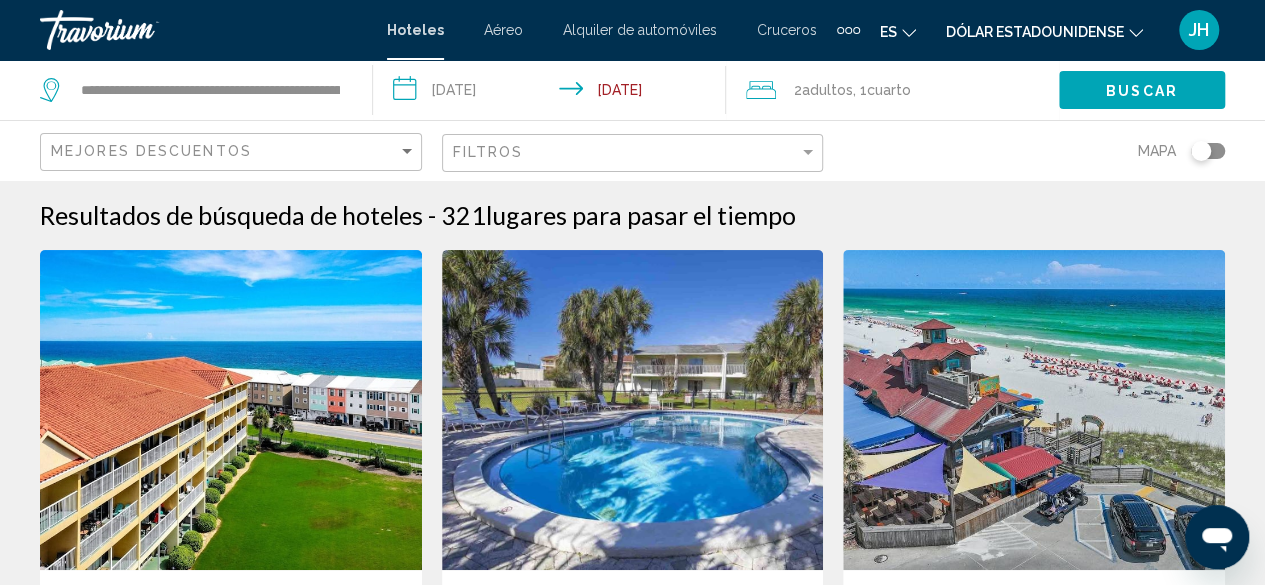 click on "Filtros" 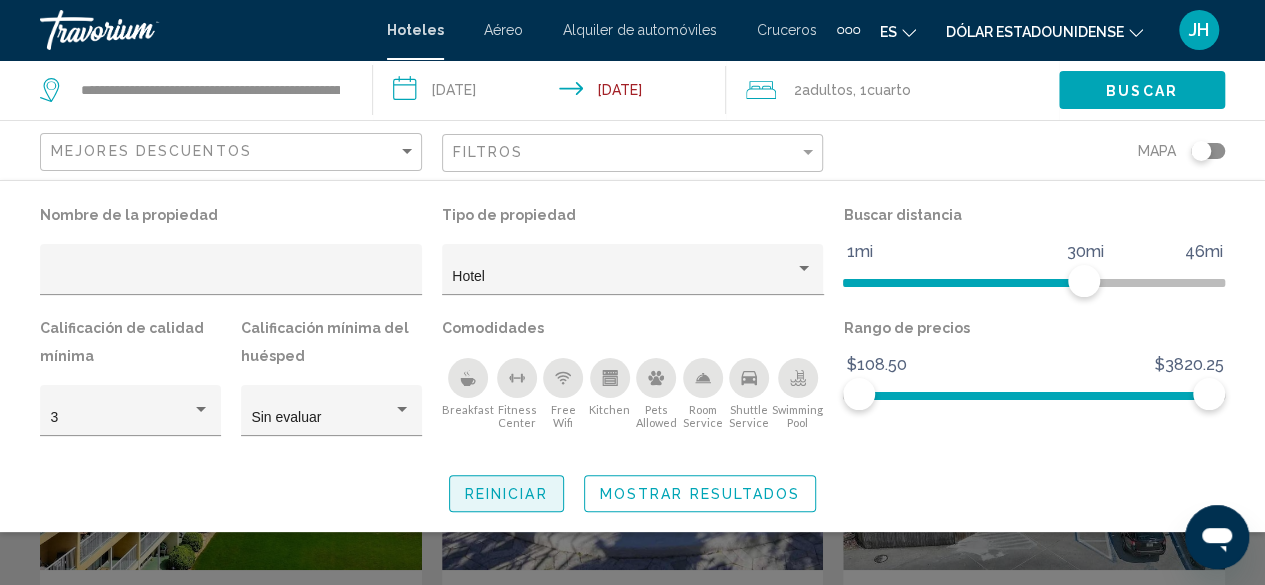 click on "Reiniciar" 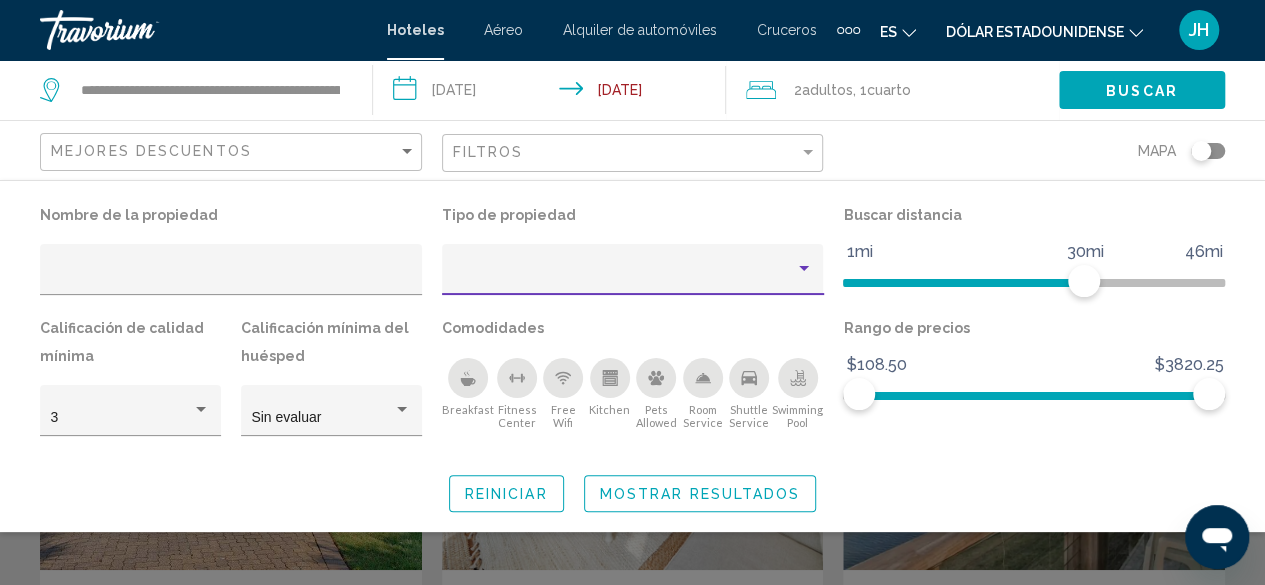 click at bounding box center (804, 268) 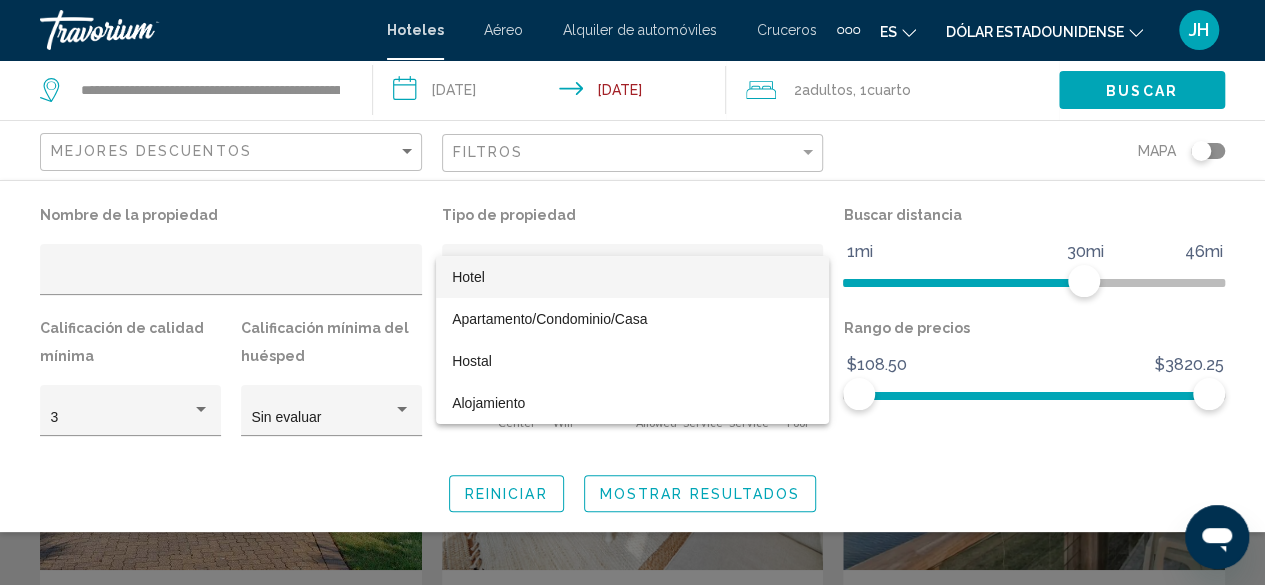 click on "Hotel" at bounding box center [632, 277] 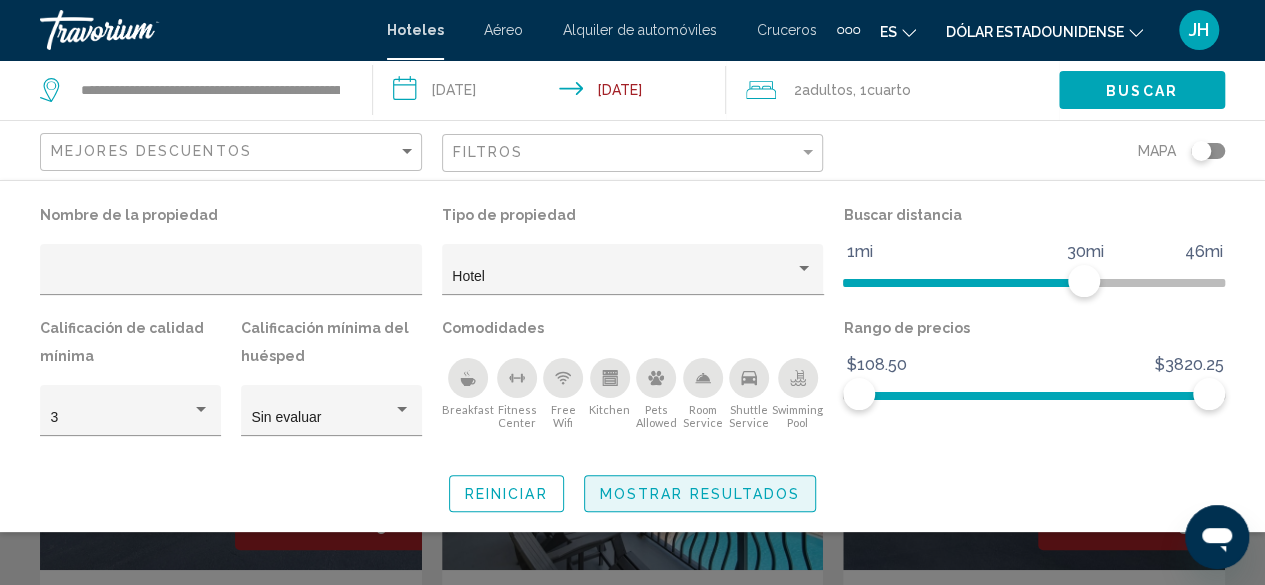 click on "Mostrar resultados" 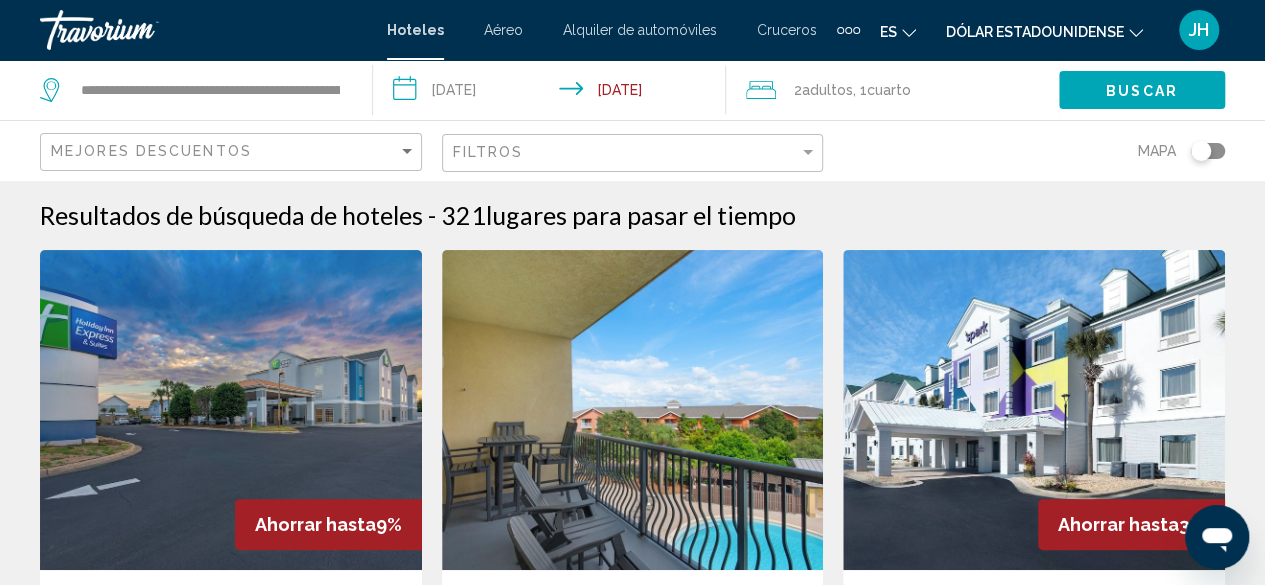 click on "Filtros" 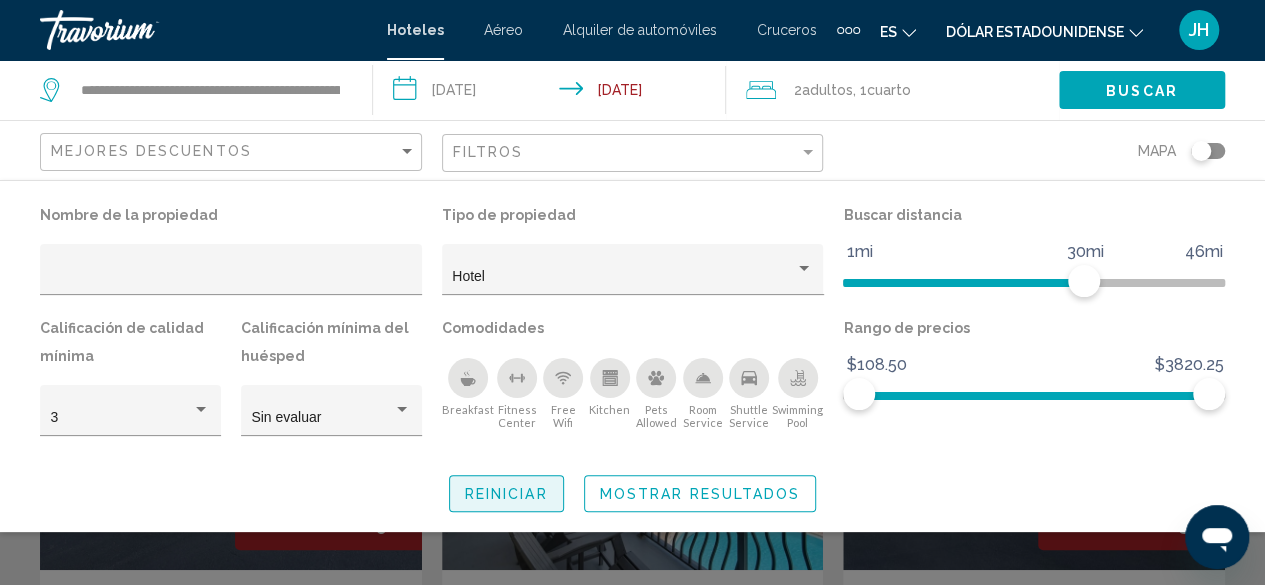 click on "Reiniciar" 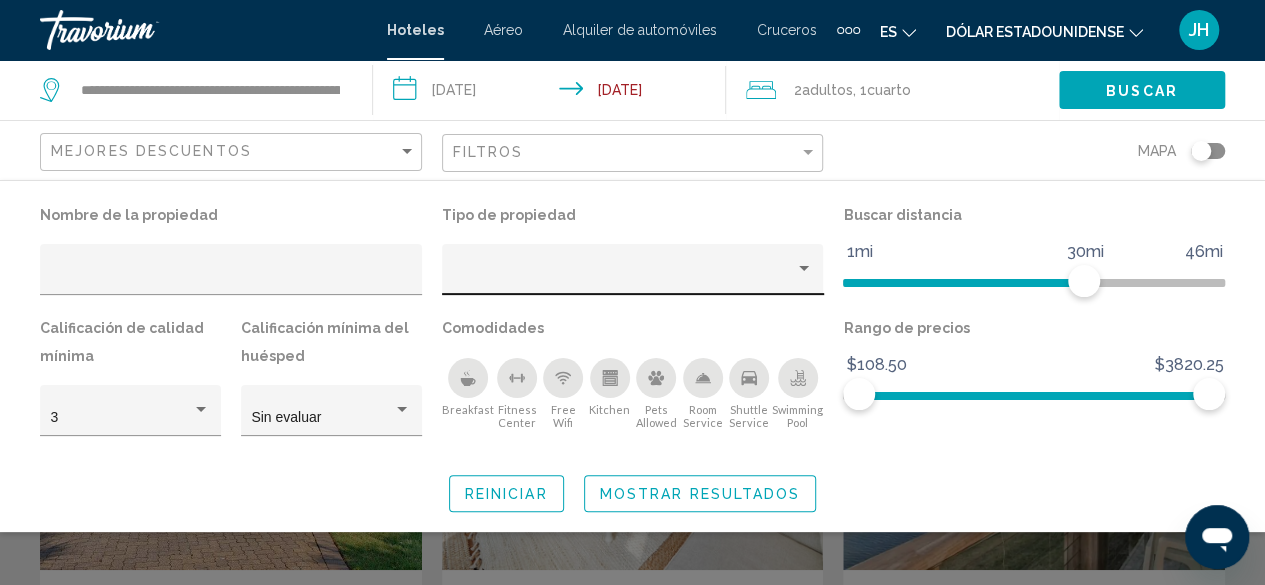 click 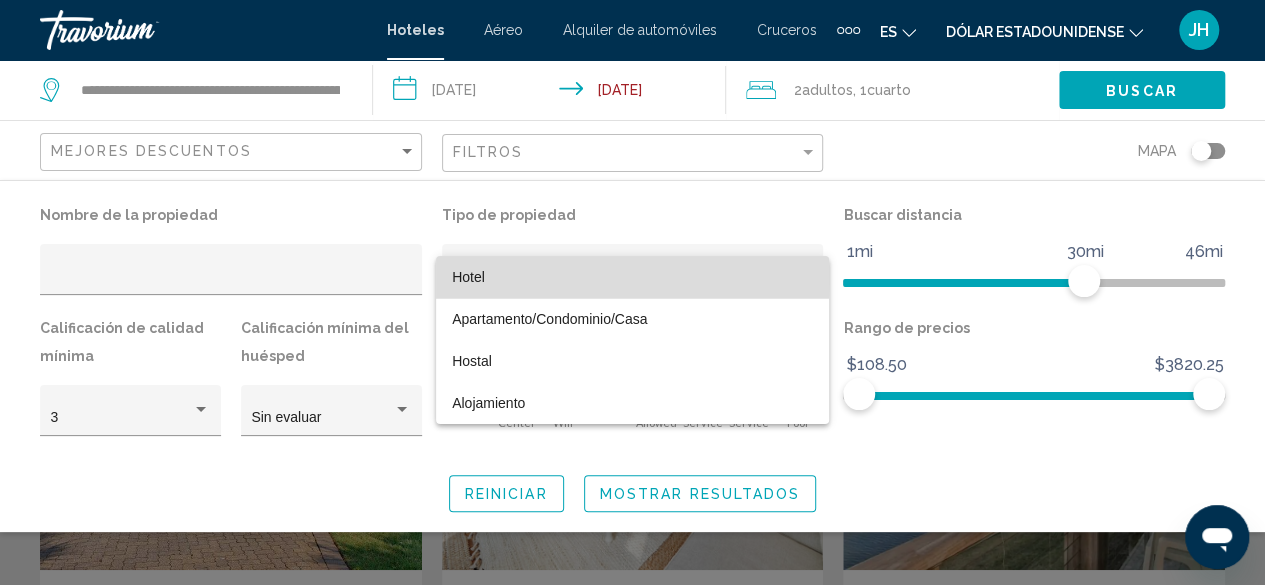 click on "Hotel" at bounding box center [632, 277] 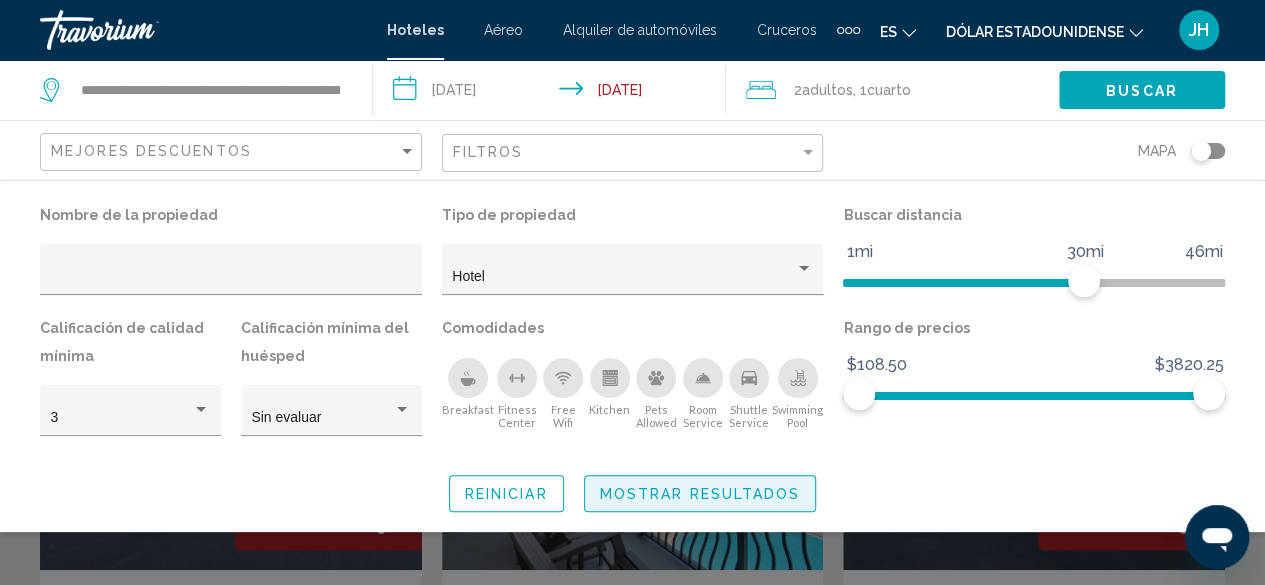 click on "Mostrar resultados" 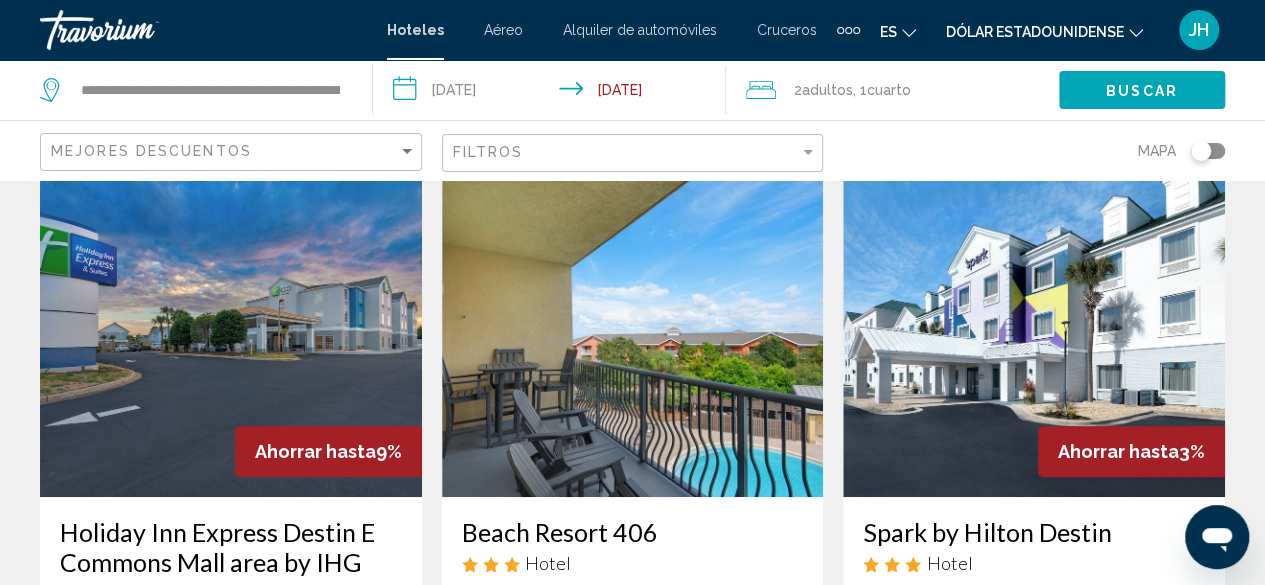 scroll, scrollTop: 0, scrollLeft: 0, axis: both 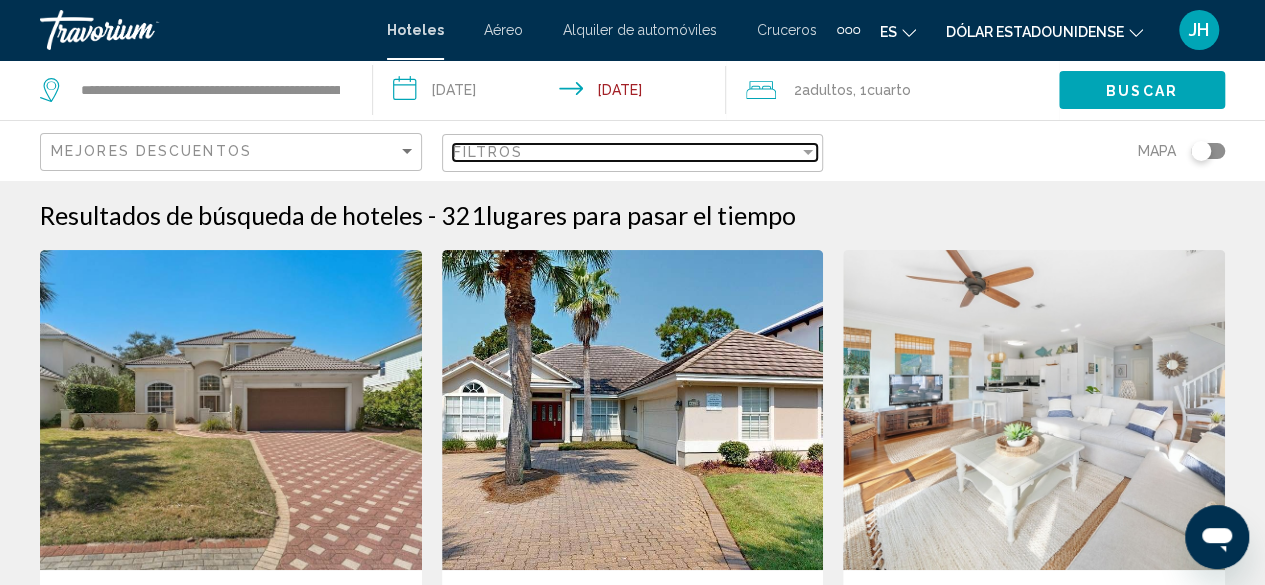 click on "Filtros" at bounding box center (626, 152) 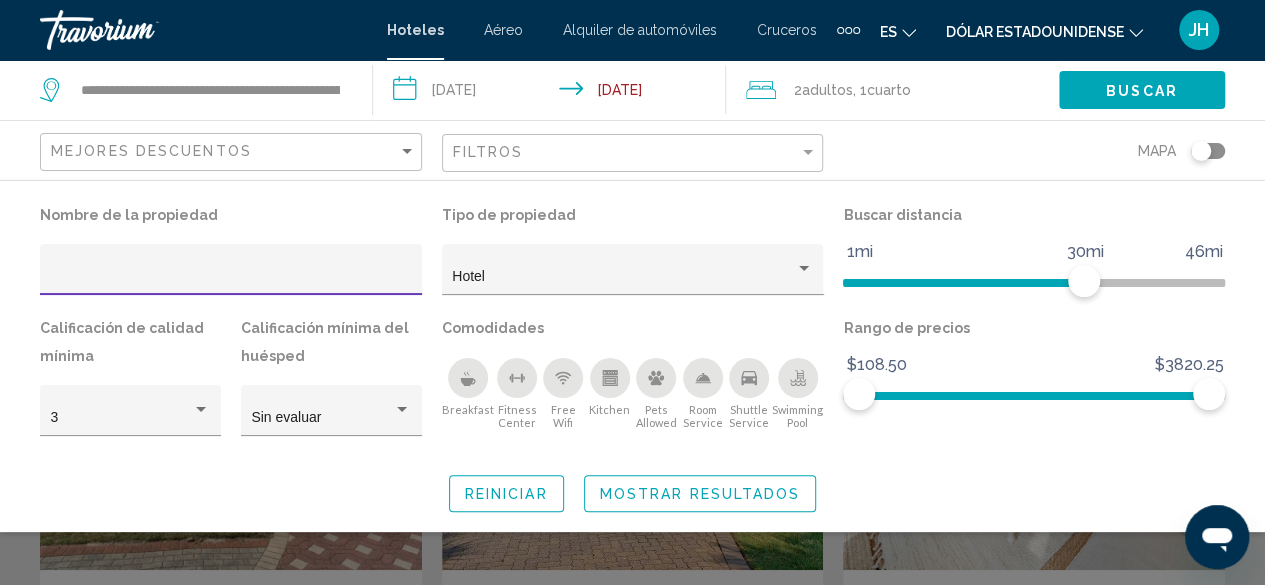 click on "Reiniciar" 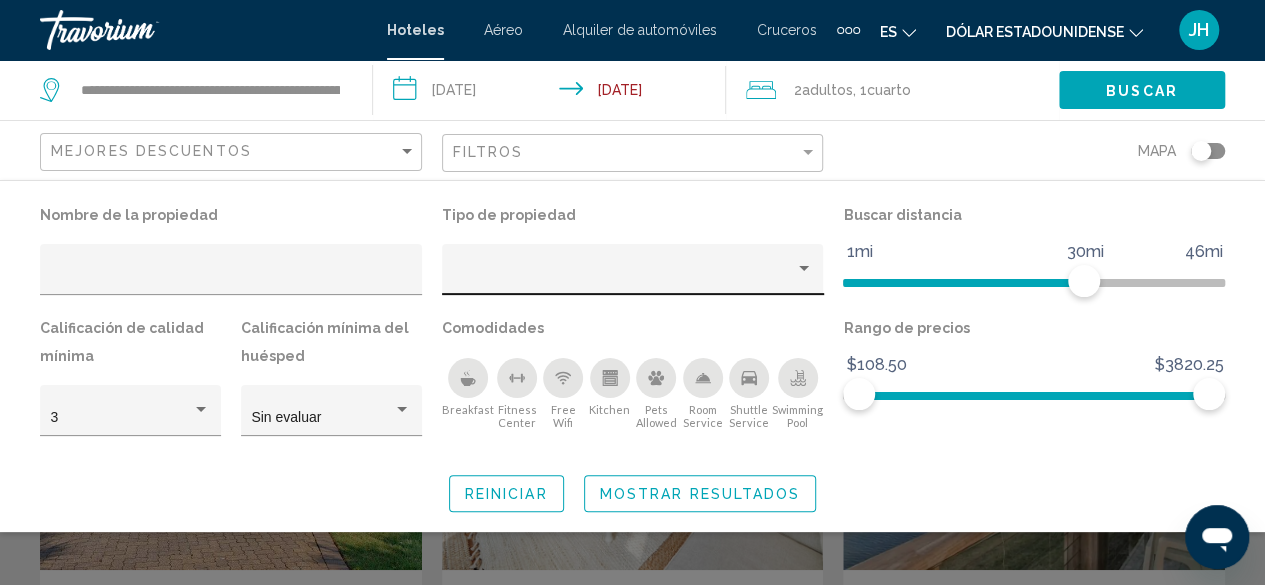 click at bounding box center [804, 269] 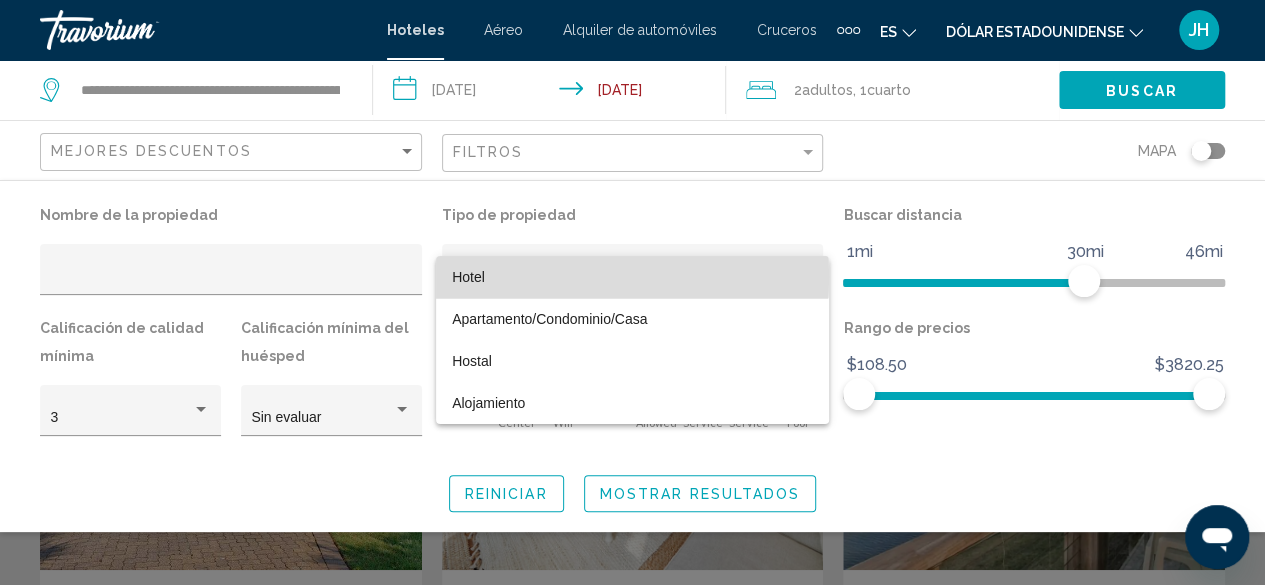 click on "Hotel" at bounding box center [632, 277] 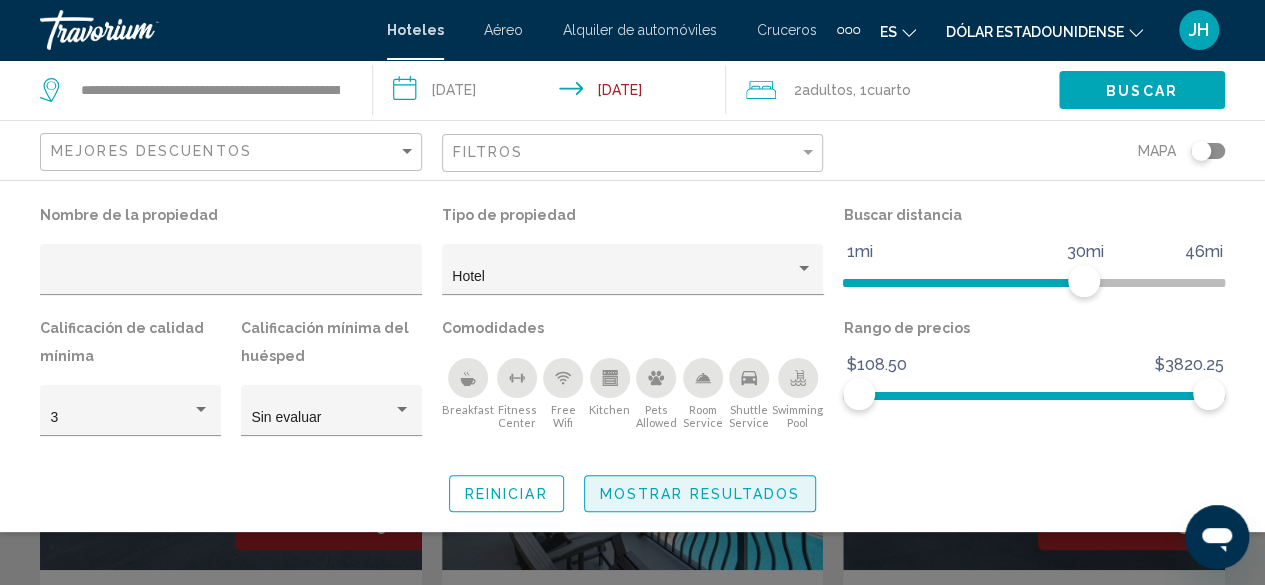drag, startPoint x: 739, startPoint y: 492, endPoint x: 756, endPoint y: 493, distance: 17.029387 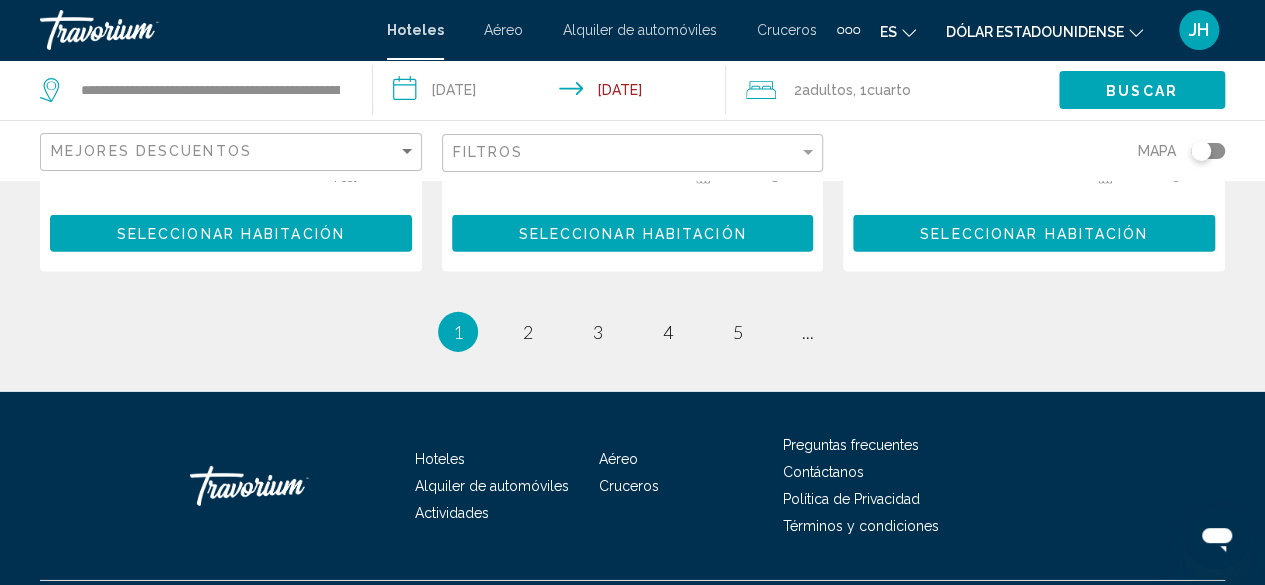 scroll, scrollTop: 3036, scrollLeft: 0, axis: vertical 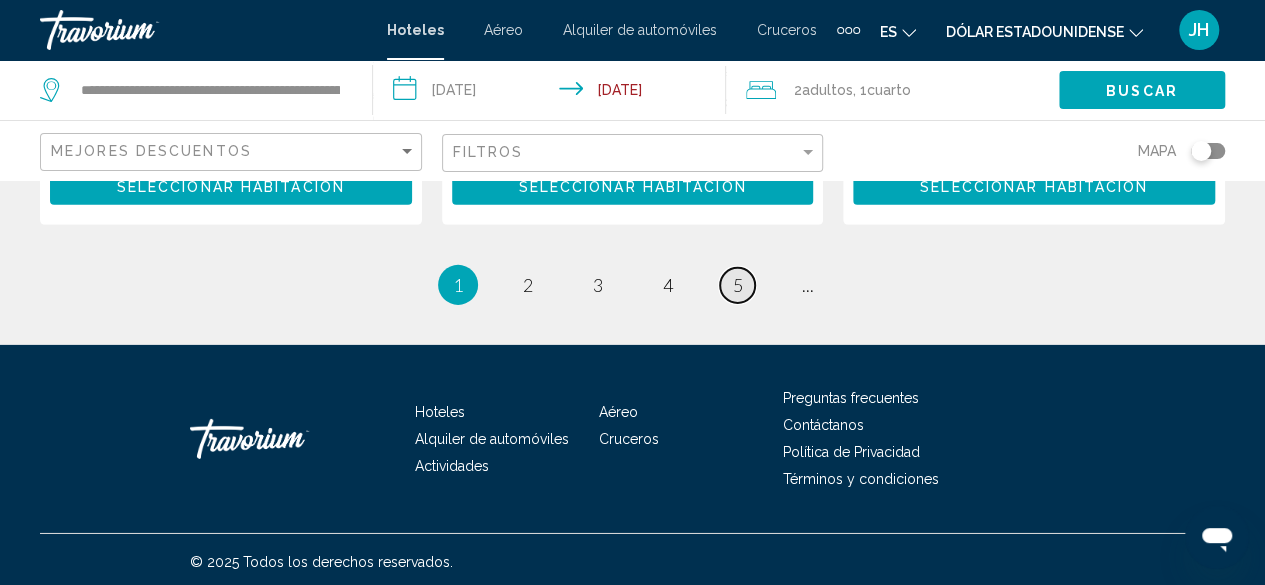 click on "5" at bounding box center [738, 285] 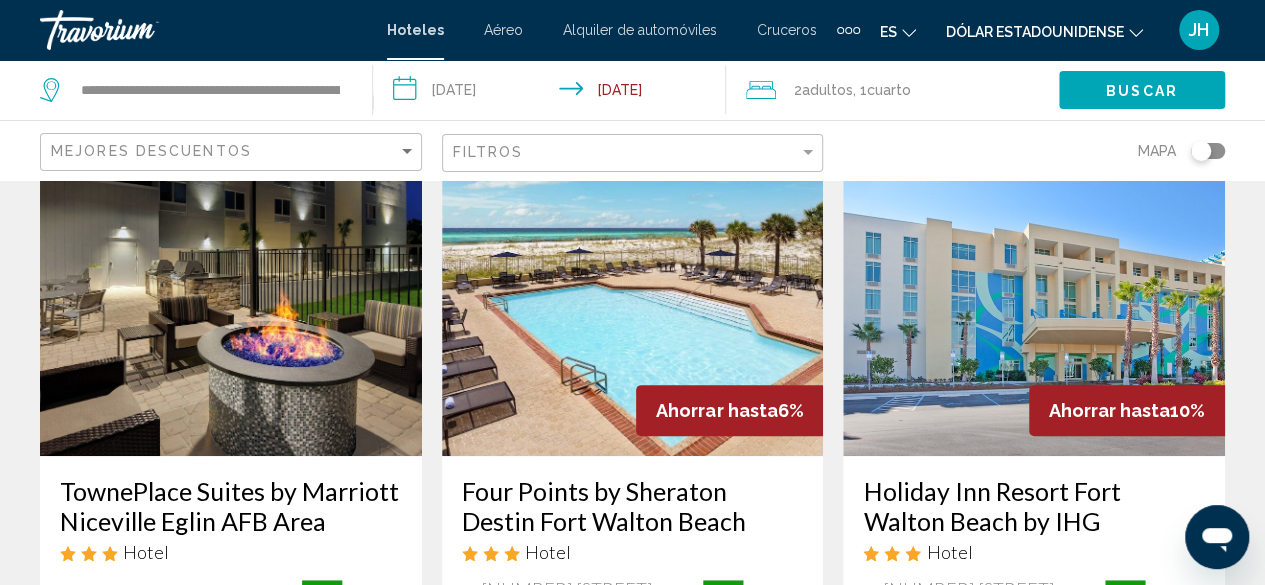 scroll, scrollTop: 0, scrollLeft: 0, axis: both 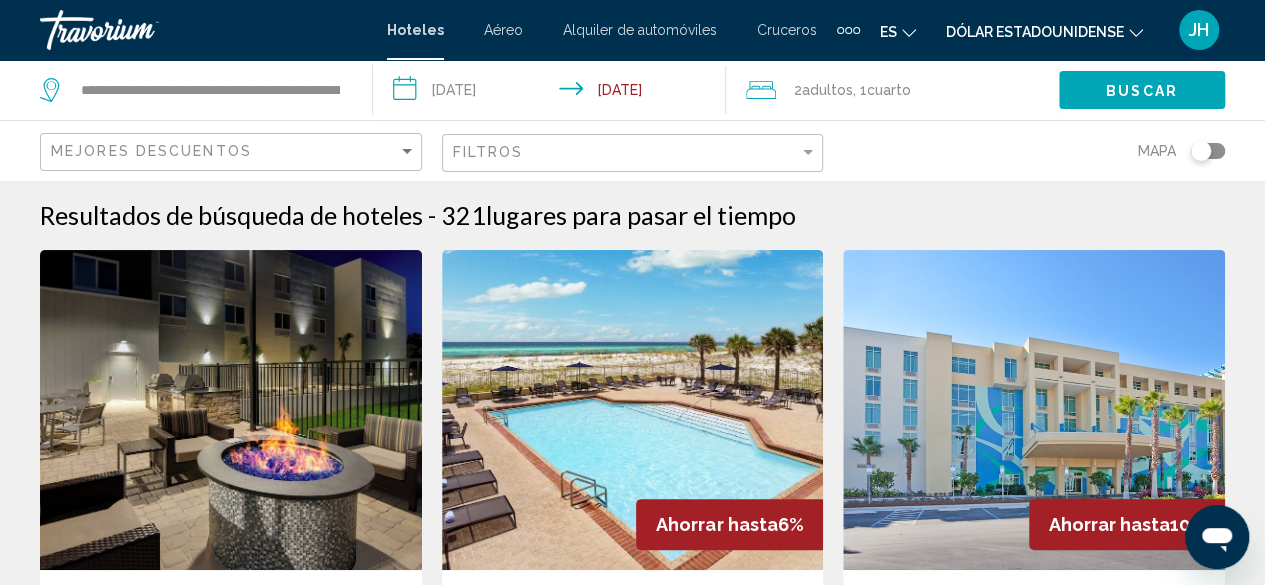 click at bounding box center [633, 410] 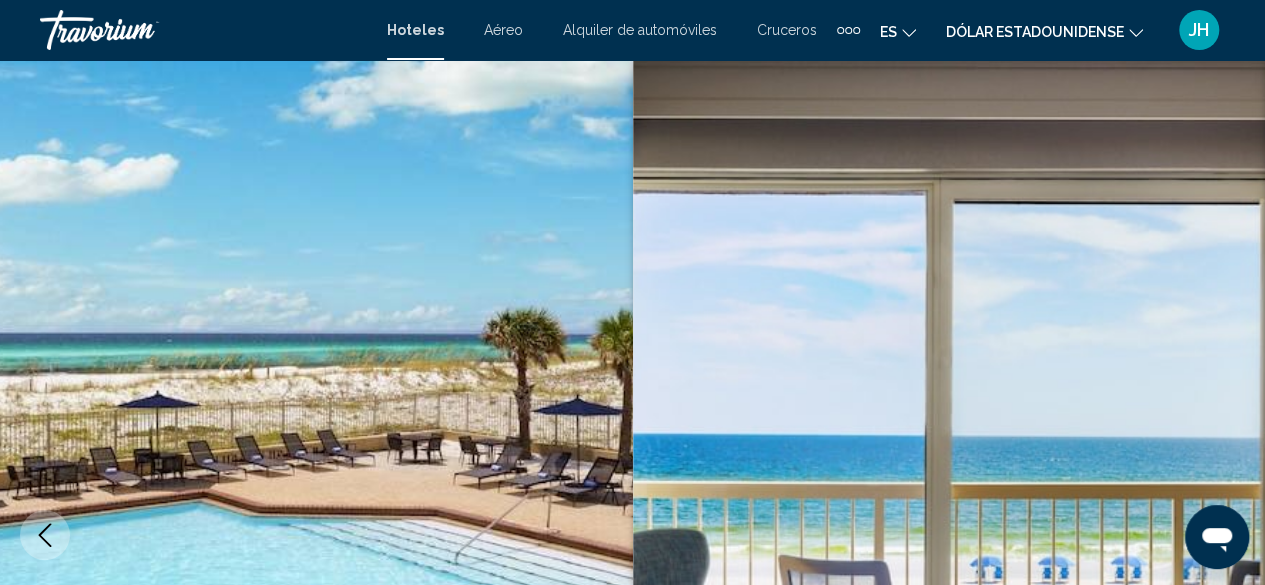 scroll, scrollTop: 242, scrollLeft: 0, axis: vertical 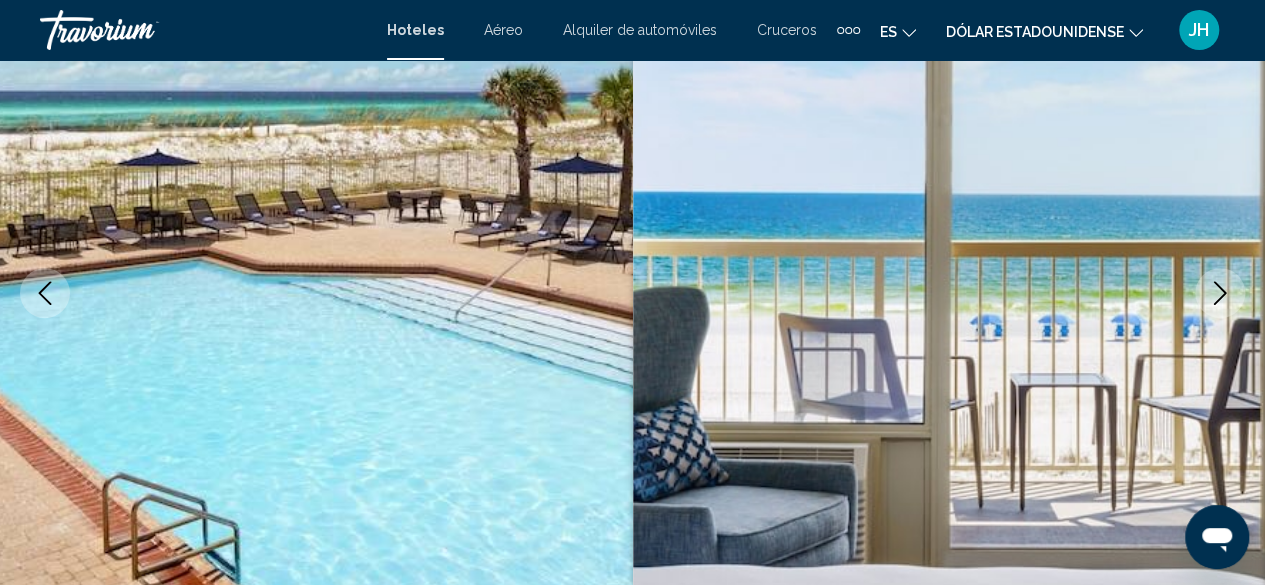 click 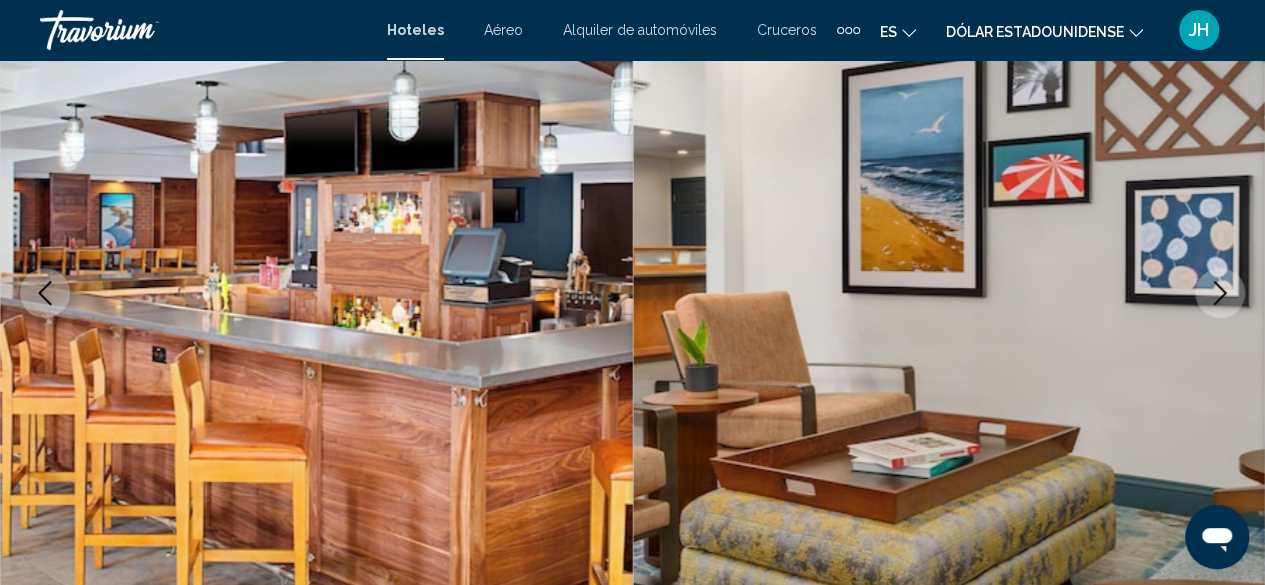 click at bounding box center [1220, 293] 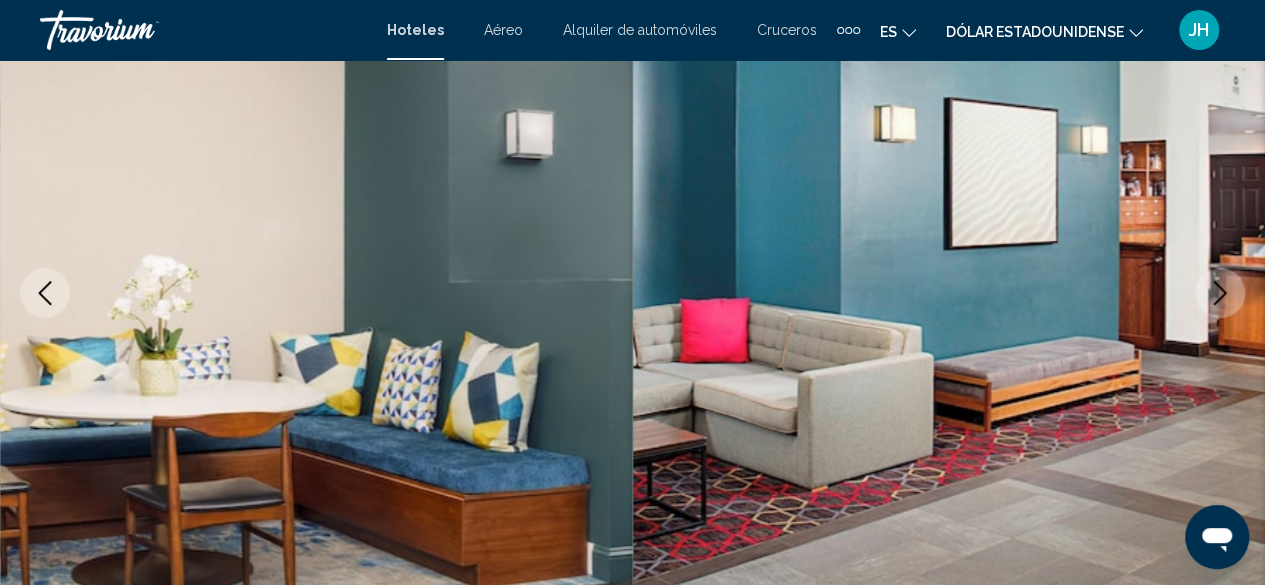 click 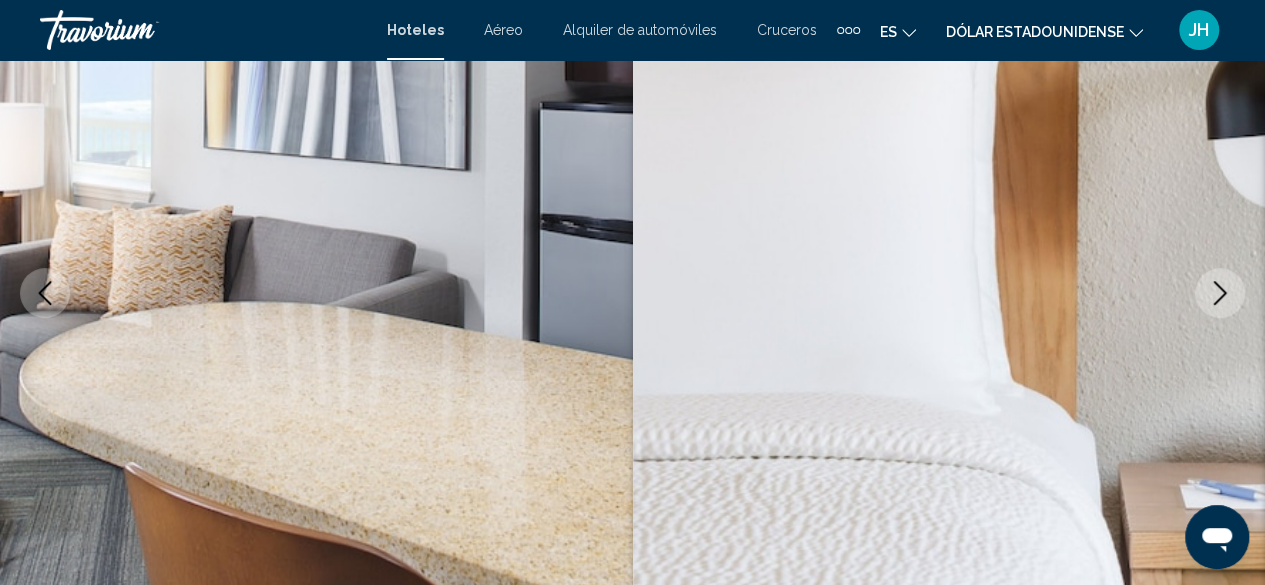 click 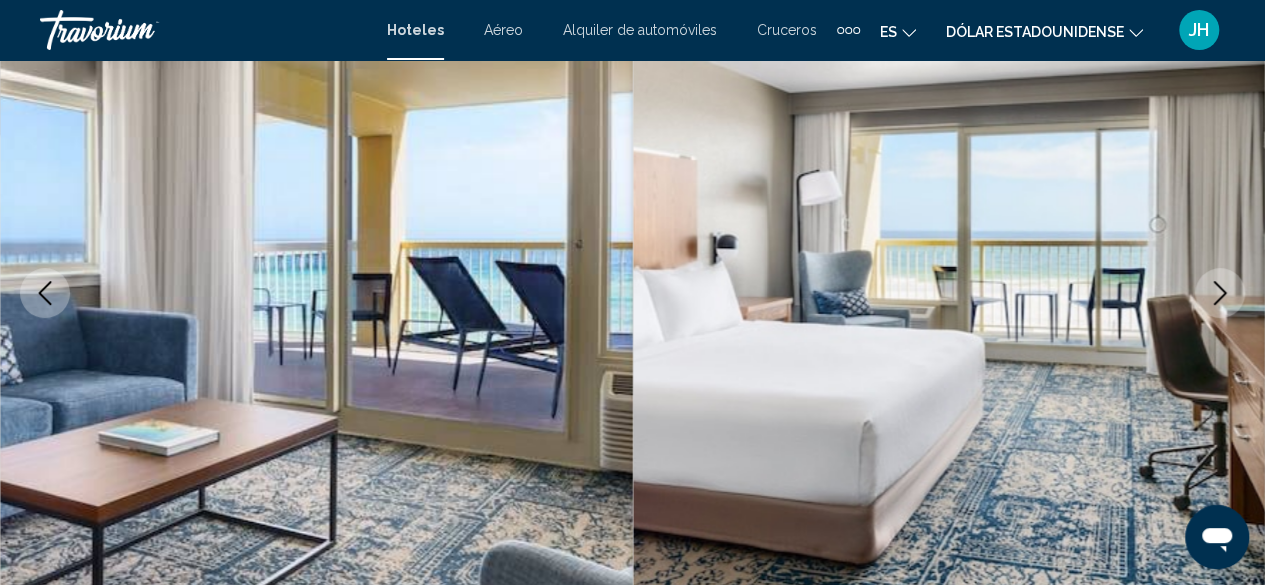 click 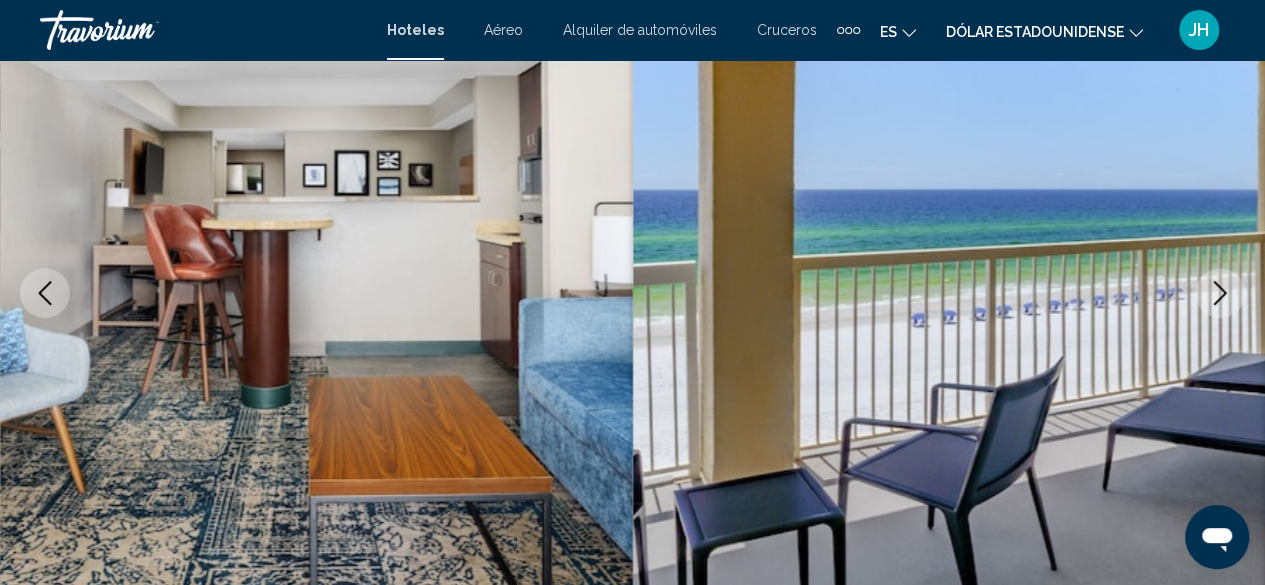 click 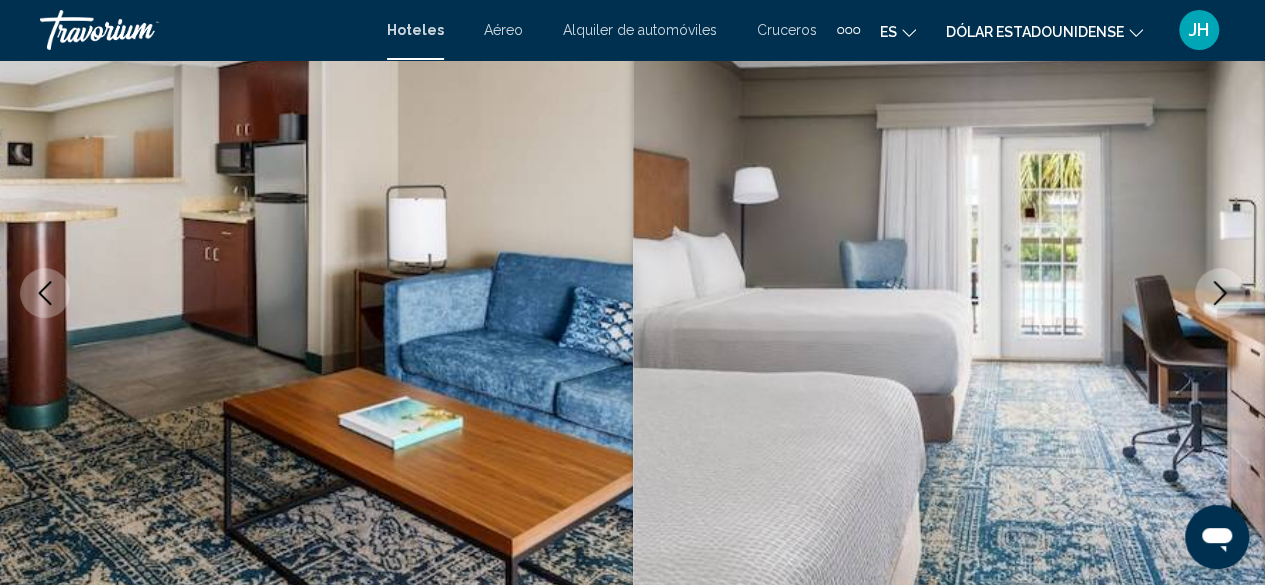 click 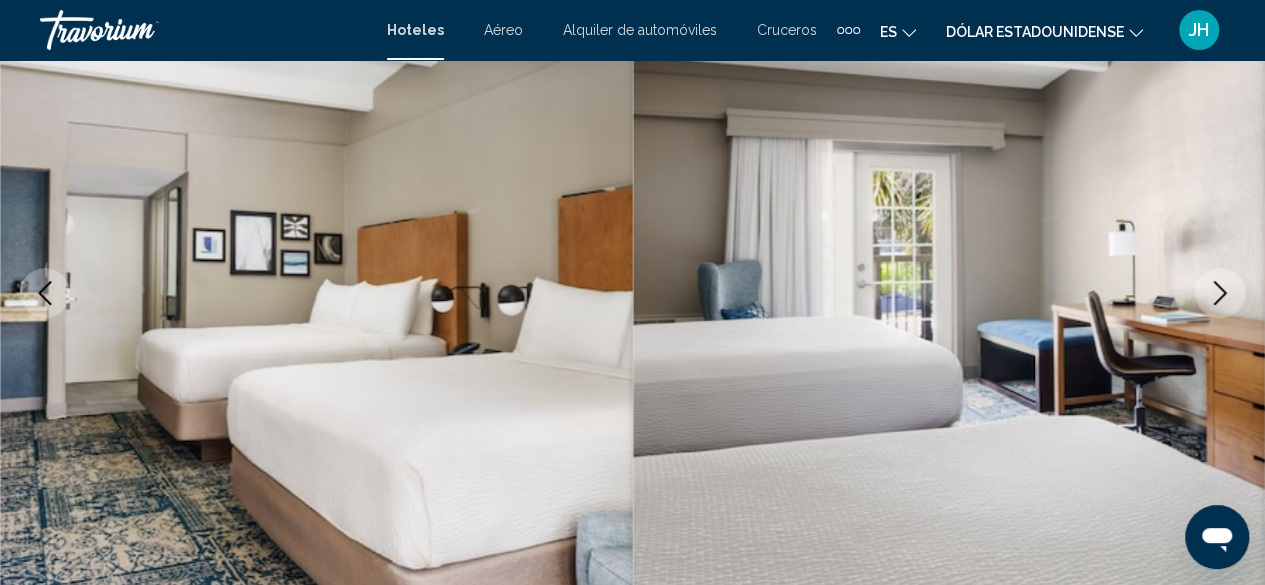 click 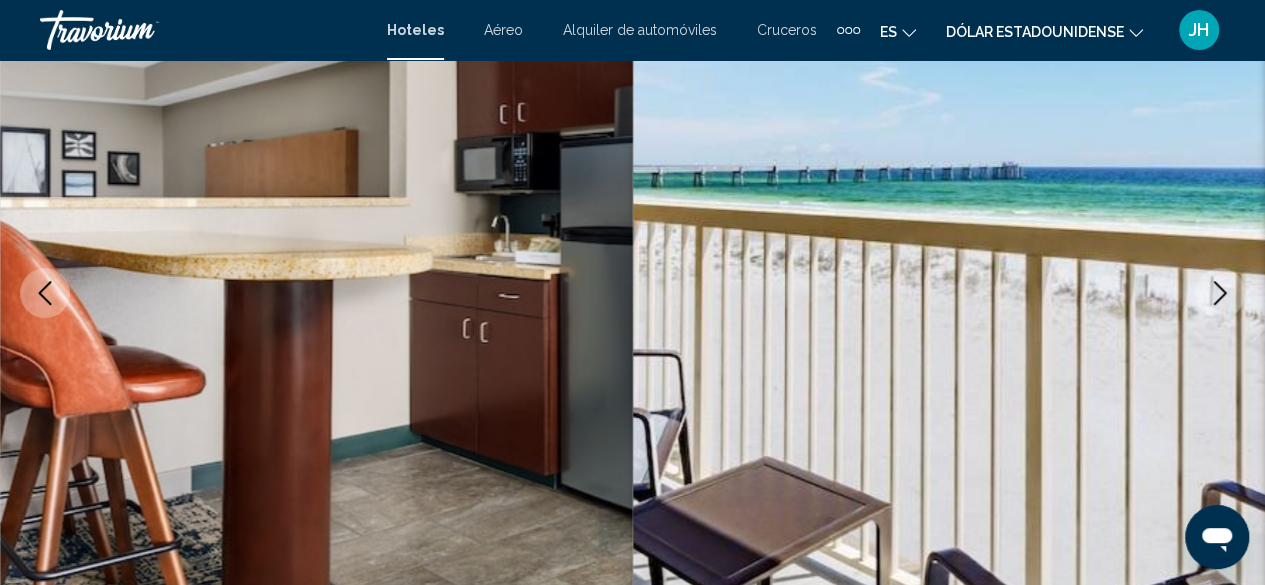 click 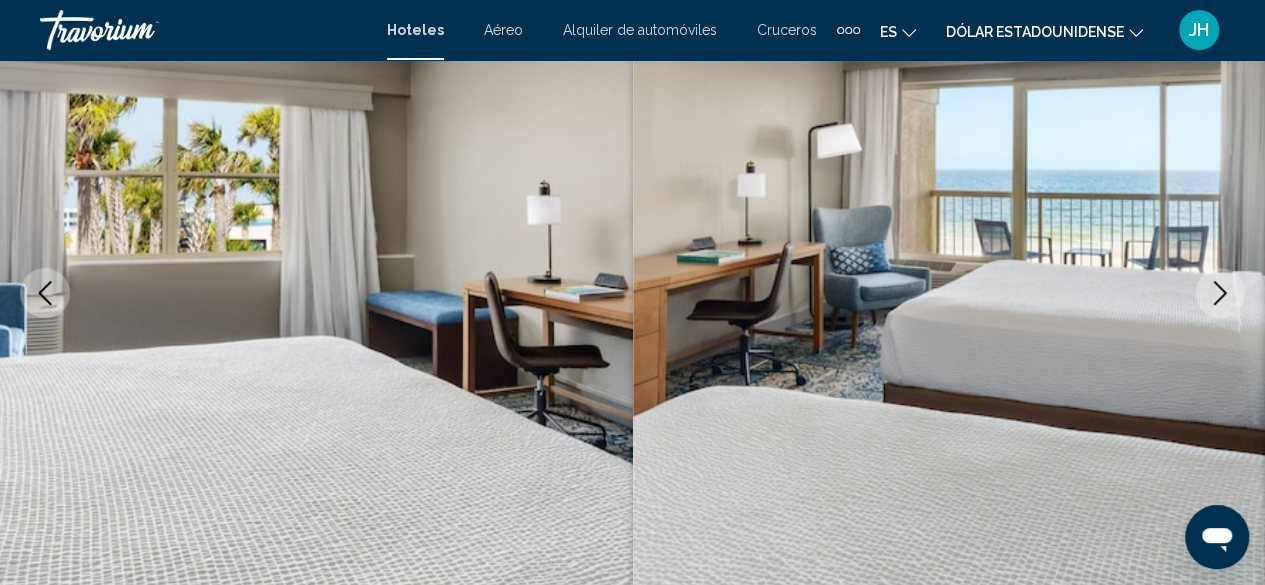 click 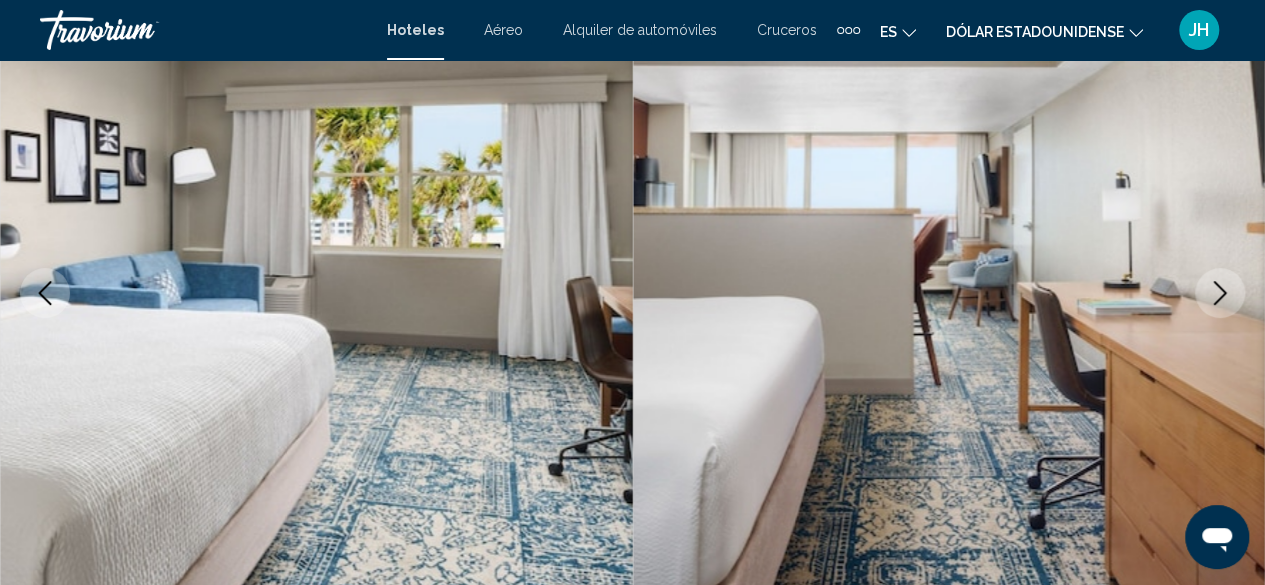 click 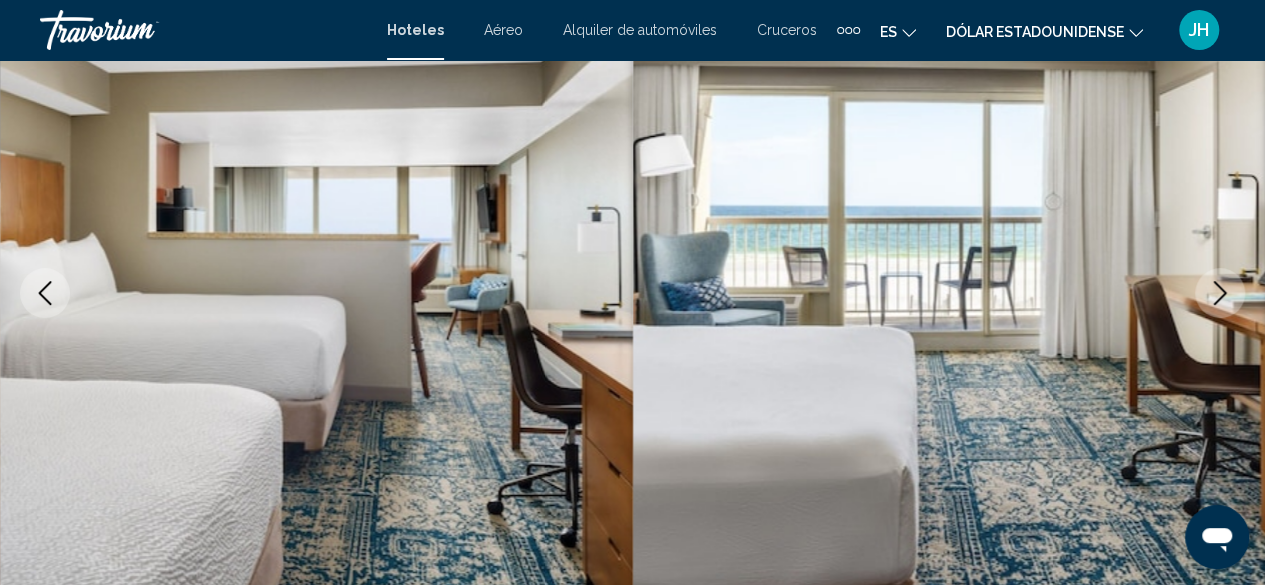 click 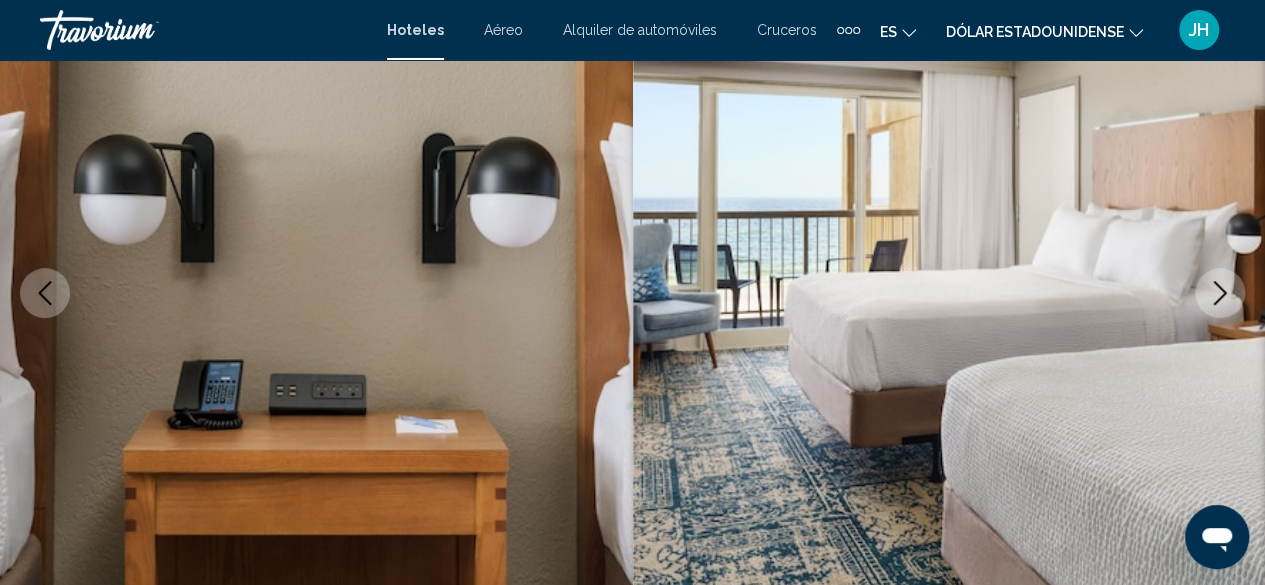 click 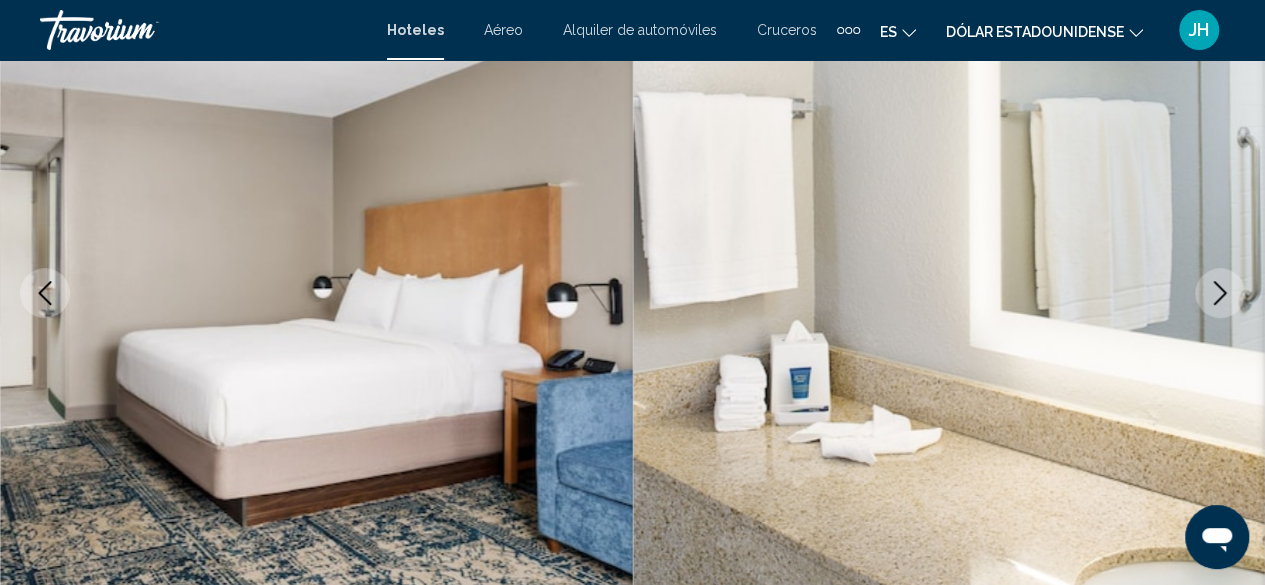 click 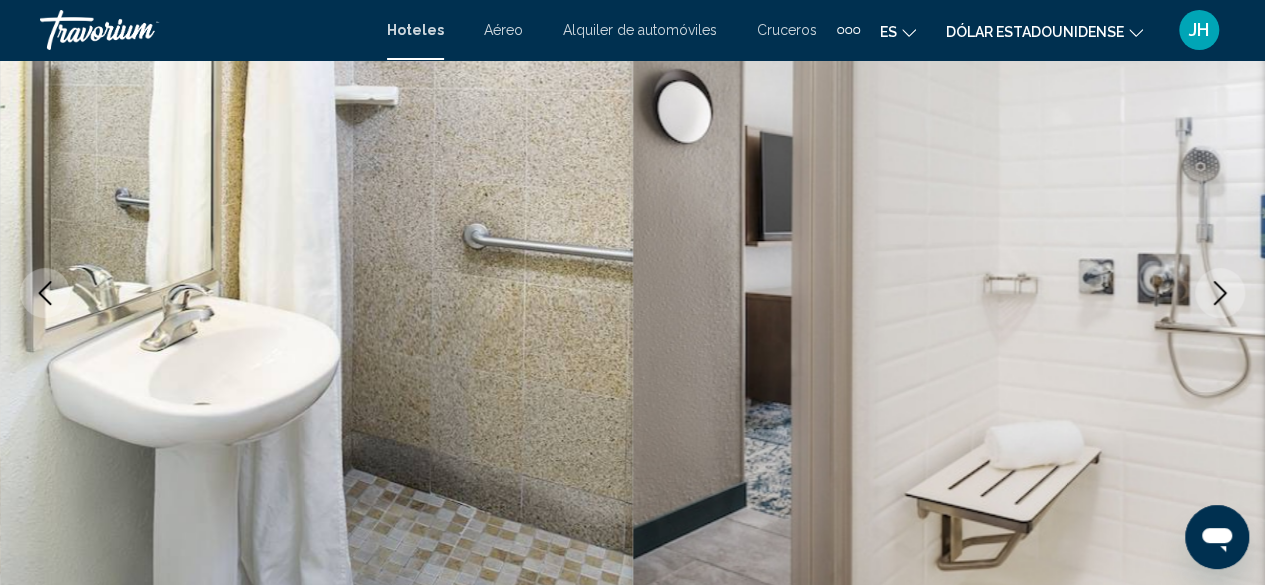 click 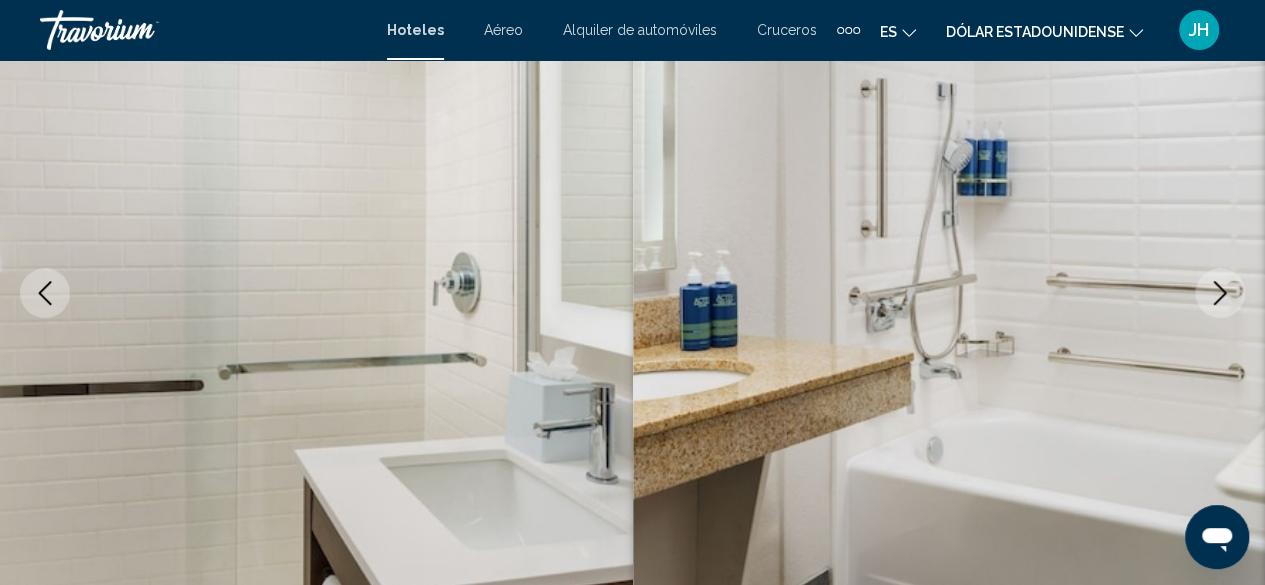 click 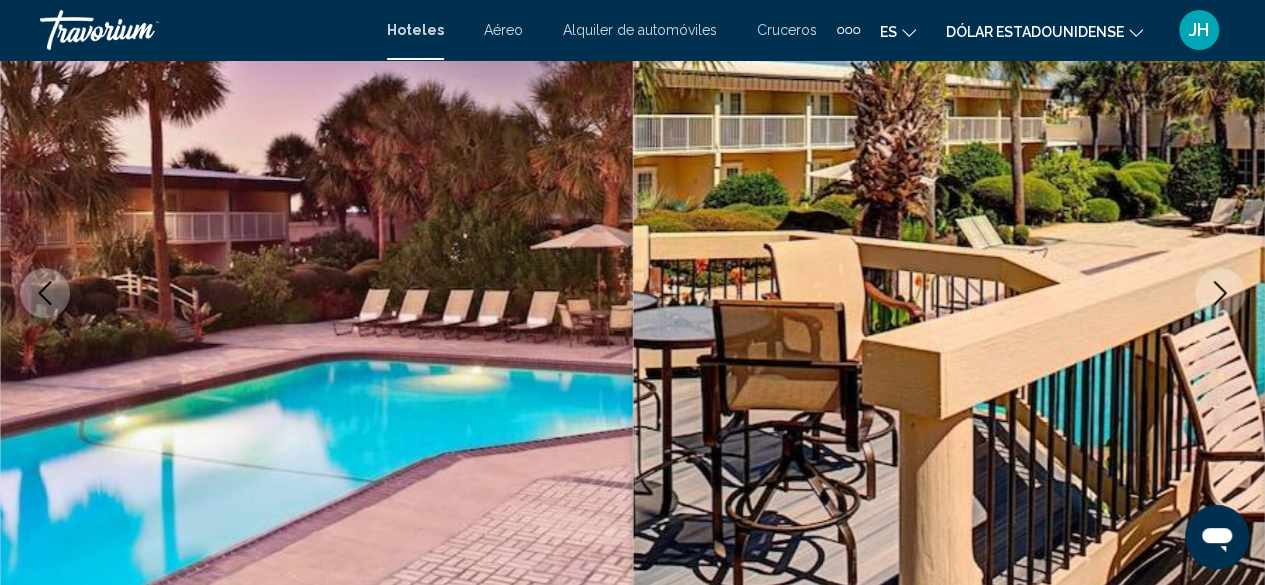 click 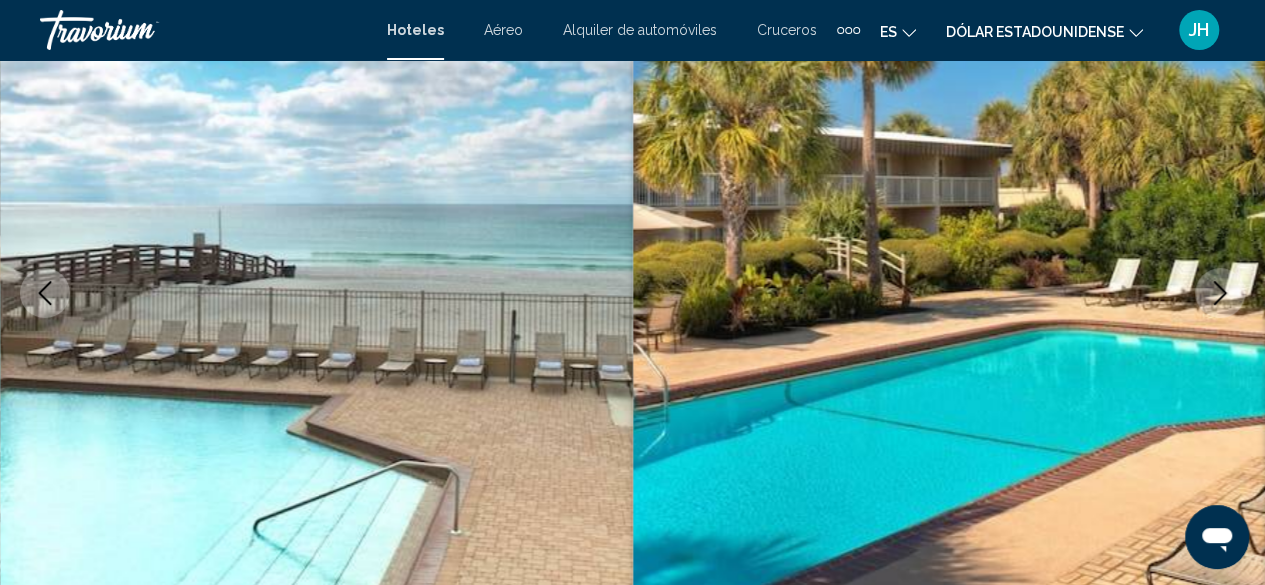 click 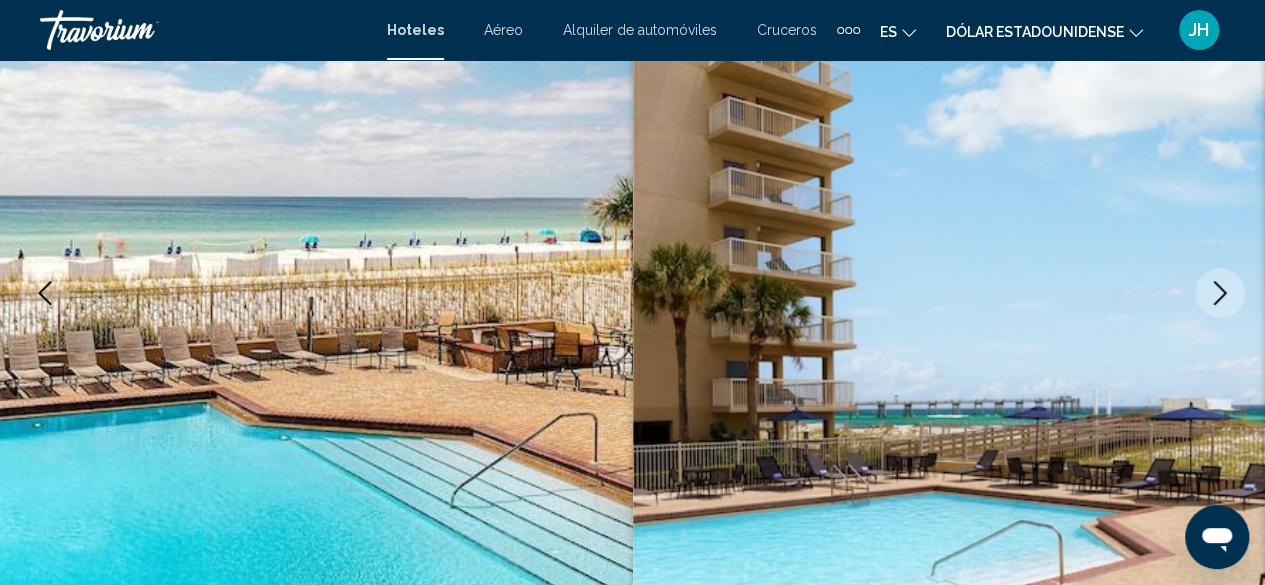 click 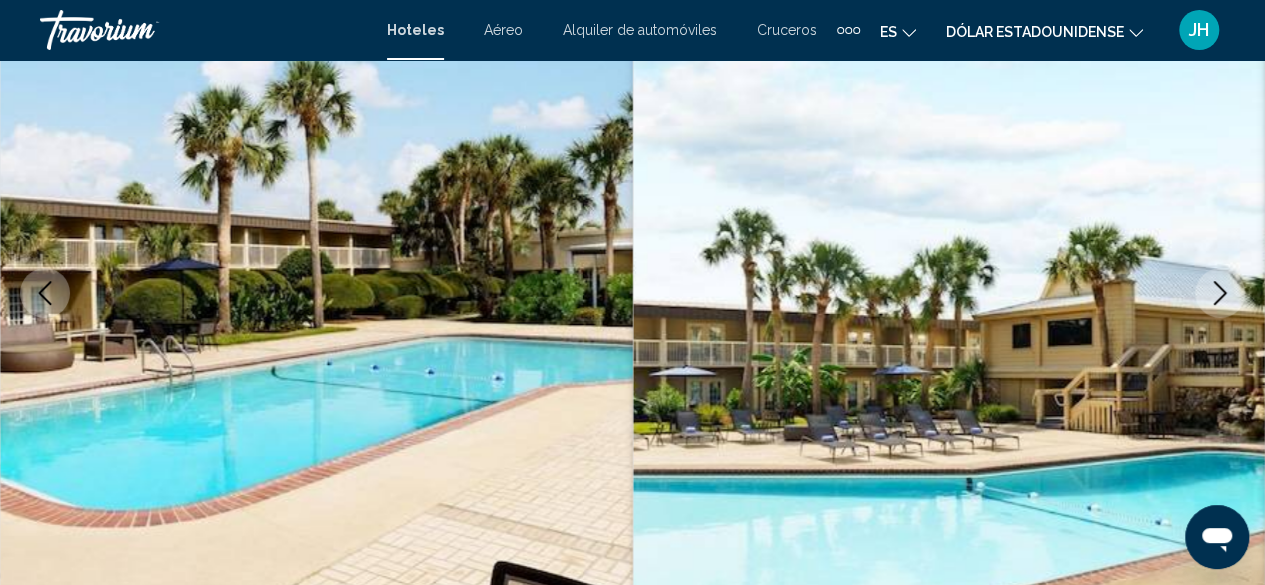 click 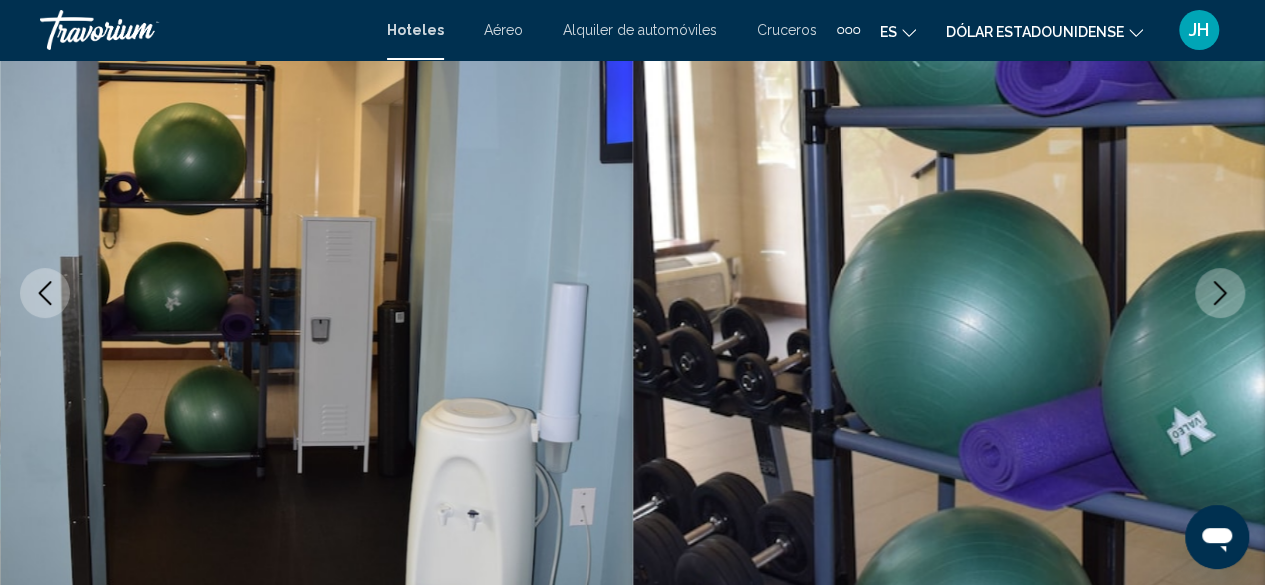 click 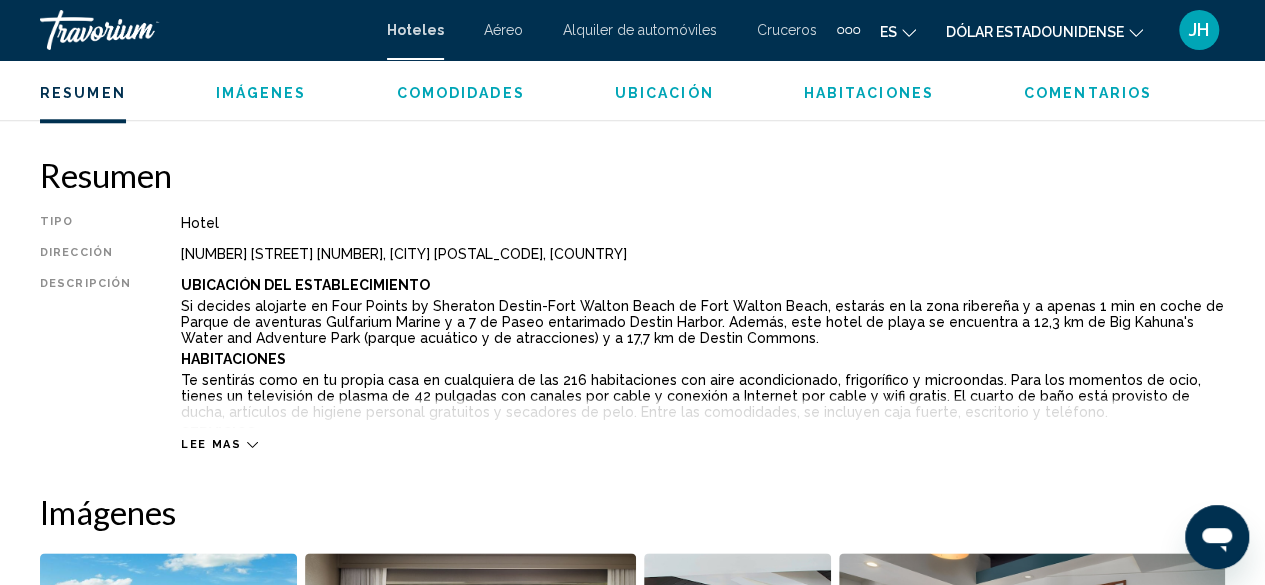 scroll, scrollTop: 1042, scrollLeft: 0, axis: vertical 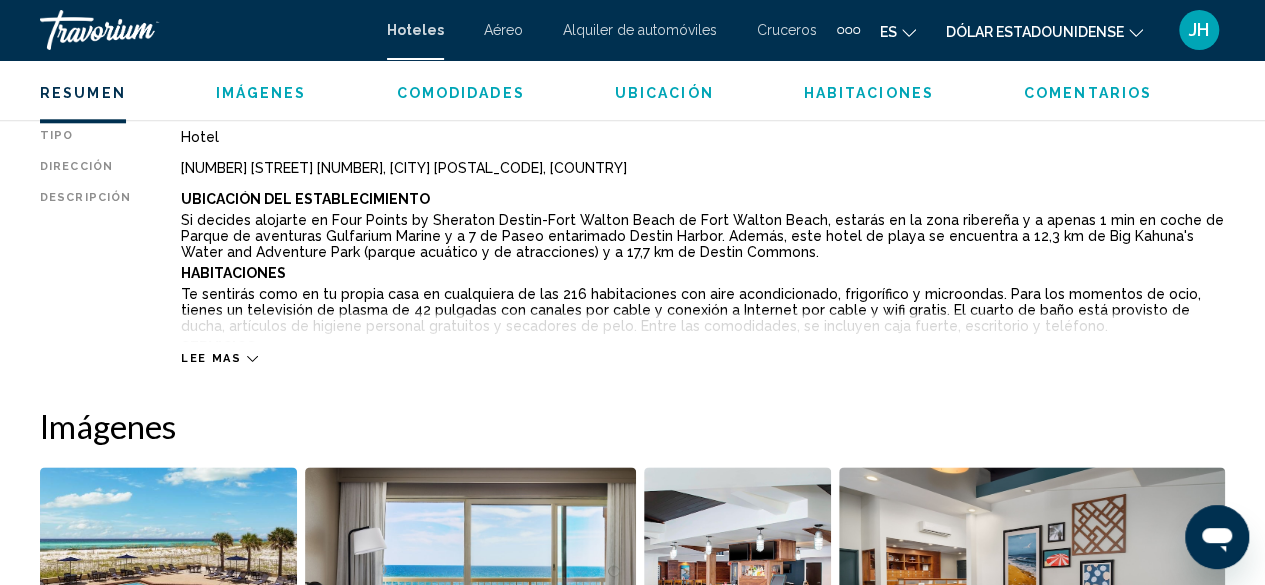 click 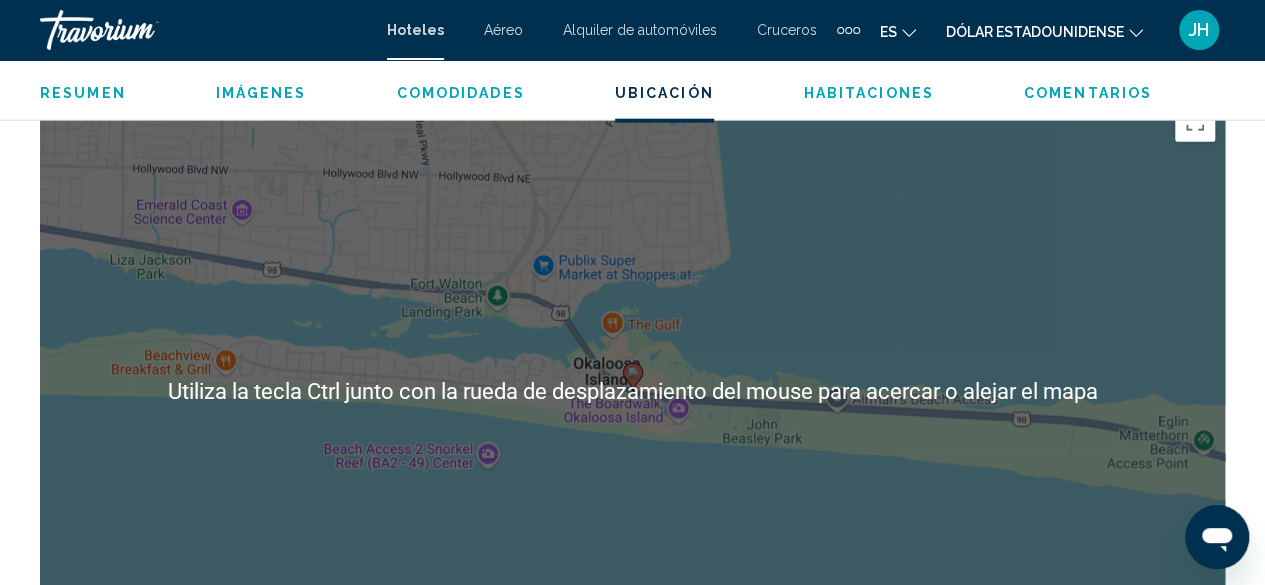 scroll, scrollTop: 2342, scrollLeft: 0, axis: vertical 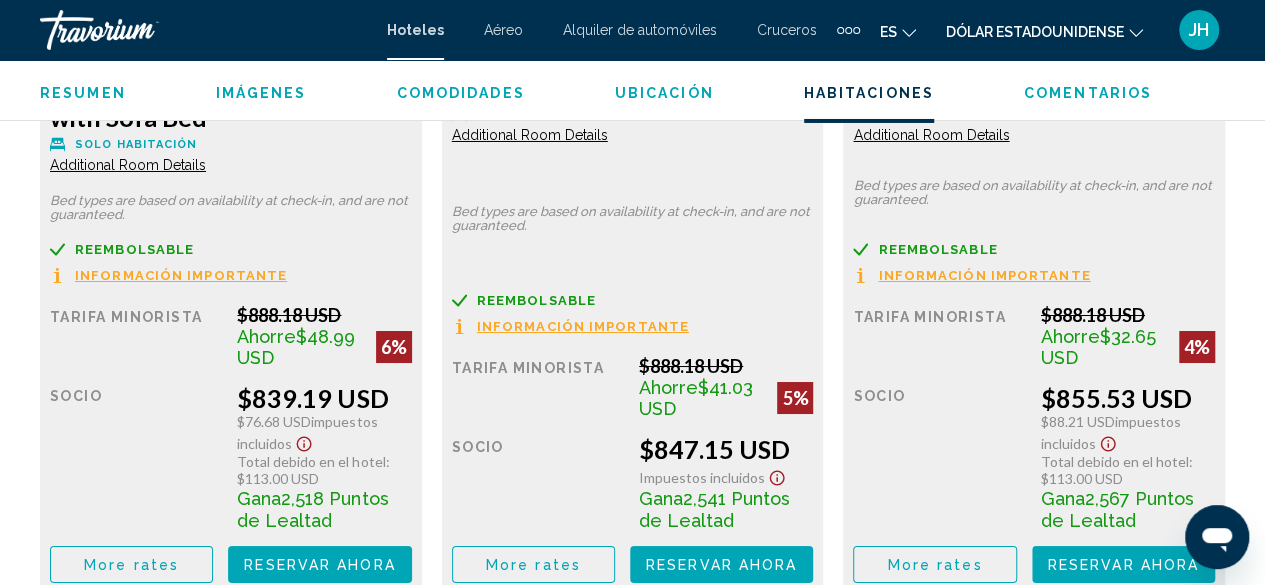 click on "Información importante" at bounding box center [181, 275] 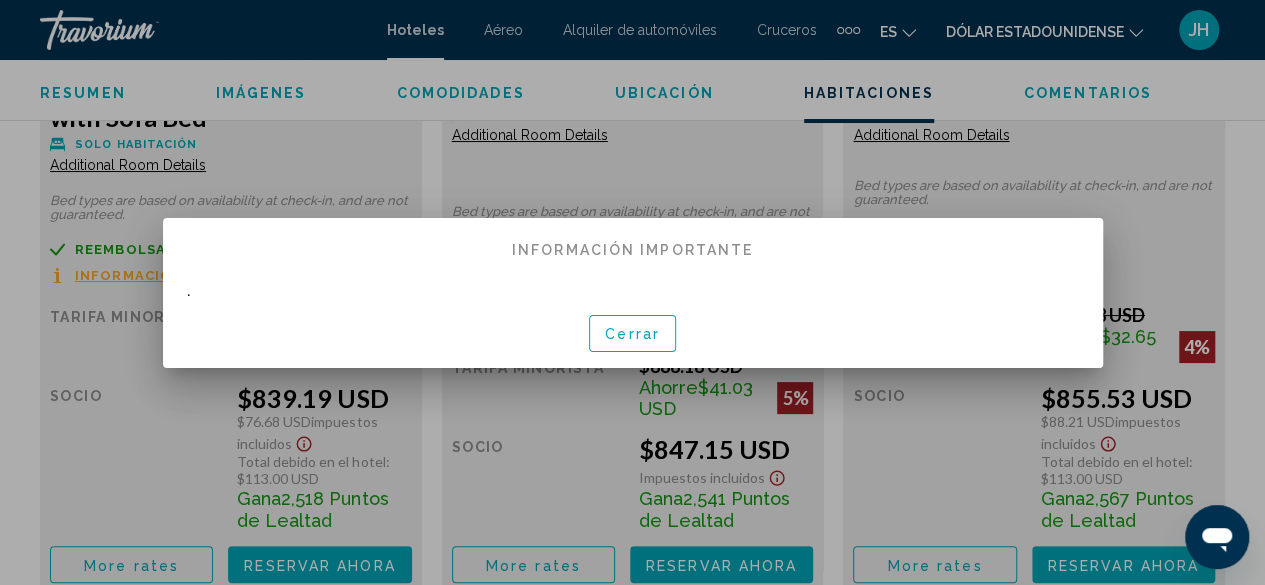 scroll, scrollTop: 0, scrollLeft: 0, axis: both 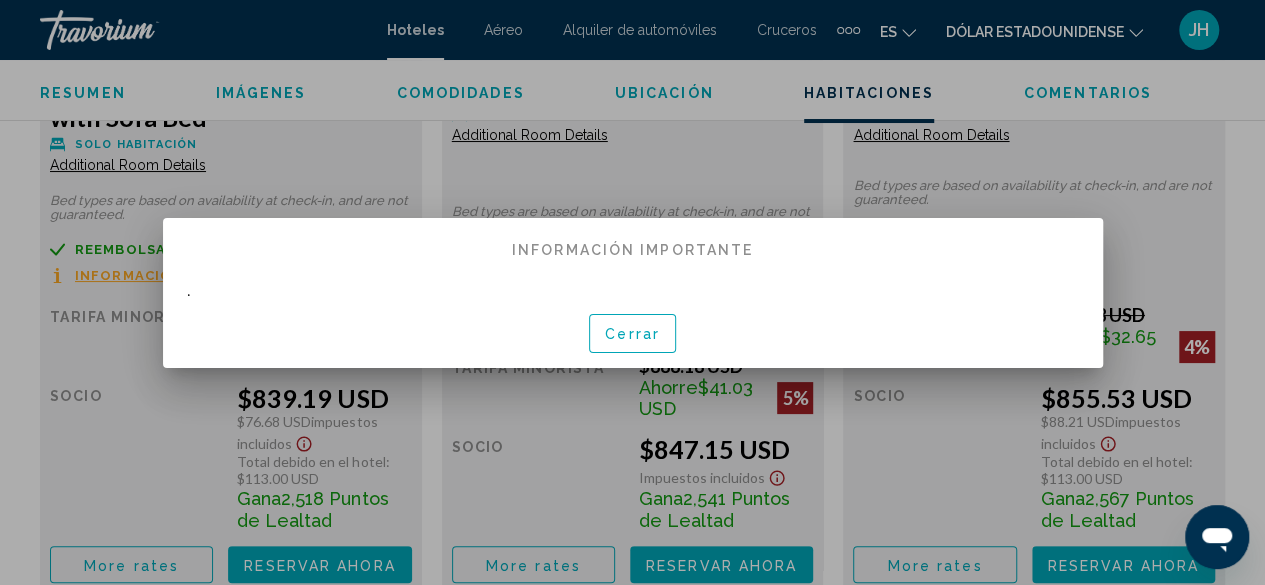 click on "Cerrar" at bounding box center [632, 335] 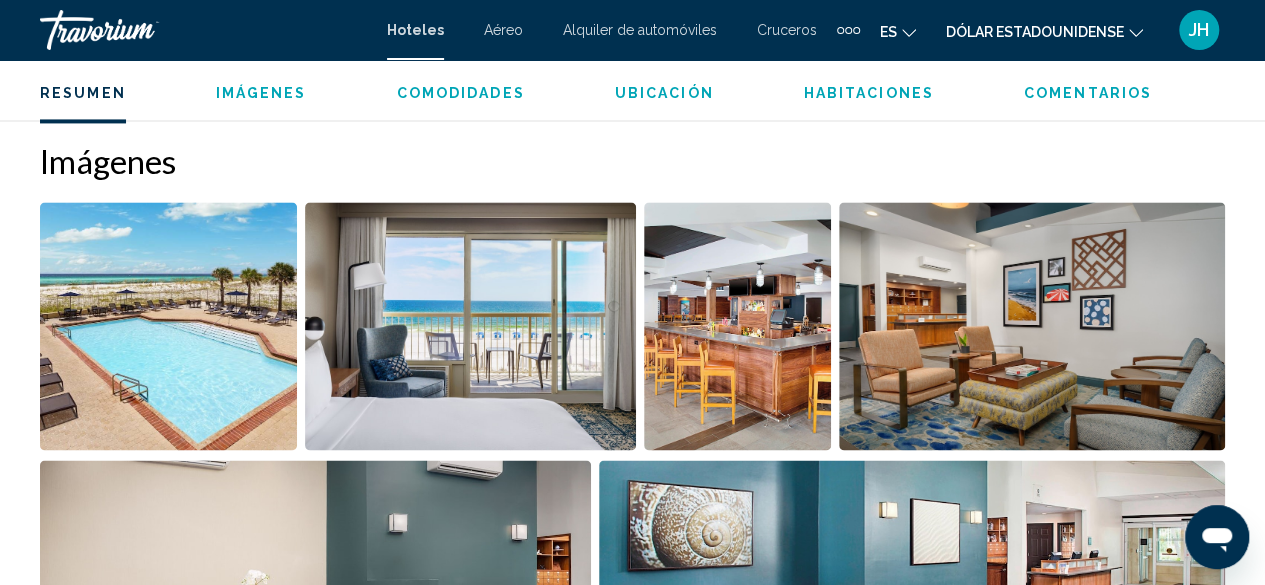 scroll, scrollTop: 1442, scrollLeft: 0, axis: vertical 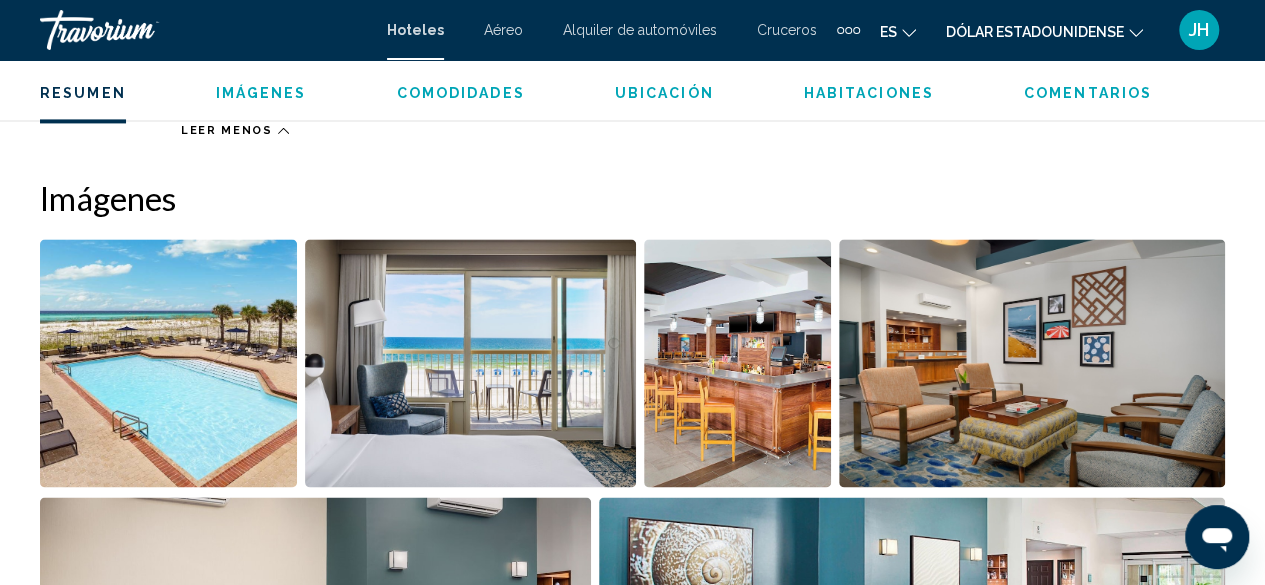 click at bounding box center (471, 363) 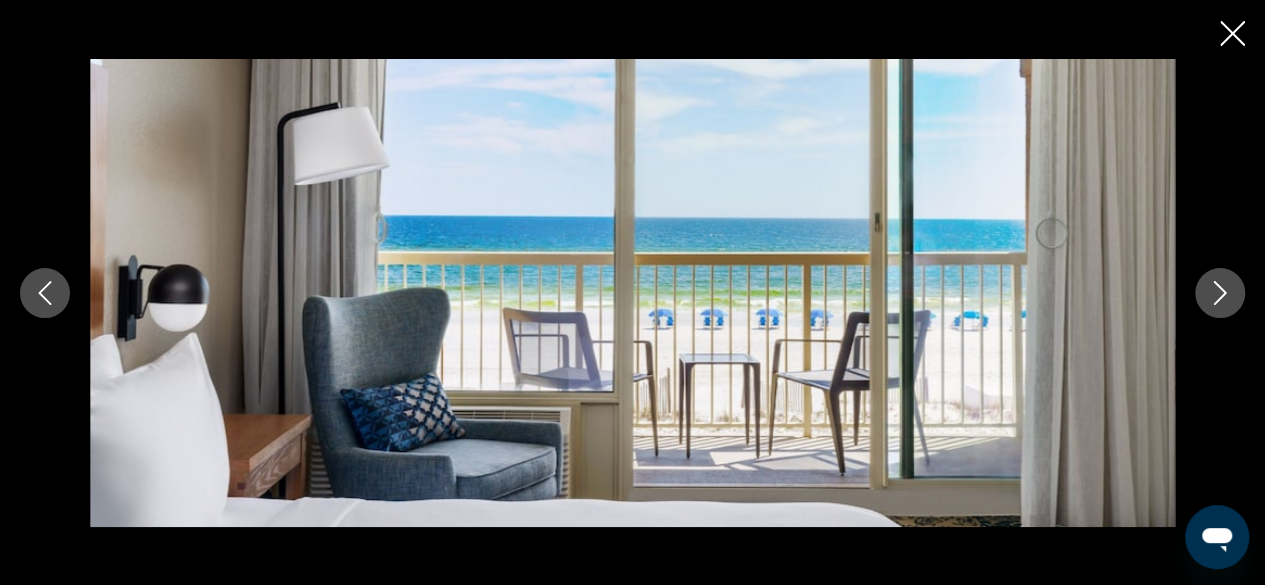 click 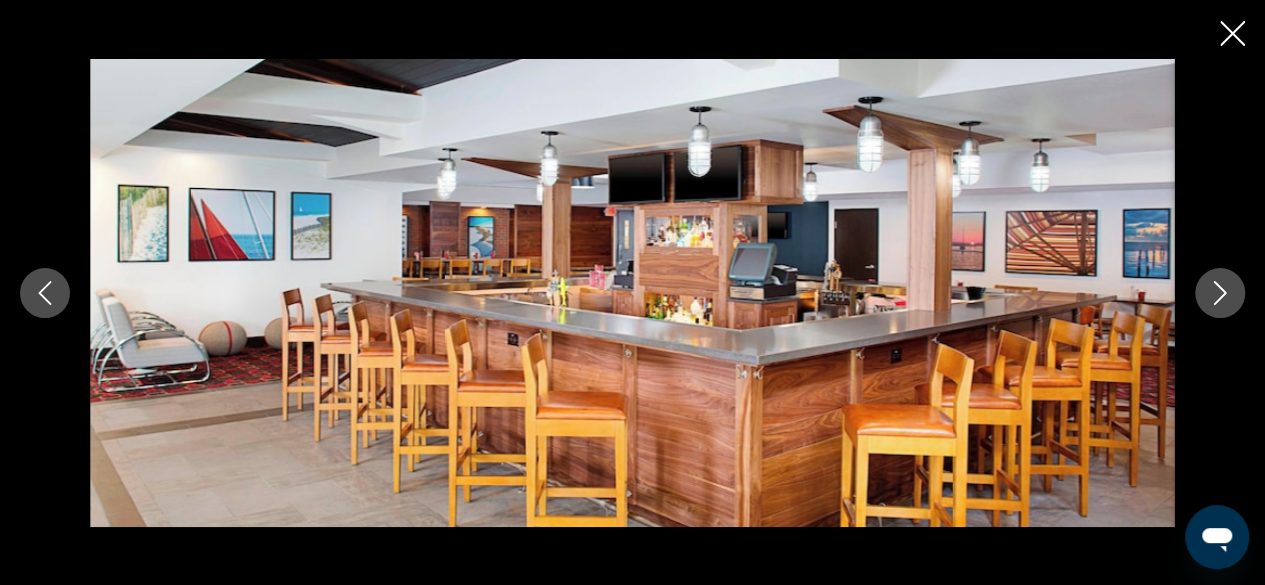 click 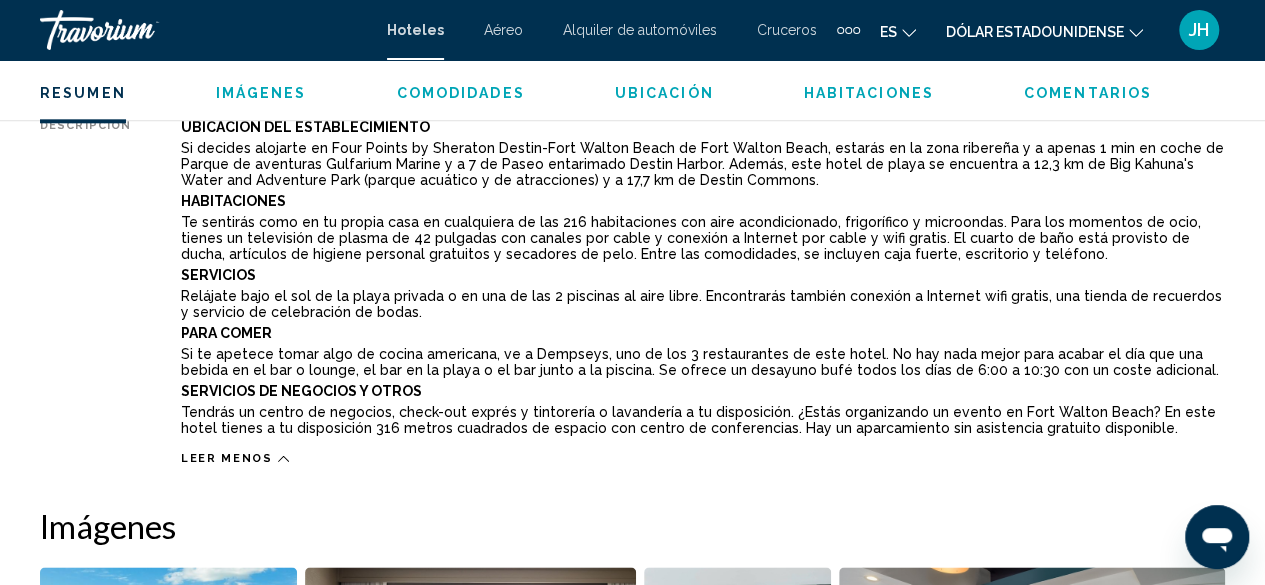 scroll, scrollTop: 1042, scrollLeft: 0, axis: vertical 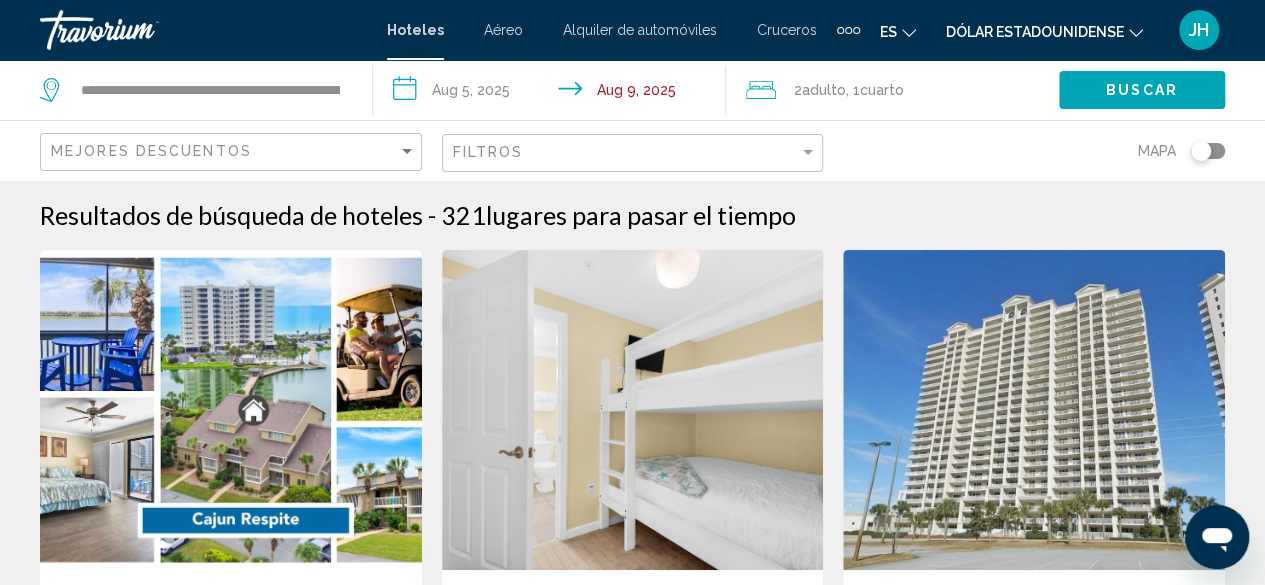 click on "Filtros" 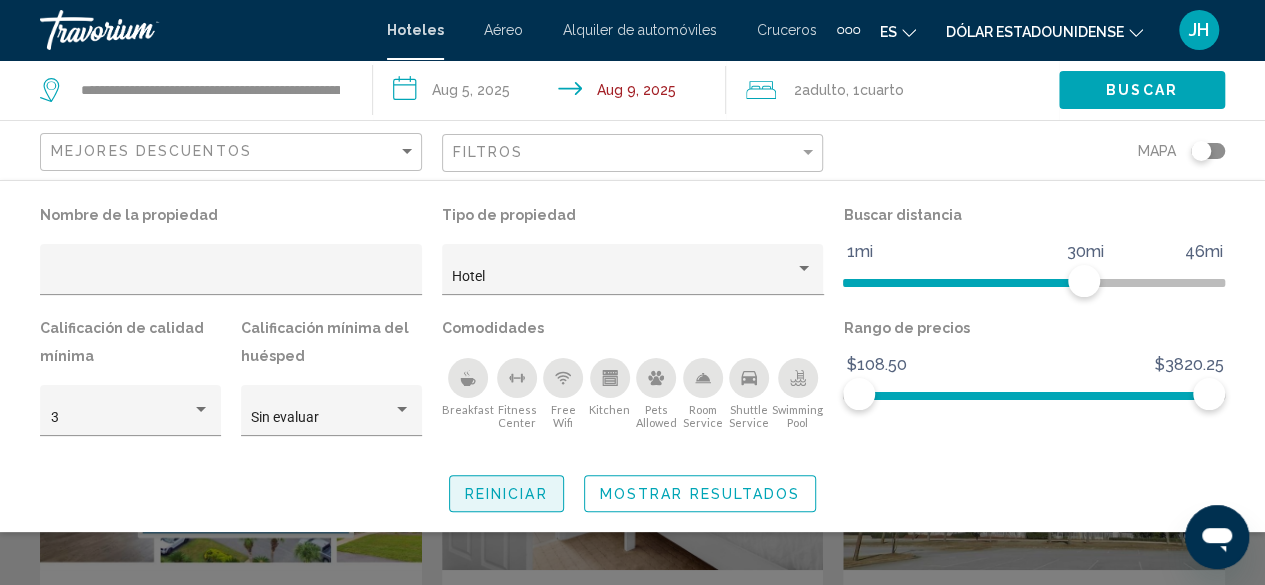 click on "Reiniciar" 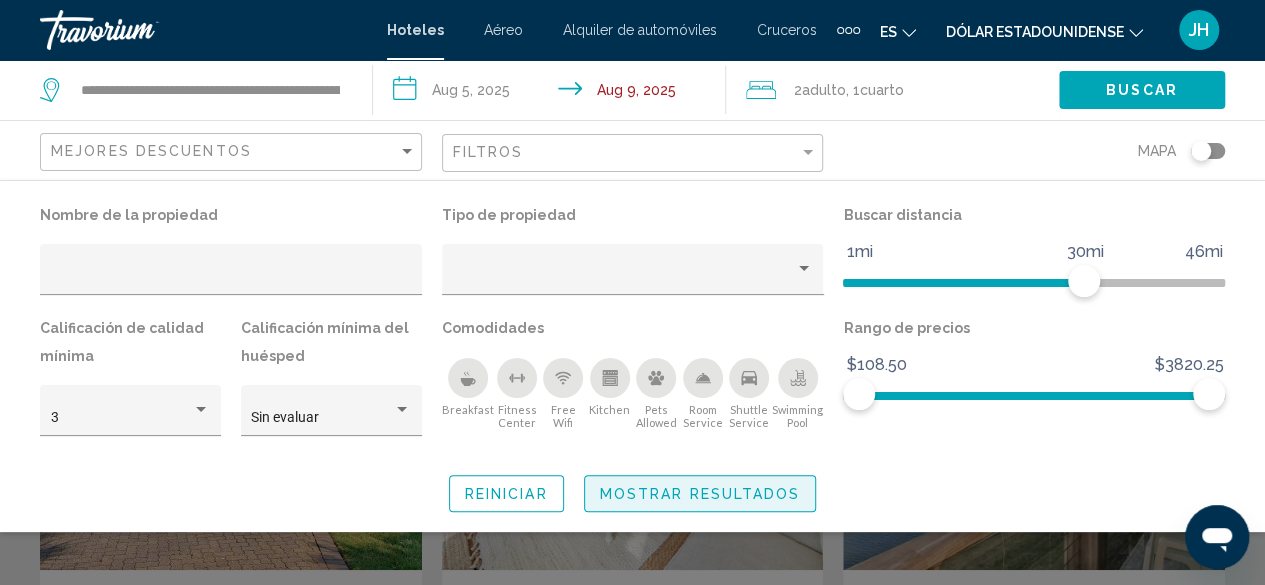 click on "Mostrar resultados" 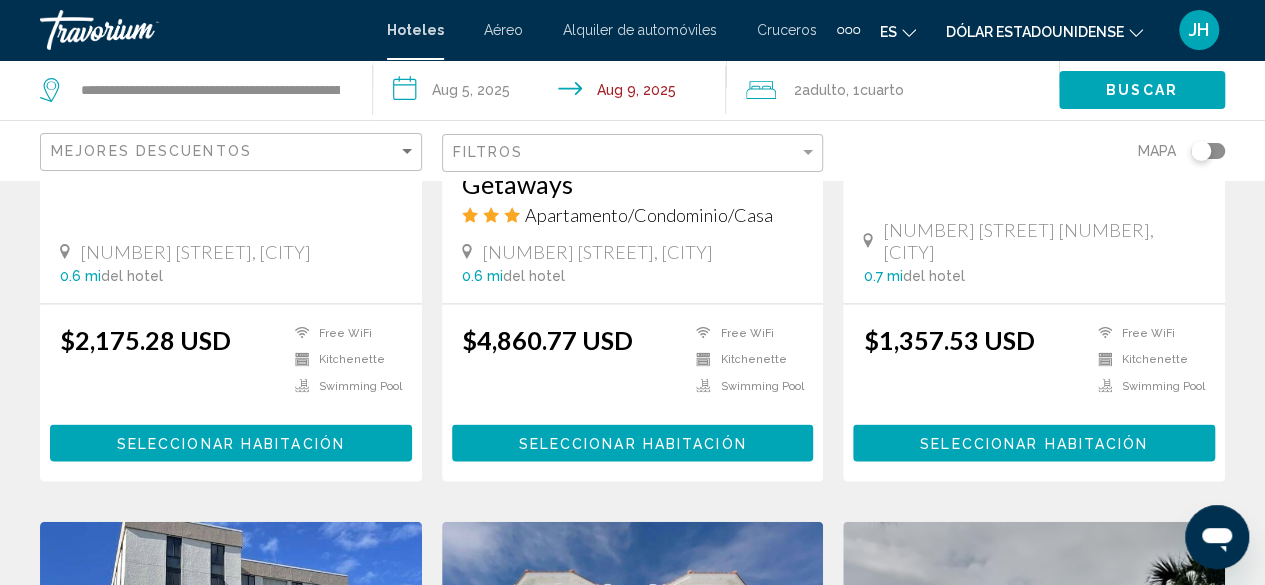 scroll, scrollTop: 1900, scrollLeft: 0, axis: vertical 